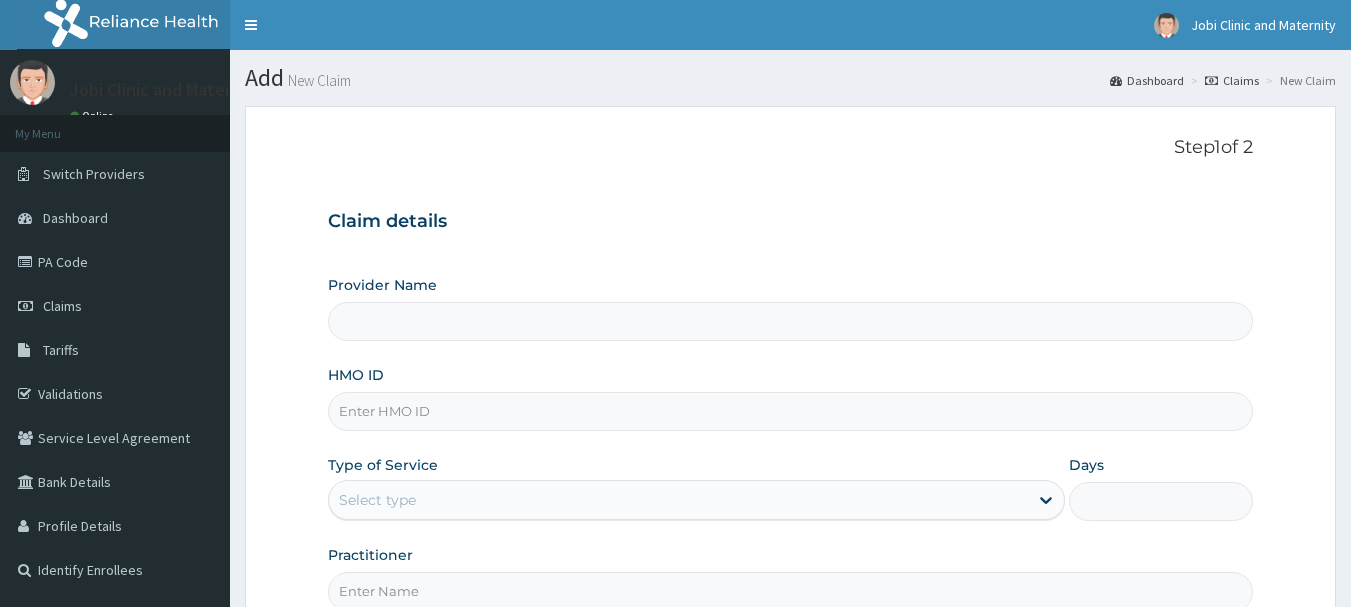 scroll, scrollTop: 0, scrollLeft: 0, axis: both 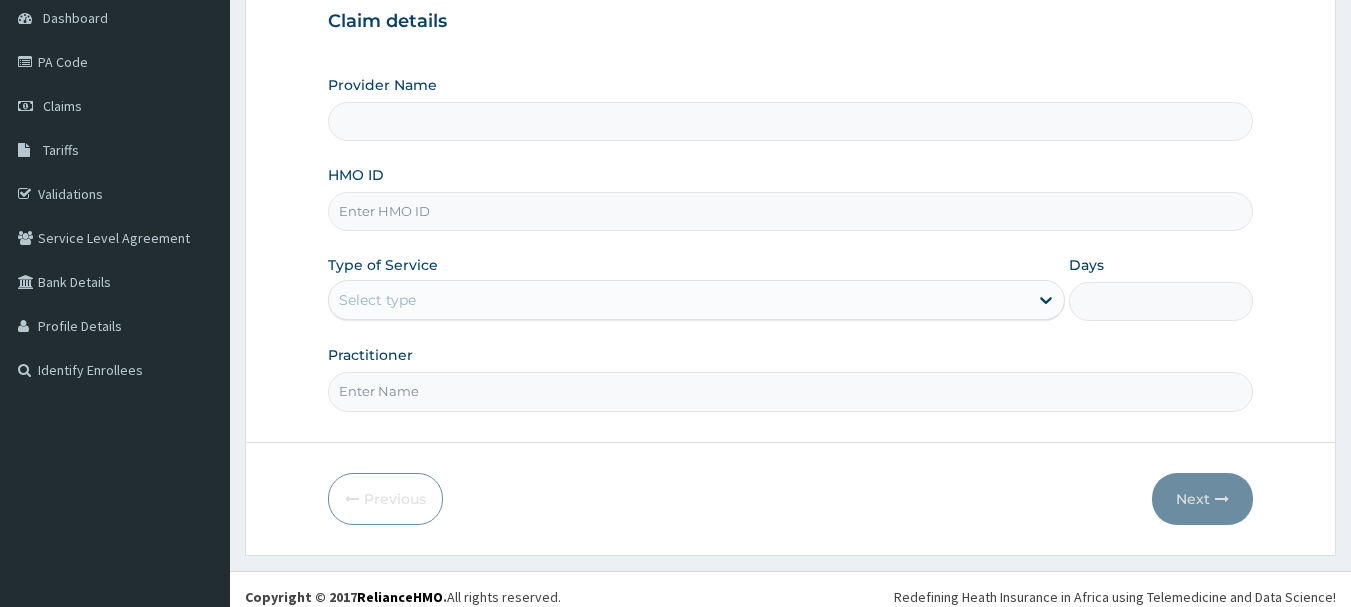click on "HMO ID" at bounding box center [791, 211] 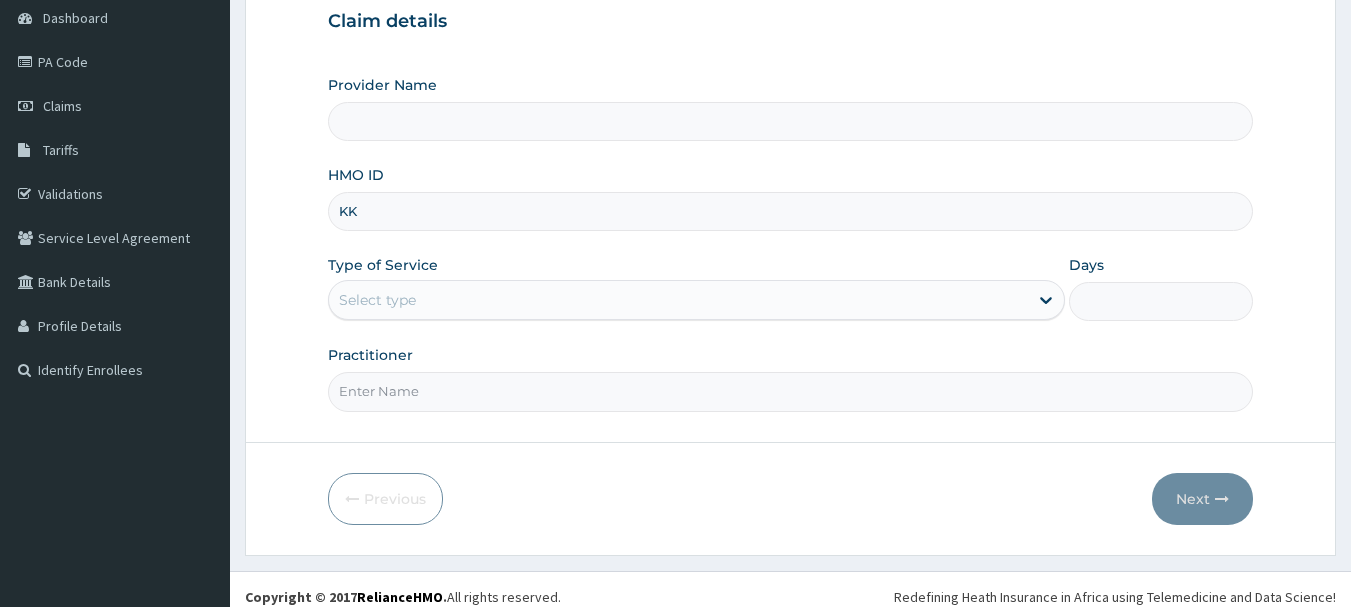 type on "K" 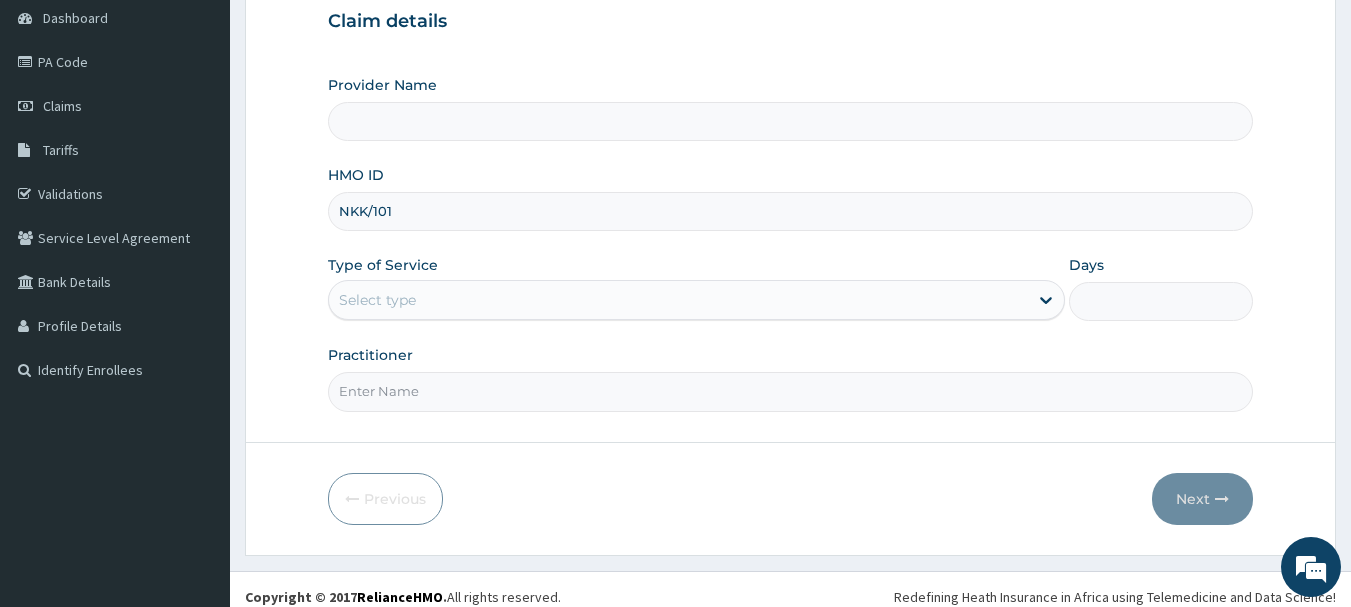 scroll, scrollTop: 0, scrollLeft: 0, axis: both 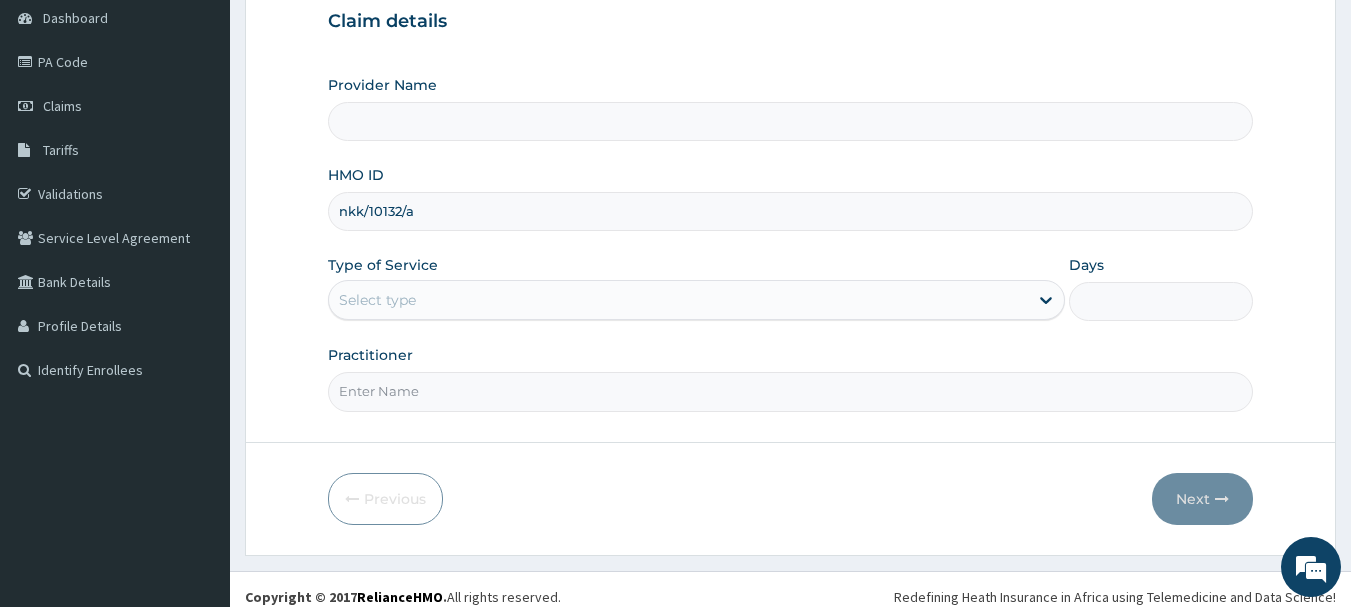 click on "Select type" at bounding box center (678, 300) 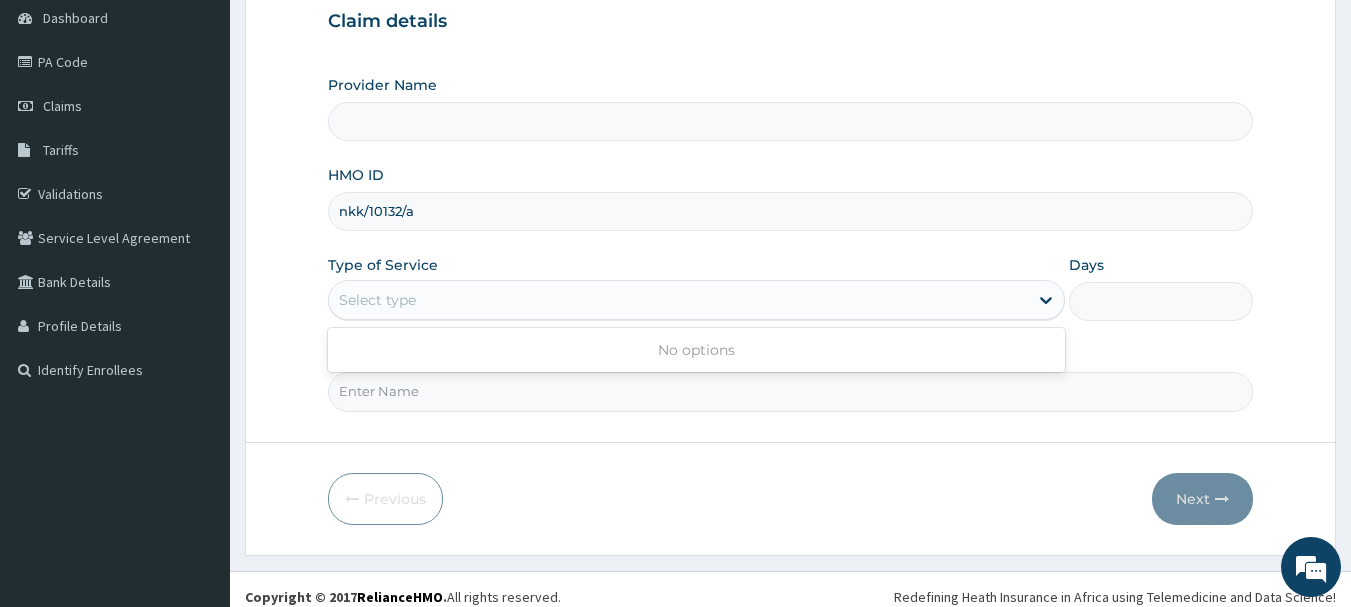 click on "Select type" at bounding box center [678, 300] 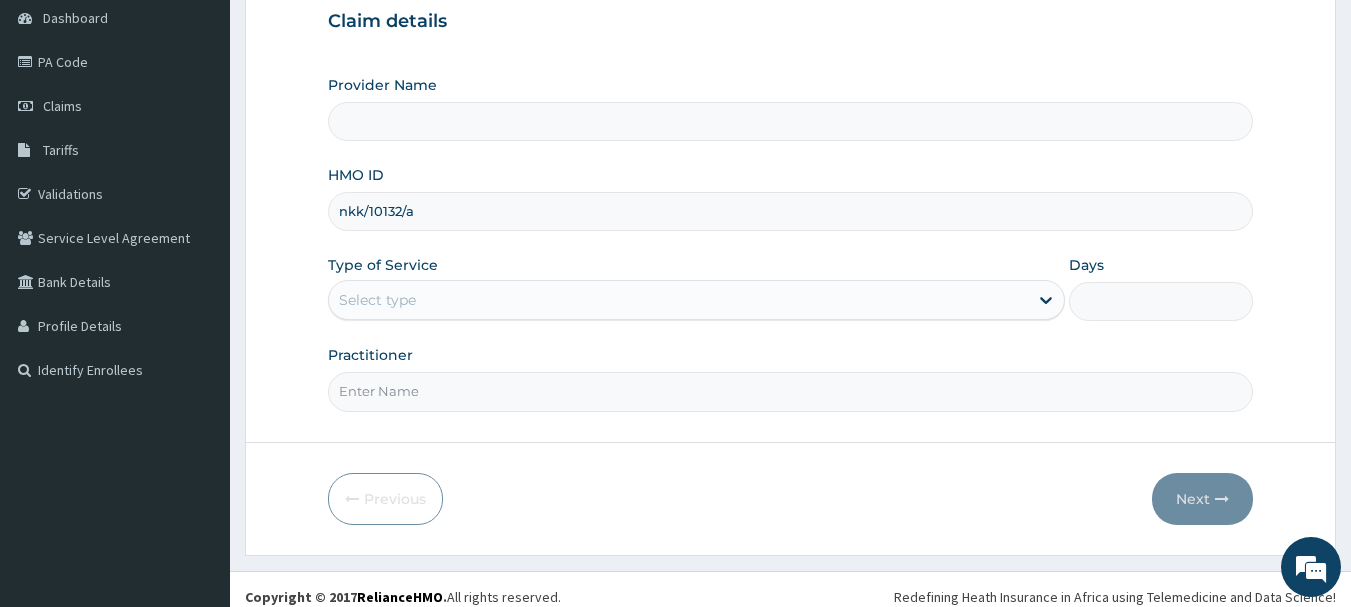 type on "Jobi Clinic and Maternity" 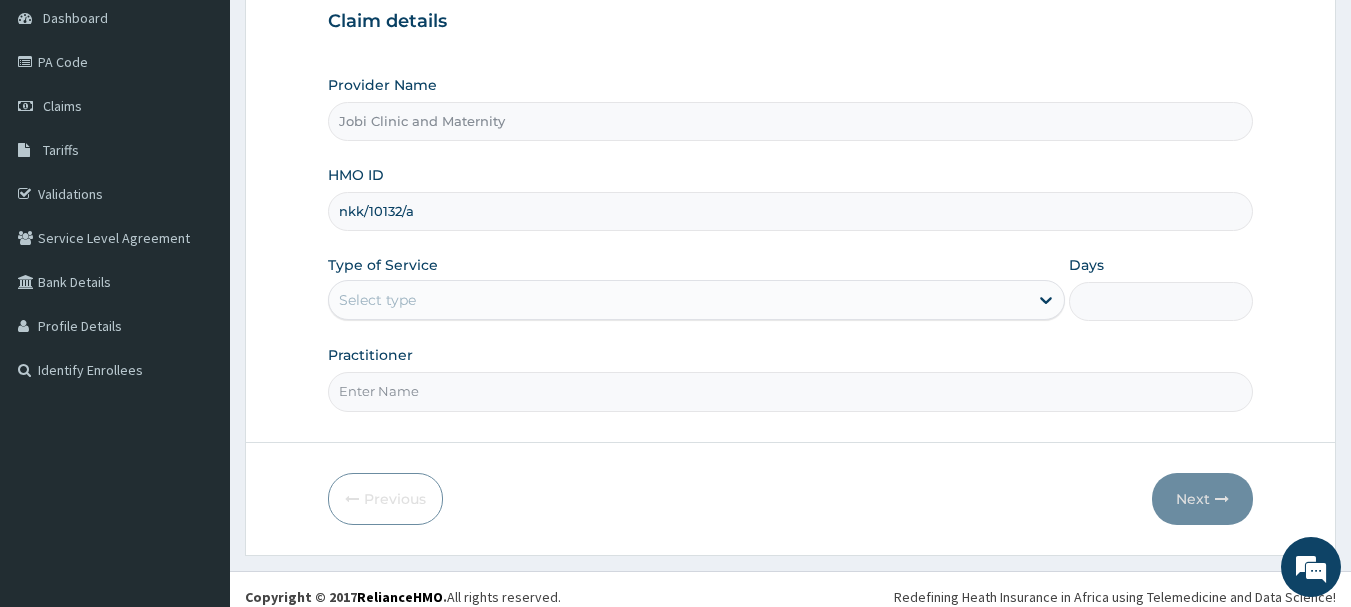 click on "Select type" at bounding box center [678, 300] 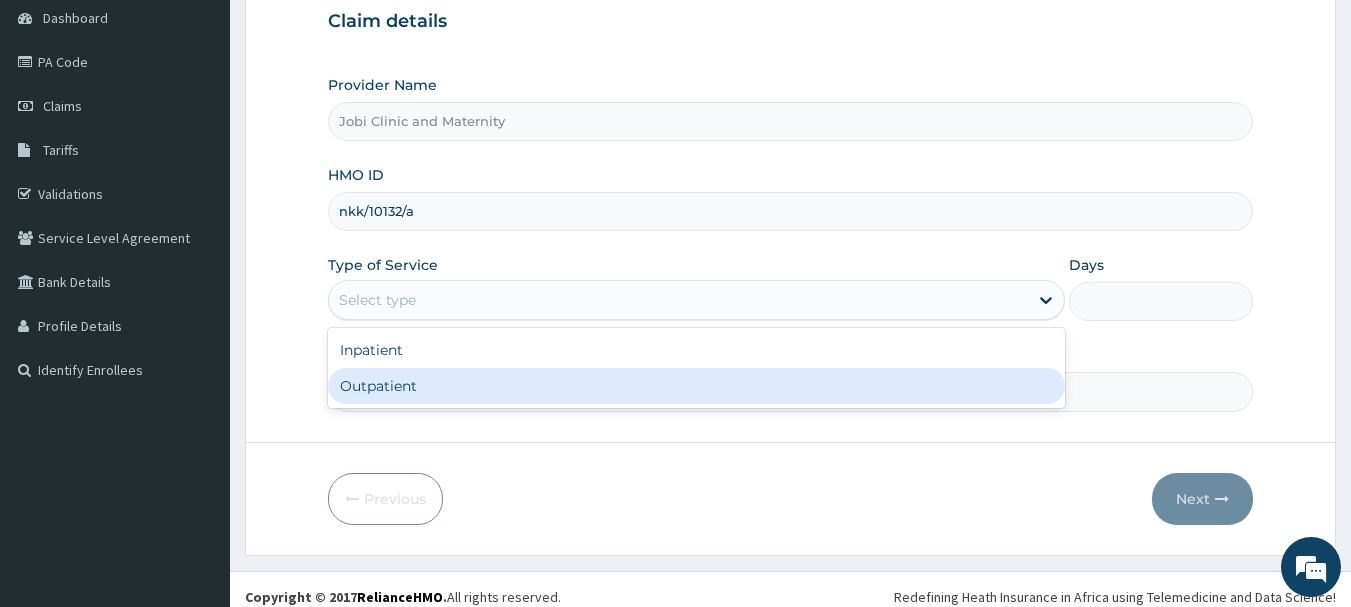 click on "Outpatient" at bounding box center [696, 386] 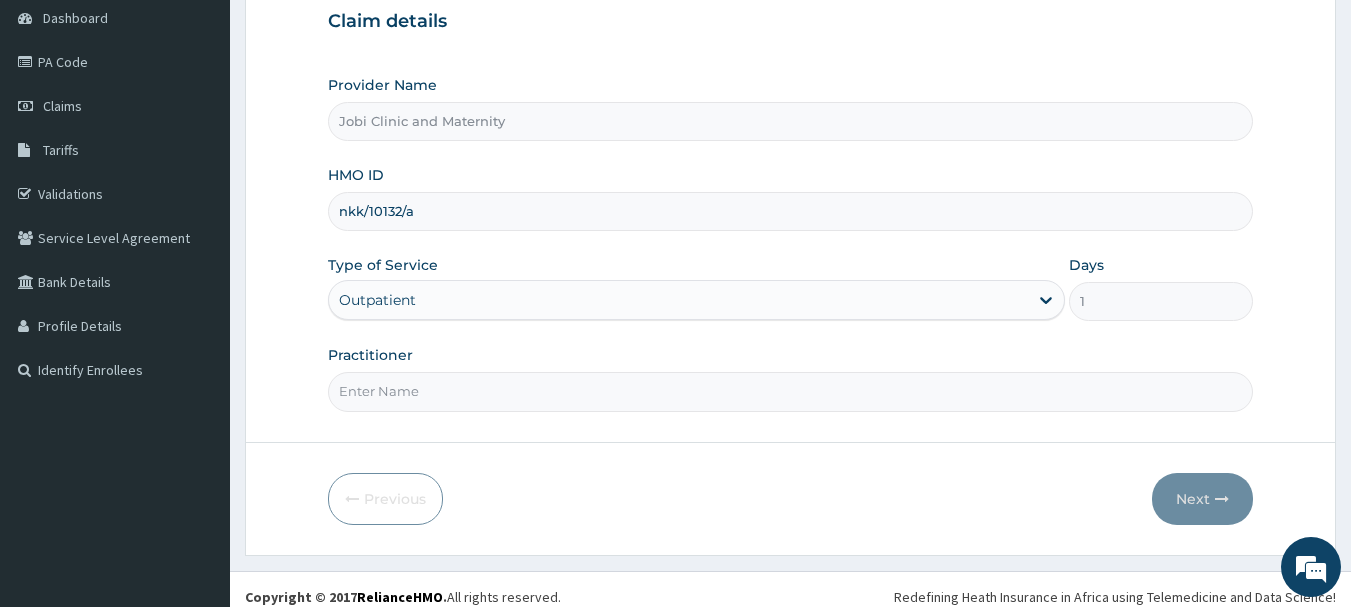 click on "Practitioner" at bounding box center (791, 391) 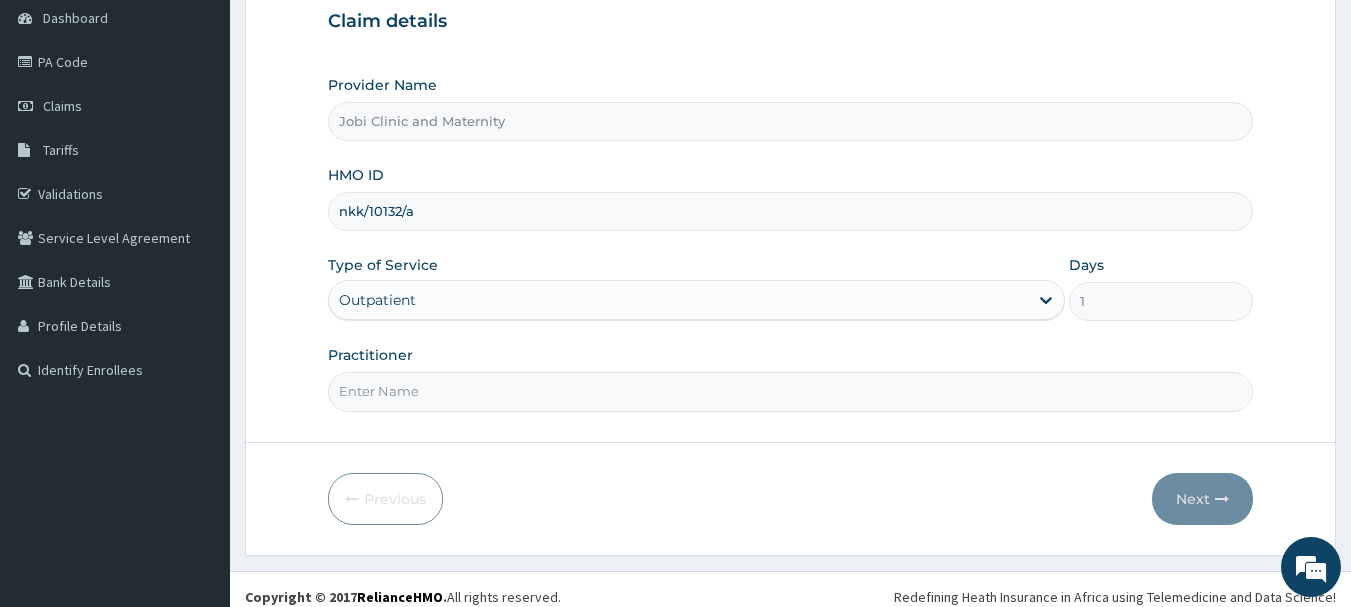 type on "DR [LAST]" 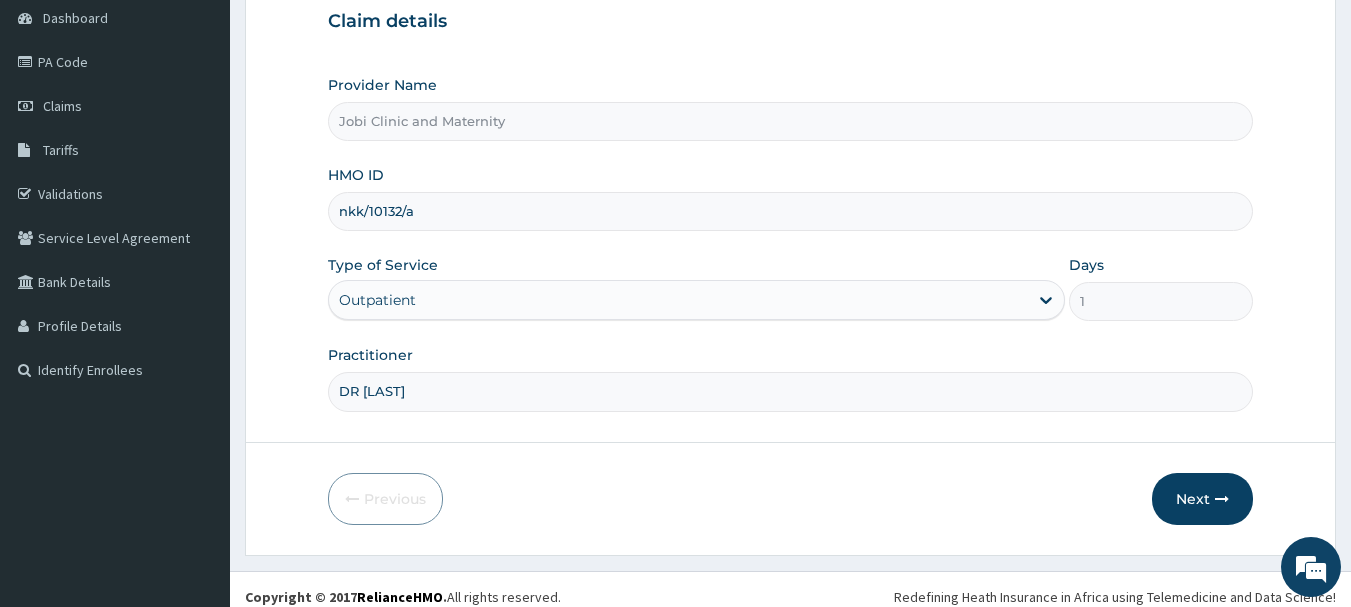 click on "Previous   Next" at bounding box center [791, 499] 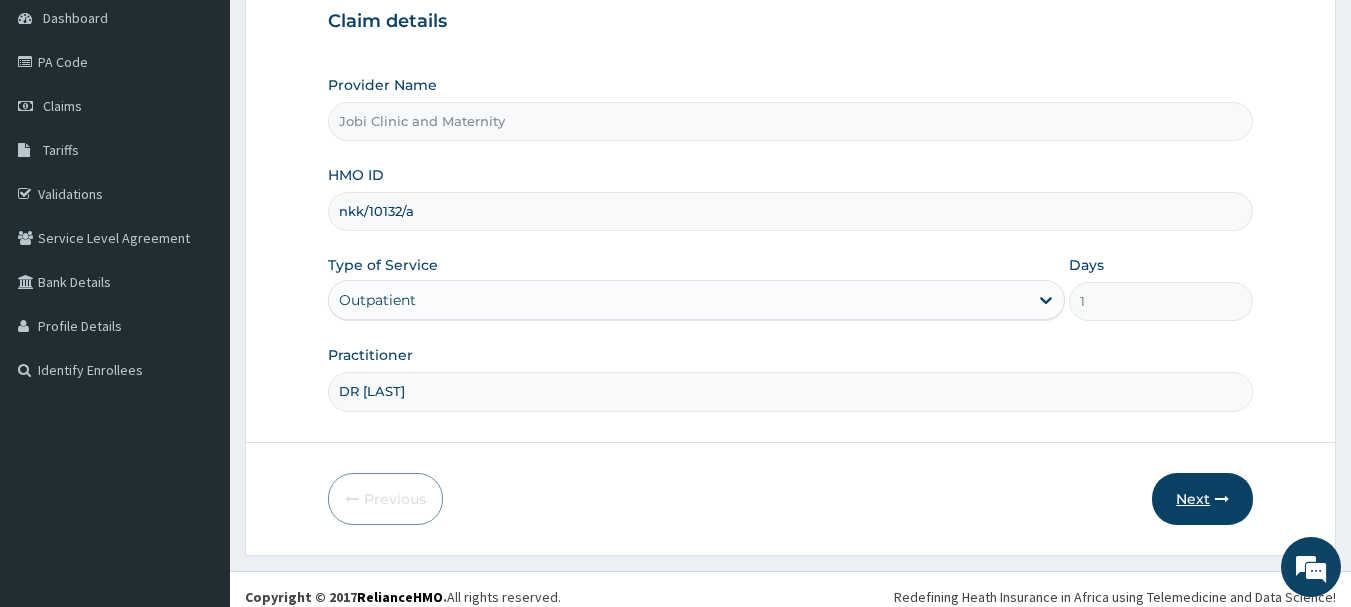 click on "Next" at bounding box center [1202, 499] 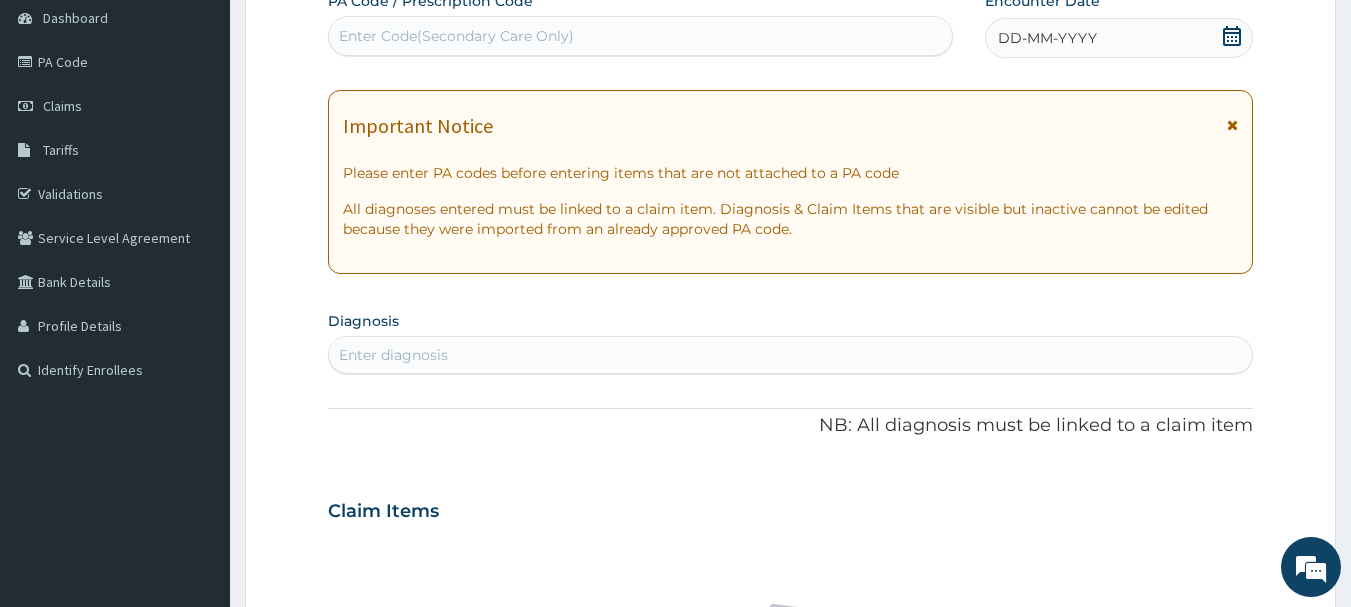 click 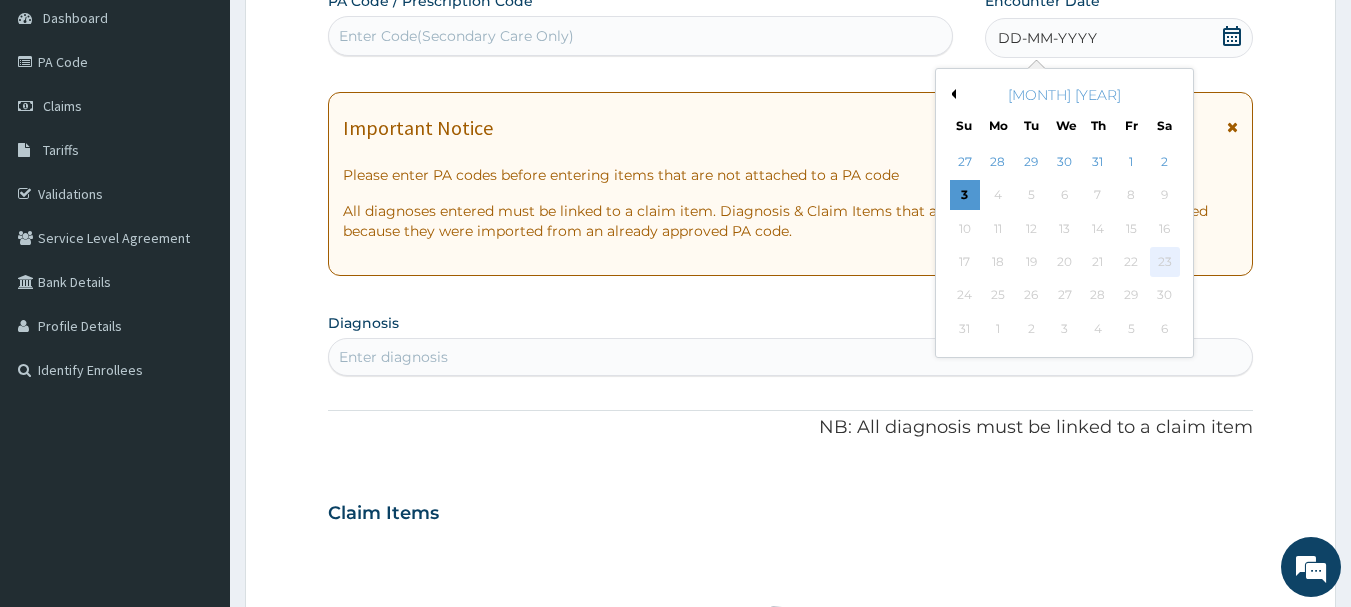 click on "23" at bounding box center [1165, 262] 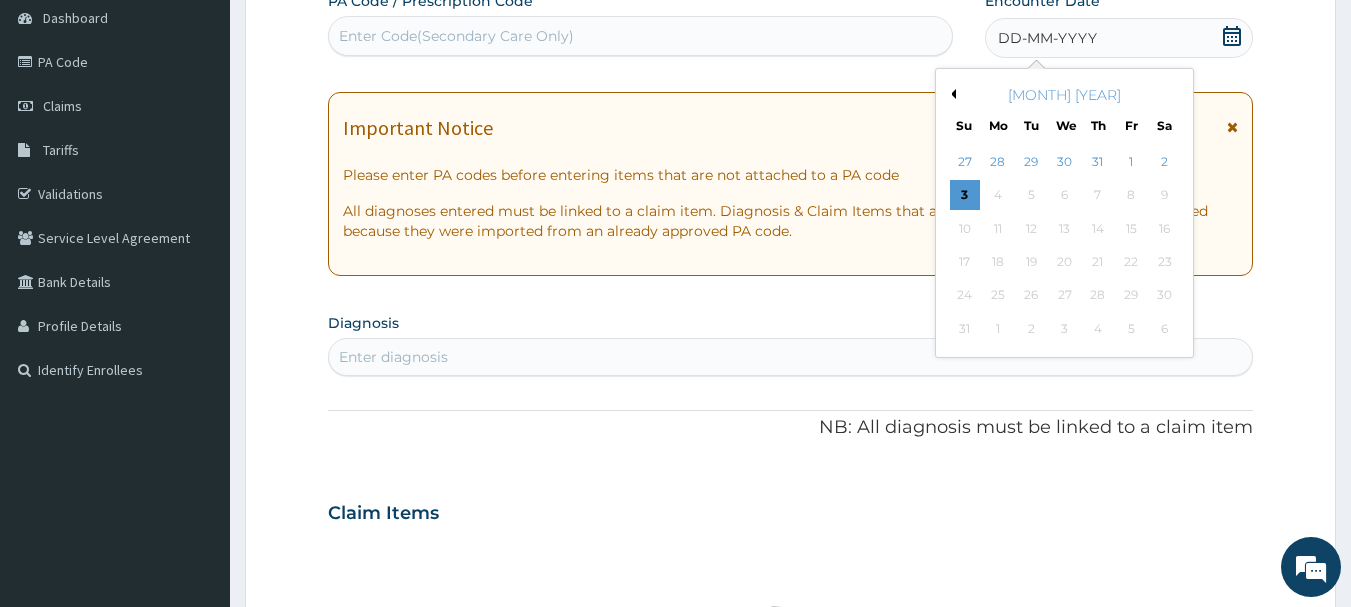 click on "[MONTH] [YEAR]" at bounding box center [1064, 95] 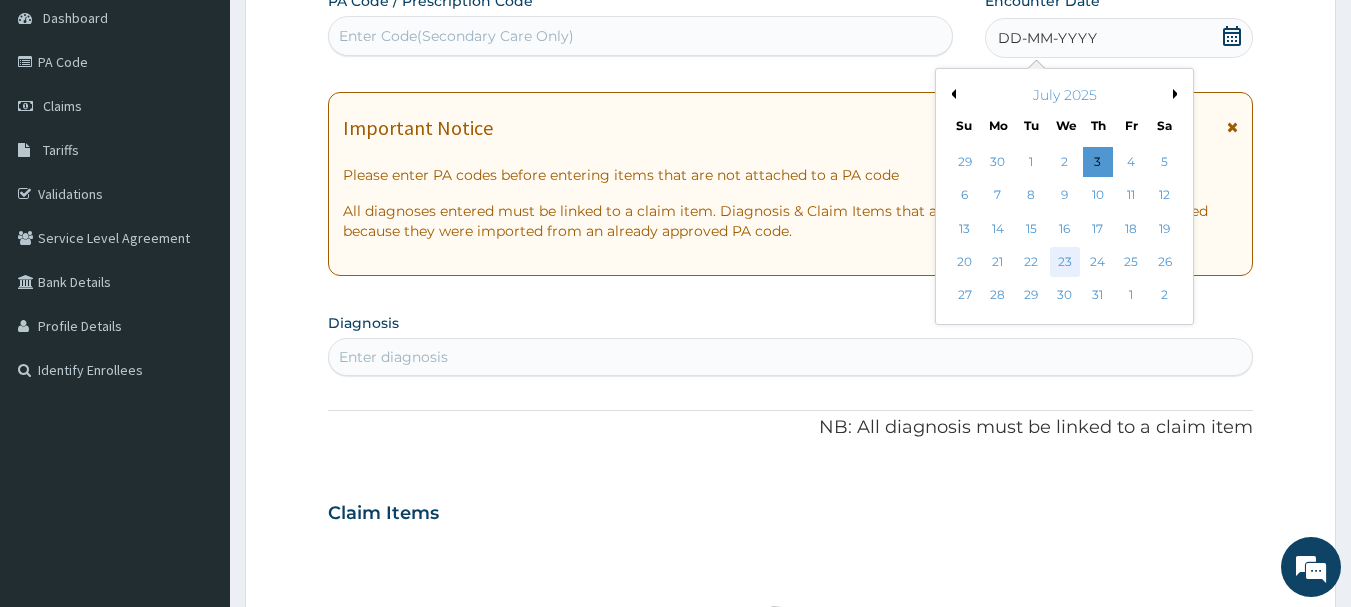 click on "23" at bounding box center (1065, 262) 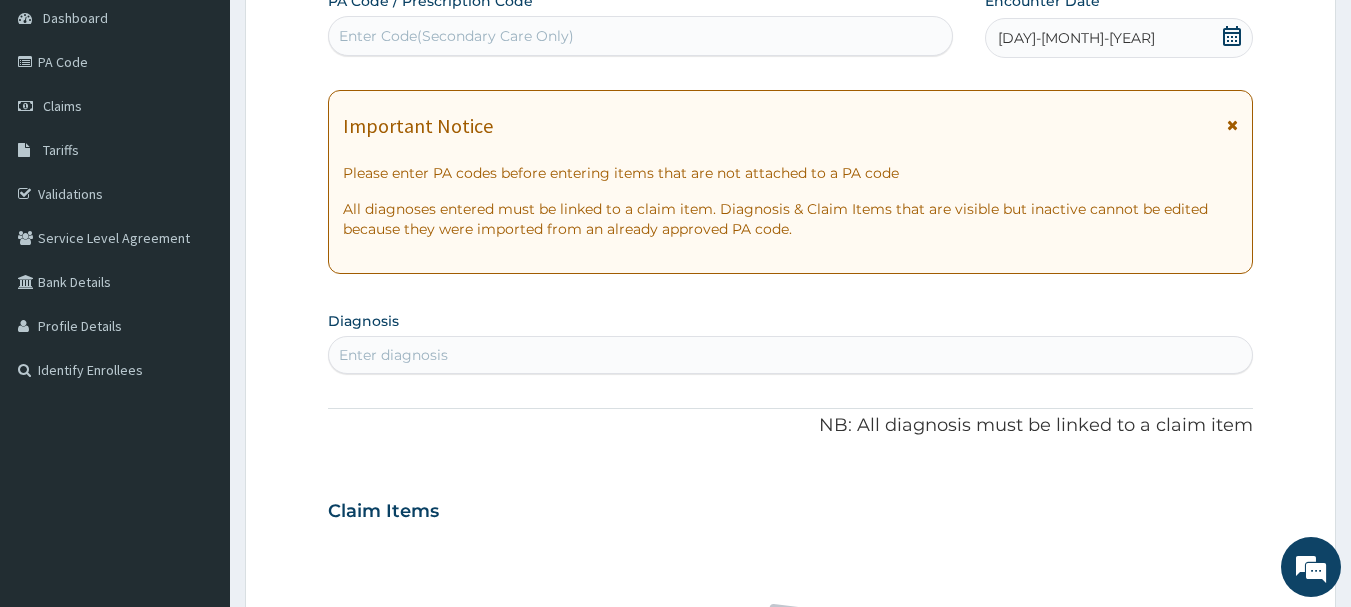 click on "Enter diagnosis" at bounding box center [791, 355] 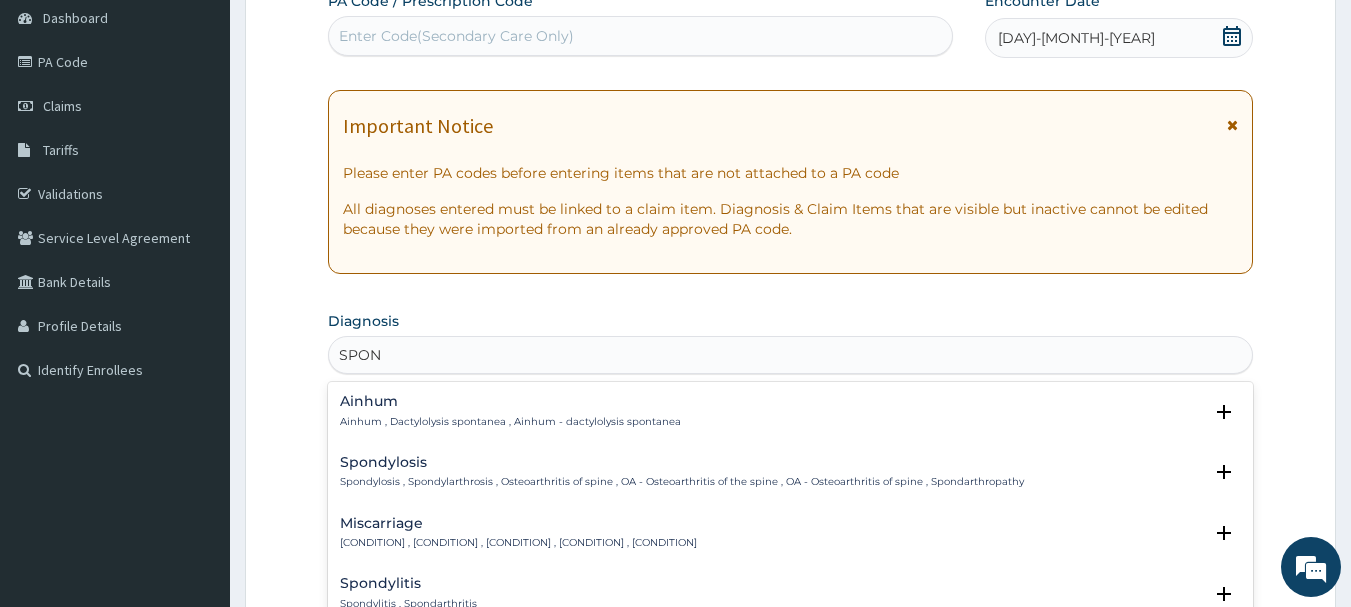 type on "SPOND" 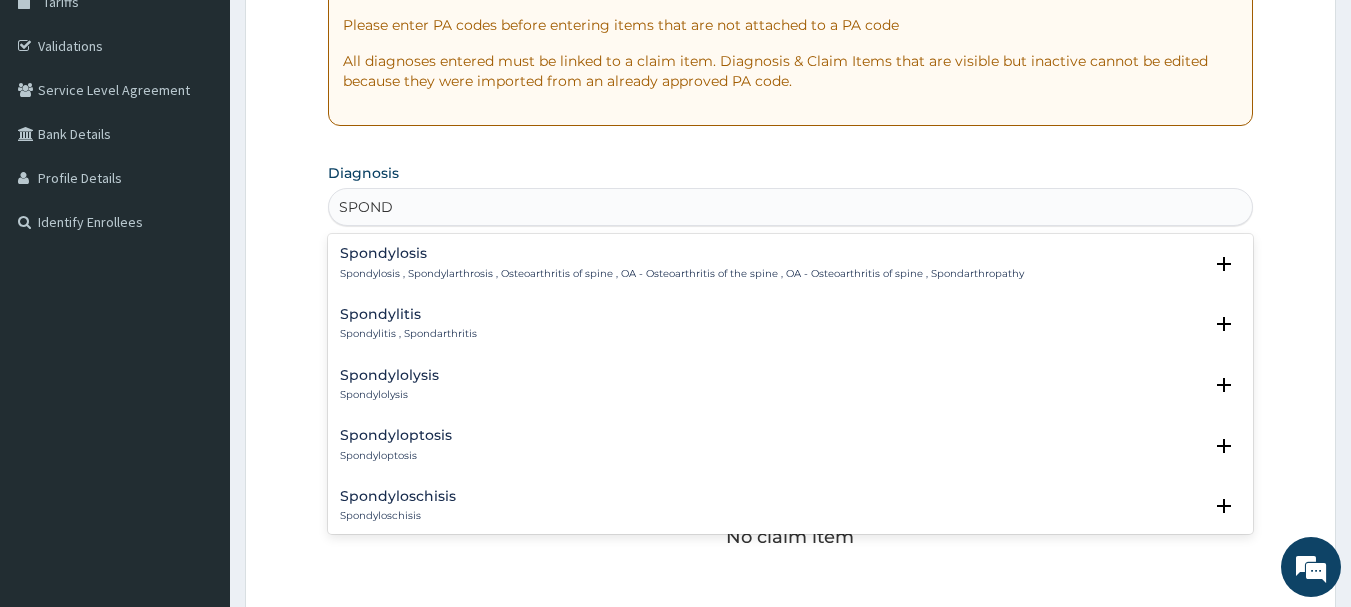 scroll, scrollTop: 360, scrollLeft: 0, axis: vertical 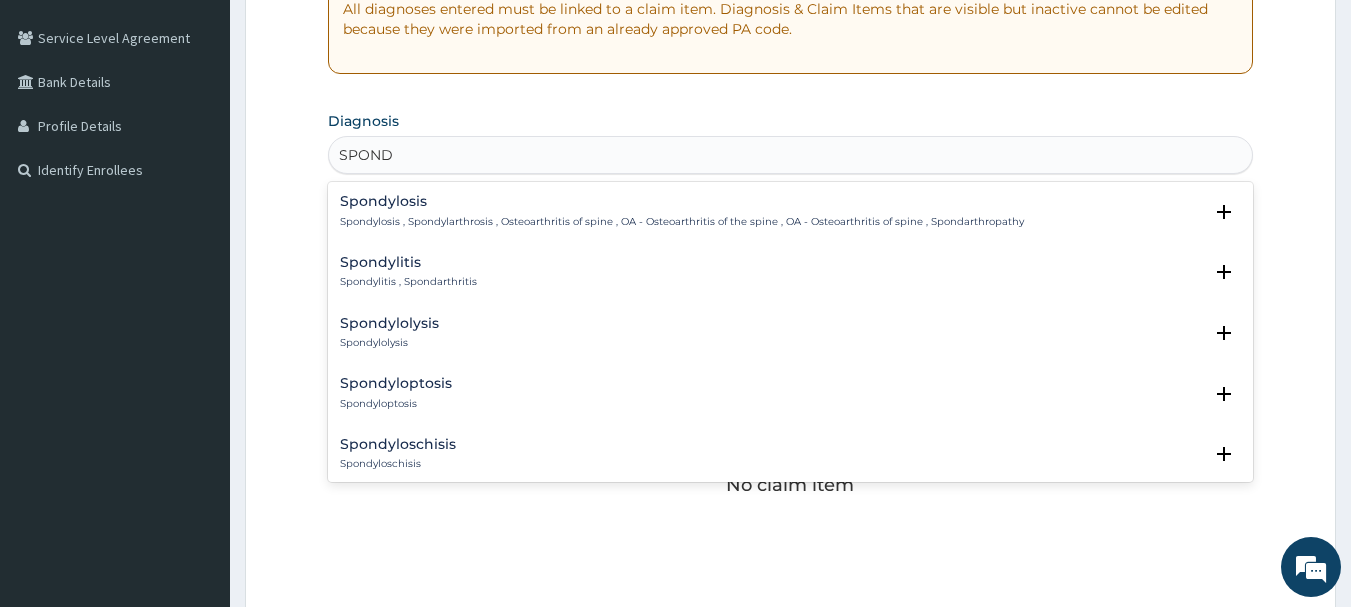 click on "Spondylosis , Spondylarthrosis , Osteoarthritis of spine , OA - Osteoarthritis of the spine , OA - Osteoarthritis of spine , Spondarthropathy" at bounding box center (682, 222) 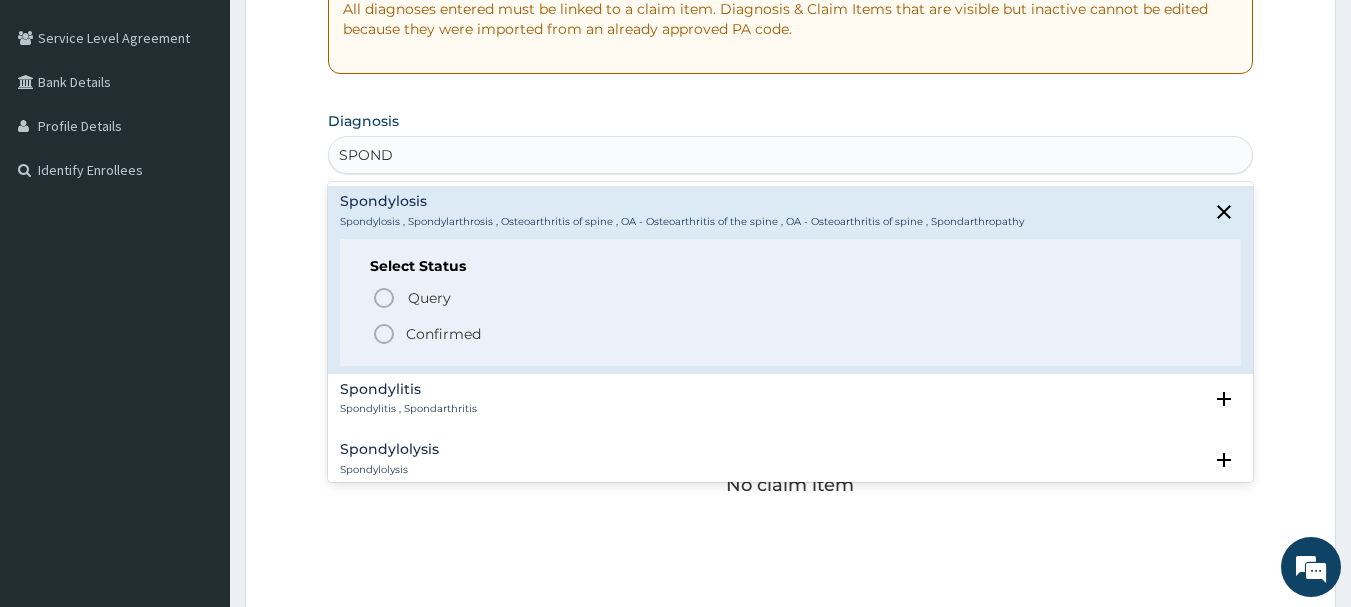 click 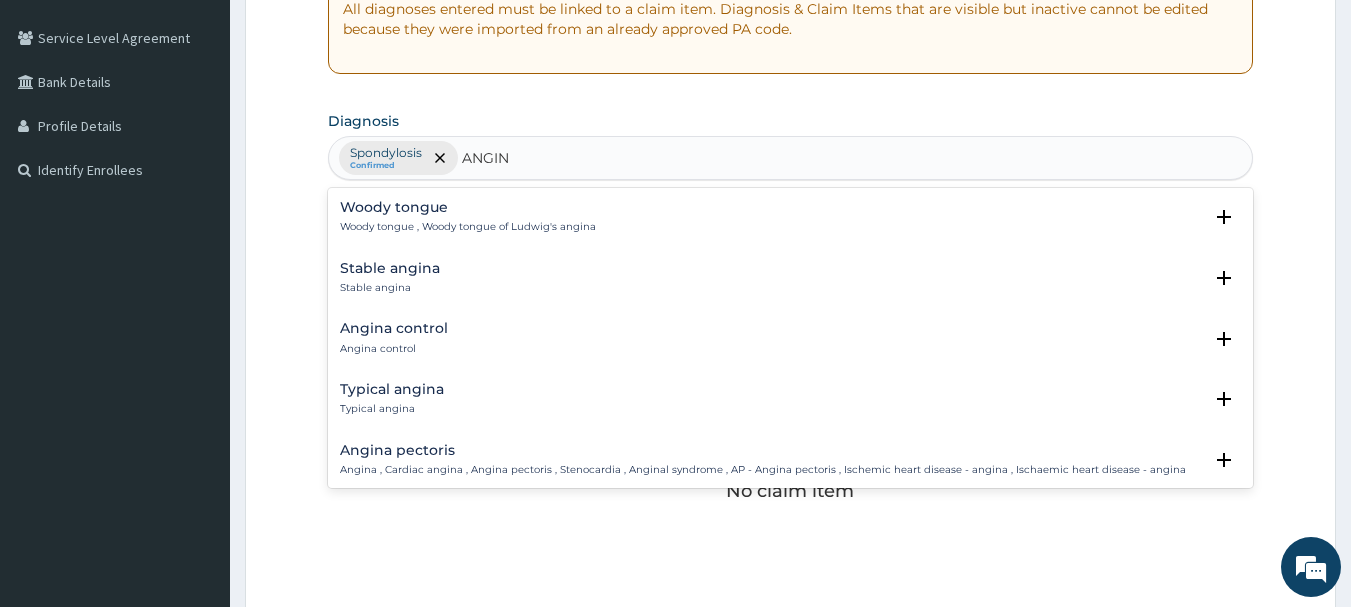 type on "ANGINA" 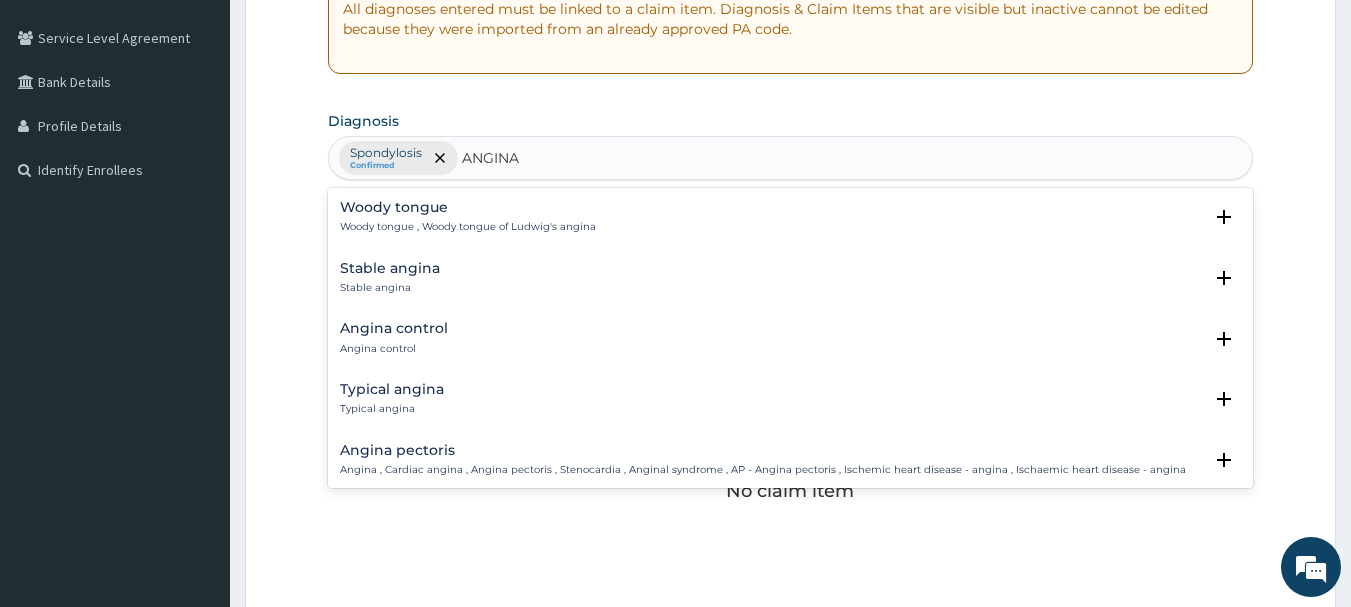 click on "Angina pectoris" at bounding box center [763, 450] 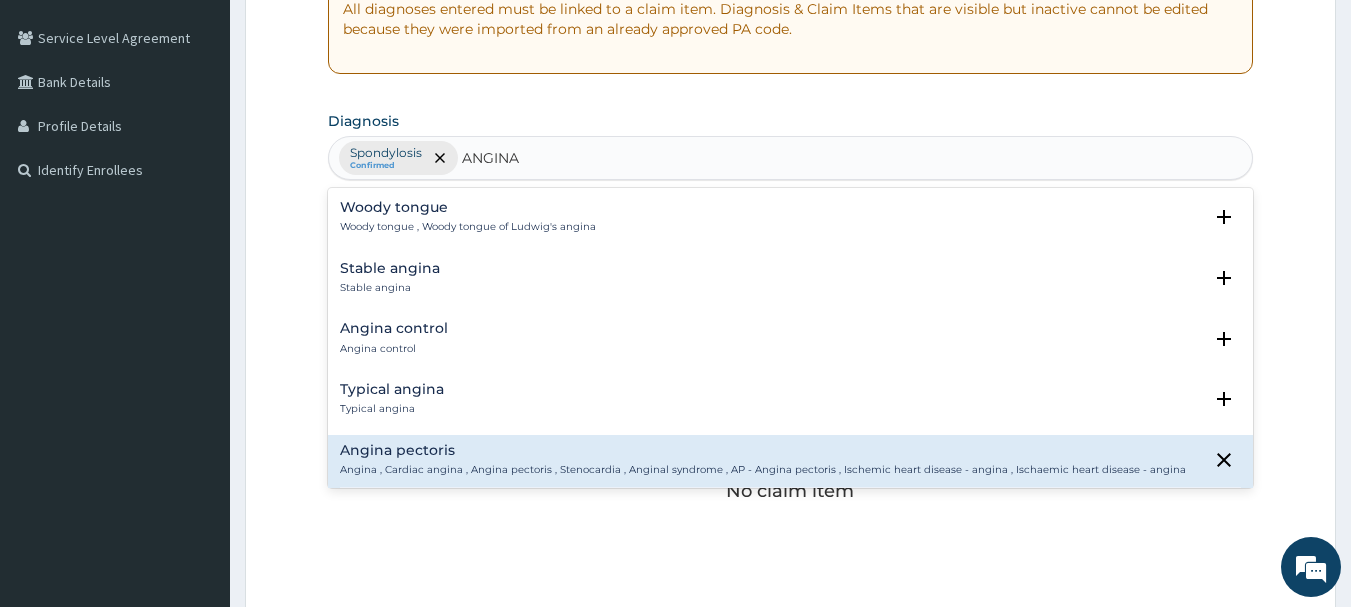 click on "Angina pectoris" at bounding box center (763, 450) 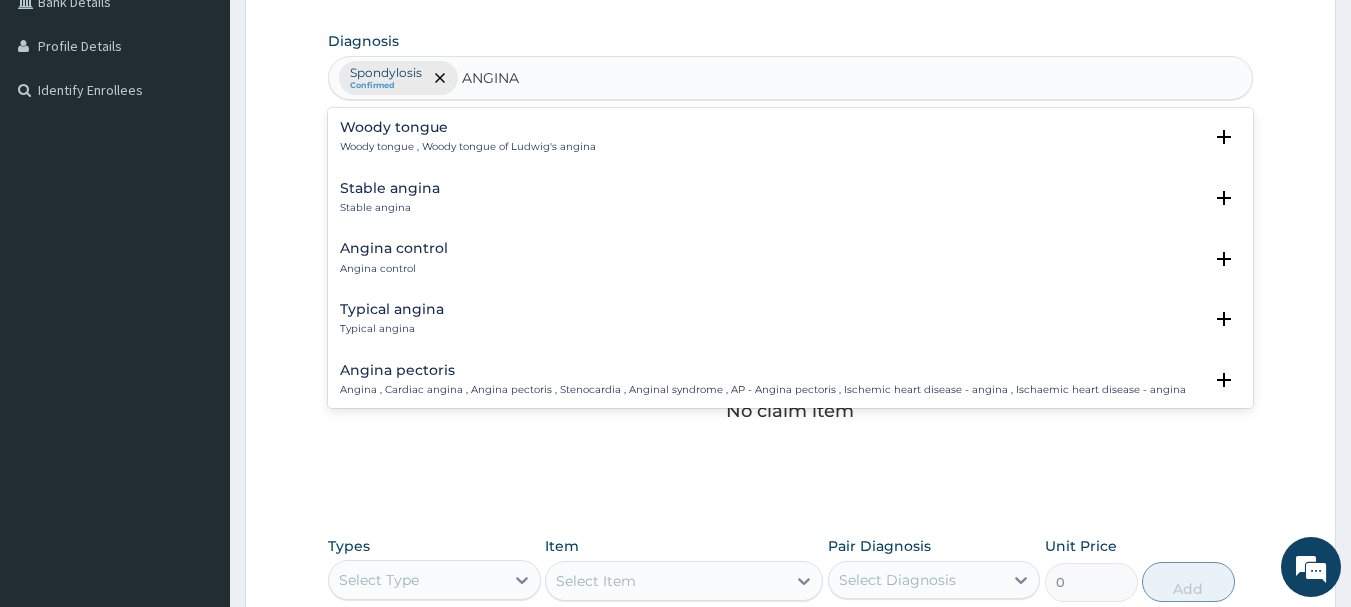 scroll, scrollTop: 520, scrollLeft: 0, axis: vertical 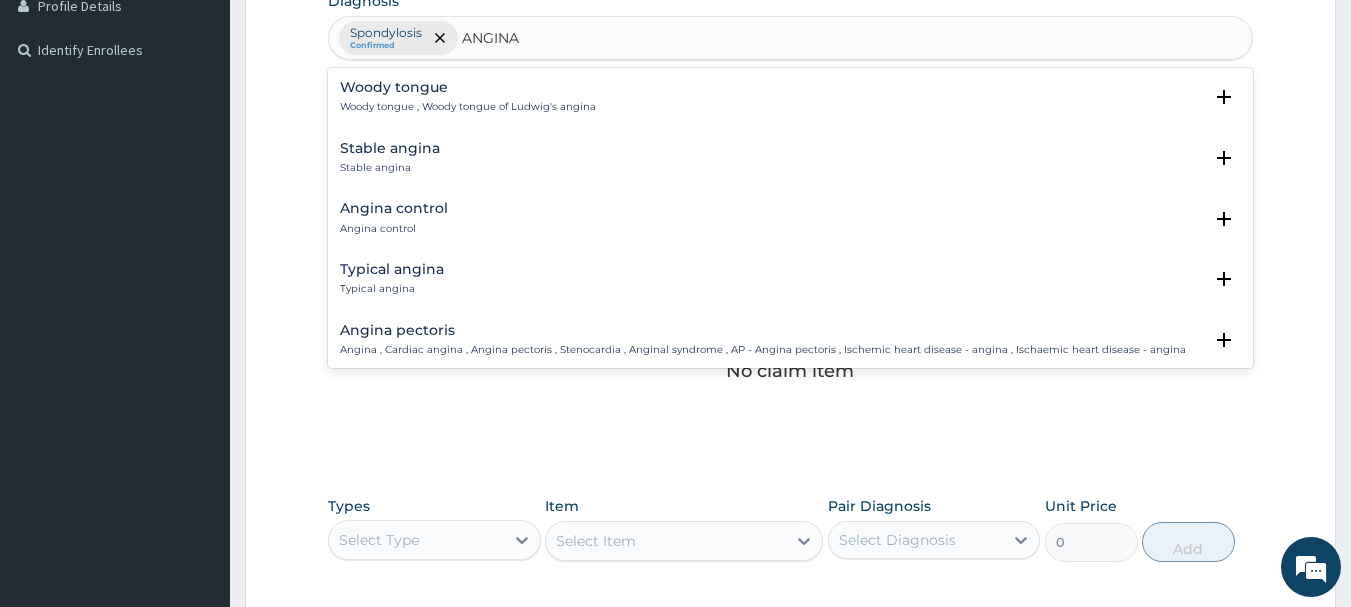 click on "Angina pectoris" at bounding box center (763, 330) 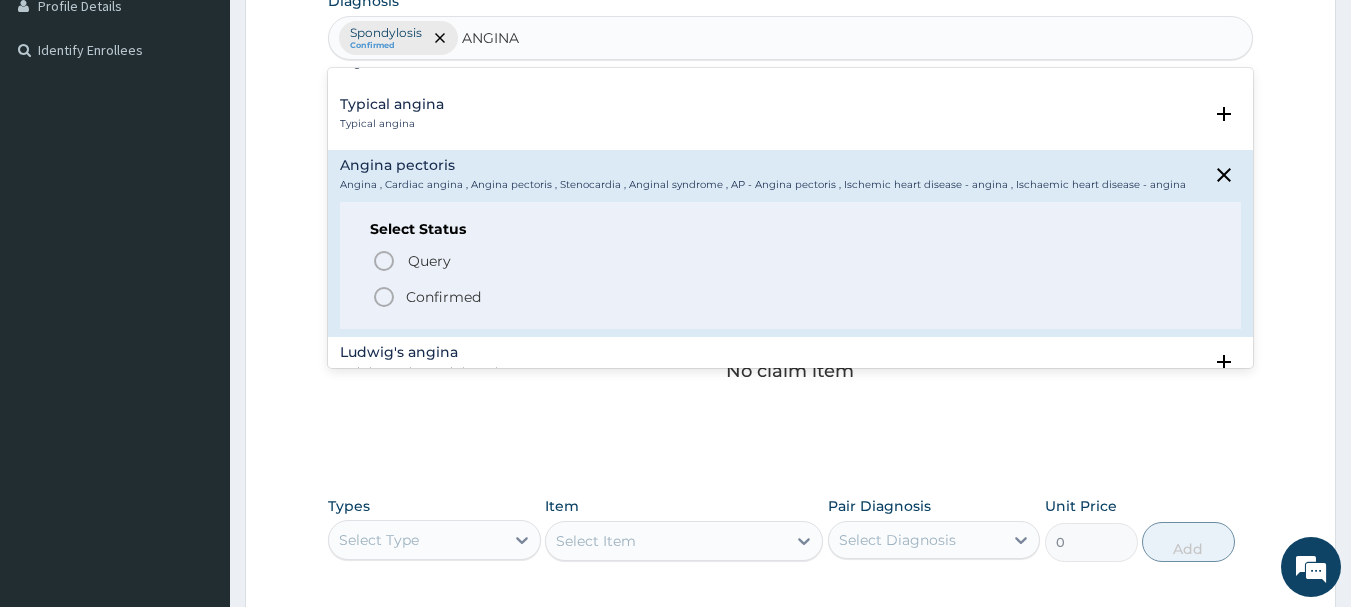 scroll, scrollTop: 200, scrollLeft: 0, axis: vertical 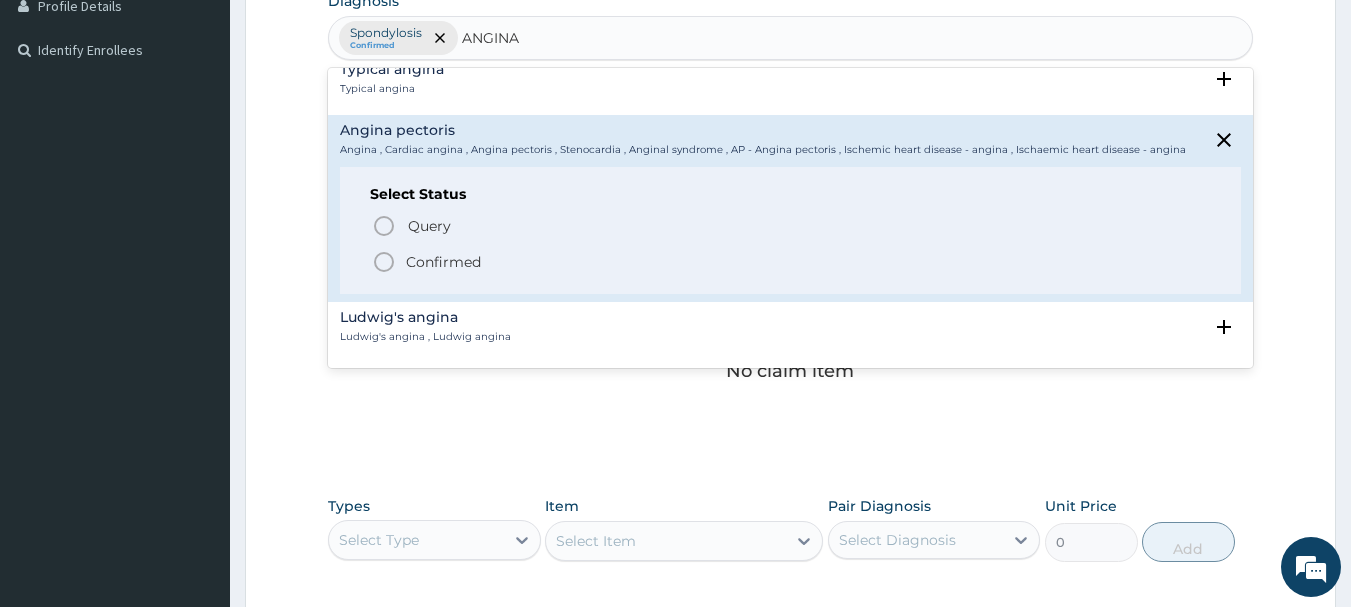 click 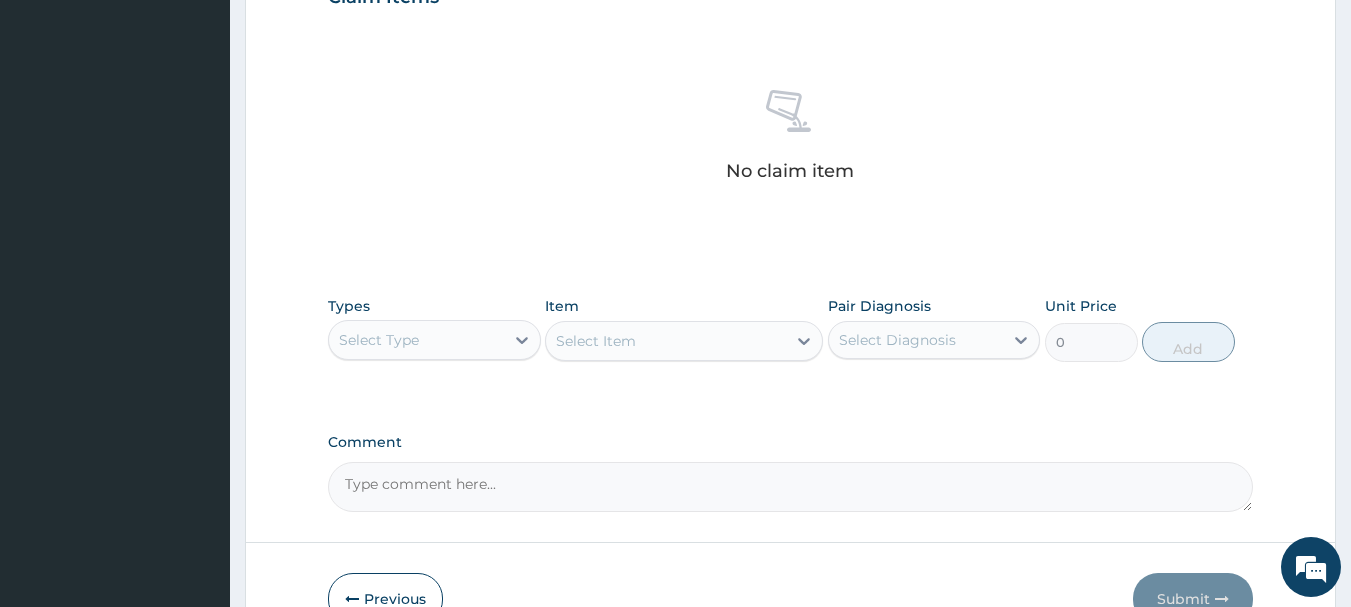 scroll, scrollTop: 760, scrollLeft: 0, axis: vertical 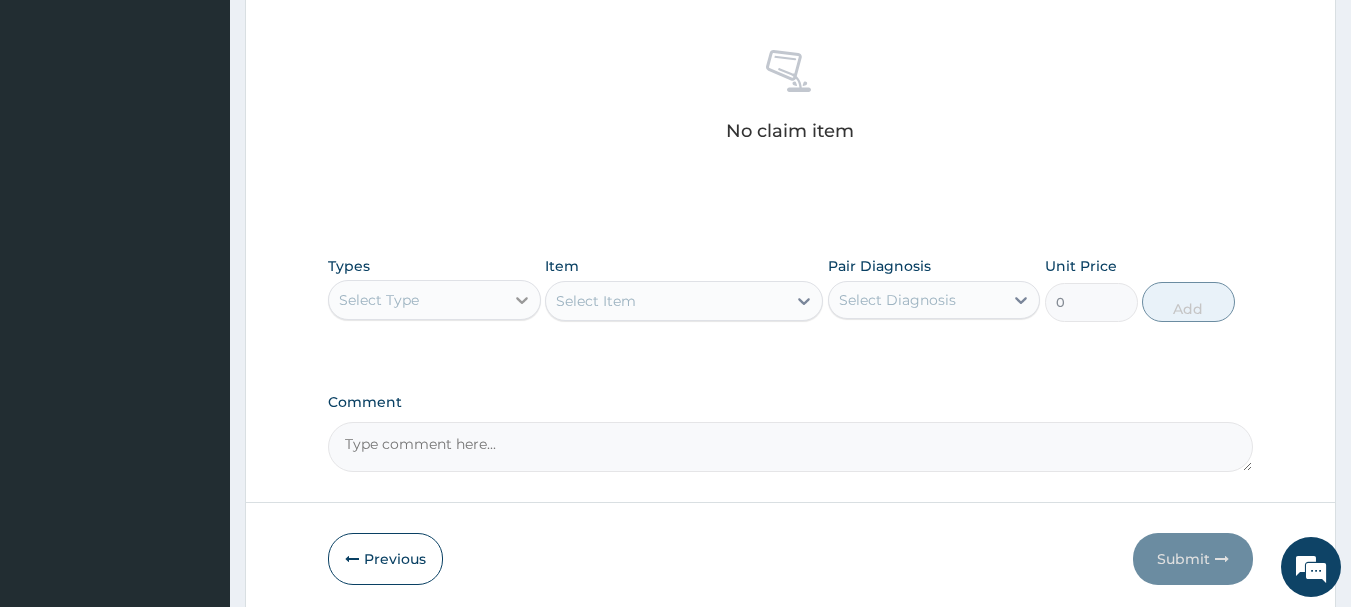 click 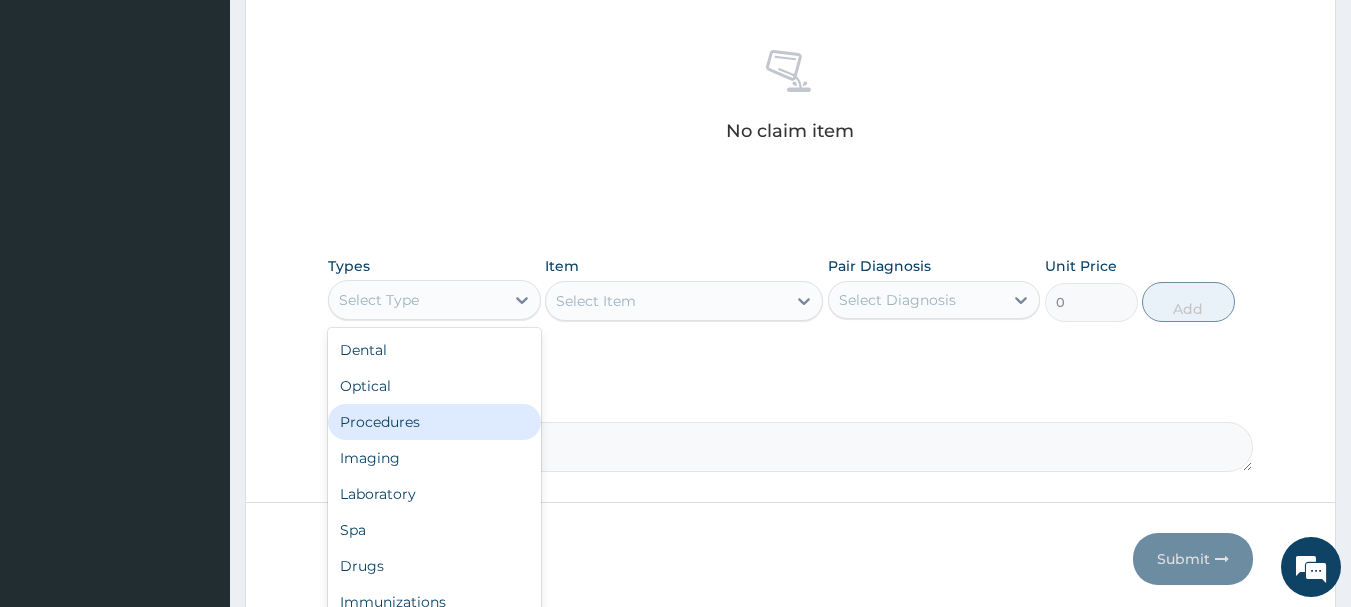 click on "Procedures" at bounding box center [434, 422] 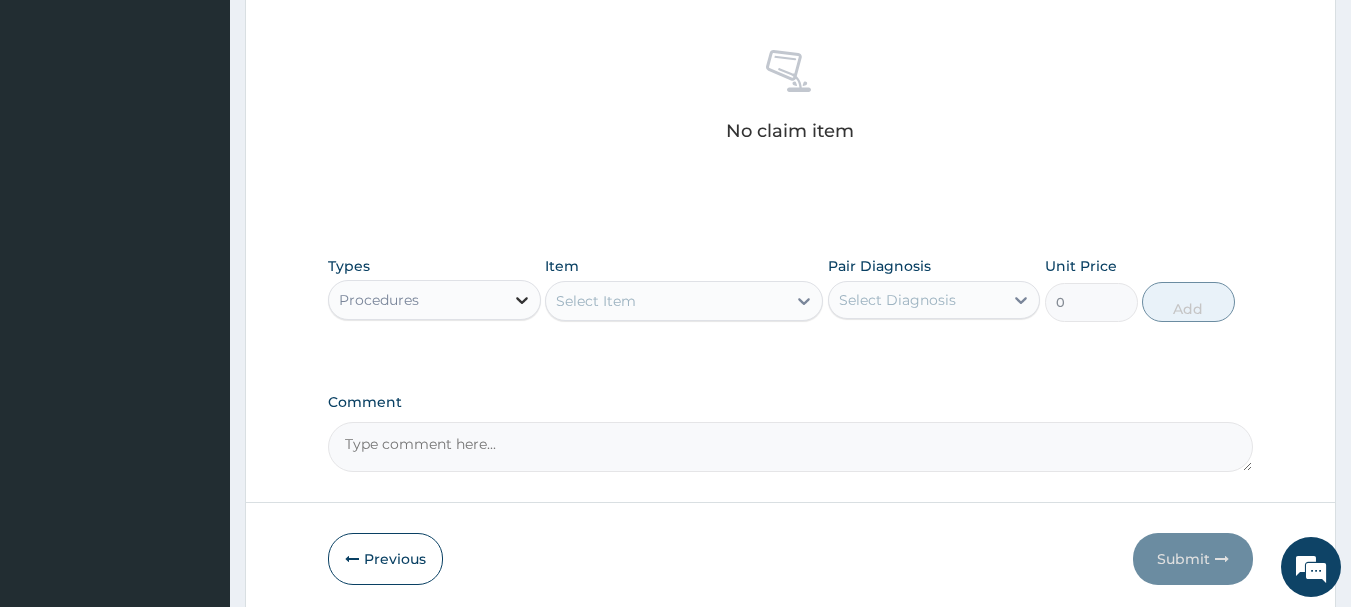 click at bounding box center (522, 300) 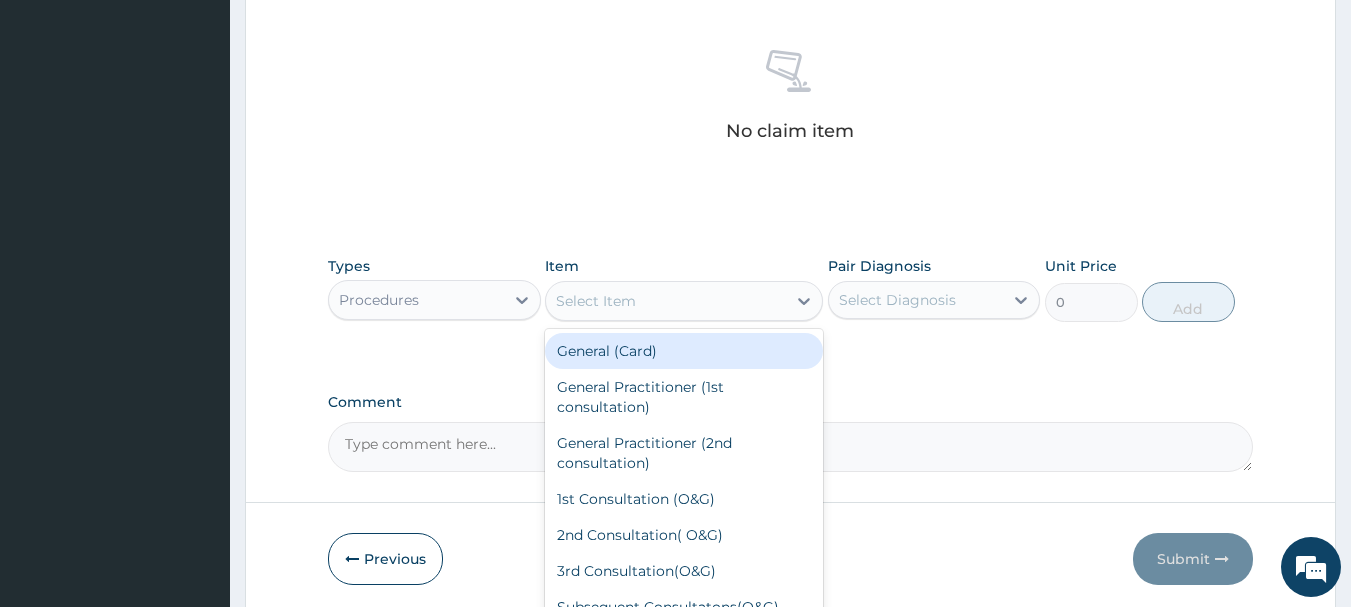 click on "Select Item" at bounding box center [666, 301] 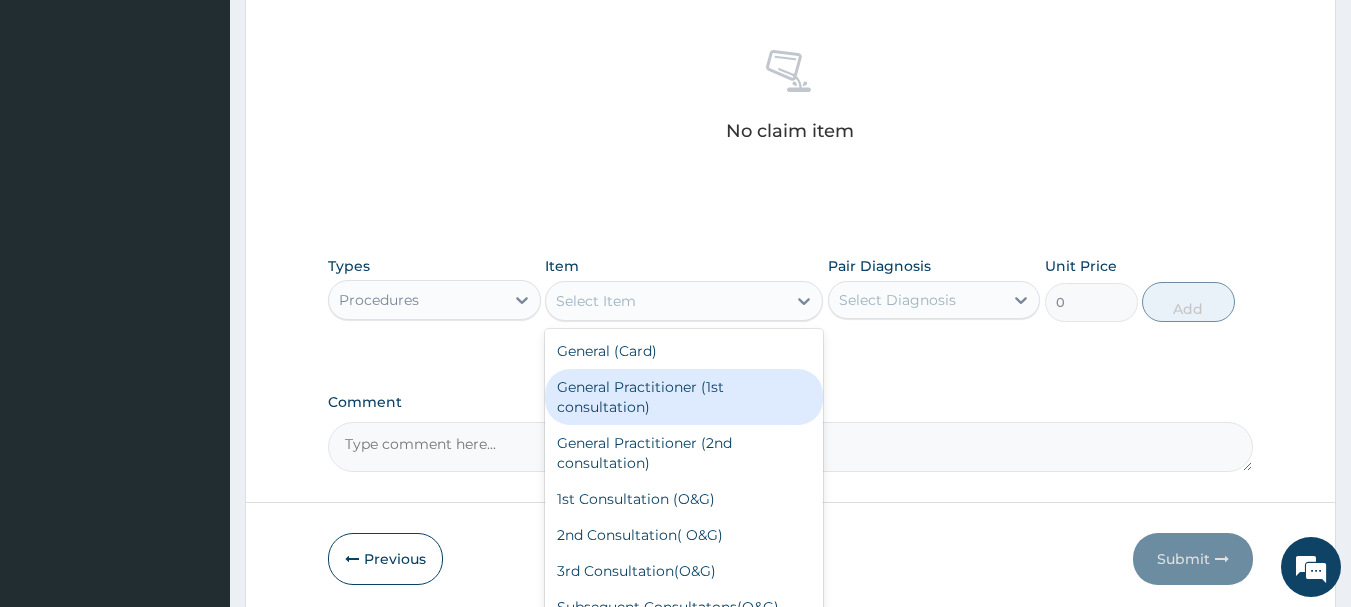 click on "General Practitioner (1st consultation)" at bounding box center [684, 397] 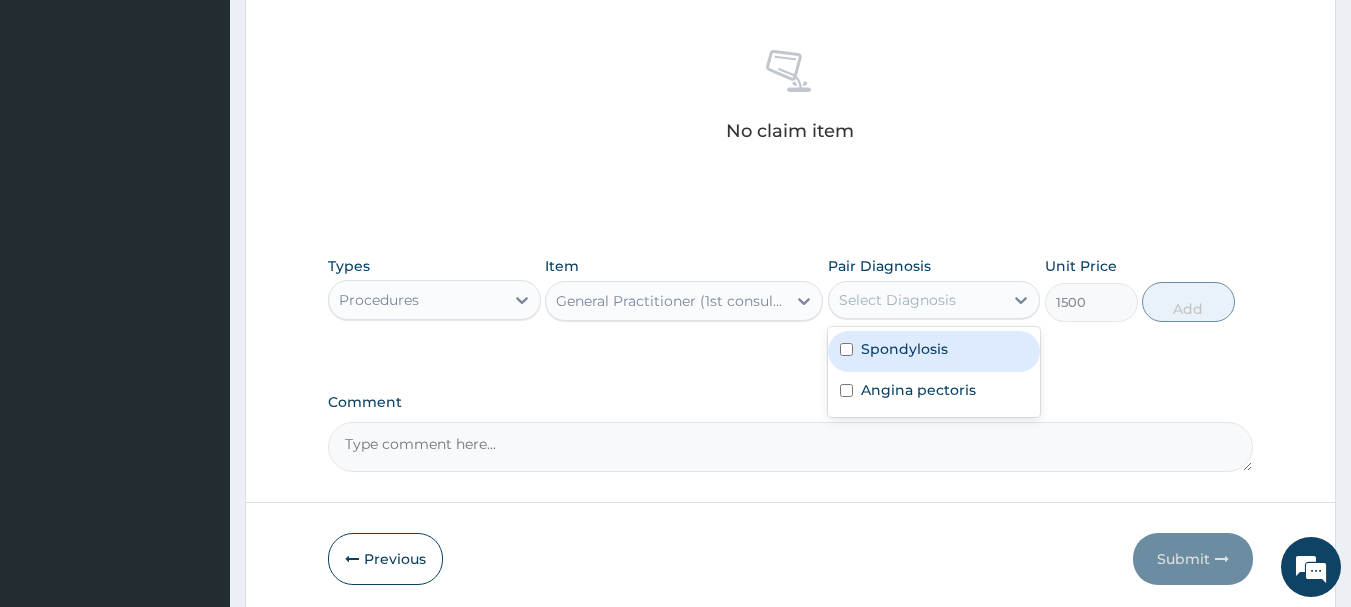 click on "Select Diagnosis" at bounding box center (916, 300) 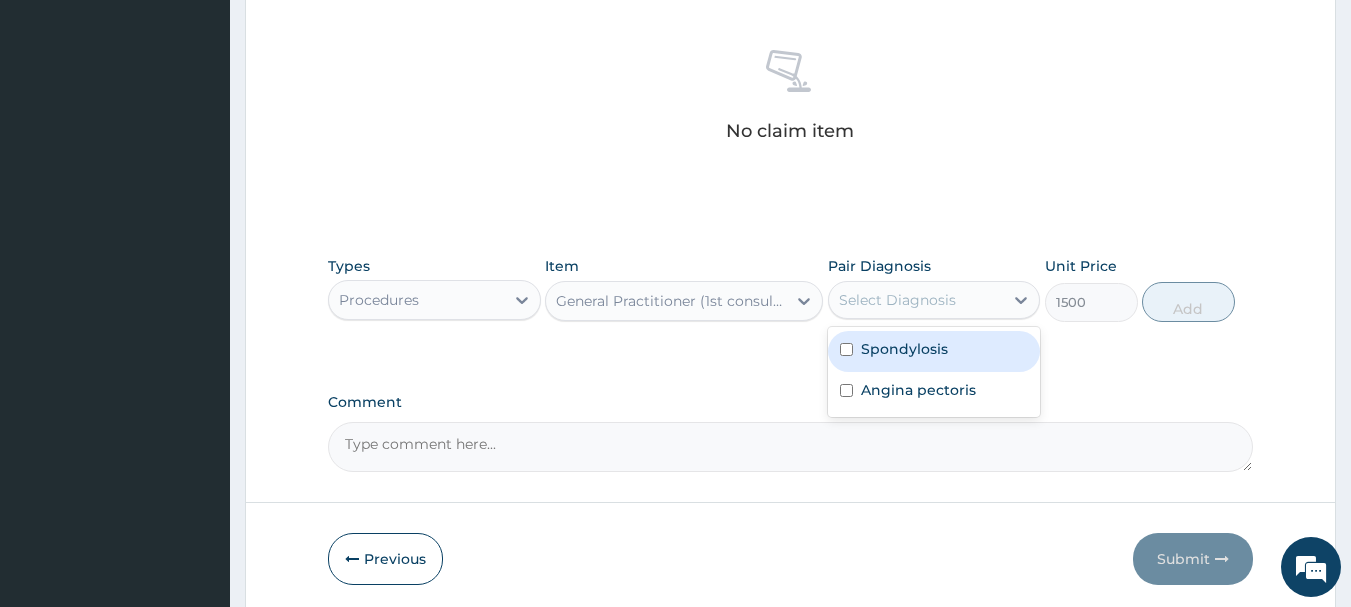 click at bounding box center [846, 349] 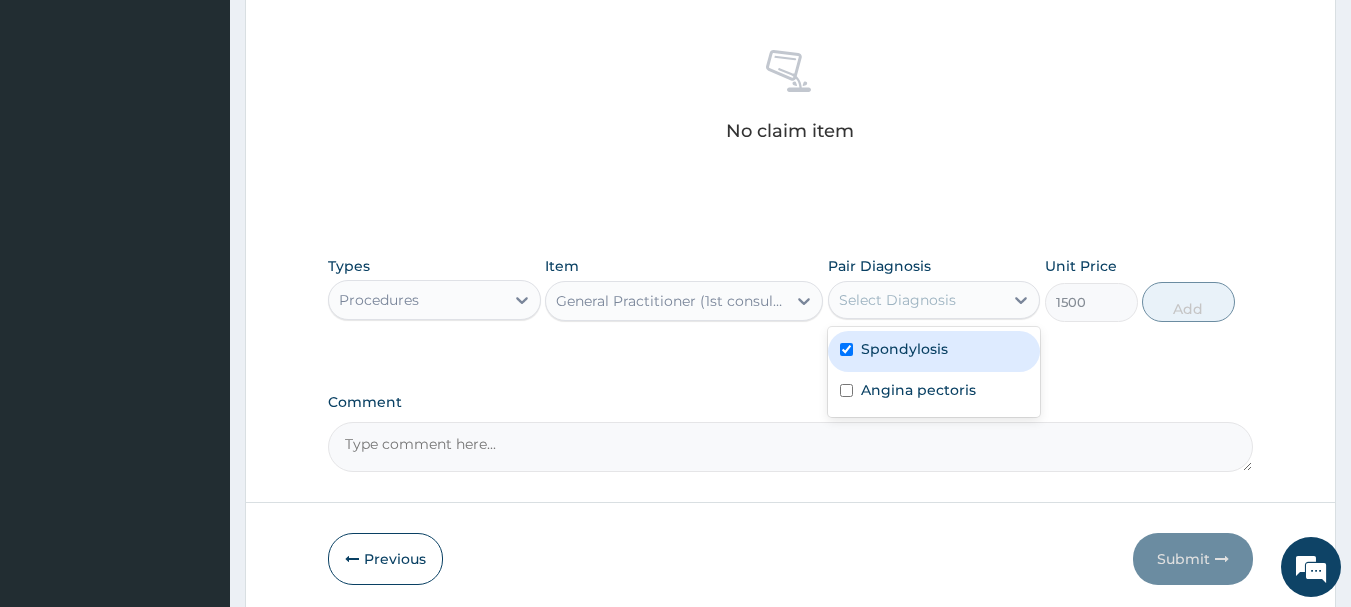 checkbox on "true" 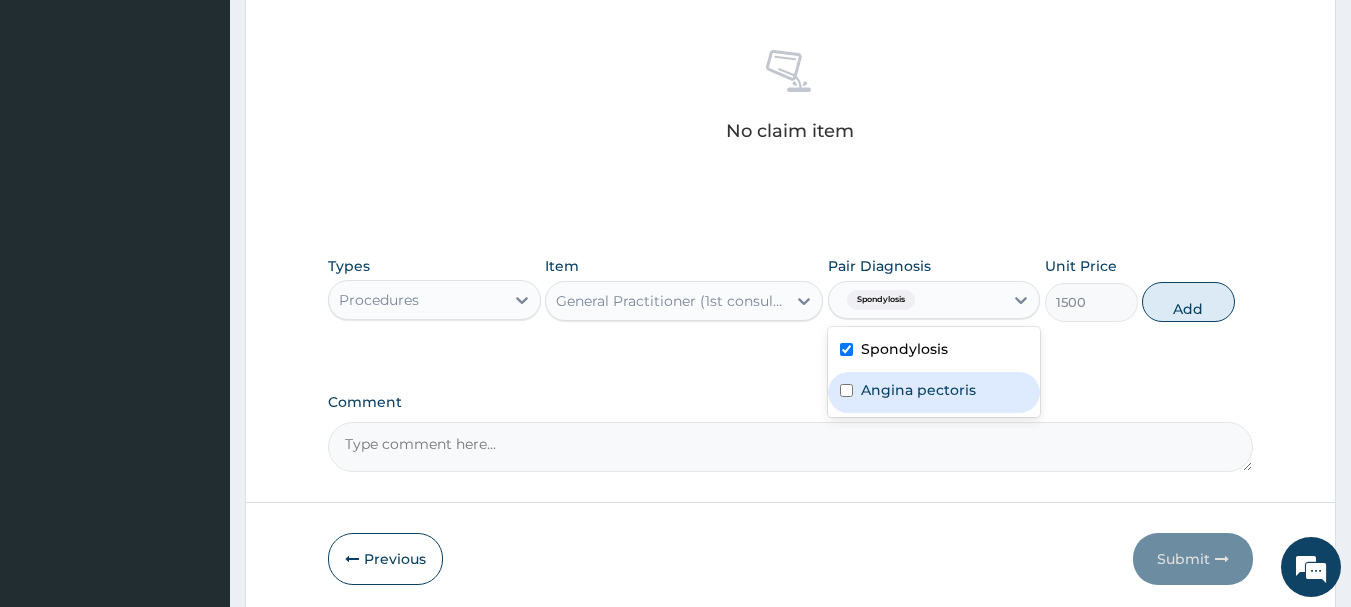click at bounding box center [846, 390] 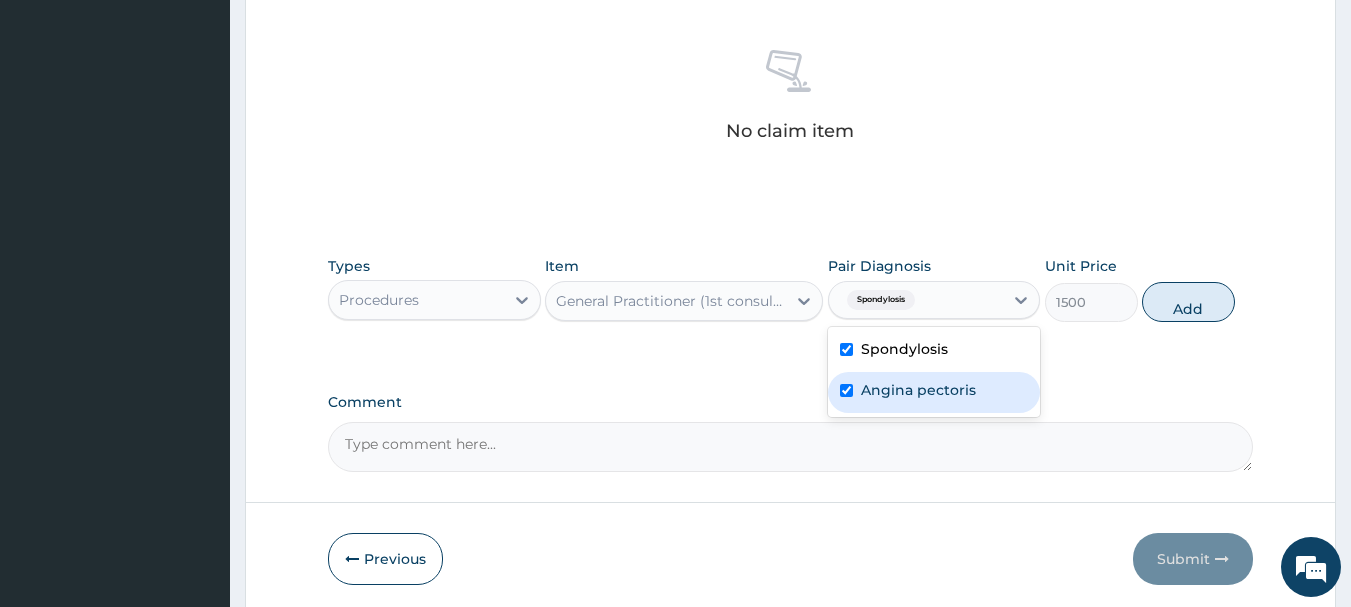 checkbox on "true" 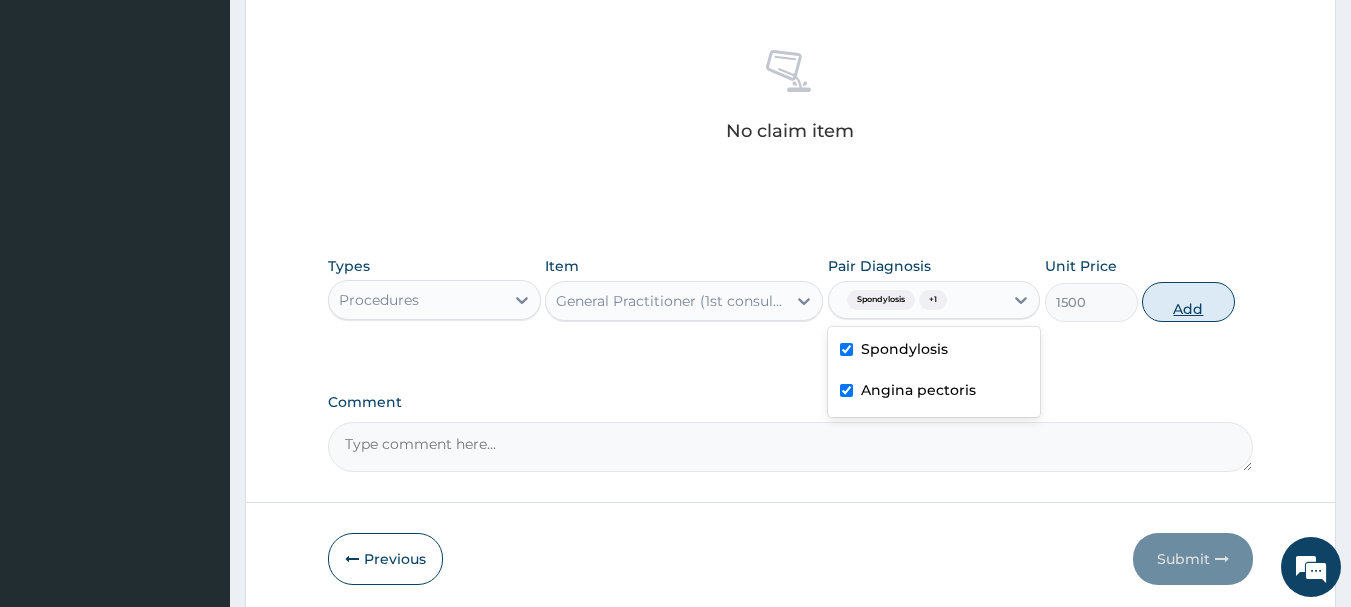 click on "Add" at bounding box center [1188, 302] 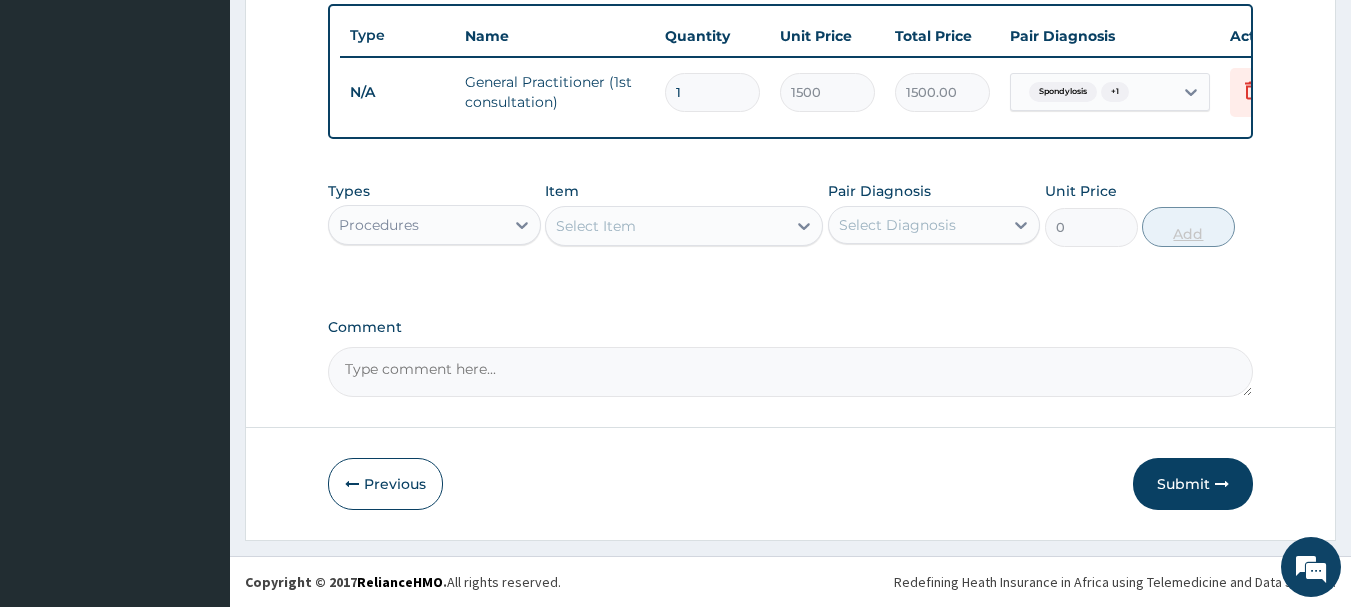 scroll, scrollTop: 755, scrollLeft: 0, axis: vertical 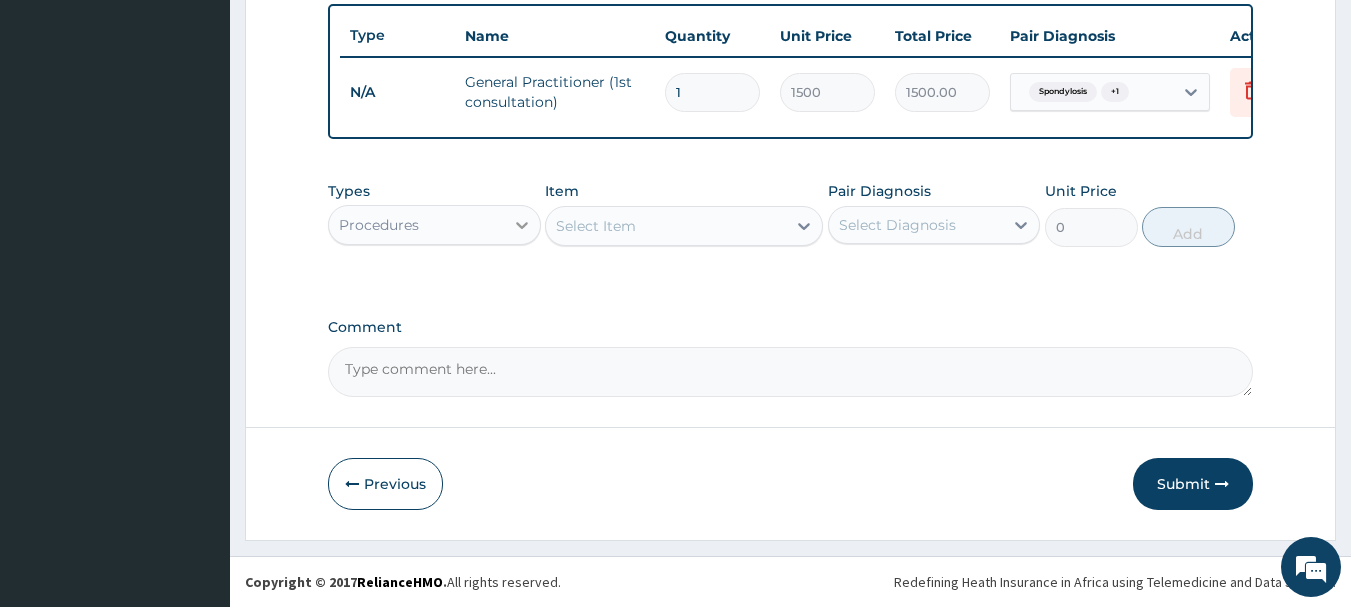 click 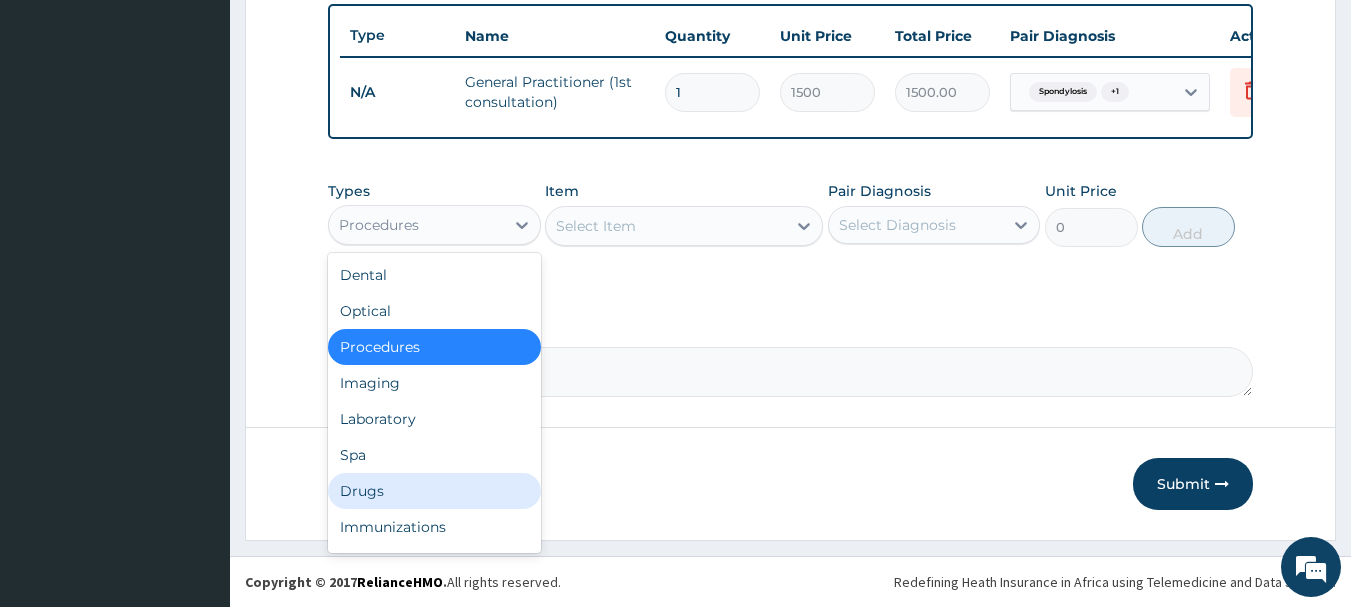 click on "Drugs" at bounding box center (434, 491) 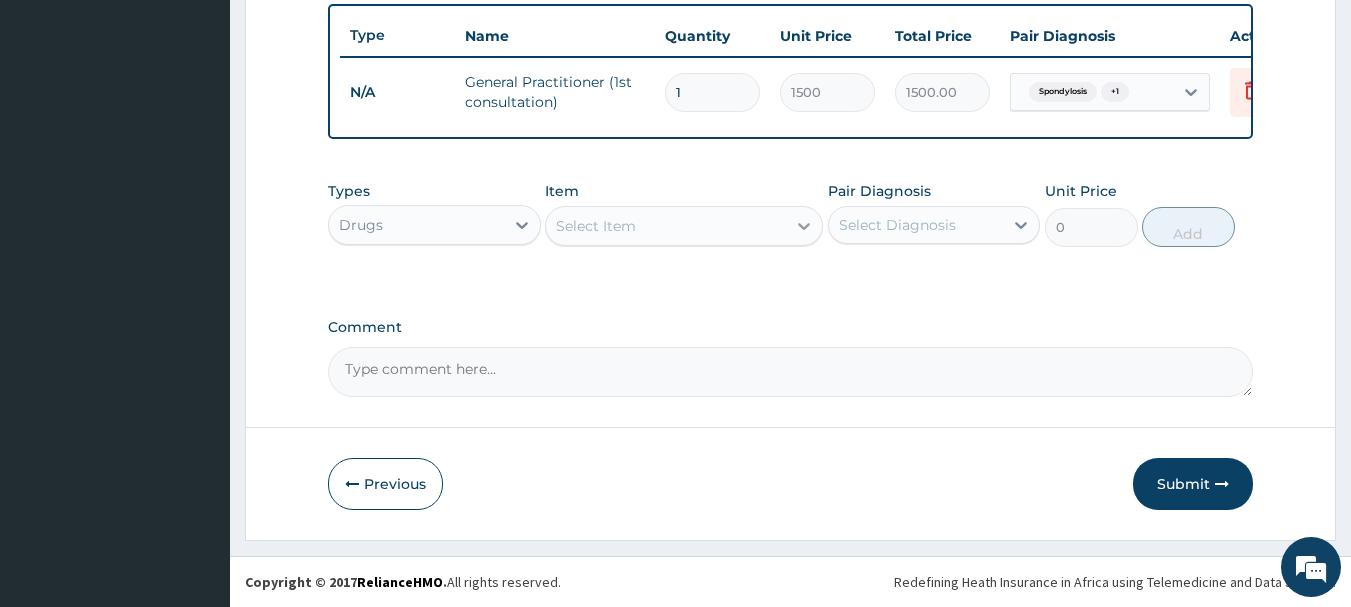 click 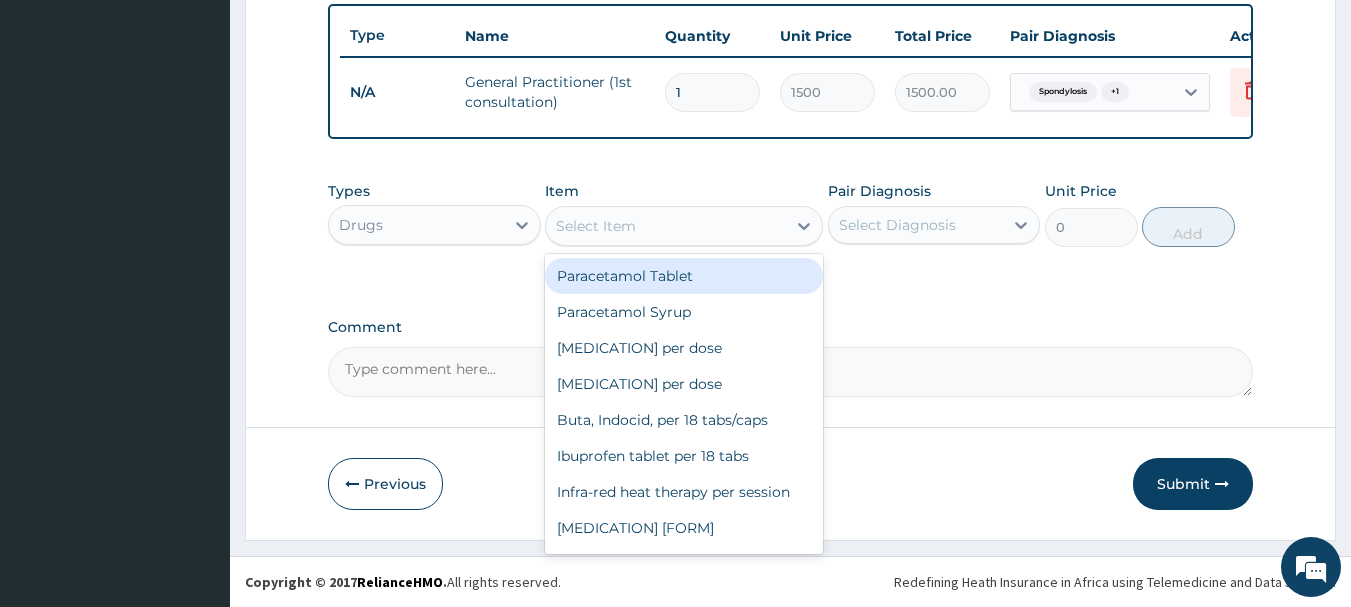click on "Paracetamol Tablet" at bounding box center [684, 276] 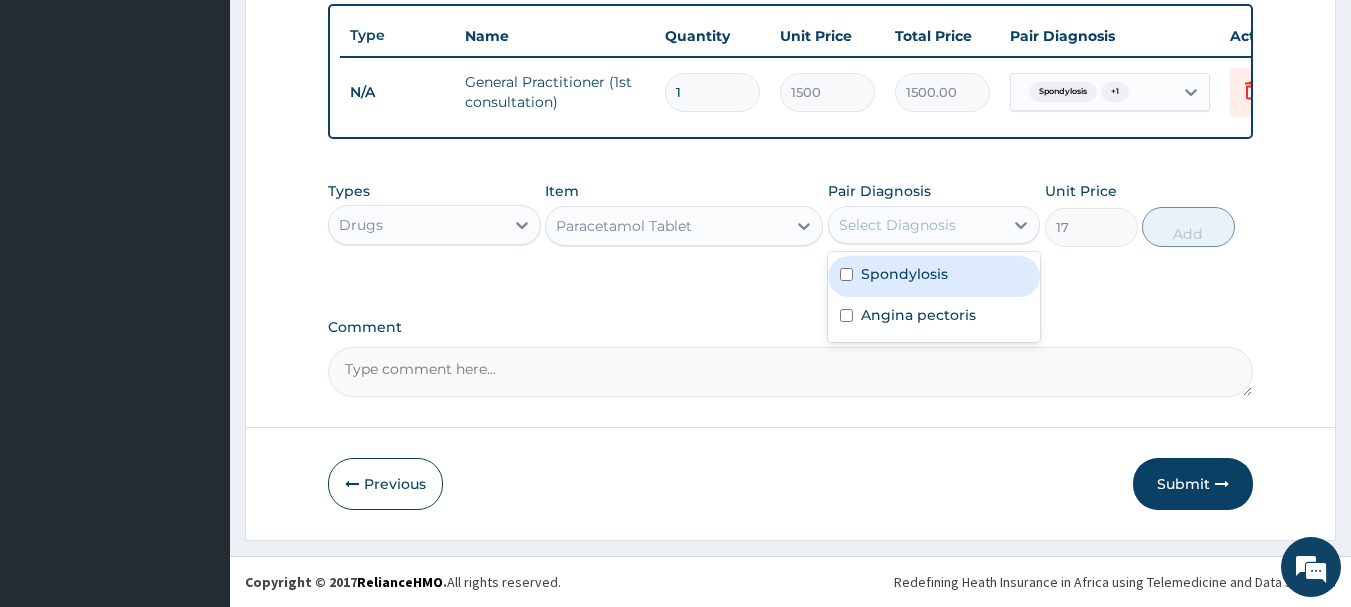 click on "Select Diagnosis" at bounding box center [916, 225] 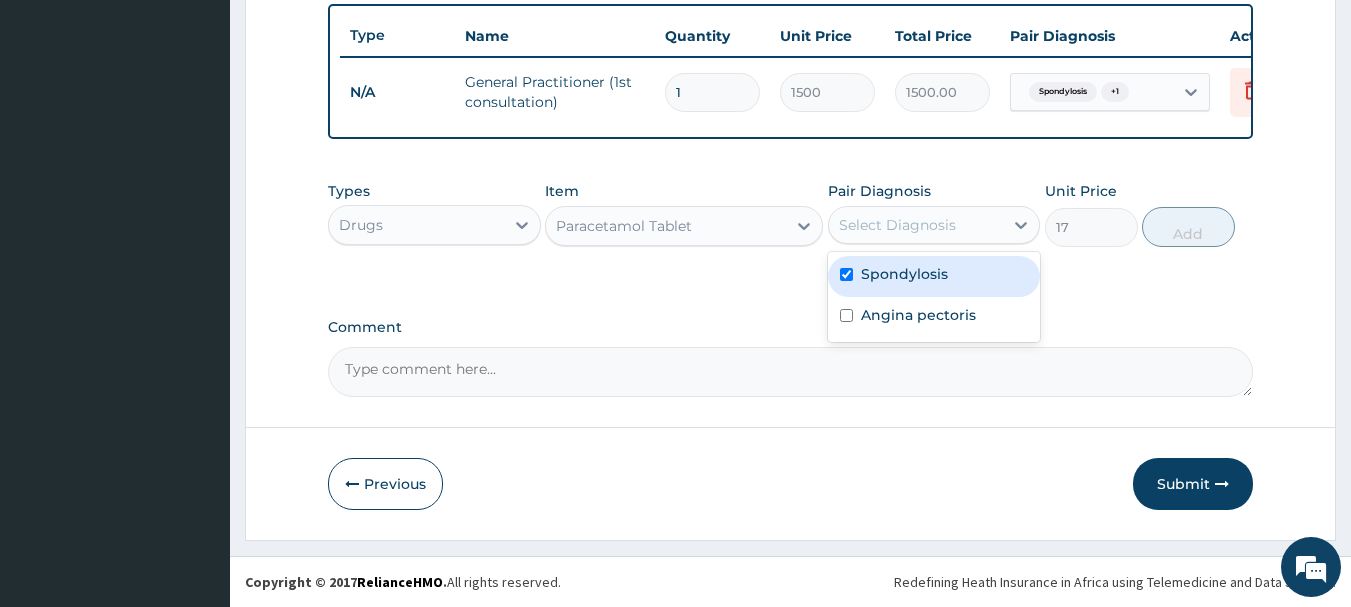 checkbox on "true" 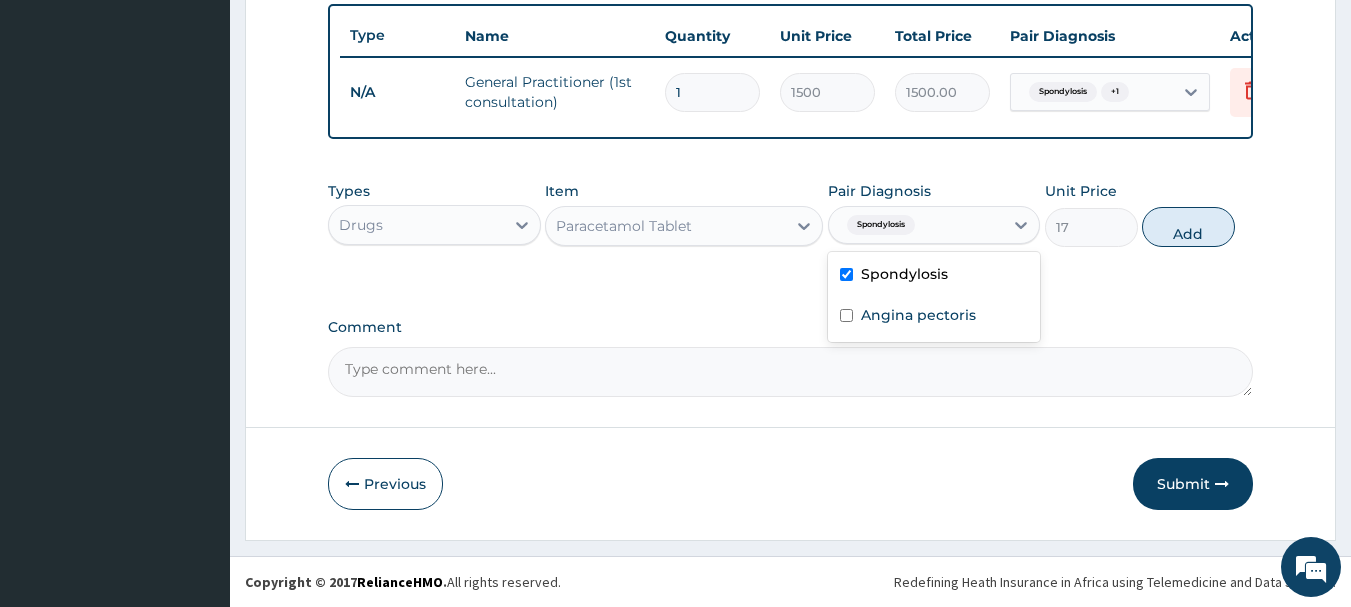 click on "Paracetamol Tablet" at bounding box center [666, 226] 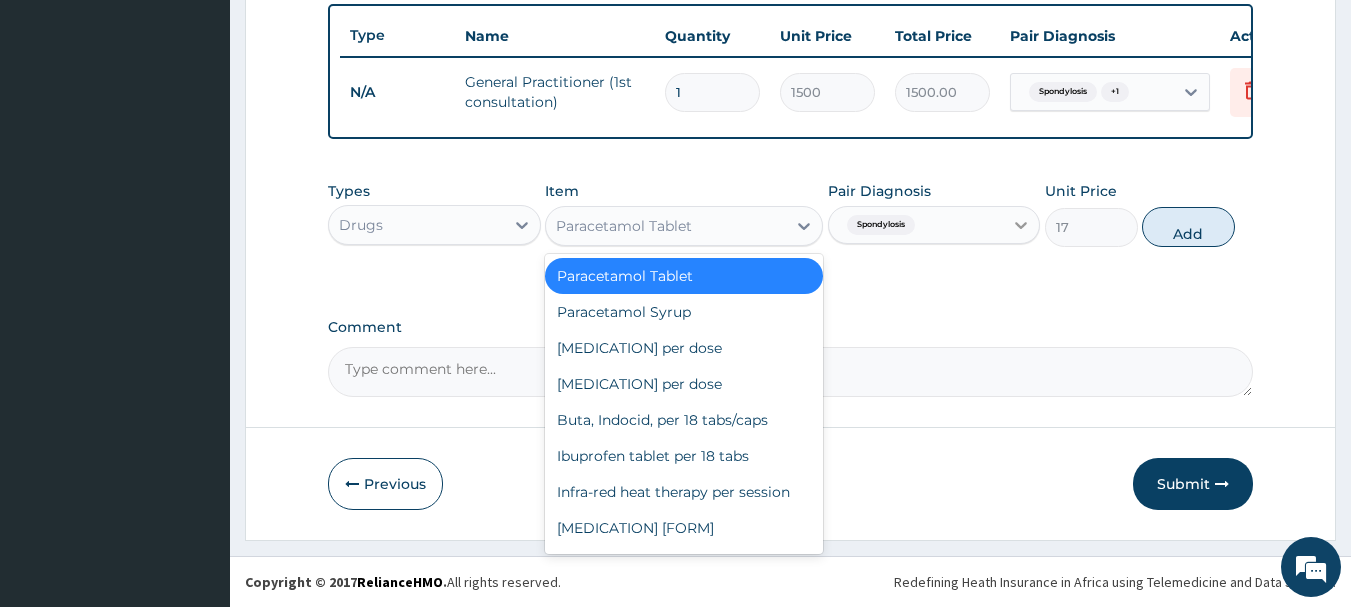 click 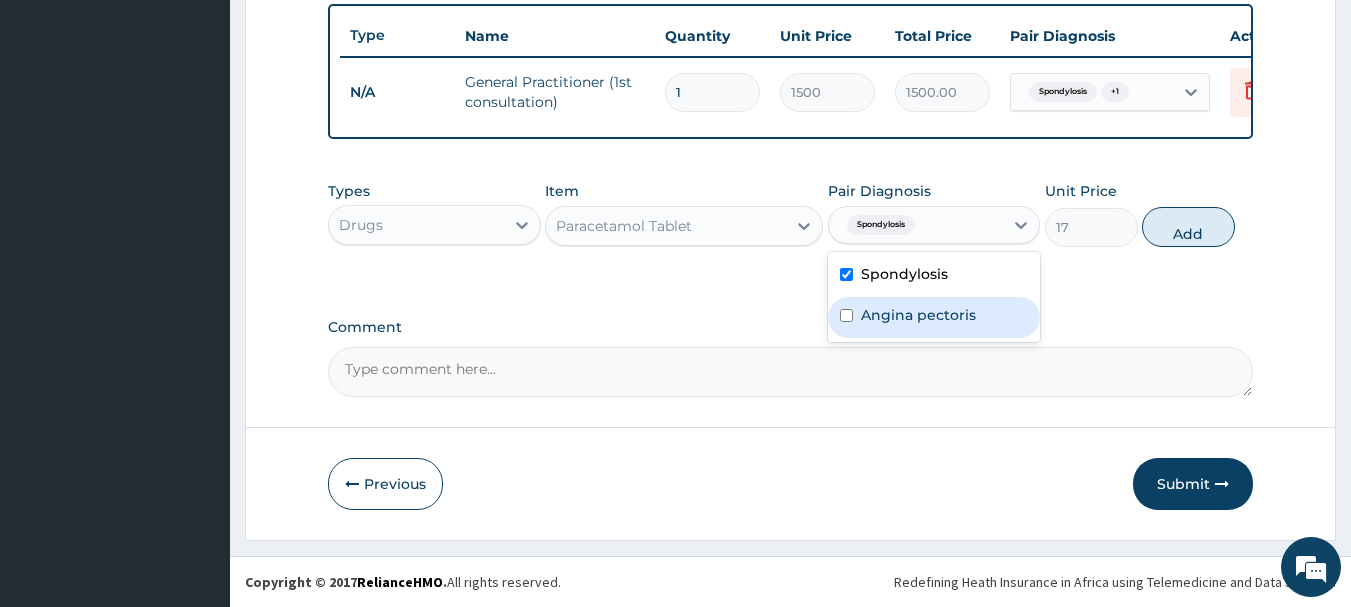 click at bounding box center (846, 315) 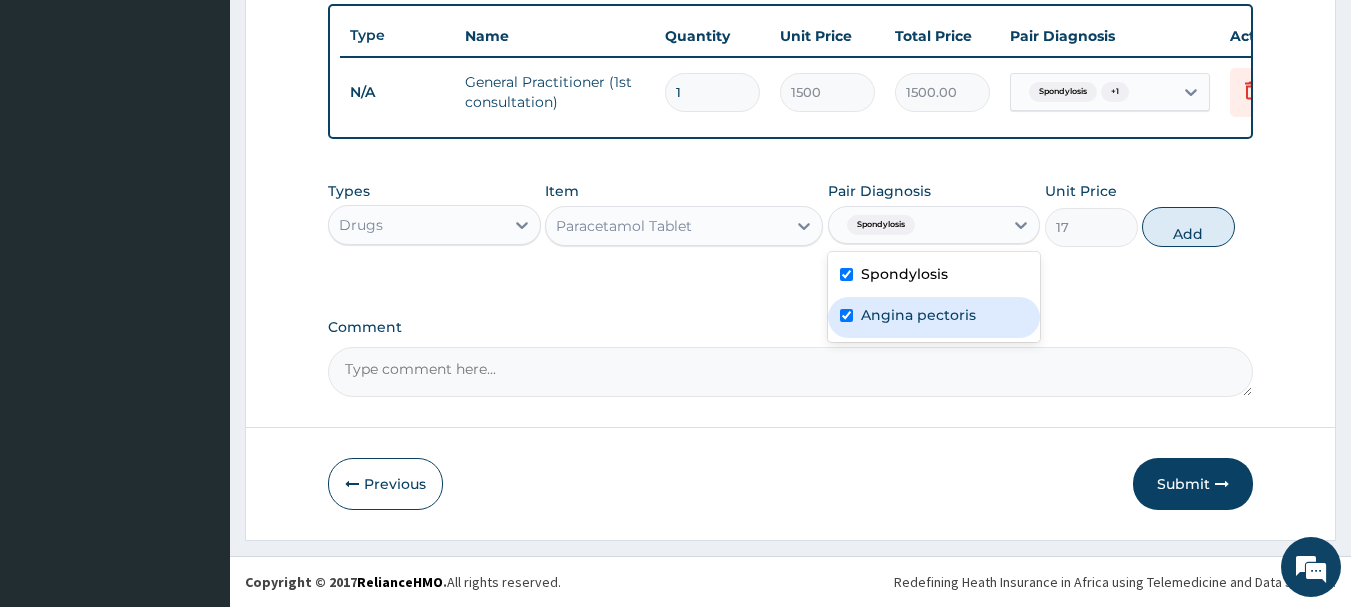checkbox on "true" 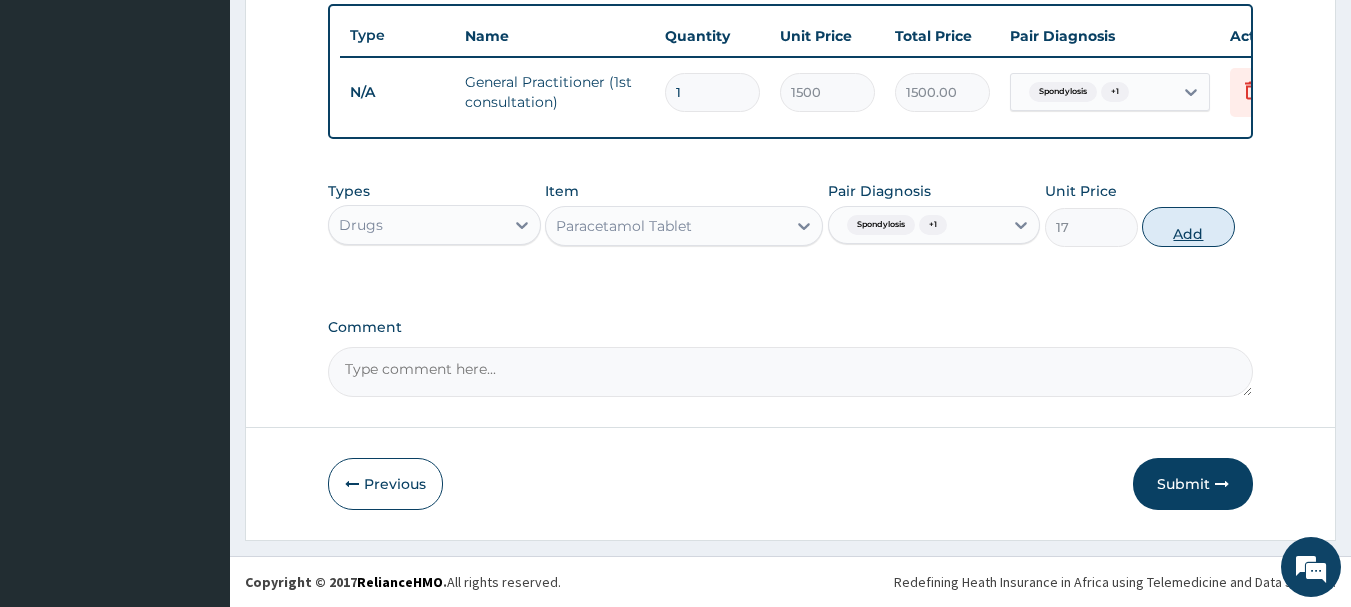 click on "Add" at bounding box center [1188, 227] 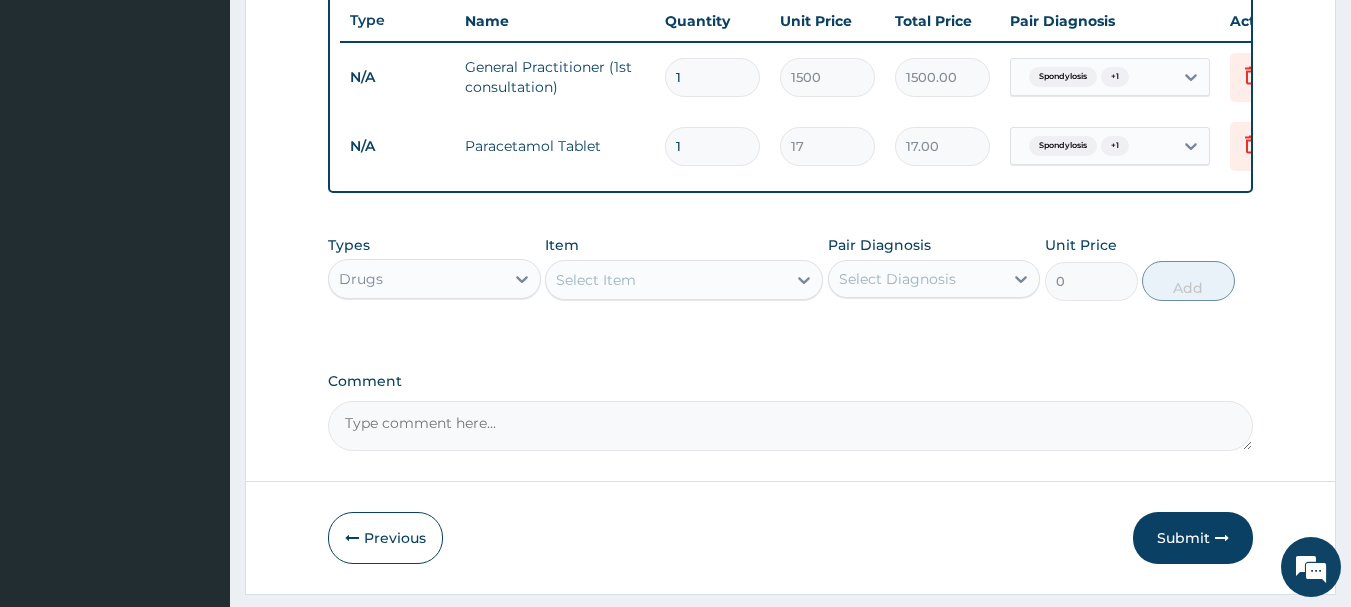 type on "18" 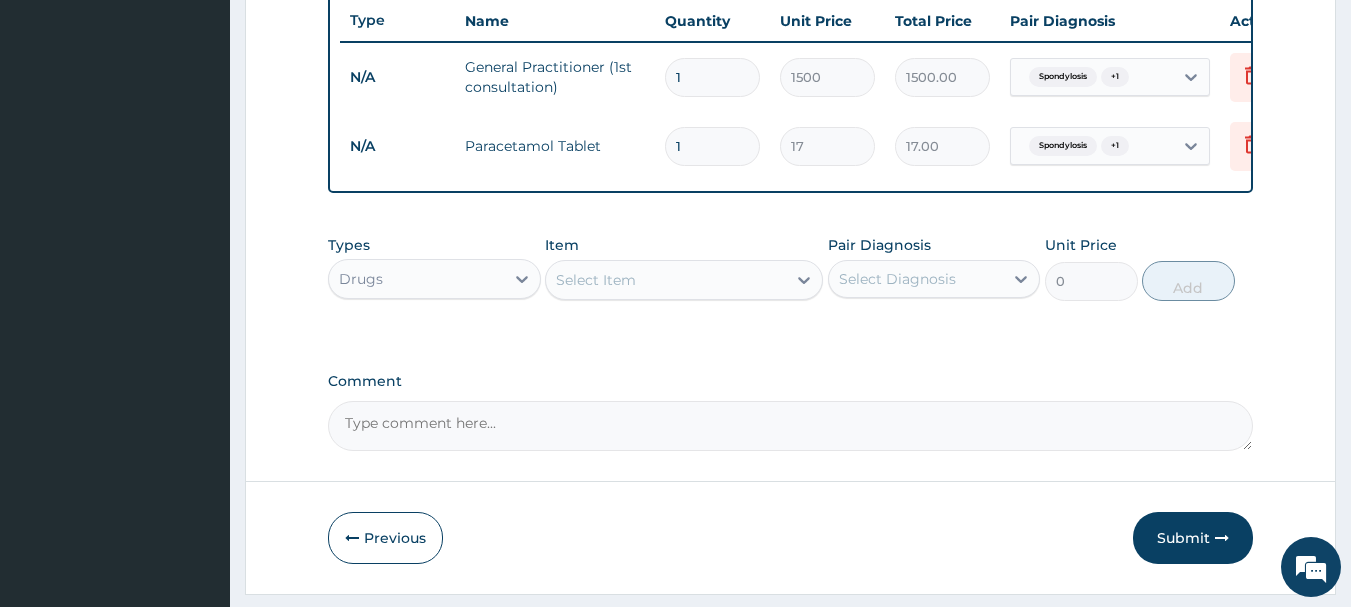 type on "306.00" 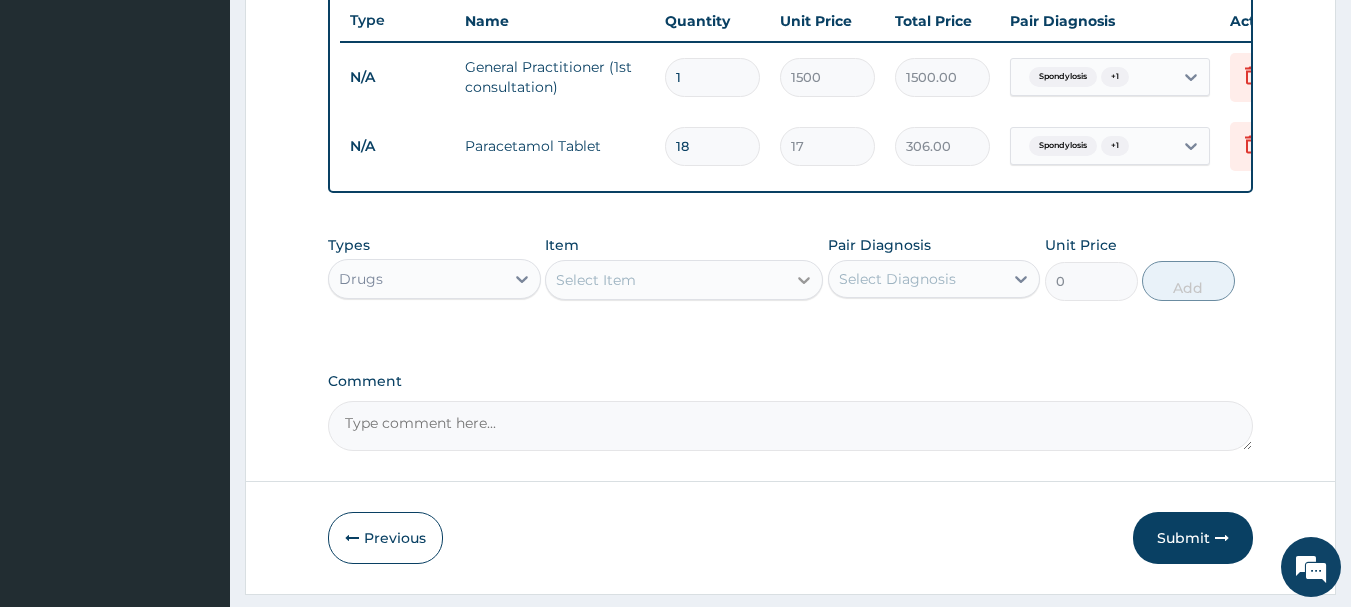 type on "18" 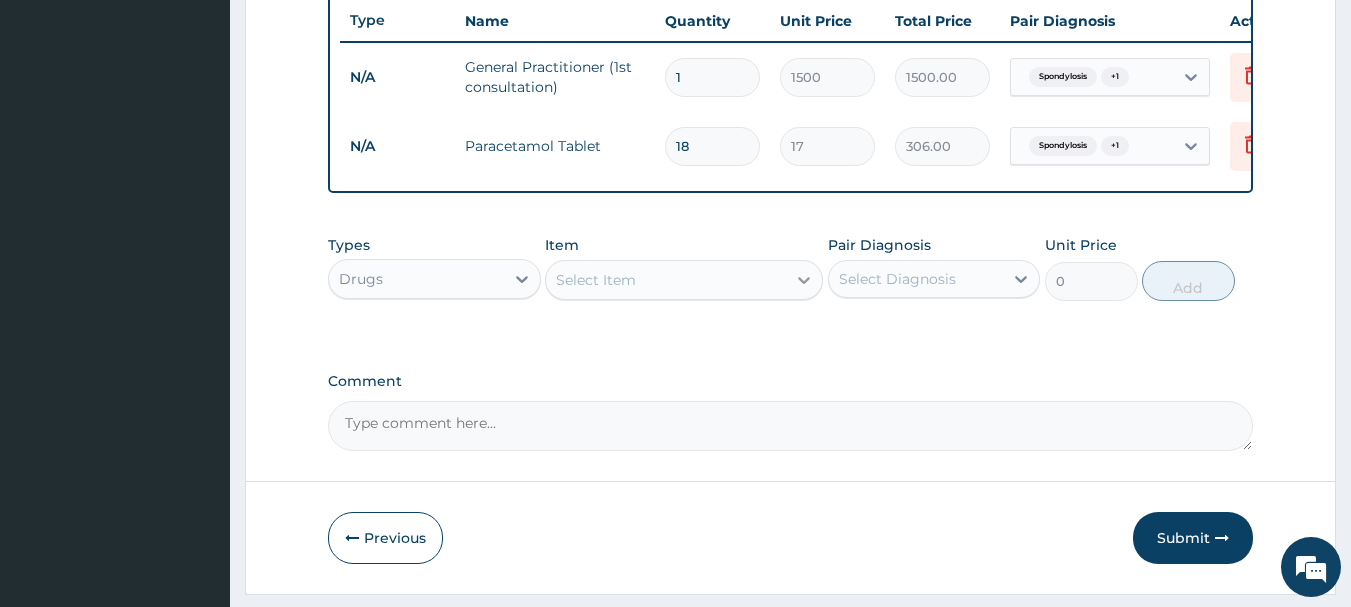 click 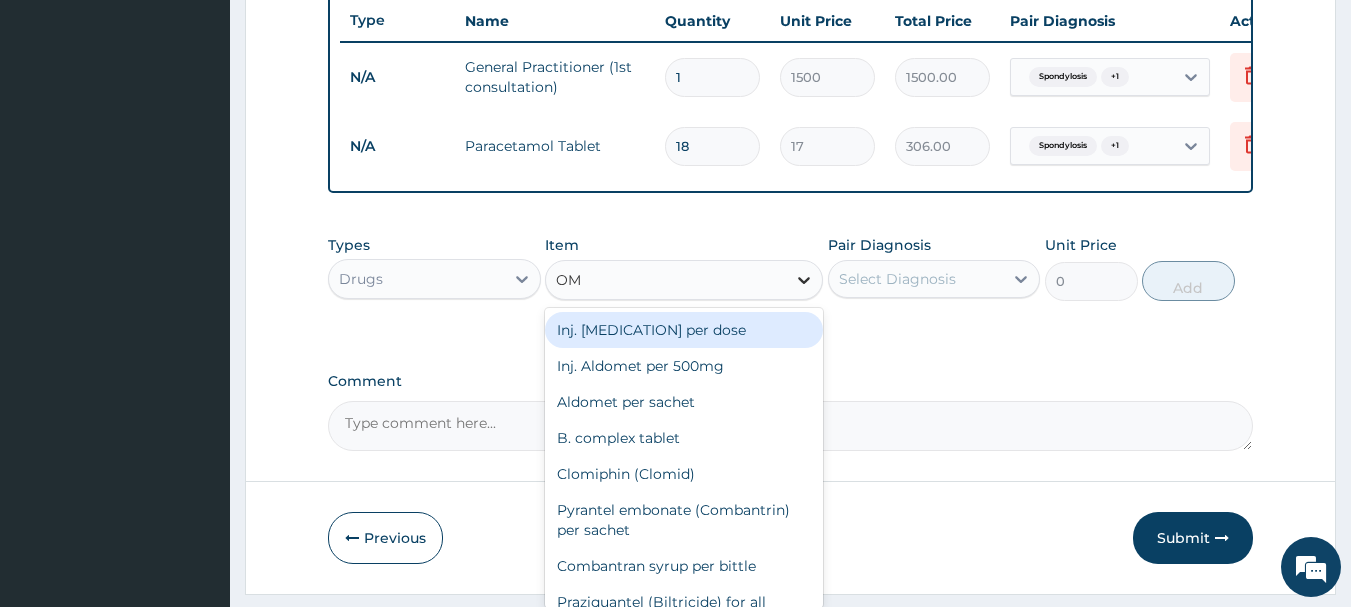 type on "OME" 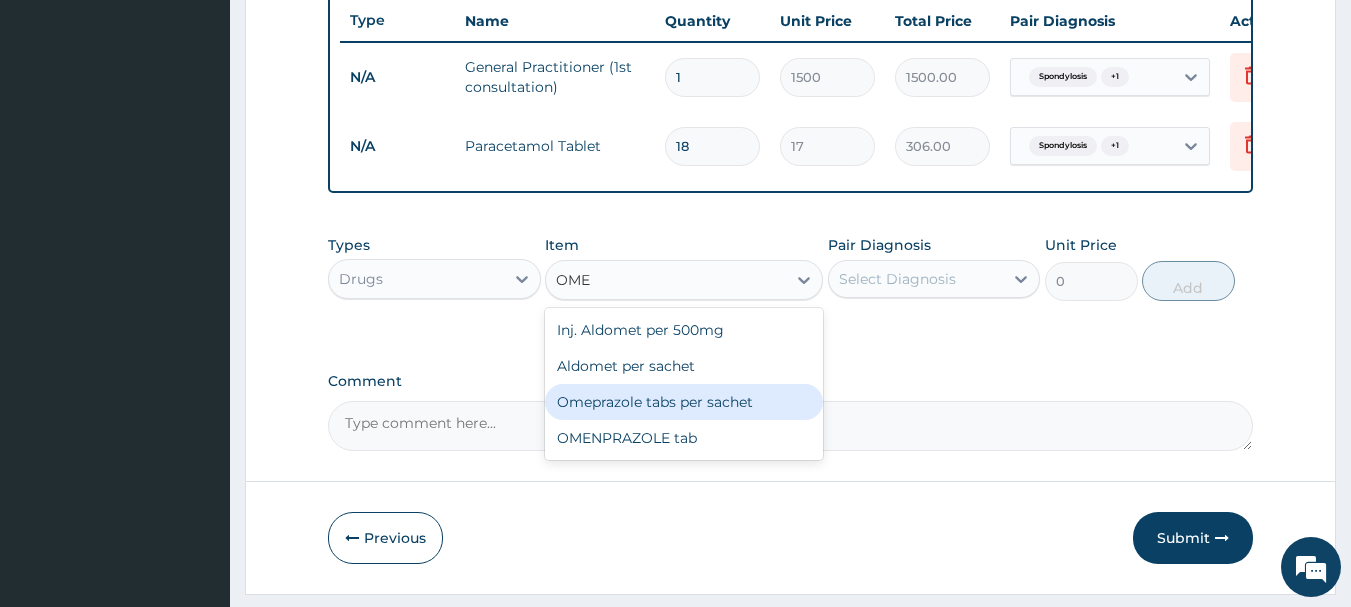 click on "Omeprazole tabs per sachet" at bounding box center [684, 402] 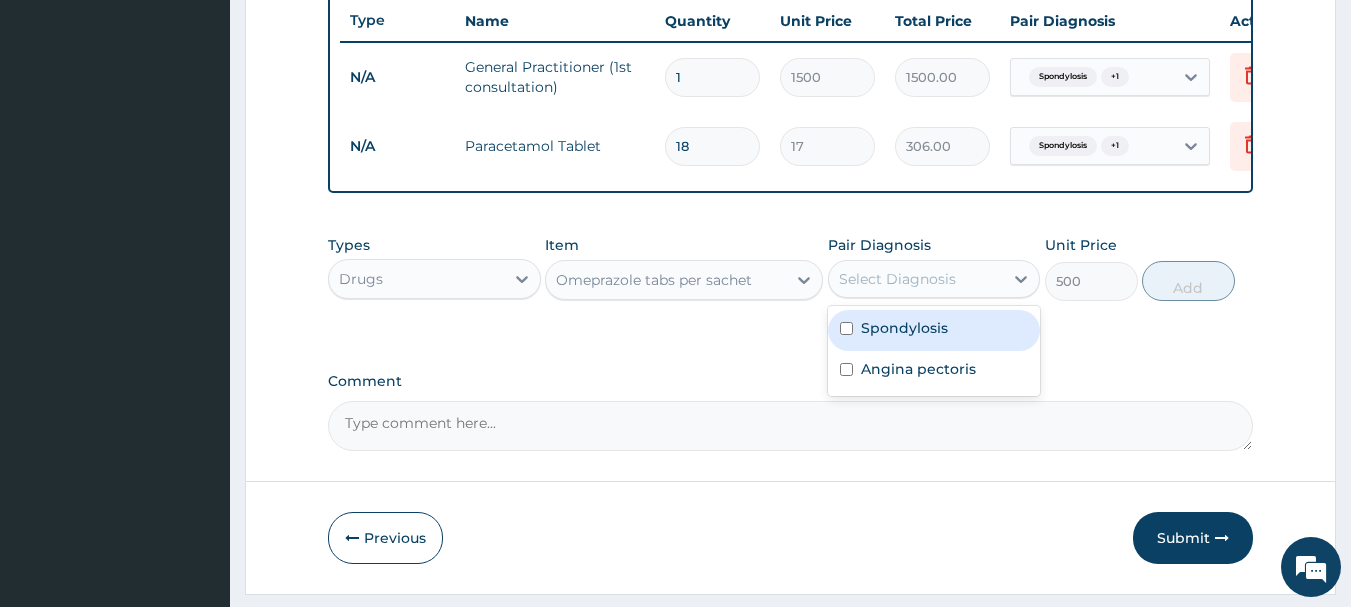 click on "Select Diagnosis" at bounding box center [916, 279] 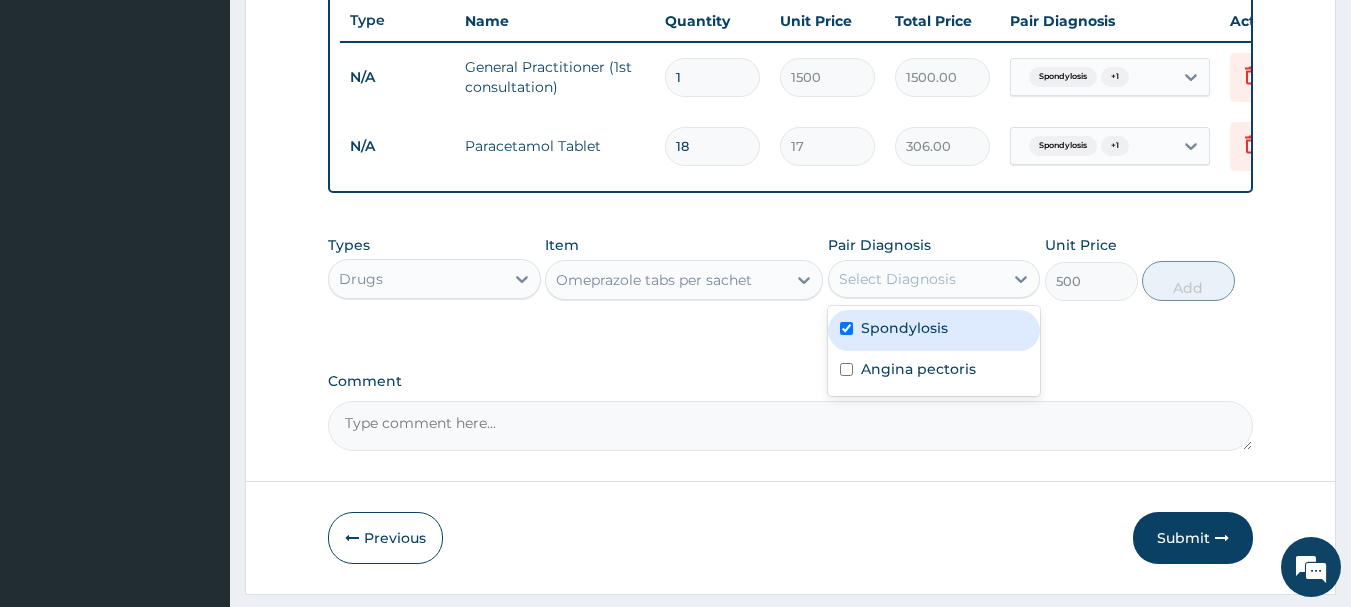 checkbox on "true" 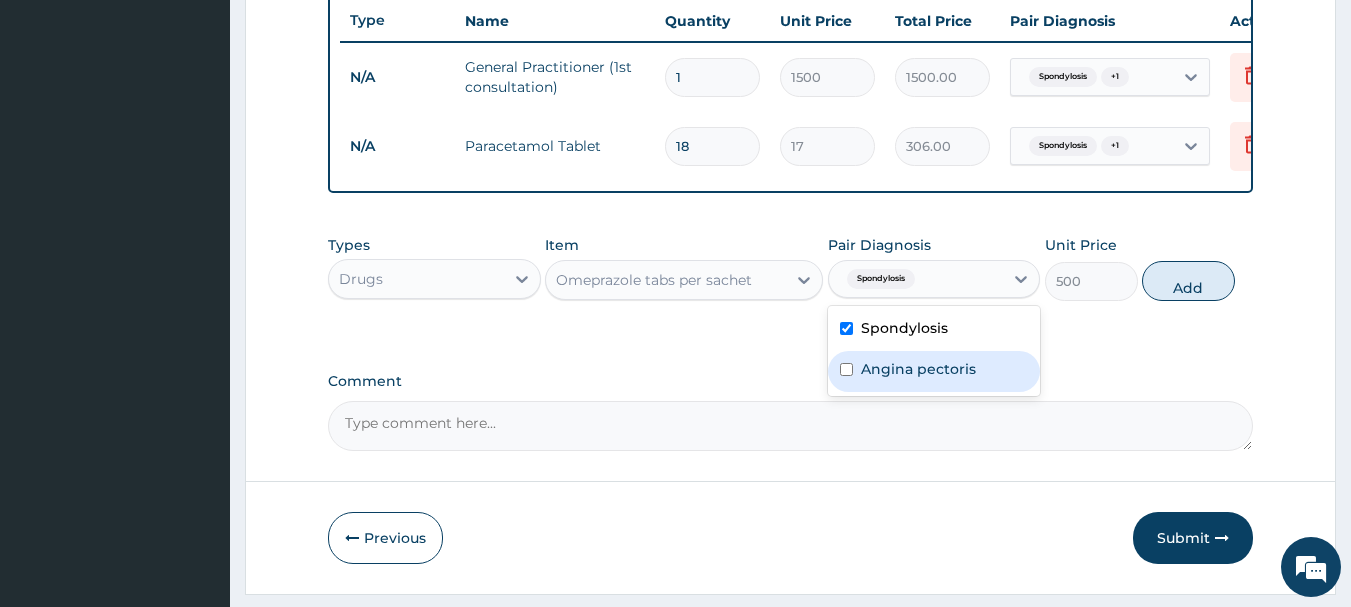 click at bounding box center (846, 369) 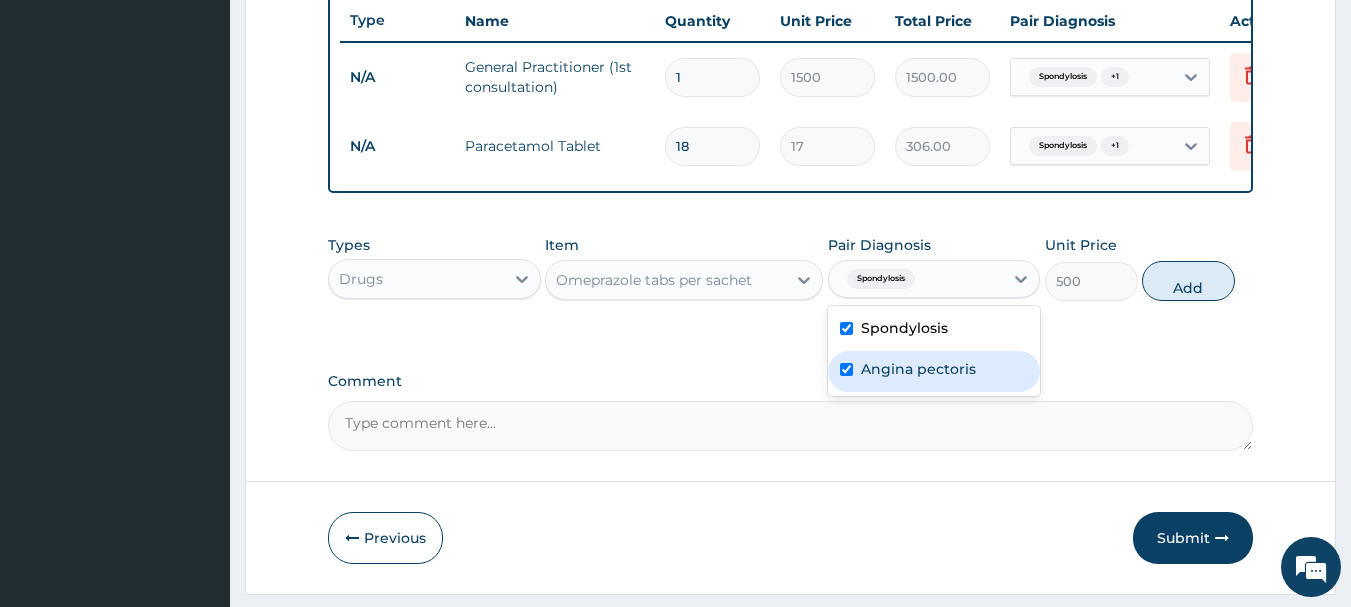 checkbox on "true" 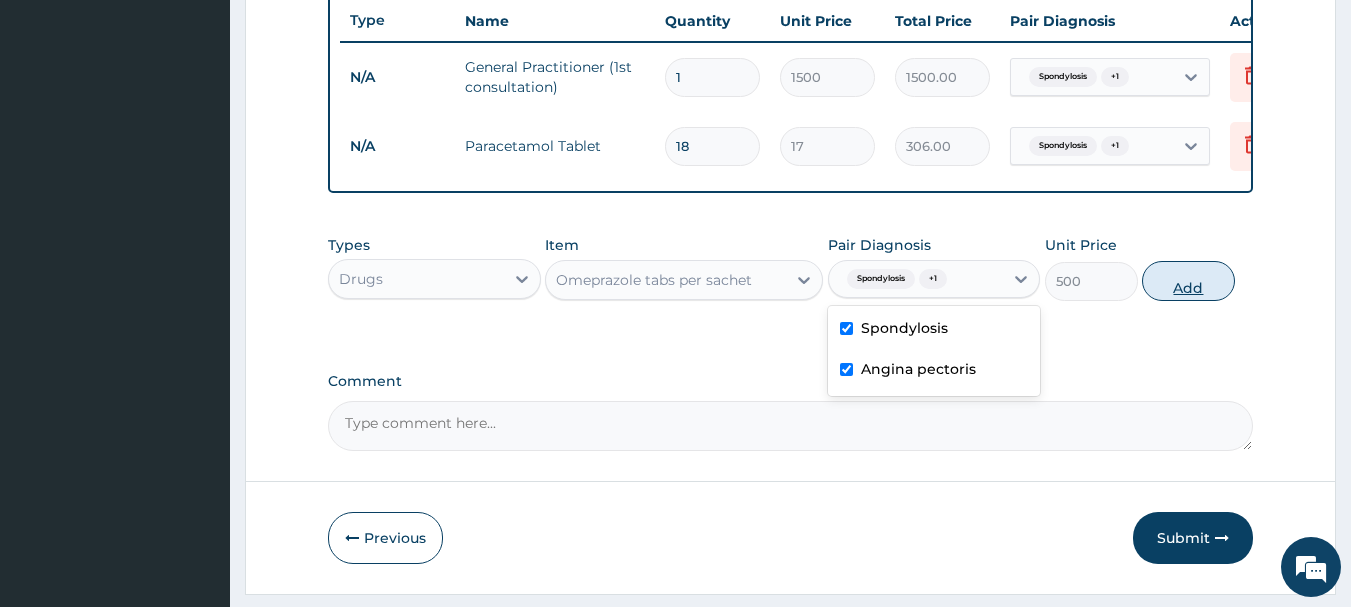 click on "Add" at bounding box center [1188, 281] 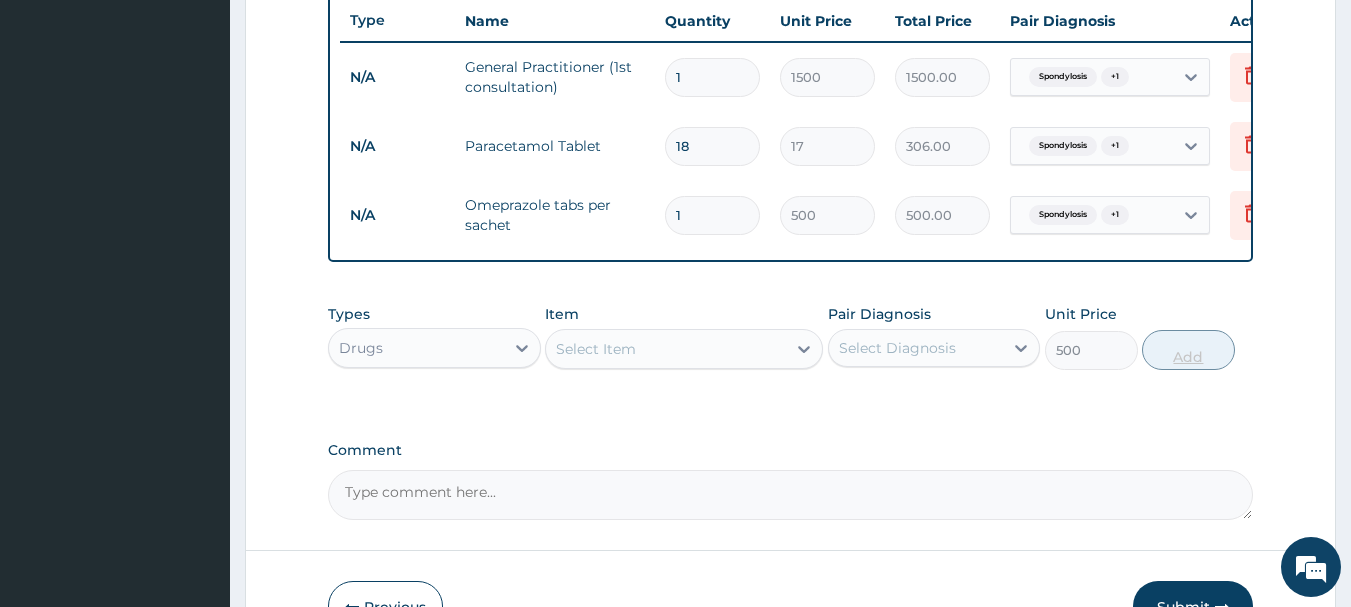 type on "0" 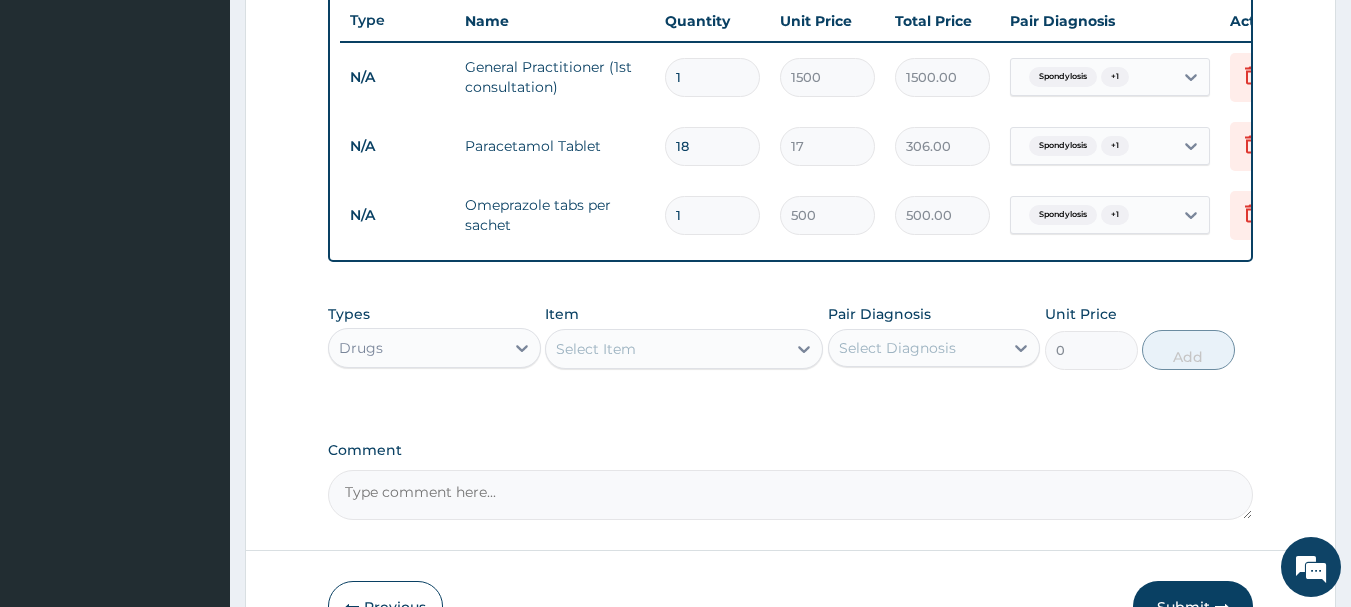 type 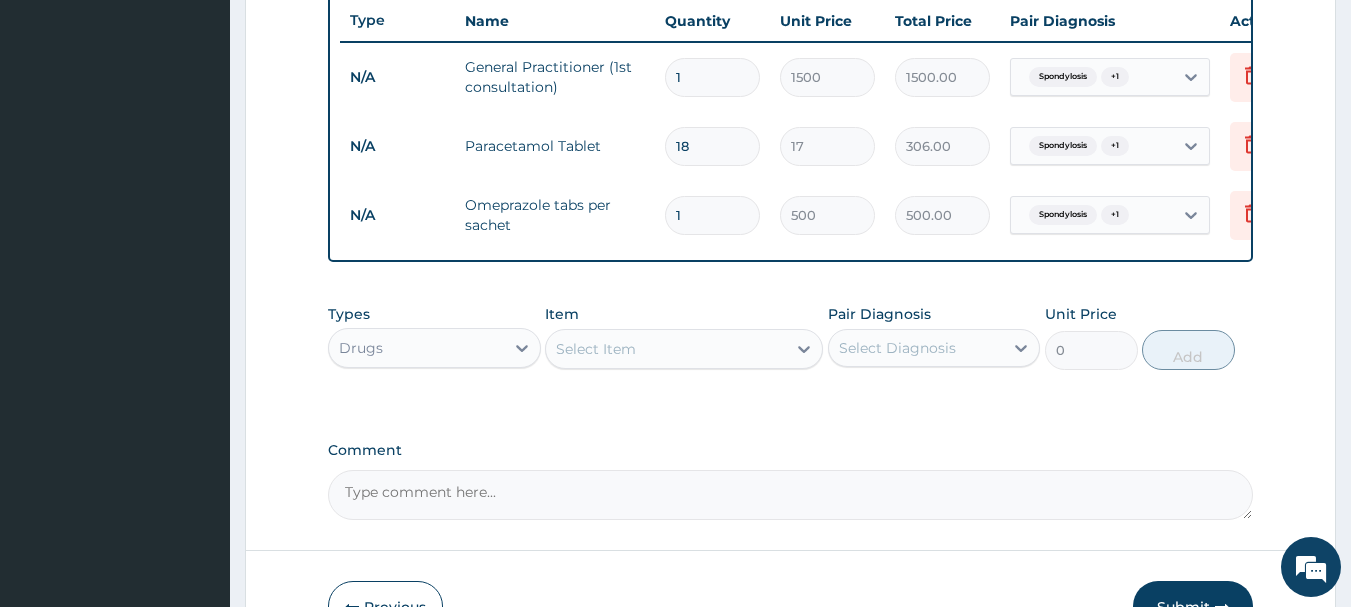 type on "0.00" 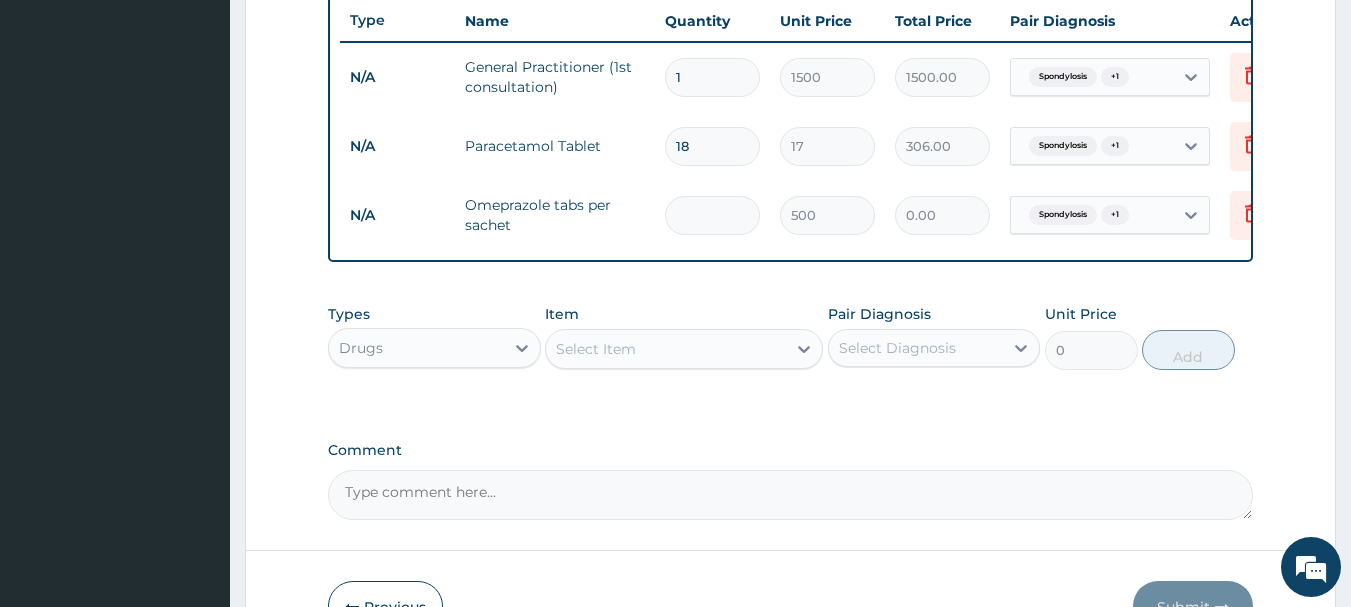 type on "2" 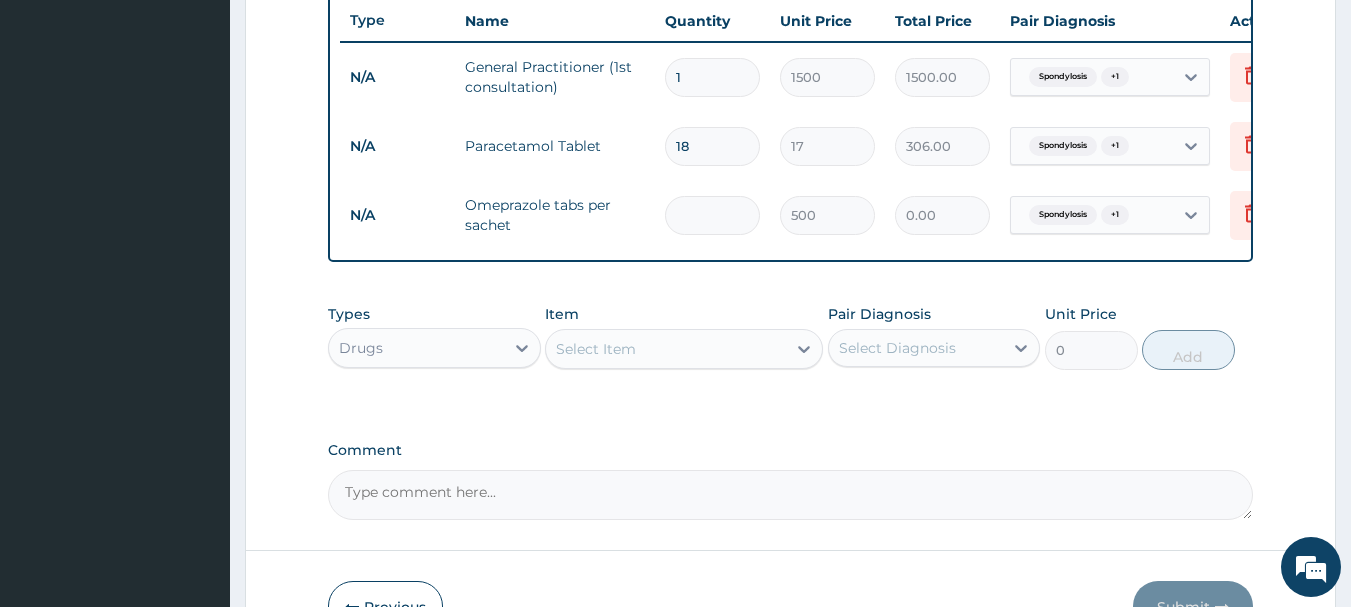 type on "1000.00" 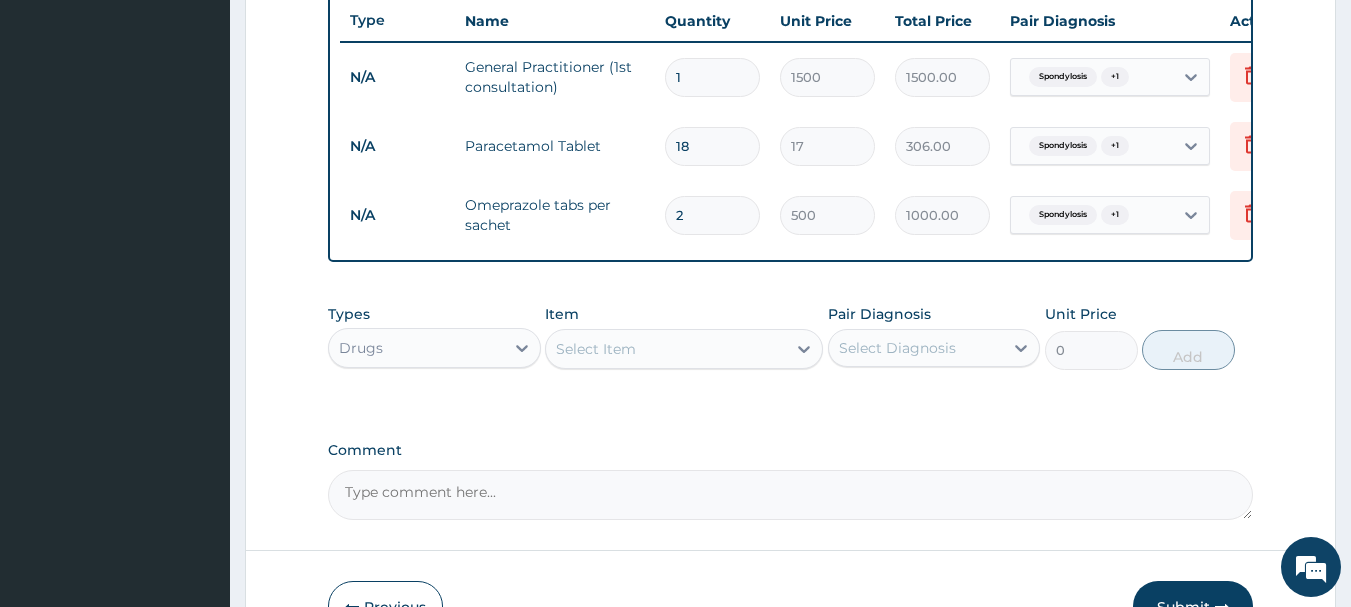 type on "2" 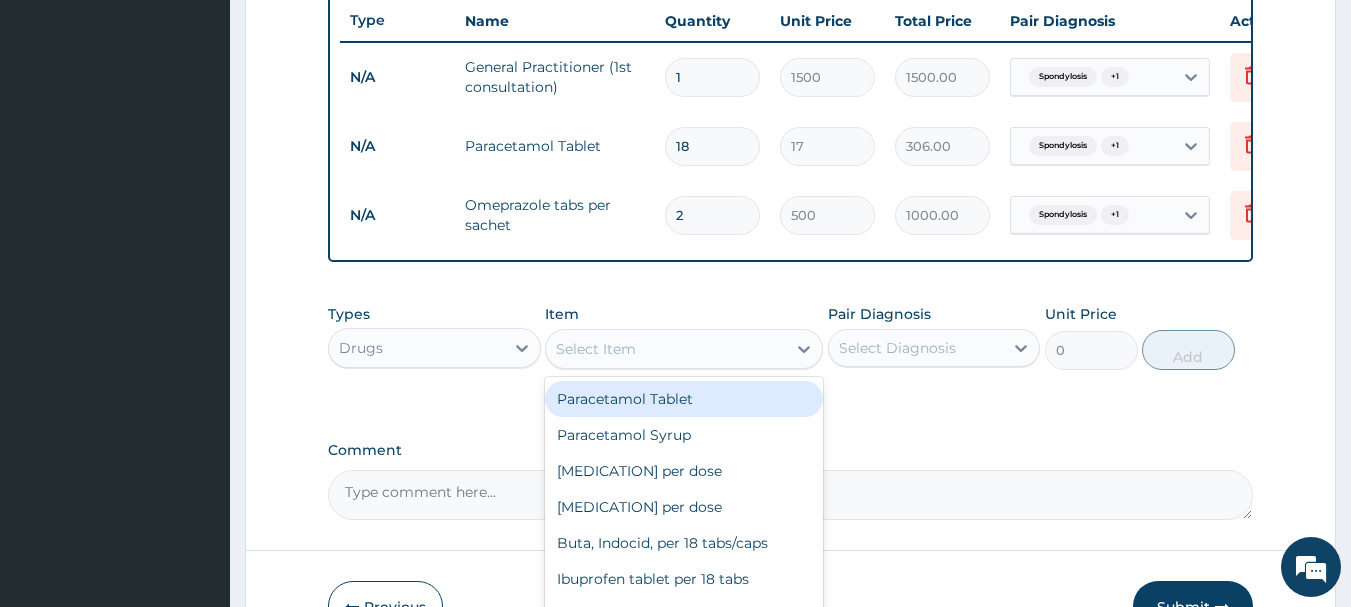 click on "Select Item" at bounding box center [666, 349] 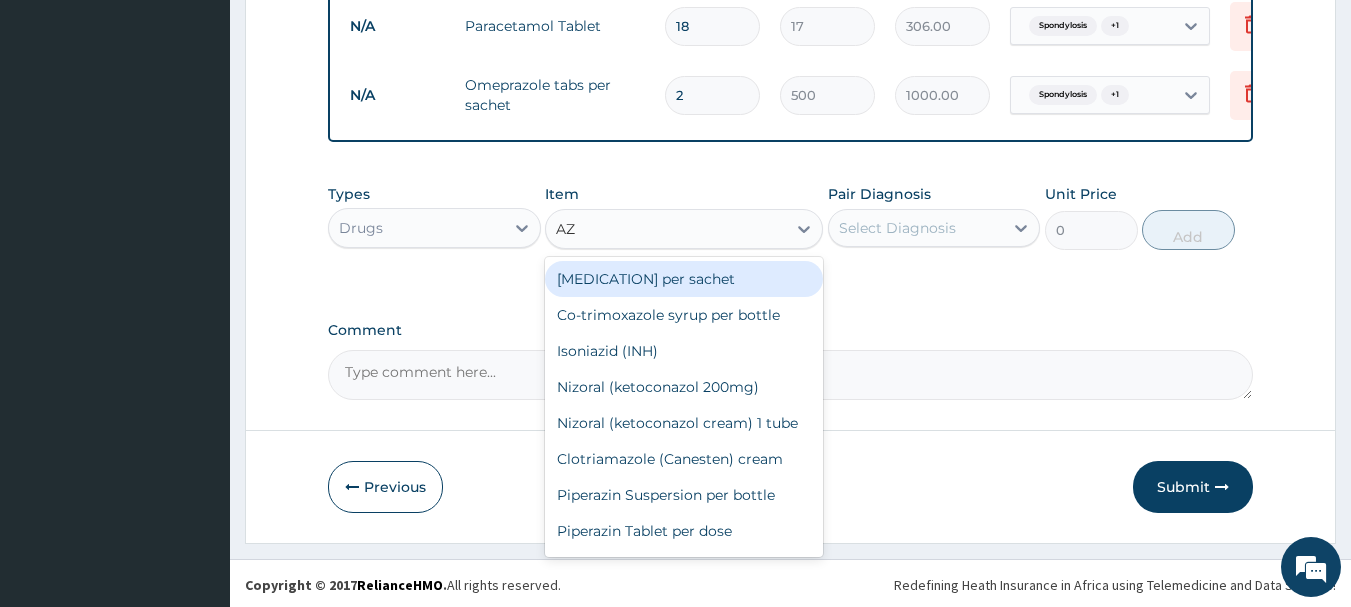 scroll, scrollTop: 893, scrollLeft: 0, axis: vertical 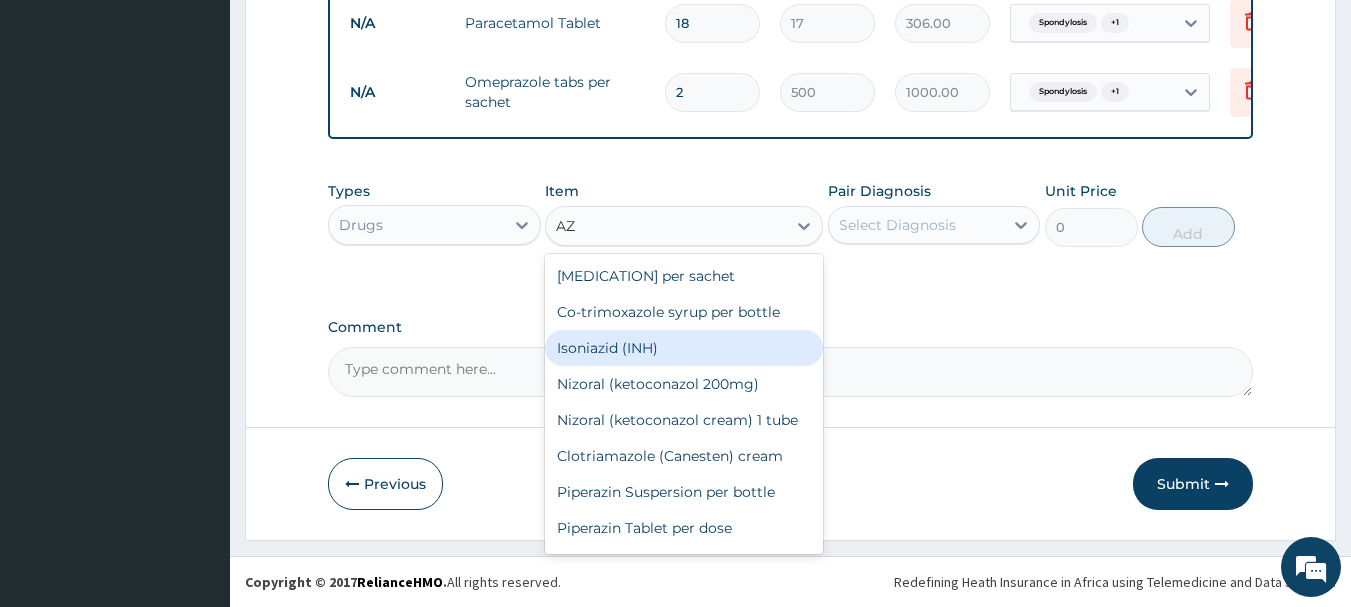 type on "A" 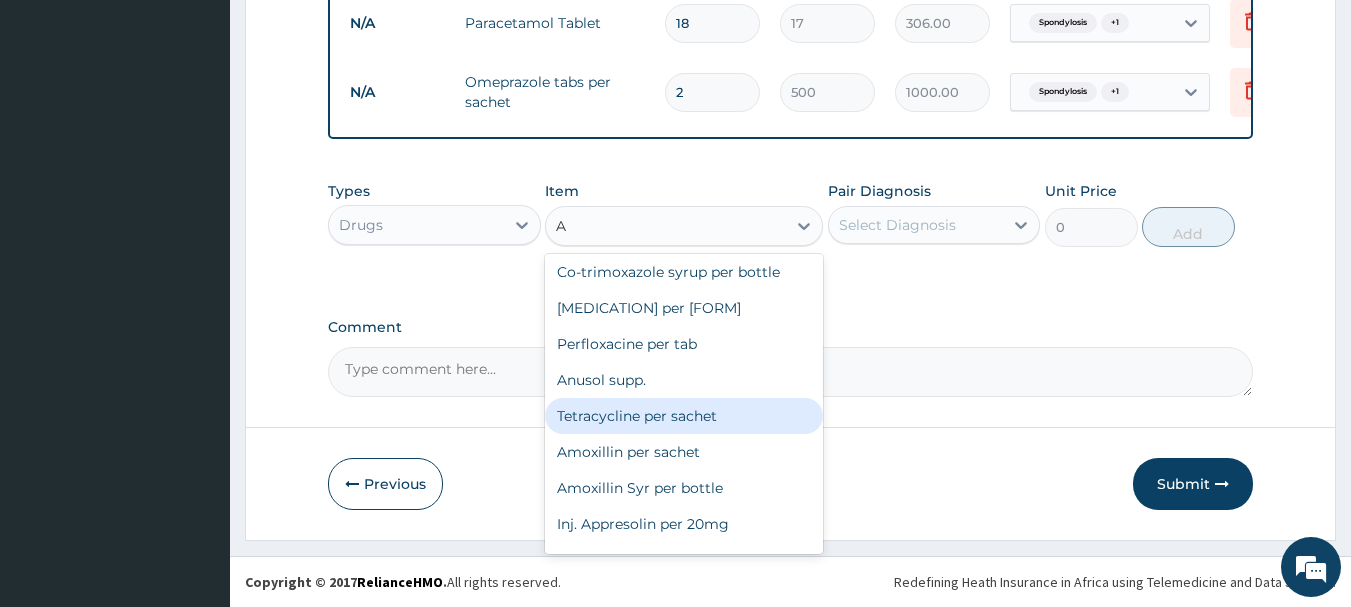 scroll, scrollTop: 1160, scrollLeft: 0, axis: vertical 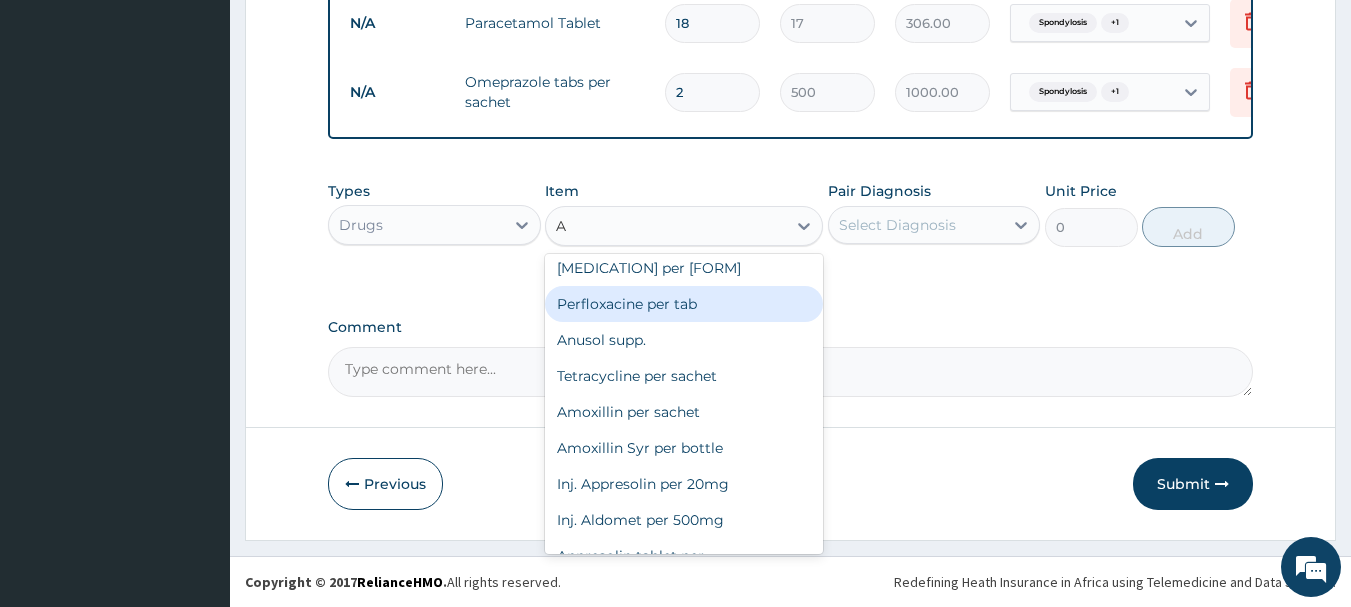 click on "Perfloxacine per tab" at bounding box center (684, 304) 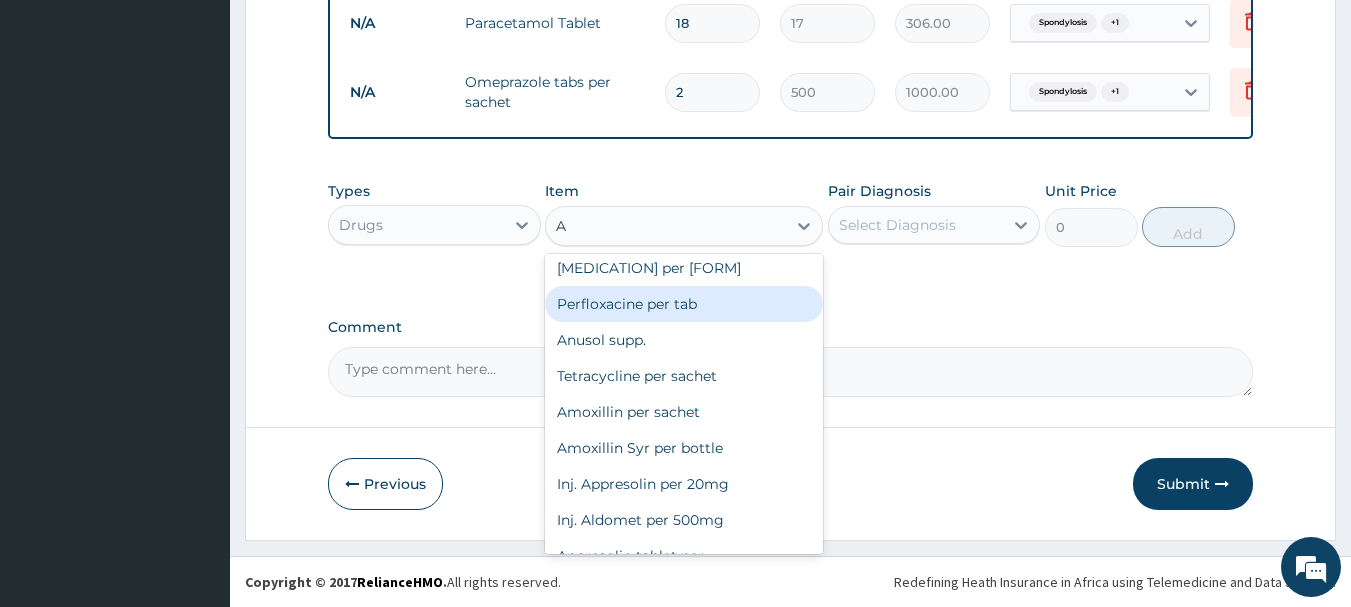 type 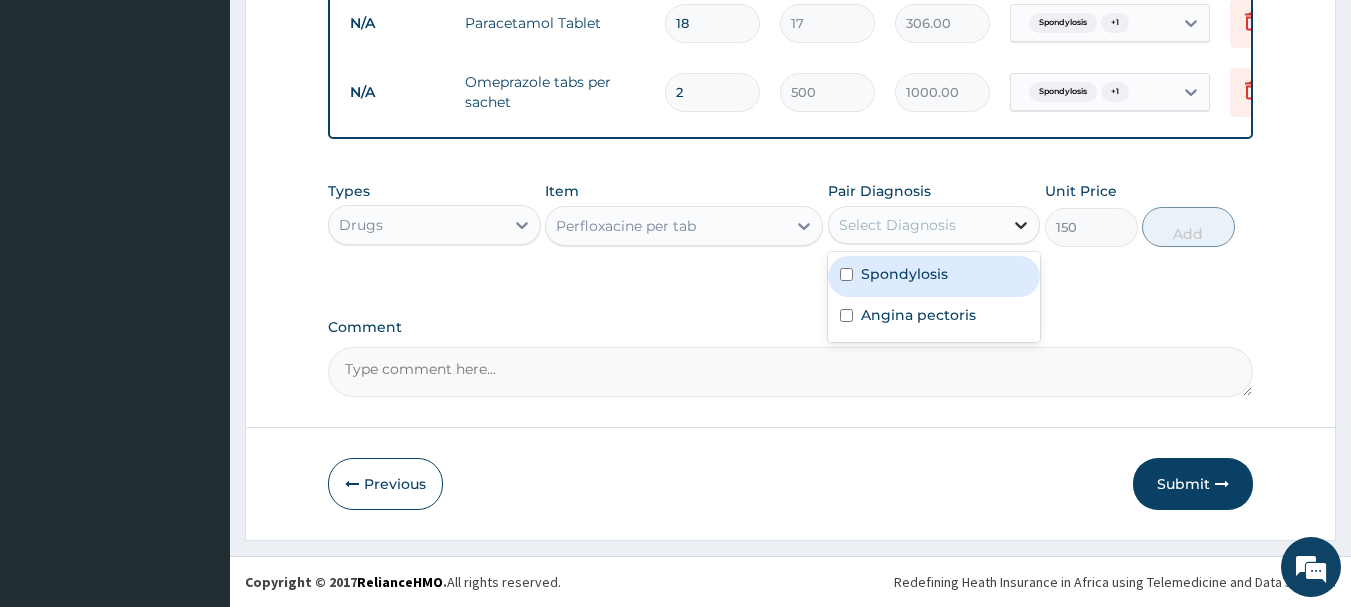 click 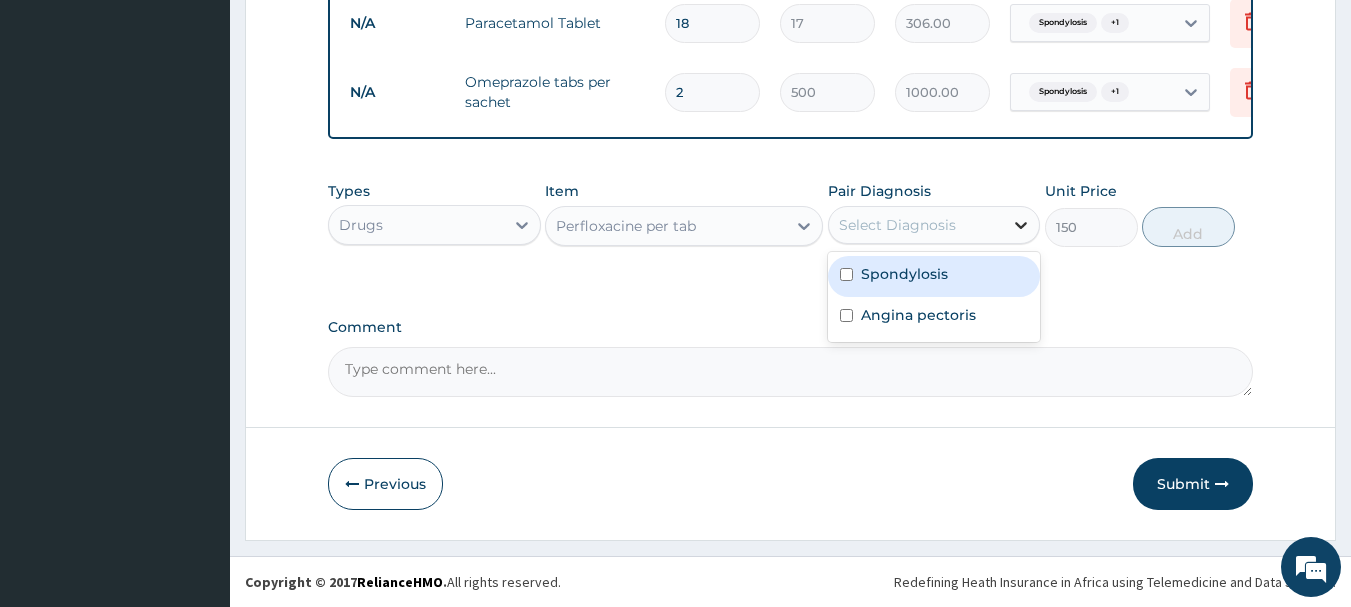 click 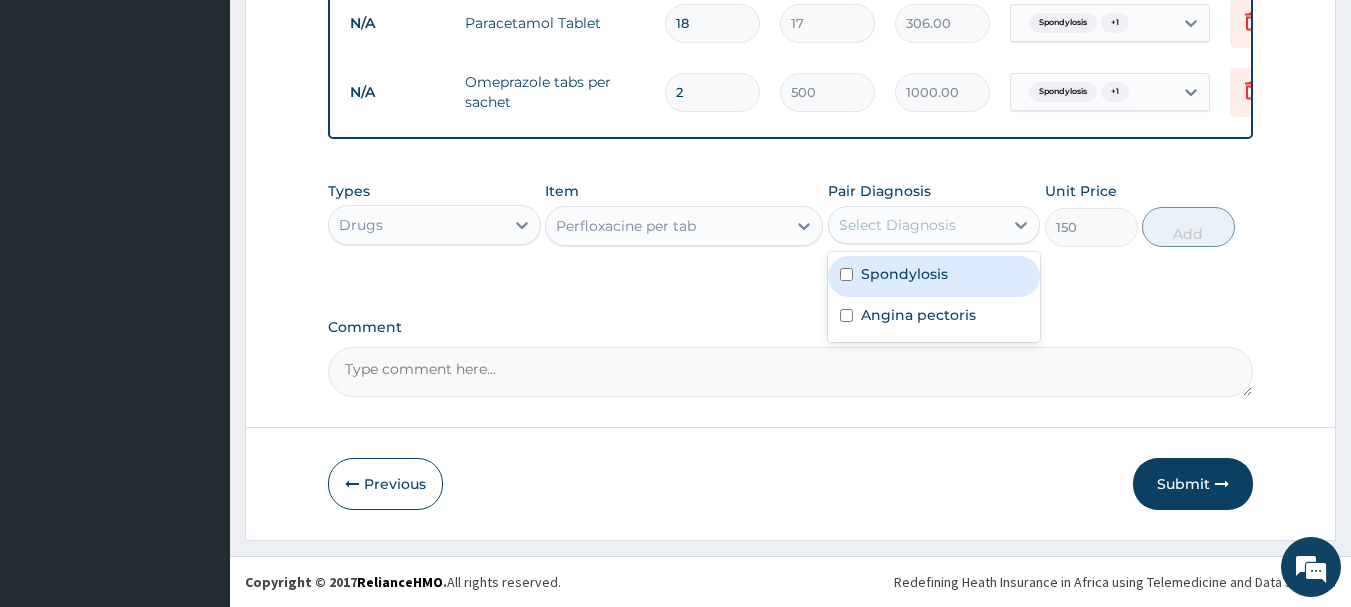 click at bounding box center [846, 274] 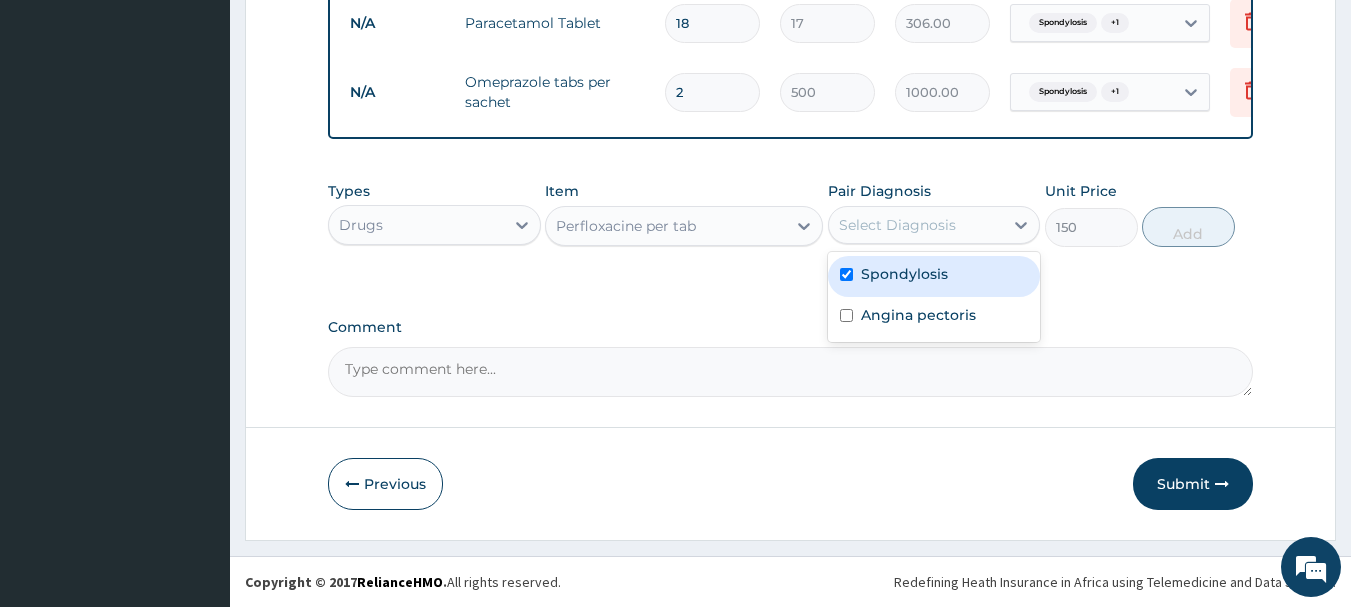 checkbox on "true" 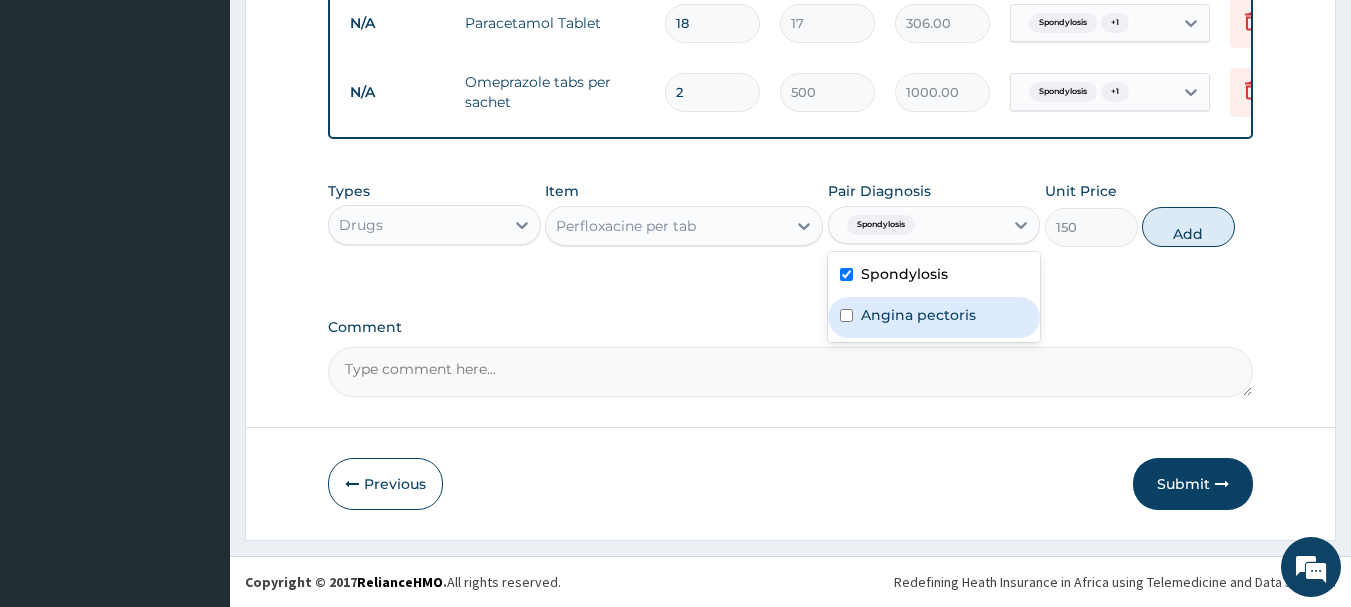 click at bounding box center (846, 315) 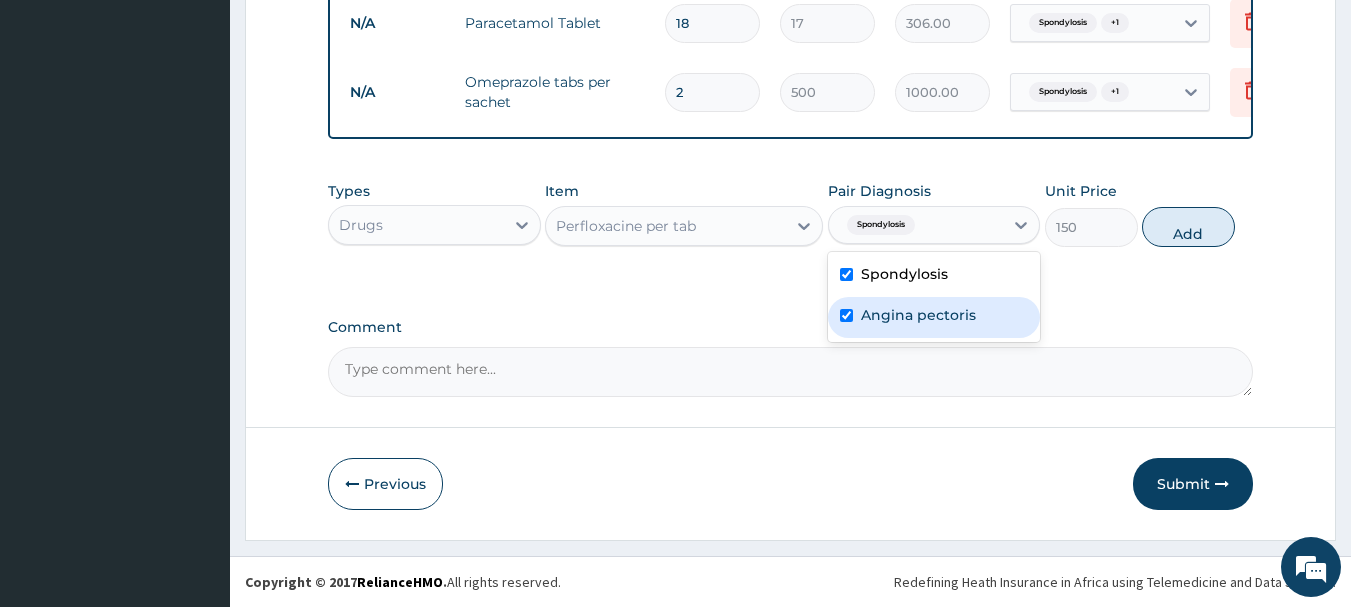 checkbox on "true" 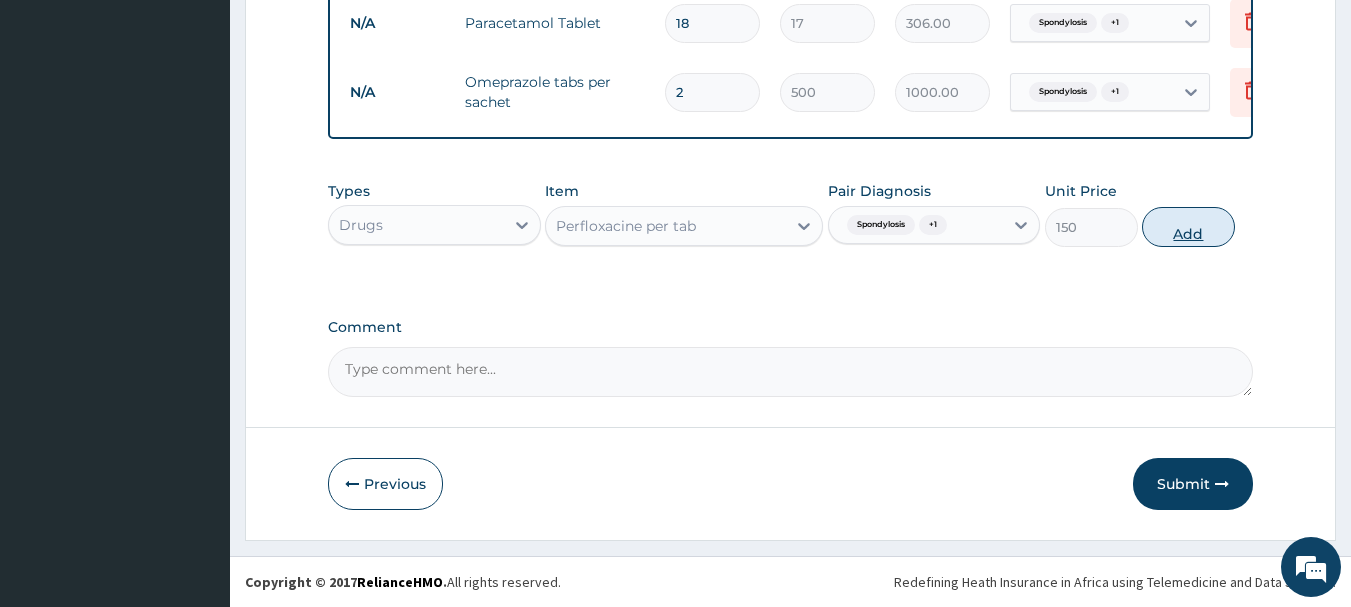 click on "Add" at bounding box center [1188, 227] 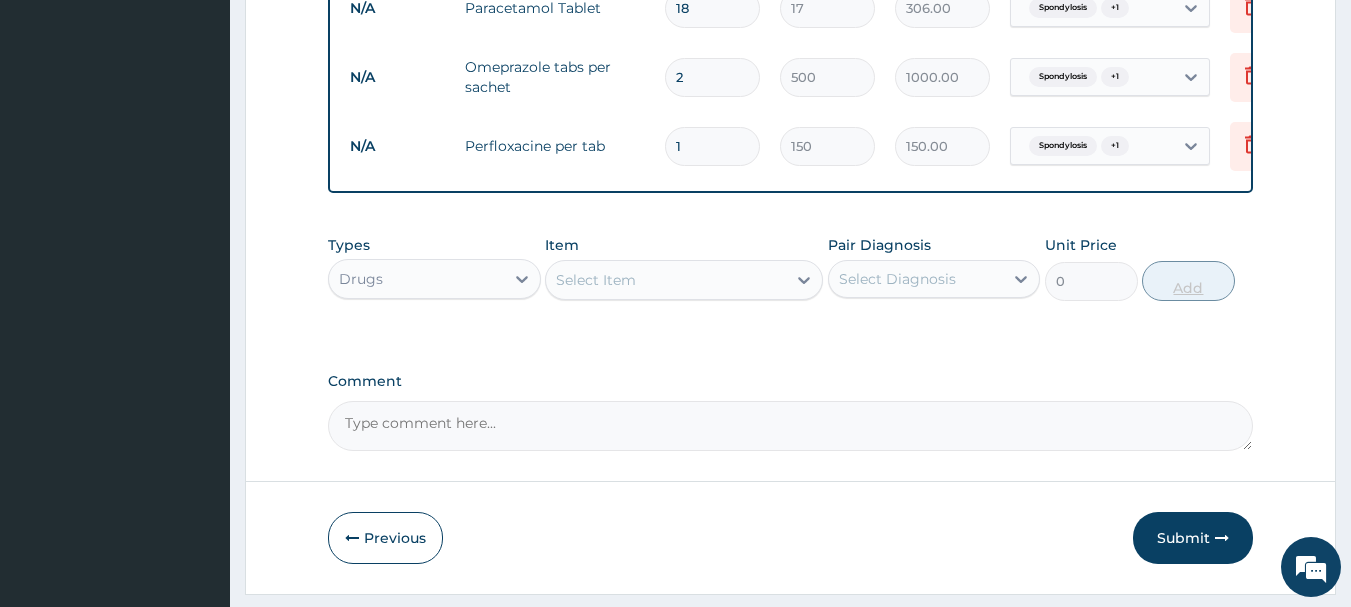 type on "14" 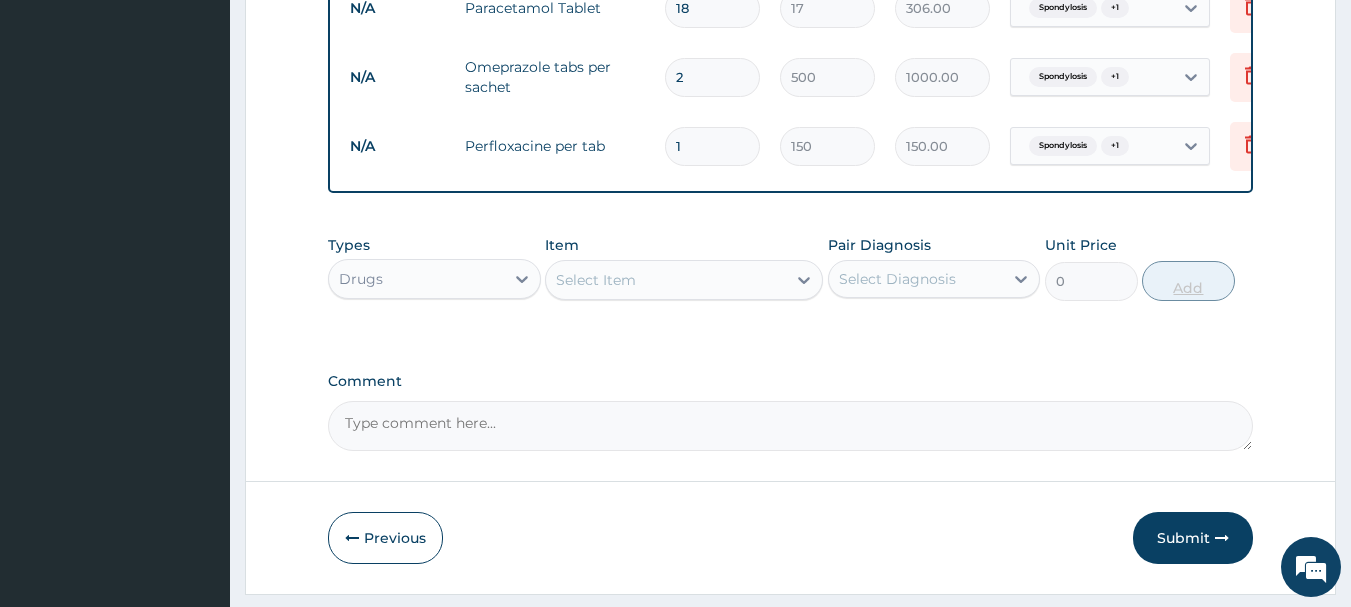 type on "2100.00" 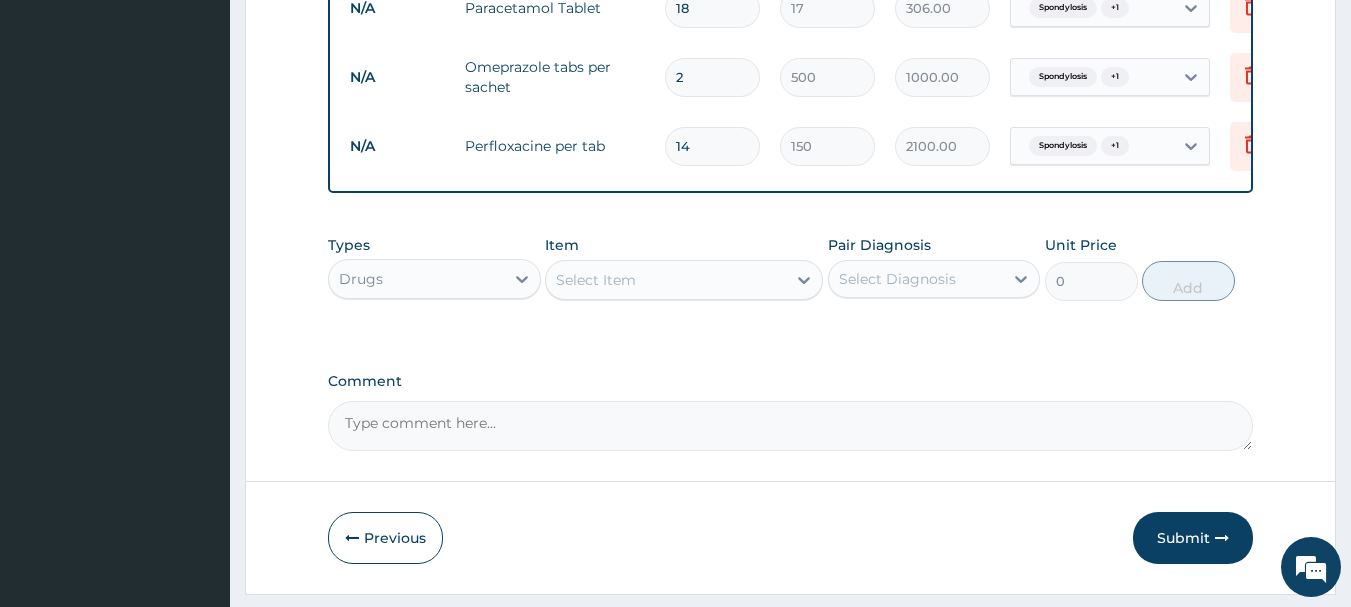 type on "14" 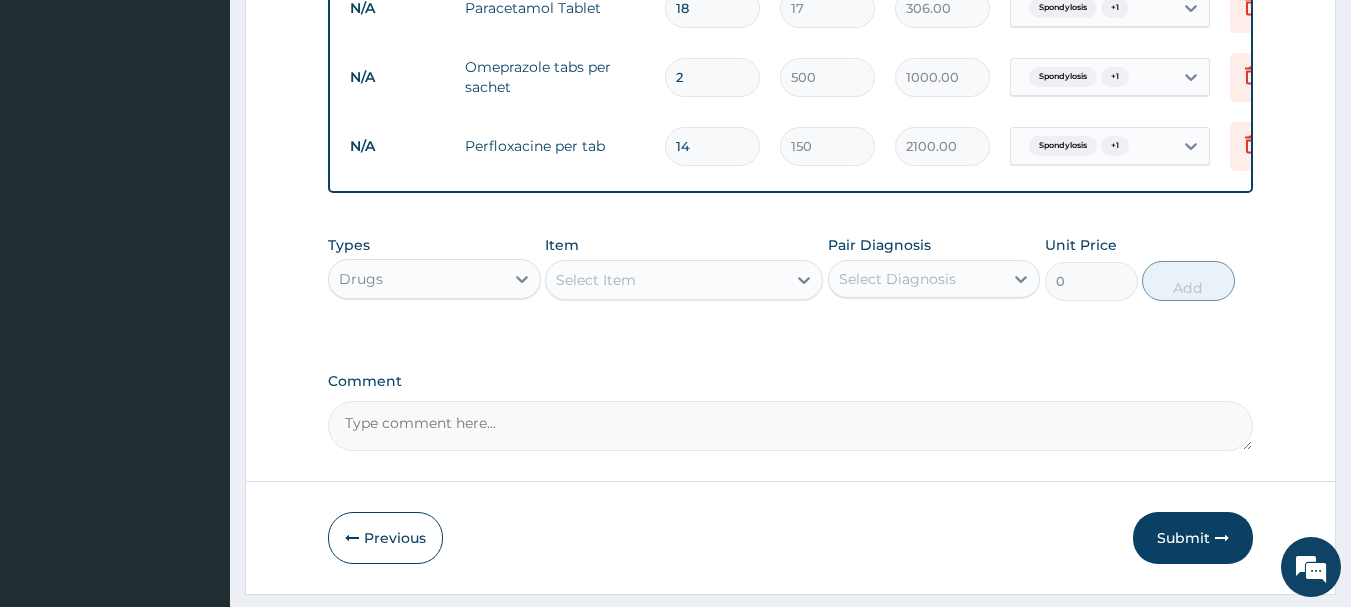 click on "Select Item" at bounding box center [666, 280] 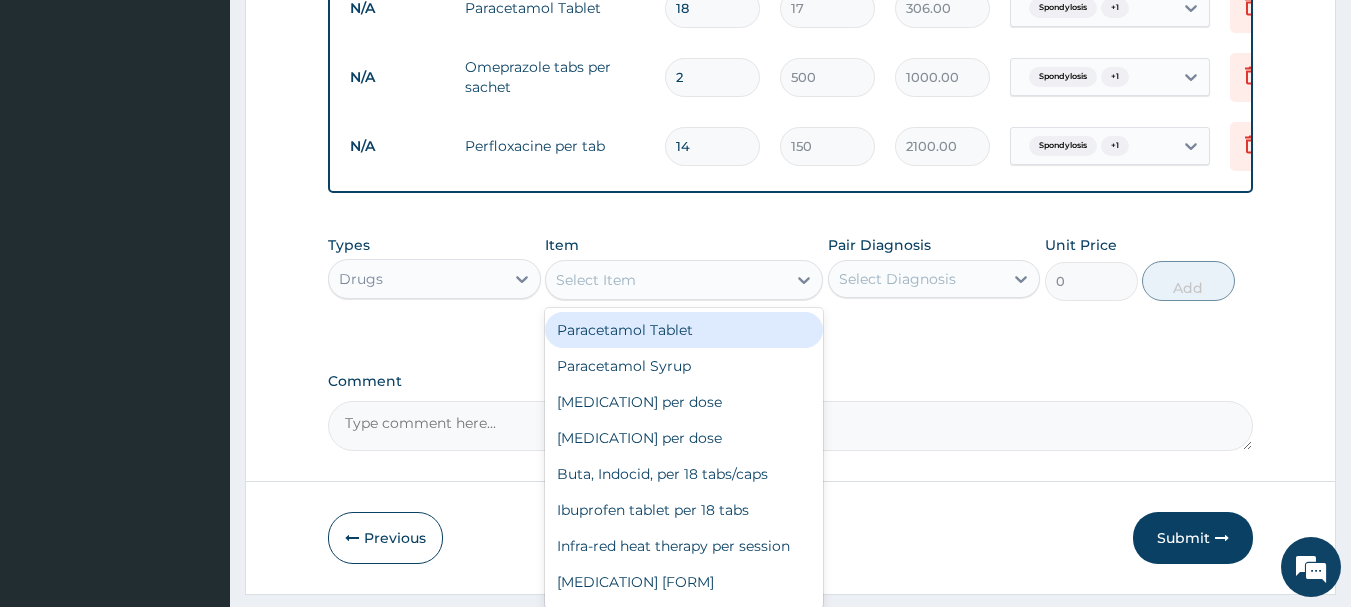 type on "F" 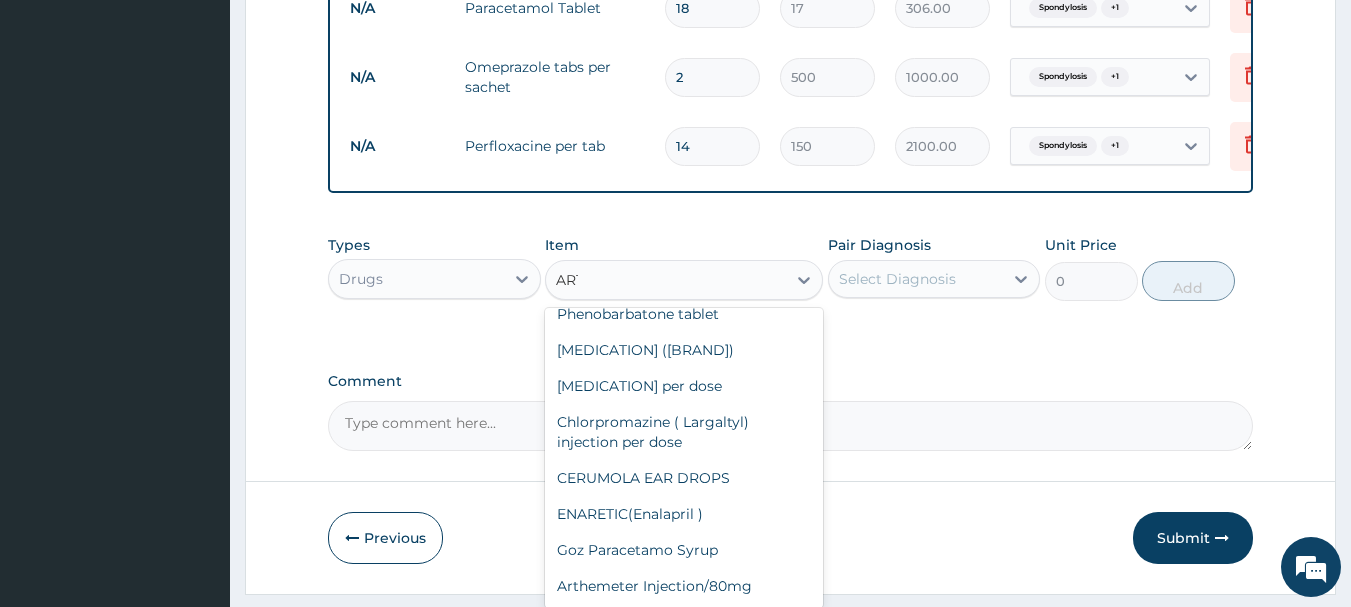 scroll, scrollTop: 0, scrollLeft: 0, axis: both 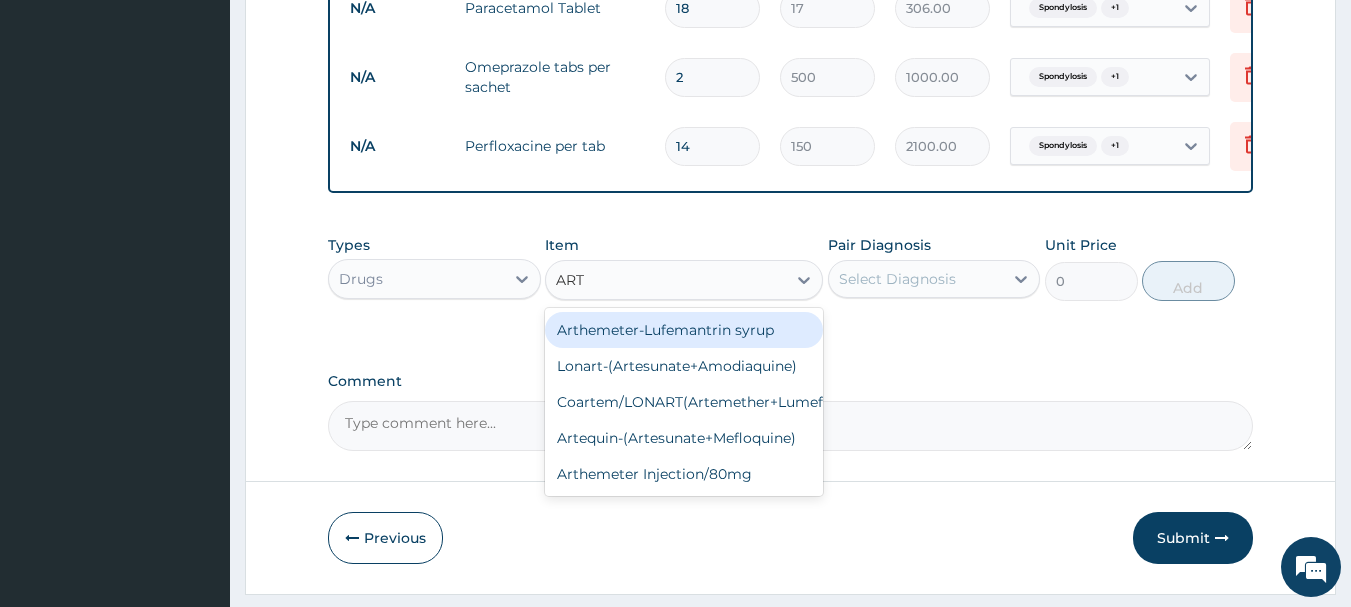 type on "ARTE" 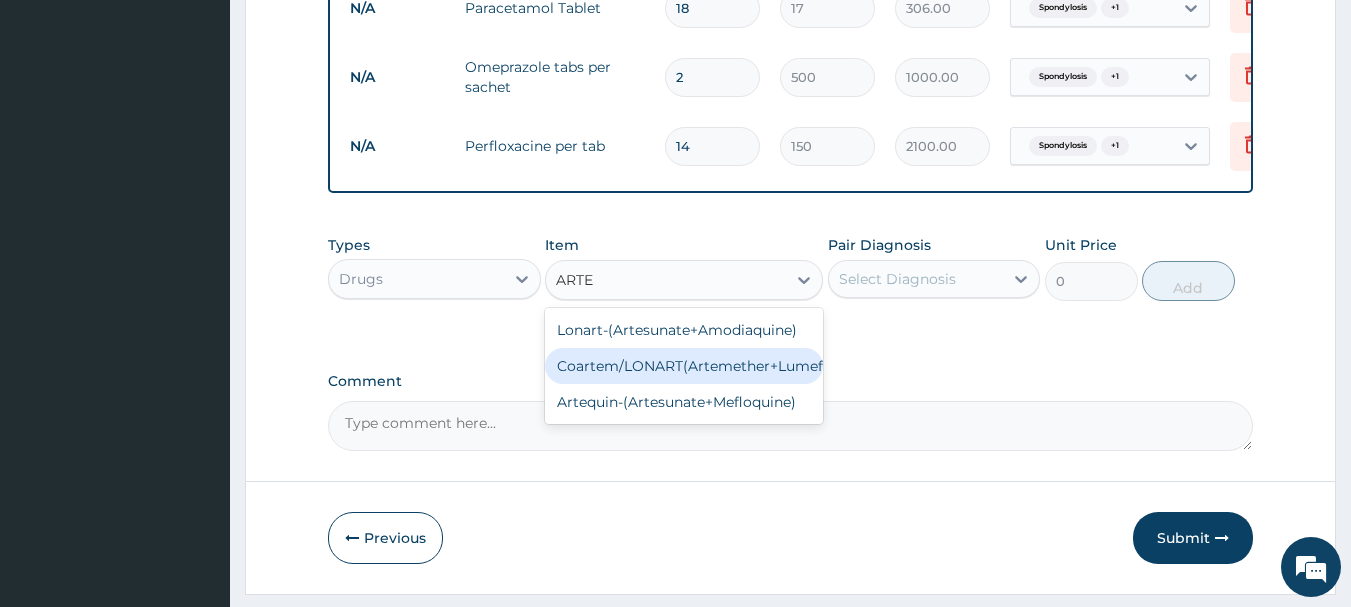 click on "Coartem/LONART(Artemether+Lumefantrin)" at bounding box center (684, 366) 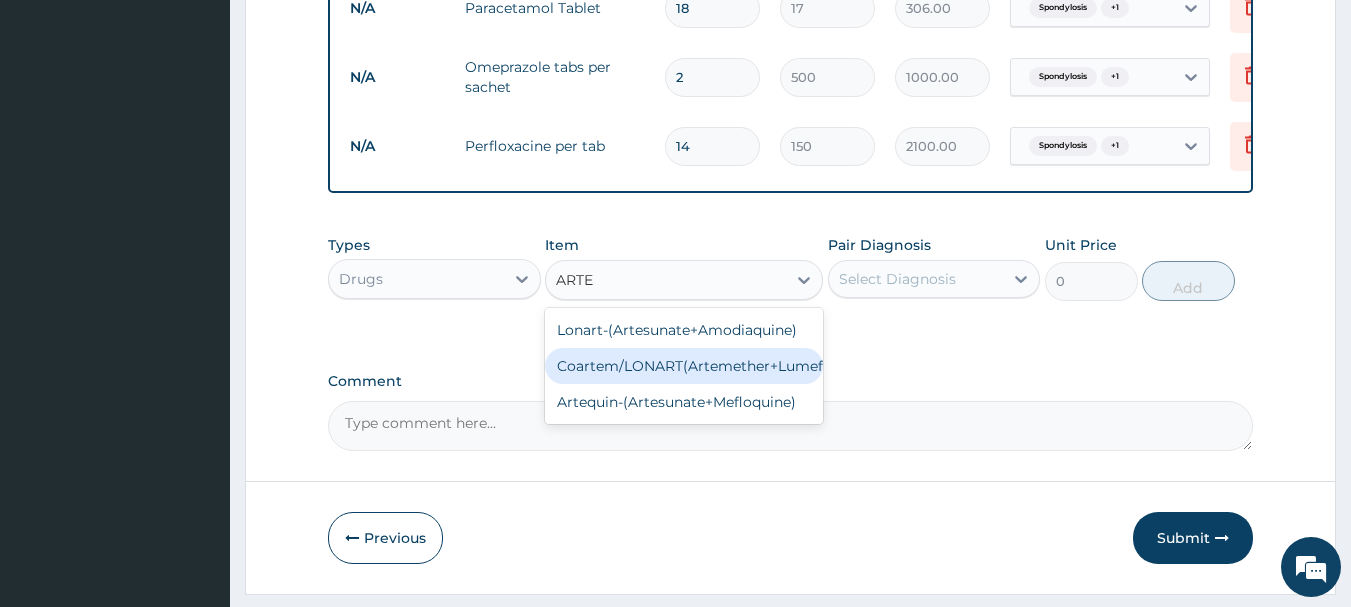 type 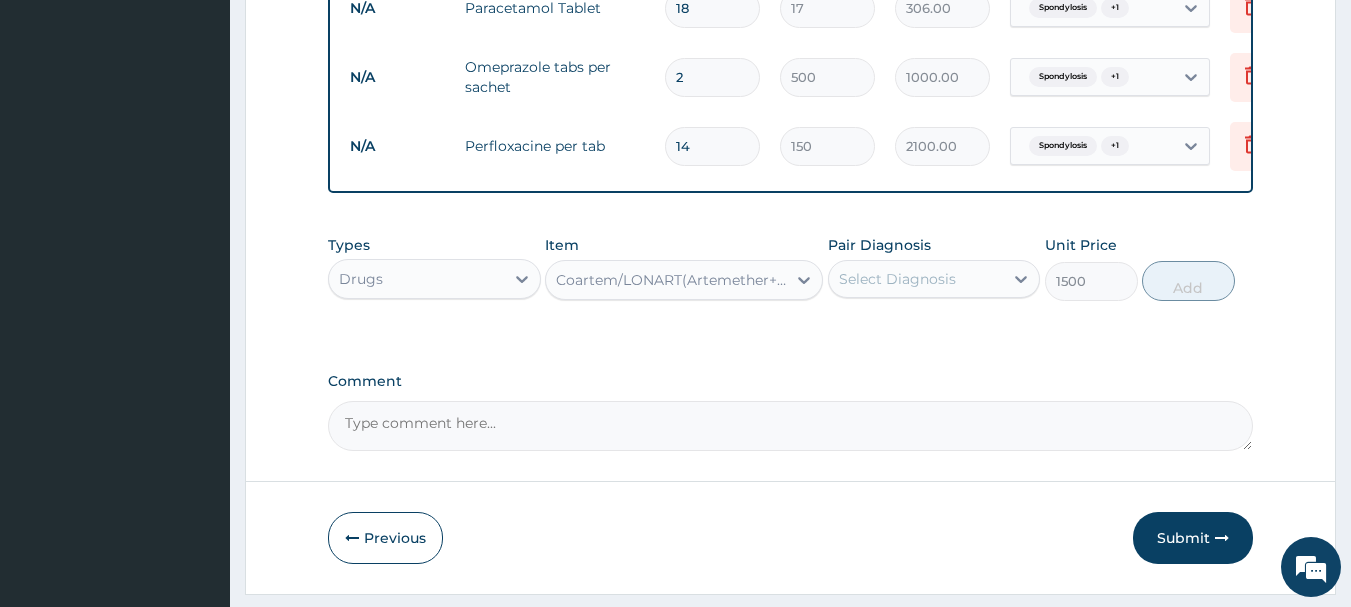 click on "Select Diagnosis" at bounding box center (916, 279) 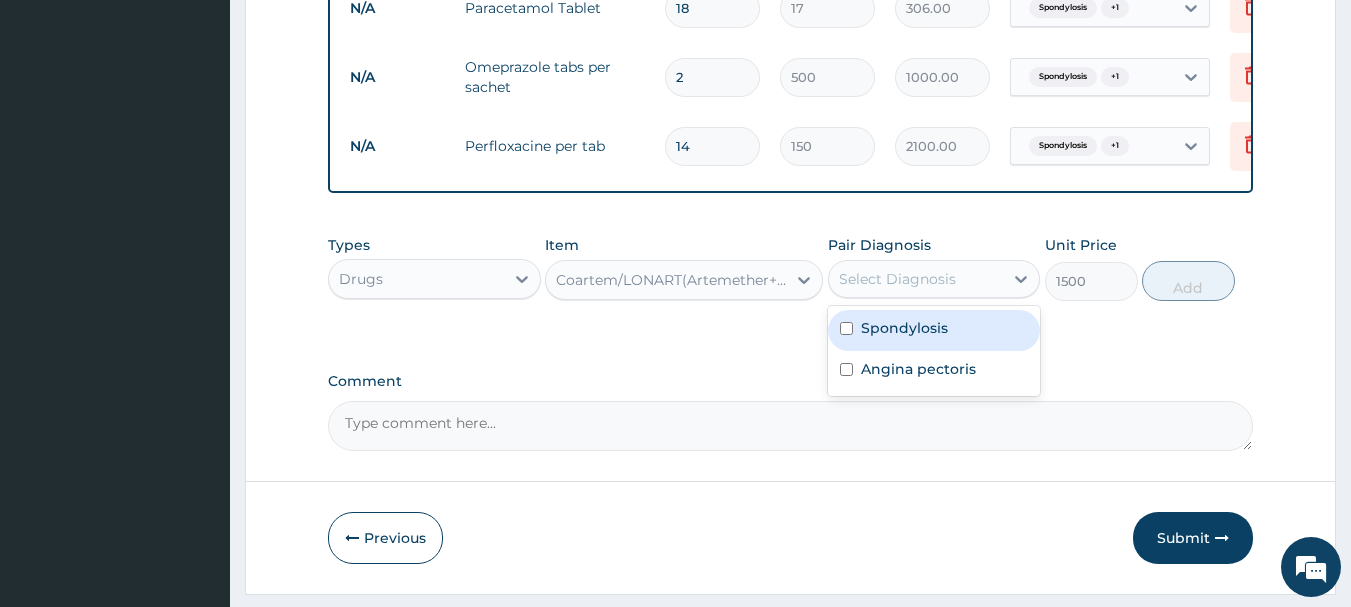 click at bounding box center (846, 328) 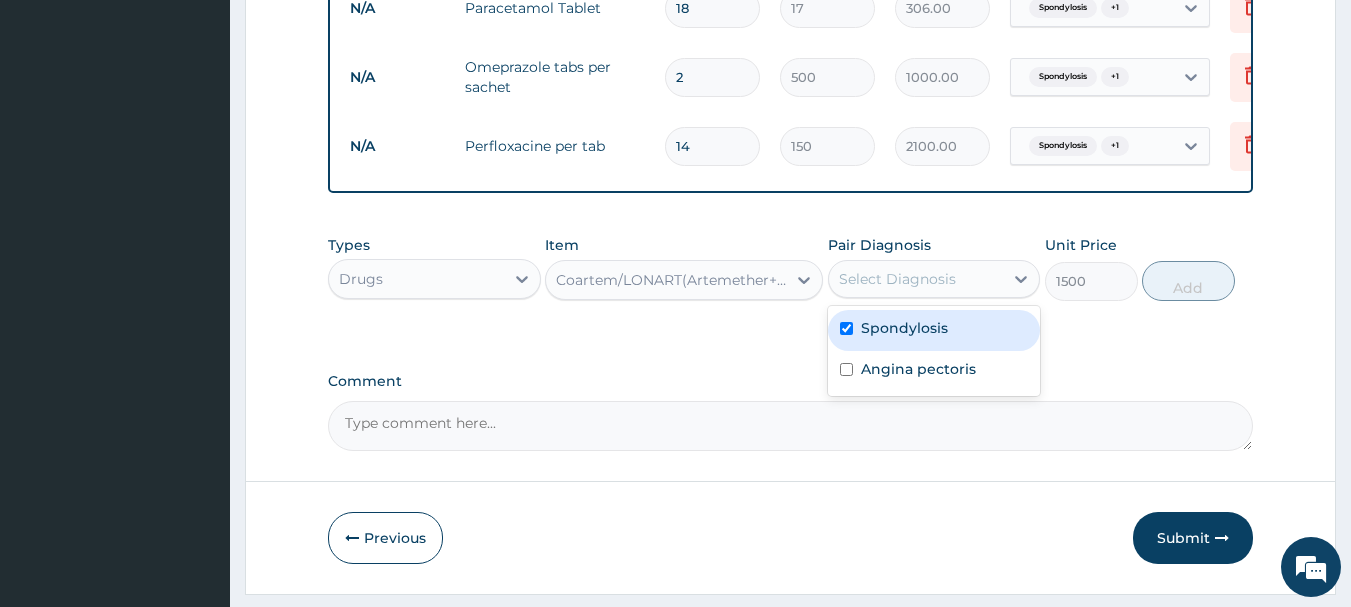 checkbox on "true" 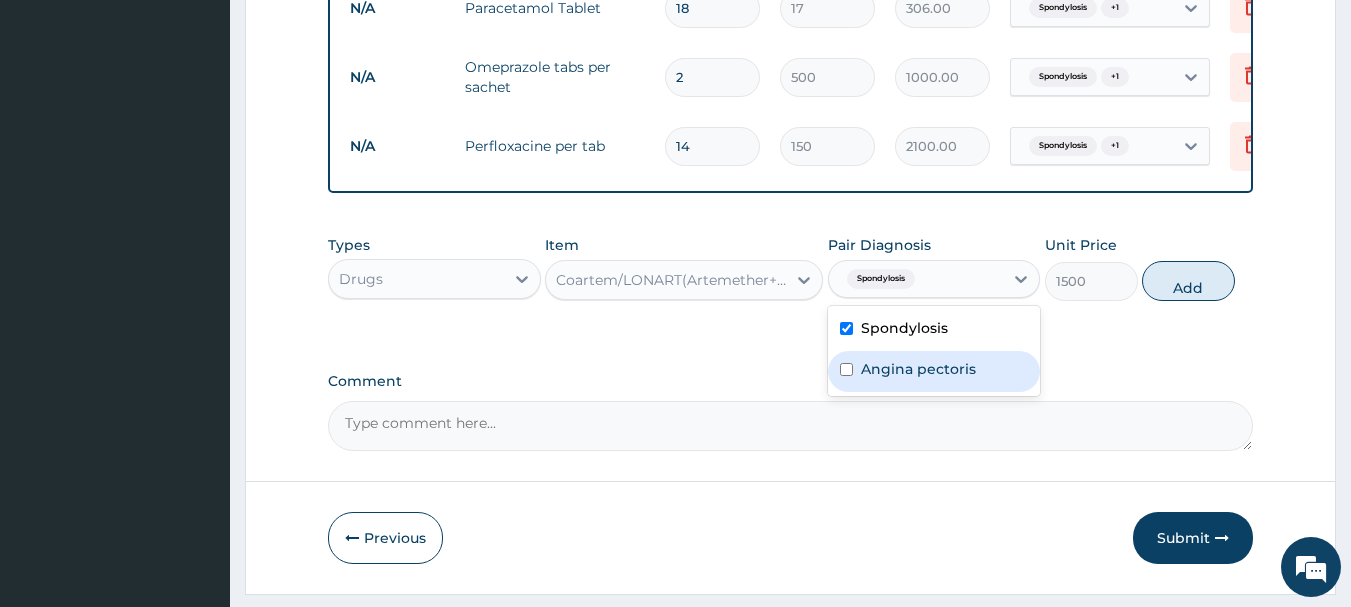 click at bounding box center [846, 369] 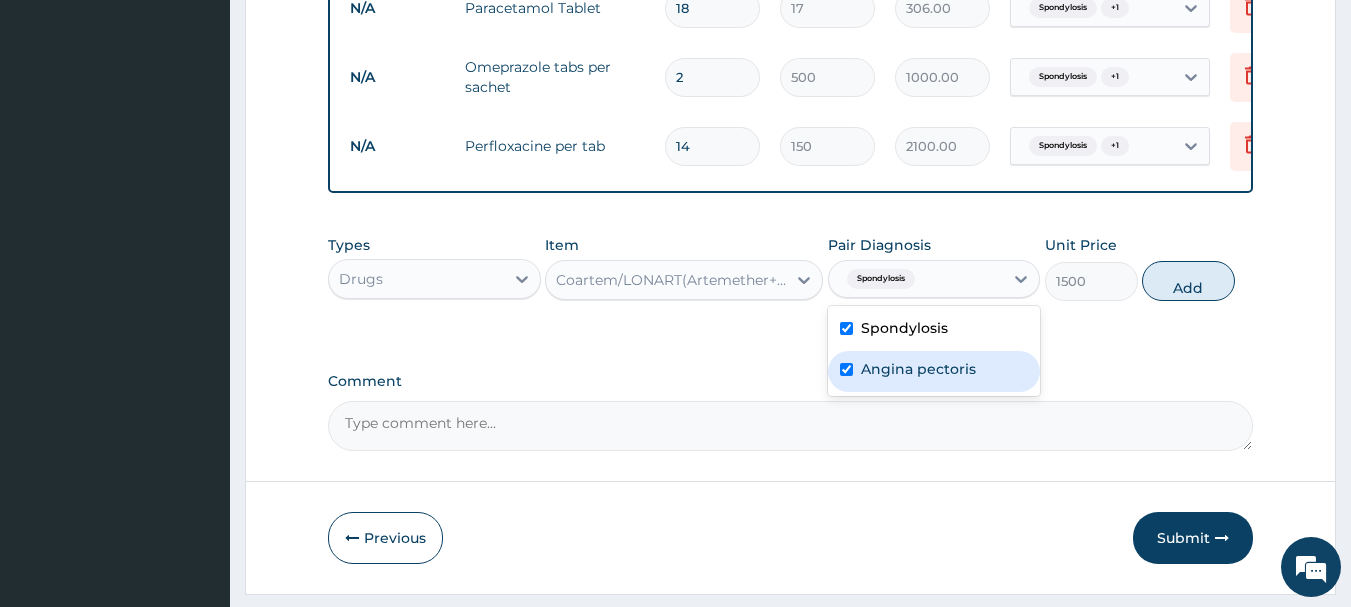 checkbox on "true" 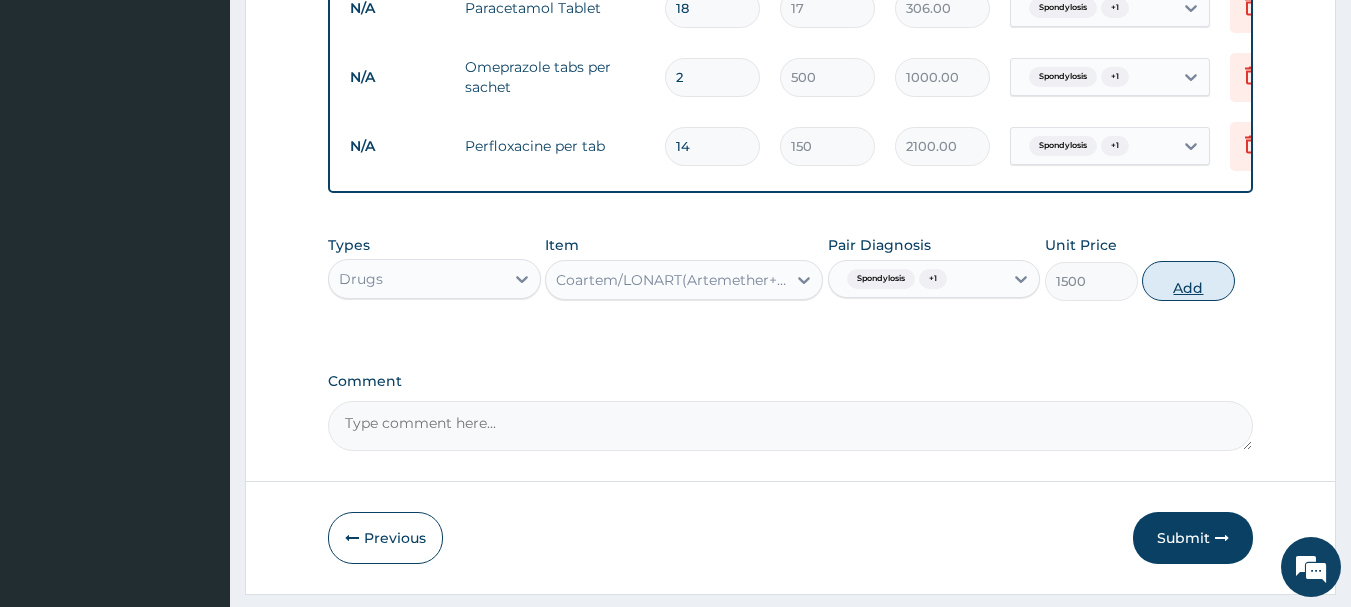 click on "Add" at bounding box center (1188, 281) 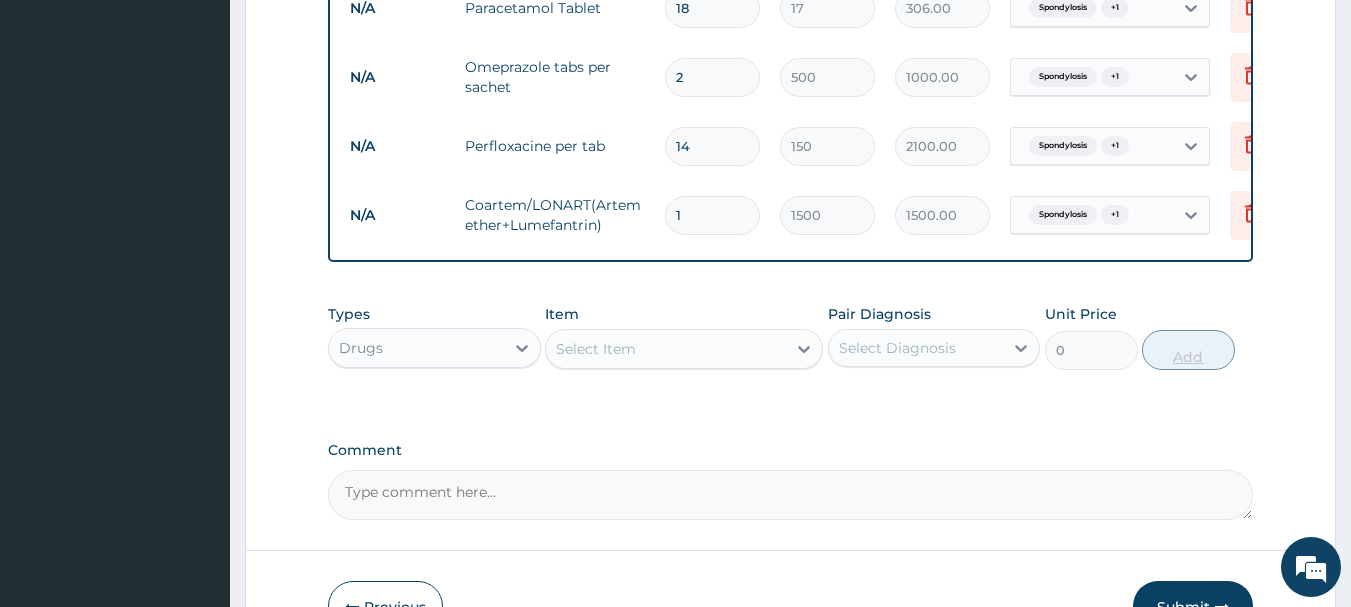 type 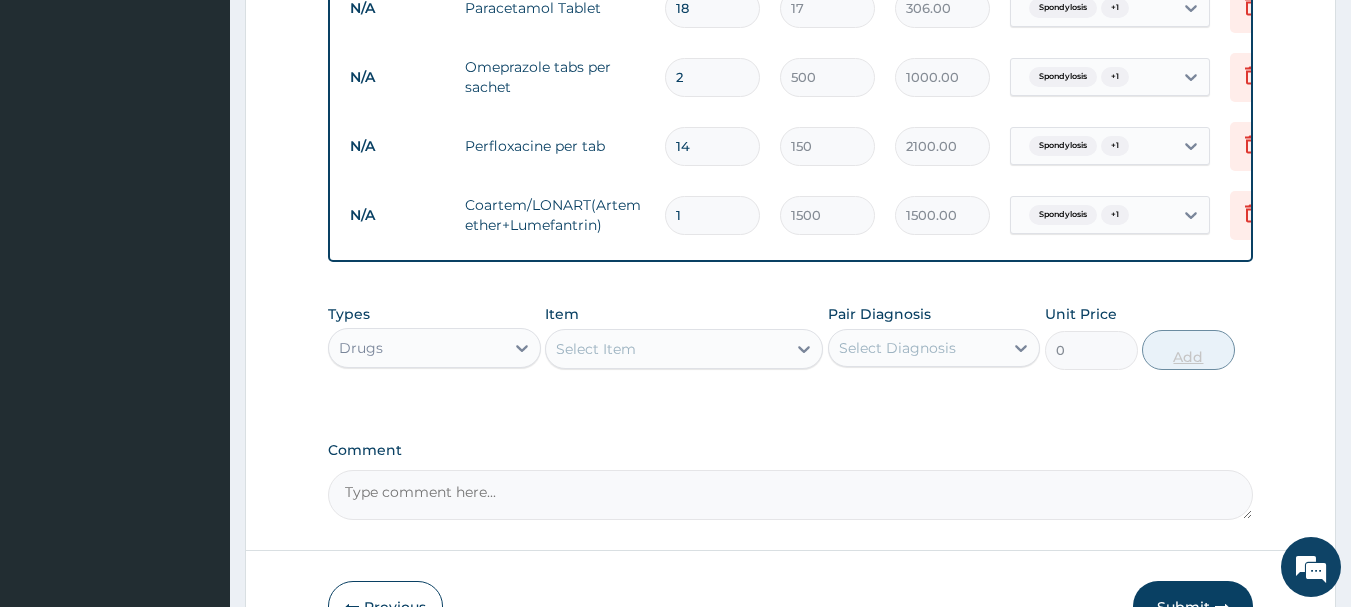 type on "0.00" 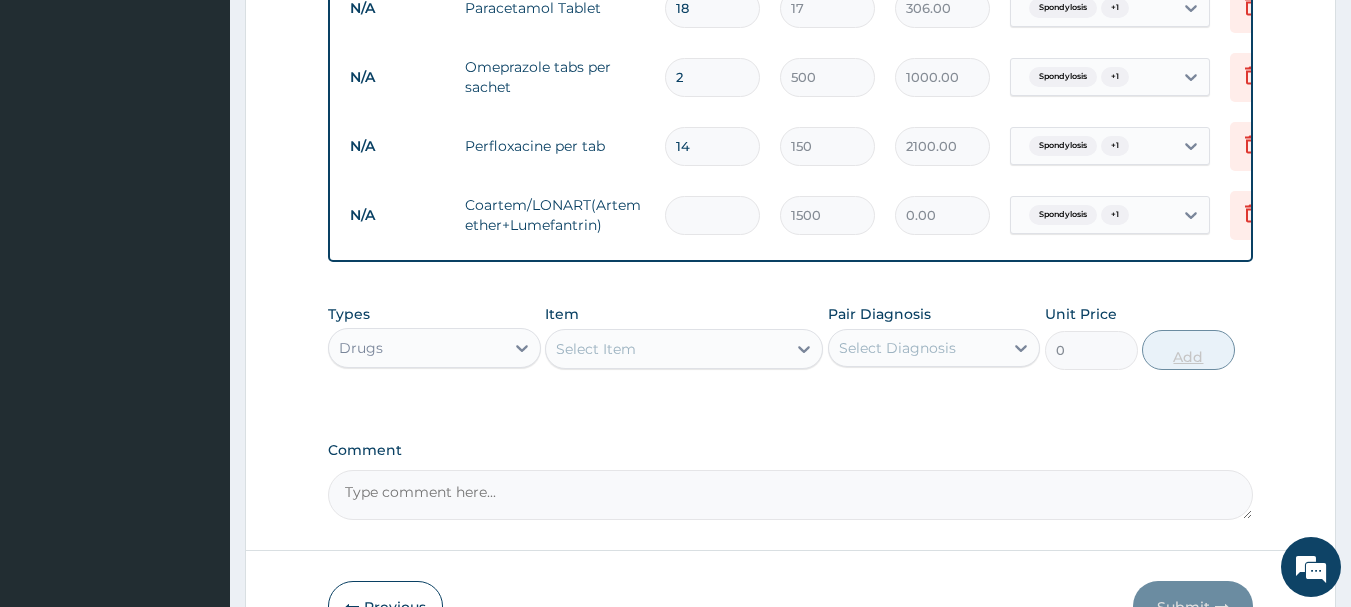 type on "6" 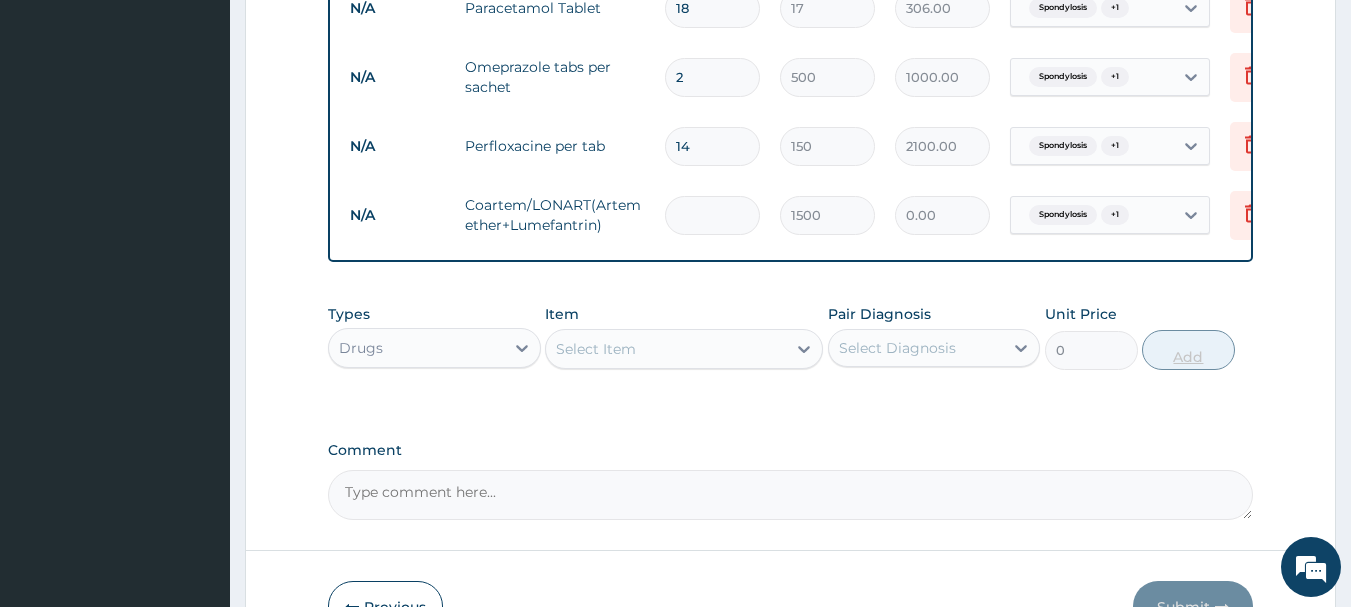 type on "9000.00" 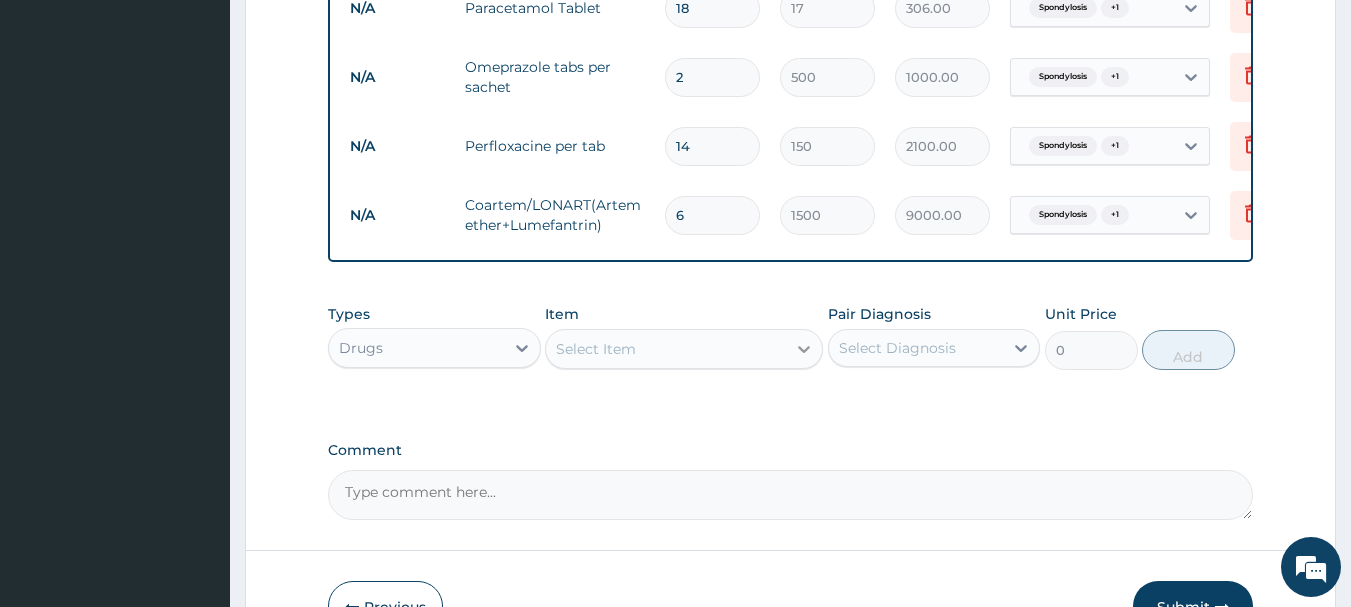 type on "6" 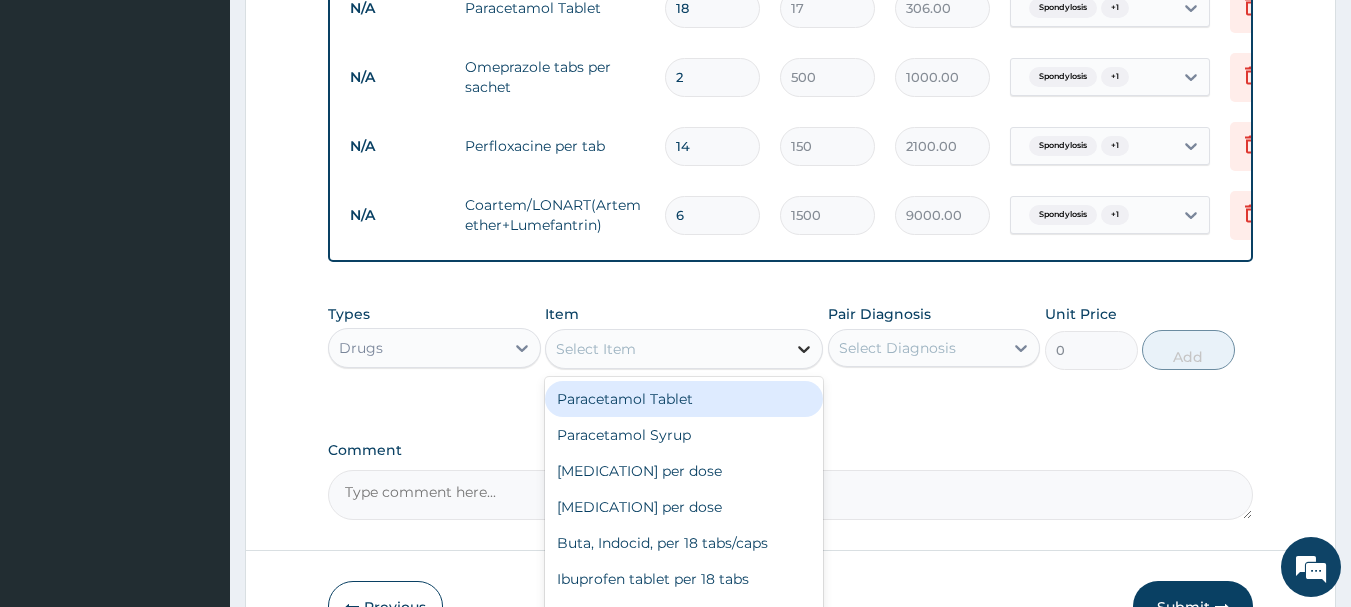 click 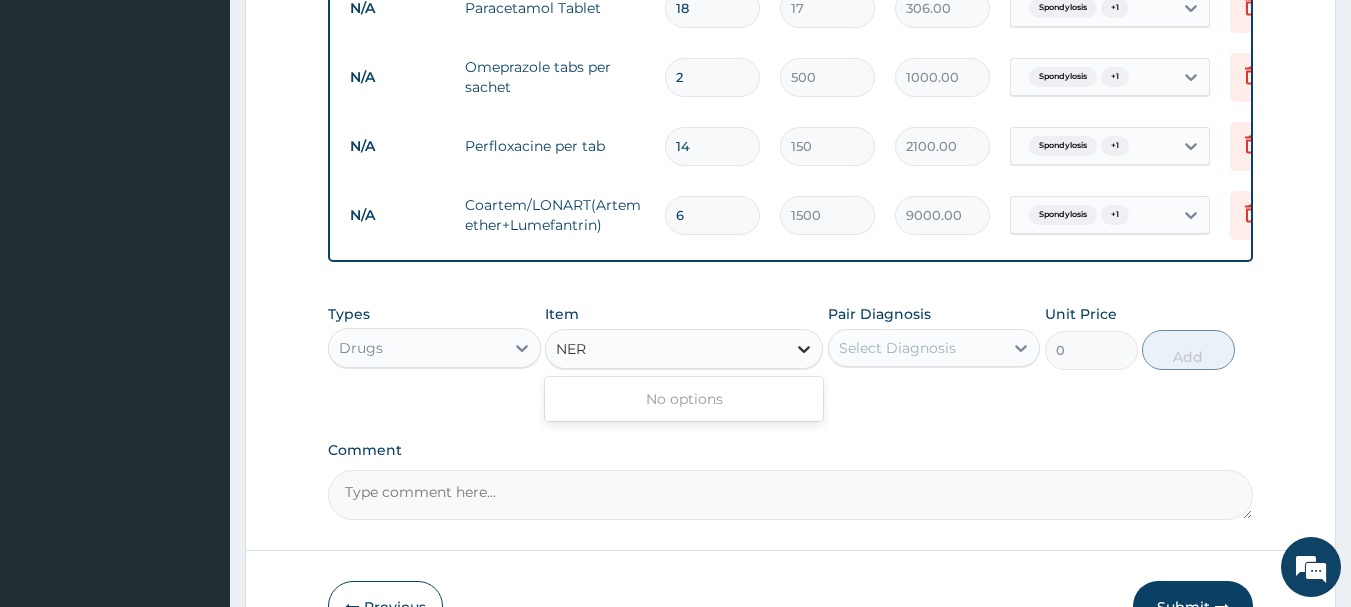 type on "NE" 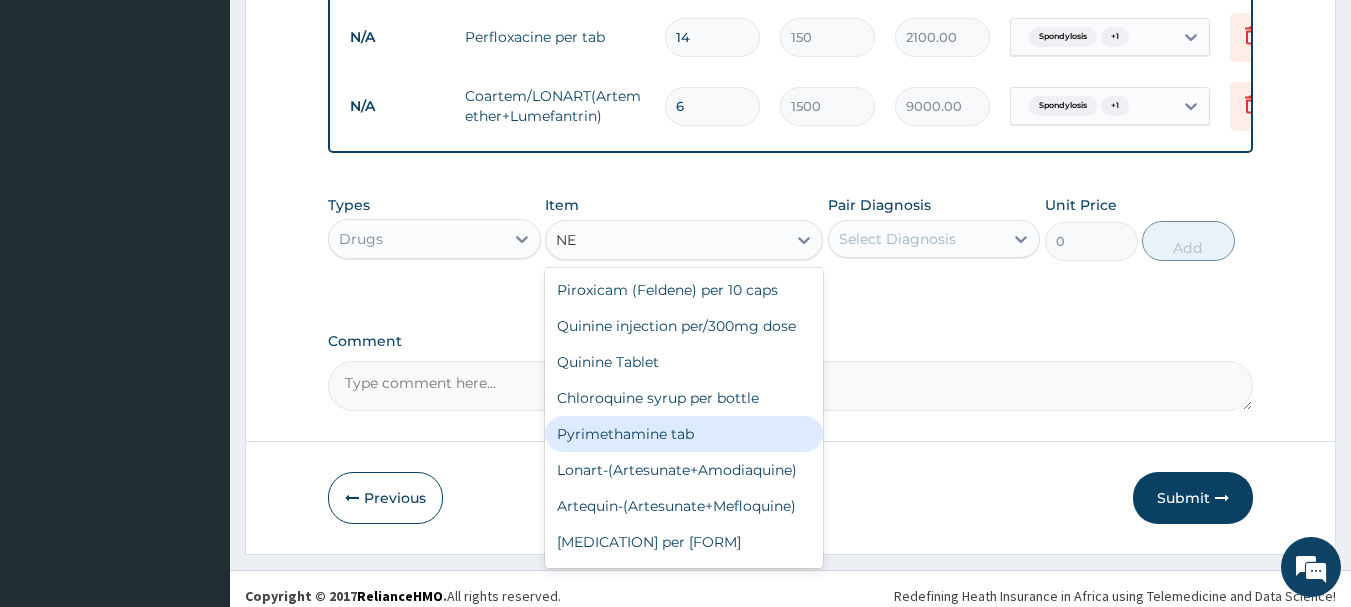 scroll, scrollTop: 1031, scrollLeft: 0, axis: vertical 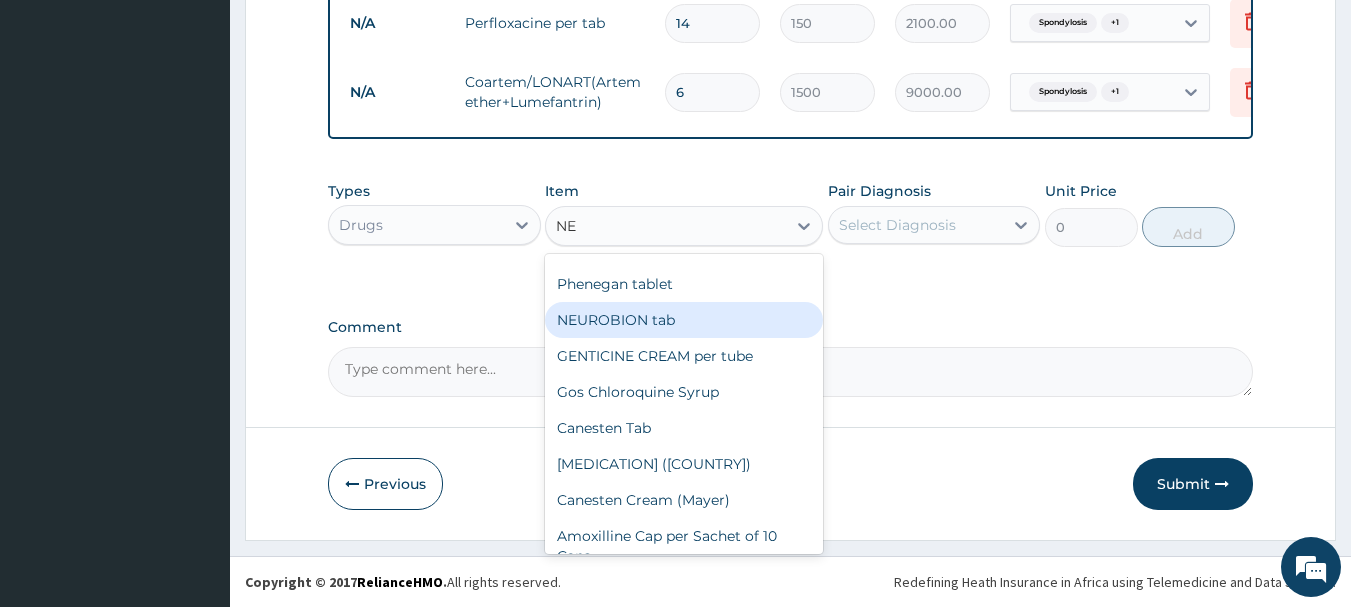 click on "NEUROBION tab" at bounding box center (684, 320) 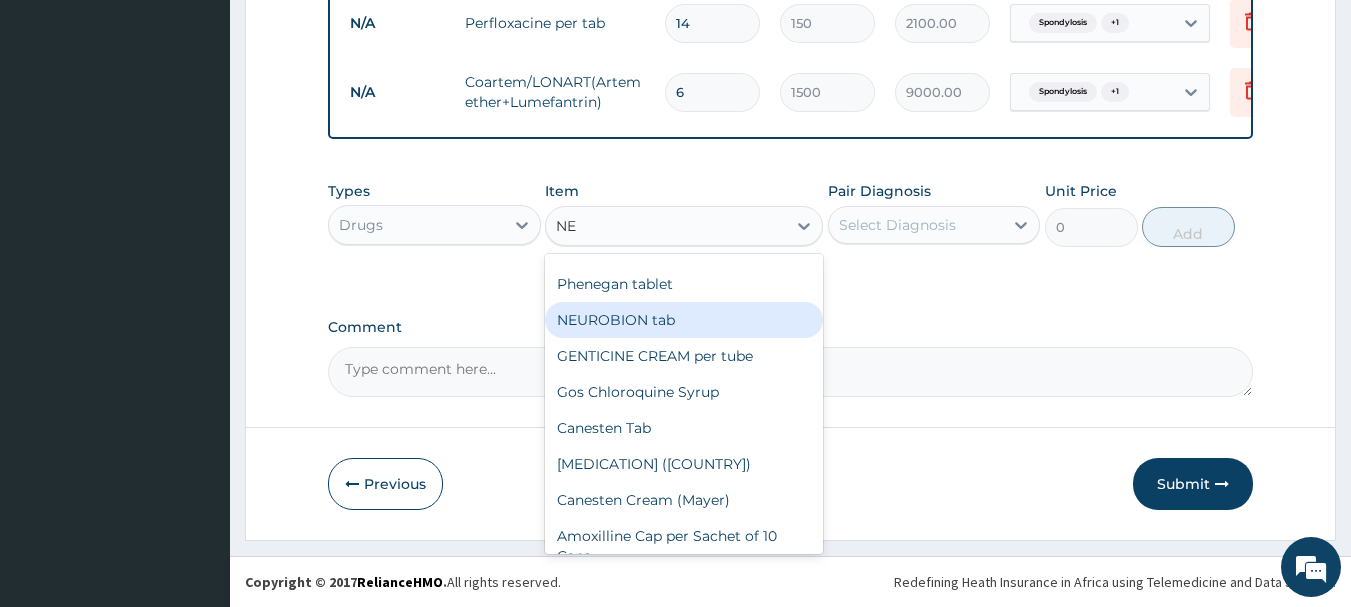 type 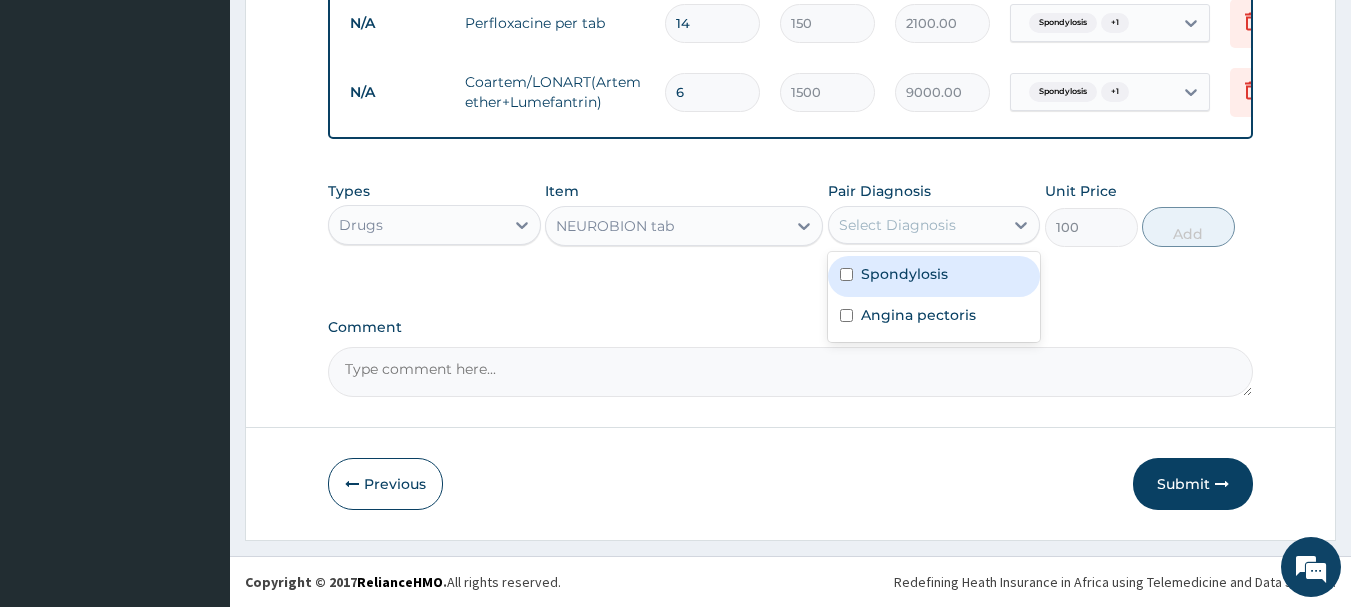 click on "Select Diagnosis" at bounding box center [916, 225] 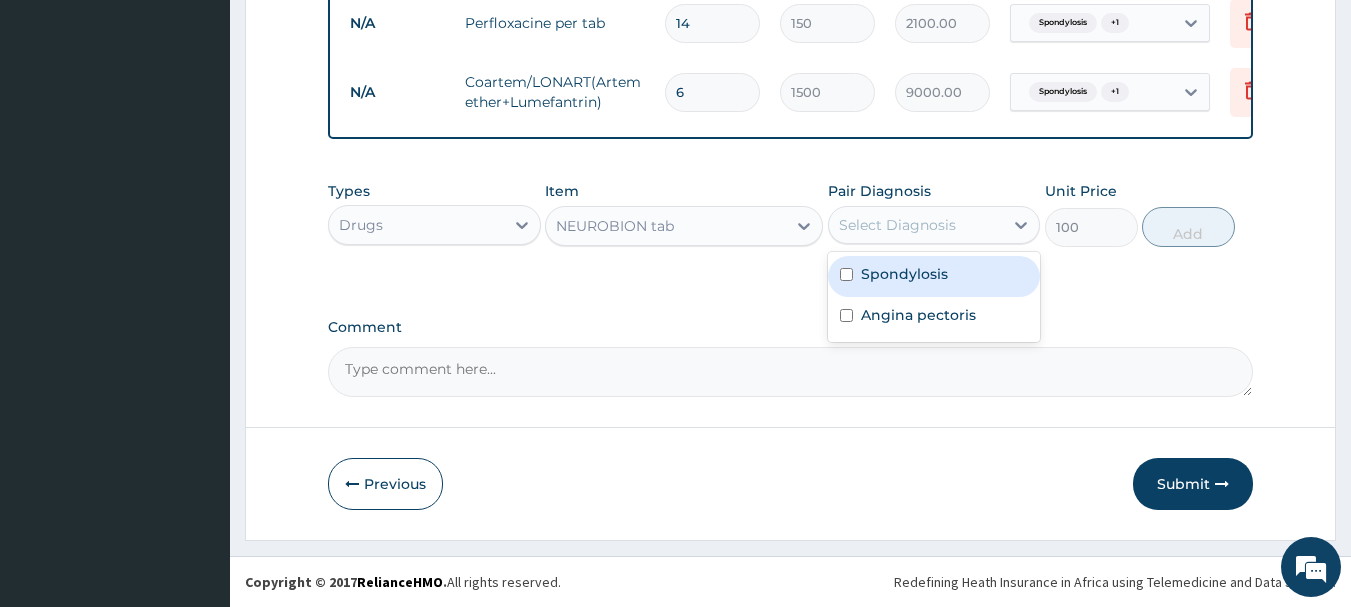 click at bounding box center (846, 274) 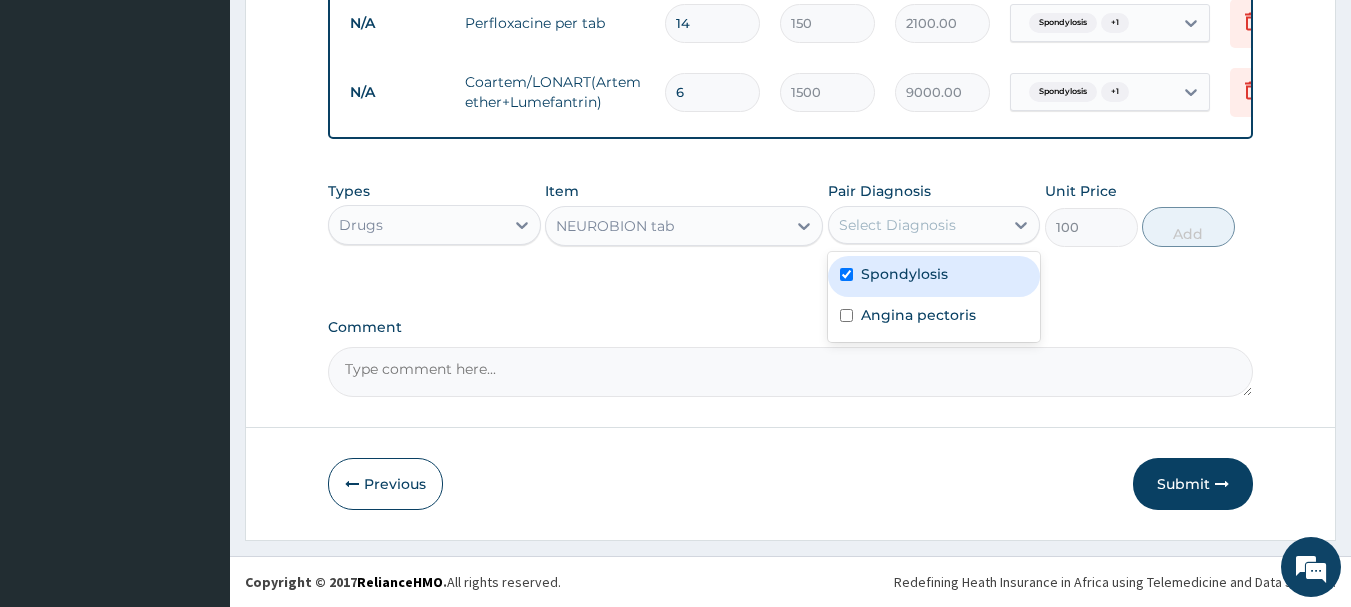 checkbox on "true" 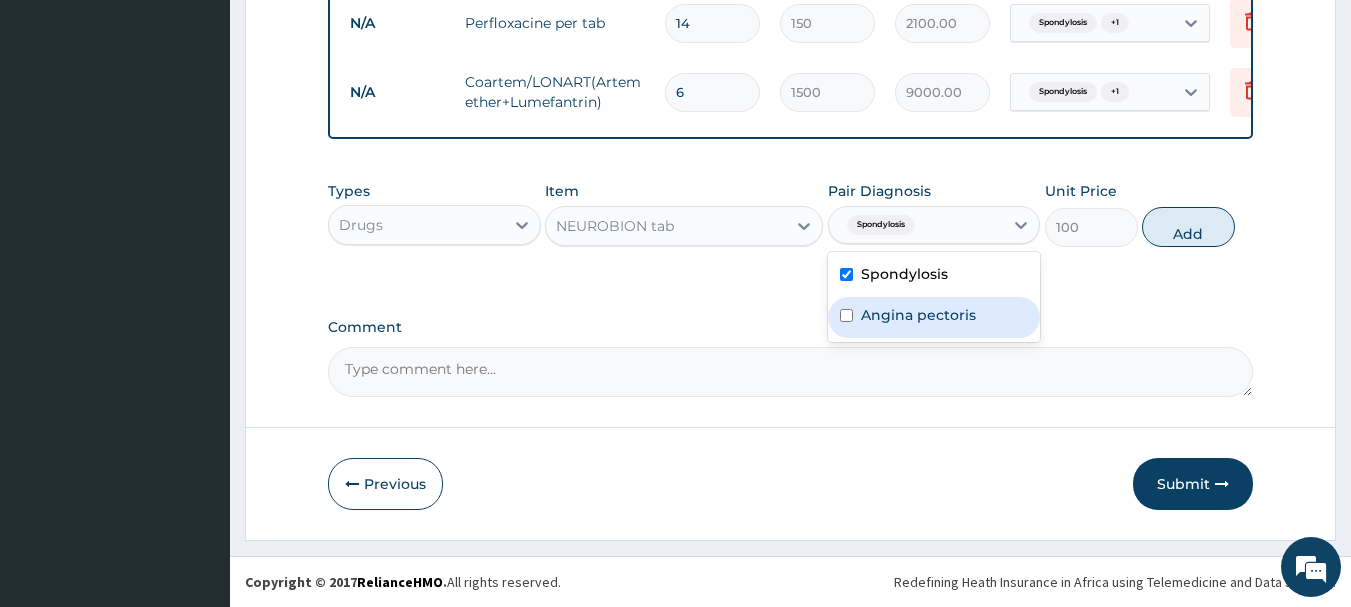 click at bounding box center [846, 315] 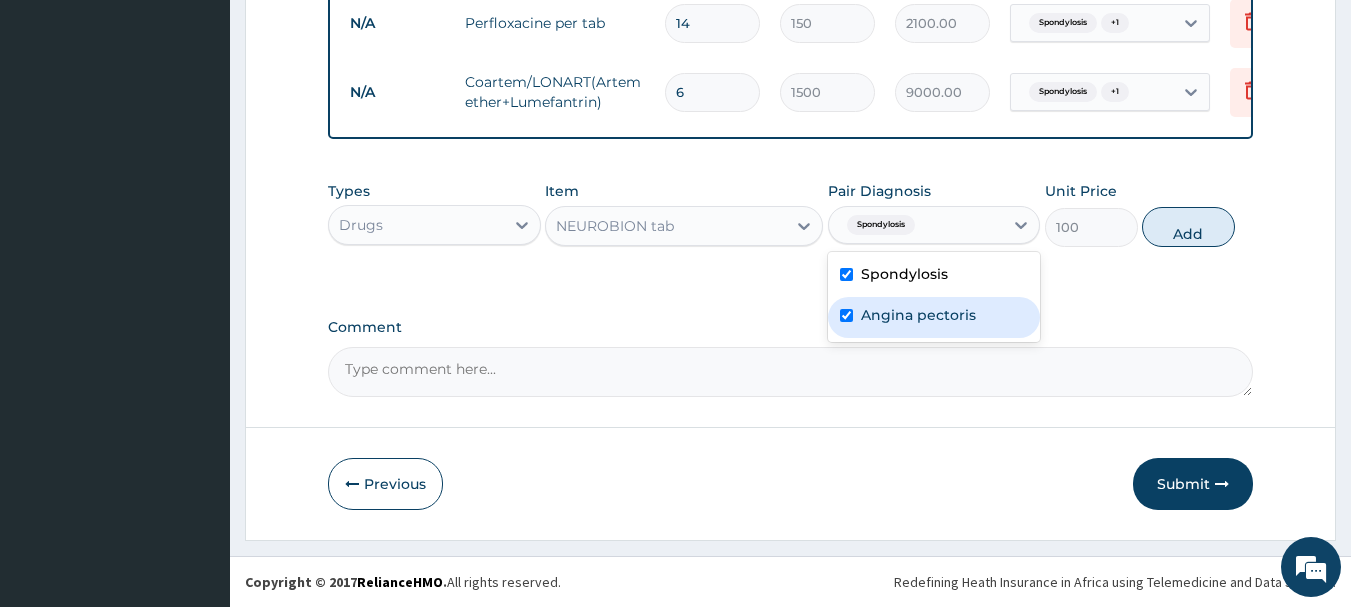 checkbox on "true" 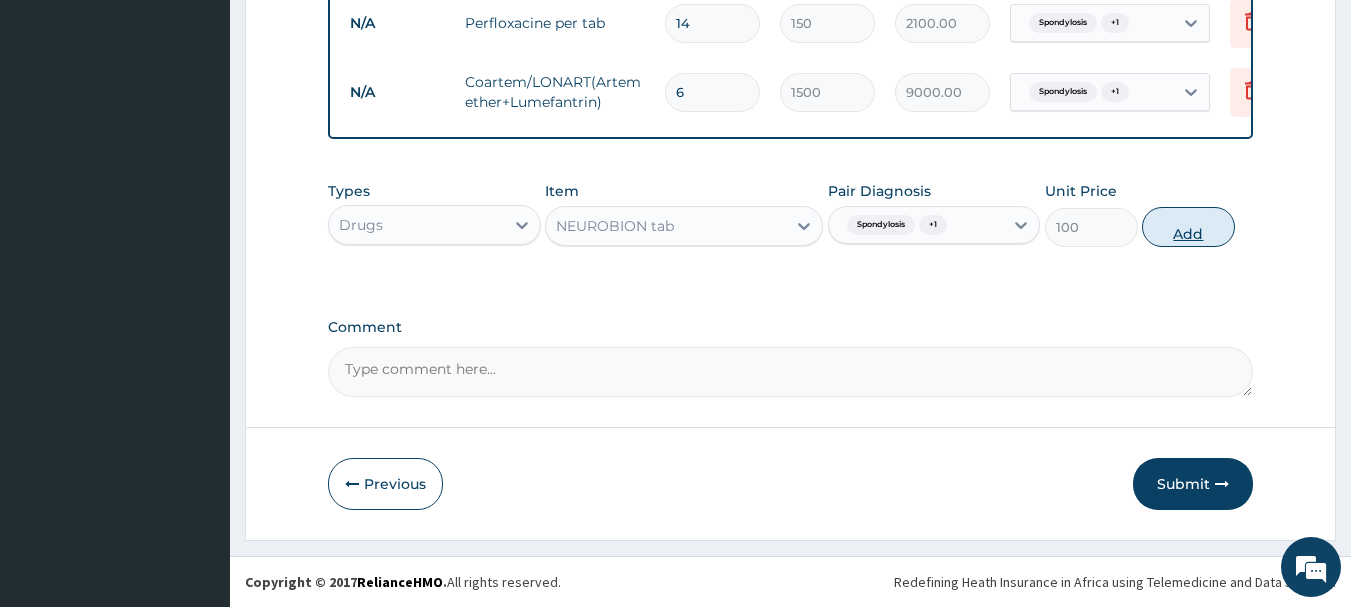 click on "Add" at bounding box center [1188, 227] 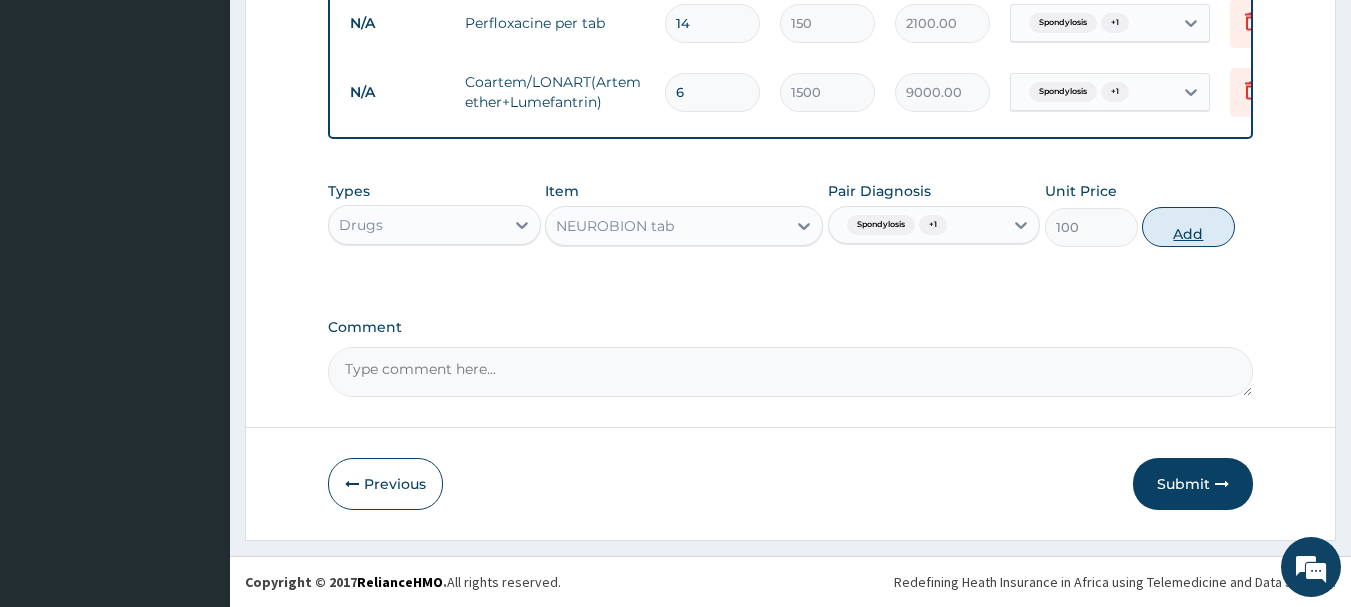 type on "0" 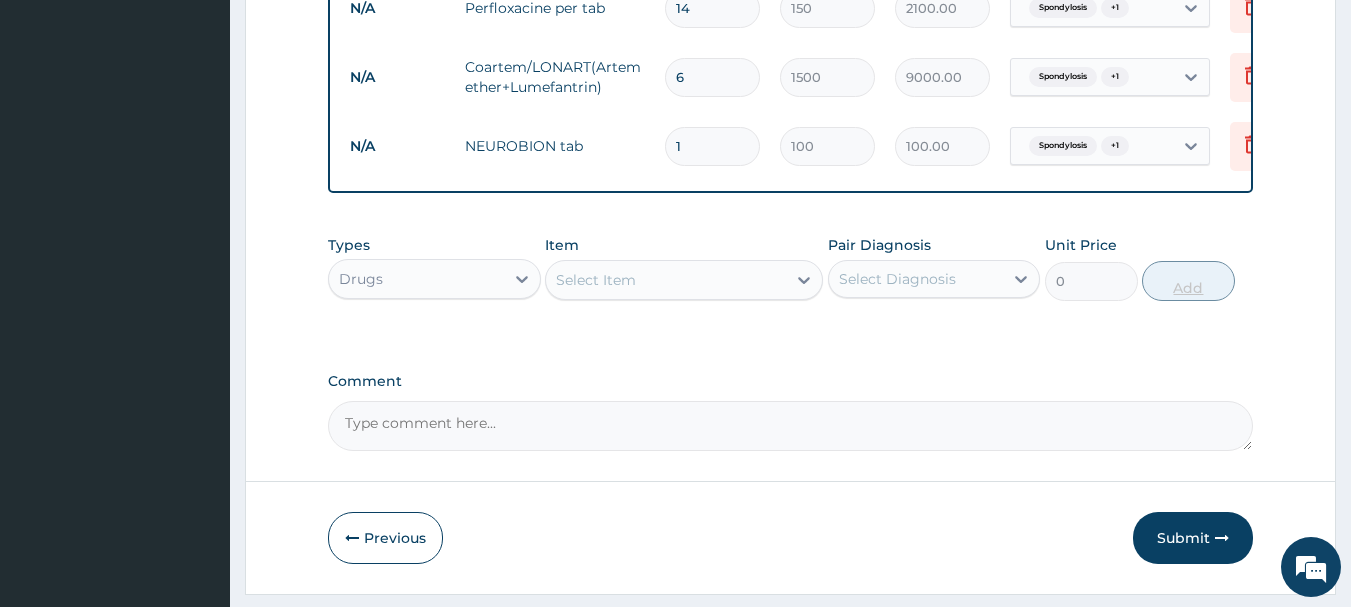 type on "10" 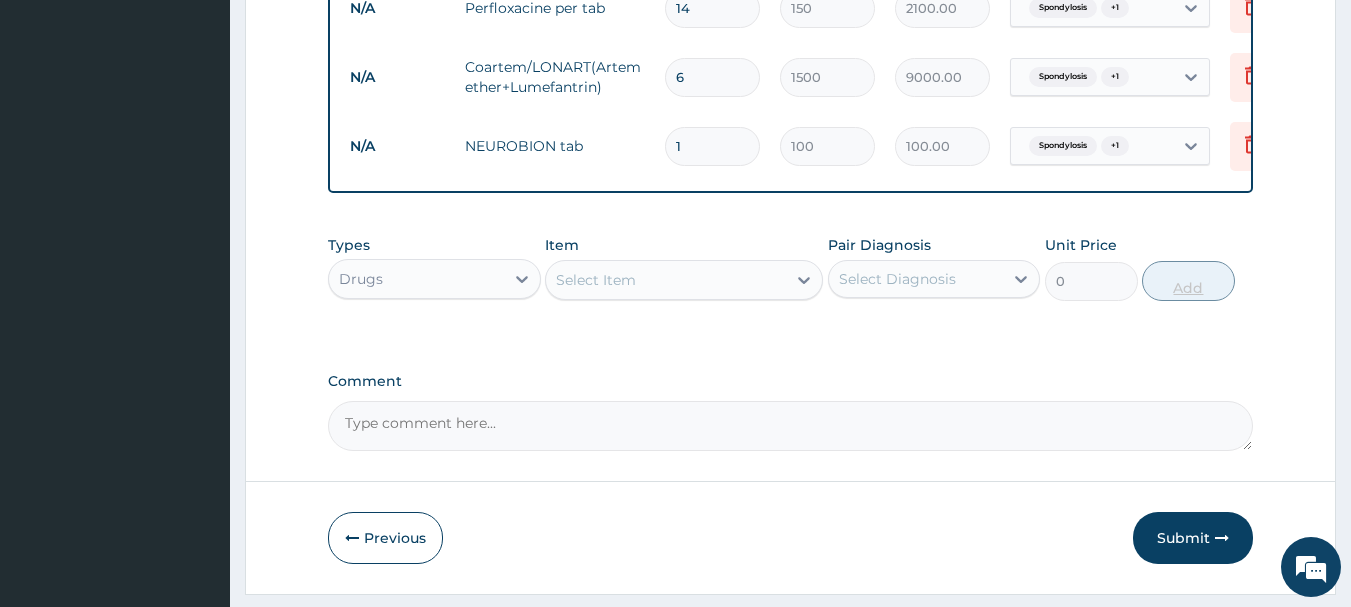 type on "1000.00" 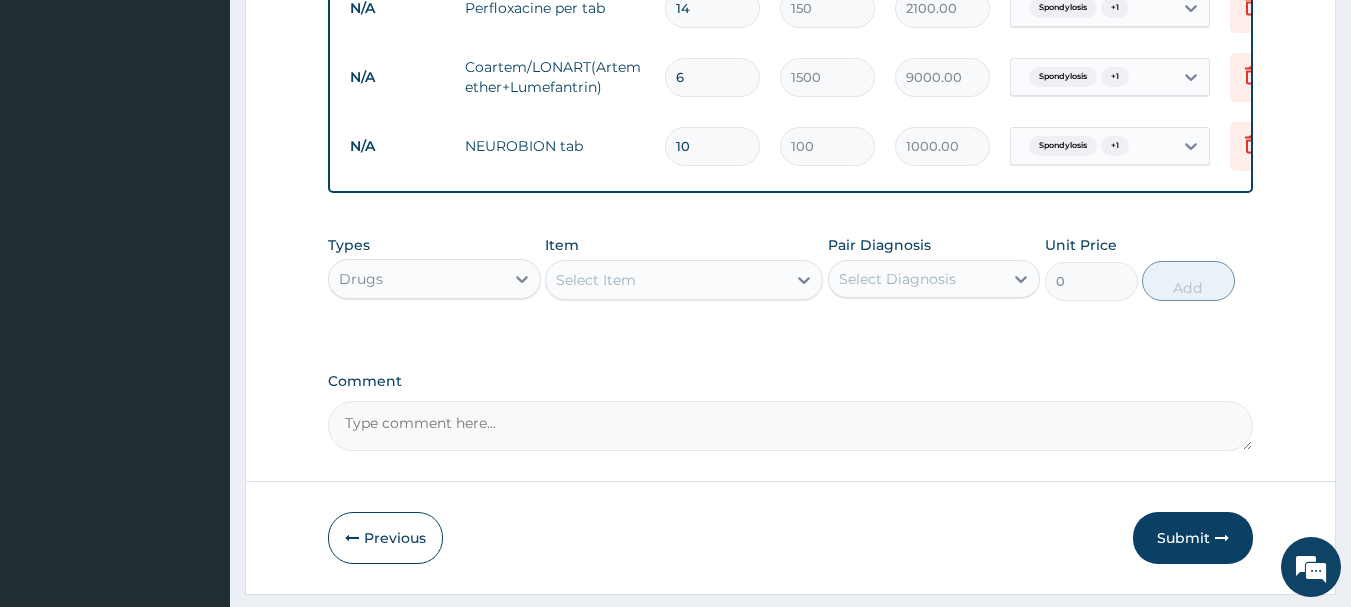 type on "10" 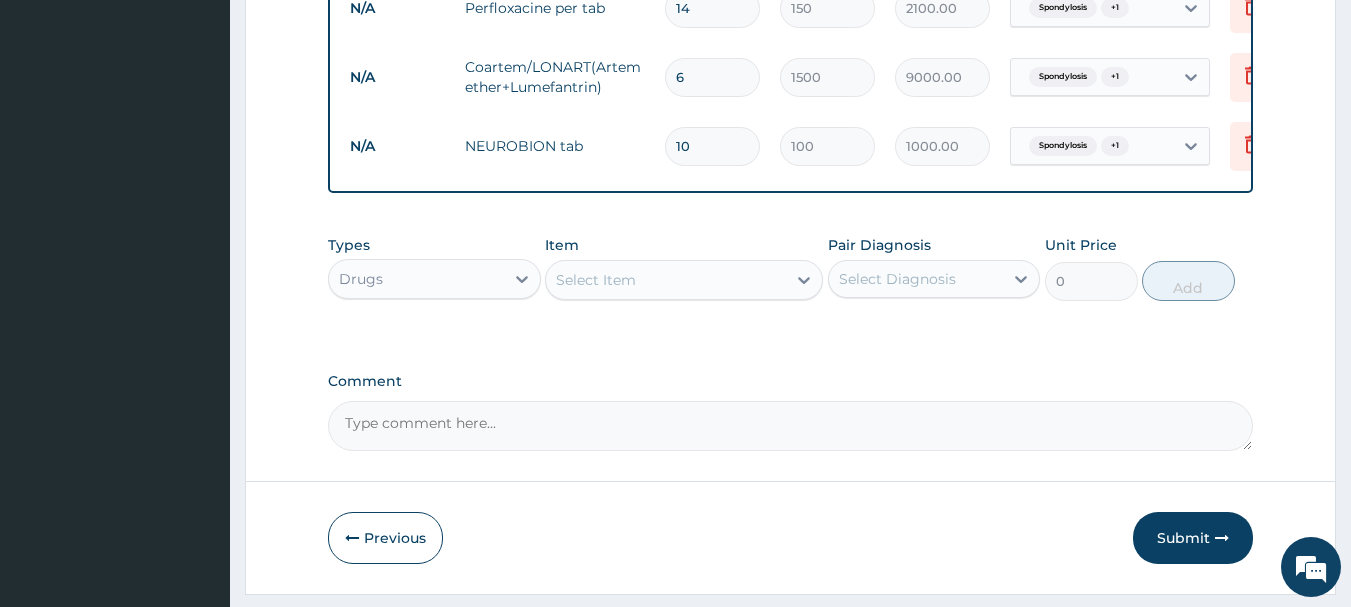 click on "Select Item" at bounding box center (666, 280) 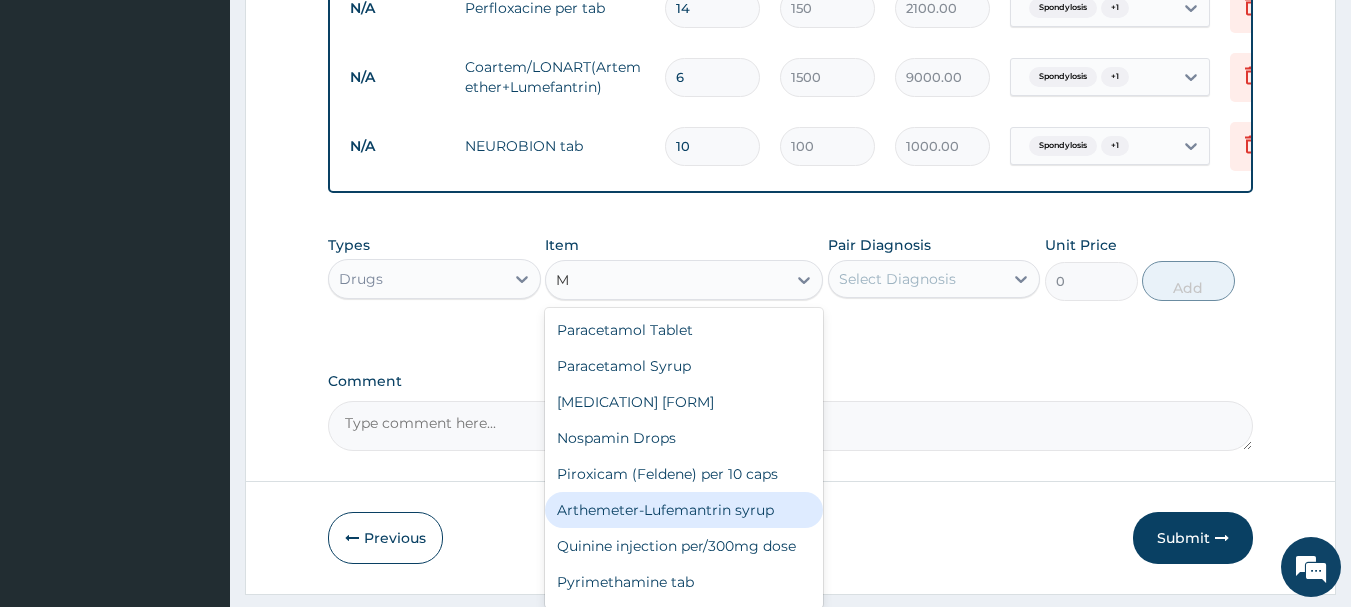 type on "MM" 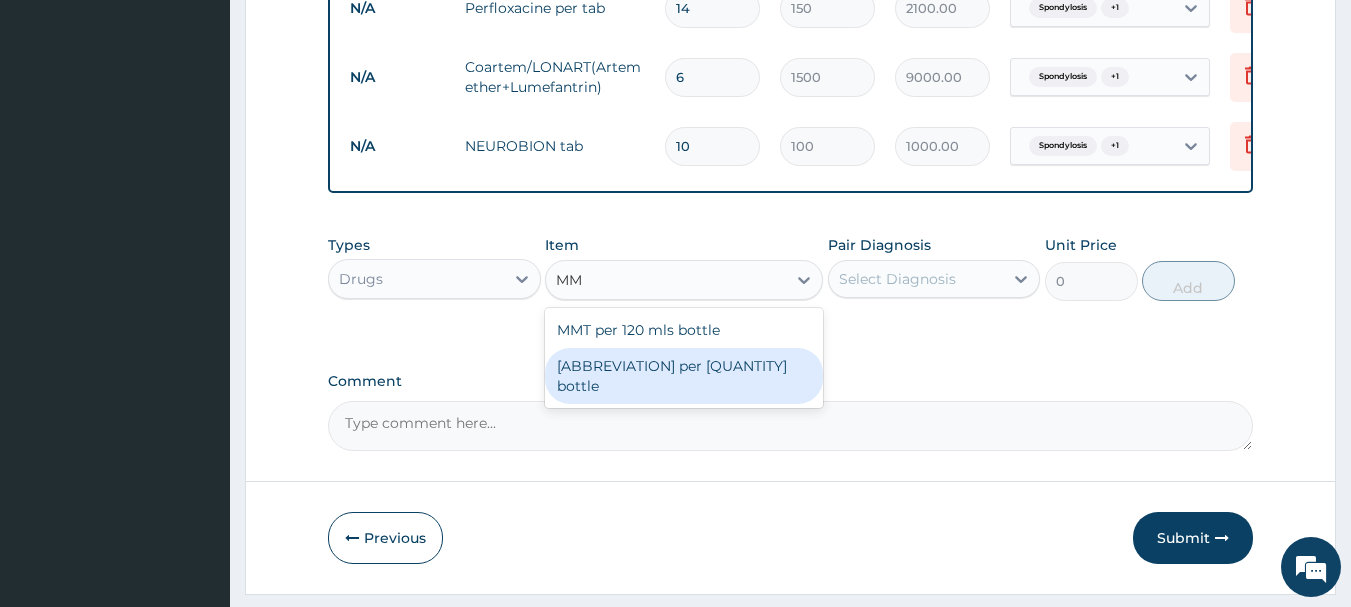 click on "MMT per 200 mls bottle" at bounding box center [684, 376] 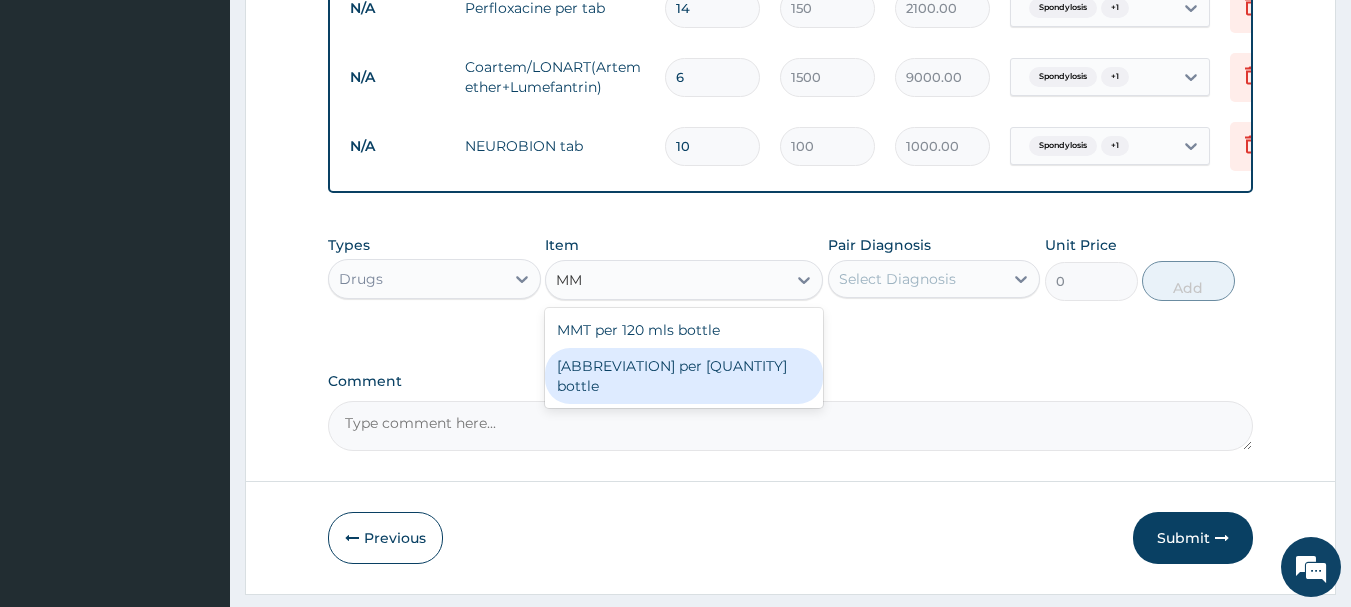 type 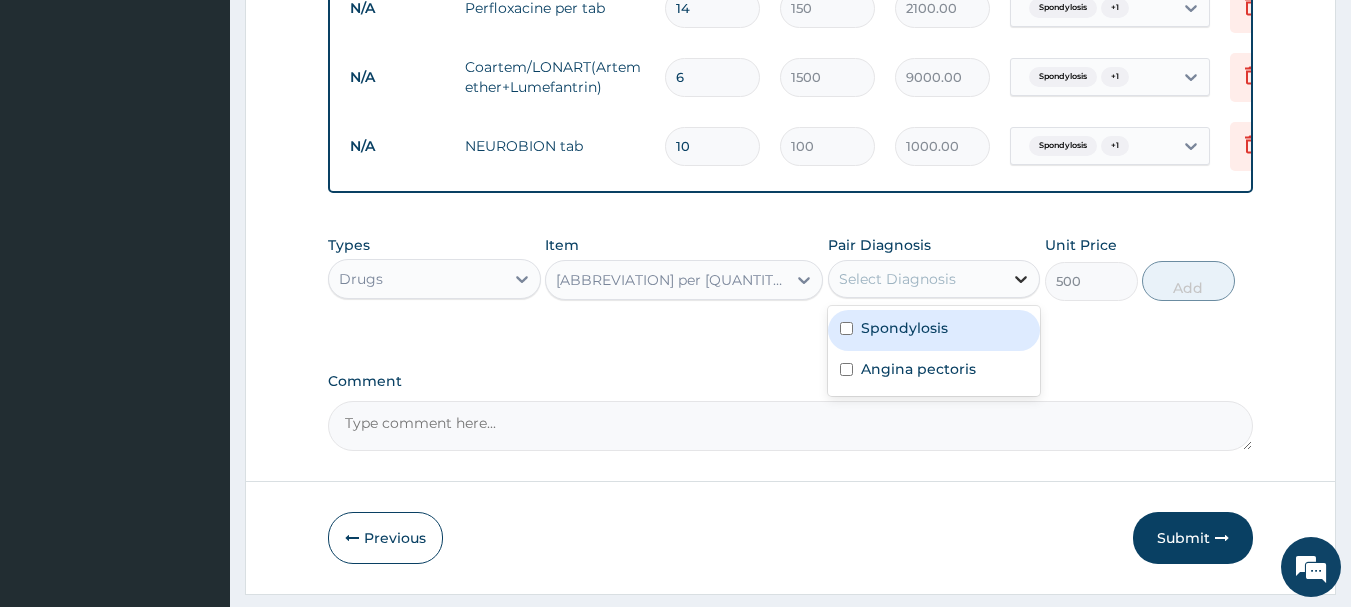 click at bounding box center (1021, 279) 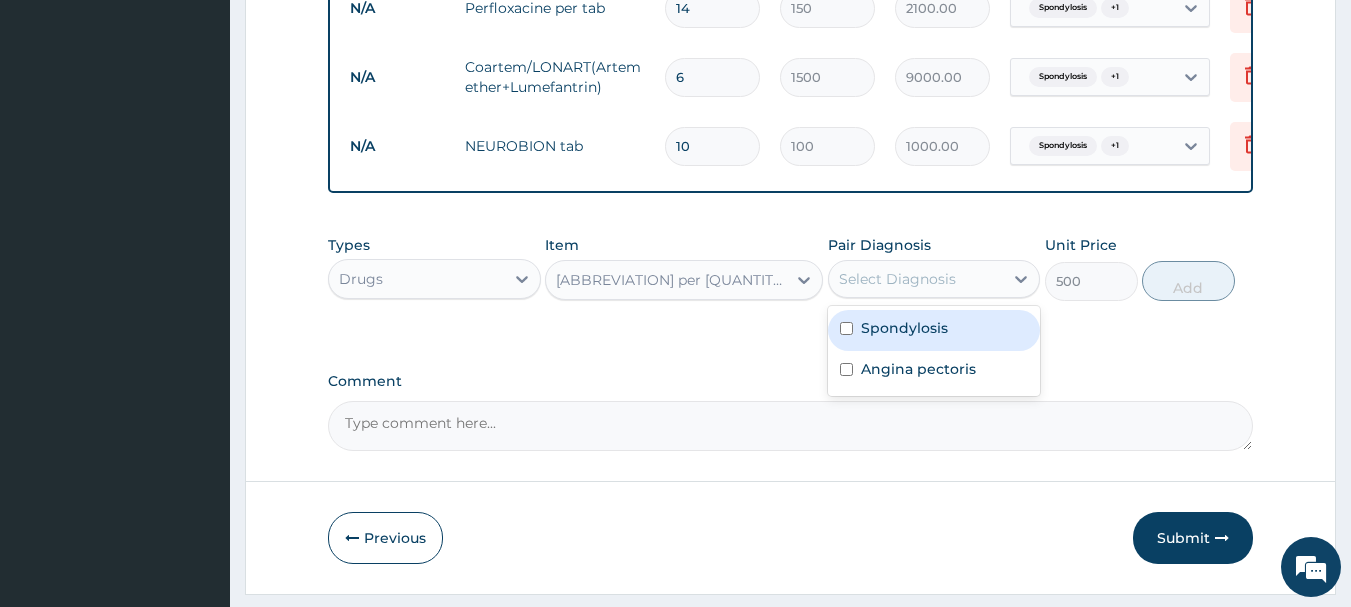 click at bounding box center [846, 328] 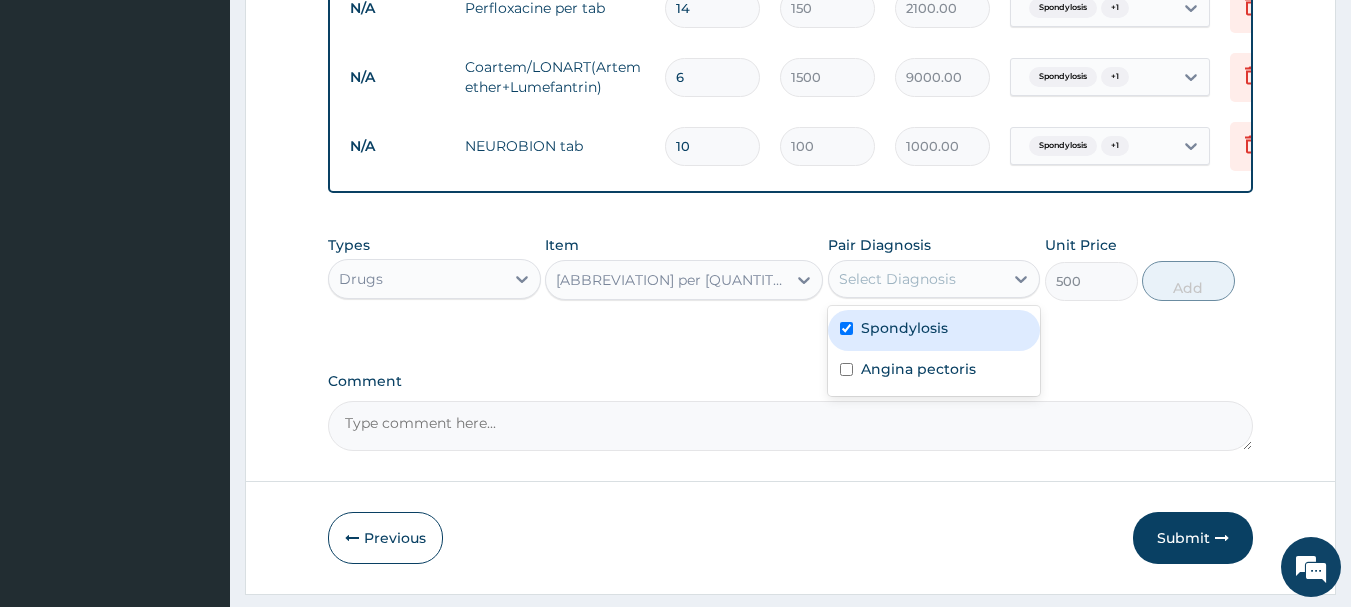 checkbox on "true" 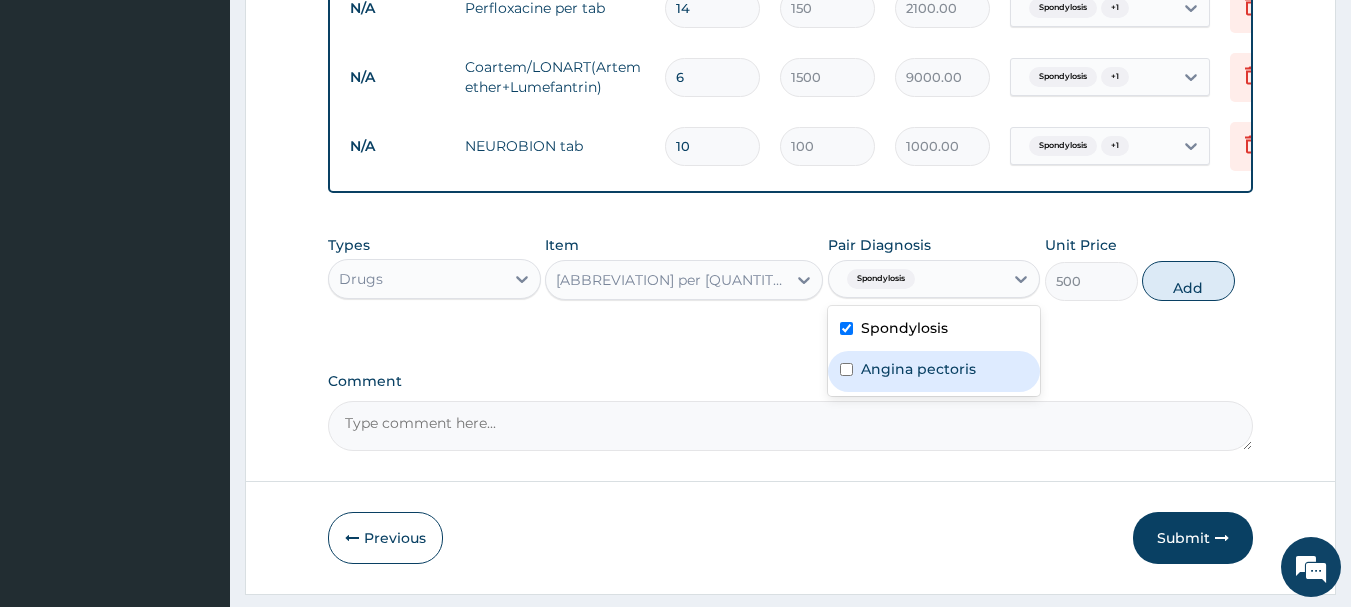 click at bounding box center [846, 369] 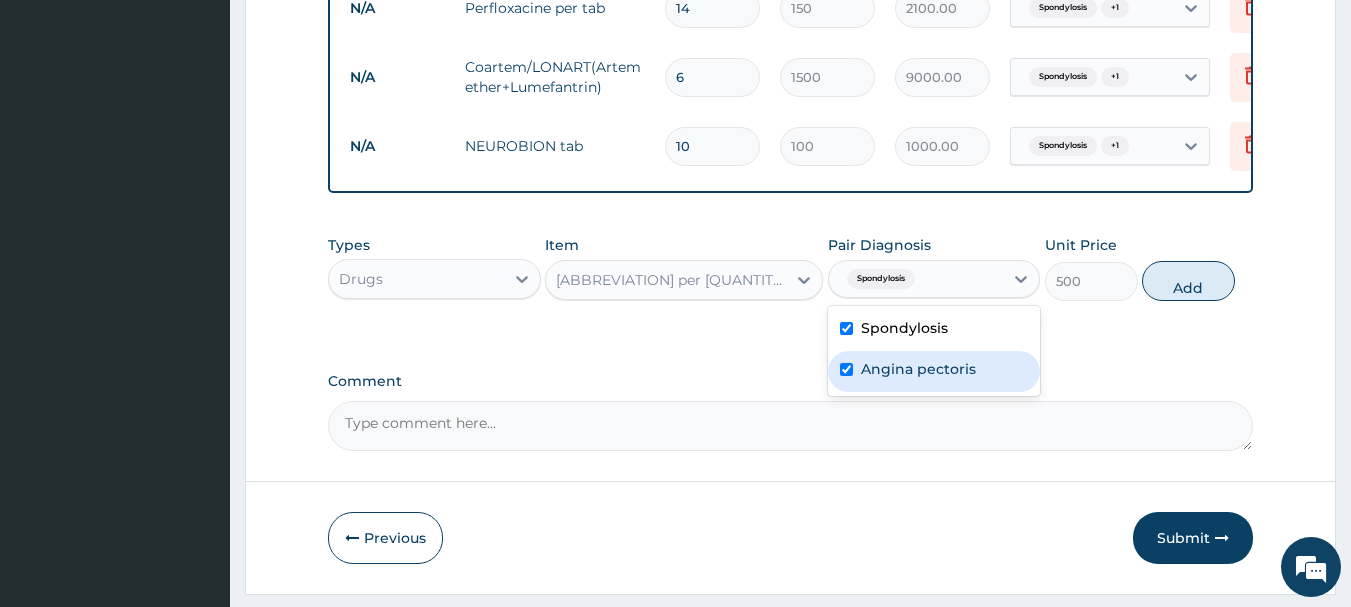 checkbox on "true" 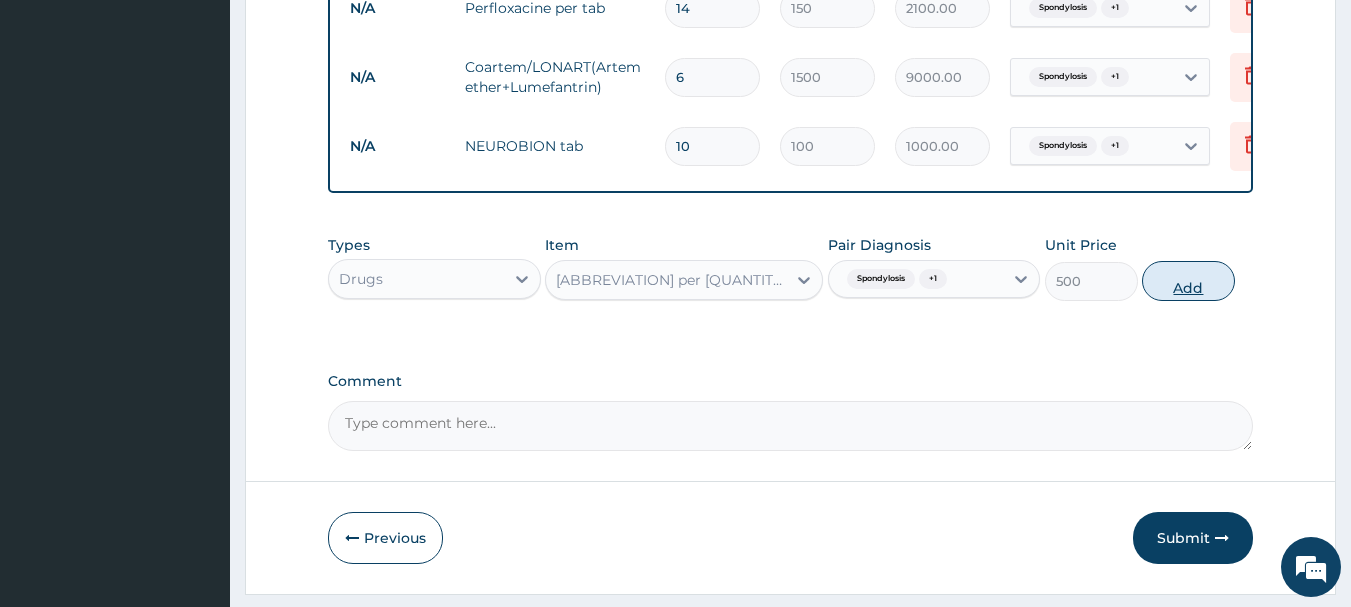click on "Add" at bounding box center (1188, 281) 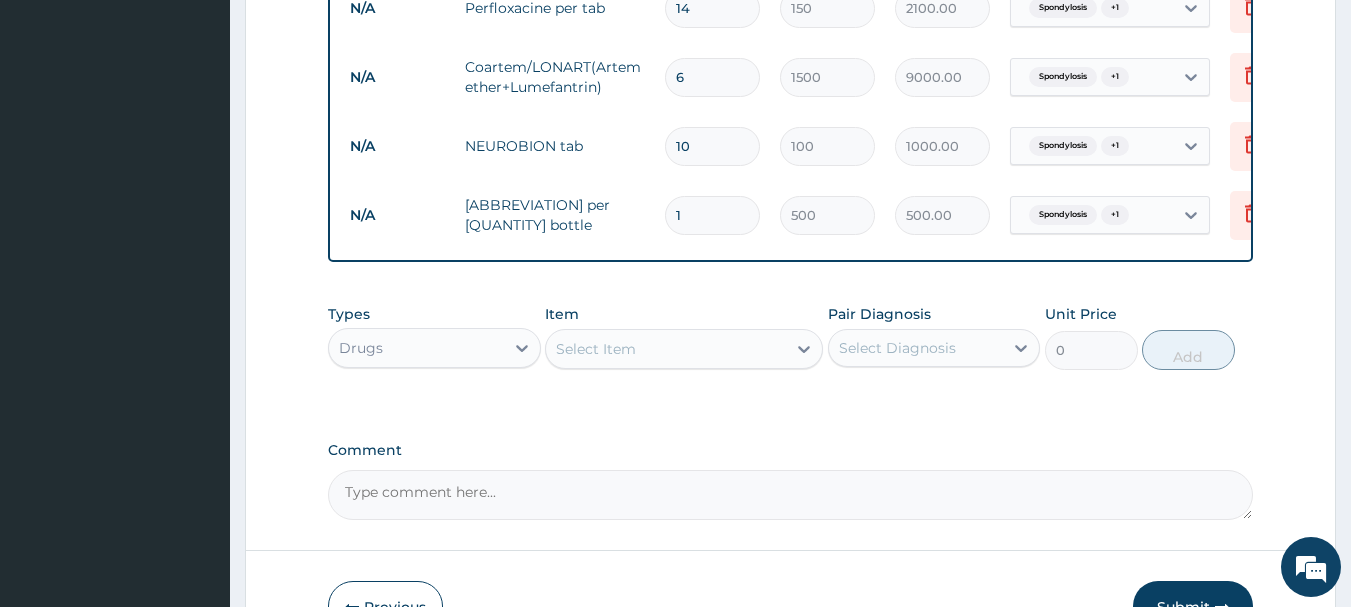 click on "Select Item" at bounding box center (666, 349) 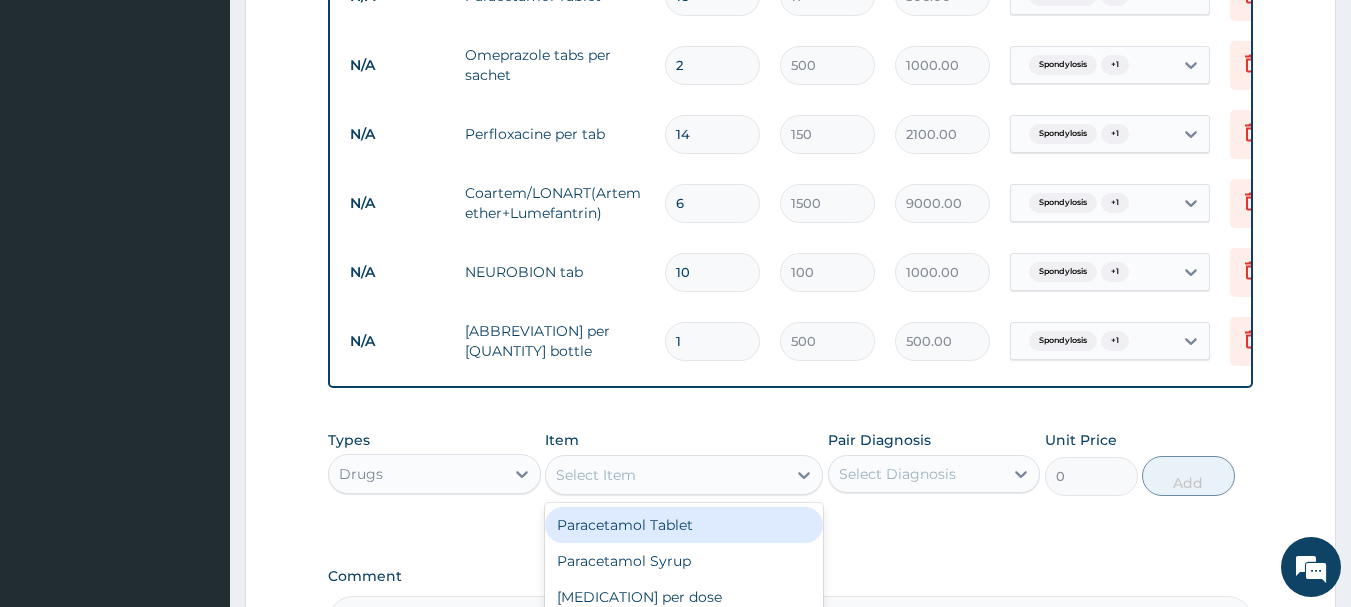 scroll, scrollTop: 871, scrollLeft: 0, axis: vertical 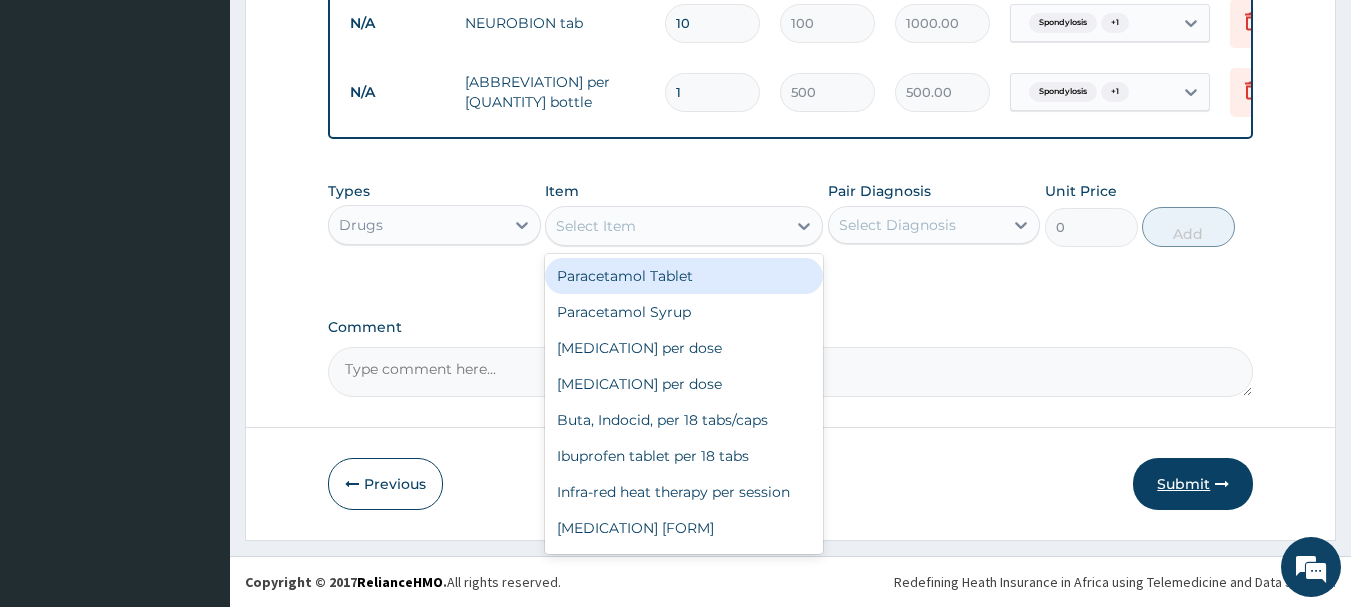 click on "Submit" at bounding box center [1193, 484] 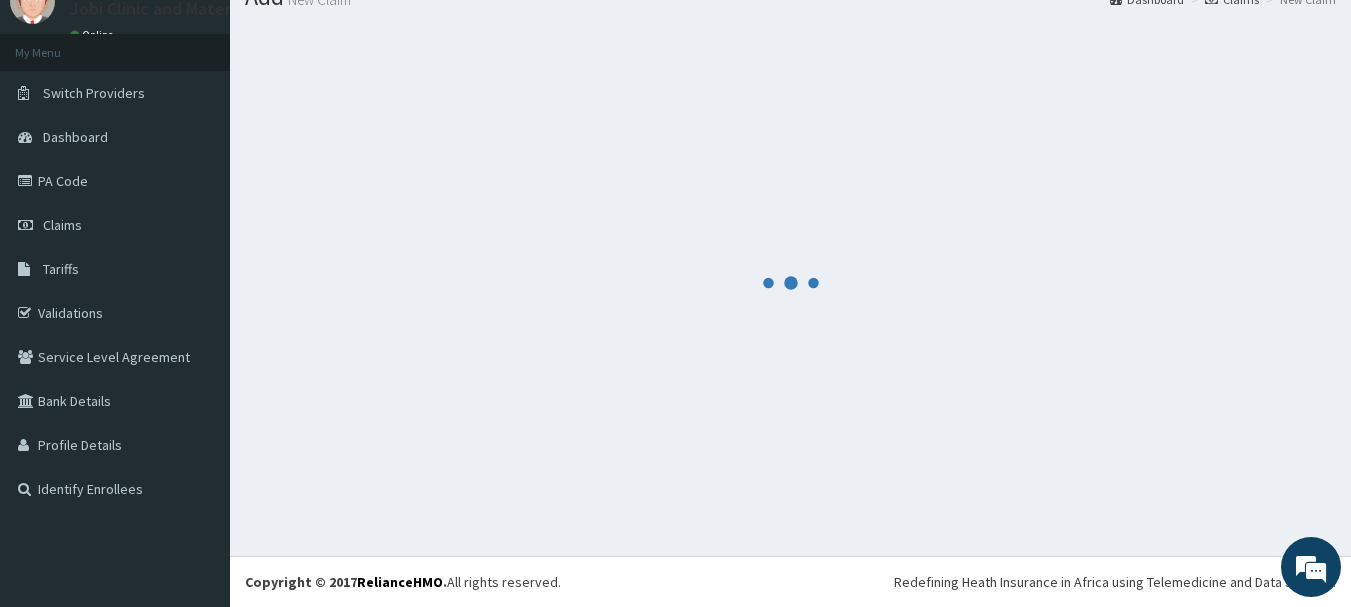 scroll, scrollTop: 1169, scrollLeft: 0, axis: vertical 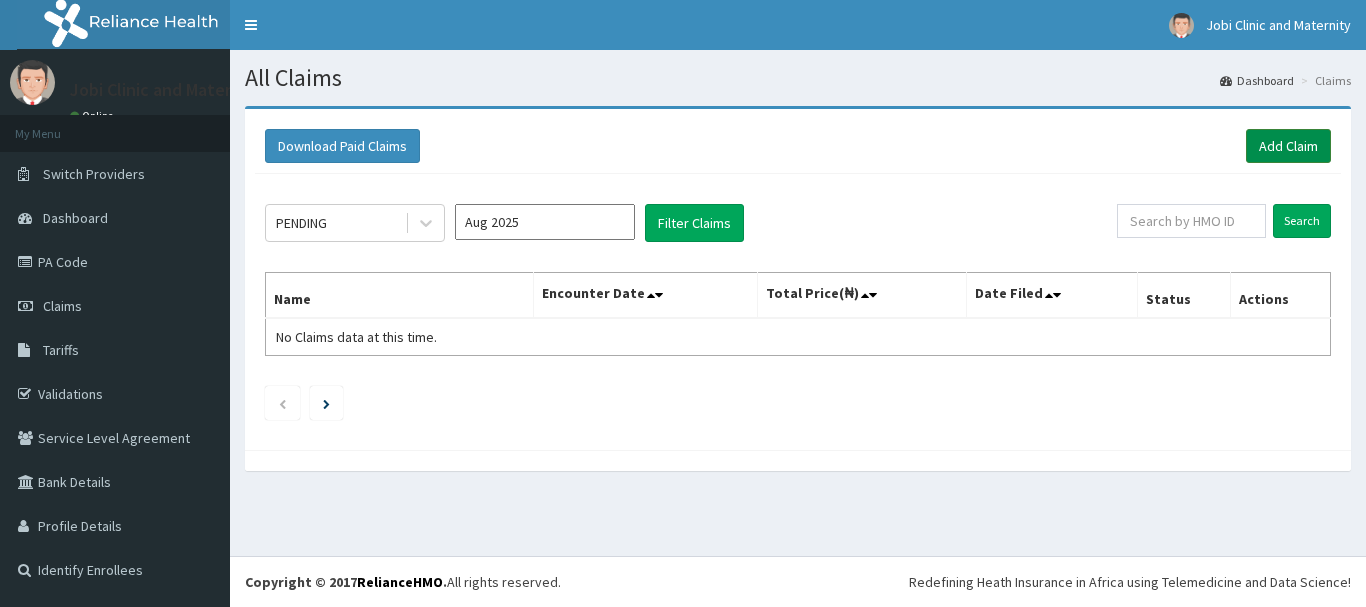 click on "Add Claim" at bounding box center [1288, 146] 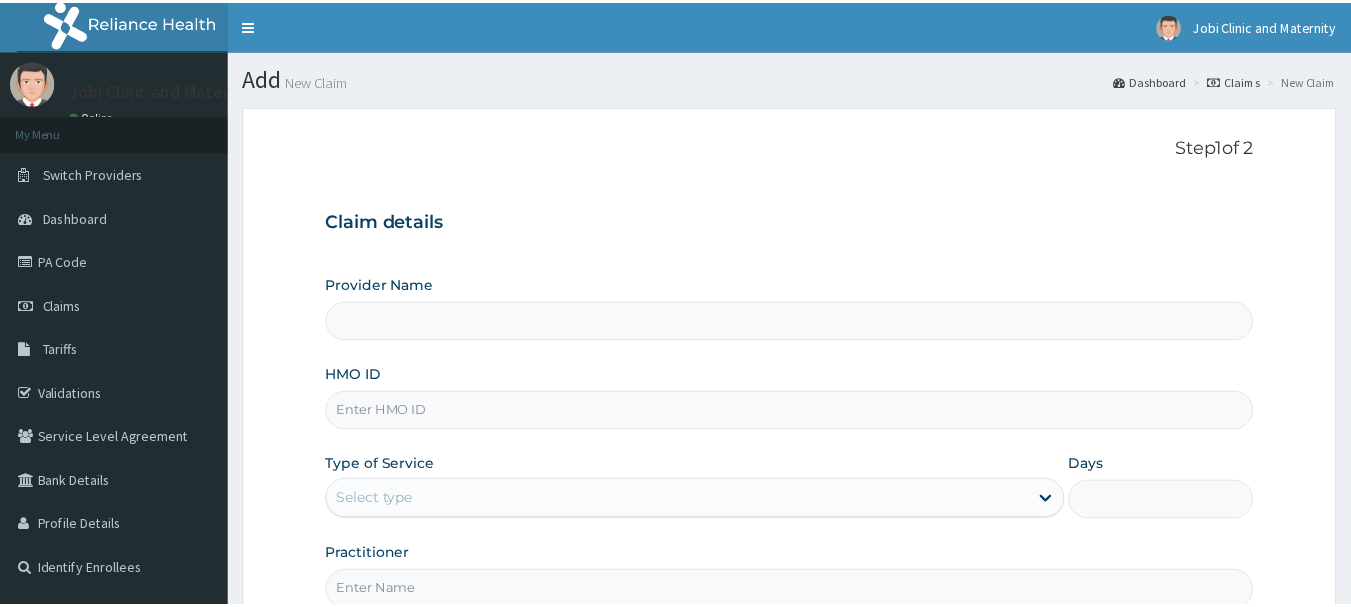 scroll, scrollTop: 0, scrollLeft: 0, axis: both 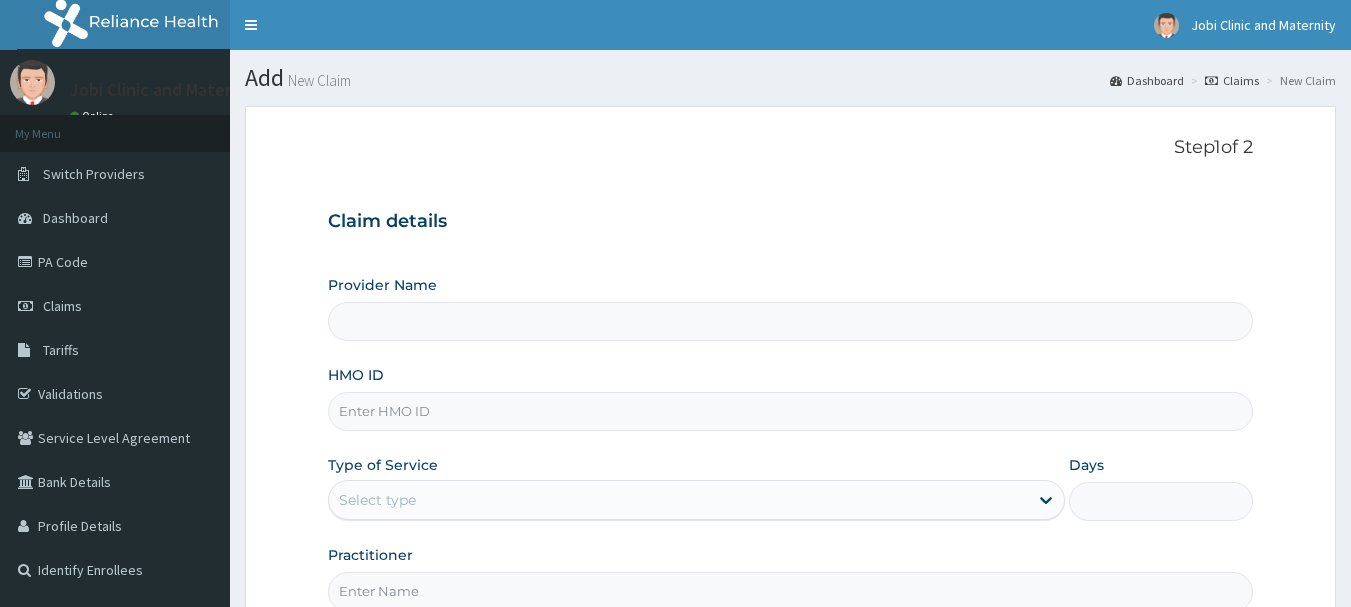 type on "Jobi Clinic and Maternity" 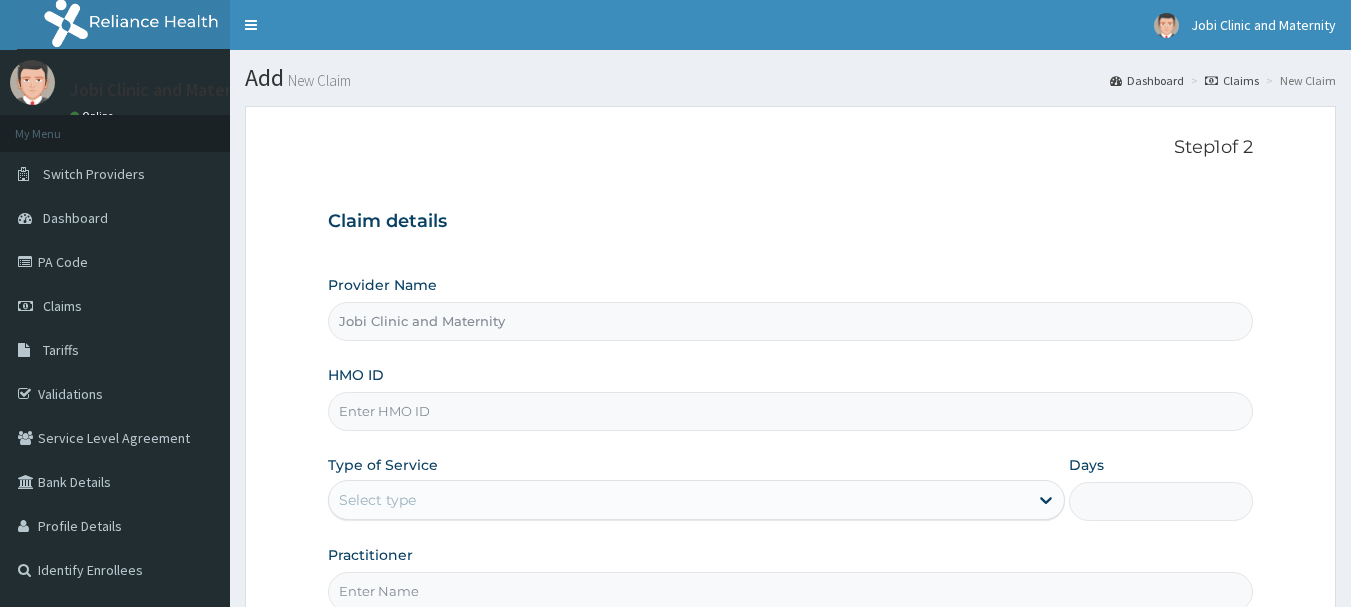 click on "HMO ID" at bounding box center (791, 411) 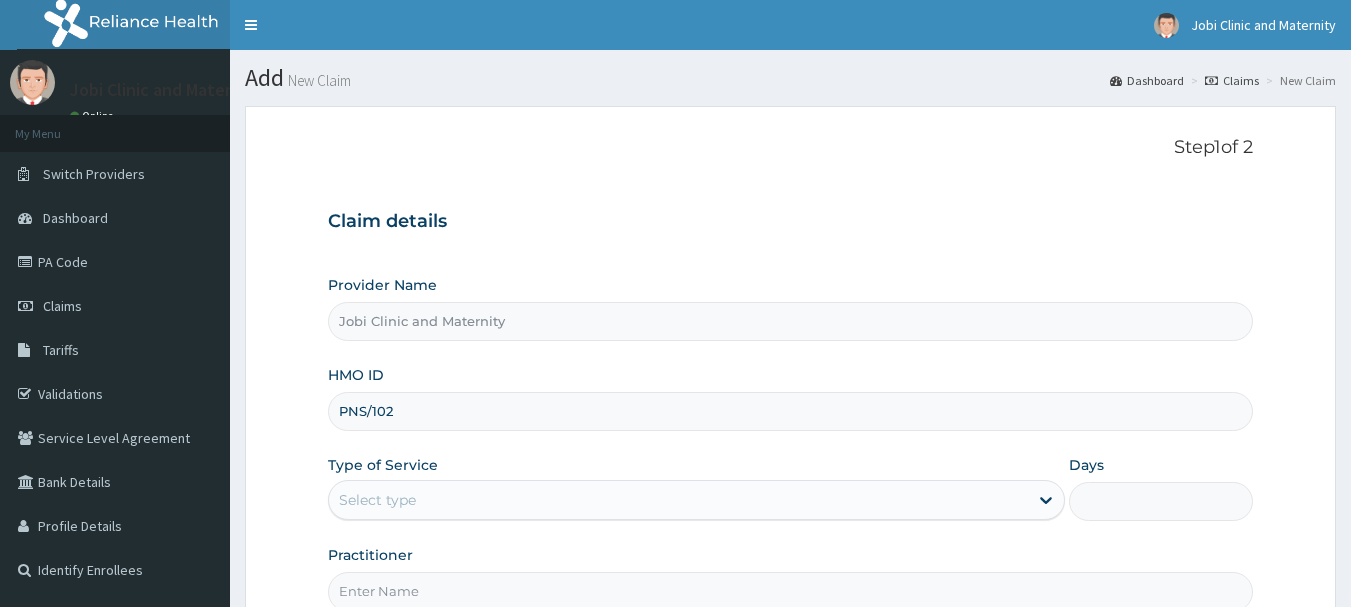 type on "PNS/10230/A" 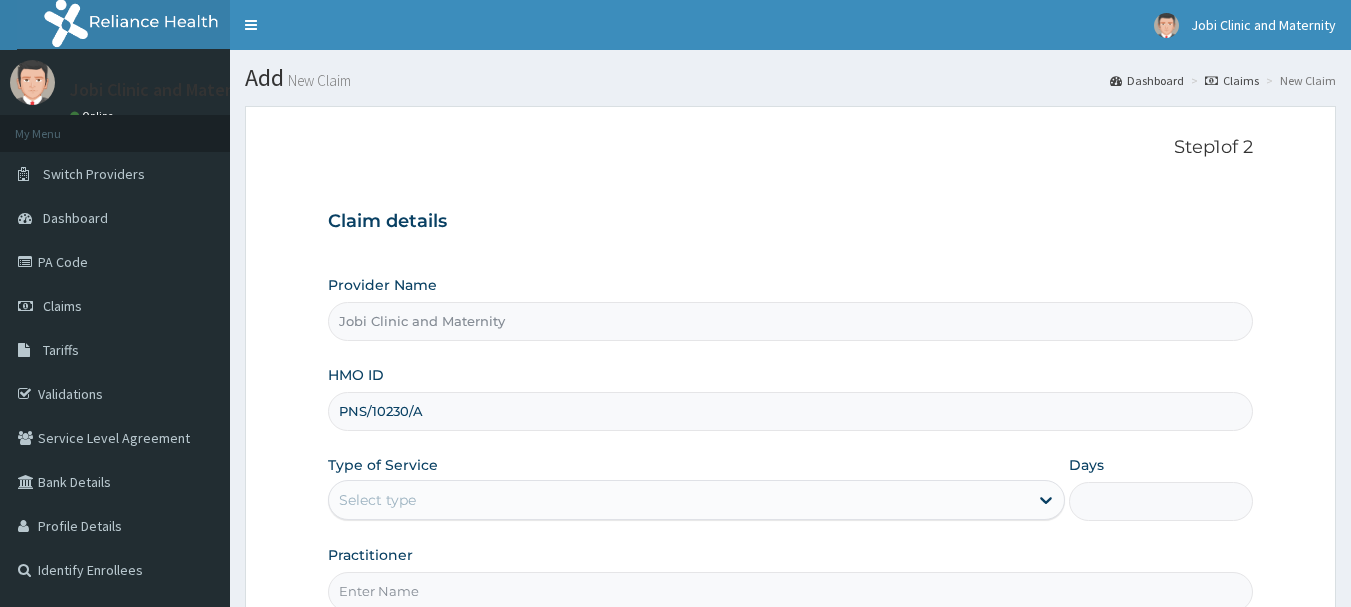 click on "Jobi Clinic and Maternity" at bounding box center (791, 321) 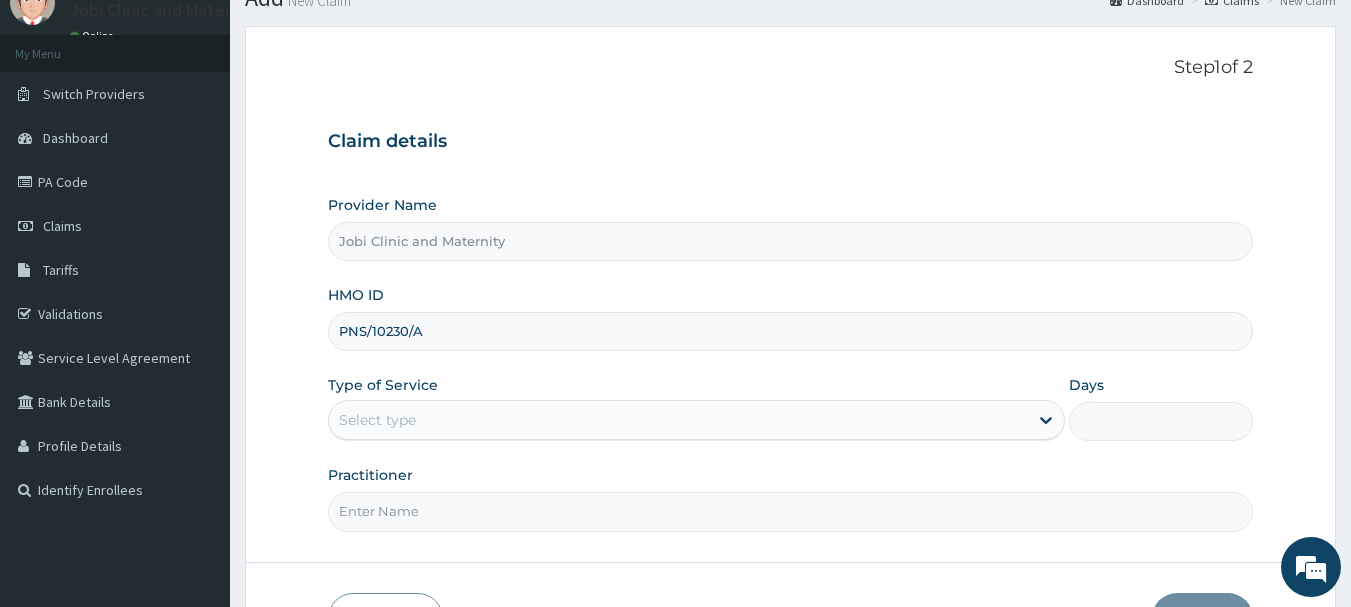 scroll, scrollTop: 160, scrollLeft: 0, axis: vertical 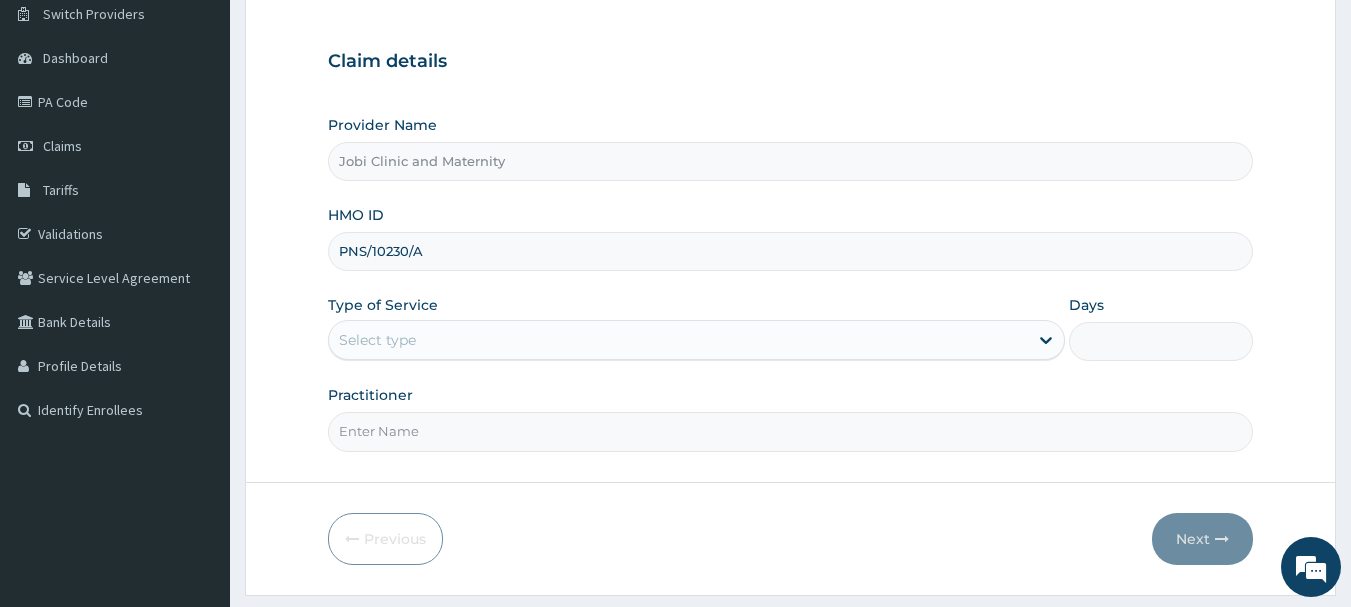 click on "Select type" at bounding box center (678, 340) 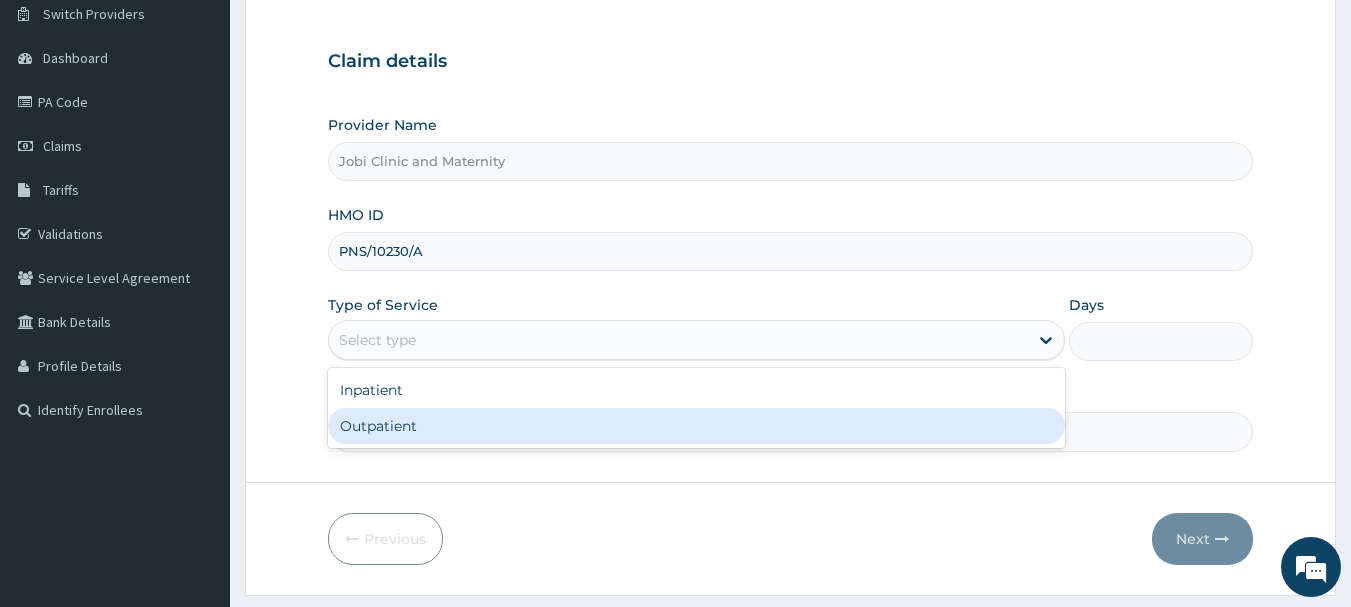 click on "Outpatient" at bounding box center (696, 426) 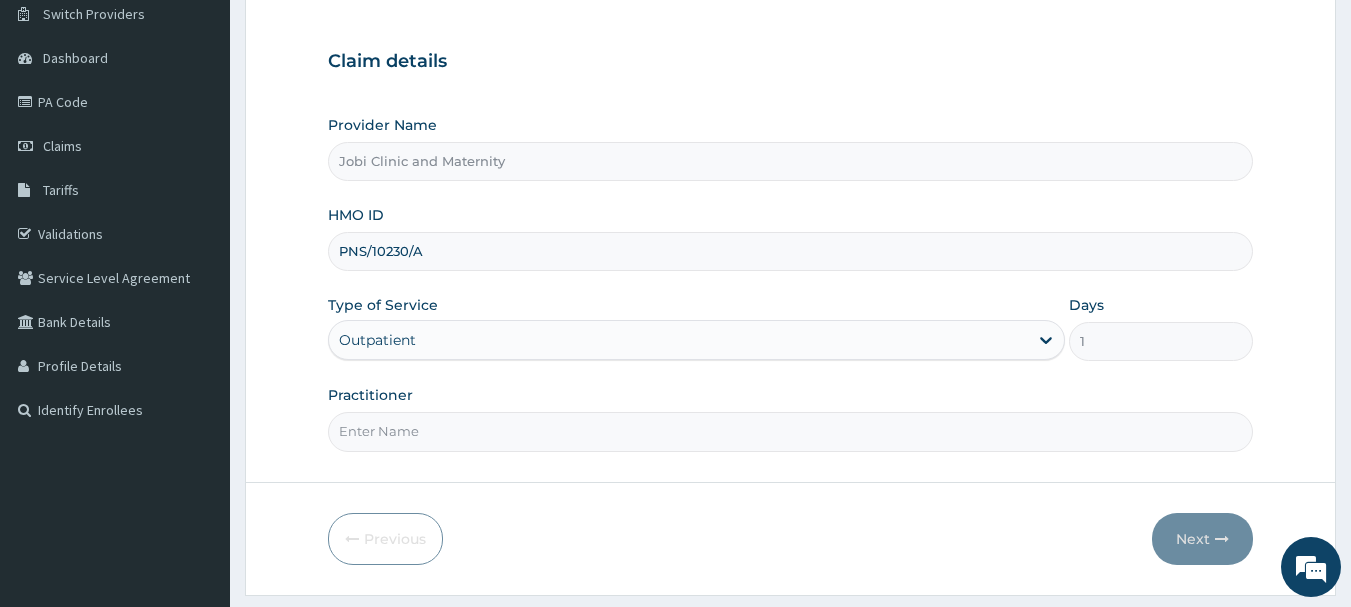 scroll, scrollTop: 0, scrollLeft: 0, axis: both 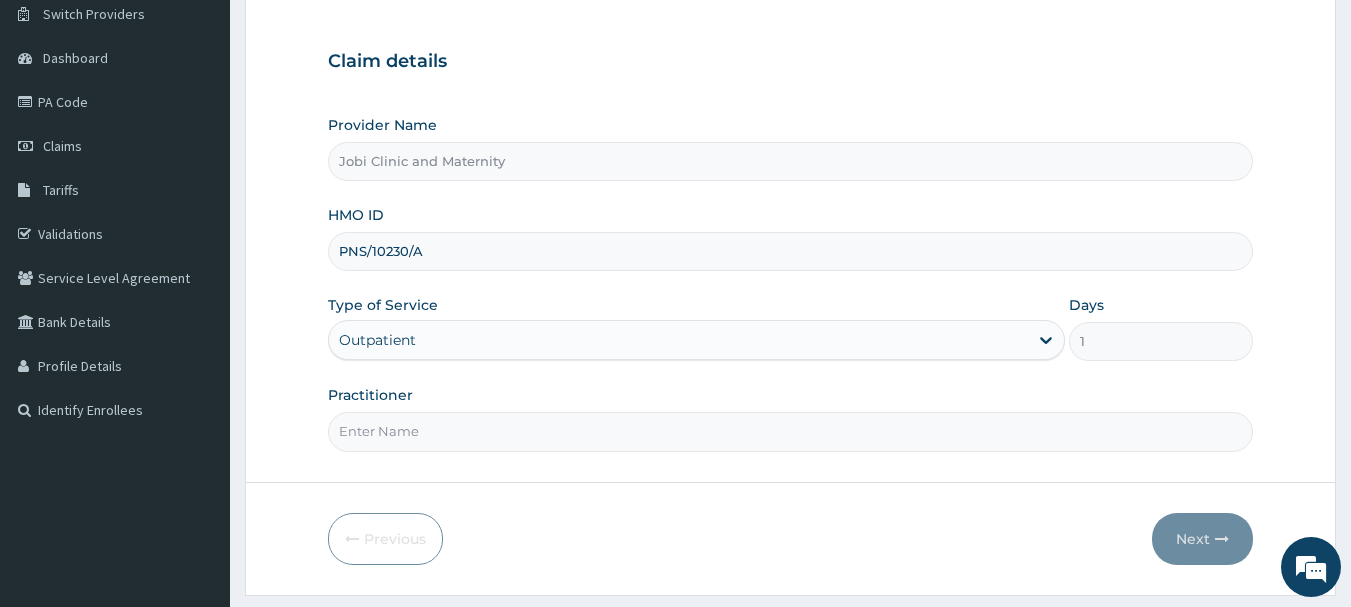 click on "Practitioner" at bounding box center (791, 431) 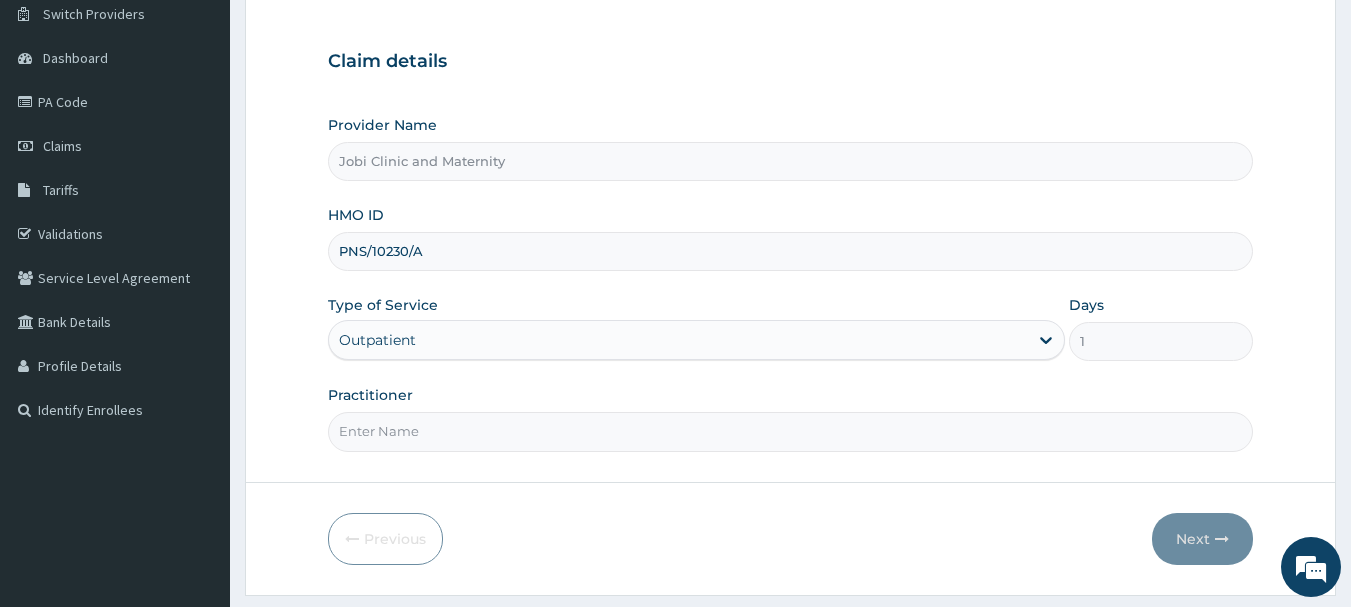 type on "DR [LAST]" 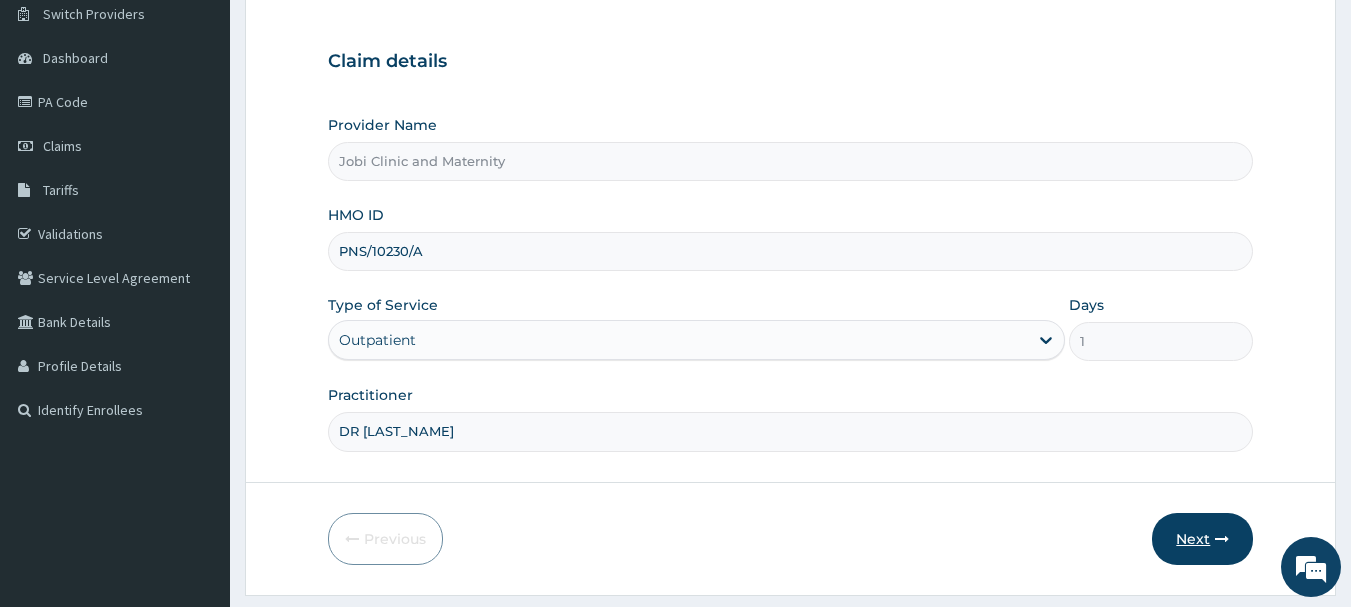 click on "Next" at bounding box center [1202, 539] 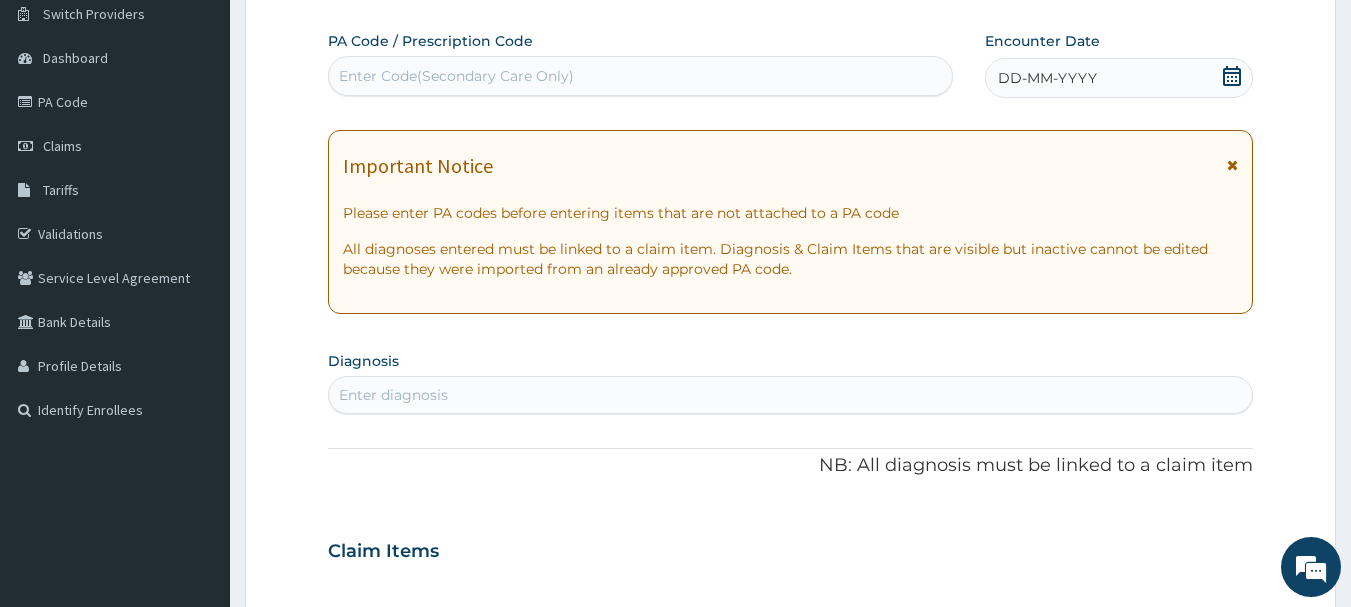 click 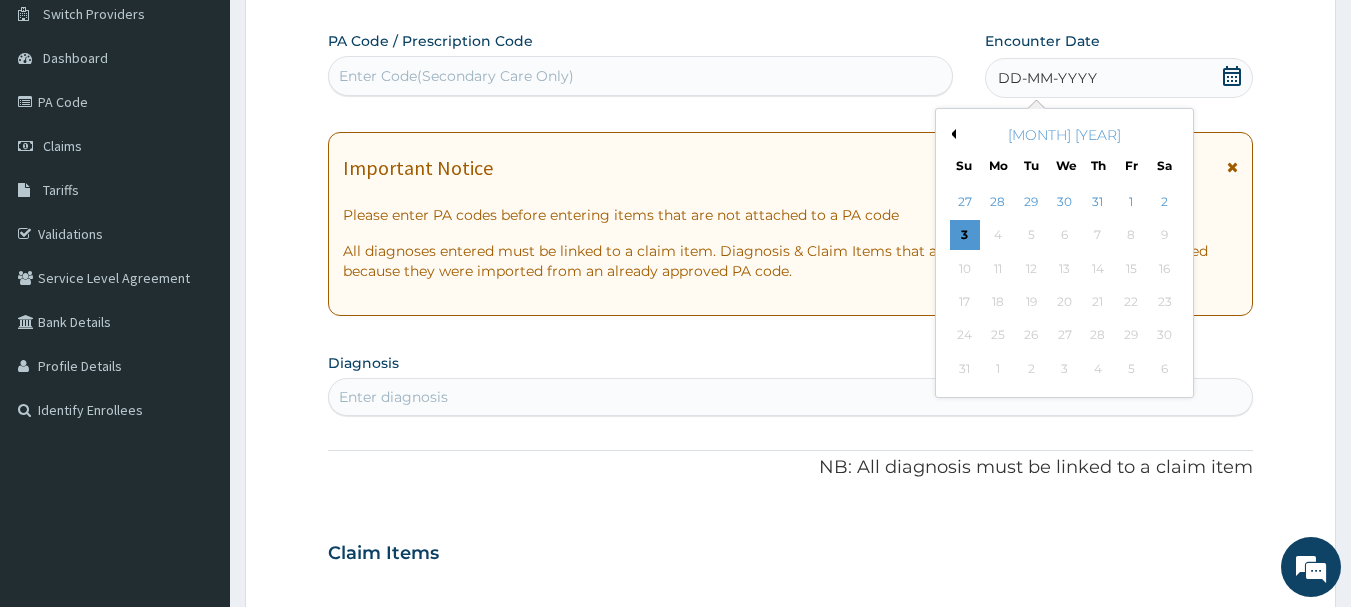 click on "[MONTH] [YEAR]" at bounding box center (1064, 135) 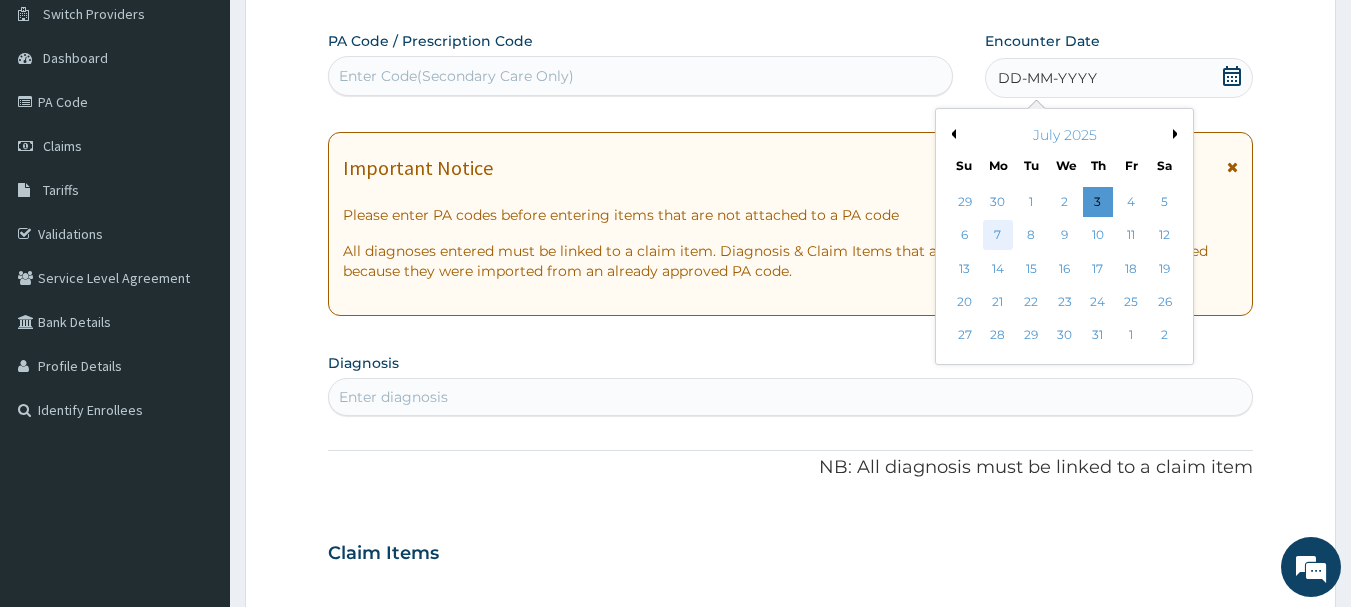 click on "7" at bounding box center [998, 236] 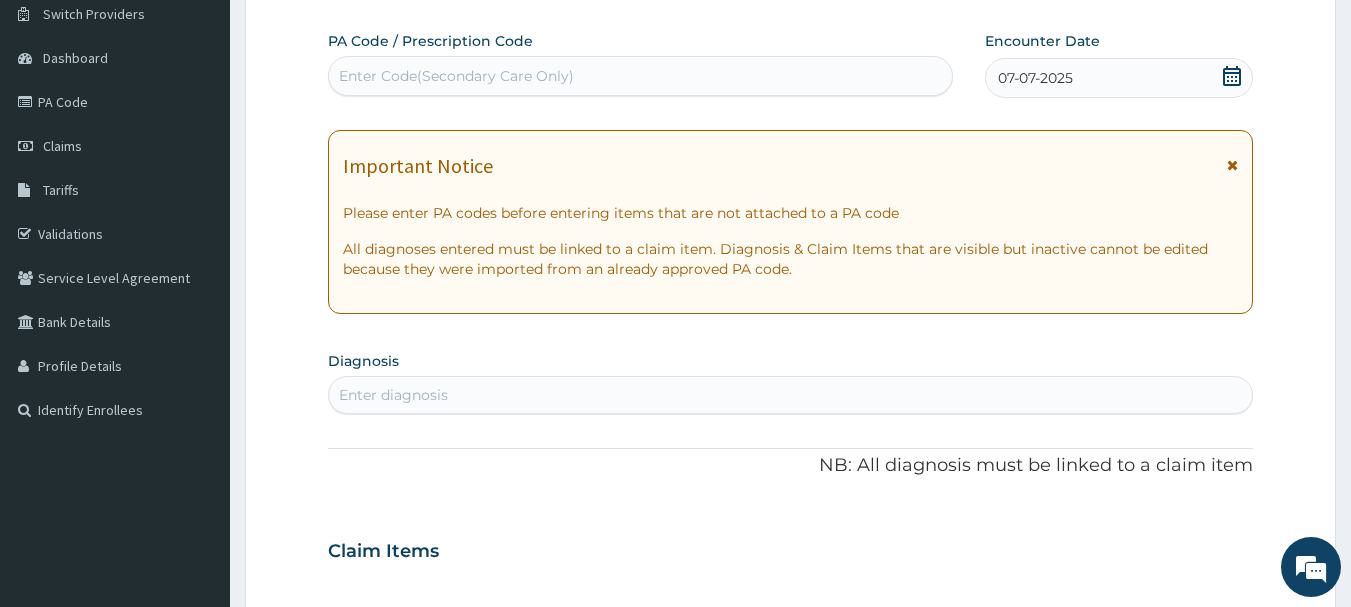 click on "Enter diagnosis" at bounding box center (791, 395) 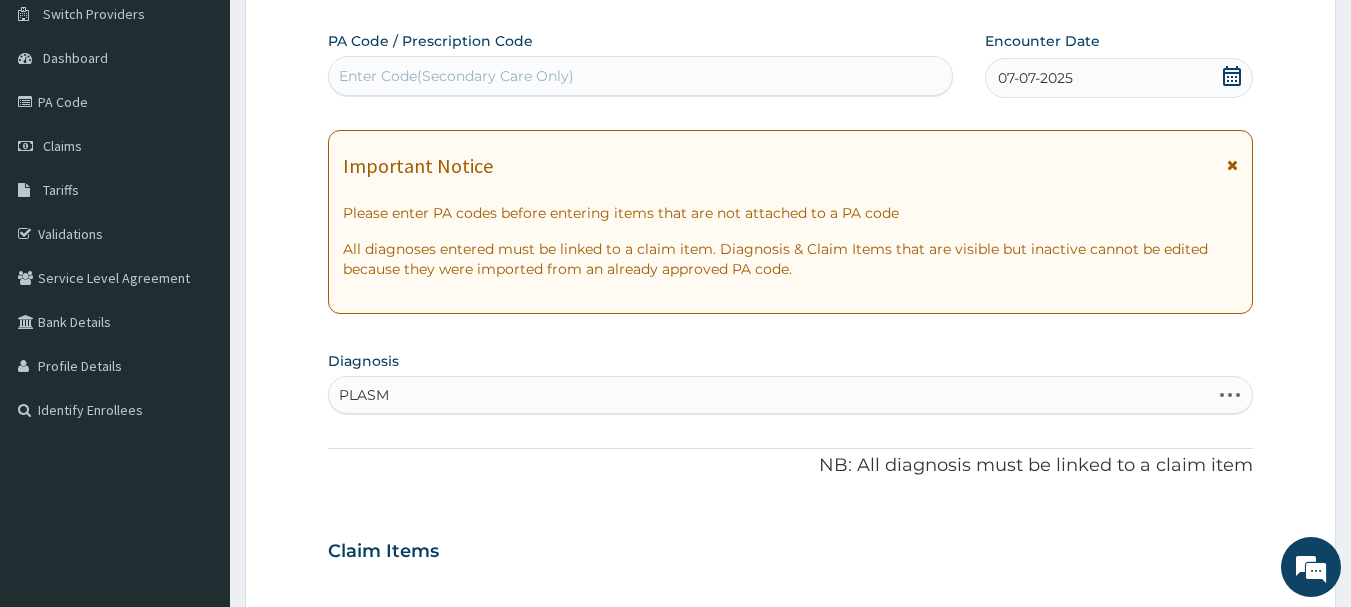 type on "PLASMO" 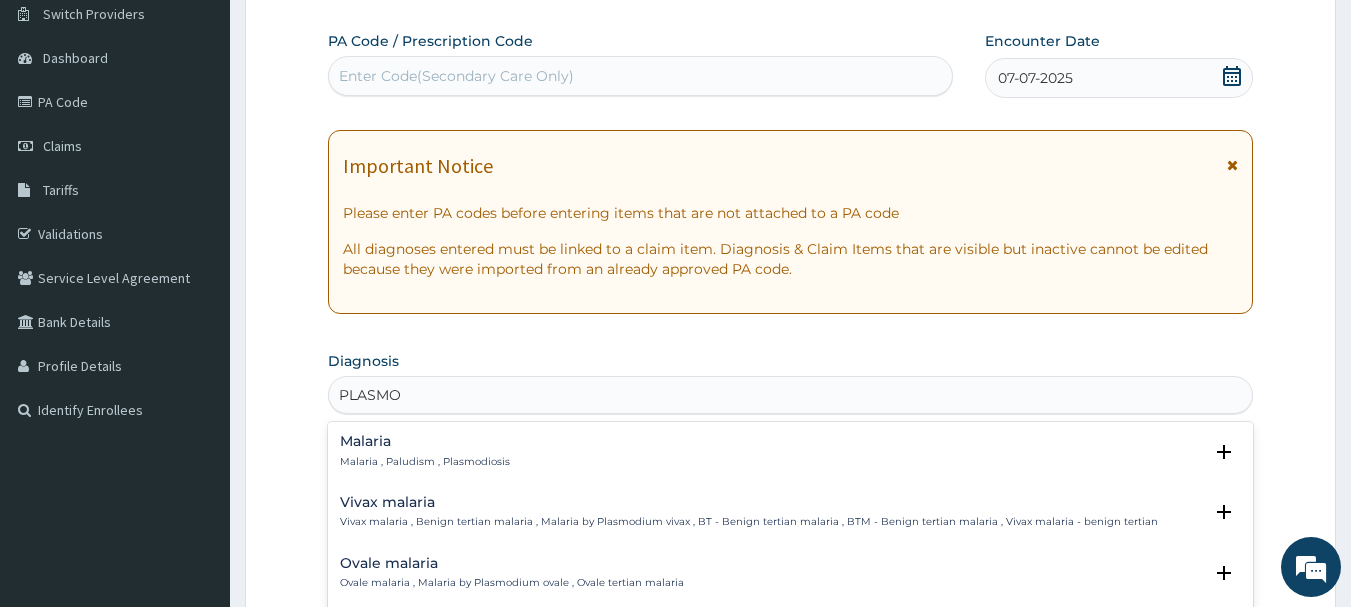 click on "Malaria , Paludism , Plasmodiosis" at bounding box center [425, 462] 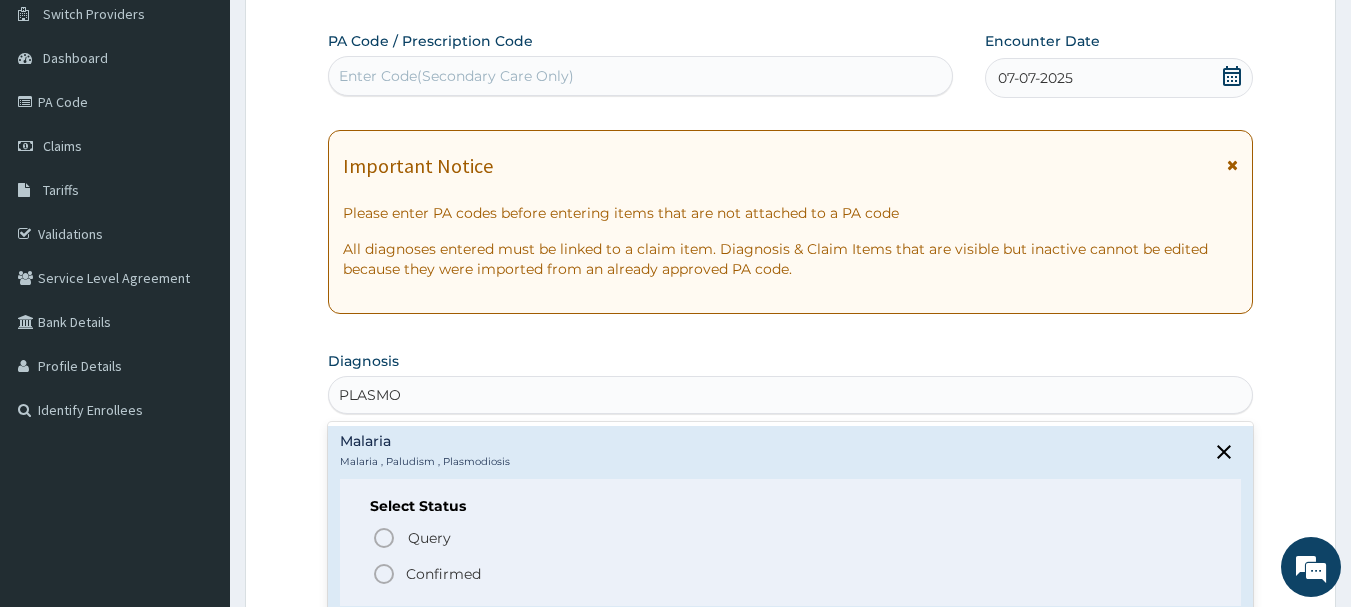 click 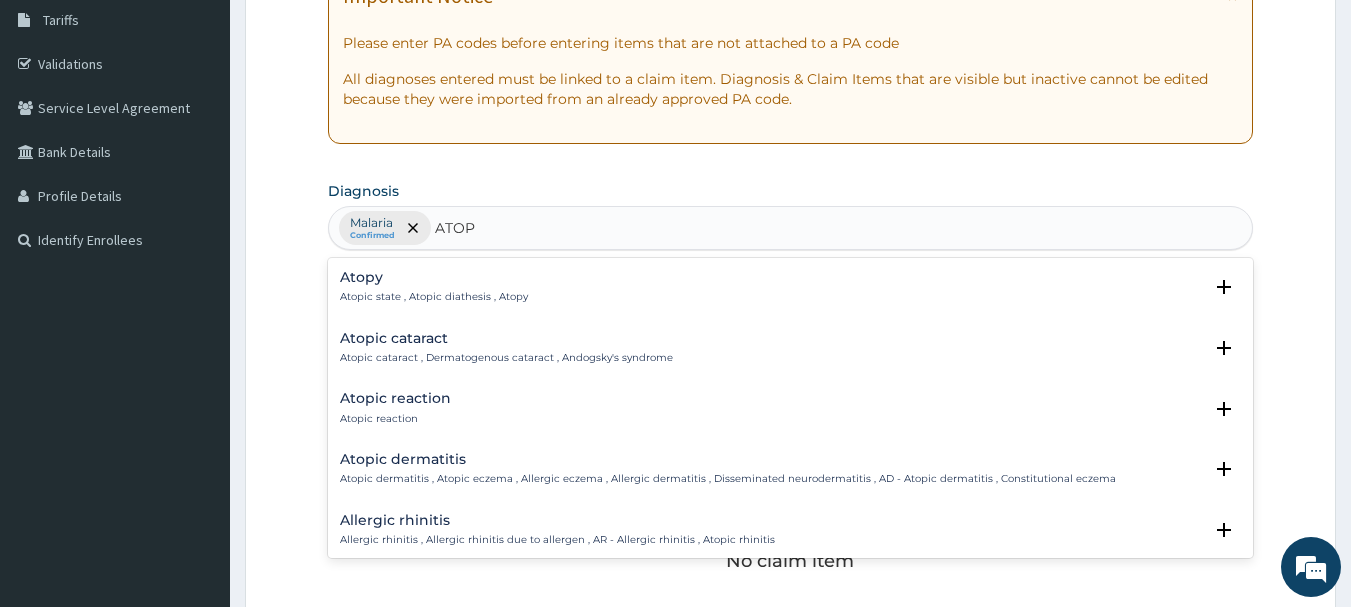 scroll, scrollTop: 360, scrollLeft: 0, axis: vertical 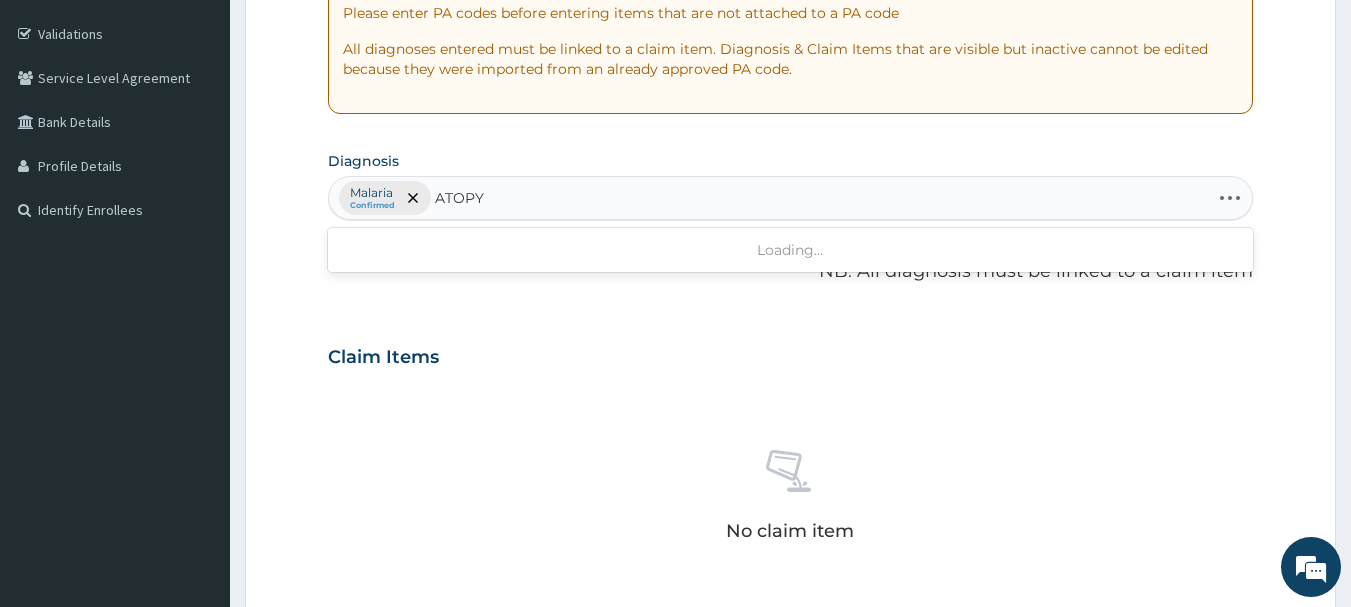 type on "ATOPY" 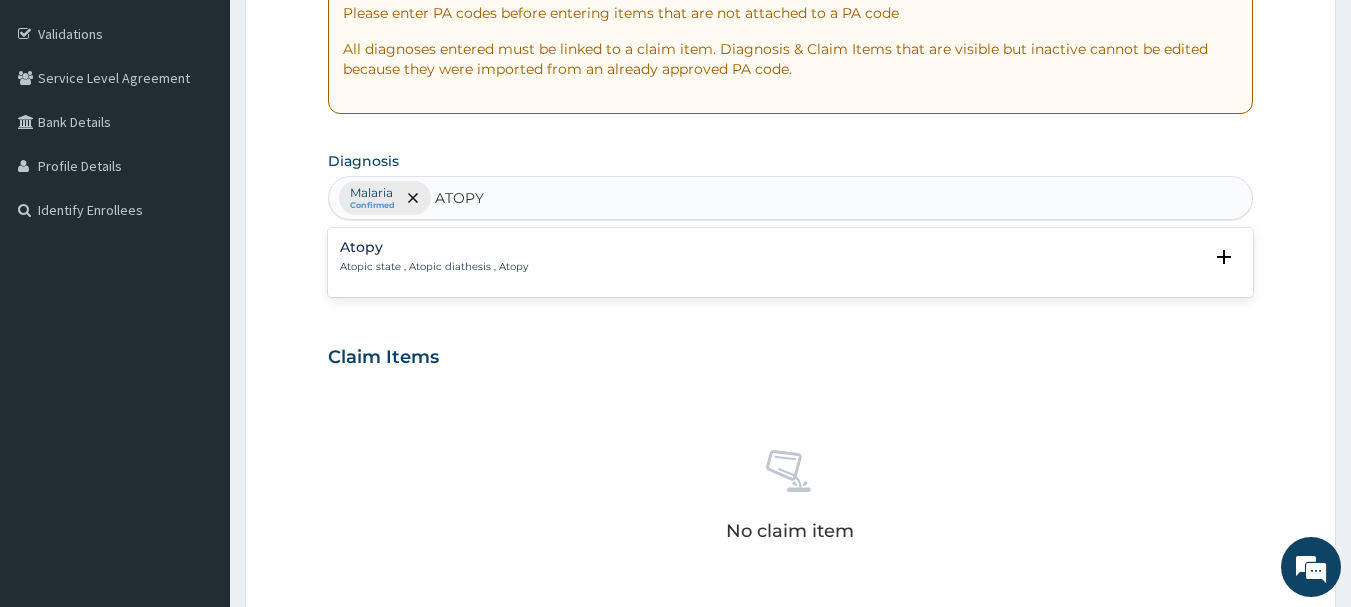 click on "Atopy" at bounding box center (434, 247) 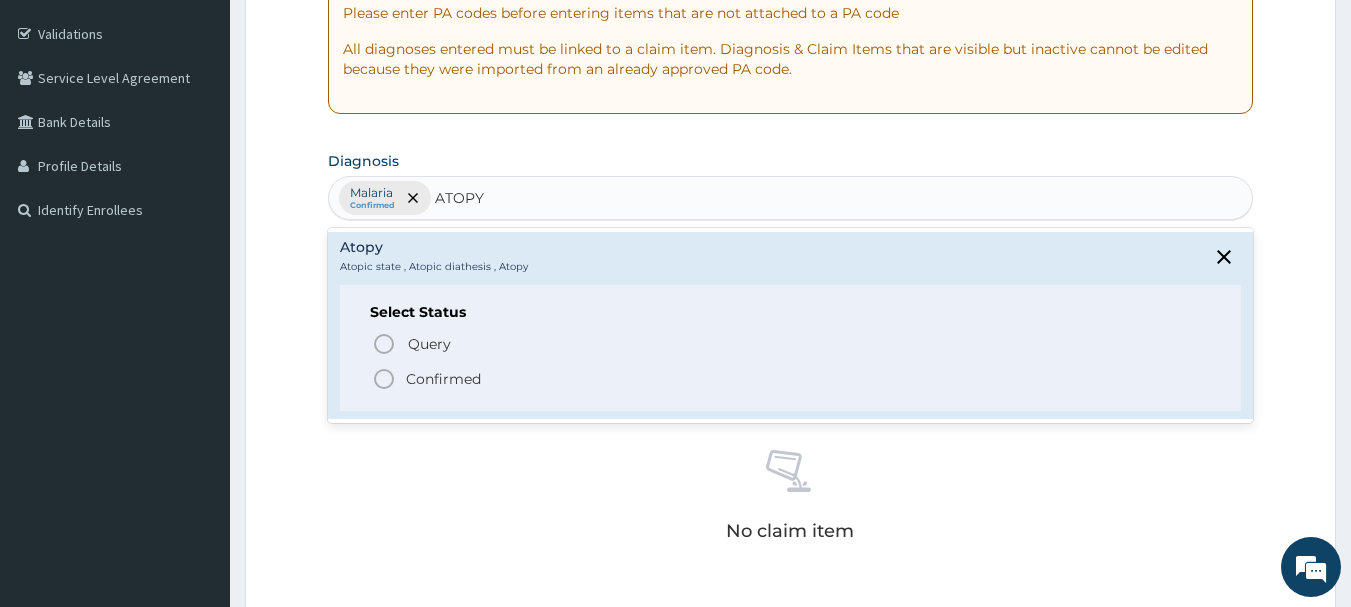 click 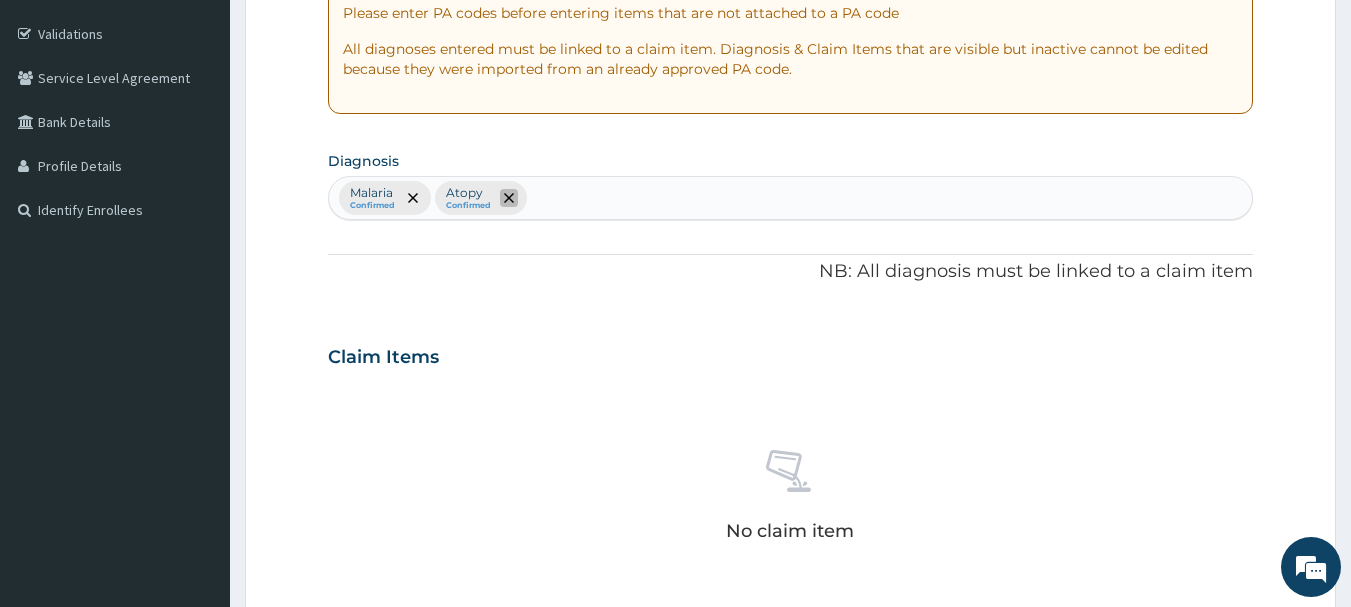 click 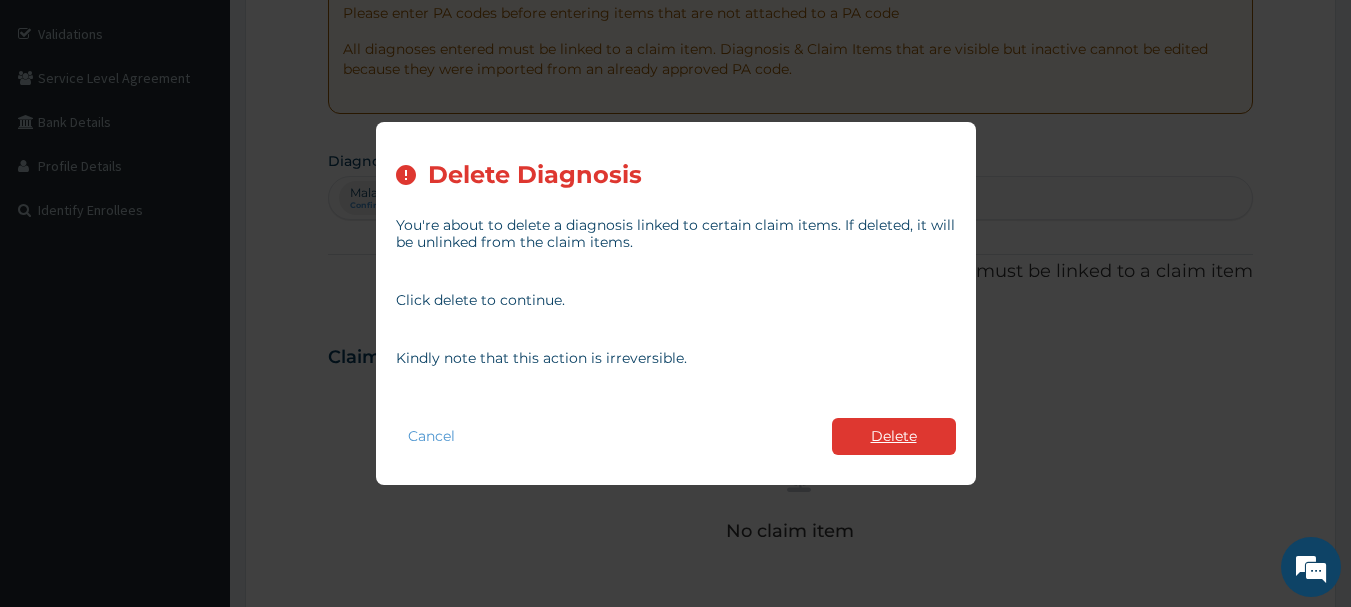click on "Delete" at bounding box center [894, 436] 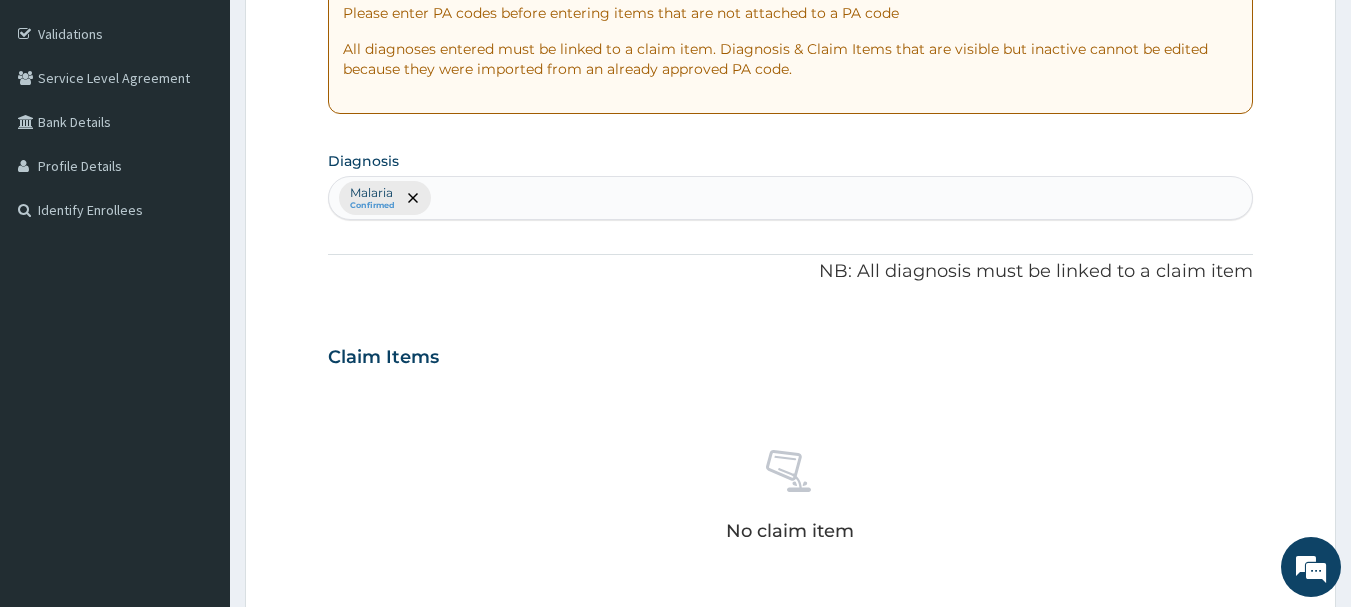 click on "Malaria Confirmed" at bounding box center (791, 198) 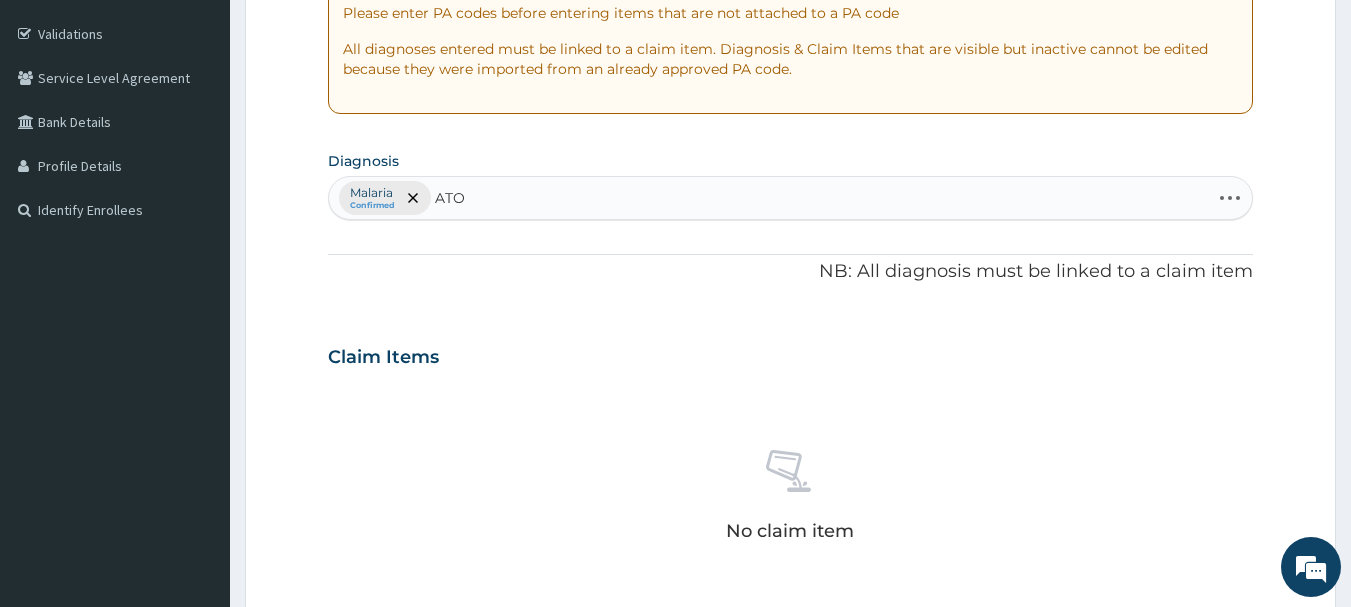 type on "ATOP" 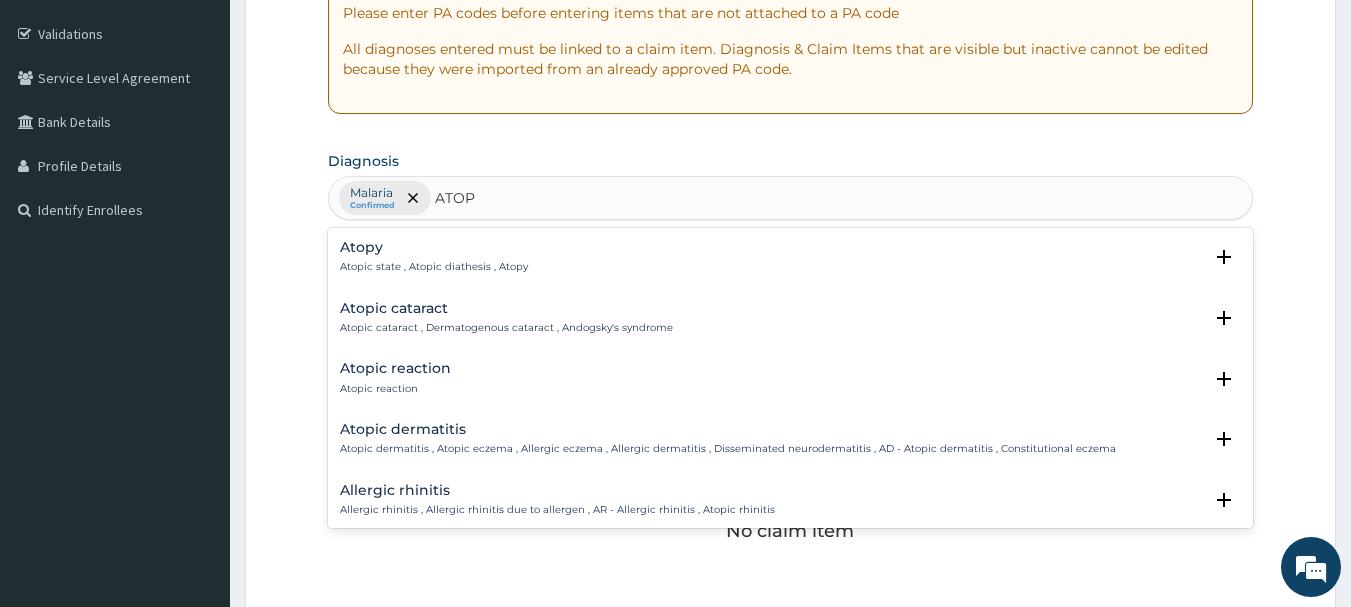 scroll, scrollTop: 40, scrollLeft: 0, axis: vertical 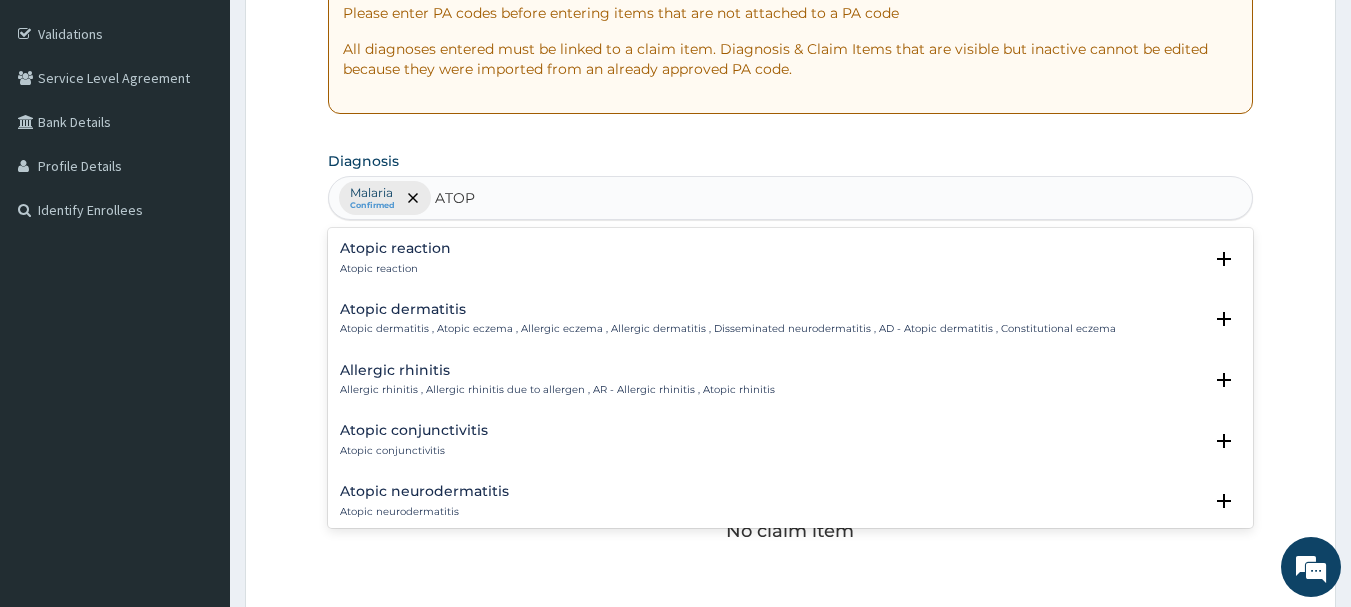 click on "Atopic conjunctivitis Atopic conjunctivitis" at bounding box center (414, 440) 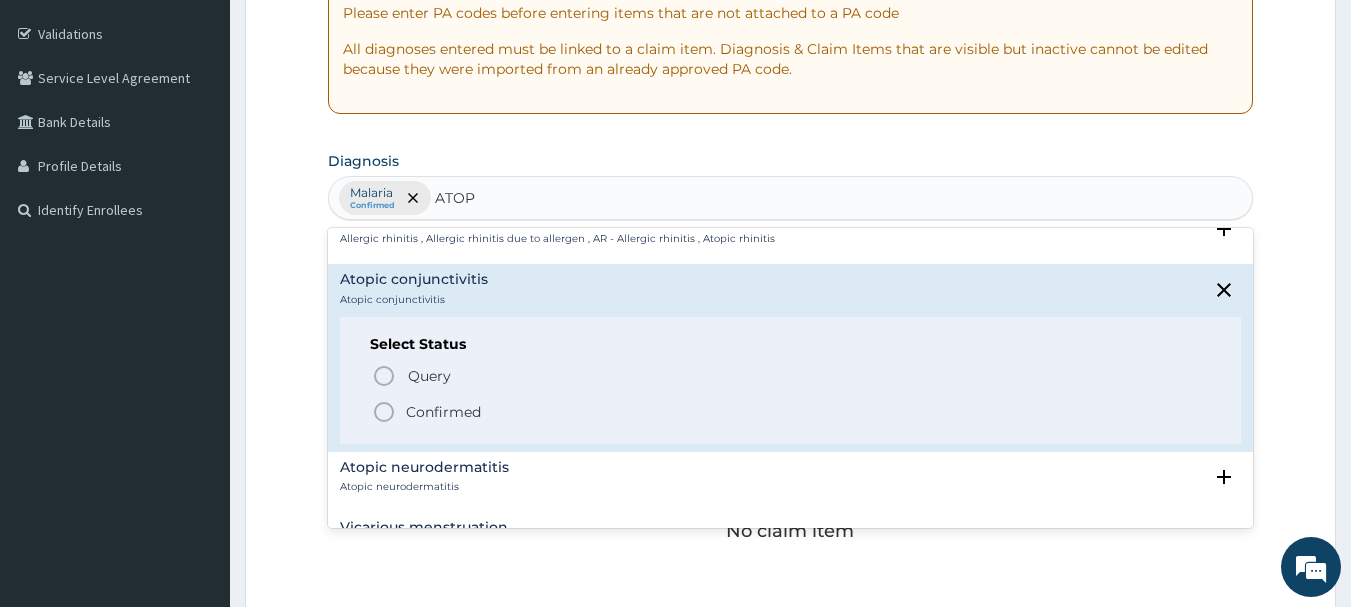 scroll, scrollTop: 280, scrollLeft: 0, axis: vertical 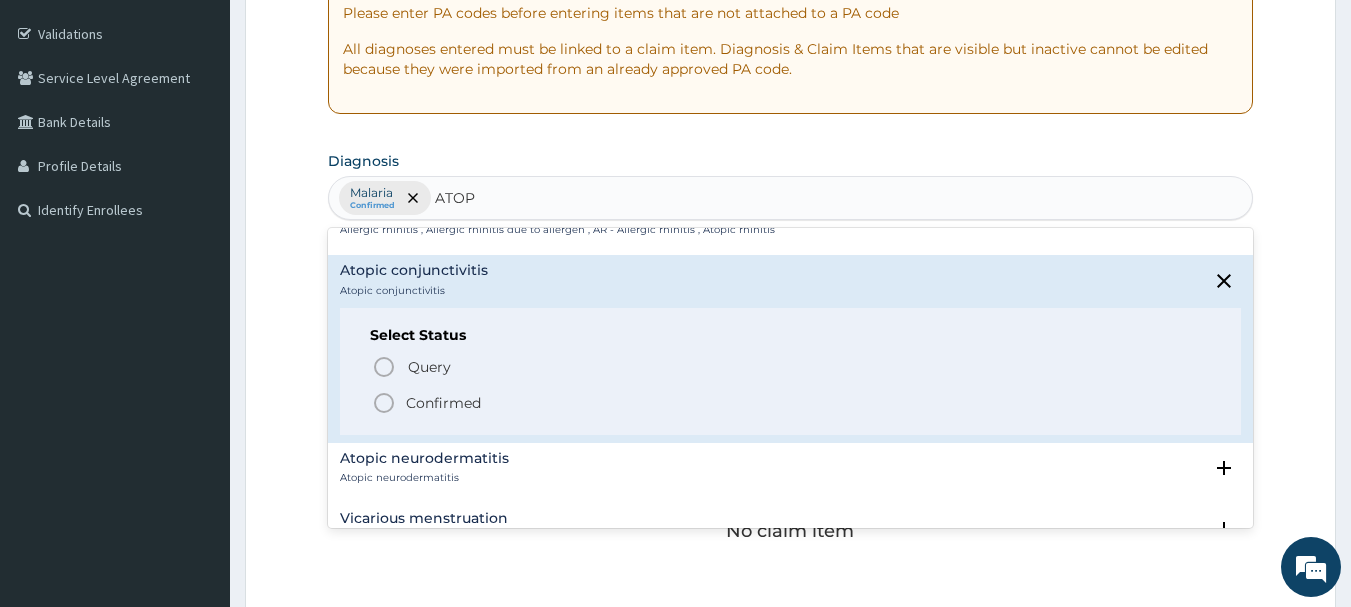 click 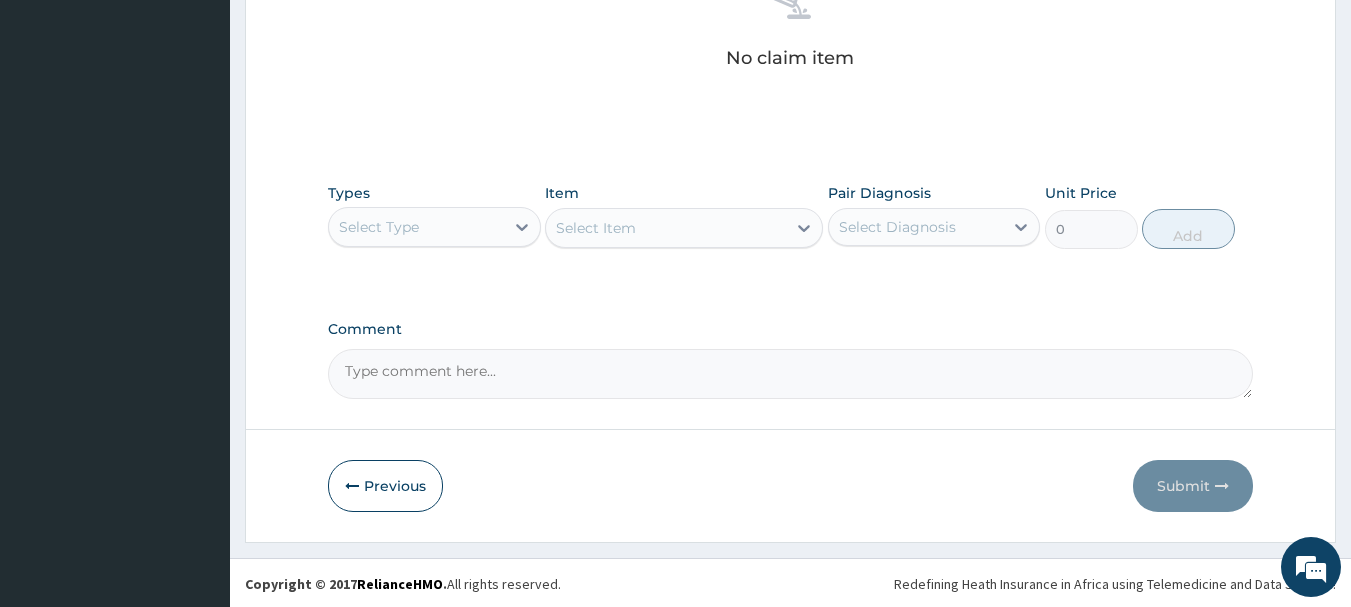 scroll, scrollTop: 835, scrollLeft: 0, axis: vertical 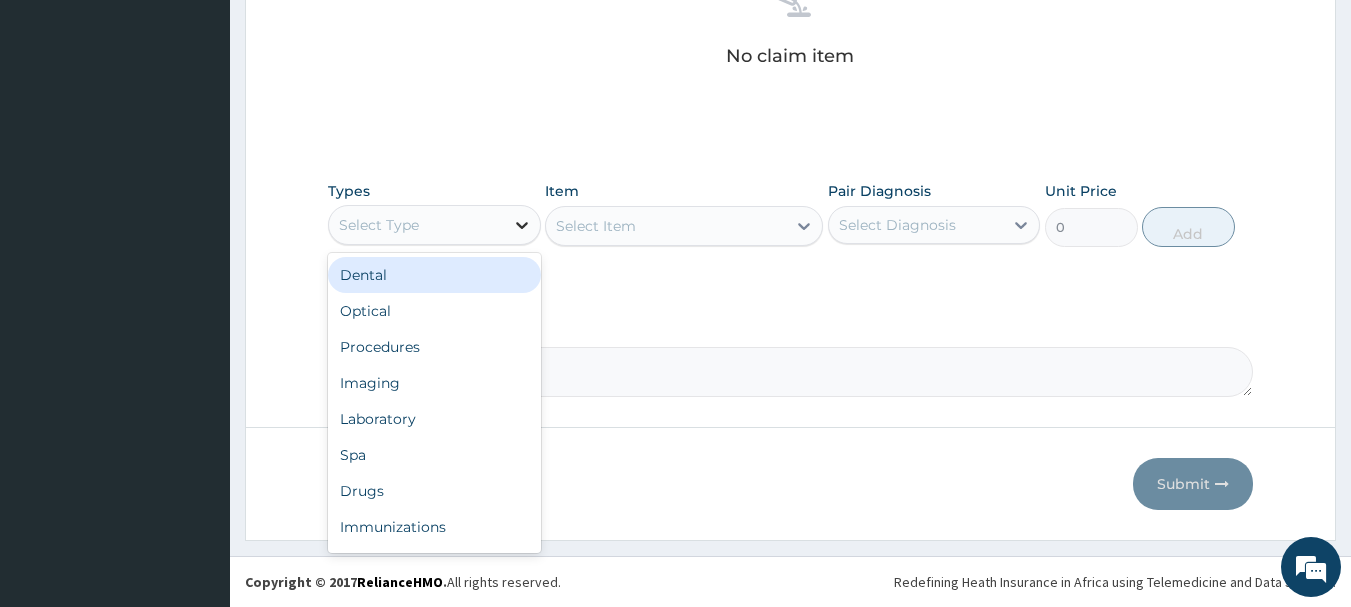 click 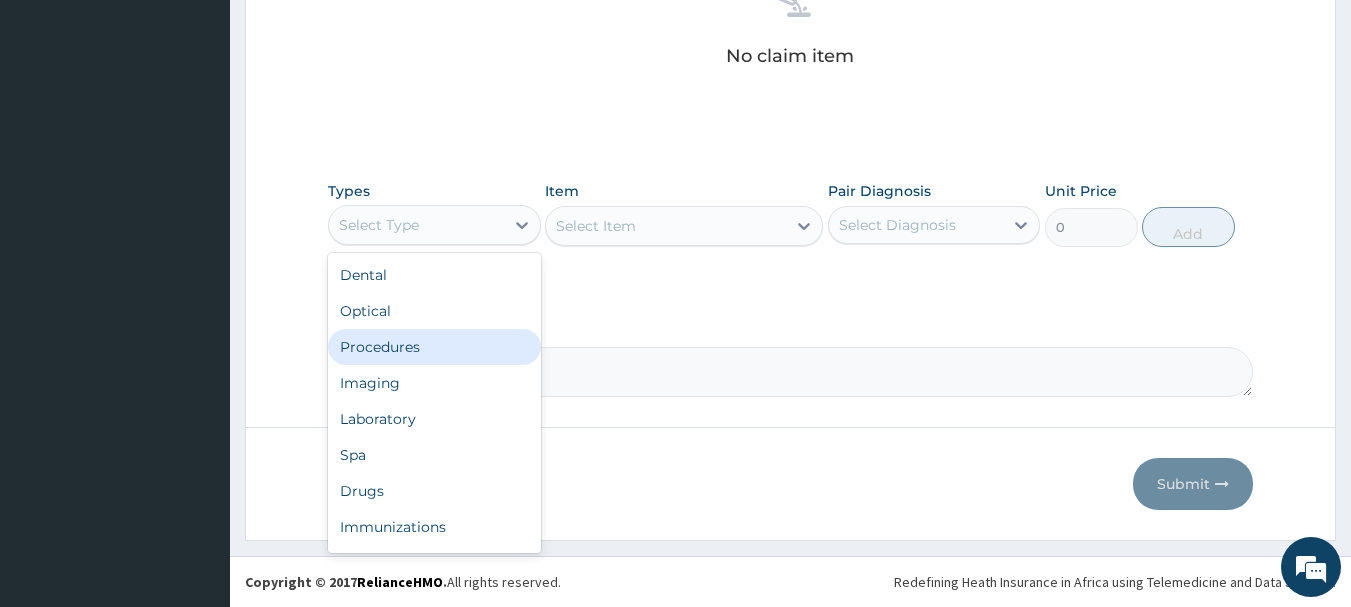 click on "Procedures" at bounding box center (434, 347) 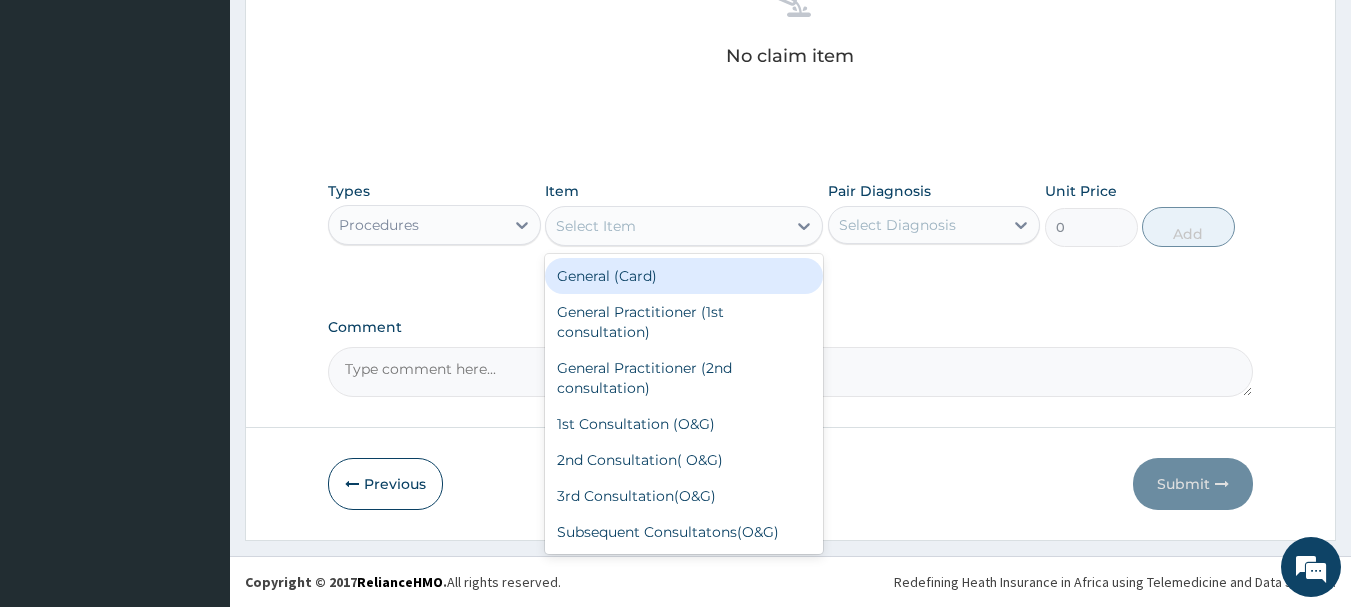 click on "Select Item" at bounding box center (666, 226) 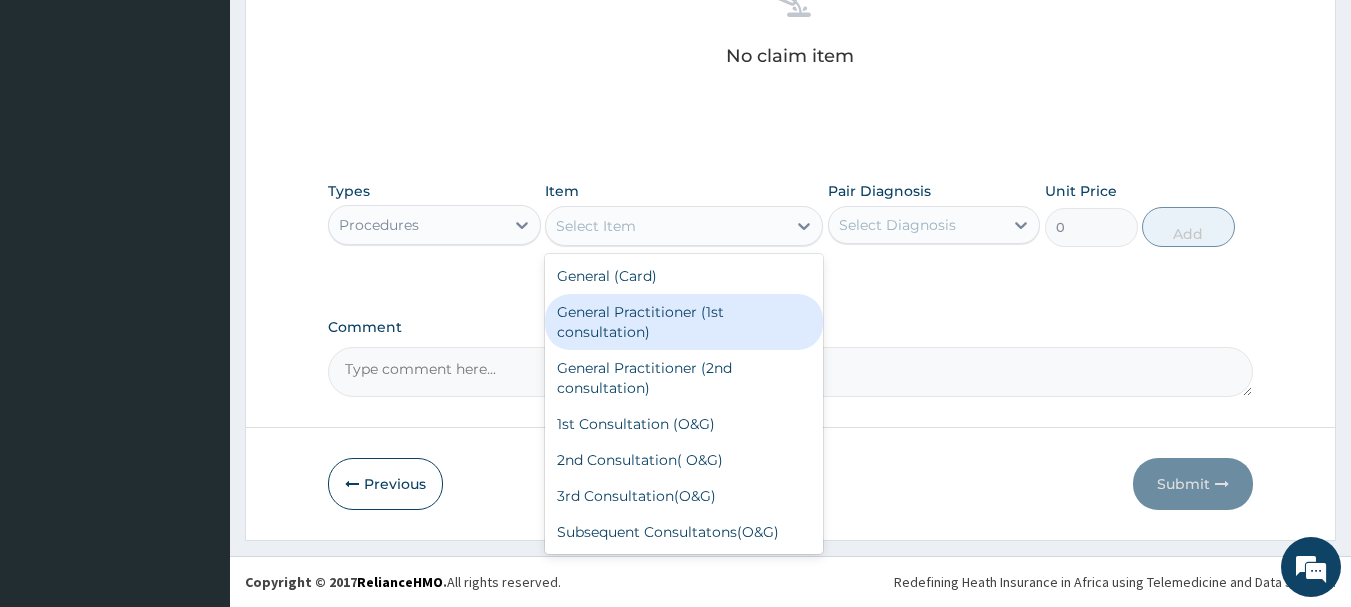 click on "General Practitioner (1st consultation)" at bounding box center (684, 322) 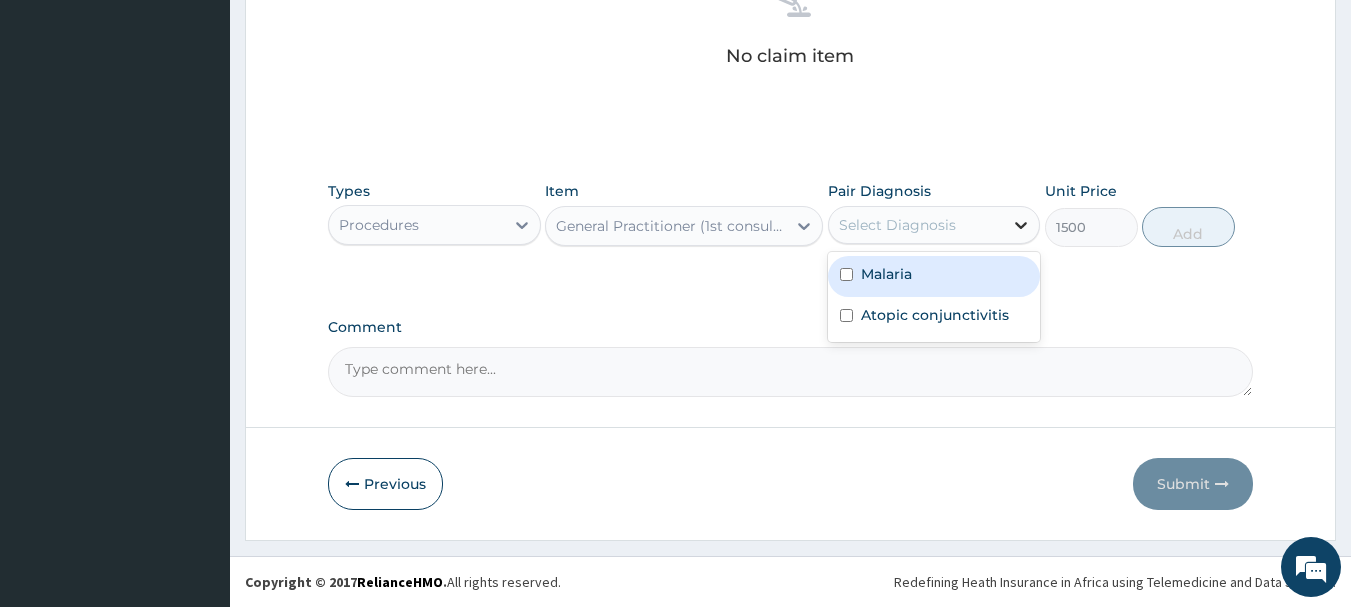 click 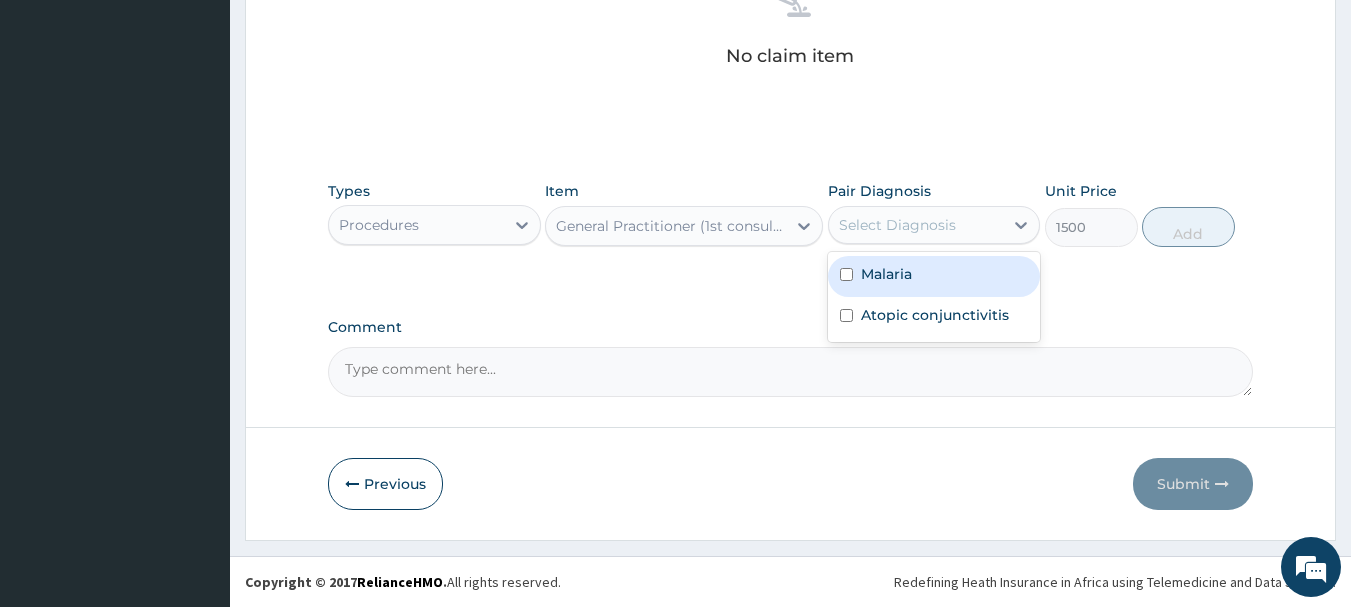 click at bounding box center [846, 274] 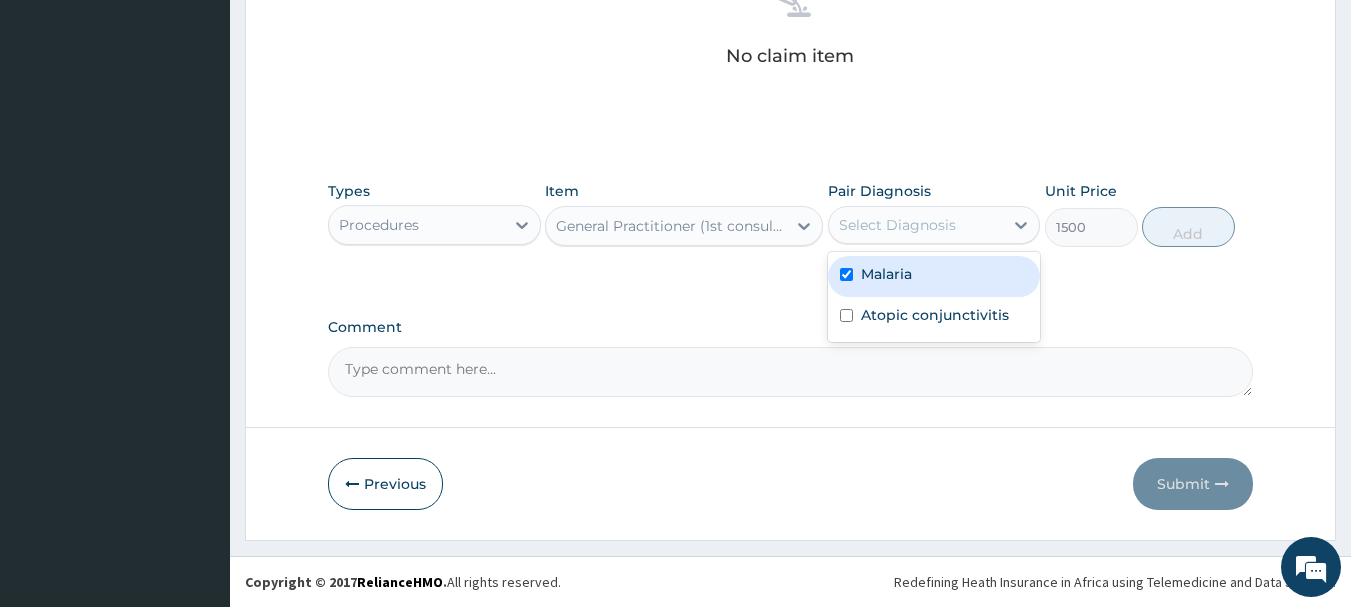 checkbox on "true" 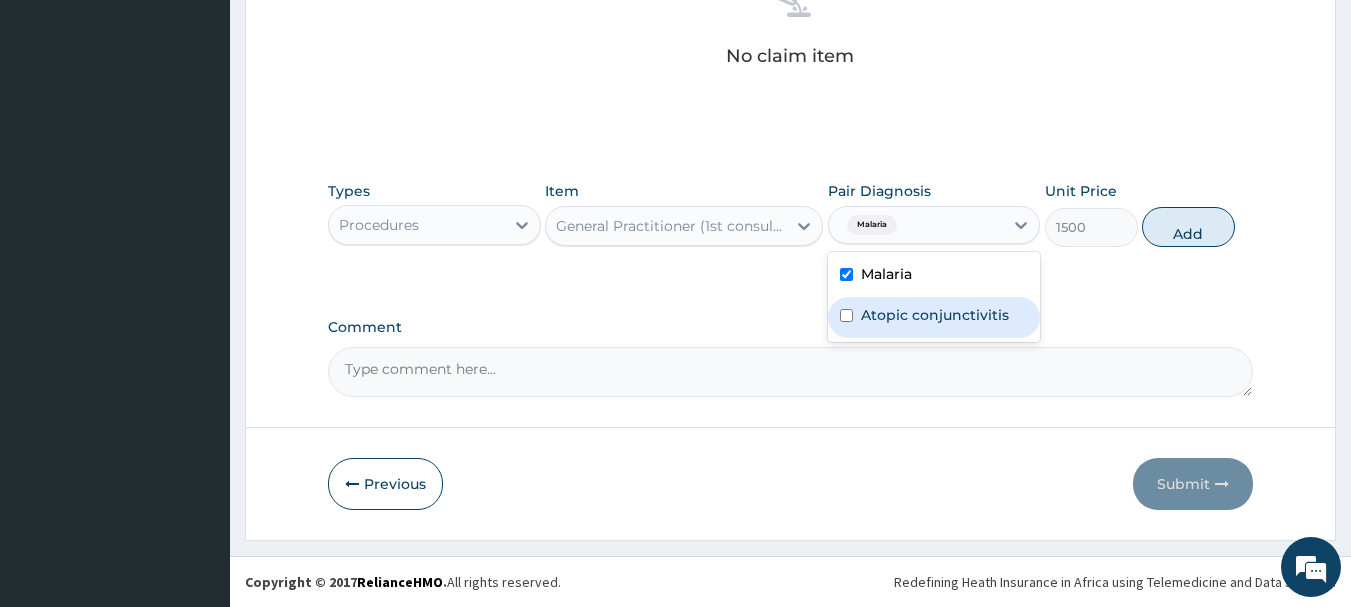click at bounding box center [846, 315] 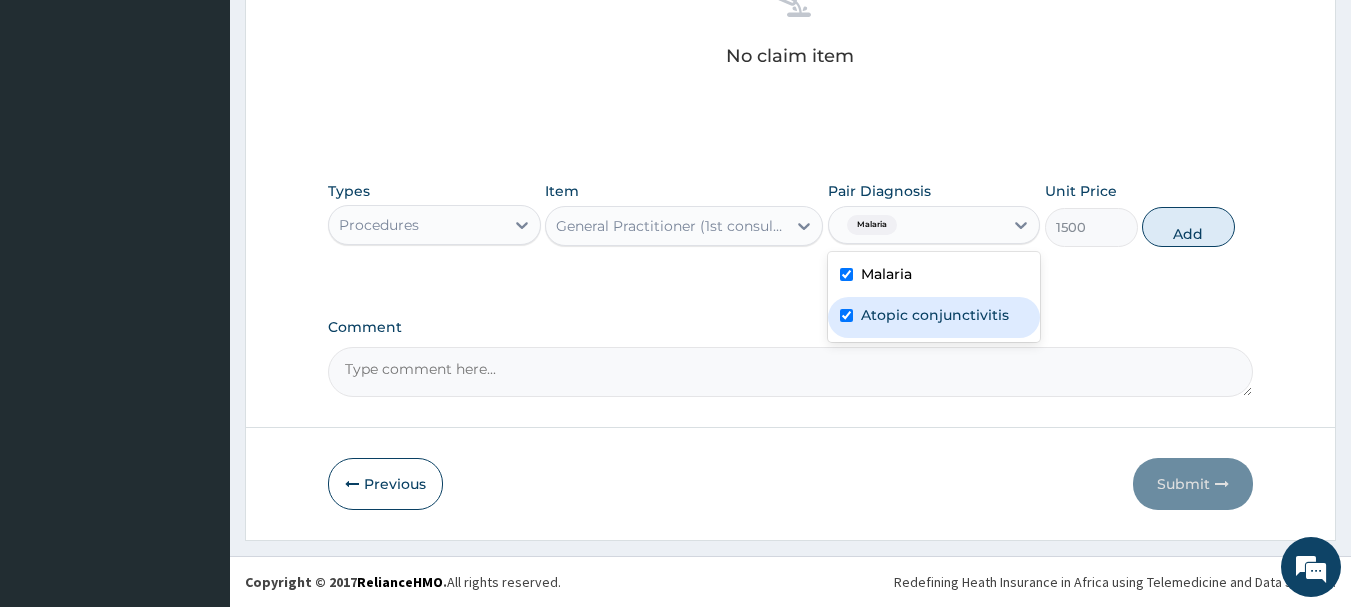 checkbox on "true" 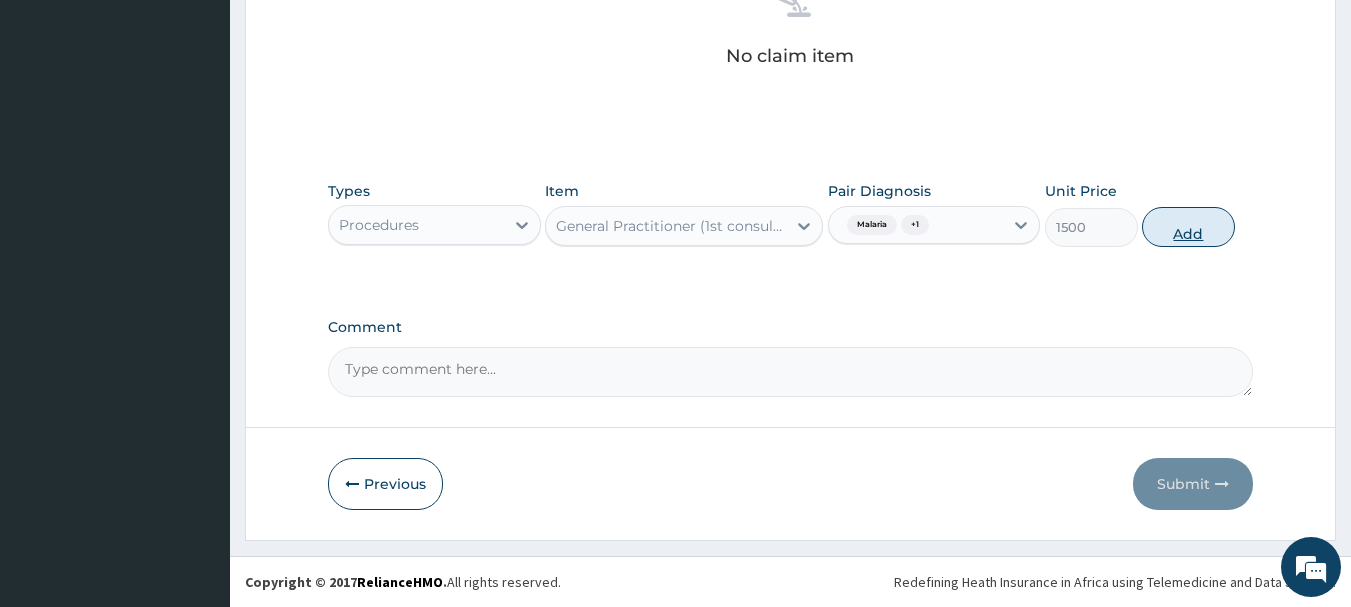 click on "Add" at bounding box center [1188, 227] 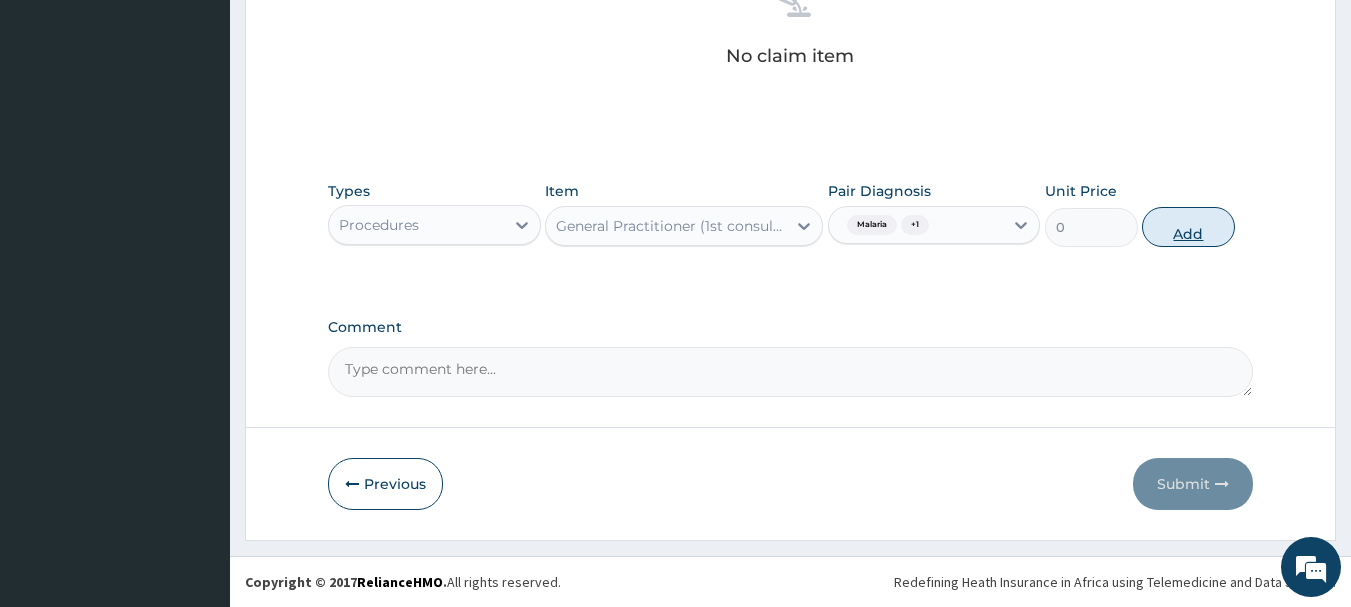 scroll, scrollTop: 755, scrollLeft: 0, axis: vertical 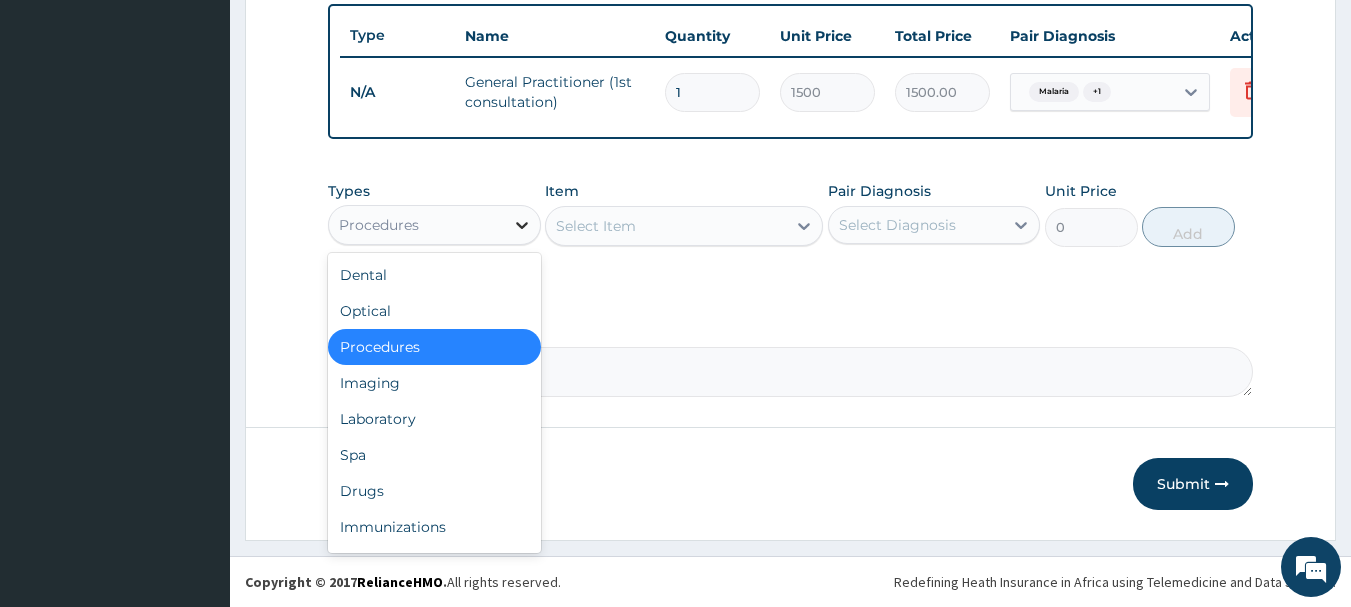 click 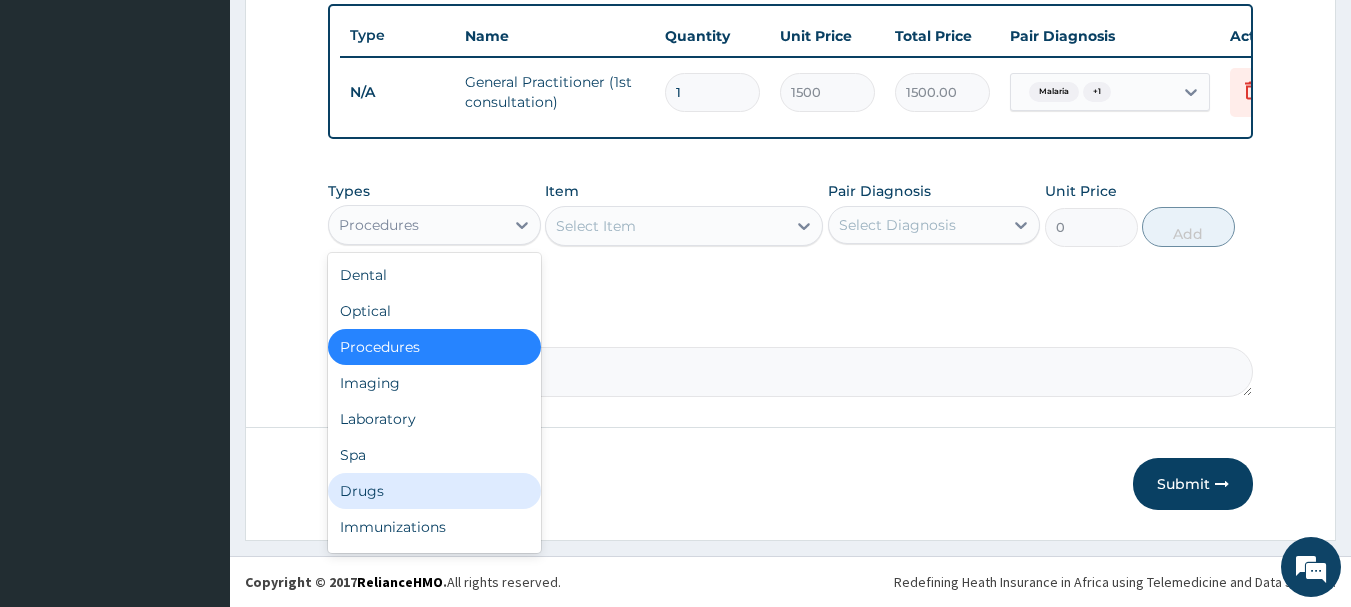 click on "Drugs" at bounding box center [434, 491] 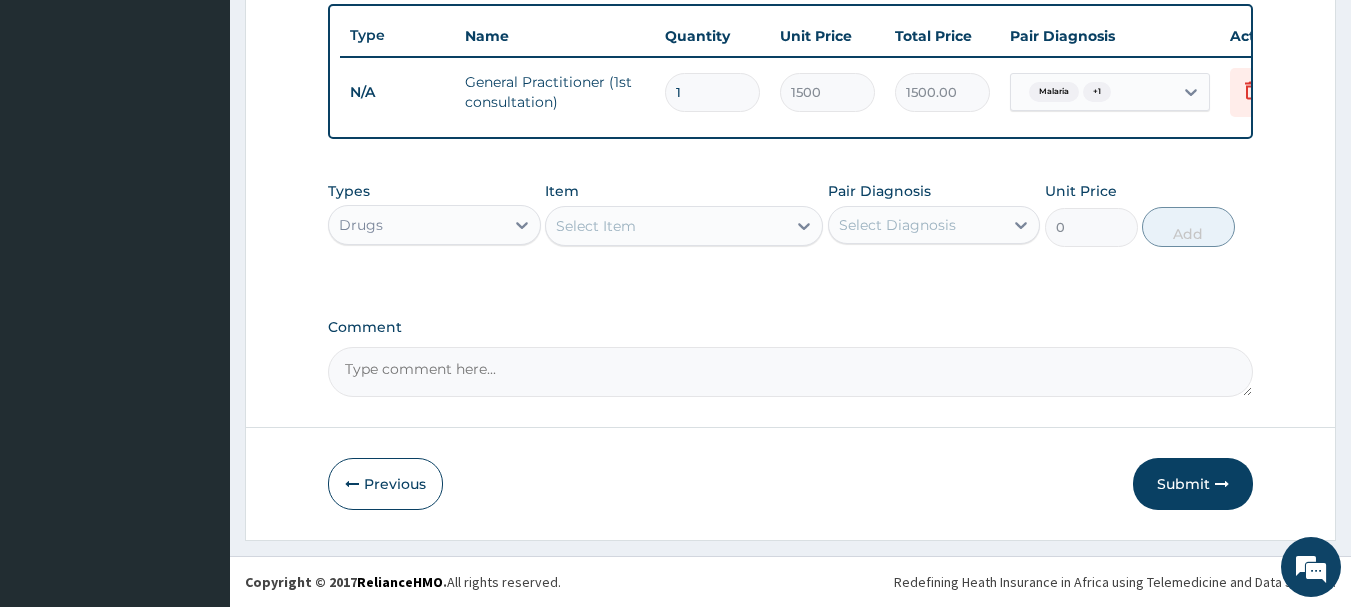 click on "Select Item" at bounding box center [666, 226] 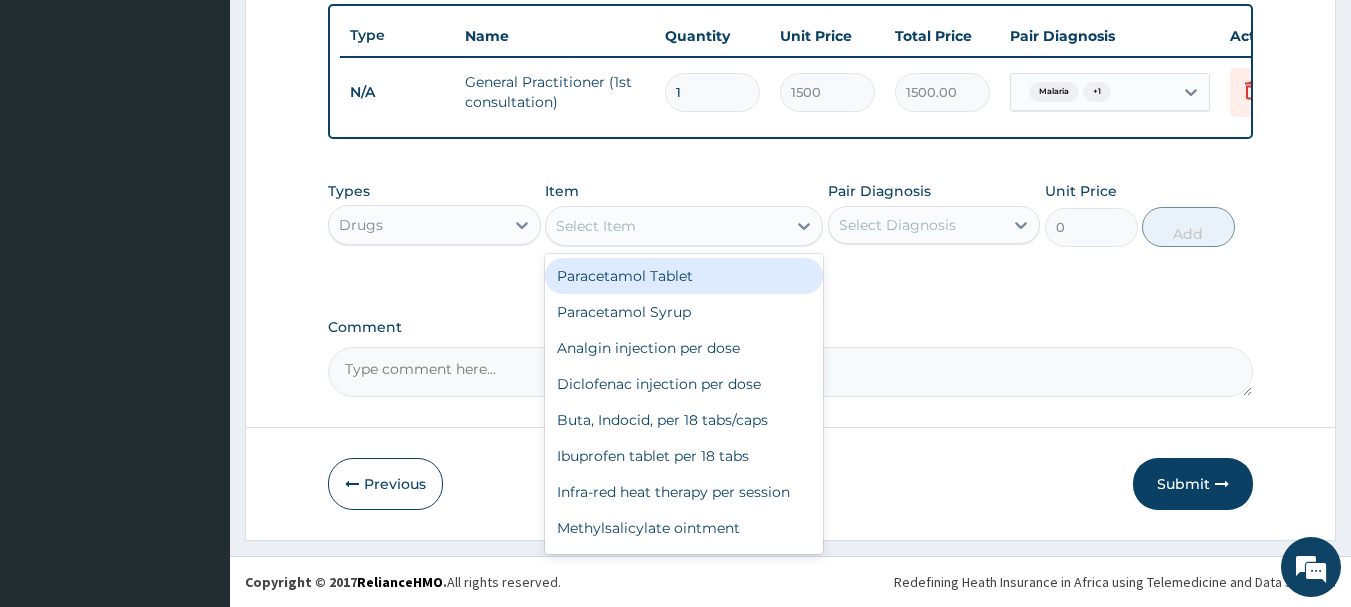 click on "Paracetamol Tablet" at bounding box center (684, 276) 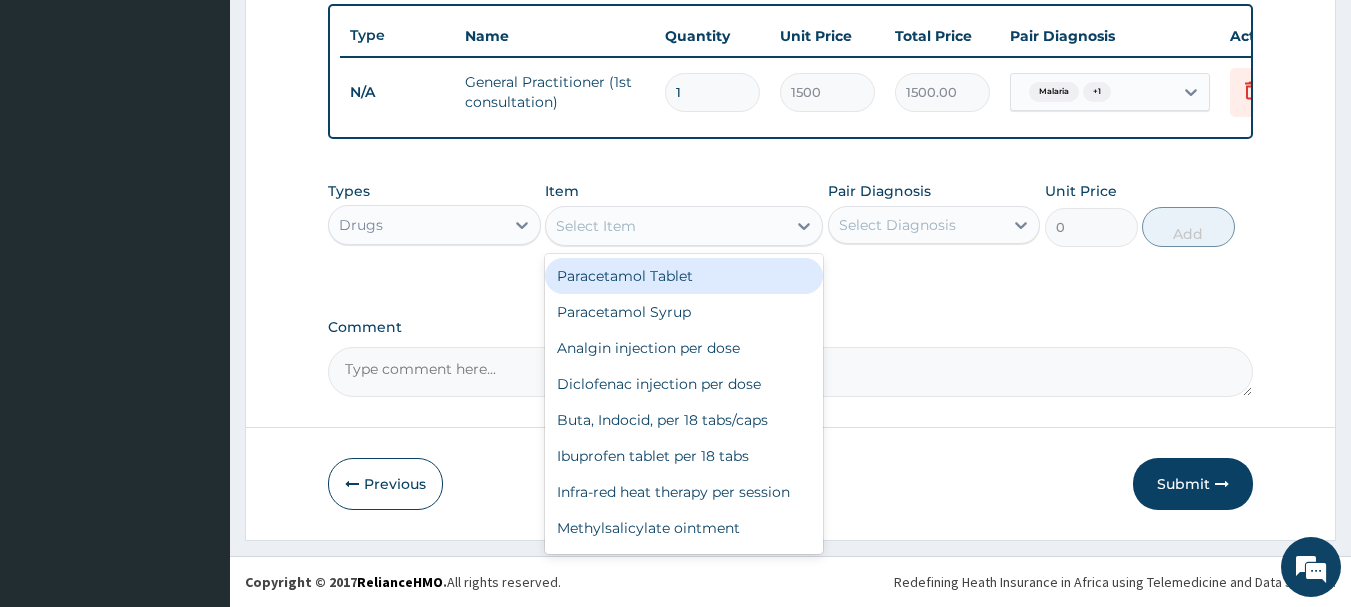 type on "17" 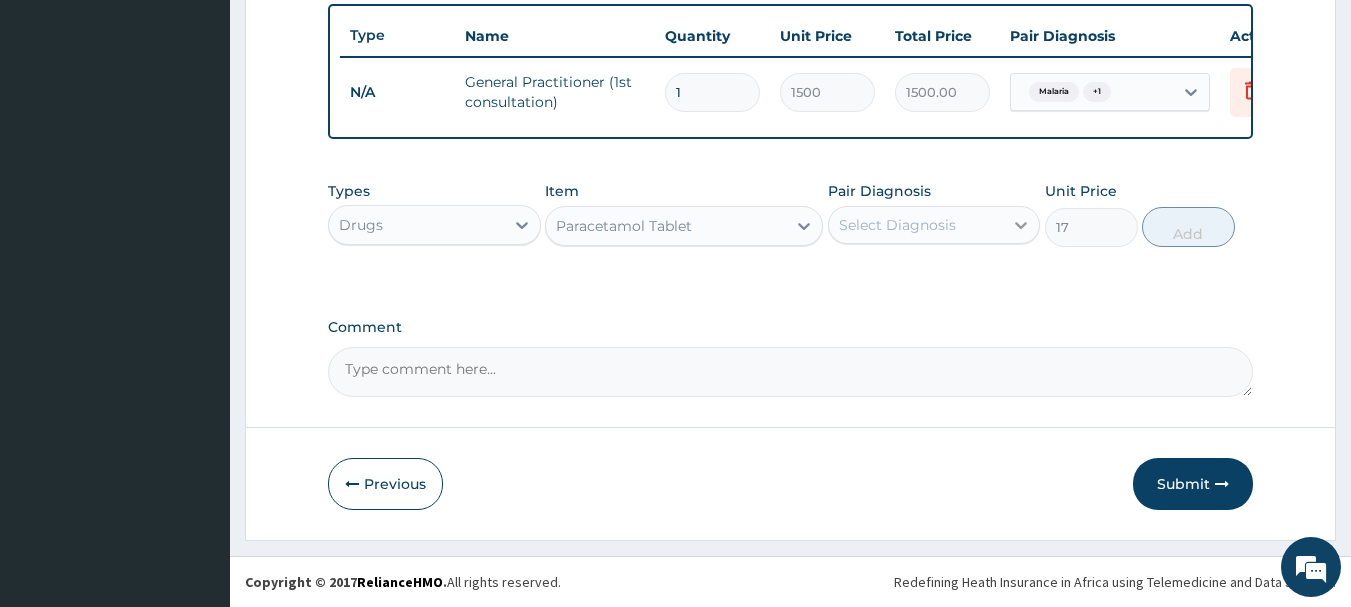 click 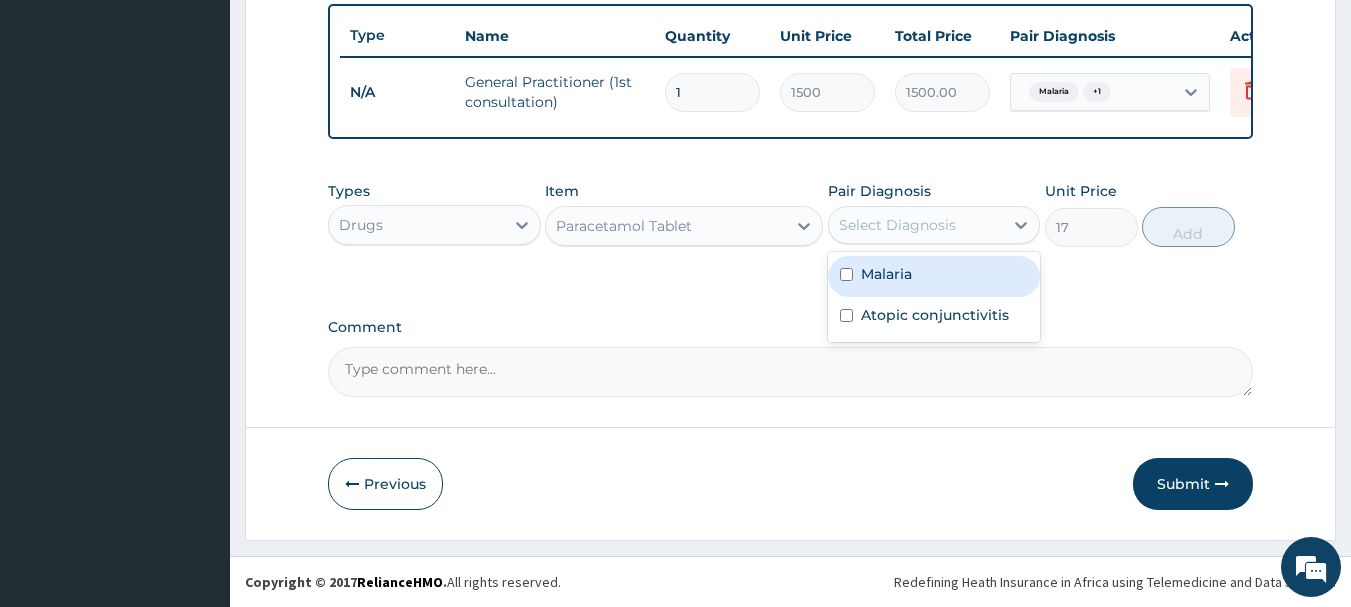 click at bounding box center [846, 274] 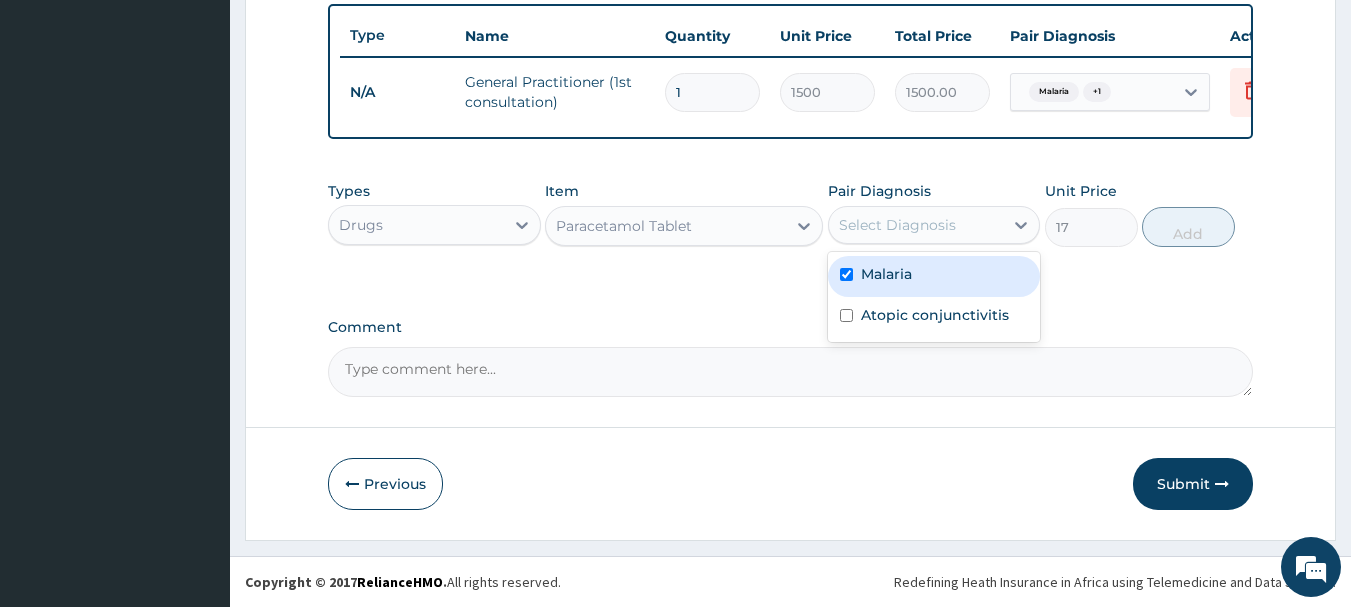 checkbox on "true" 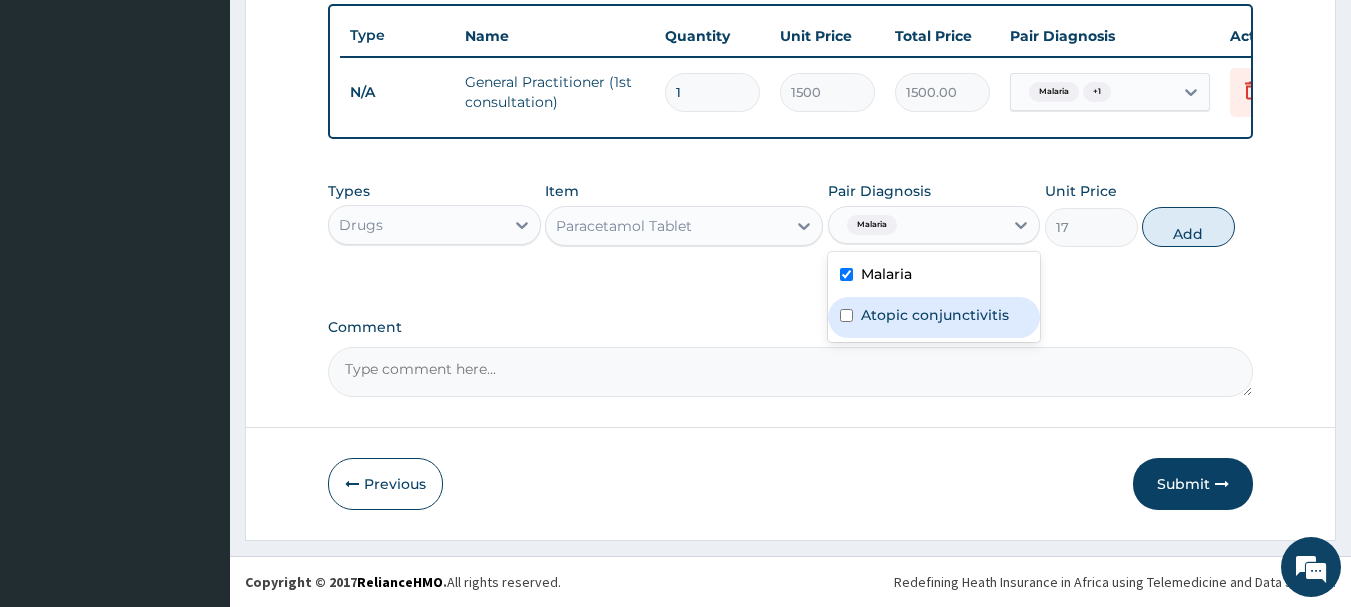 click at bounding box center [846, 315] 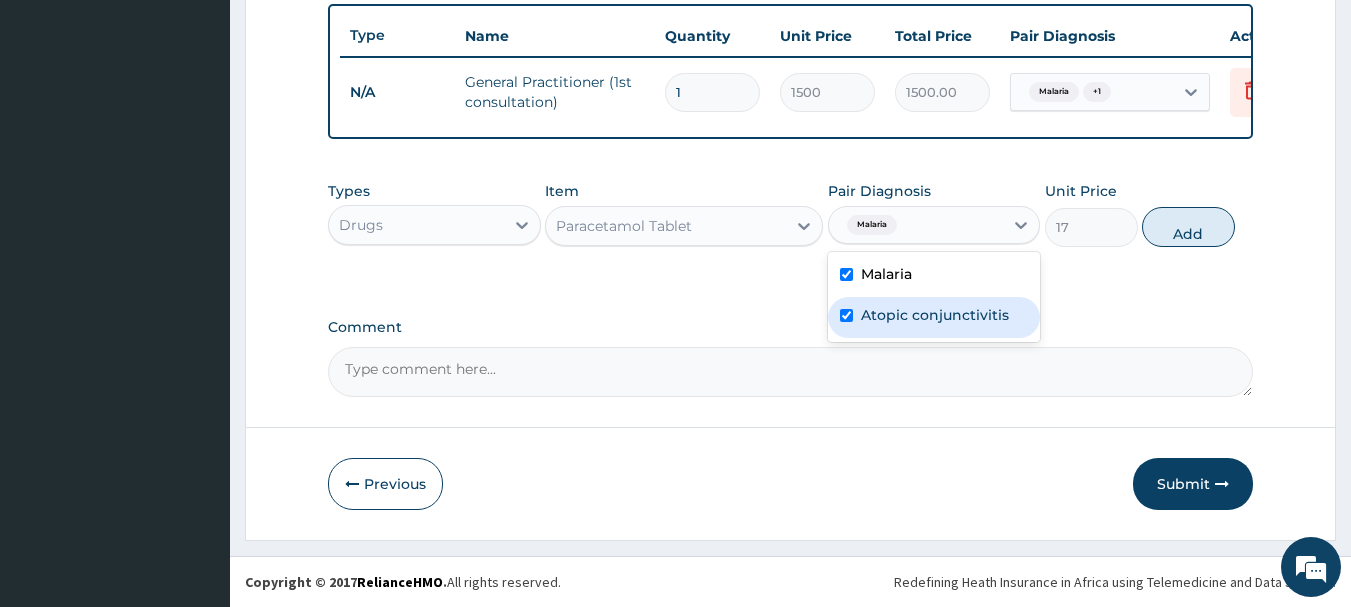 checkbox on "true" 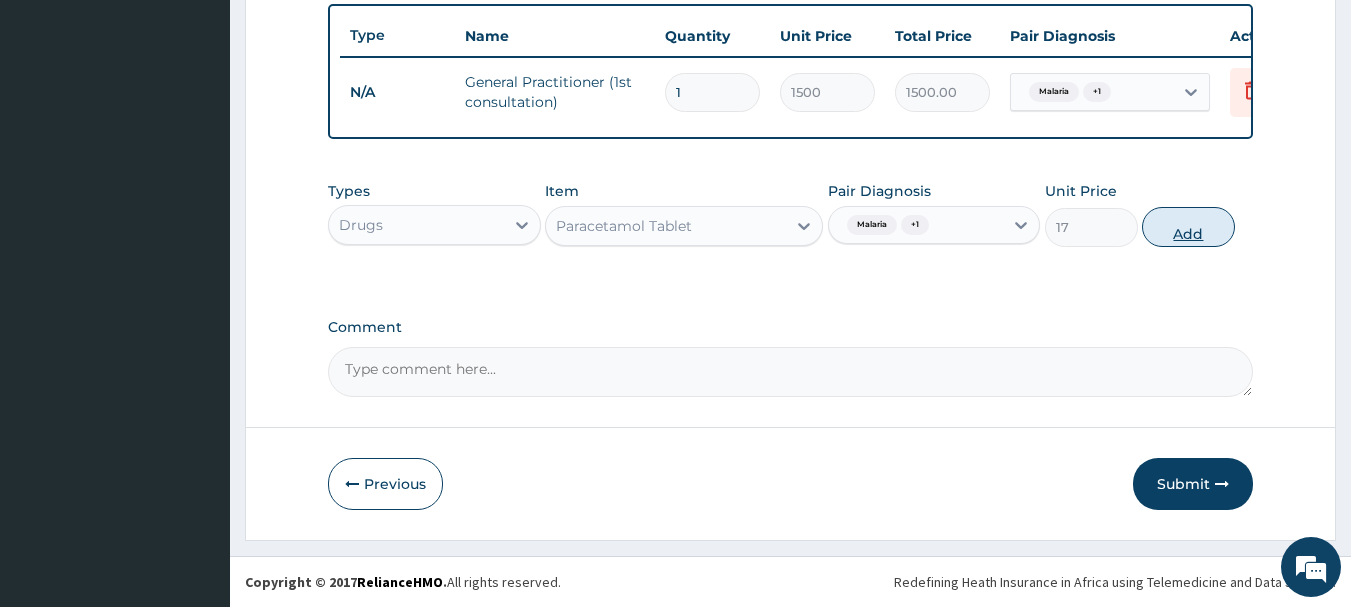 click on "Add" at bounding box center [1188, 227] 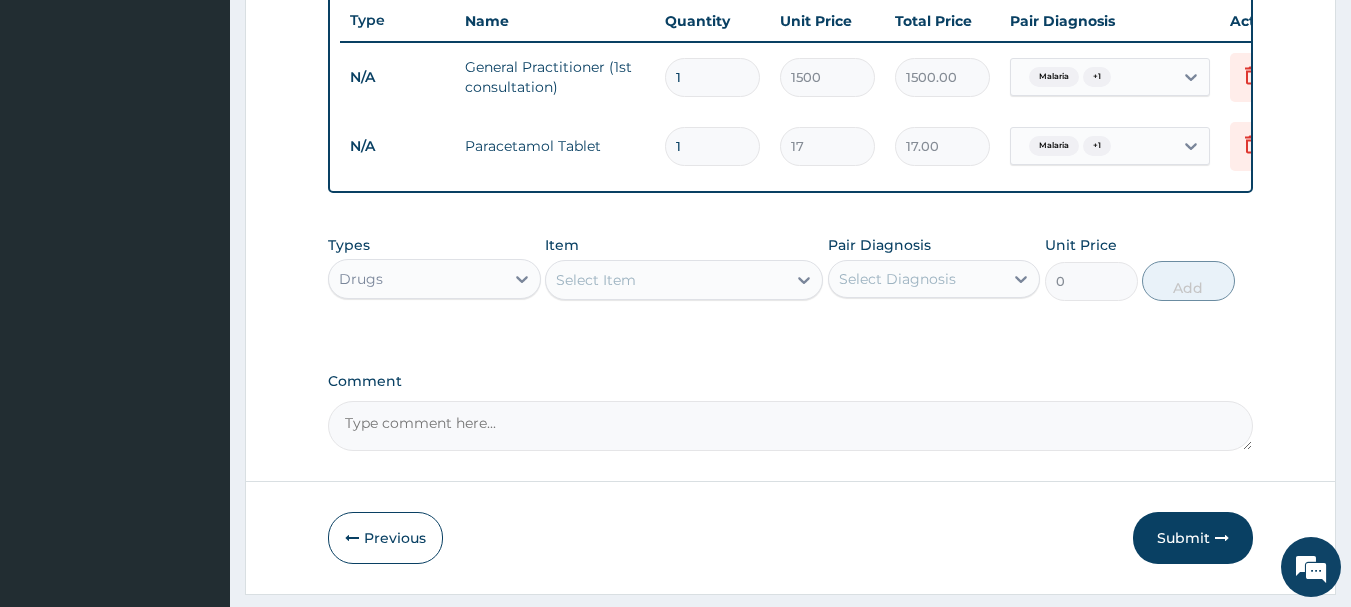 click on "PA Code / Prescription Code Enter Code(Secondary Care Only) Encounter Date 07-07-2025 Important Notice Please enter PA codes before entering items that are not attached to a PA code   All diagnoses entered must be linked to a claim item. Diagnosis & Claim Items that are visible but inactive cannot be edited because they were imported from an already approved PA code. Diagnosis Malaria Confirmed Atopic conjunctivitis Confirmed NB: All diagnosis must be linked to a claim item Claim Items Type Name Quantity Unit Price Total Price Pair Diagnosis Actions N/A General Practitioner (1st consultation) 1 1500 1500.00 Malaria  + 1 Delete N/A Paracetamol Tablet 1 17 17.00 Malaria  + 1 Delete Types Drugs Item Select Item Pair Diagnosis Select Diagnosis Unit Price 0 Add Comment" at bounding box center (791, -57) 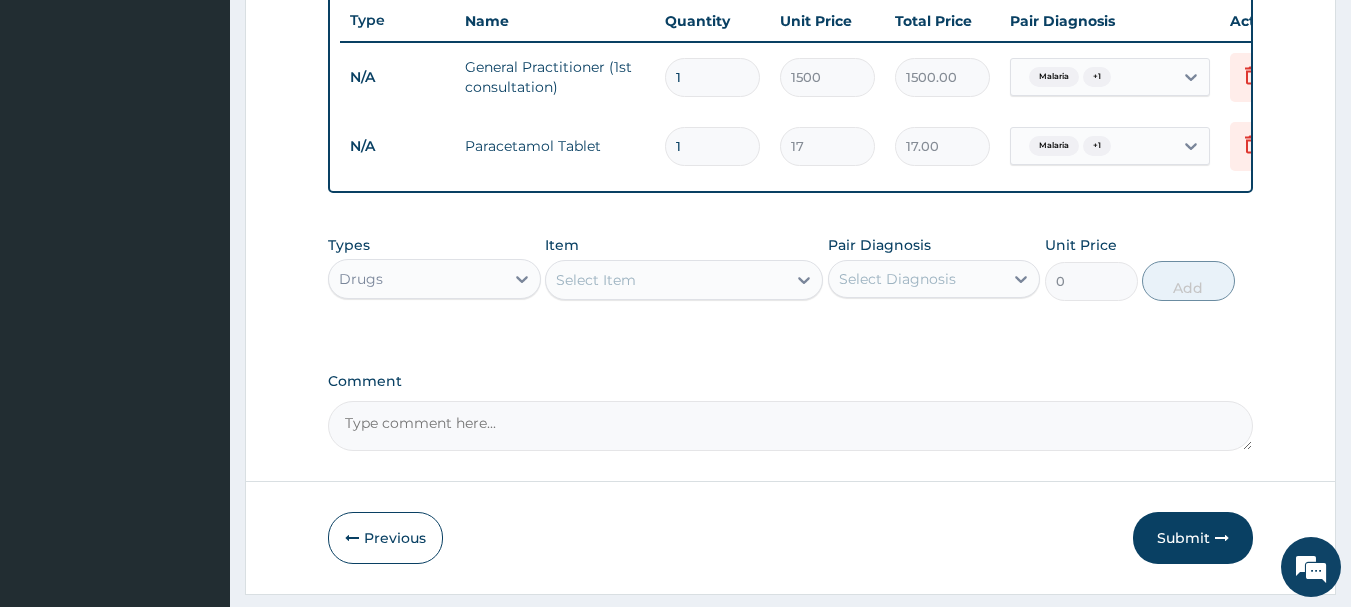 click on "1" at bounding box center [712, 146] 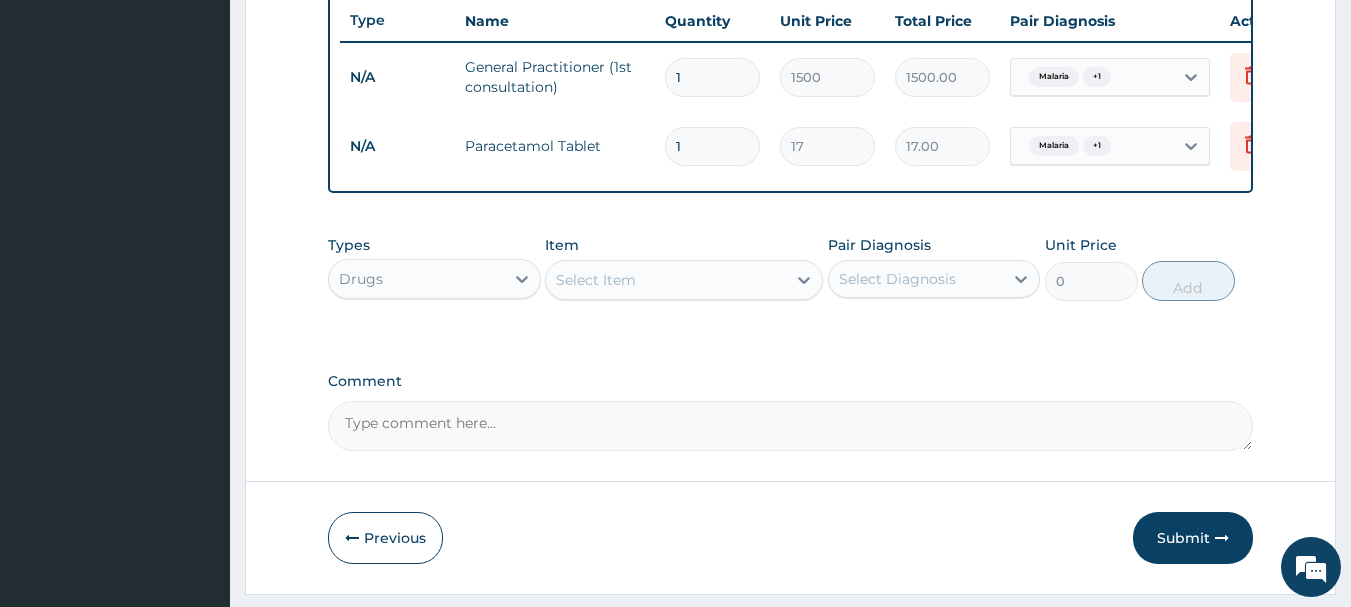 type on "18" 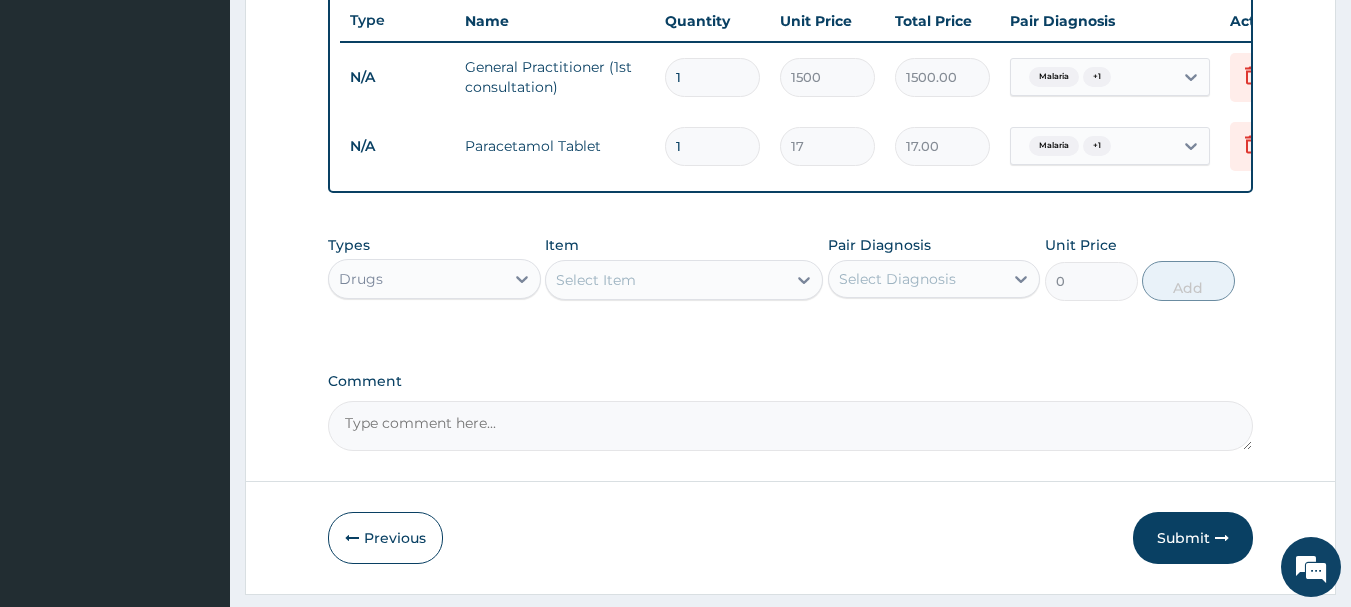 type on "306.00" 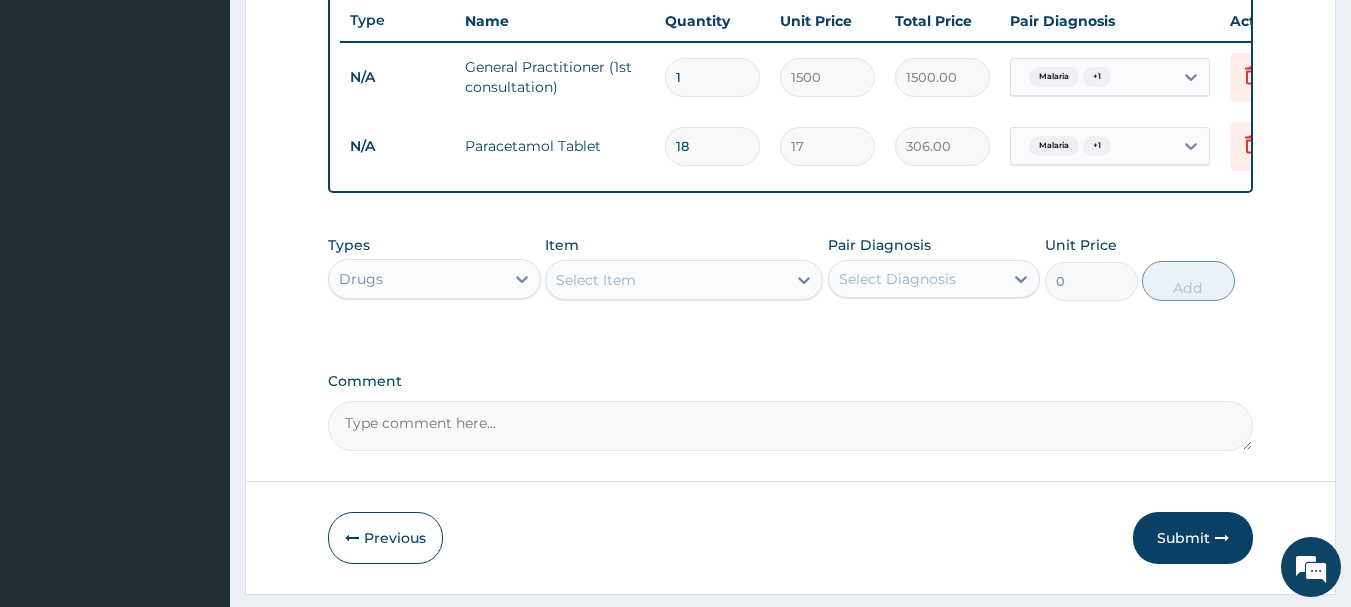 type on "18" 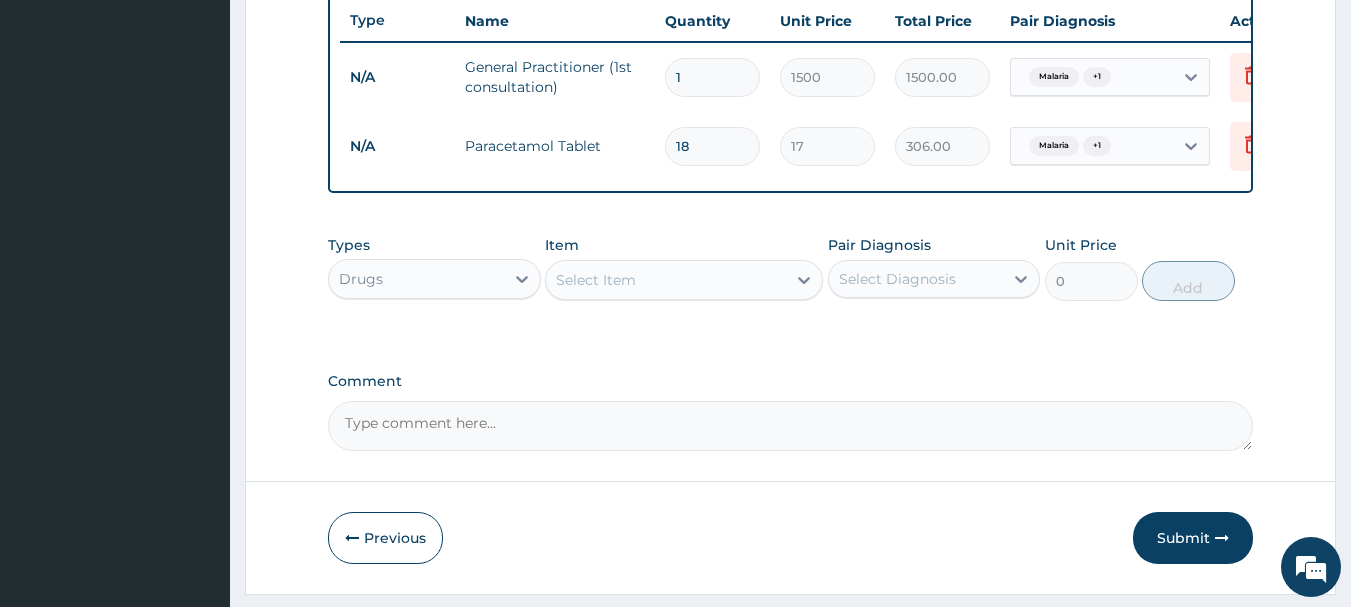 click on "Select Item" at bounding box center (666, 280) 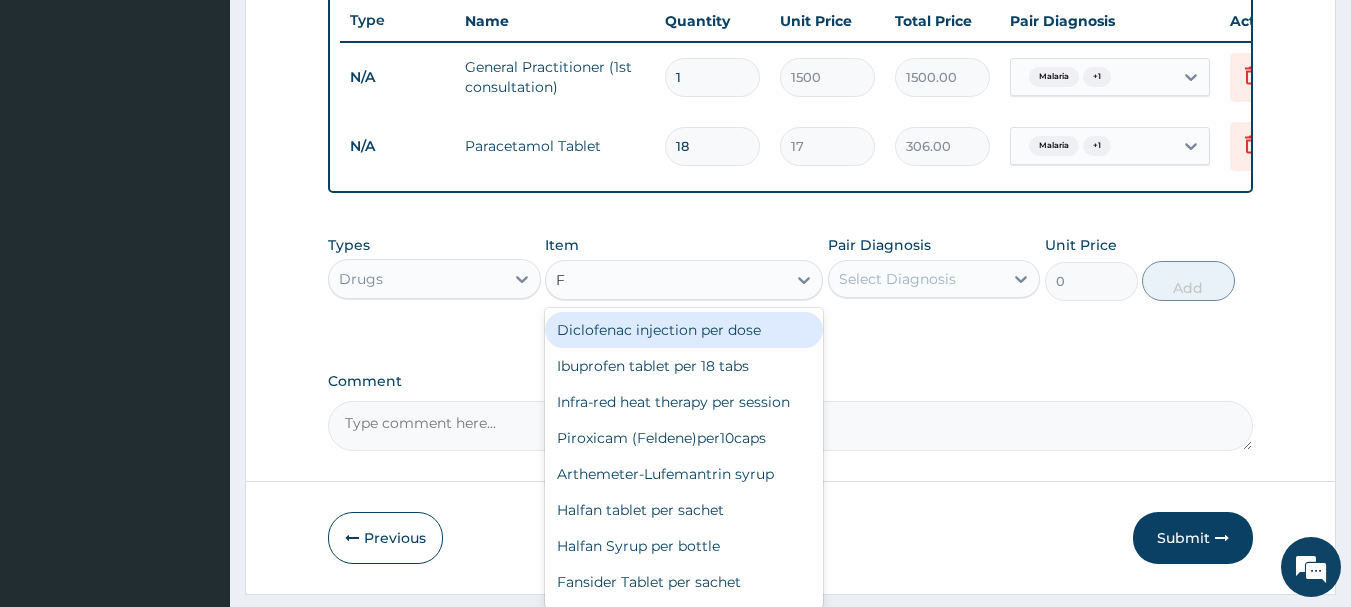 type on "FL" 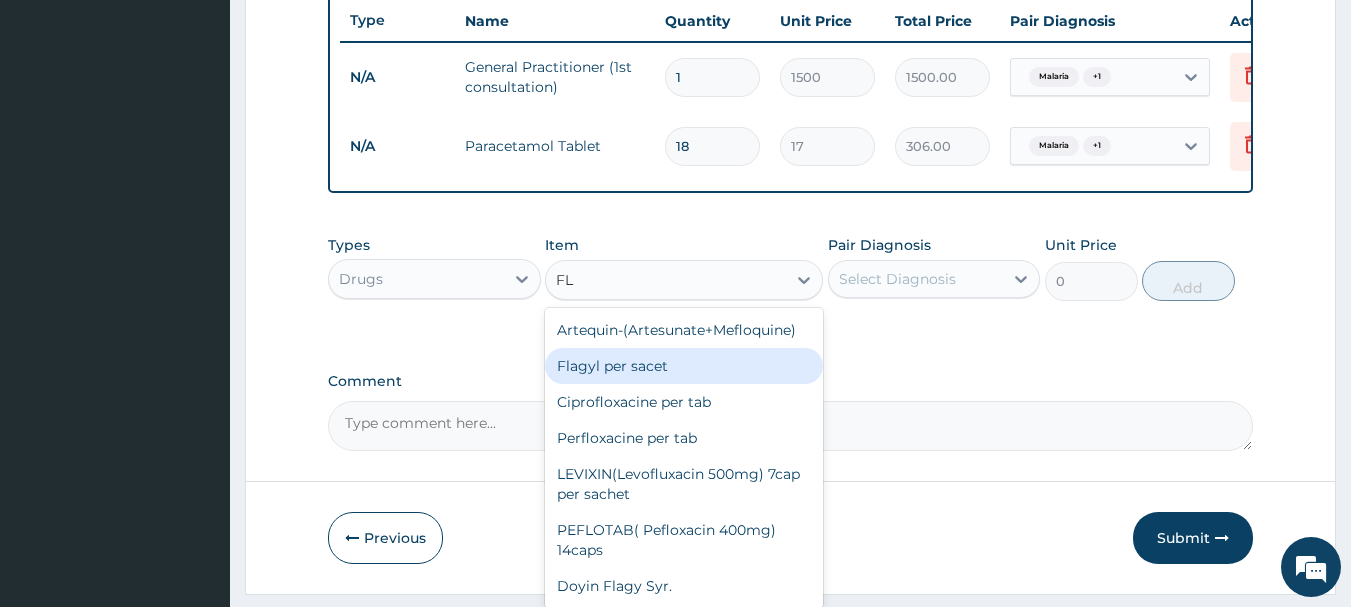 click on "[BRAND] per sacet" at bounding box center [684, 366] 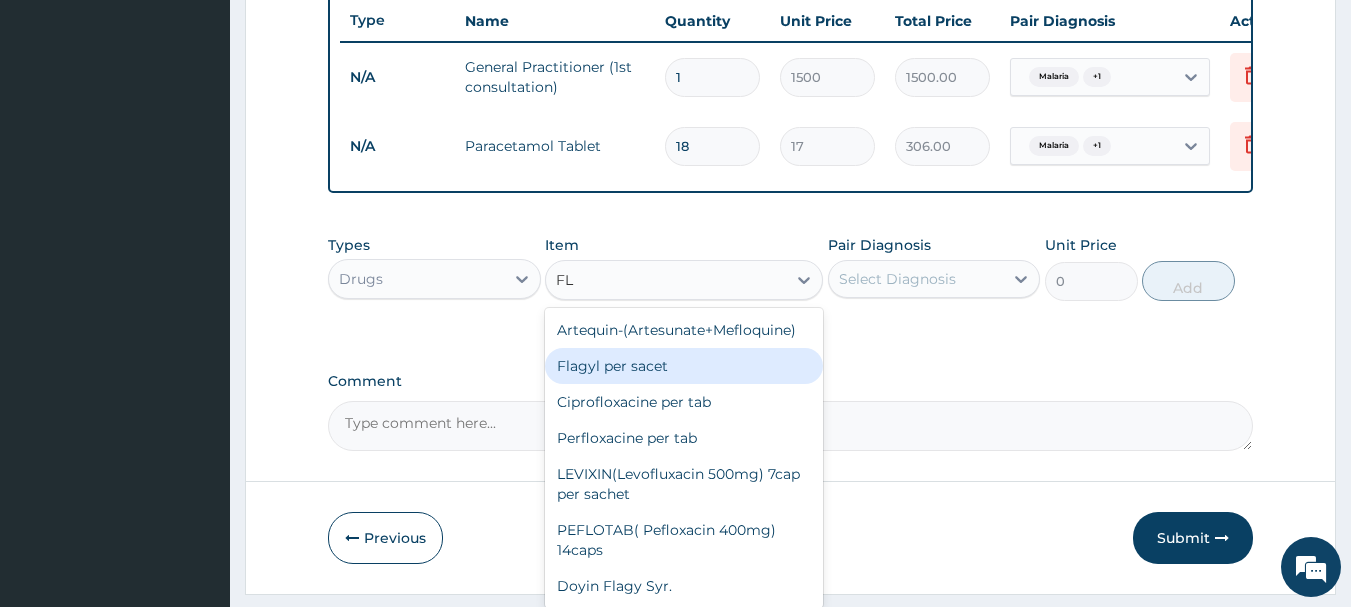 type 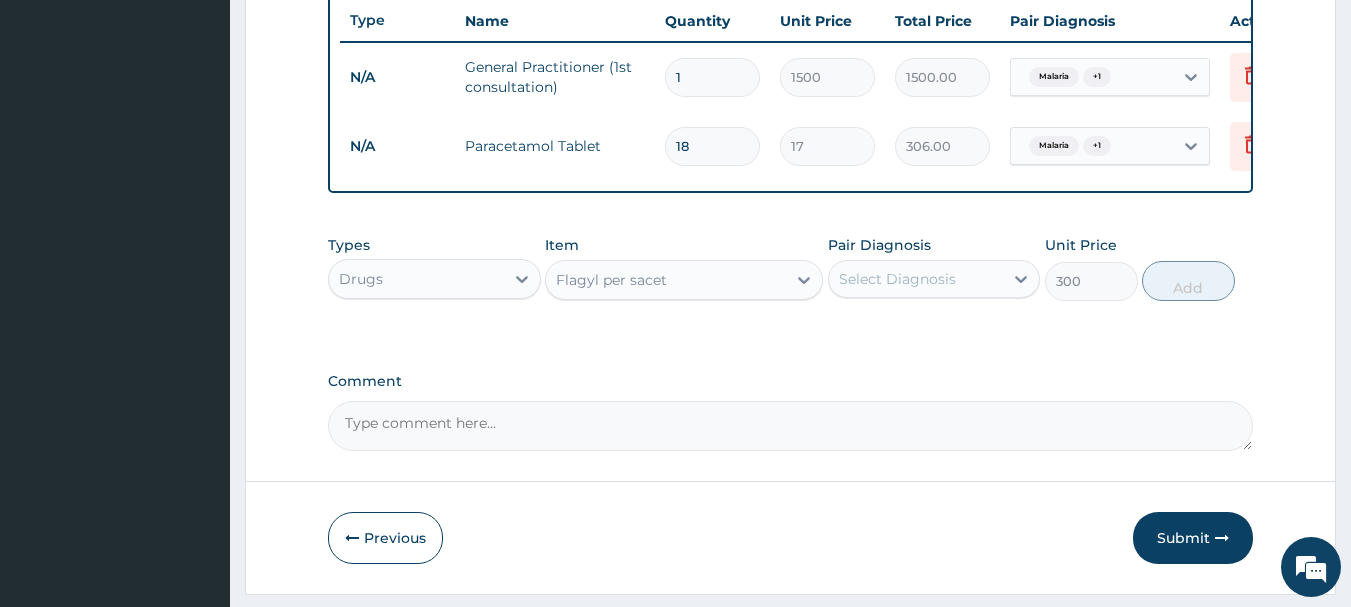 click on "Select Diagnosis" at bounding box center (916, 279) 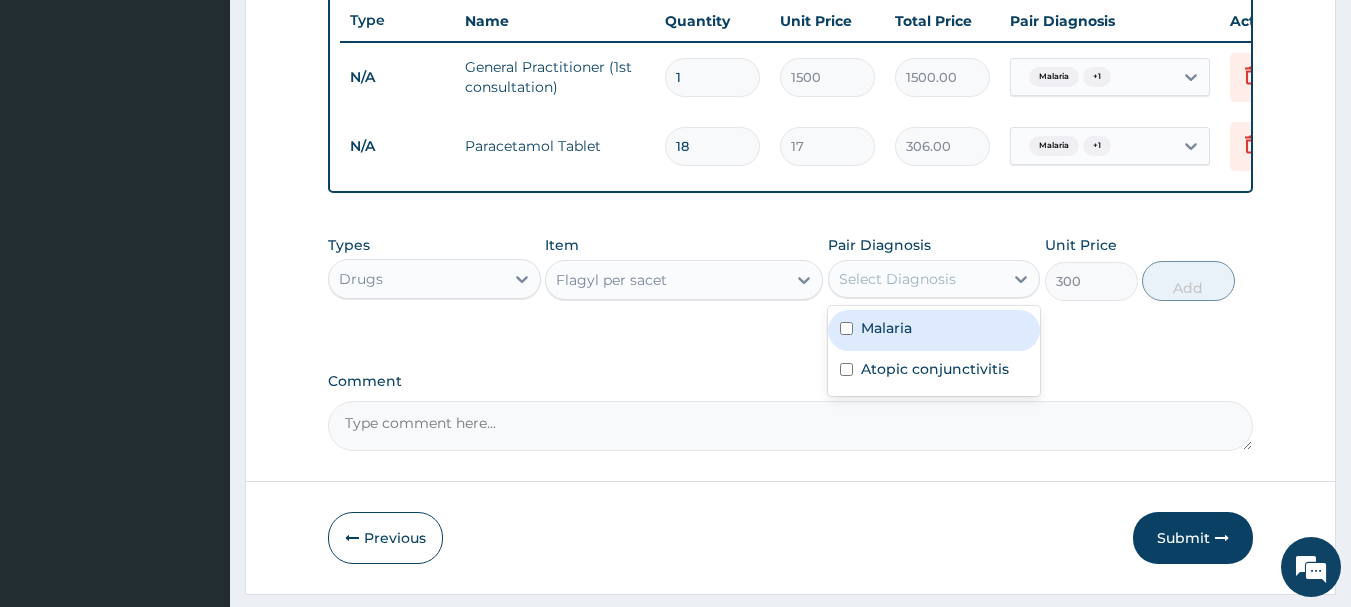 click at bounding box center (846, 328) 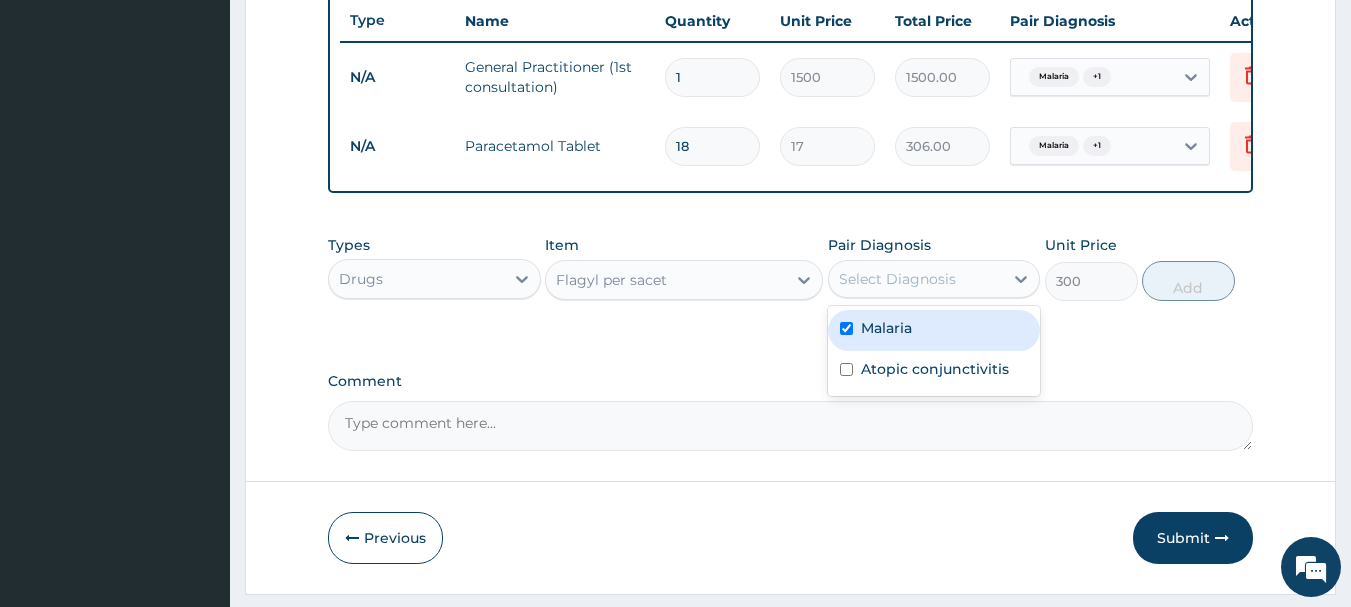 checkbox on "true" 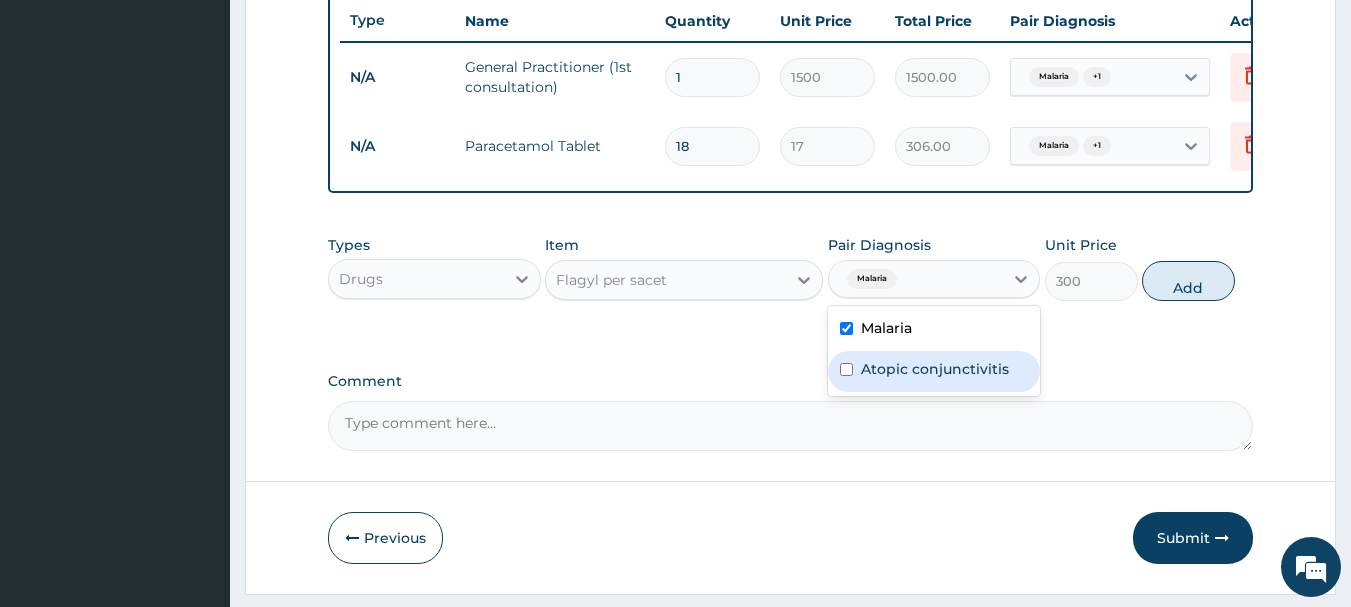 click at bounding box center (846, 369) 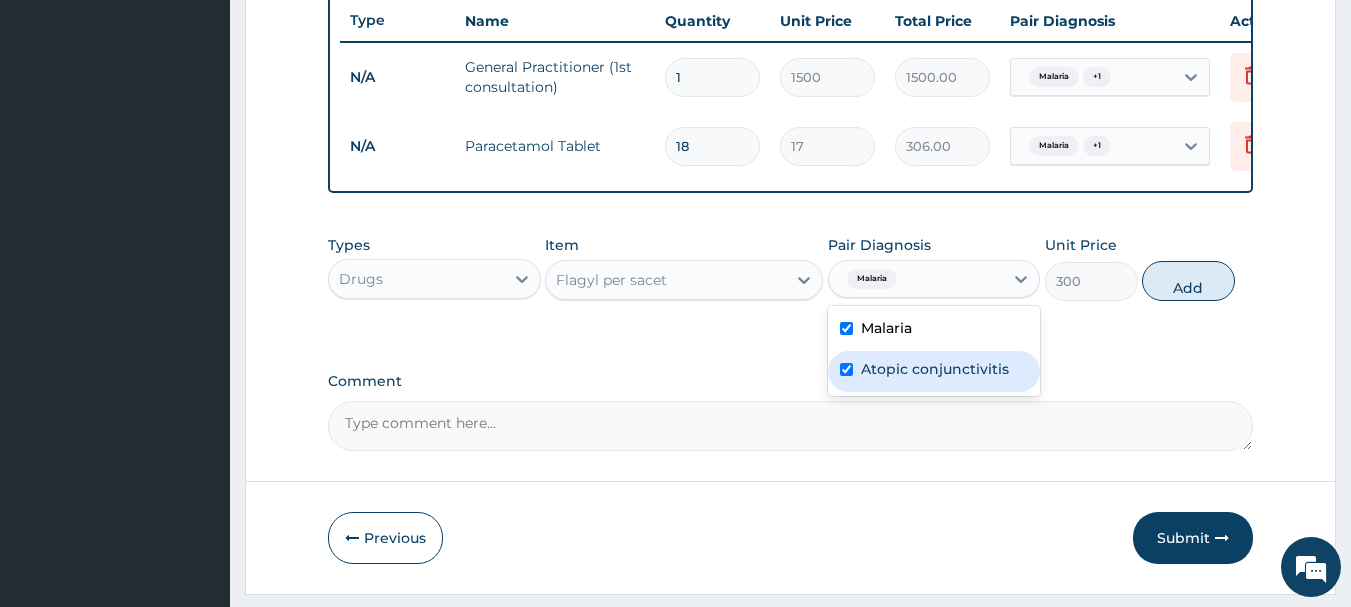 checkbox on "true" 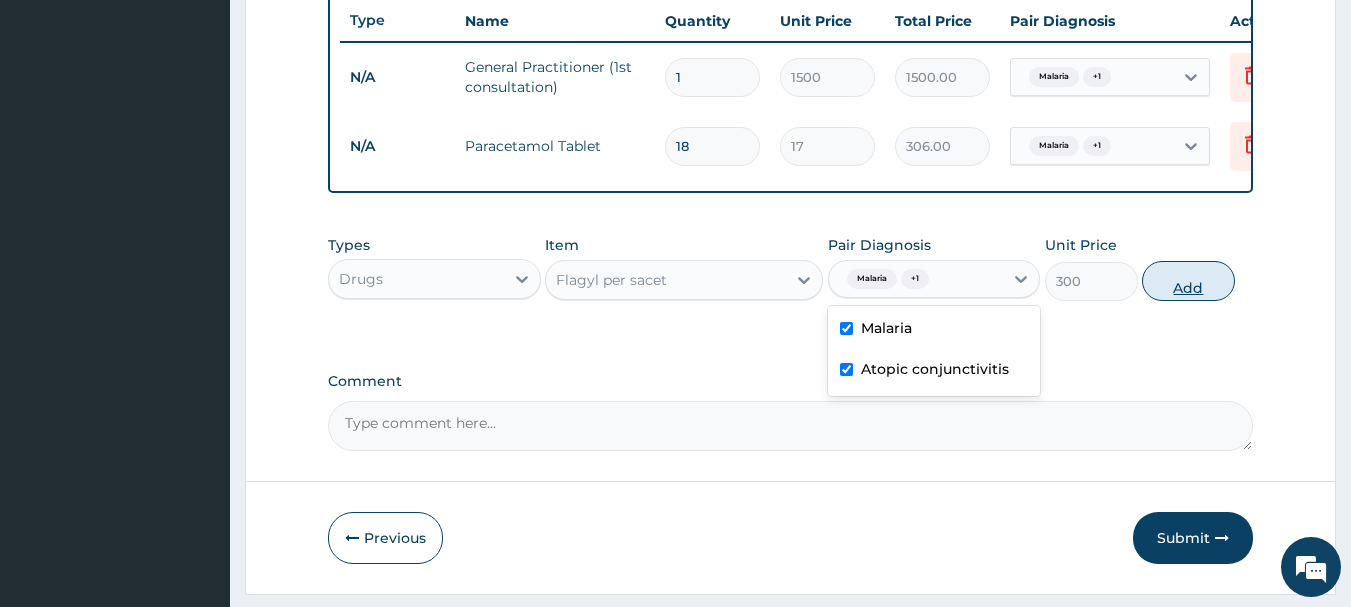 click on "Add" at bounding box center [1188, 281] 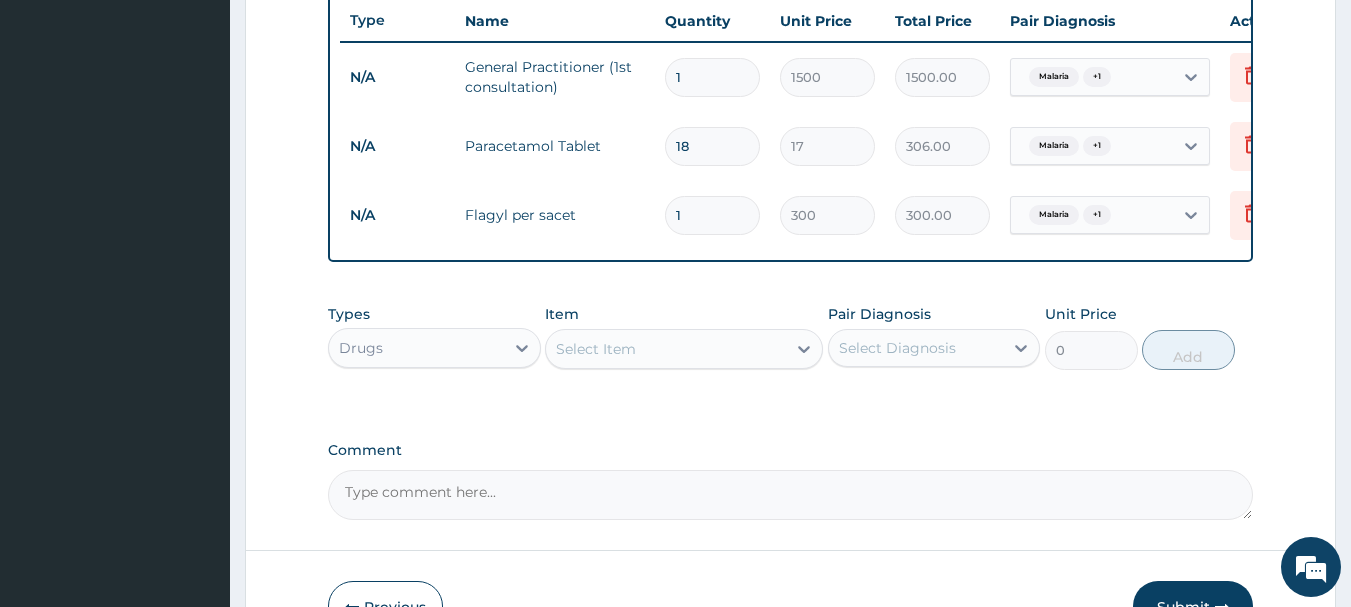 click on "PA Code / Prescription Code Enter Code(Secondary Care Only) Encounter Date 07-07-2025 Important Notice Please enter PA codes before entering items that are not attached to a PA code   All diagnoses entered must be linked to a claim item. Diagnosis & Claim Items that are visible but inactive cannot be edited because they were imported from an already approved PA code. Diagnosis Malaria Confirmed Atopic conjunctivitis Confirmed NB: All diagnosis must be linked to a claim item Claim Items Type Name Quantity Unit Price Total Price Pair Diagnosis Actions N/A General Practitioner (1st consultation) 1 1500 1500.00 Malaria  + 1 Delete N/A Paracetamol Tablet 18 17 306.00 Malaria  + 1 Delete N/A Flagyl per sacet 1 300 300.00 Malaria  + 1 Delete Types Drugs Item Select Item Pair Diagnosis Select Diagnosis Unit Price 0 Add Comment" at bounding box center [791, -22] 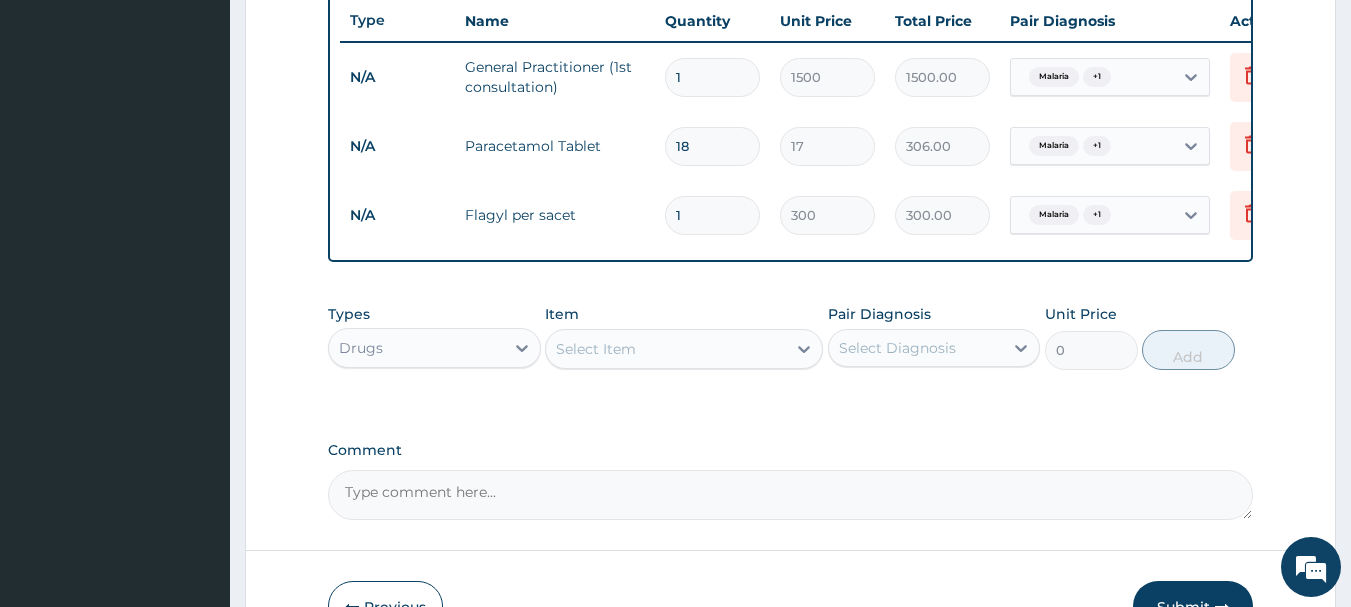 click on "1" at bounding box center (712, 215) 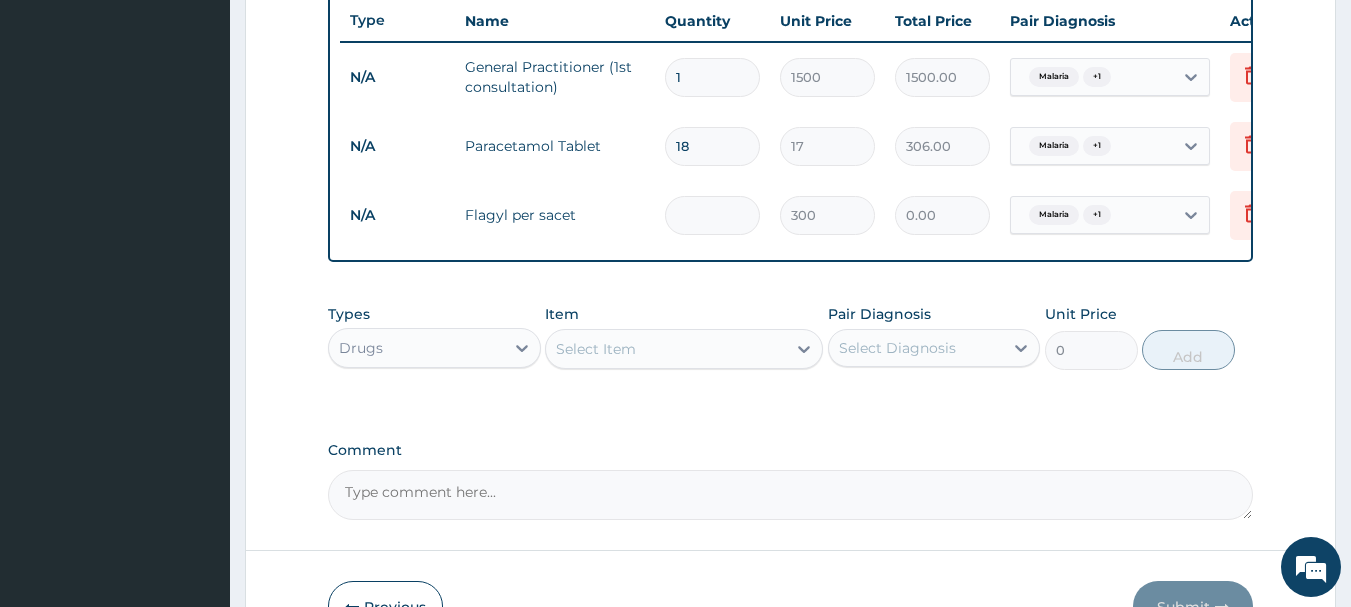 type on "2" 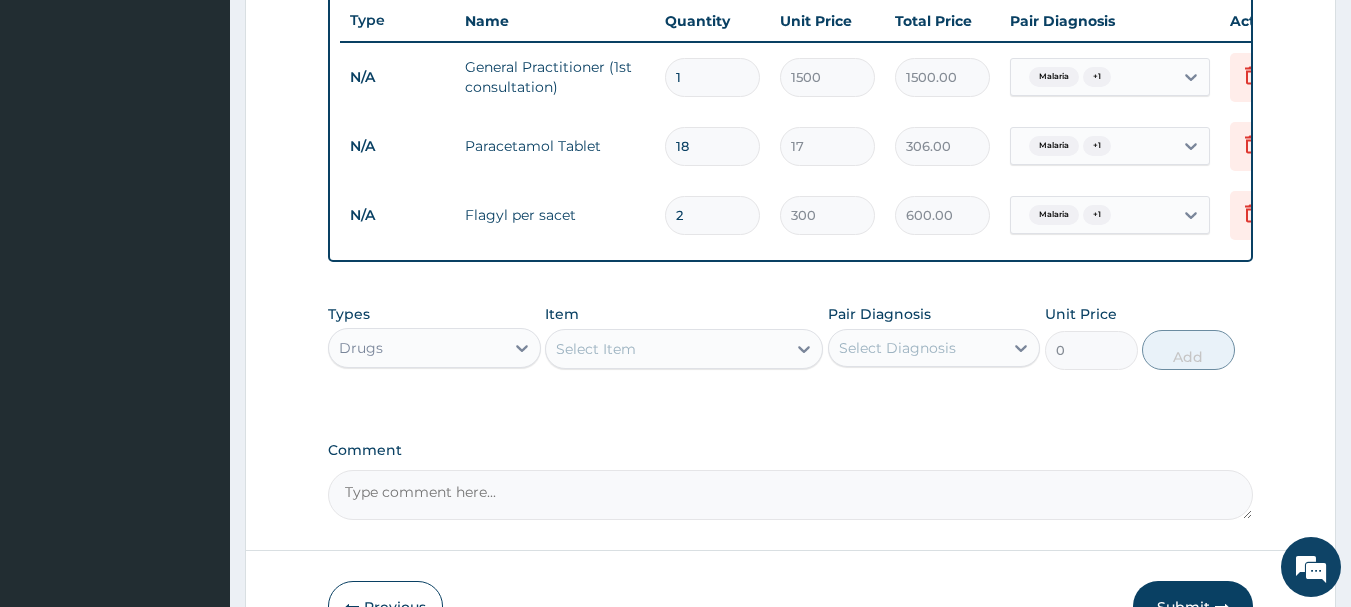 type on "2" 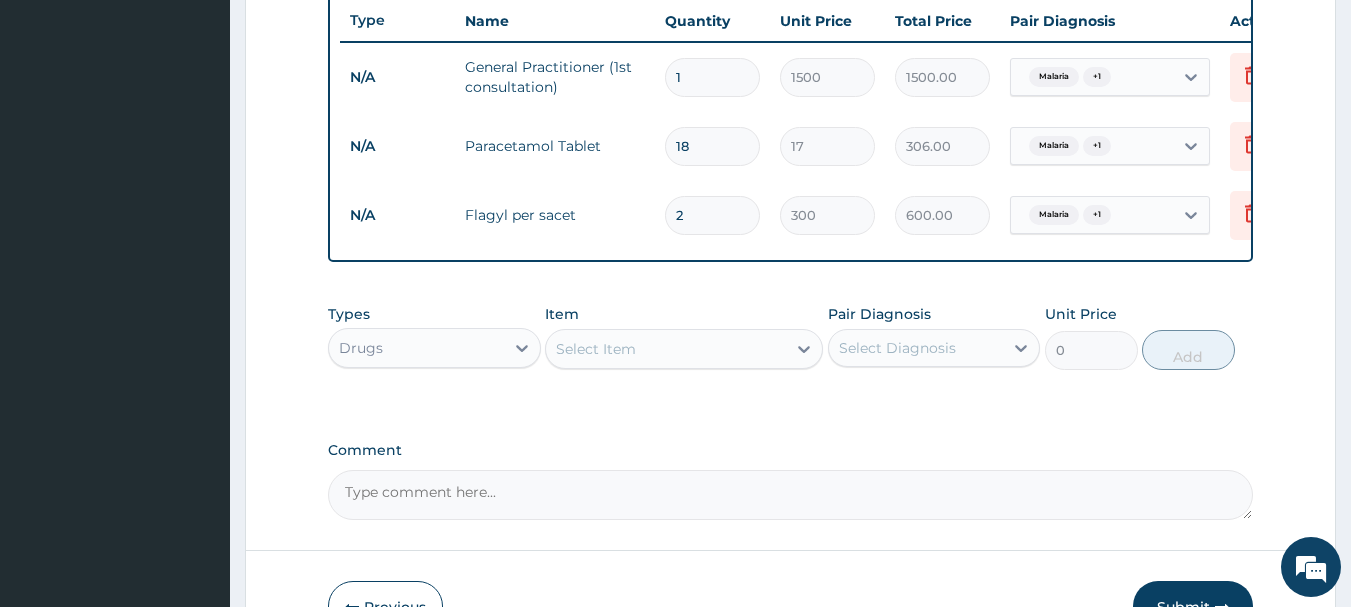 click on "Select Item" at bounding box center [666, 349] 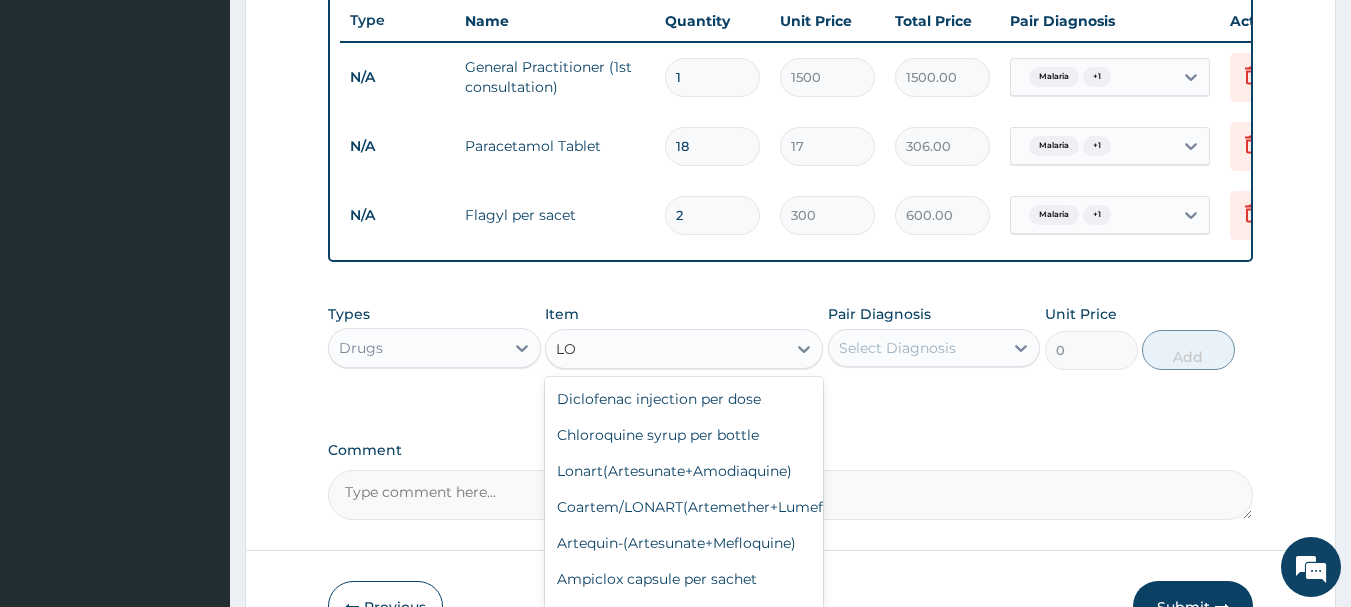 type on "L" 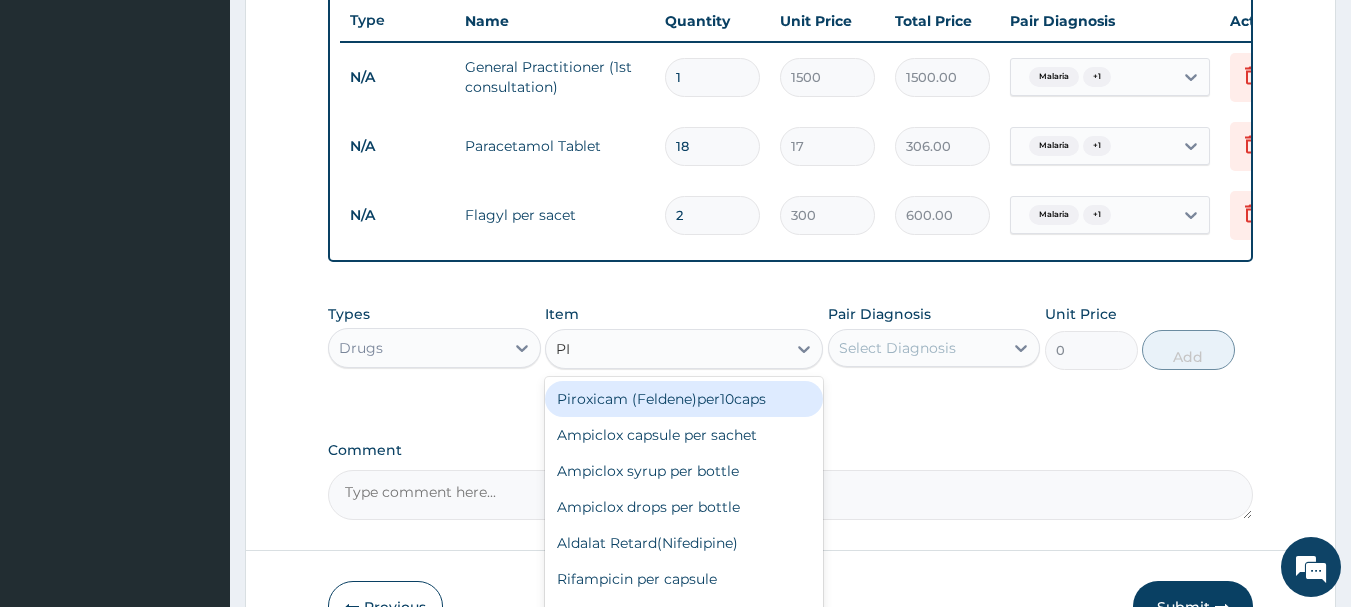 type on "PIR" 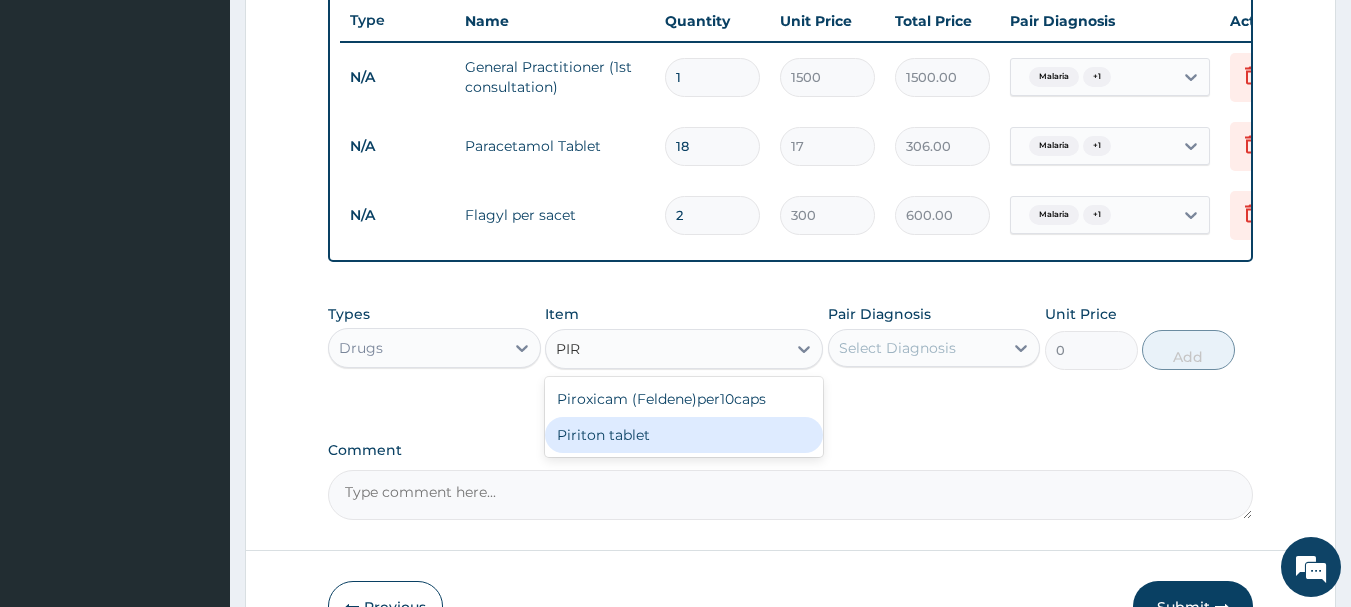 click on "[MEDICATION] [FORM]" at bounding box center (684, 435) 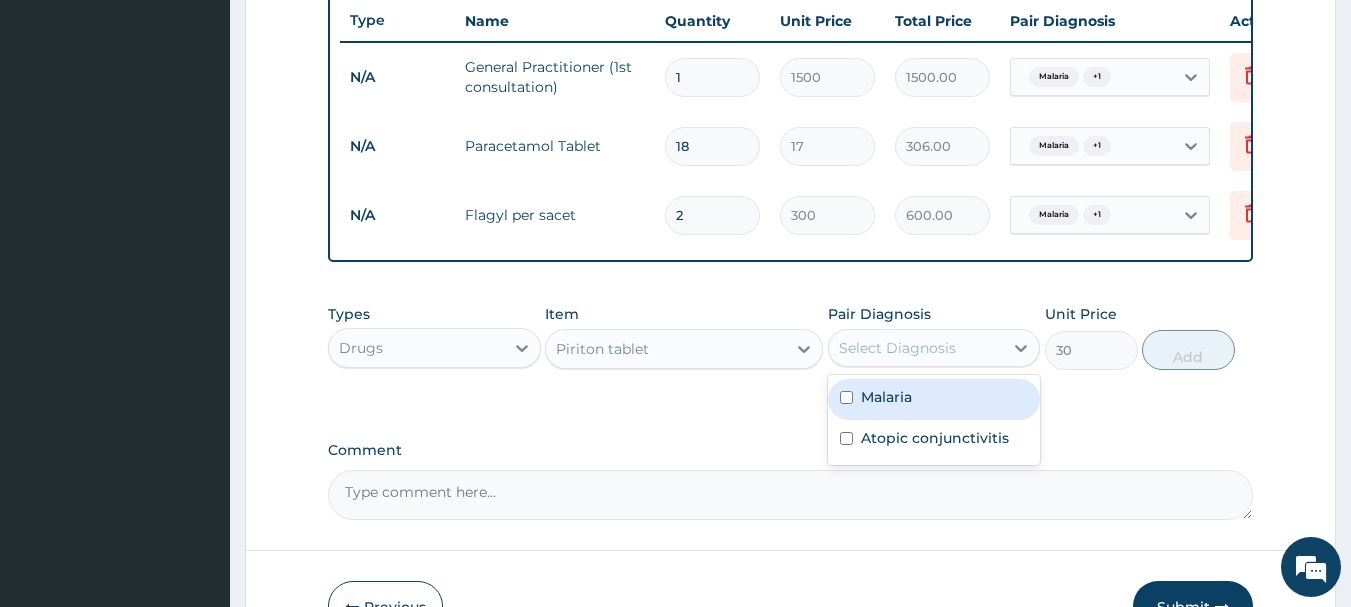 click on "Select Diagnosis" at bounding box center (916, 348) 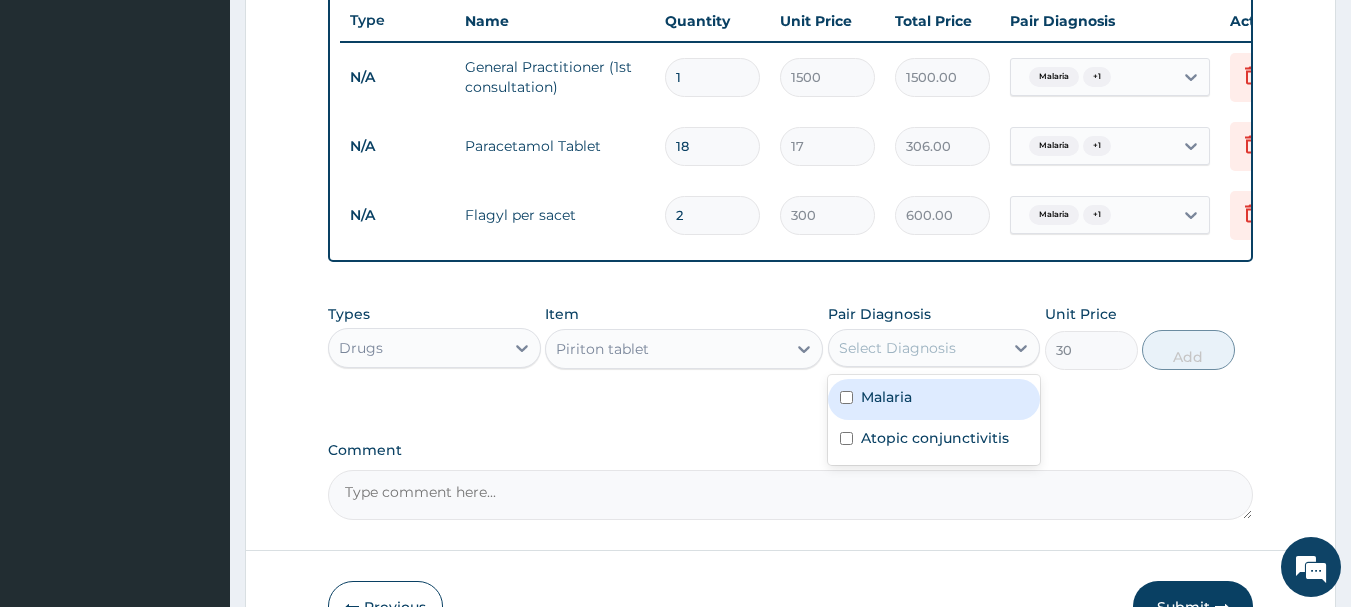click on "Malaria" at bounding box center (934, 399) 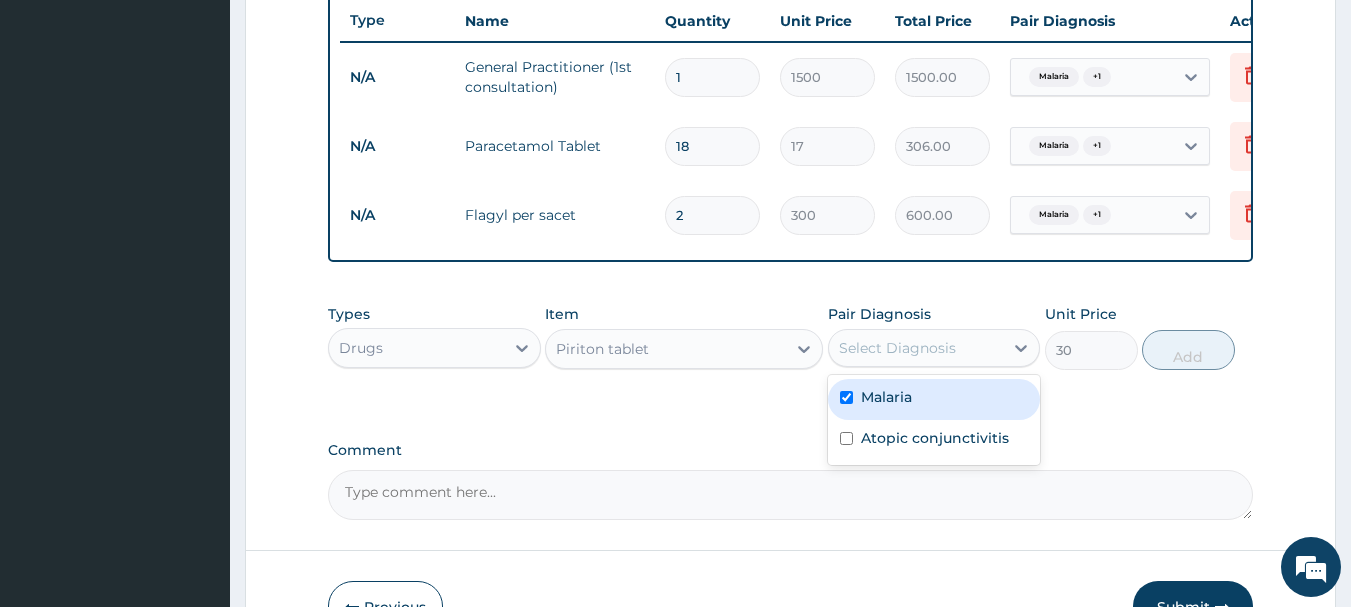 checkbox on "true" 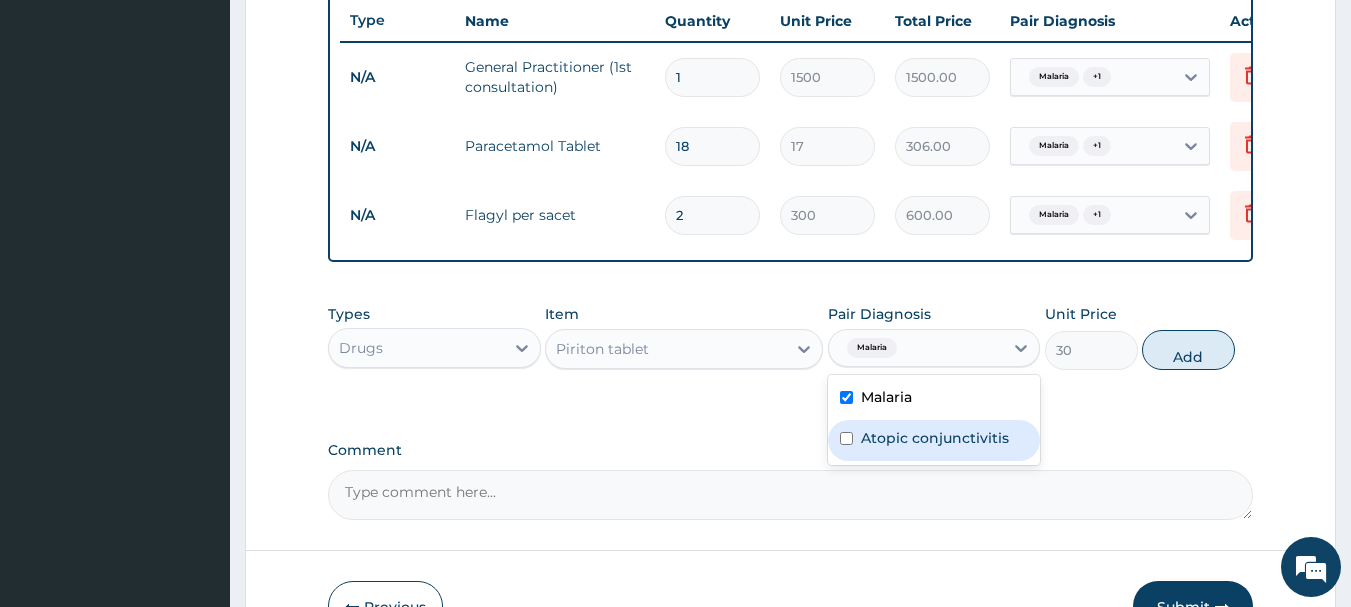 click at bounding box center [846, 438] 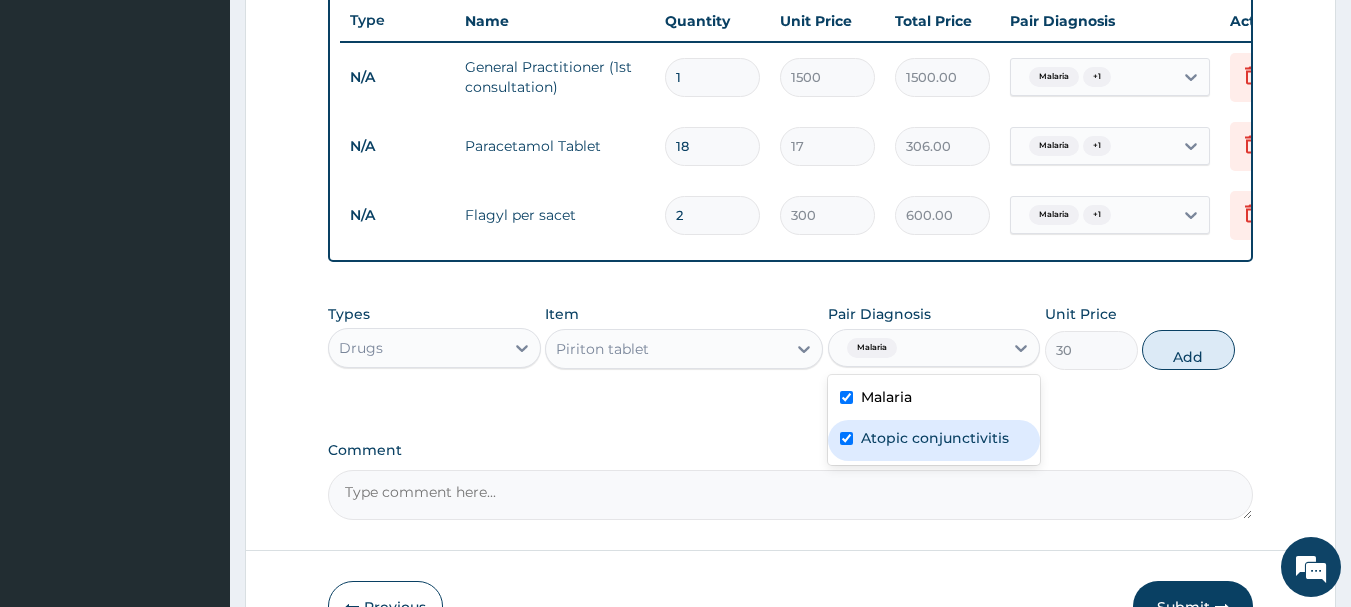 checkbox on "true" 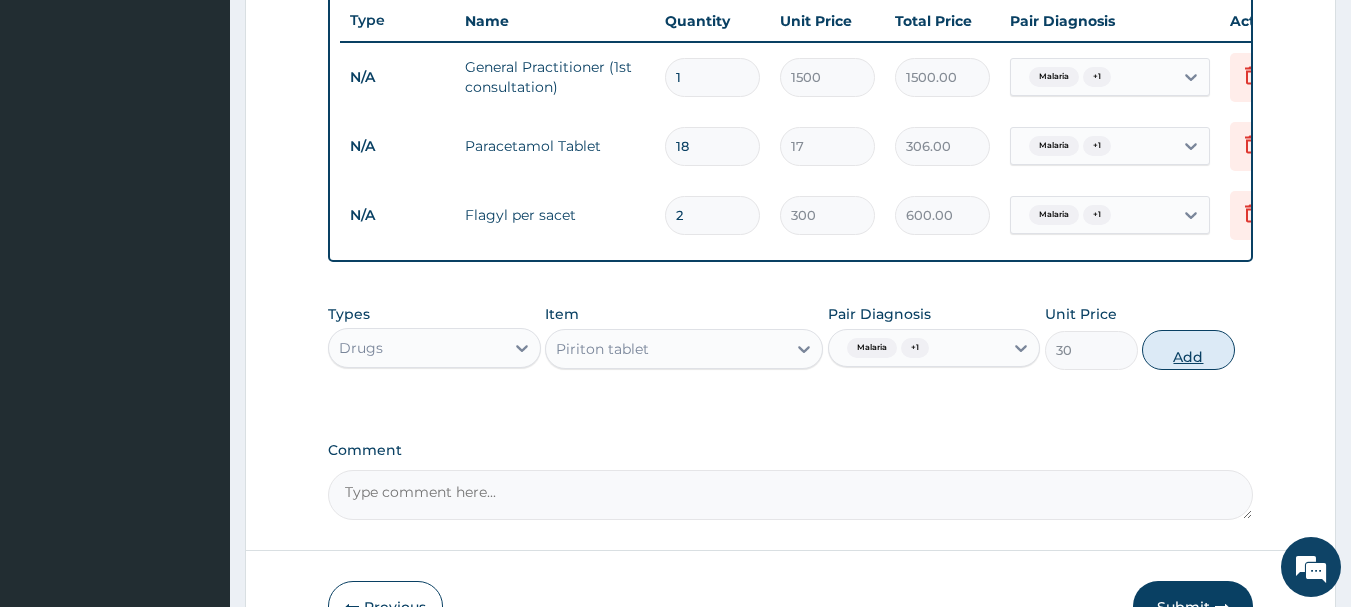 click on "Add" at bounding box center [1188, 350] 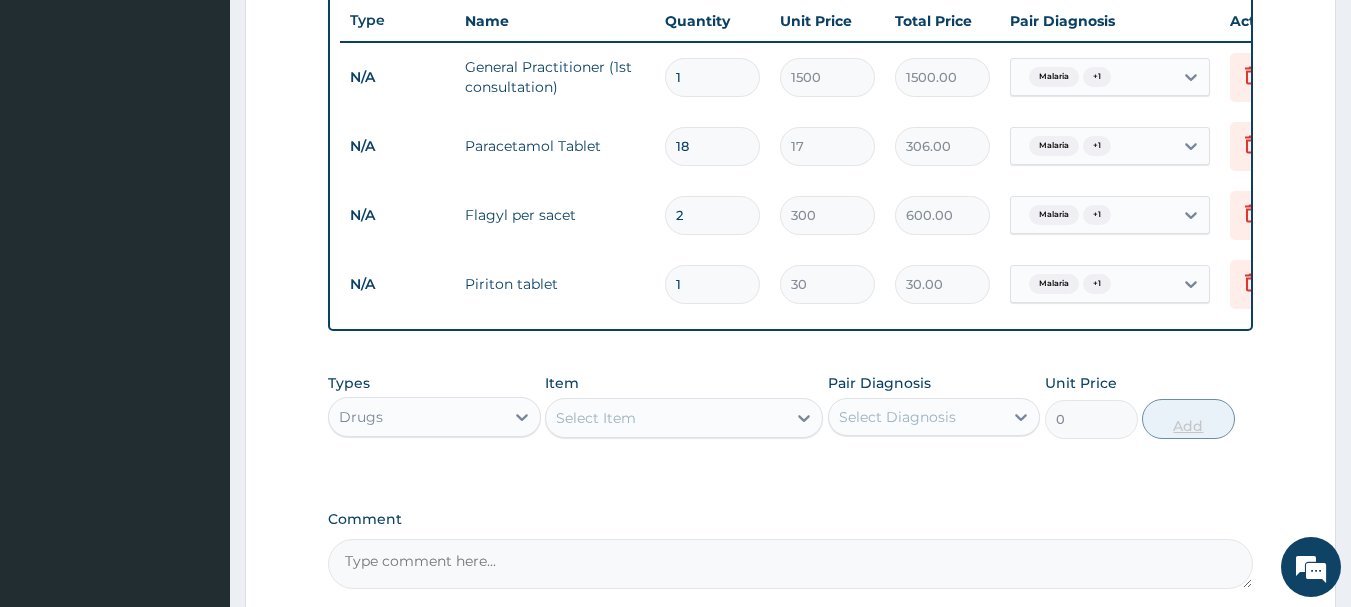 type on "10" 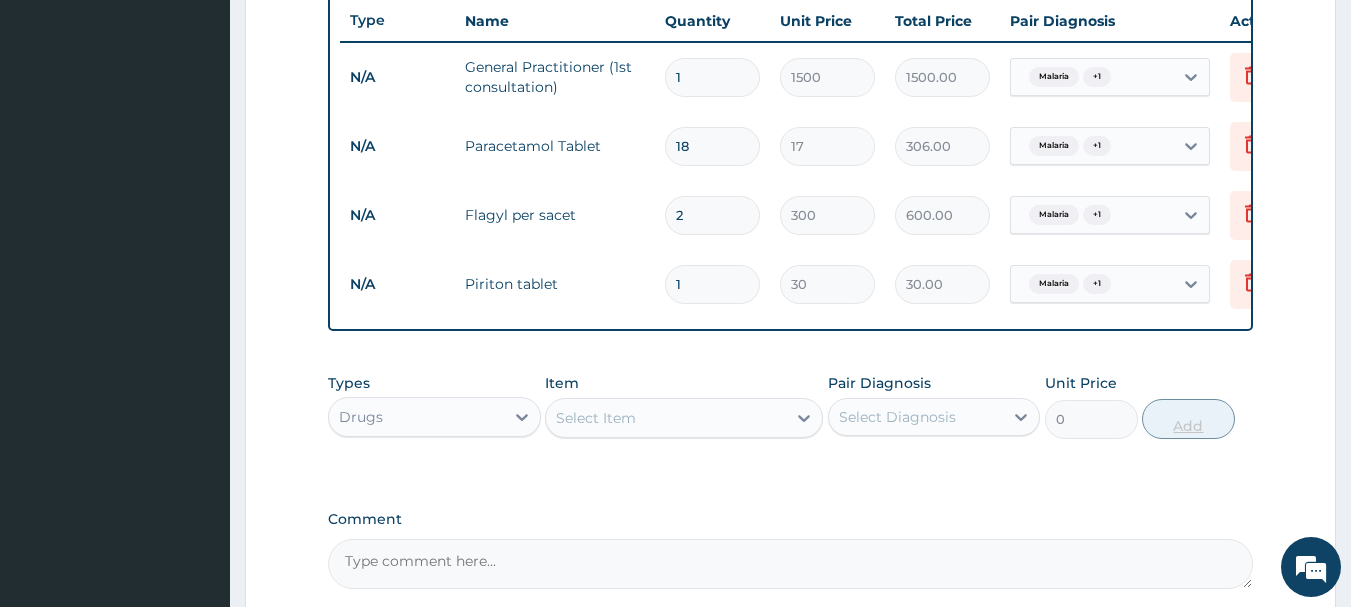 type on "300.00" 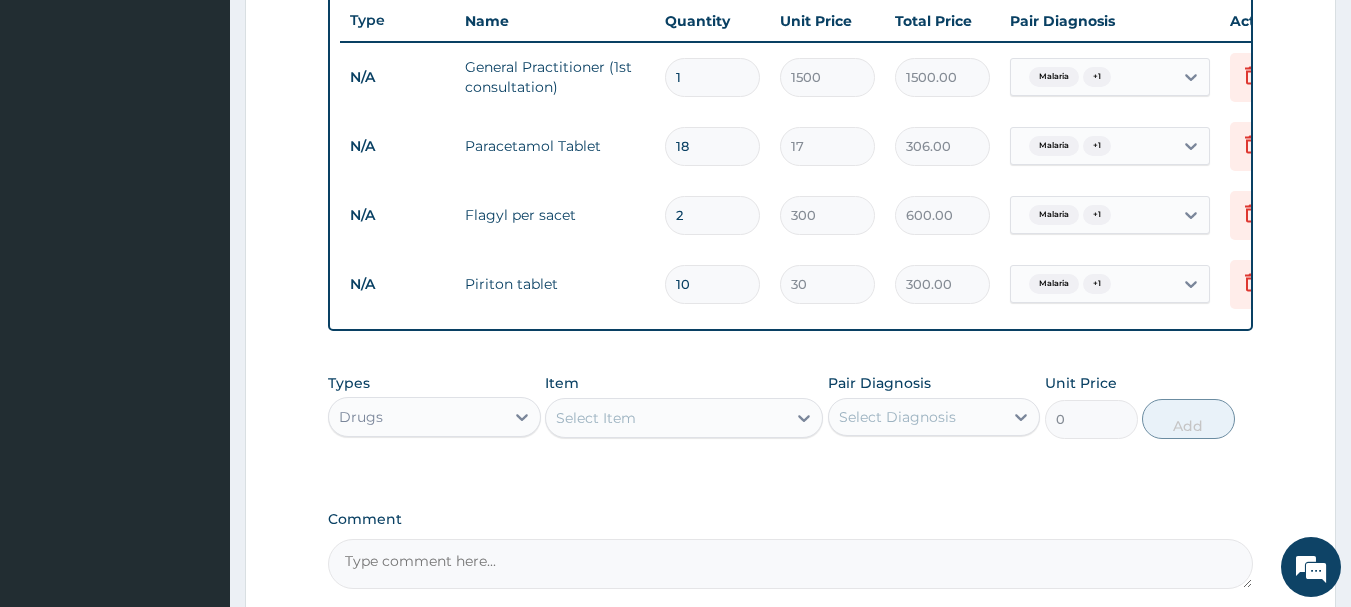 type on "10" 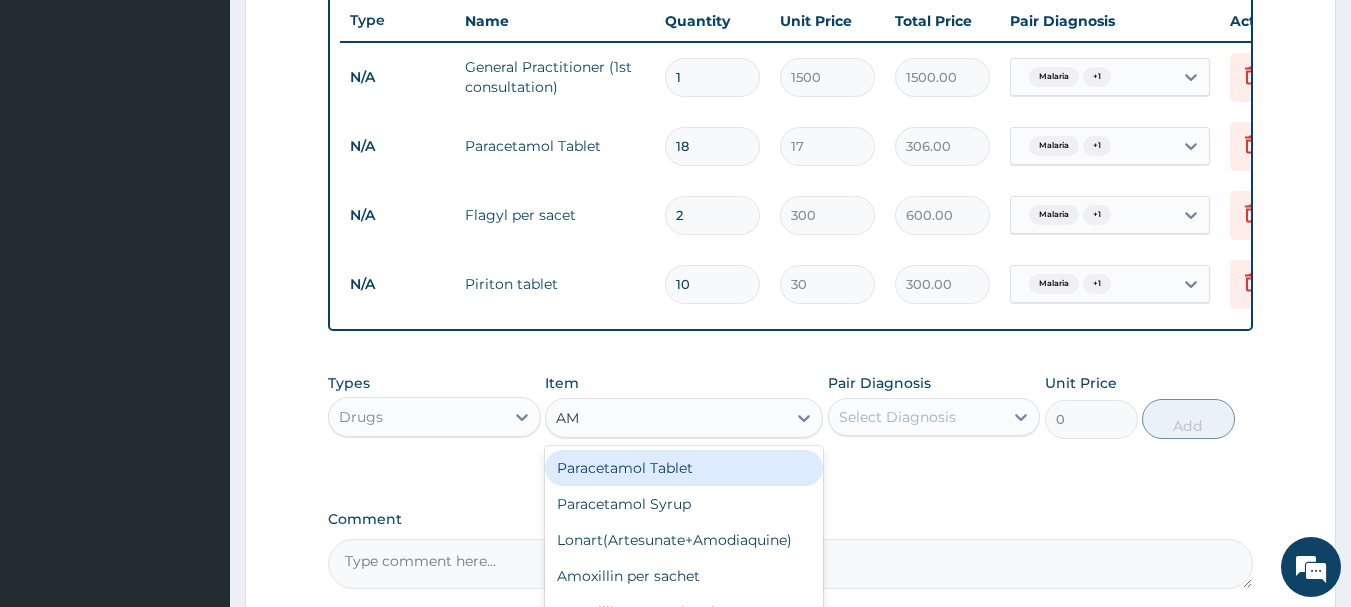 type on "AMO" 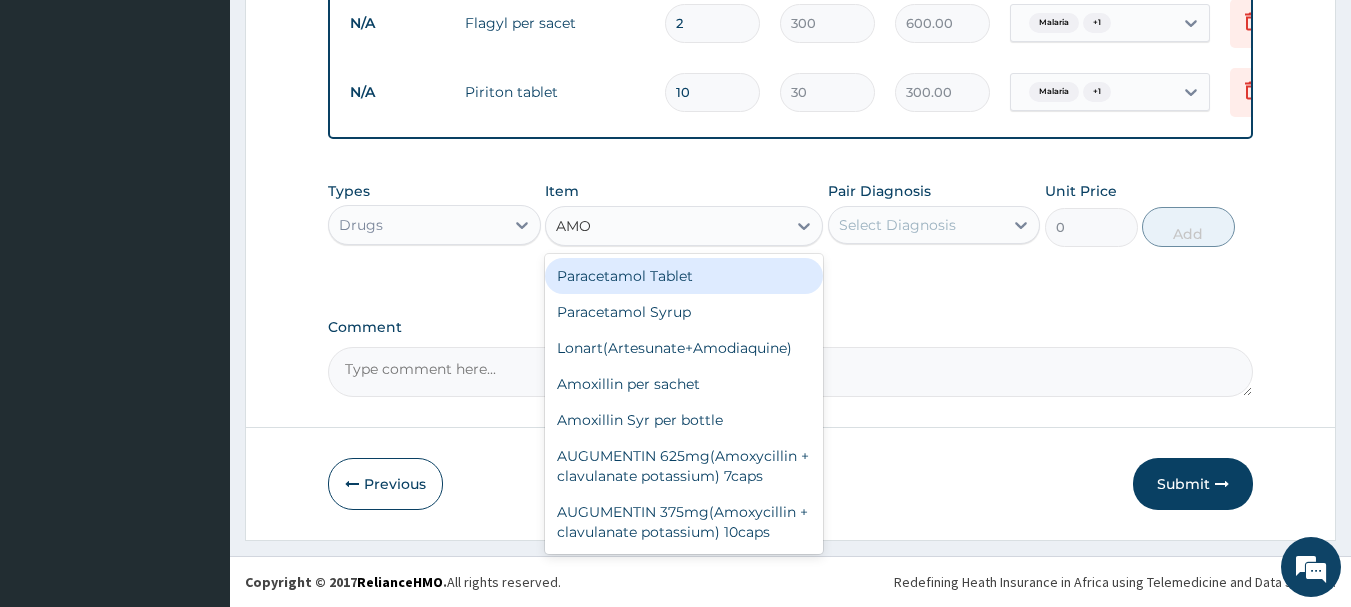 scroll, scrollTop: 955, scrollLeft: 0, axis: vertical 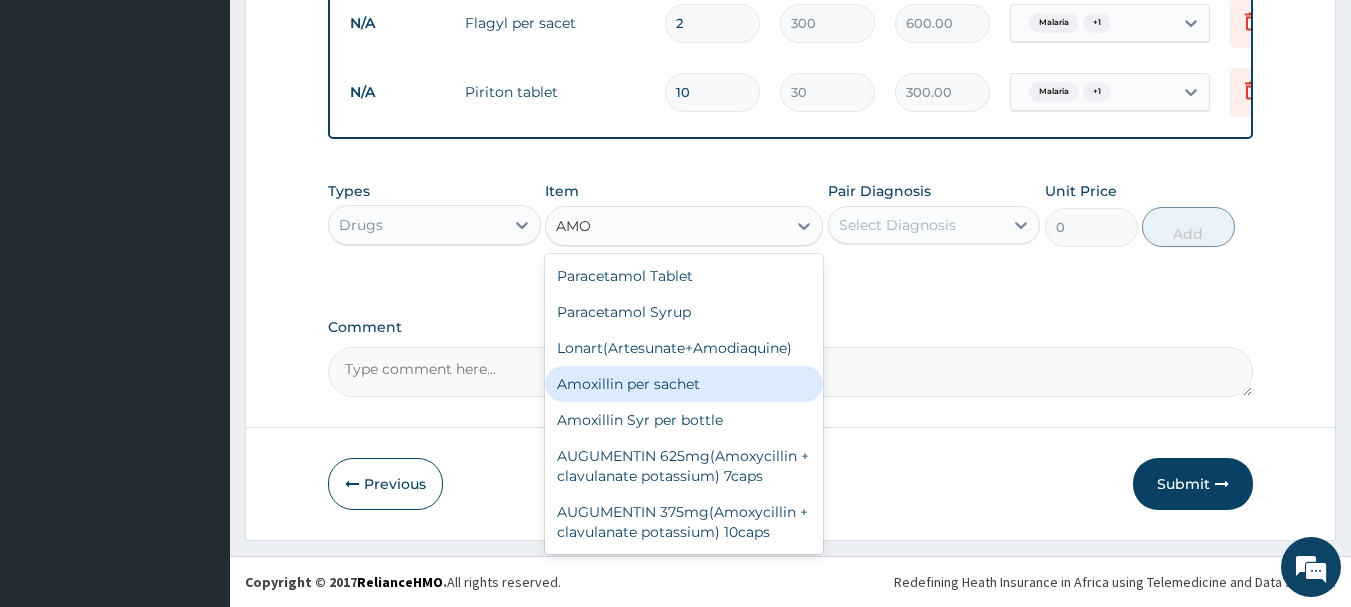 click on "Amoxillin per sachet" at bounding box center [684, 384] 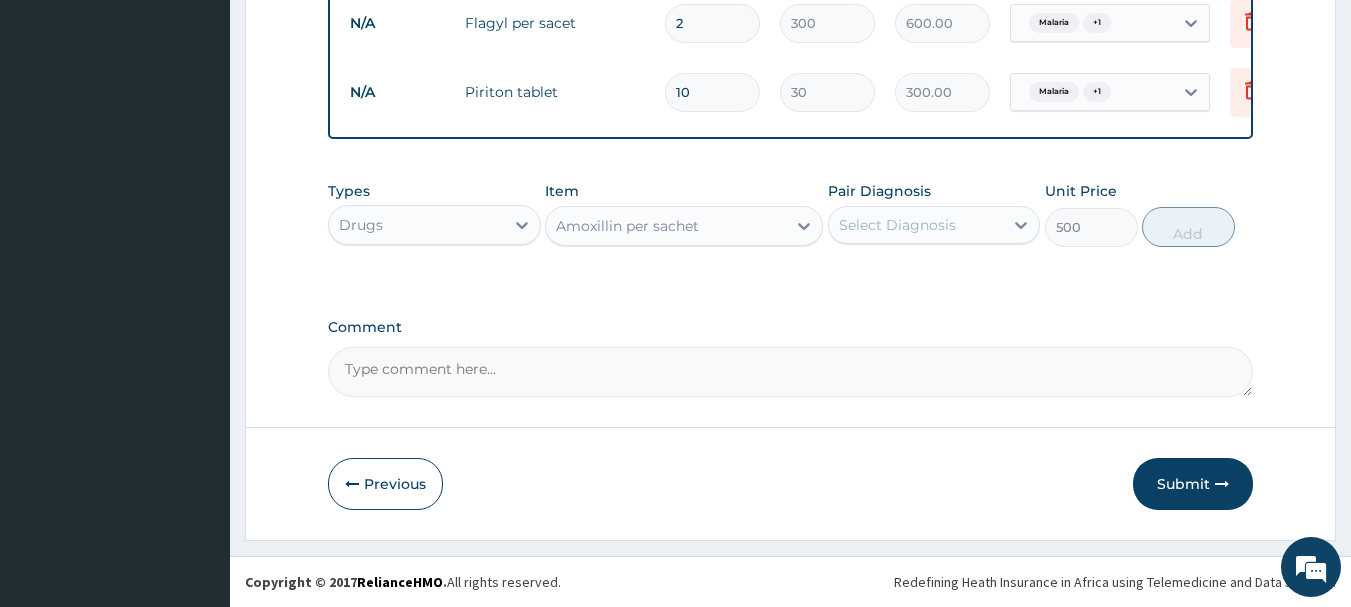 click on "Select Diagnosis" at bounding box center (916, 225) 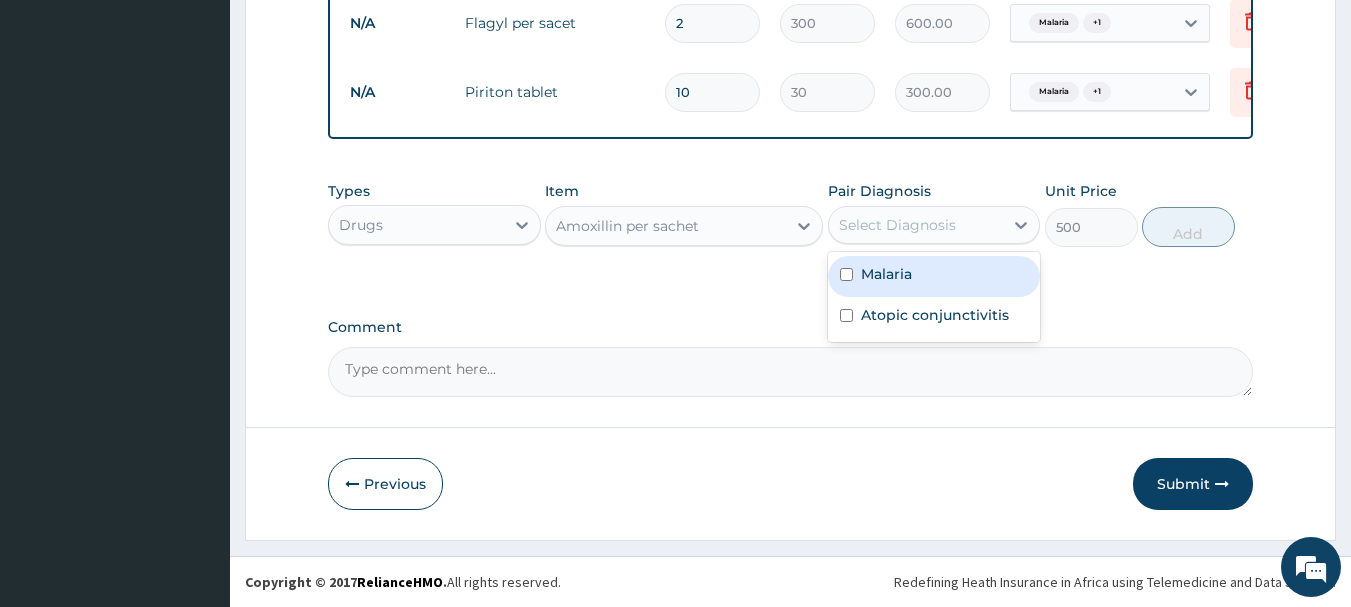 click on "Malaria" at bounding box center (934, 276) 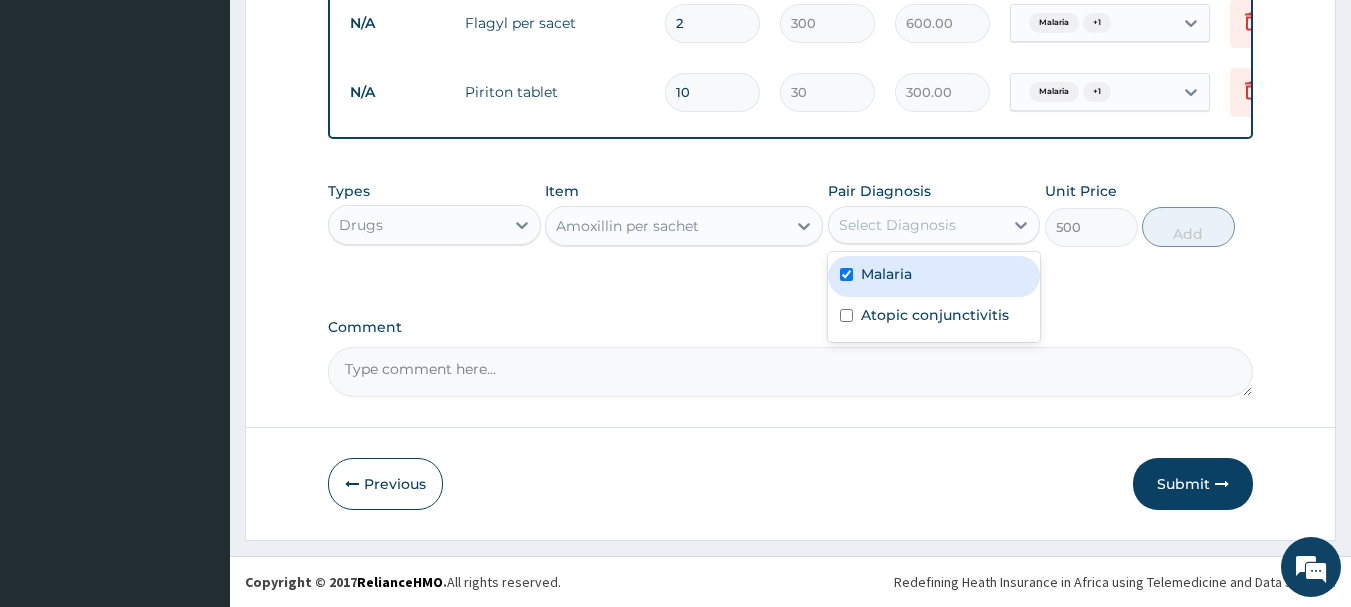 checkbox on "true" 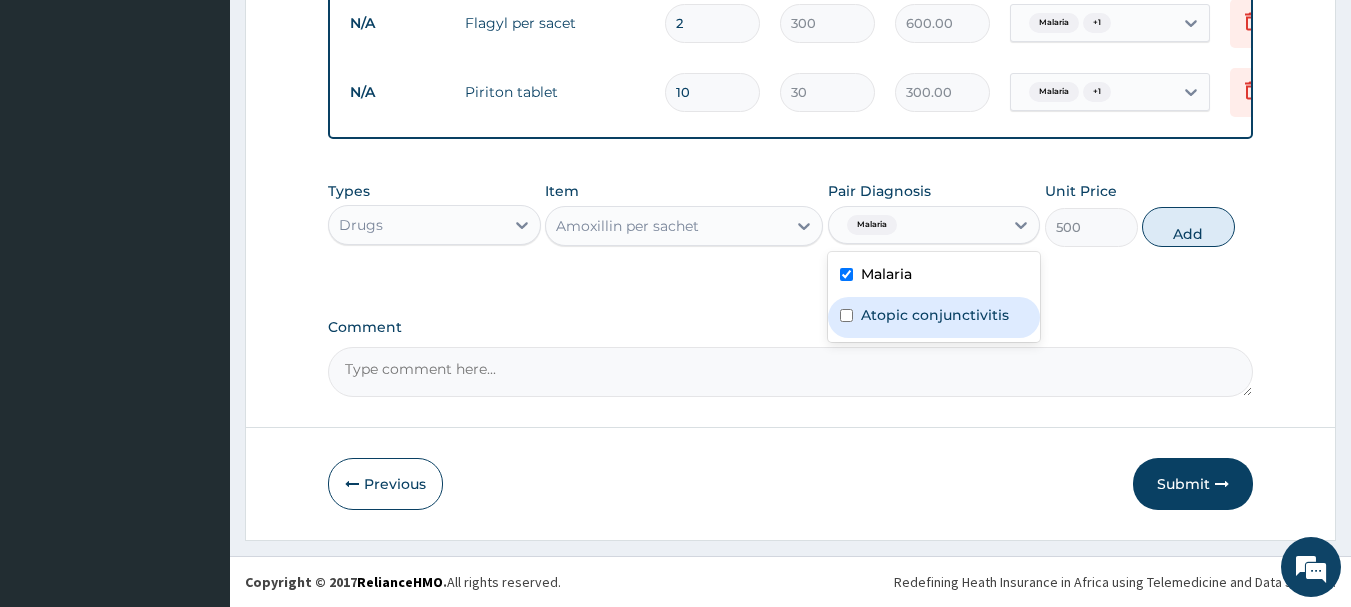 click at bounding box center (846, 315) 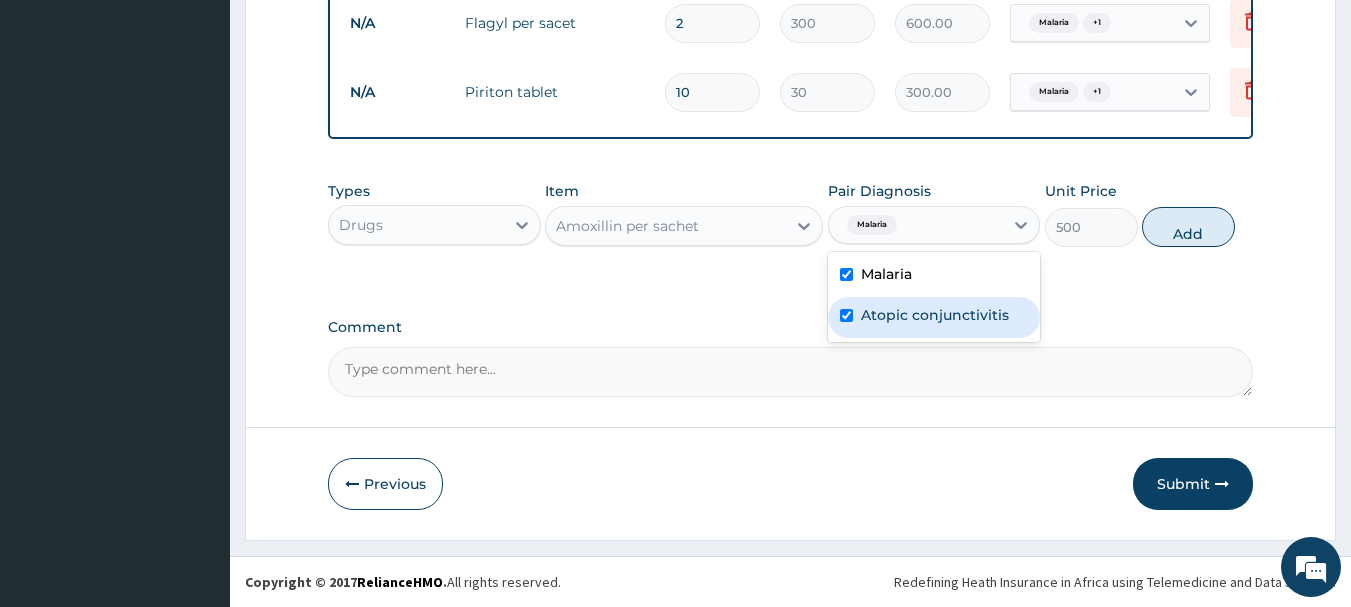 checkbox on "true" 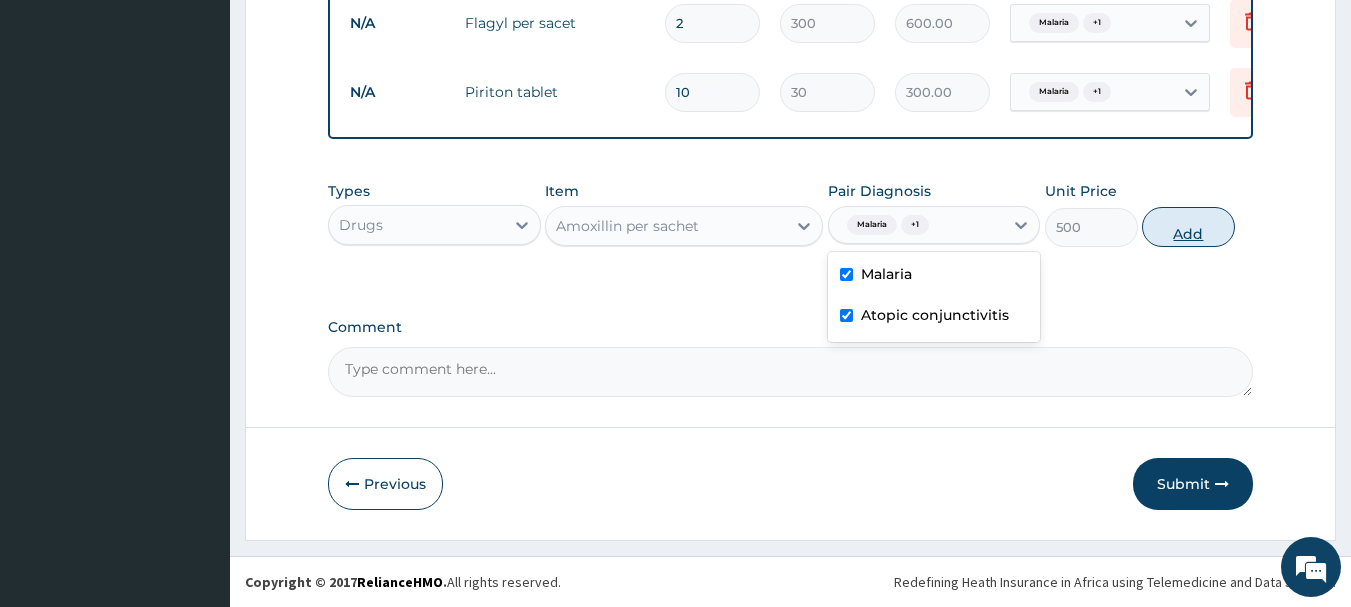 click on "Add" at bounding box center (1188, 227) 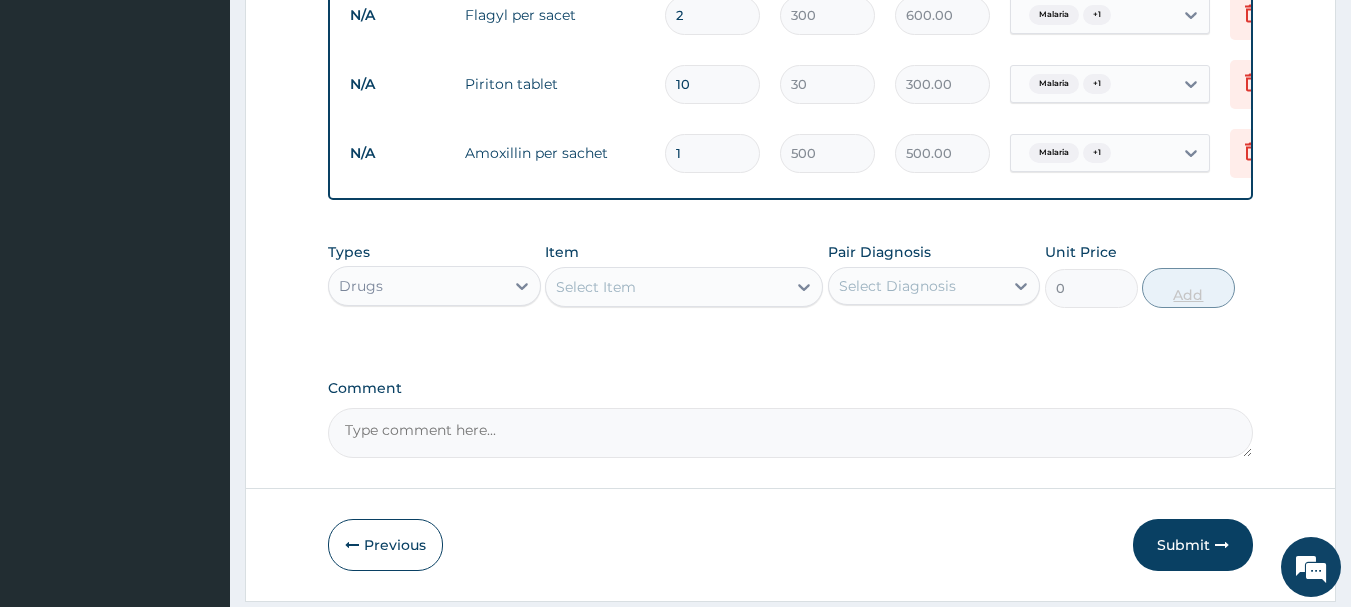 click on "PA Code / Prescription Code Enter Code(Secondary Care Only) Encounter Date 07-07-2025 Important Notice Please enter PA codes before entering items that are not attached to a PA code   All diagnoses entered must be linked to a claim item. Diagnosis & Claim Items that are visible but inactive cannot be edited because they were imported from an already approved PA code. Diagnosis Malaria Confirmed Atopic conjunctivitis Confirmed NB: All diagnosis must be linked to a claim item Claim Items Type Name Quantity Unit Price Total Price Pair Diagnosis Actions N/A General Practitioner (1st consultation) 1 1500 1500.00 Malaria  + 1 Delete N/A Paracetamol Tablet 18 17 306.00 Malaria  + 1 Delete N/A Flagyl per sacet 2 300 600.00 Malaria  + 1 Delete N/A Piriton tablet  10 30 300.00 Malaria  + 1 Delete N/A Amoxillin per sachet 1 500 500.00 Malaria  + 1 Delete Types Drugs Item Select Item Pair Diagnosis Select Diagnosis Unit Price 0 Add Comment" at bounding box center (791, -153) 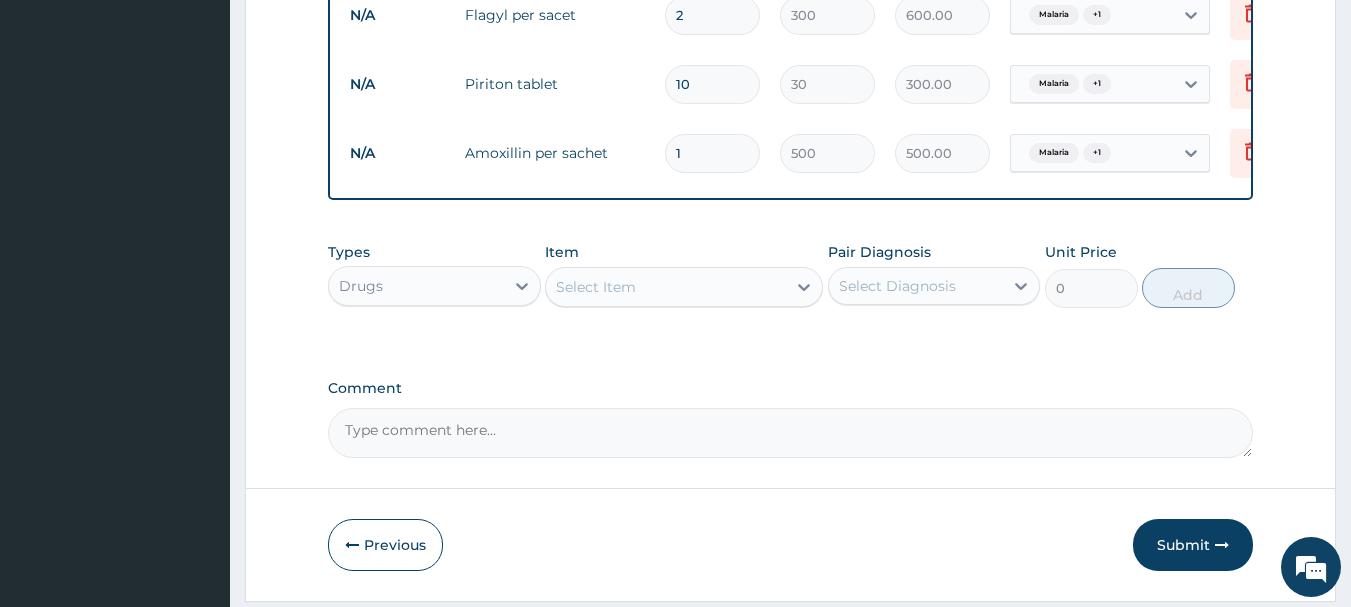click on "1" at bounding box center [712, 153] 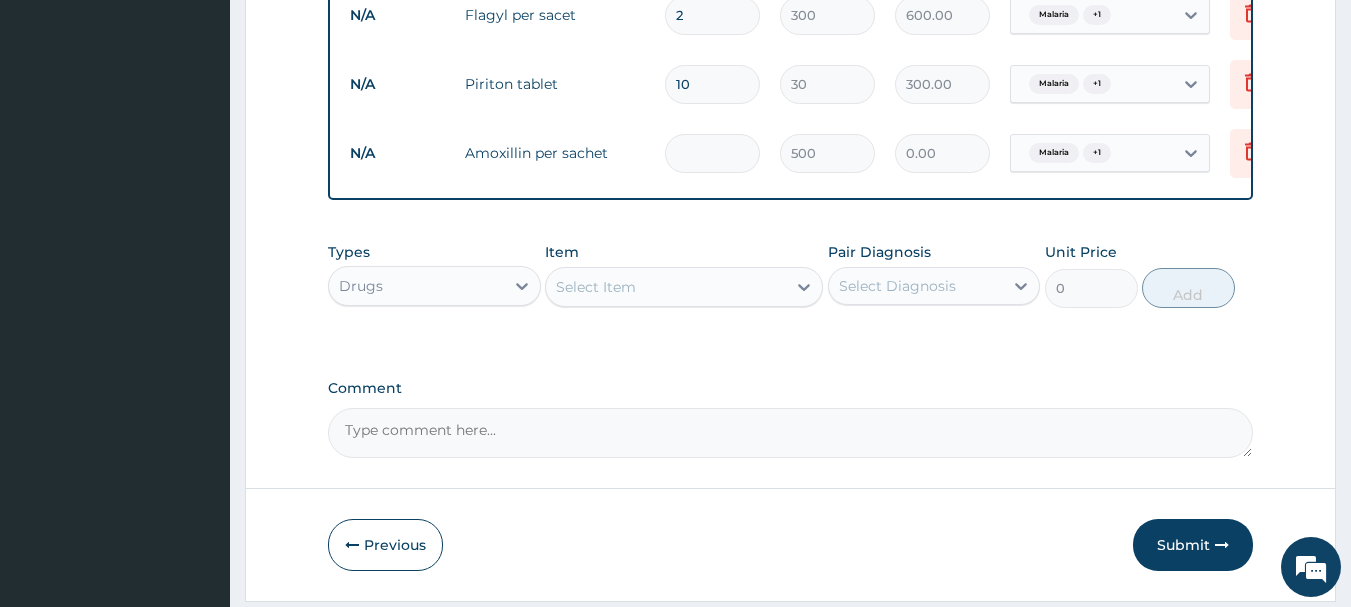 type on "2" 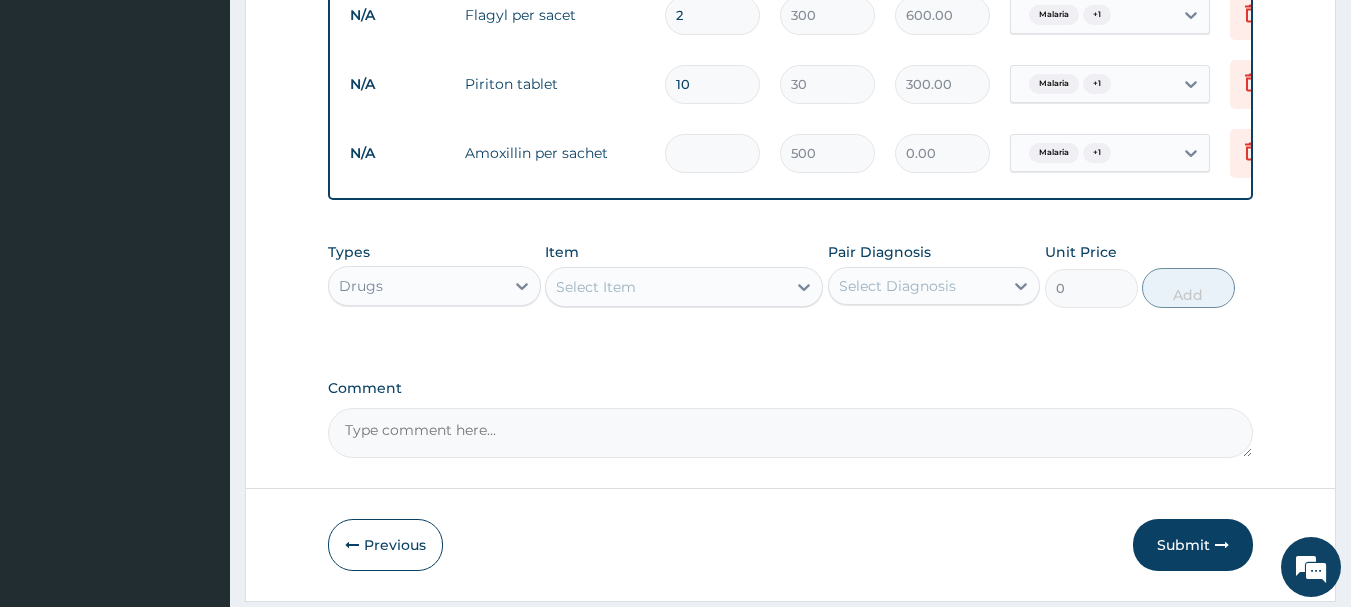 type on "1000.00" 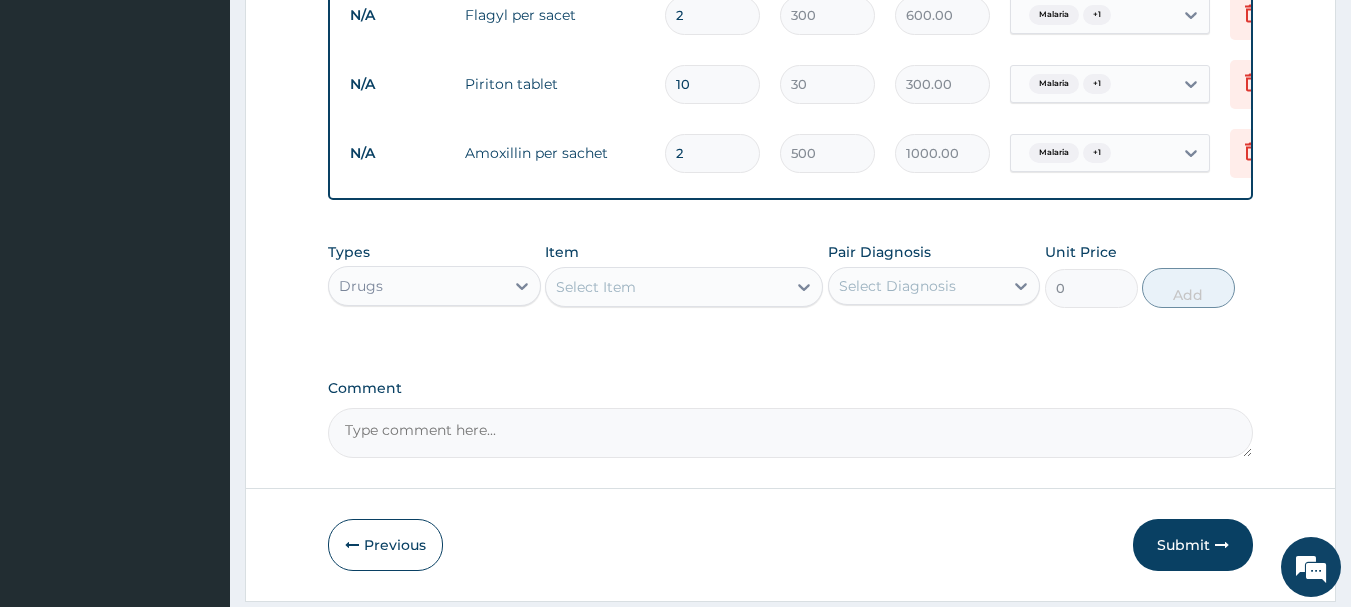 type on "2" 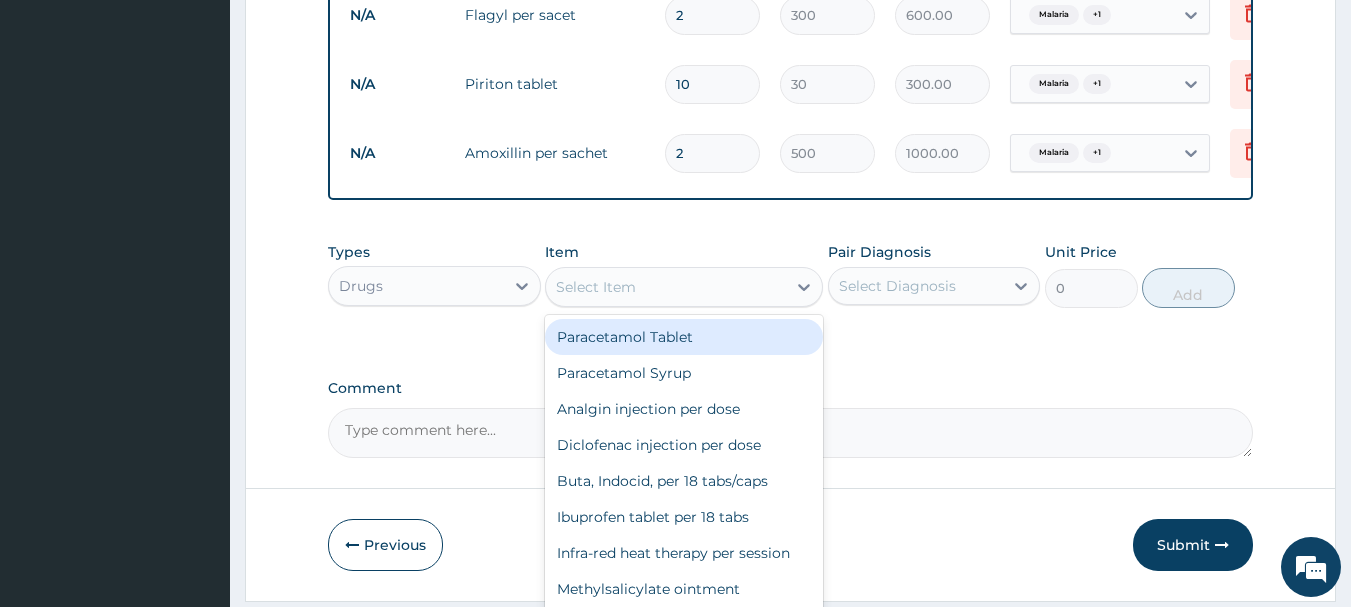 click on "Select Item" at bounding box center (666, 287) 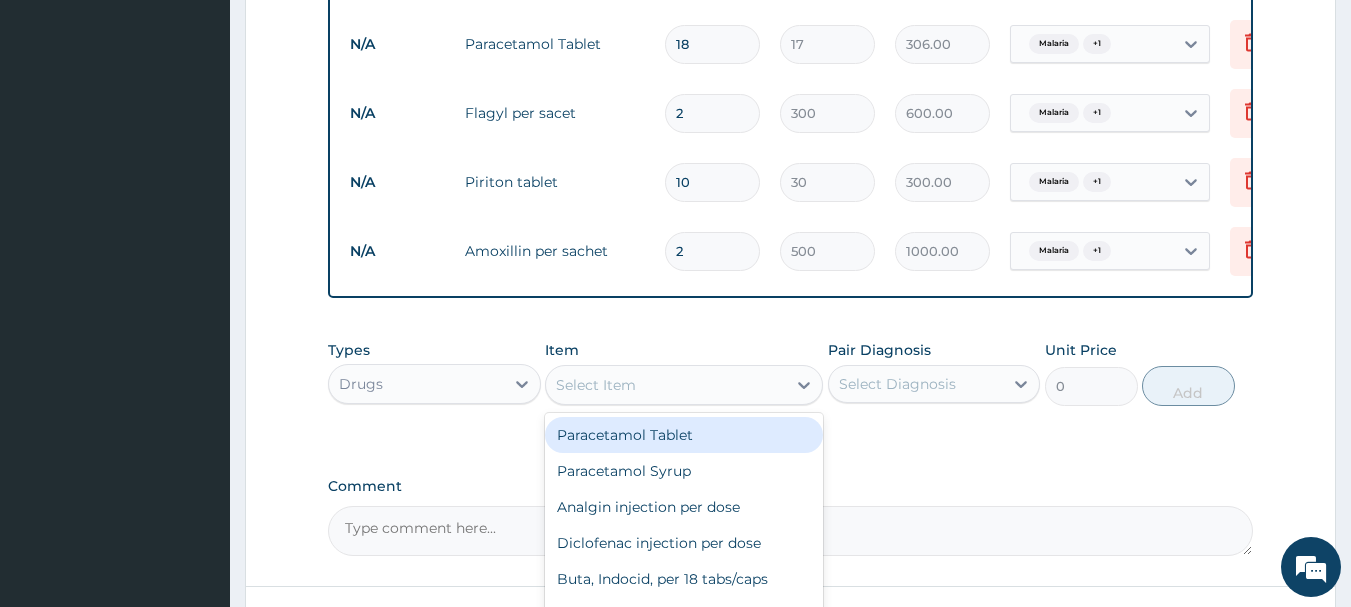 scroll, scrollTop: 835, scrollLeft: 0, axis: vertical 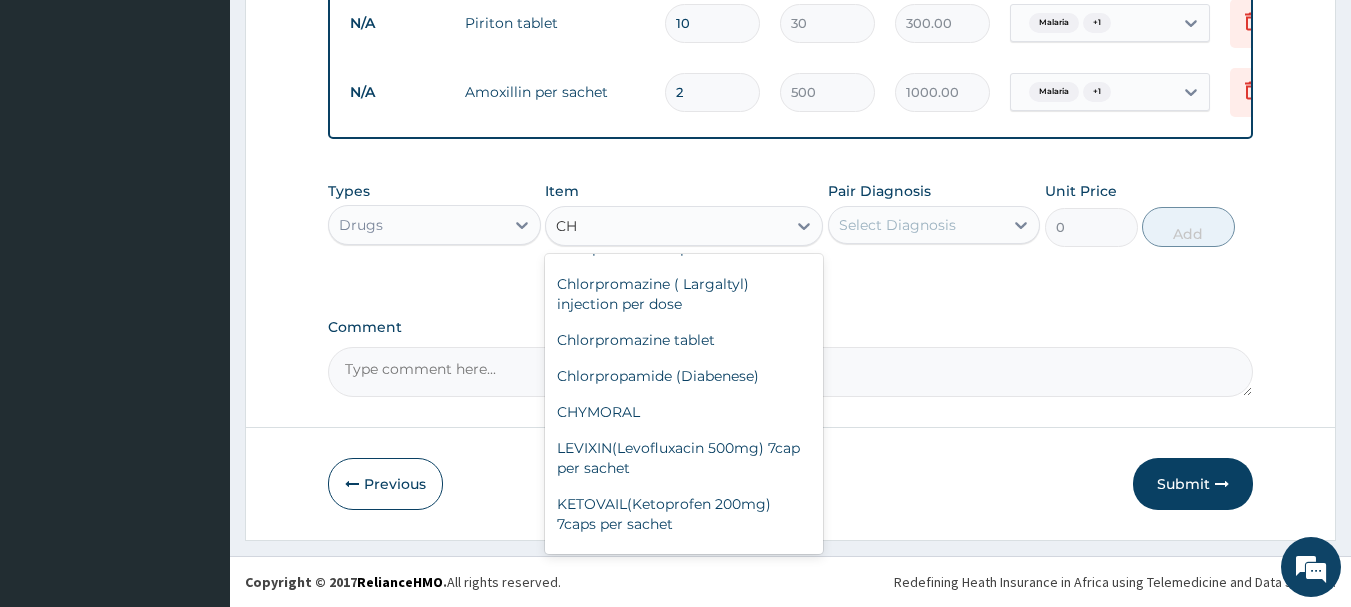 type on "C" 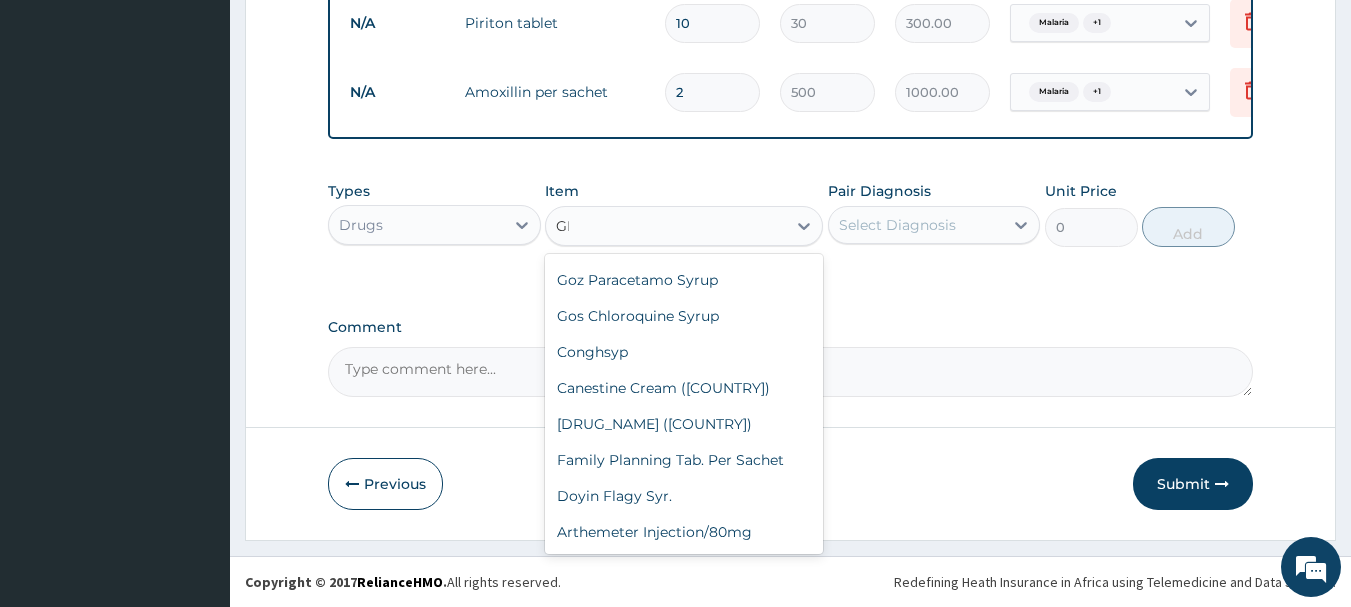 scroll, scrollTop: 0, scrollLeft: 0, axis: both 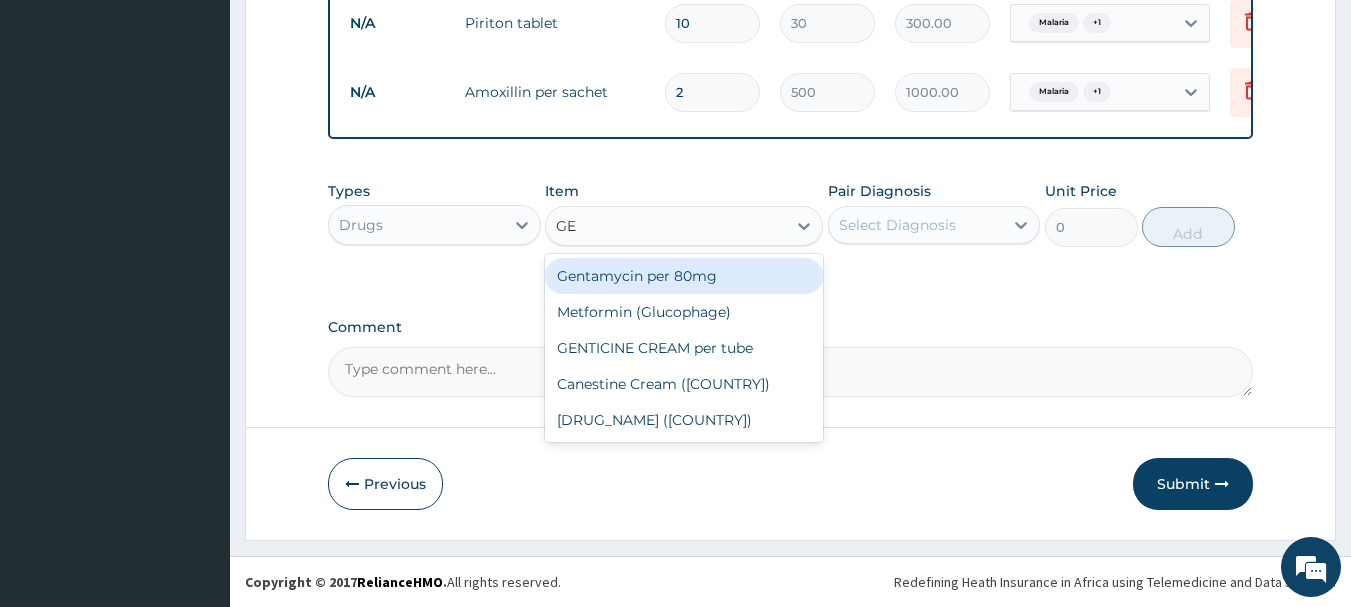 type on "G" 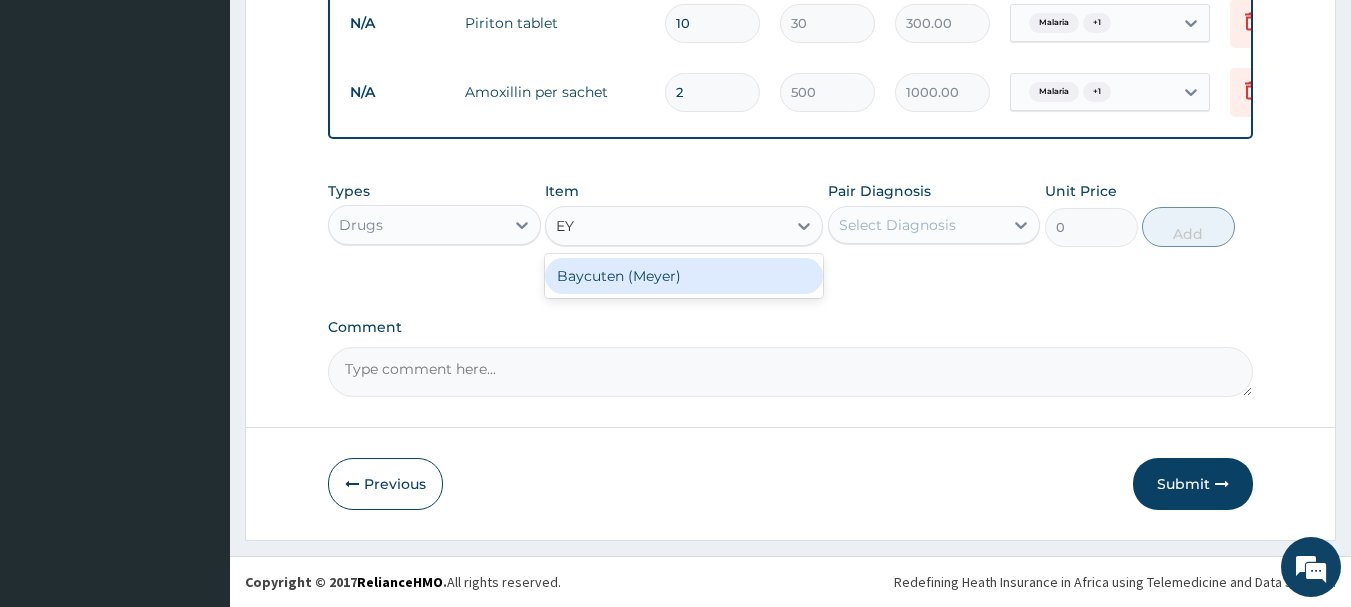 type on "E" 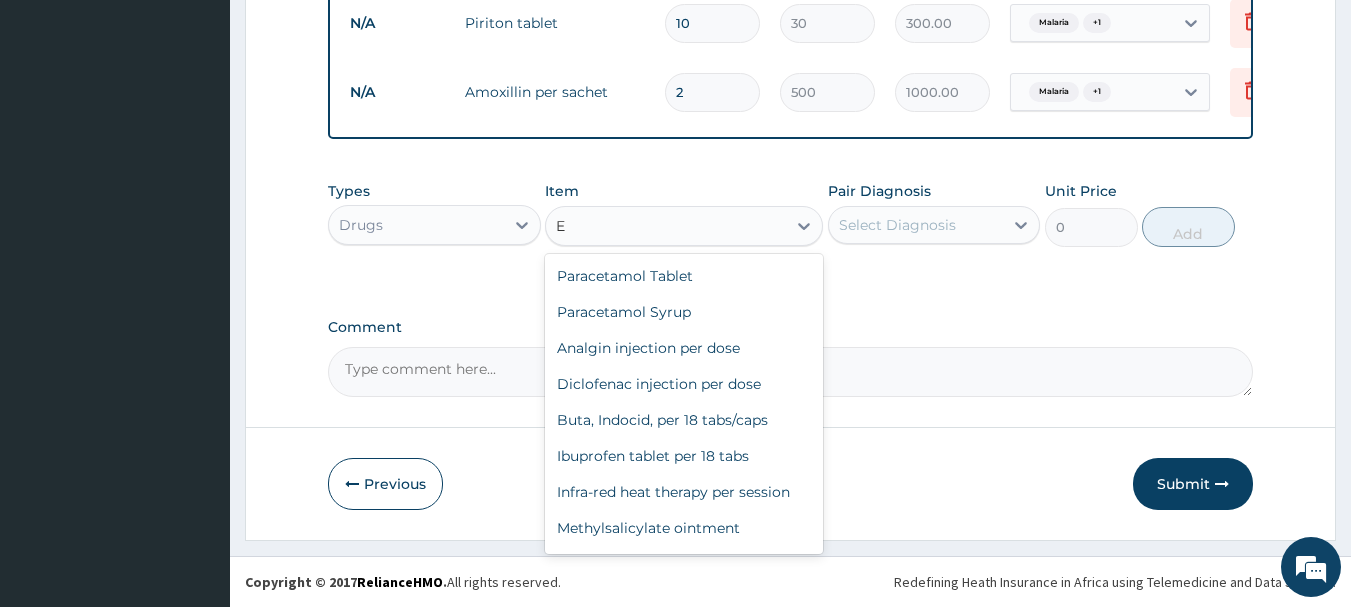type 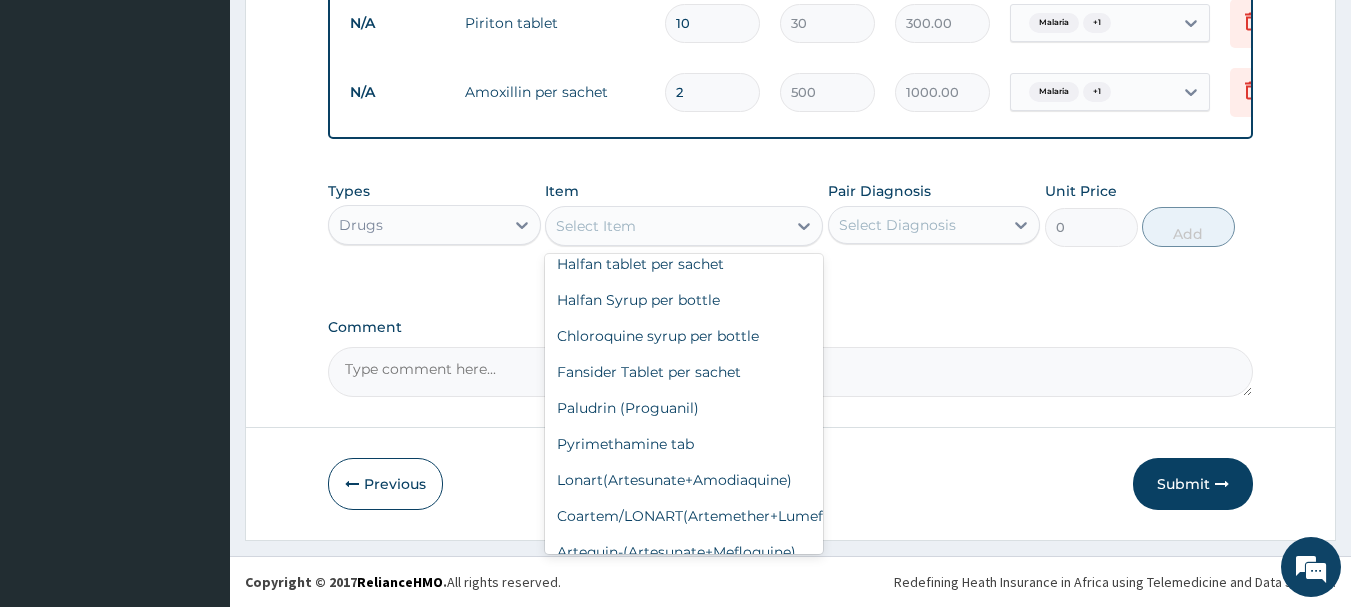 scroll, scrollTop: 520, scrollLeft: 0, axis: vertical 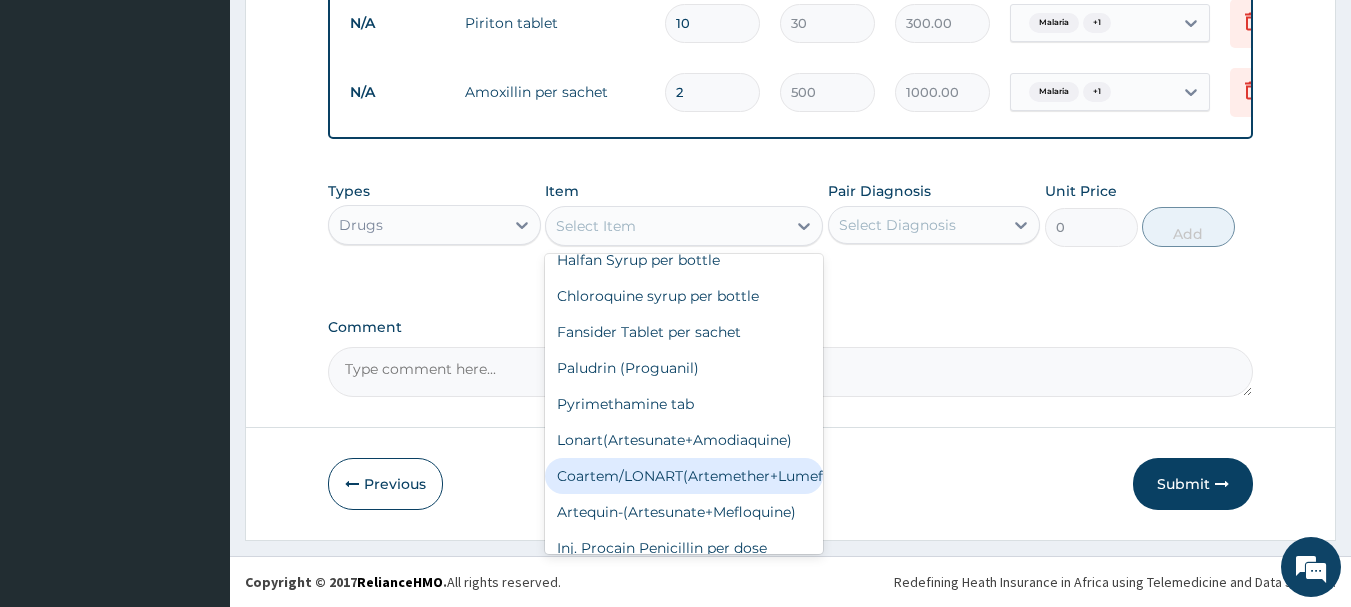 click on "Coartem/LONART(Artemether+Lumefantrin)" at bounding box center (684, 476) 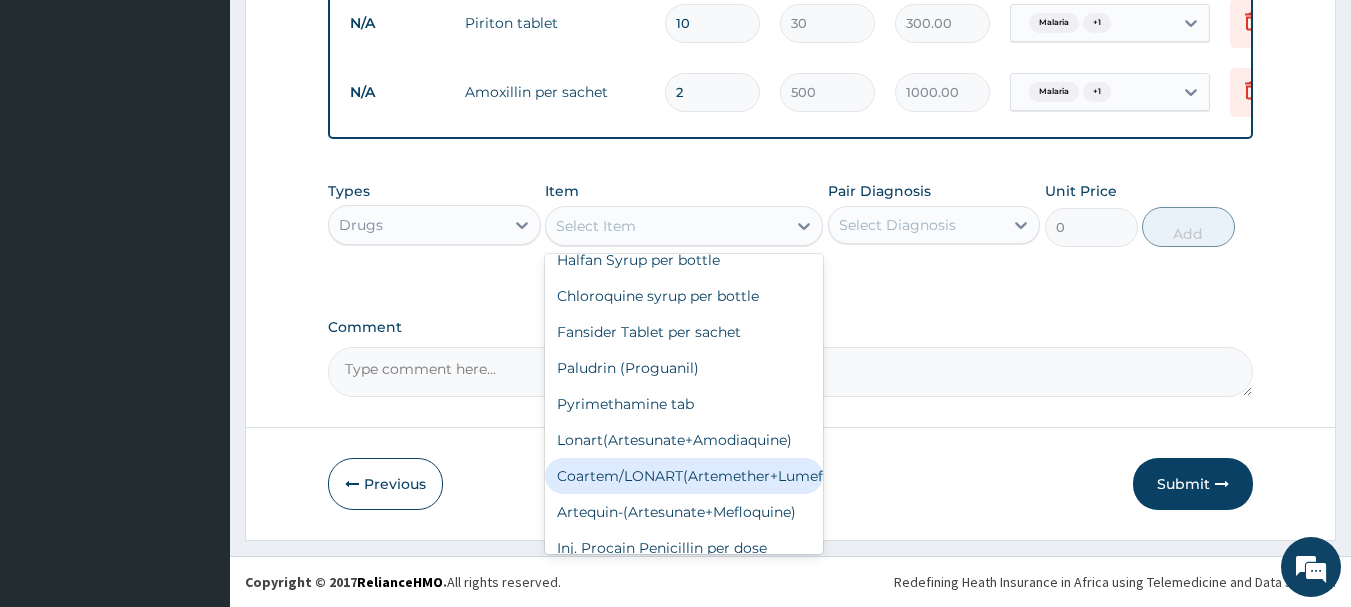 type on "1500" 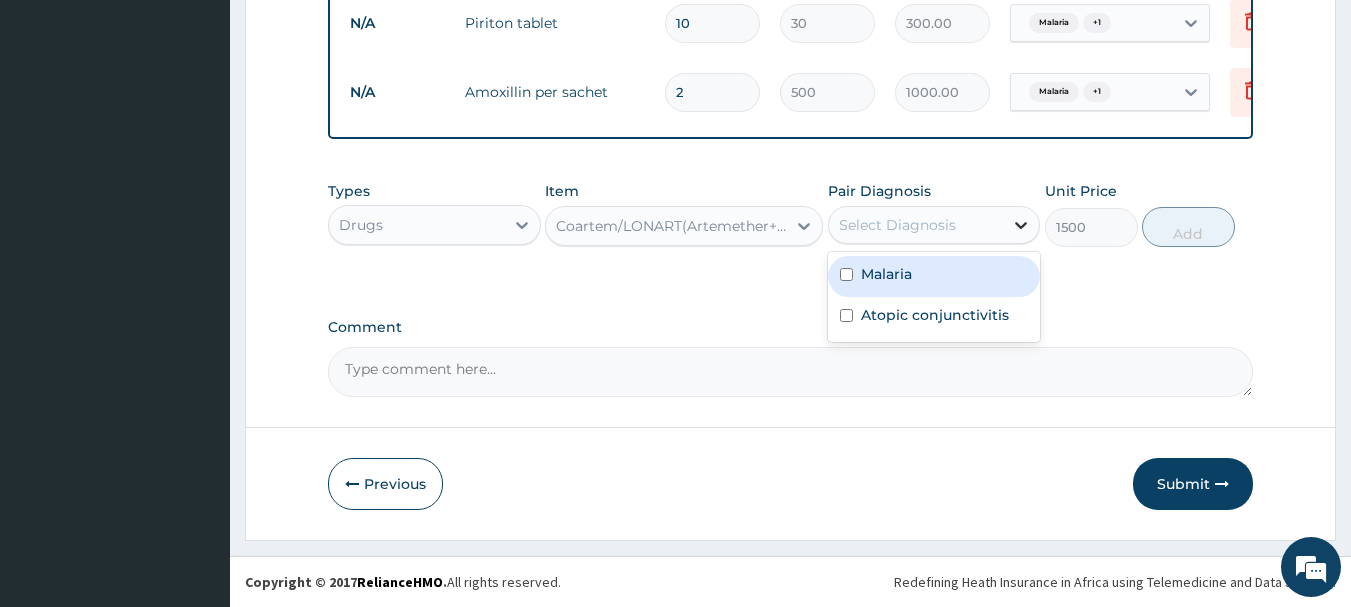 click at bounding box center (1021, 225) 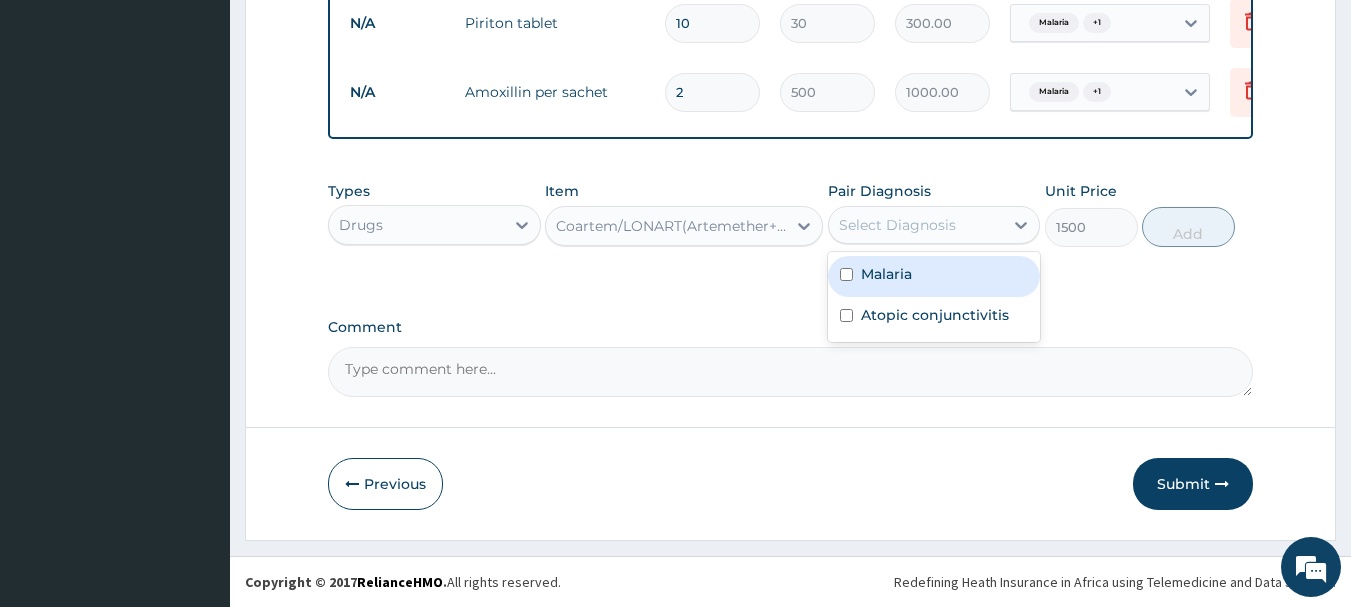 click at bounding box center [846, 274] 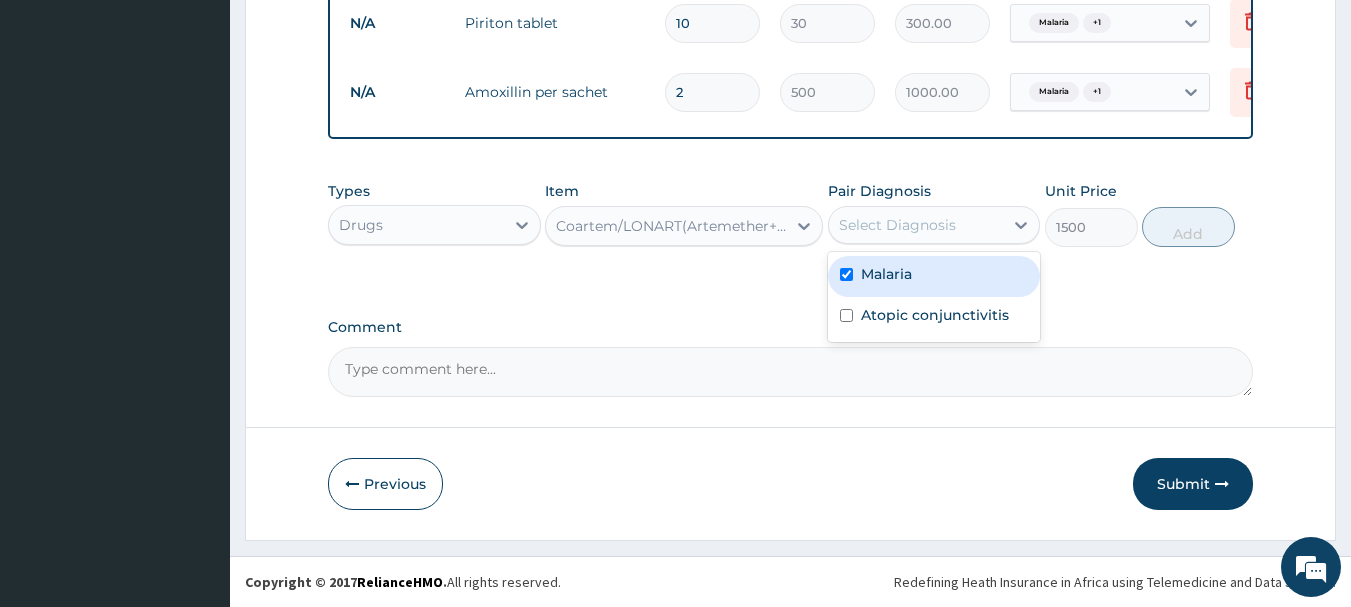 checkbox on "true" 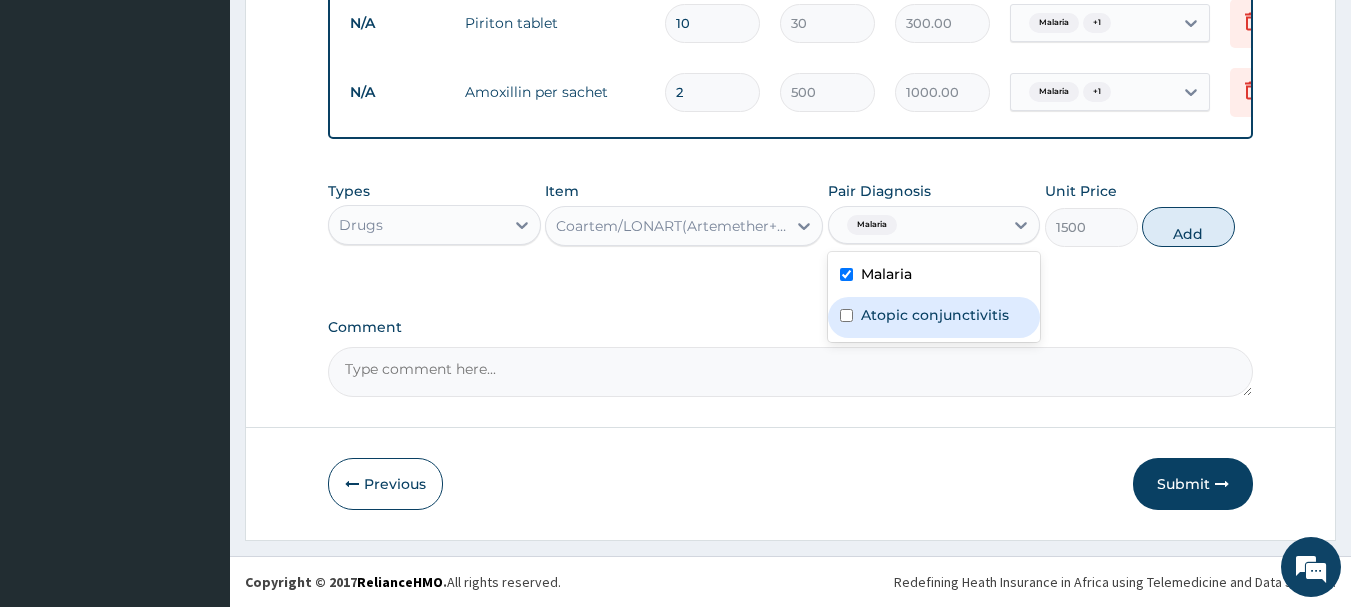 click at bounding box center [846, 315] 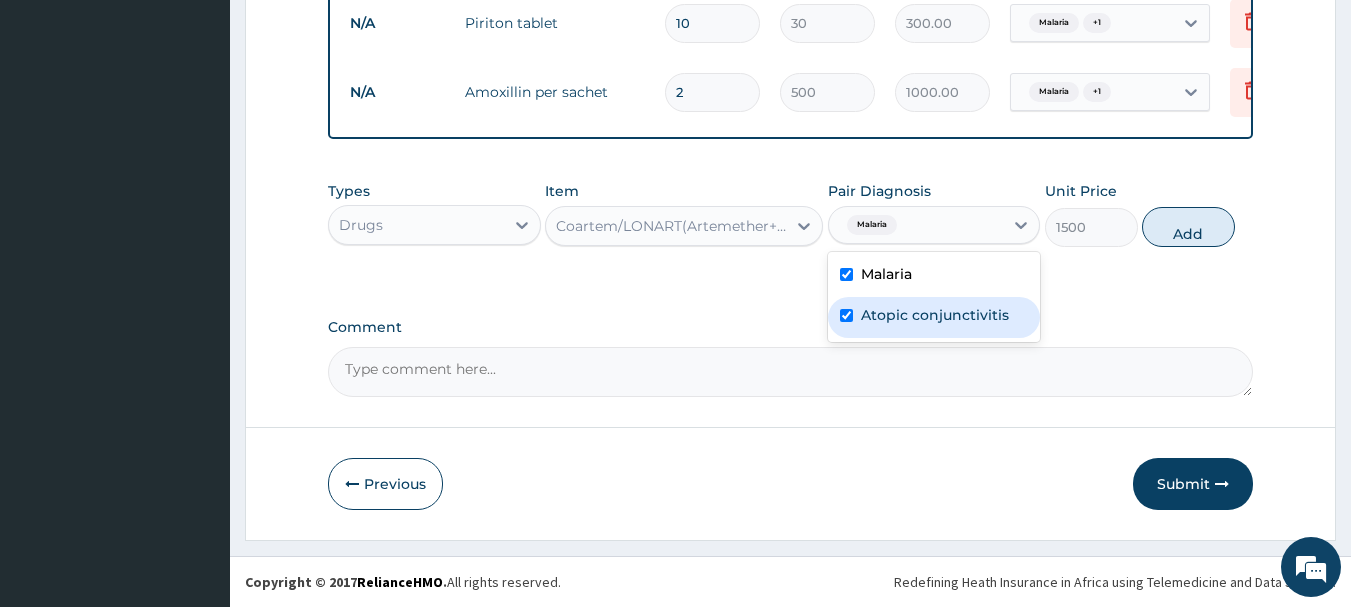checkbox on "true" 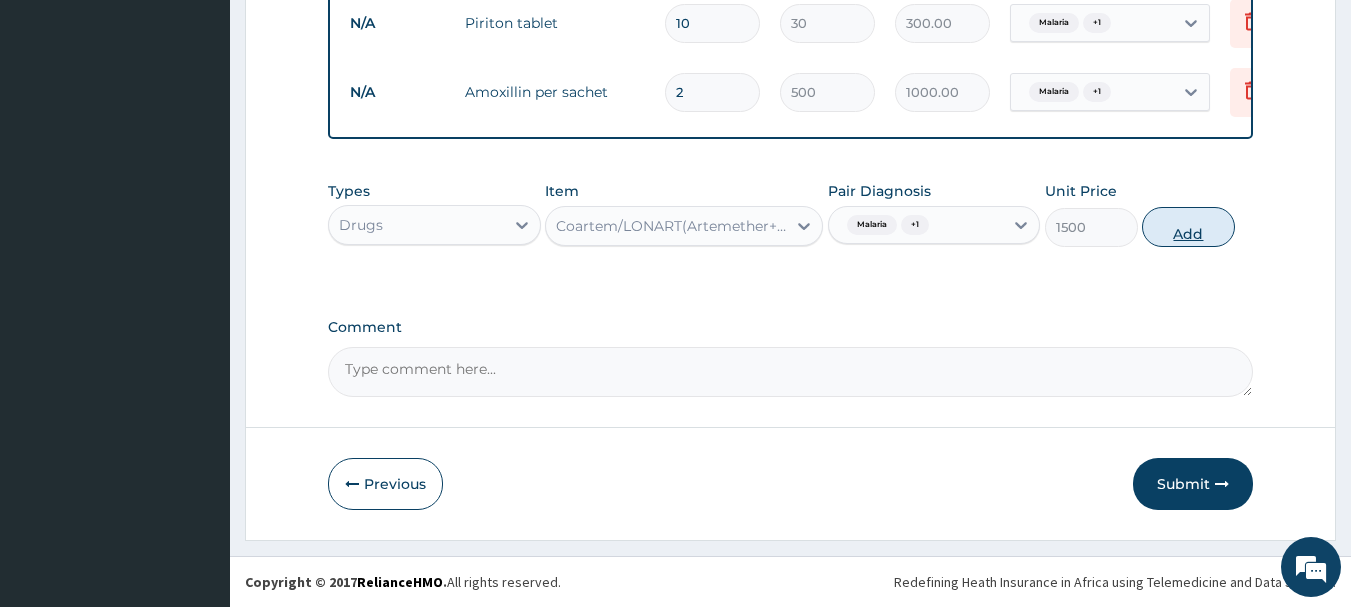 click on "Add" at bounding box center (1188, 227) 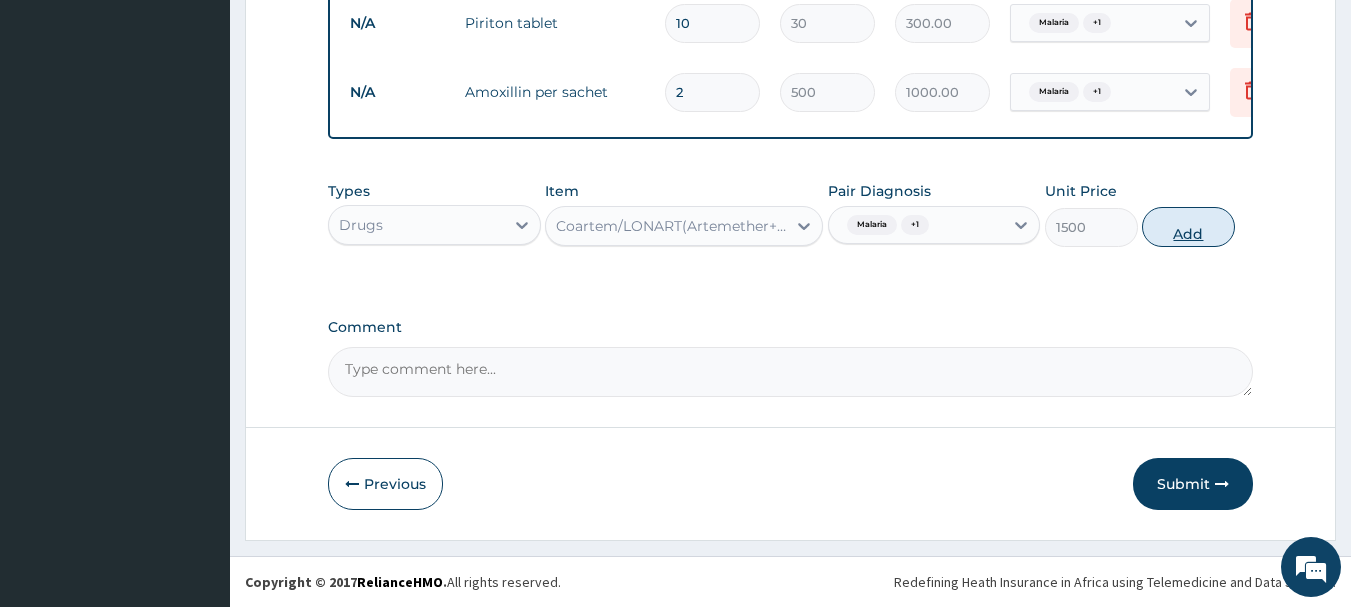 type on "0" 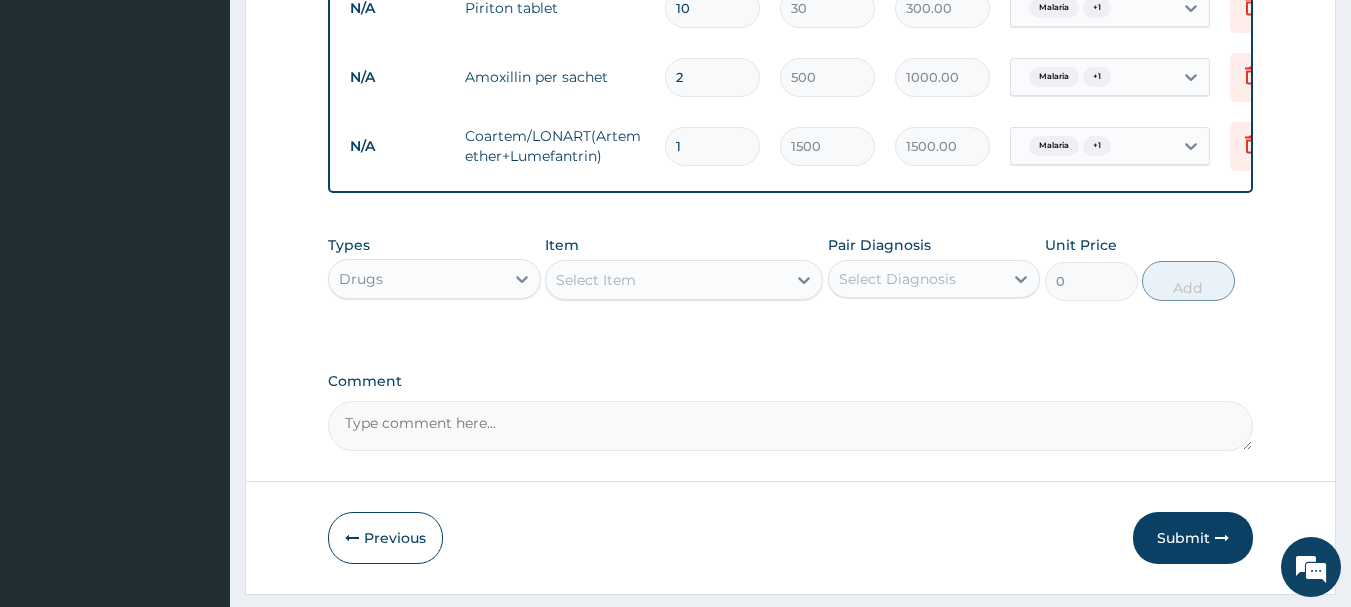 type 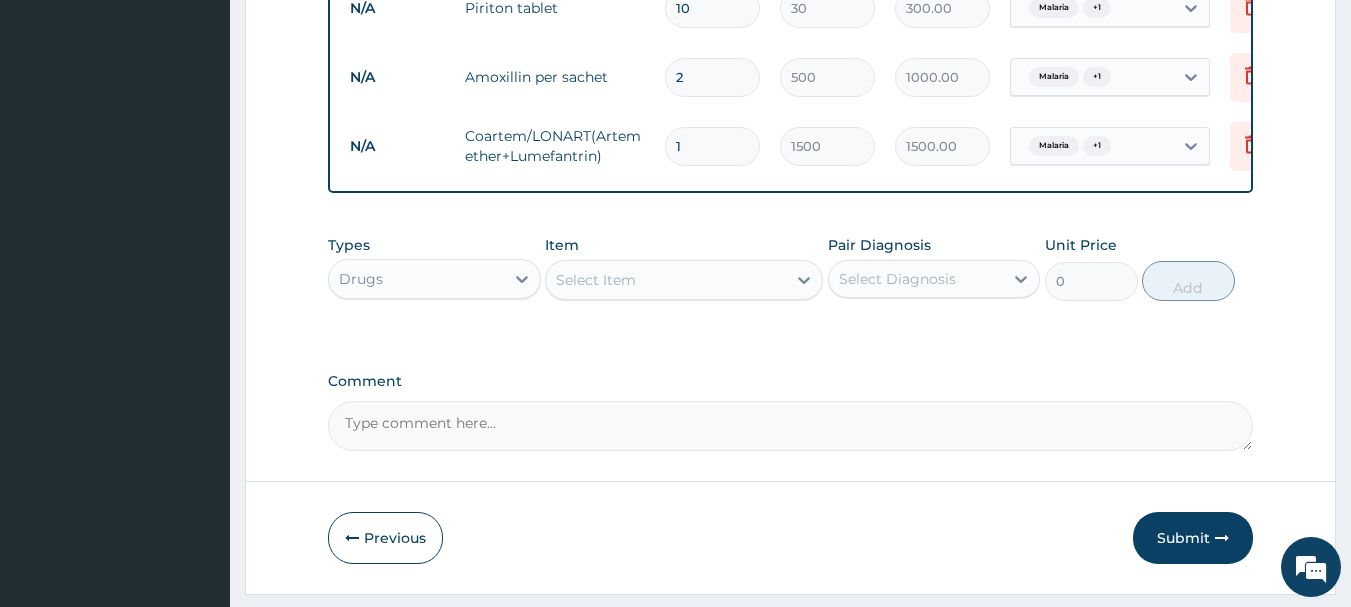 type on "0.00" 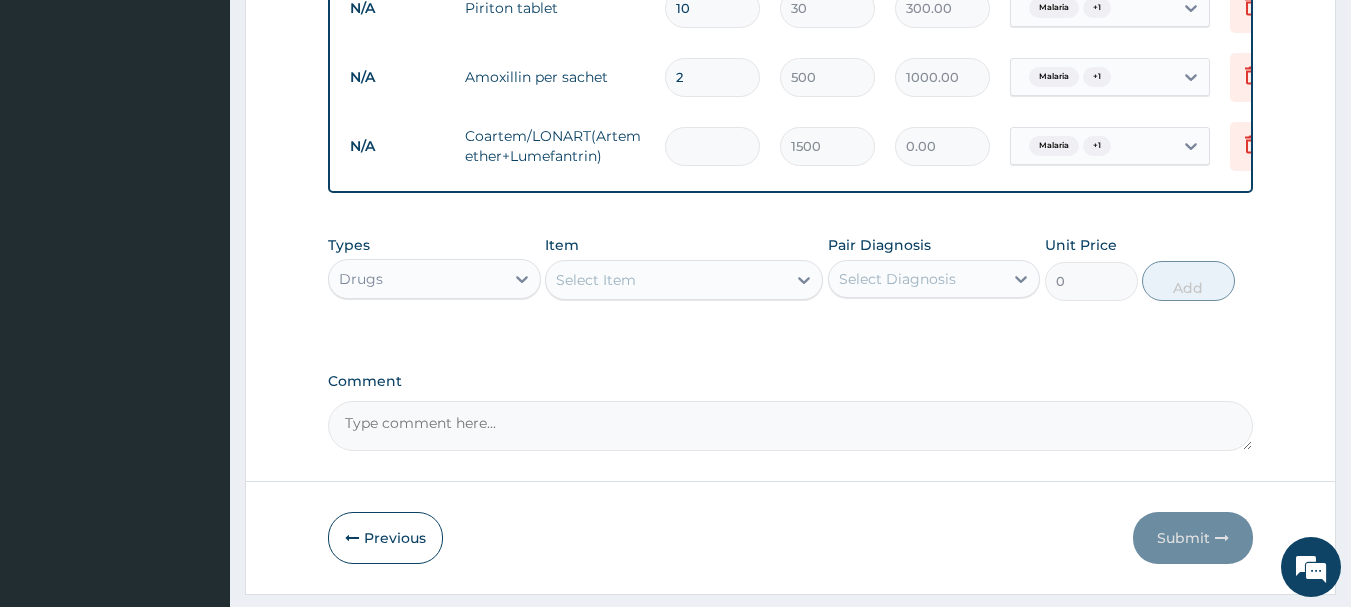 type on "4" 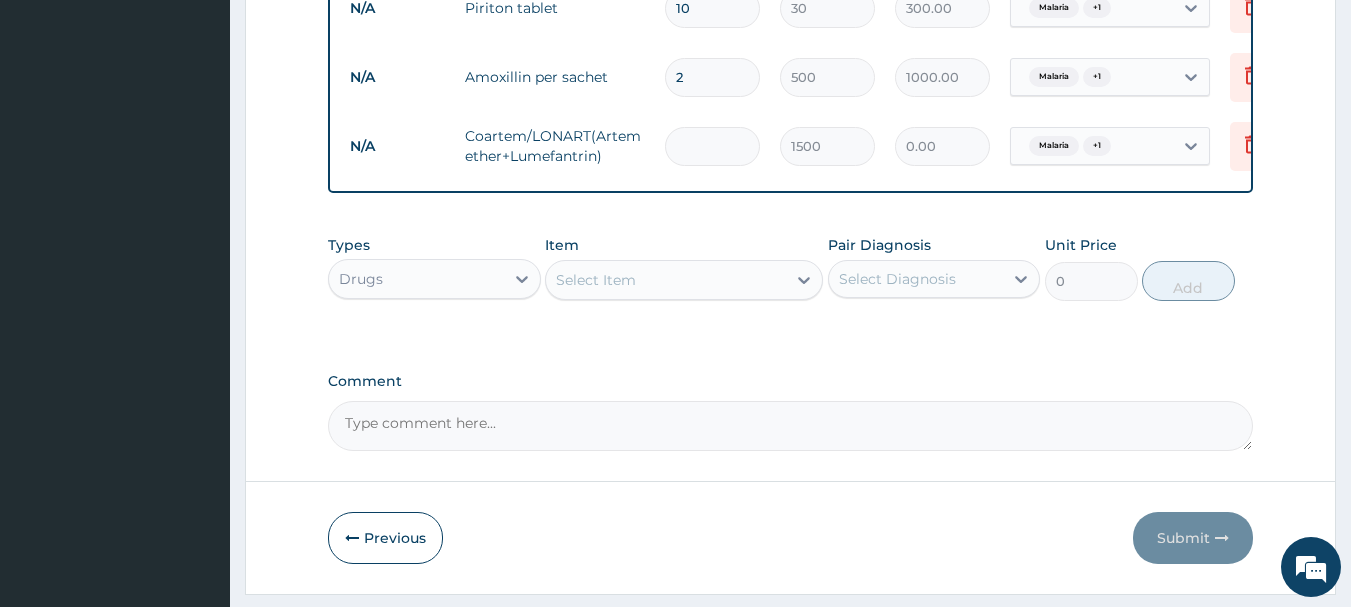 type on "6000.00" 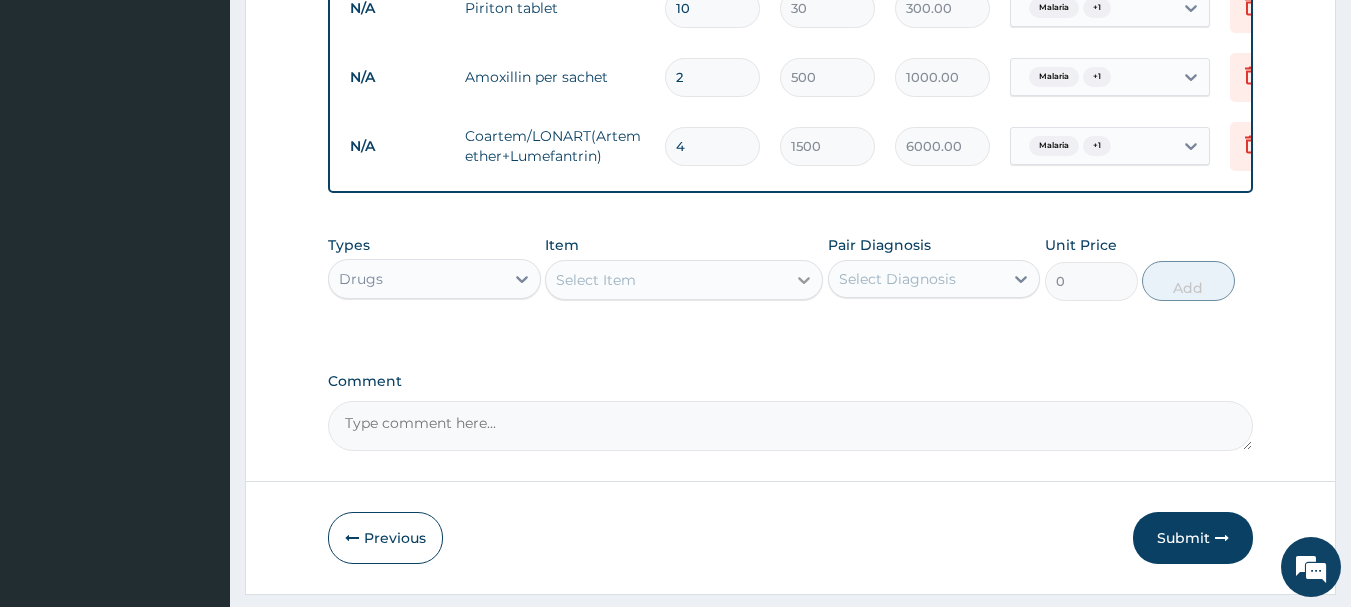 type on "4" 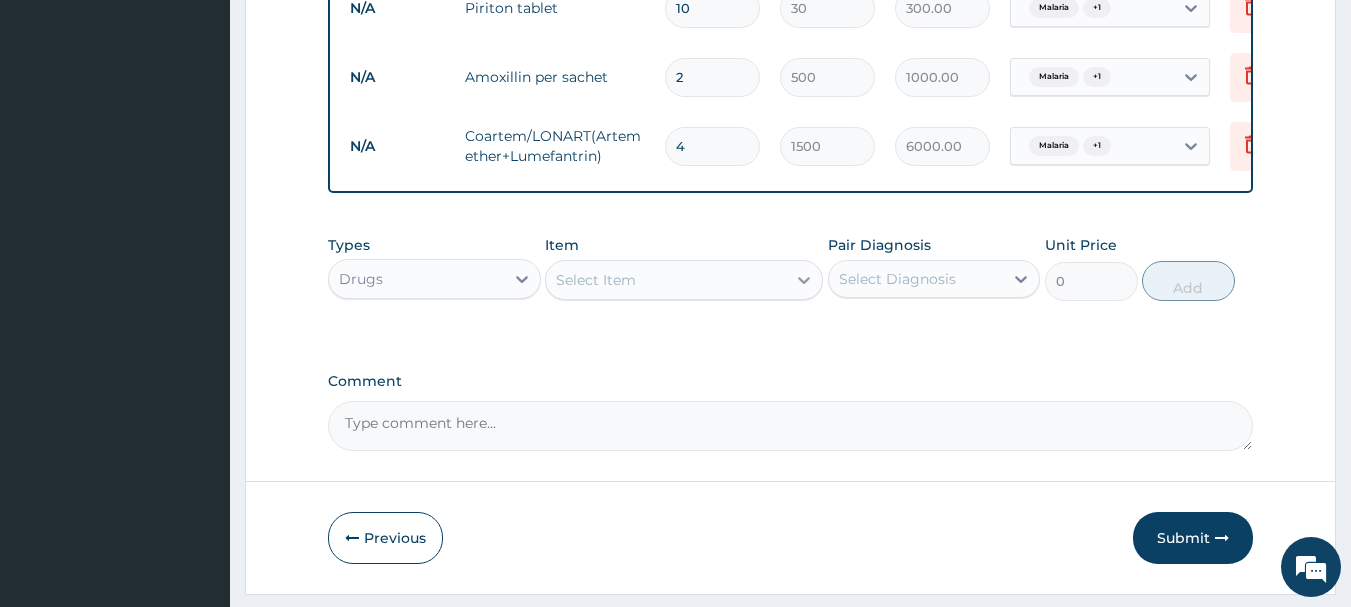 click 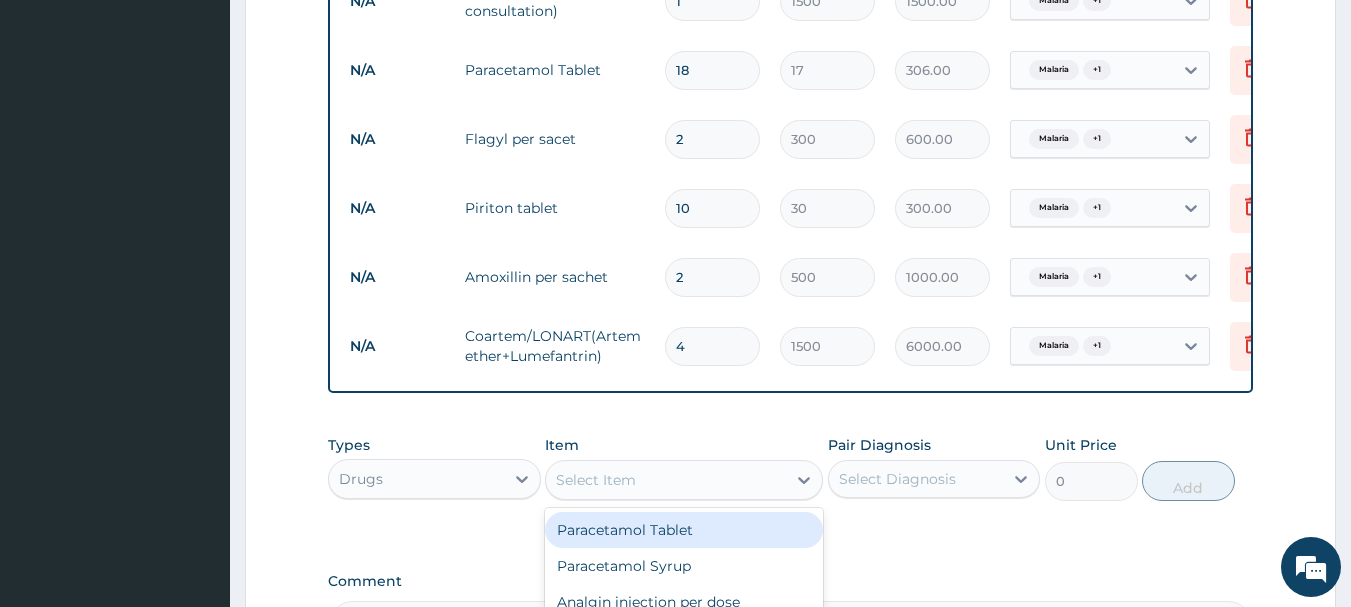 scroll, scrollTop: 871, scrollLeft: 0, axis: vertical 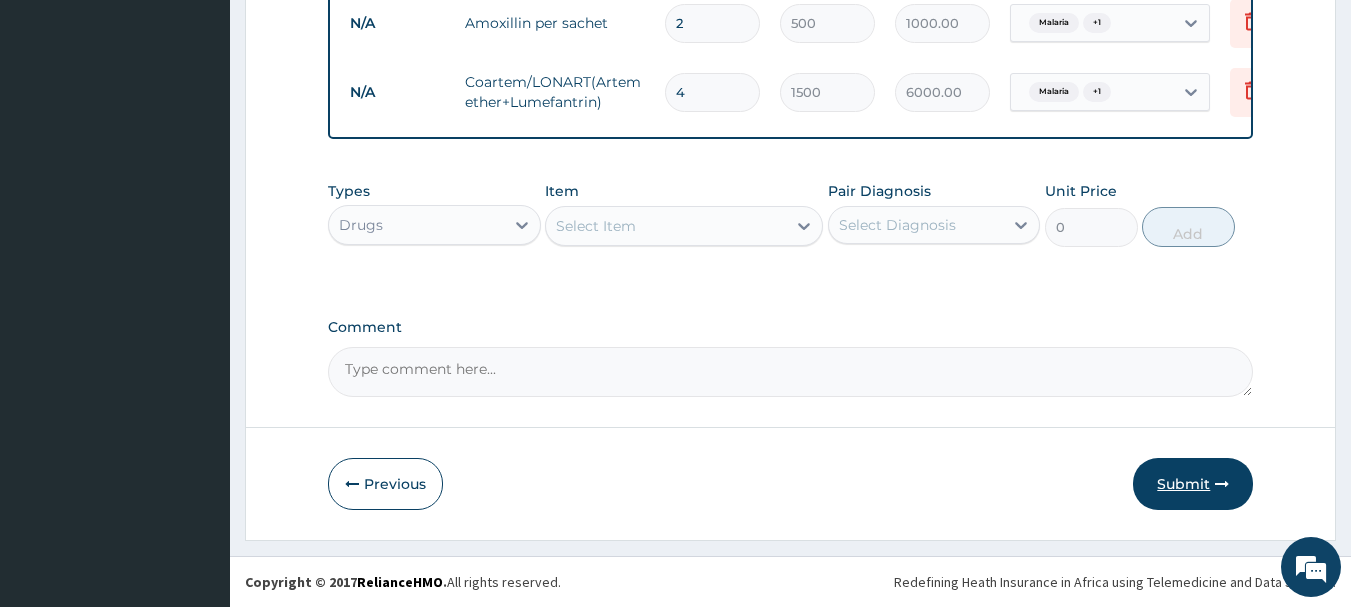 click on "Submit" at bounding box center (1193, 484) 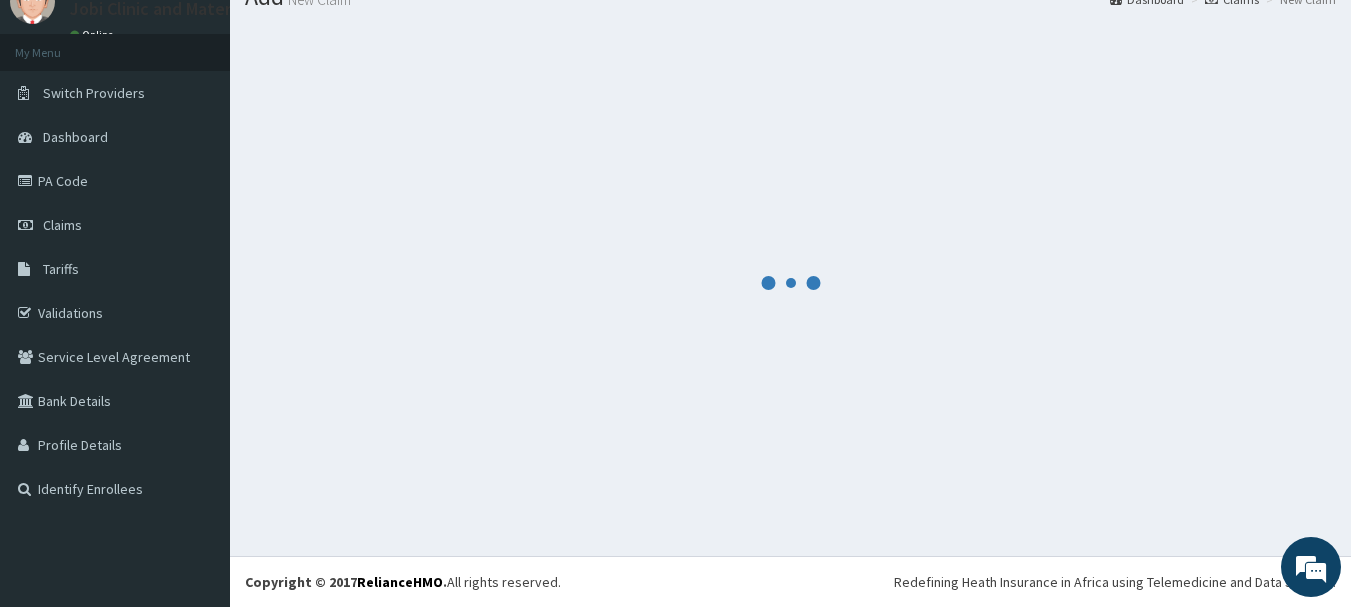 scroll, scrollTop: 1100, scrollLeft: 0, axis: vertical 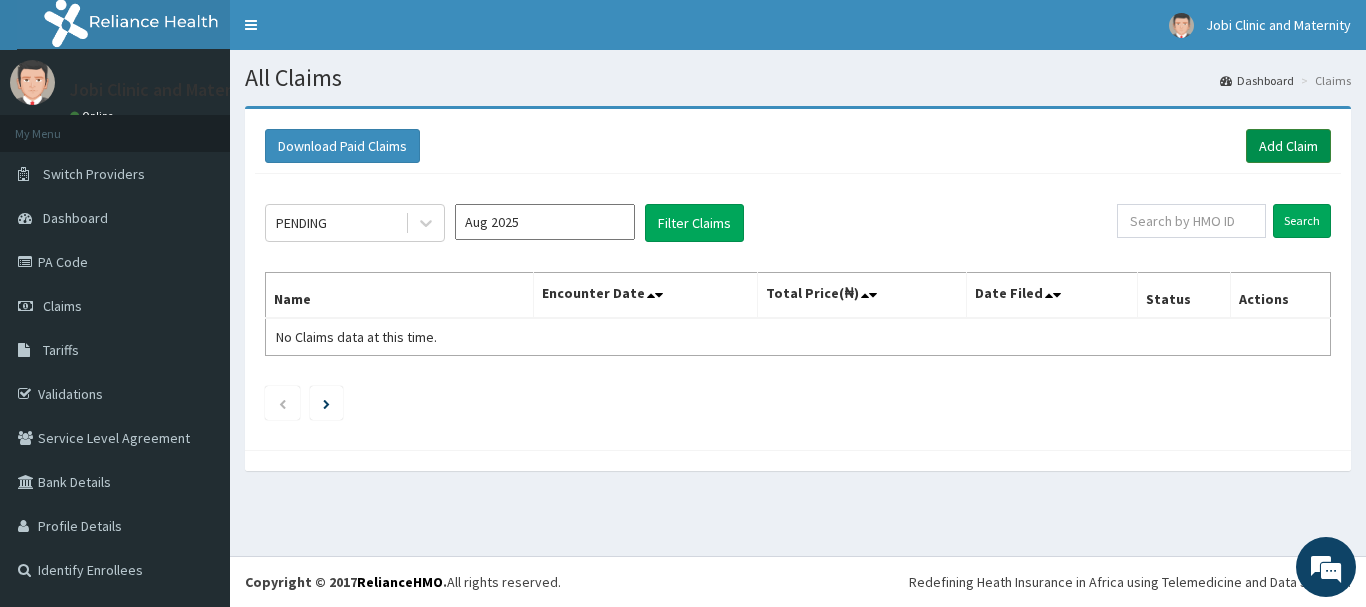 click on "Add Claim" at bounding box center [1288, 146] 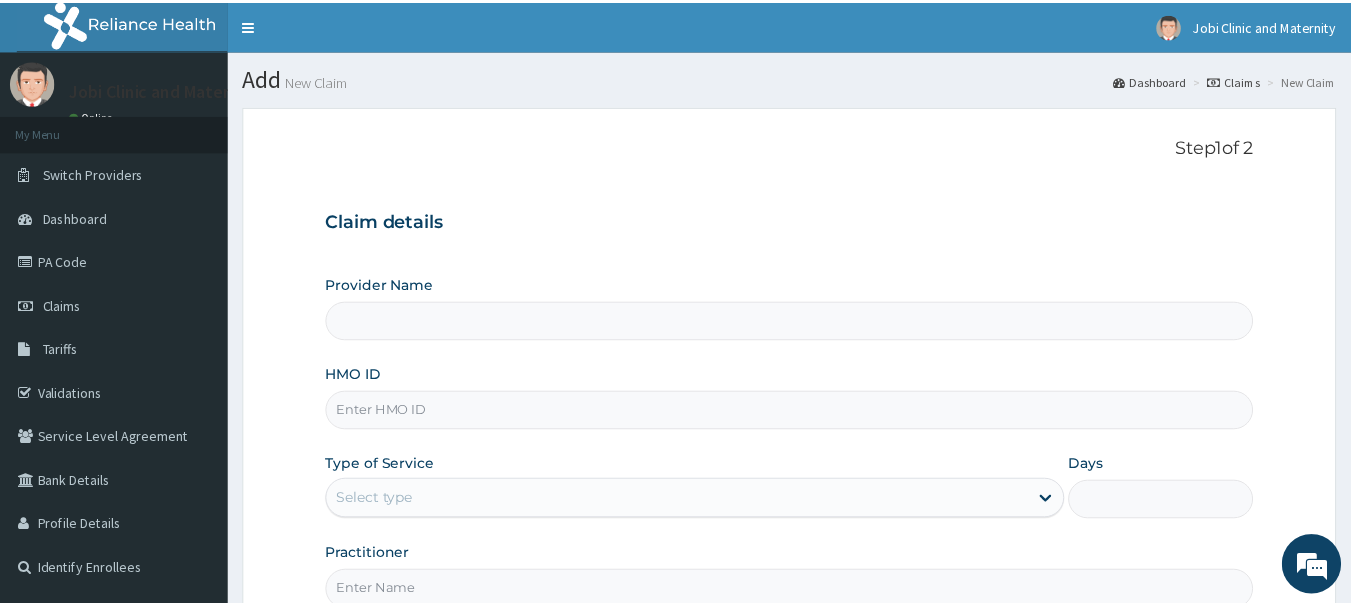 scroll, scrollTop: 0, scrollLeft: 0, axis: both 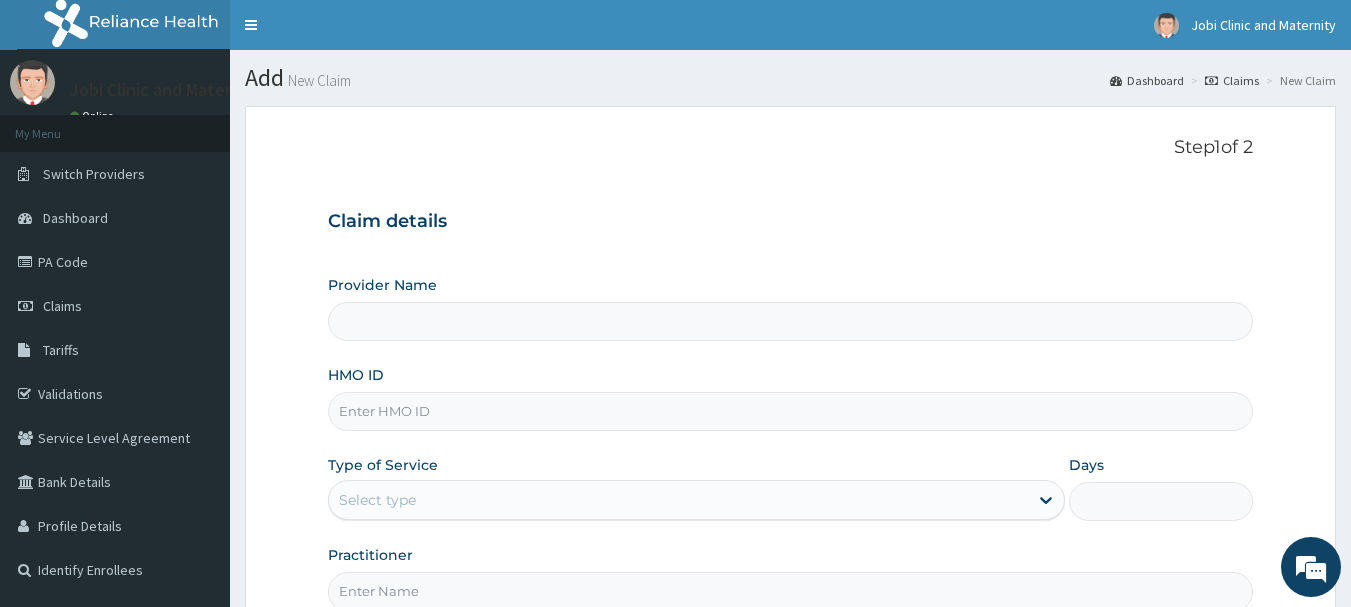 type on "Jobi Clinic and Maternity" 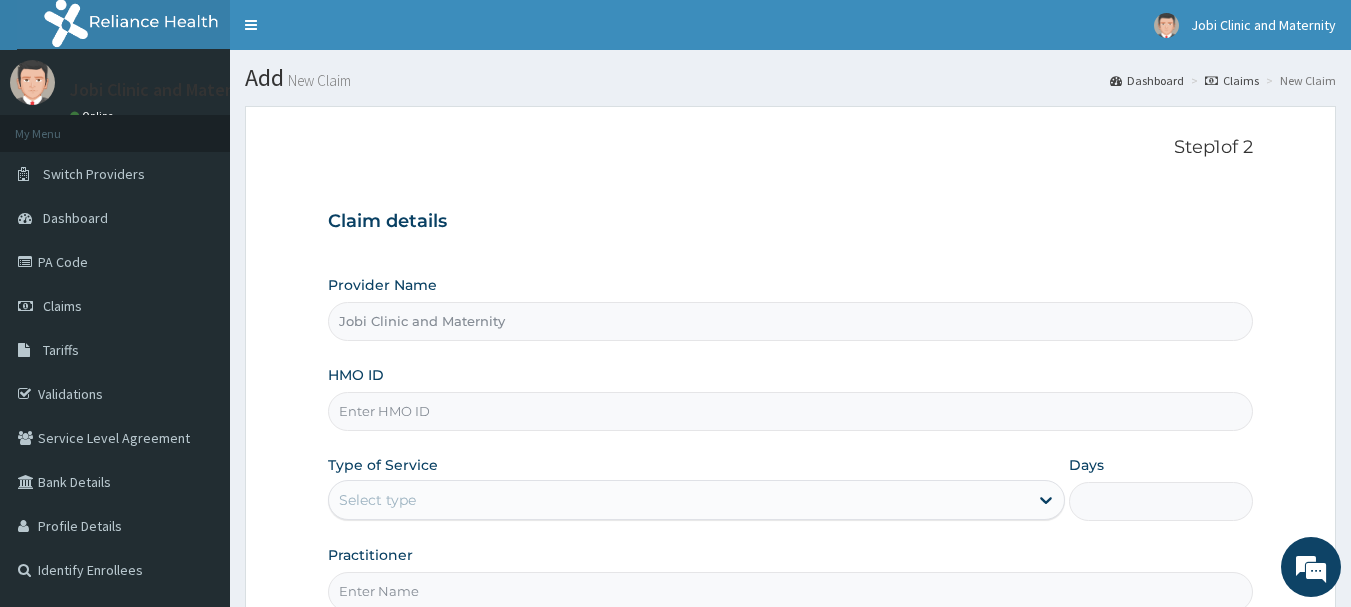 scroll, scrollTop: 0, scrollLeft: 0, axis: both 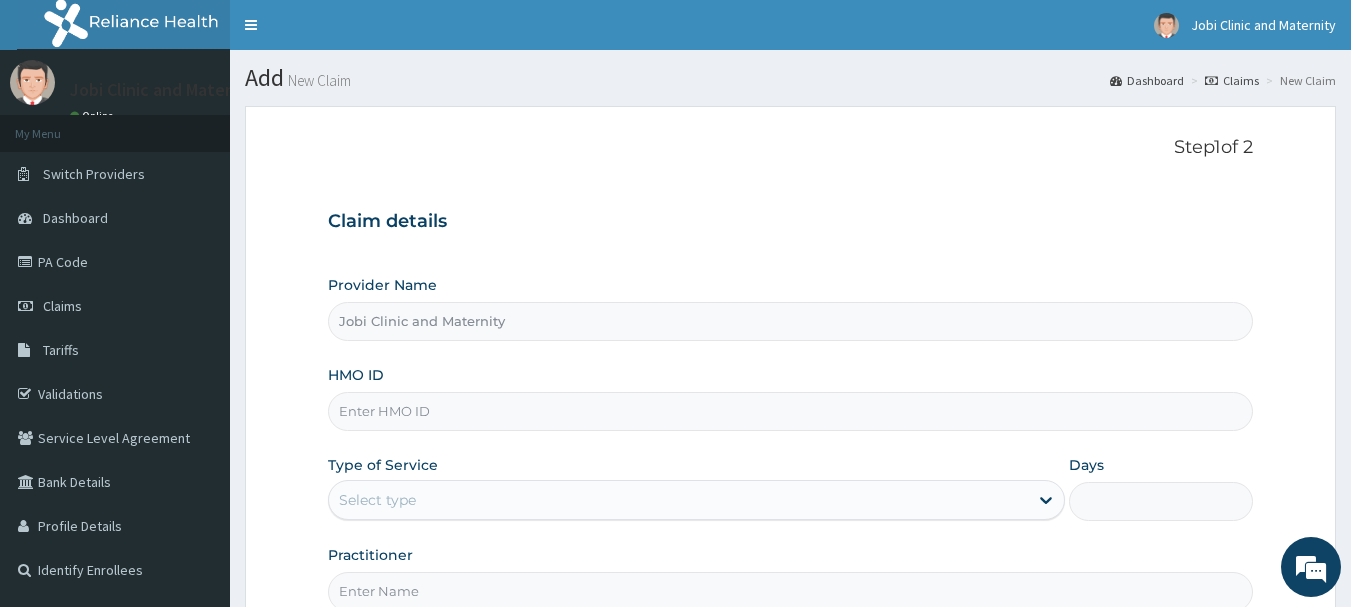 click on "Step  1  of 2 Claim details Provider Name [PROVIDER] and Maternity HMO ID Type of Service Select type Days Practitioner     Previous   Next" at bounding box center (790, 430) 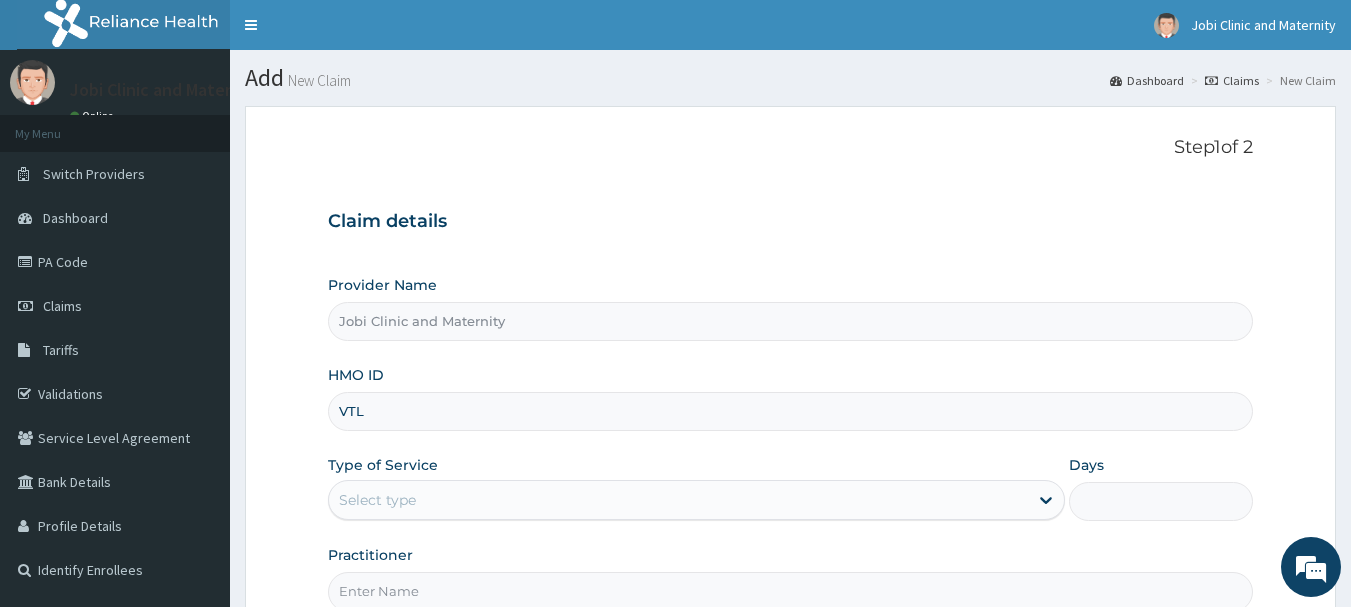 type on "vtl/[NUMBER]/c" 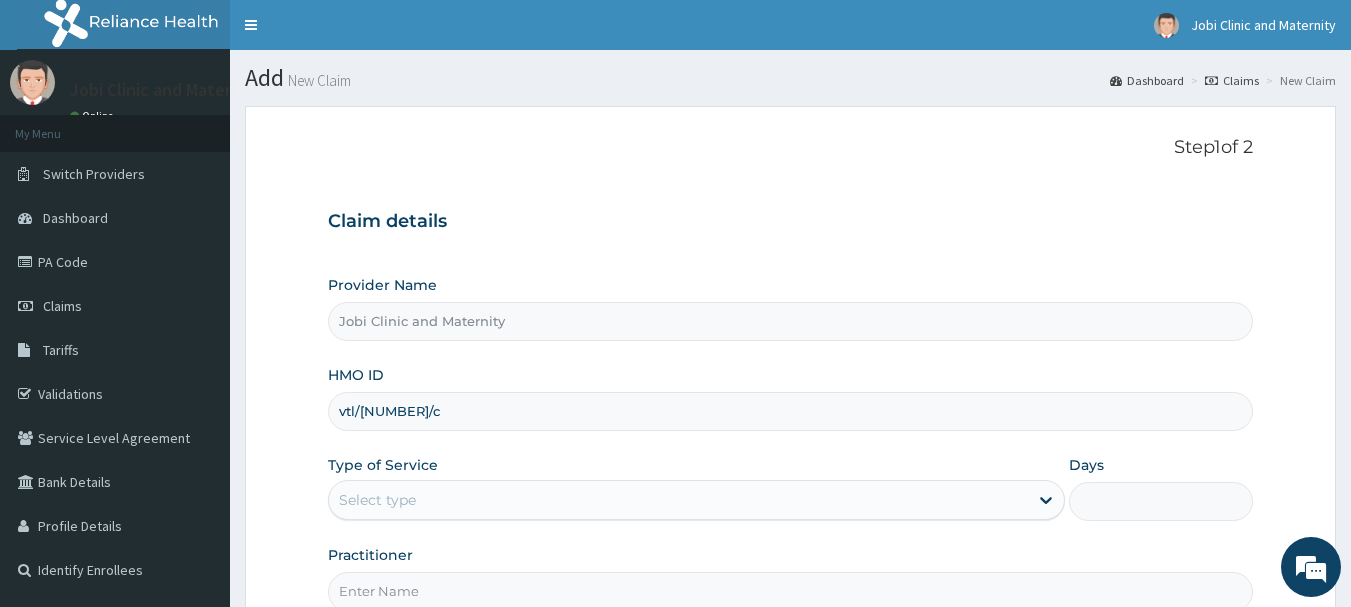 click on "Select type" at bounding box center [678, 500] 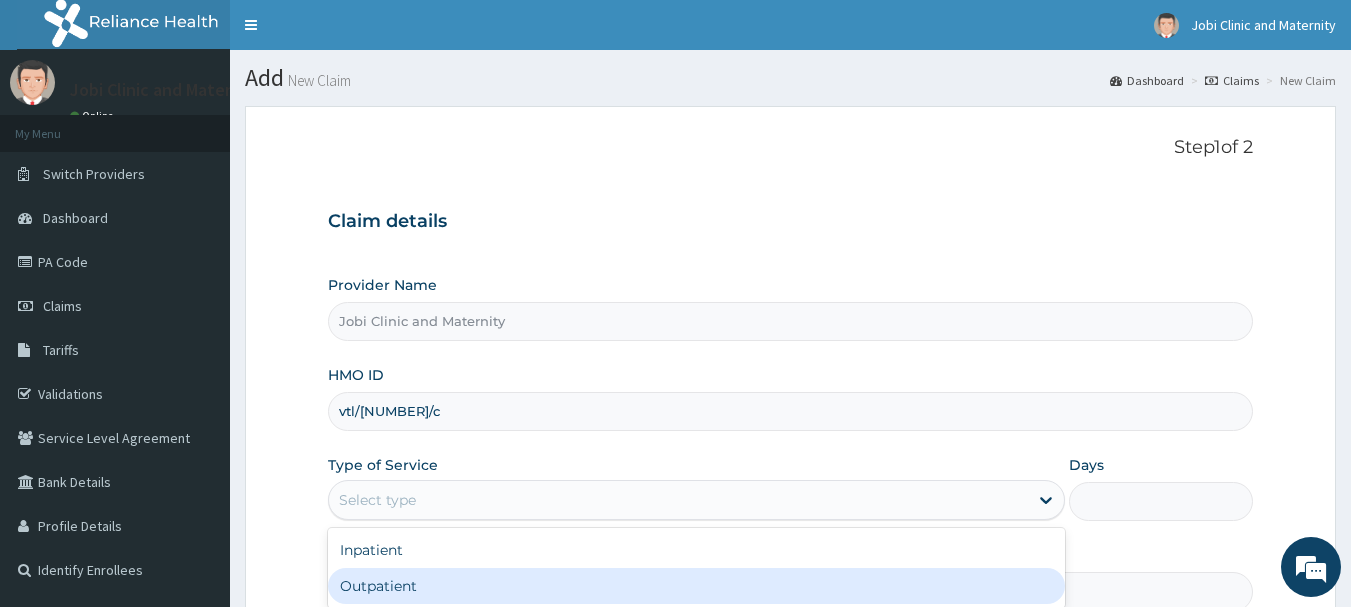 click on "Outpatient" at bounding box center (696, 586) 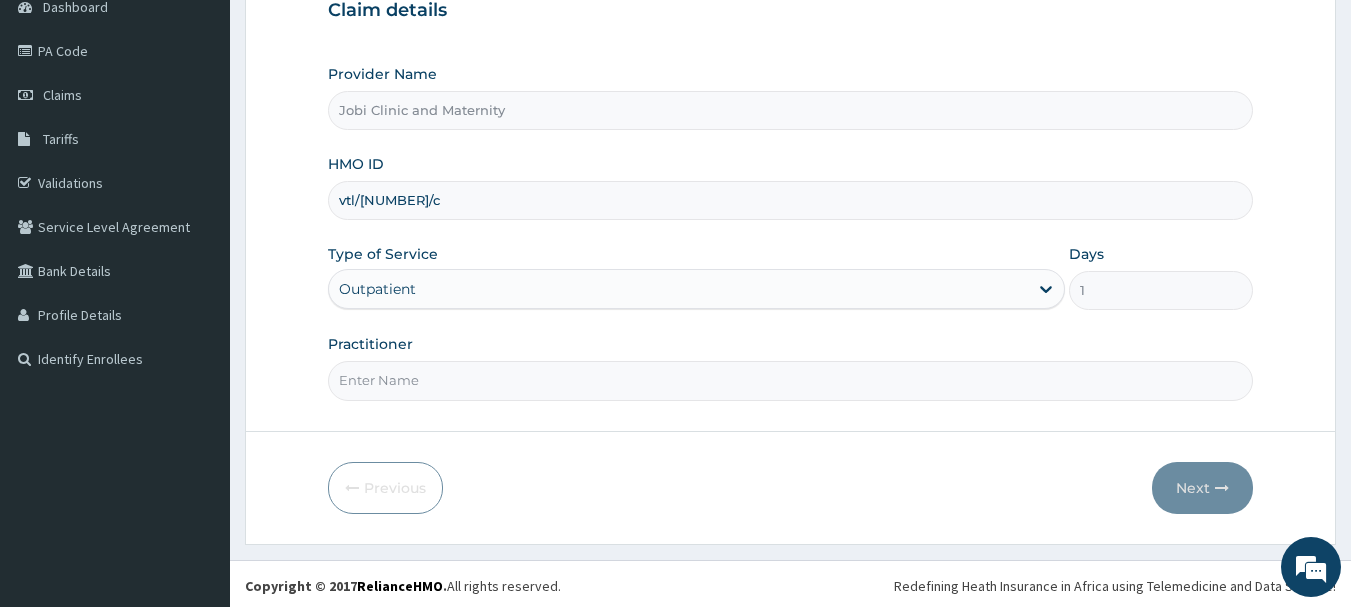 scroll, scrollTop: 215, scrollLeft: 0, axis: vertical 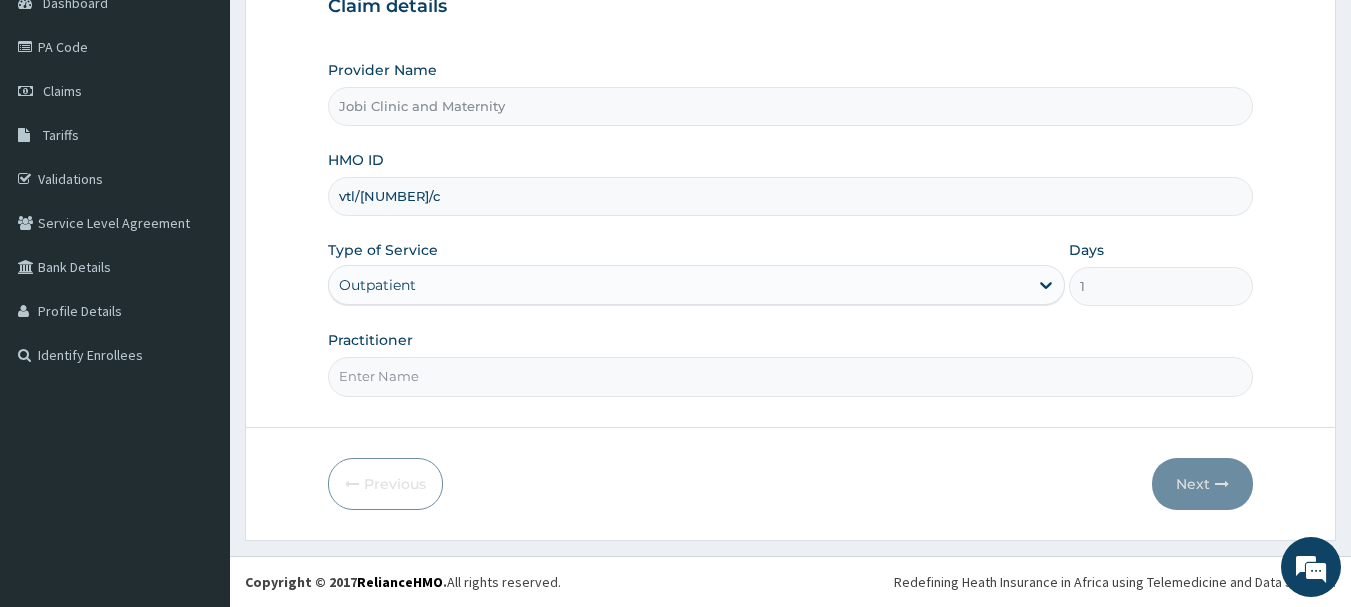click on "Practitioner" at bounding box center [791, 376] 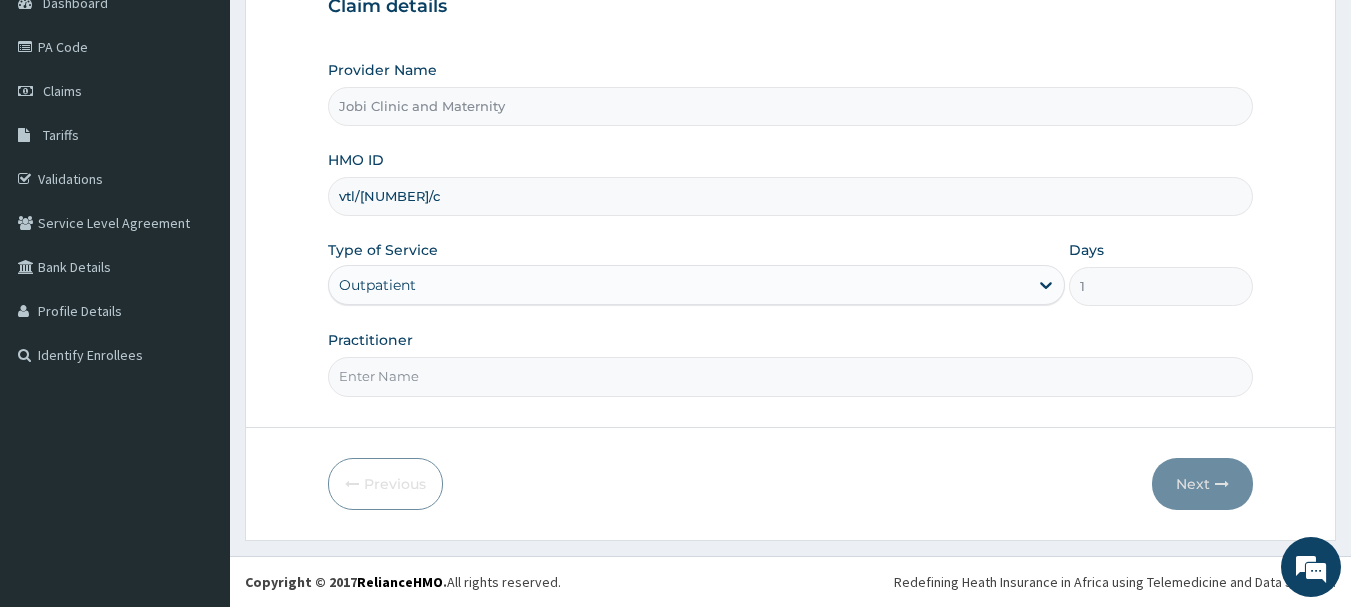 type on "DR [LAST]" 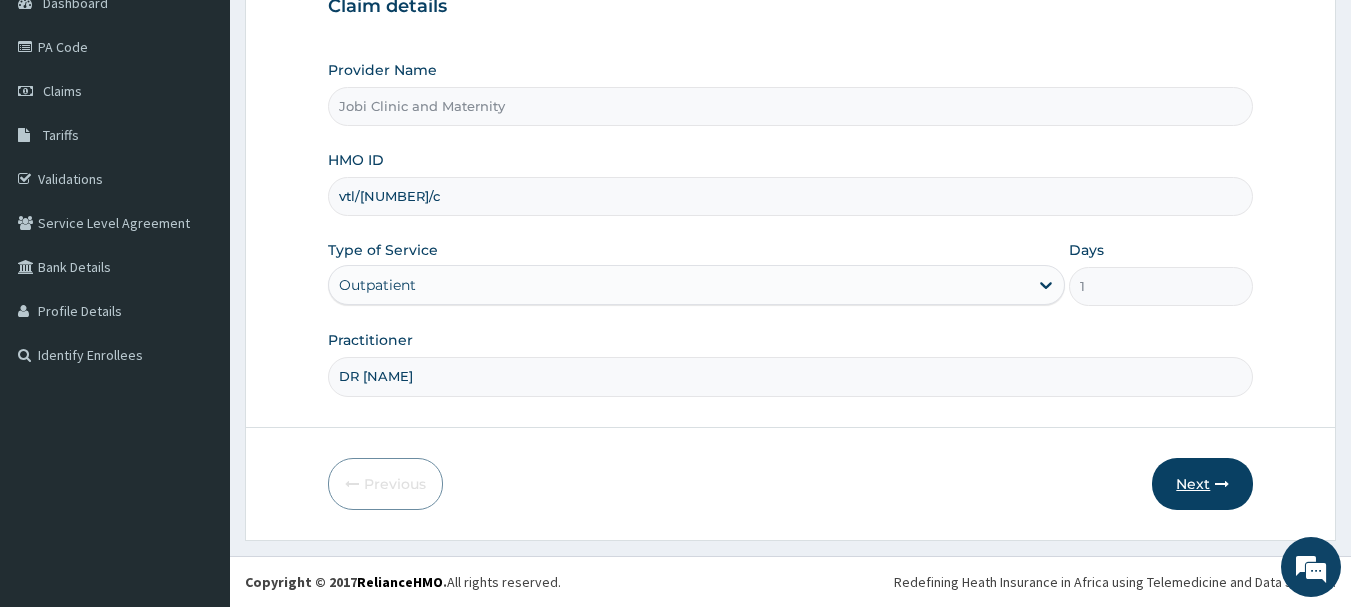 click on "Next" at bounding box center [1202, 484] 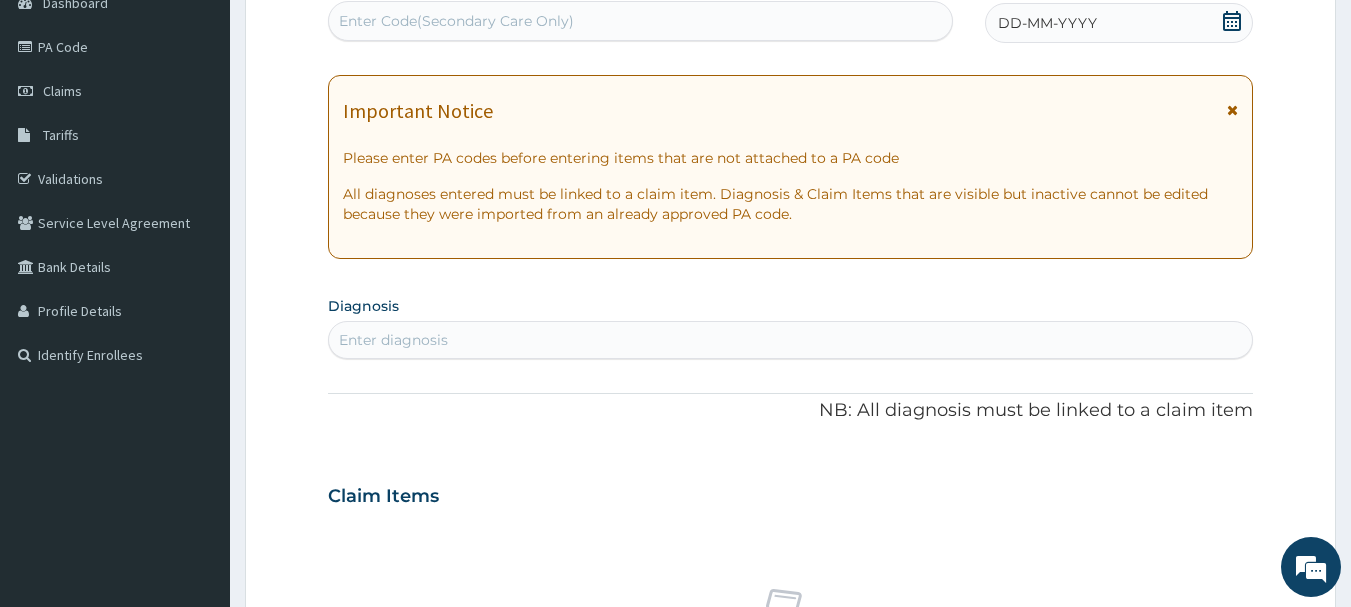 click on "Enter diagnosis" at bounding box center [791, 340] 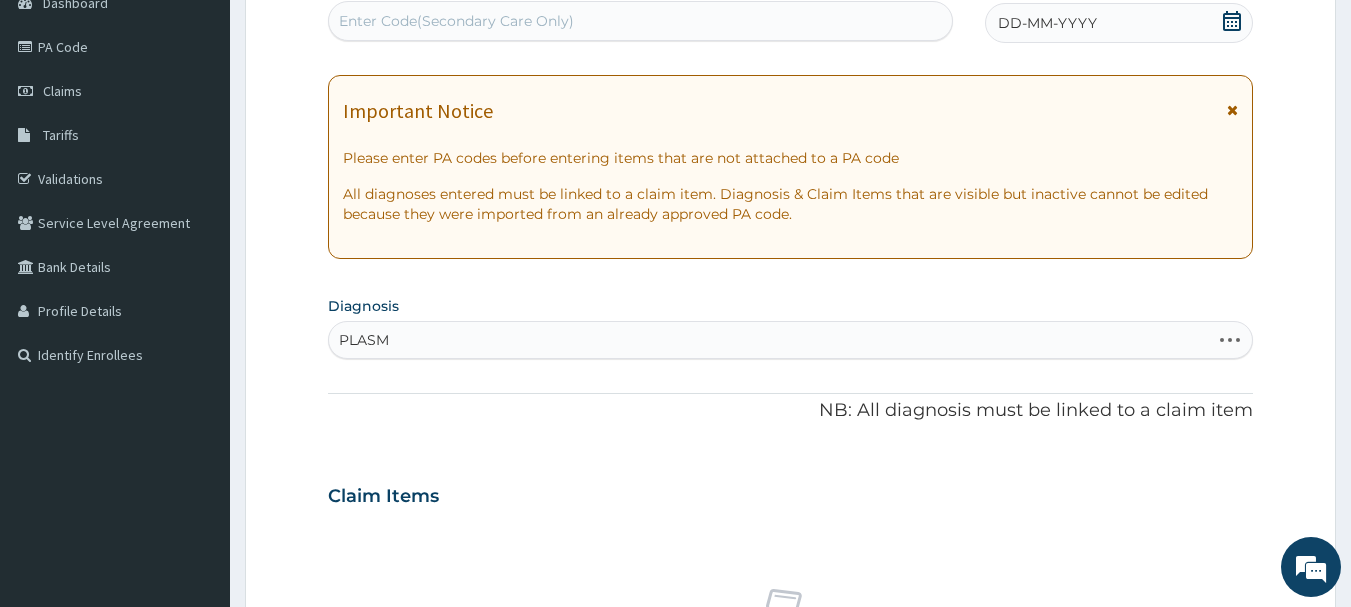 type on "PLASMO" 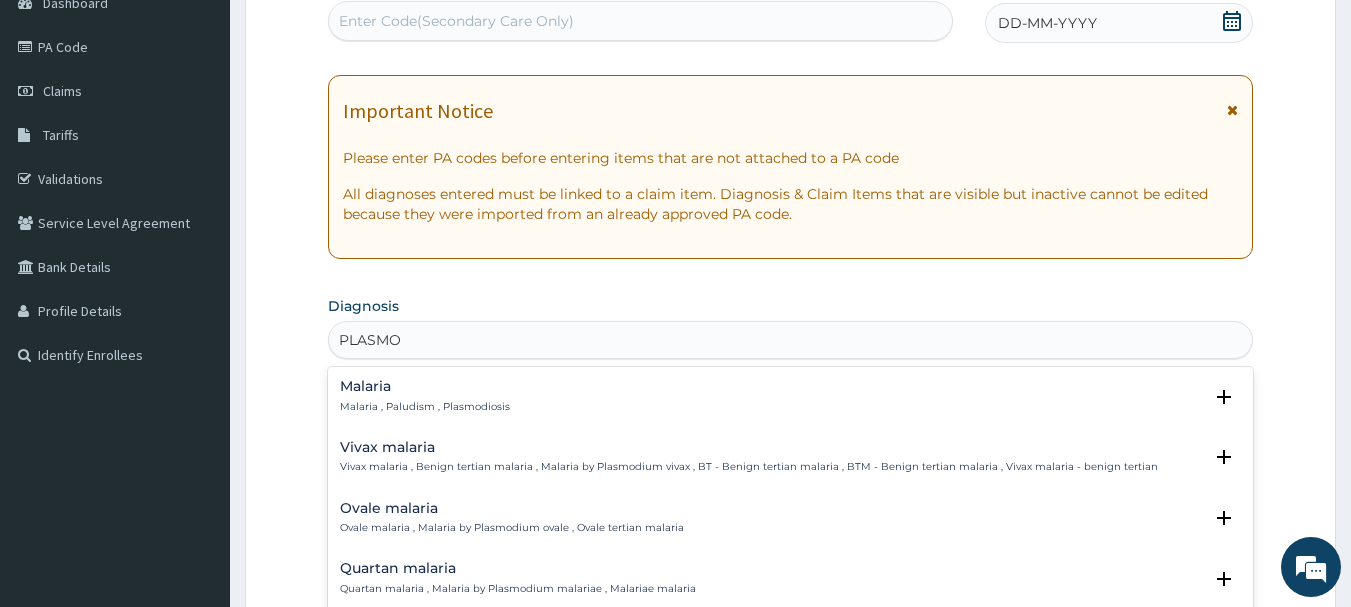 click on "Malaria" at bounding box center [425, 386] 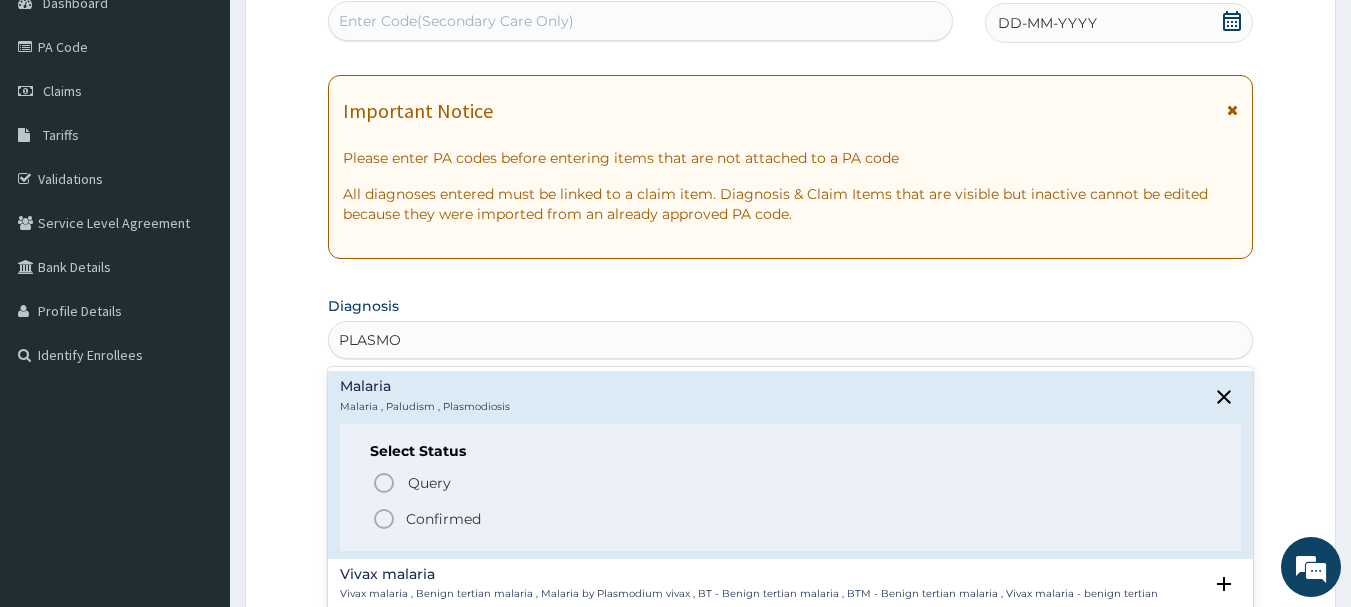 click 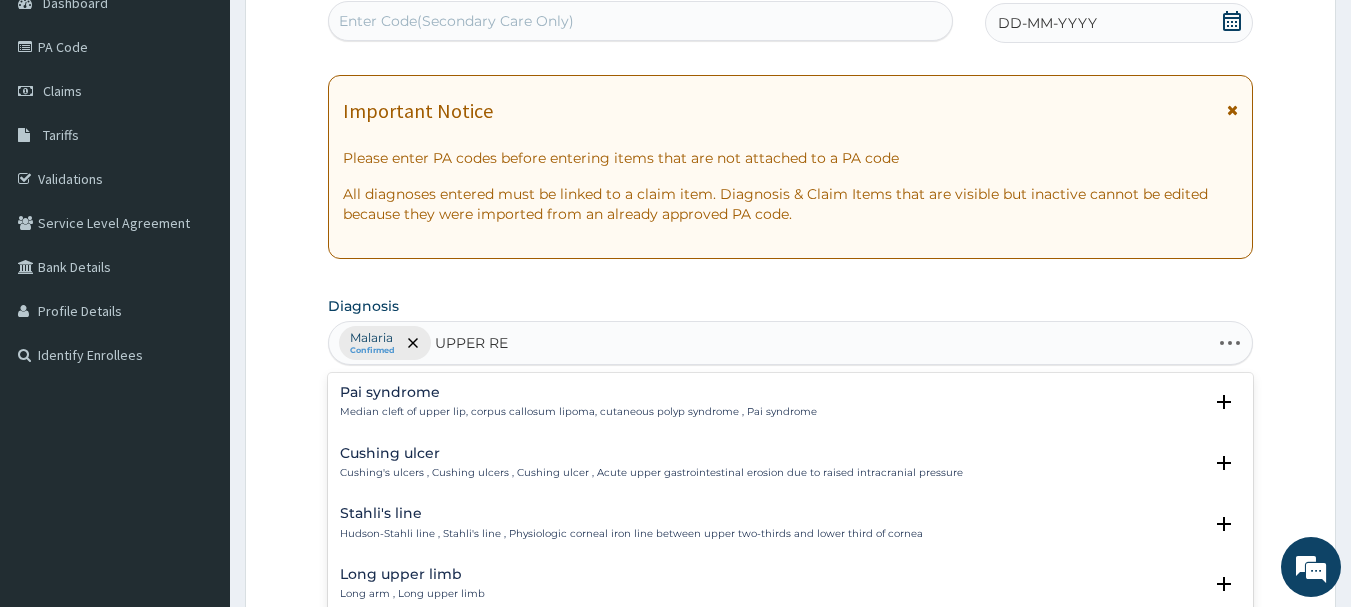 type on "UPPER RES" 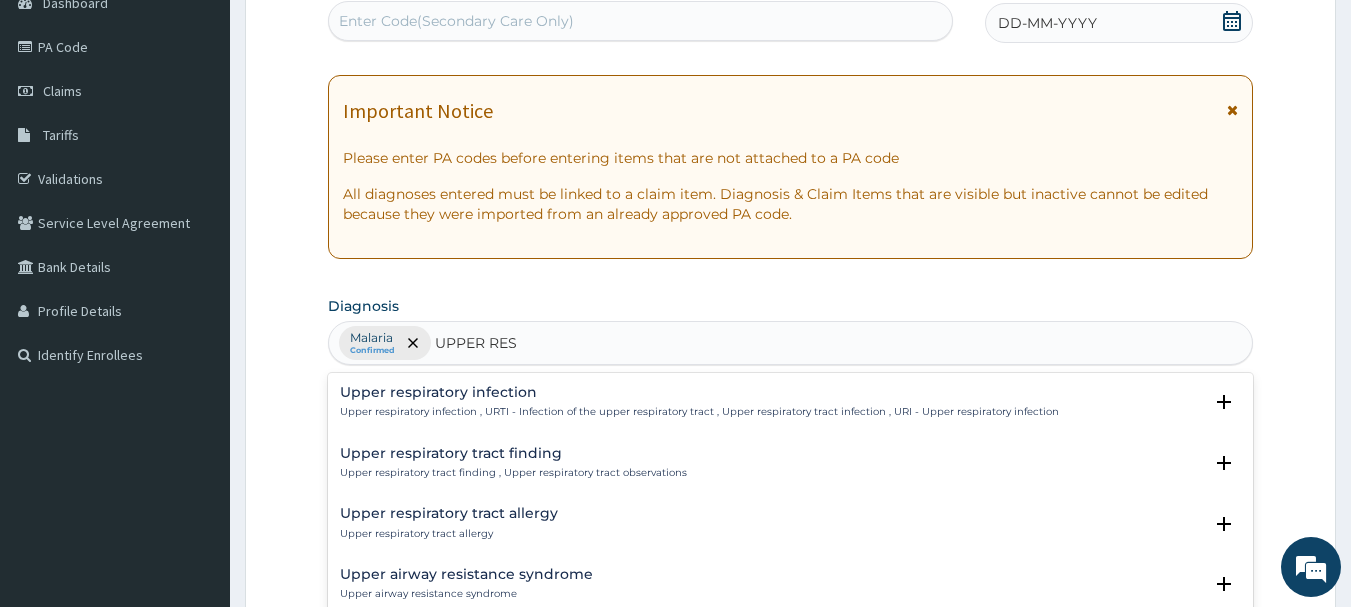 click on "Upper respiratory infection" at bounding box center (699, 392) 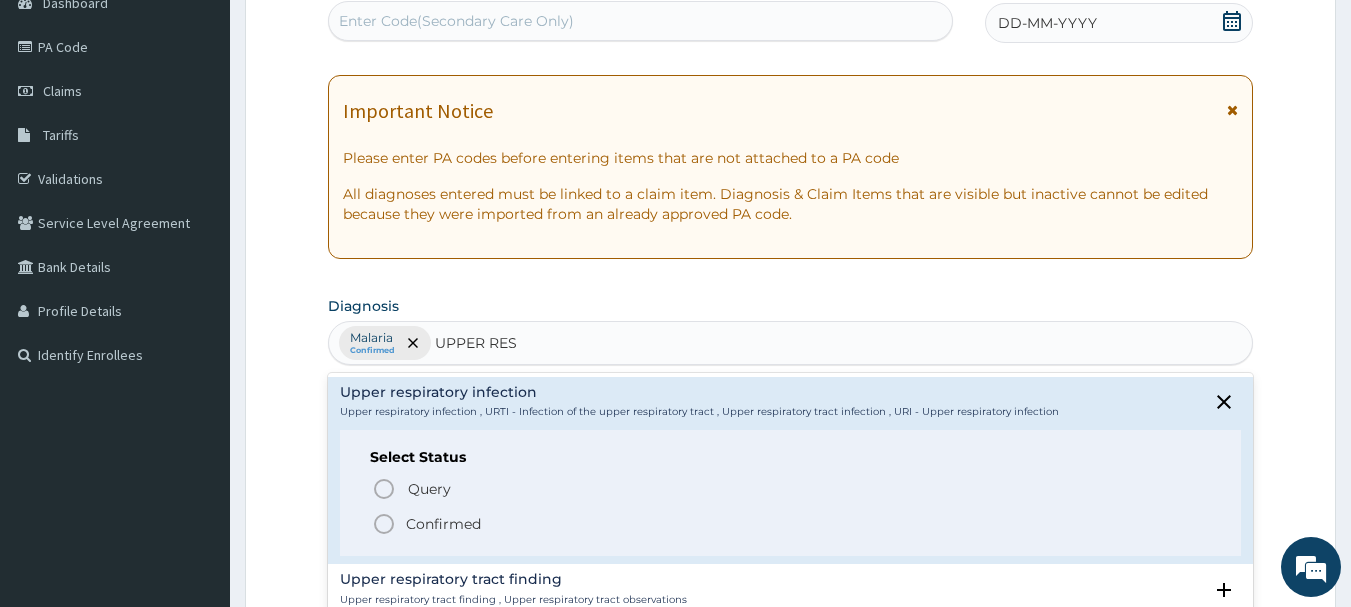 click 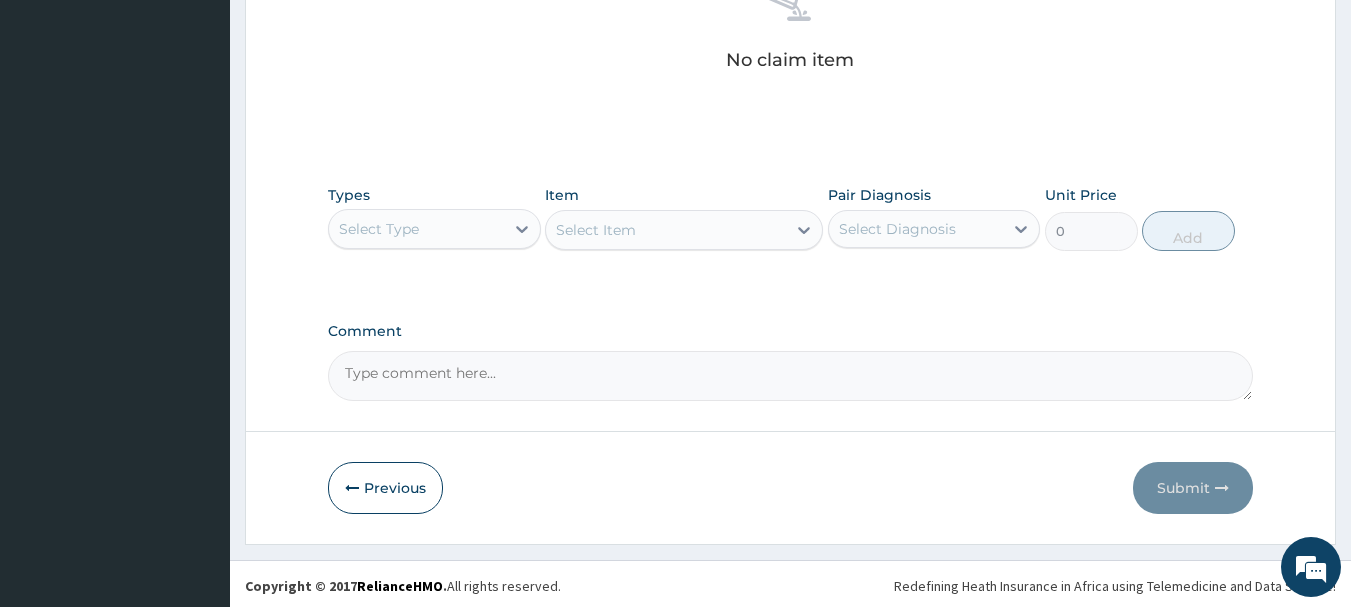 scroll, scrollTop: 835, scrollLeft: 0, axis: vertical 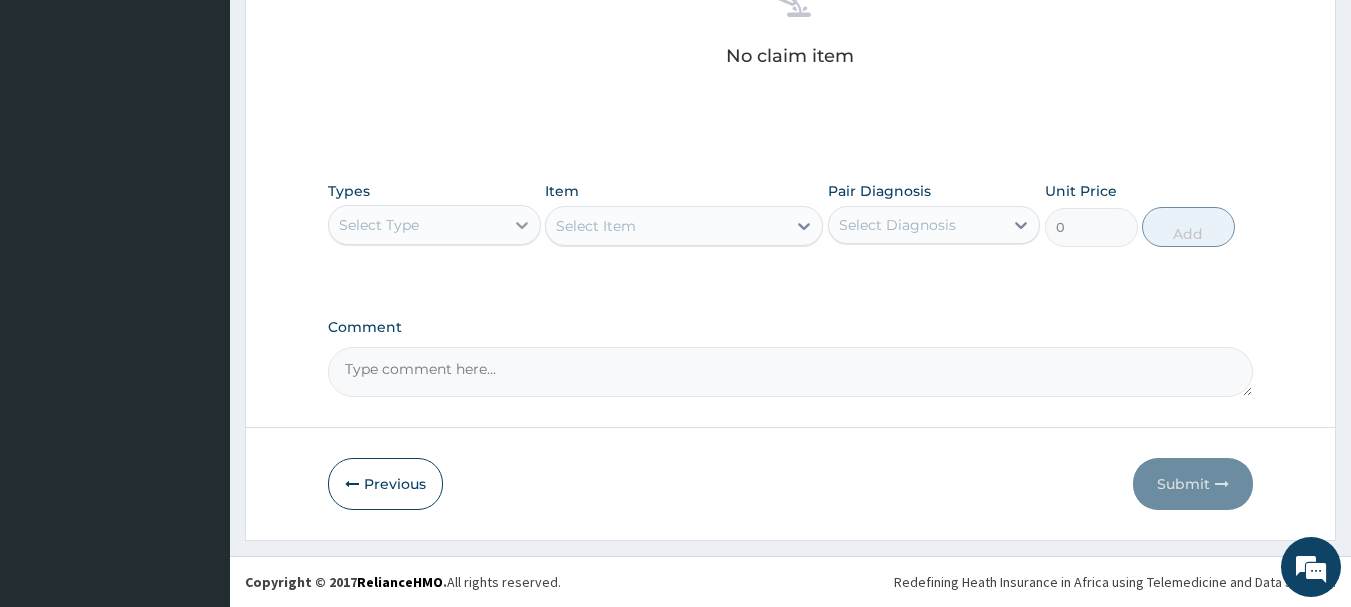 click at bounding box center [522, 225] 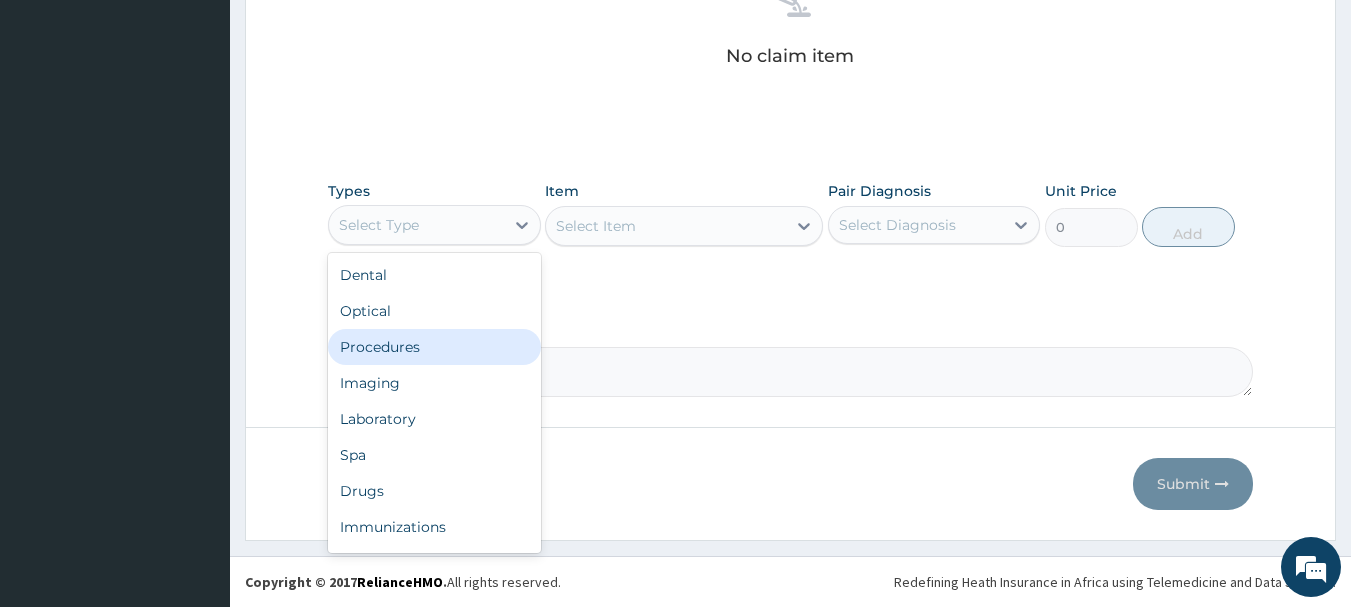 click on "Procedures" at bounding box center [434, 347] 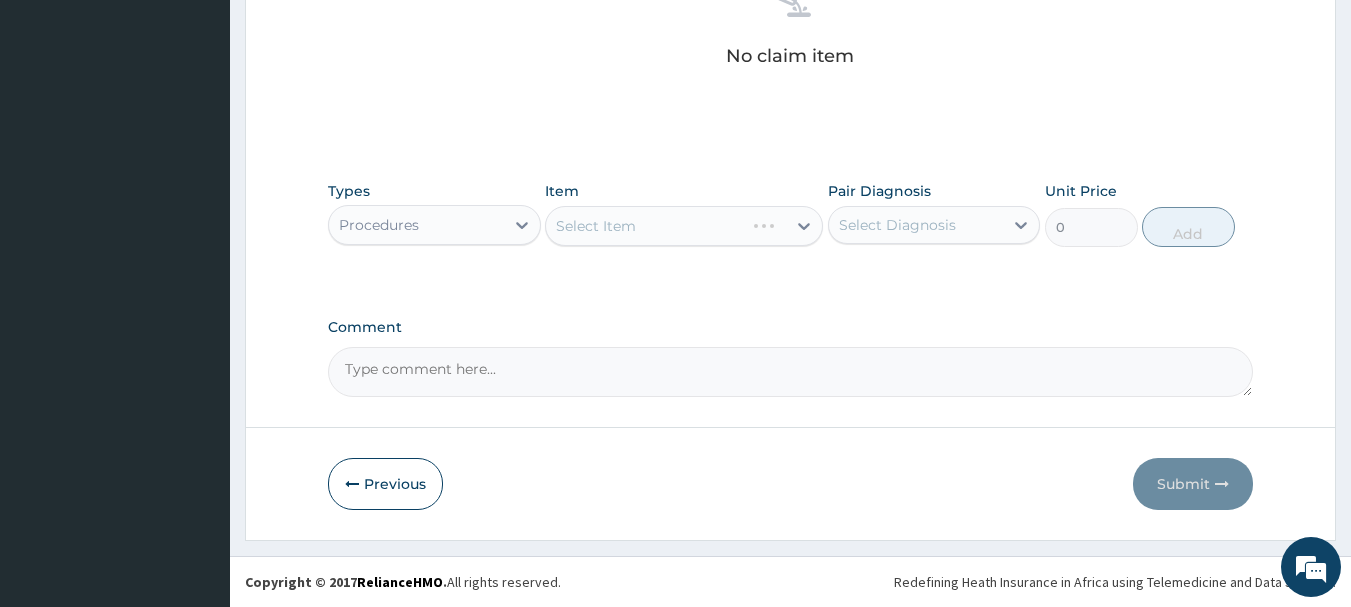 click on "Select Item" at bounding box center (684, 226) 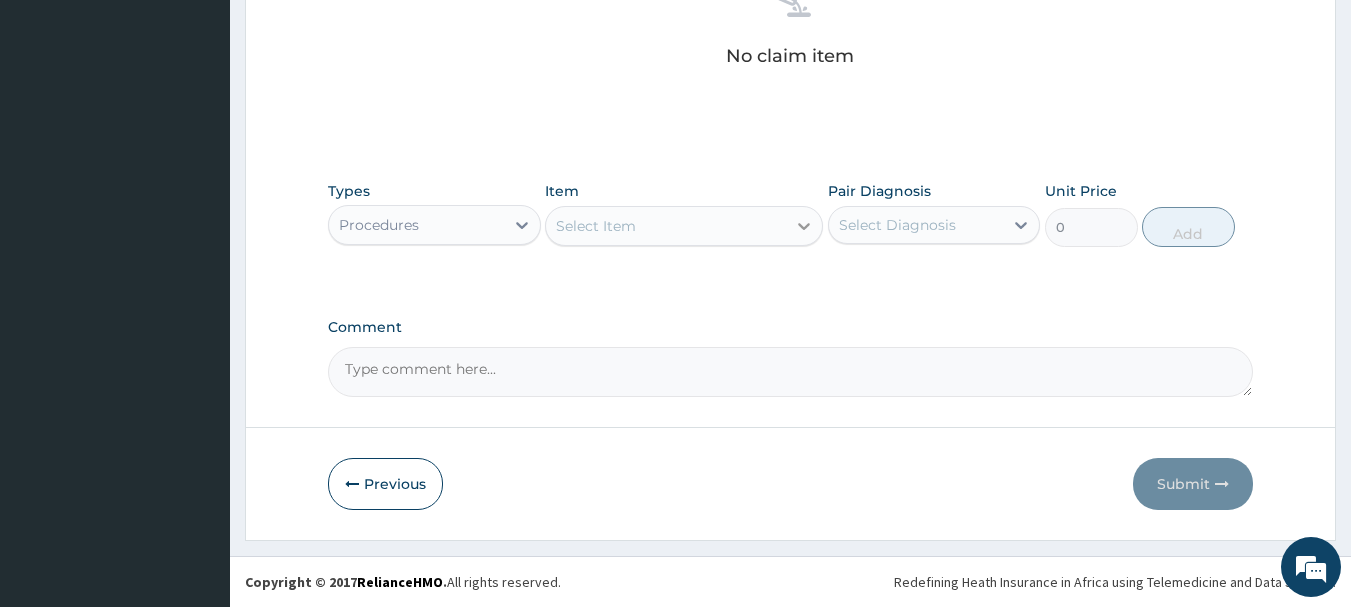 click at bounding box center (804, 226) 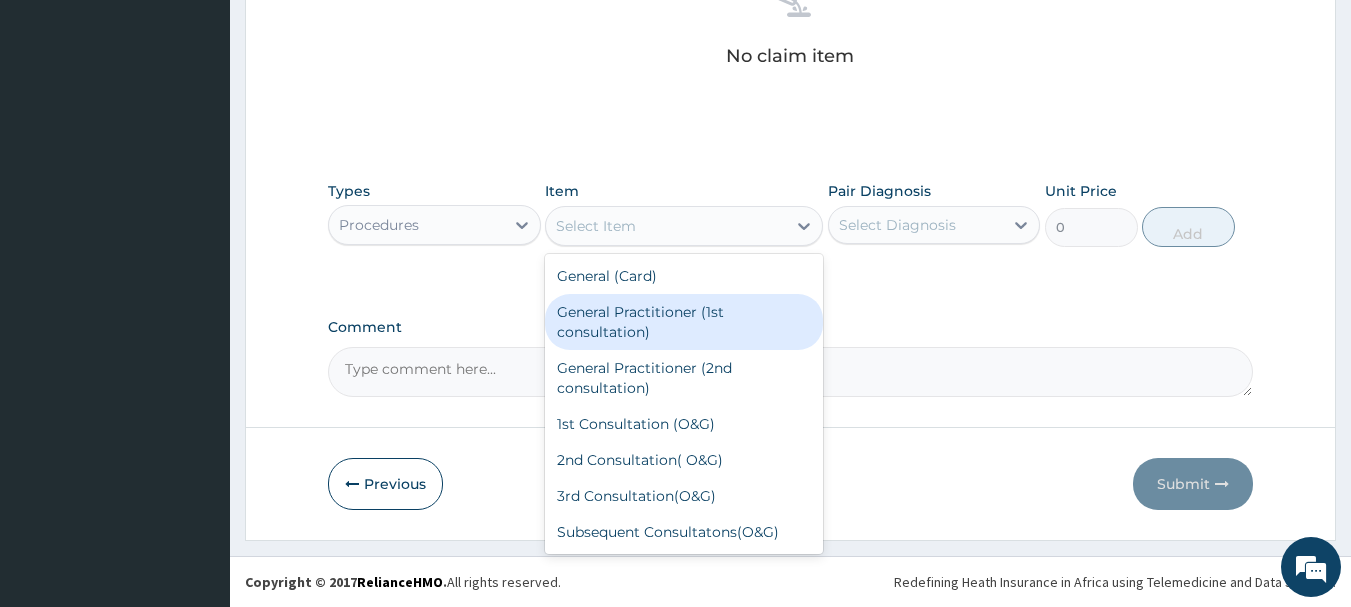 click on "General Practitioner (1st consultation)" at bounding box center [684, 322] 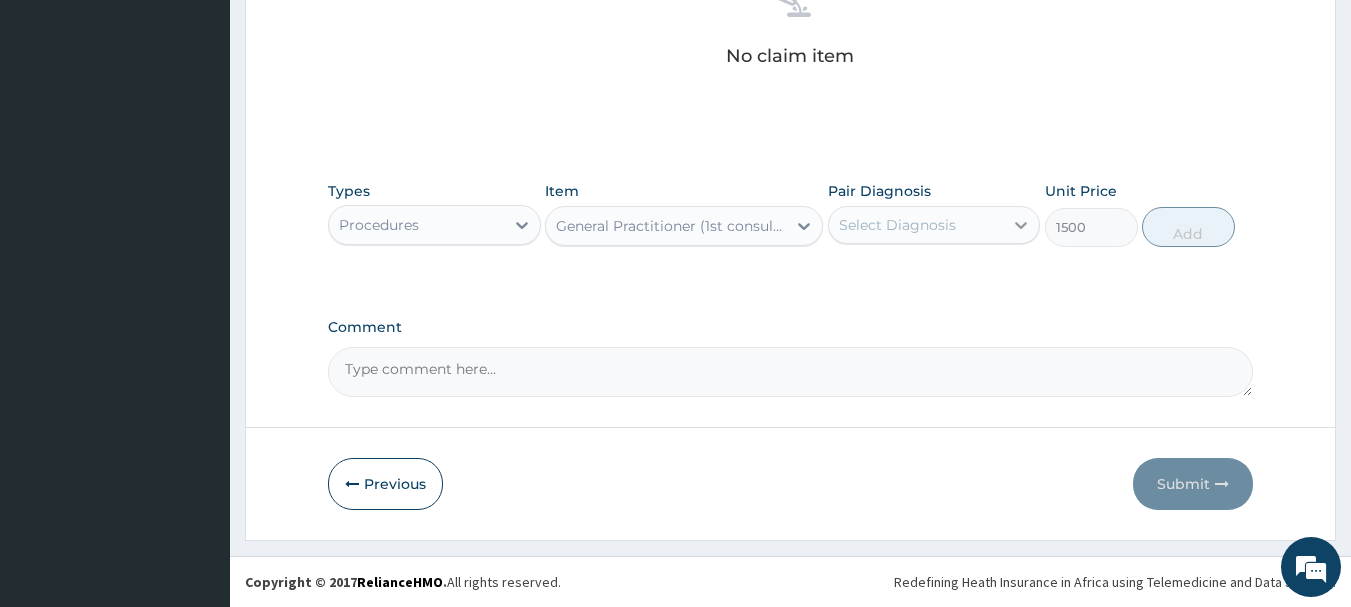 click 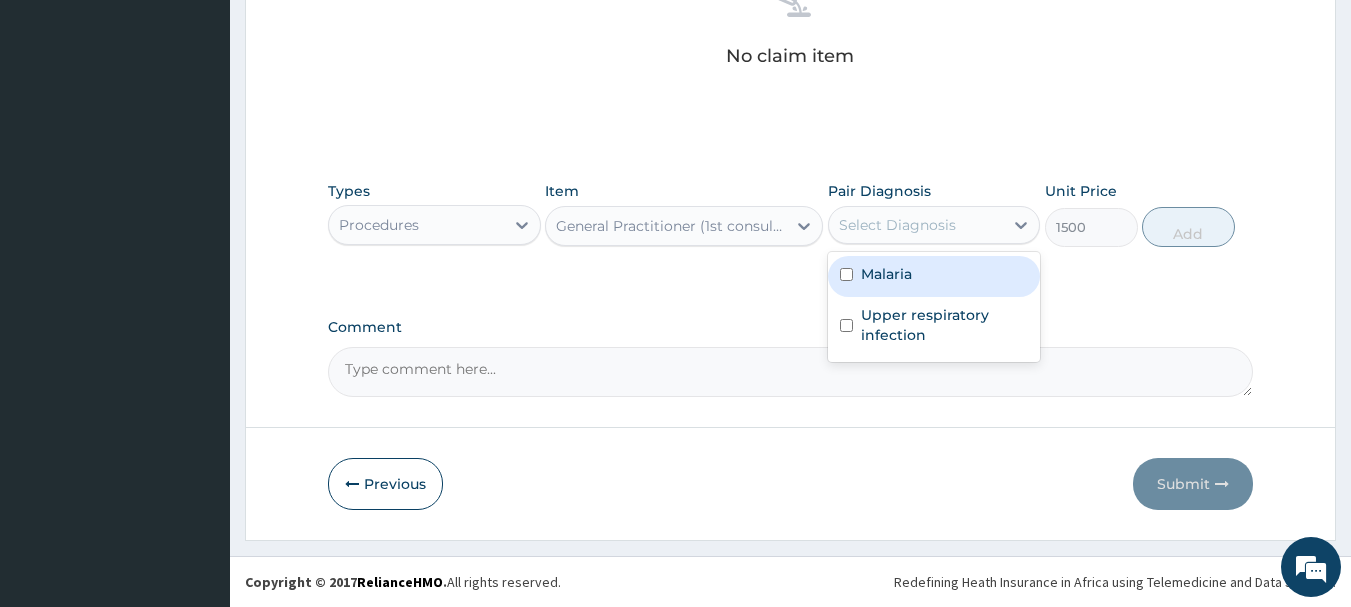 click at bounding box center (846, 274) 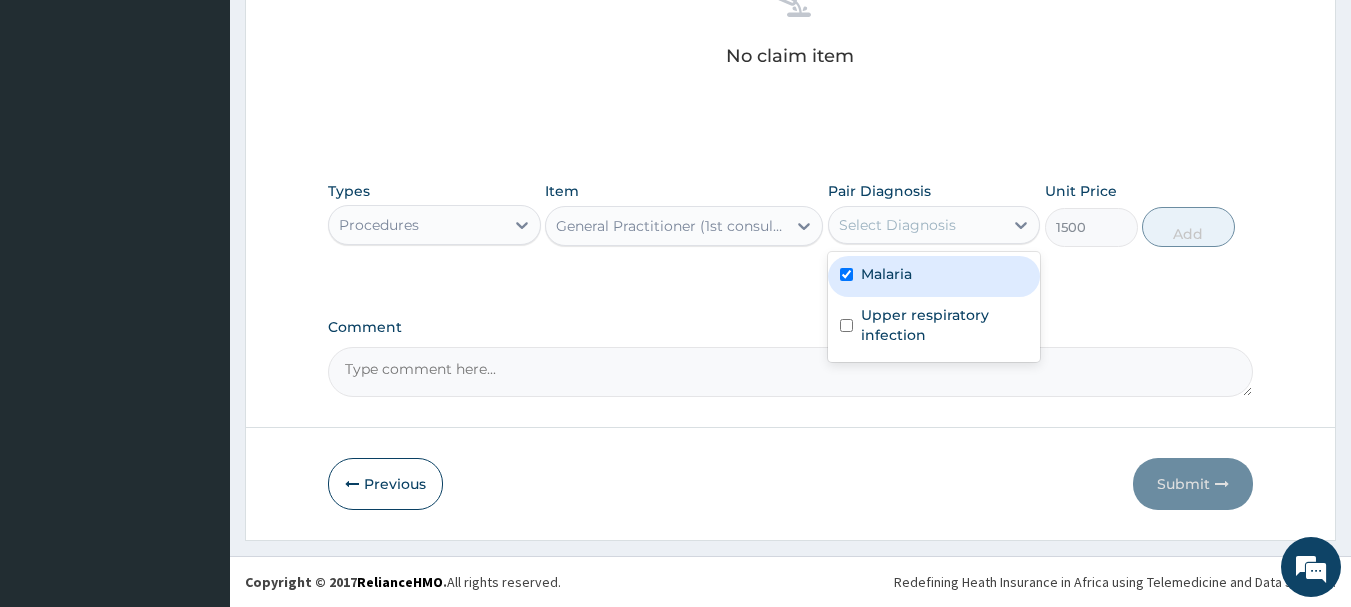 checkbox on "true" 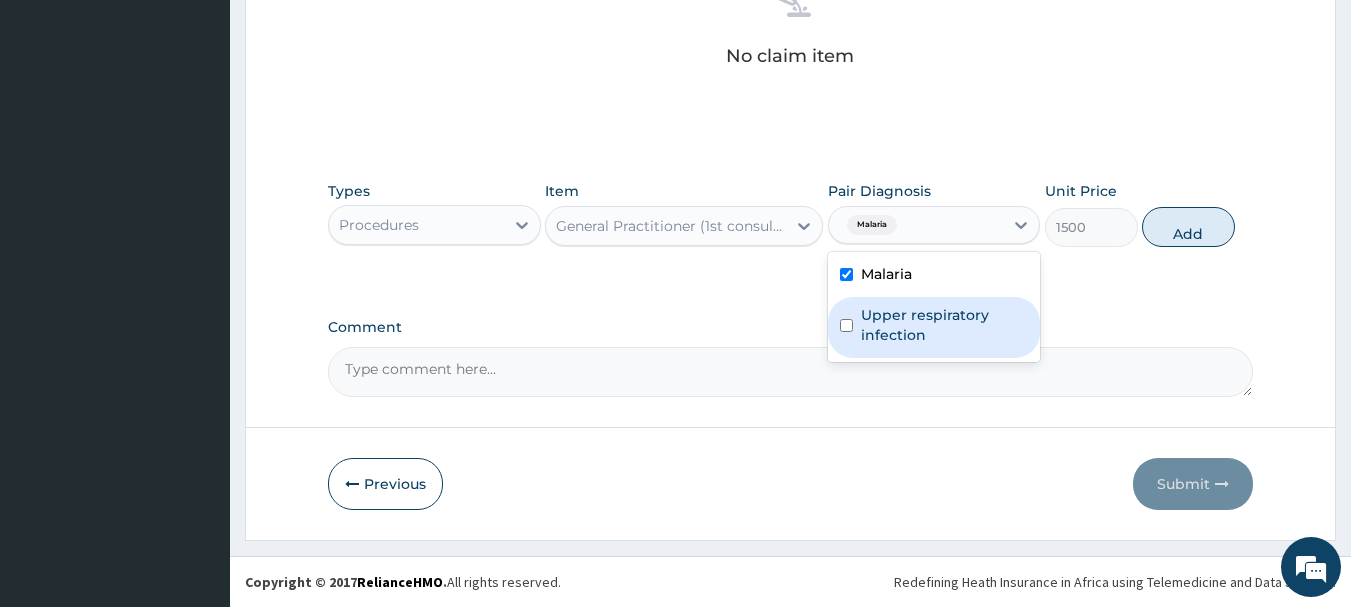click on "Upper respiratory infection" at bounding box center (934, 327) 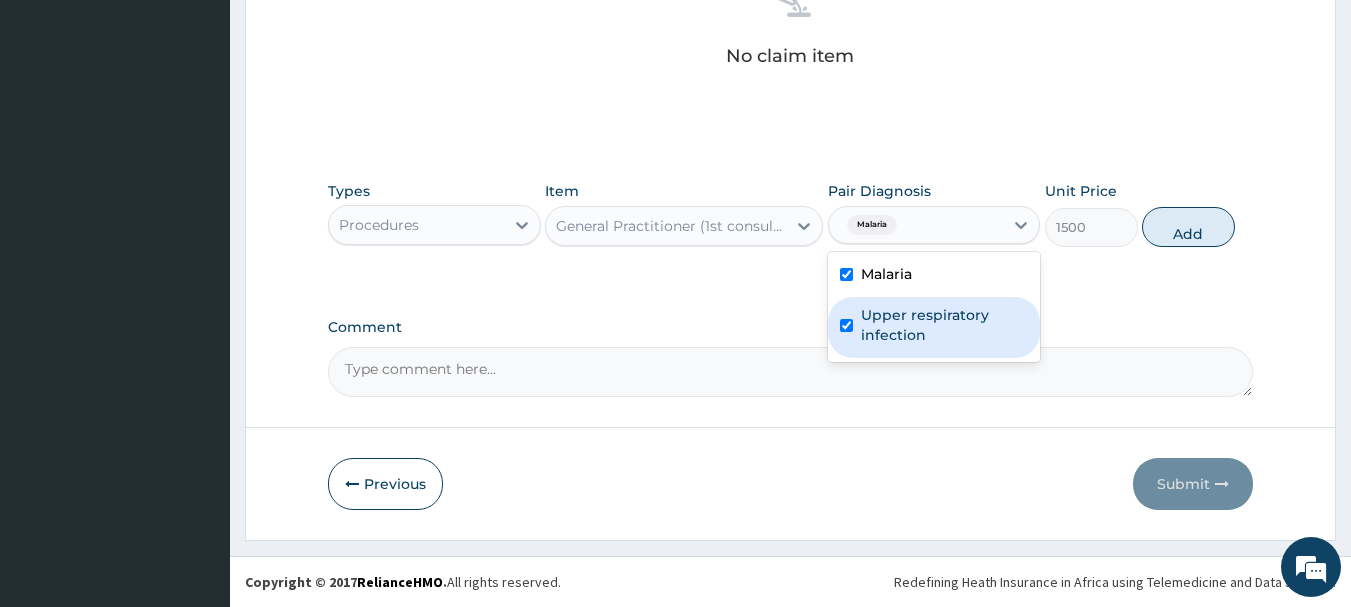 checkbox on "true" 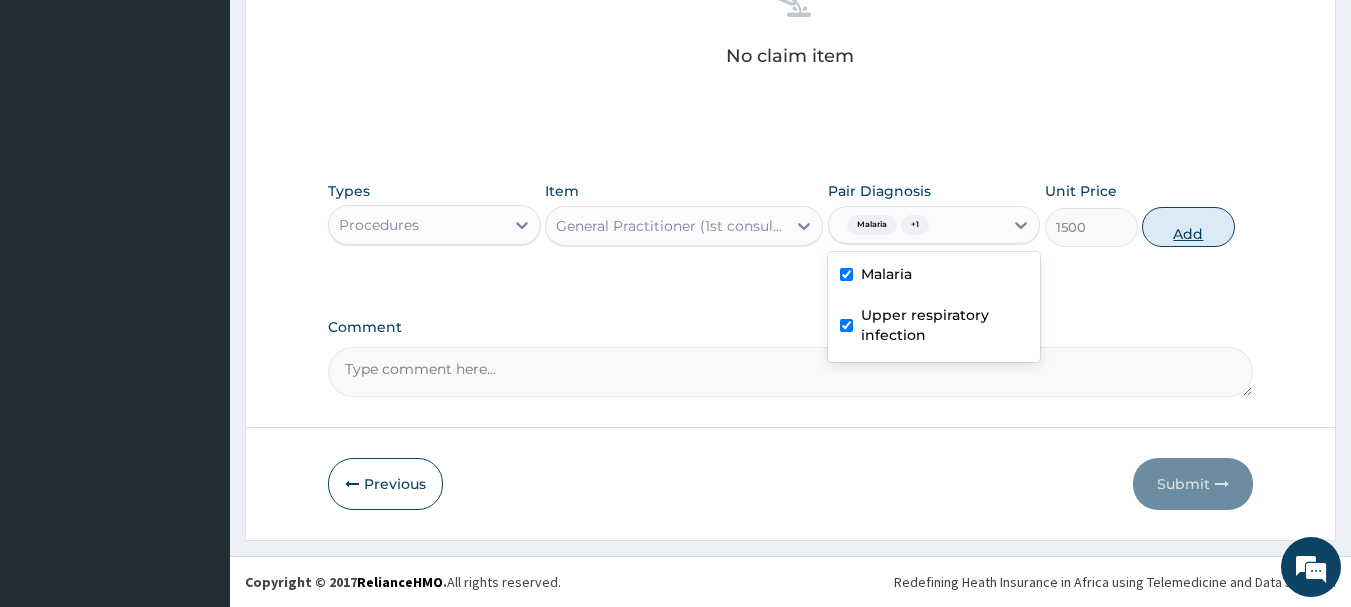 click on "Add" at bounding box center (1188, 227) 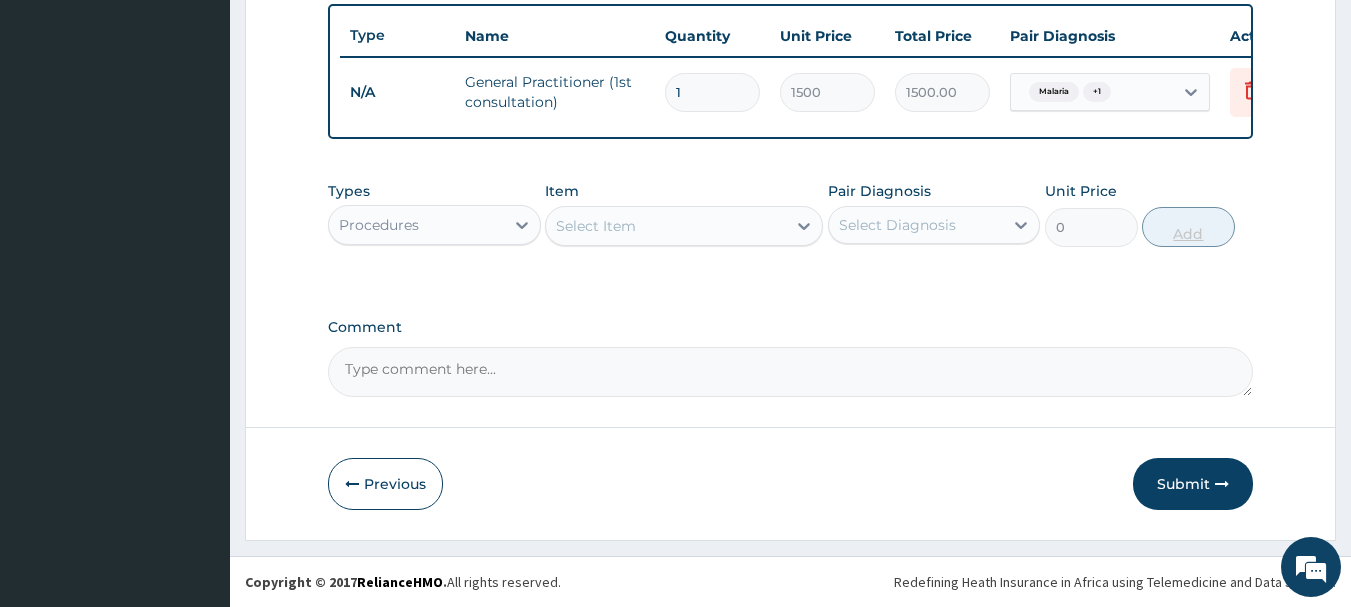 scroll, scrollTop: 755, scrollLeft: 0, axis: vertical 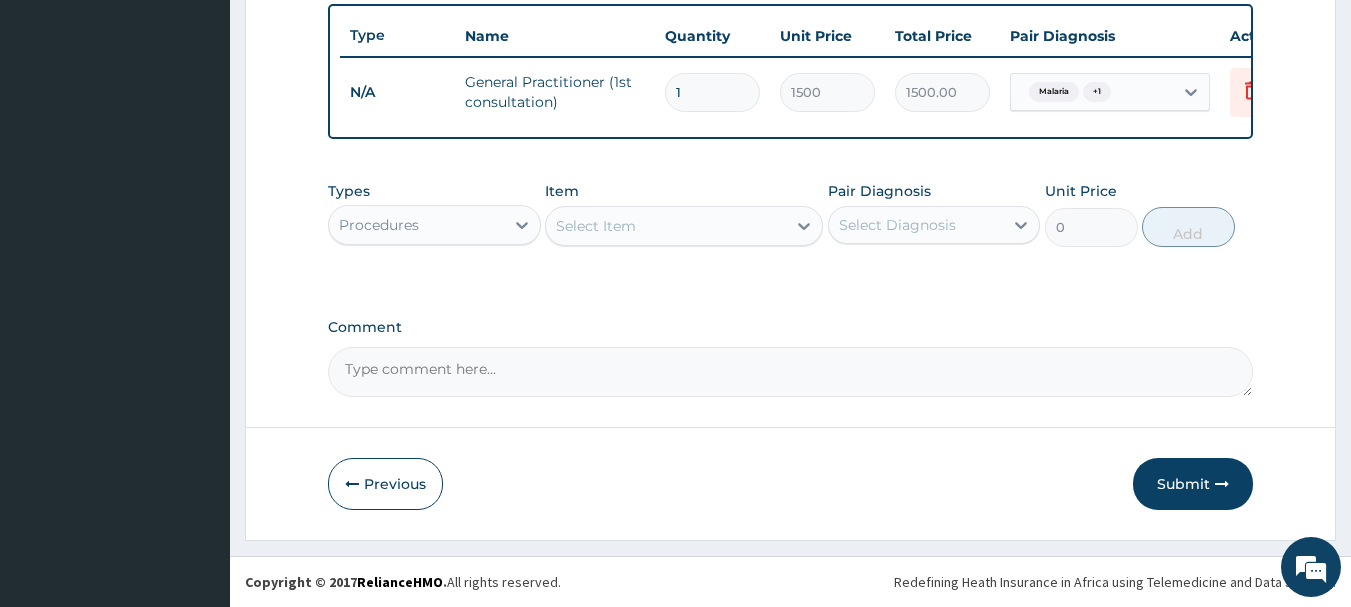 click on "Select Item" at bounding box center [666, 226] 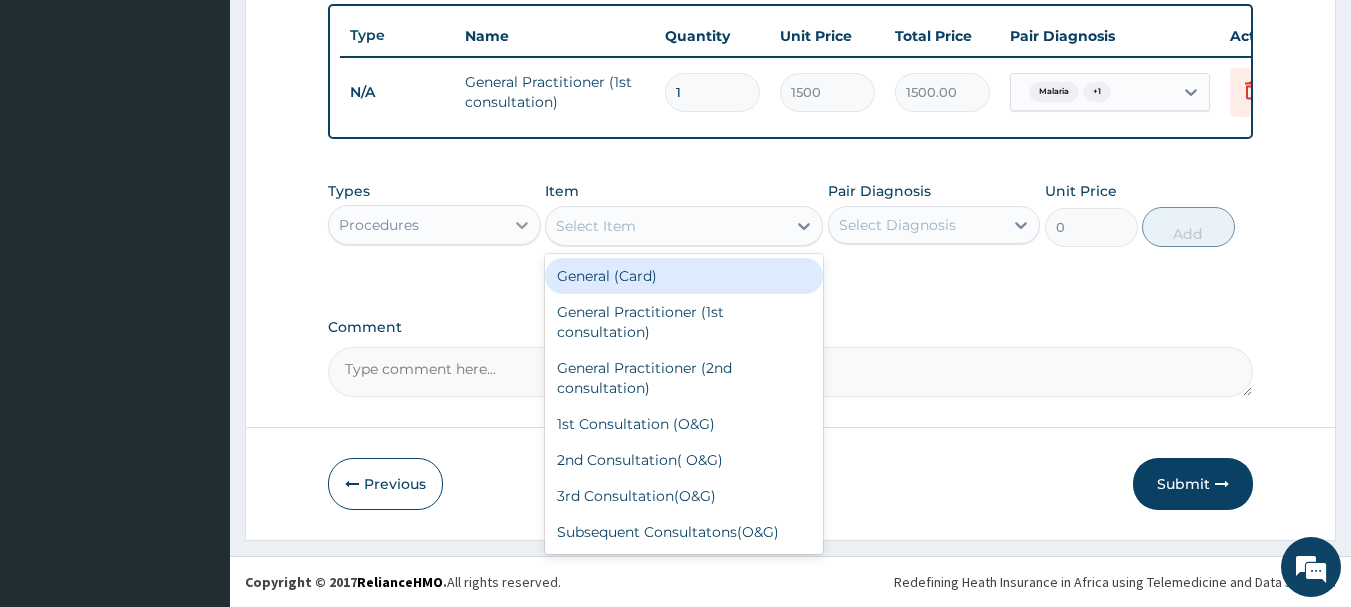 click at bounding box center [522, 225] 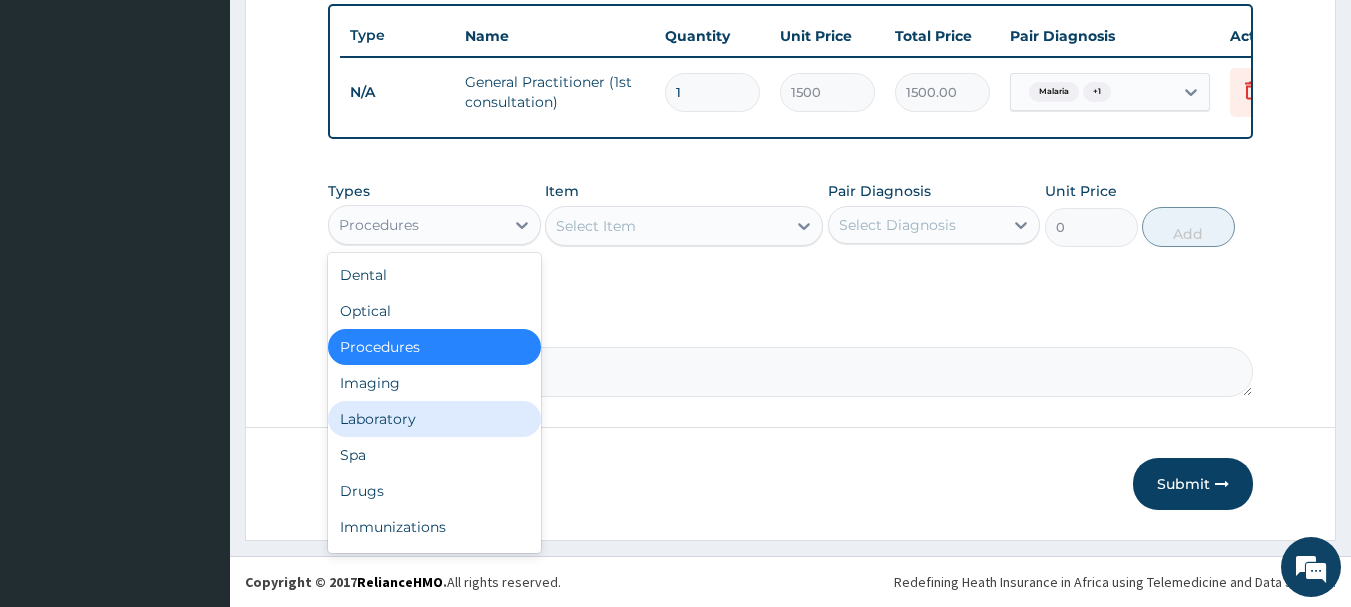 click on "Laboratory" at bounding box center [434, 419] 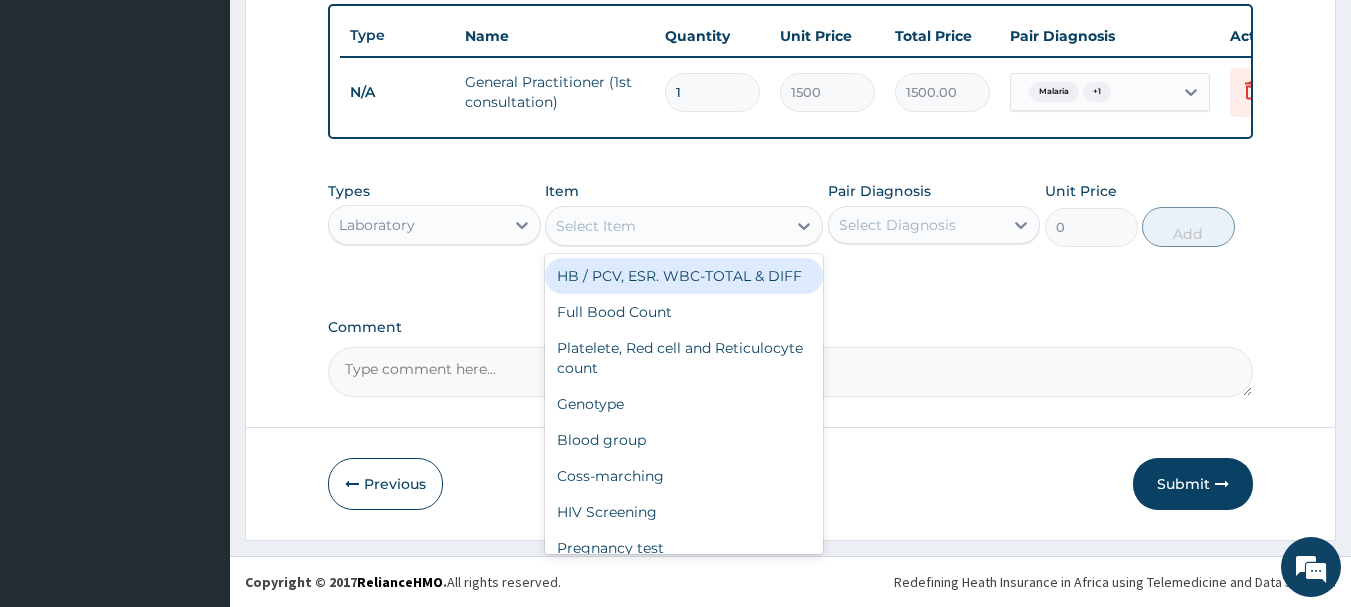 click on "Select Item" at bounding box center [666, 226] 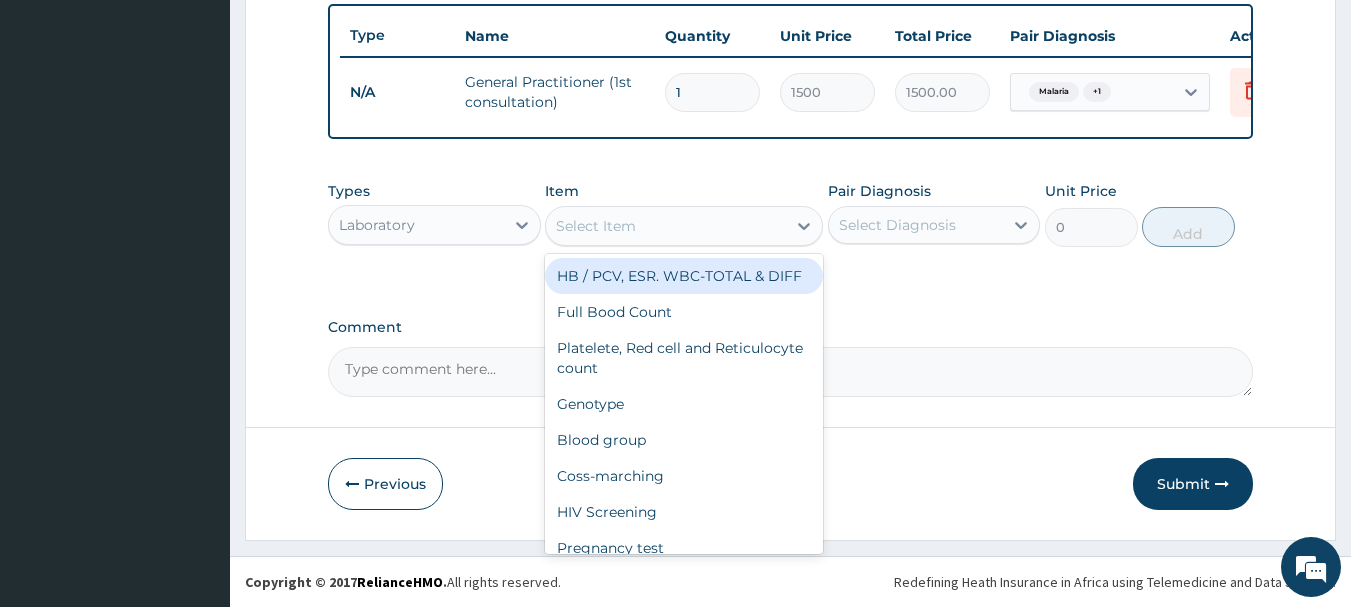 type on "M" 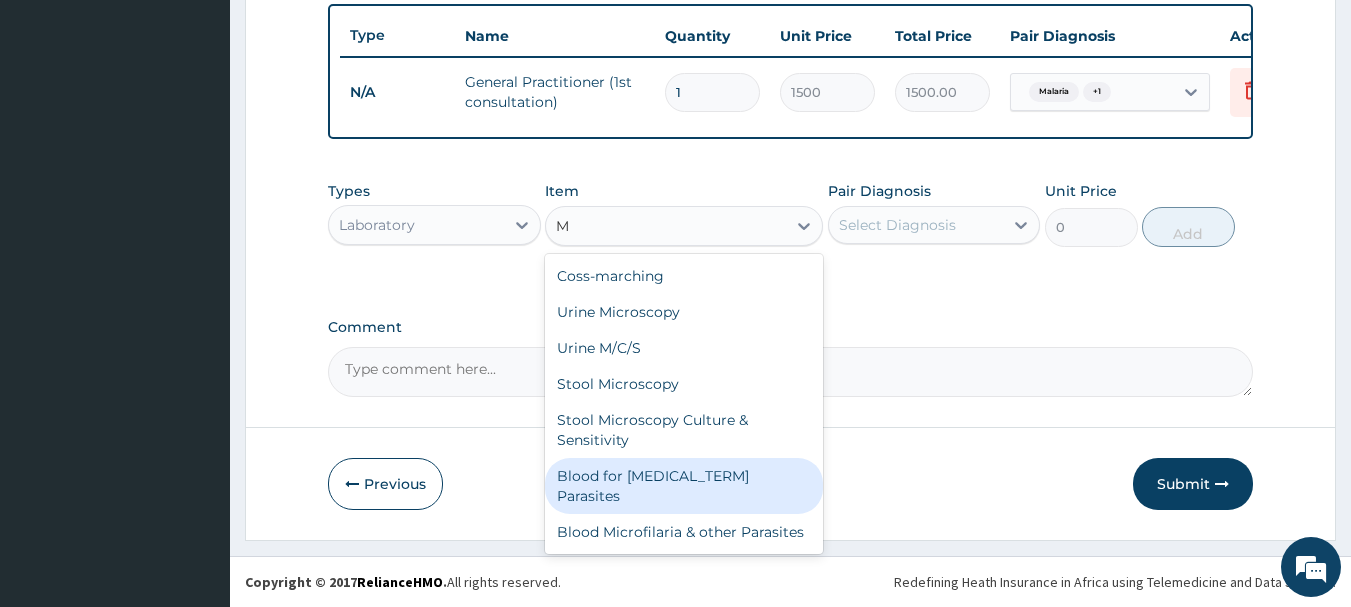 click on "Blood for Malaria Parasites" at bounding box center [684, 486] 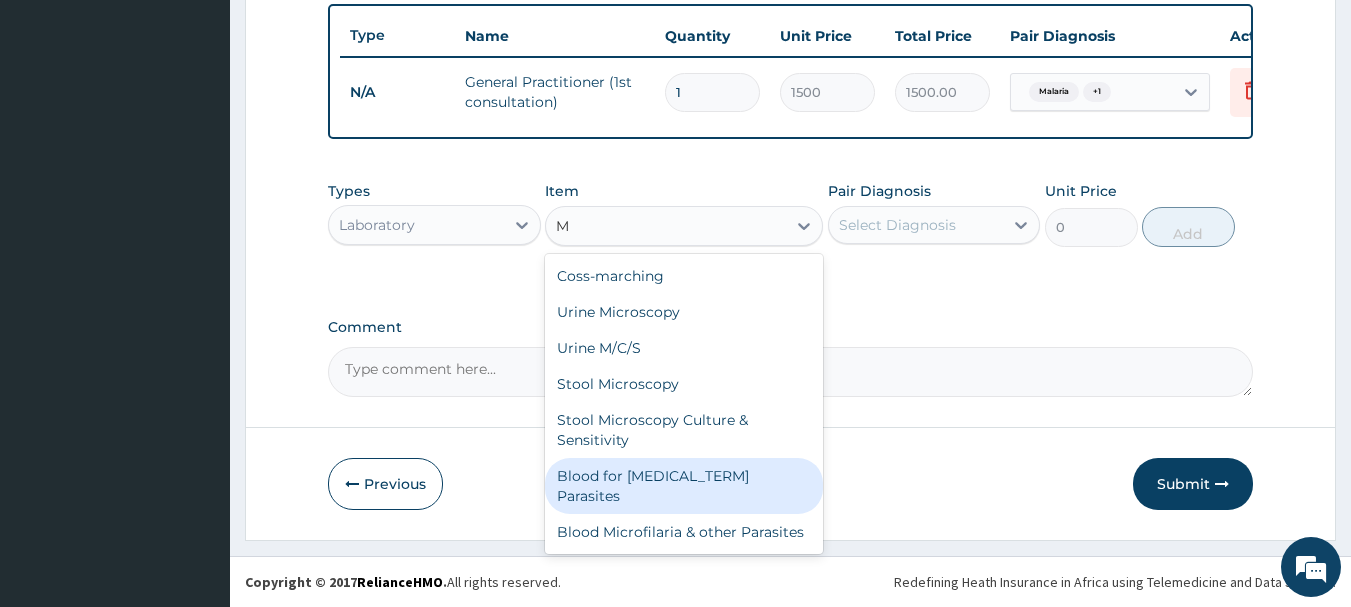 type 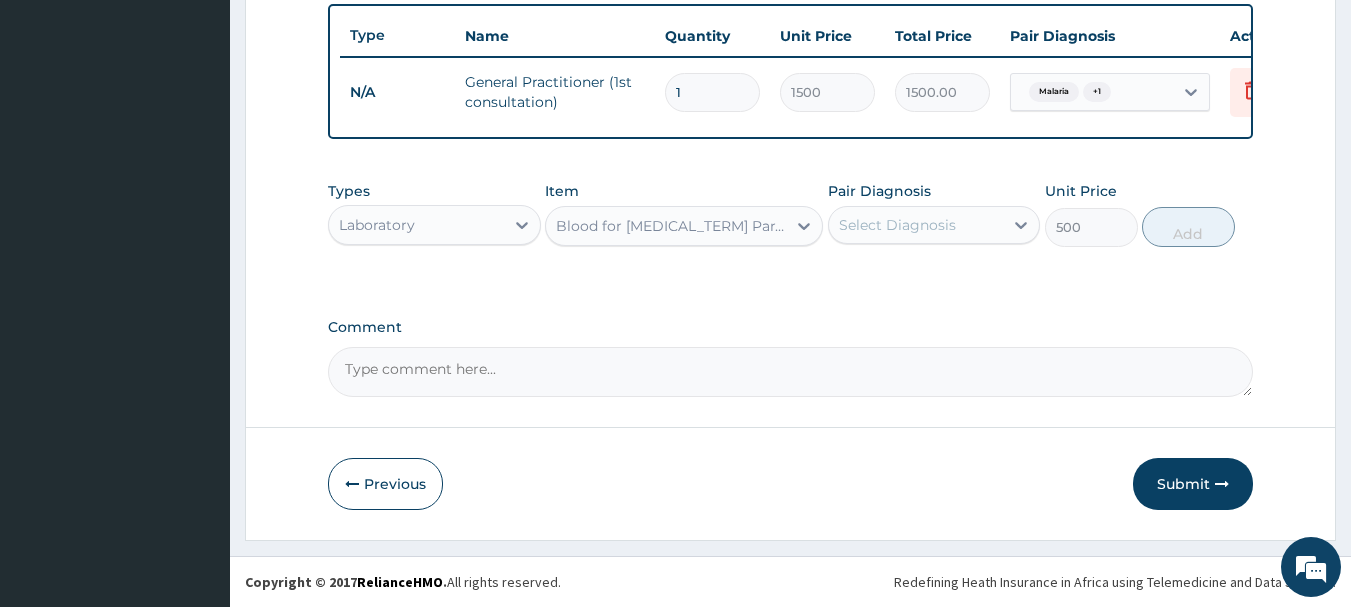 click on "Select Diagnosis" at bounding box center [916, 225] 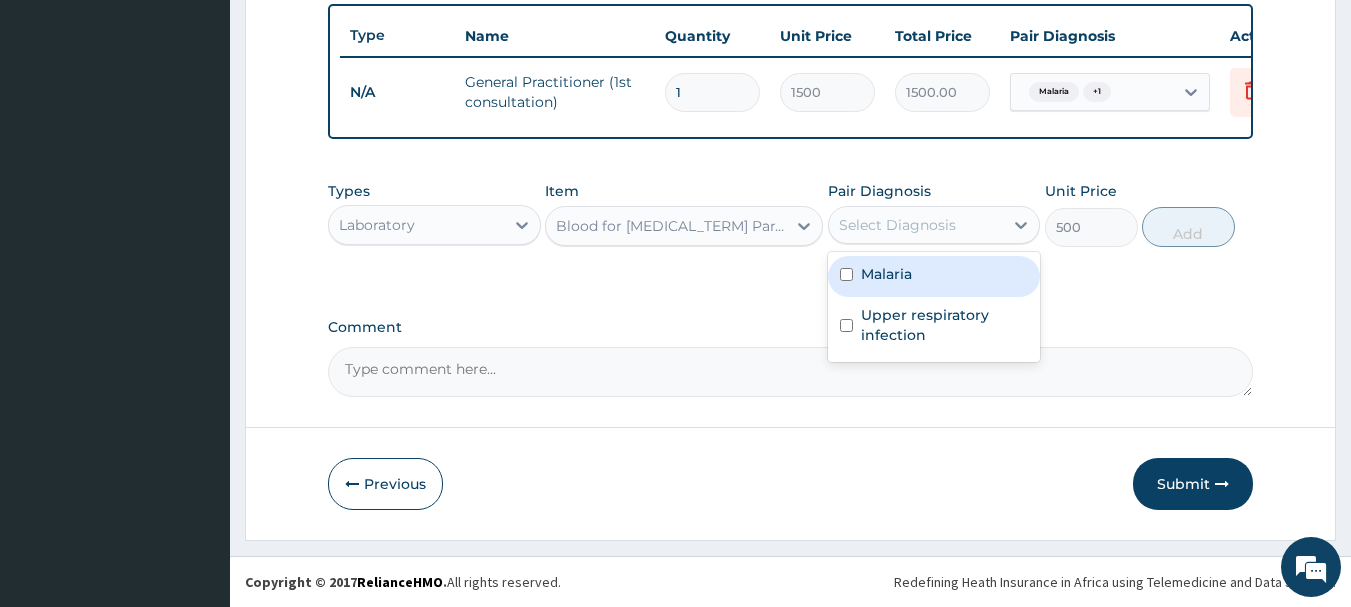 click on "Malaria" at bounding box center [934, 276] 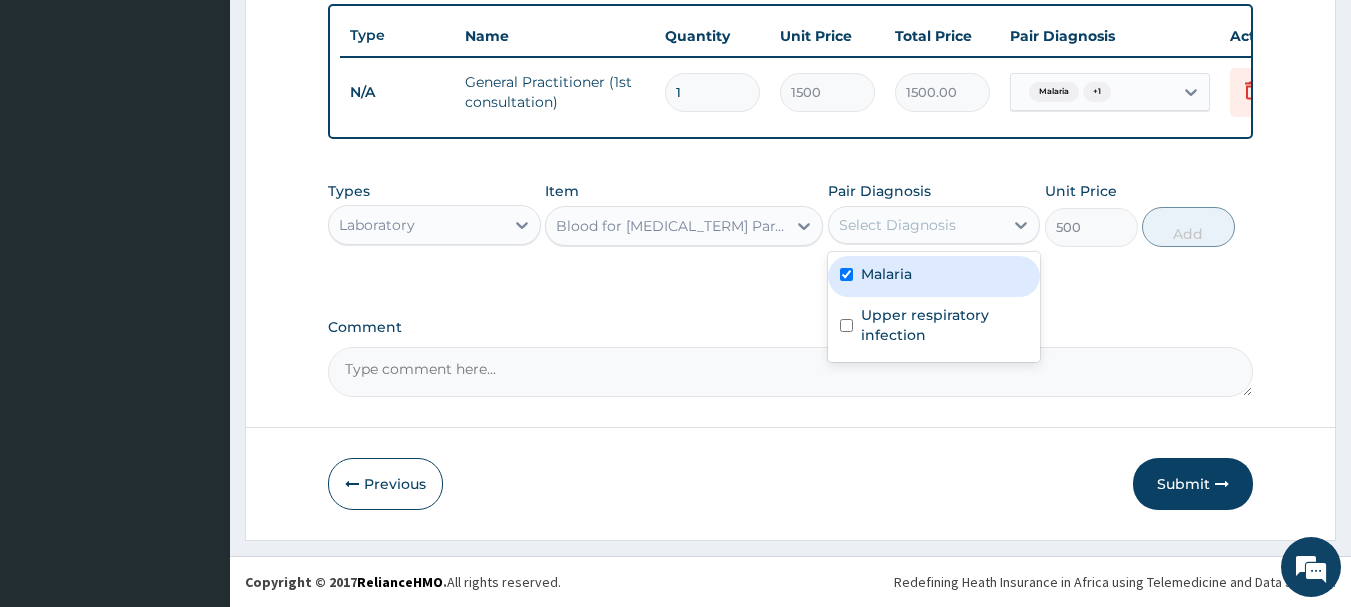 checkbox on "true" 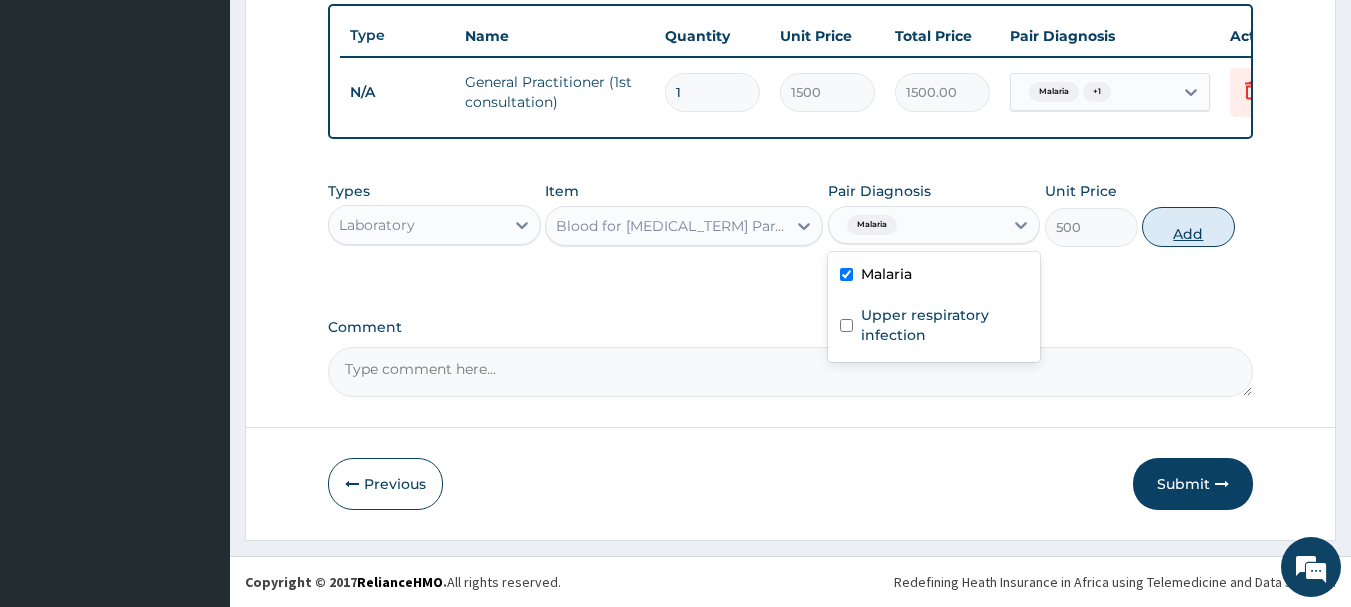 click on "Add" at bounding box center [1188, 227] 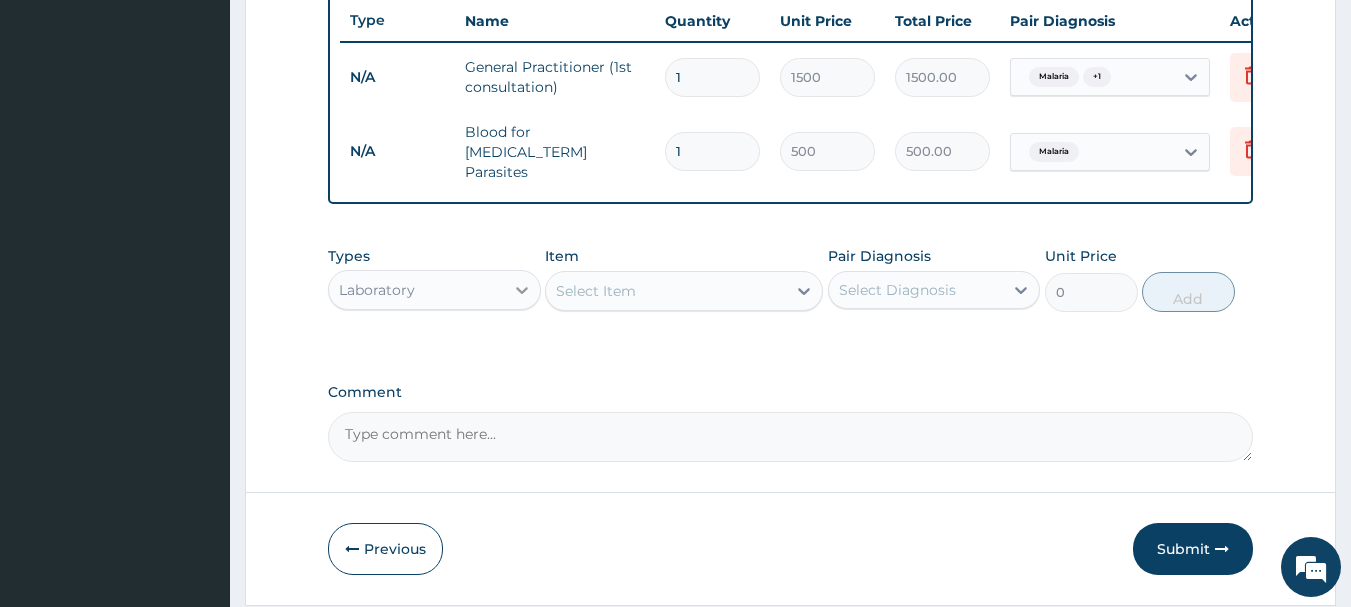 click 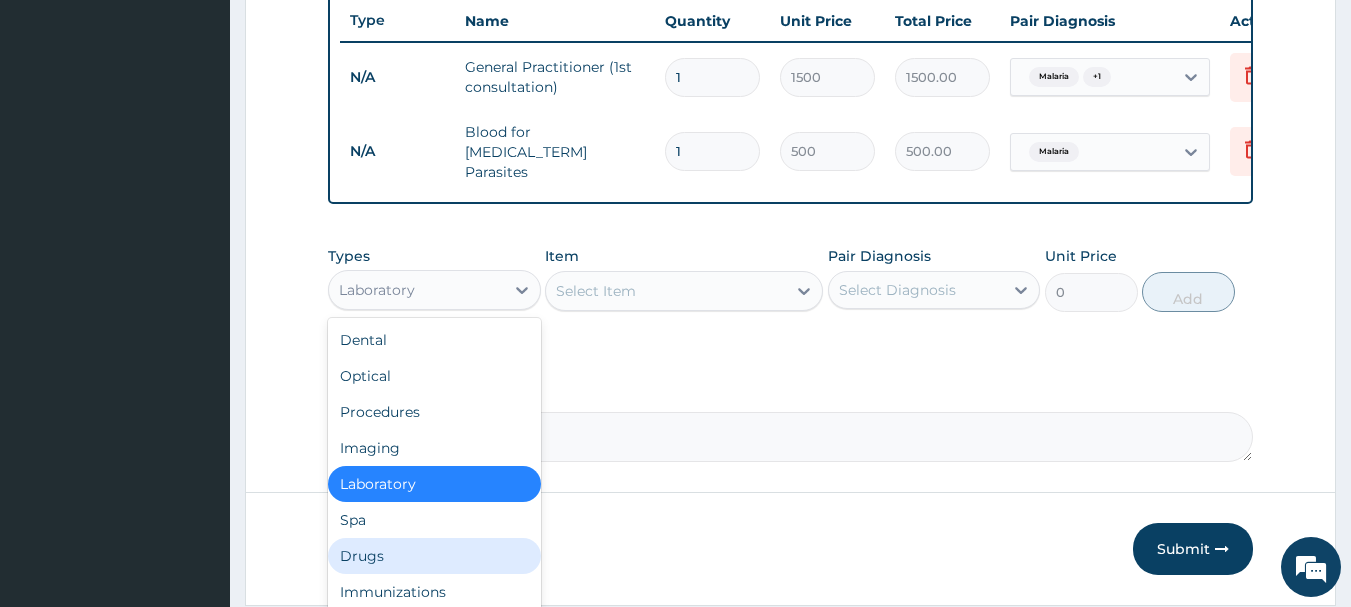 click on "Drugs" at bounding box center (434, 556) 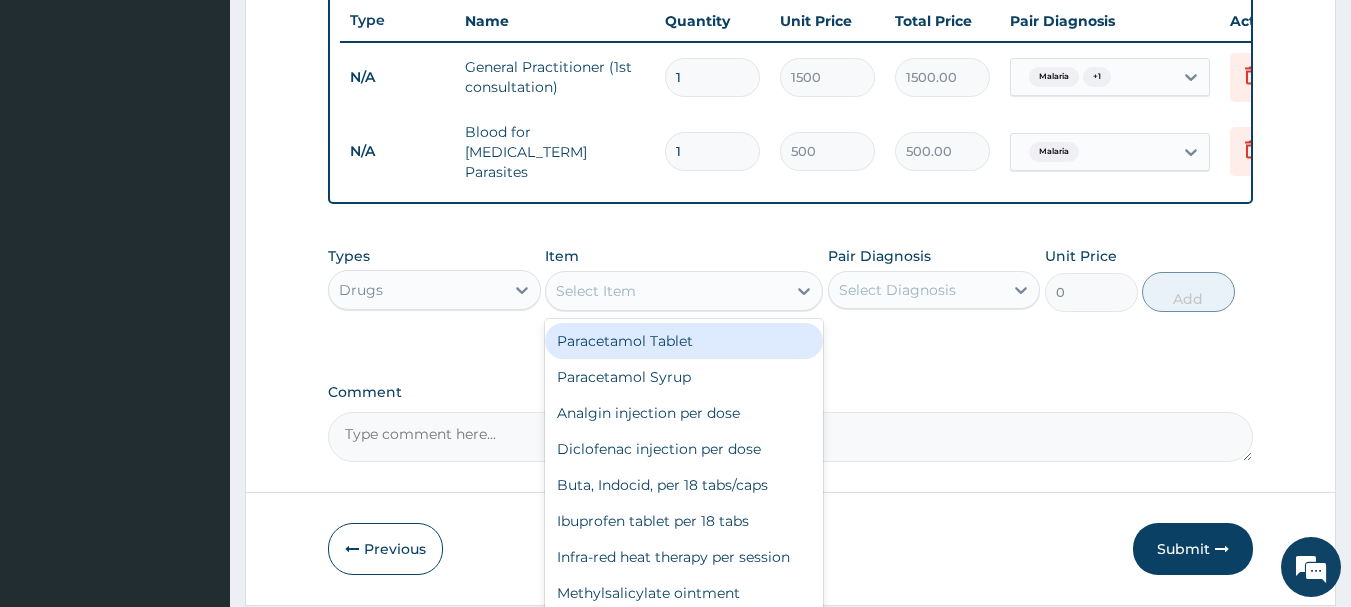 click on "Select Item" at bounding box center (666, 291) 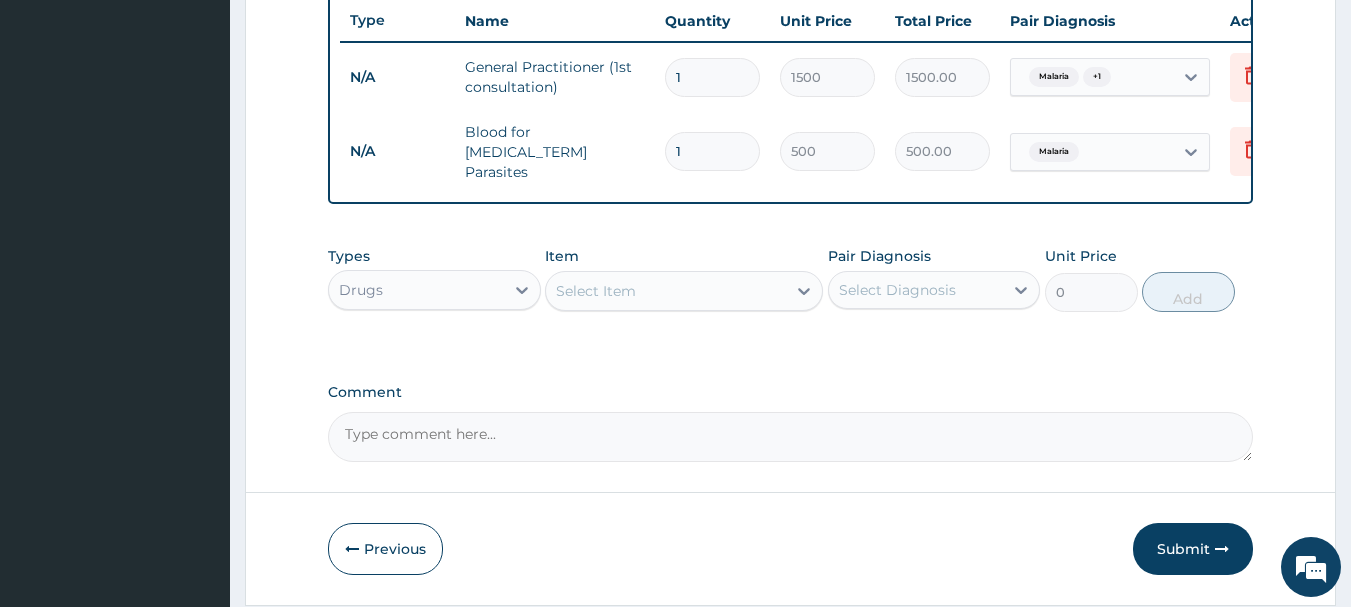 click on "Select Item" at bounding box center (666, 291) 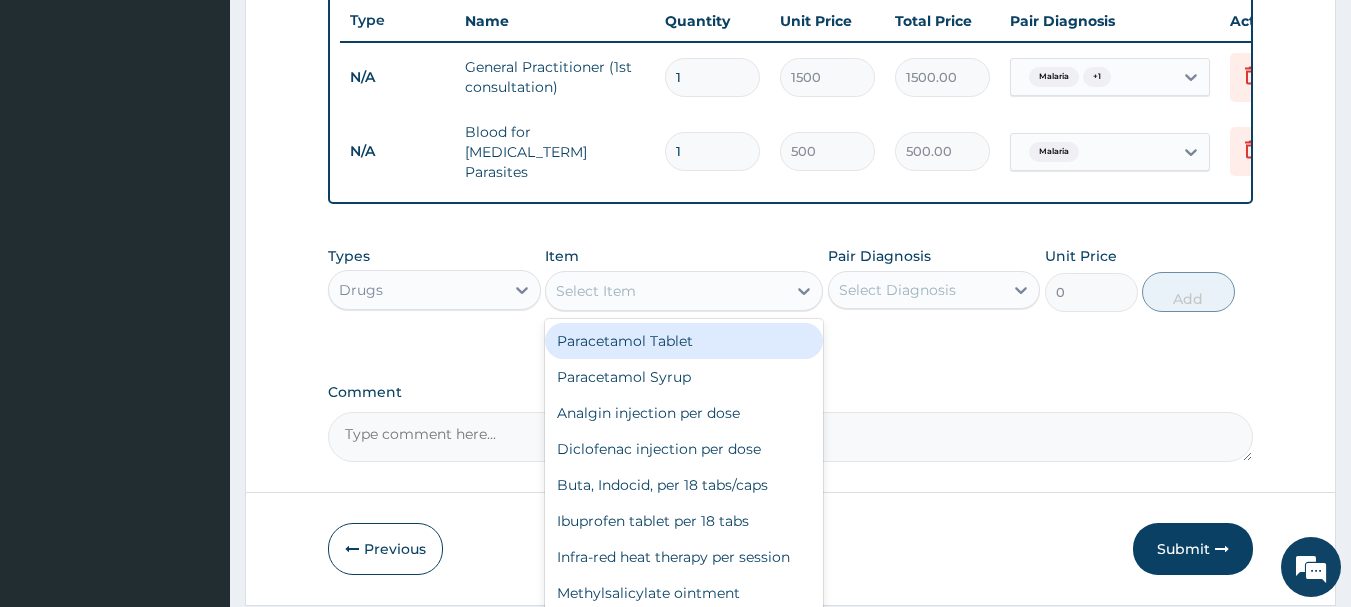 click on "Select Item" at bounding box center (666, 291) 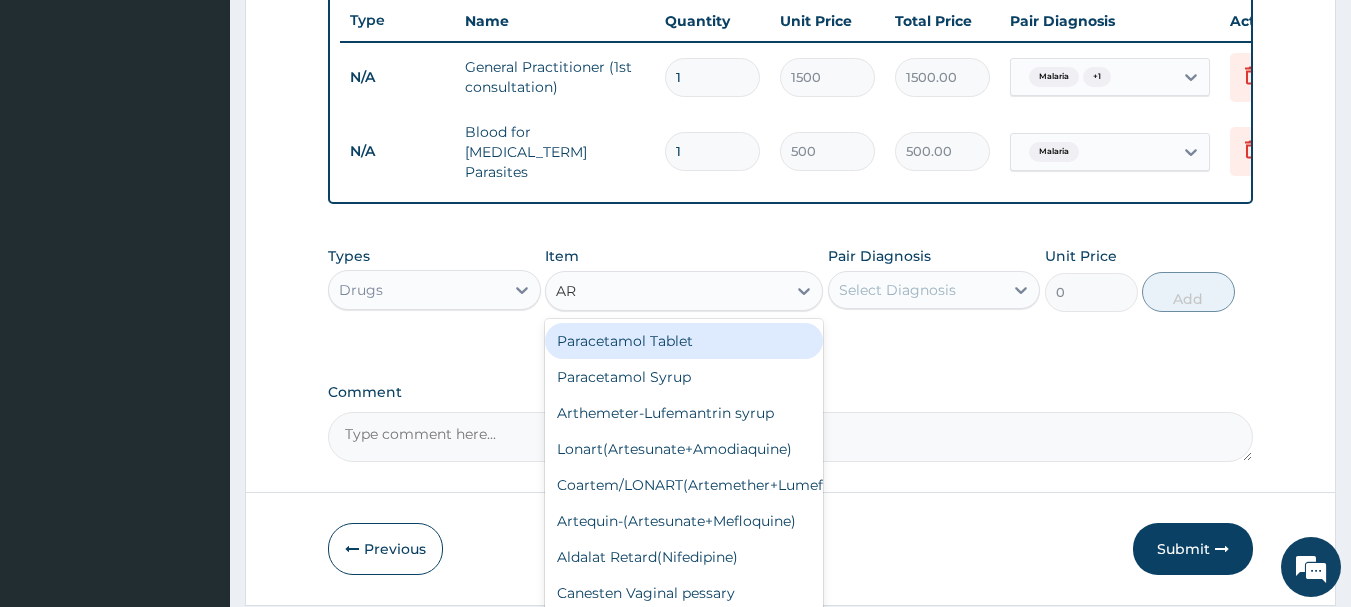 type on "ART" 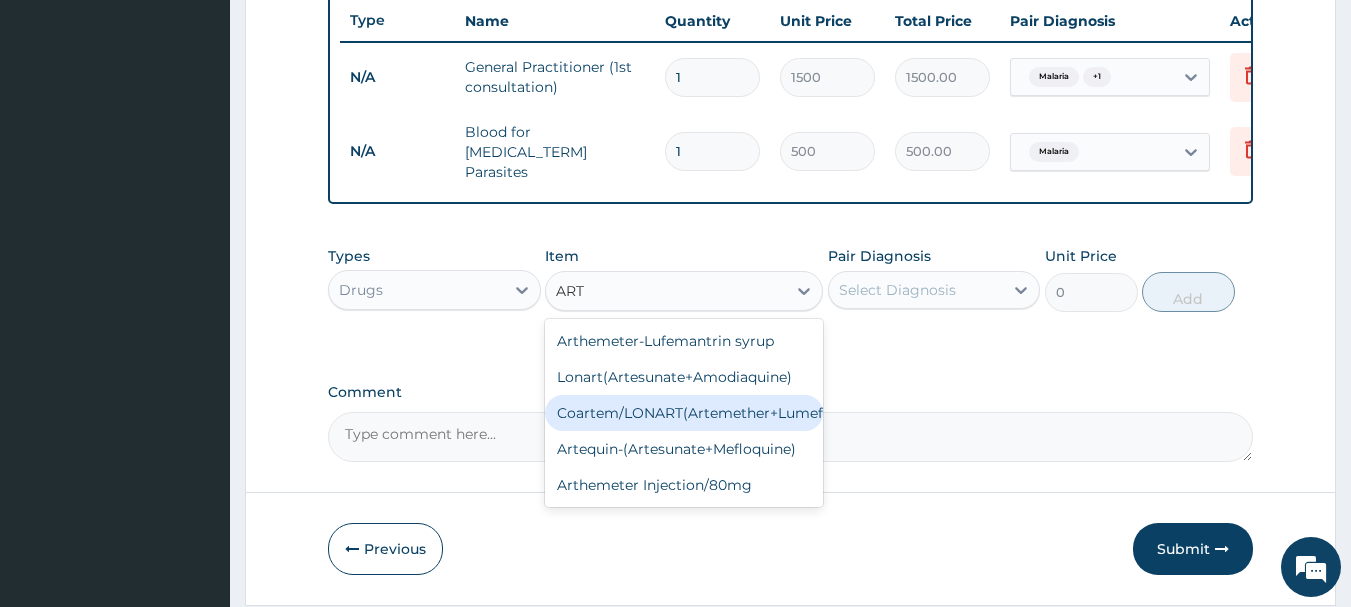 click on "Coartem/LONART(Artemether+Lumefantrin)" at bounding box center (684, 413) 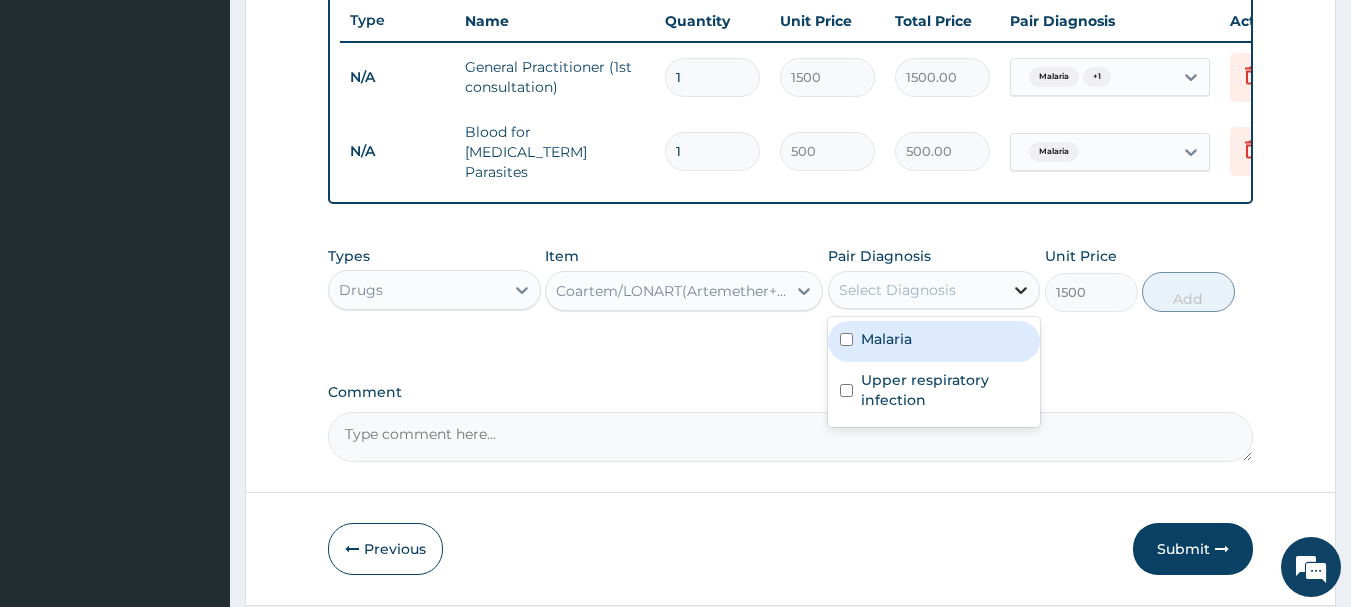 click 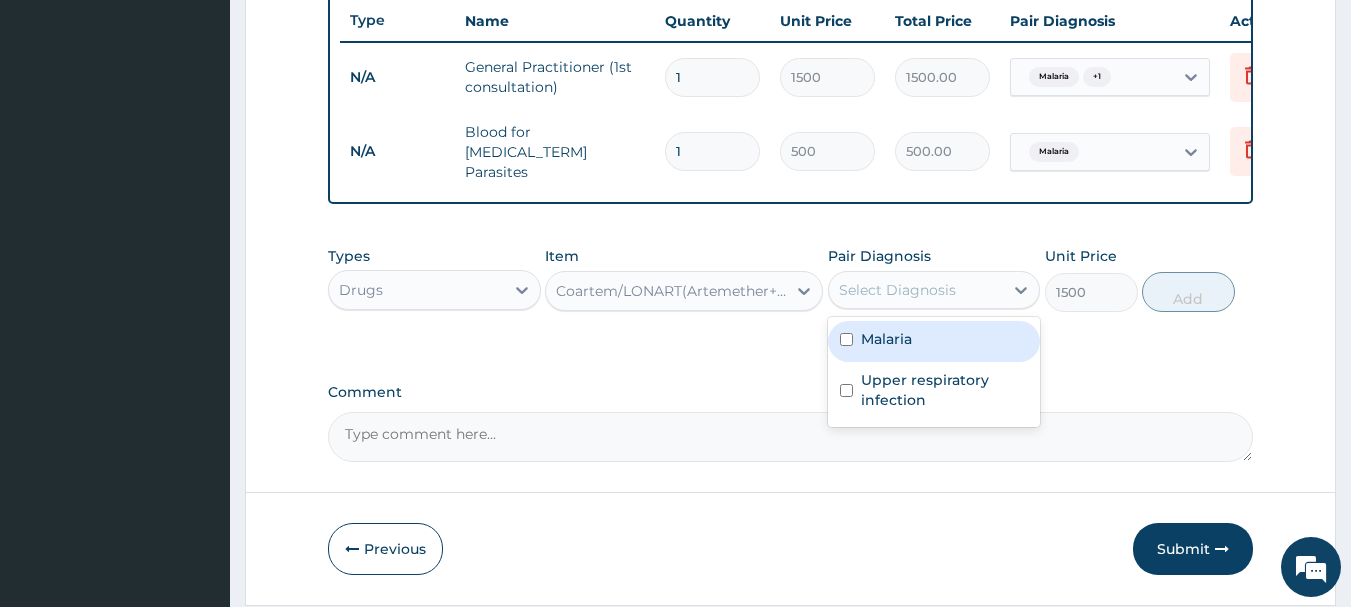 click at bounding box center [846, 339] 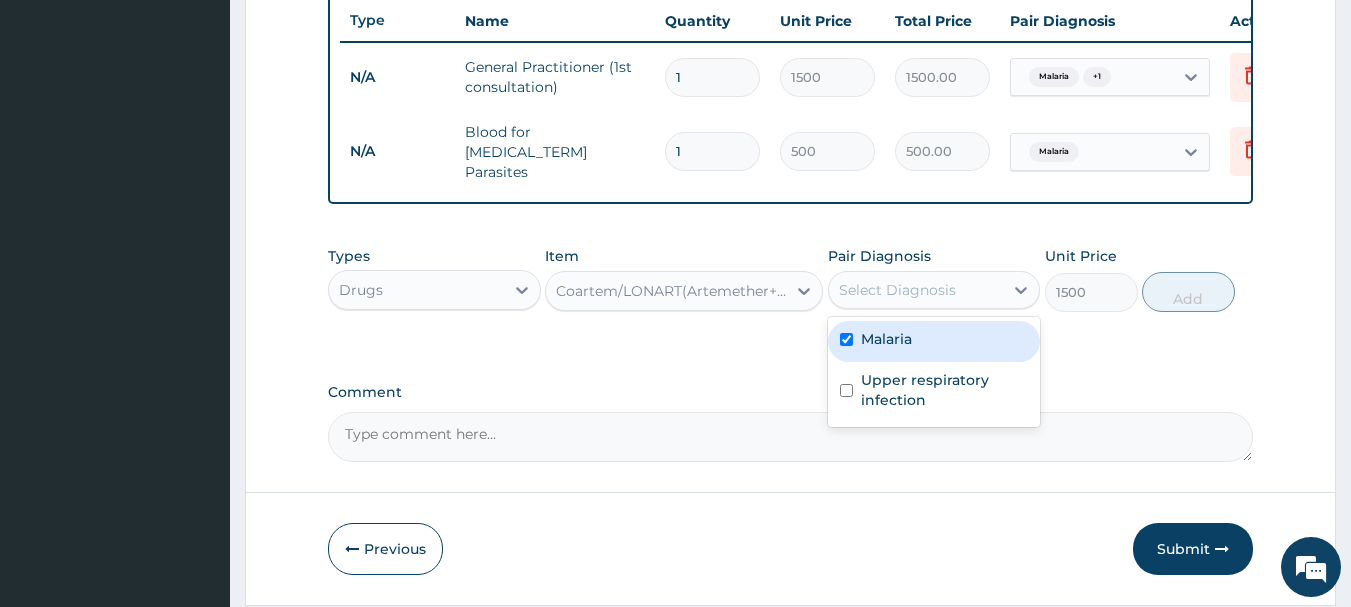 checkbox on "true" 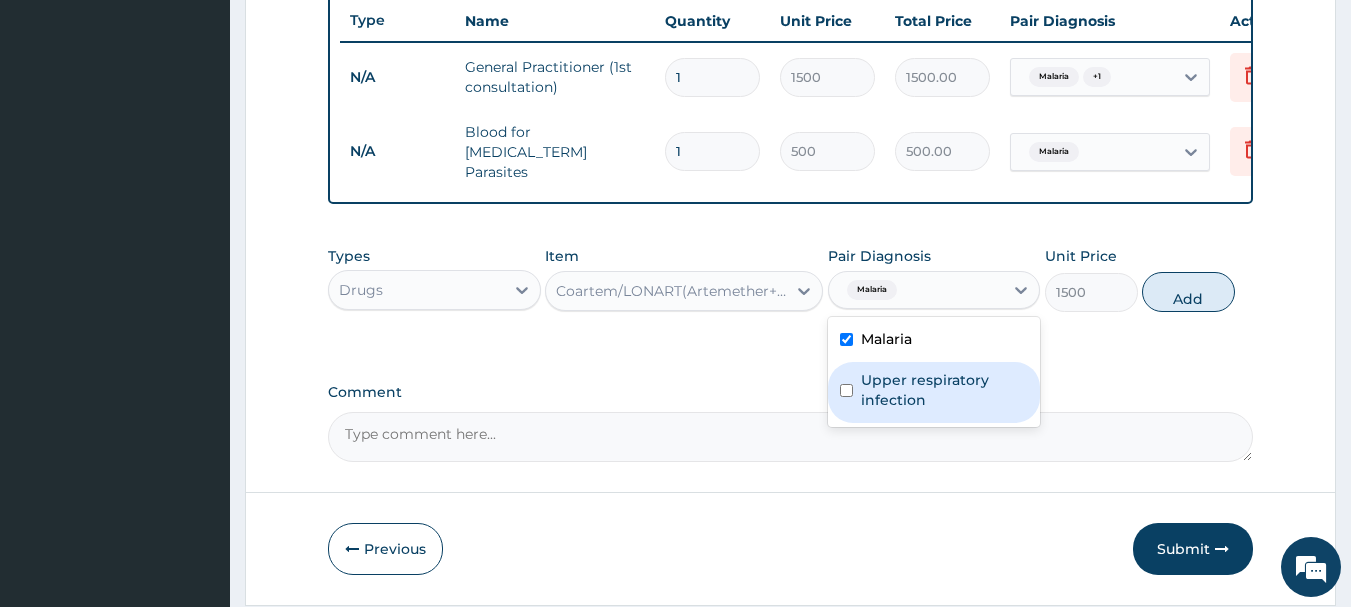 click at bounding box center (846, 390) 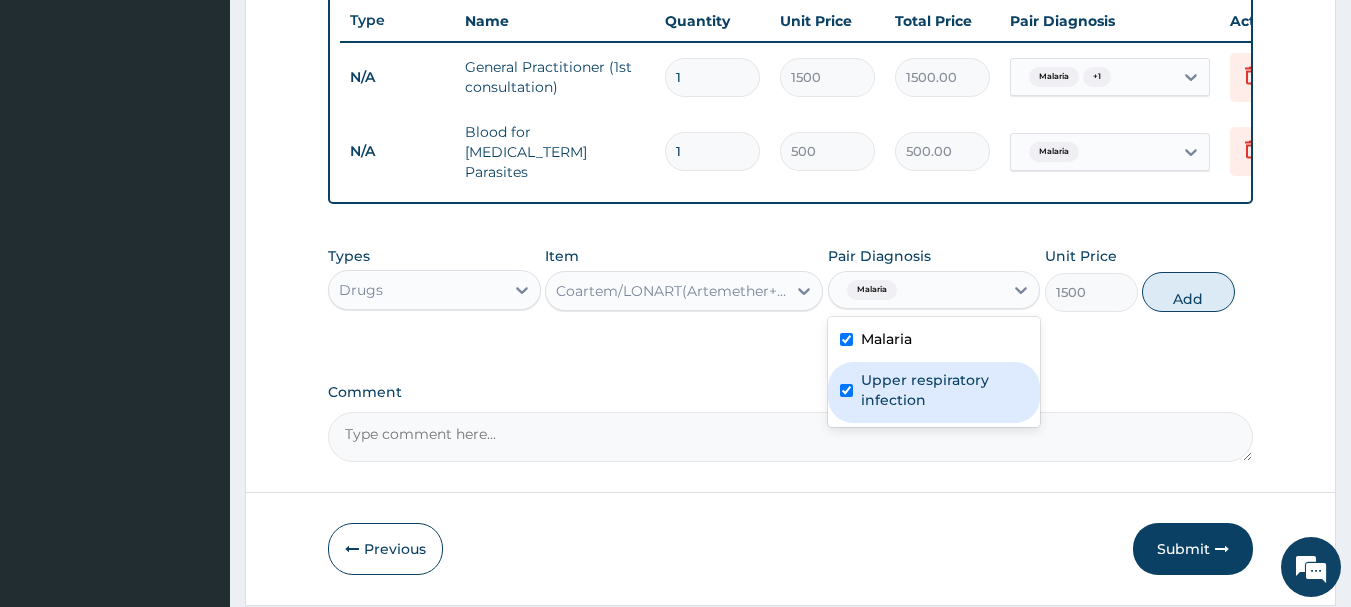 checkbox on "true" 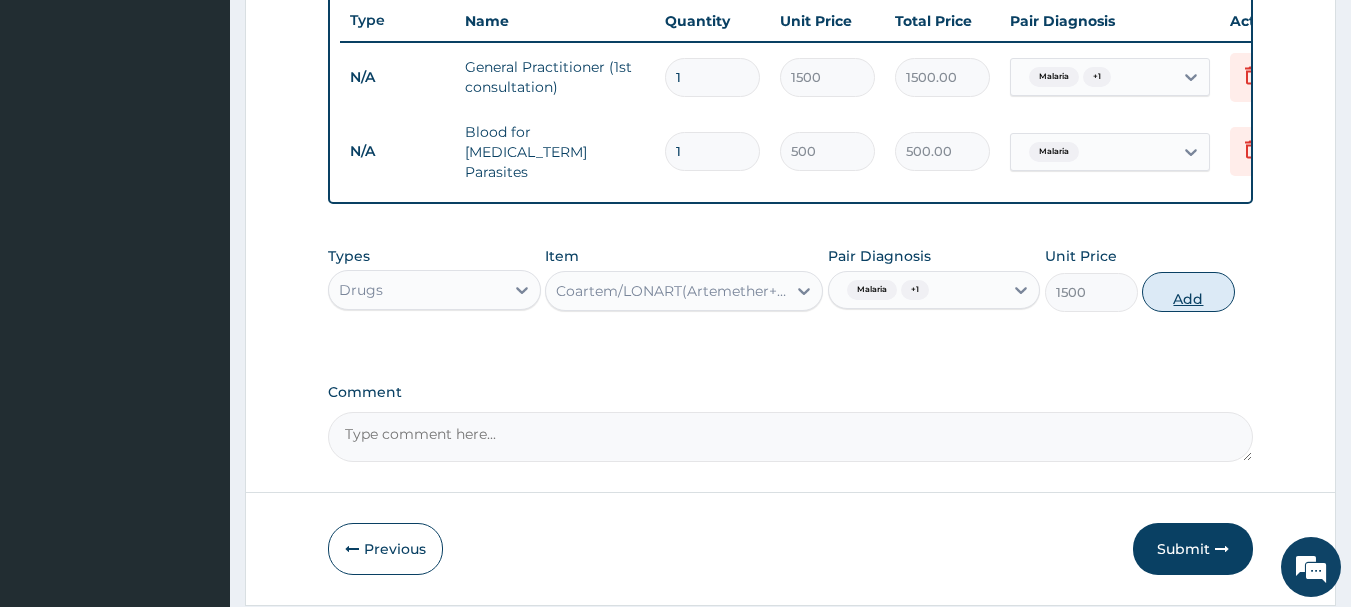 click on "Add" at bounding box center (1188, 292) 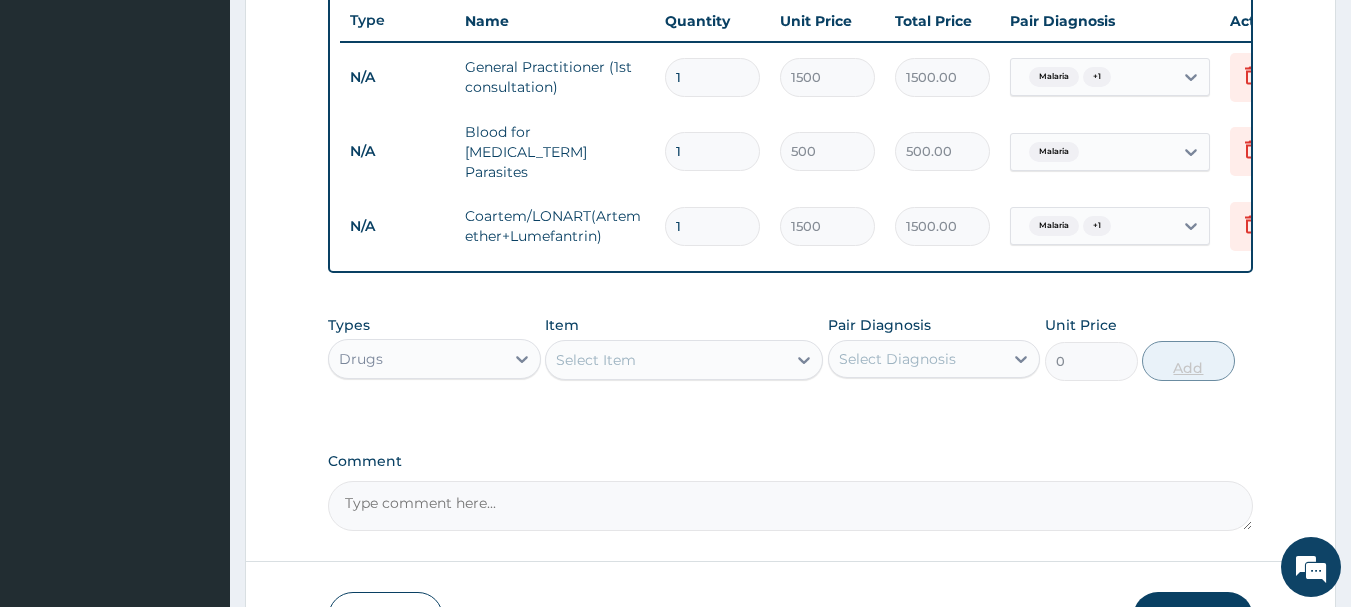 type 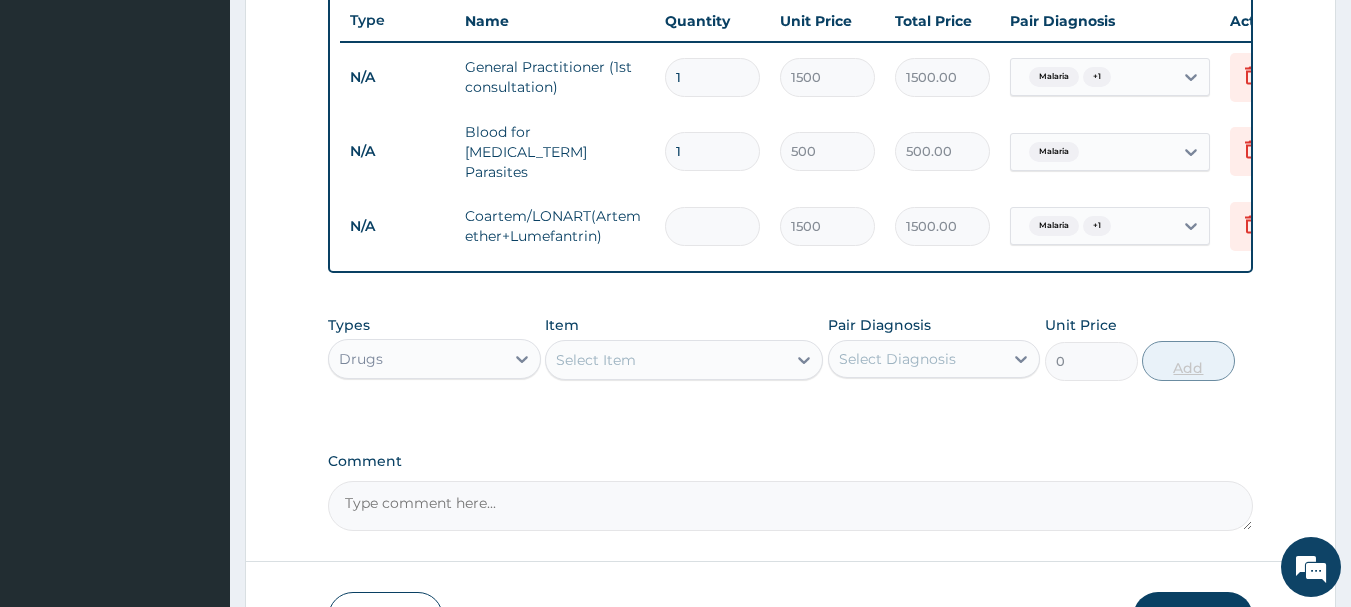 type on "0.00" 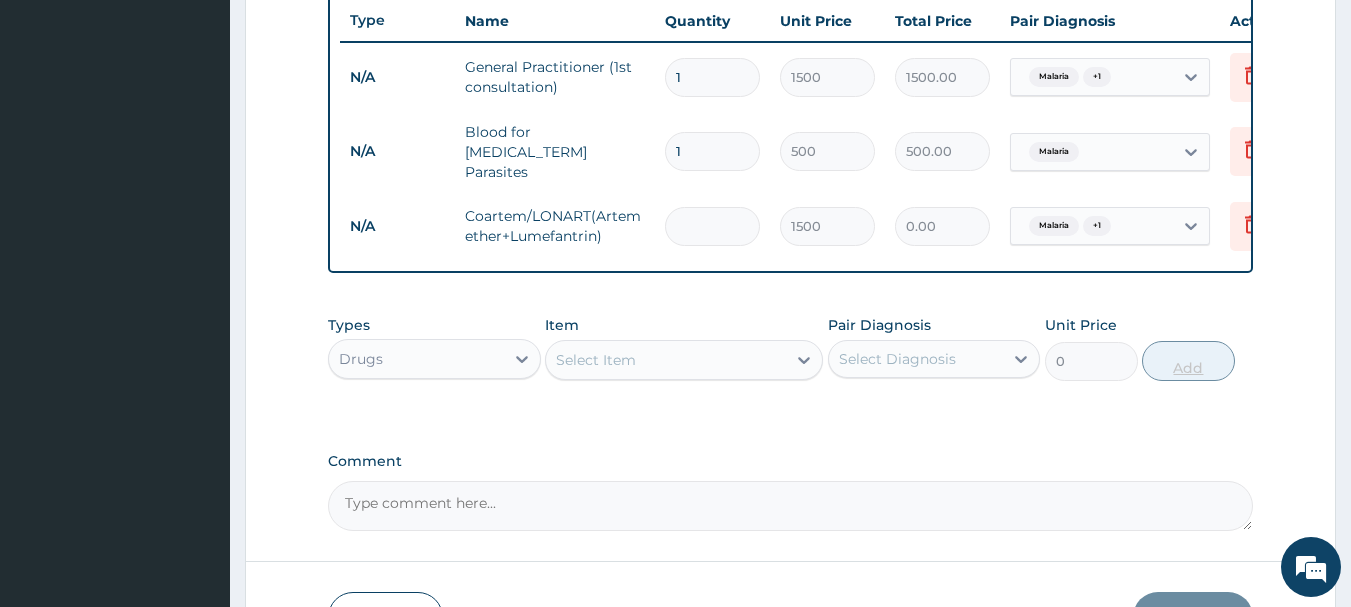 type on "6" 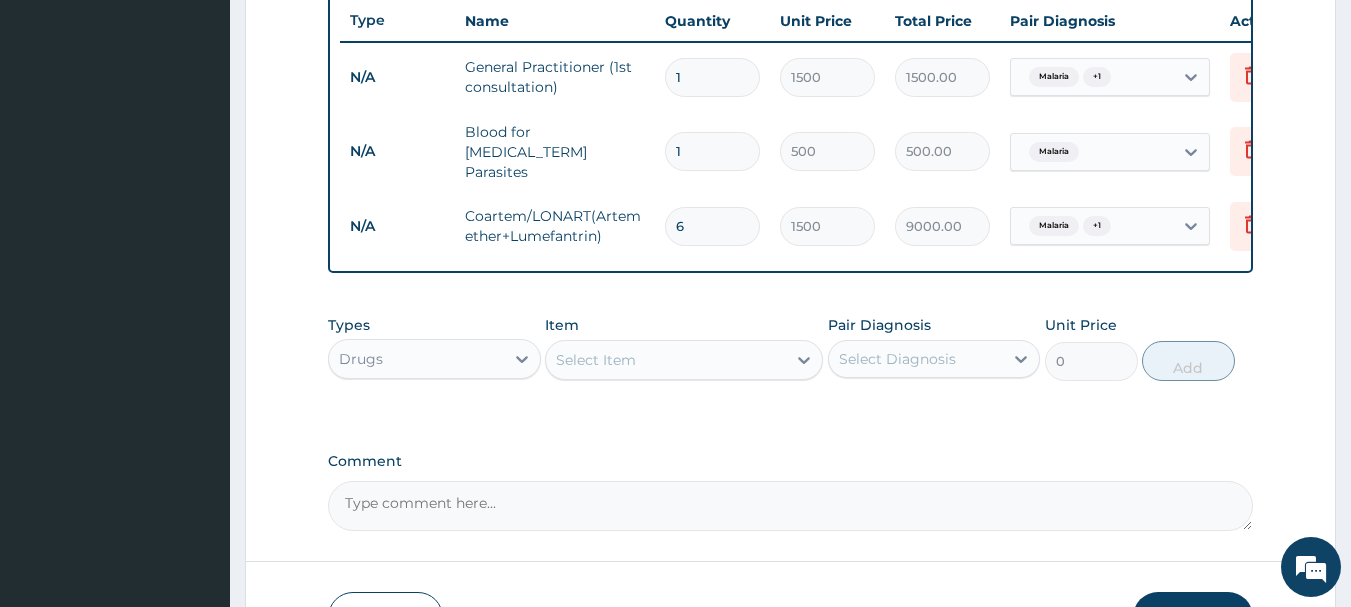 type on "6" 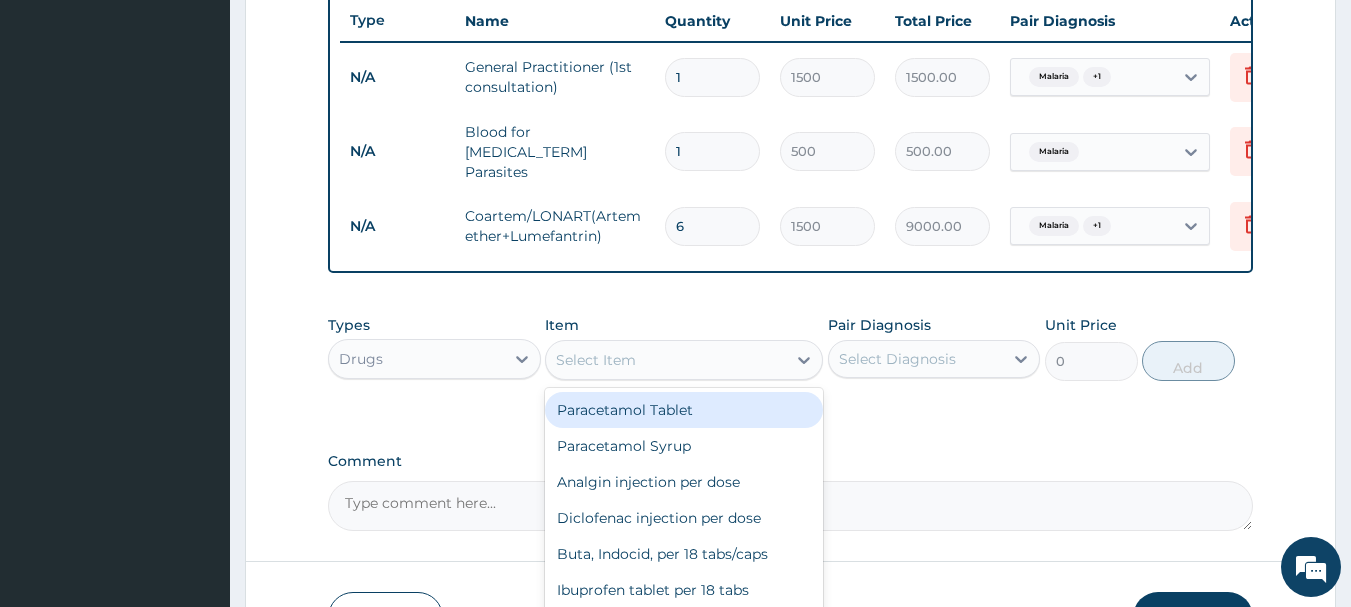 click on "Paracetamol Tablet" at bounding box center [684, 410] 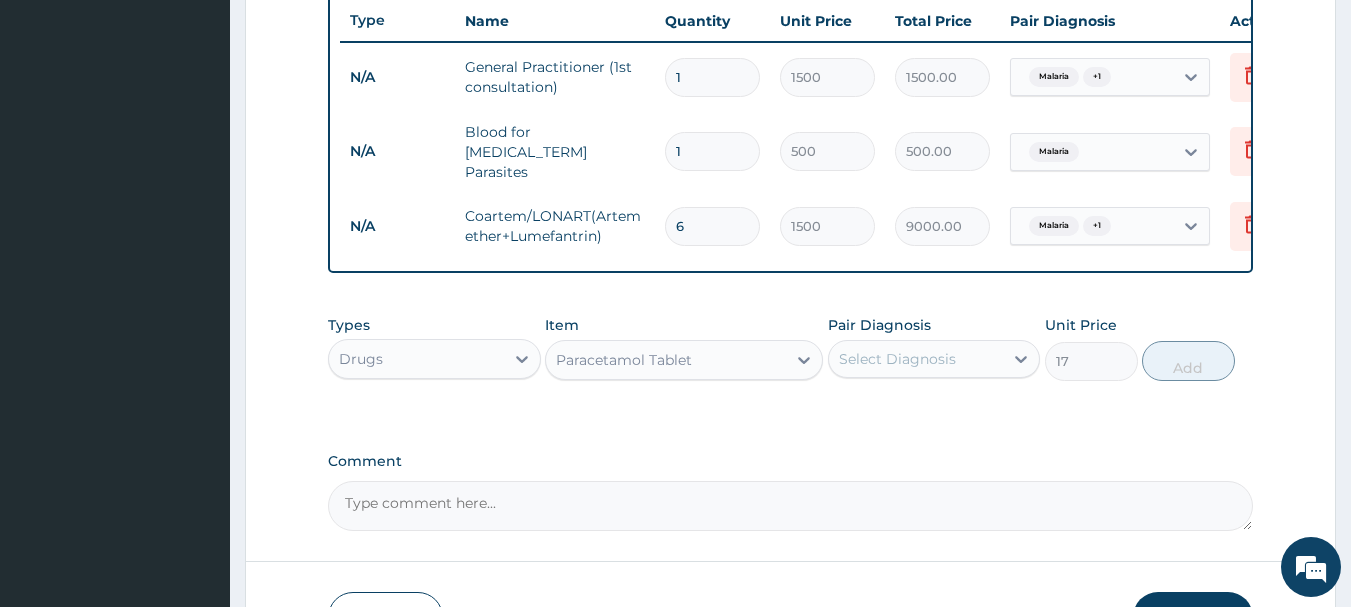 click on "Select Diagnosis" at bounding box center [916, 359] 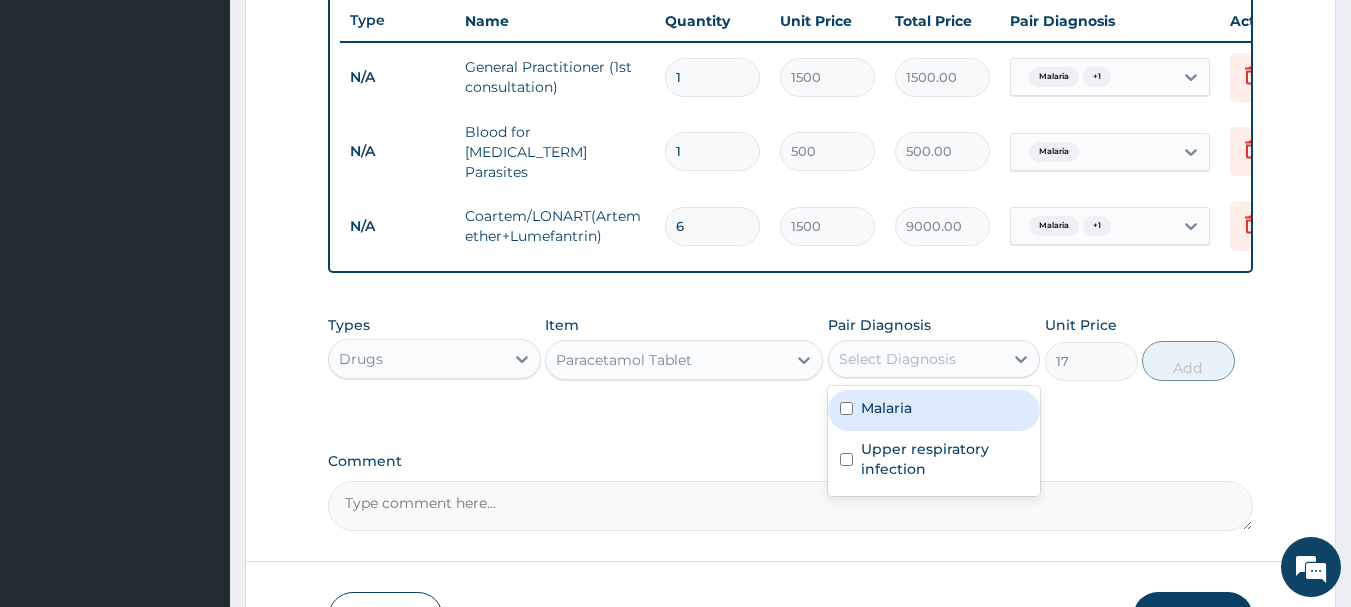 click at bounding box center [846, 408] 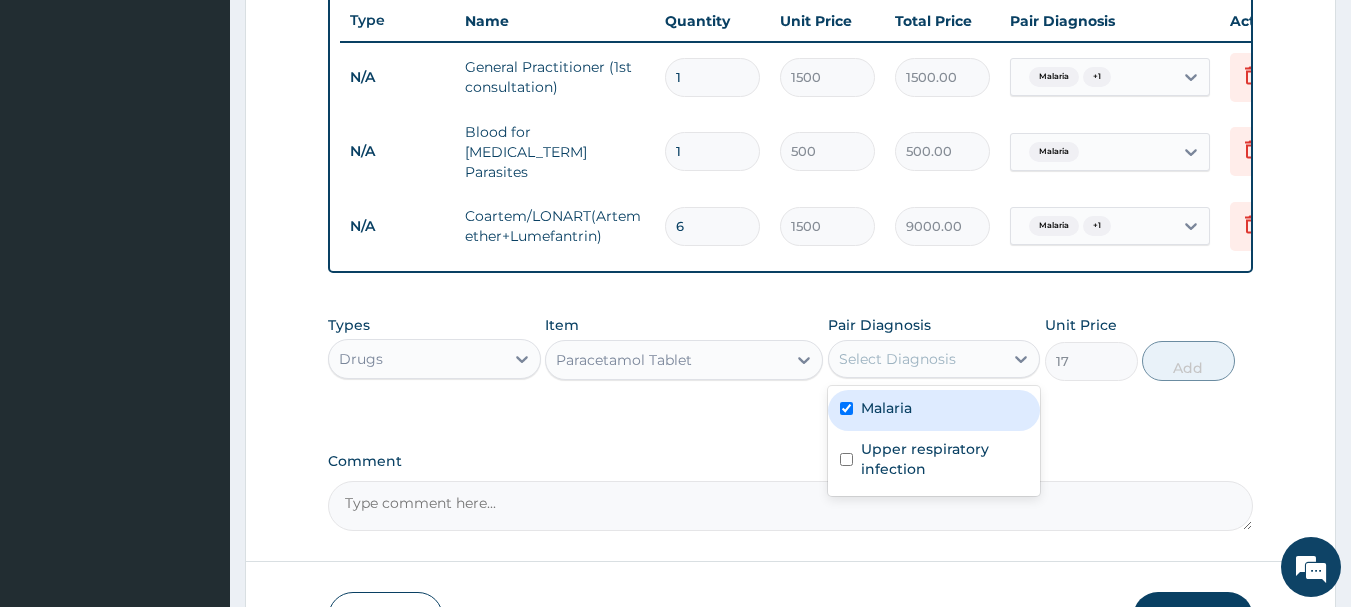 checkbox on "true" 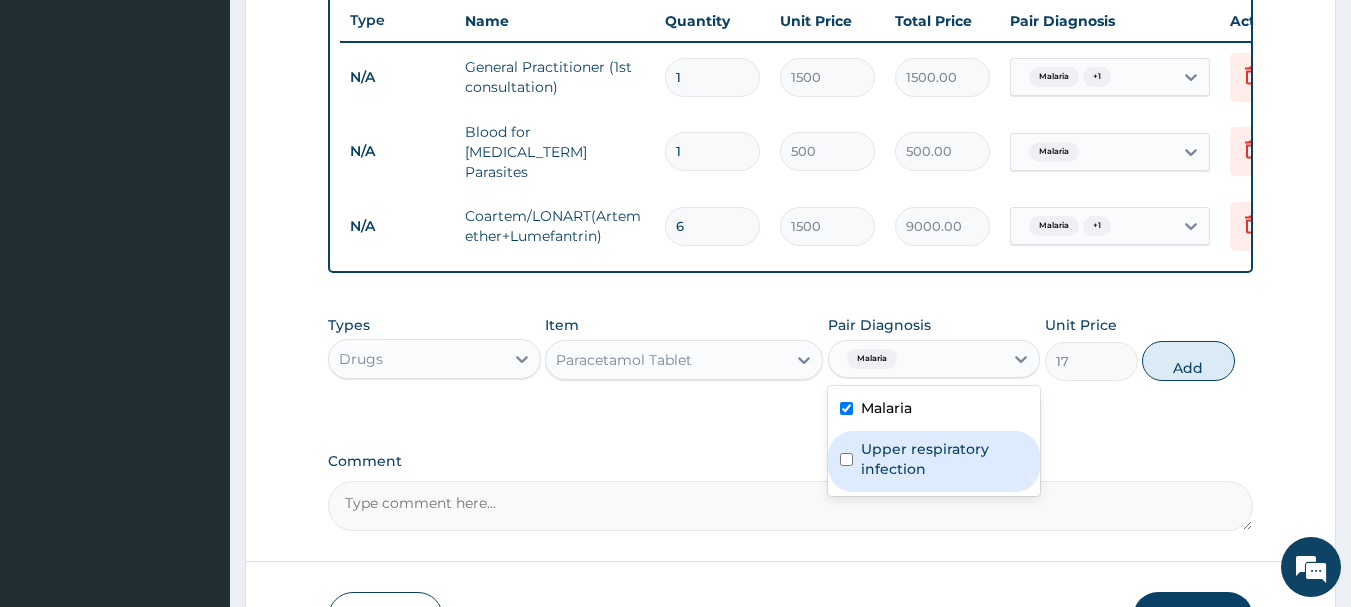 click at bounding box center (846, 459) 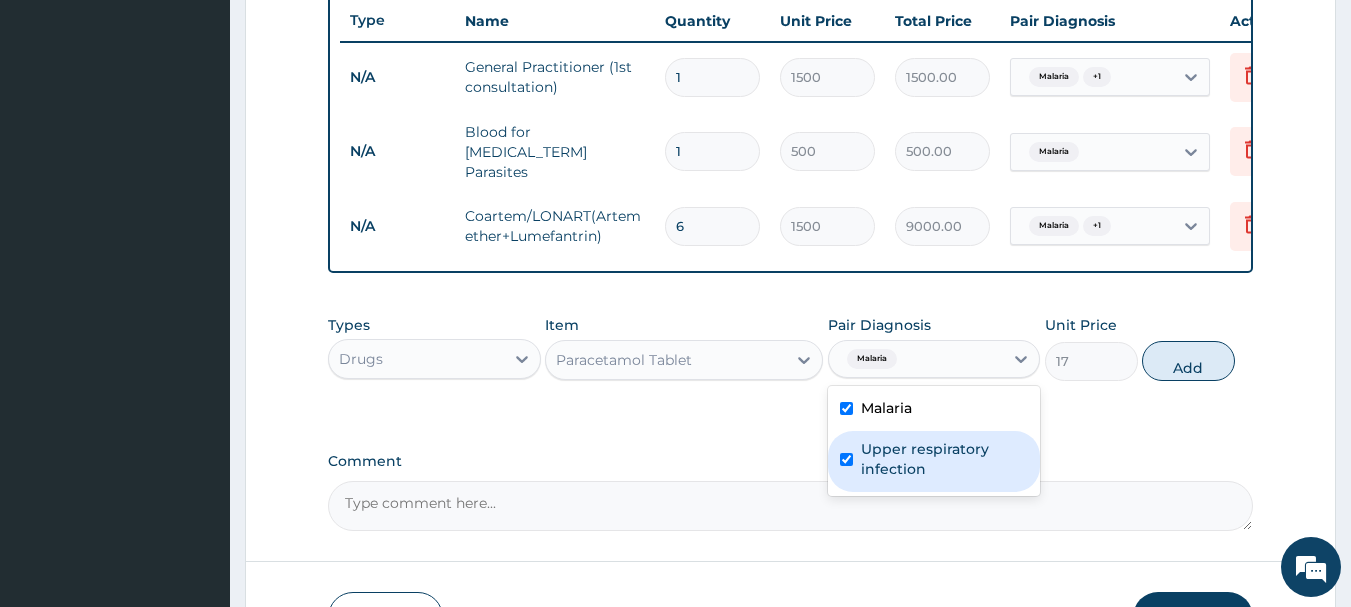 checkbox on "true" 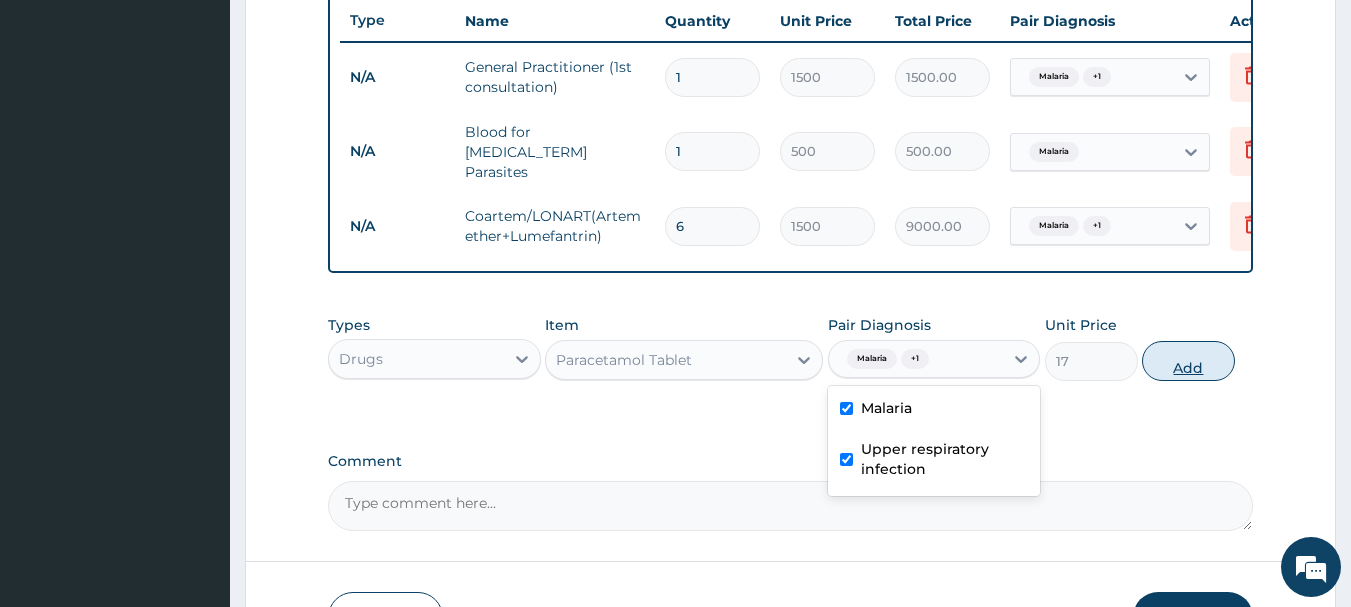 click on "Add" at bounding box center (1188, 361) 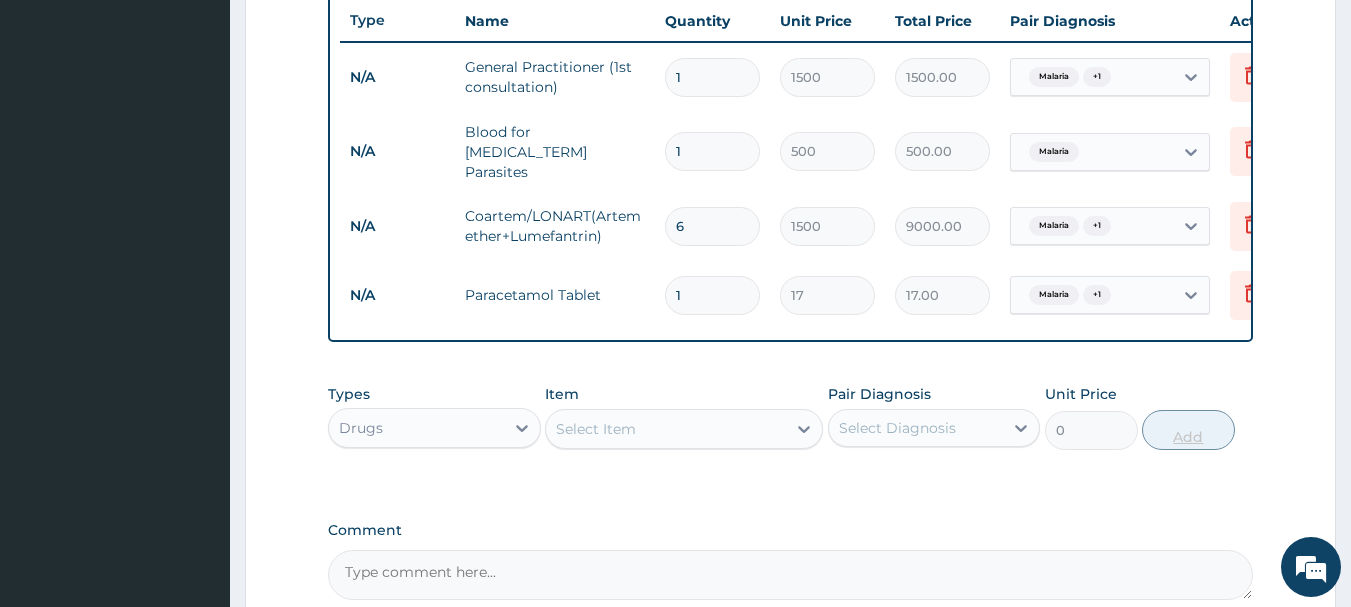 type on "18" 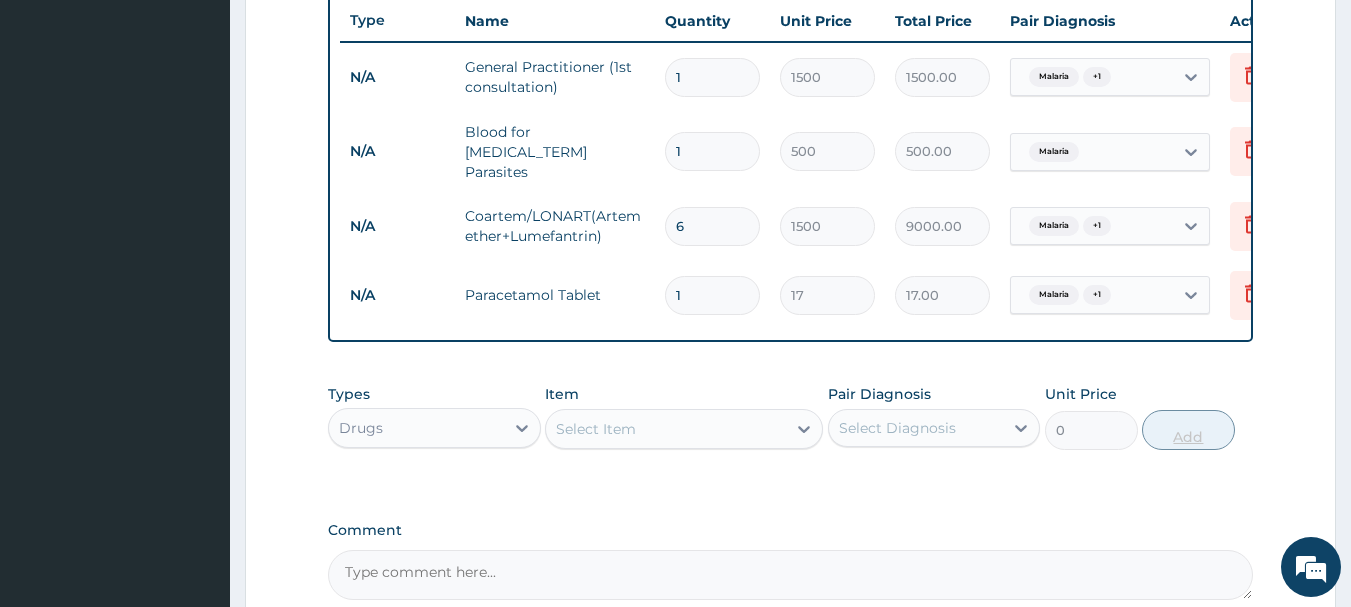 type on "306.00" 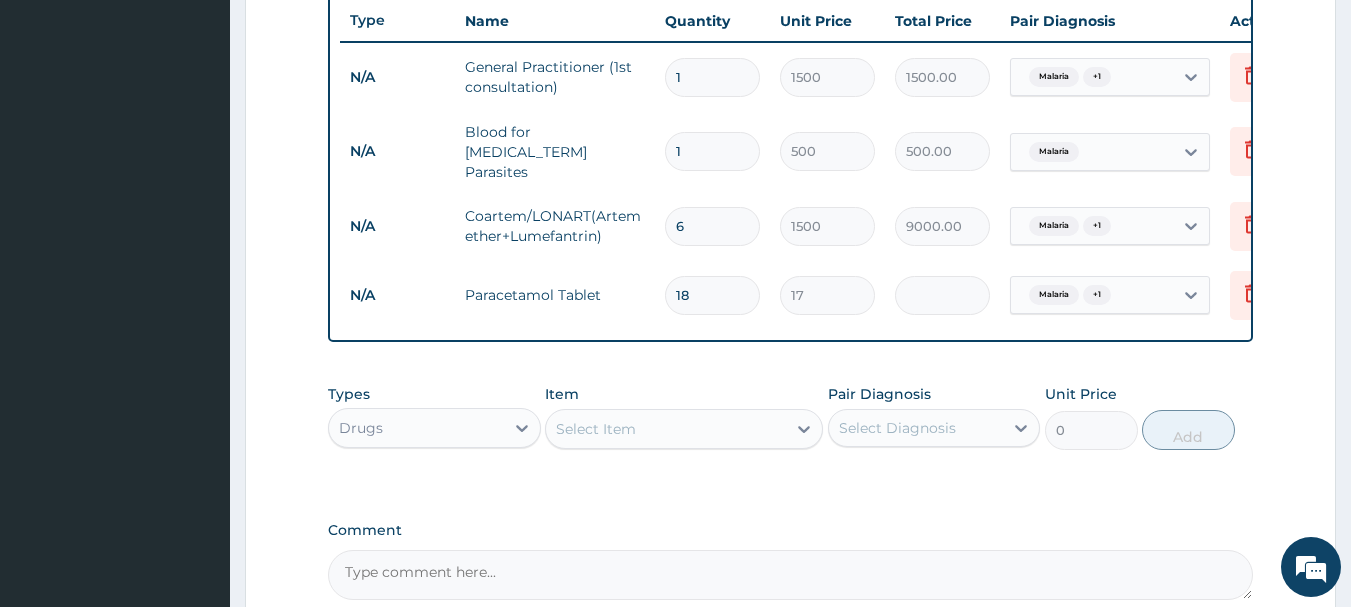 type on "18" 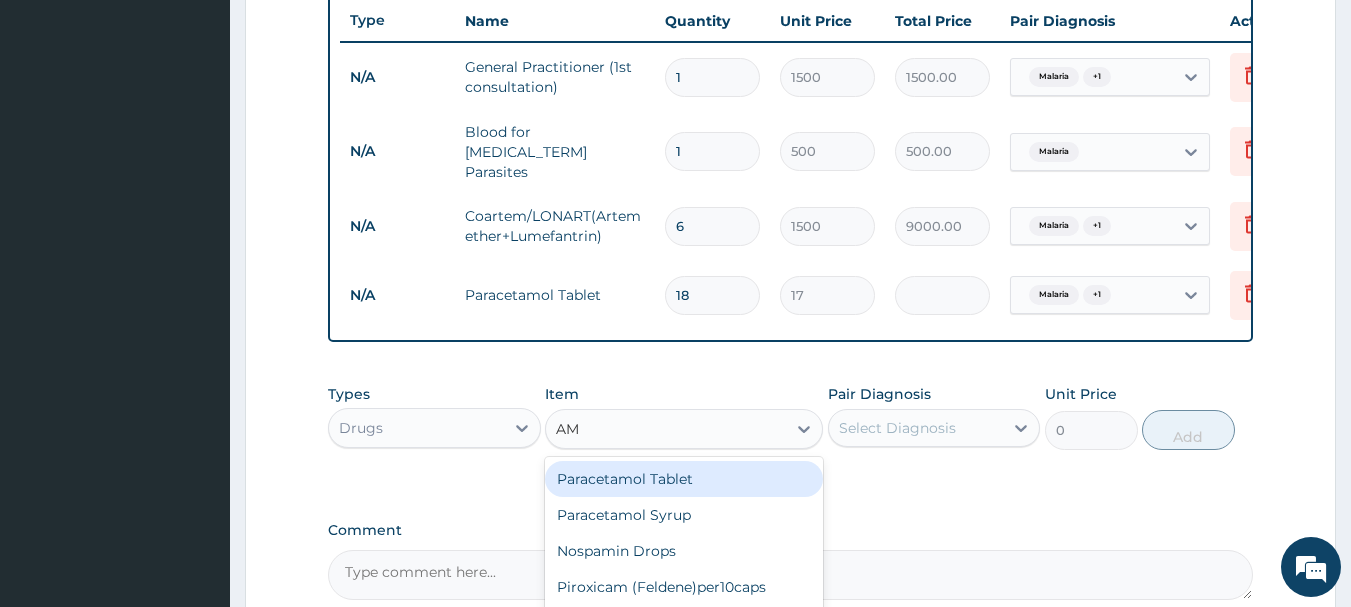 type on "AMO" 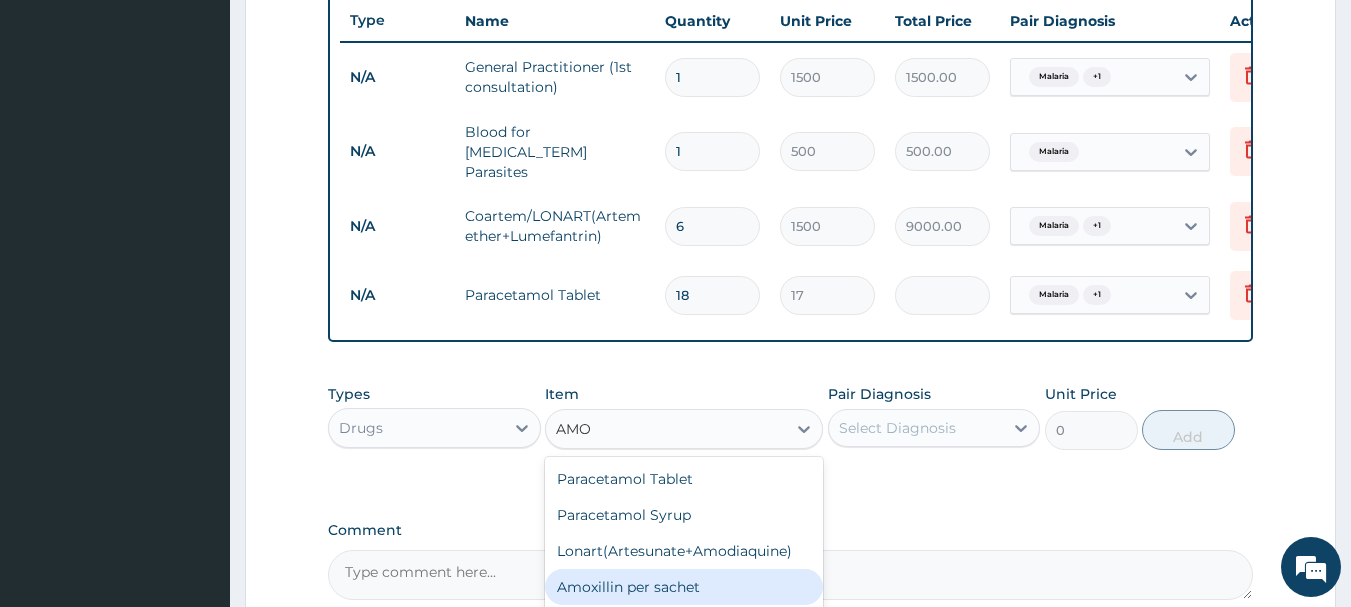 click on "Amoxillin per sachet" at bounding box center [684, 587] 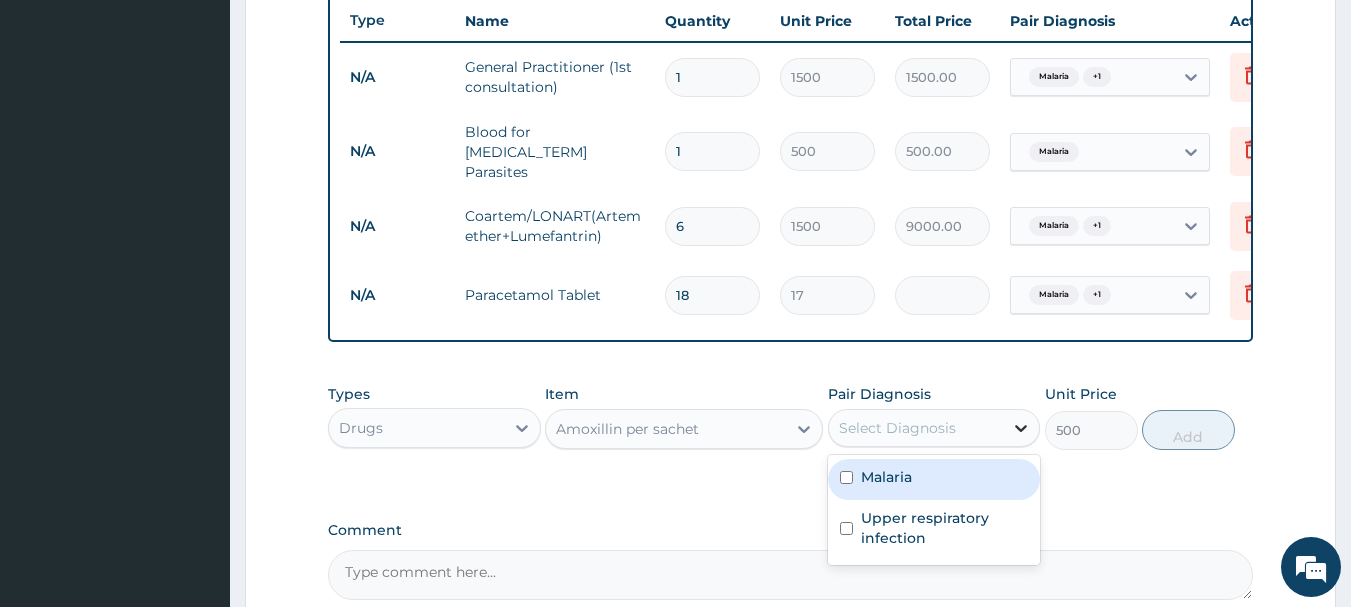 click at bounding box center [1021, 428] 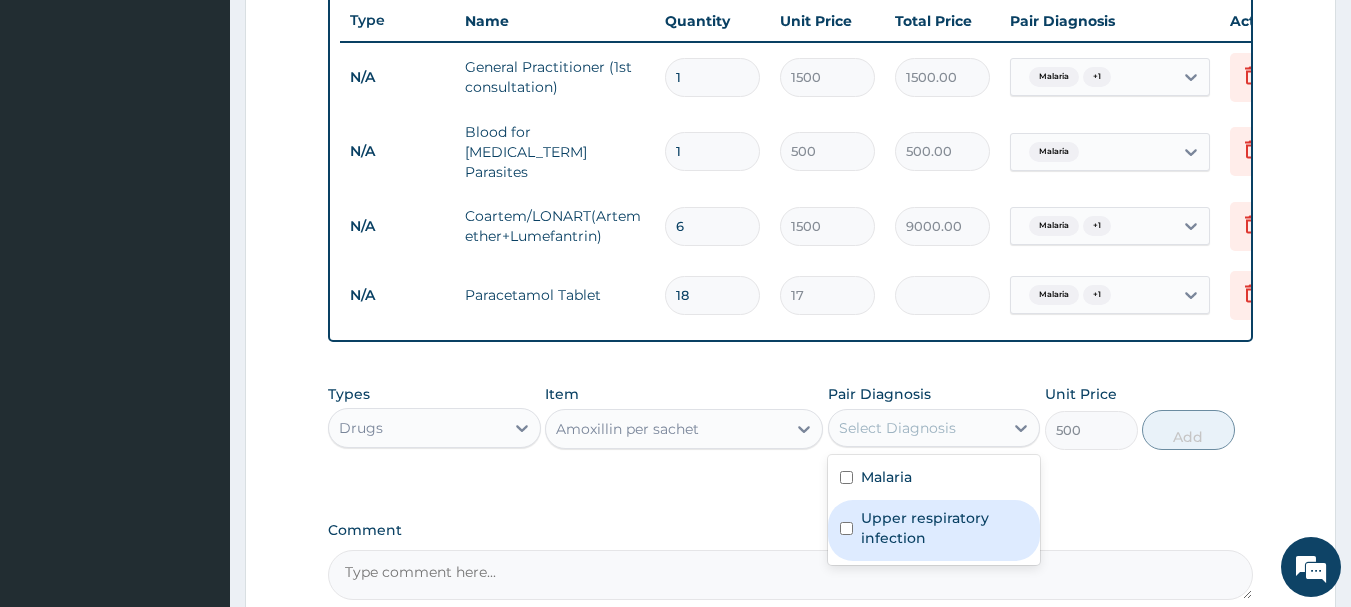 click at bounding box center (846, 528) 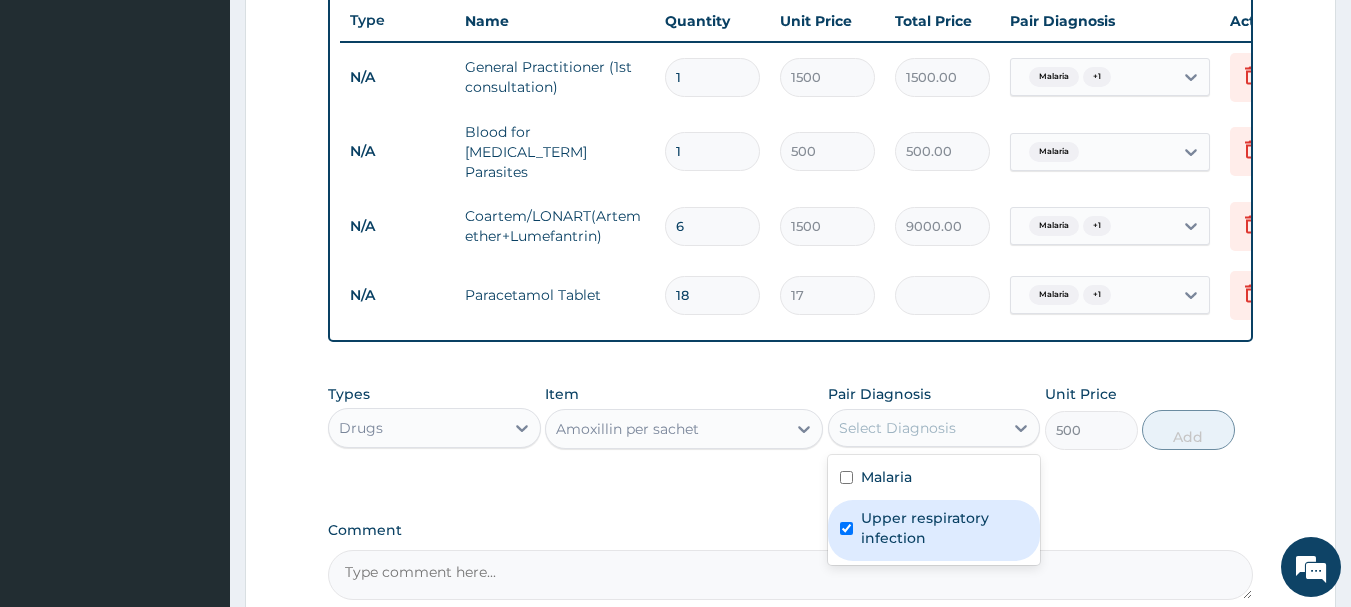 checkbox on "true" 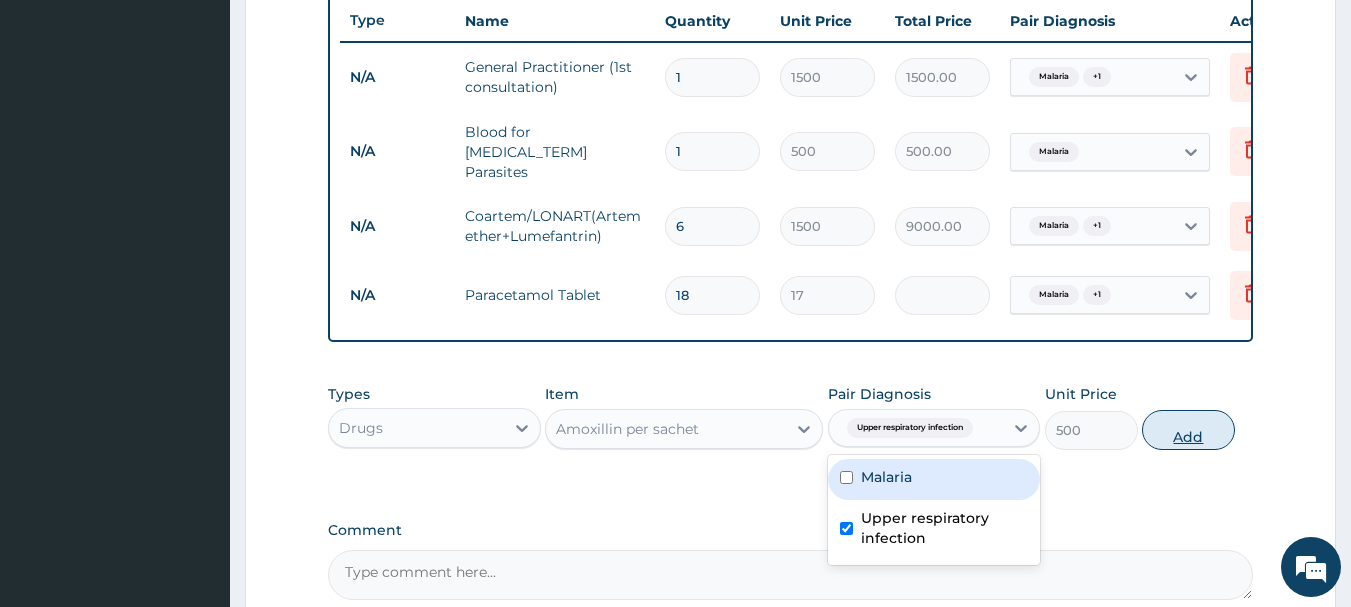 click on "Add" at bounding box center (1188, 430) 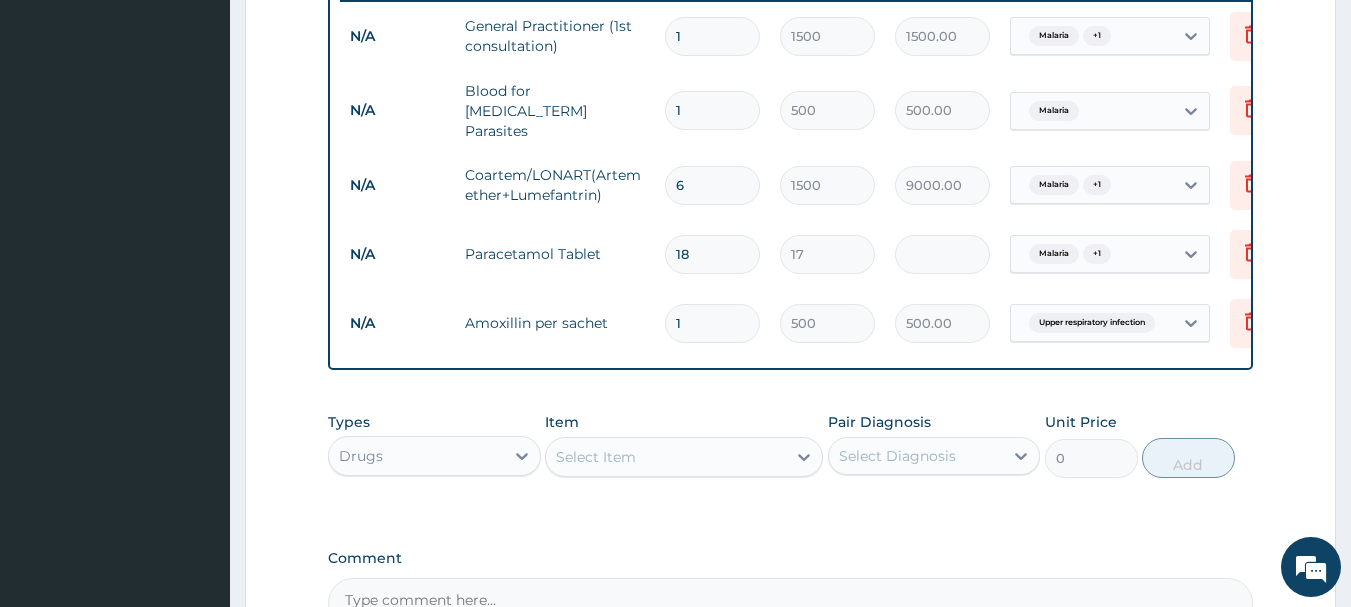 scroll, scrollTop: 835, scrollLeft: 0, axis: vertical 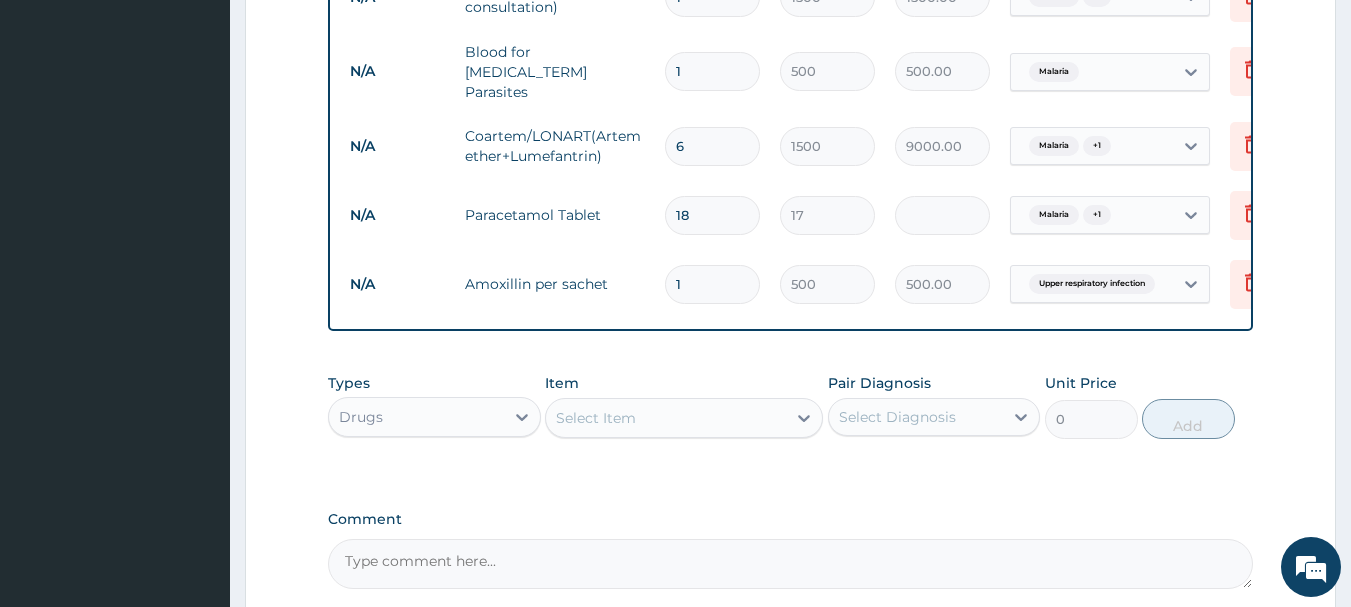 type 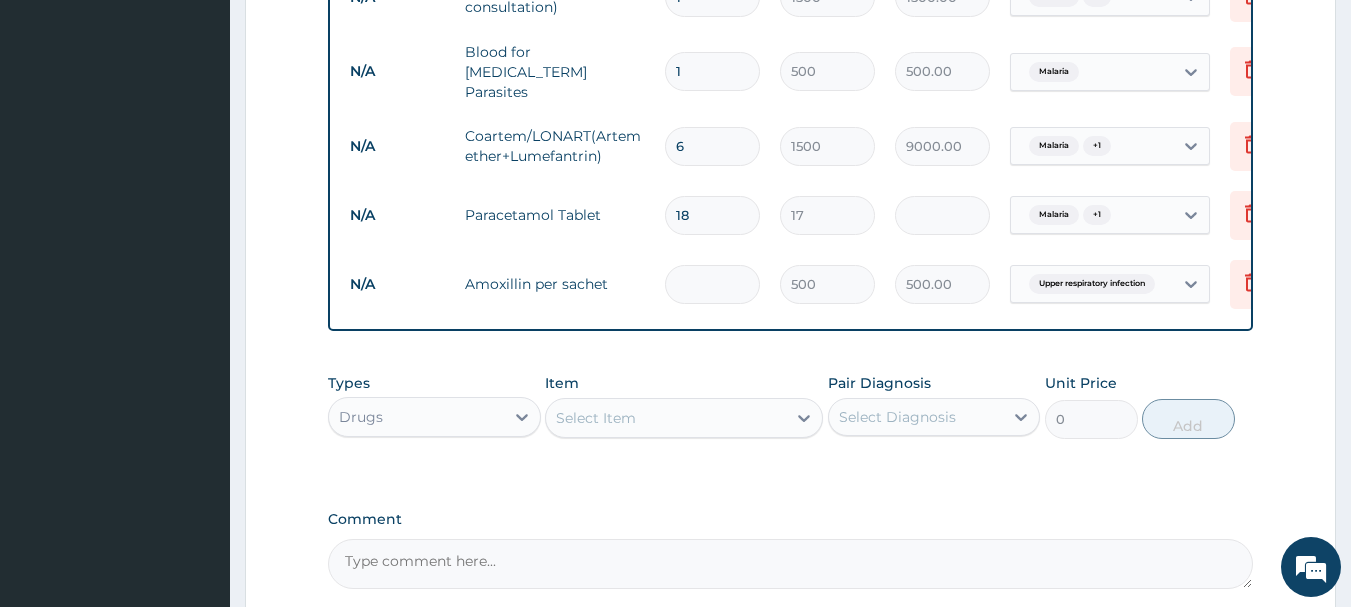 type on "0.00" 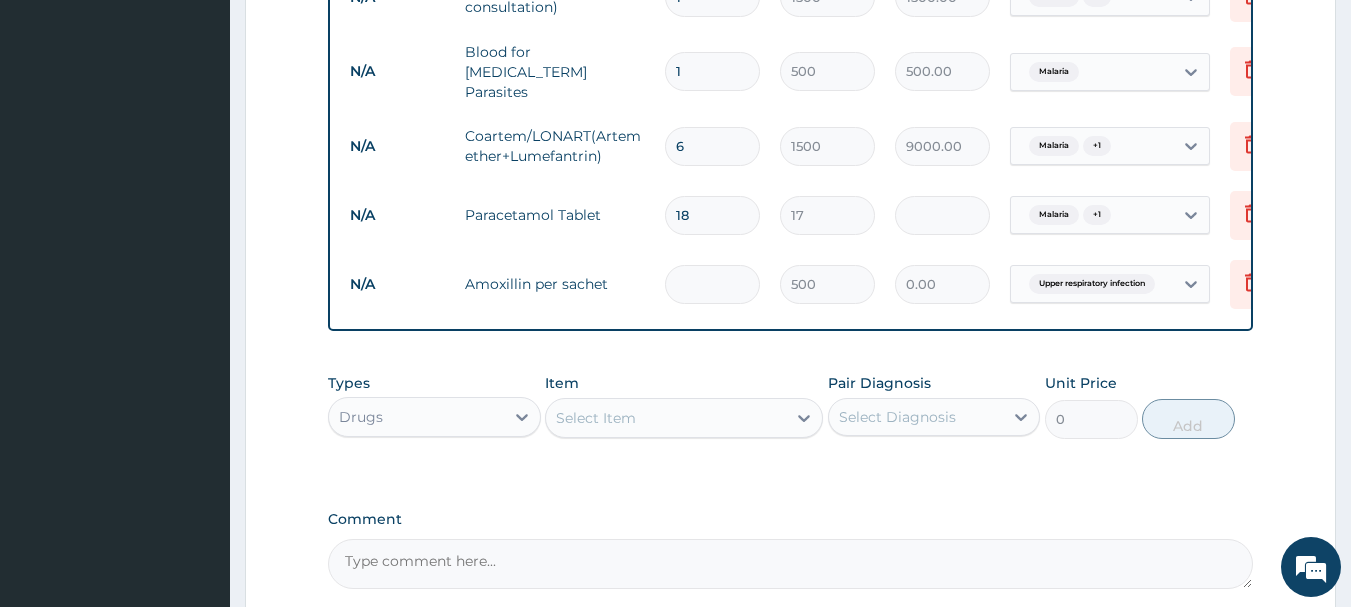 type on "2" 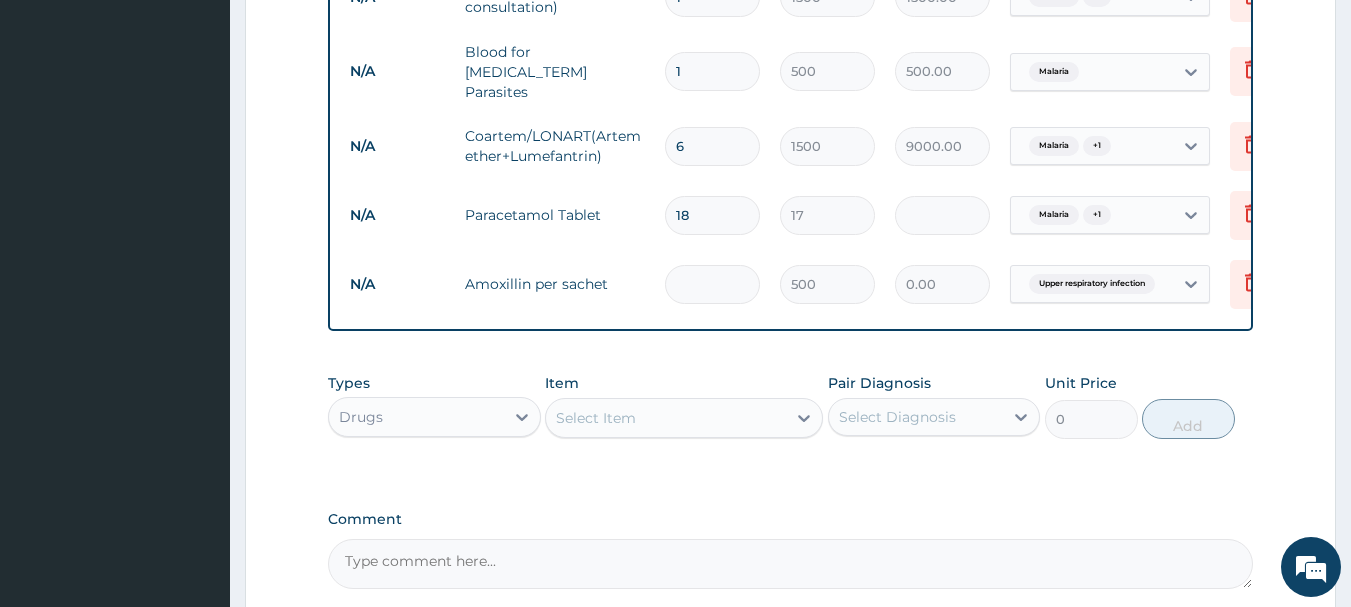 type on "1000.00" 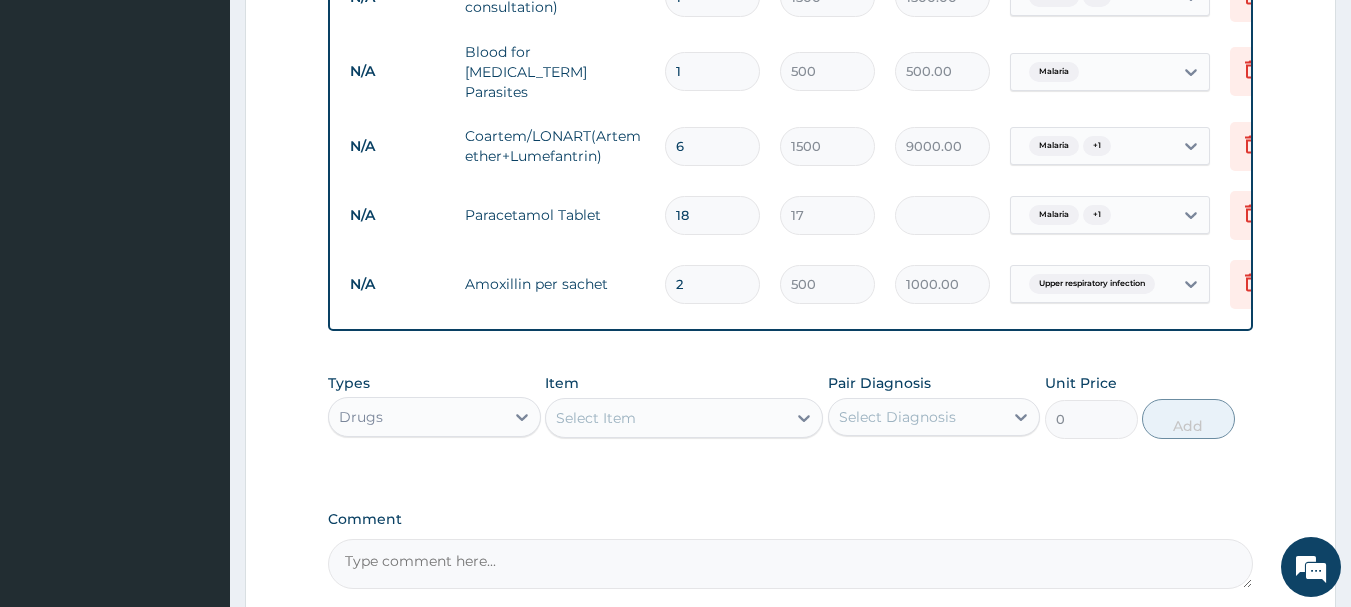 type on "2" 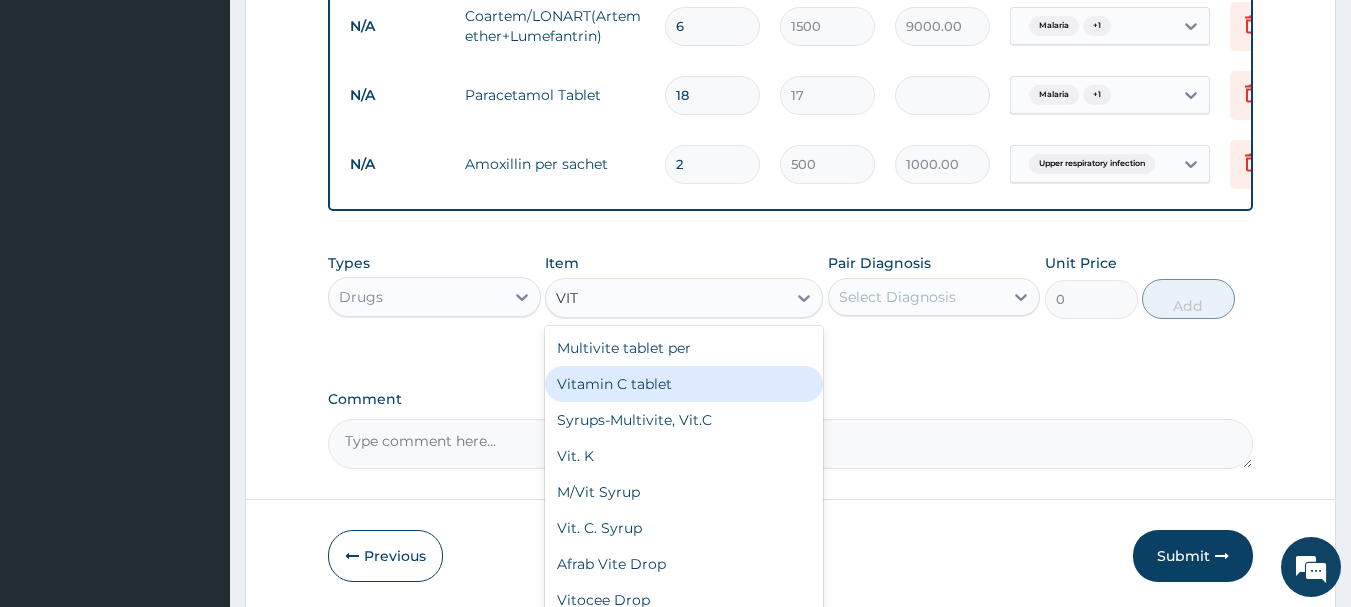 scroll, scrollTop: 995, scrollLeft: 0, axis: vertical 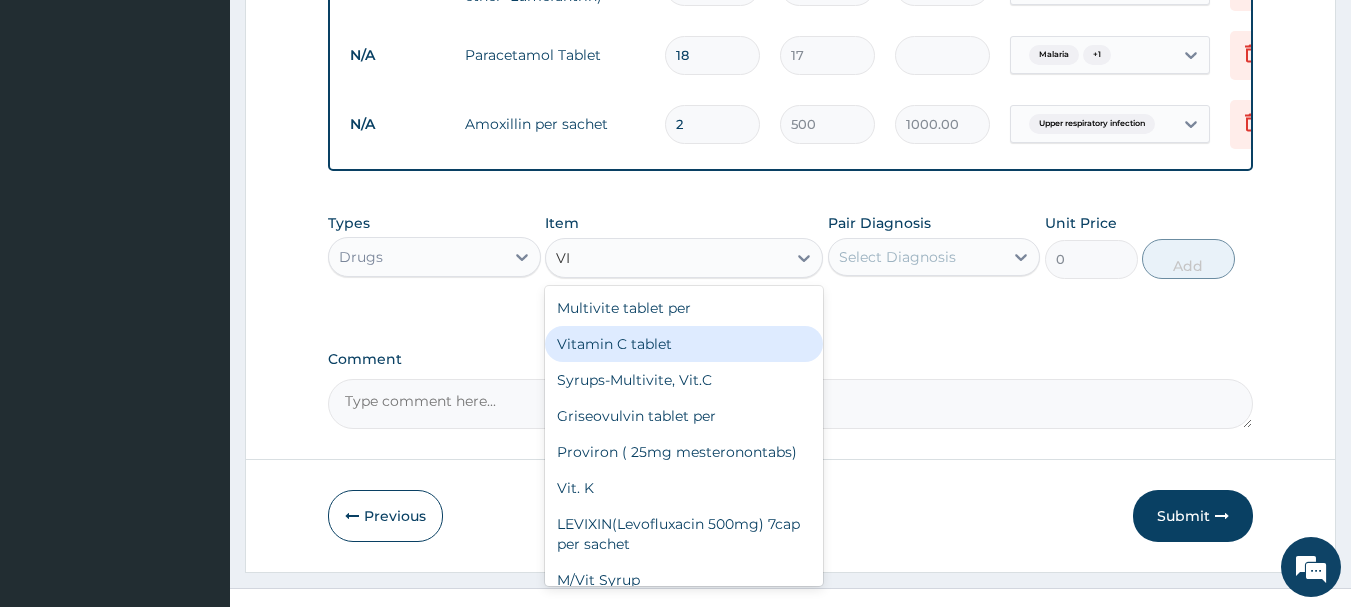 type on "V" 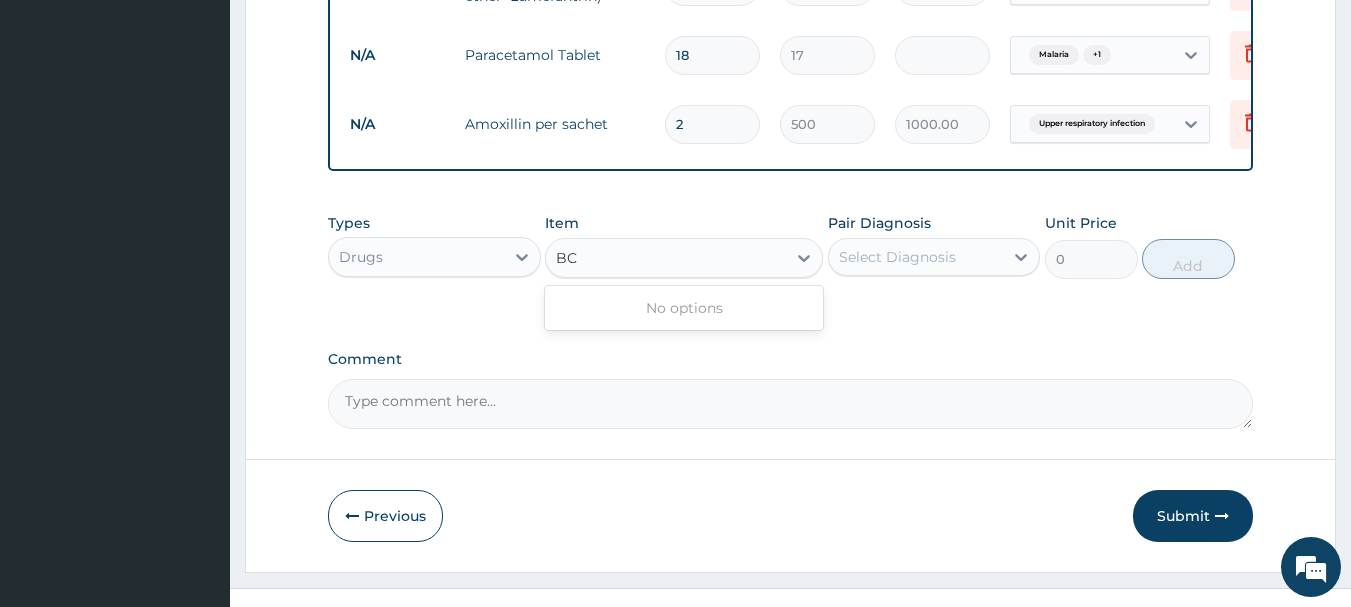 type on "B" 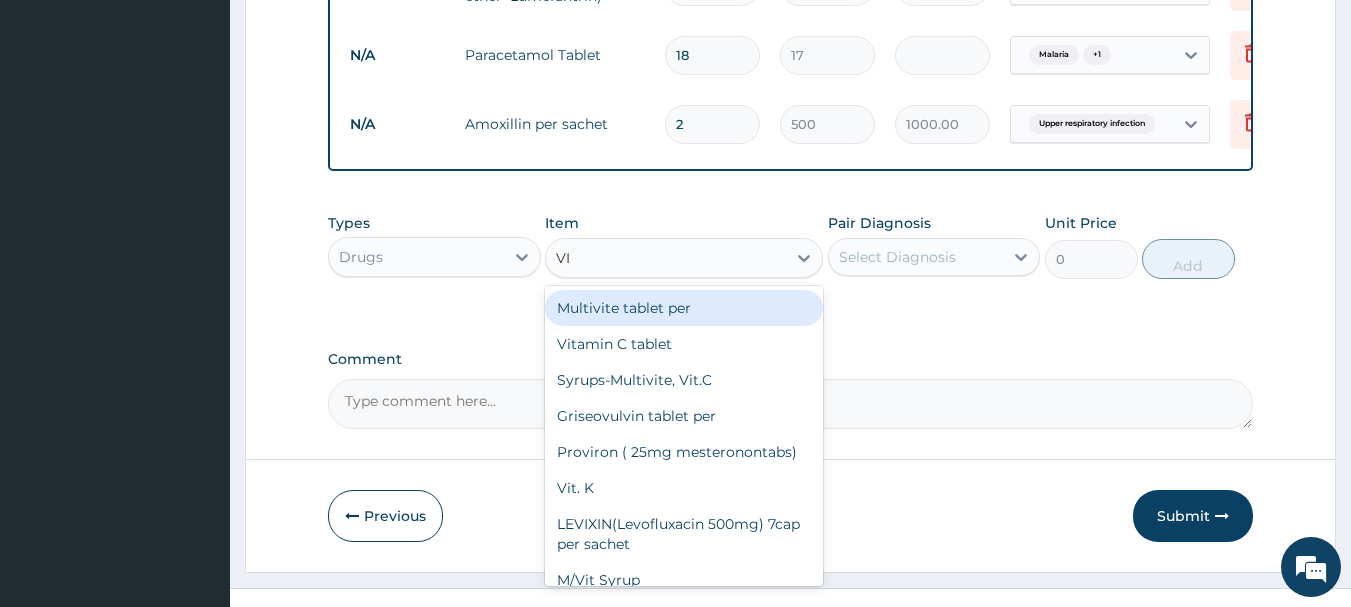 type on "VIT" 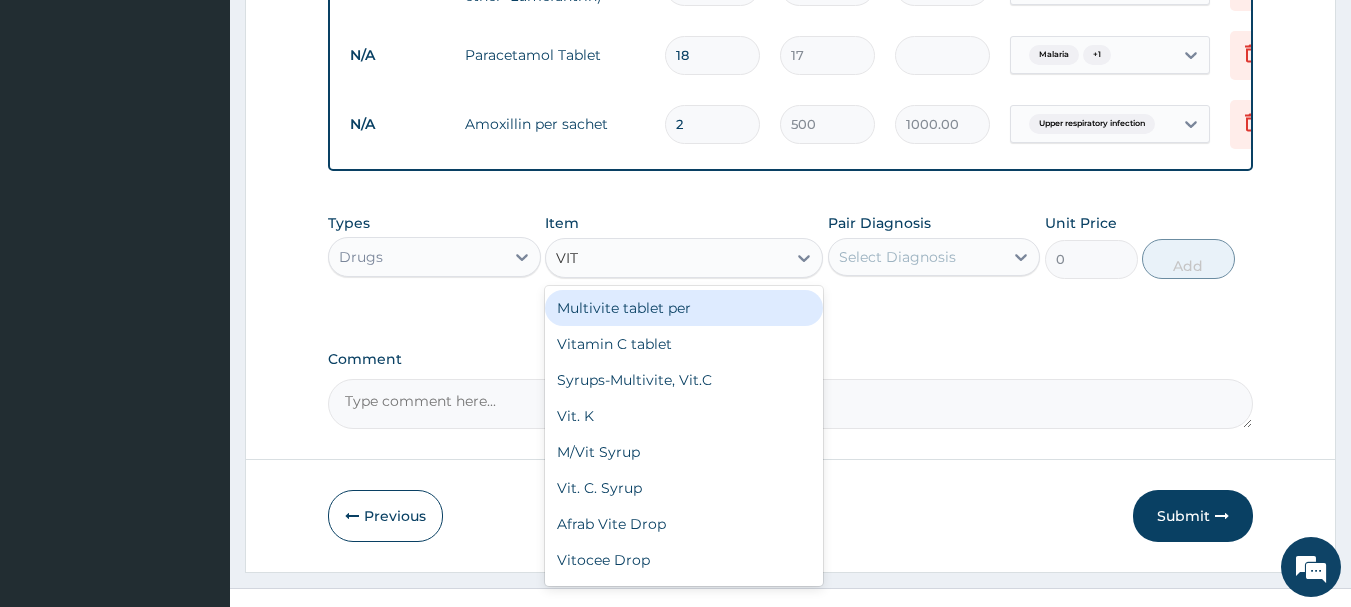 click on "Multivite tablet per" at bounding box center (684, 308) 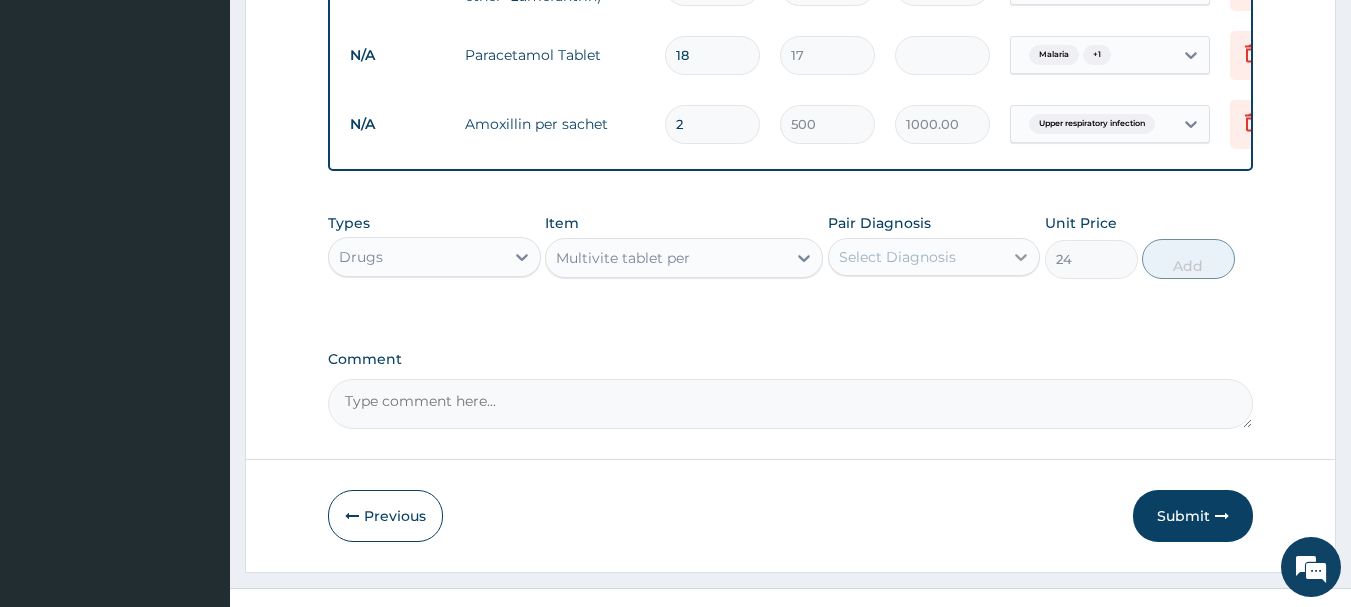 click 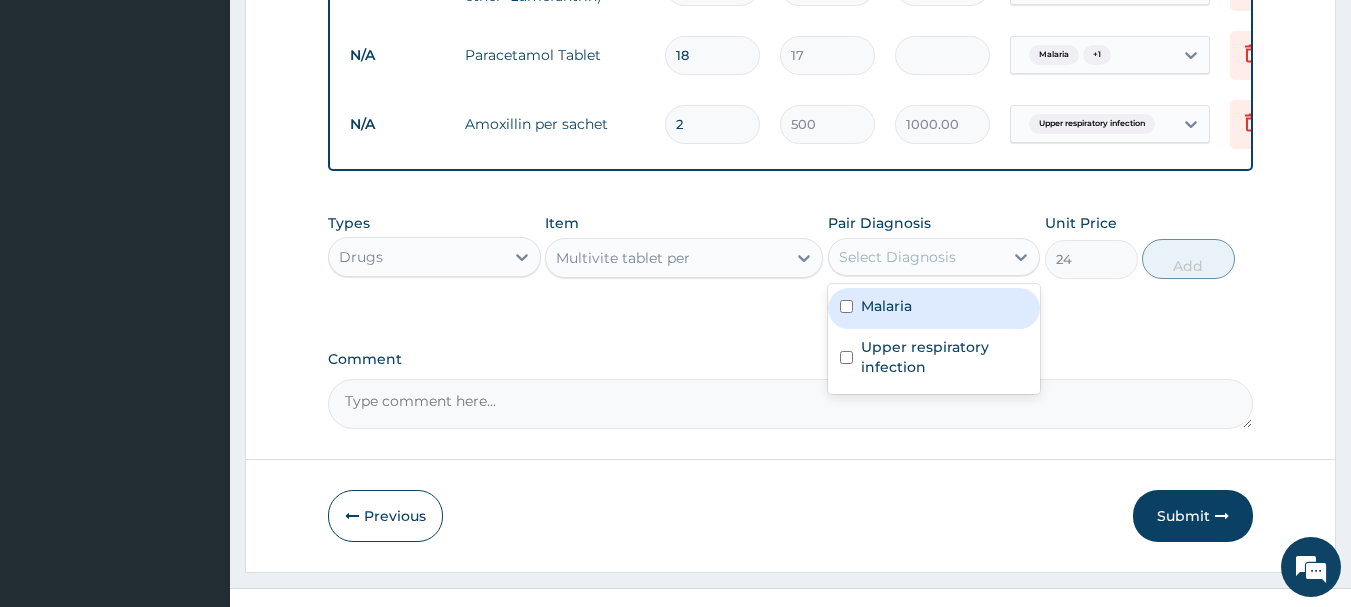 click at bounding box center [846, 306] 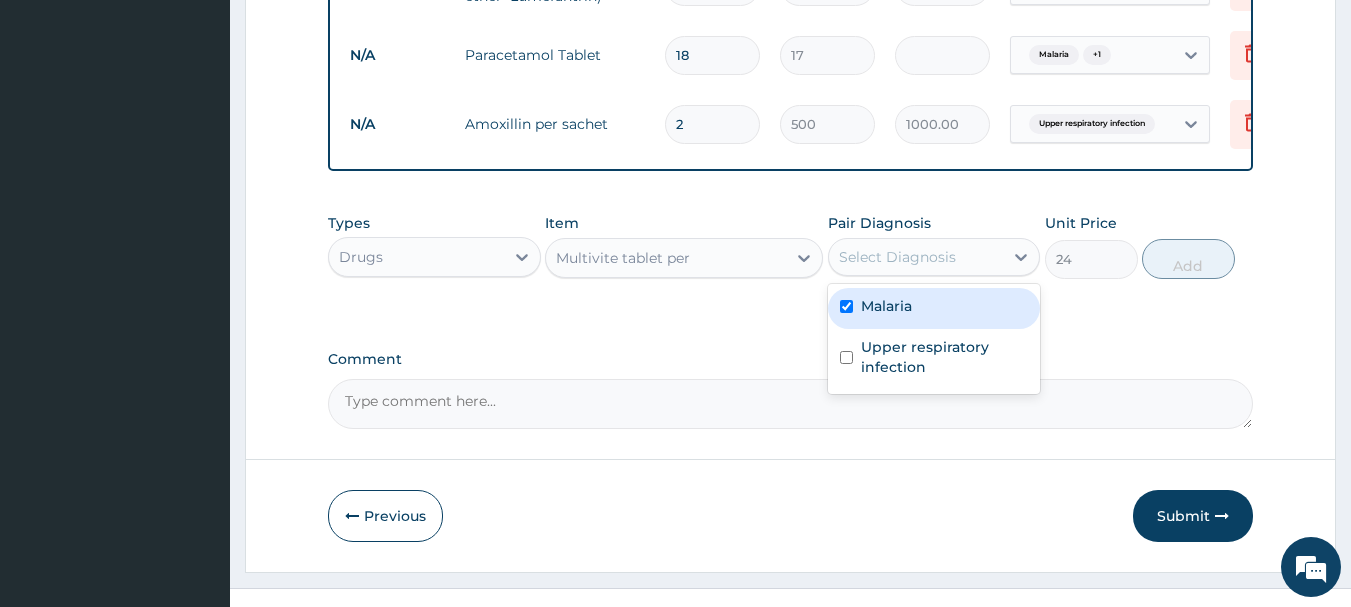 checkbox on "true" 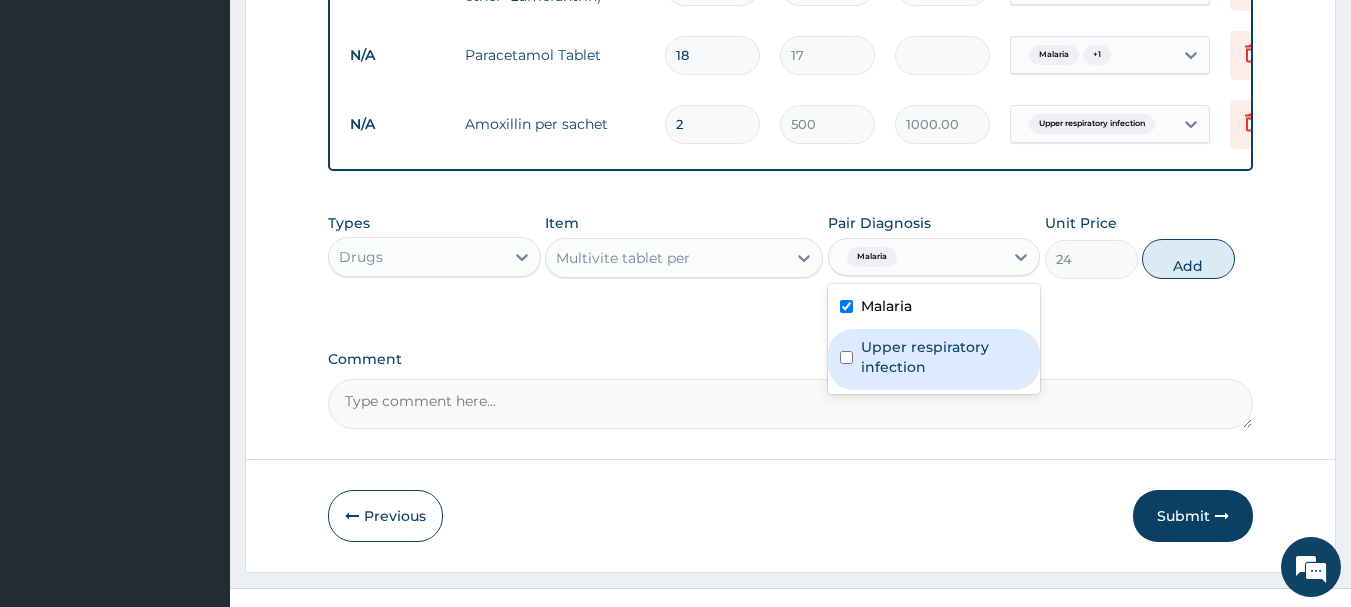 click at bounding box center (846, 357) 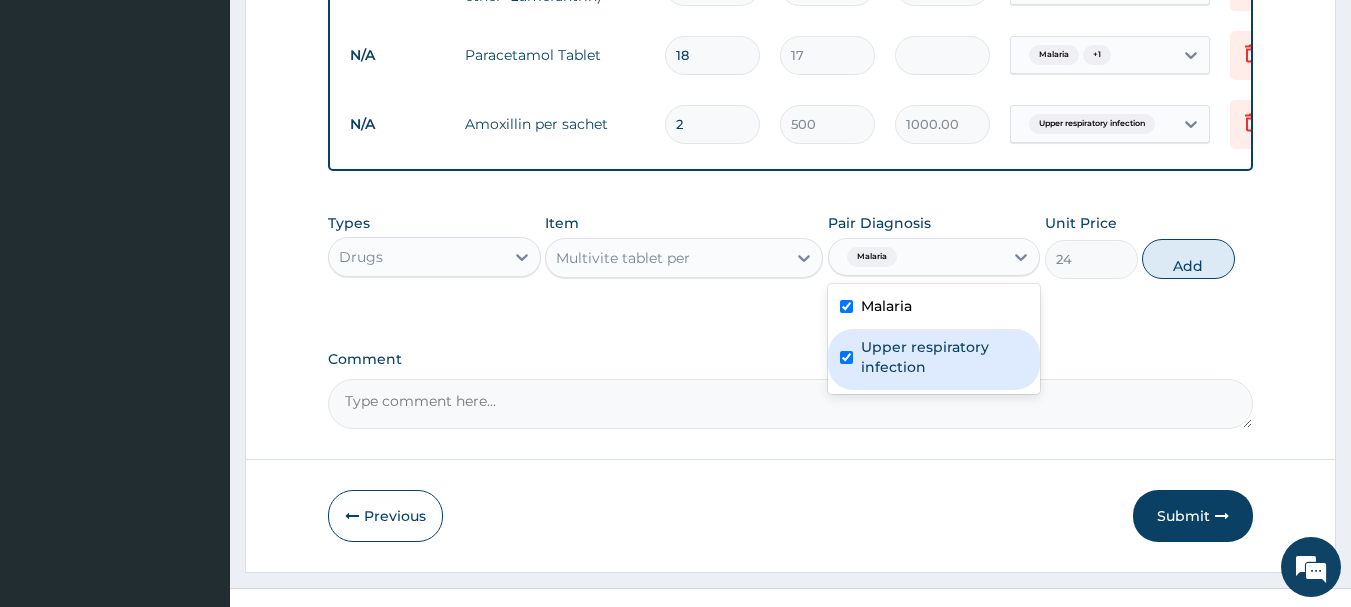checkbox on "true" 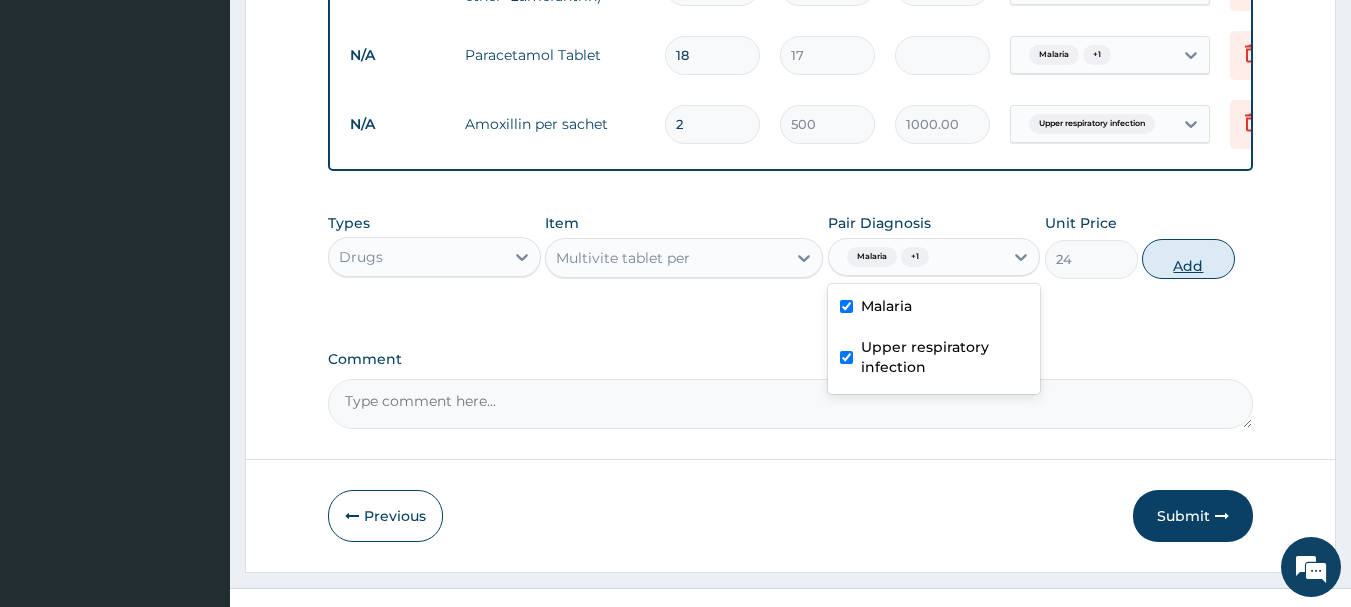 click on "Add" at bounding box center (1188, 259) 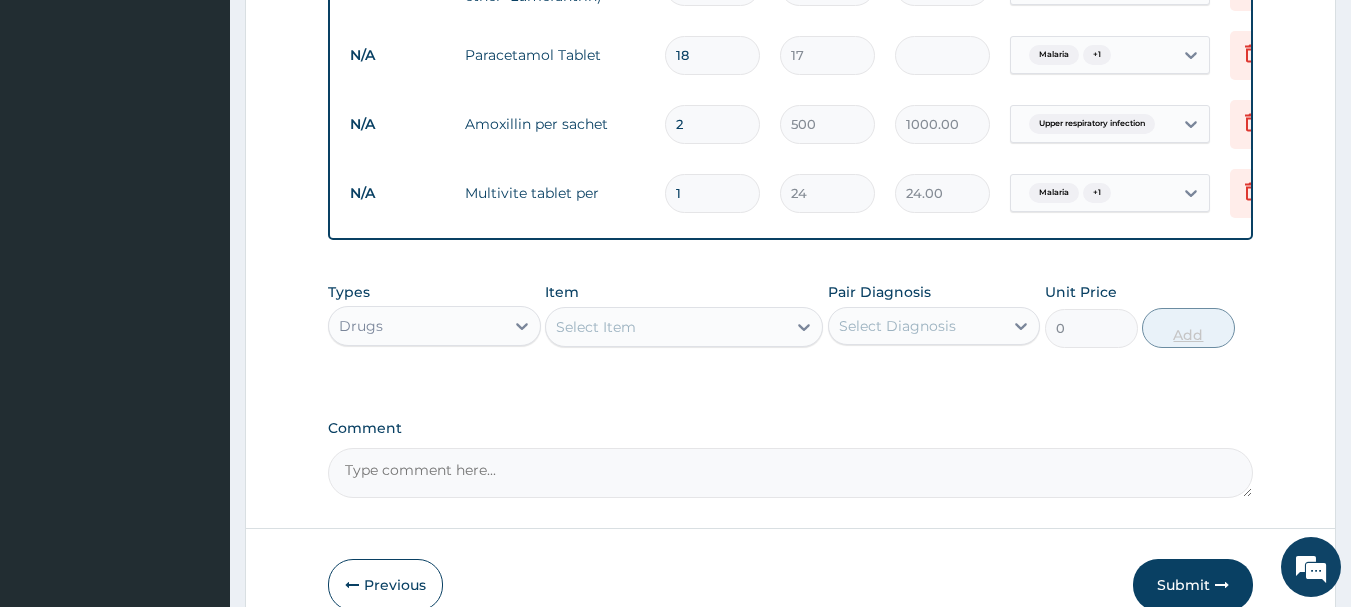 type on "14" 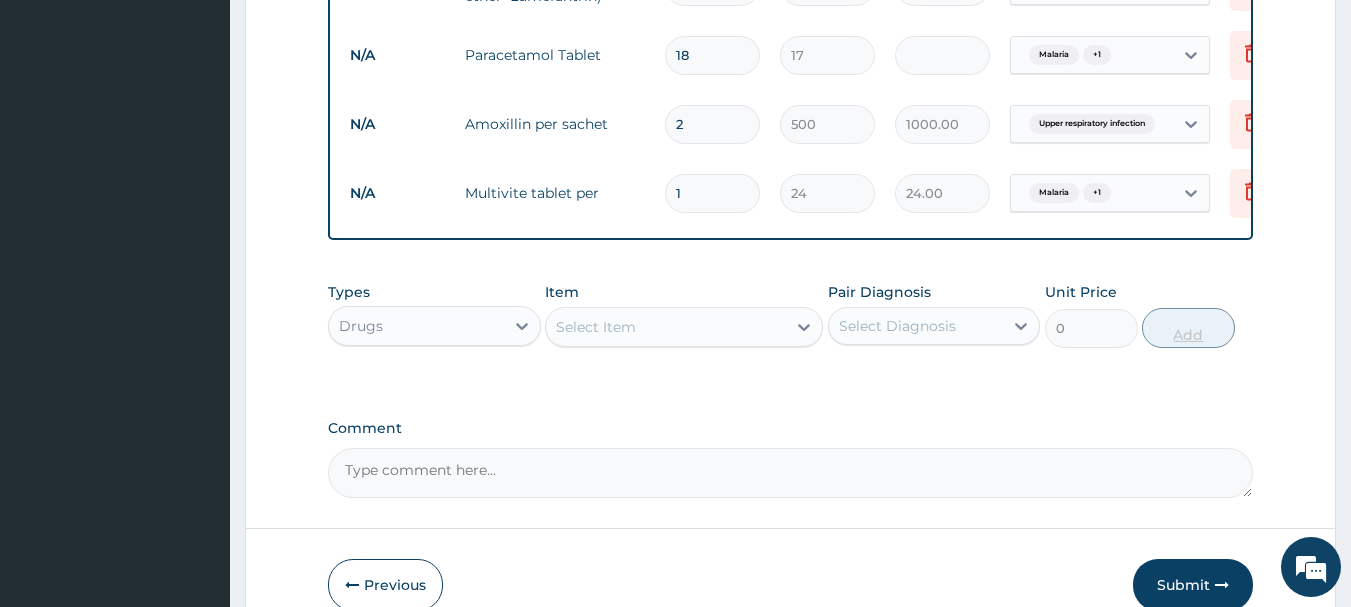 type on "336.00" 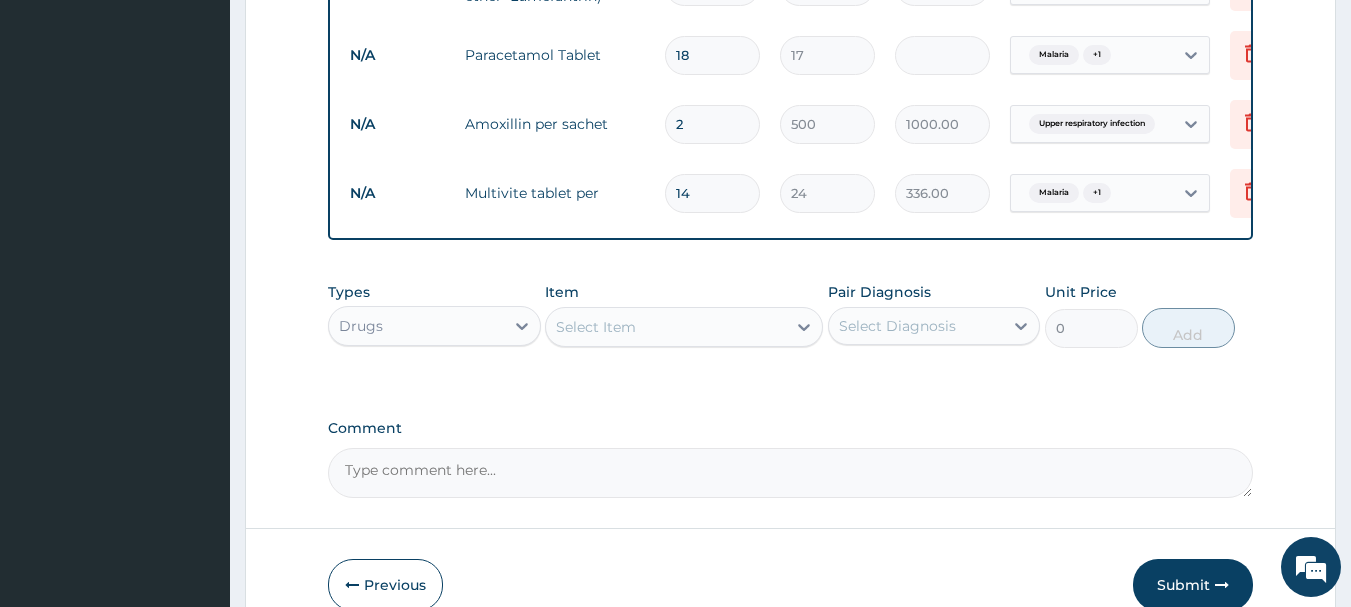 type on "14" 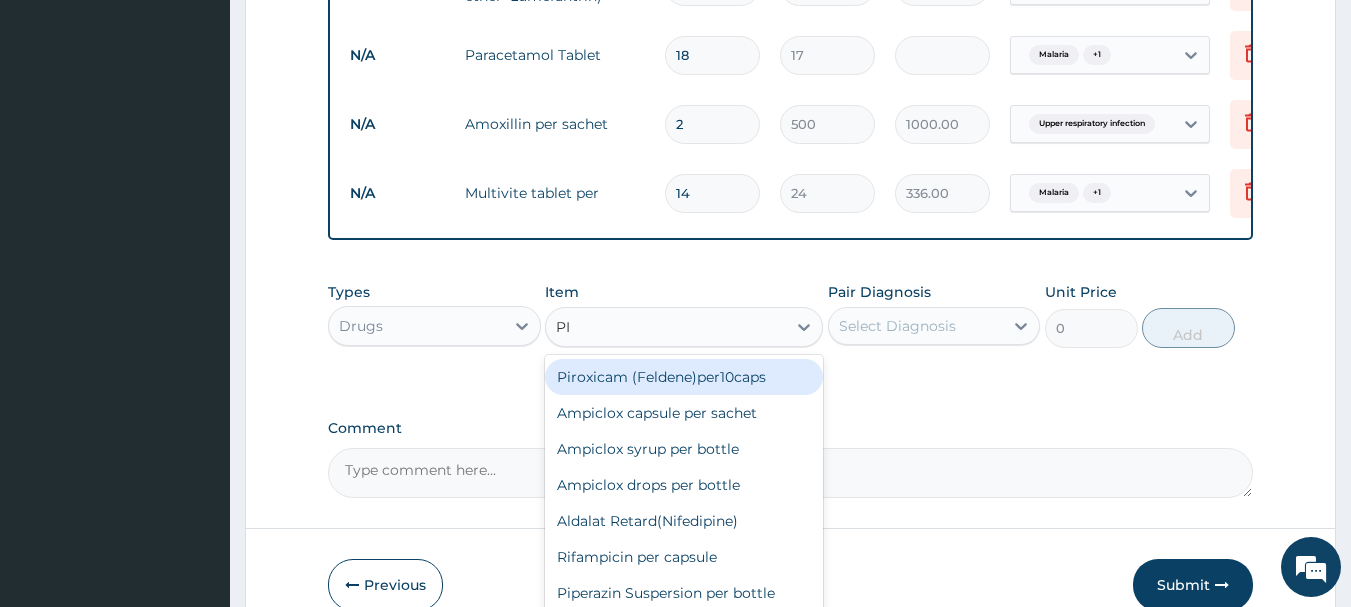 type on "PIR" 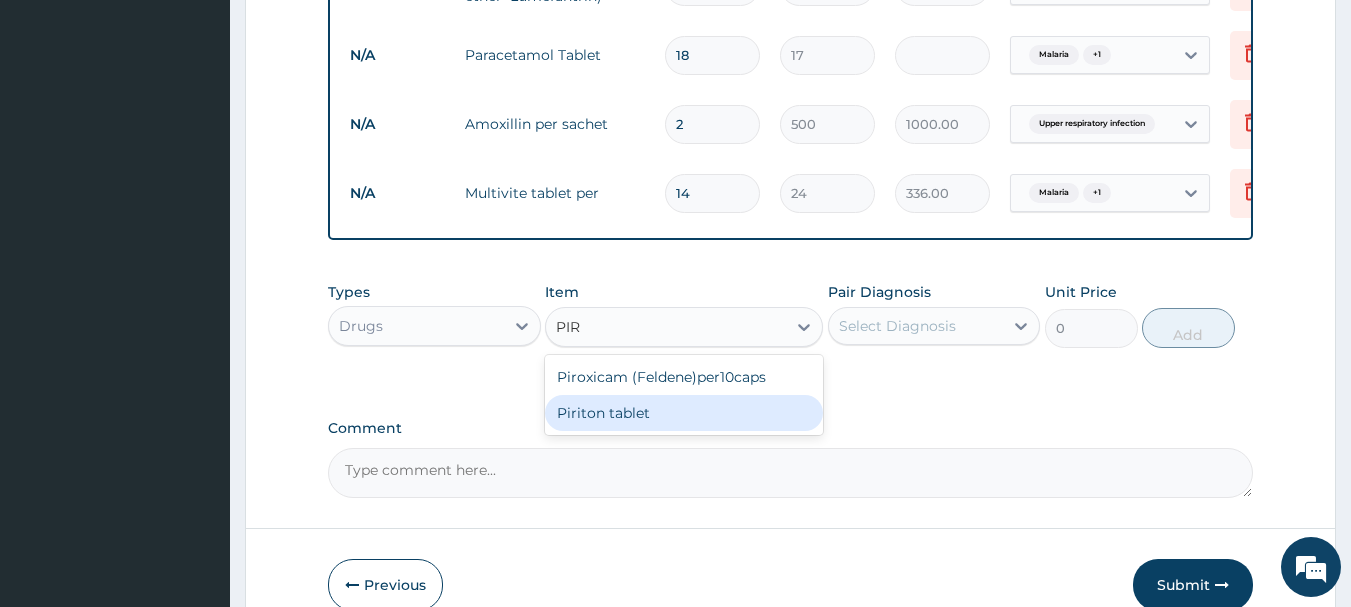 click on "[MEDICATION] [FORM]" at bounding box center (684, 413) 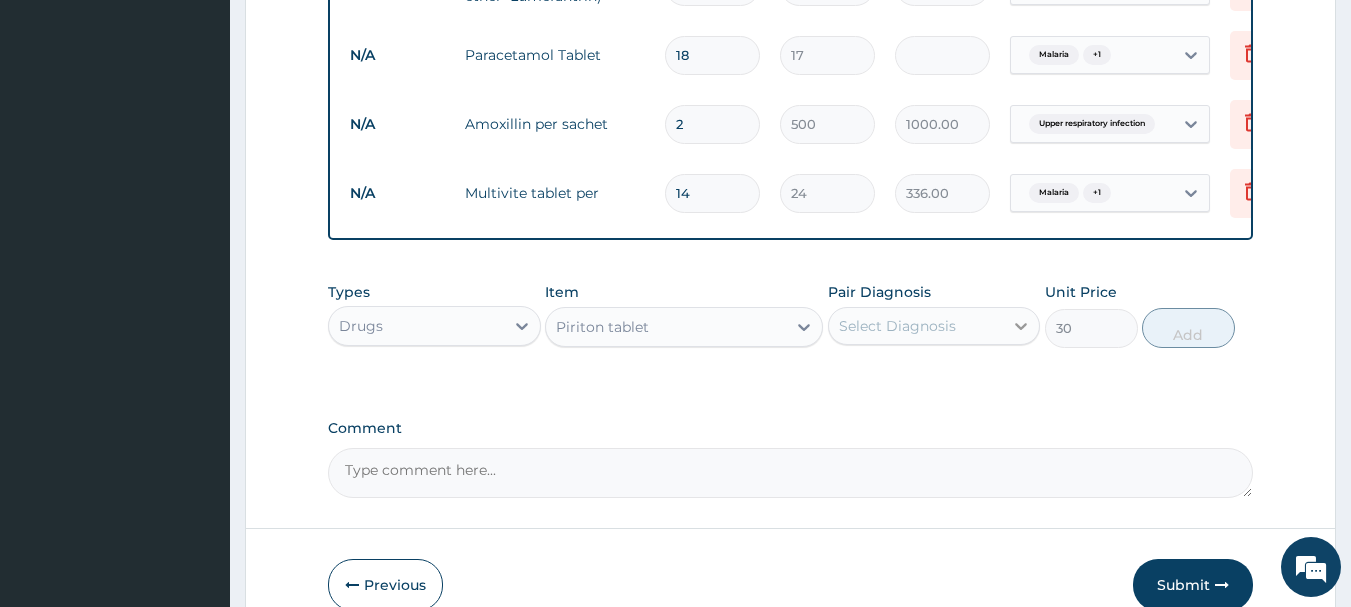 click at bounding box center [1021, 326] 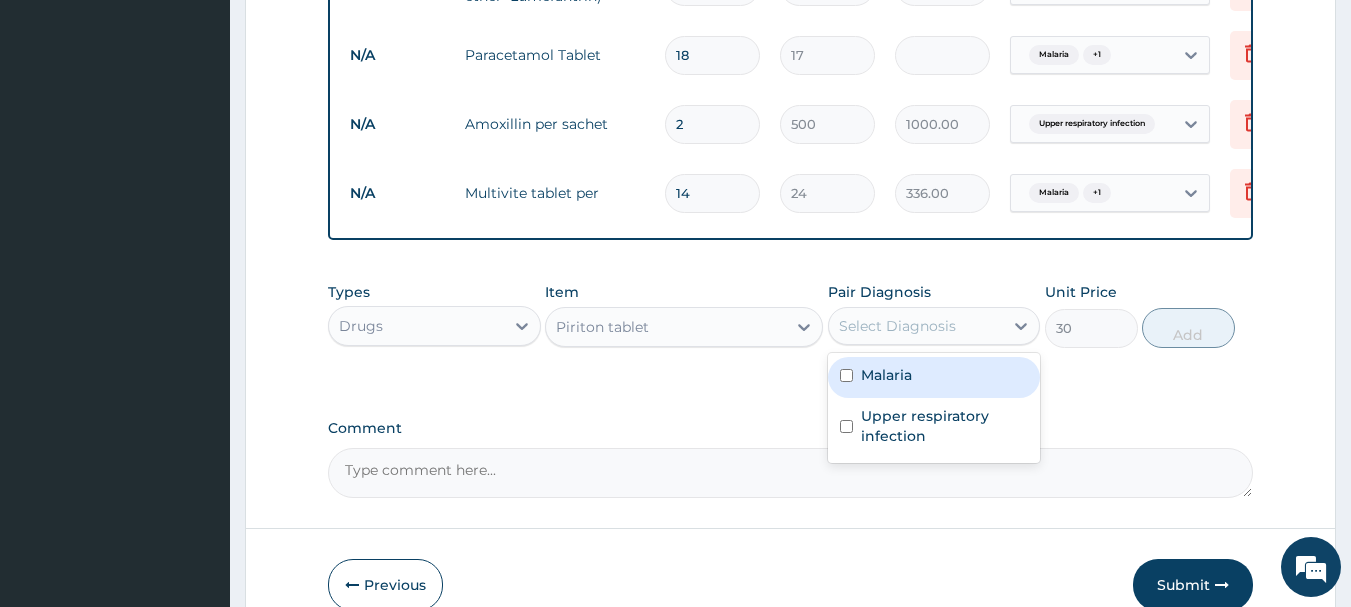 click at bounding box center [846, 375] 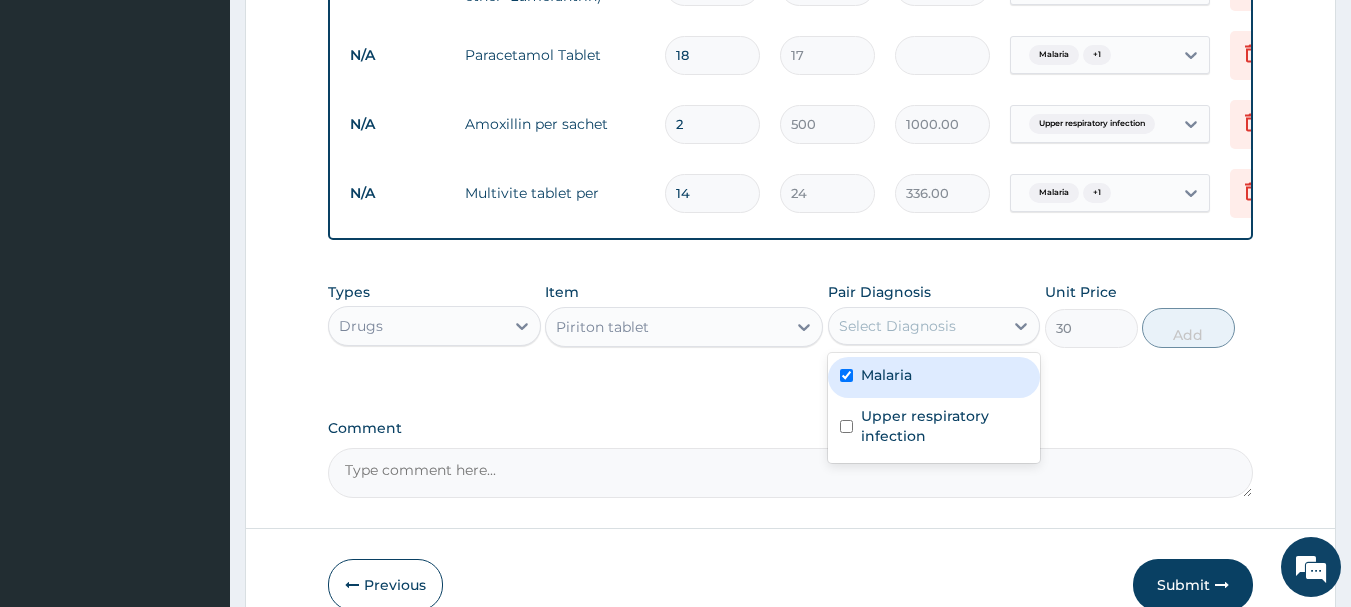 checkbox on "true" 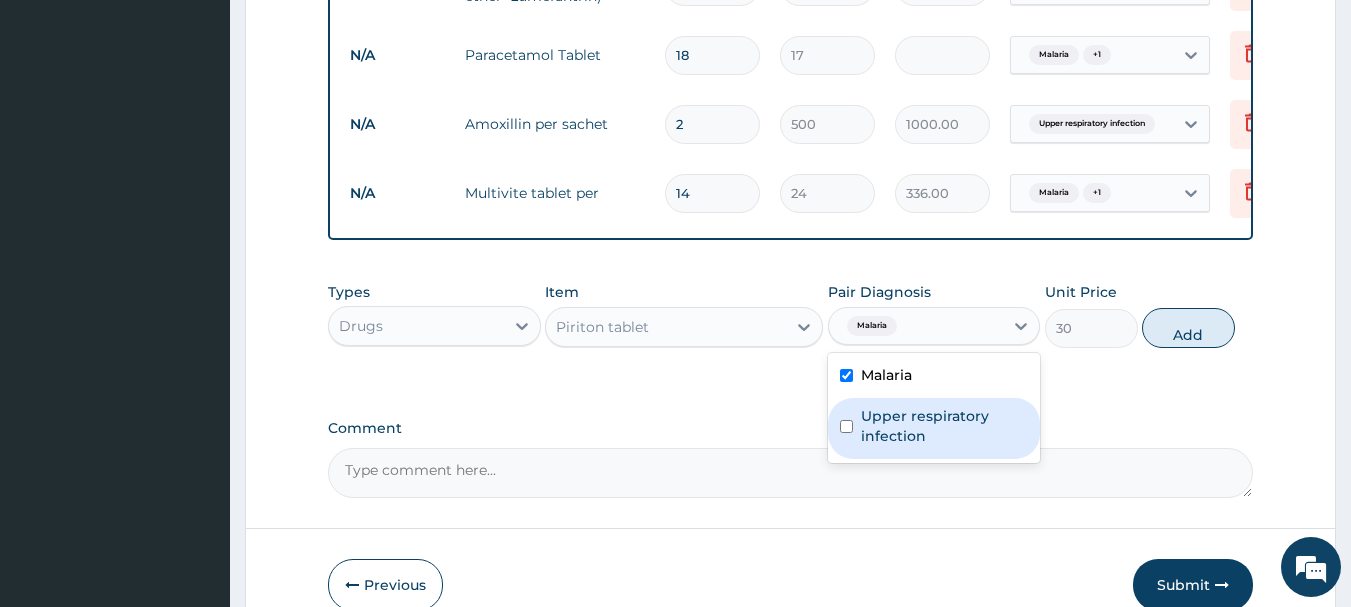 click at bounding box center [846, 426] 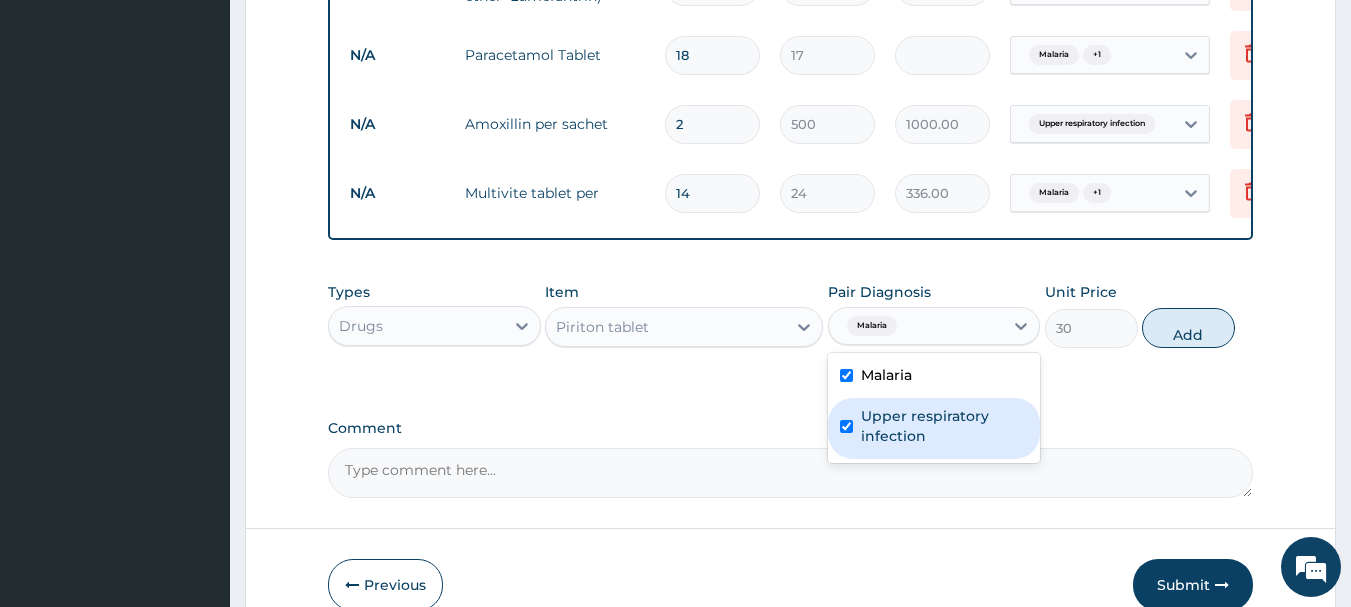 checkbox on "true" 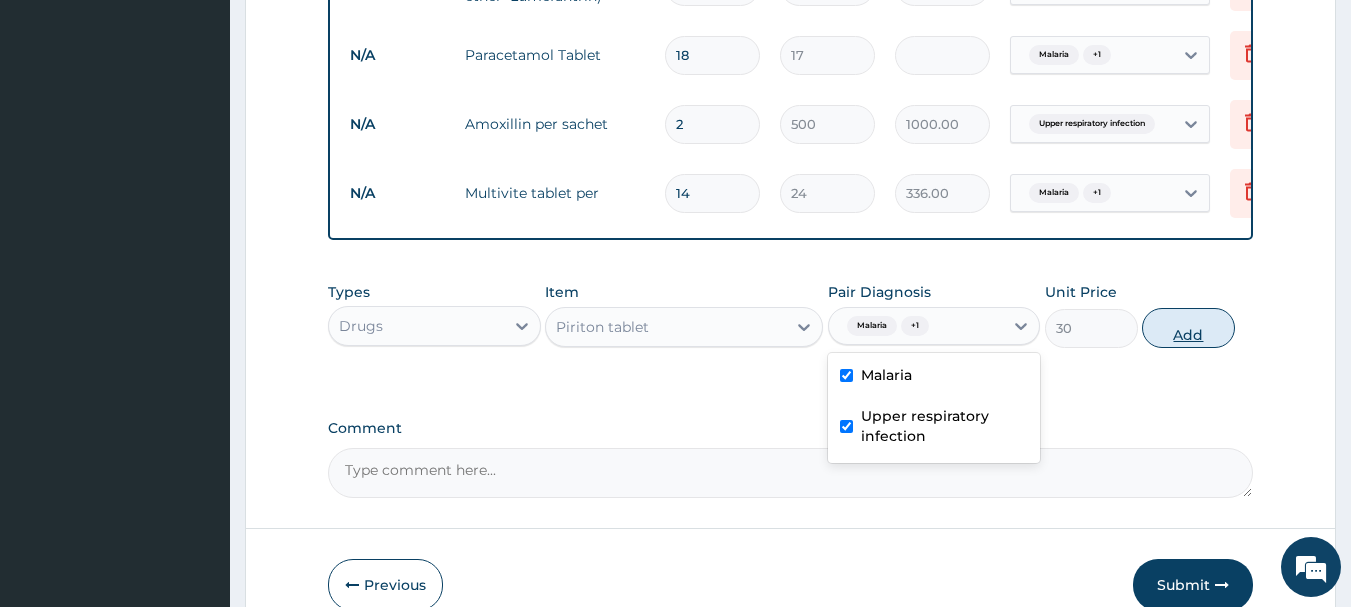 click on "Add" at bounding box center (1188, 328) 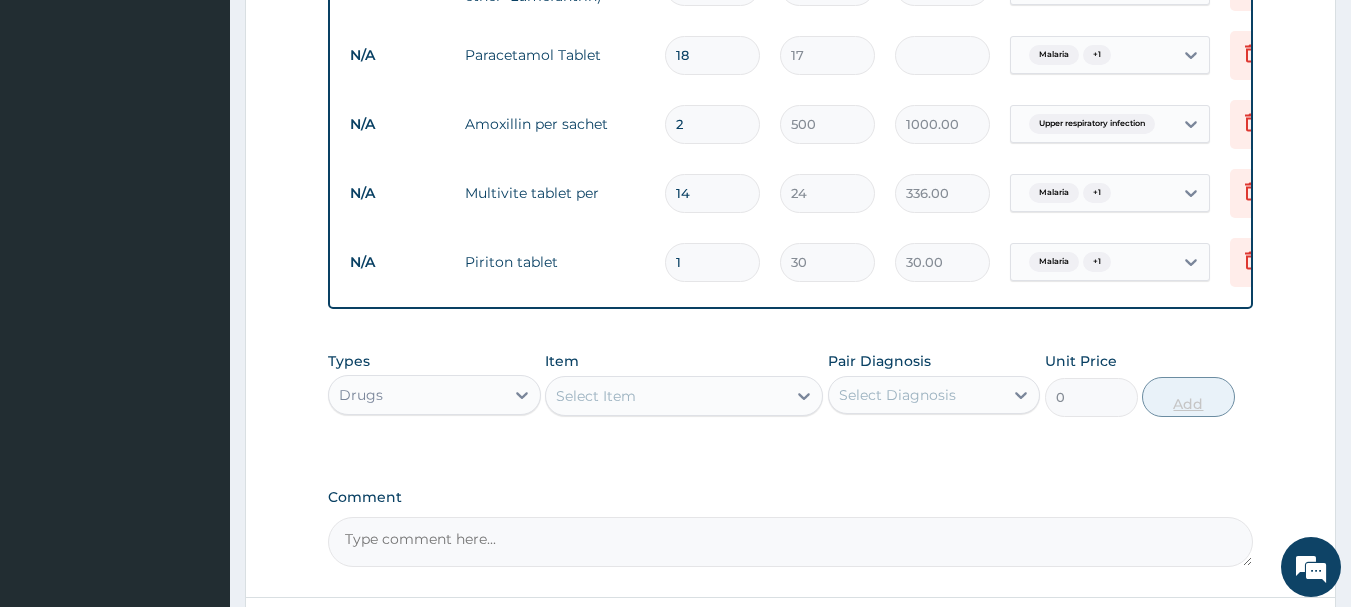 type on "10" 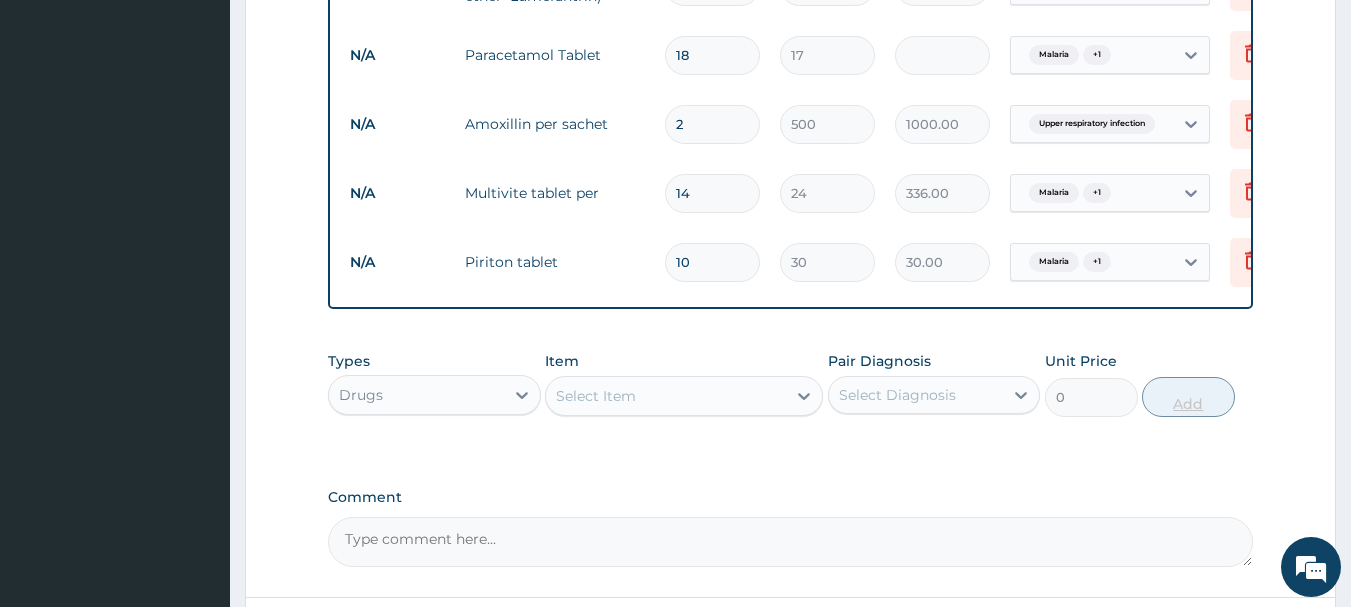 type on "300.00" 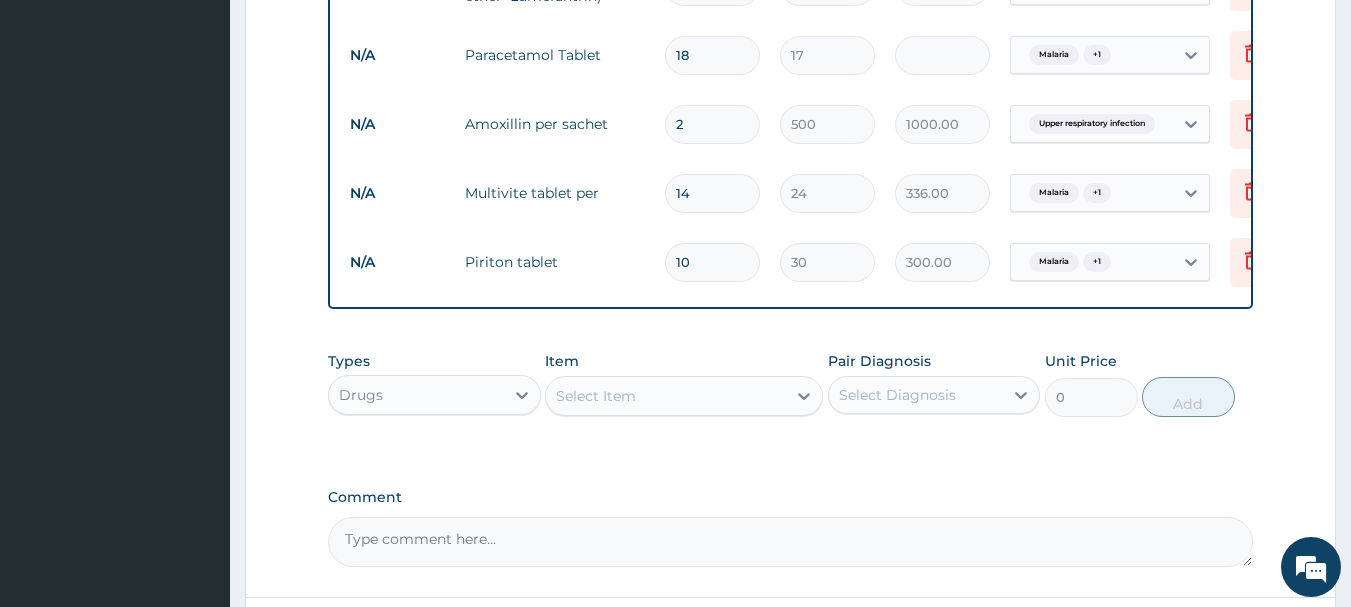 type on "10" 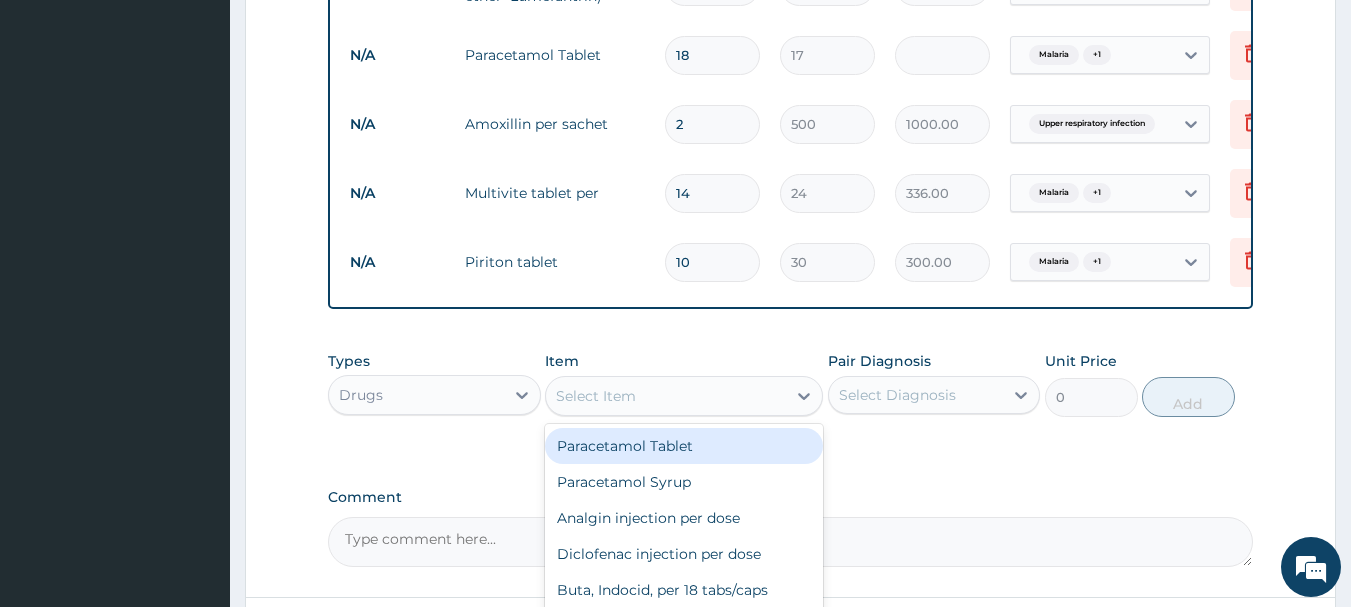 click on "Select Item" at bounding box center [666, 396] 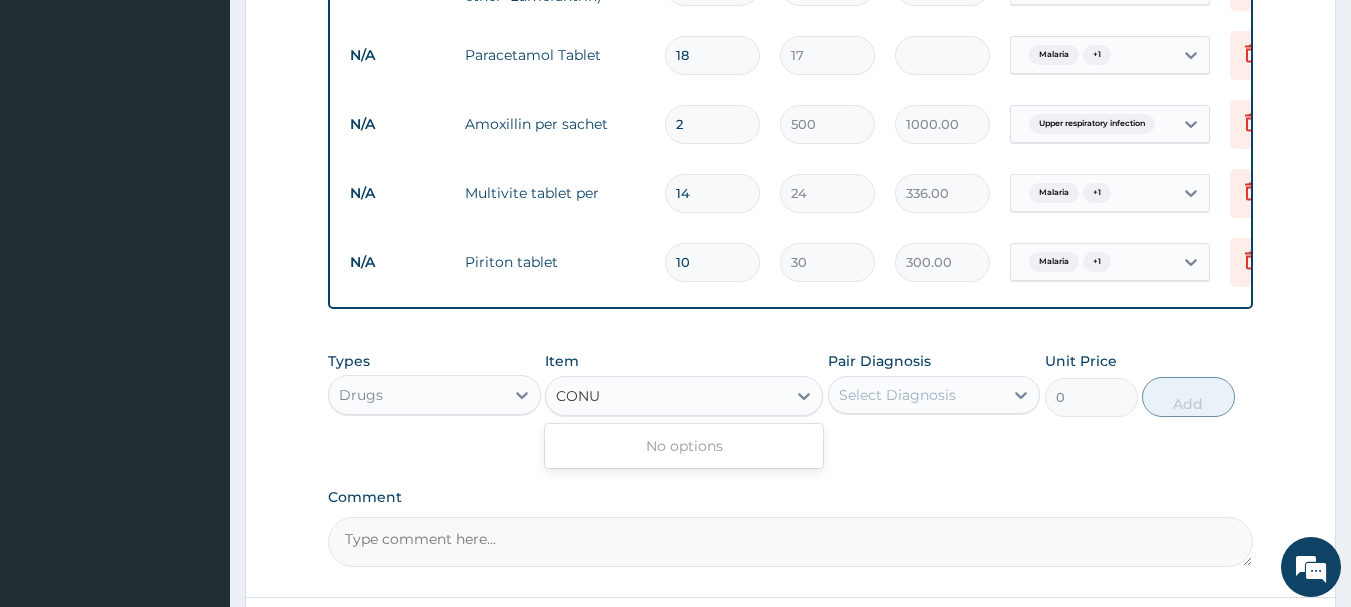 type on "CON" 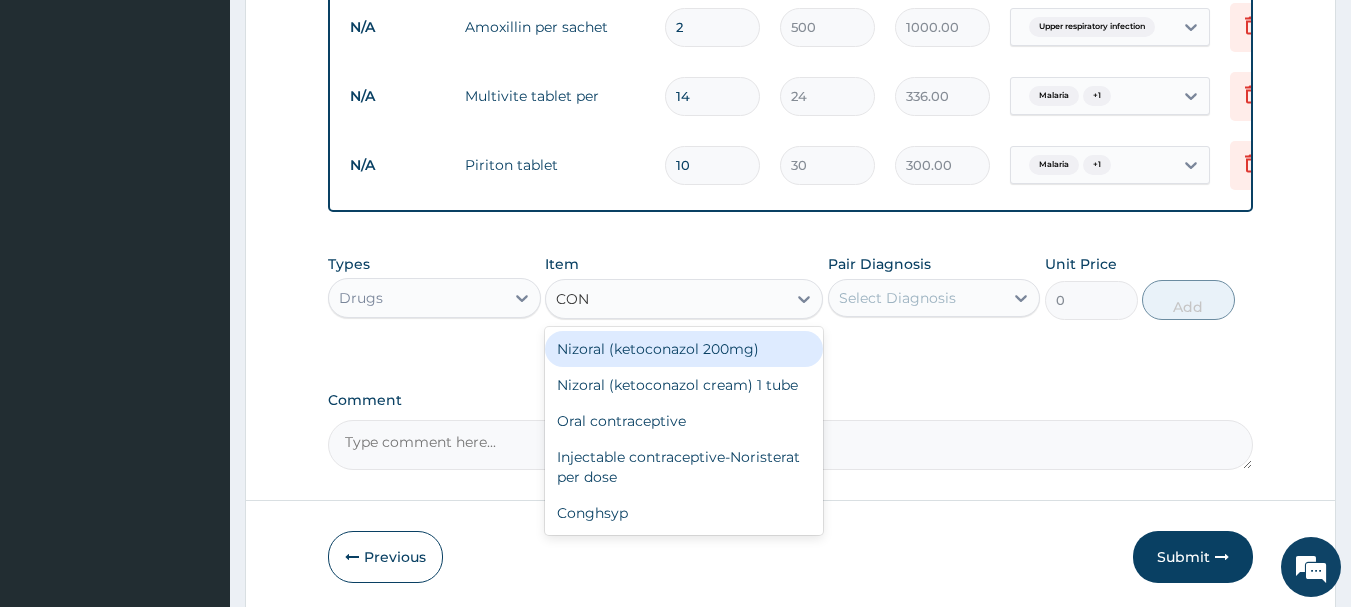 scroll, scrollTop: 1115, scrollLeft: 0, axis: vertical 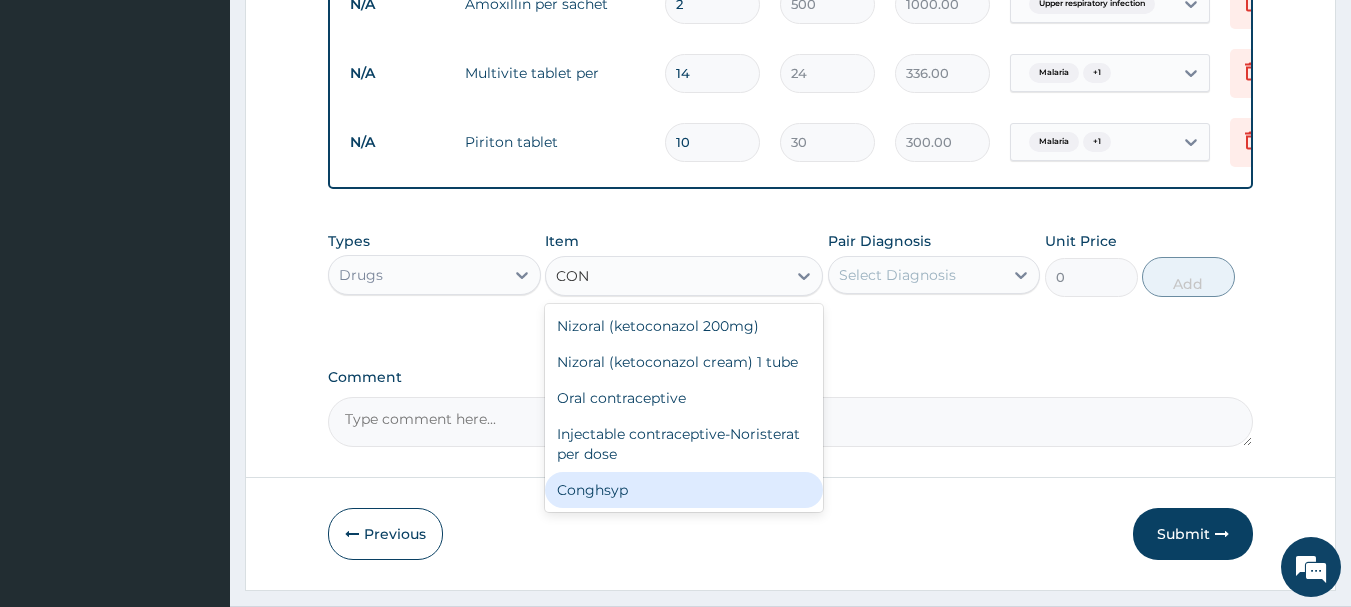 click on "Conghsyp" at bounding box center [684, 490] 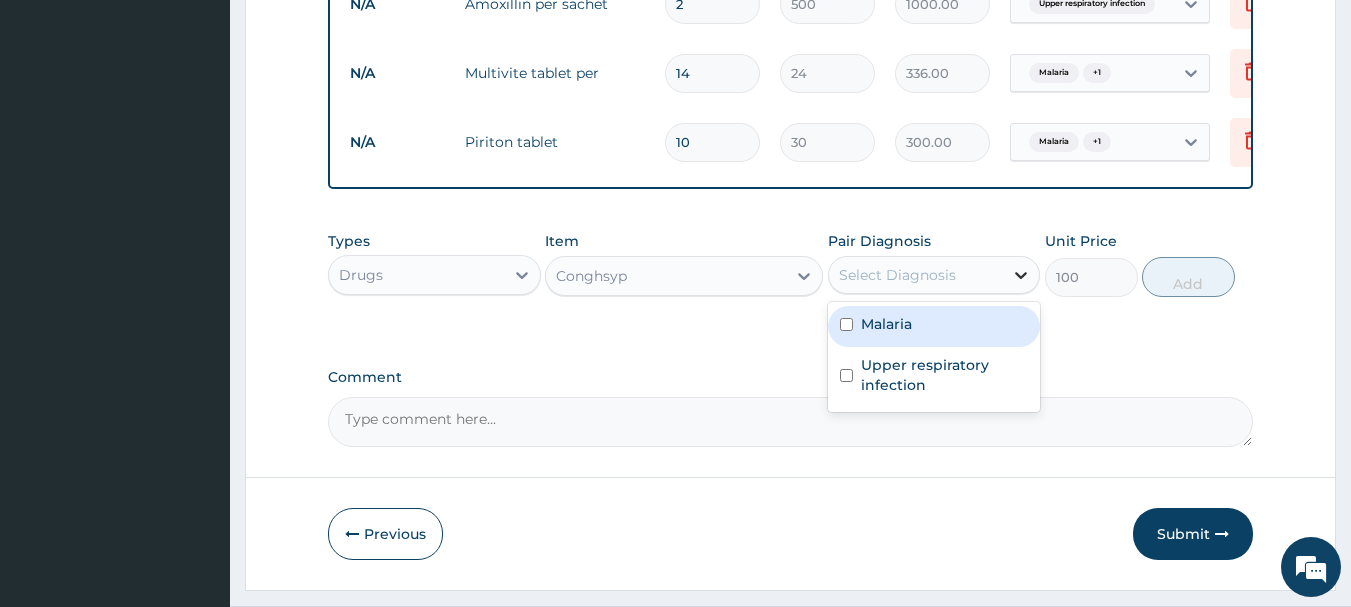 click at bounding box center [1021, 275] 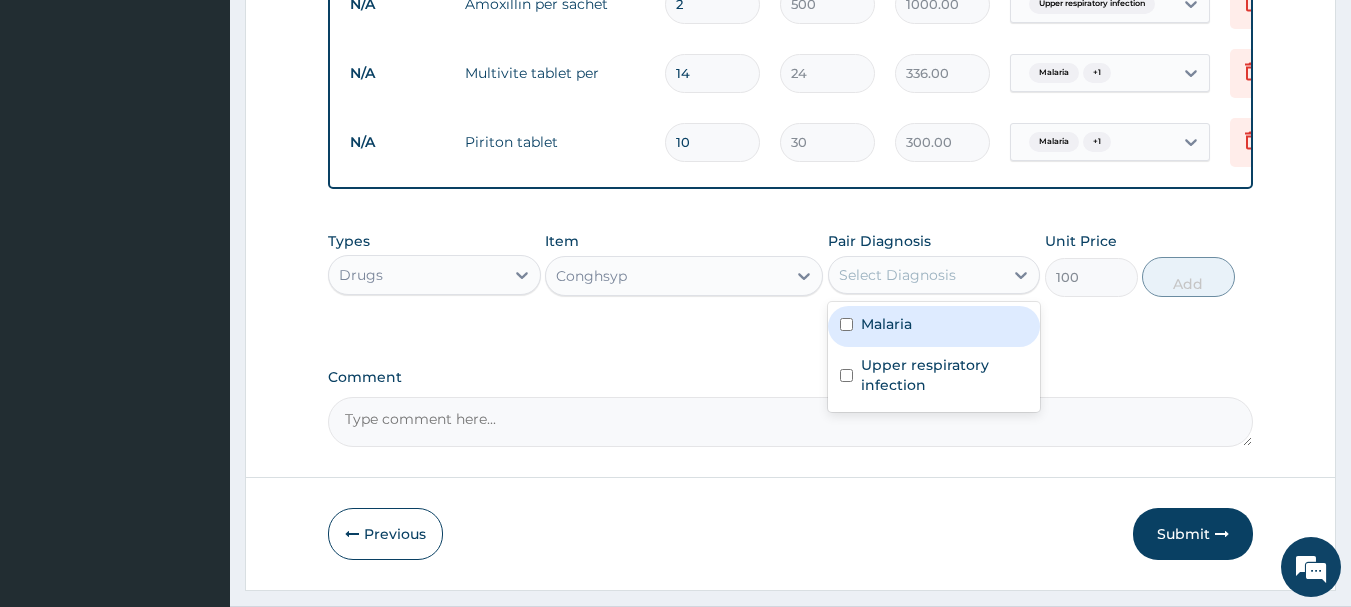 click at bounding box center (846, 324) 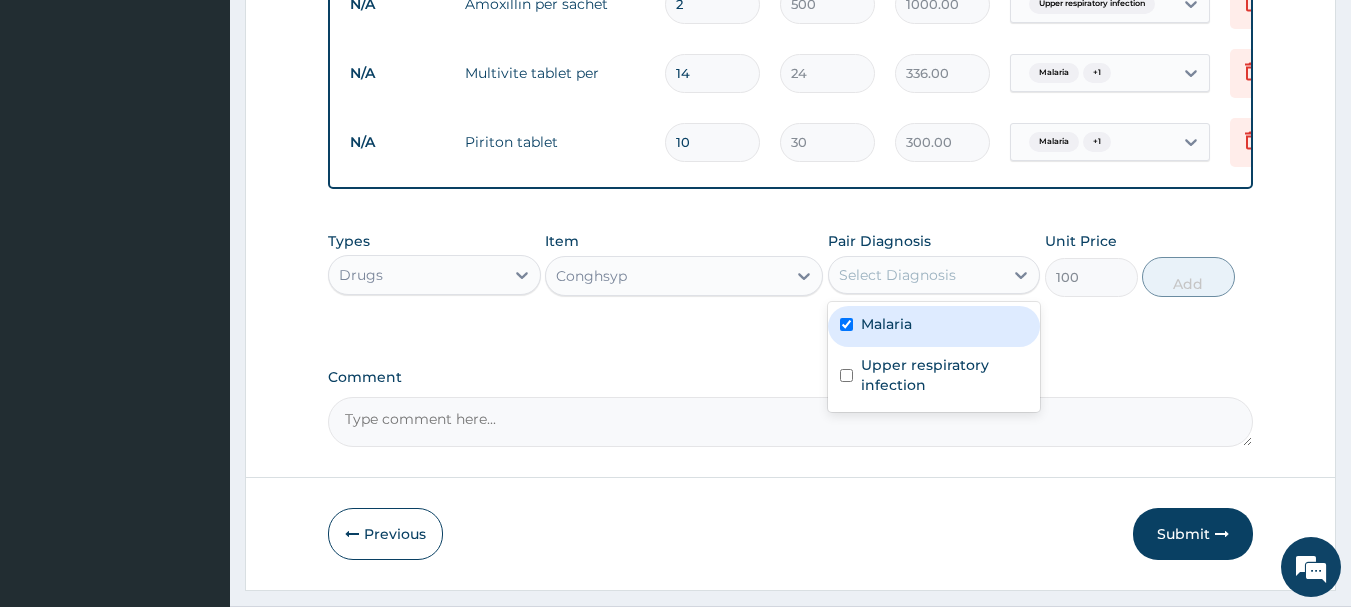 checkbox on "true" 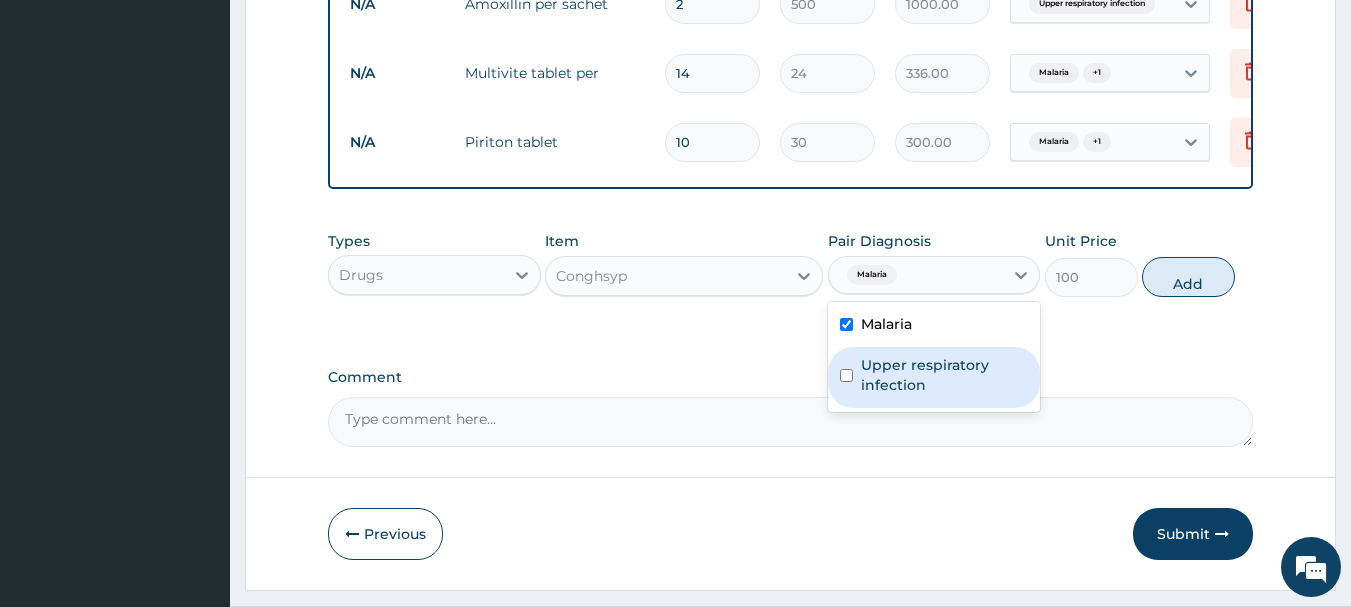 click at bounding box center [846, 375] 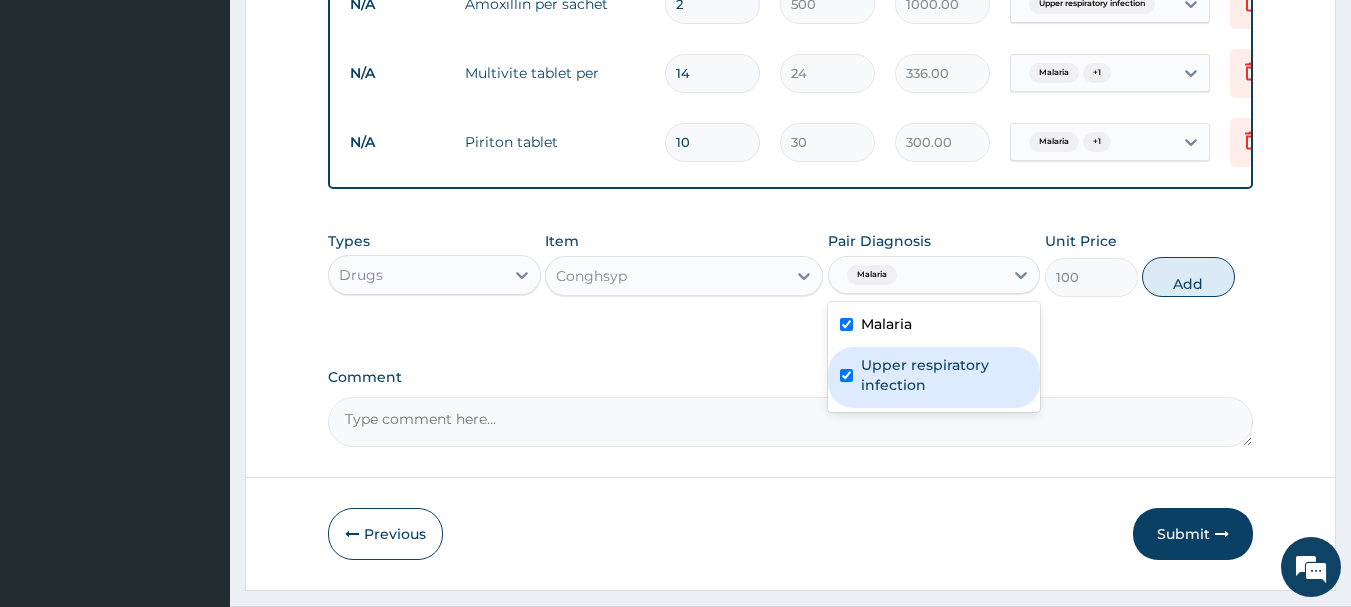 checkbox on "true" 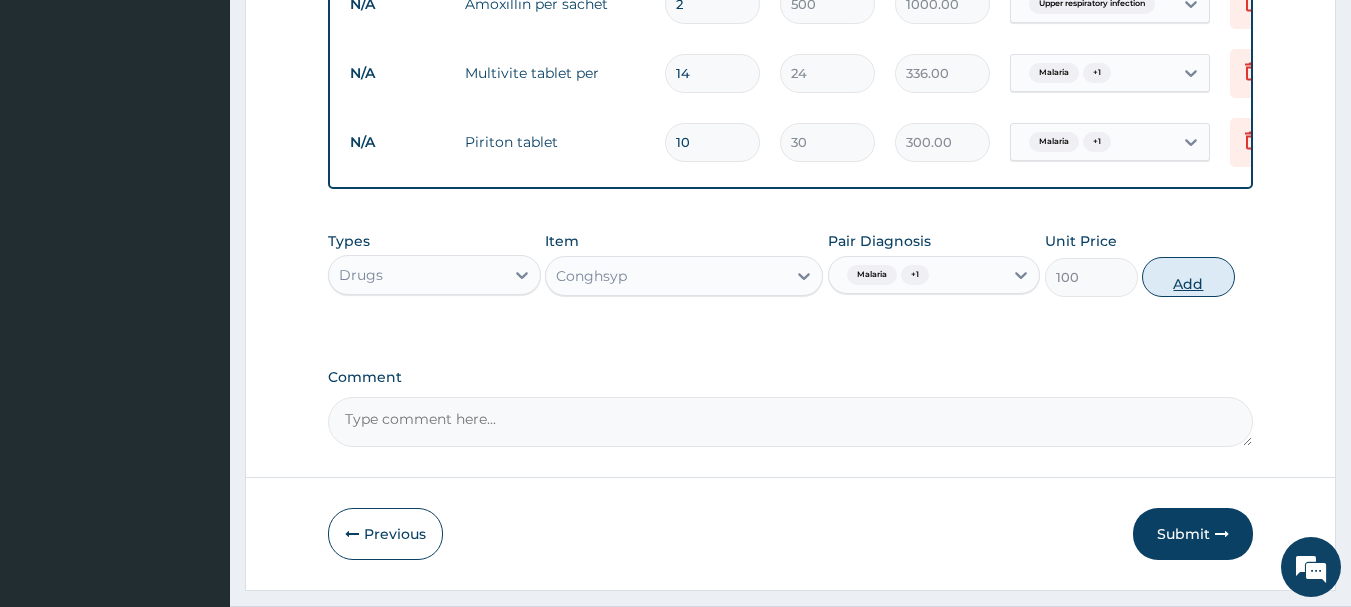 click on "Add" at bounding box center (1188, 277) 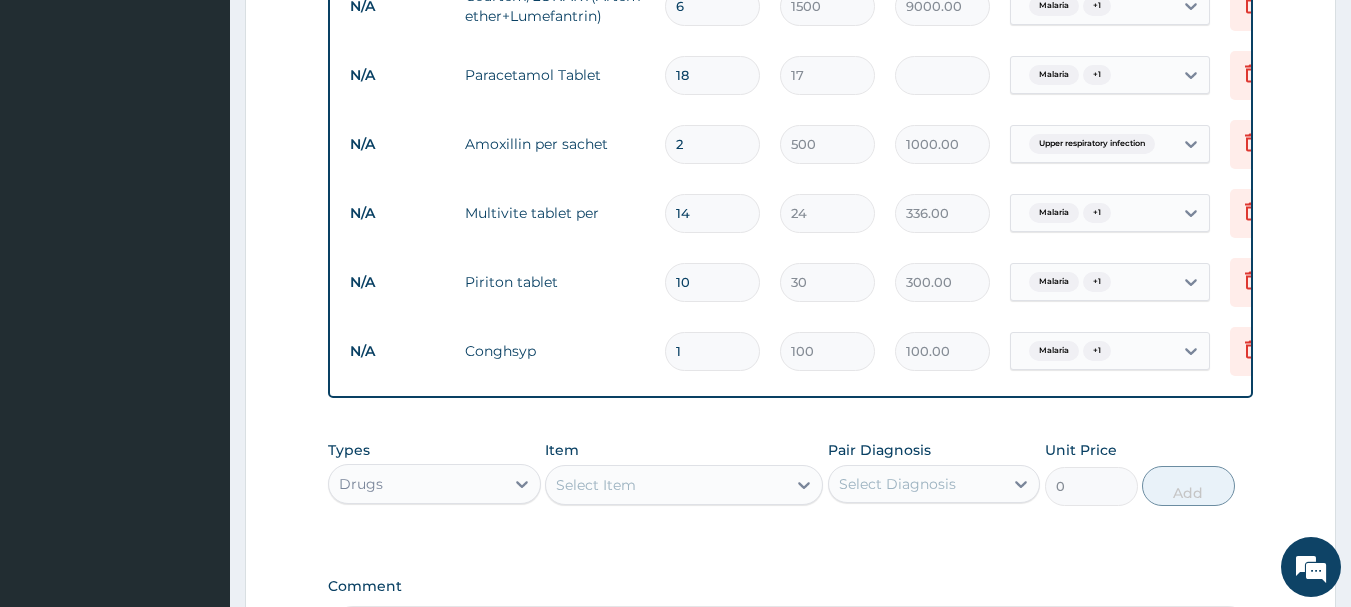 scroll, scrollTop: 955, scrollLeft: 0, axis: vertical 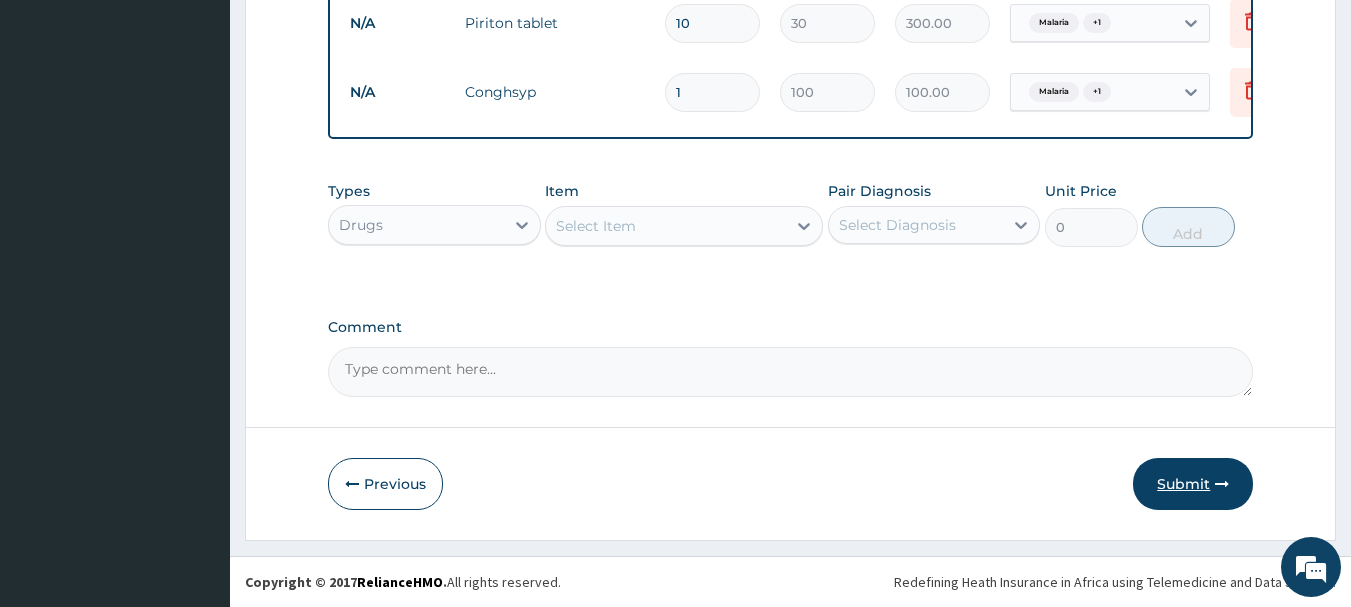 click on "Submit" at bounding box center (1193, 484) 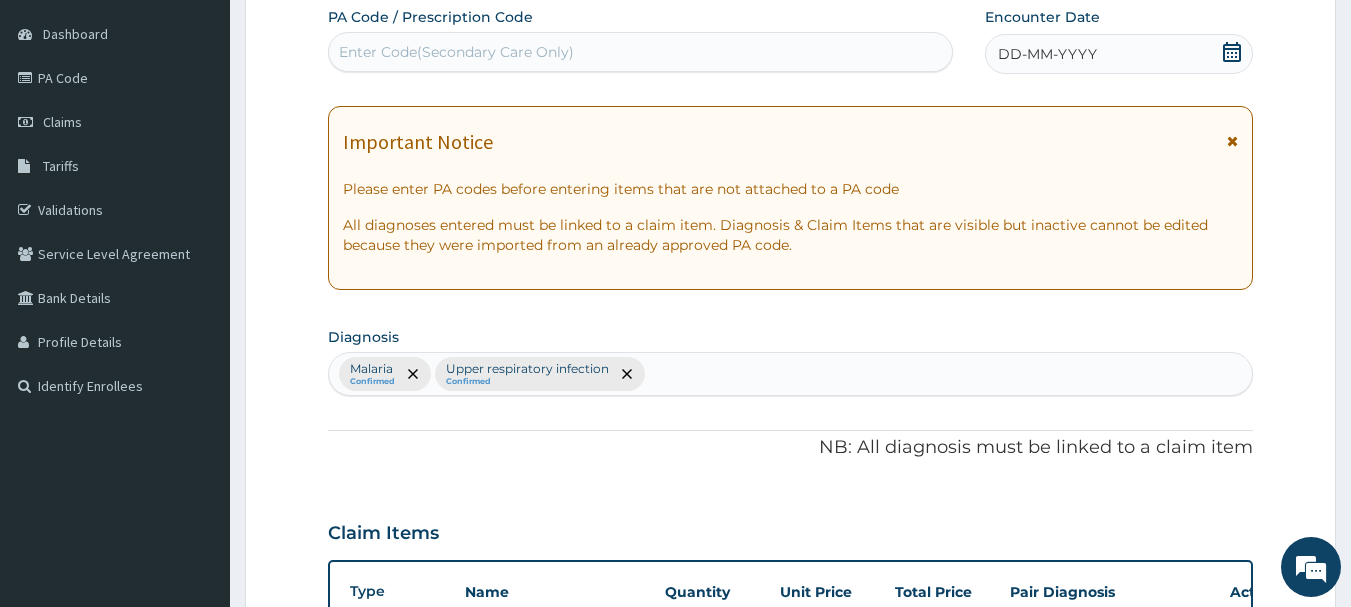 scroll, scrollTop: 158, scrollLeft: 0, axis: vertical 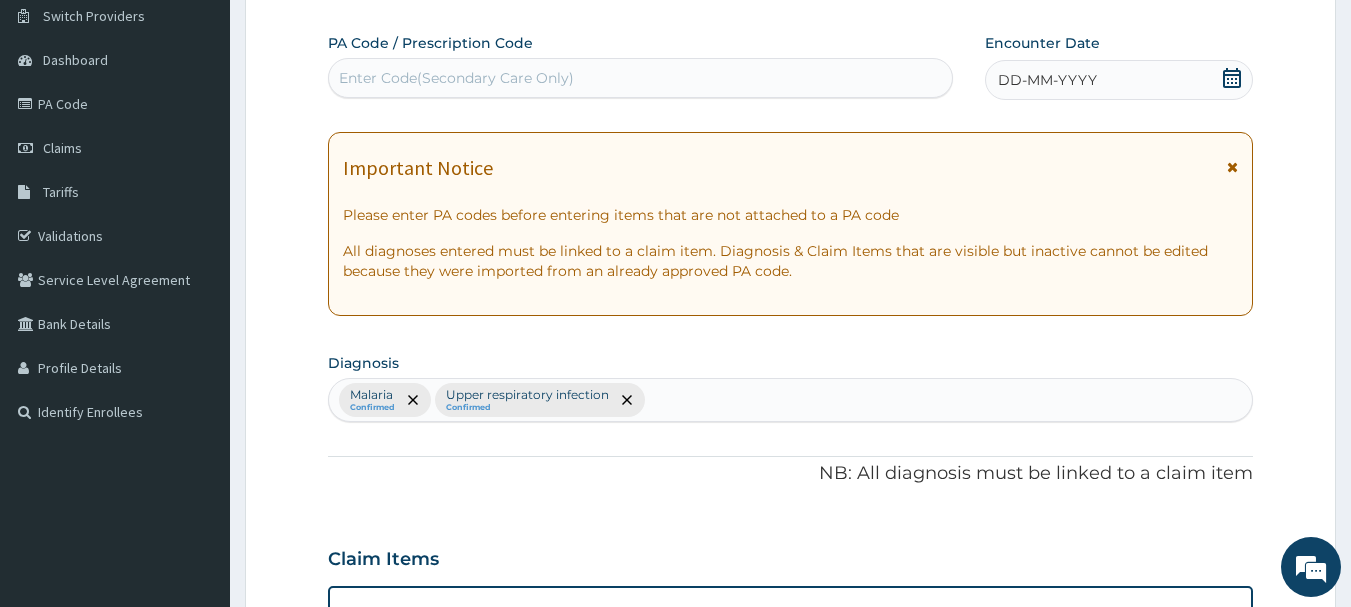 click 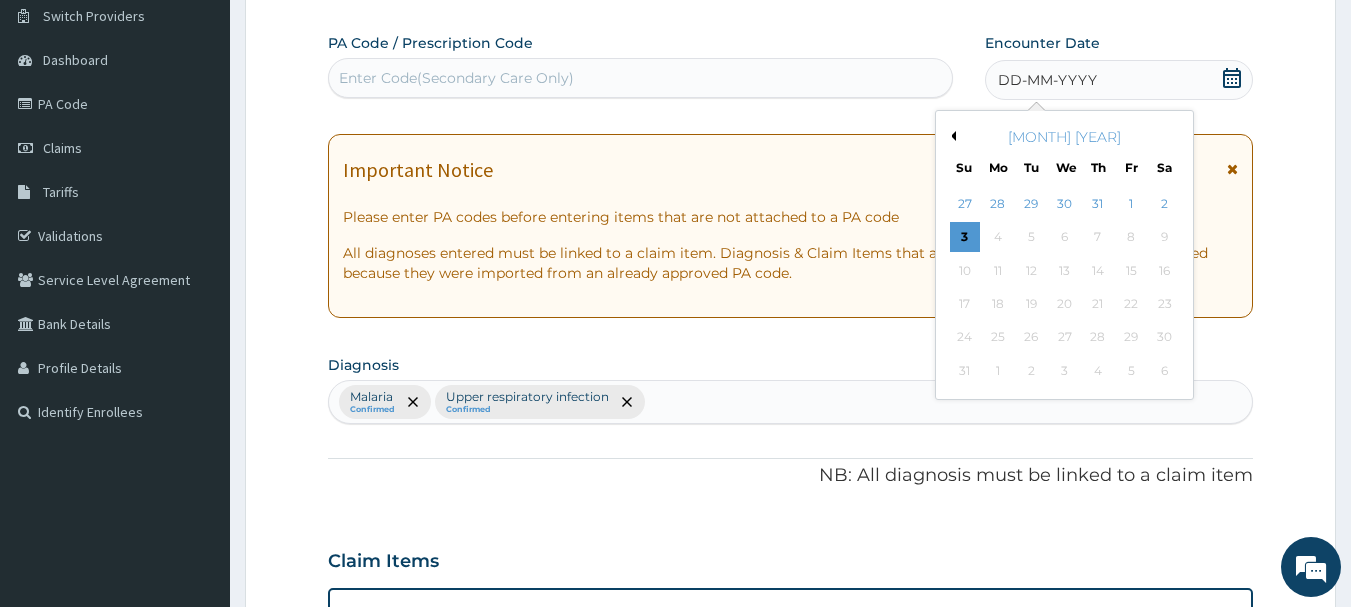 click on "Previous Month" at bounding box center [951, 136] 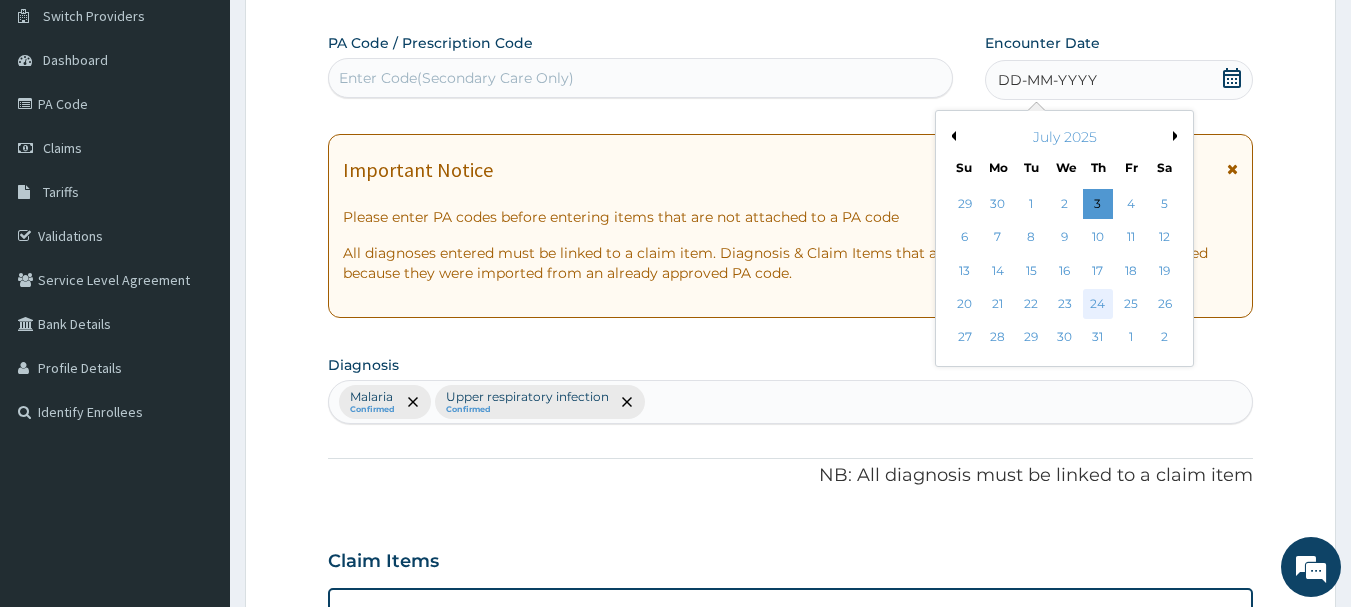 click on "24" at bounding box center (1098, 304) 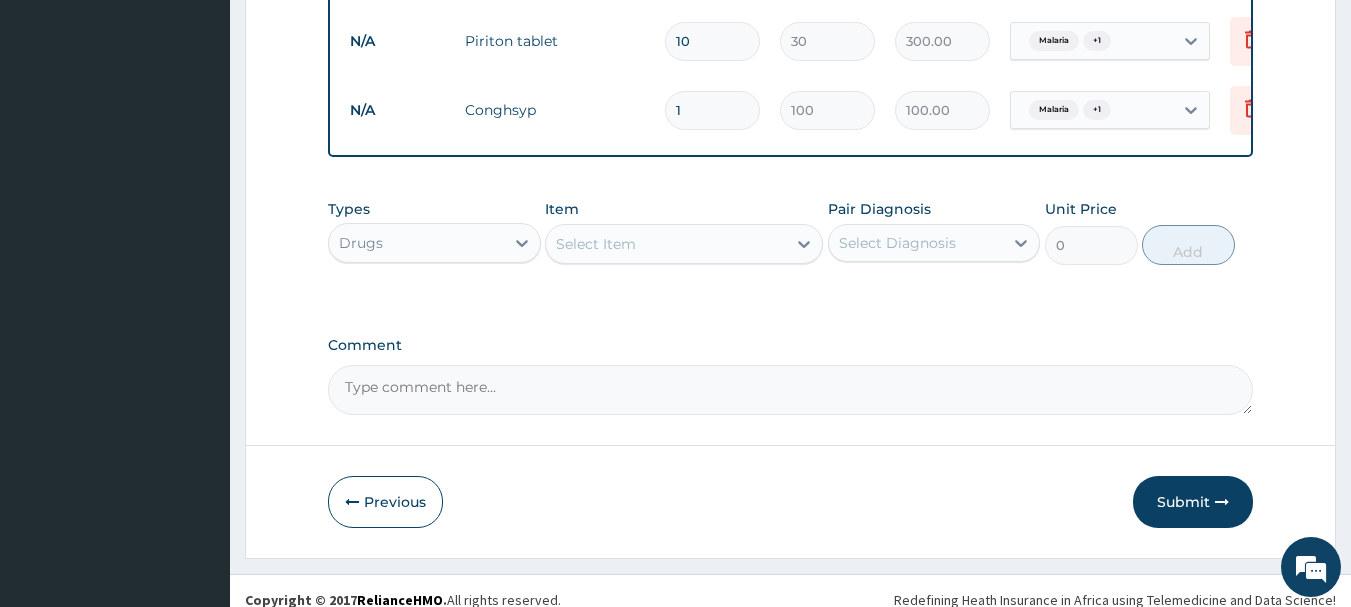 scroll, scrollTop: 1238, scrollLeft: 0, axis: vertical 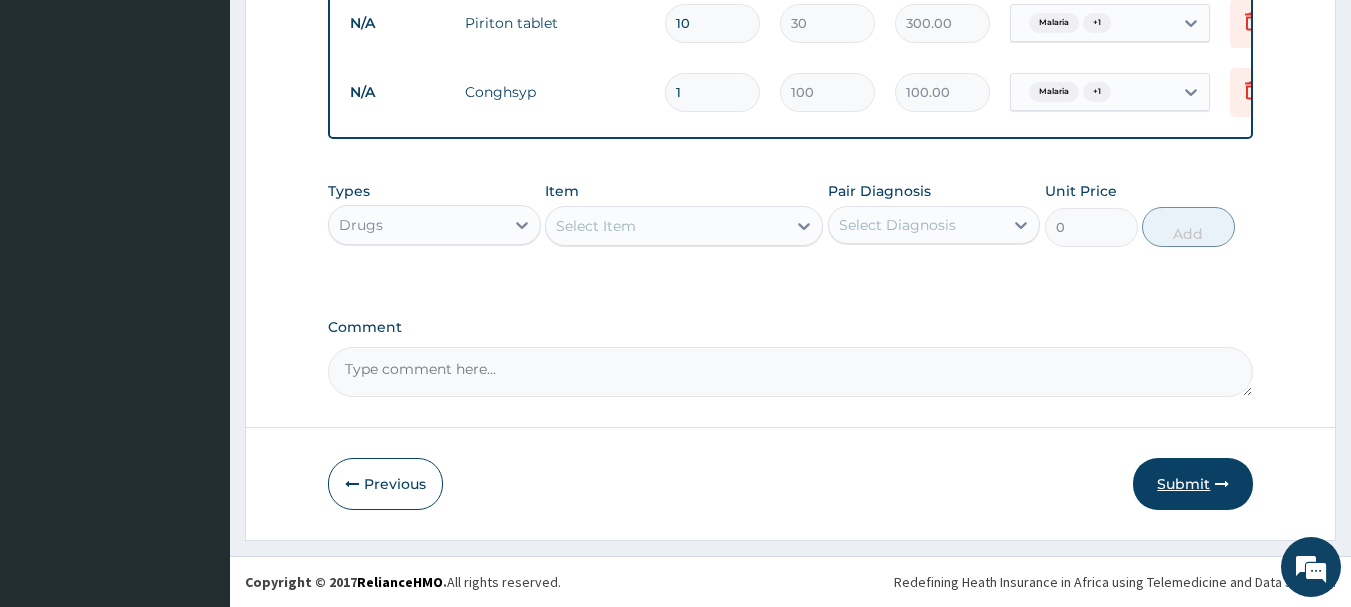 click on "Submit" at bounding box center (1193, 484) 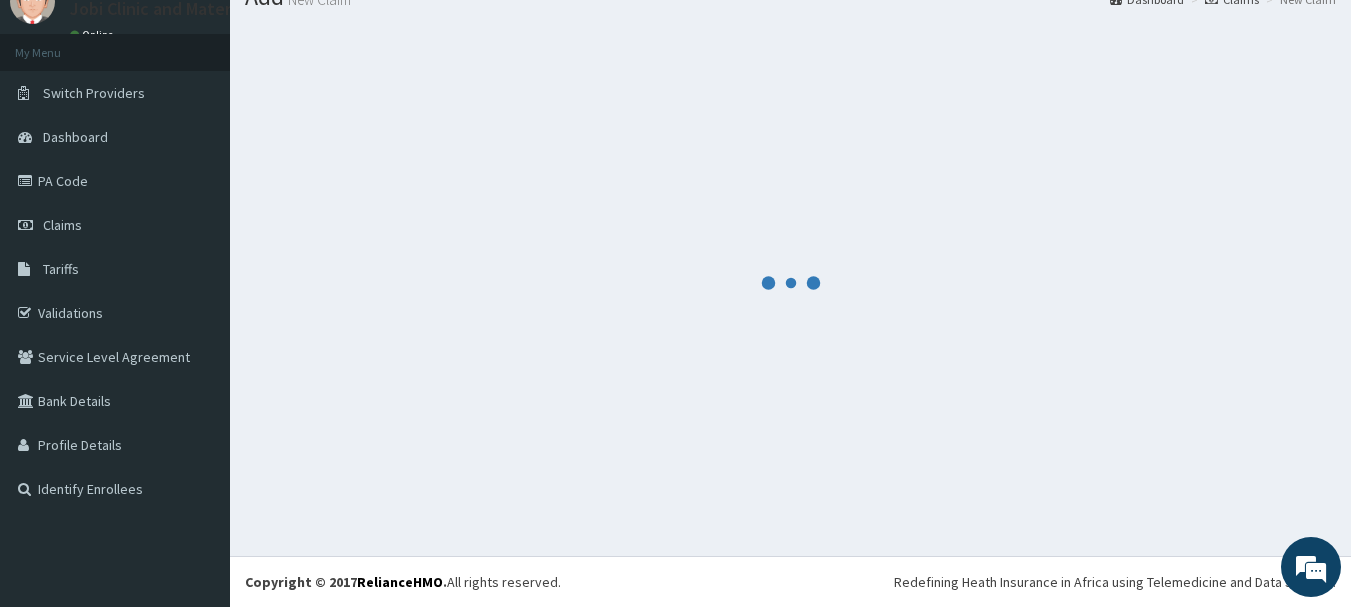 scroll, scrollTop: 1238, scrollLeft: 0, axis: vertical 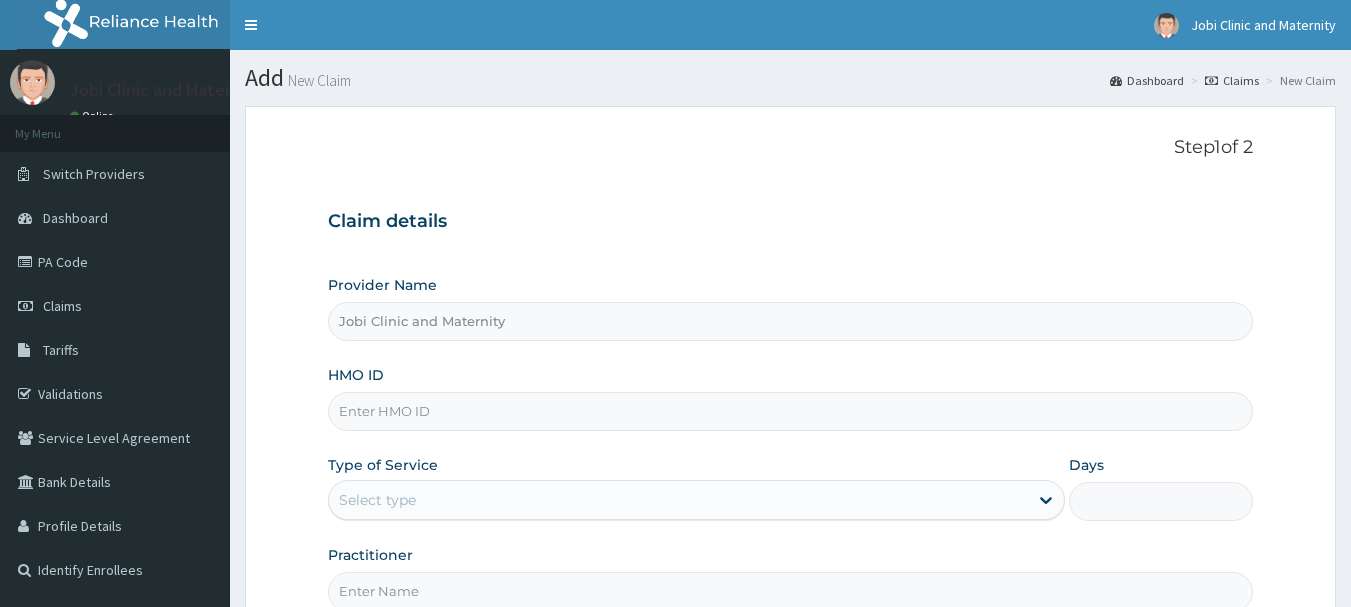 drag, startPoint x: 0, startPoint y: 0, endPoint x: 541, endPoint y: 408, distance: 677.6024 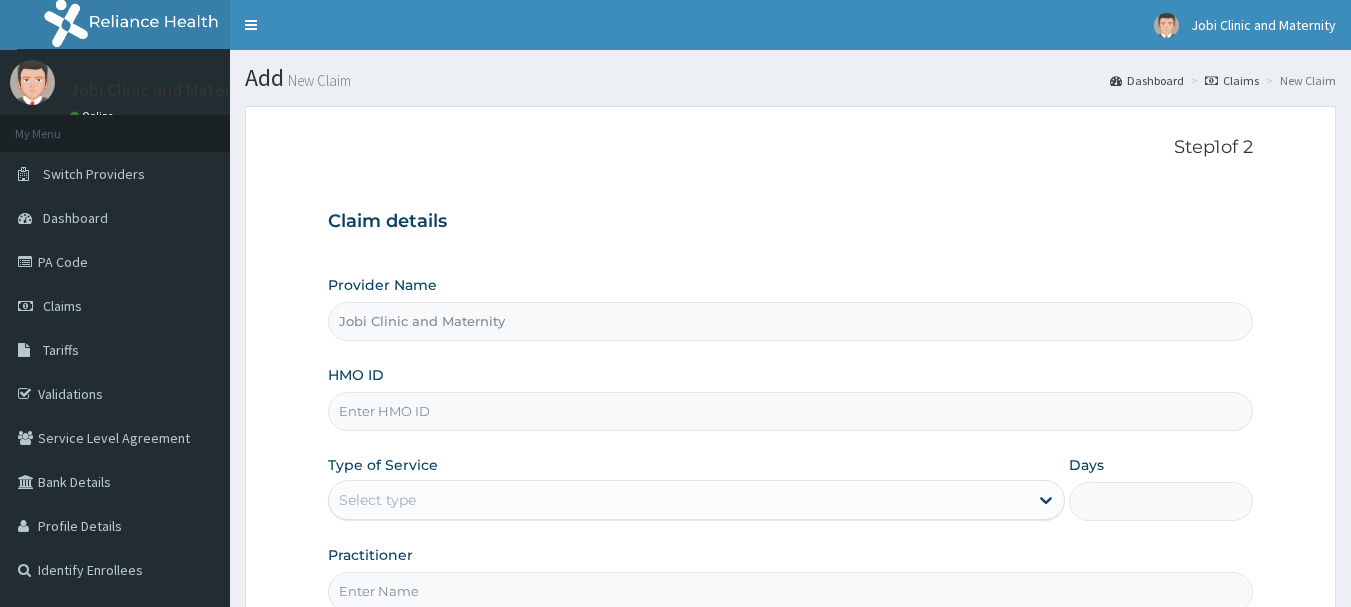 click on "HMO ID" at bounding box center (791, 411) 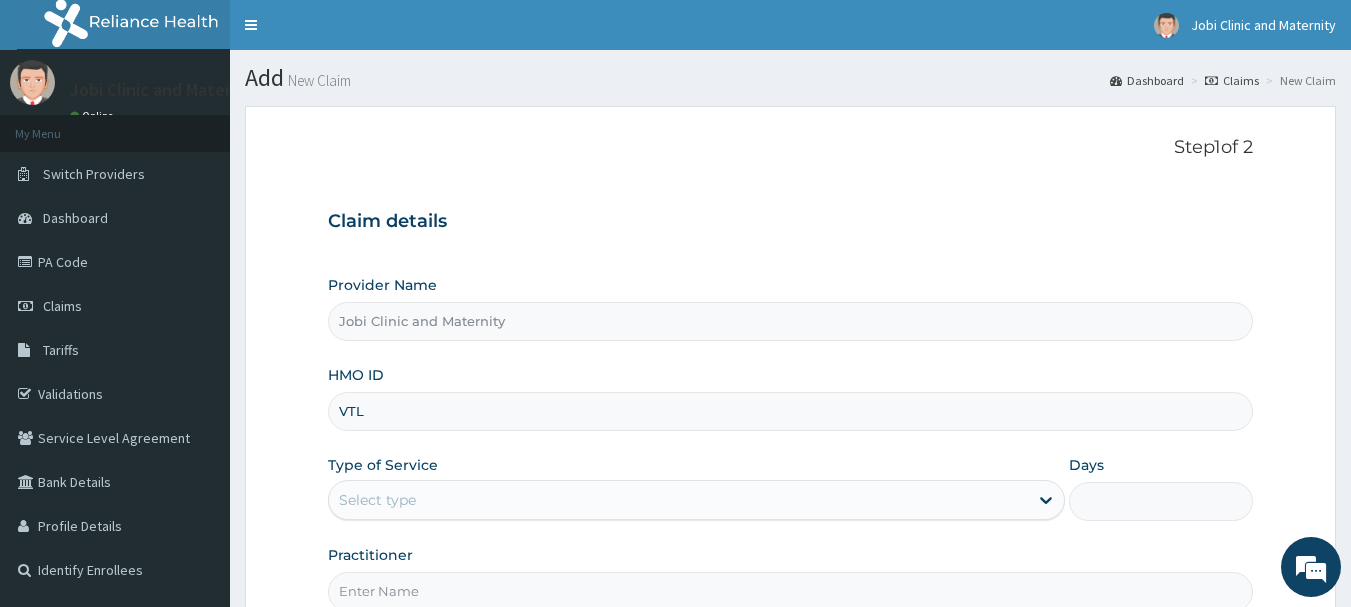 scroll, scrollTop: 0, scrollLeft: 0, axis: both 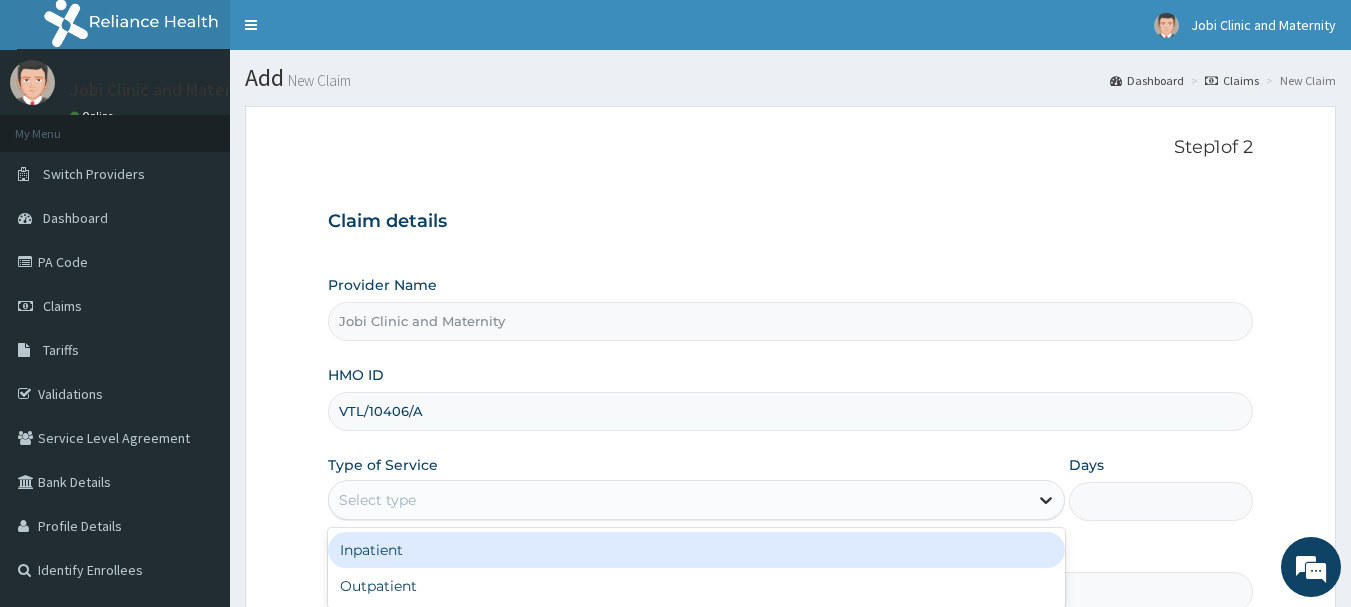 click 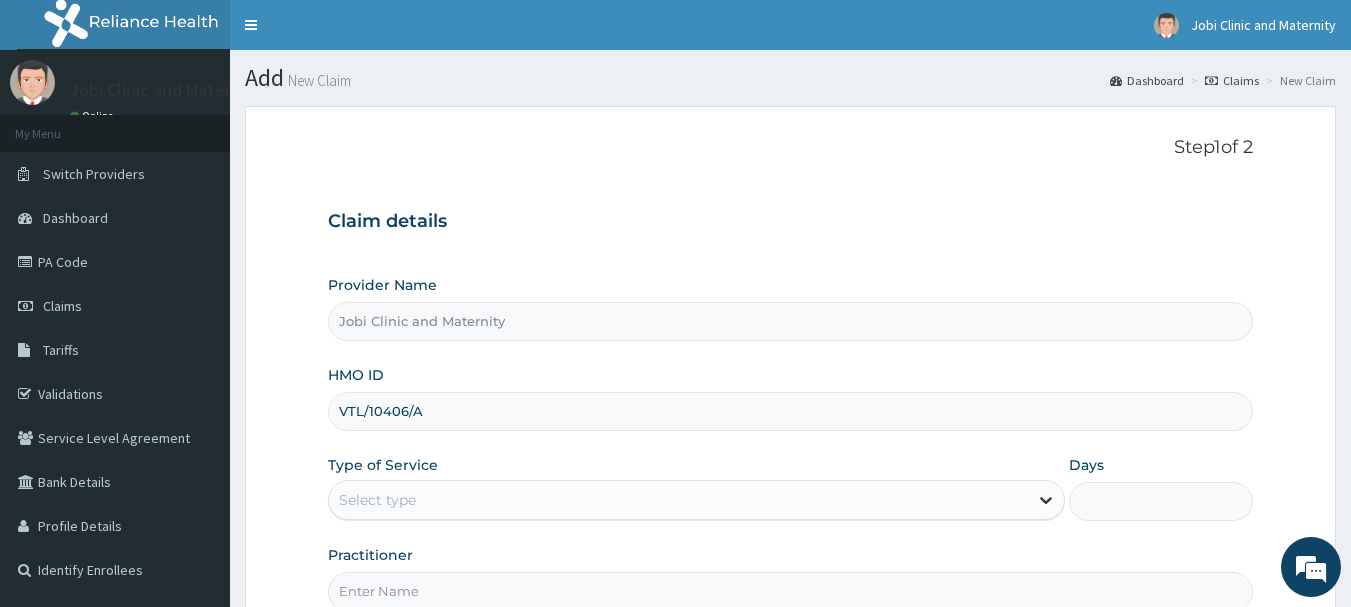 click 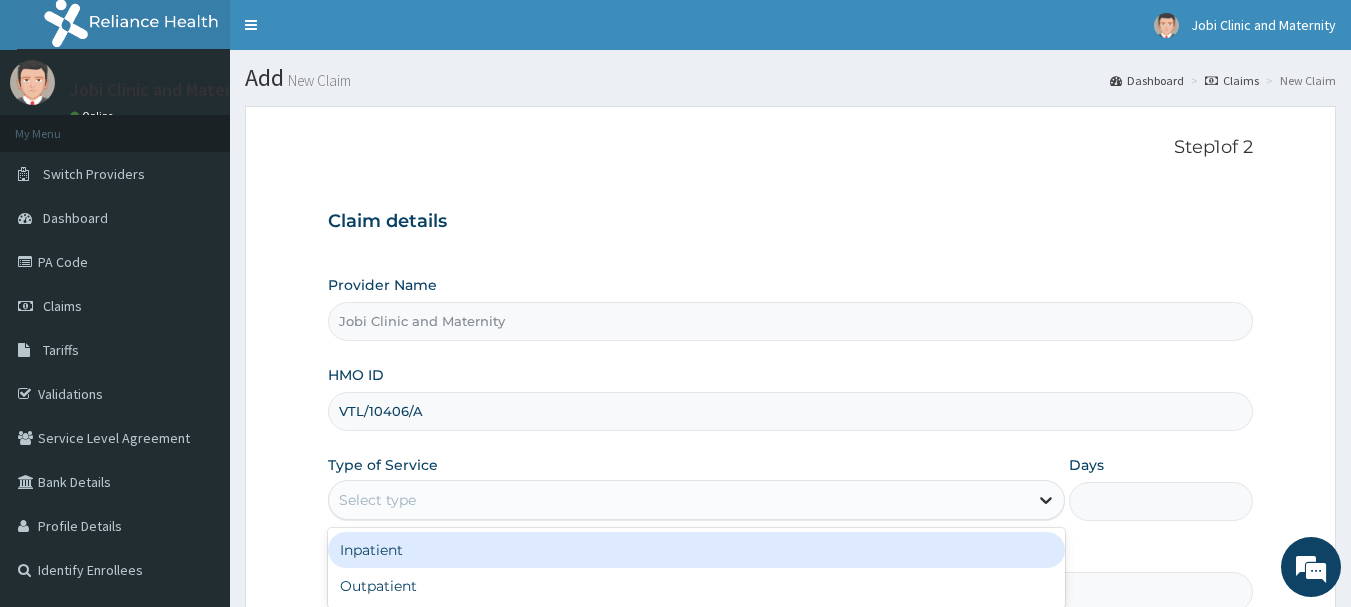 click 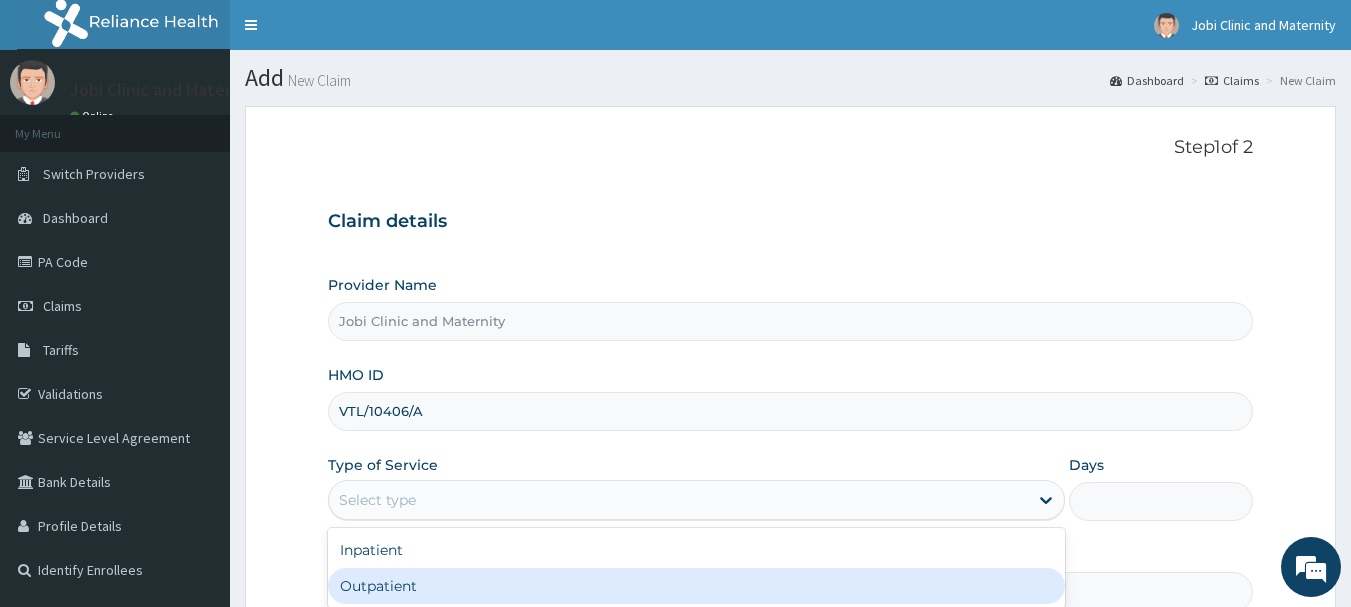 click on "Outpatient" at bounding box center [696, 586] 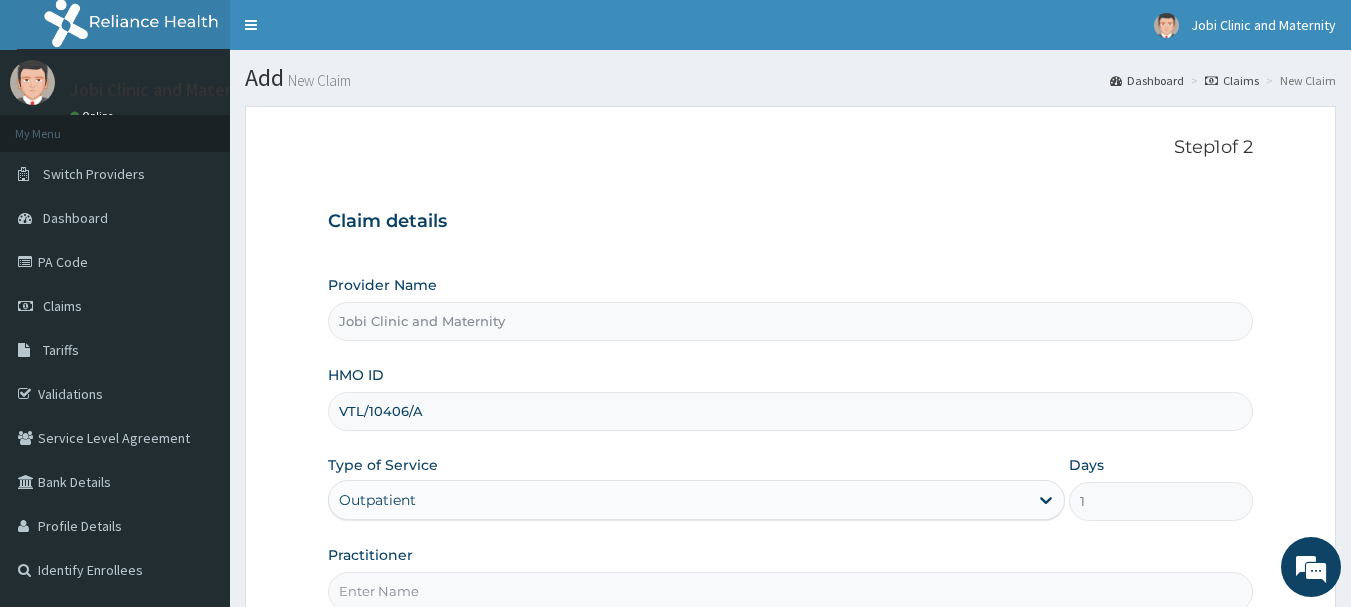click on "Practitioner" at bounding box center (791, 591) 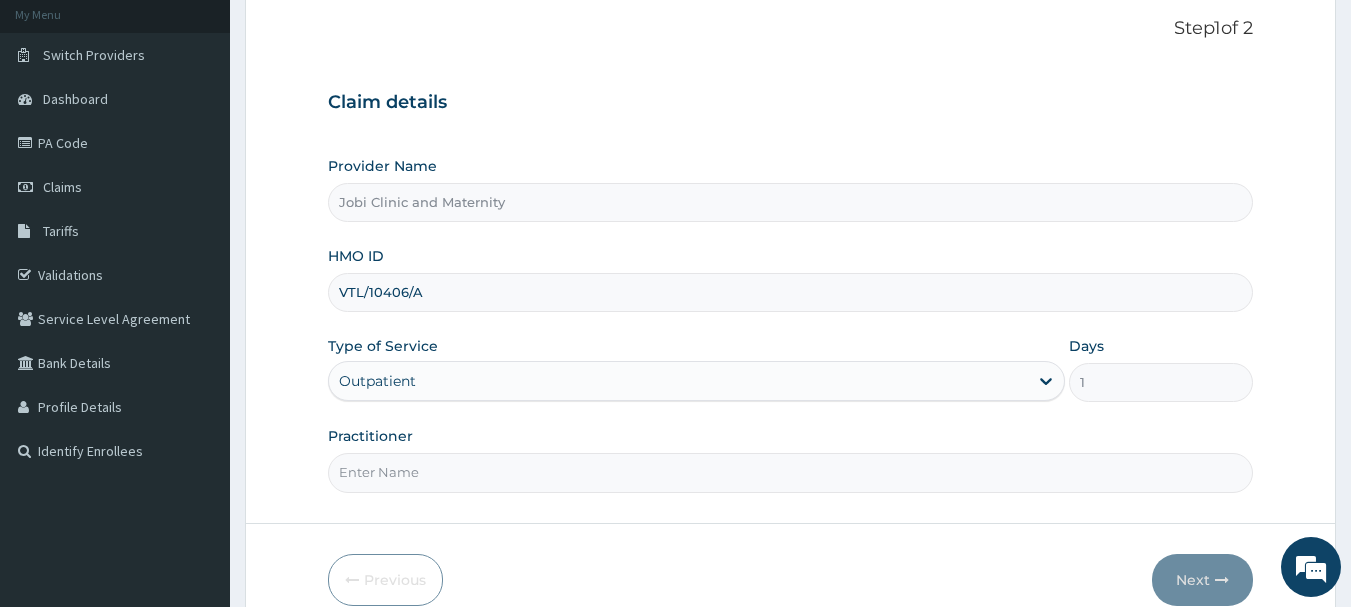 scroll, scrollTop: 120, scrollLeft: 0, axis: vertical 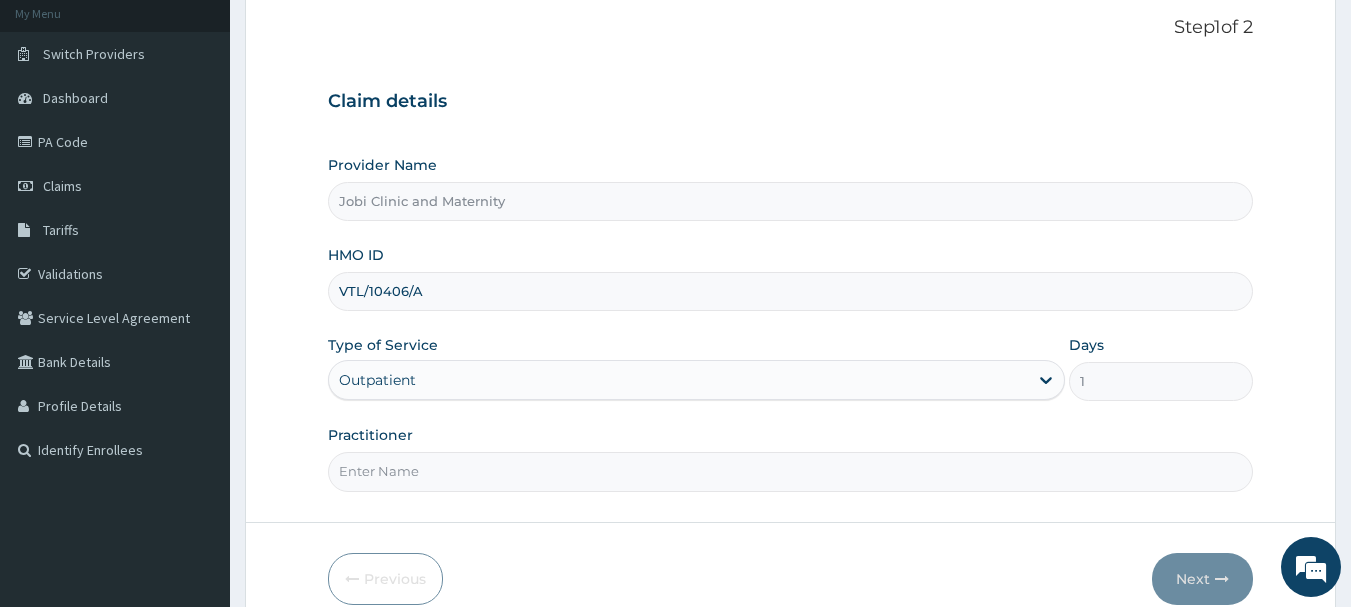 click on "Practitioner" at bounding box center [791, 471] 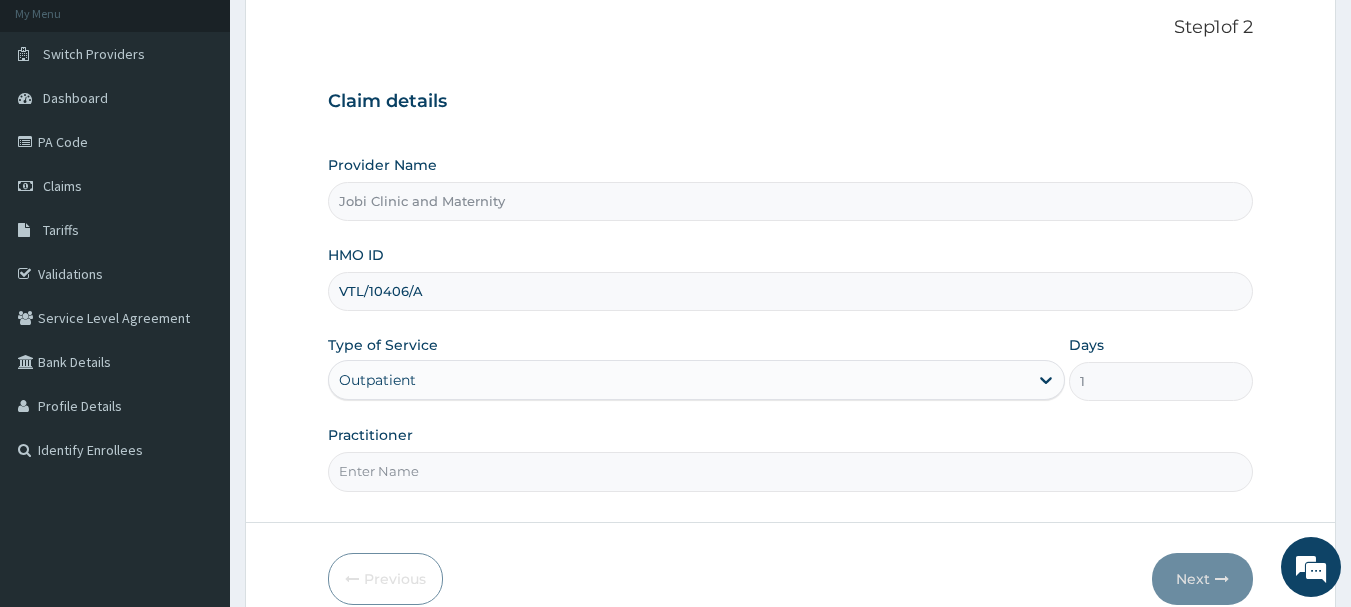 type on "DR [LAST]" 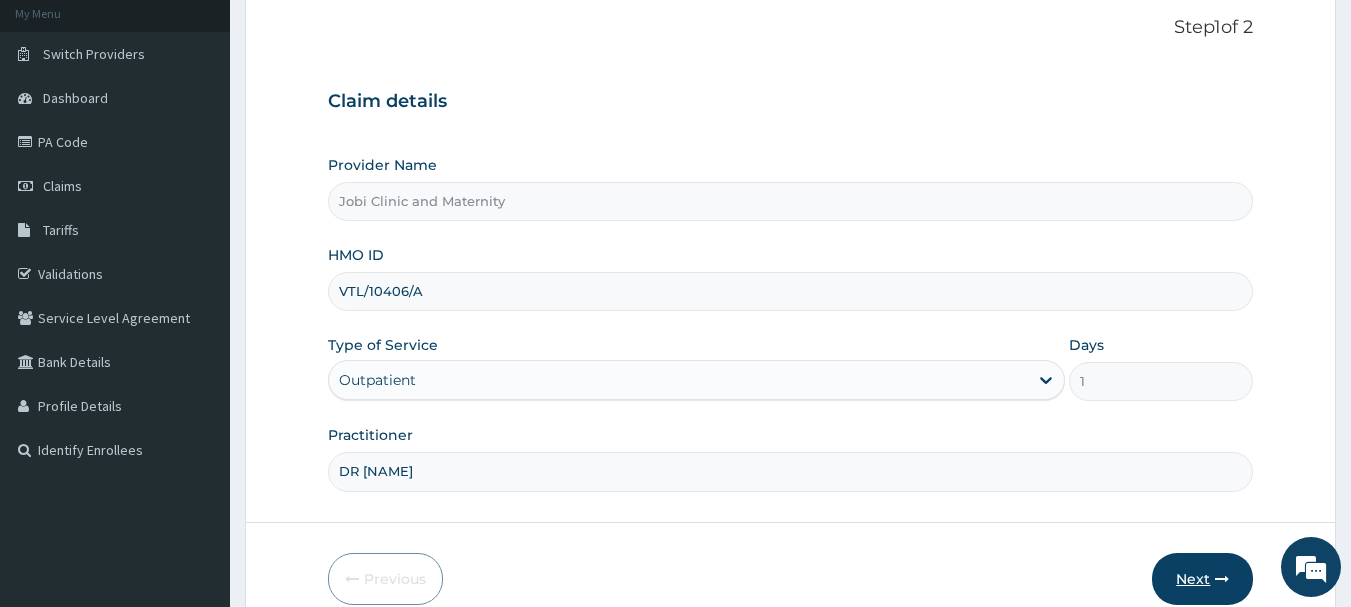 click on "Next" at bounding box center [1202, 579] 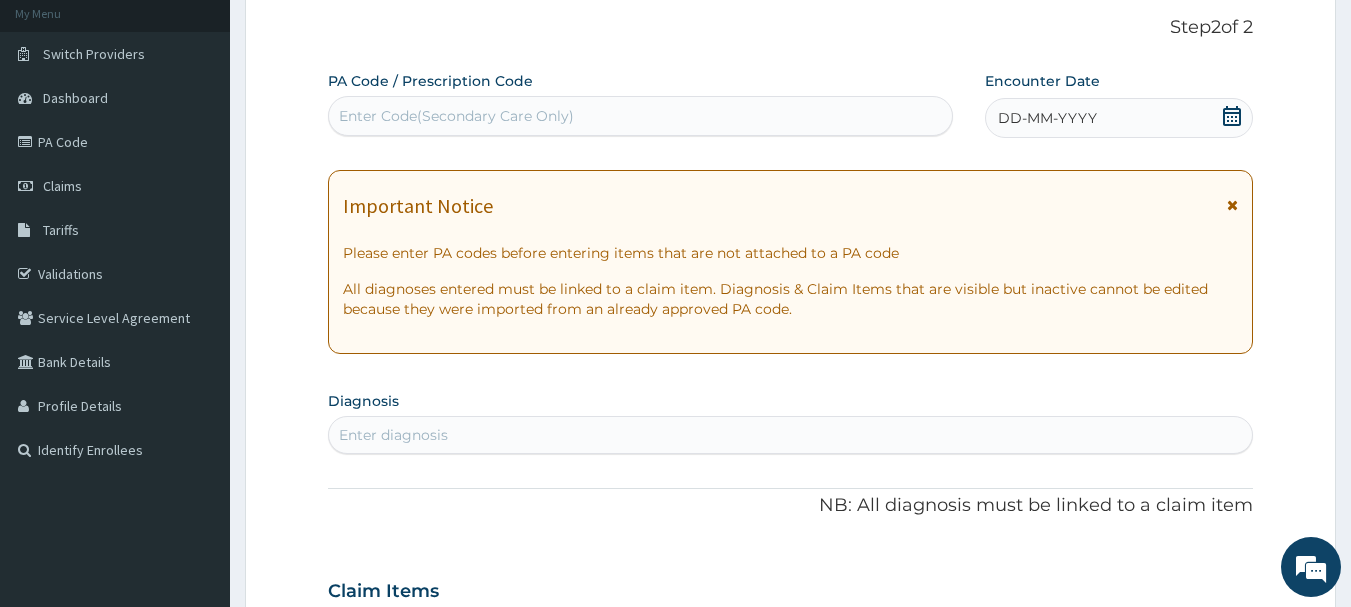 click 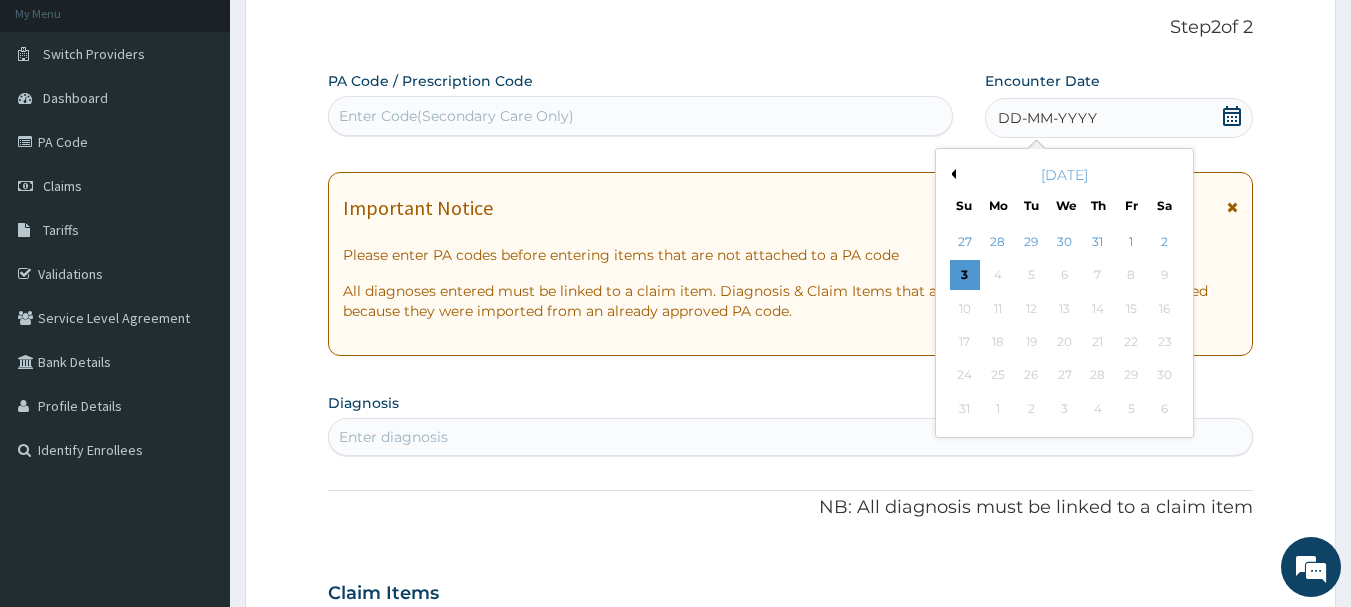 click on "[MONTH] [YEAR]" at bounding box center (1064, 175) 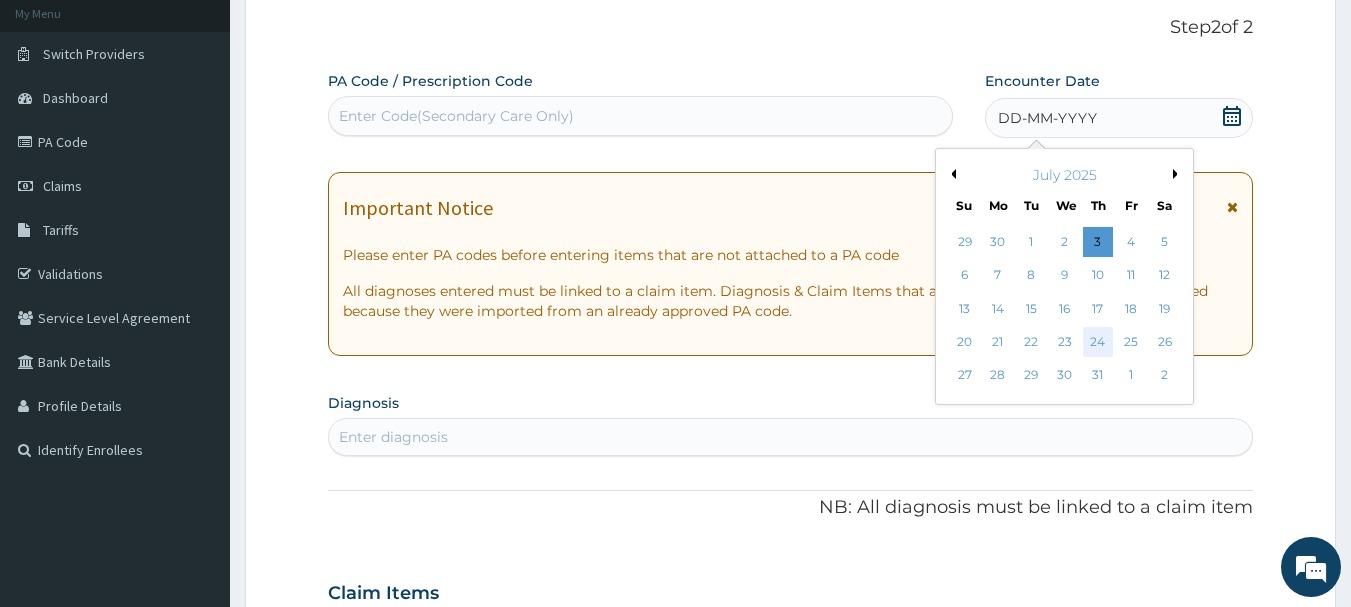 click on "24" at bounding box center (1098, 342) 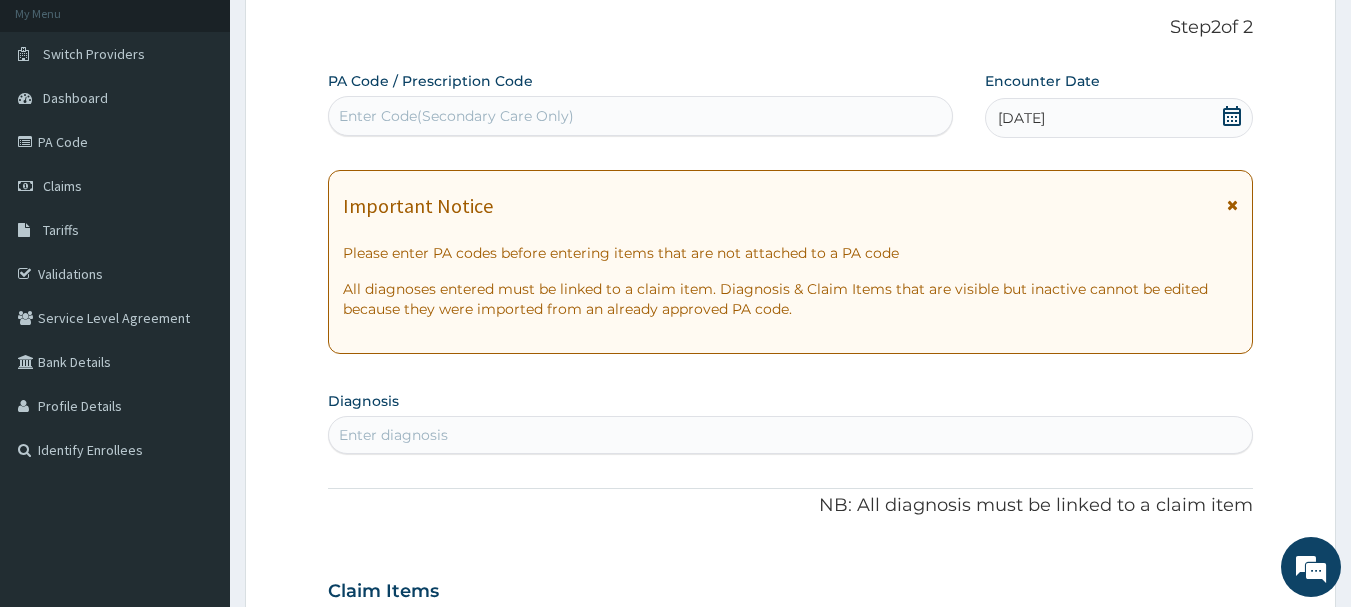click on "Enter diagnosis" at bounding box center [791, 435] 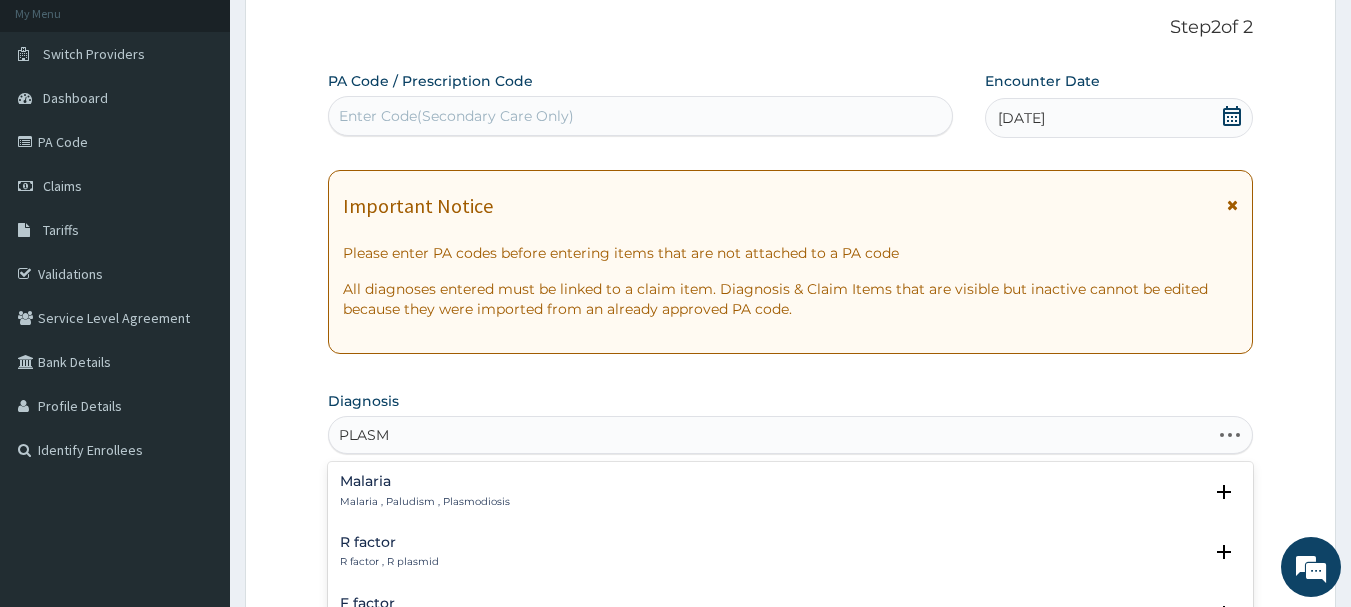 type on "PLASMO" 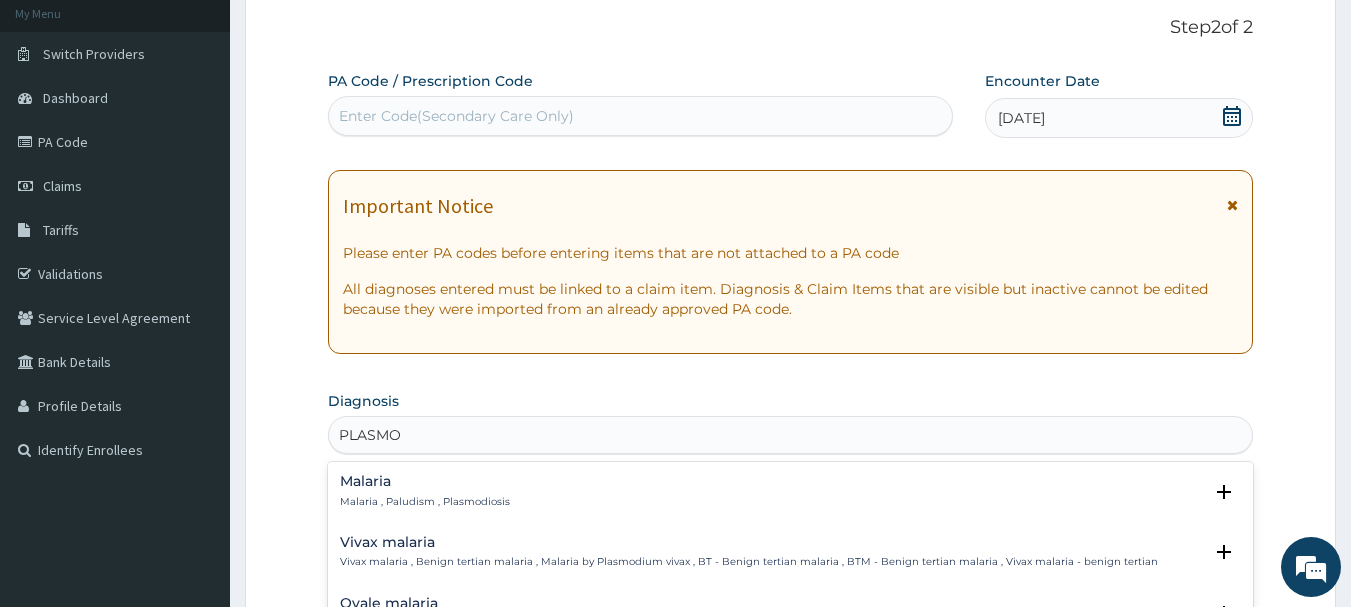 click on "Malaria , Paludism , Plasmodiosis" at bounding box center (425, 502) 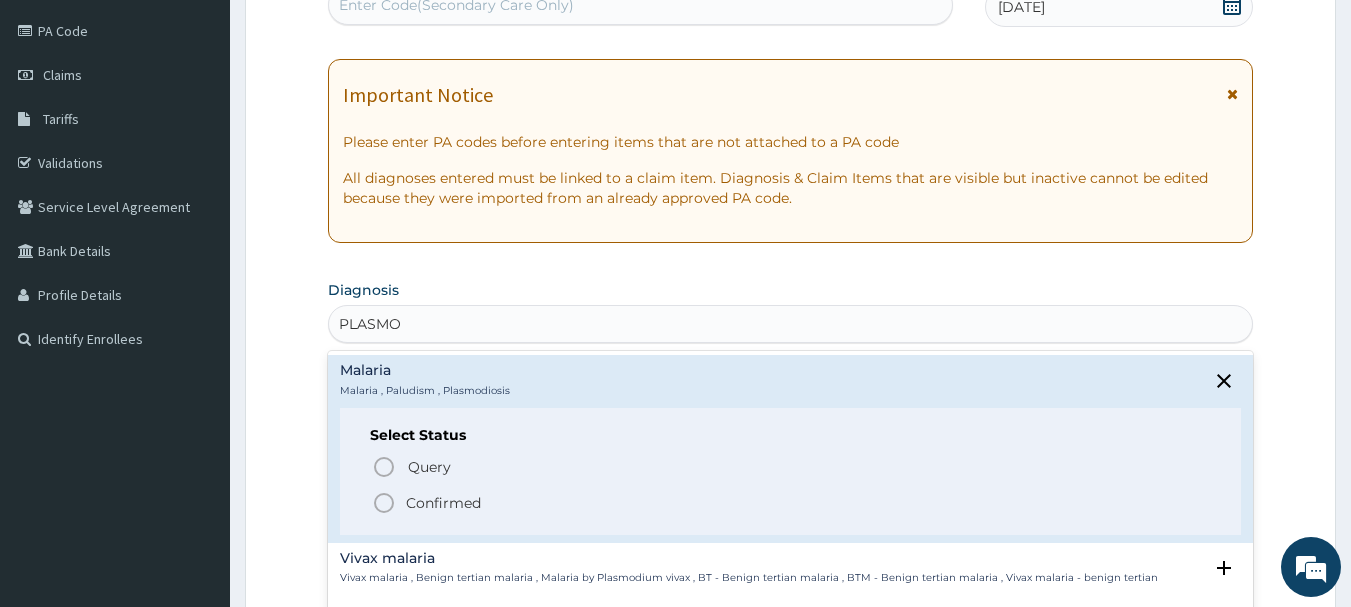 scroll, scrollTop: 240, scrollLeft: 0, axis: vertical 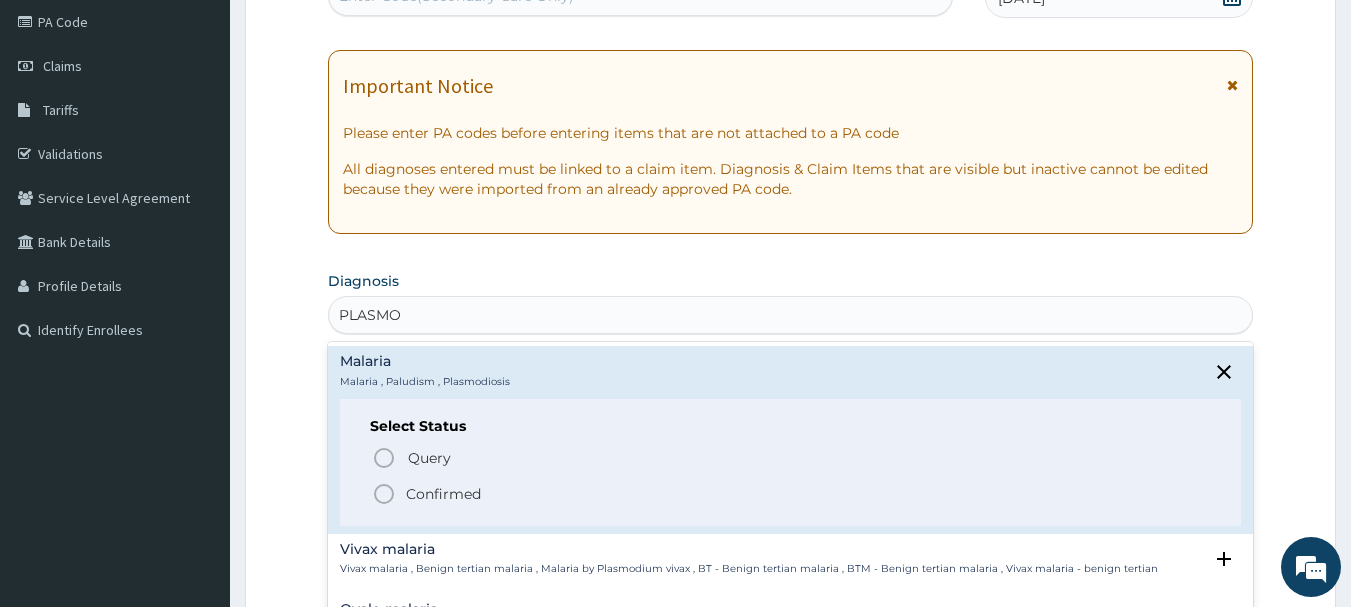 click 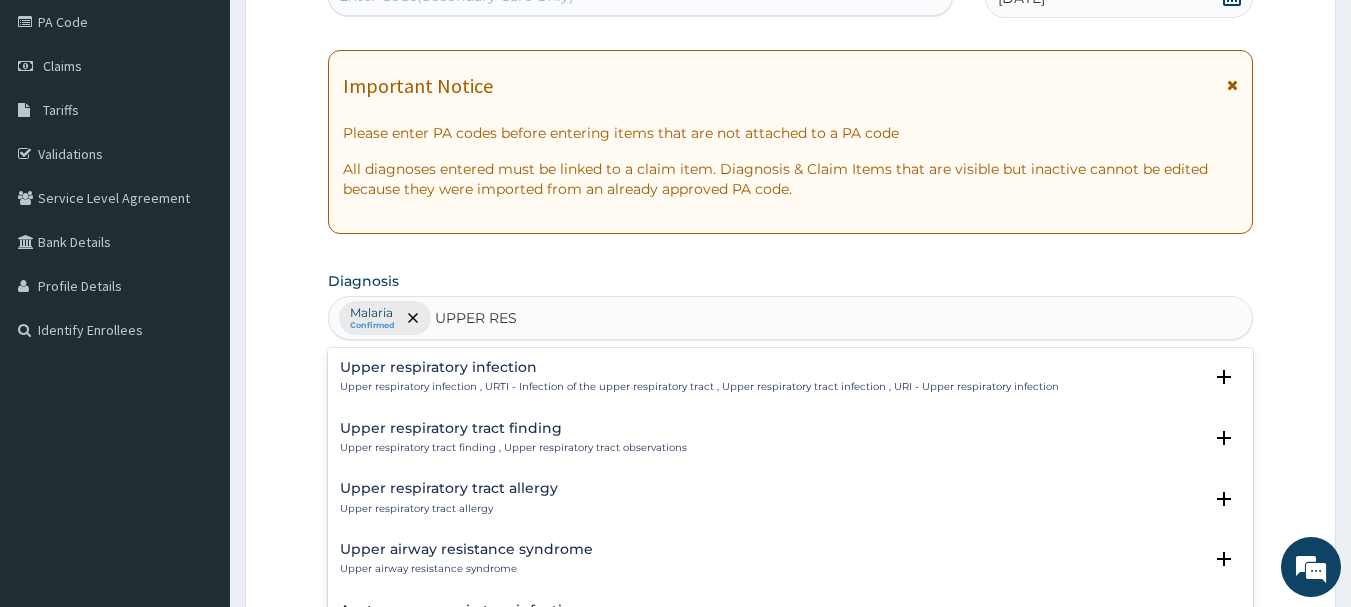 type on "UPPER RESP" 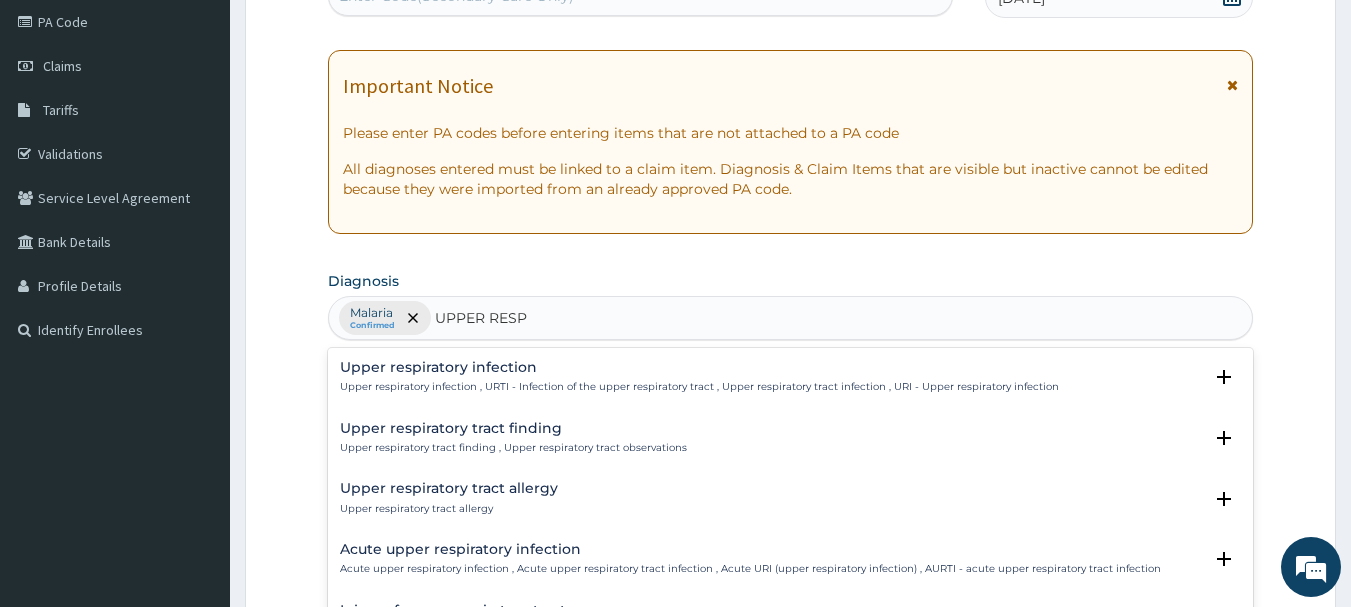 click on "Upper respiratory infection" at bounding box center (699, 367) 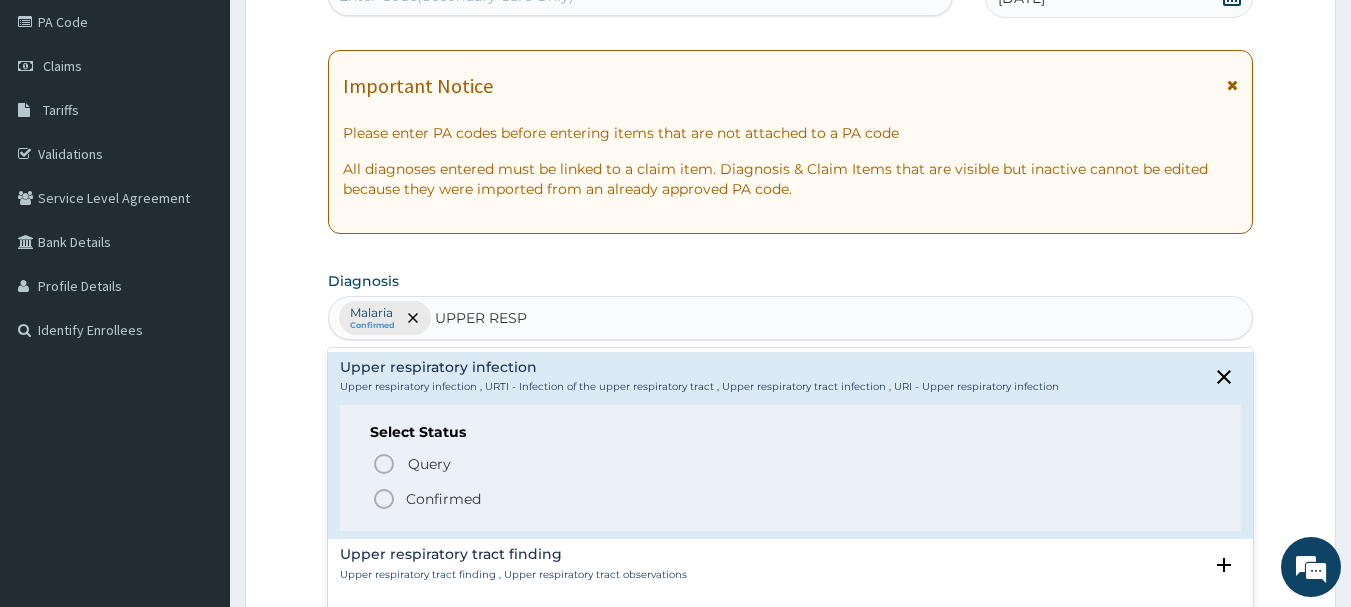 click 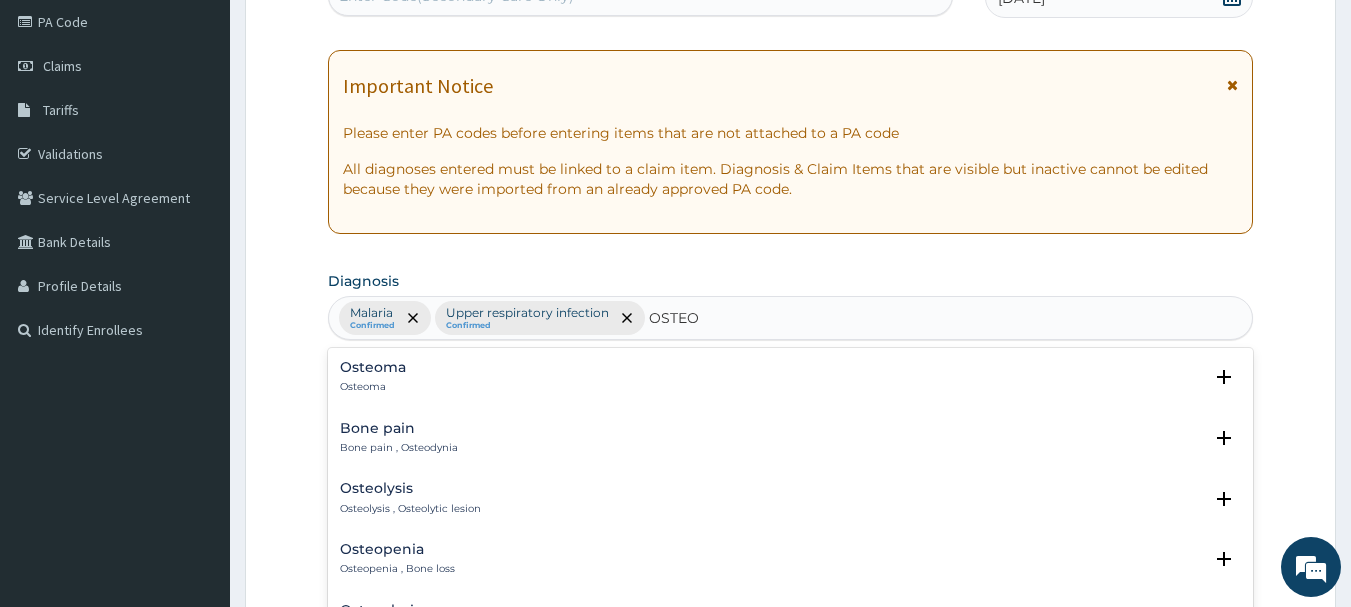 type on "OSTEOA" 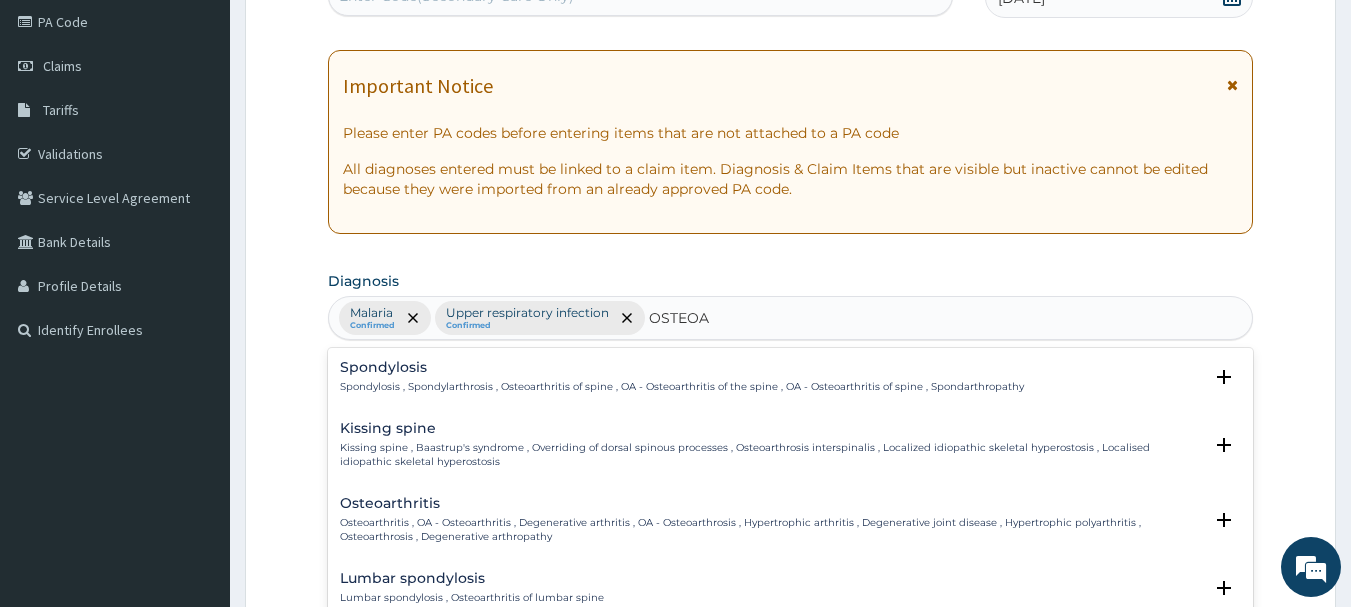 click on "Osteoarthritis" at bounding box center (771, 503) 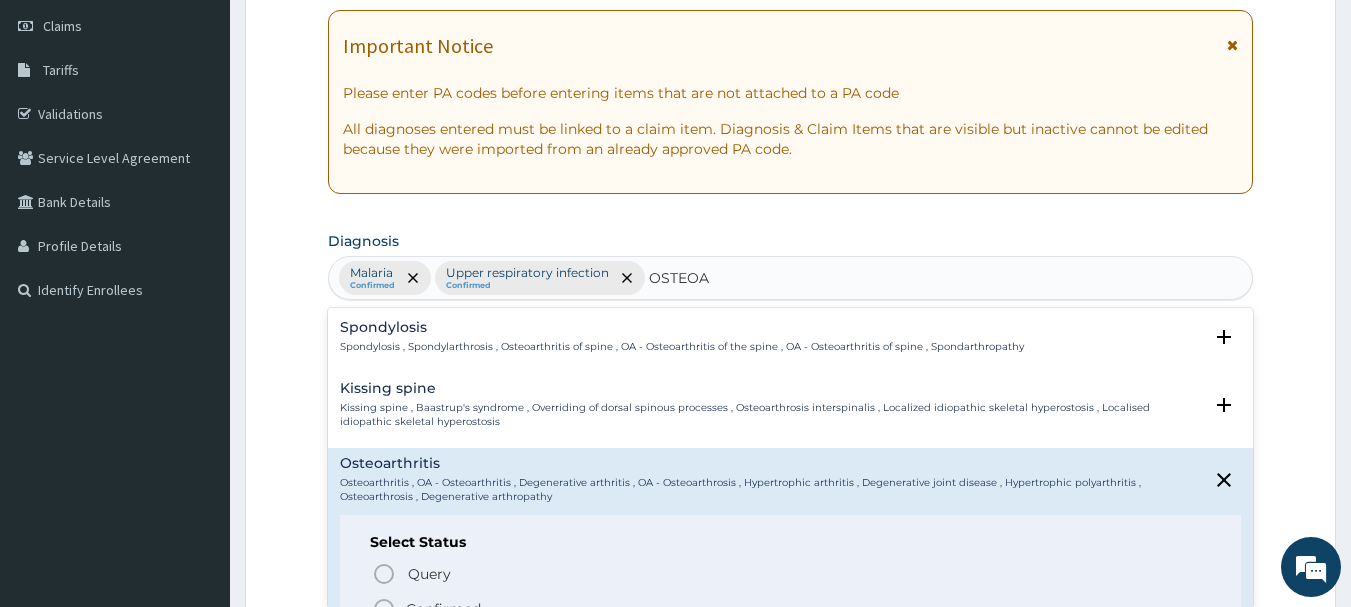 scroll, scrollTop: 320, scrollLeft: 0, axis: vertical 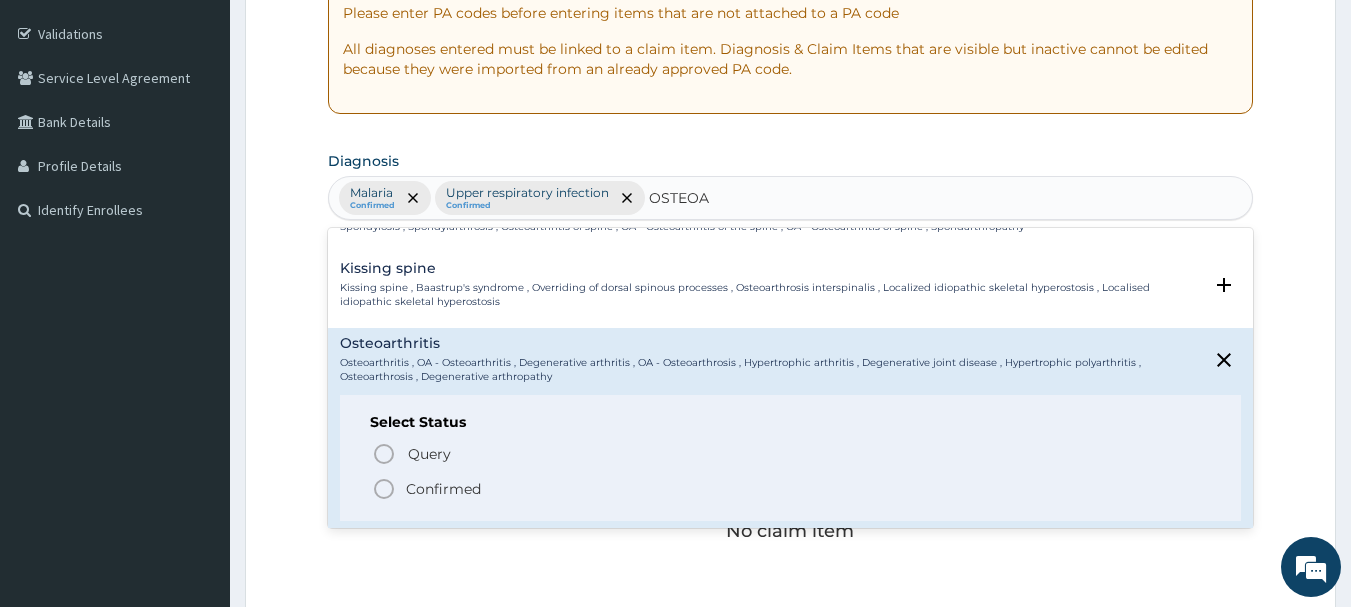 click 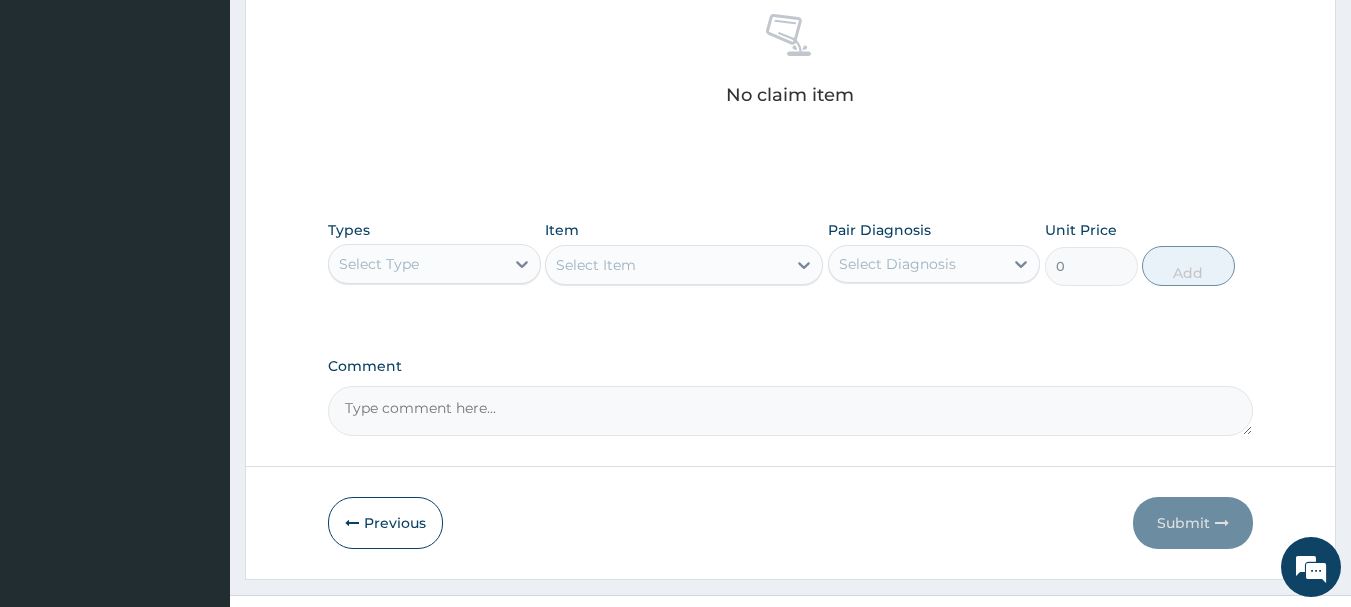 scroll, scrollTop: 800, scrollLeft: 0, axis: vertical 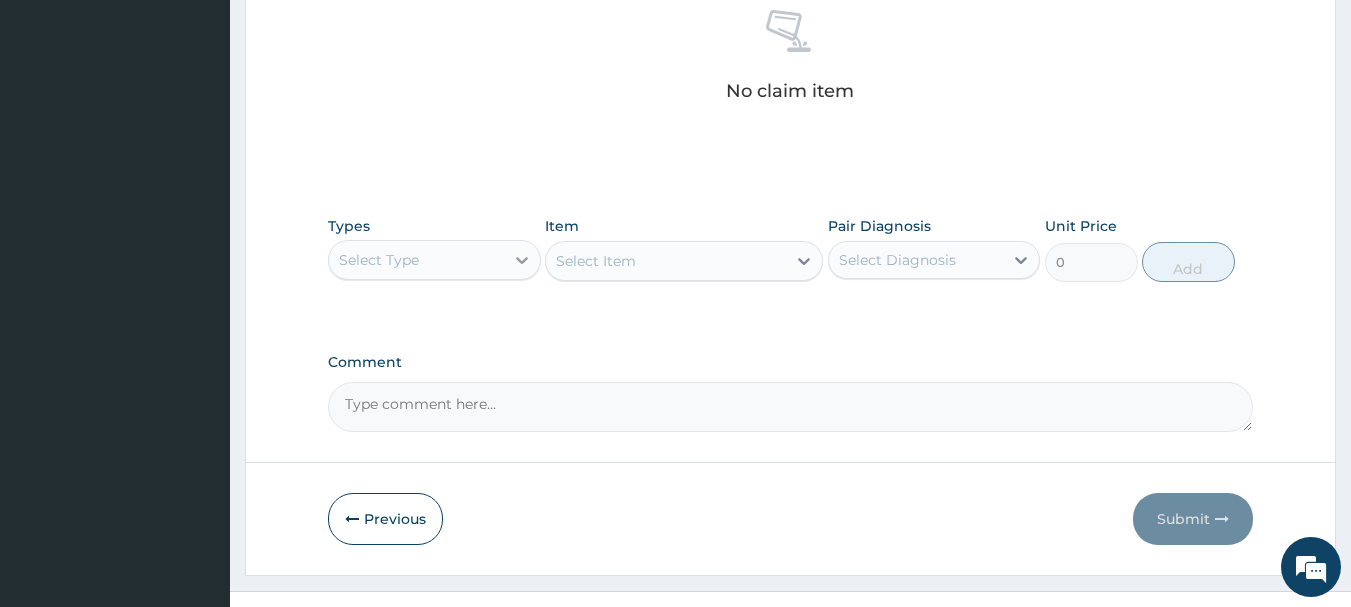 click 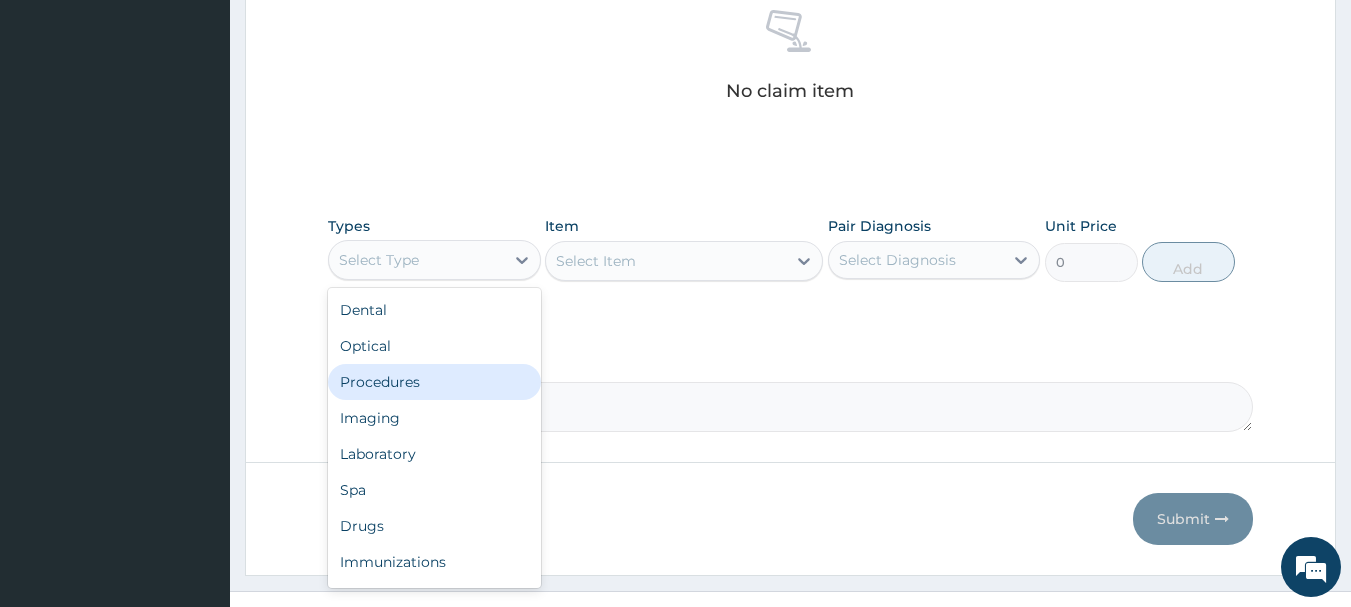 click on "Procedures" at bounding box center (434, 382) 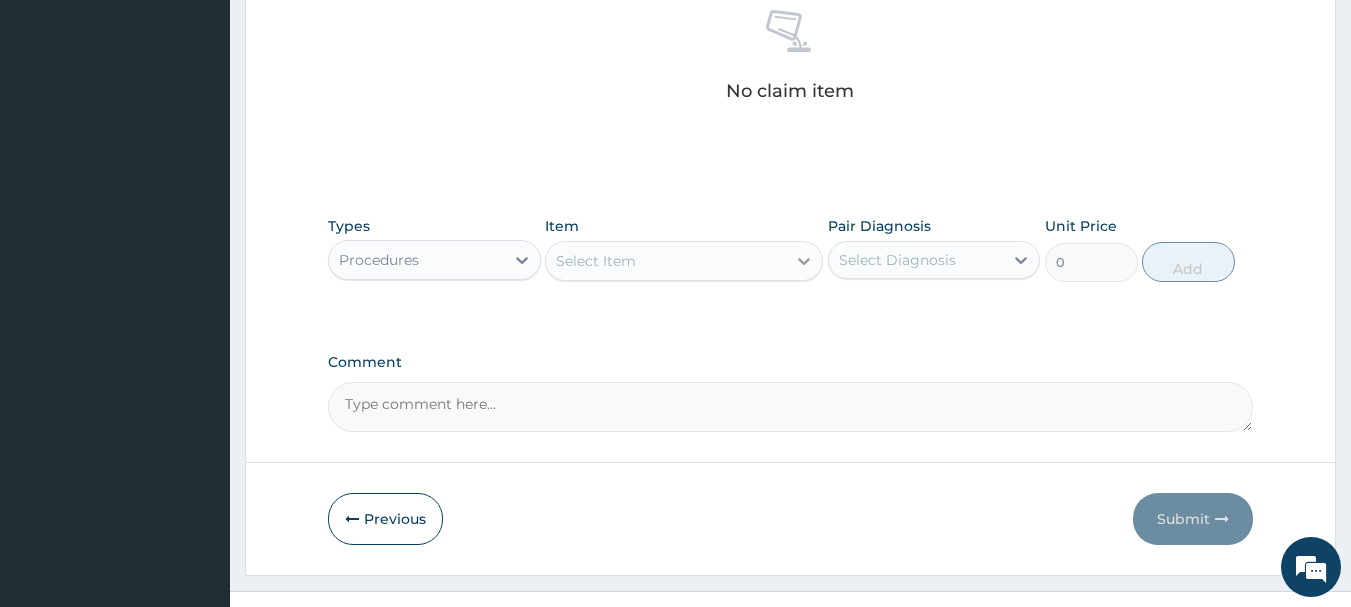 click 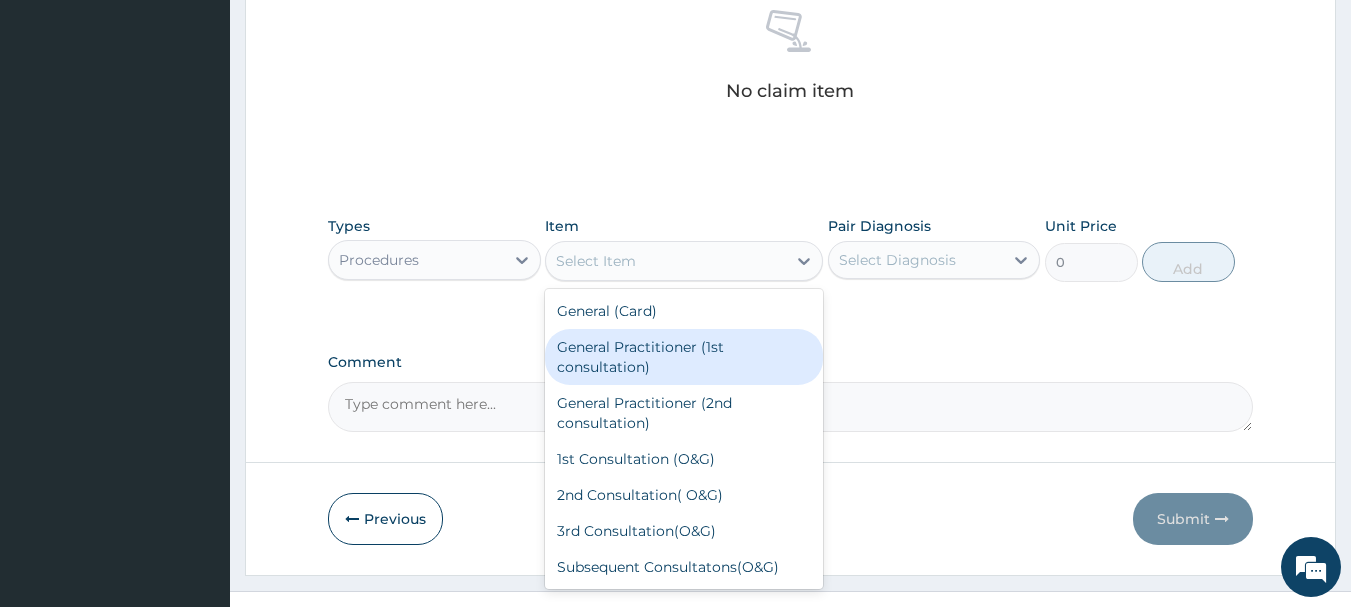 click on "General Practitioner (1st consultation)" at bounding box center [684, 357] 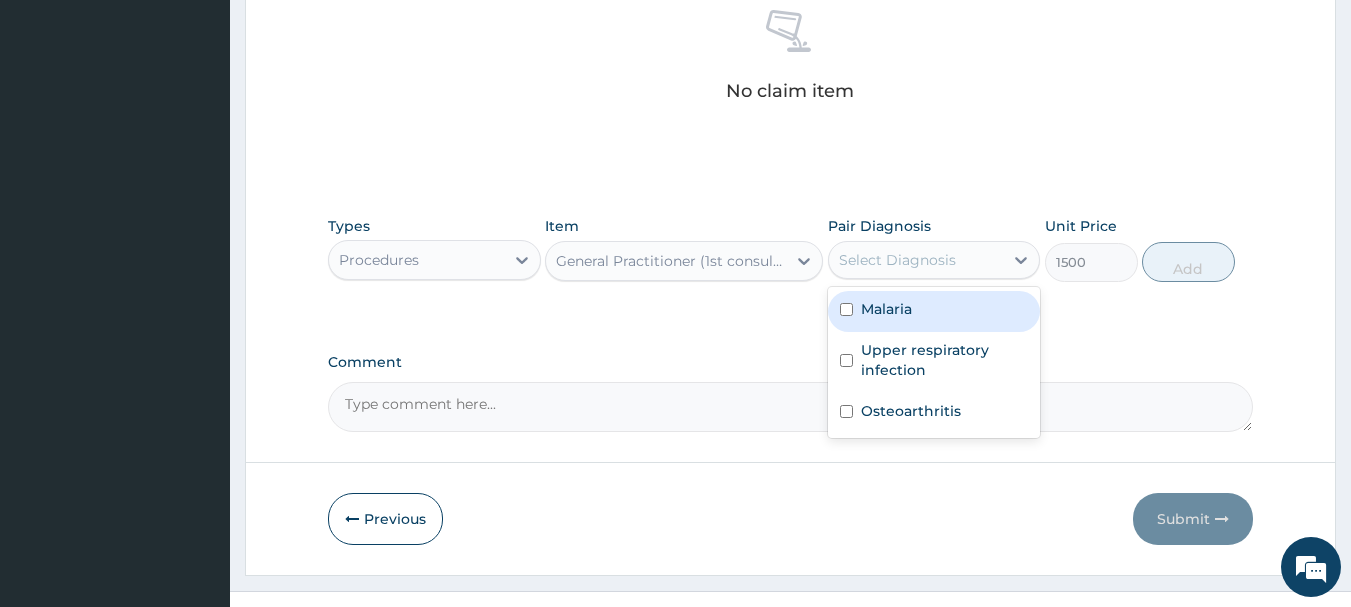 click on "Select Diagnosis" at bounding box center (916, 260) 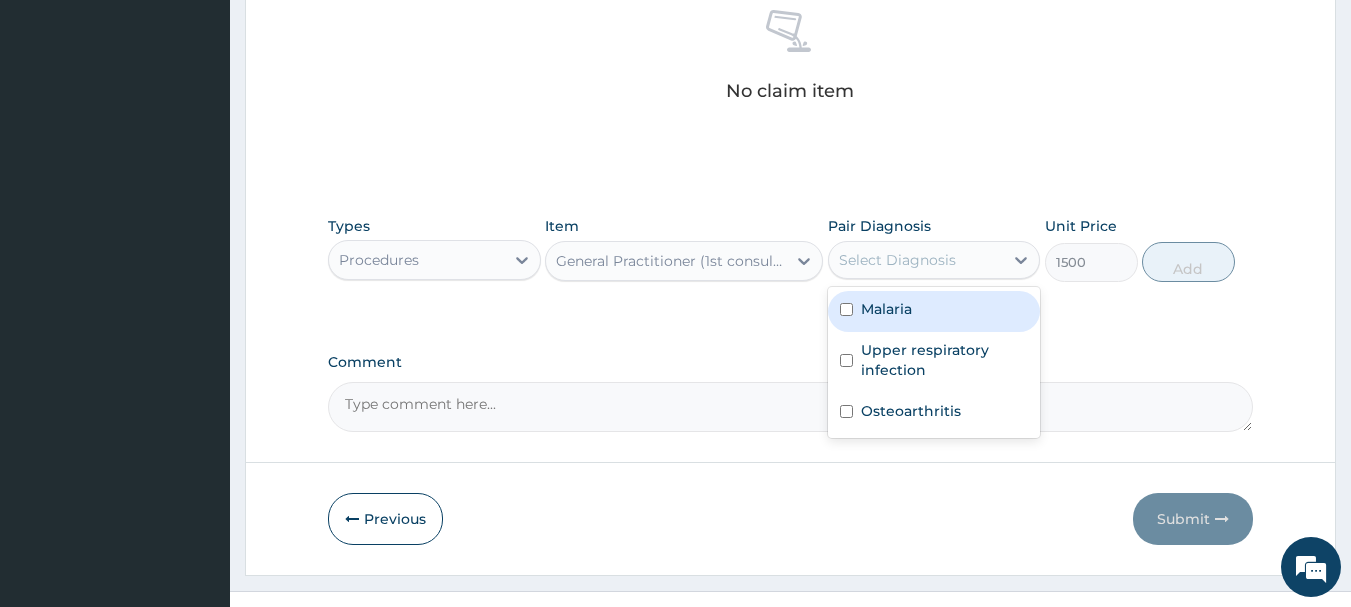 click at bounding box center (846, 309) 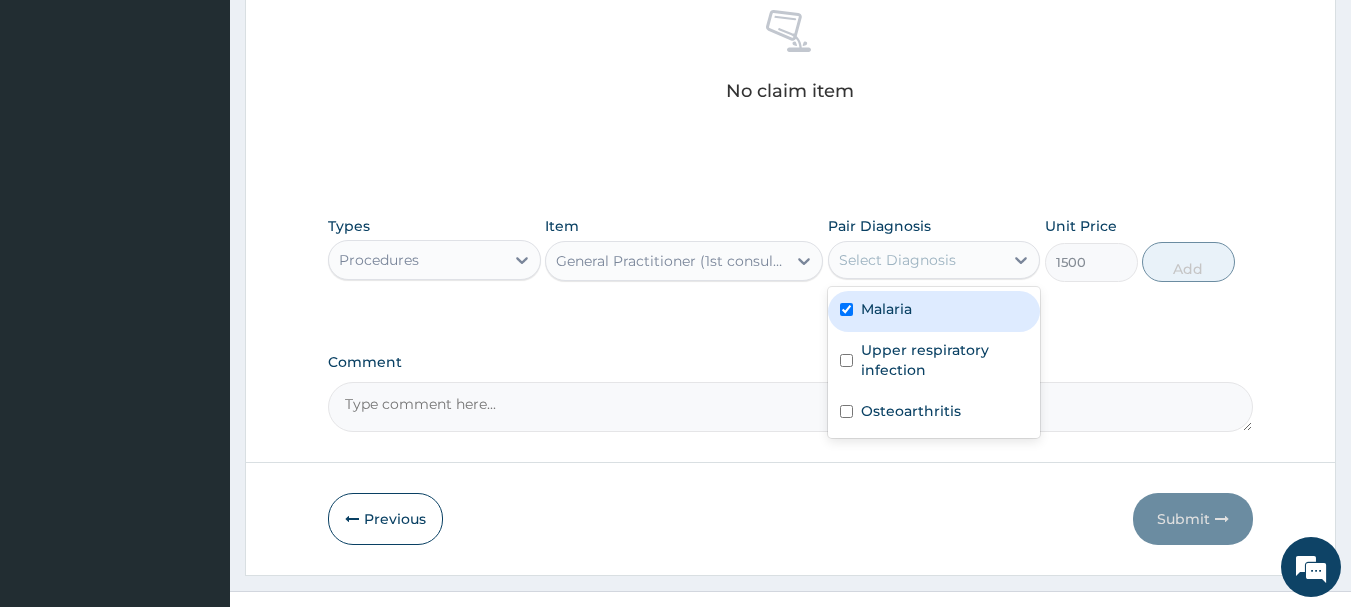 checkbox on "true" 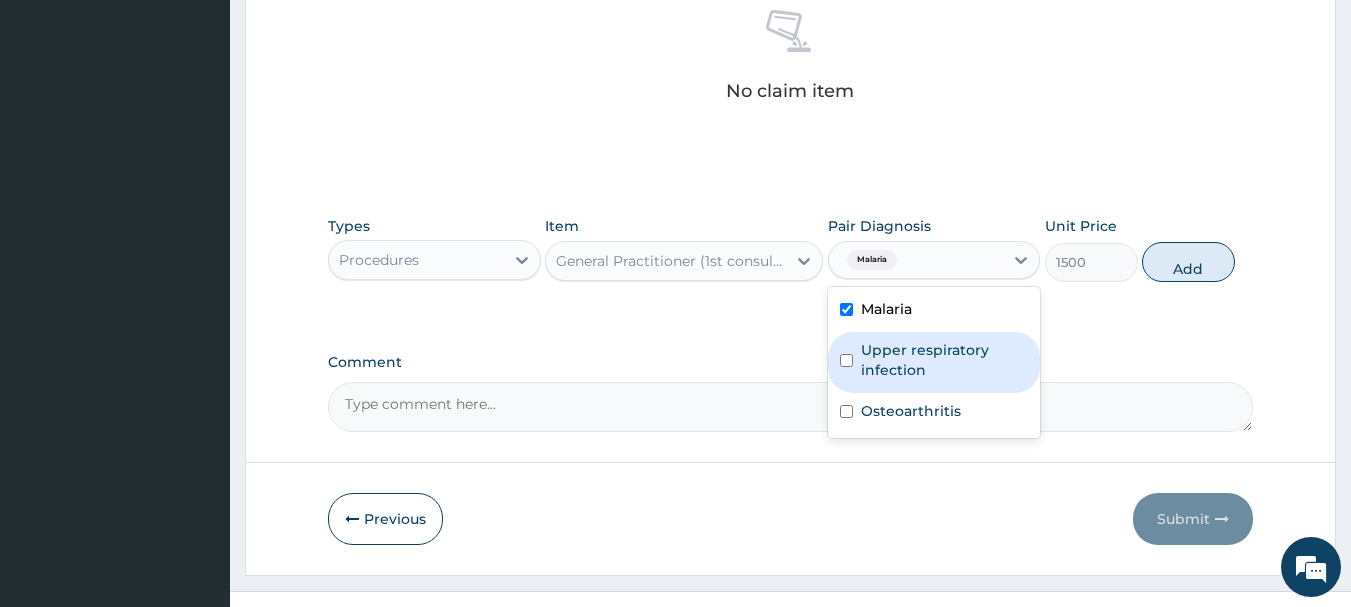 click at bounding box center (846, 360) 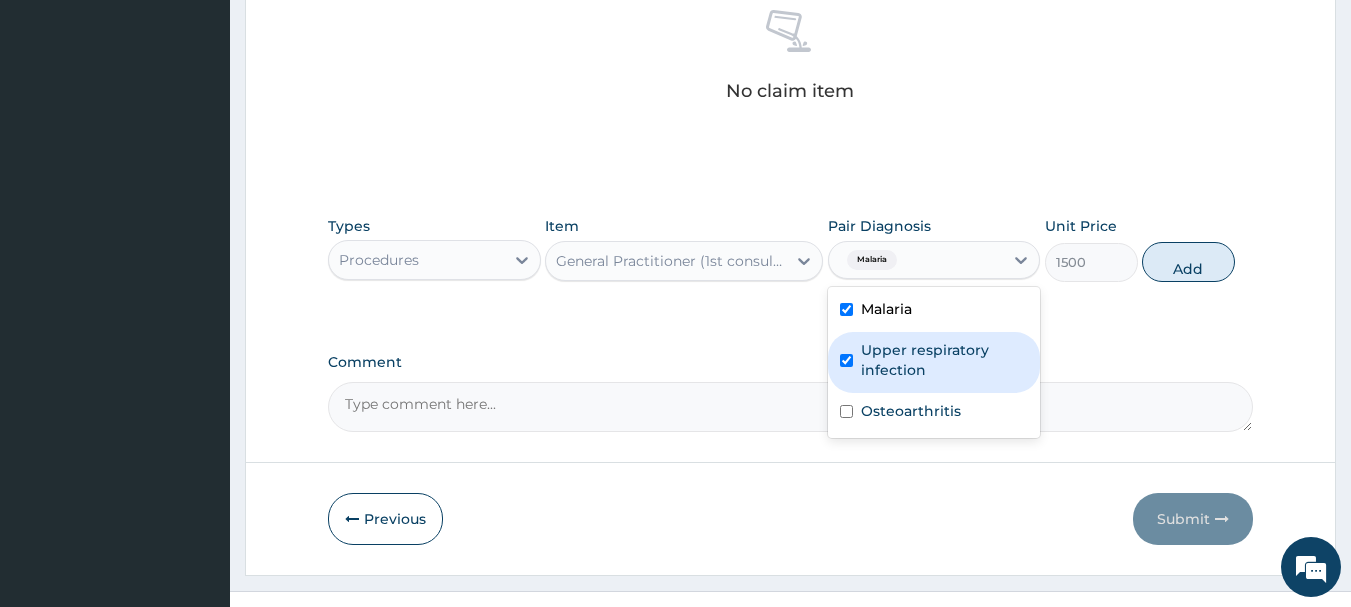 checkbox on "true" 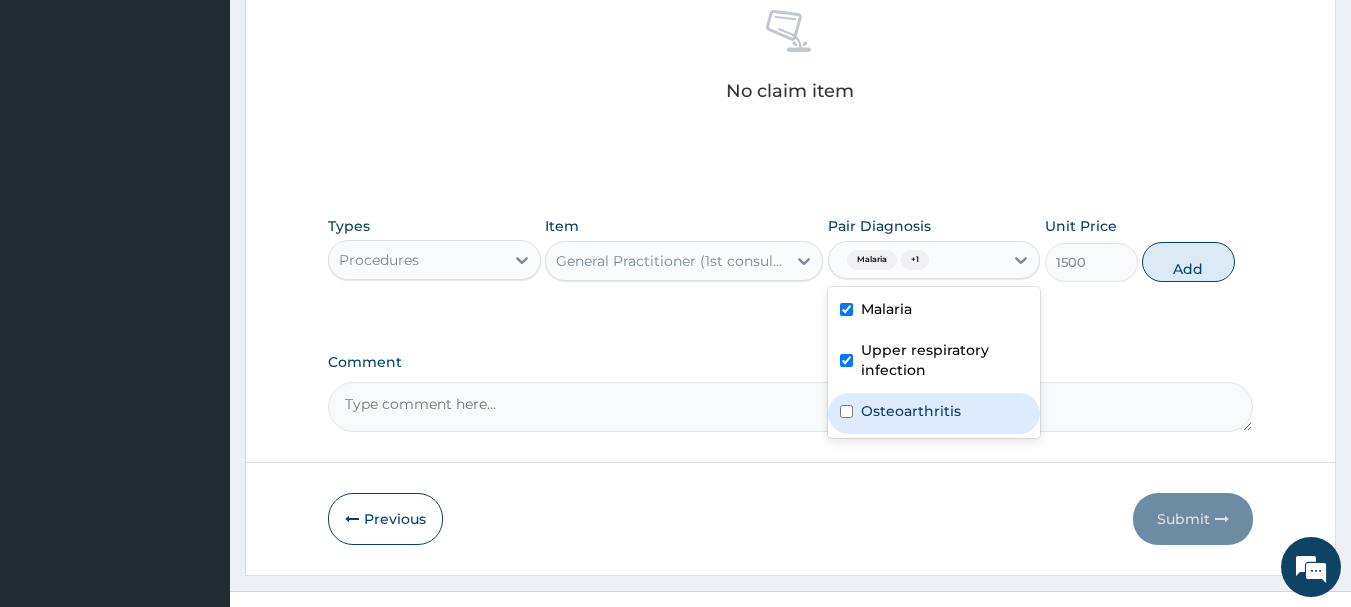 click at bounding box center (846, 411) 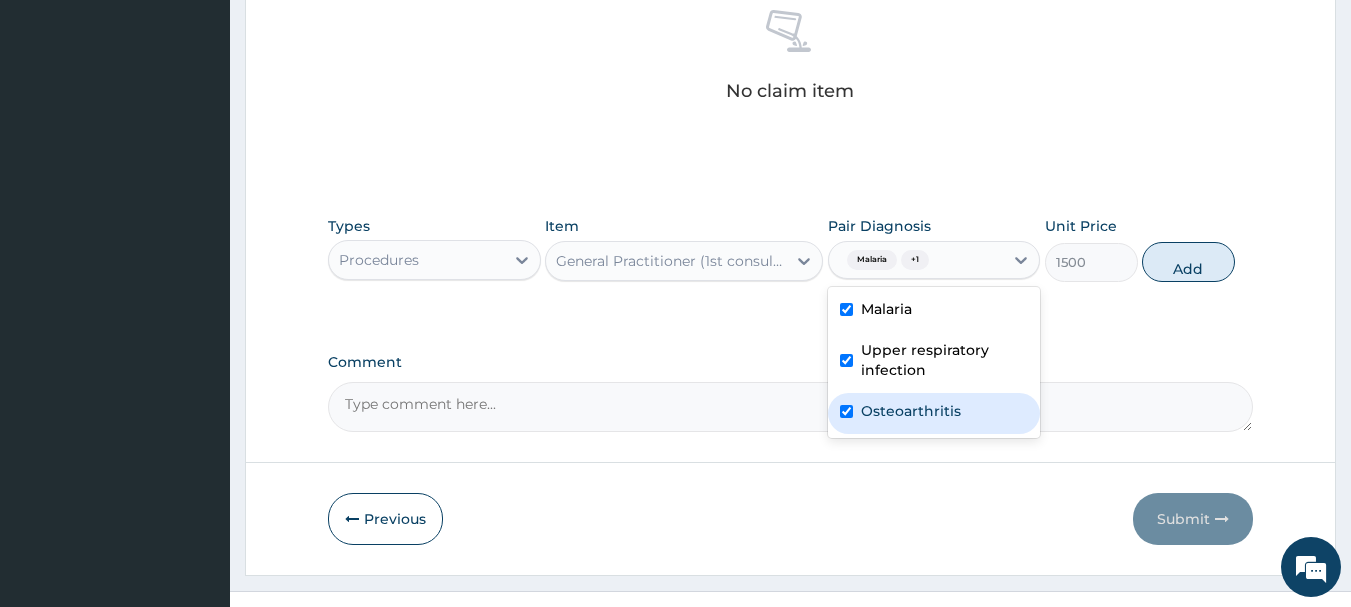 checkbox on "true" 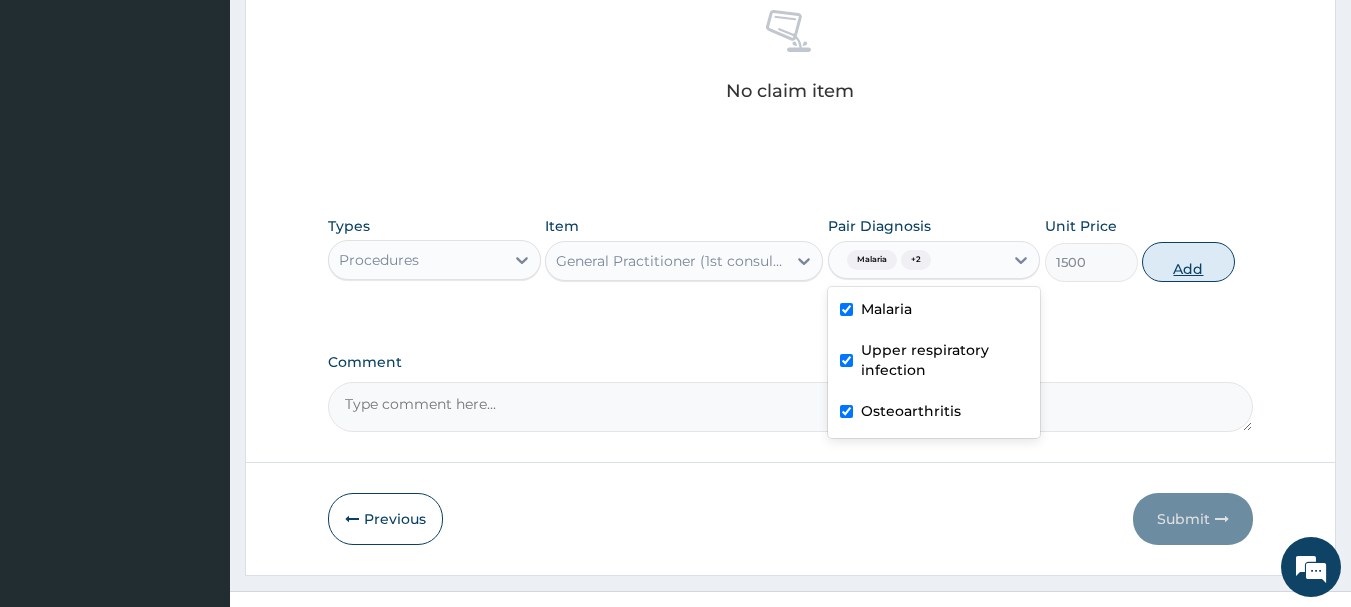 click on "Add" at bounding box center [1188, 262] 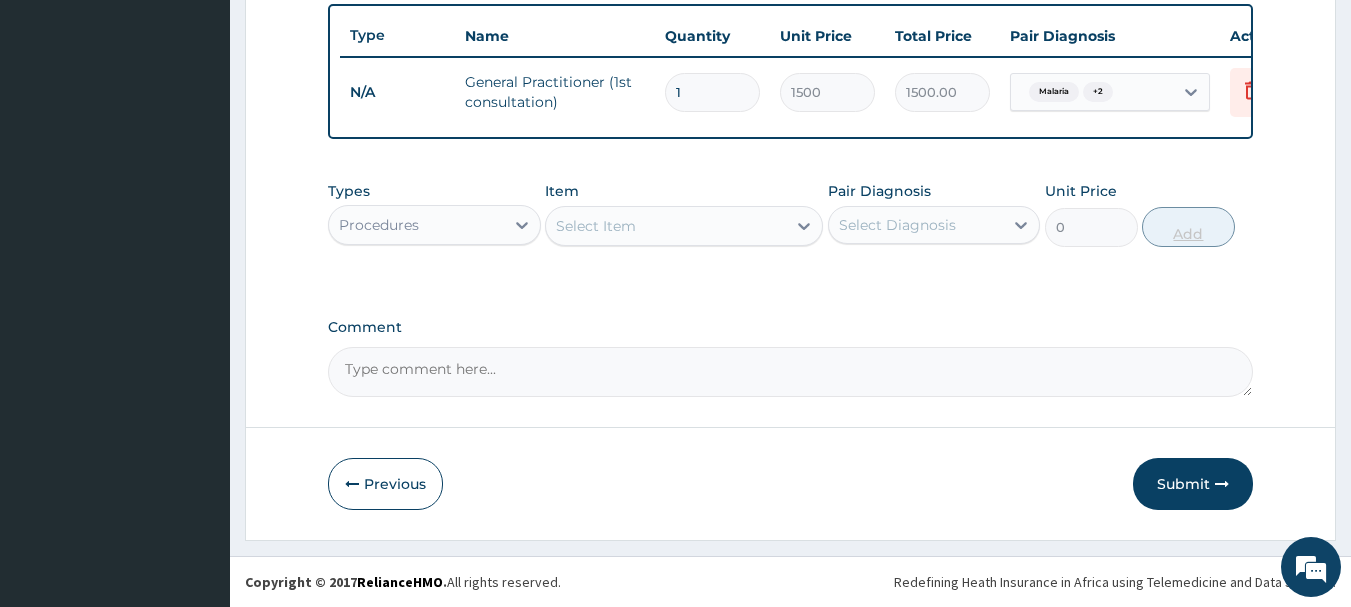 scroll, scrollTop: 755, scrollLeft: 0, axis: vertical 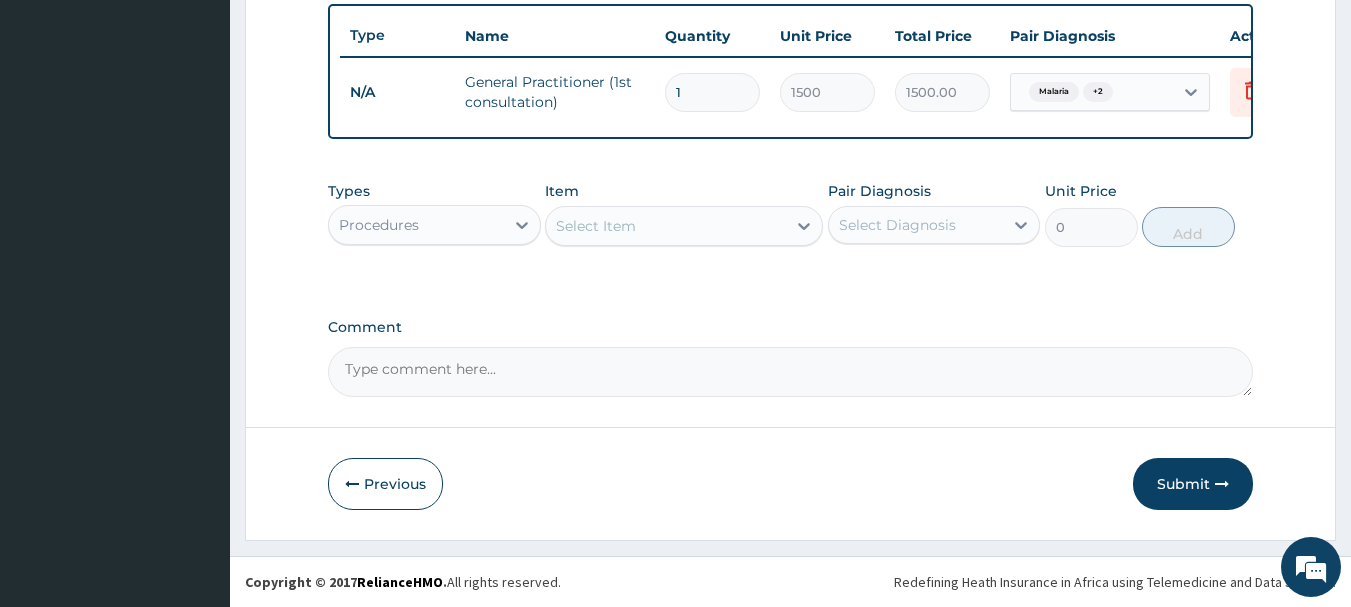 click on "Select Item" at bounding box center (666, 226) 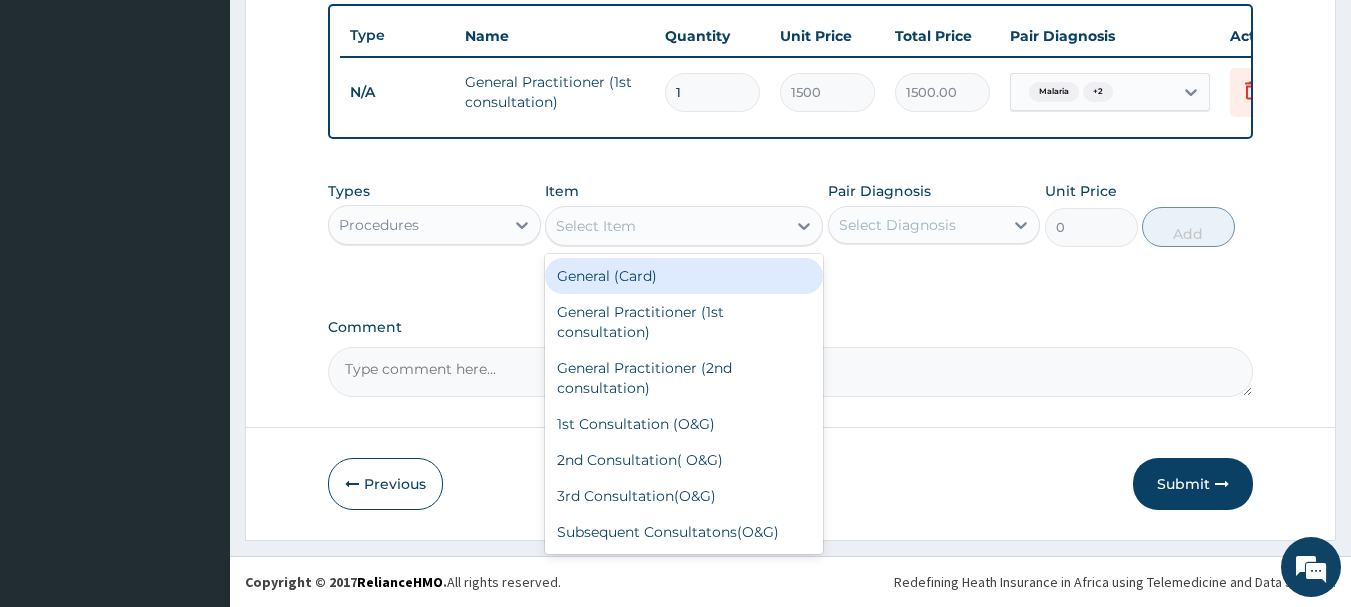 click on "Procedures" at bounding box center (416, 225) 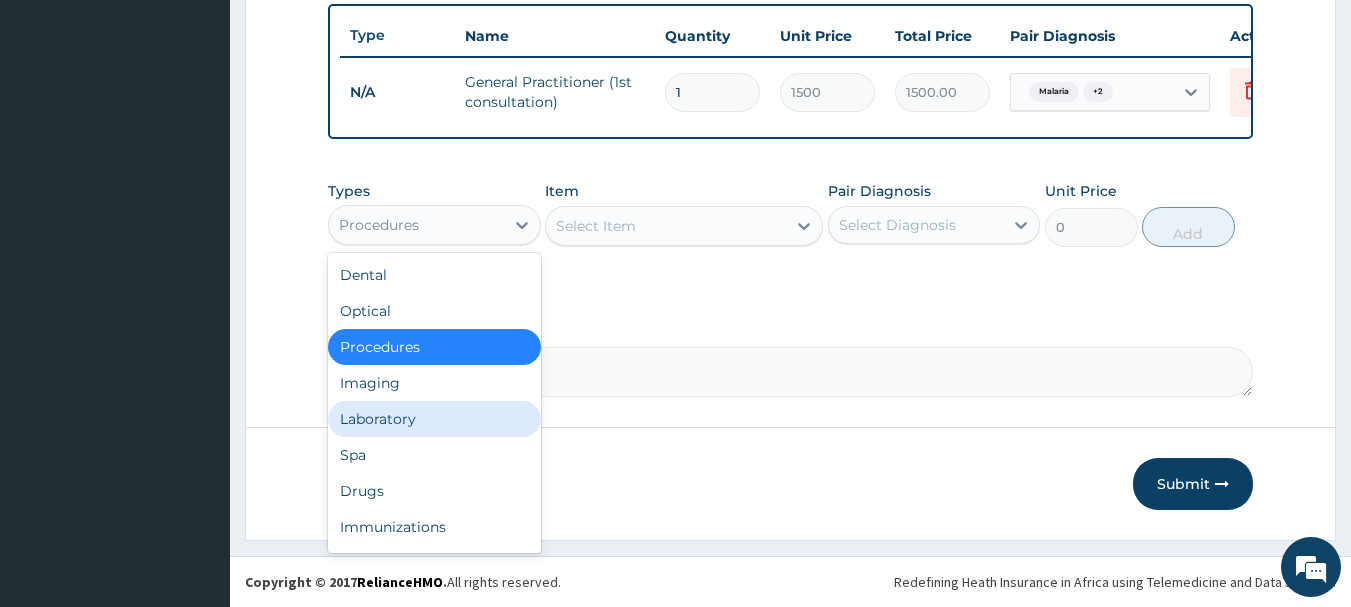 click on "Laboratory" at bounding box center [434, 419] 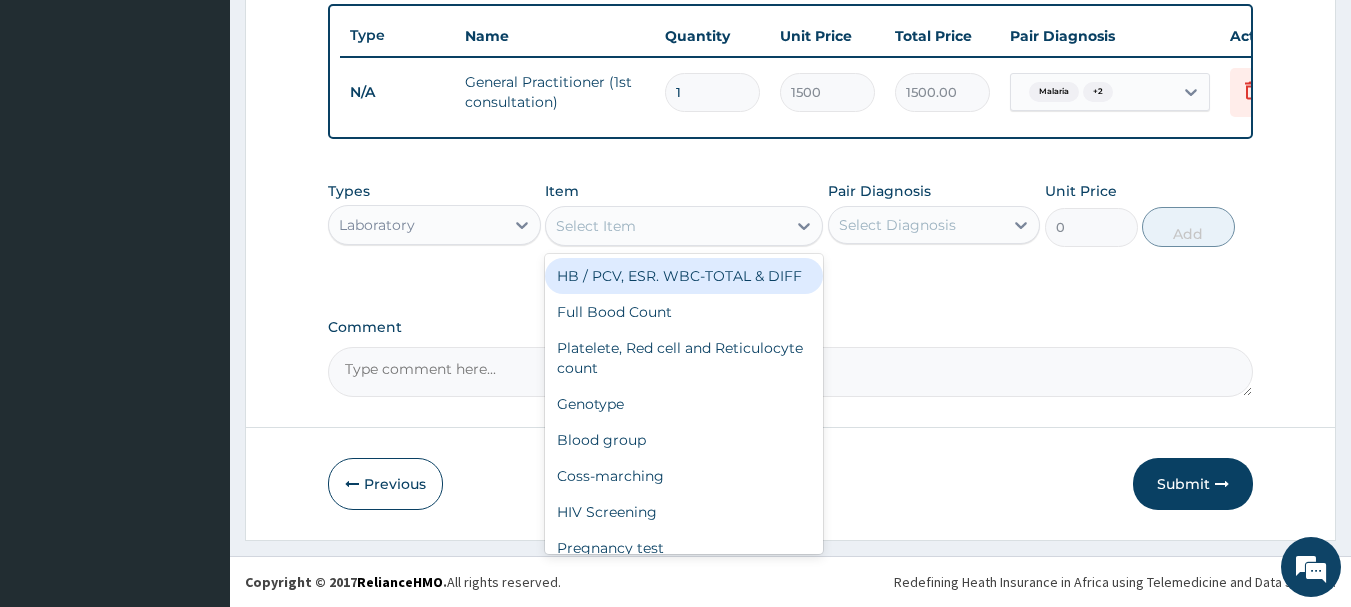 click on "Select Item" at bounding box center [666, 226] 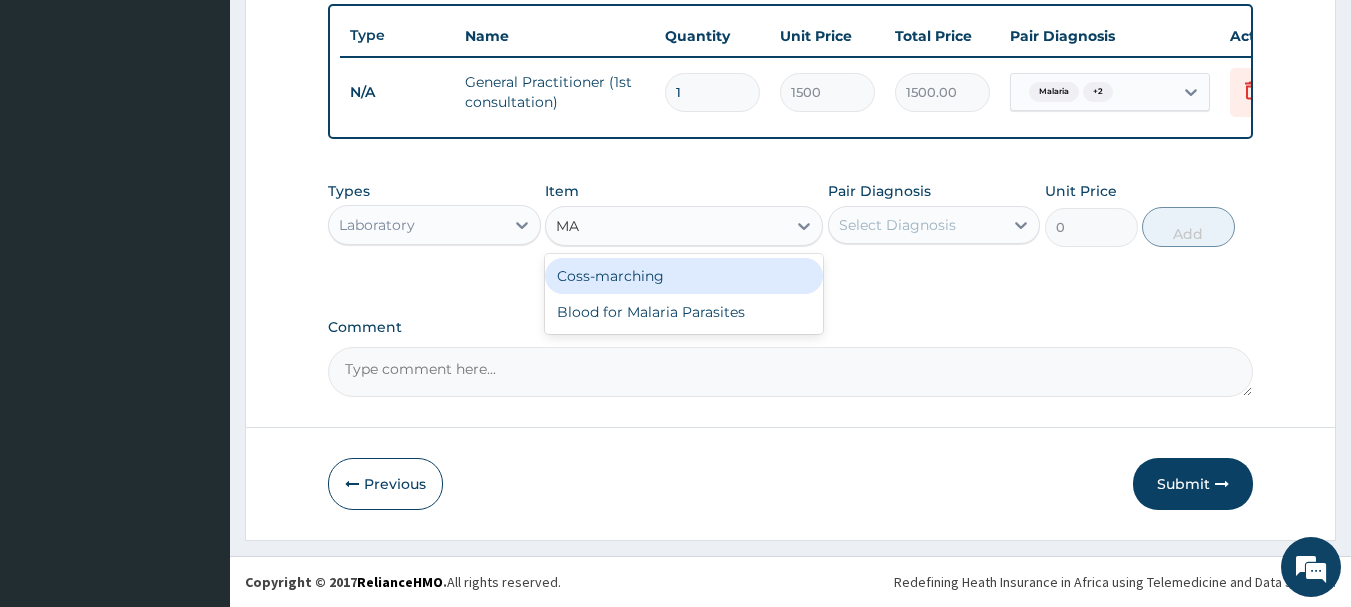 type on "MAL" 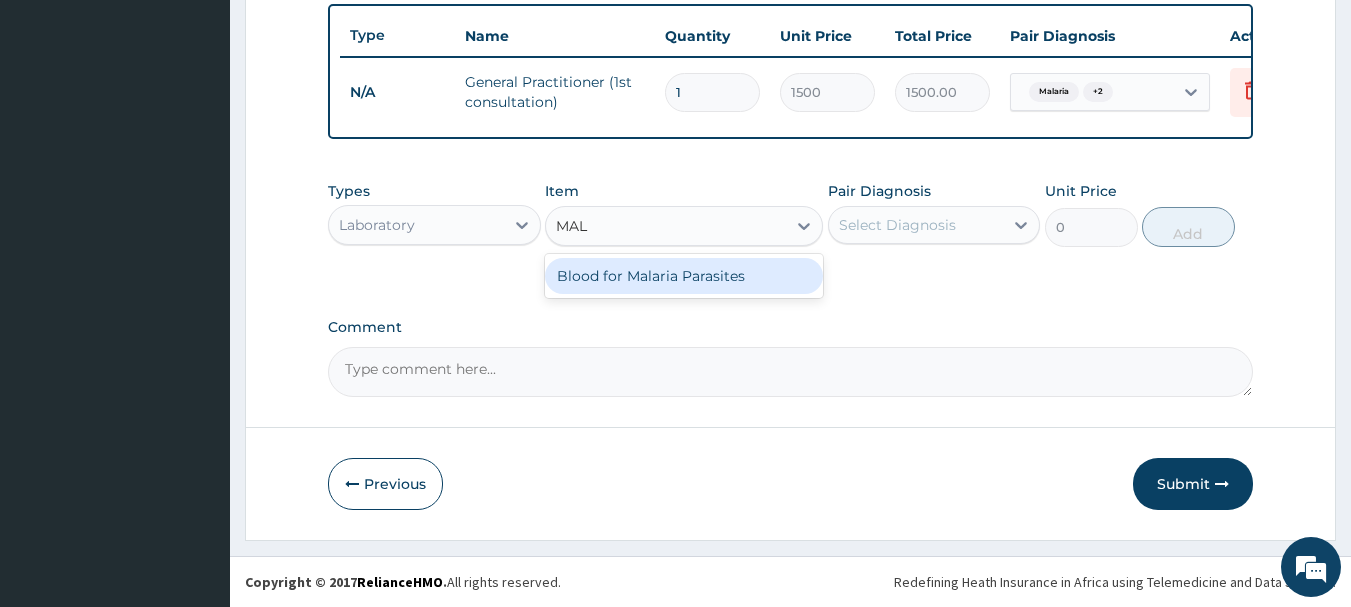 click on "Blood for Malaria Parasites" at bounding box center (684, 276) 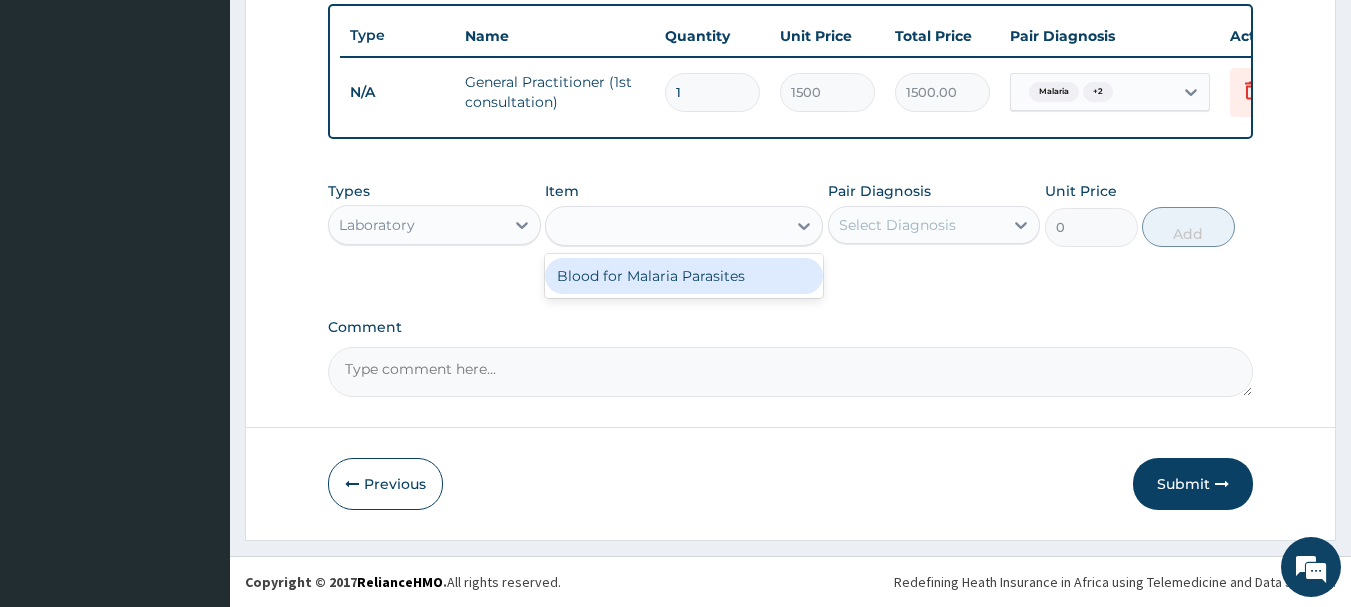 type on "500" 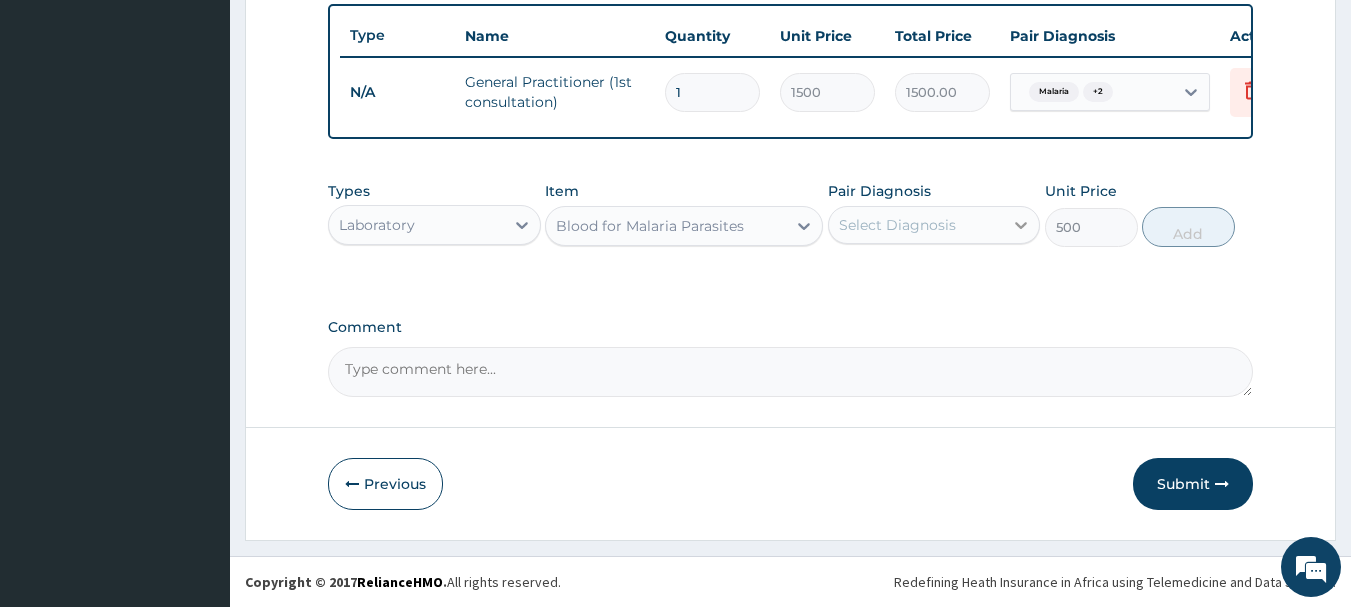 click 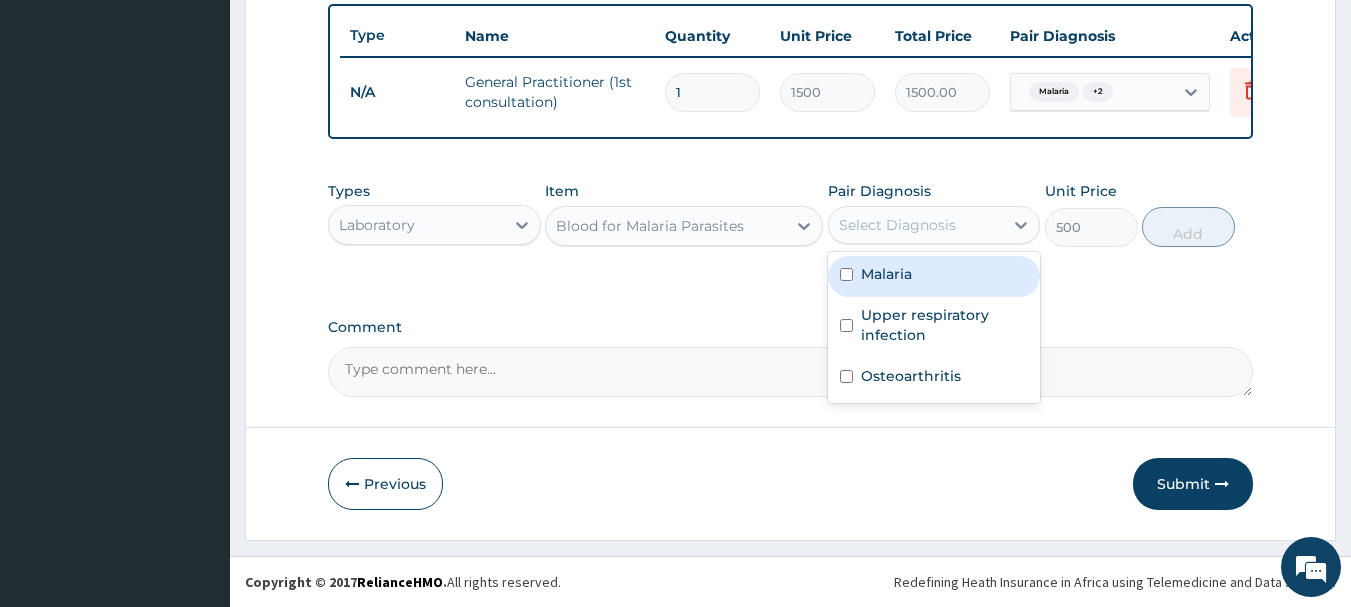 click on "Malaria" at bounding box center [934, 276] 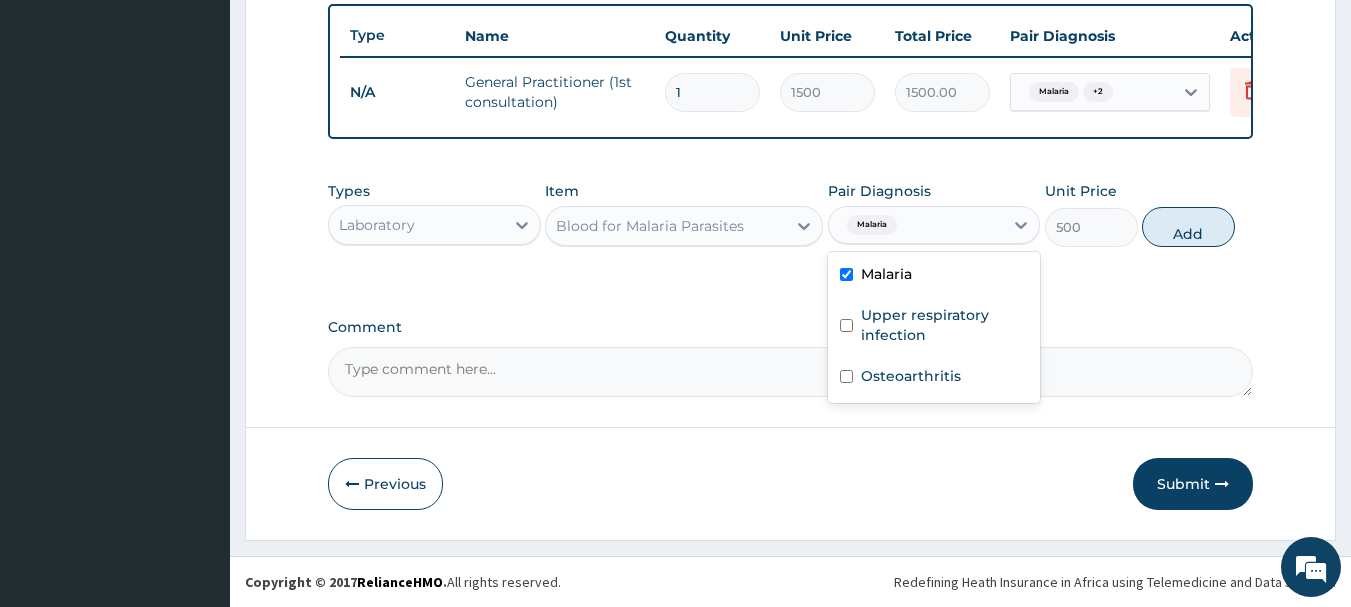 click on "Malaria" at bounding box center [934, 276] 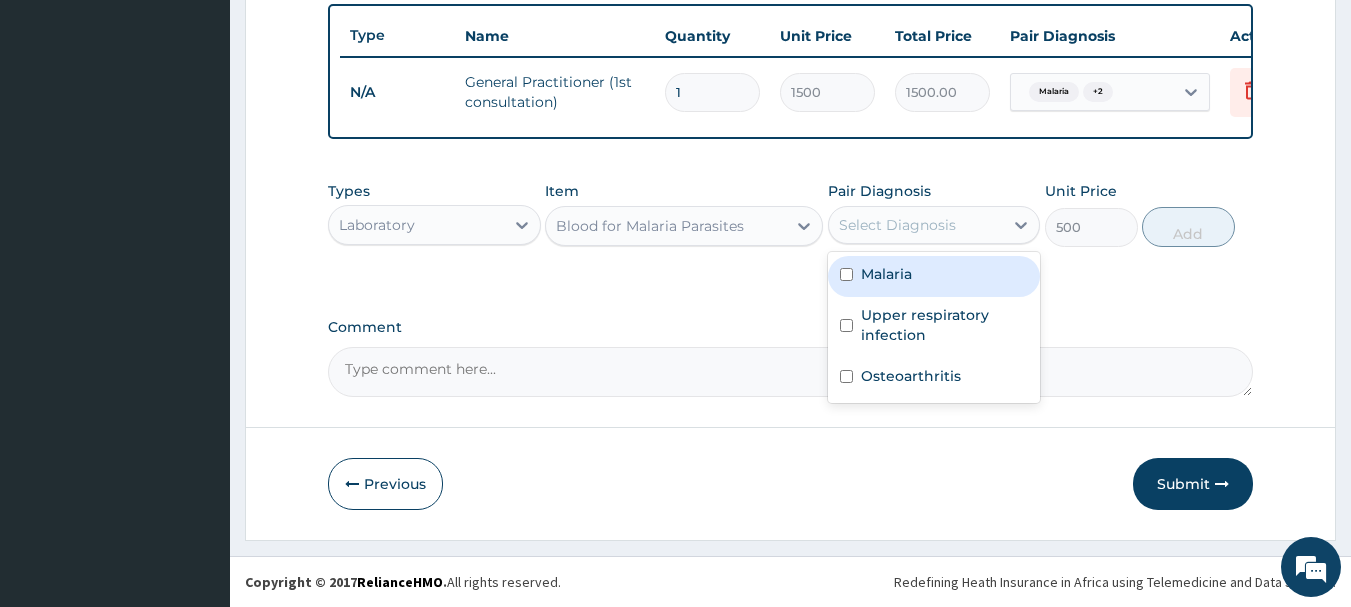 click at bounding box center (846, 274) 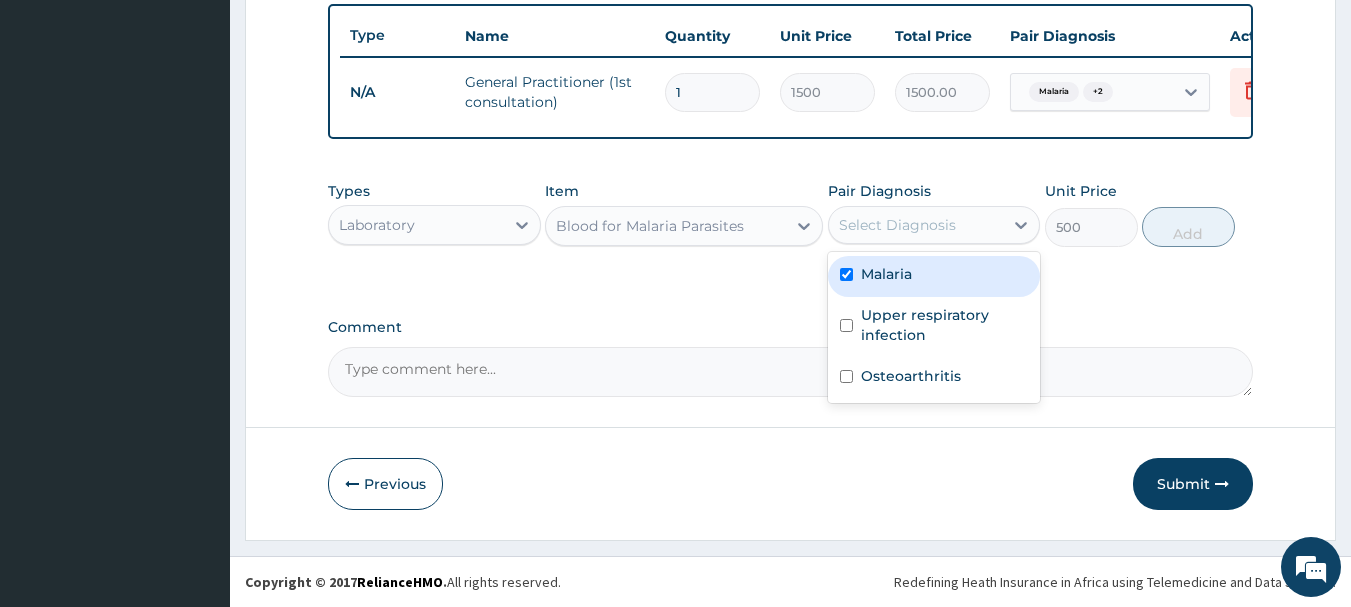 checkbox on "true" 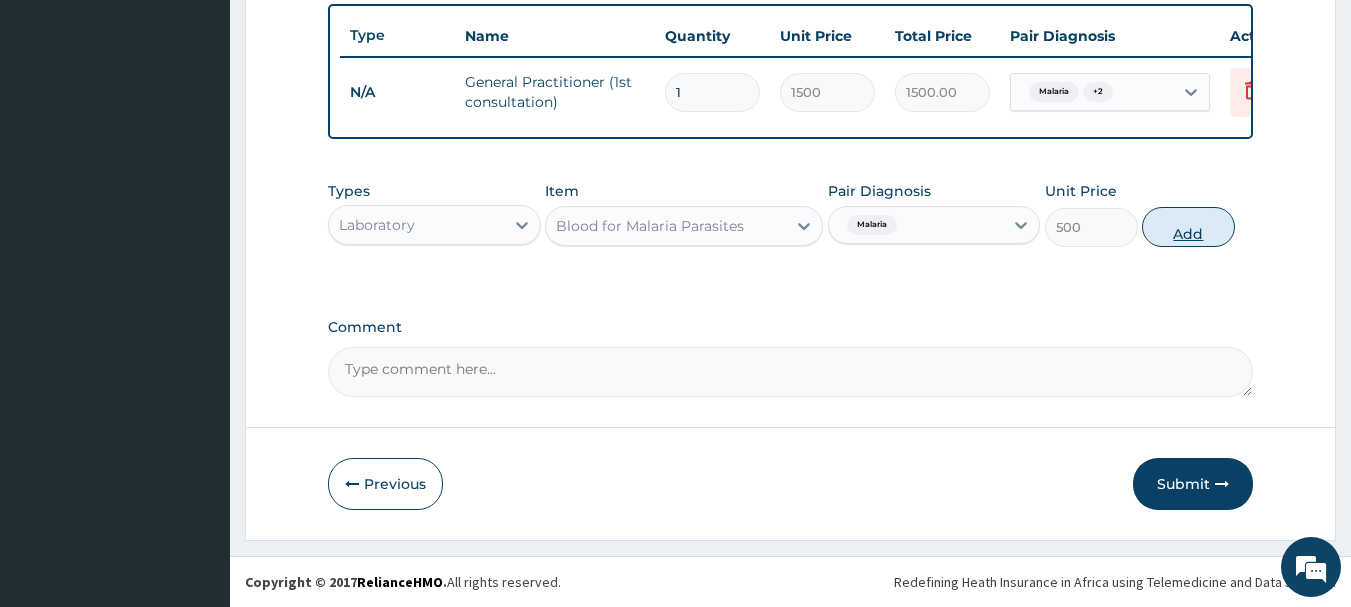 click on "Add" at bounding box center [1188, 227] 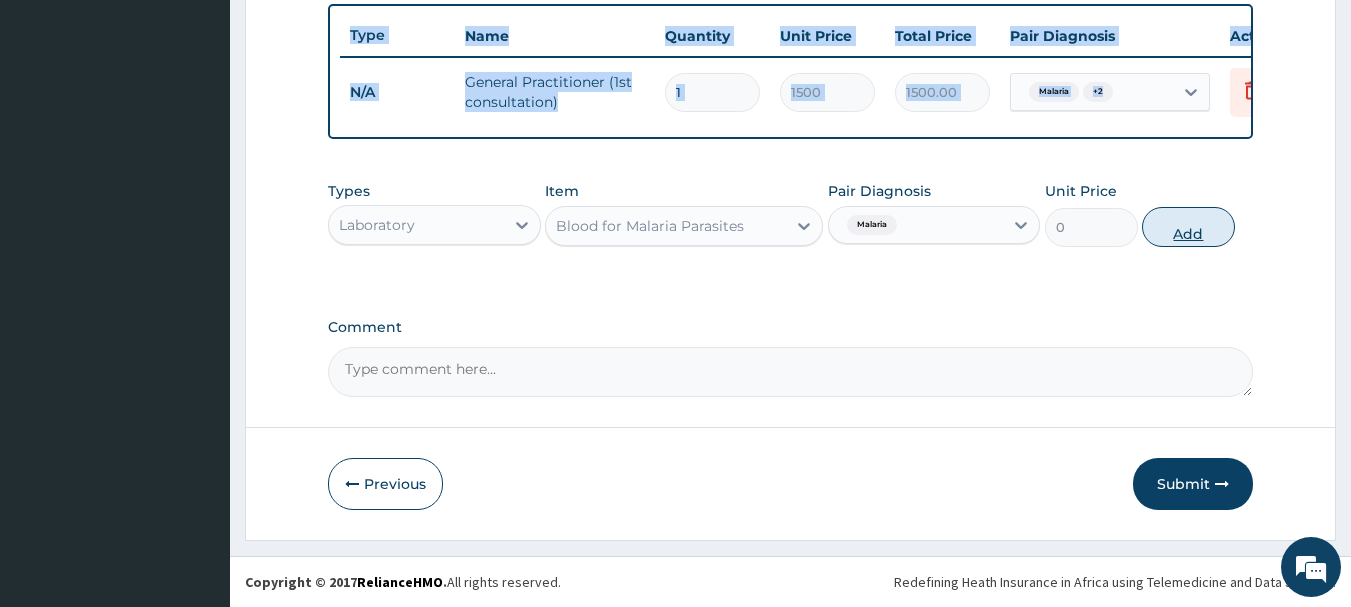 click on "PA Code / Prescription Code Enter Code(Secondary Care Only) Encounter Date 24-07-2025 Important Notice Please enter PA codes before entering items that are not attached to a PA code   All diagnoses entered must be linked to a claim item. Diagnosis & Claim Items that are visible but inactive cannot be edited because they were imported from an already approved PA code. Diagnosis Malaria Confirmed Upper respiratory infection Confirmed Osteoarthritis Confirmed NB: All diagnosis must be linked to a claim item Claim Items Type Name Quantity Unit Price Total Price Pair Diagnosis Actions N/A General Practitioner (1st consultation) 1 1500 1500.00 Malaria  + 2 Delete Types Laboratory Item Blood for Malaria Parasites Pair Diagnosis Malaria Unit Price 0 Add Comment" at bounding box center (791, -76) 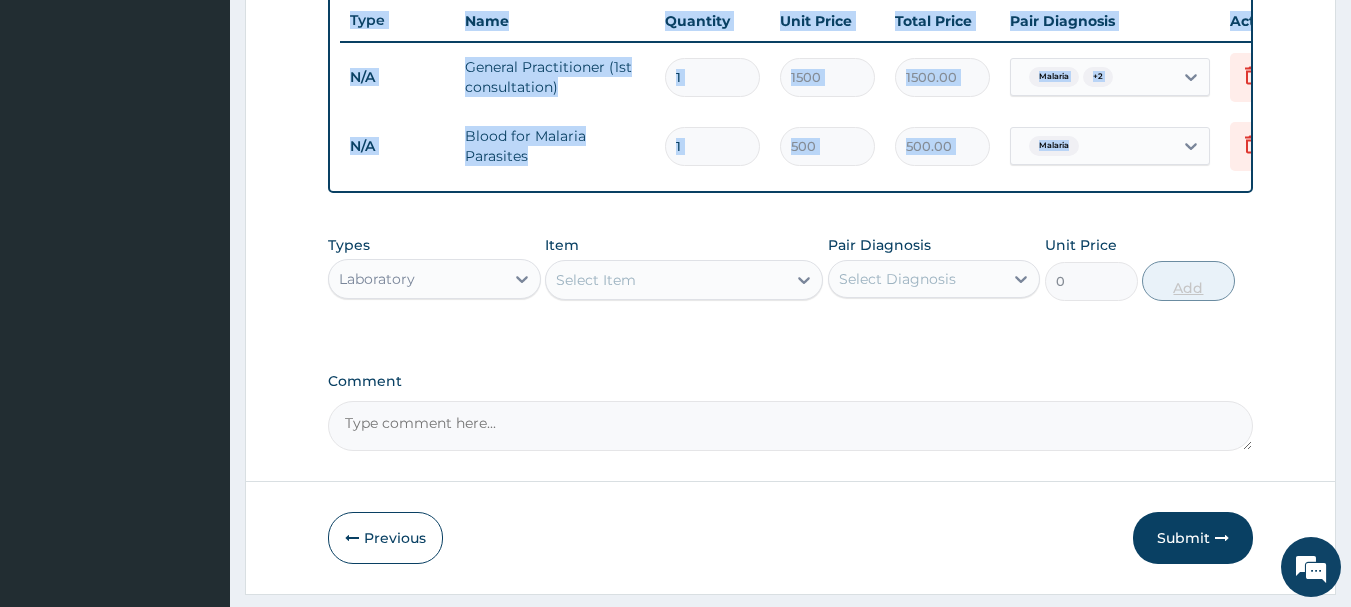 click on "PA Code / Prescription Code Enter Code(Secondary Care Only) Encounter Date 24-07-2025 Important Notice Please enter PA codes before entering items that are not attached to a PA code   All diagnoses entered must be linked to a claim item. Diagnosis & Claim Items that are visible but inactive cannot be edited because they were imported from an already approved PA code. Diagnosis Malaria Confirmed Upper respiratory infection Confirmed Osteoarthritis Confirmed NB: All diagnosis must be linked to a claim item Claim Items Type Name Quantity Unit Price Total Price Pair Diagnosis Actions N/A General Practitioner (1st consultation) 1 1500 1500.00 Malaria  + 2 Delete N/A Blood for Malaria Parasites 1 500 500.00 Malaria Delete Types Laboratory Item Select Item Pair Diagnosis Select Diagnosis Unit Price 0 Add Comment" at bounding box center [791, -57] 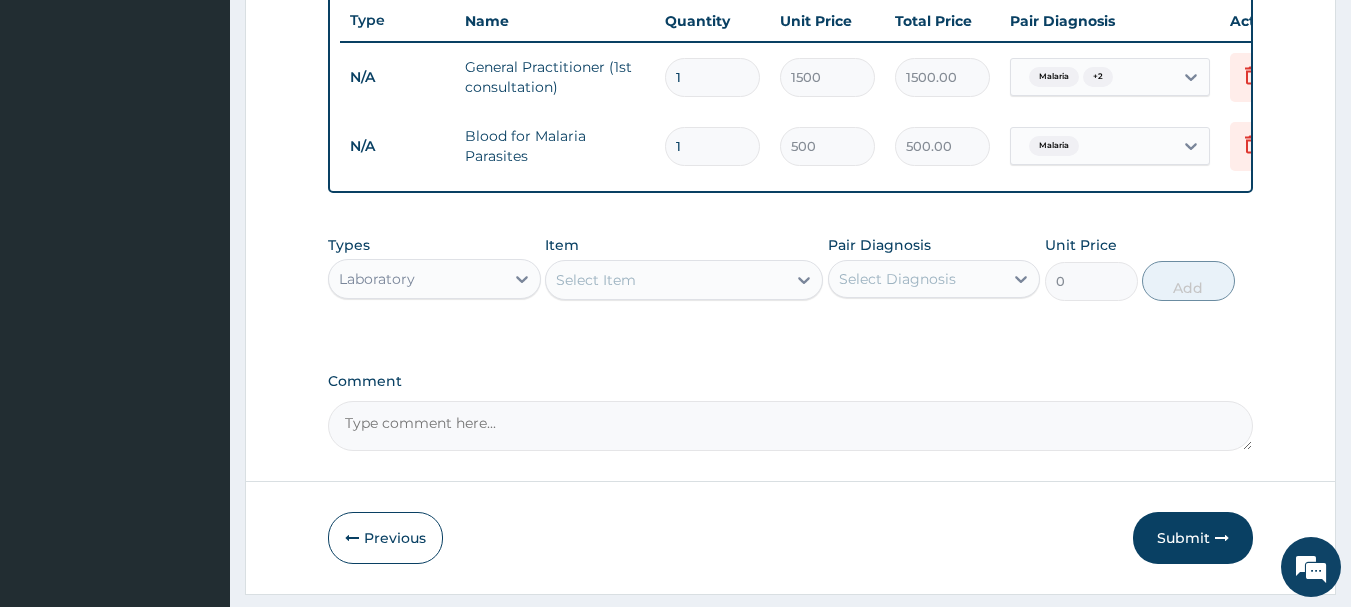 click on "PA Code / Prescription Code Enter Code(Secondary Care Only) Encounter Date 24-07-2025 Important Notice Please enter PA codes before entering items that are not attached to a PA code   All diagnoses entered must be linked to a claim item. Diagnosis & Claim Items that are visible but inactive cannot be edited because they were imported from an already approved PA code. Diagnosis Malaria Confirmed Upper respiratory infection Confirmed Osteoarthritis Confirmed NB: All diagnosis must be linked to a claim item Claim Items Type Name Quantity Unit Price Total Price Pair Diagnosis Actions N/A General Practitioner (1st consultation) 1 1500 1500.00 Malaria  + 2 Delete N/A Blood for Malaria Parasites 1 500 500.00 Malaria Delete Types Laboratory Item Select Item Pair Diagnosis Select Diagnosis Unit Price 0 Add Comment" at bounding box center (791, -57) 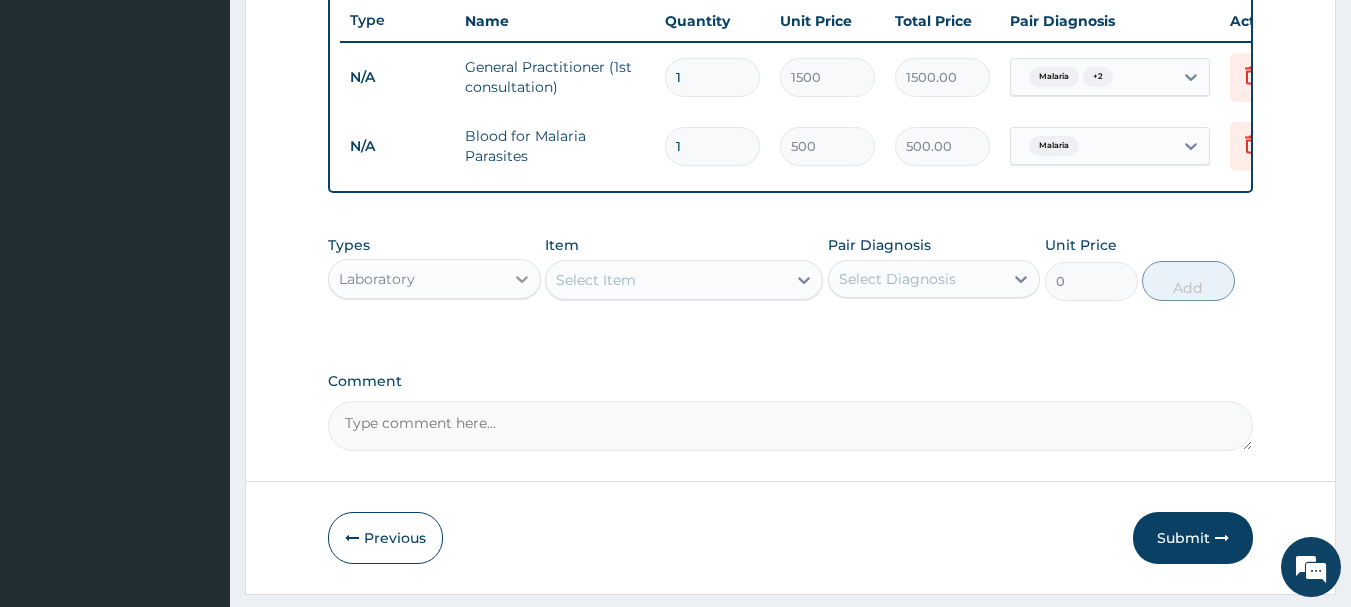 click 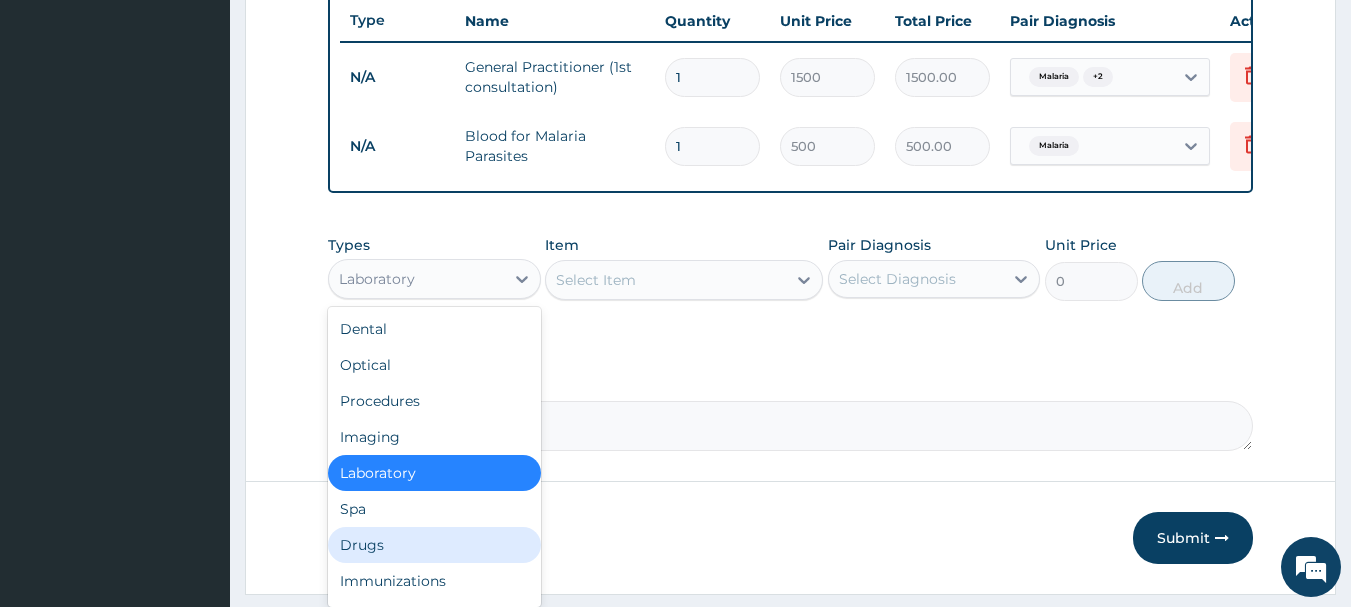 click on "Drugs" at bounding box center [434, 545] 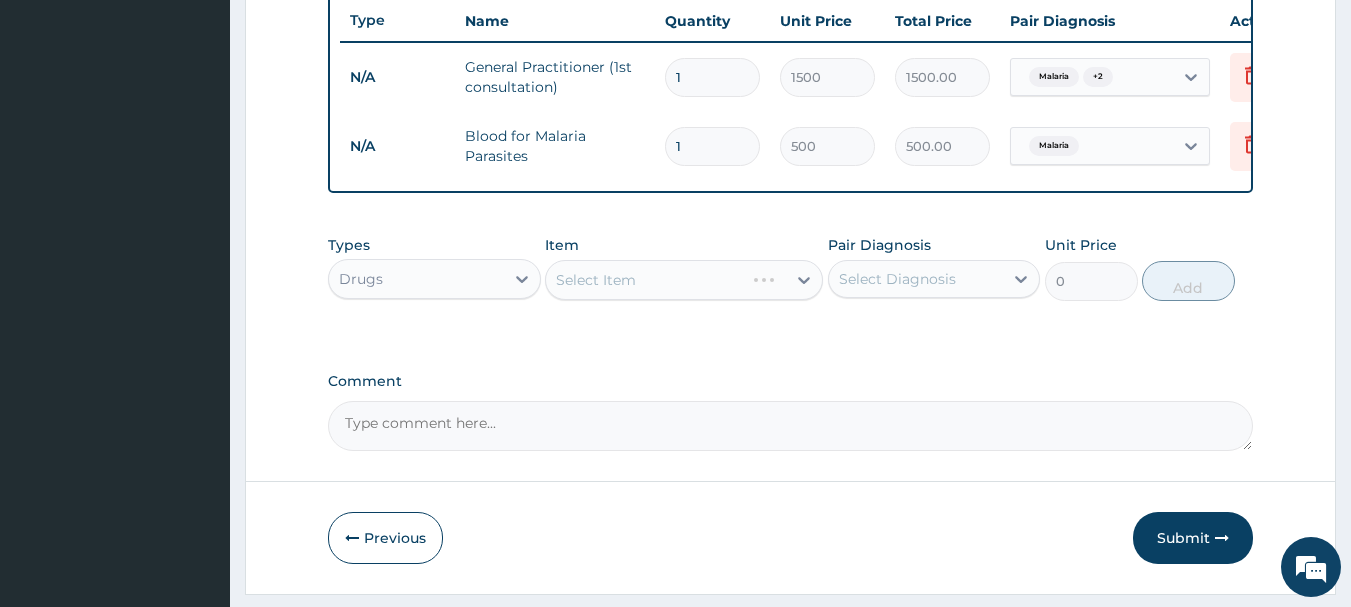 click on "Select Item" at bounding box center [645, 280] 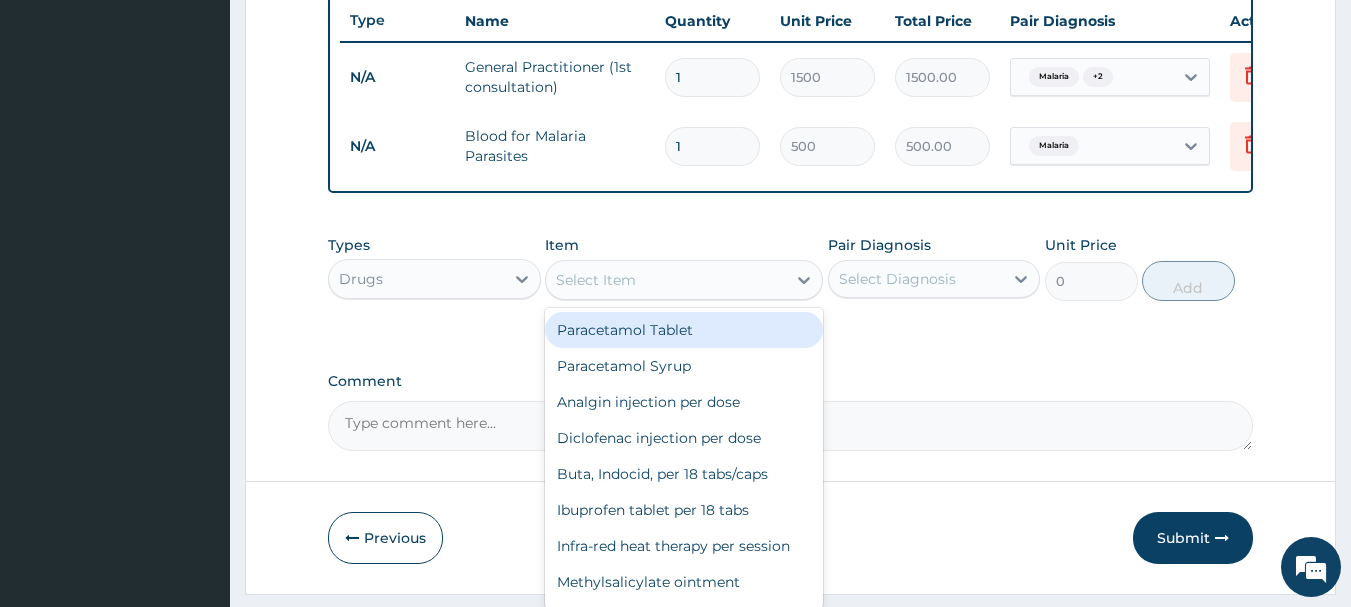 click on "Paracetamol Tablet" at bounding box center (684, 330) 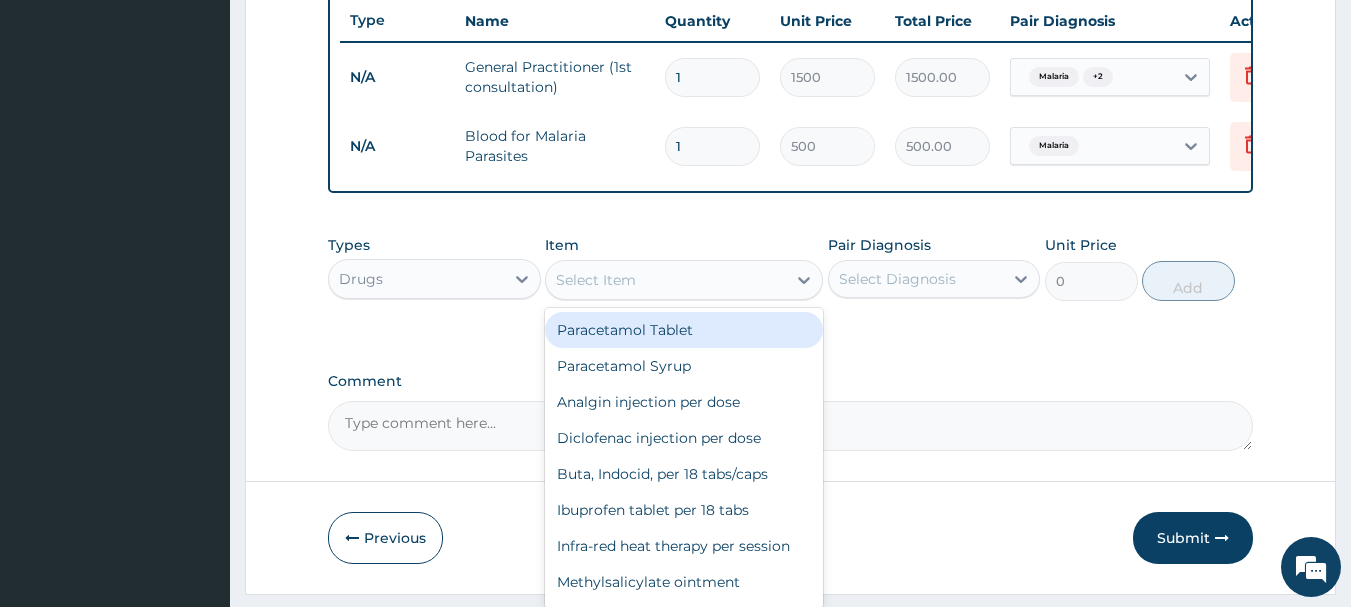 type on "17" 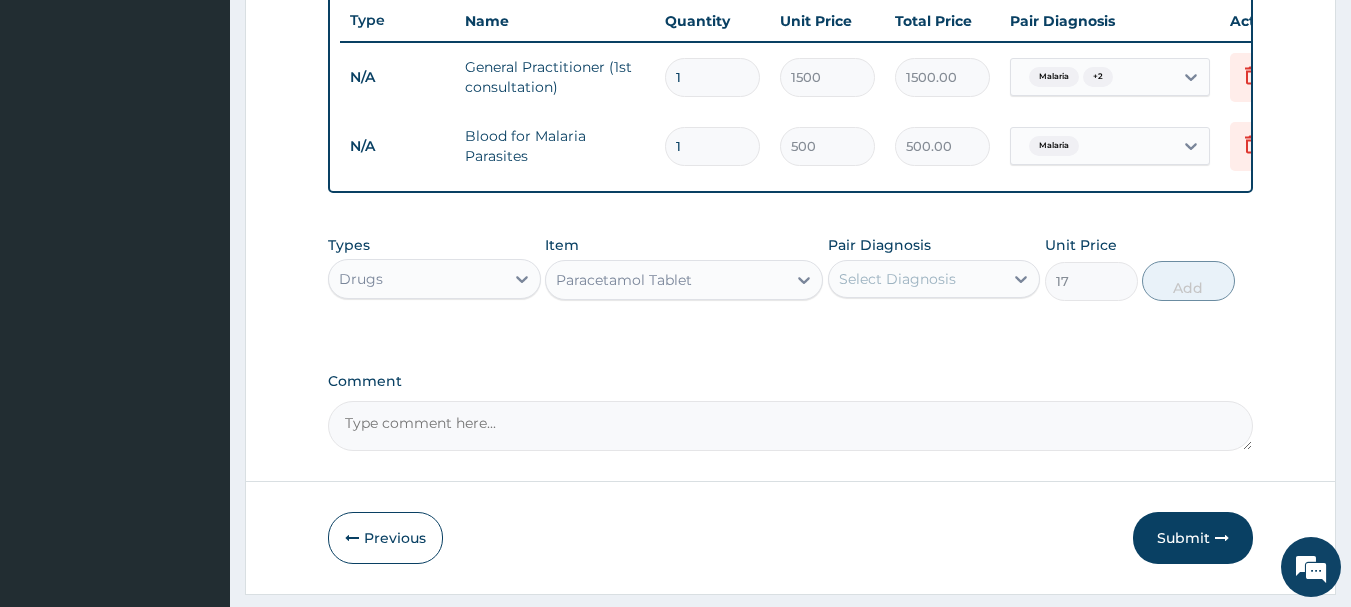 click on "Select Diagnosis" at bounding box center [916, 279] 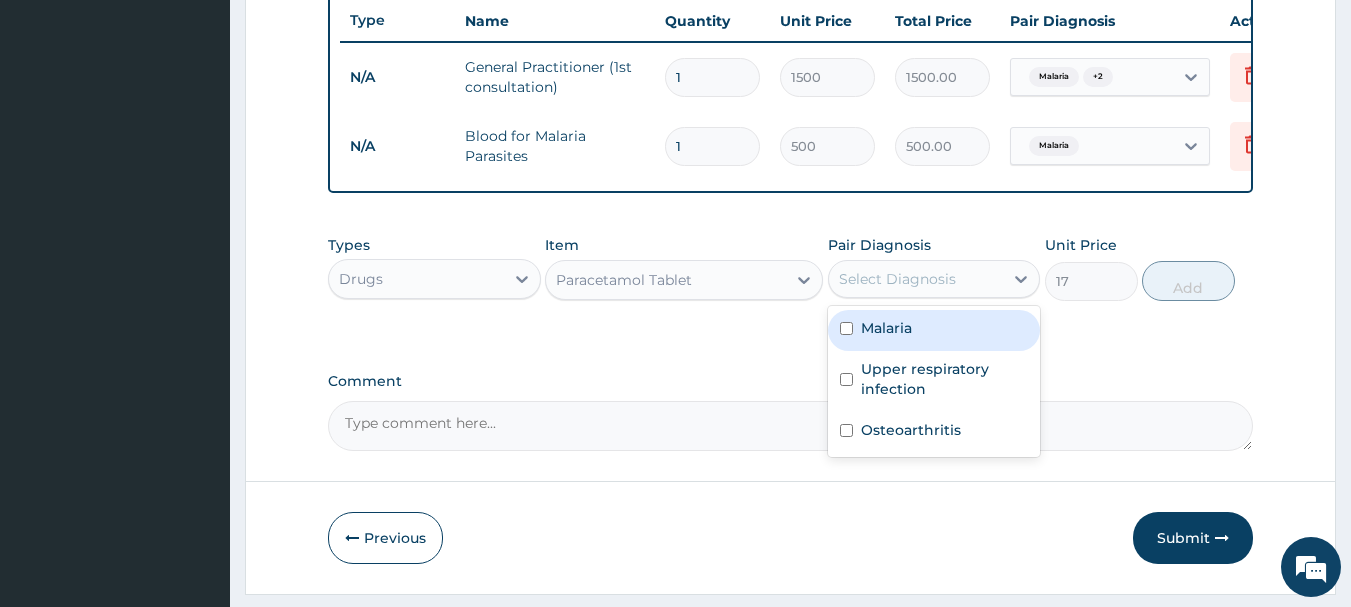 click at bounding box center [846, 328] 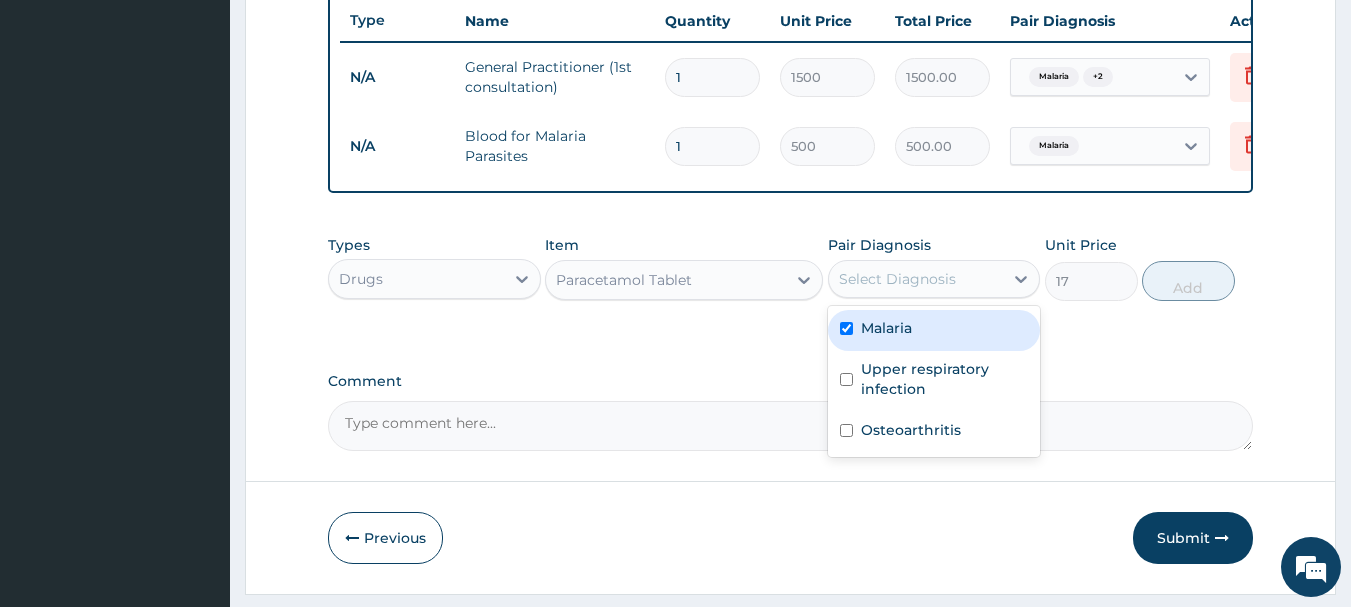 checkbox on "true" 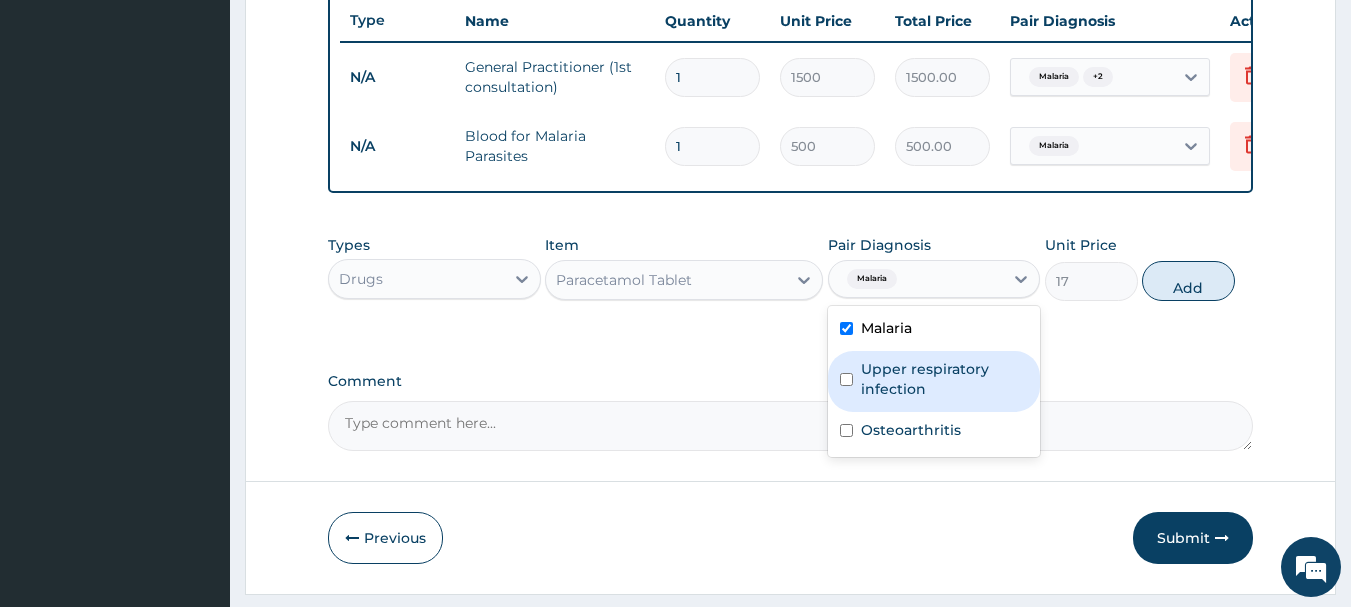 click at bounding box center (846, 379) 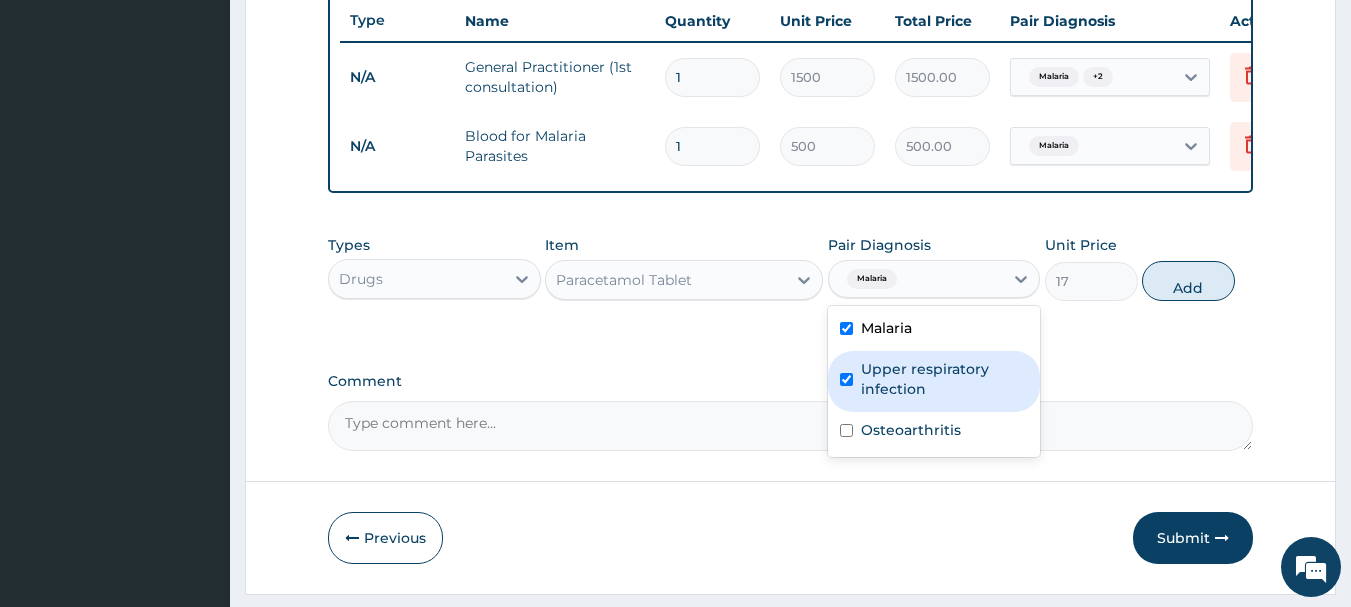 checkbox on "true" 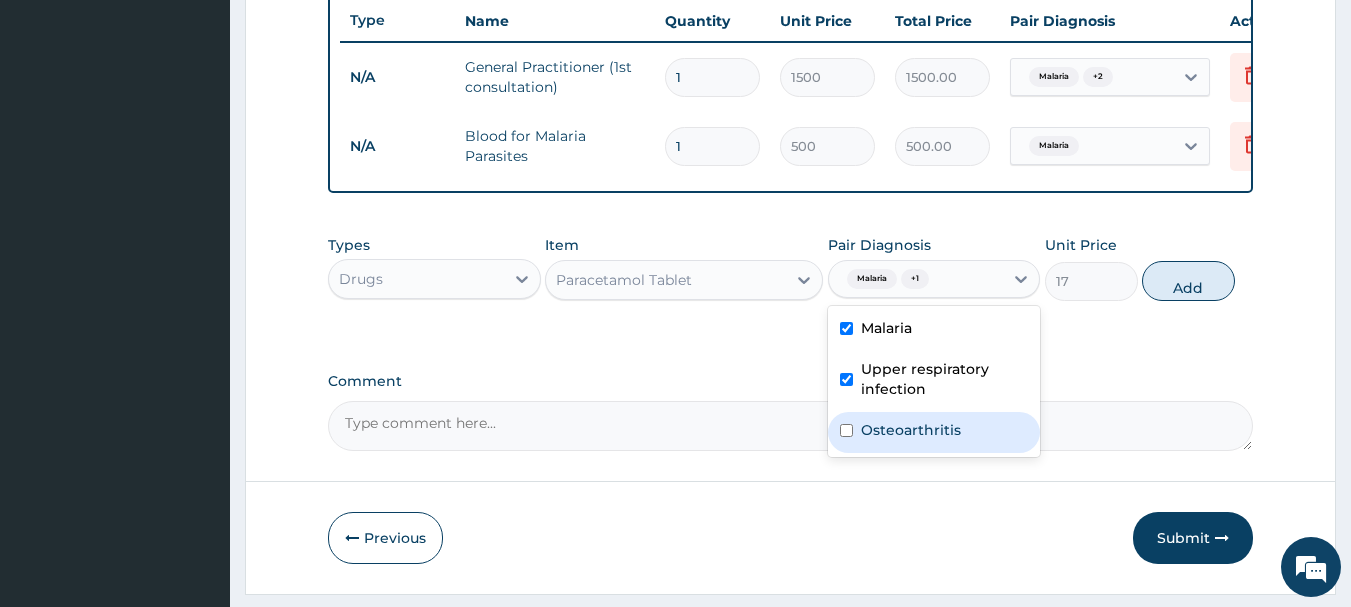 click at bounding box center (846, 430) 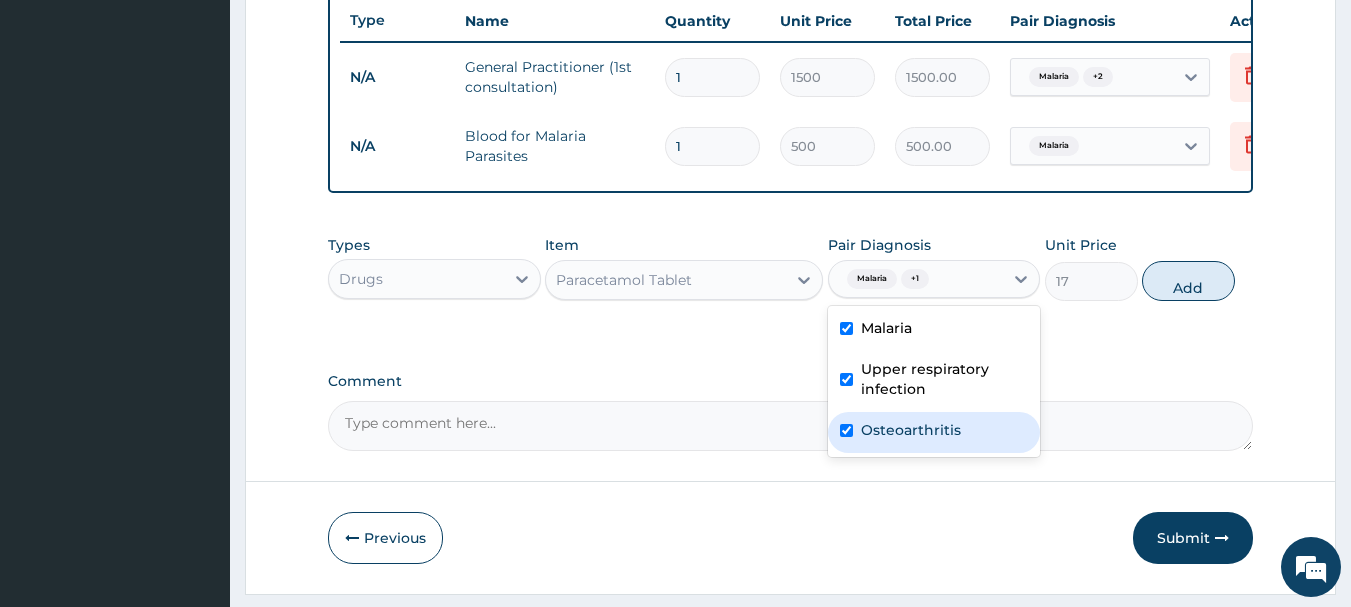checkbox on "true" 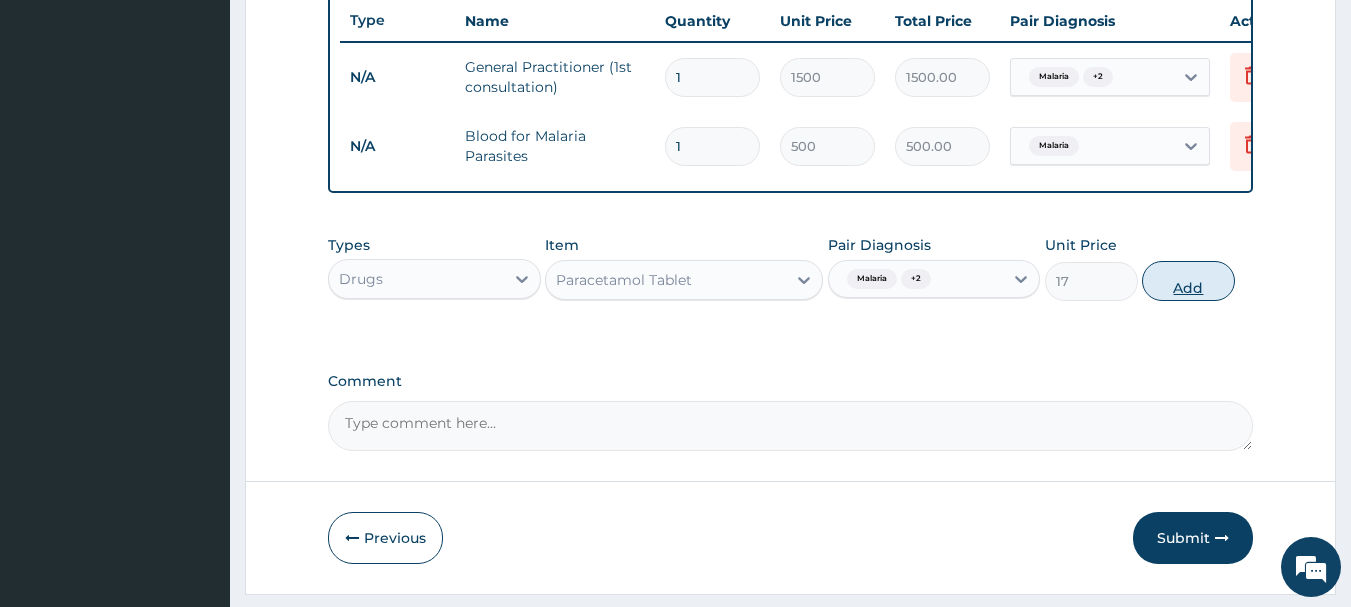 click on "Add" at bounding box center [1188, 281] 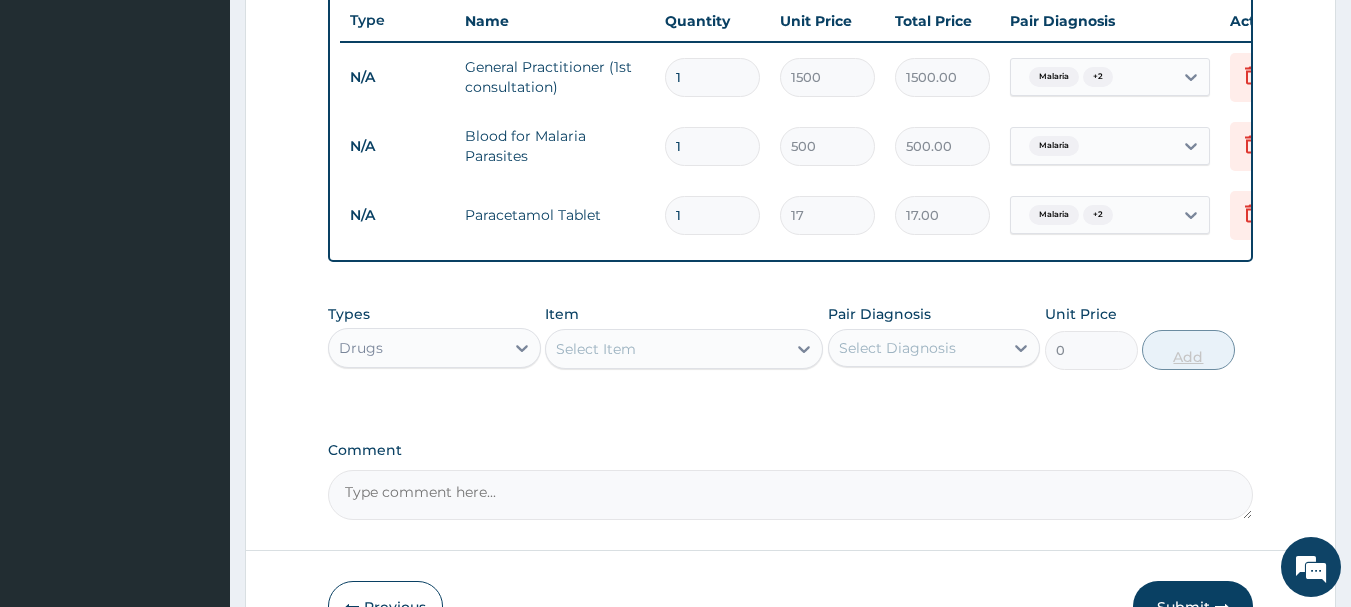 type on "18" 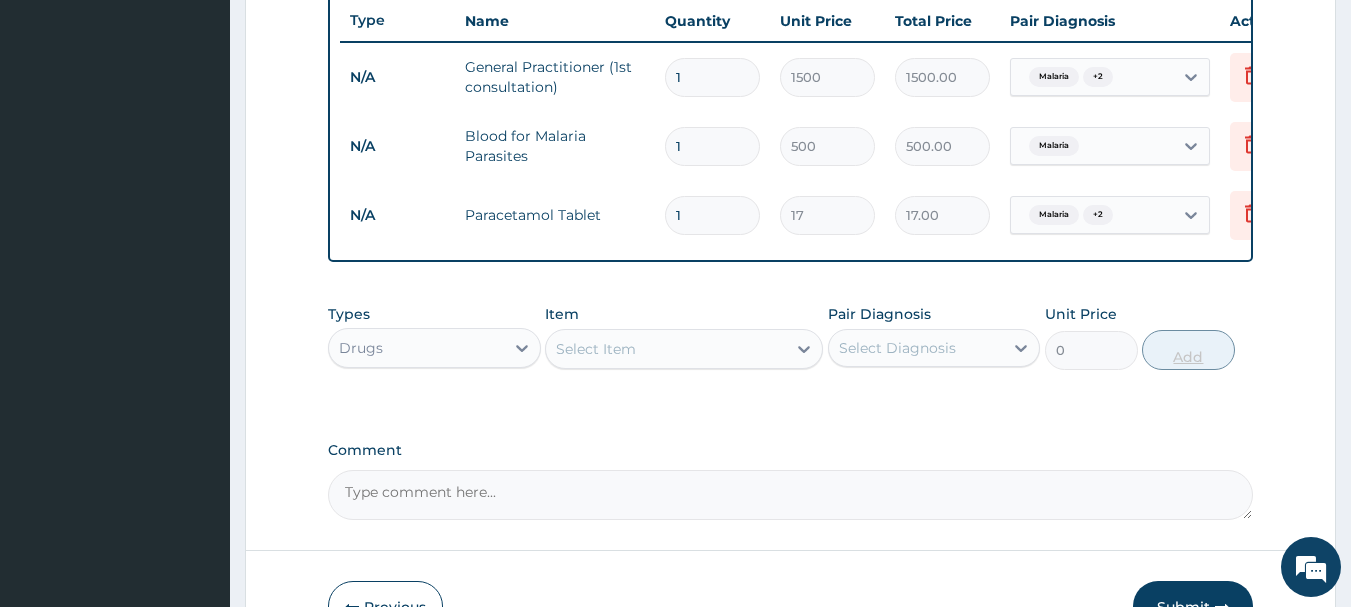 type on "306.00" 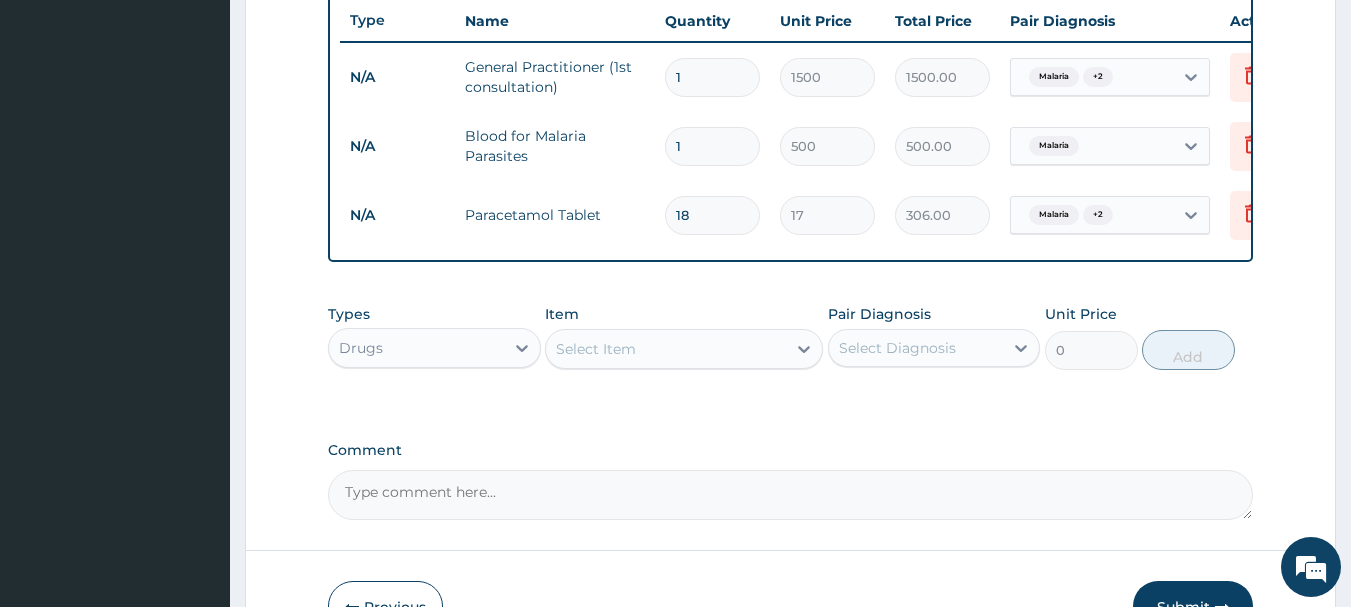 type on "18" 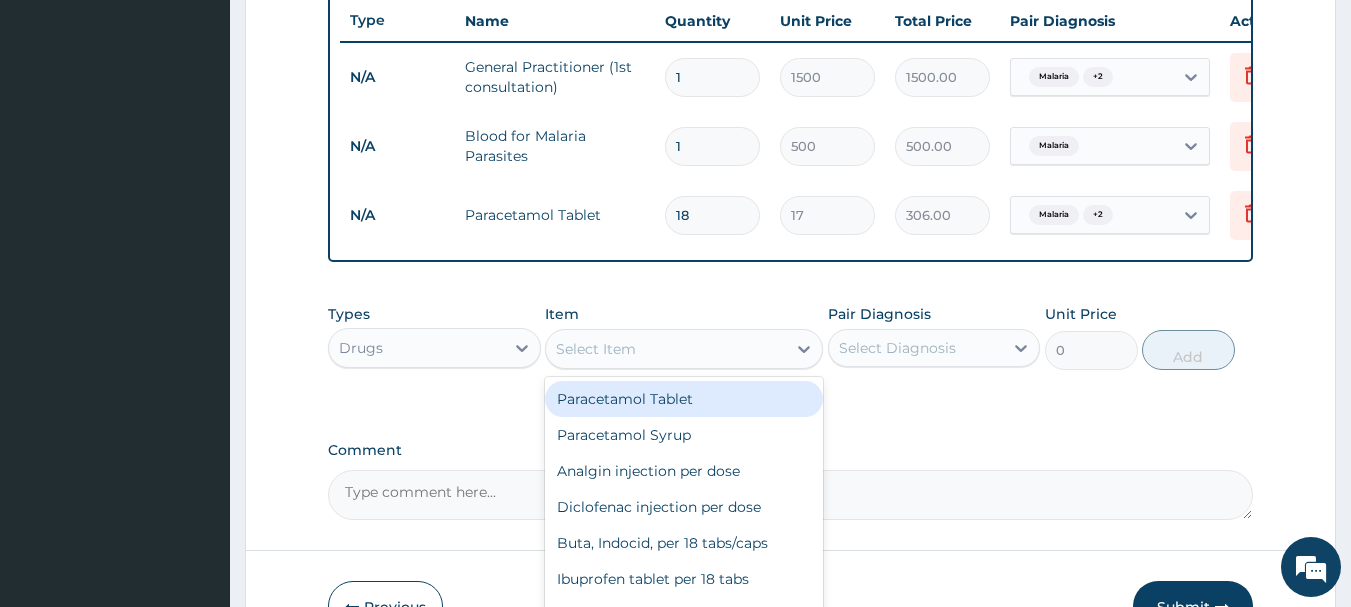 click on "Select Item" at bounding box center [666, 349] 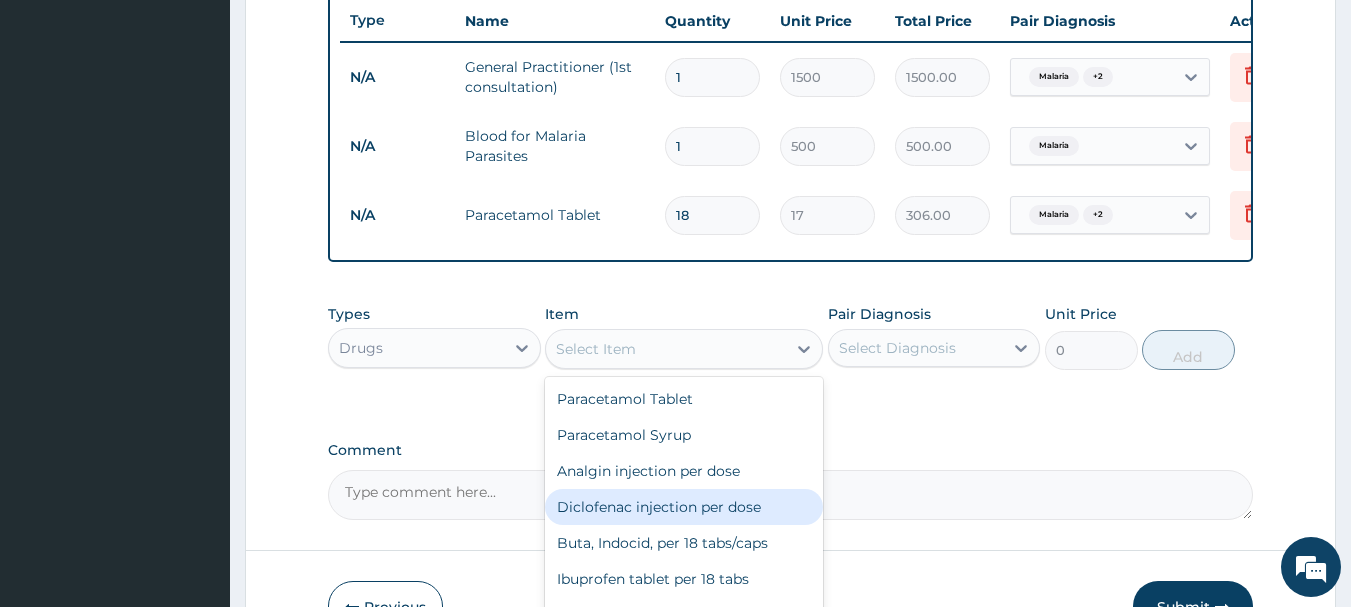 click on "[MEDICATION] per dose" at bounding box center [684, 507] 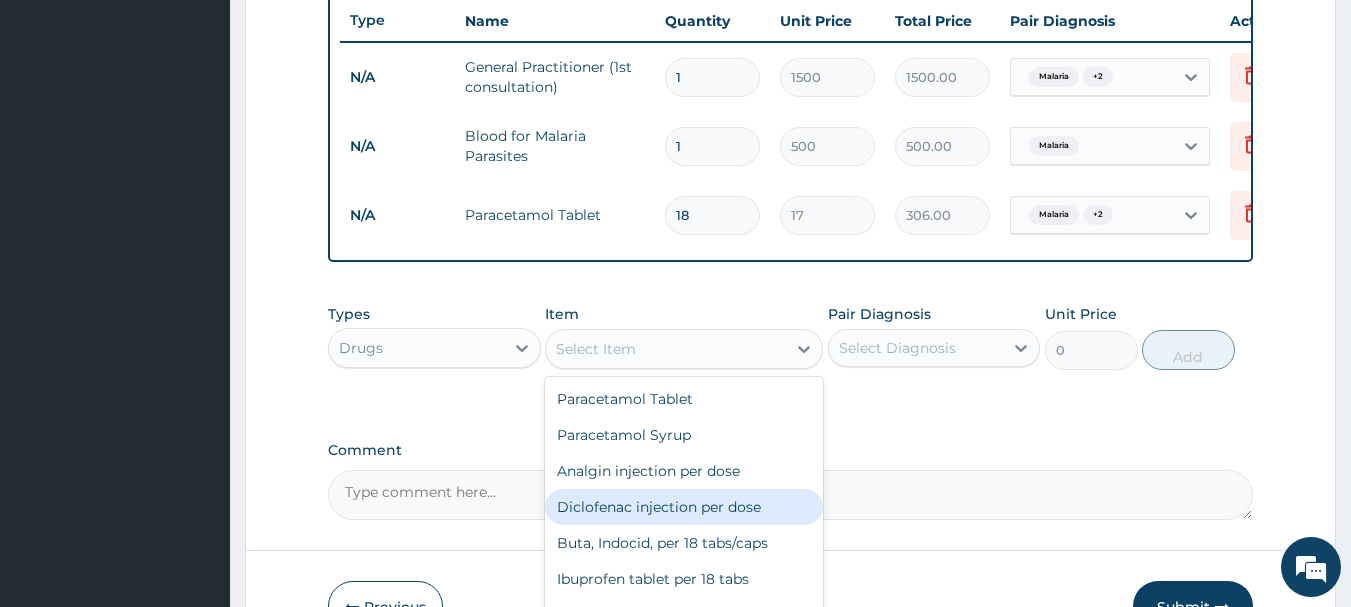 type on "300" 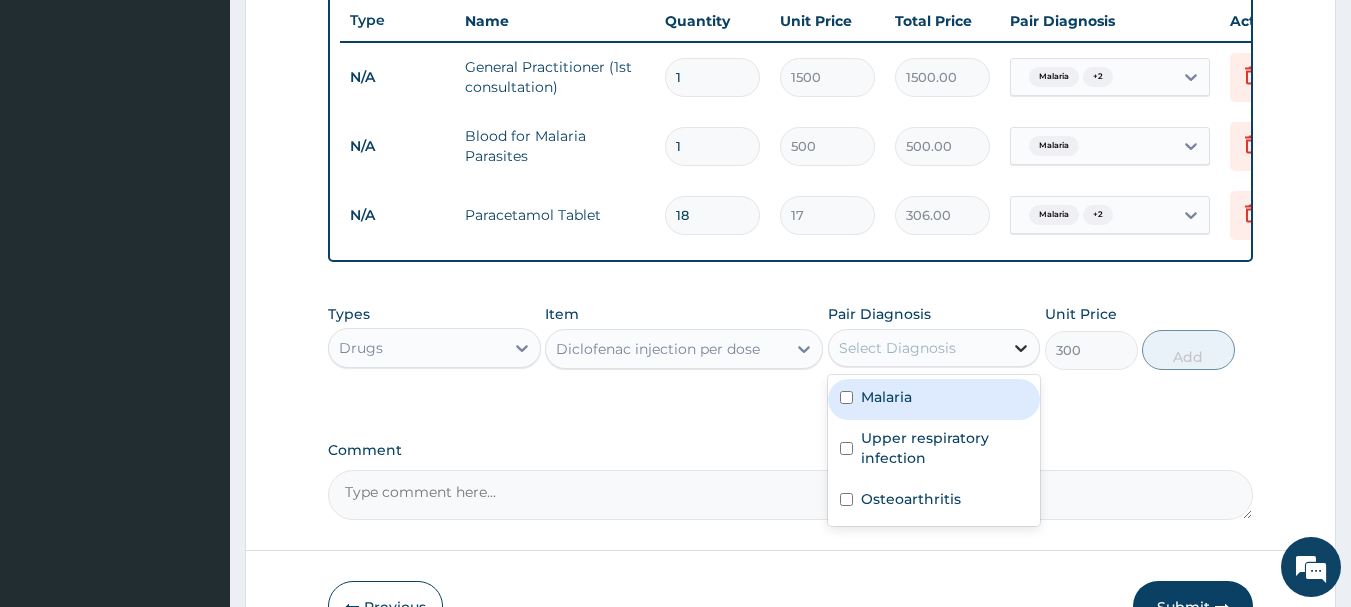 click 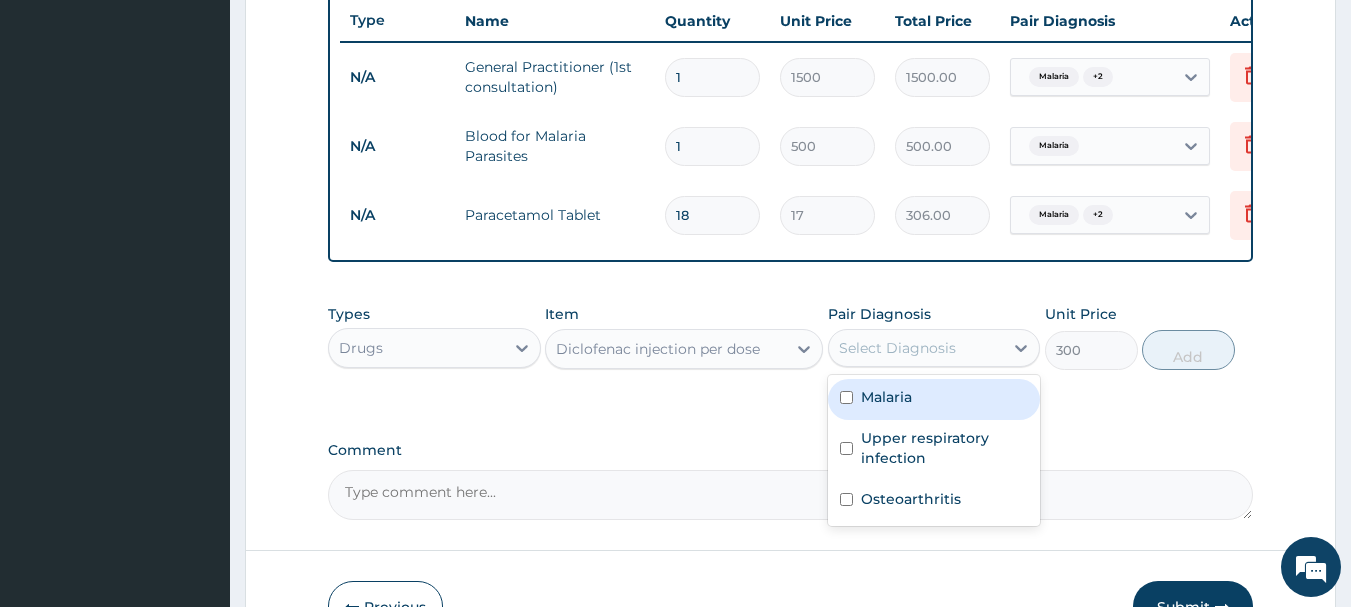 click at bounding box center [846, 397] 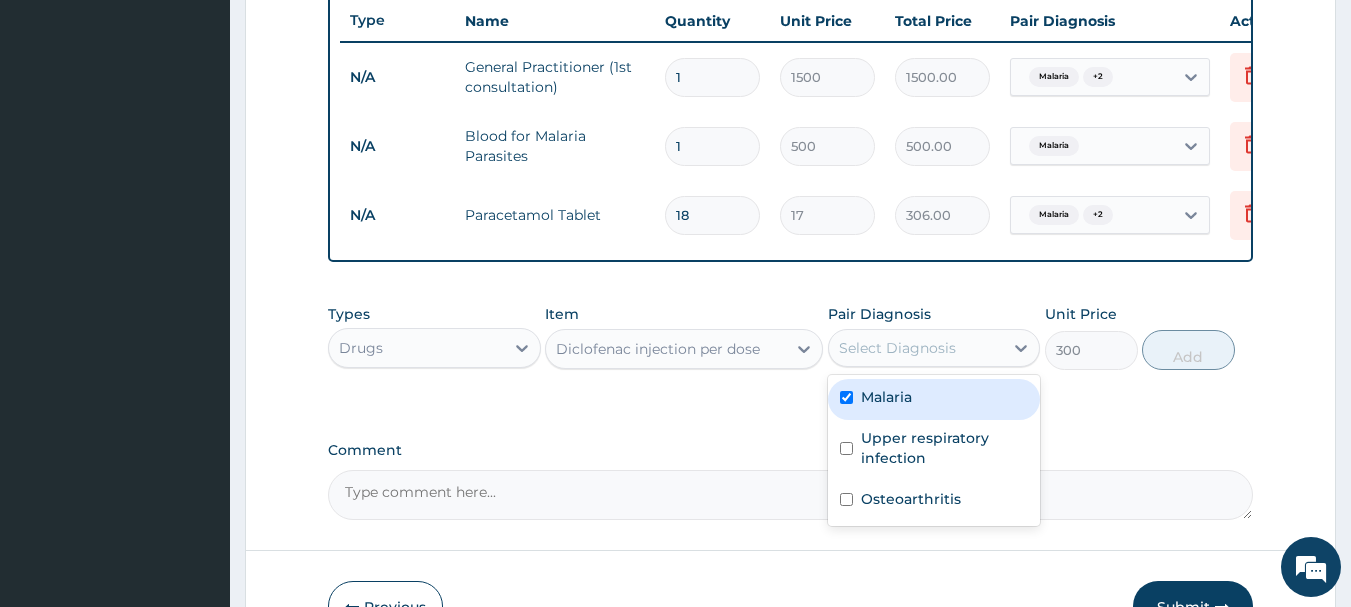 checkbox on "true" 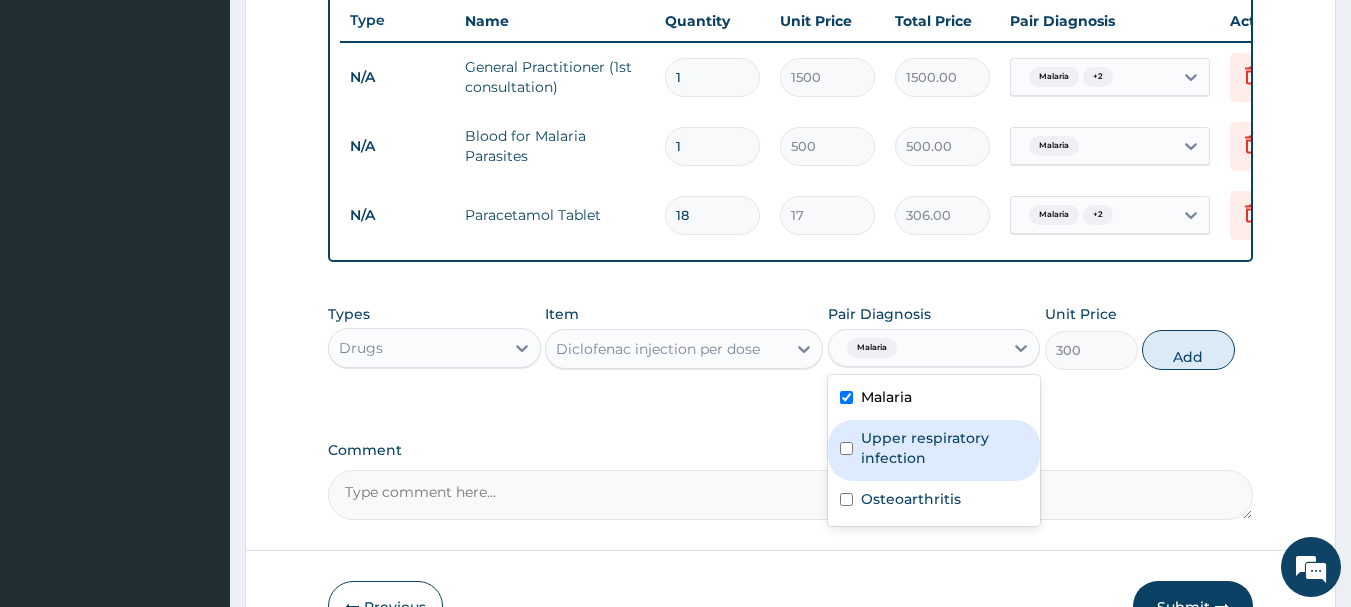 click at bounding box center [846, 448] 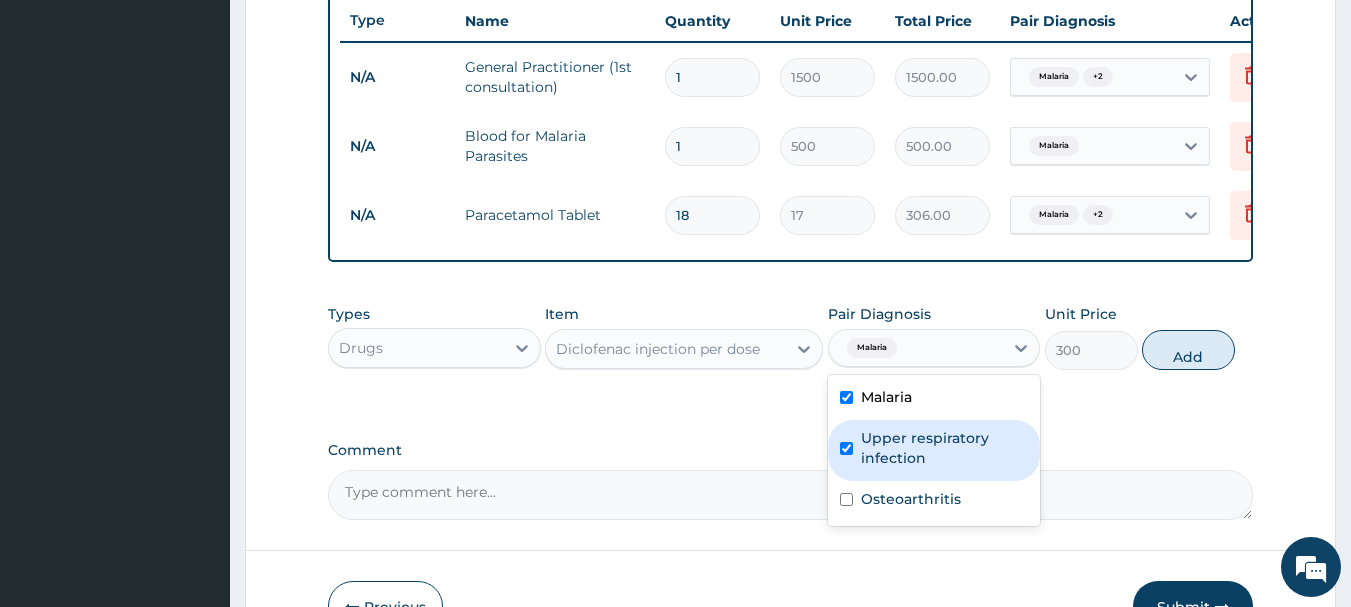 checkbox on "true" 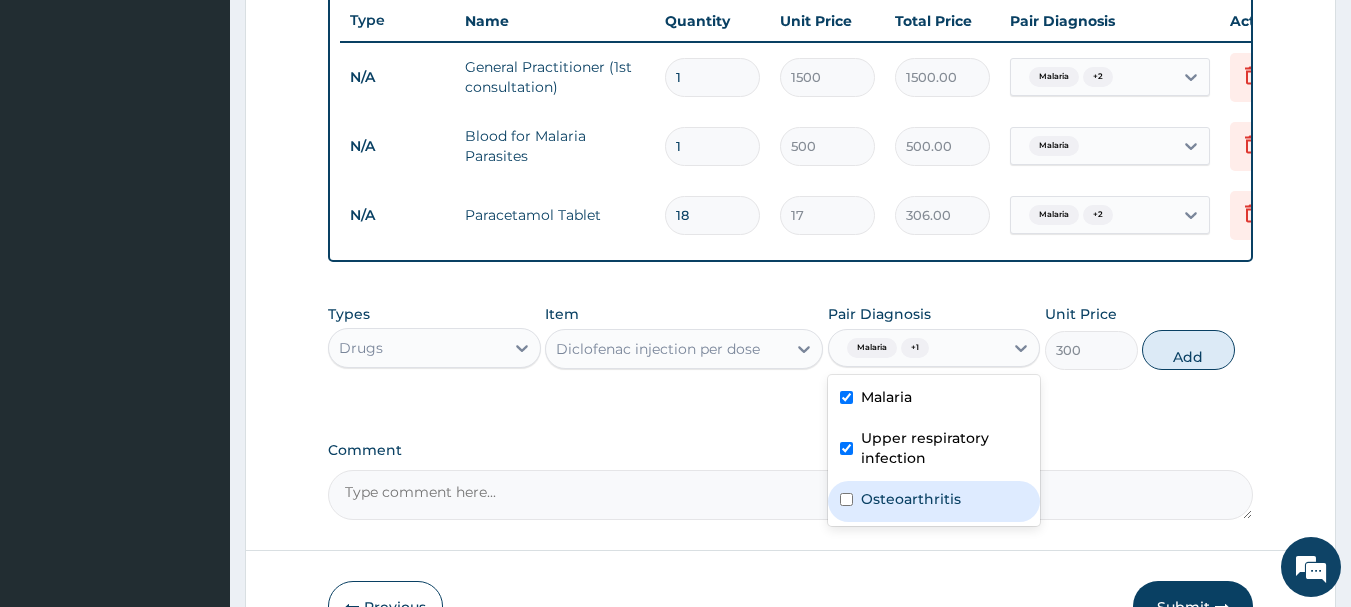 click at bounding box center (846, 499) 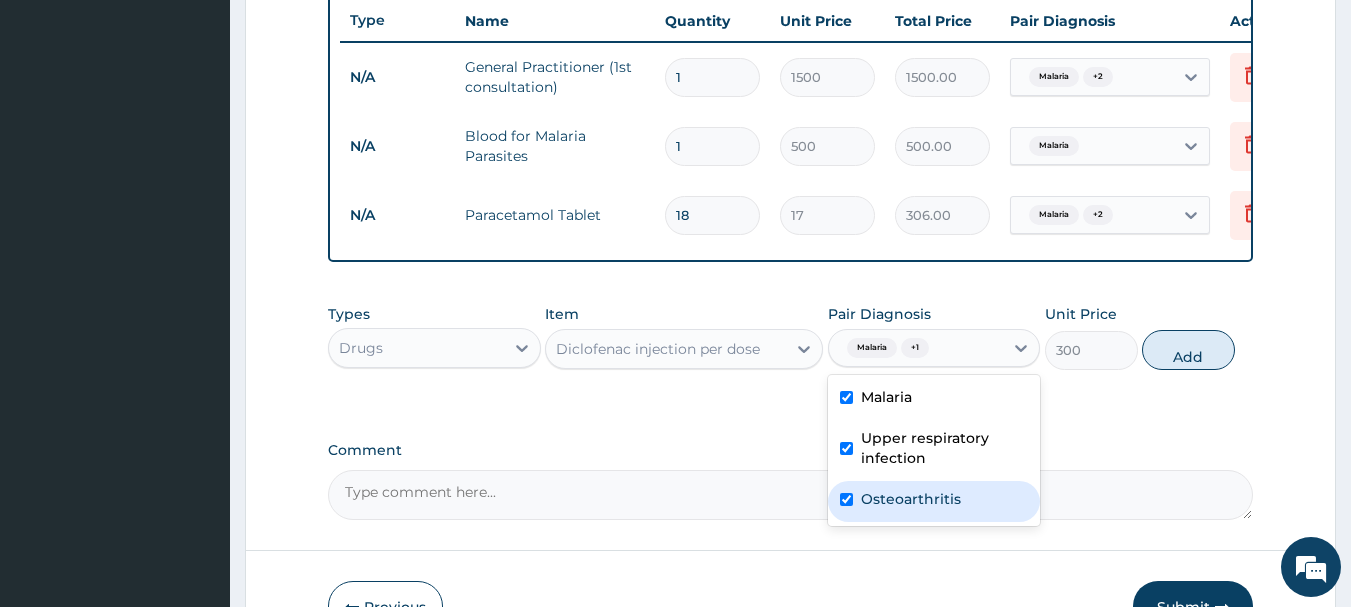 checkbox on "true" 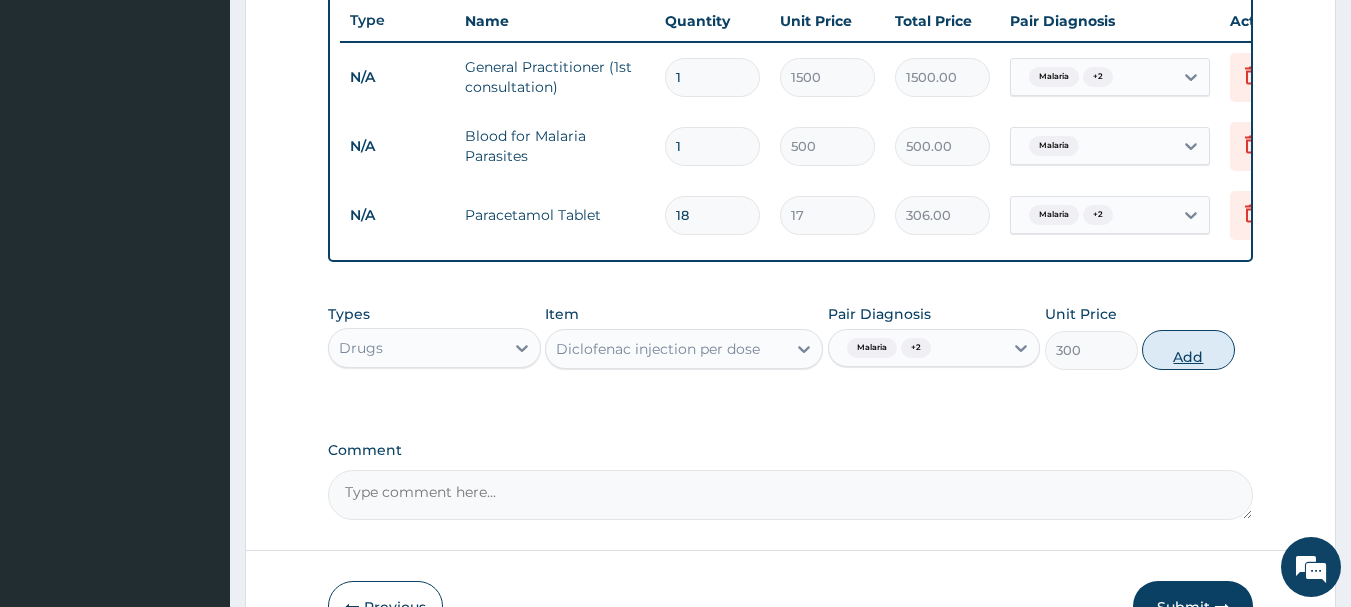 click on "Add" at bounding box center (1188, 350) 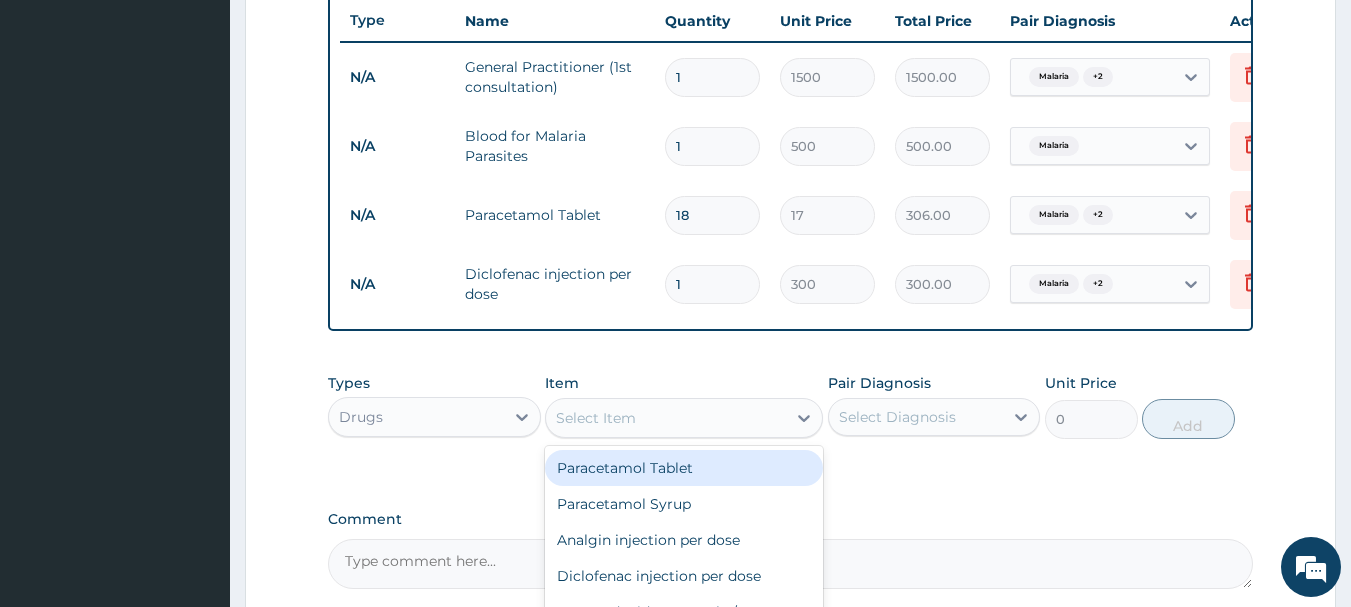 click on "Select Item" at bounding box center [666, 418] 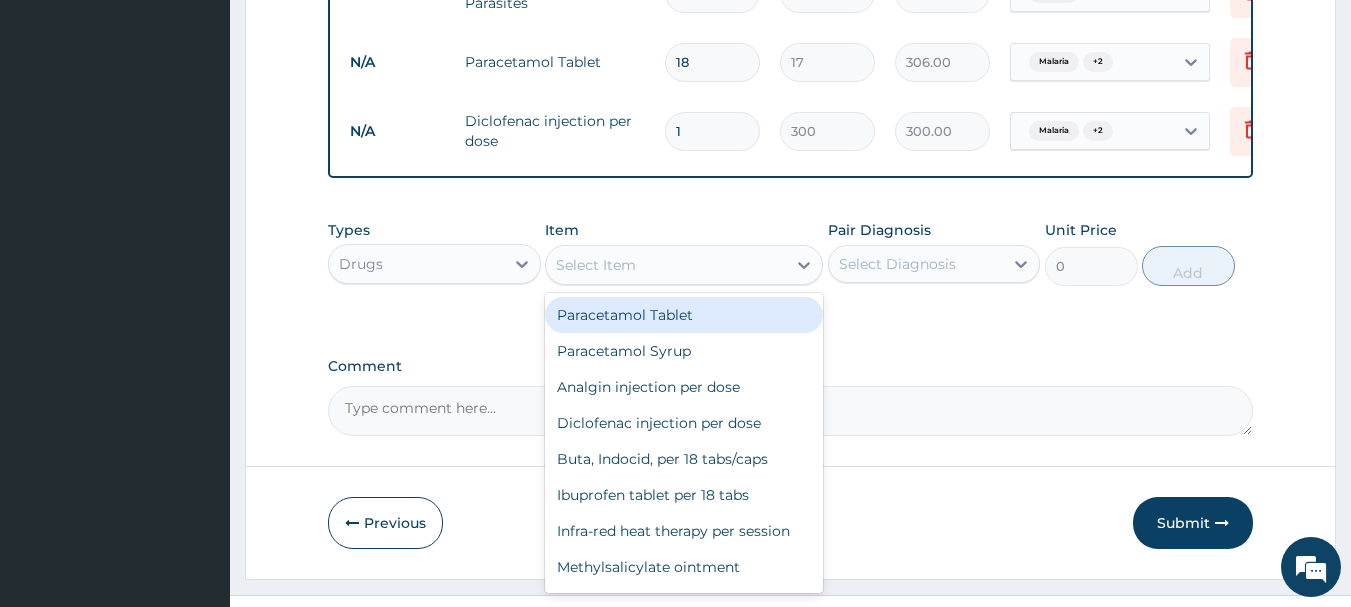 scroll, scrollTop: 915, scrollLeft: 0, axis: vertical 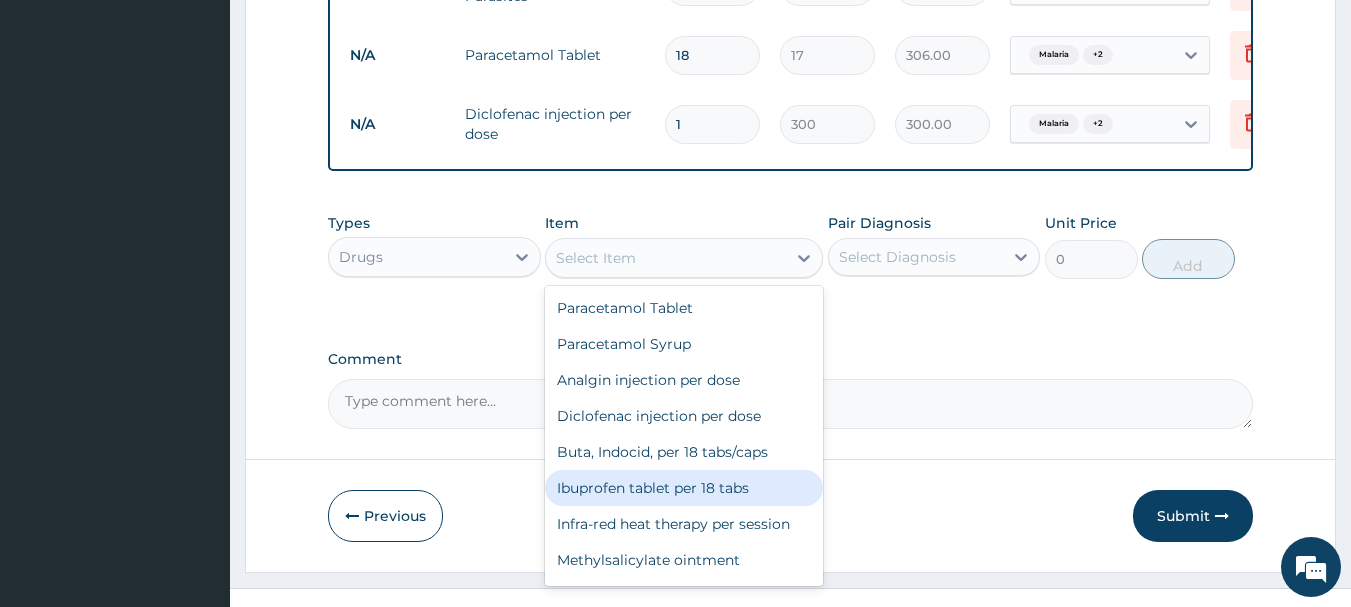 click on "Ibuprofen tablet per 18 tabs" at bounding box center [684, 488] 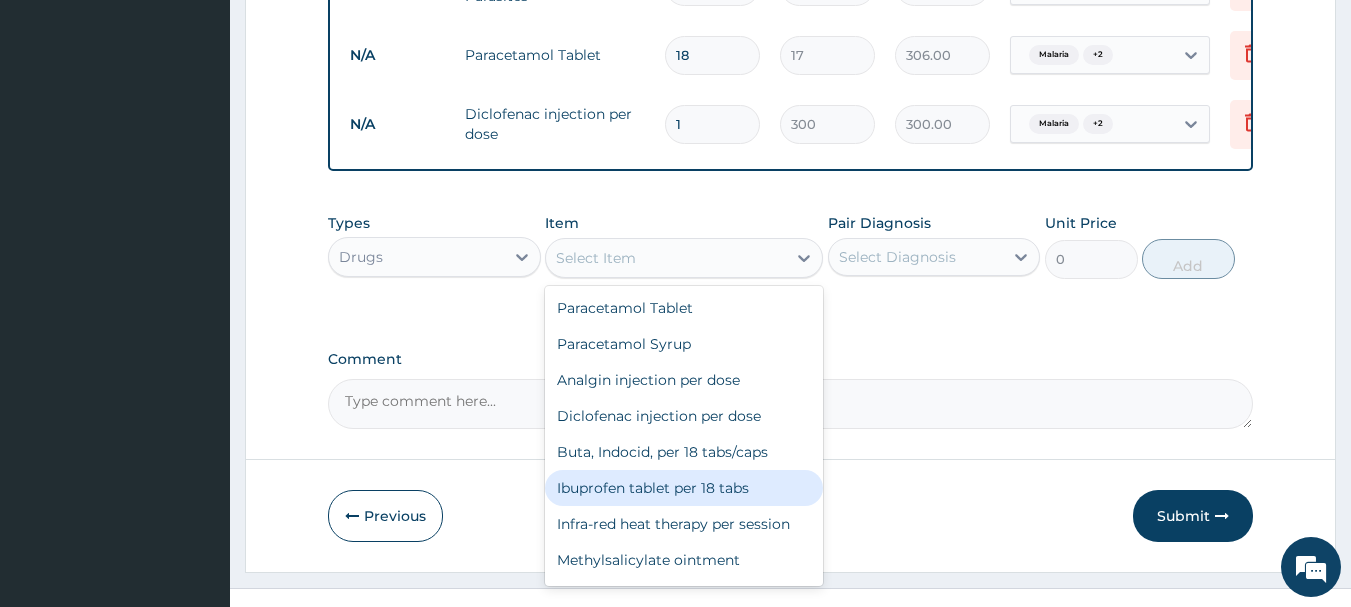 type on "17" 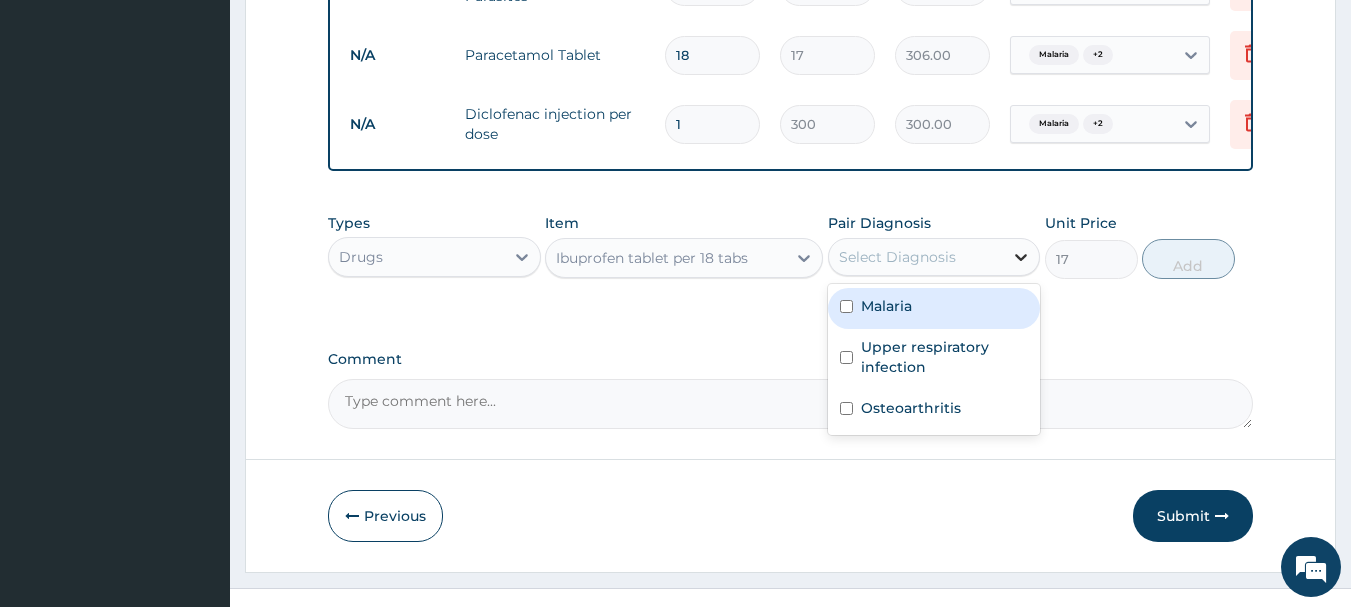click 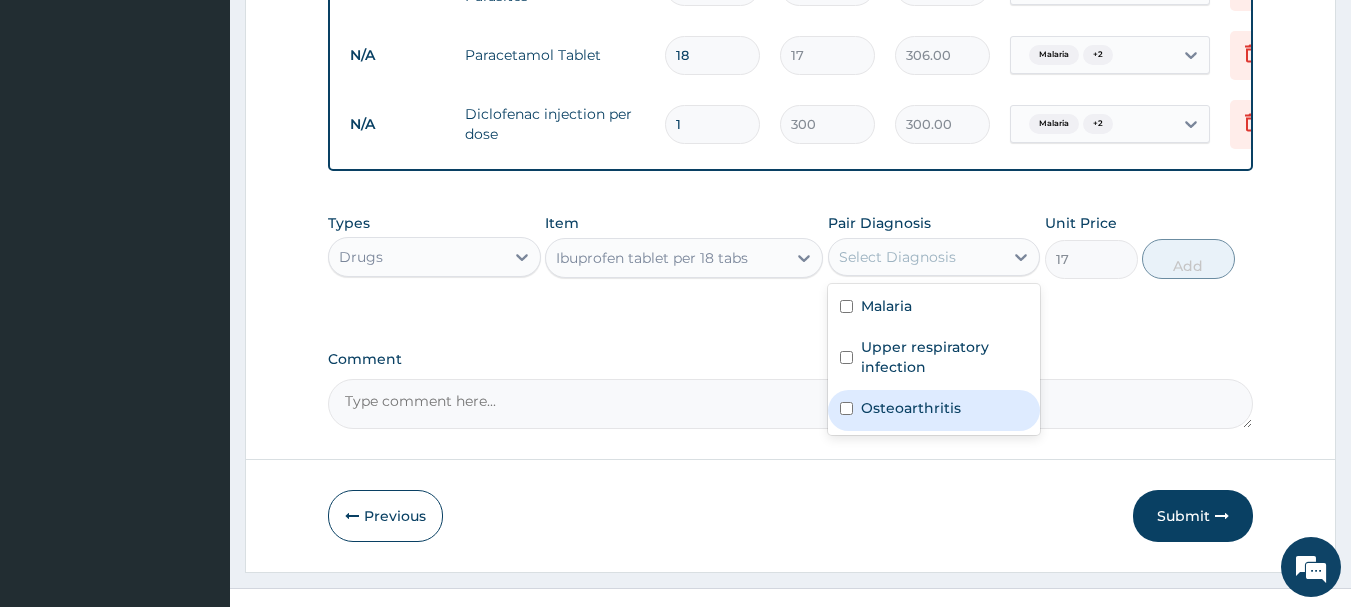 click at bounding box center [846, 408] 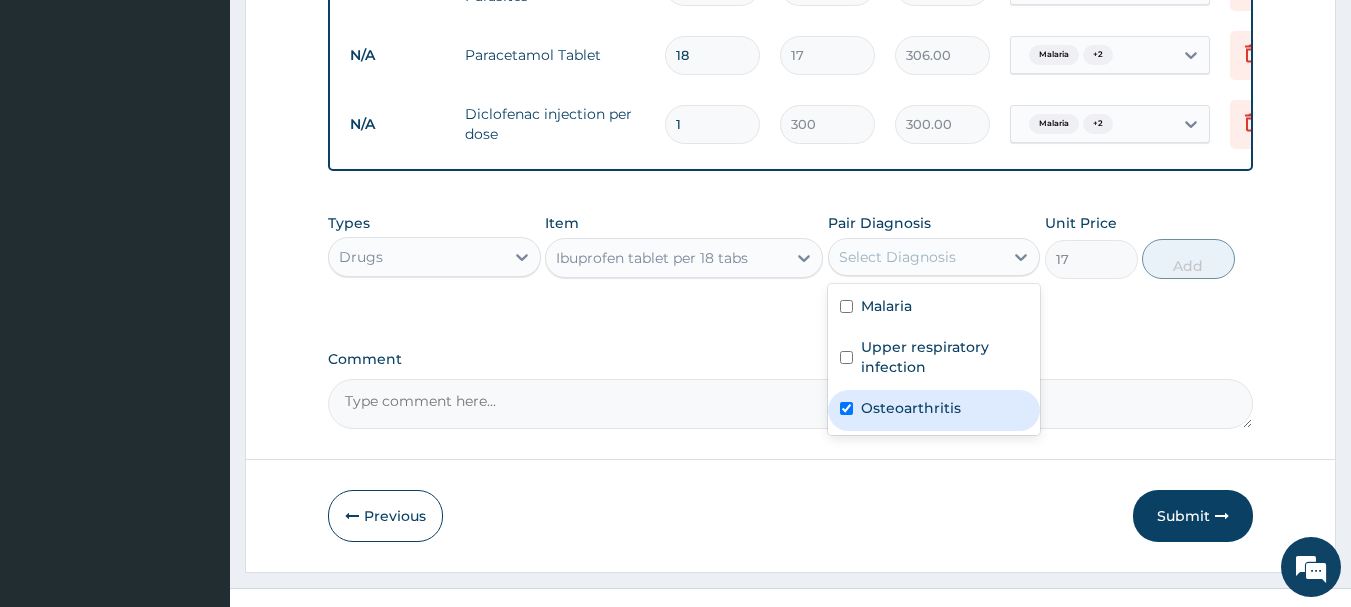checkbox on "true" 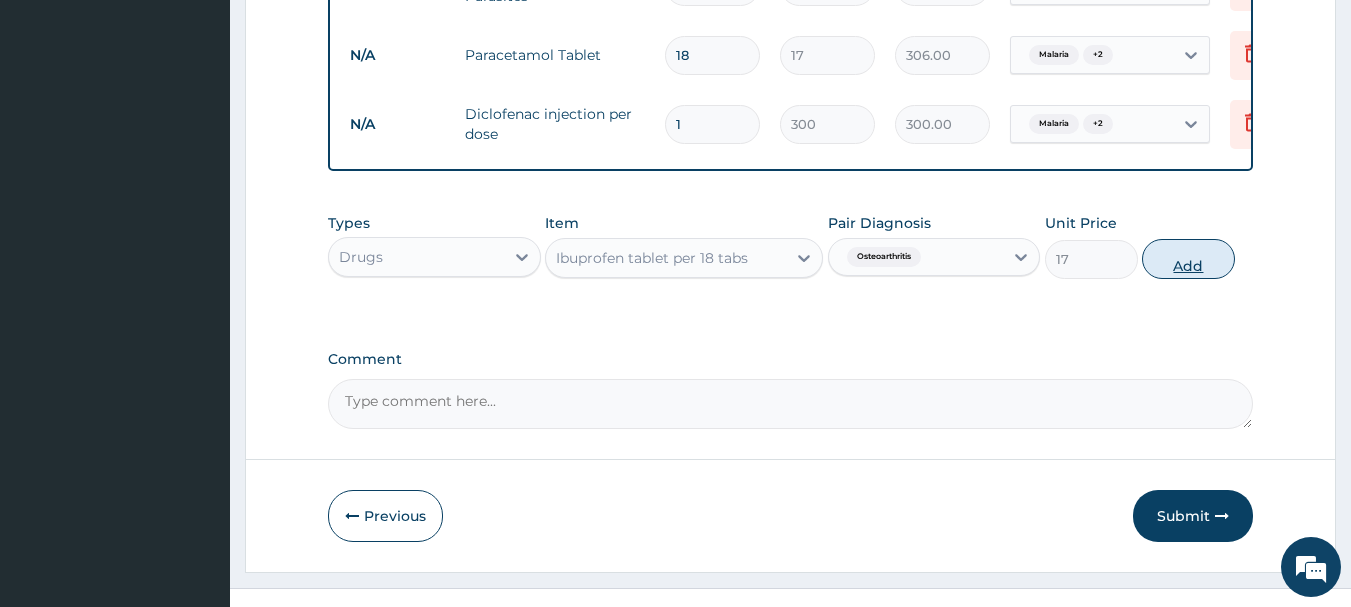 click on "Add" at bounding box center (1188, 259) 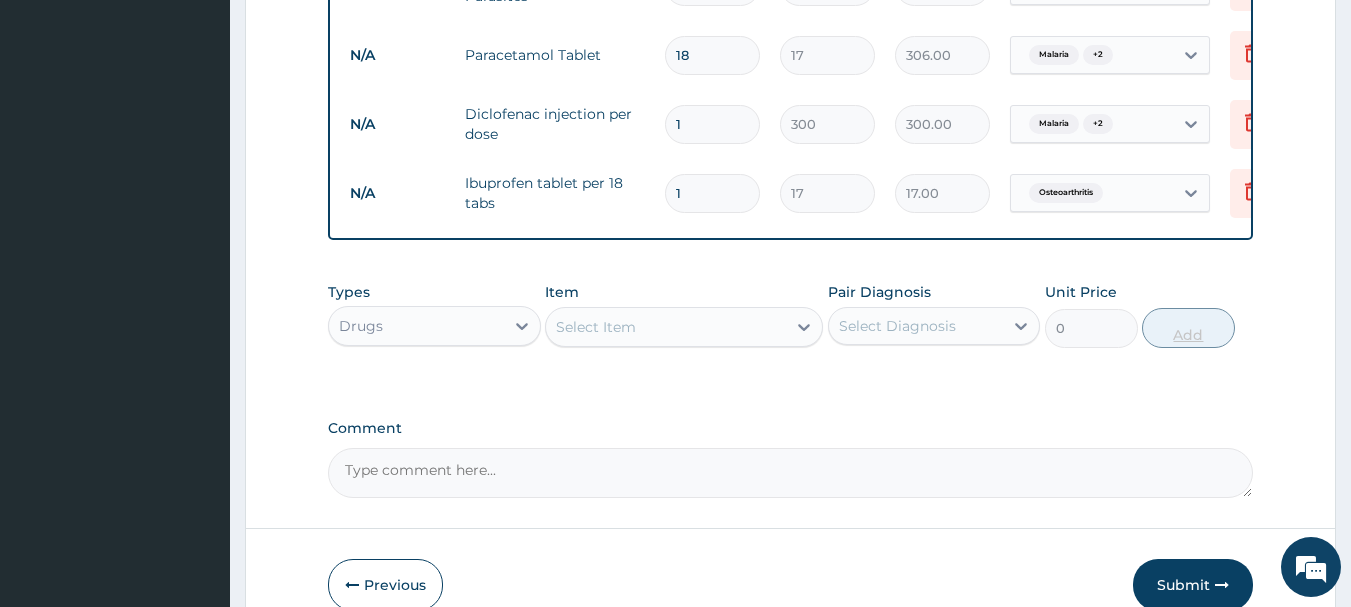 type on "18" 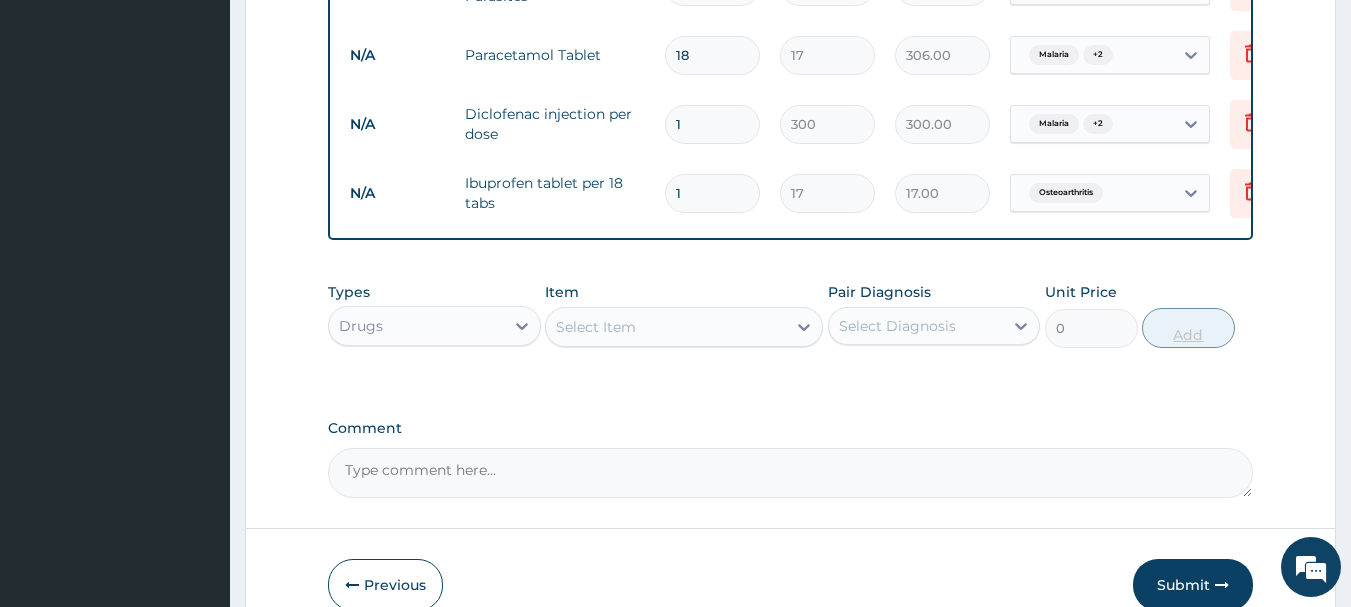 type on "306.00" 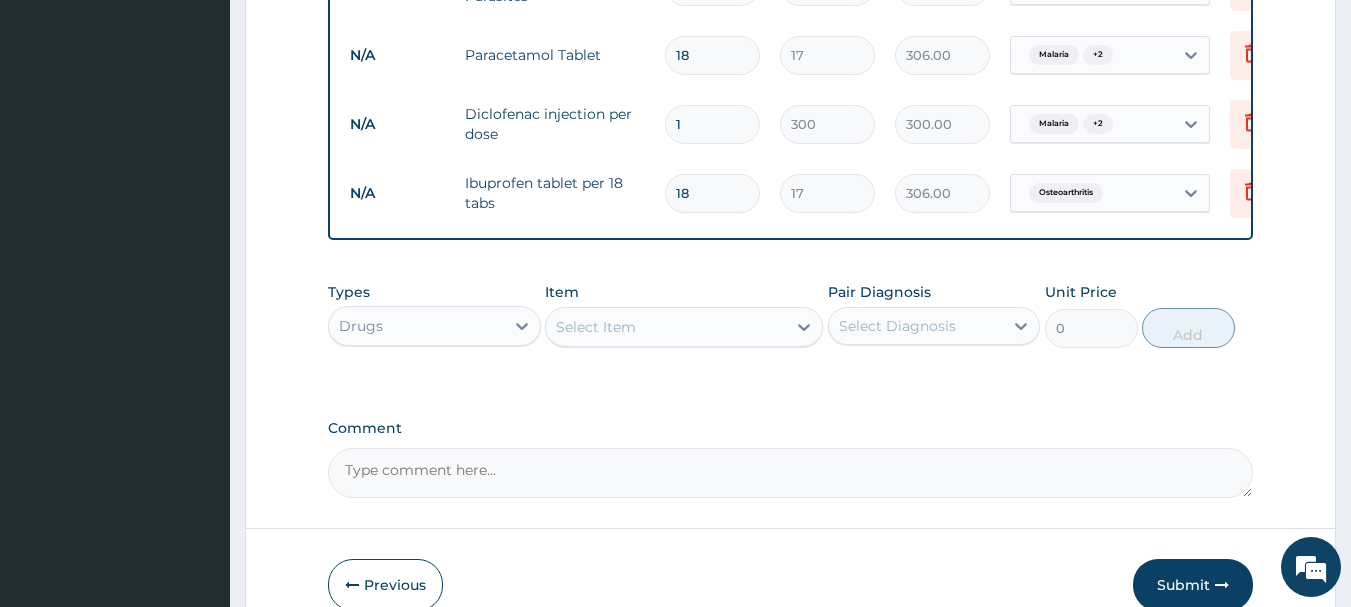 type on "18" 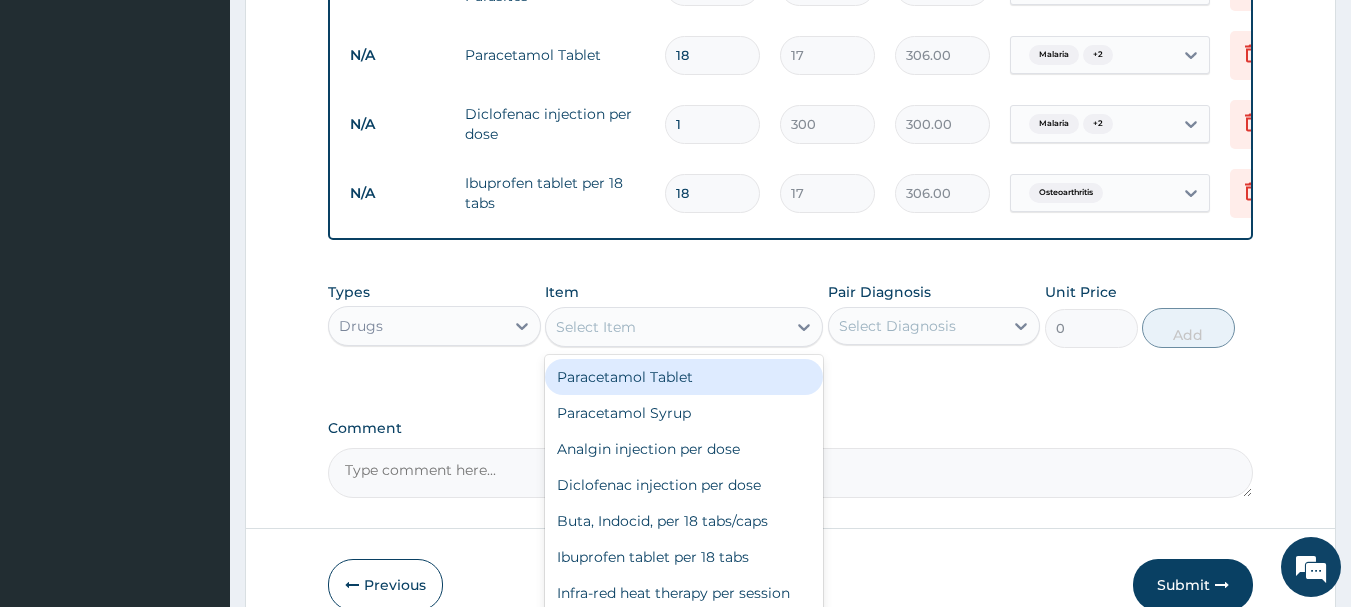 click on "Select Item" at bounding box center (666, 327) 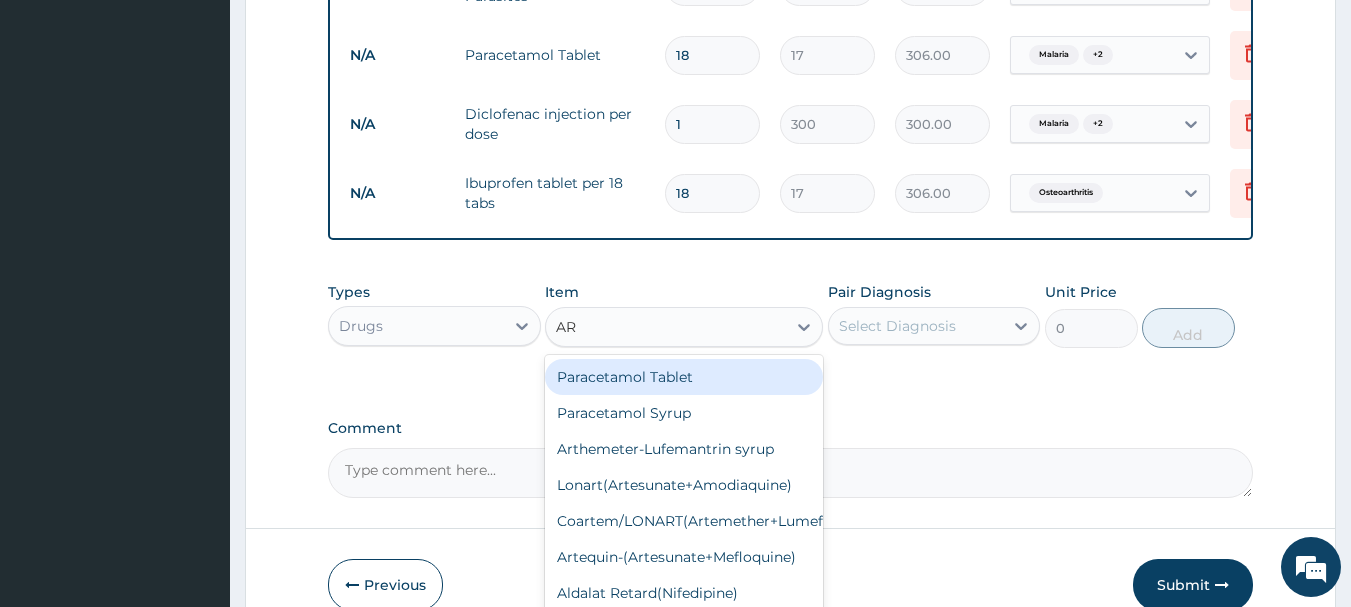 type on "ART" 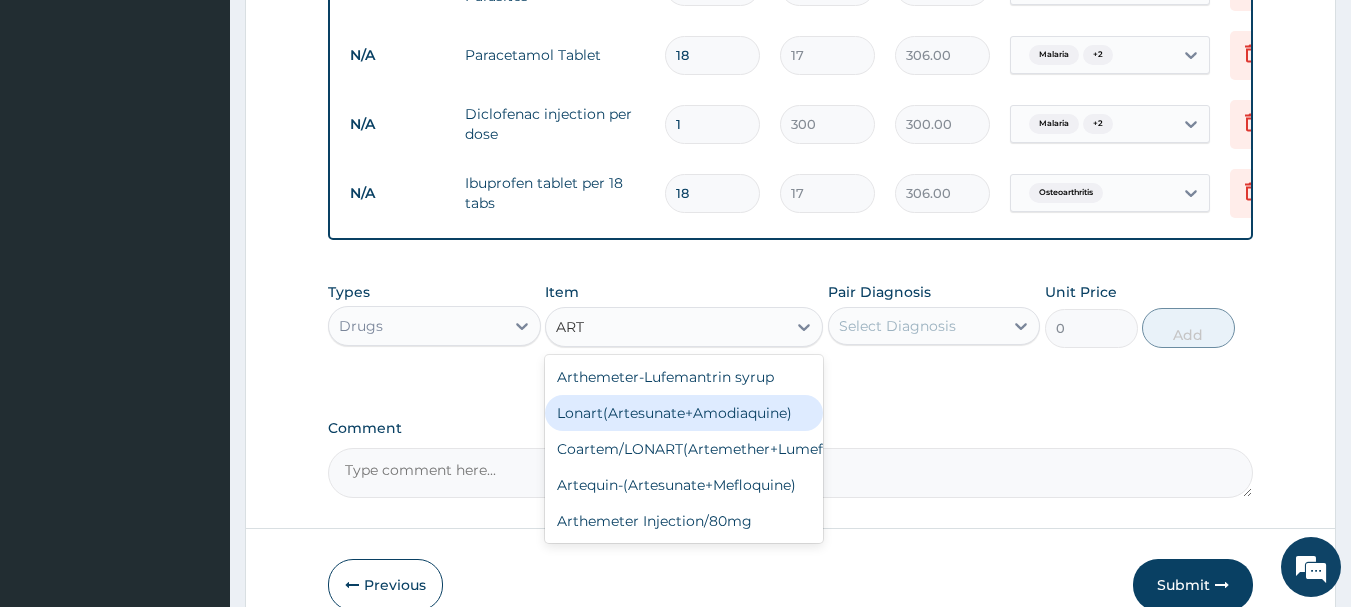 click on "Lonart-(Artesunate+Amodiaquine)" at bounding box center [684, 413] 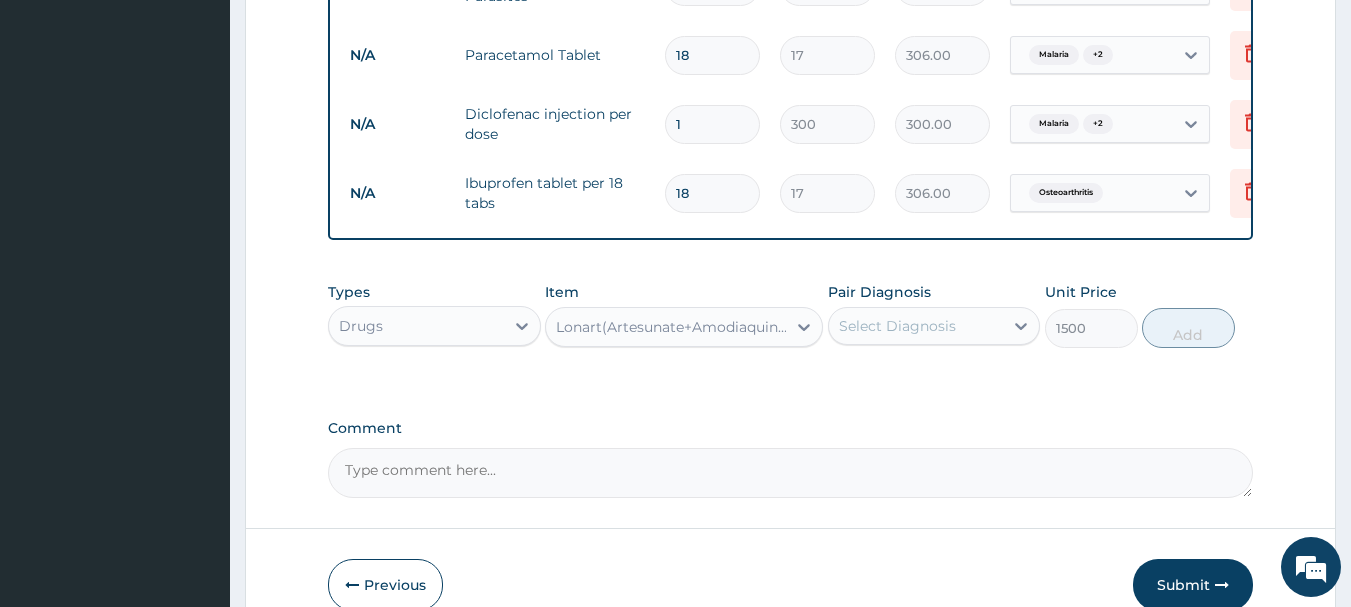 click on "Select Diagnosis" at bounding box center (916, 326) 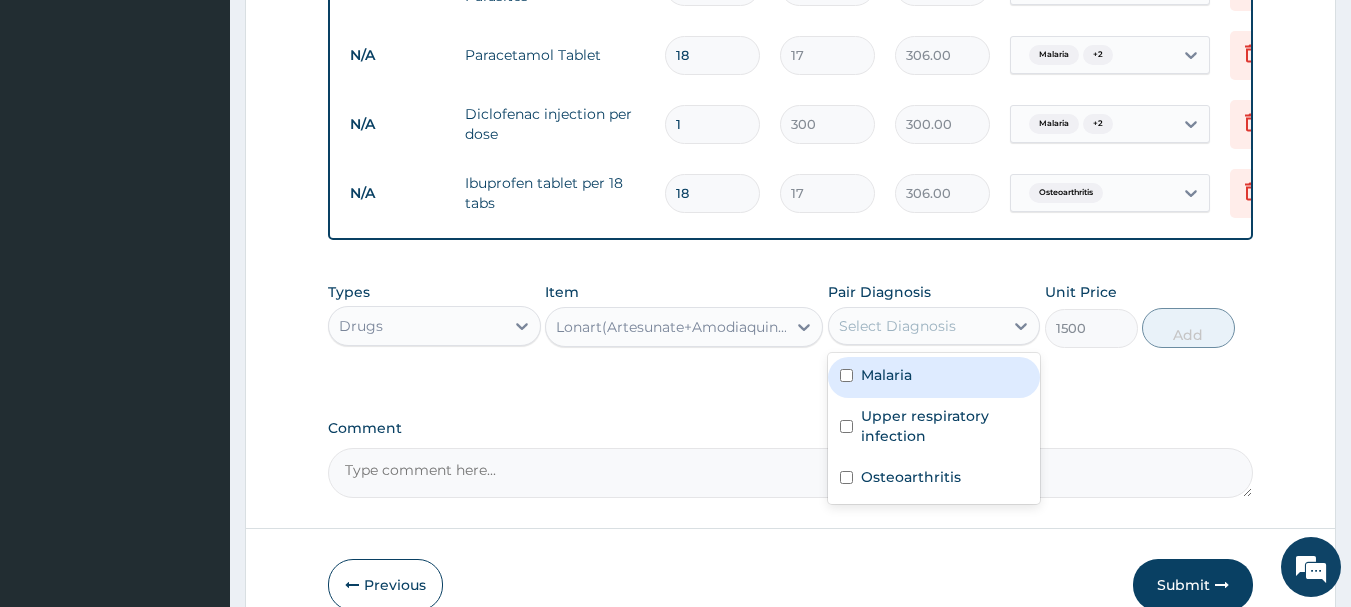 click at bounding box center [846, 375] 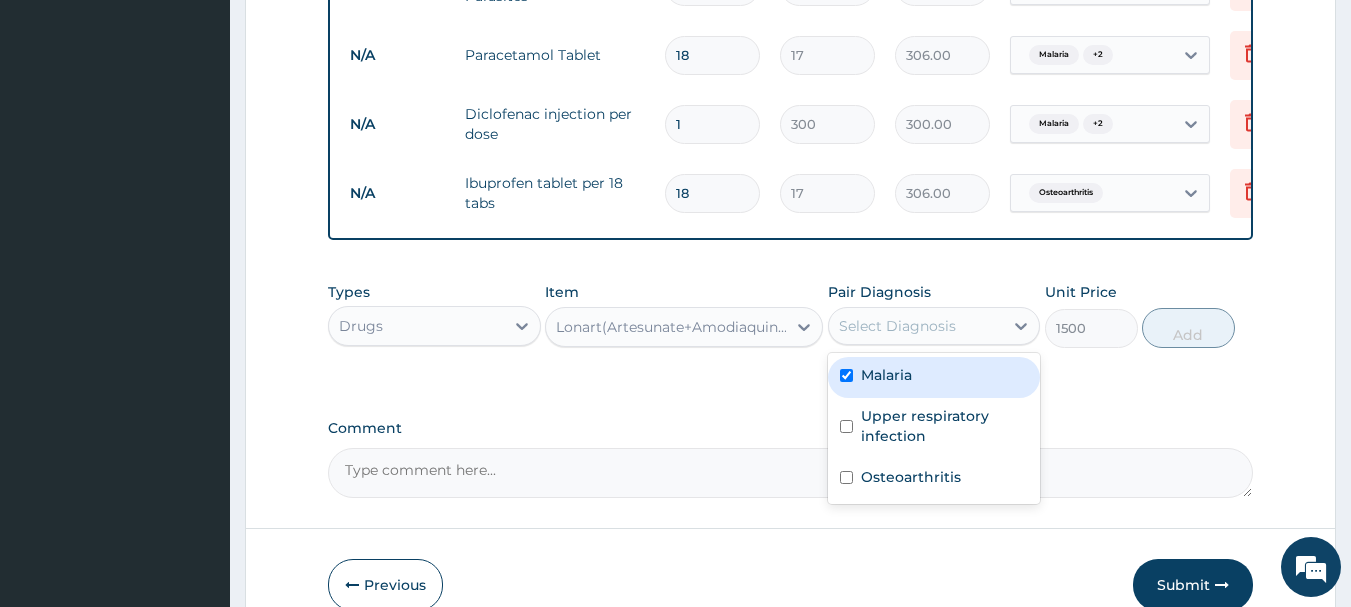 checkbox on "true" 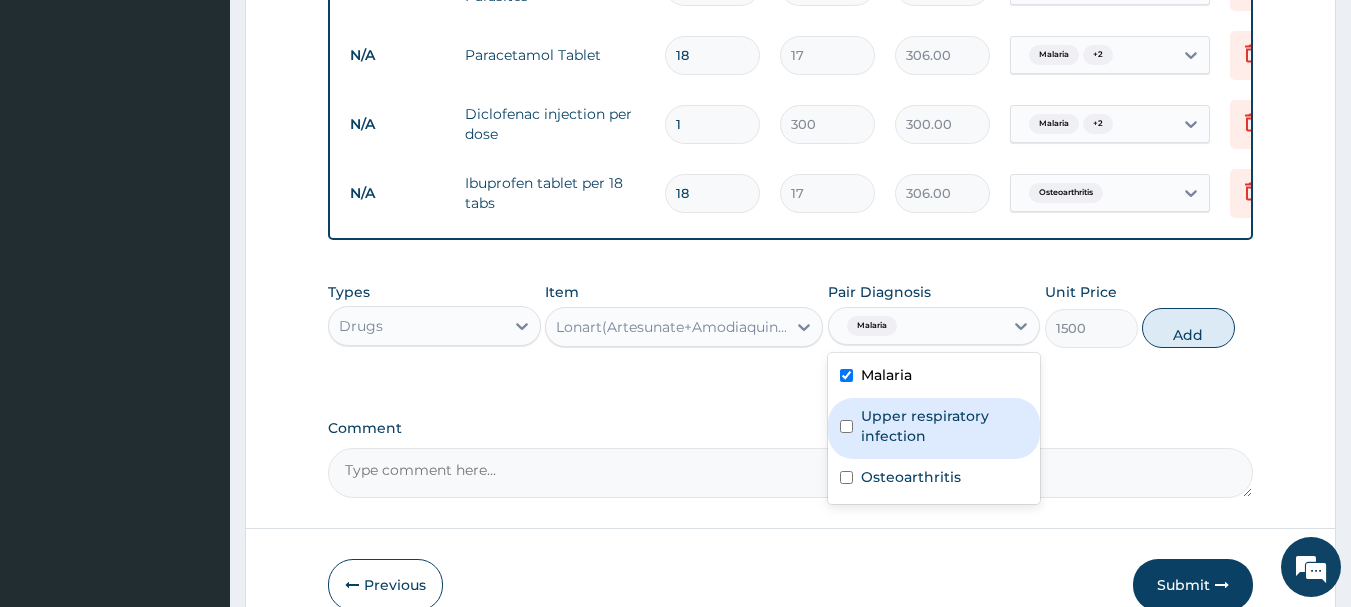 click at bounding box center [846, 426] 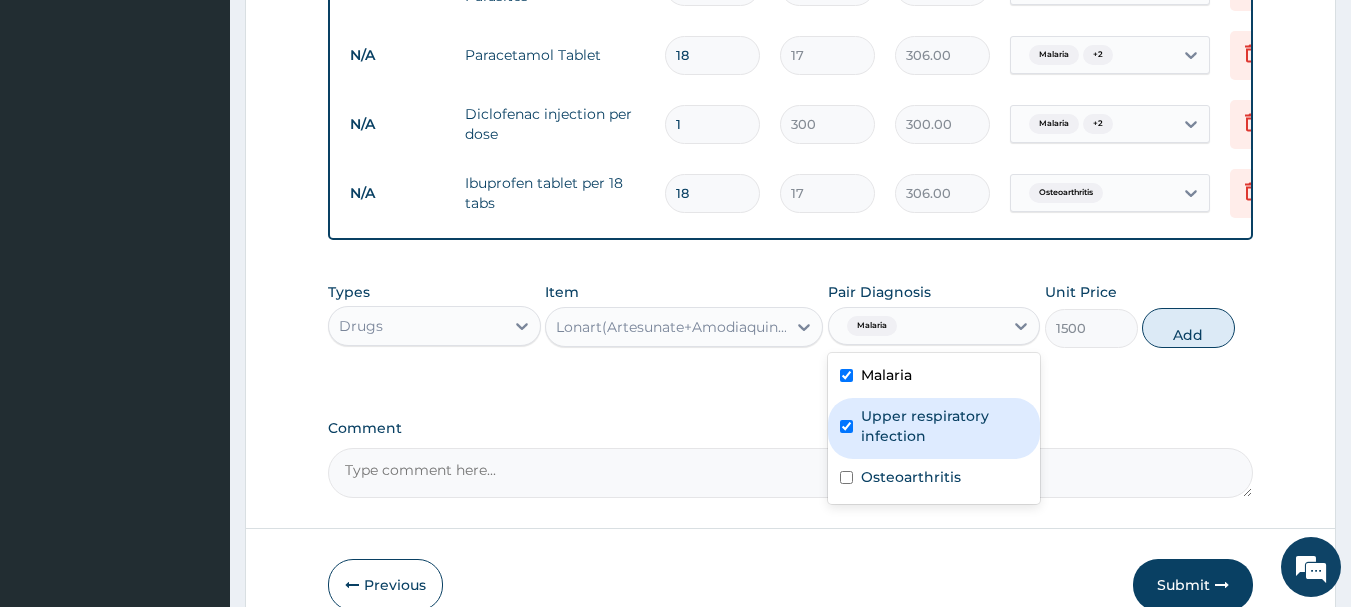 checkbox on "true" 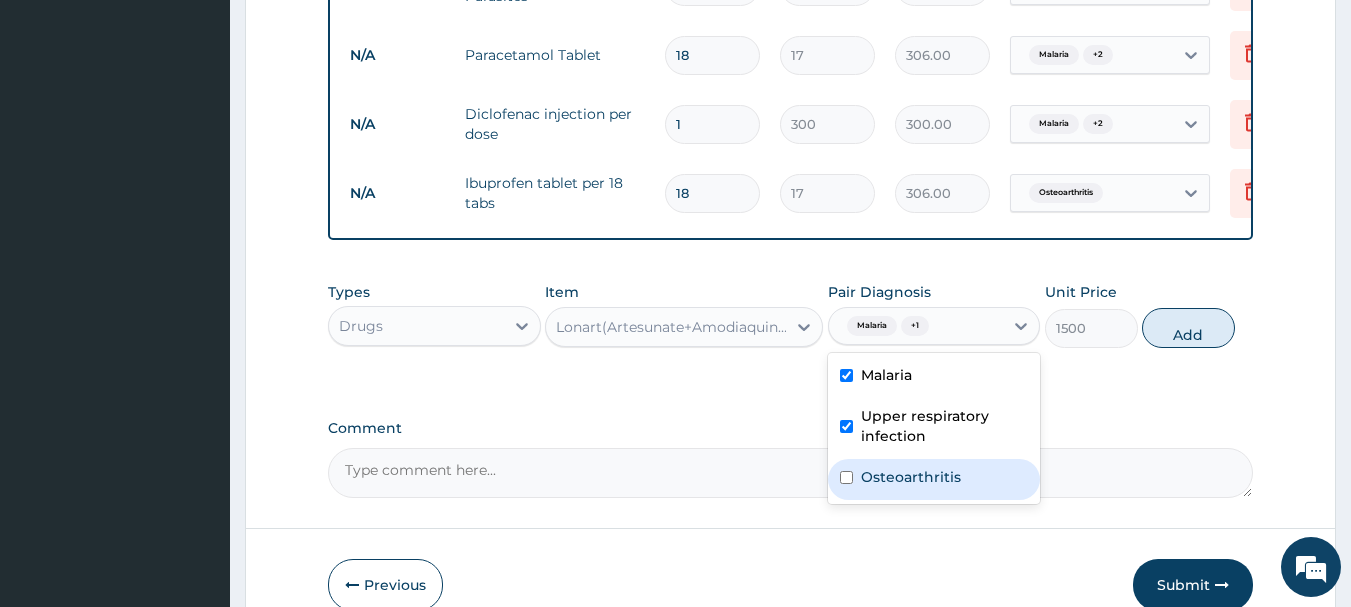 click at bounding box center [846, 477] 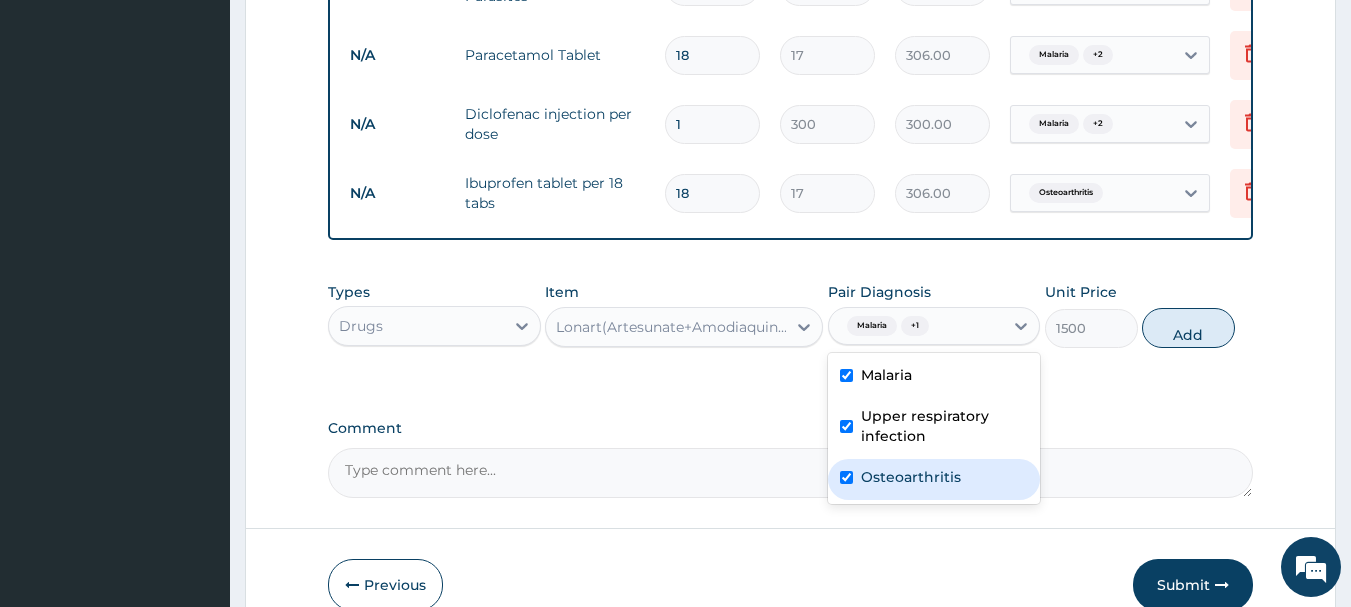 checkbox on "true" 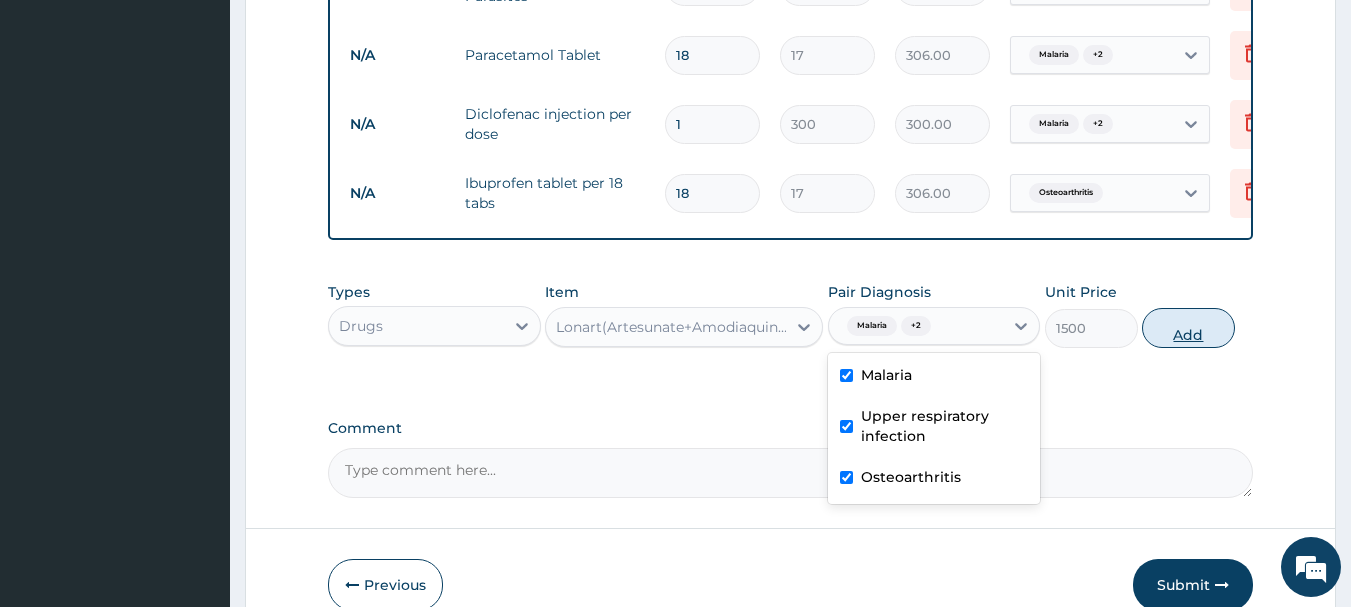 click on "Add" at bounding box center [1188, 328] 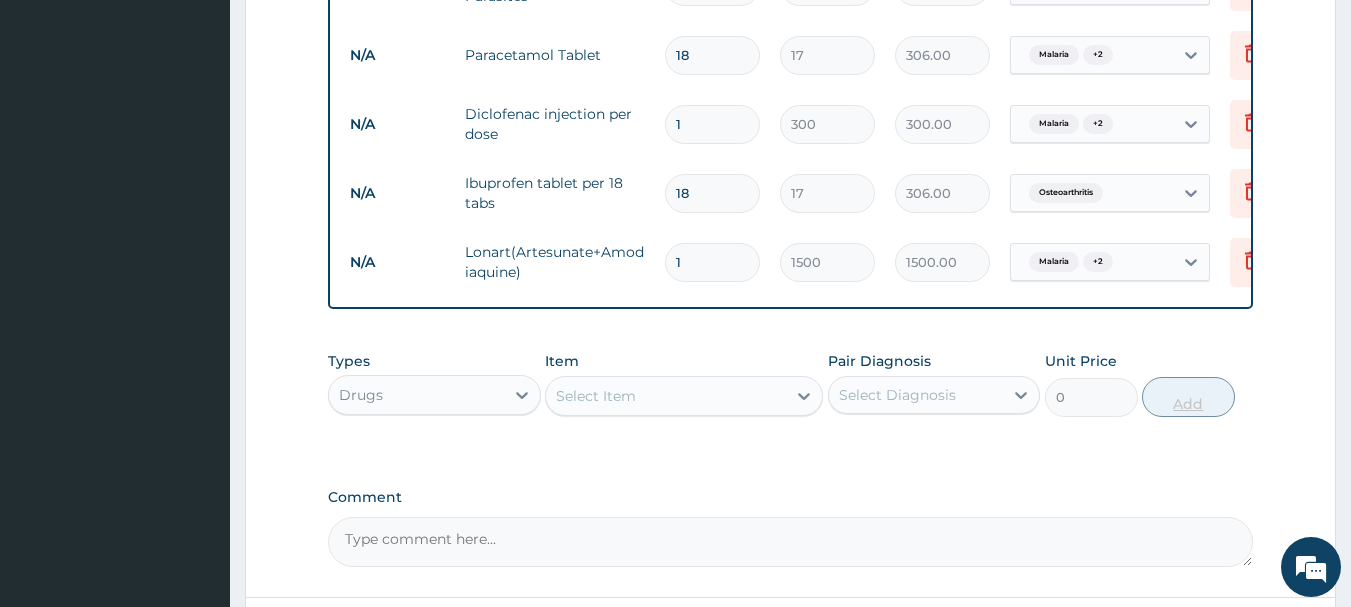 type 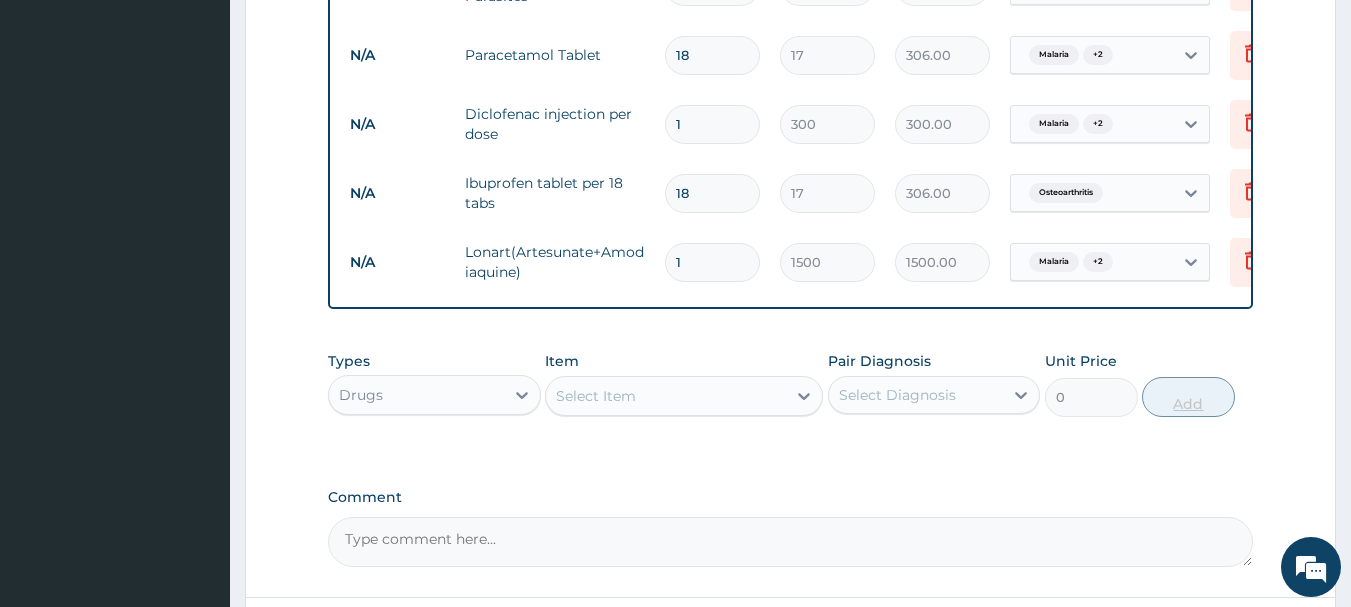 type on "0.00" 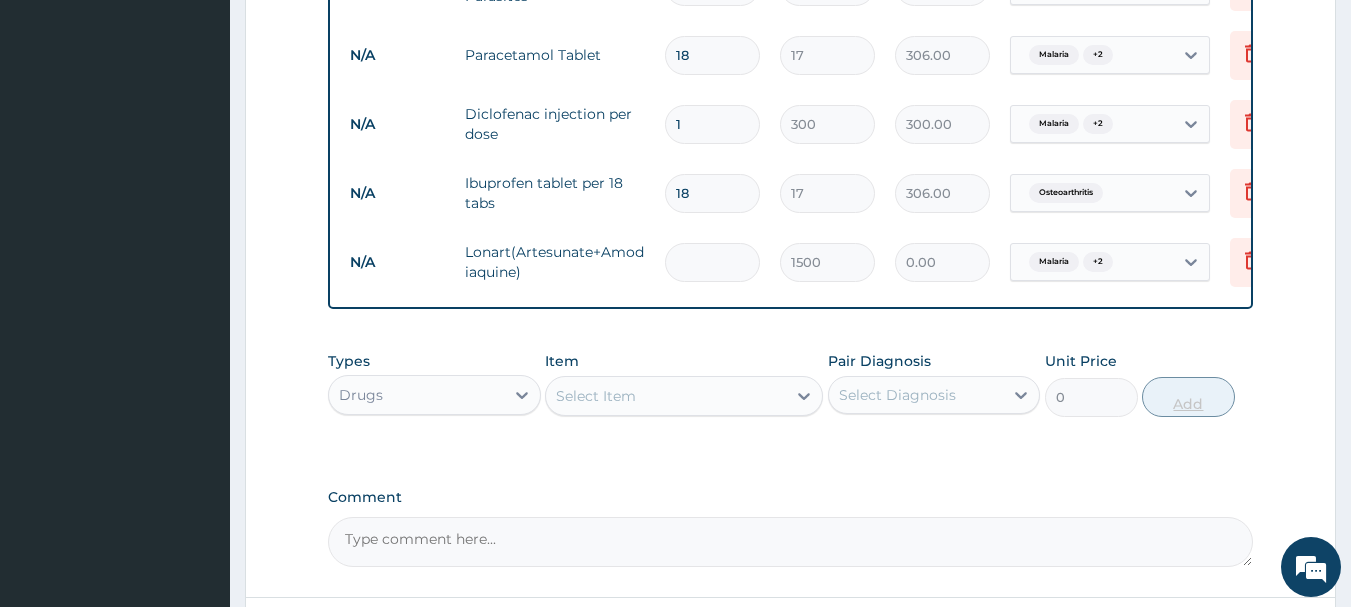 type on "6" 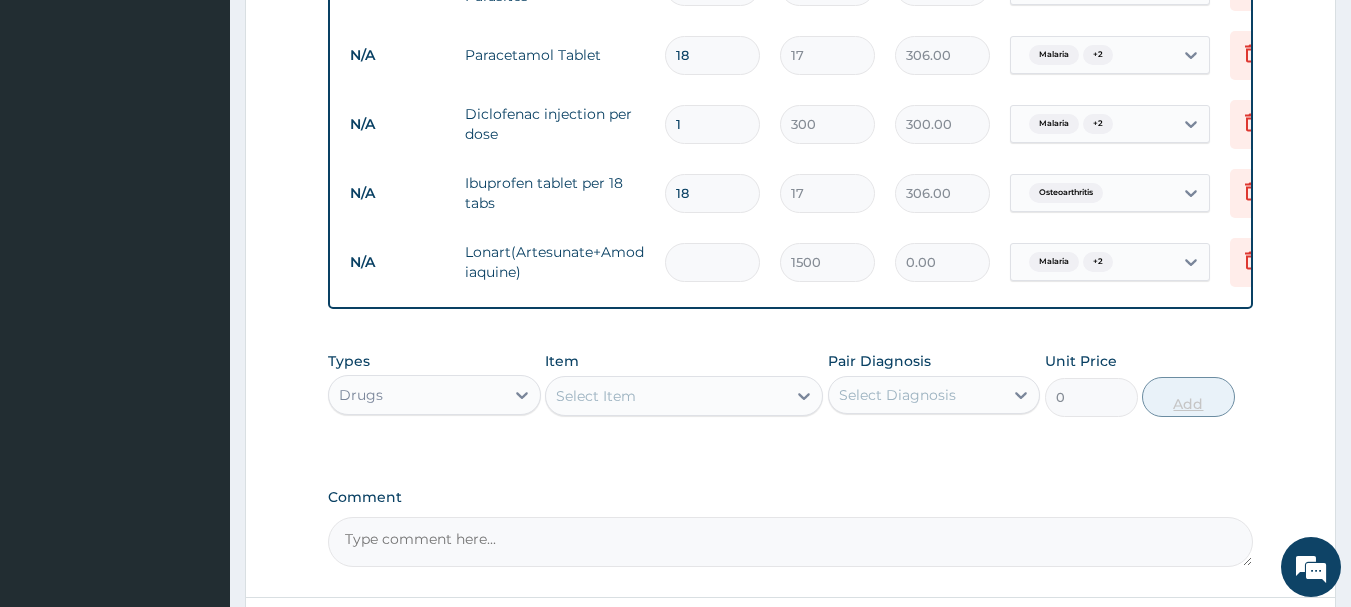 type on "9000.00" 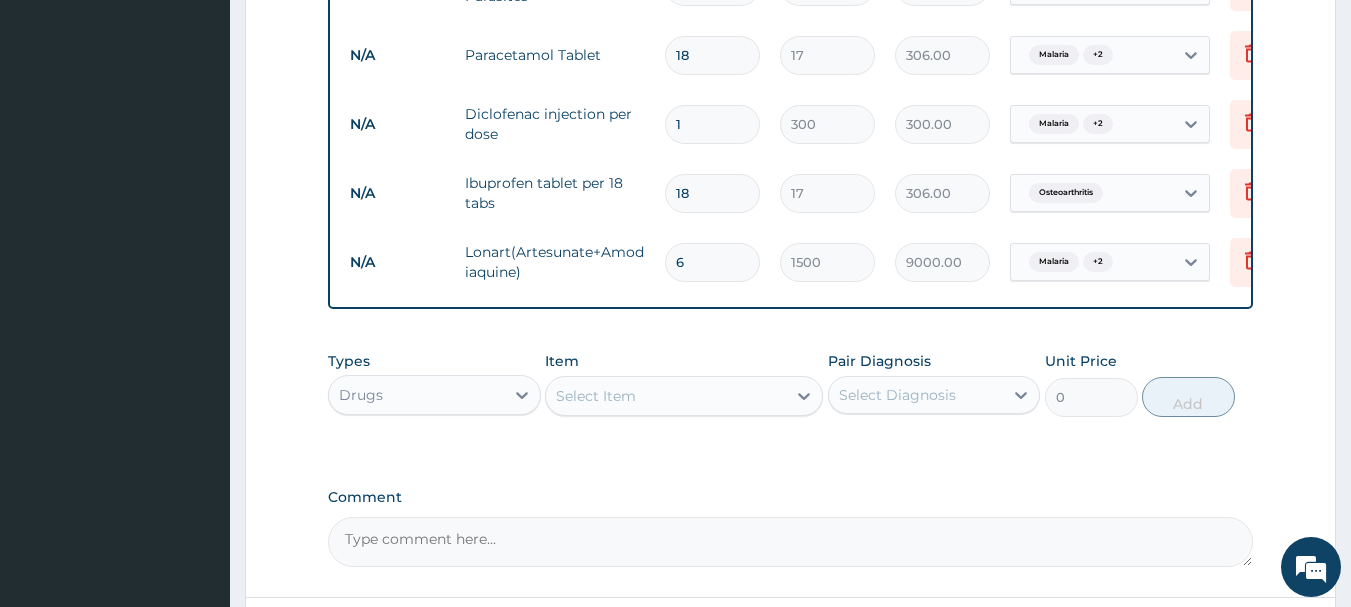 type on "6" 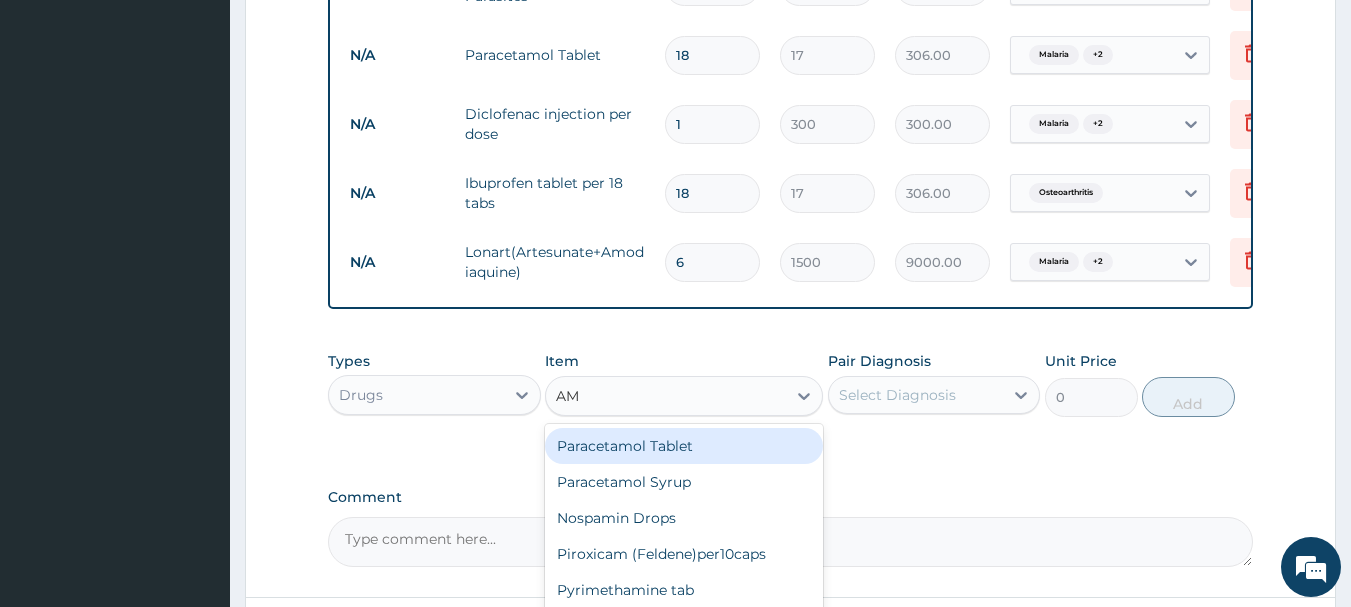 type on "AMO" 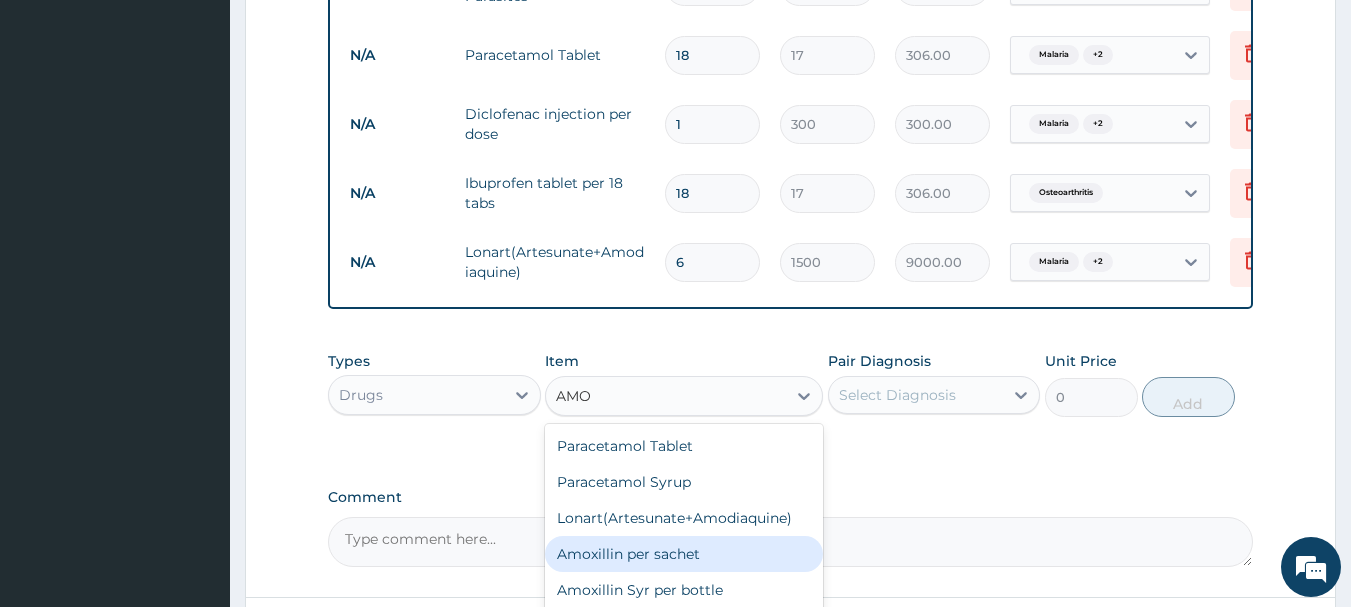 click on "Amoxillin per sachet" at bounding box center [684, 554] 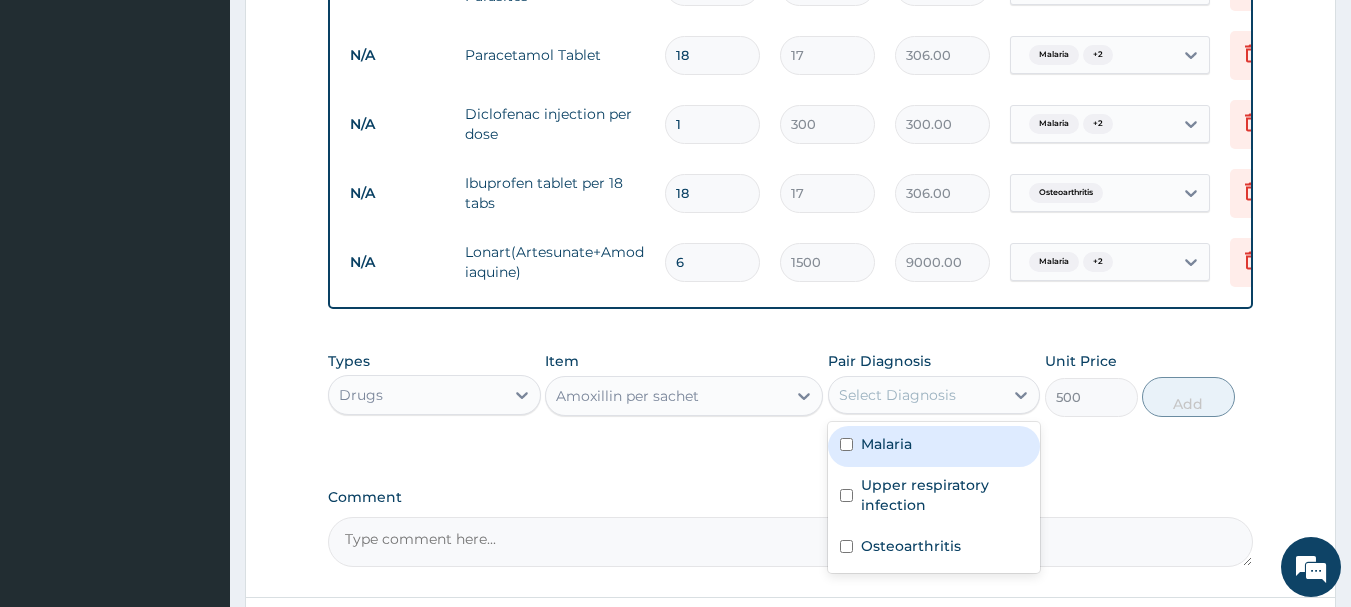 click on "Select Diagnosis" at bounding box center (916, 395) 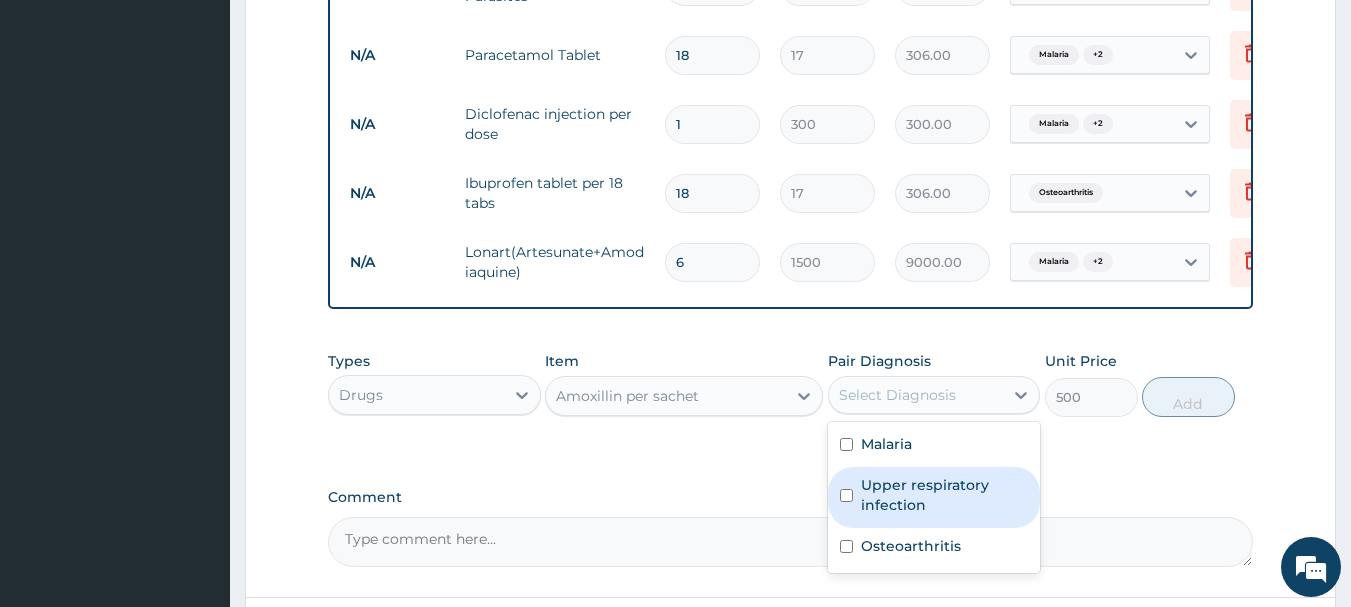 click at bounding box center [846, 495] 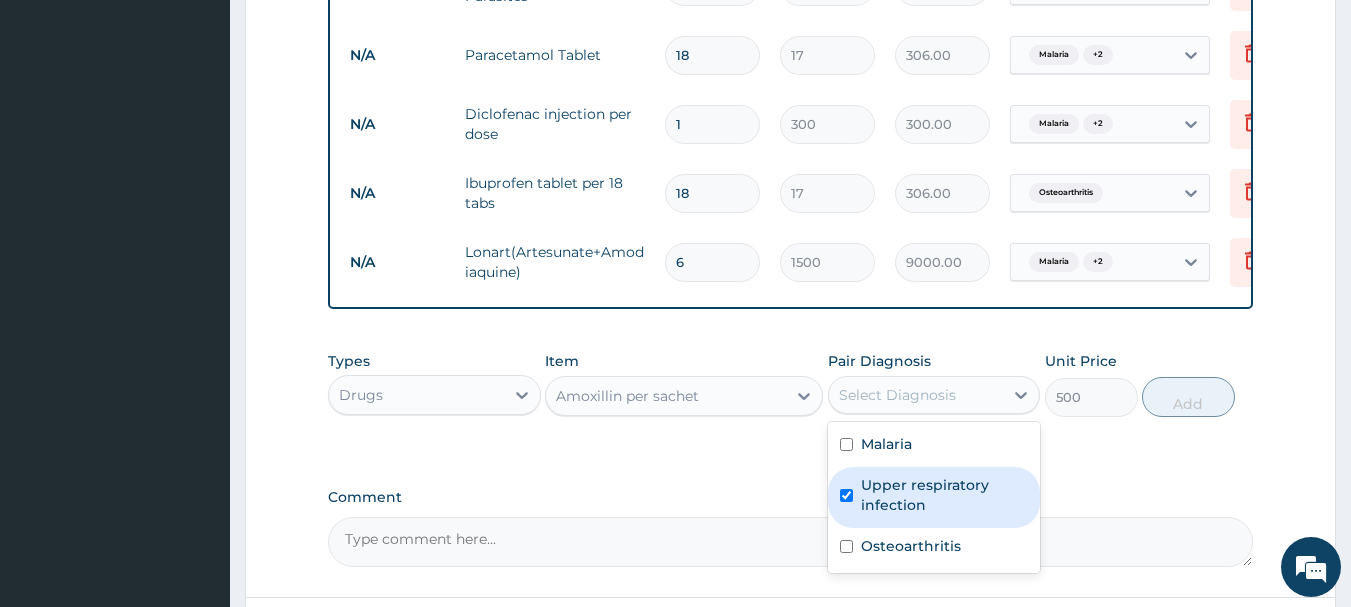 checkbox on "true" 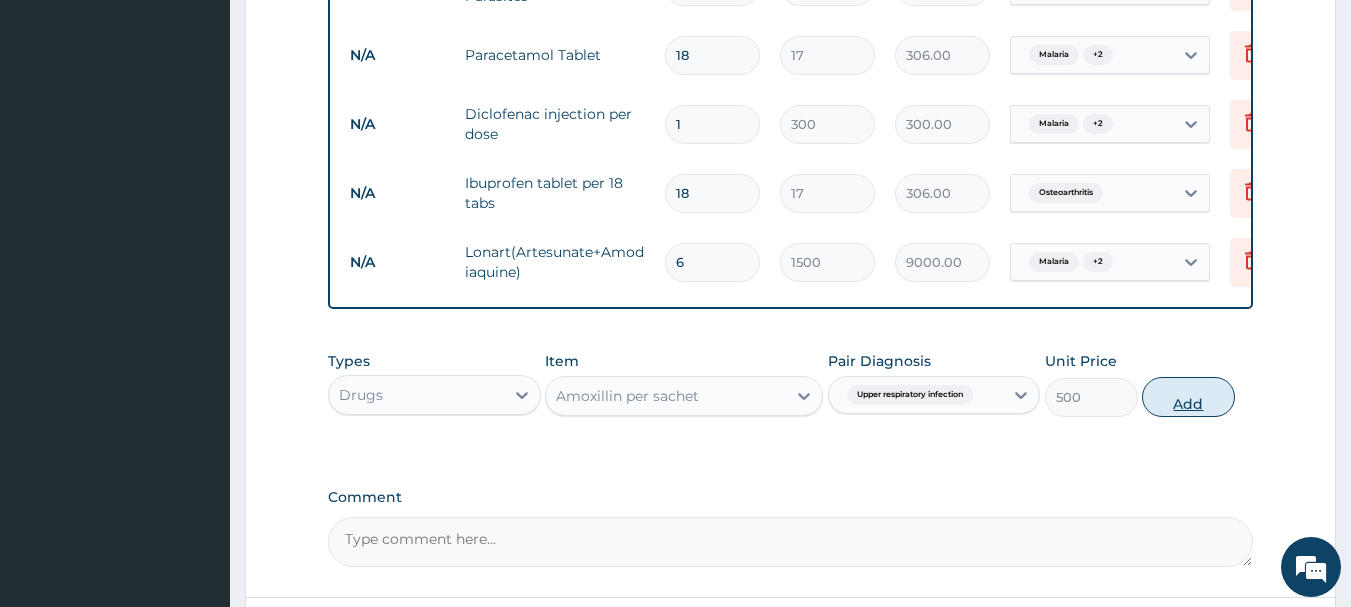 click on "Add" at bounding box center [1188, 397] 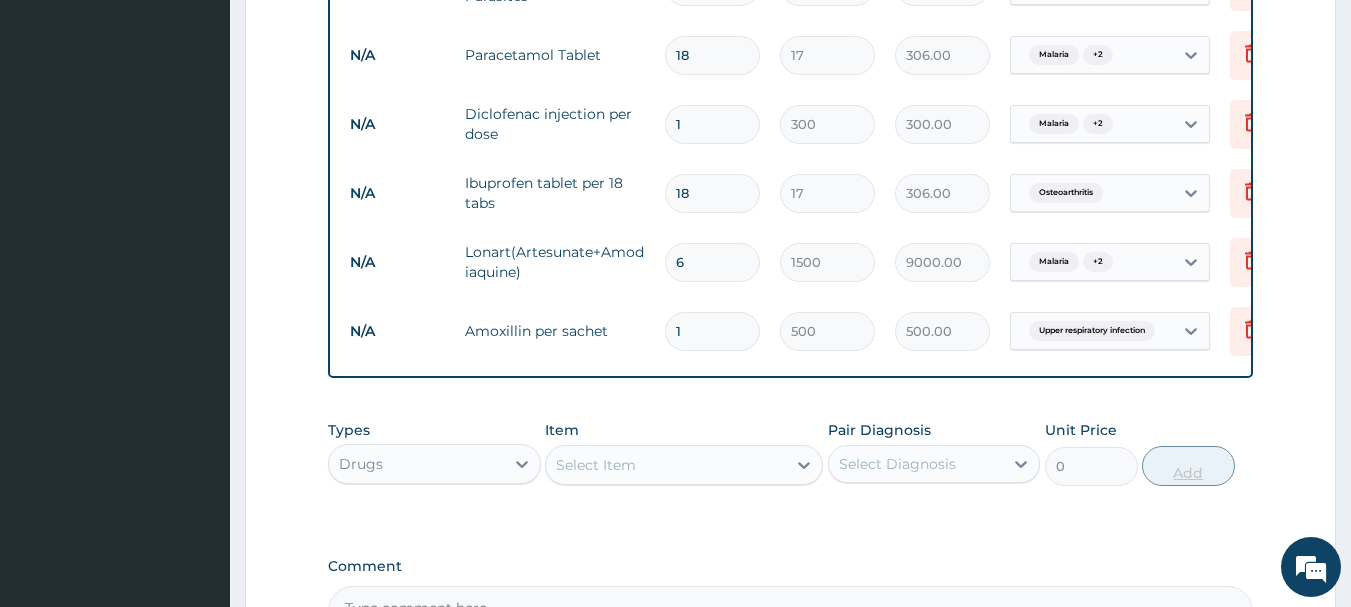 type 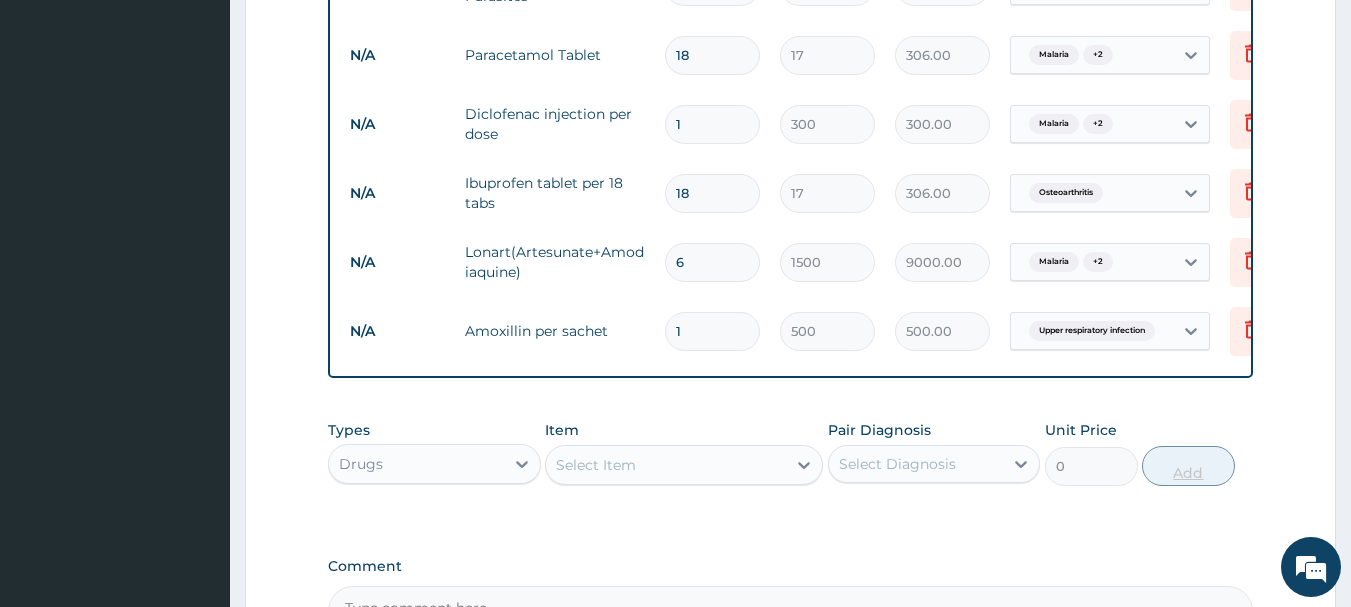 type on "0.00" 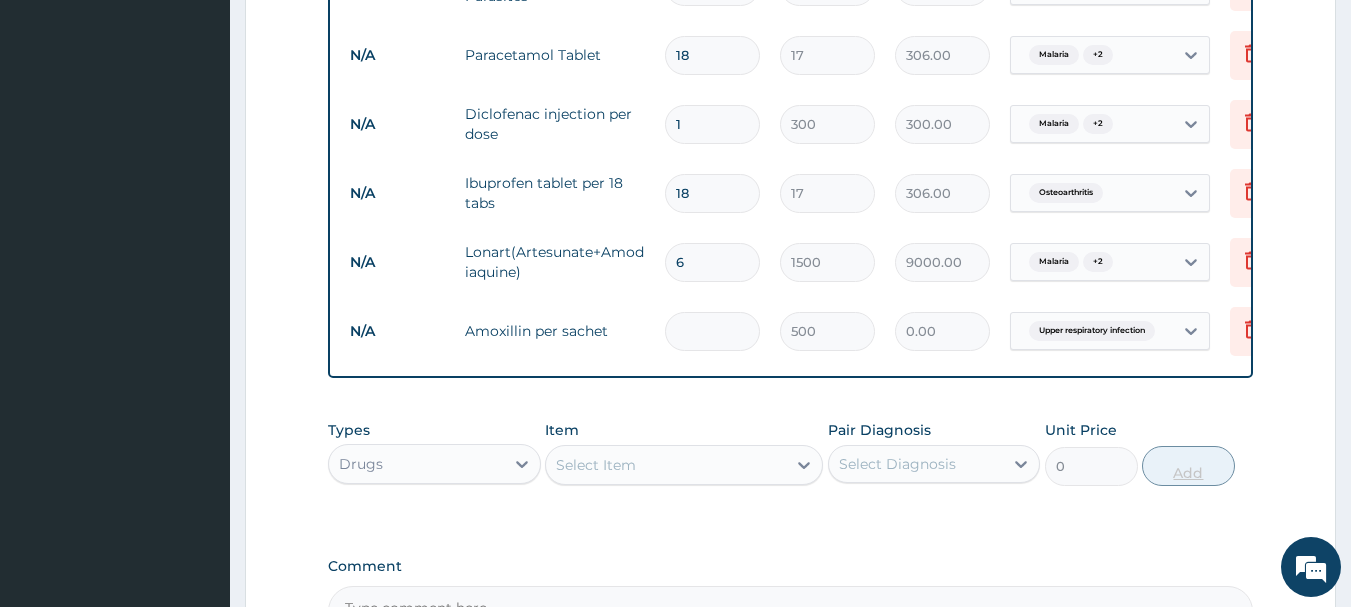 type on "2" 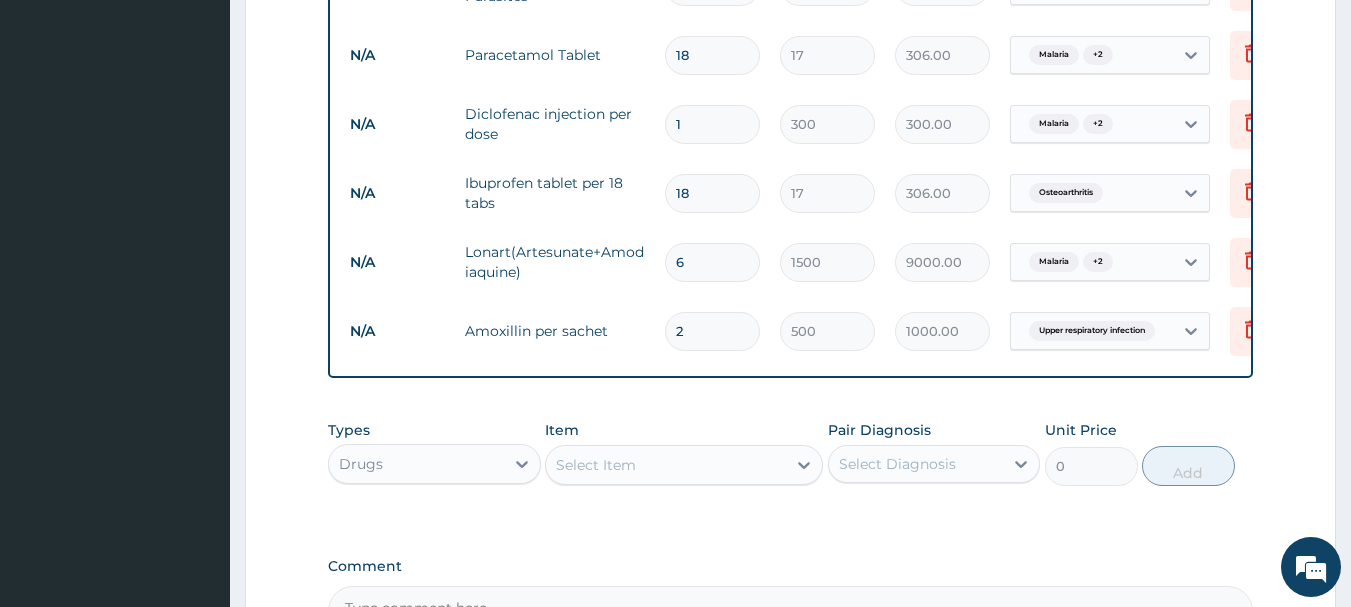 type on "2" 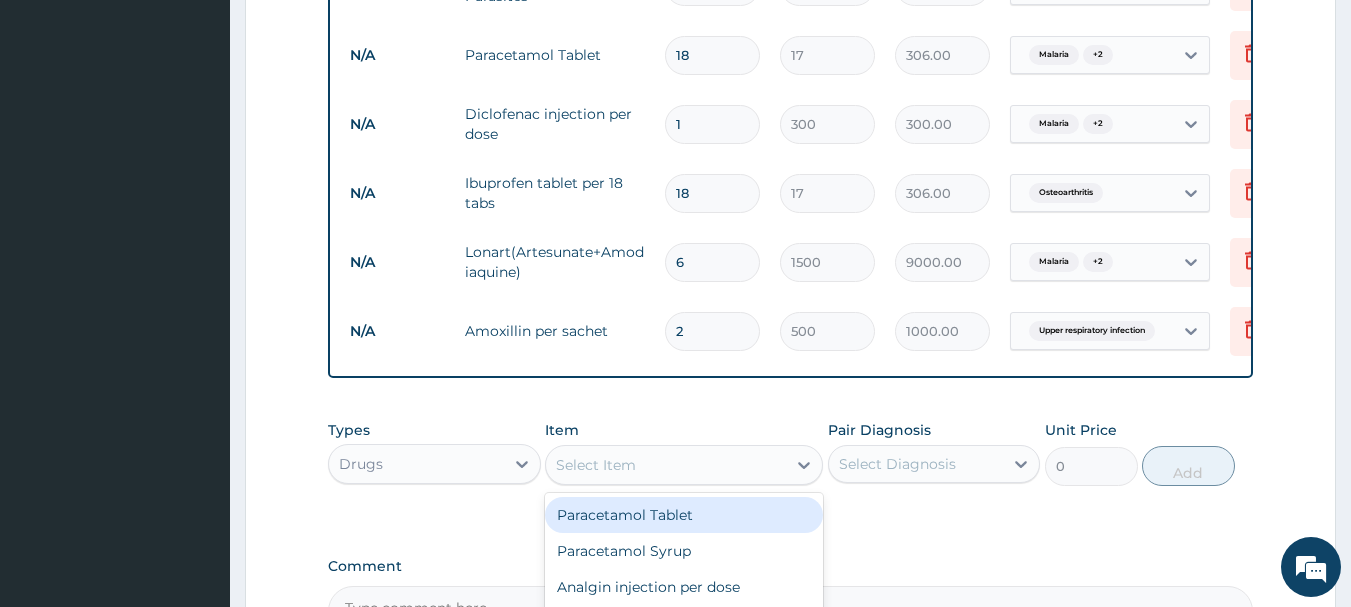click on "Select Item" at bounding box center [666, 465] 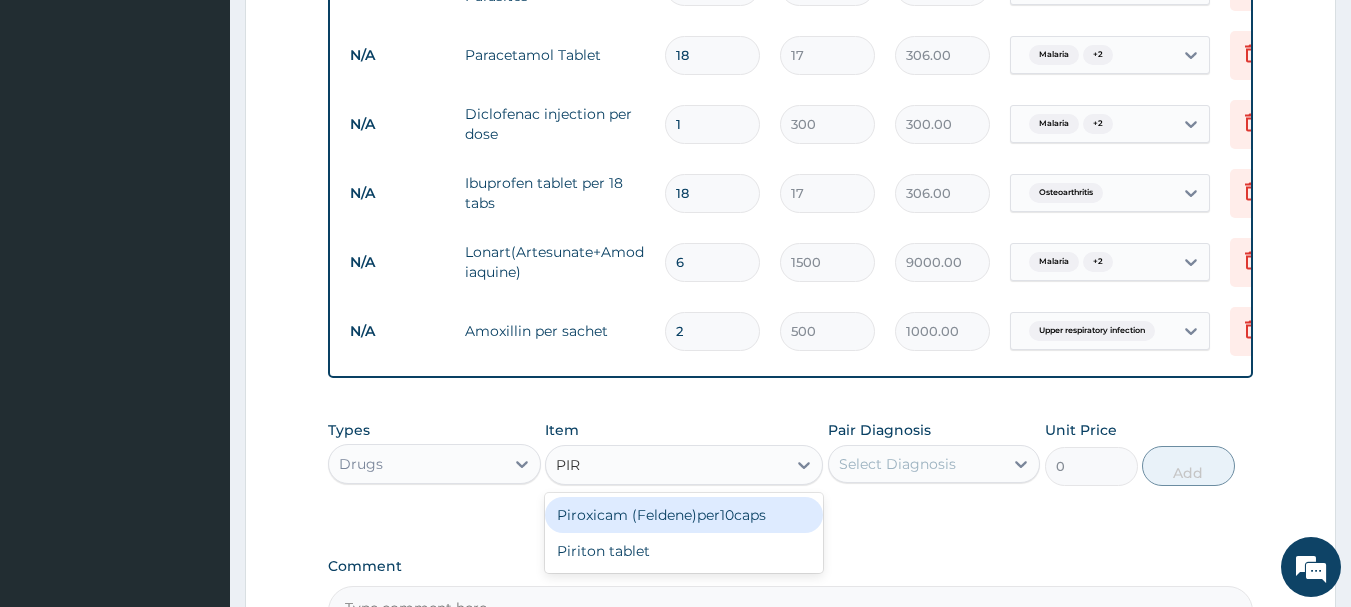 type on "PIRI" 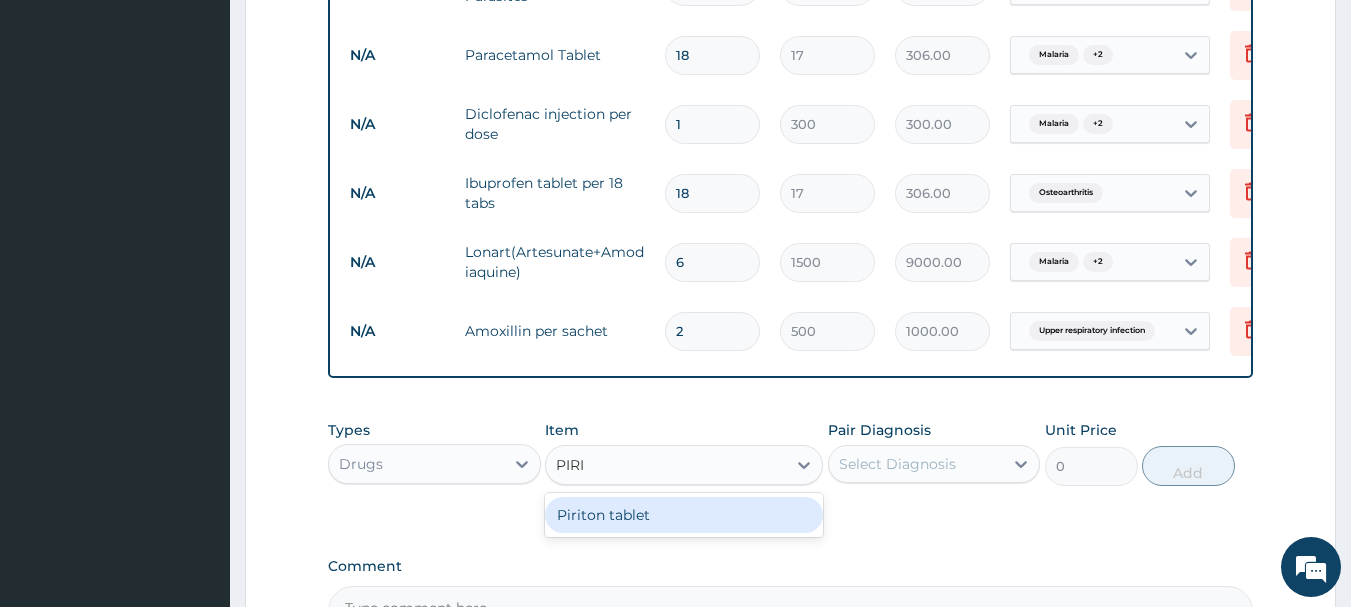 click on "[MEDICATION] [FORM]" at bounding box center [684, 515] 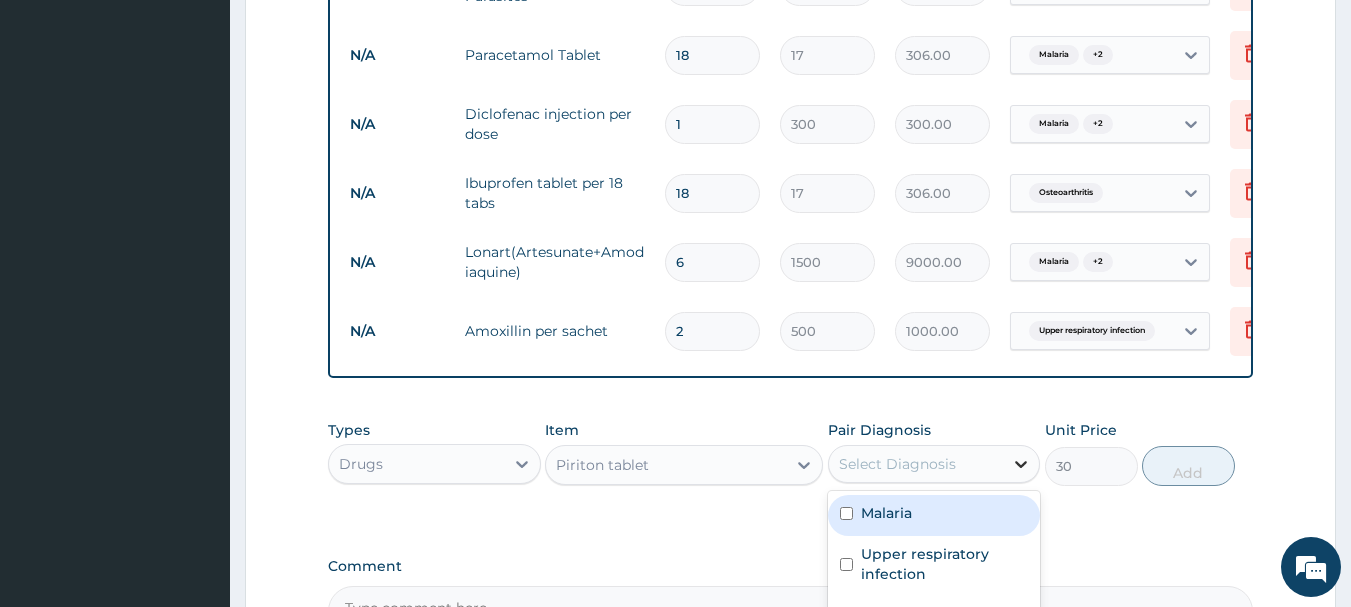 click at bounding box center (1021, 464) 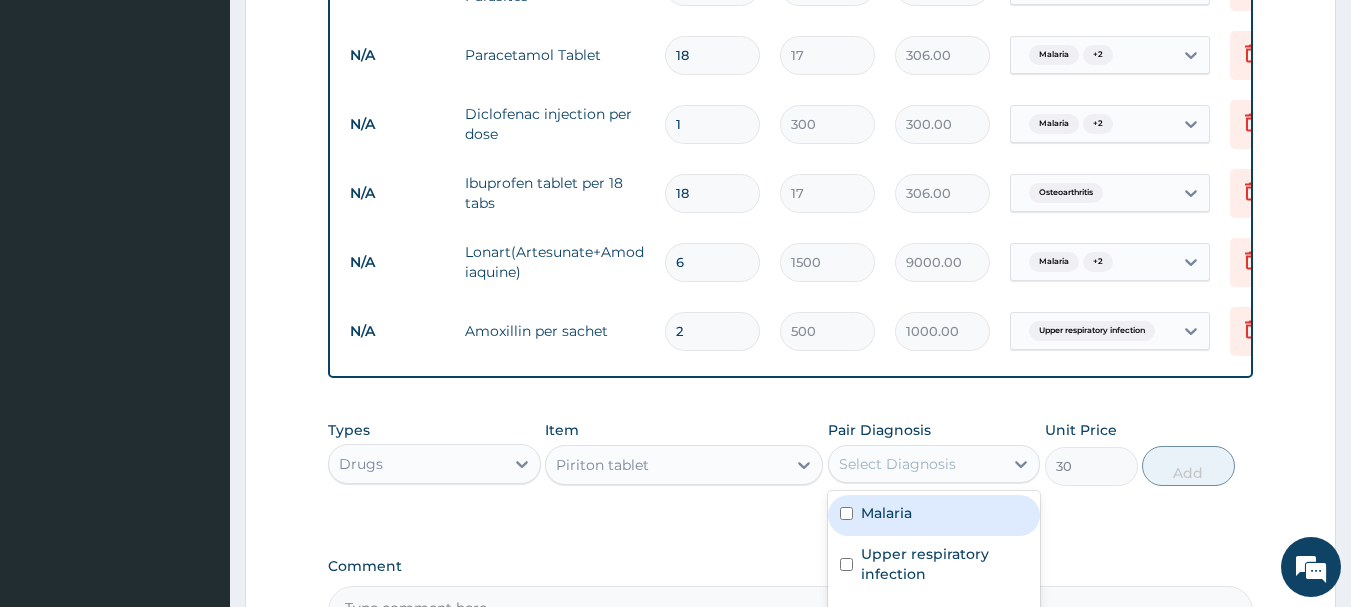 click at bounding box center [846, 513] 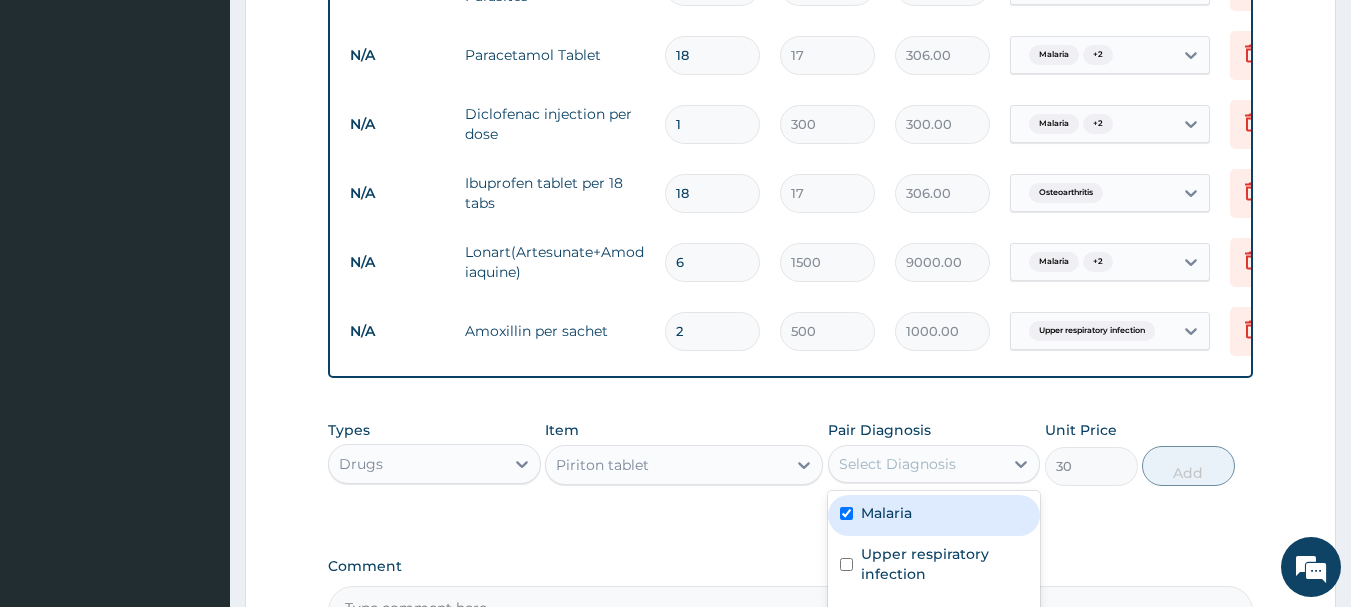 checkbox on "true" 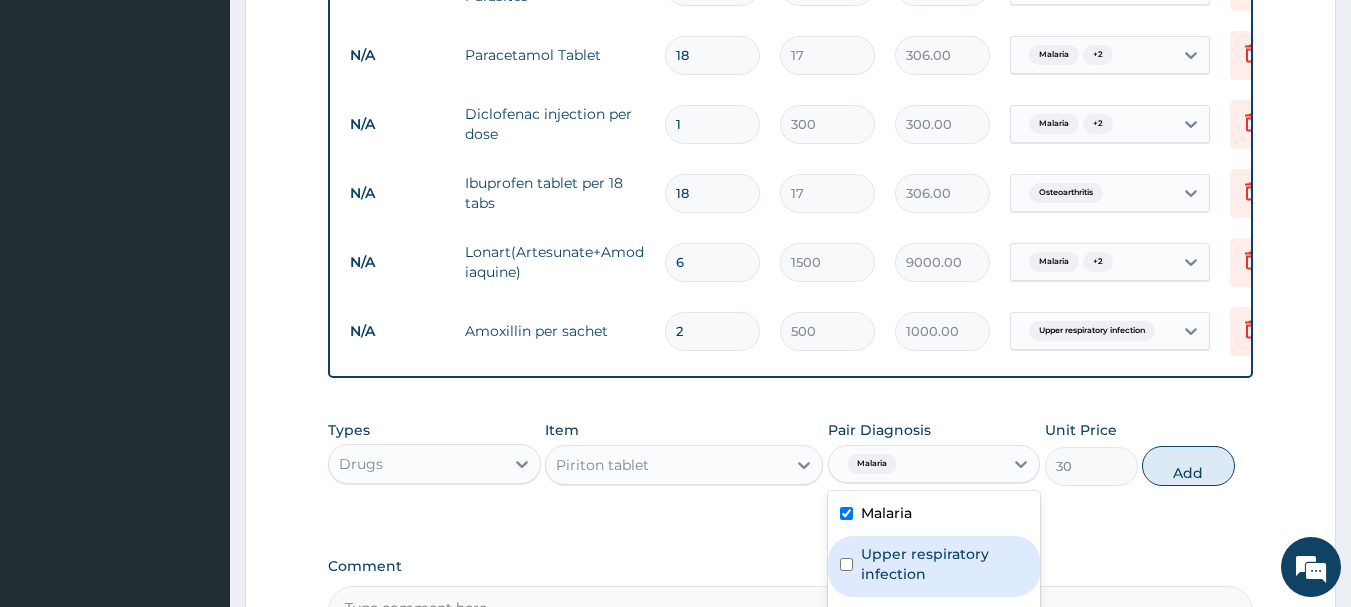 click at bounding box center (846, 564) 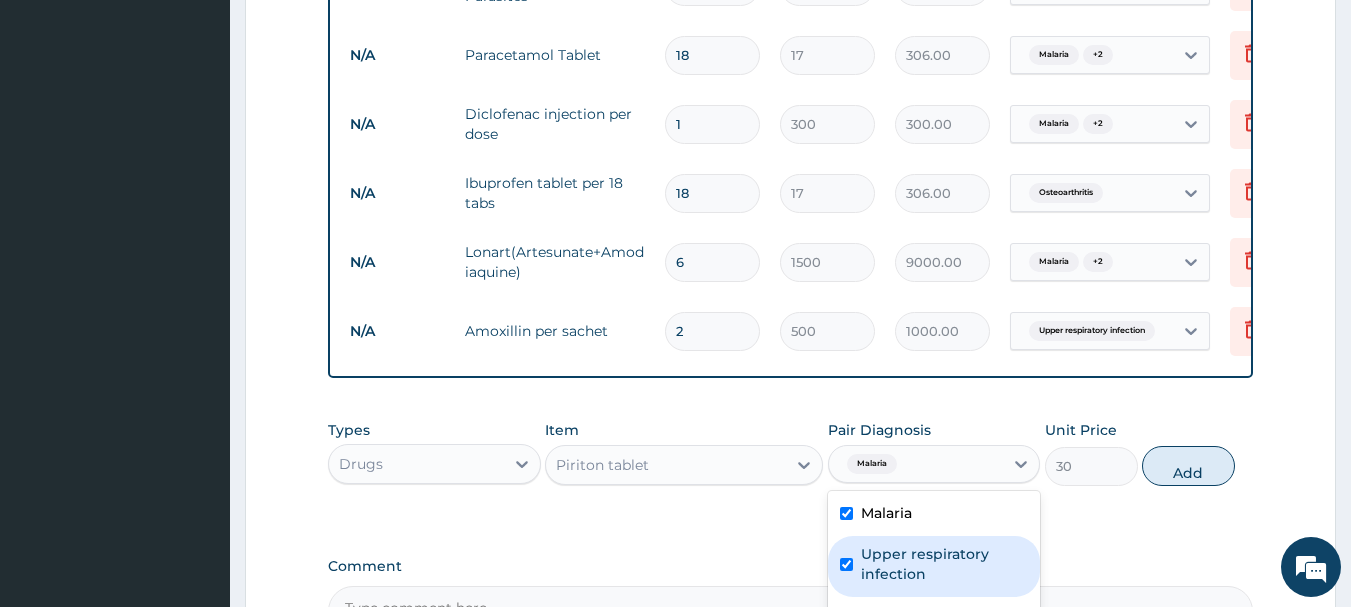 checkbox on "true" 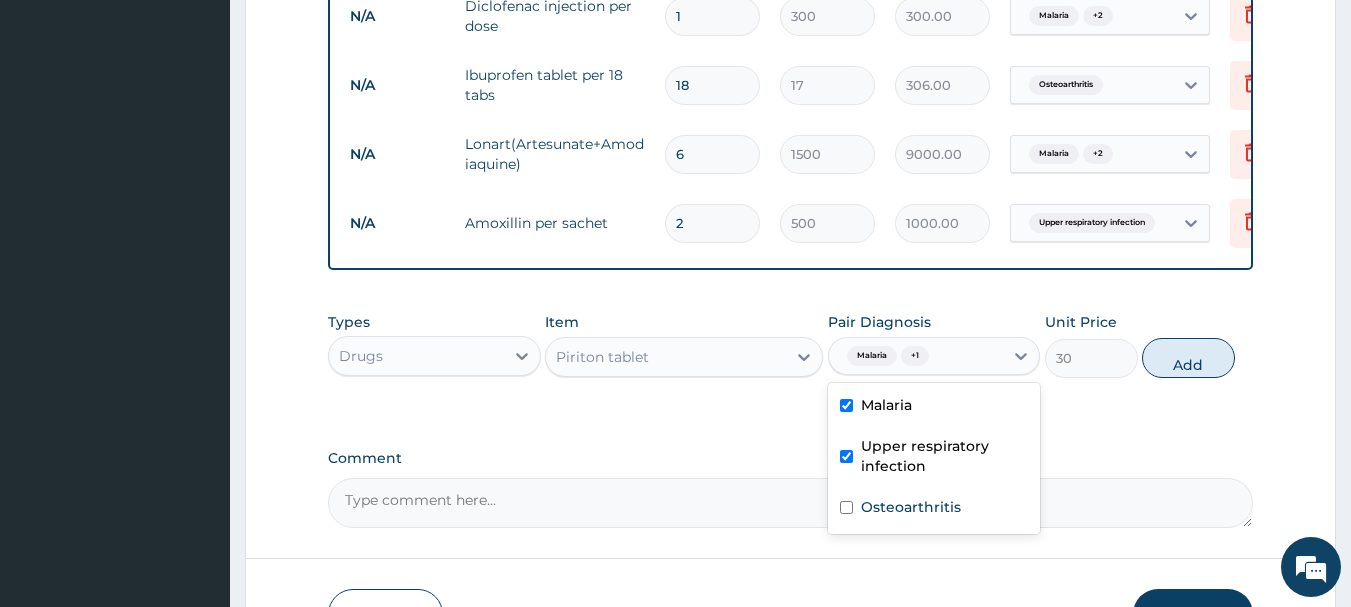 scroll, scrollTop: 1035, scrollLeft: 0, axis: vertical 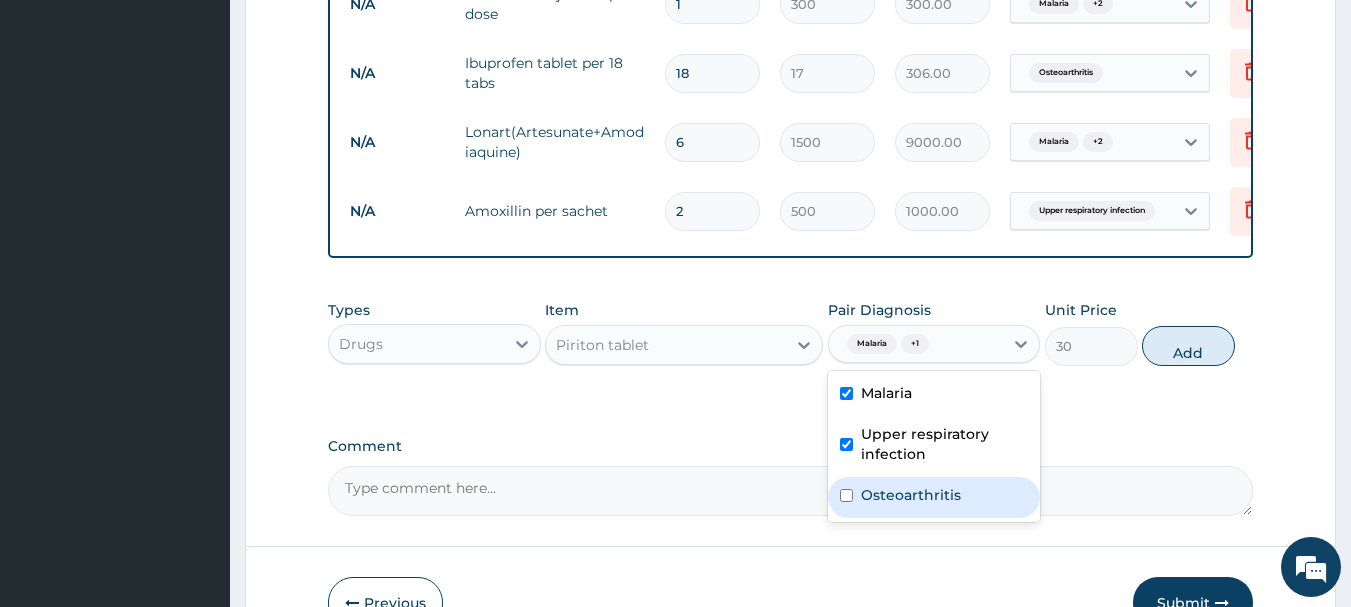 click at bounding box center (846, 495) 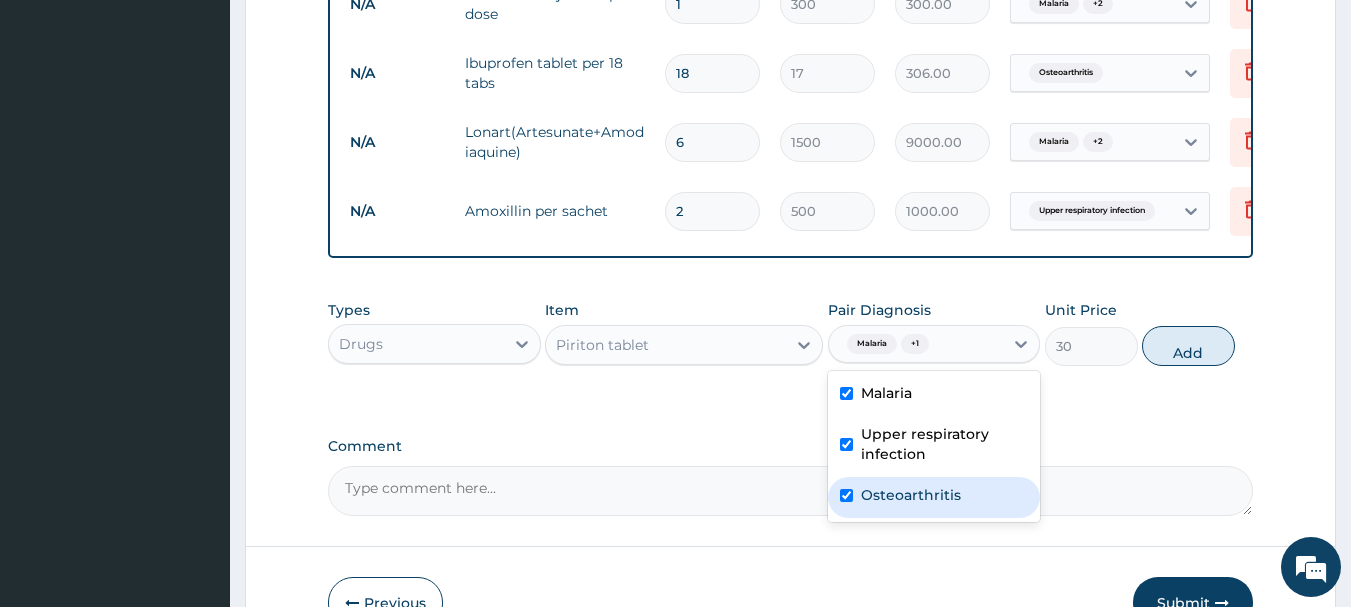 checkbox on "true" 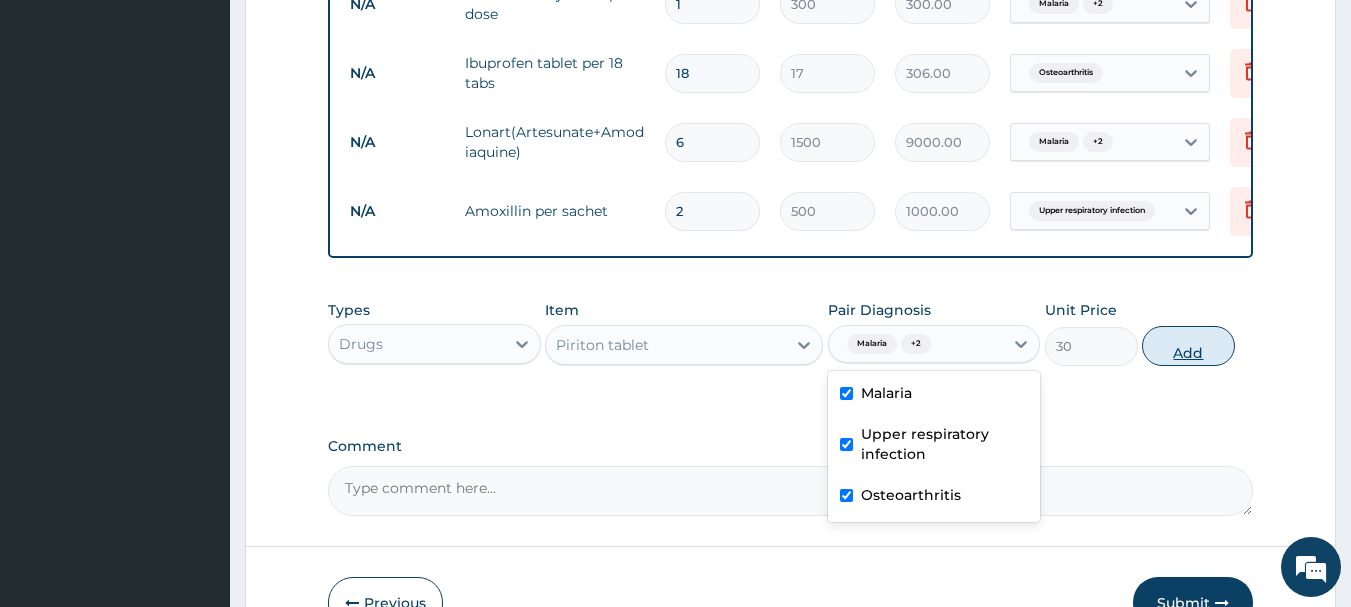 click on "Add" at bounding box center [1188, 346] 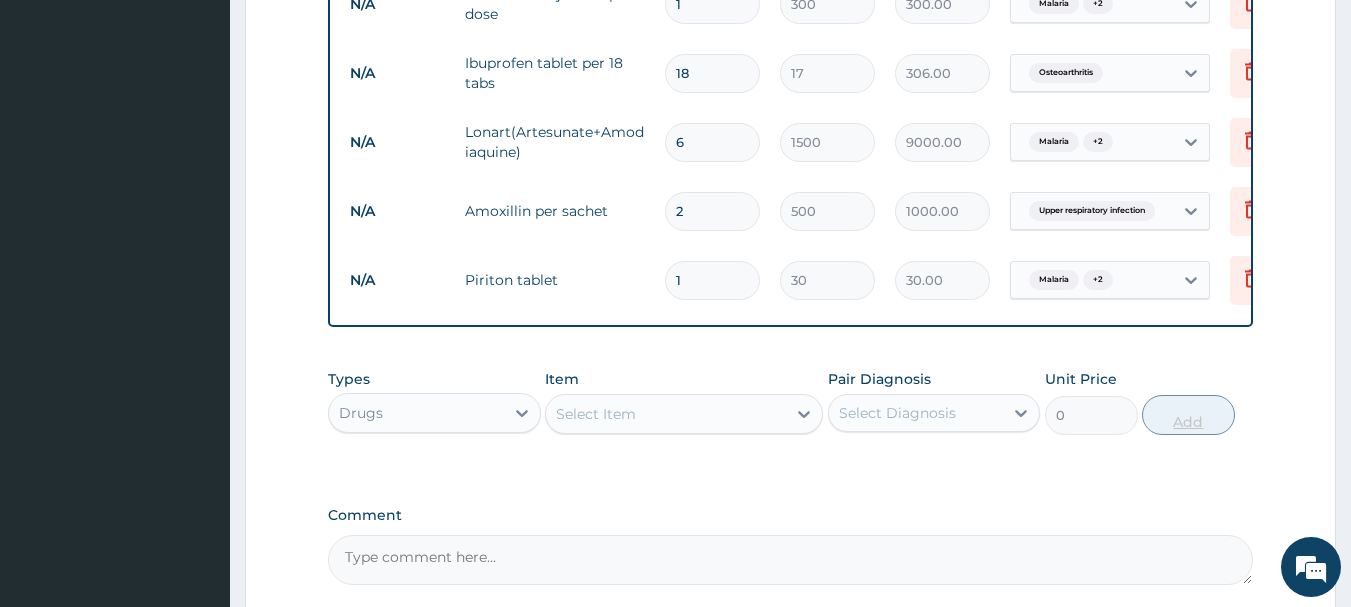 type on "10" 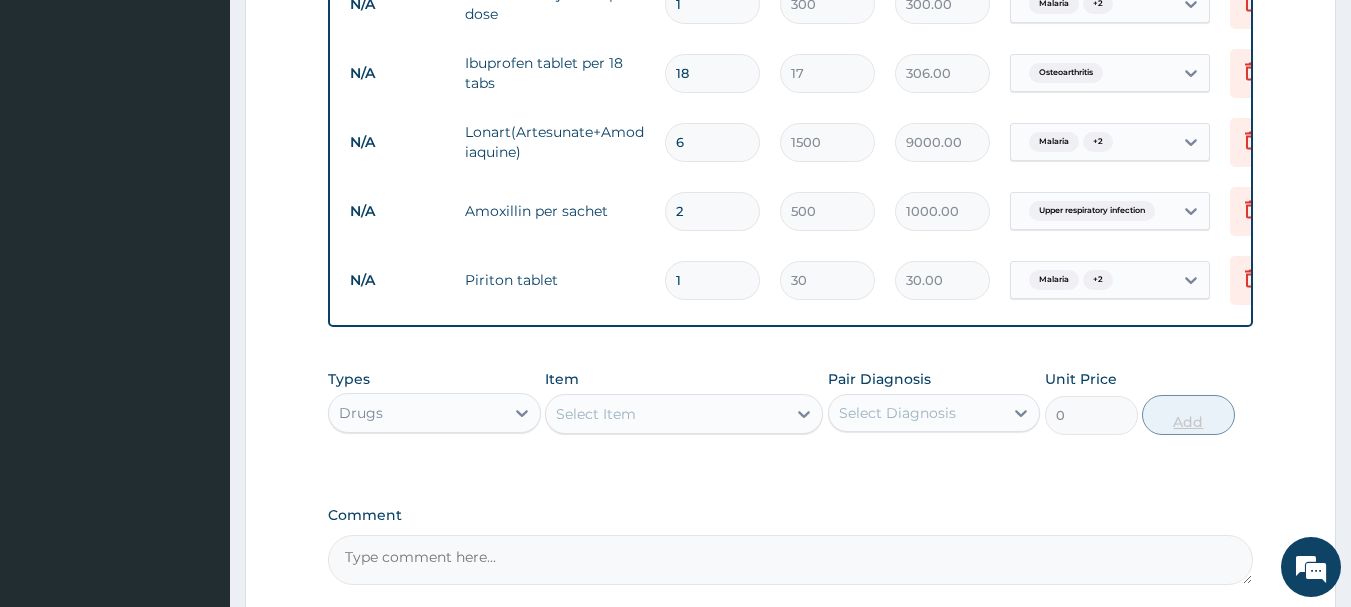type on "300.00" 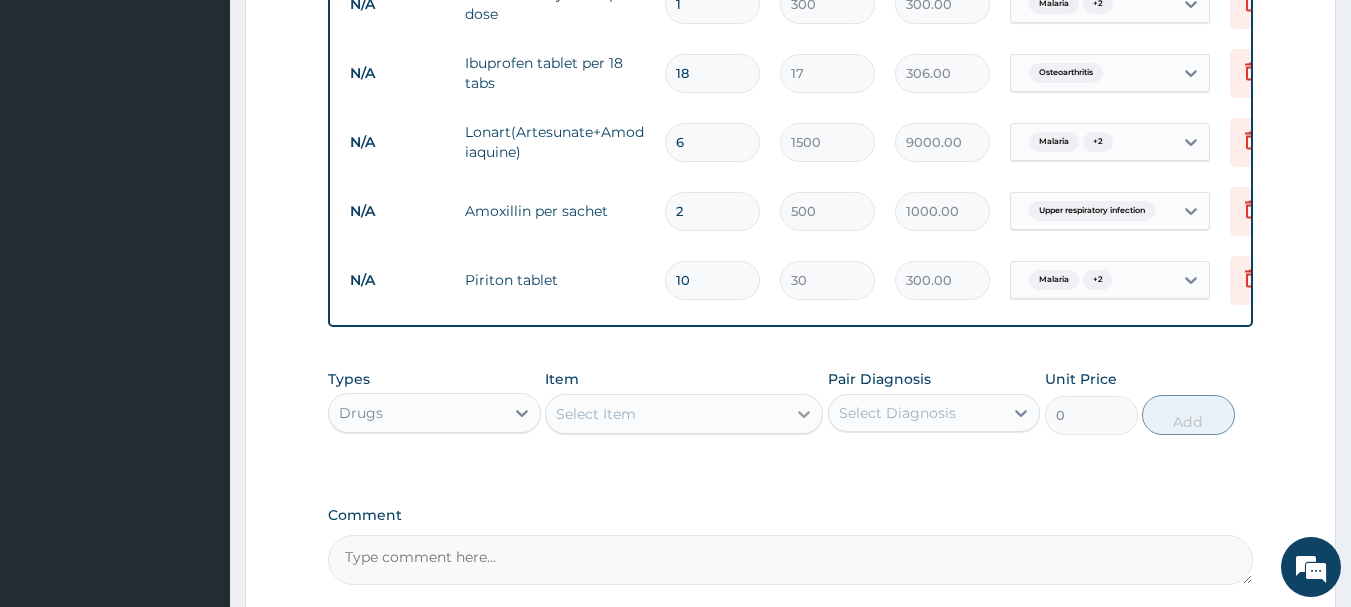 type on "10" 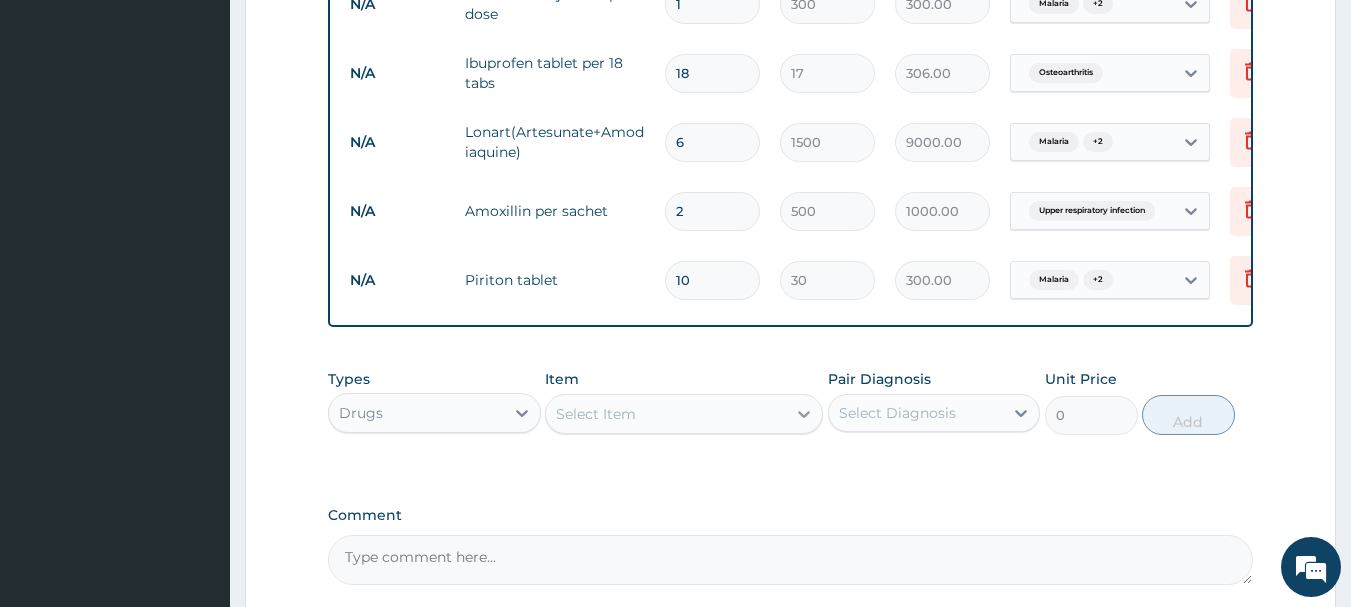 click 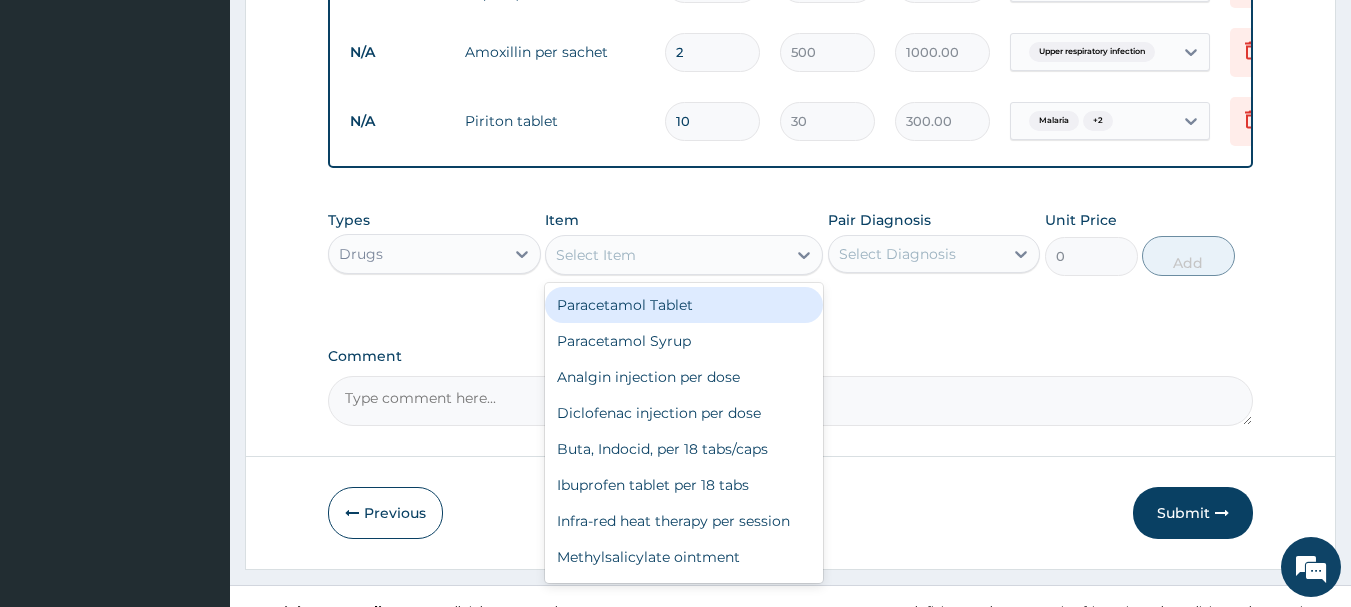 scroll, scrollTop: 1238, scrollLeft: 0, axis: vertical 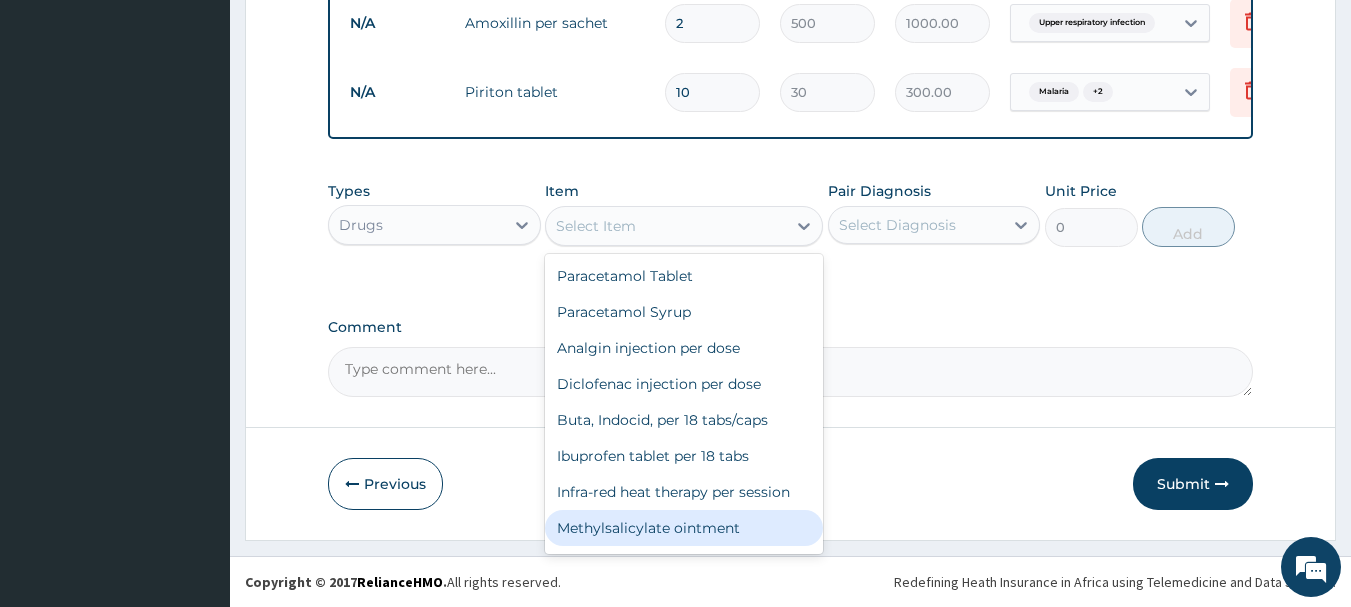 click on "[MEDICATION] [FORM]" at bounding box center [684, 528] 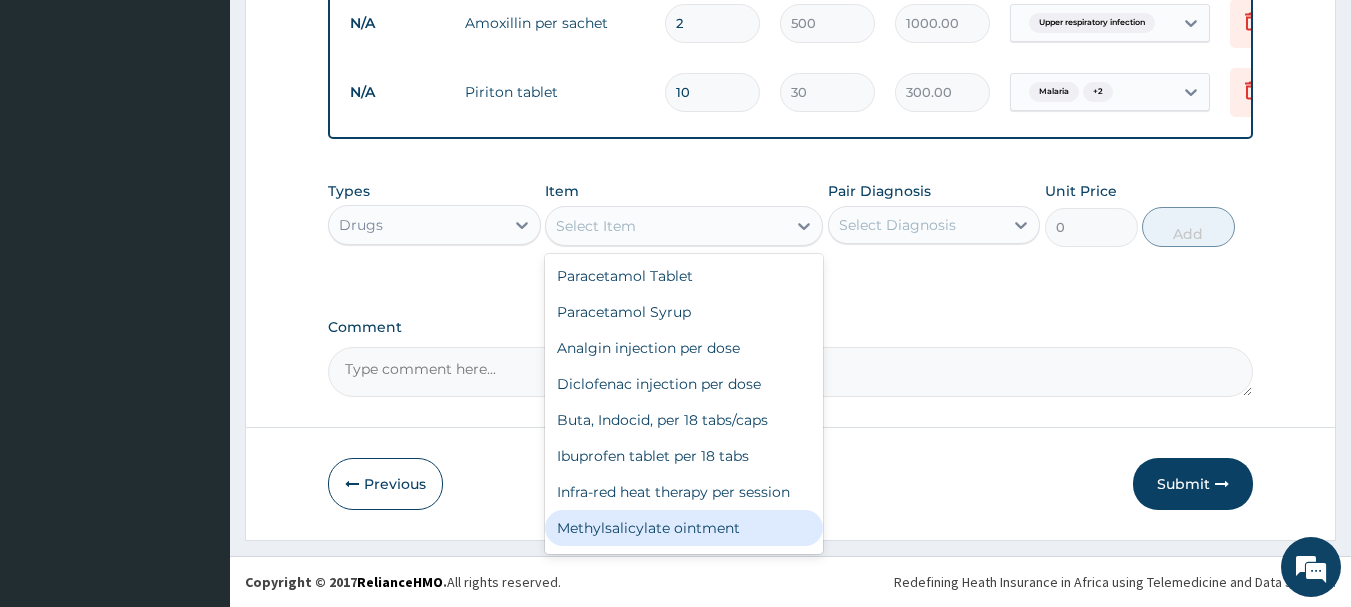 type on "300" 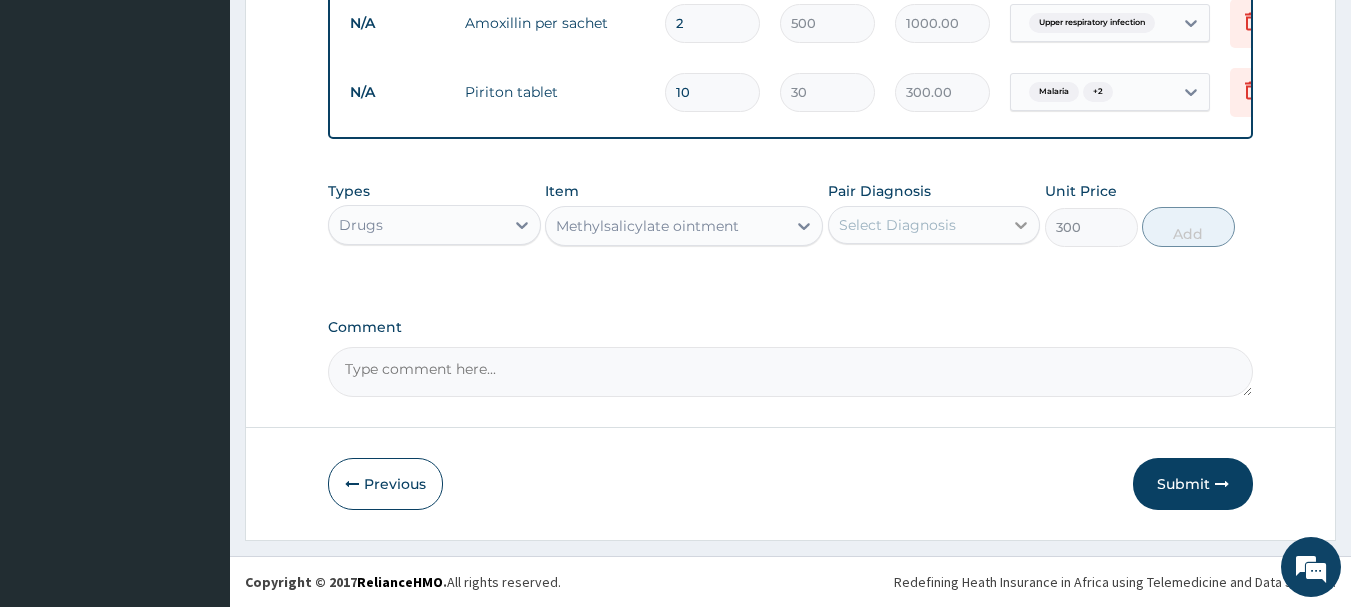 click 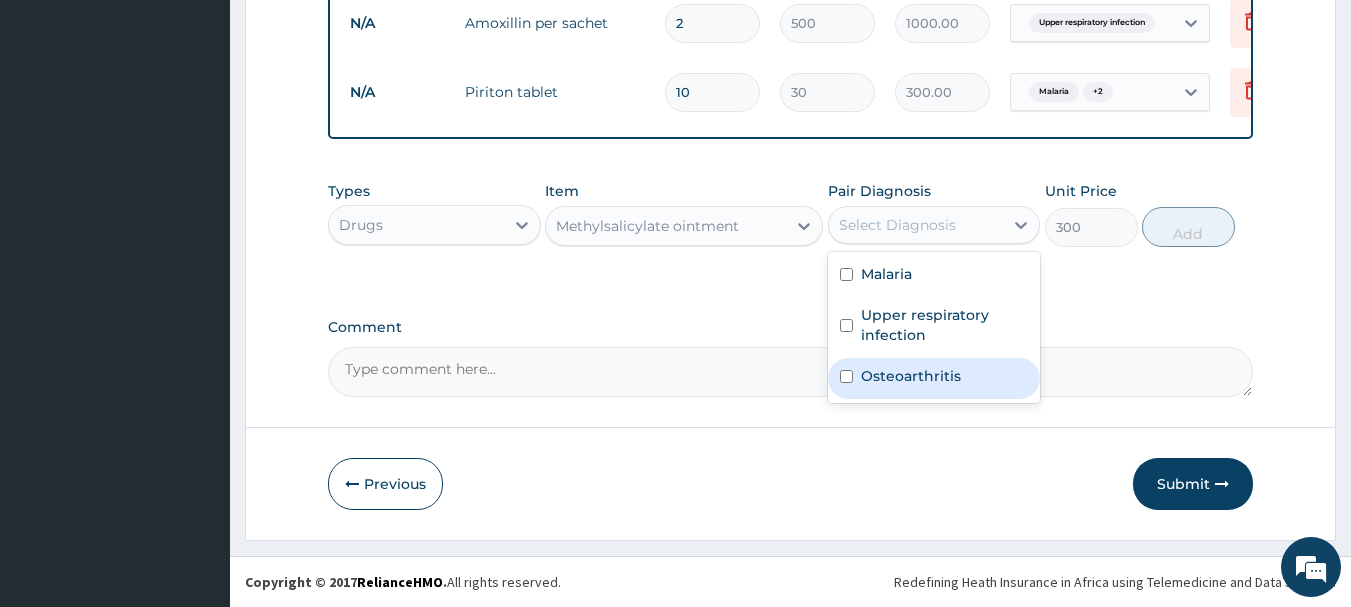 click at bounding box center [846, 376] 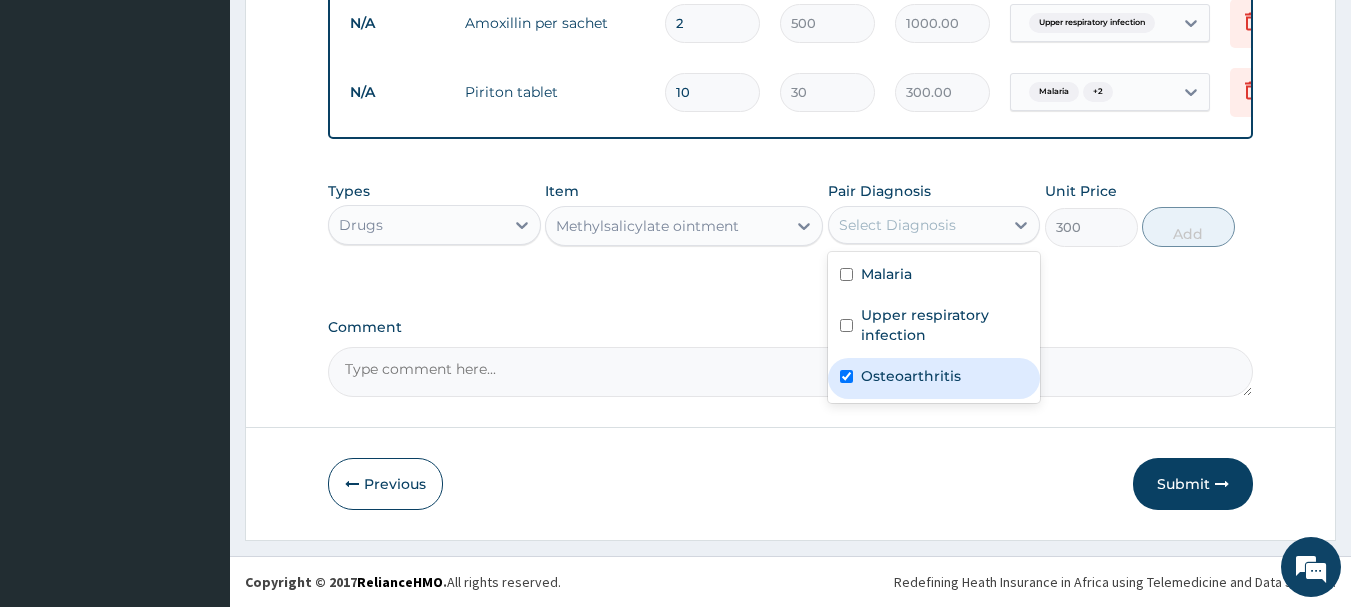 checkbox on "true" 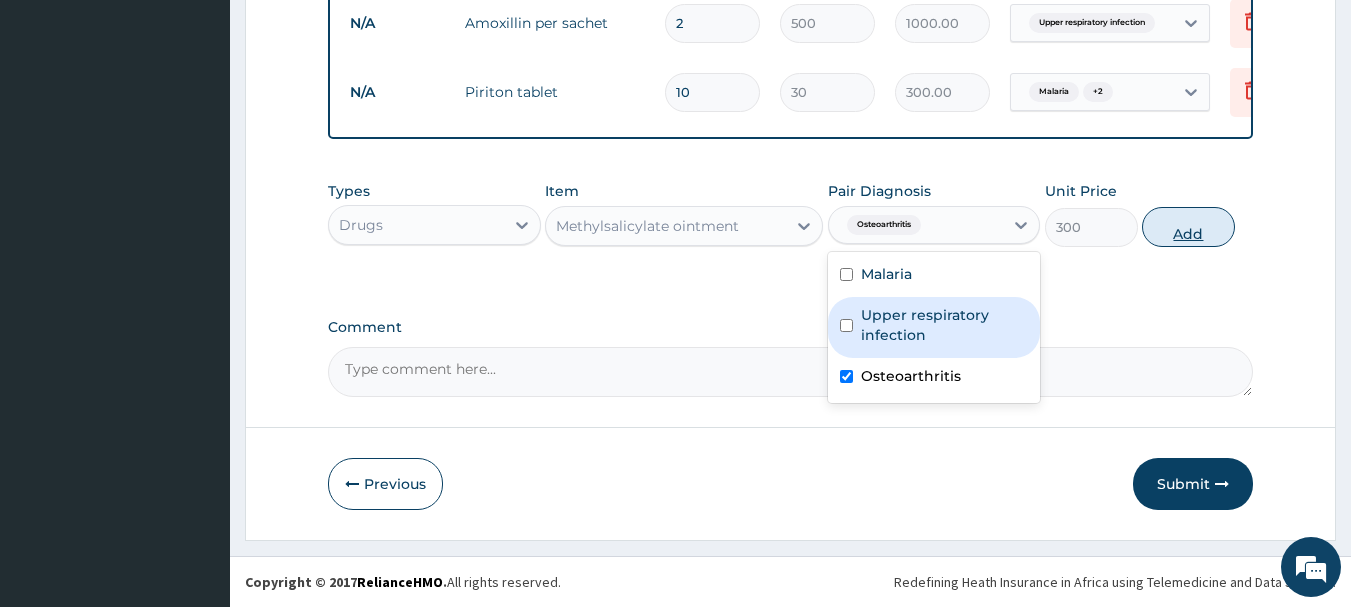 click on "Add" at bounding box center [1188, 227] 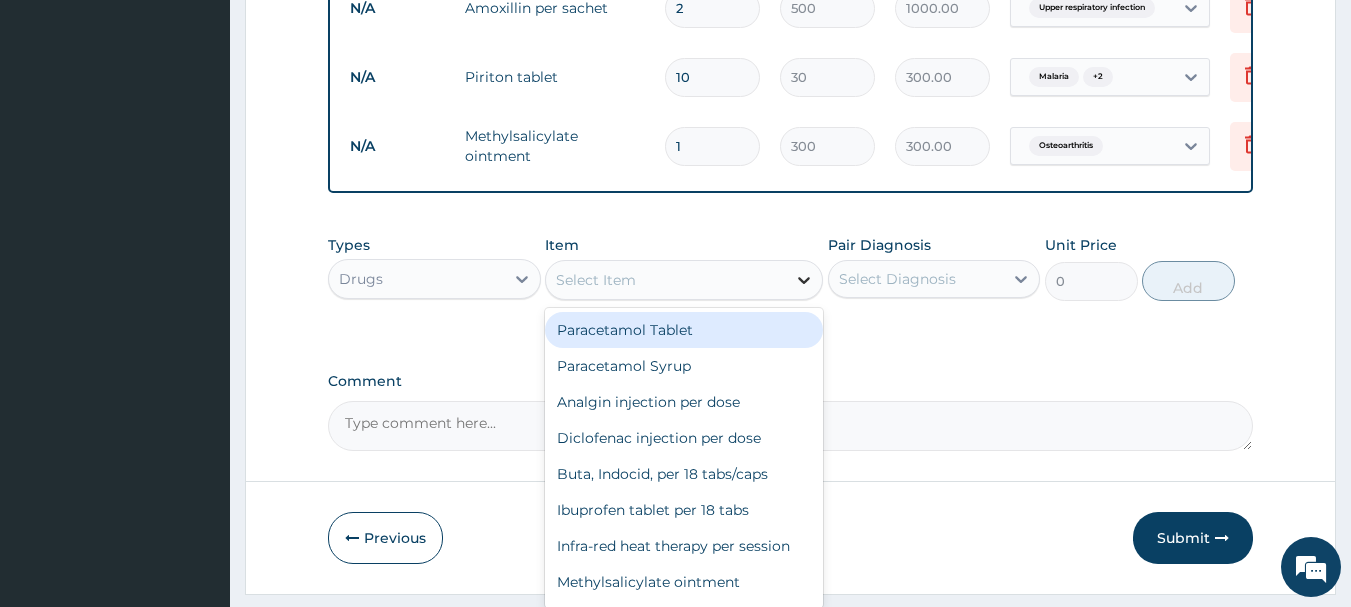 click 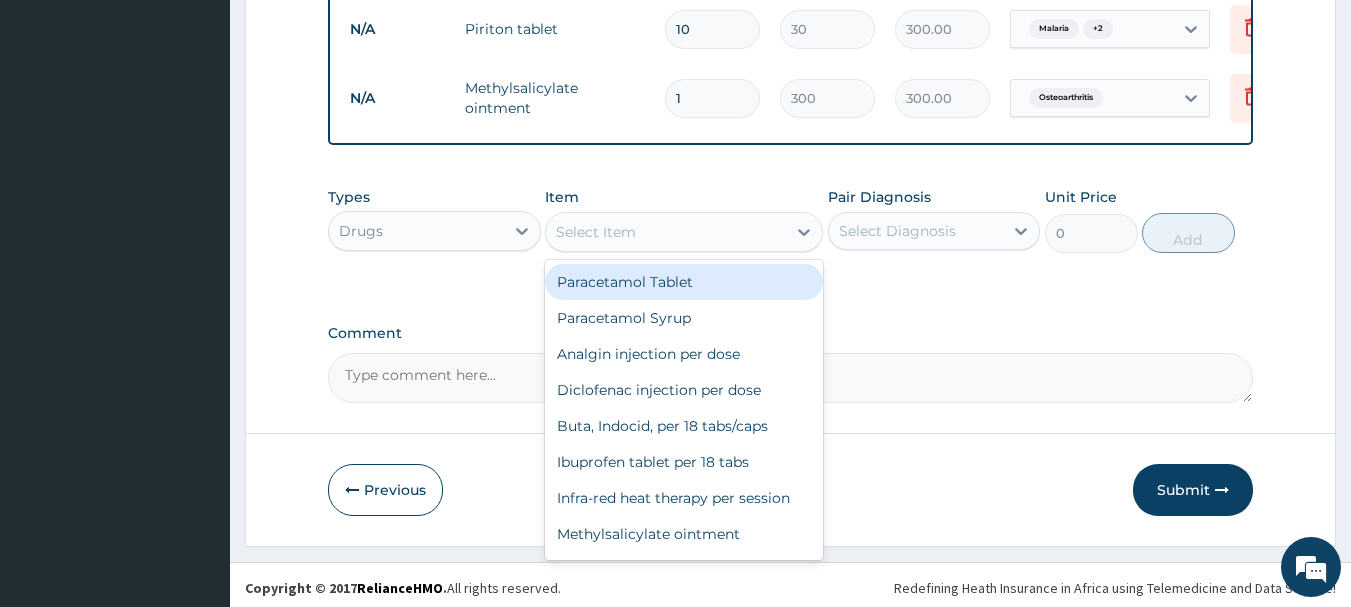 scroll, scrollTop: 1307, scrollLeft: 0, axis: vertical 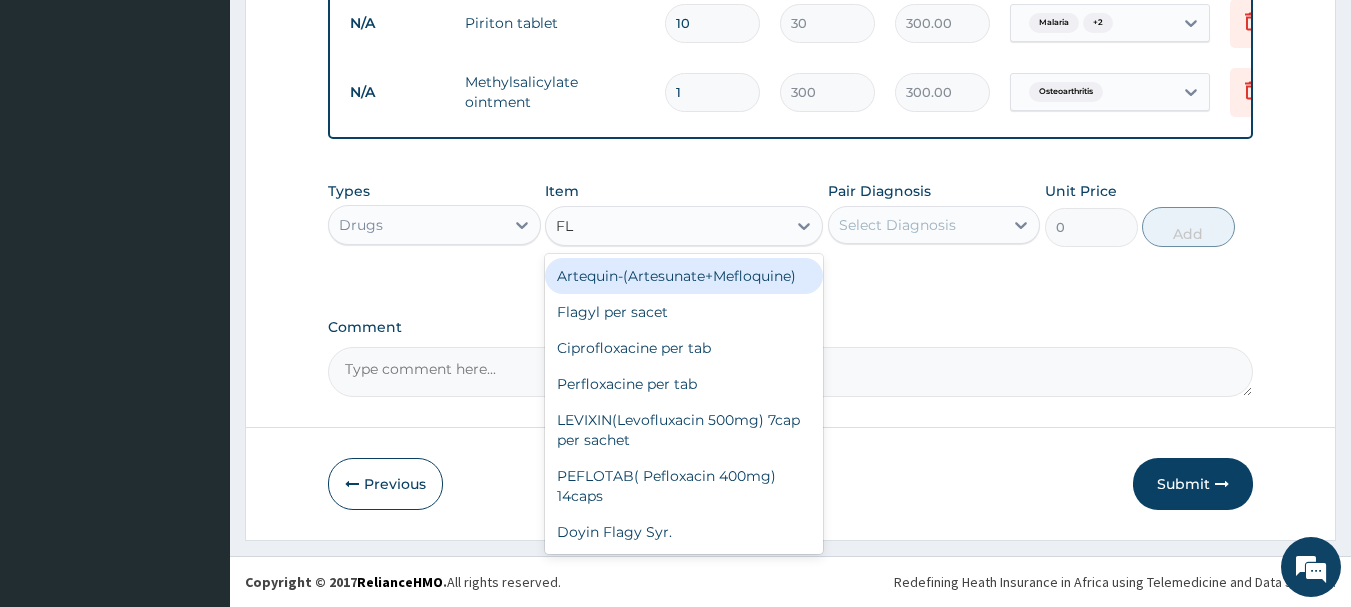 type on "FLA" 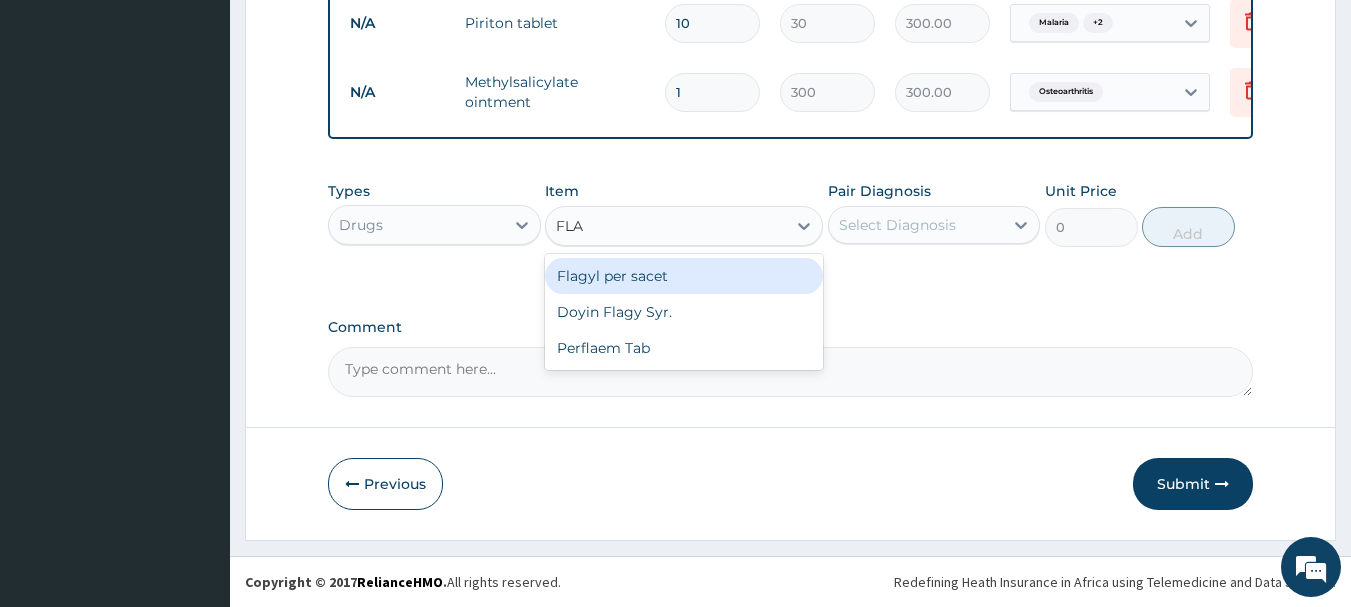 click on "[BRAND] per sacet" at bounding box center [684, 276] 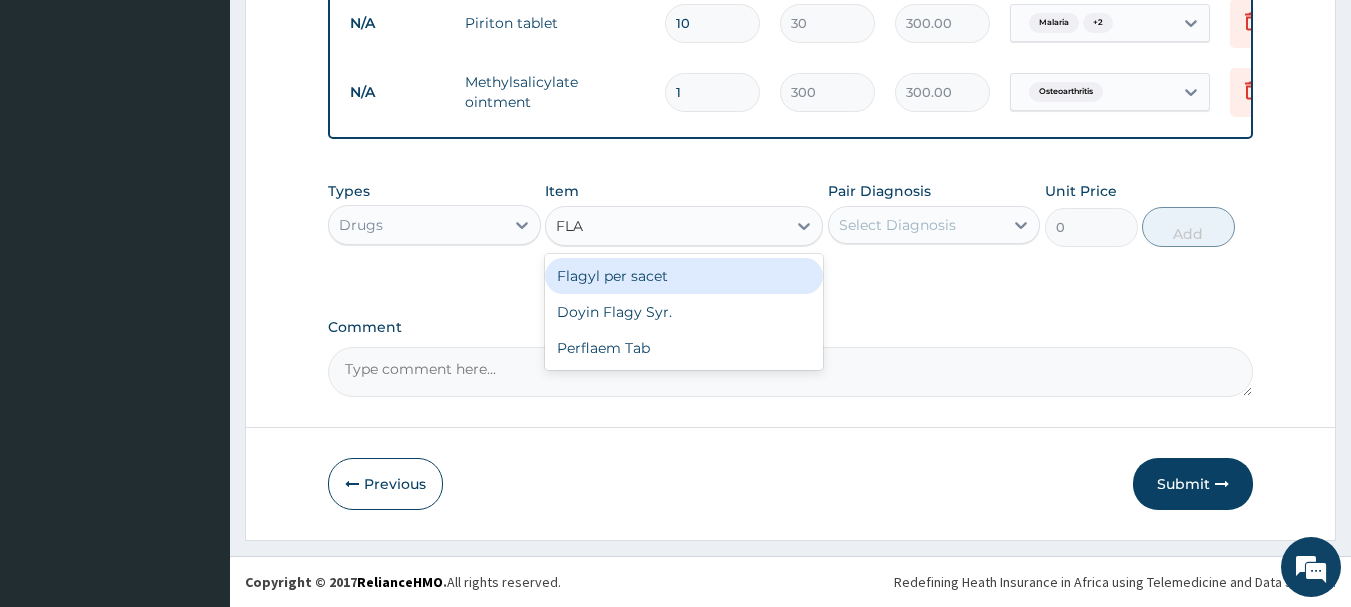 type 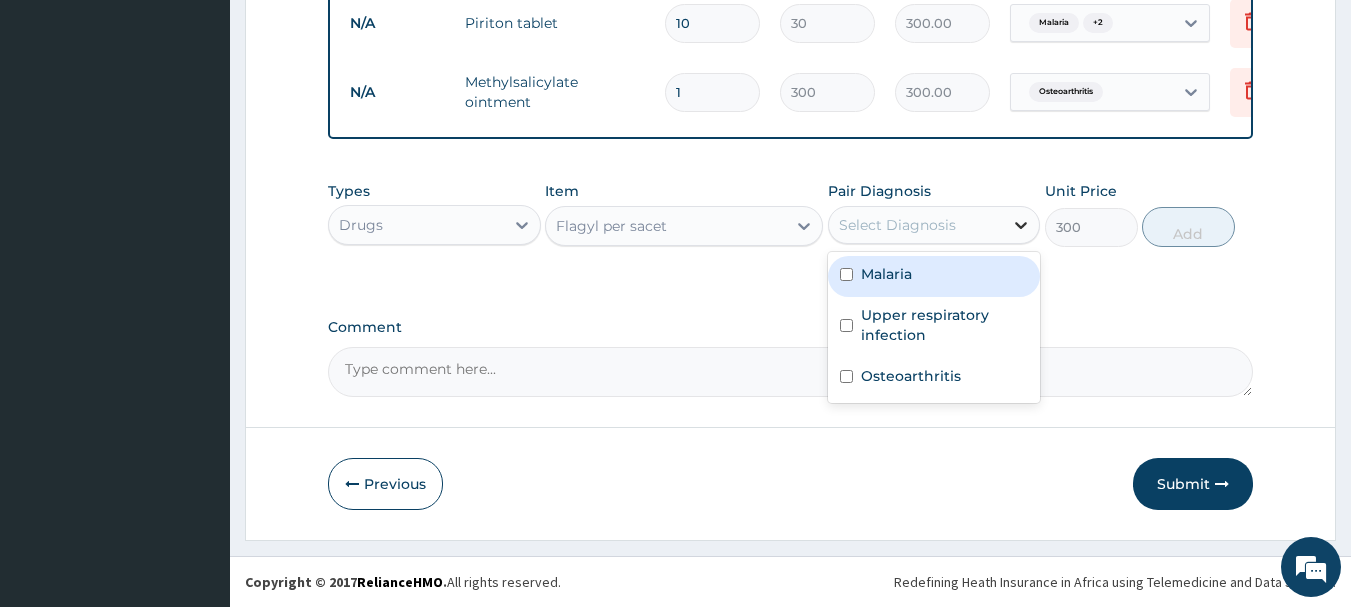 click 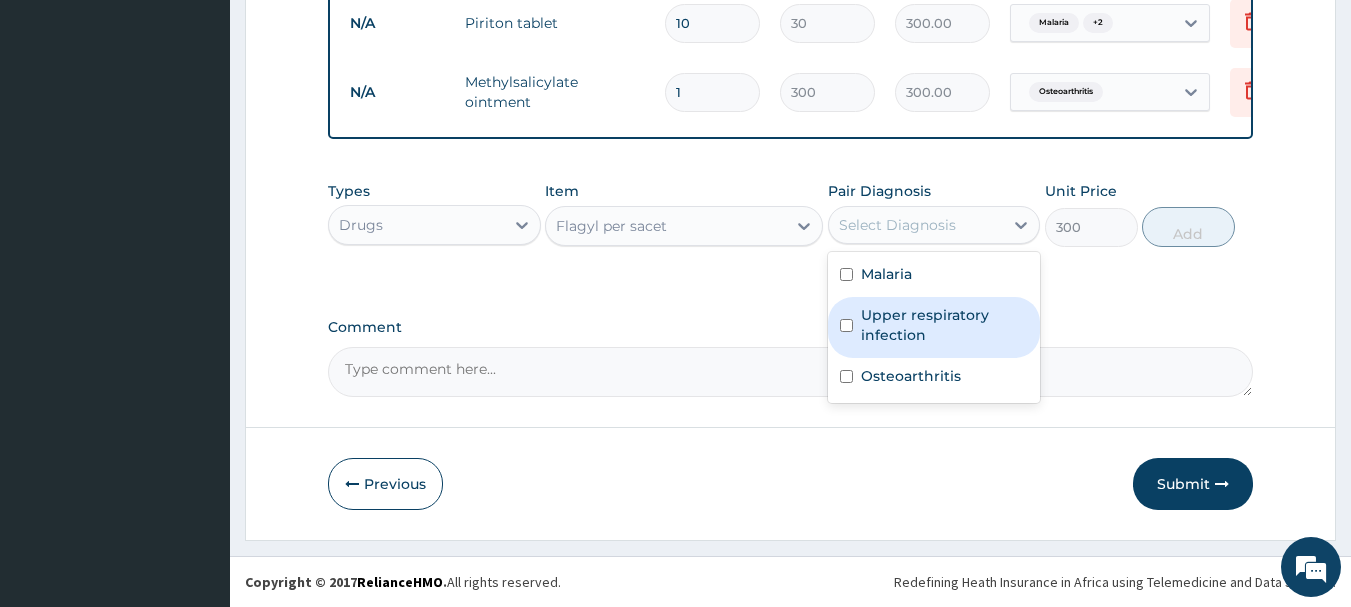 click at bounding box center [846, 325] 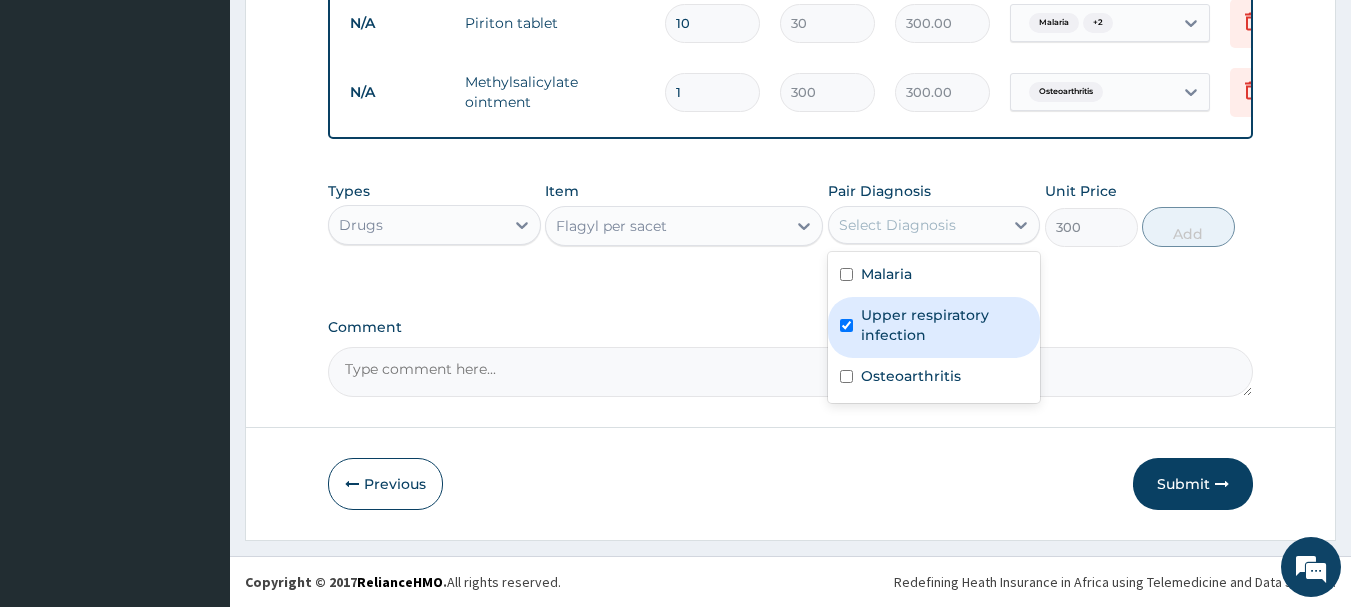 checkbox on "true" 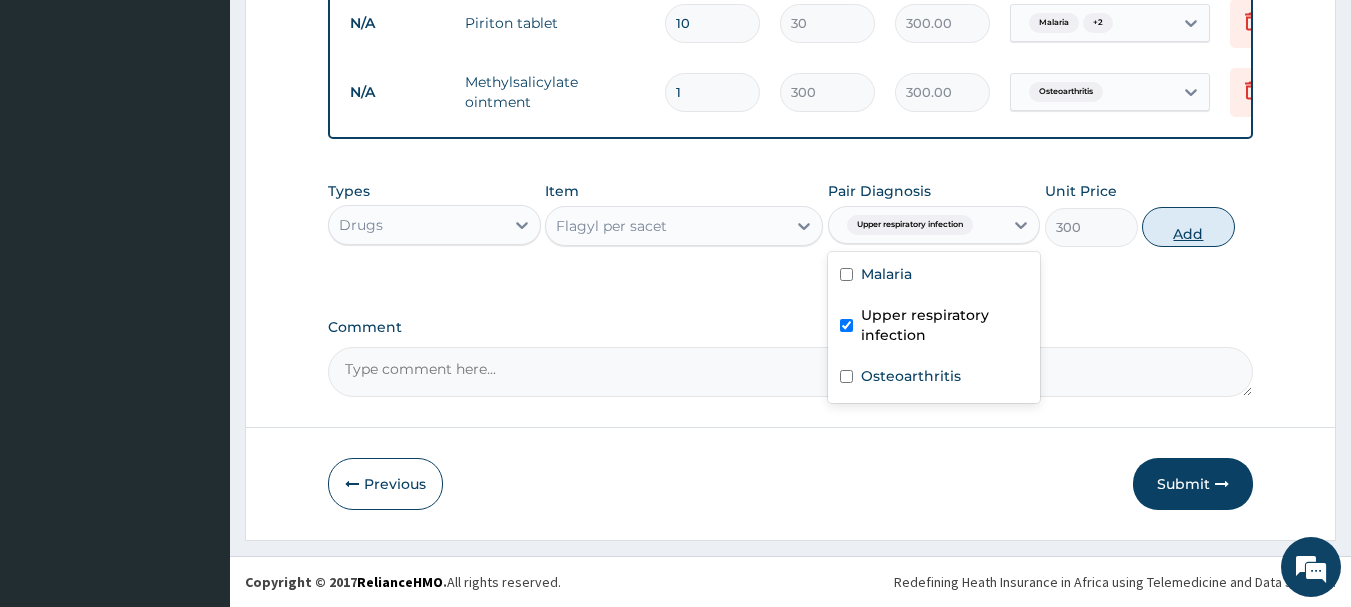 click on "Add" at bounding box center (1188, 227) 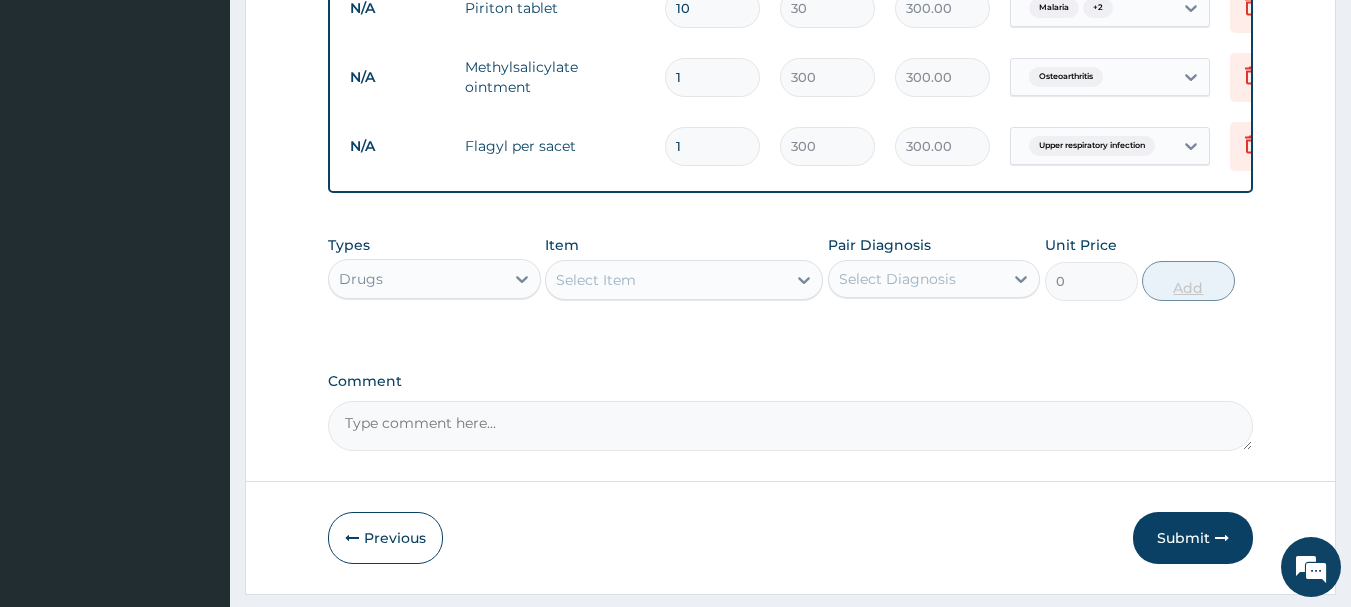 type 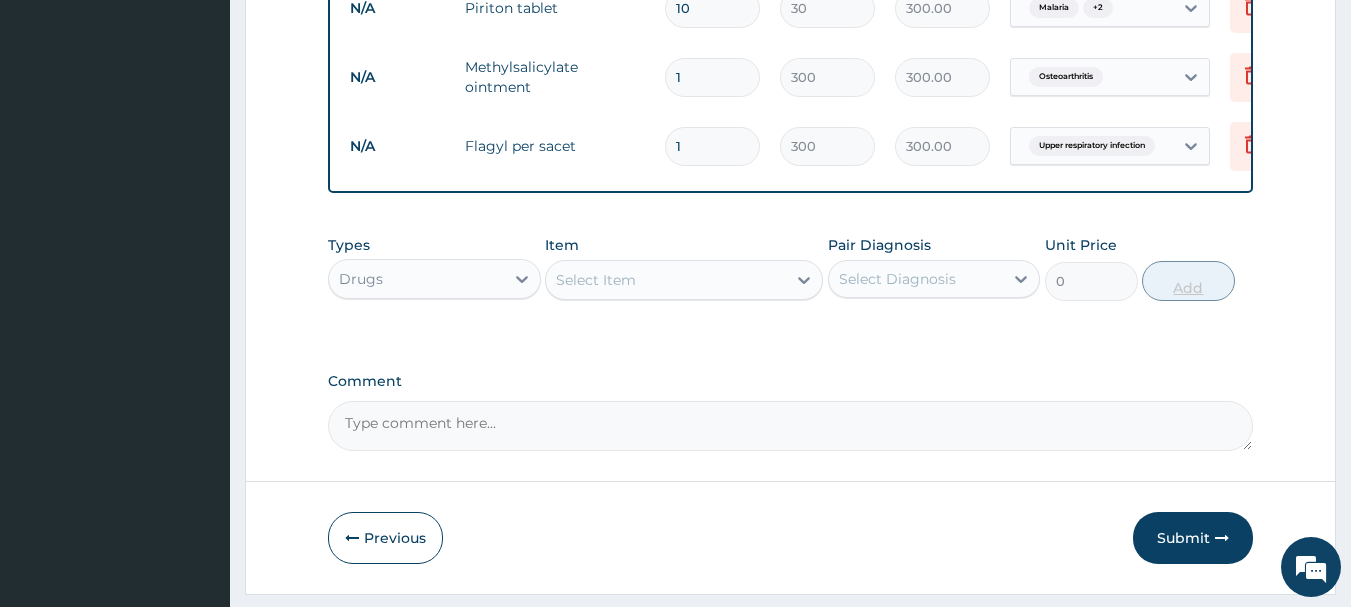 type on "0.00" 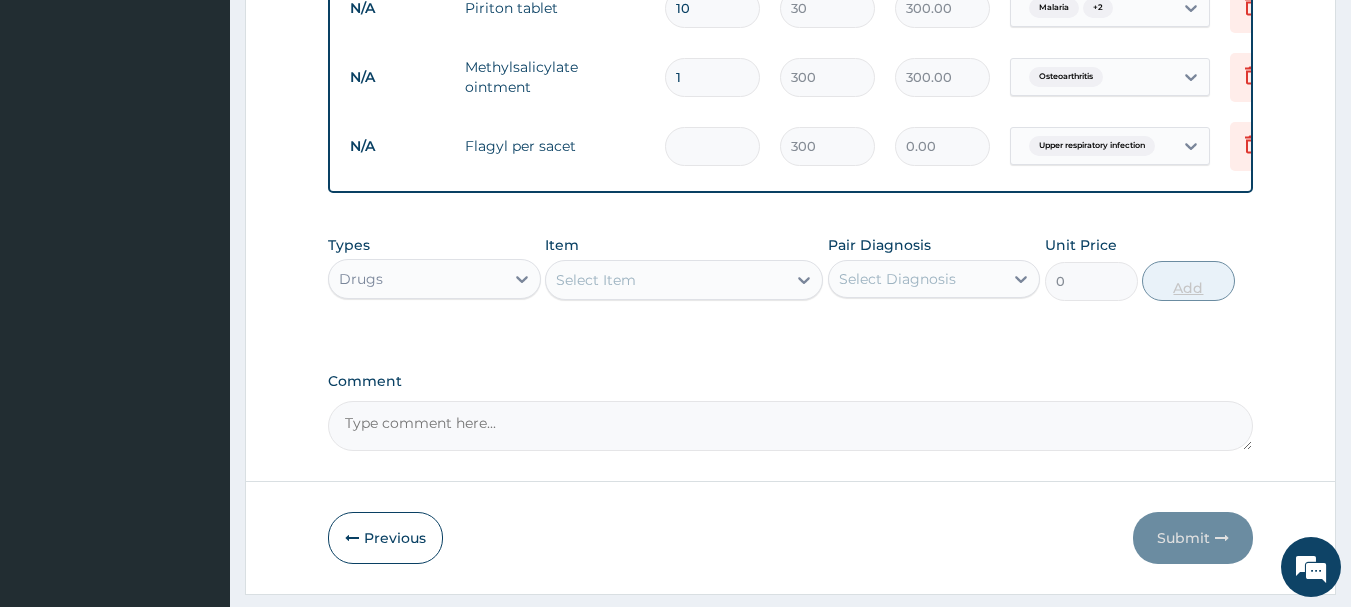 type on "2" 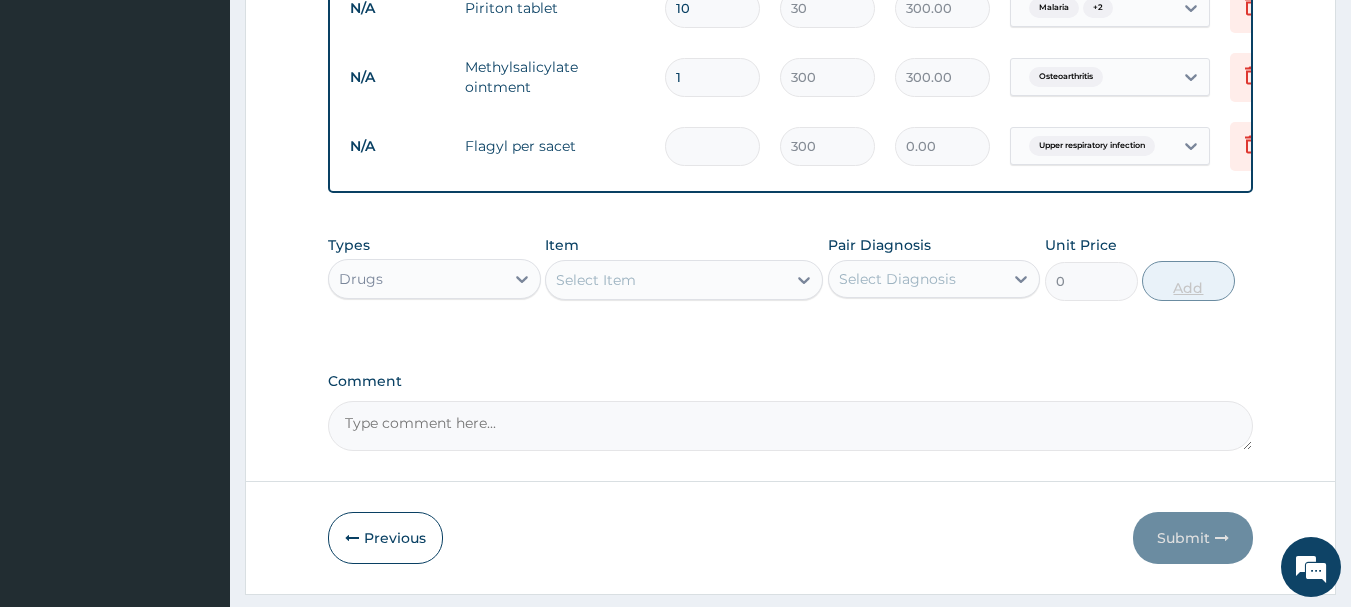 type on "600.00" 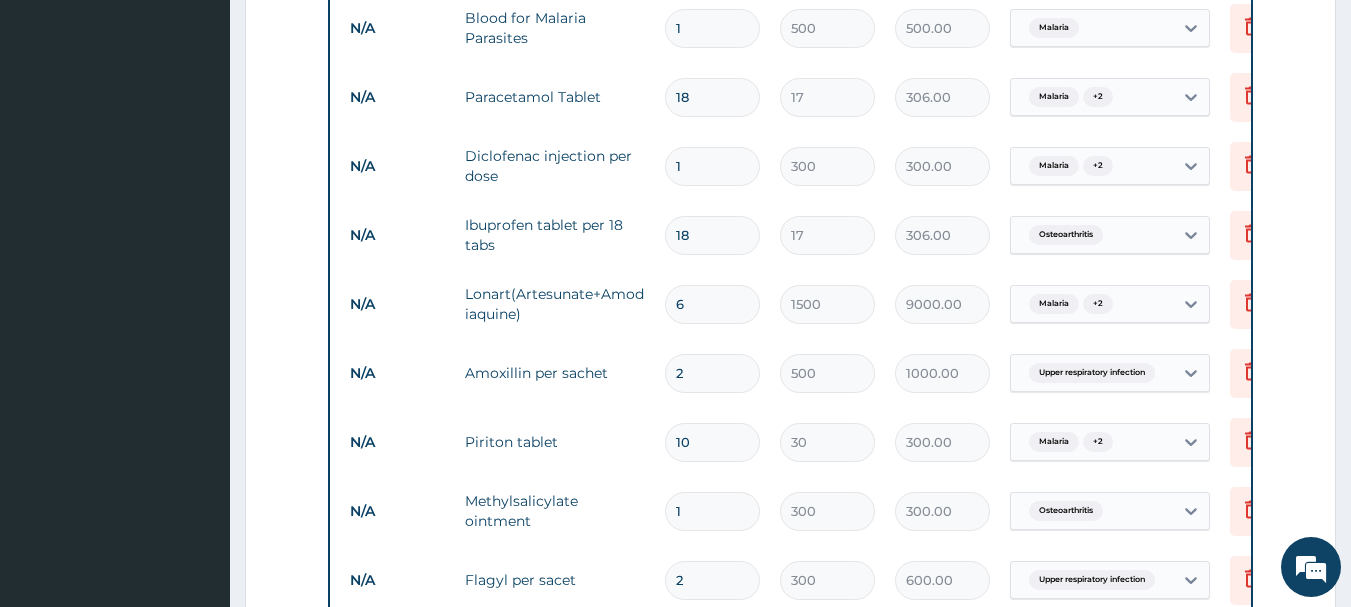 scroll, scrollTop: 867, scrollLeft: 0, axis: vertical 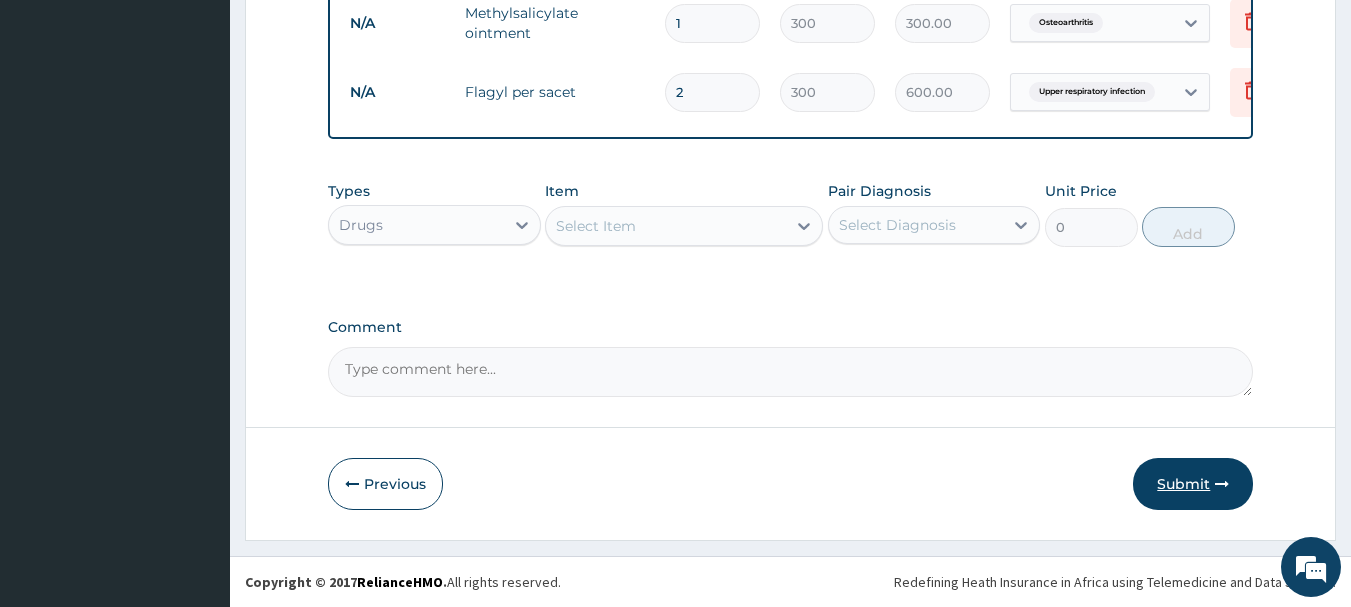 type on "2" 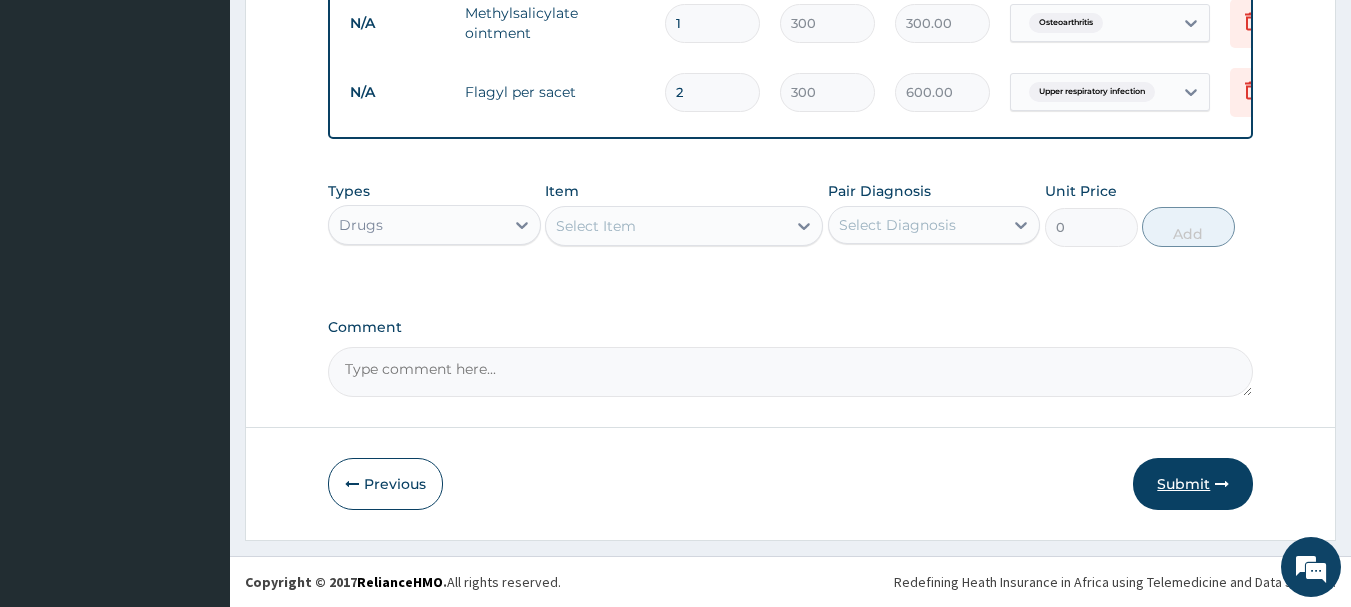 click on "Submit" at bounding box center [1193, 484] 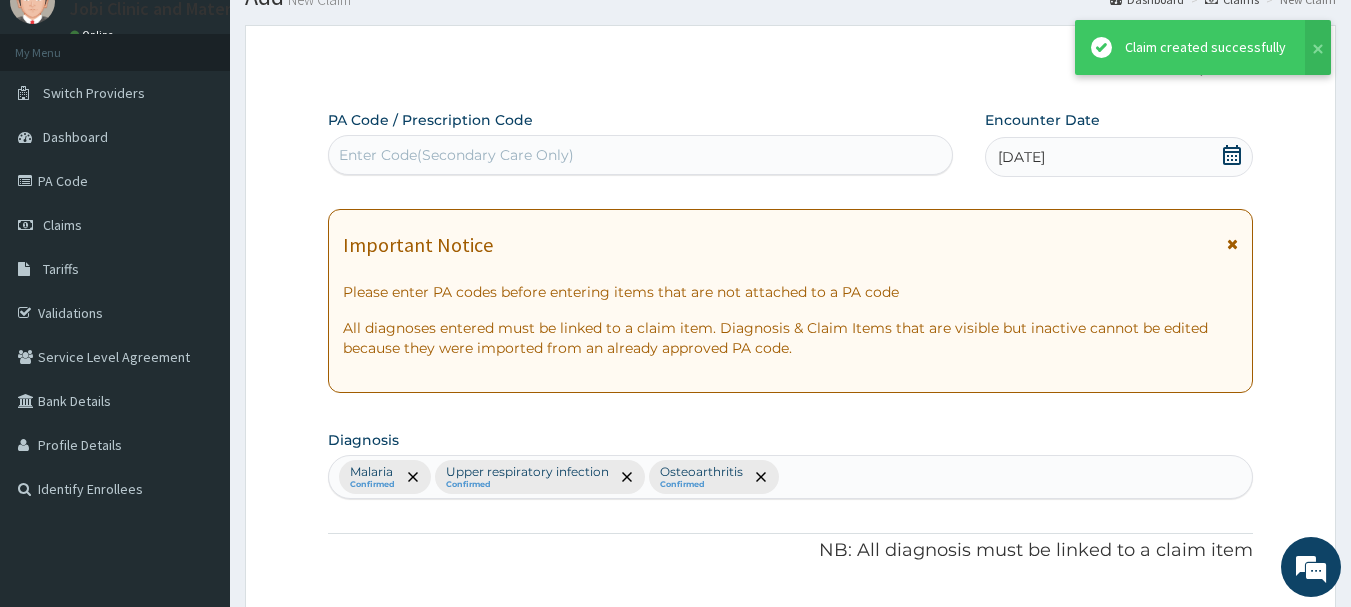 scroll, scrollTop: 1376, scrollLeft: 0, axis: vertical 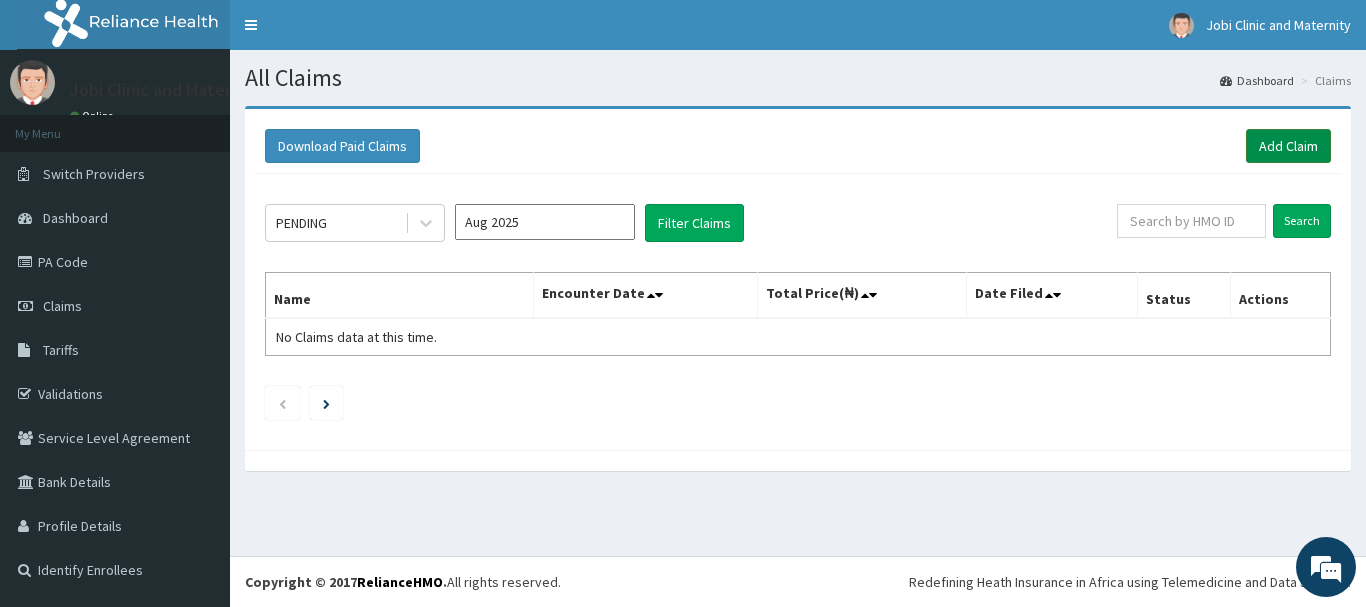 click on "Add Claim" at bounding box center [1288, 146] 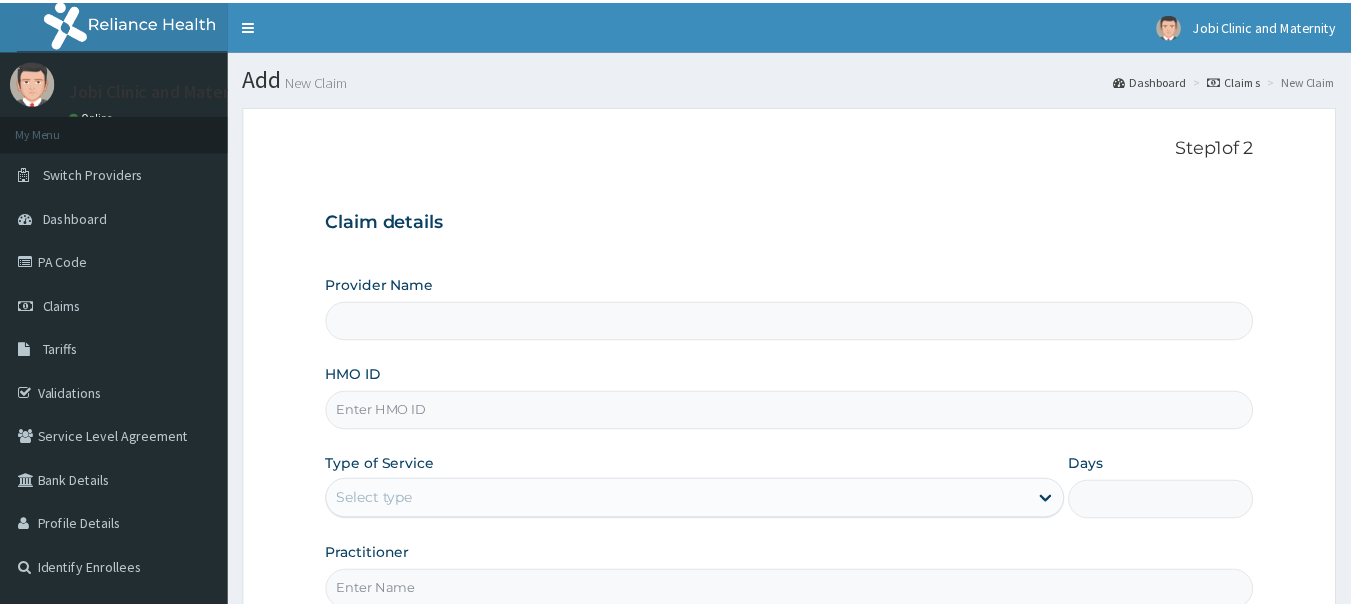 scroll, scrollTop: 0, scrollLeft: 0, axis: both 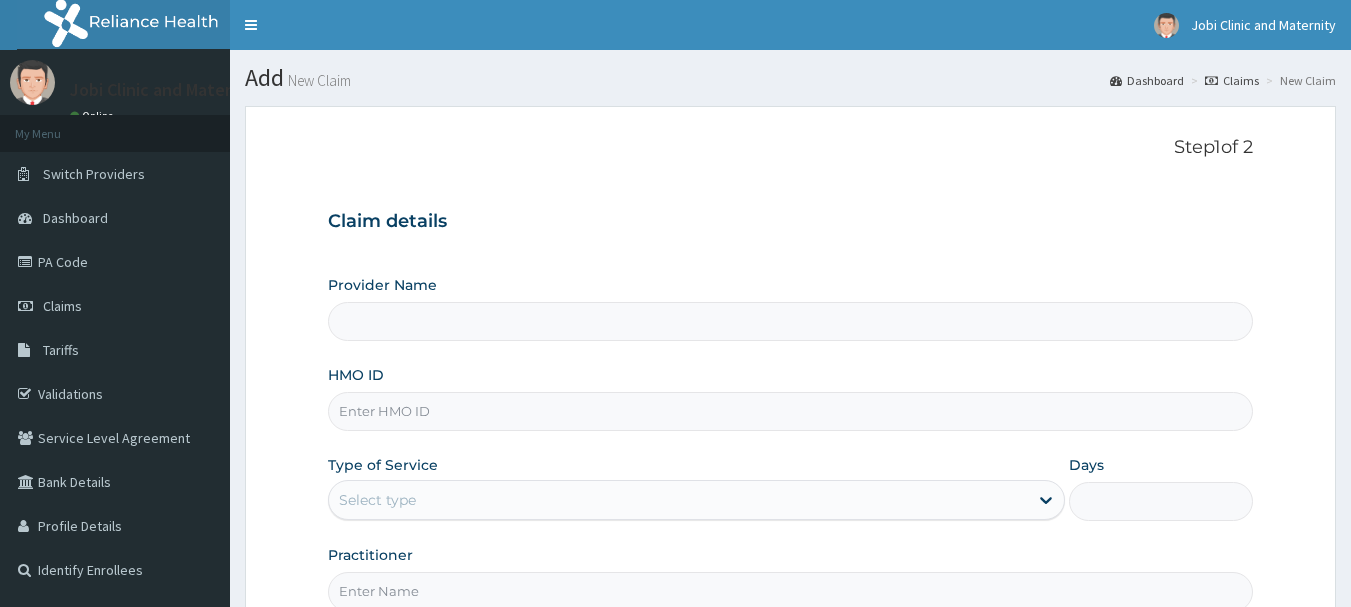 type on "Jobi Clinic and Maternity" 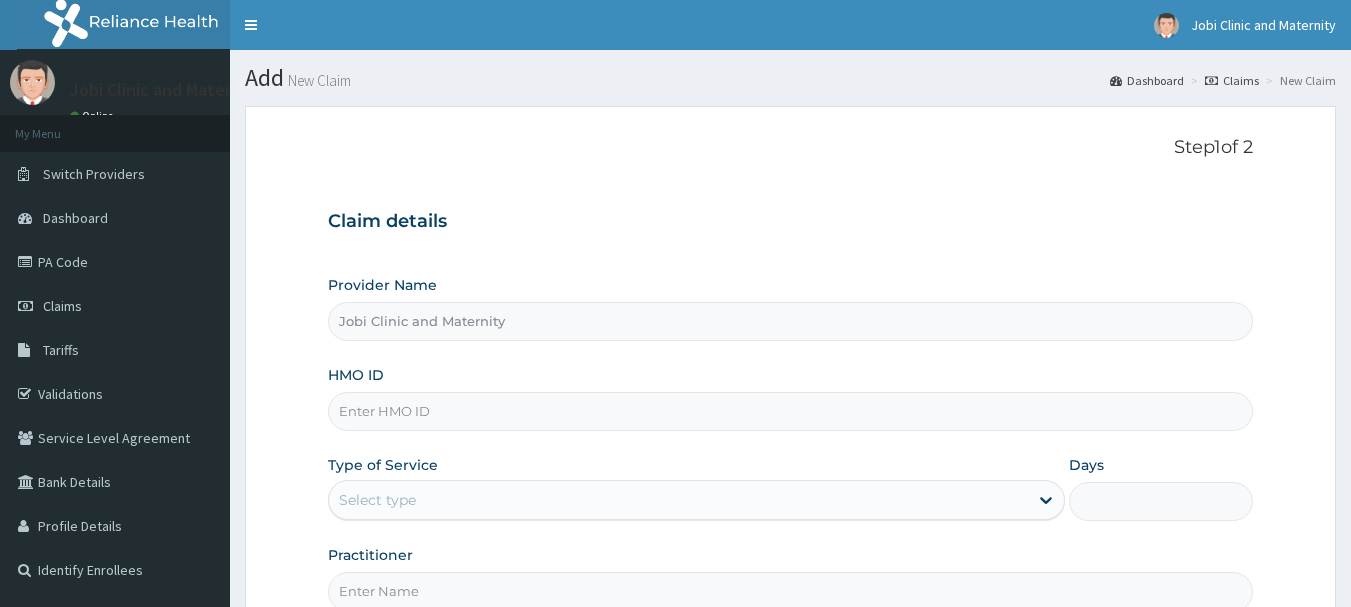click on "HMO ID" at bounding box center (791, 411) 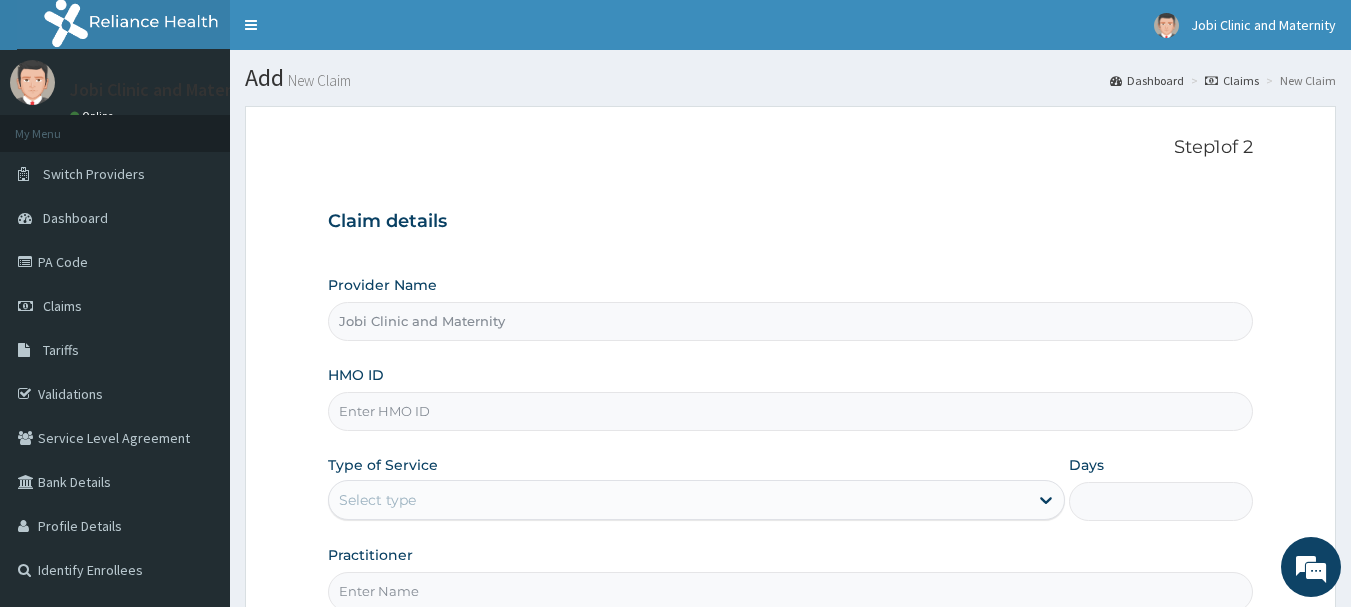 scroll, scrollTop: 0, scrollLeft: 0, axis: both 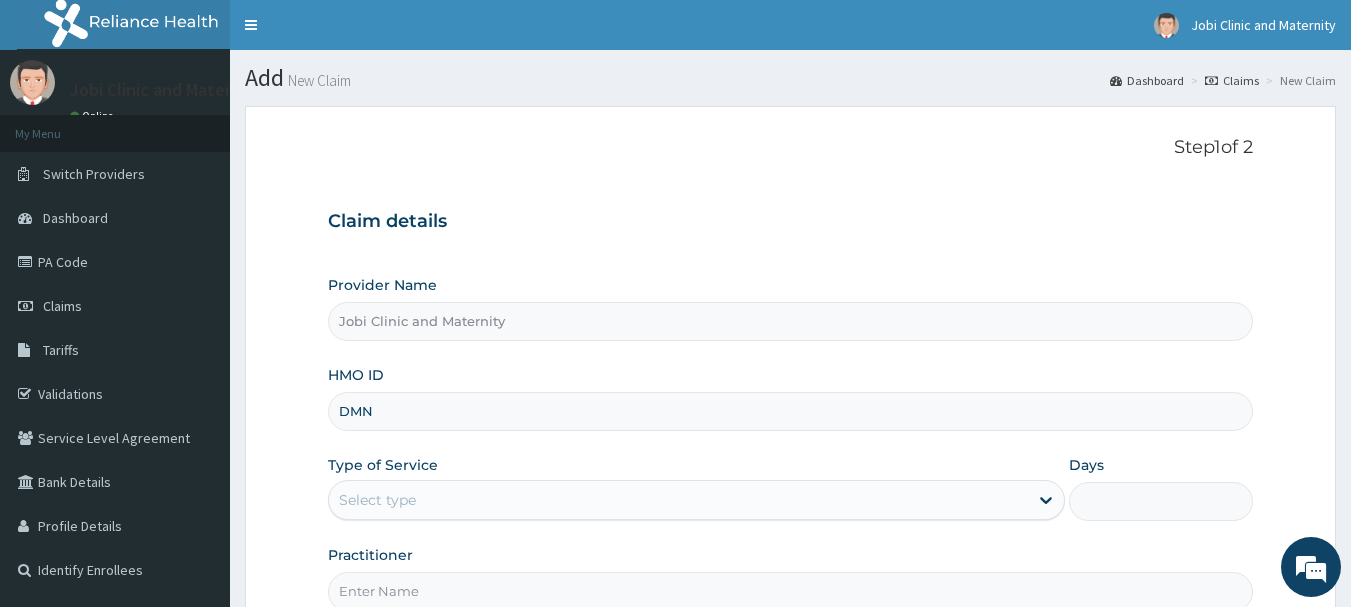type on "DMN/10080/A" 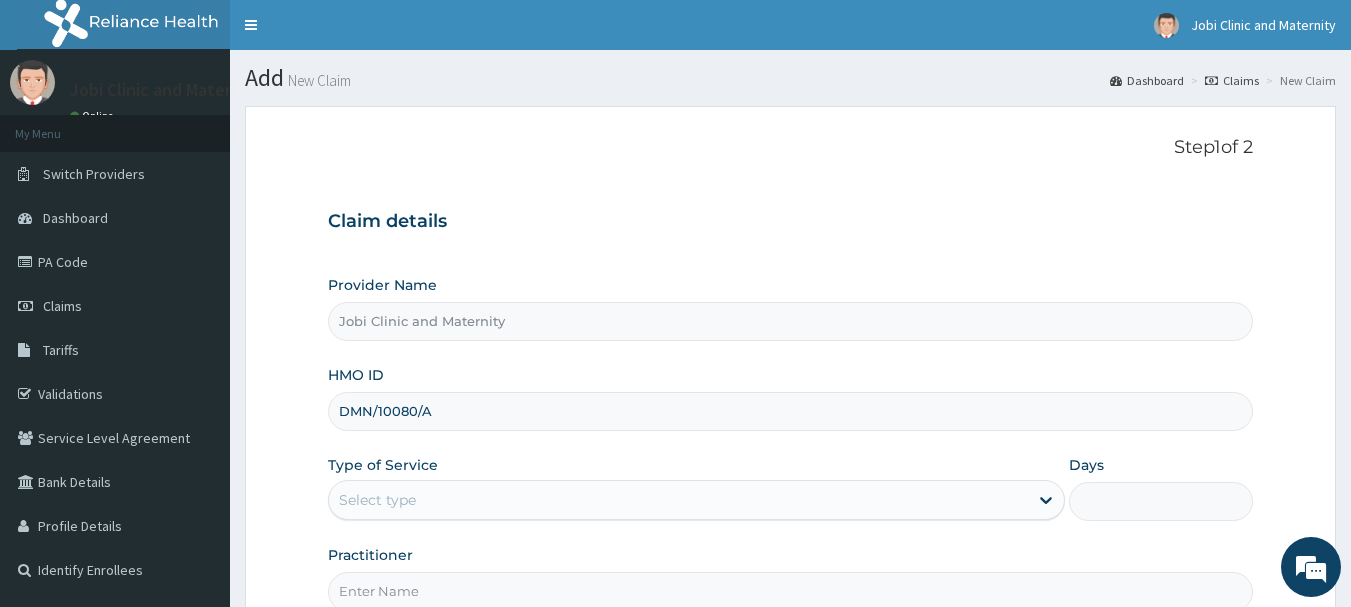 click on "Select type" at bounding box center (678, 500) 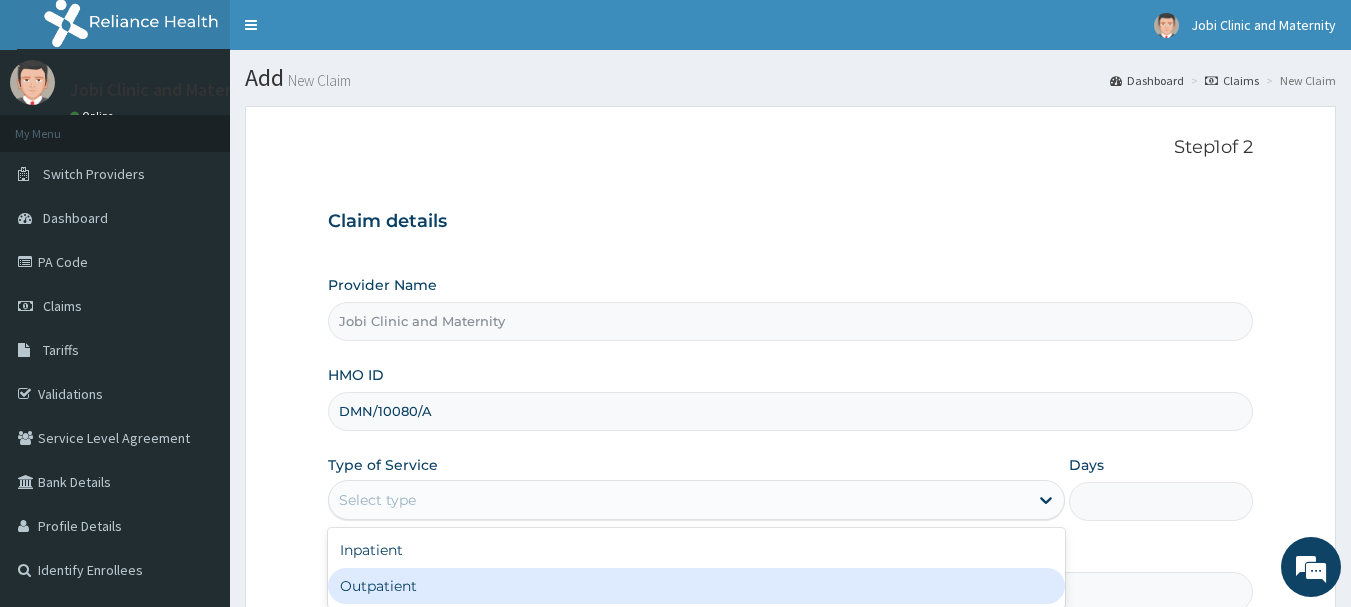 click on "Outpatient" at bounding box center [696, 586] 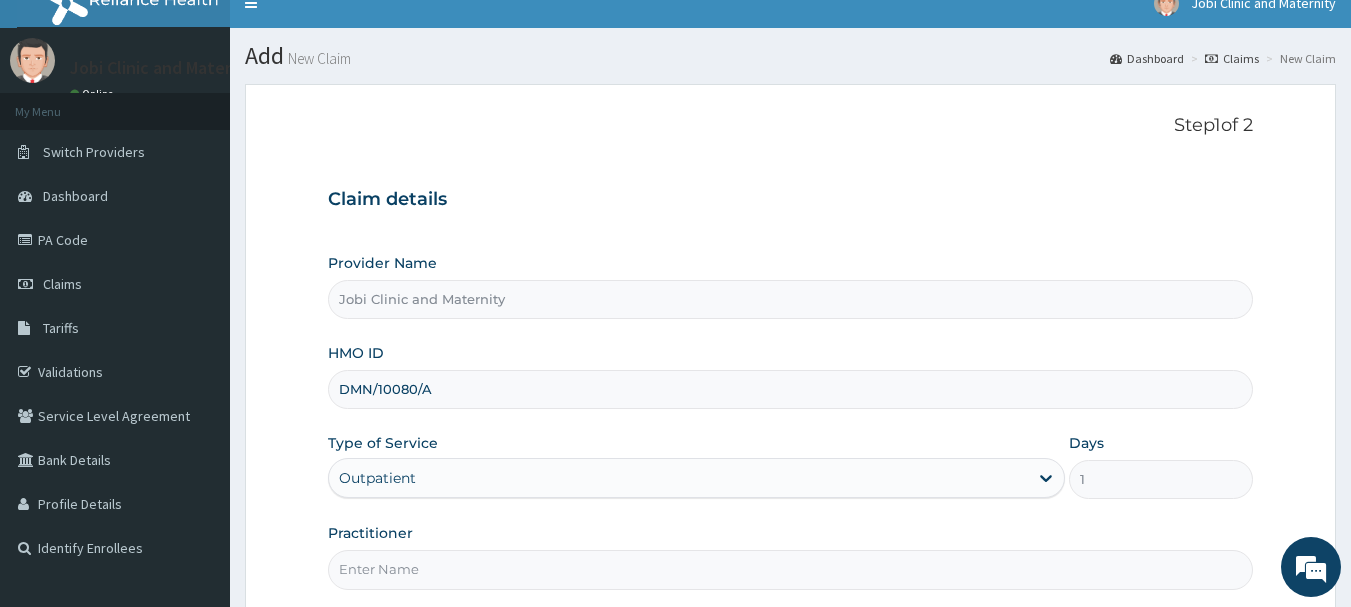 scroll, scrollTop: 40, scrollLeft: 0, axis: vertical 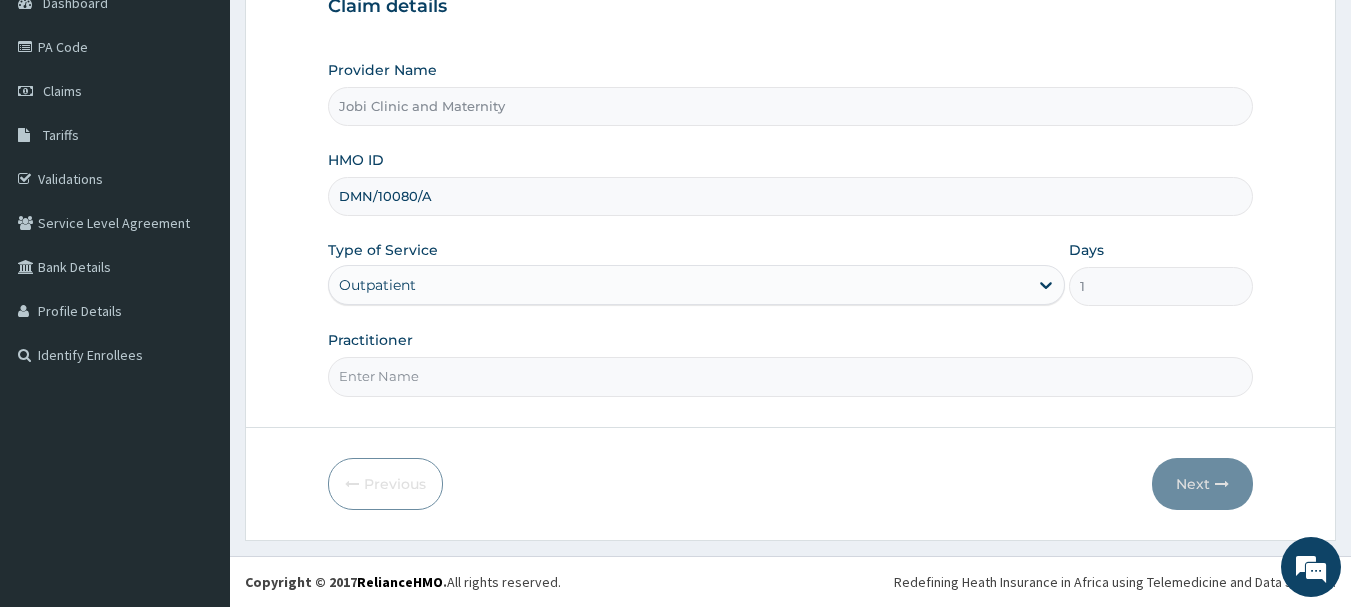 click on "Practitioner" at bounding box center (791, 376) 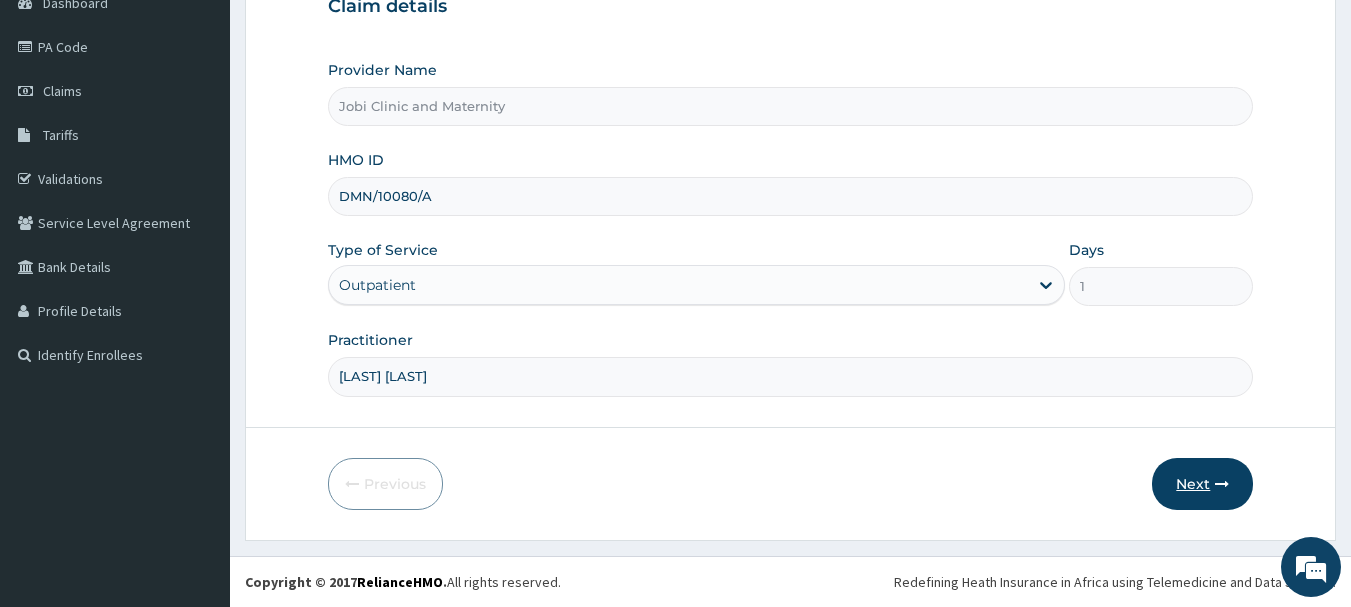 click on "Next" at bounding box center [1202, 484] 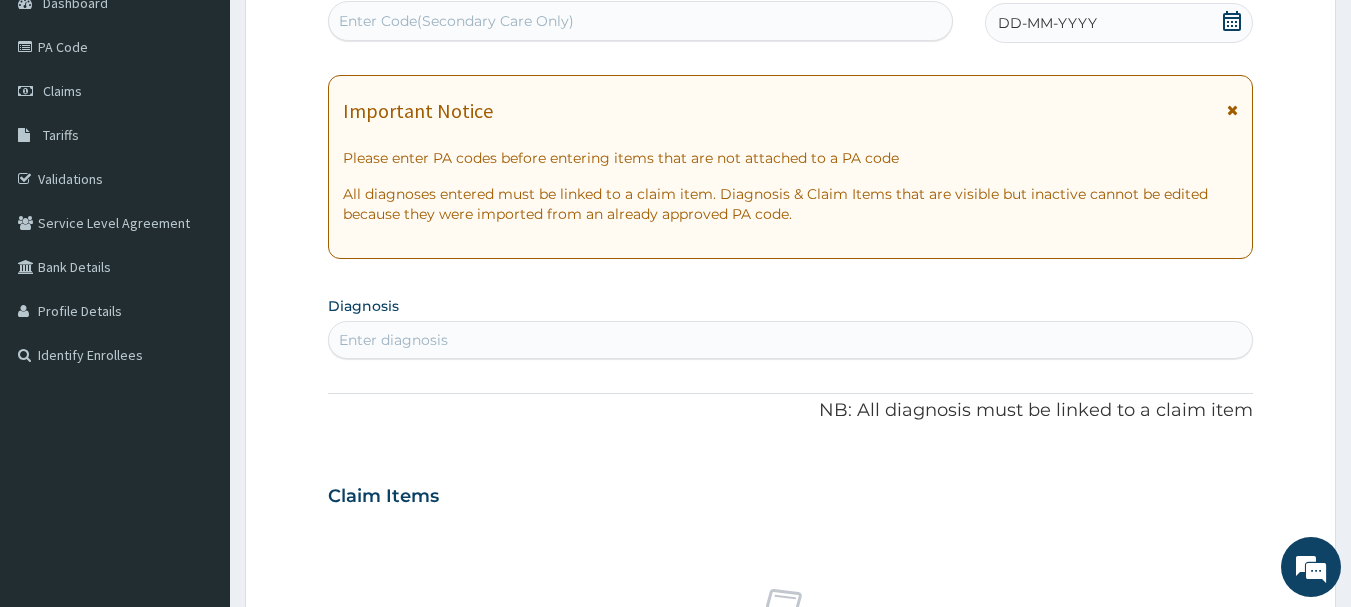 click 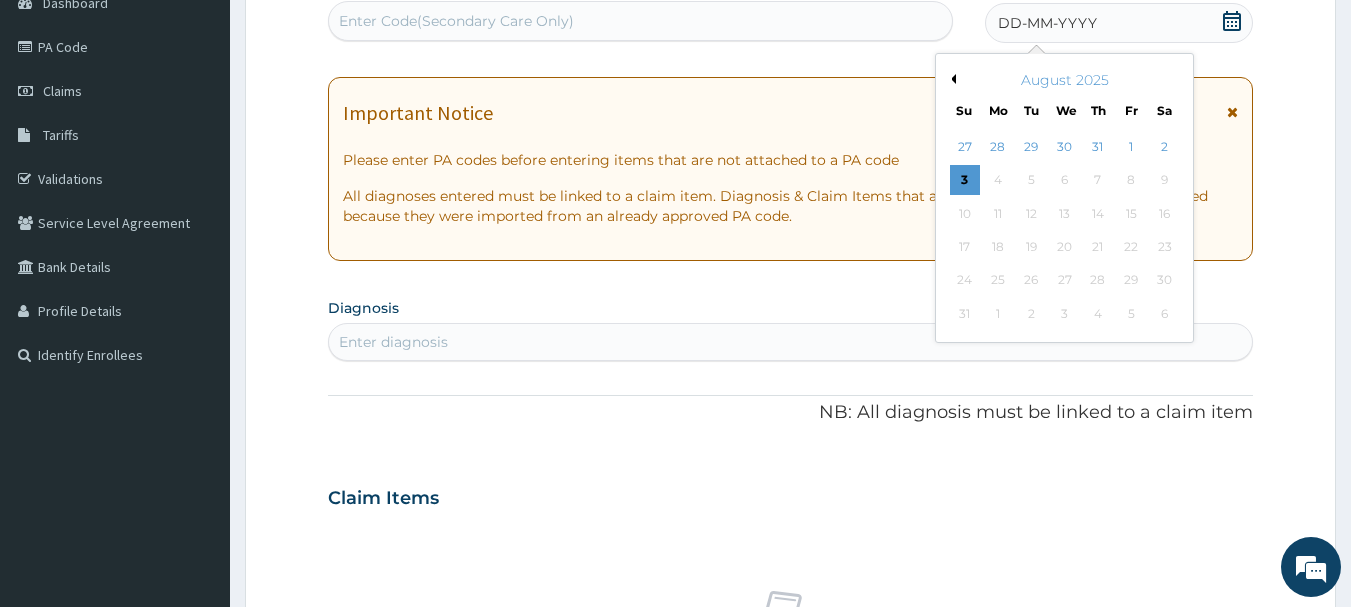 click on "Previous Month" at bounding box center (951, 79) 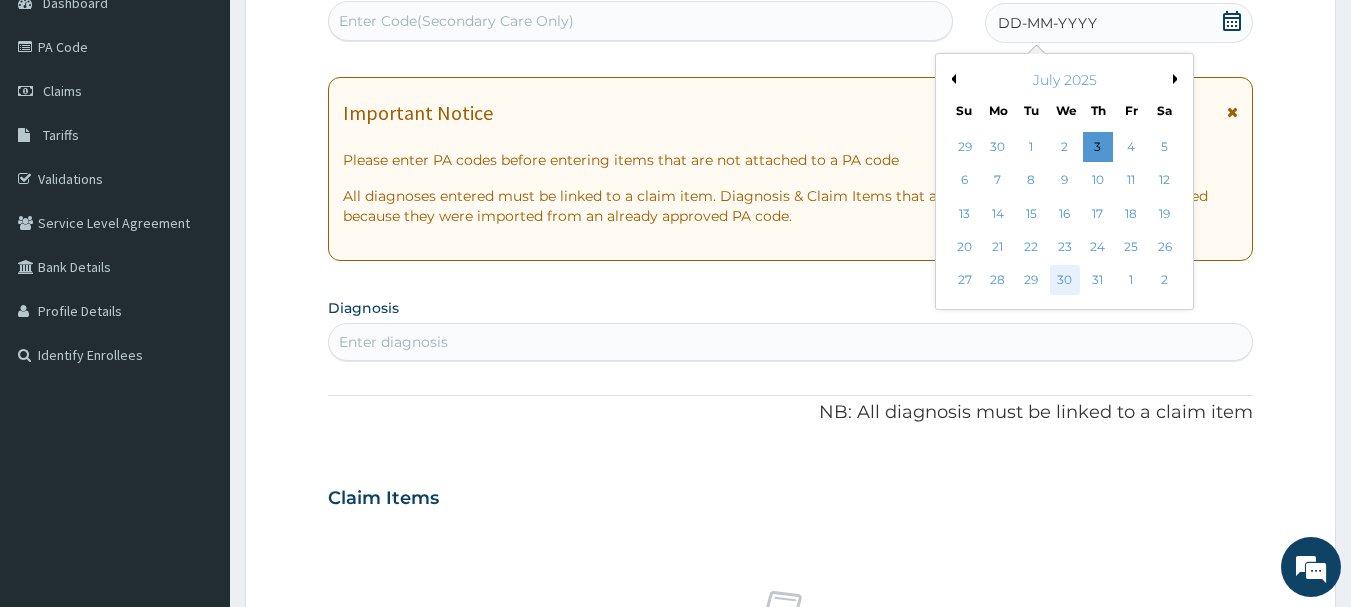 click on "30" at bounding box center (1065, 281) 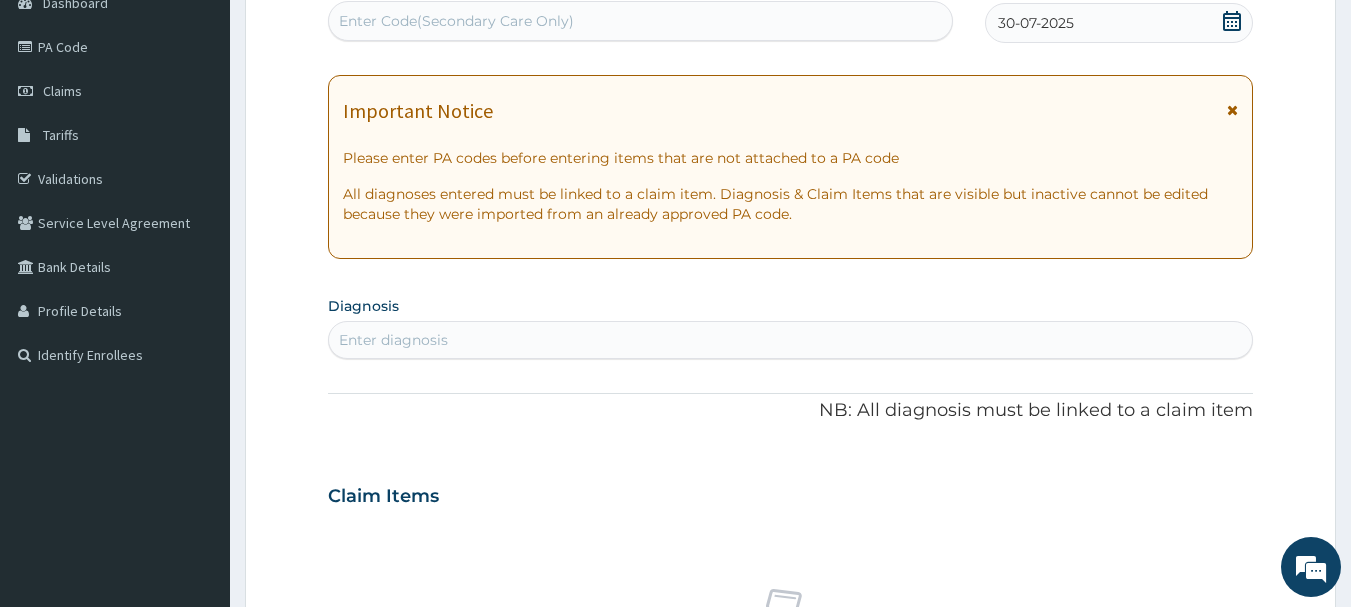 click on "Enter diagnosis" at bounding box center [791, 340] 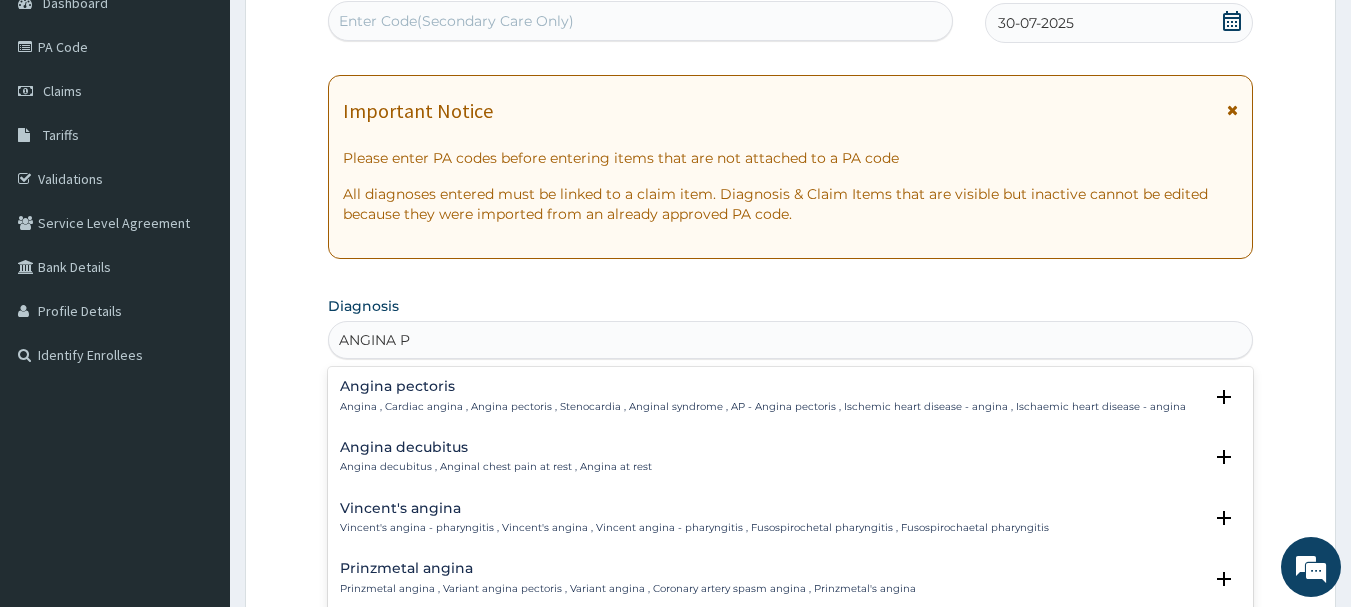 type on "ANGINA PE" 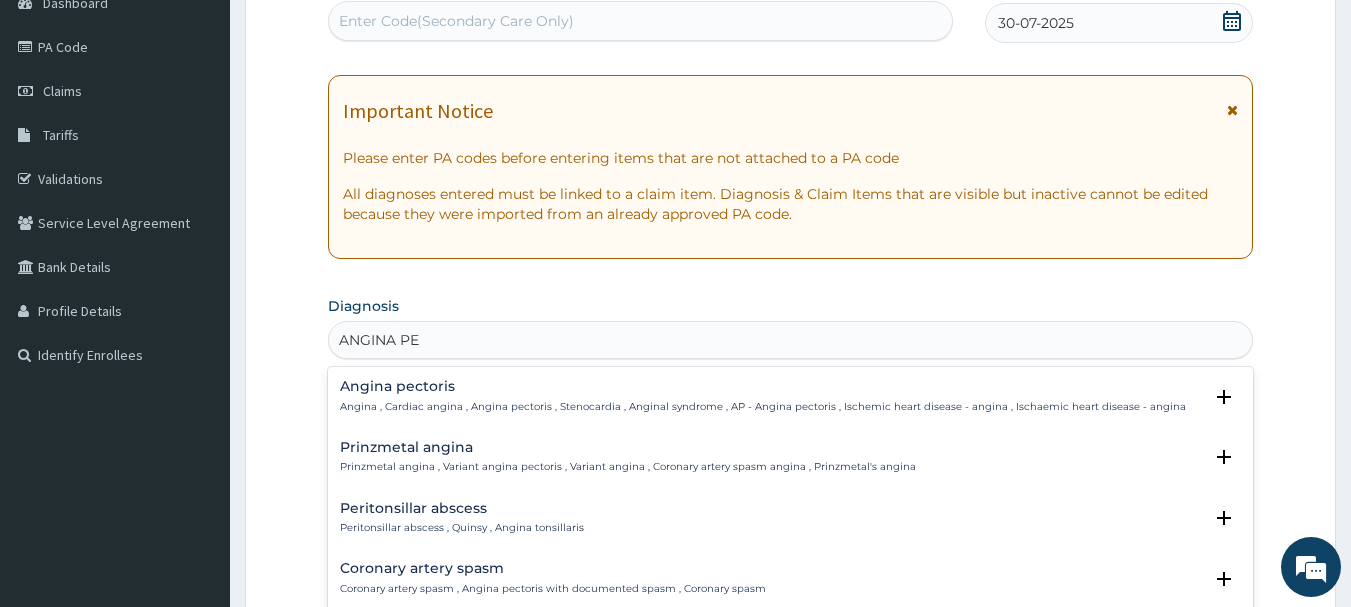 click on "Angina pectoris" at bounding box center [763, 386] 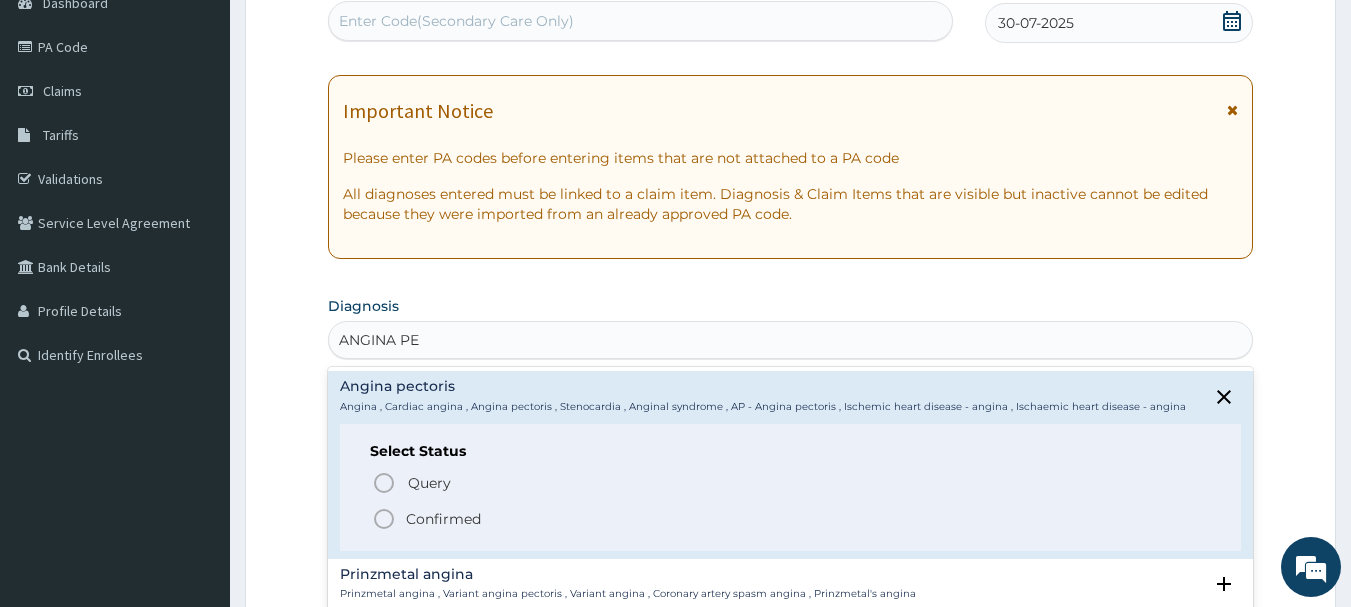 click 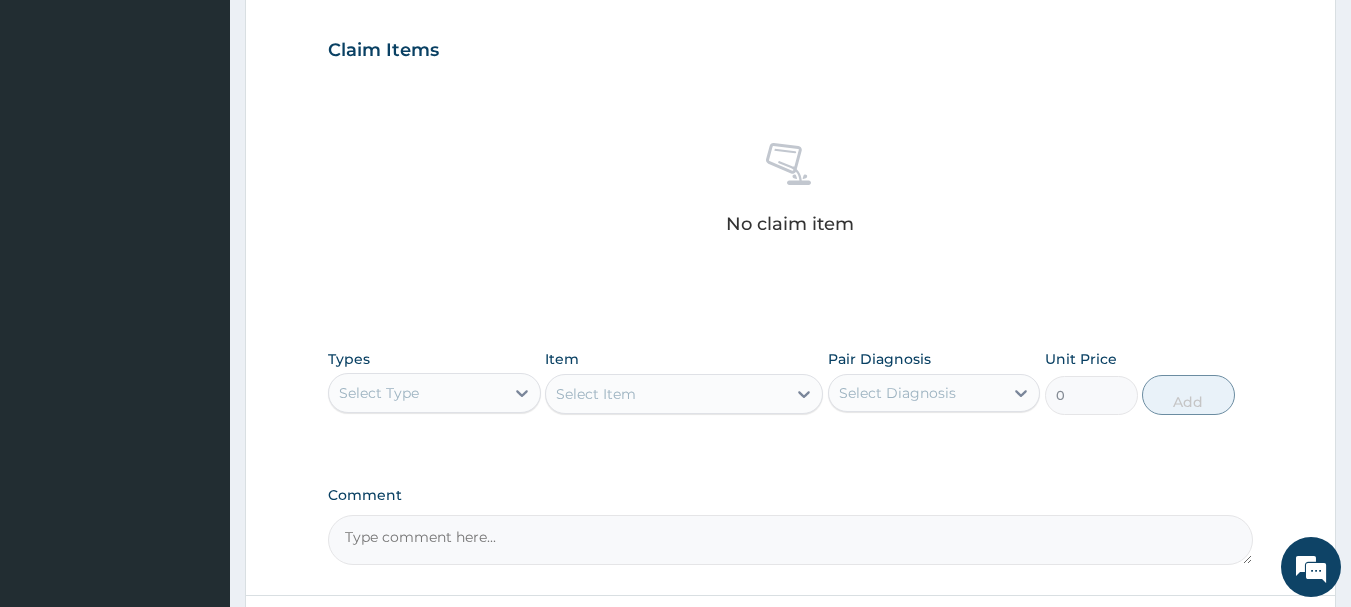 scroll, scrollTop: 695, scrollLeft: 0, axis: vertical 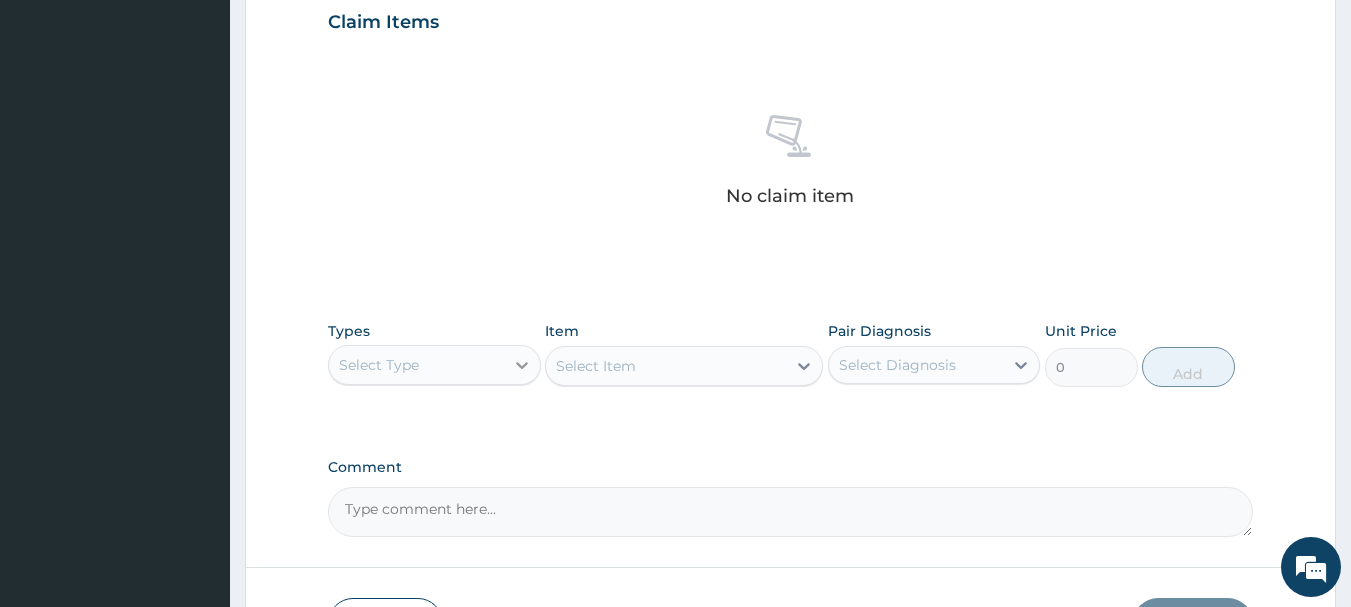 click 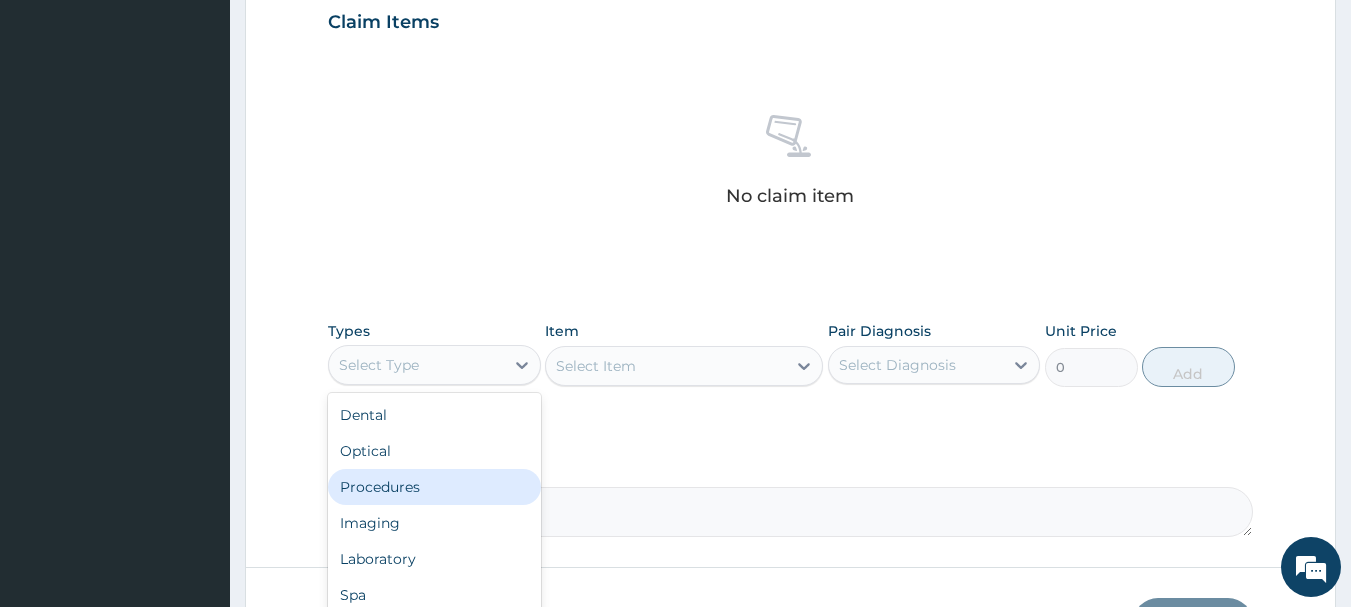 click on "Procedures" at bounding box center (434, 487) 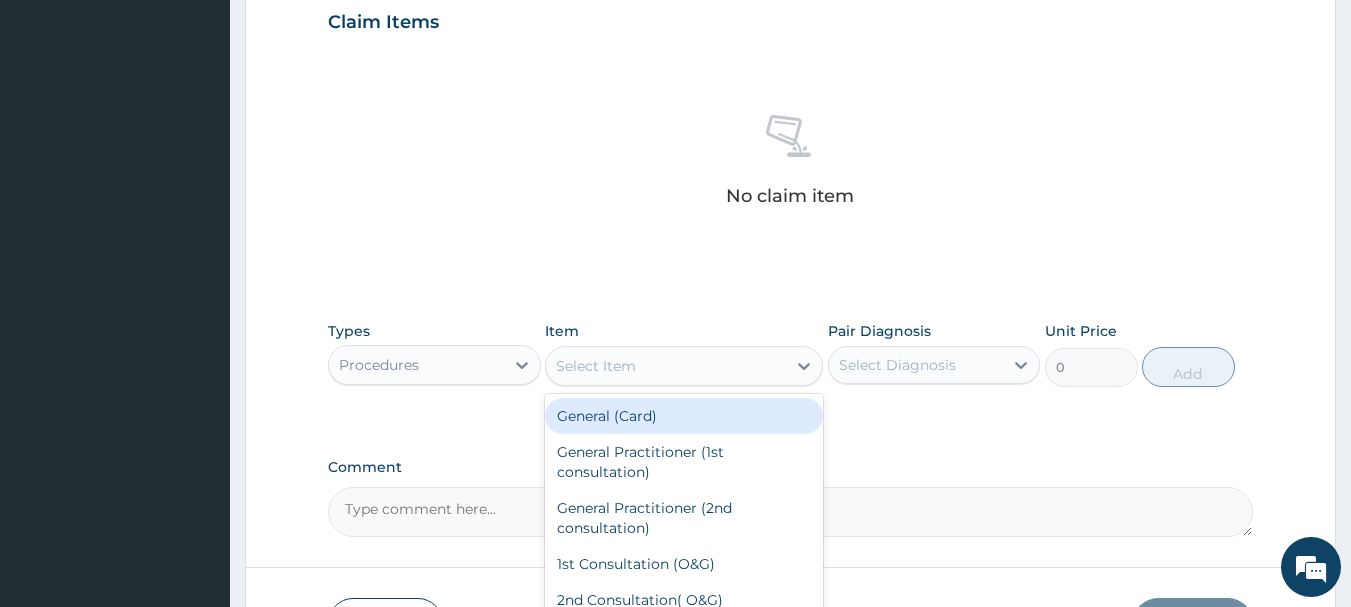 click at bounding box center (804, 366) 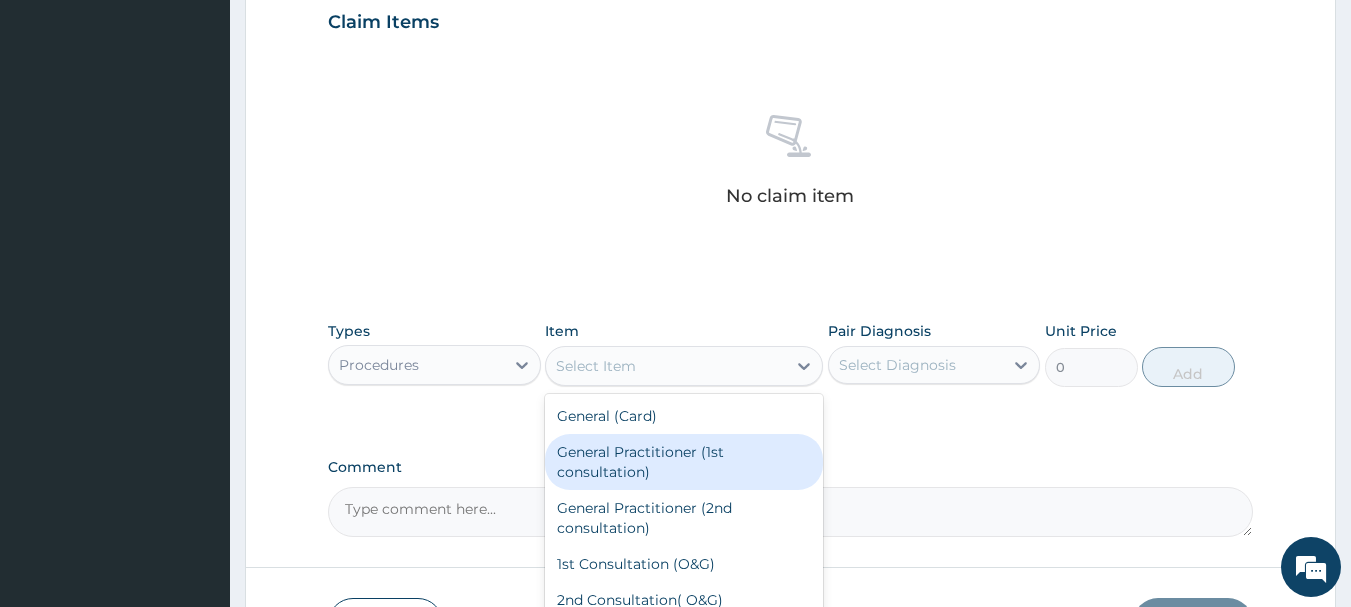 click on "General Practitioner (1st consultation)" at bounding box center [684, 462] 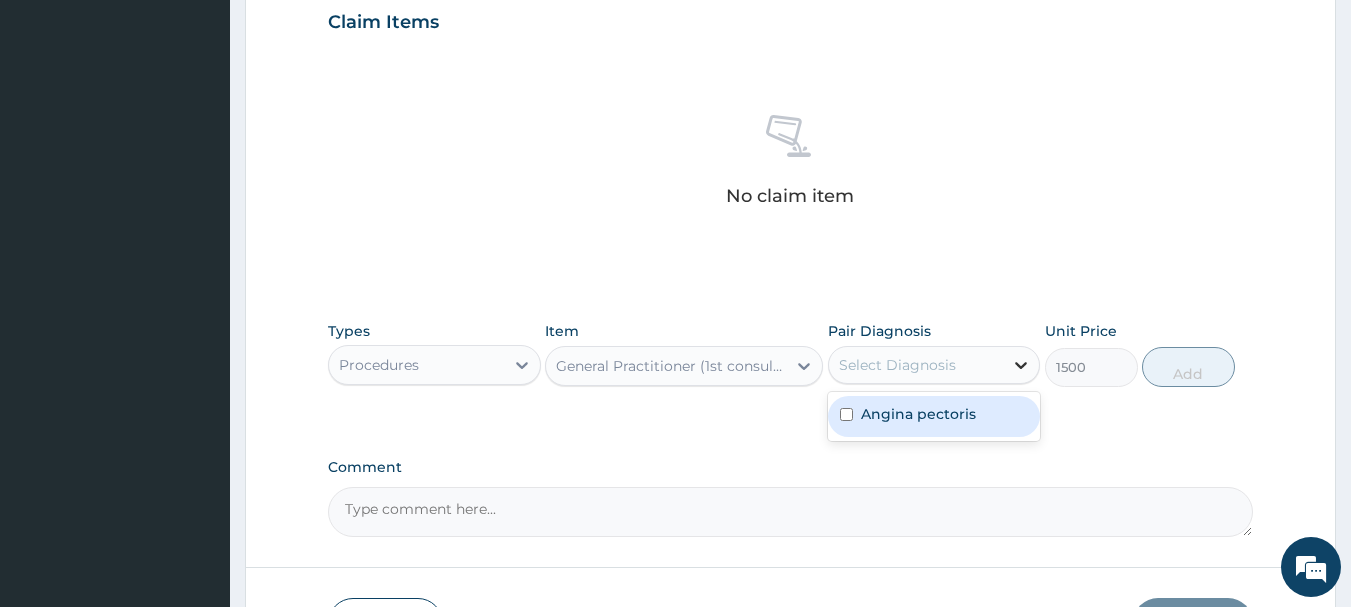 click at bounding box center [1021, 365] 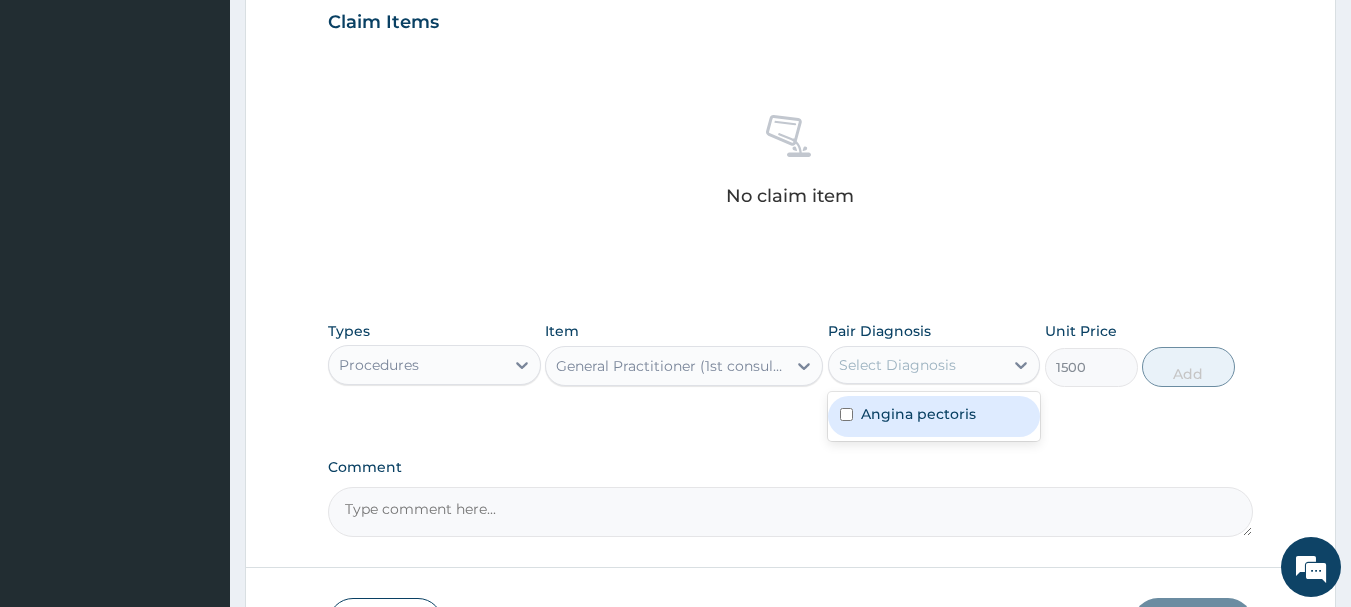 click at bounding box center (846, 414) 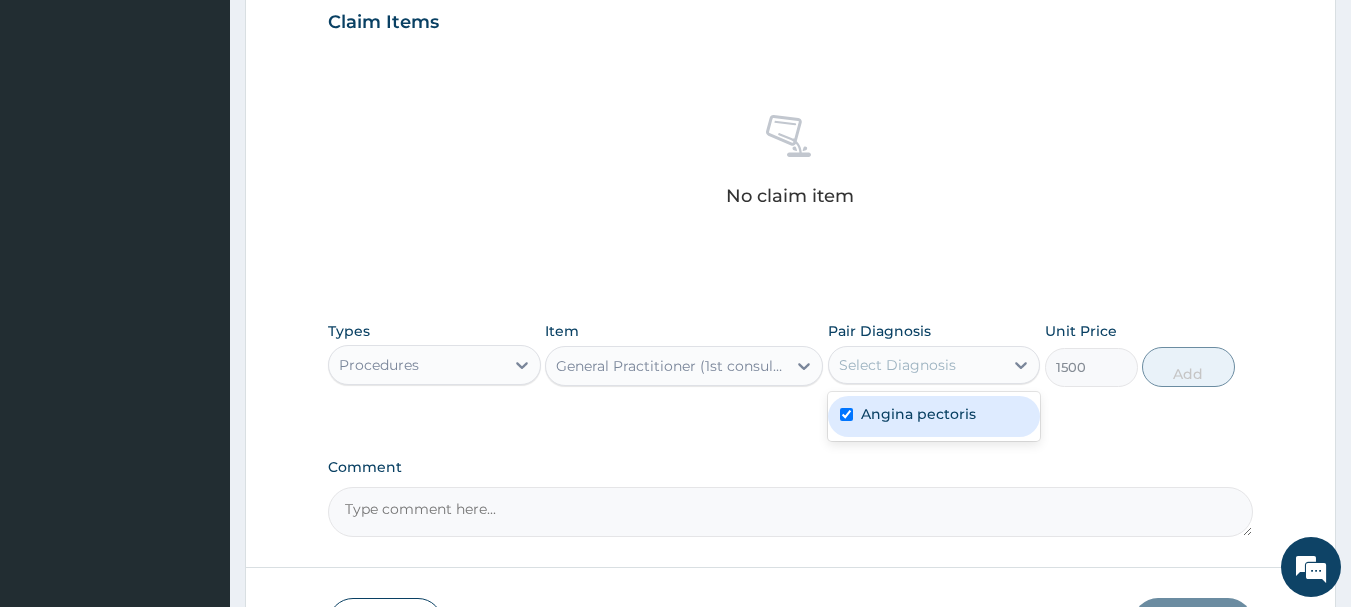 checkbox on "true" 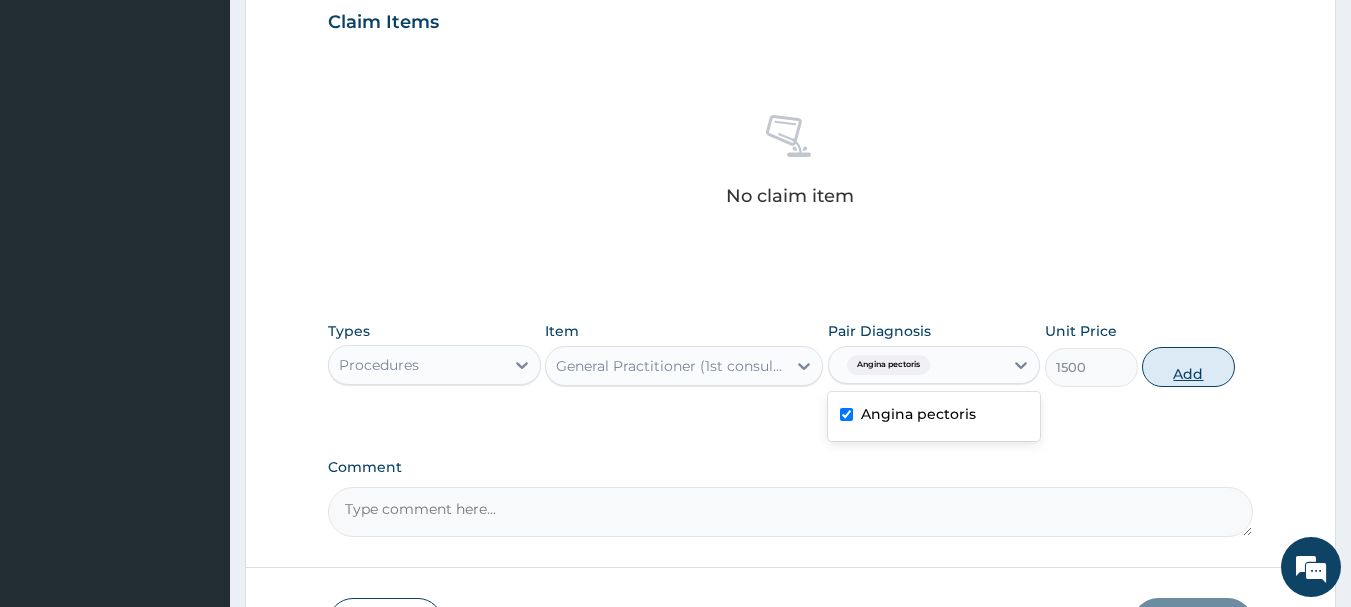 click on "Add" at bounding box center [1188, 367] 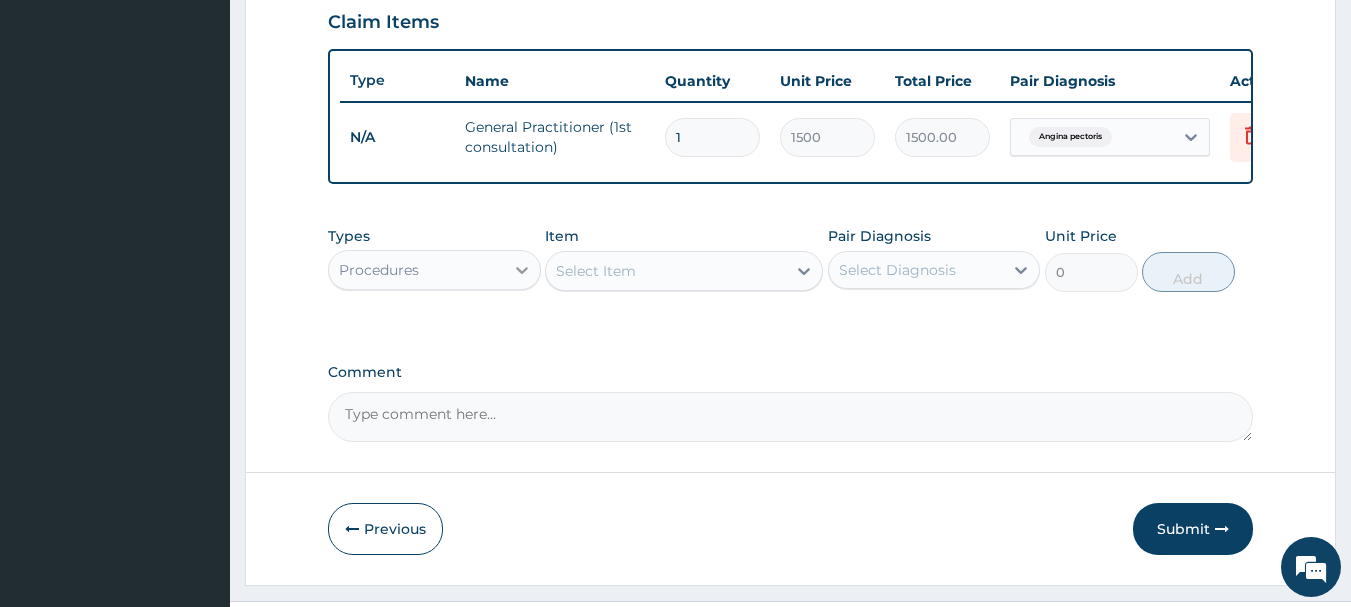 click 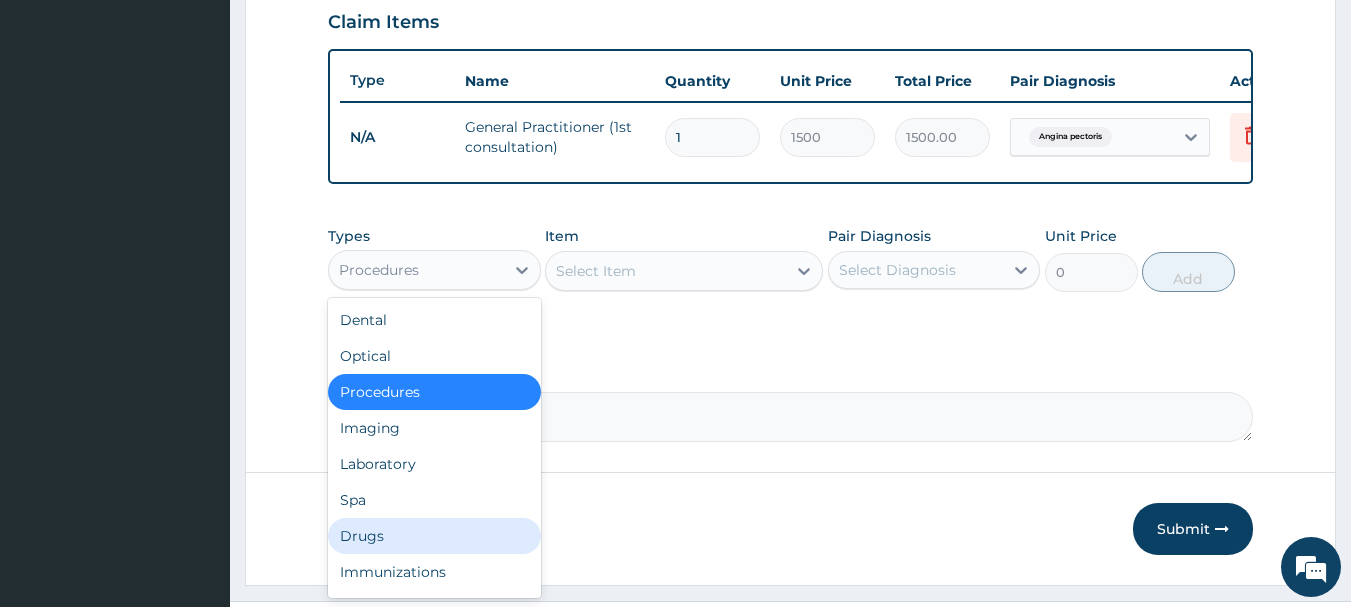 click on "Drugs" at bounding box center [434, 536] 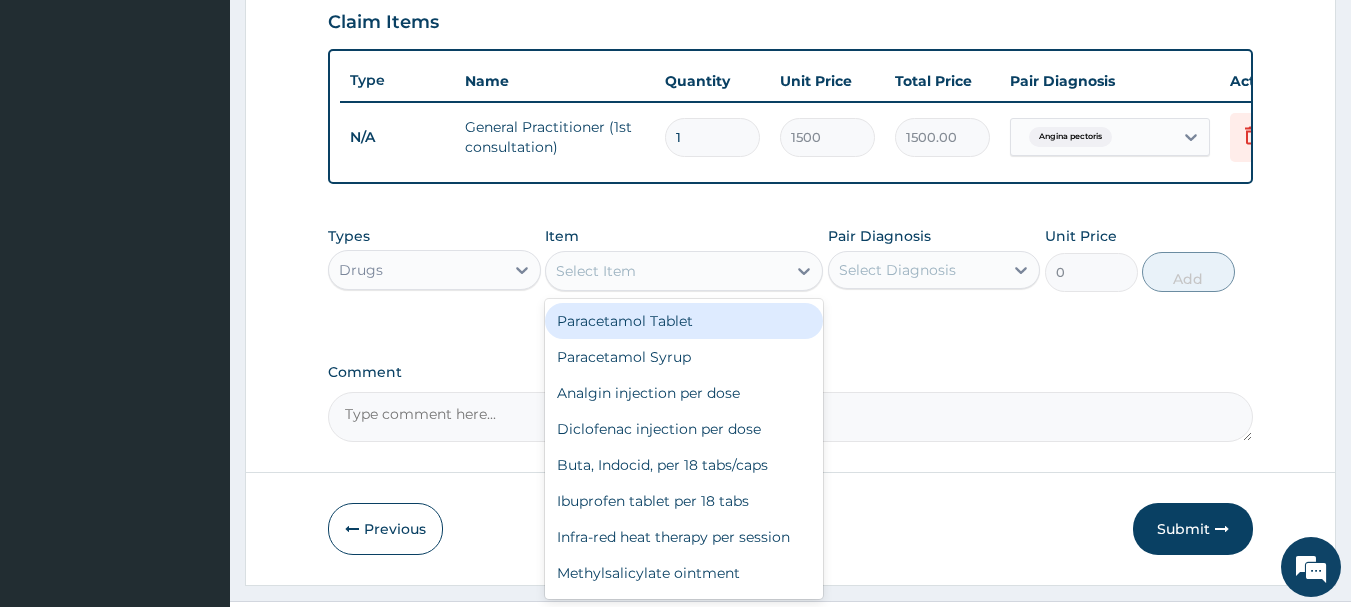 click on "Select Item" at bounding box center (666, 271) 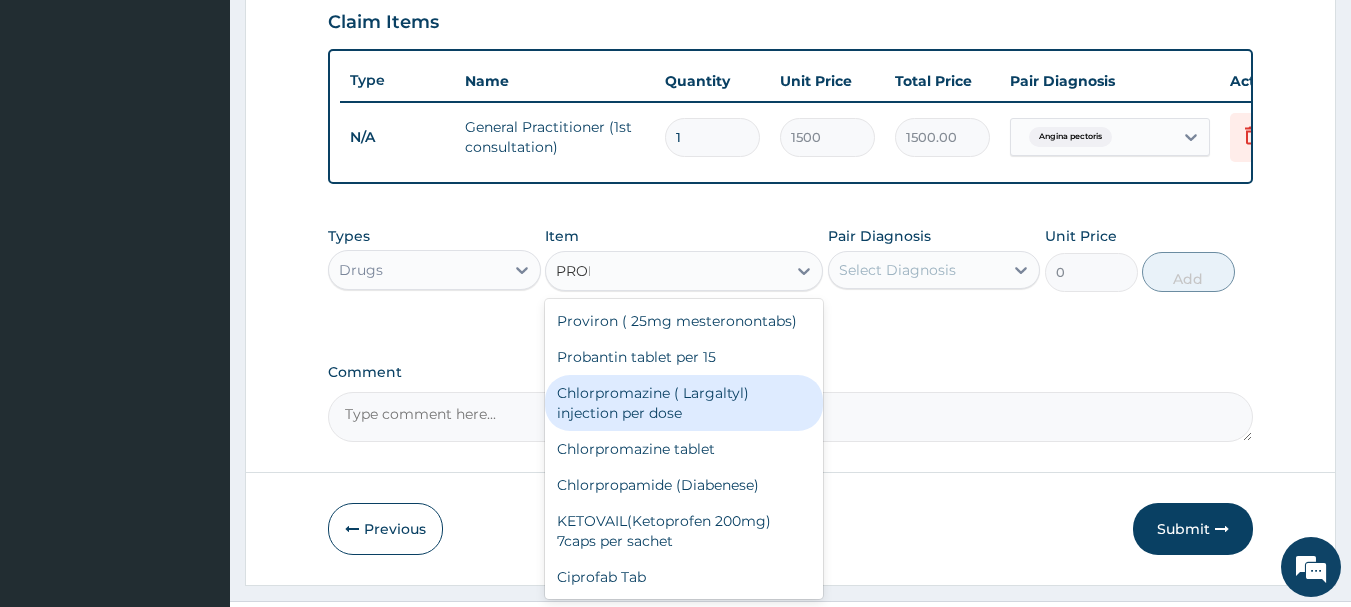 scroll, scrollTop: 0, scrollLeft: 0, axis: both 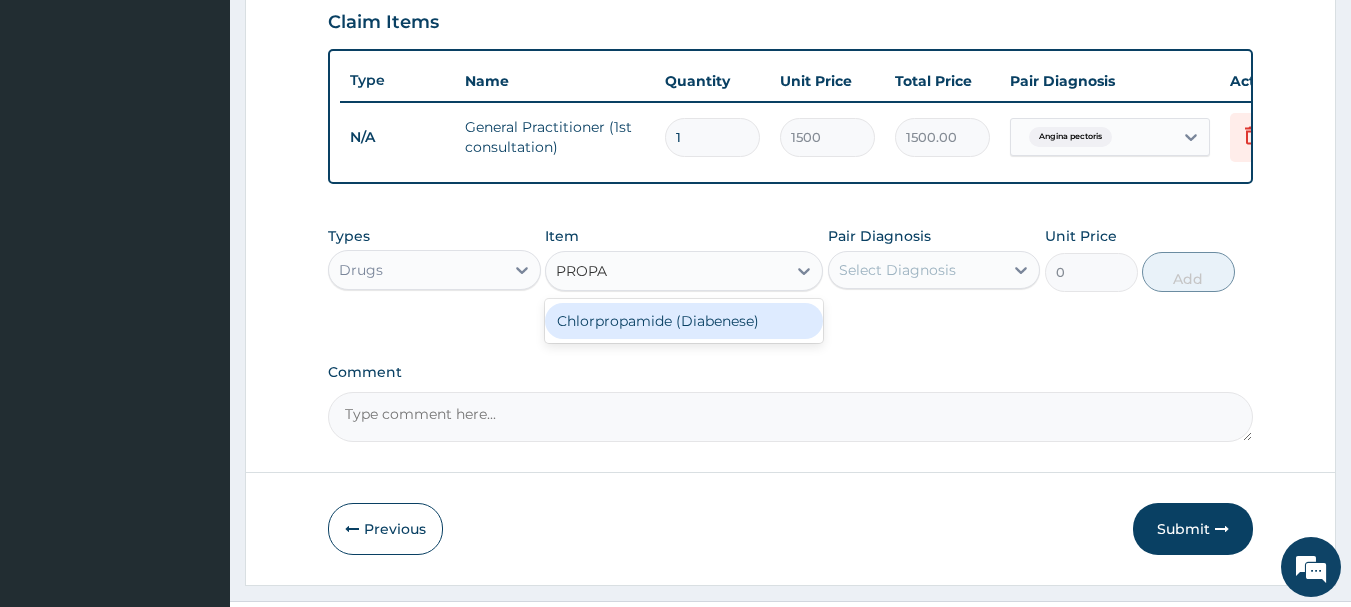 type on "PROP" 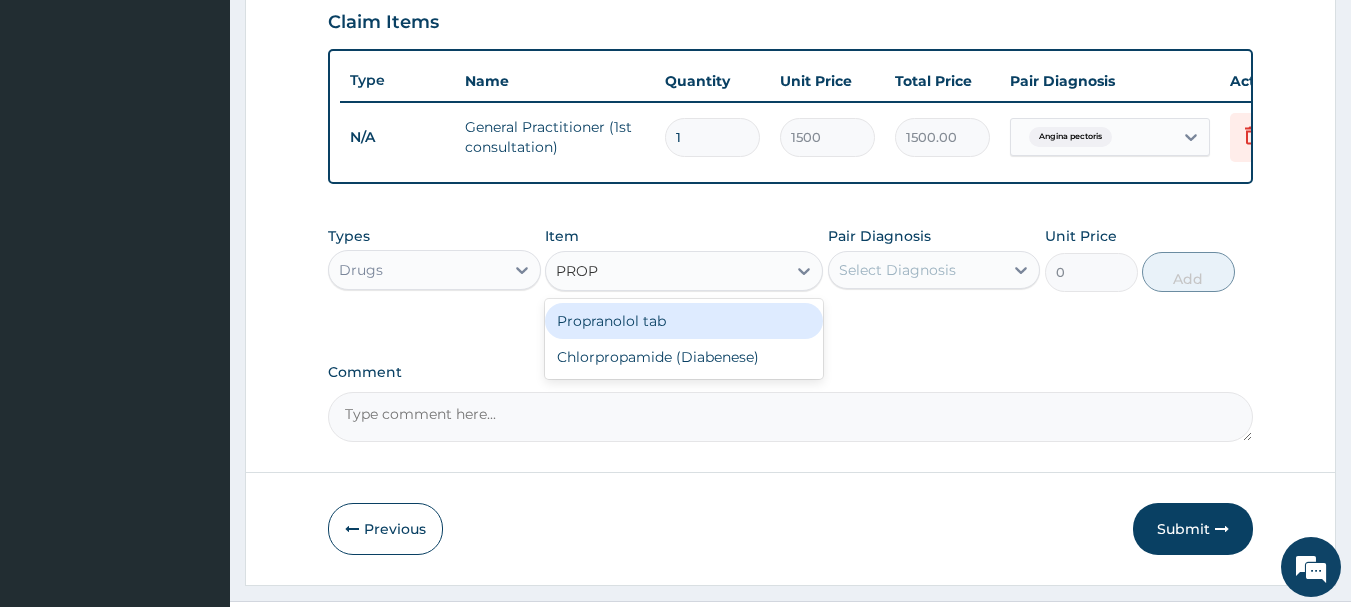 click on "Propranolol tab" at bounding box center (684, 321) 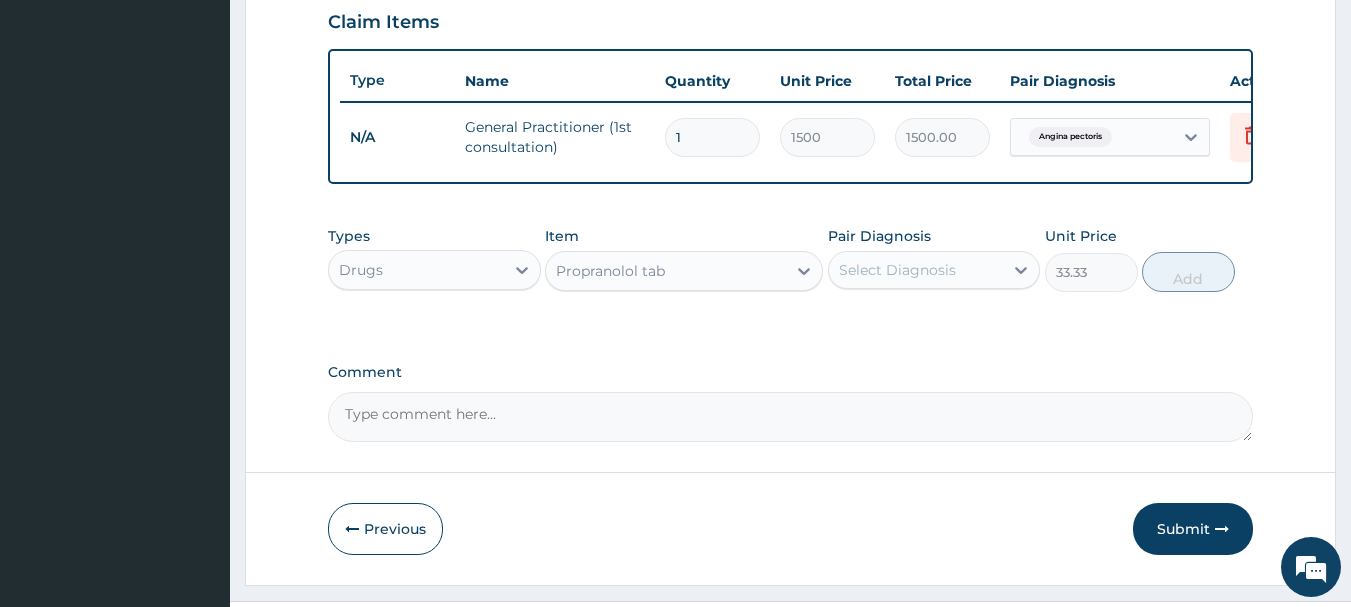 click on "Select Diagnosis" at bounding box center (916, 270) 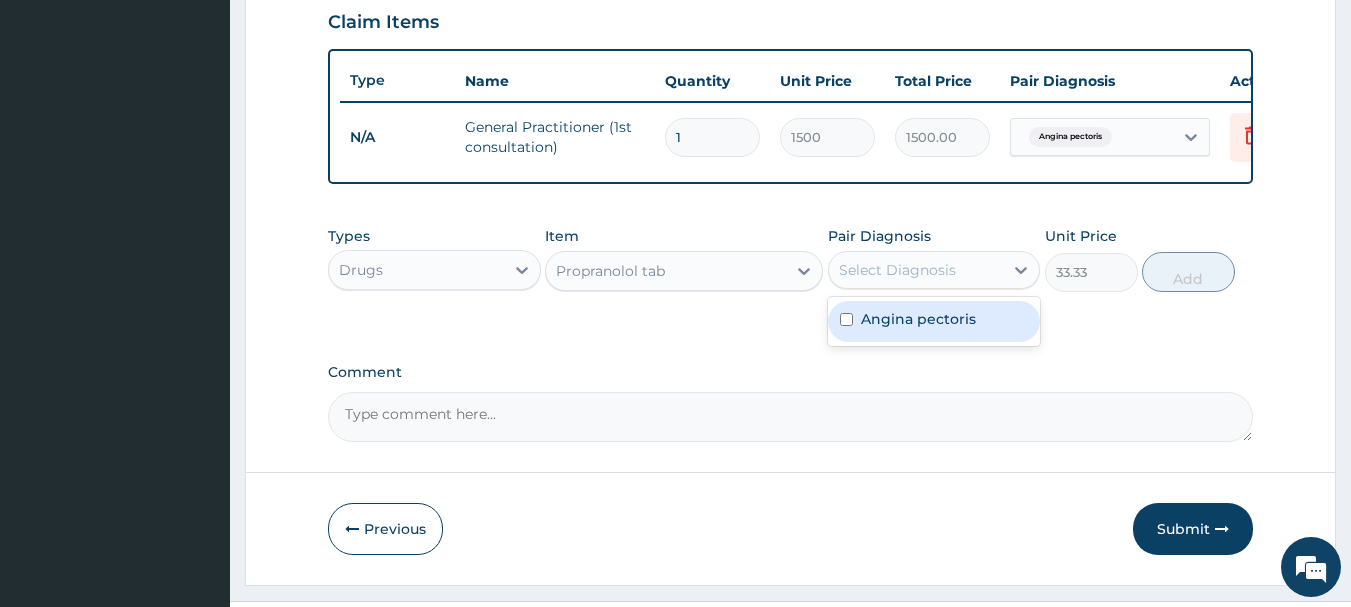 click at bounding box center (846, 319) 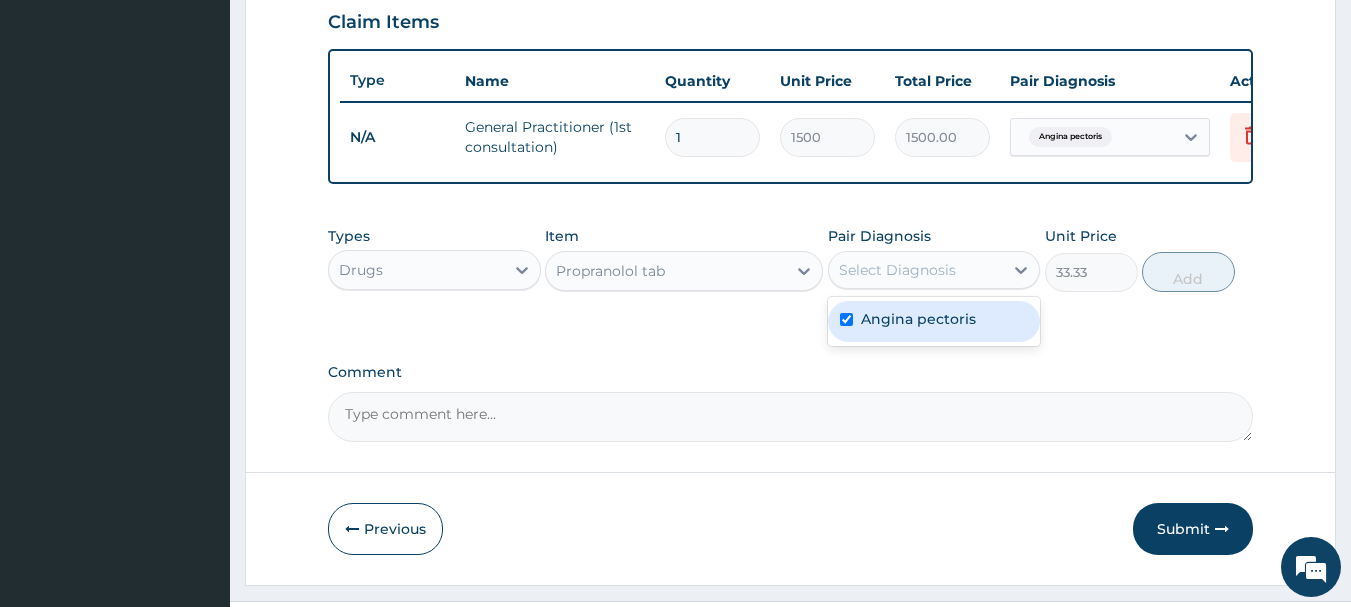 checkbox on "true" 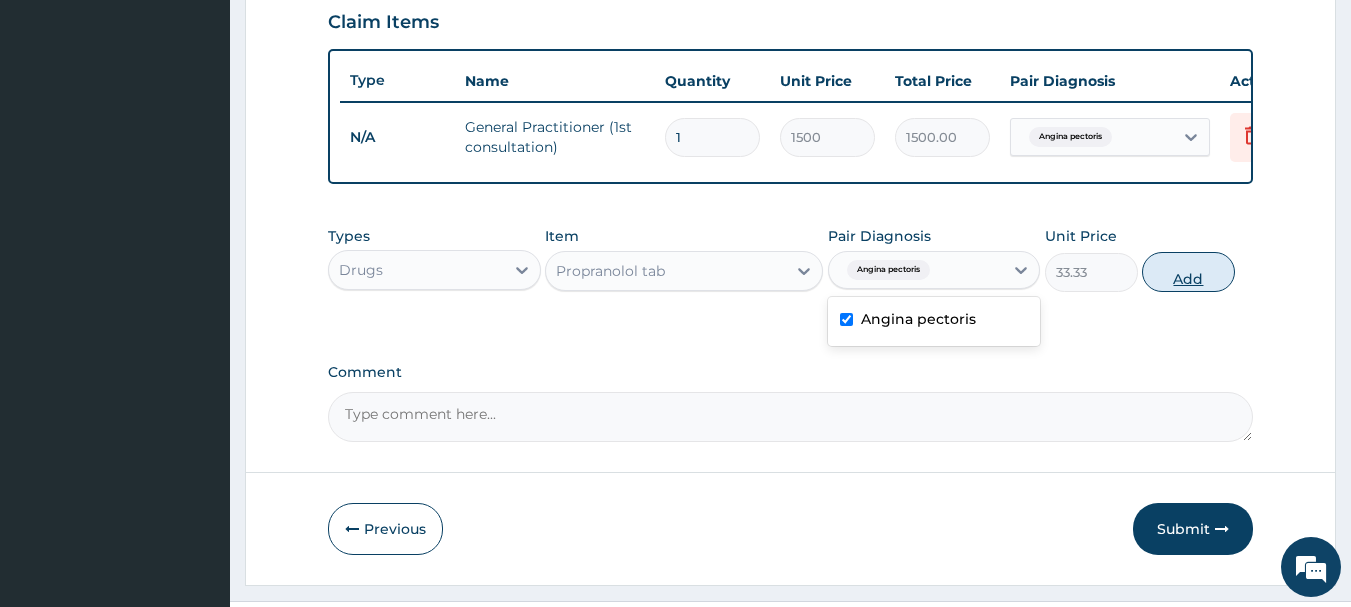 click on "Add" at bounding box center [1188, 272] 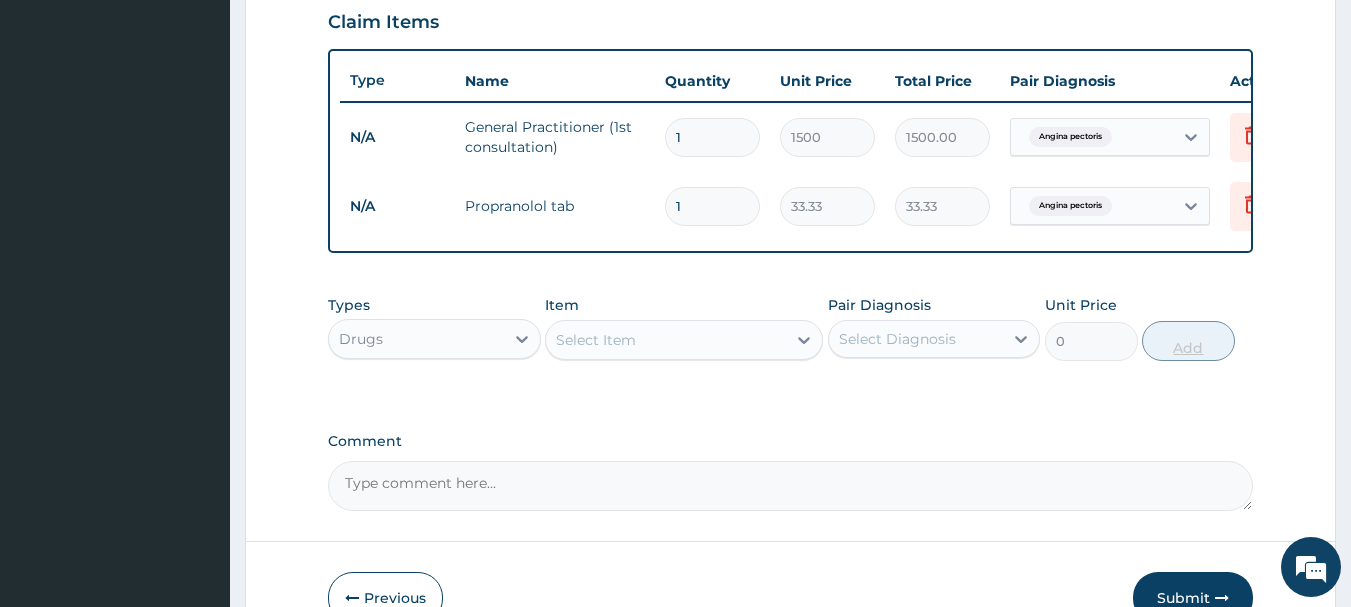 type 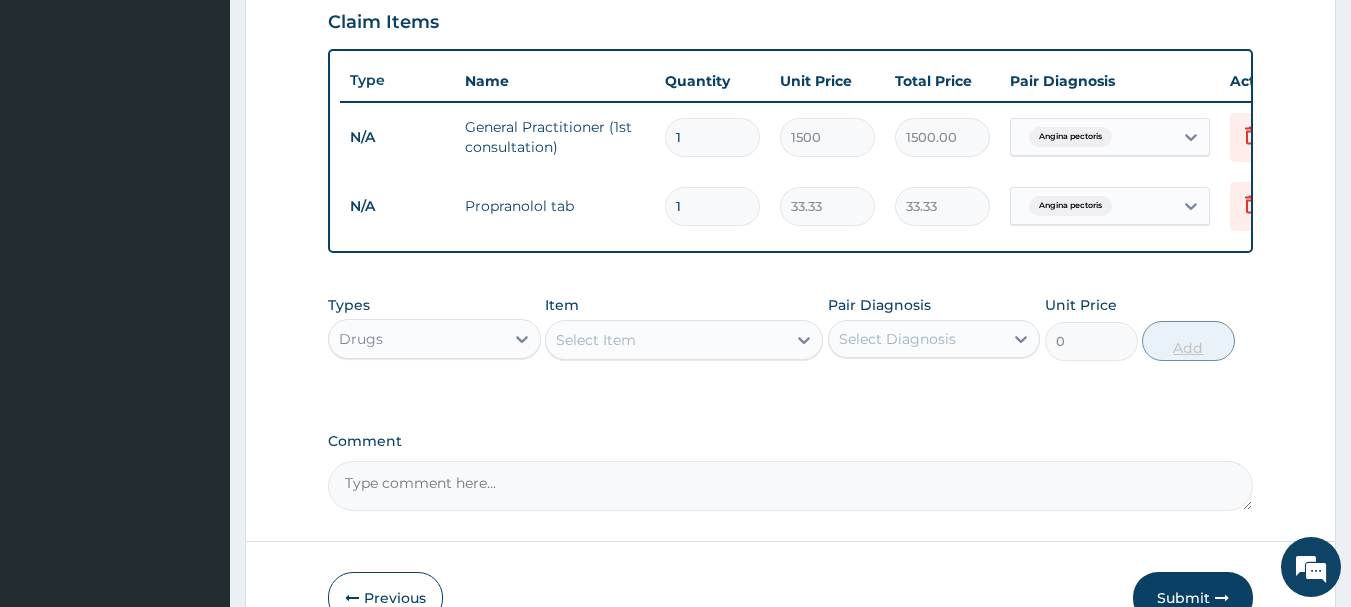 type on "0.00" 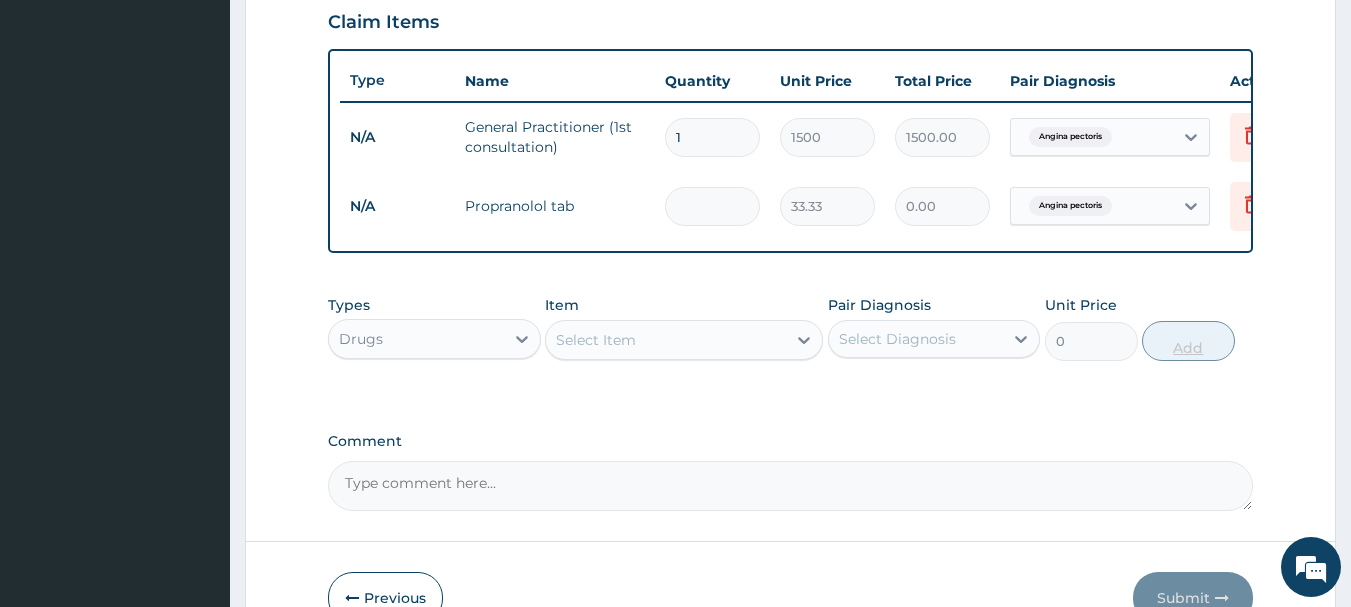 type on "5" 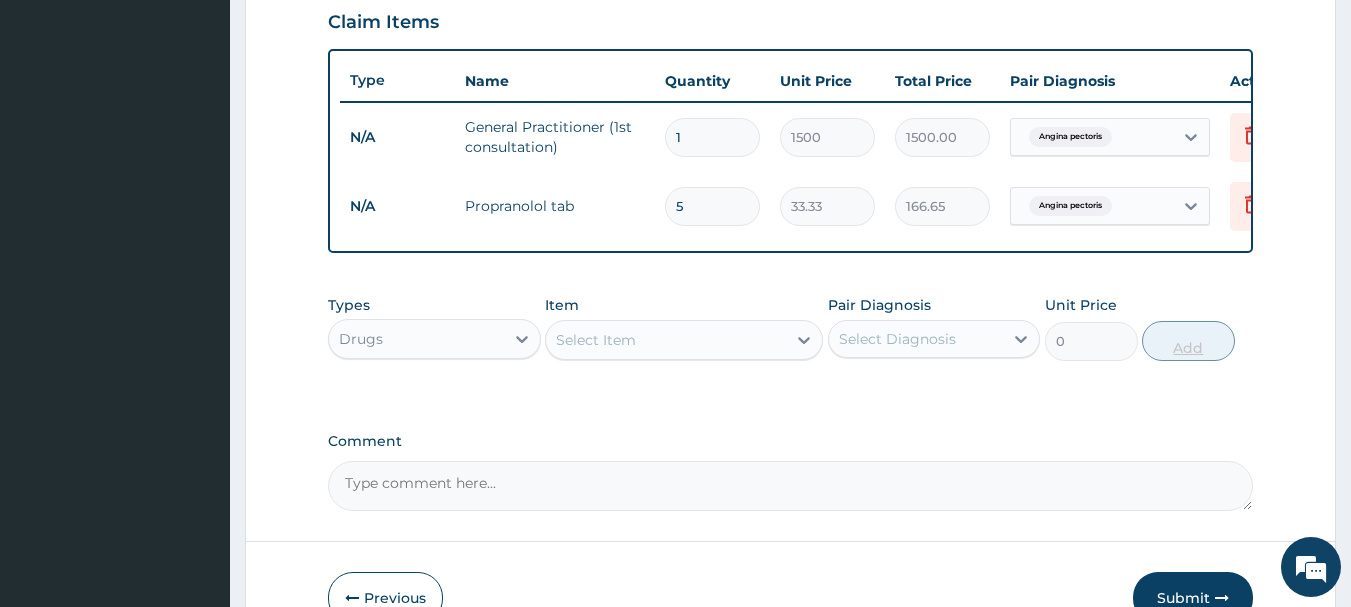 type 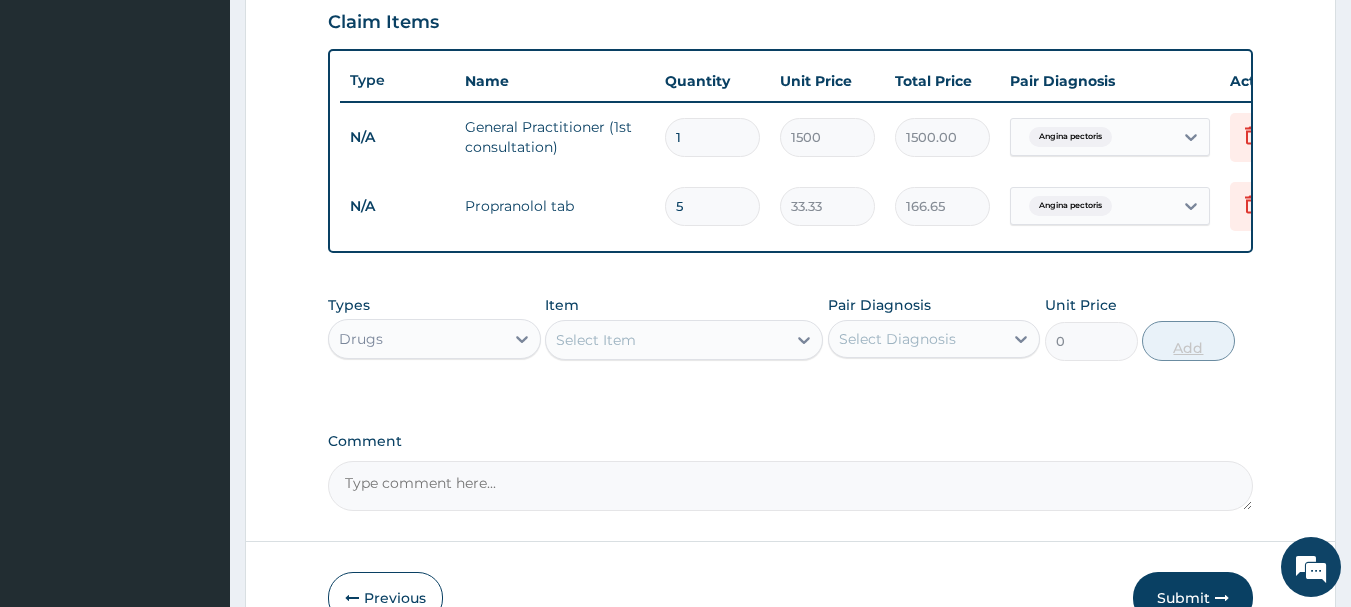 type on "0.00" 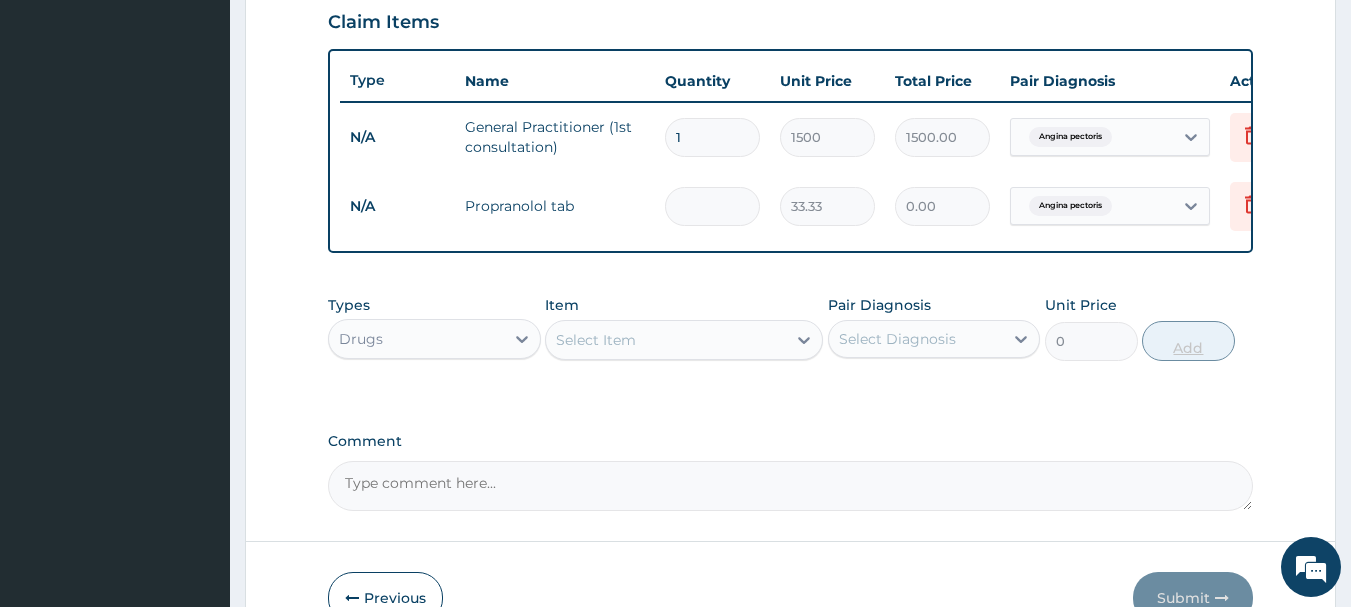 type on "1" 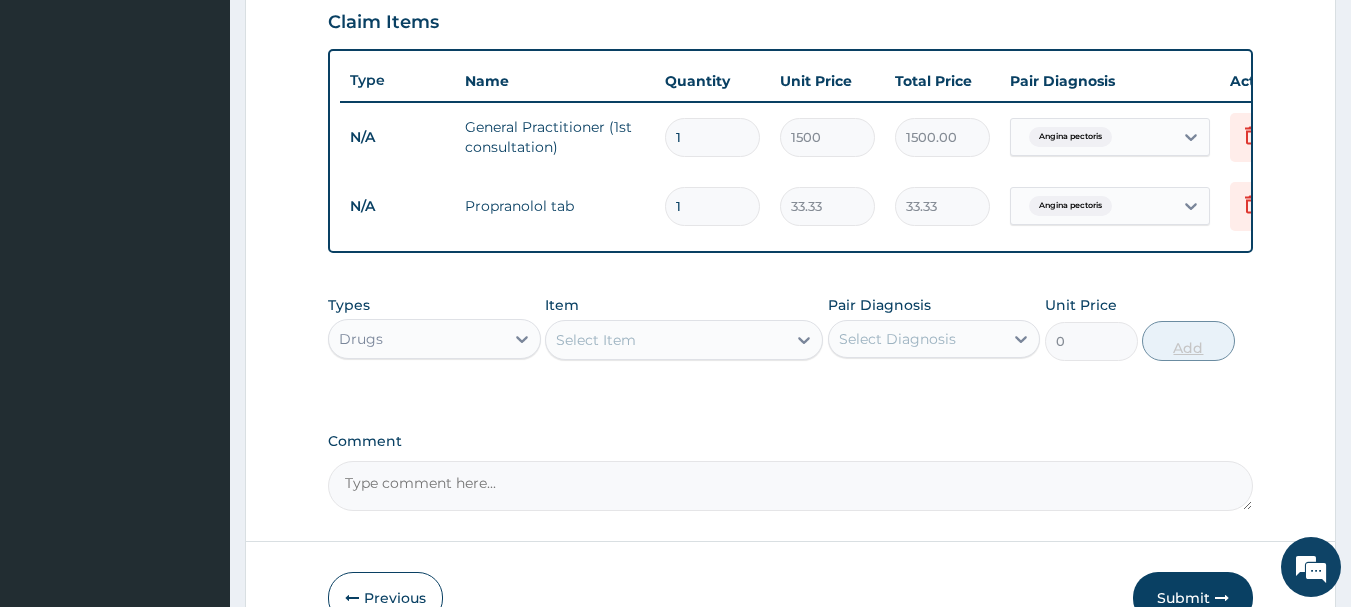 type on "15" 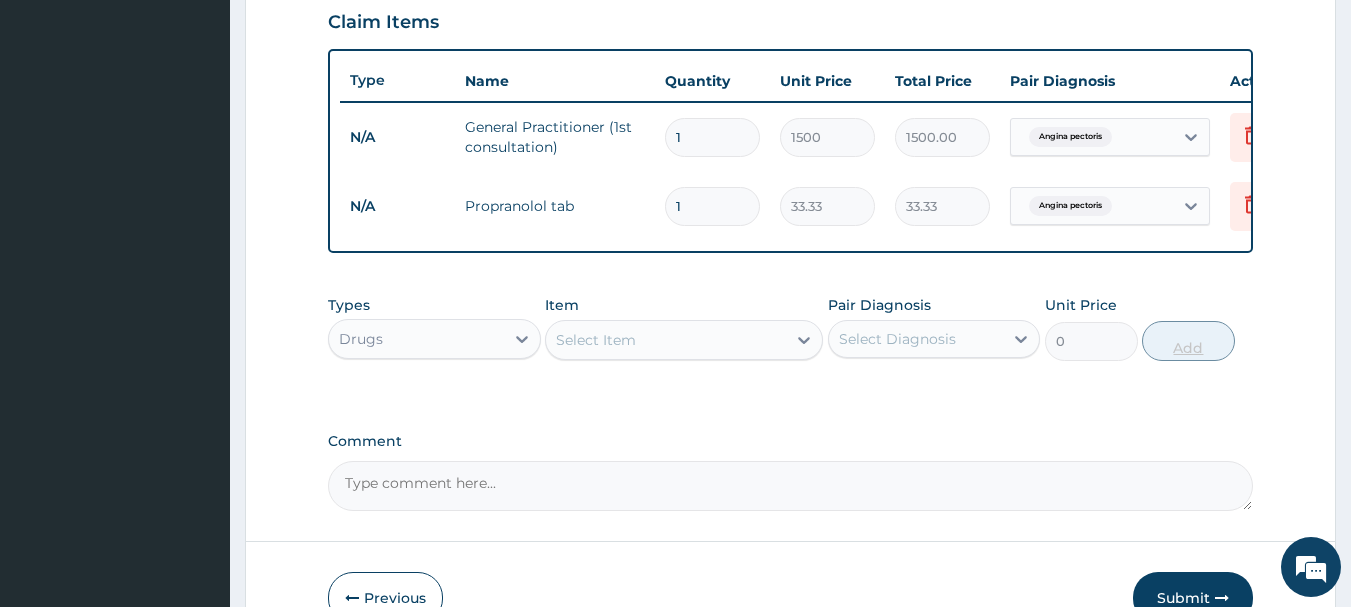 type on "499.95" 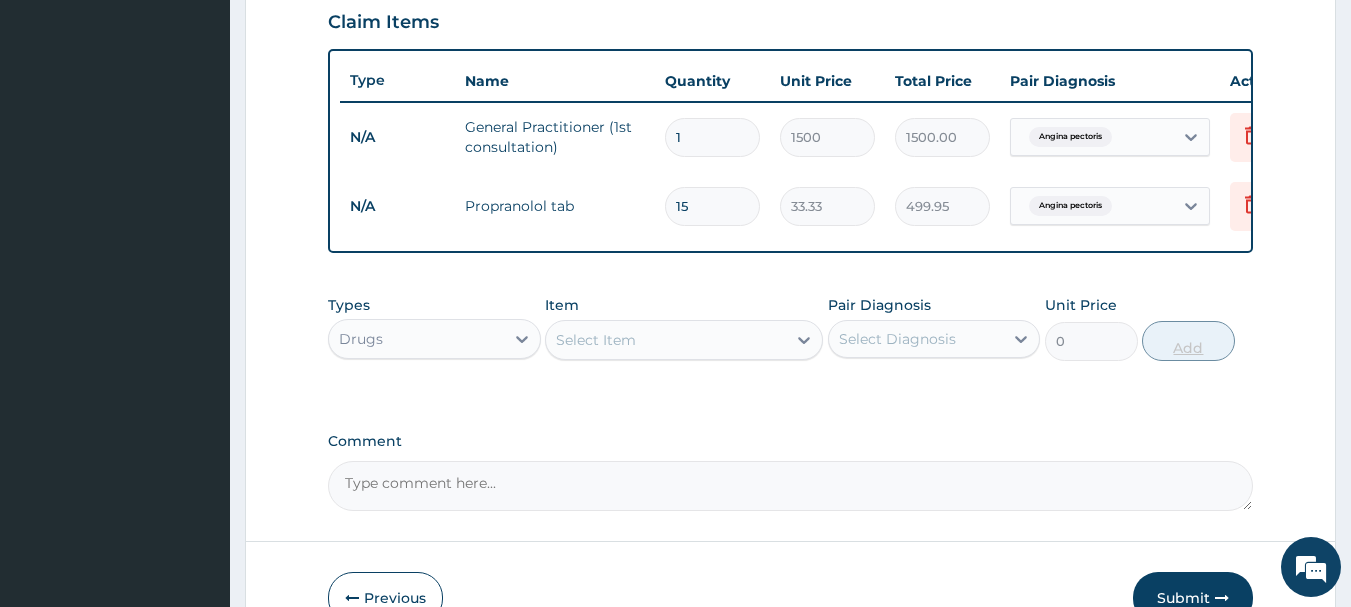 type on "1" 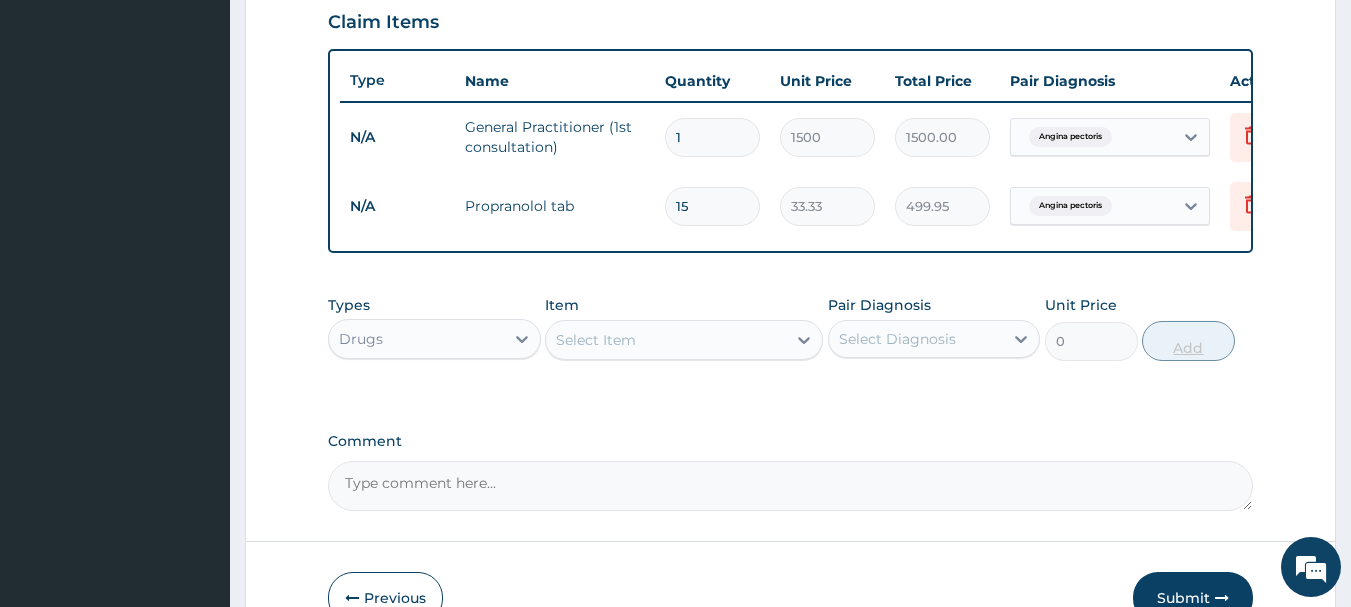type on "33.33" 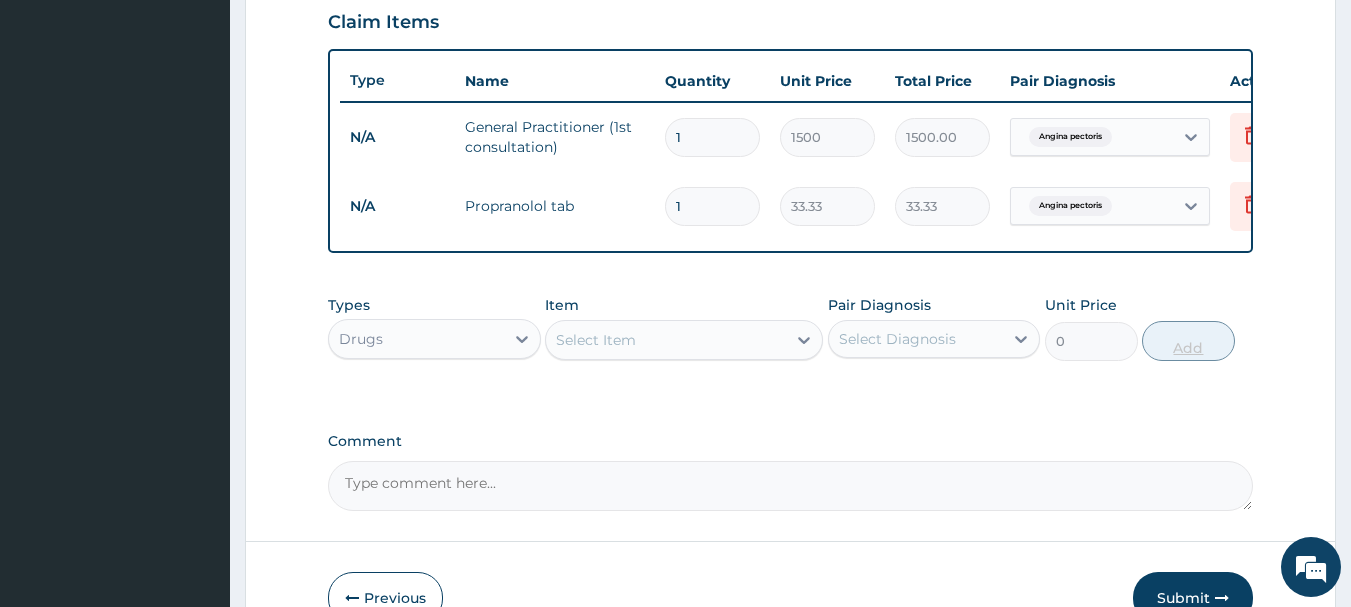 type 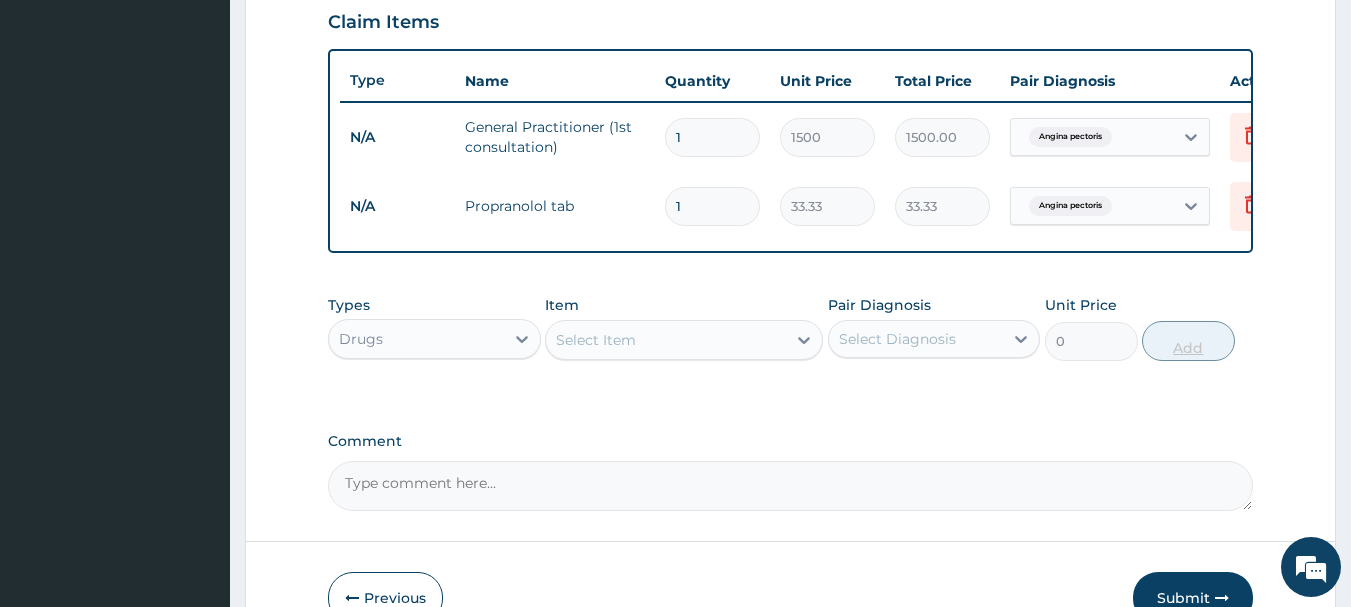 type on "0.00" 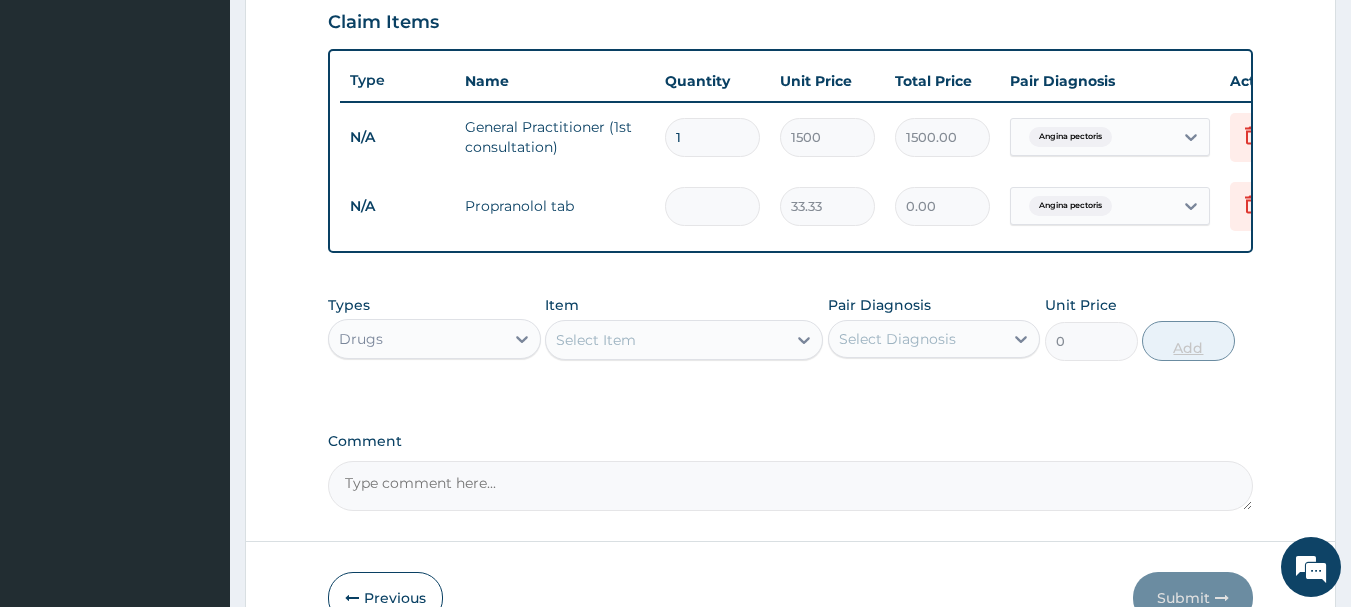 type on "2" 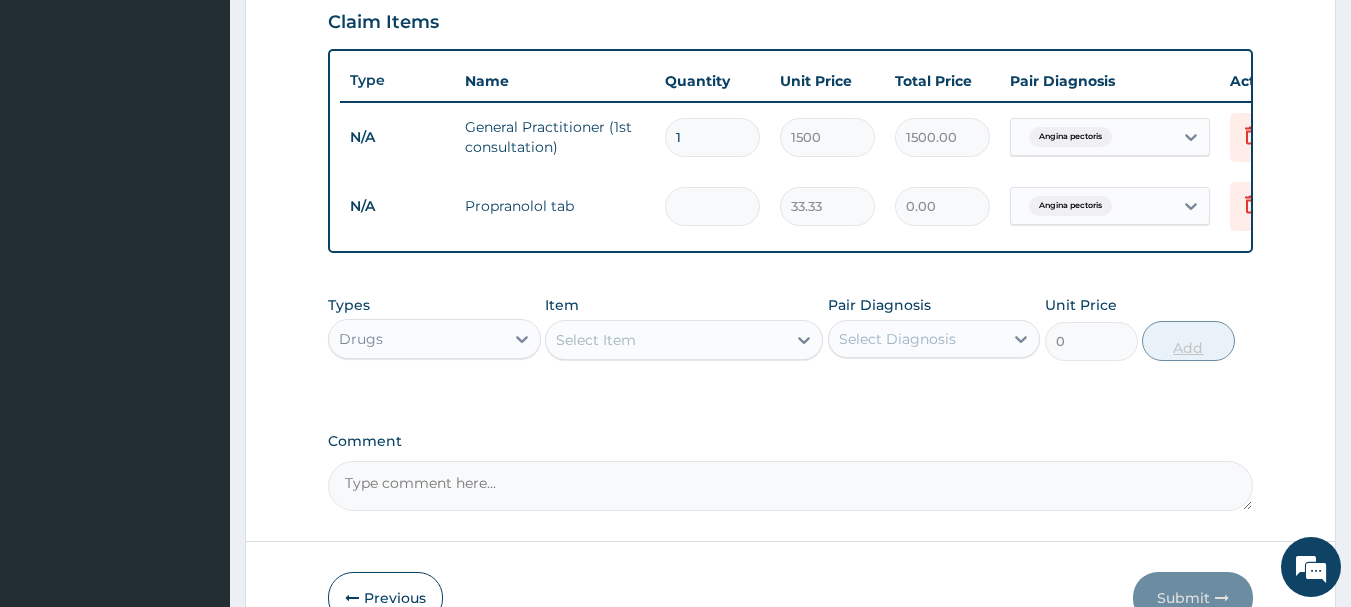 type on "66.66" 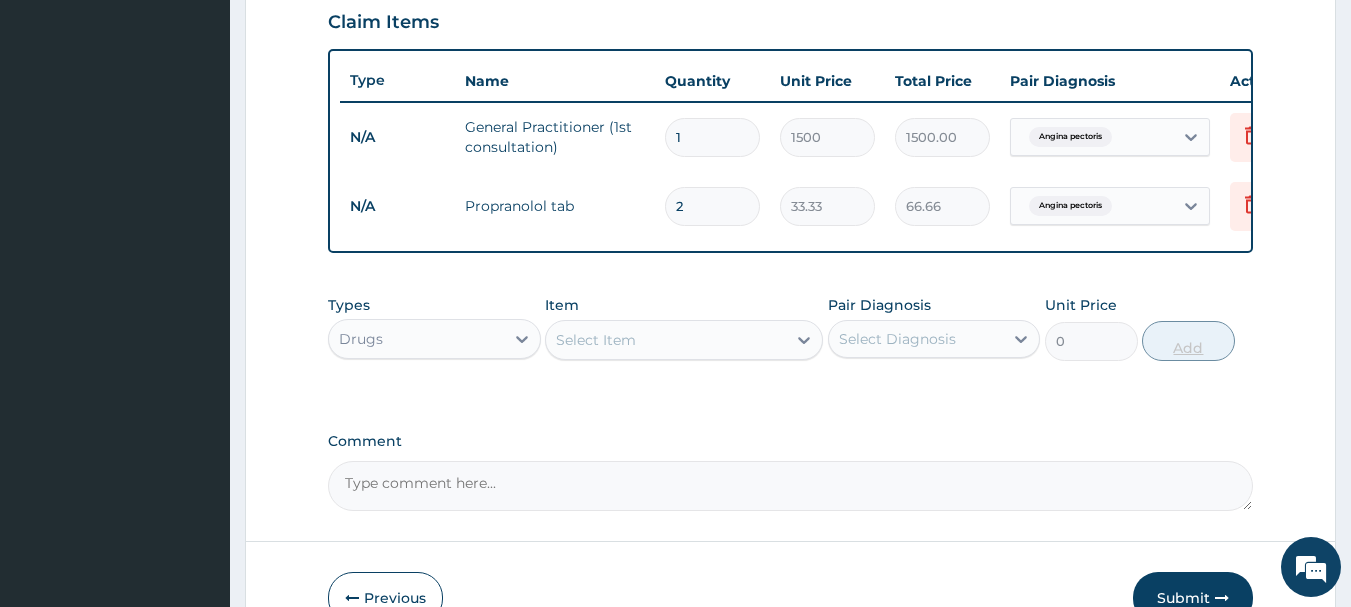 type on "20" 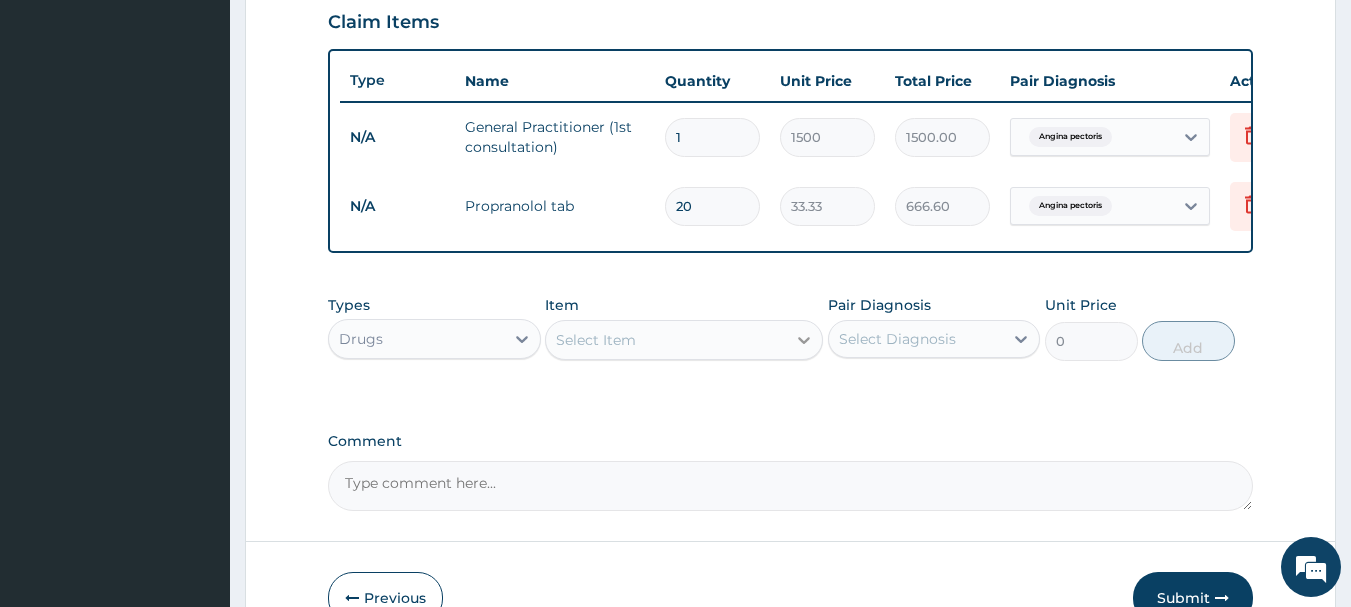 type on "20" 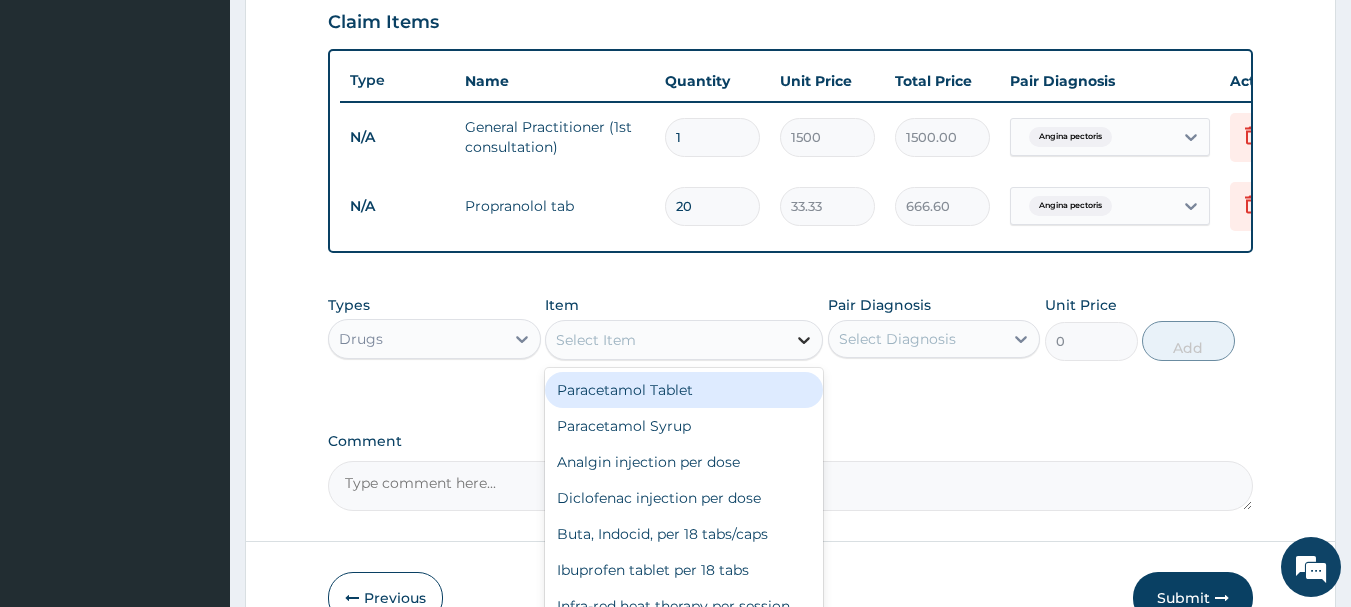 click 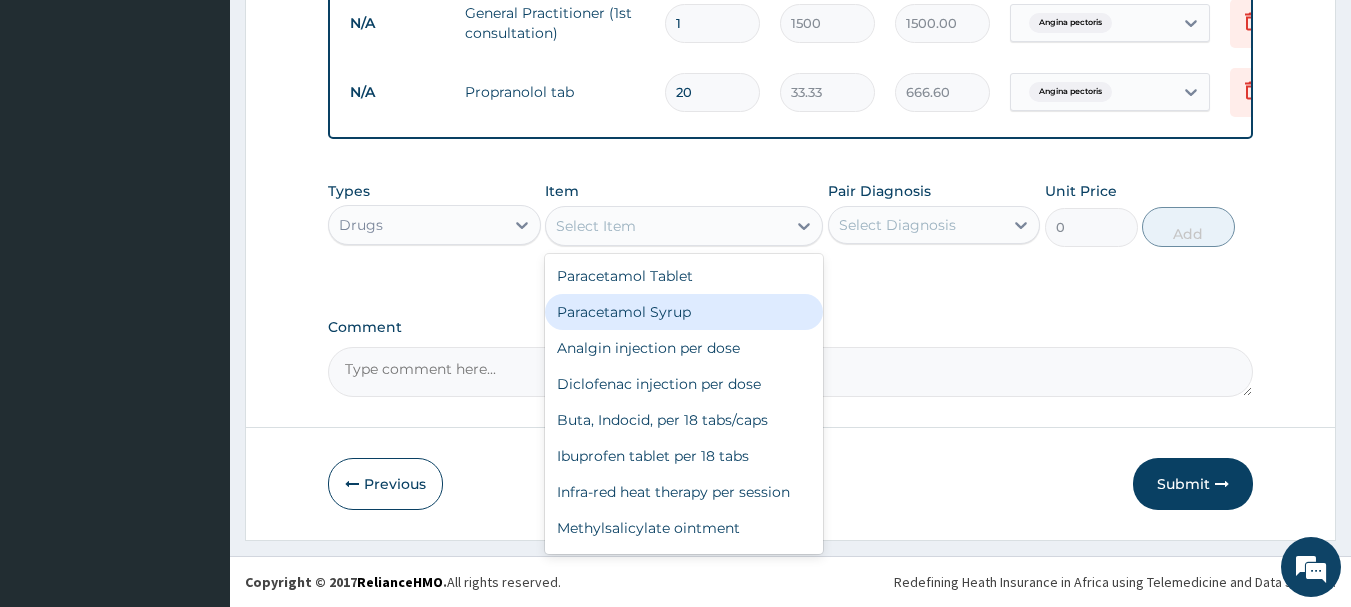 scroll, scrollTop: 824, scrollLeft: 0, axis: vertical 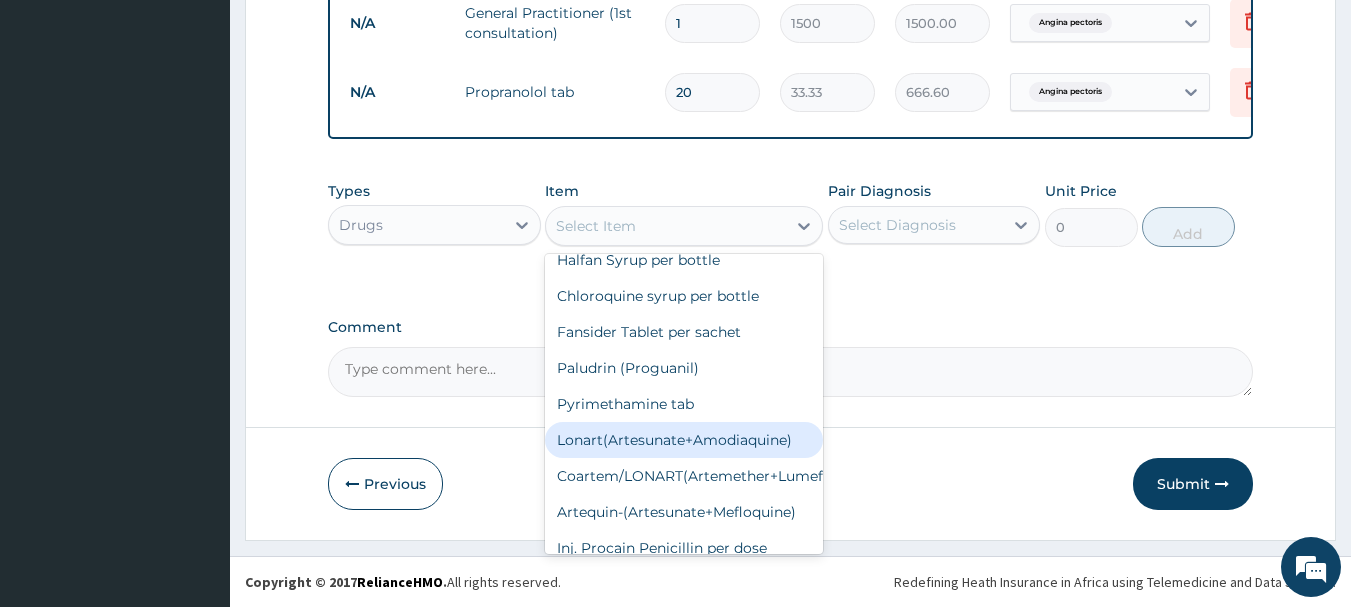 click on "Lonart(Artesunate+Amodiaquine)" at bounding box center (684, 440) 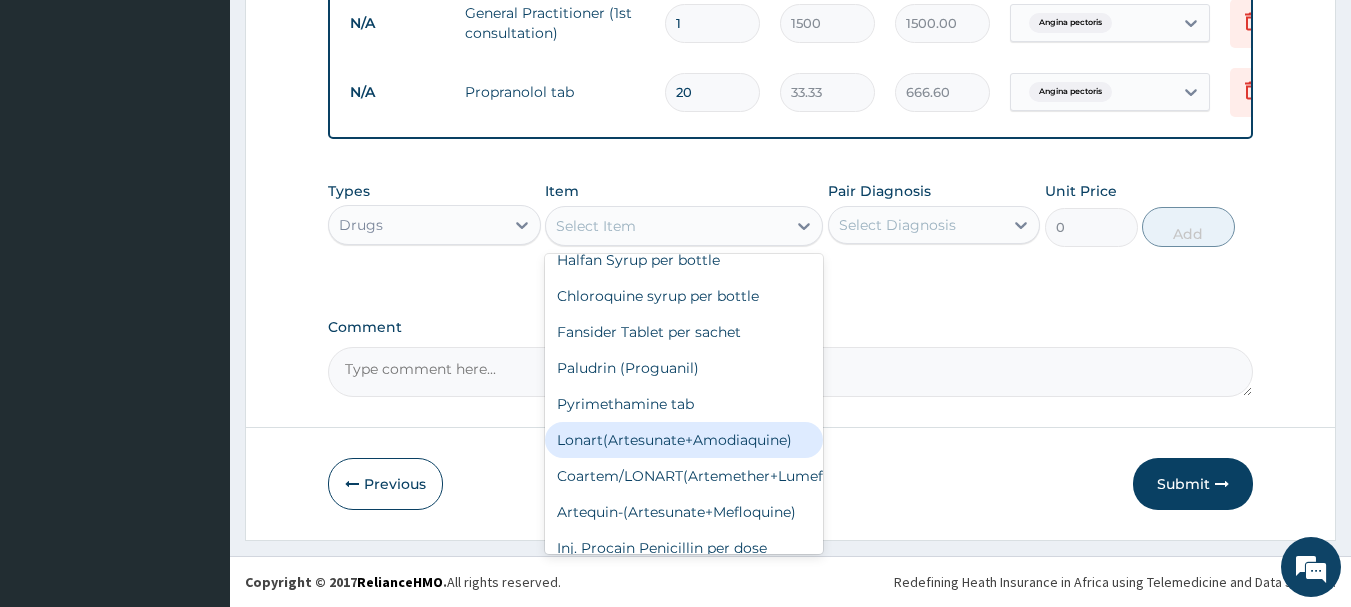 type on "1500" 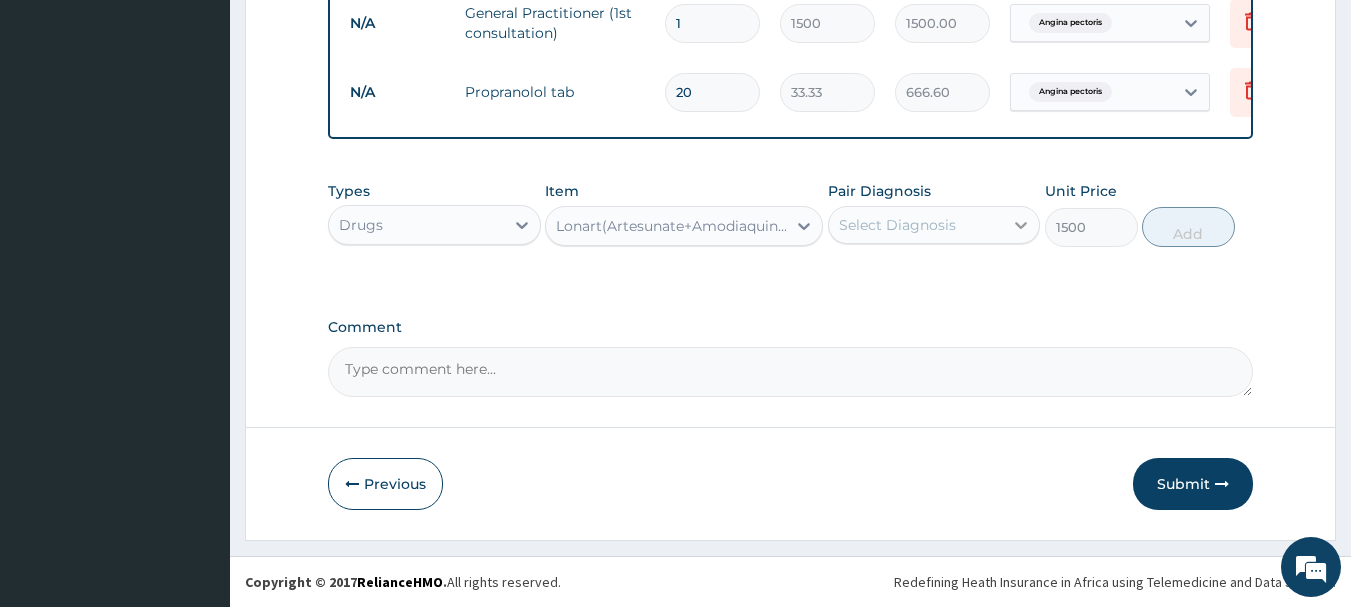 click 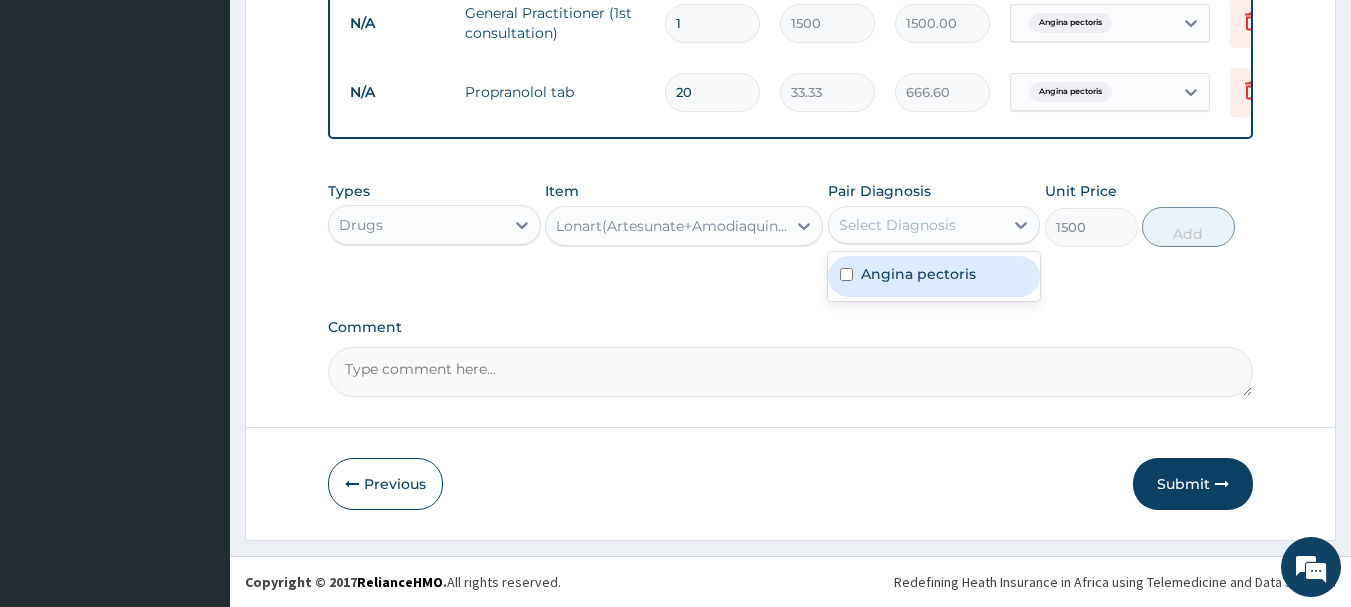 click at bounding box center (846, 274) 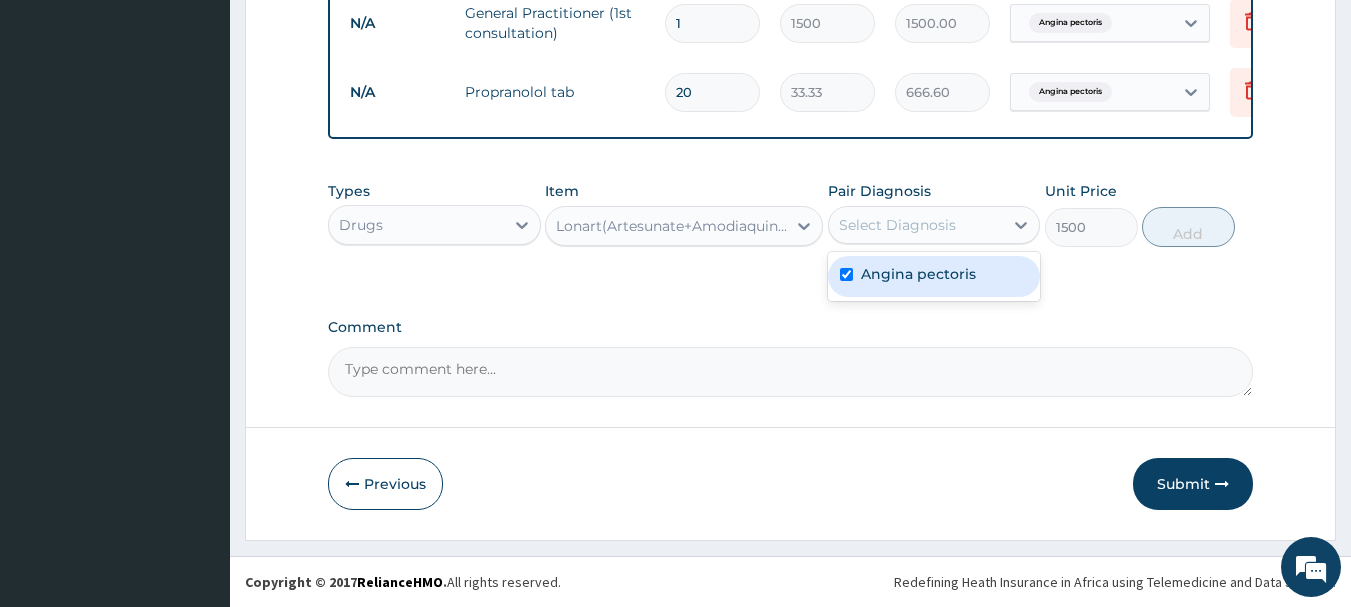 checkbox on "true" 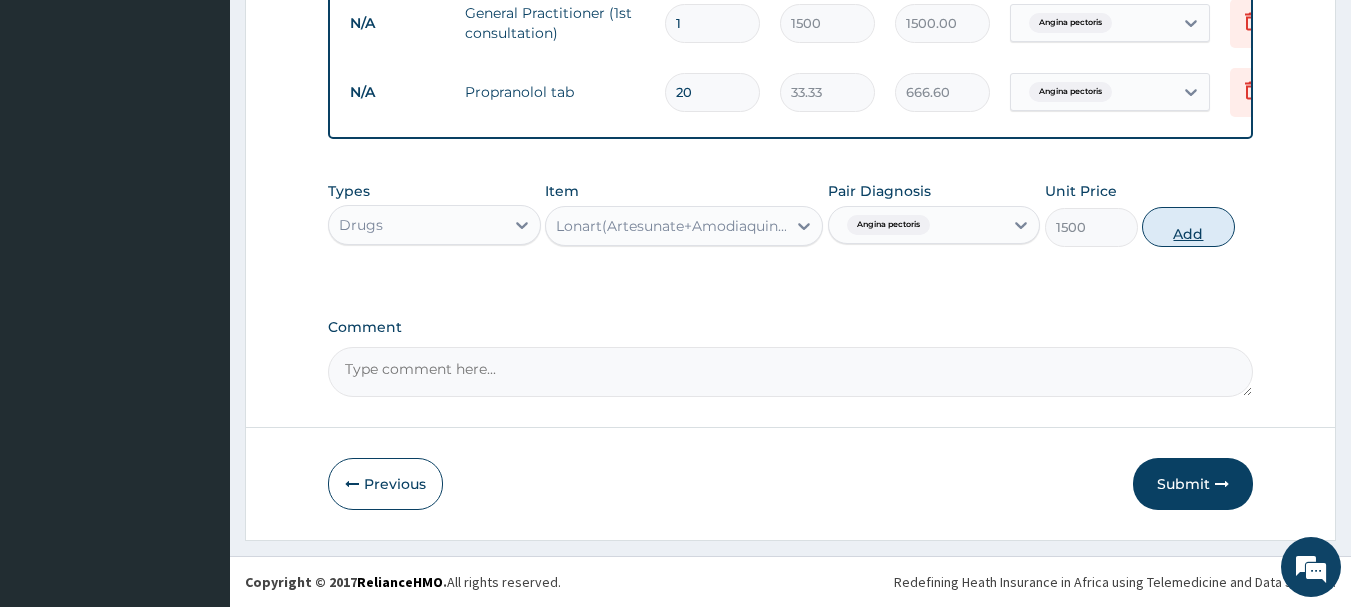 click on "Add" at bounding box center [1188, 227] 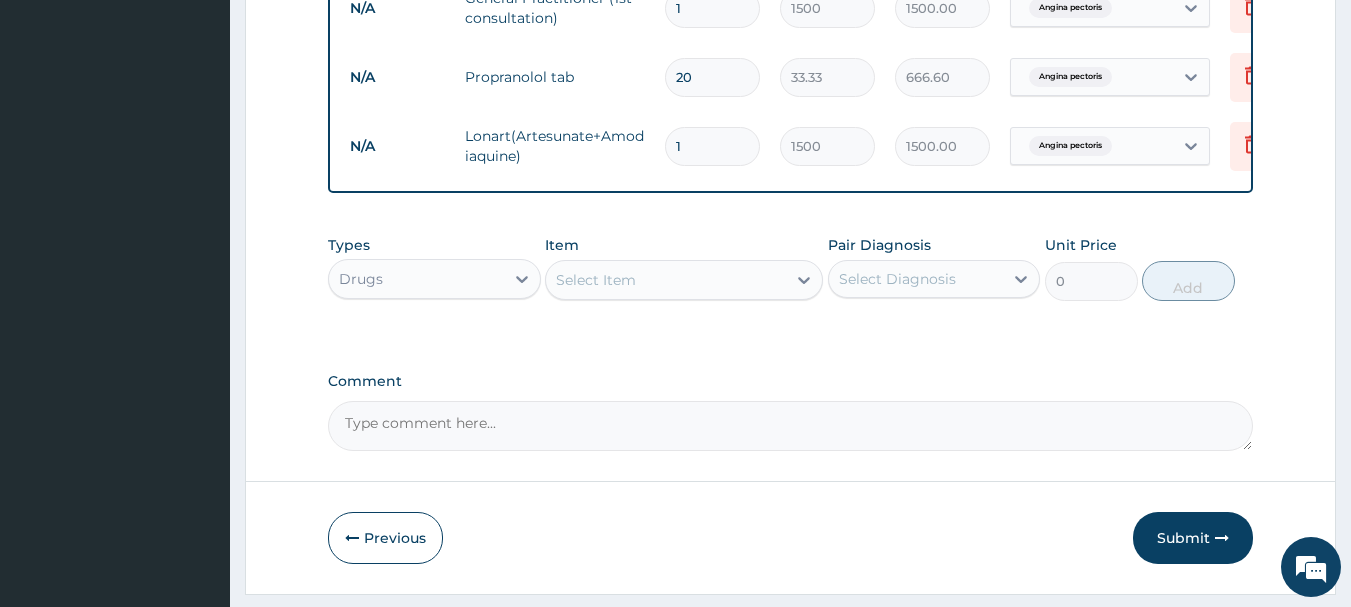 type 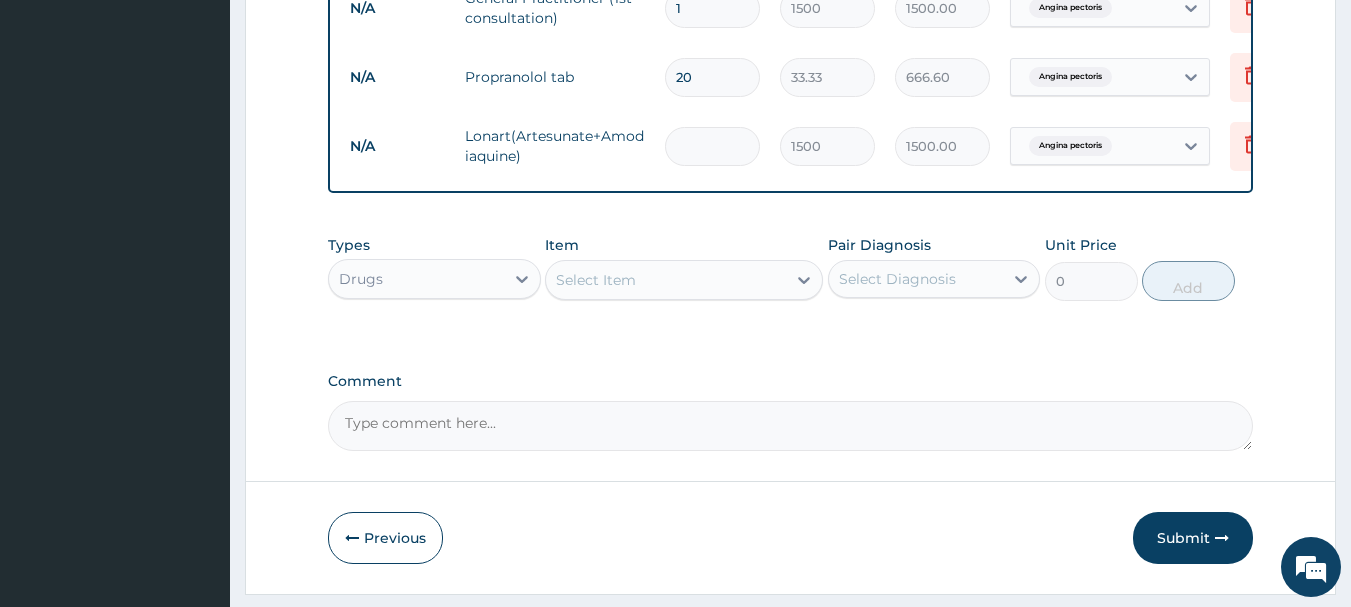 type on "0.00" 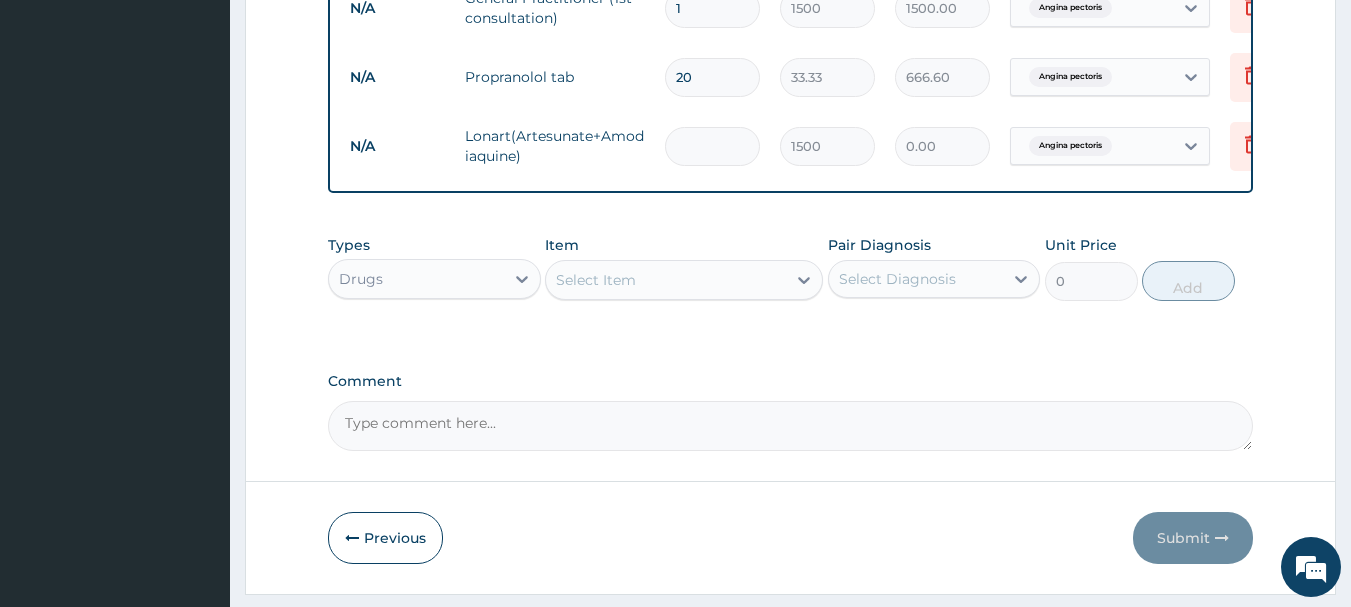 type on "6" 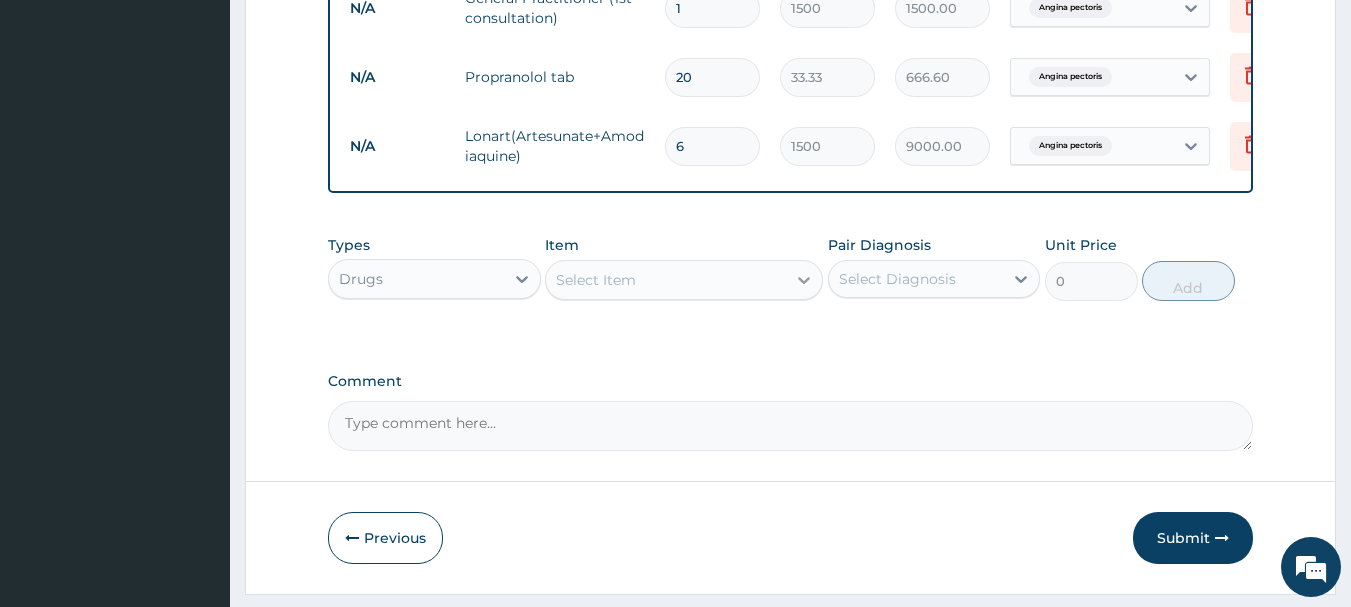 type on "6" 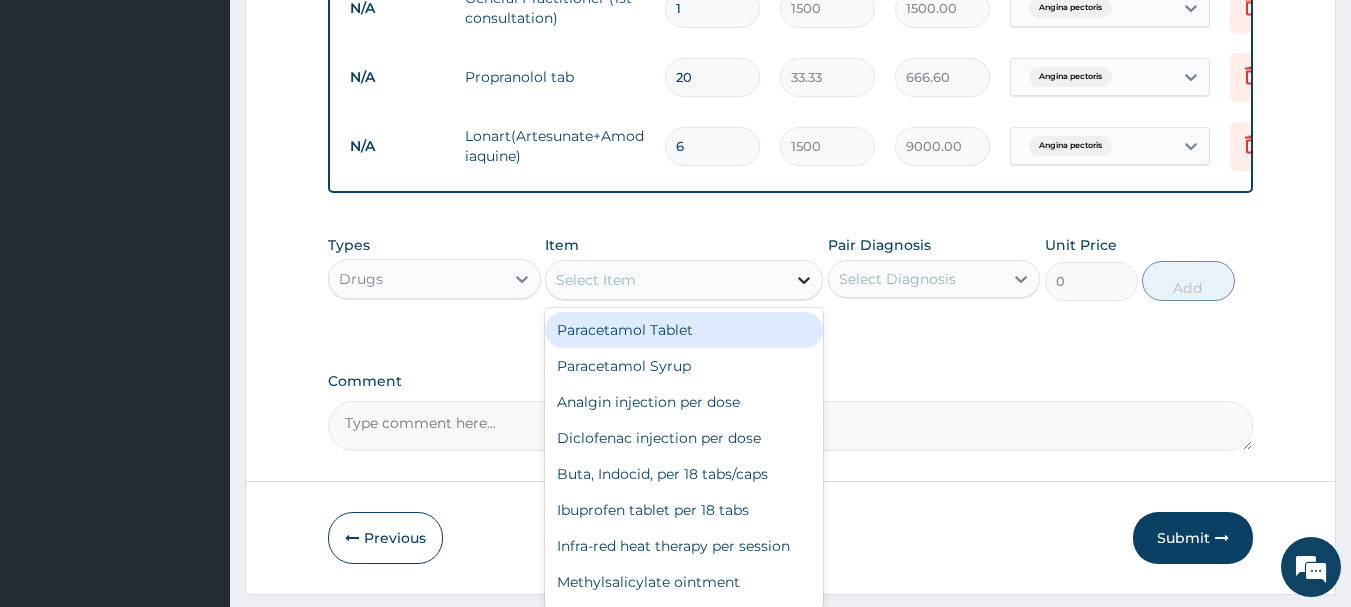 click 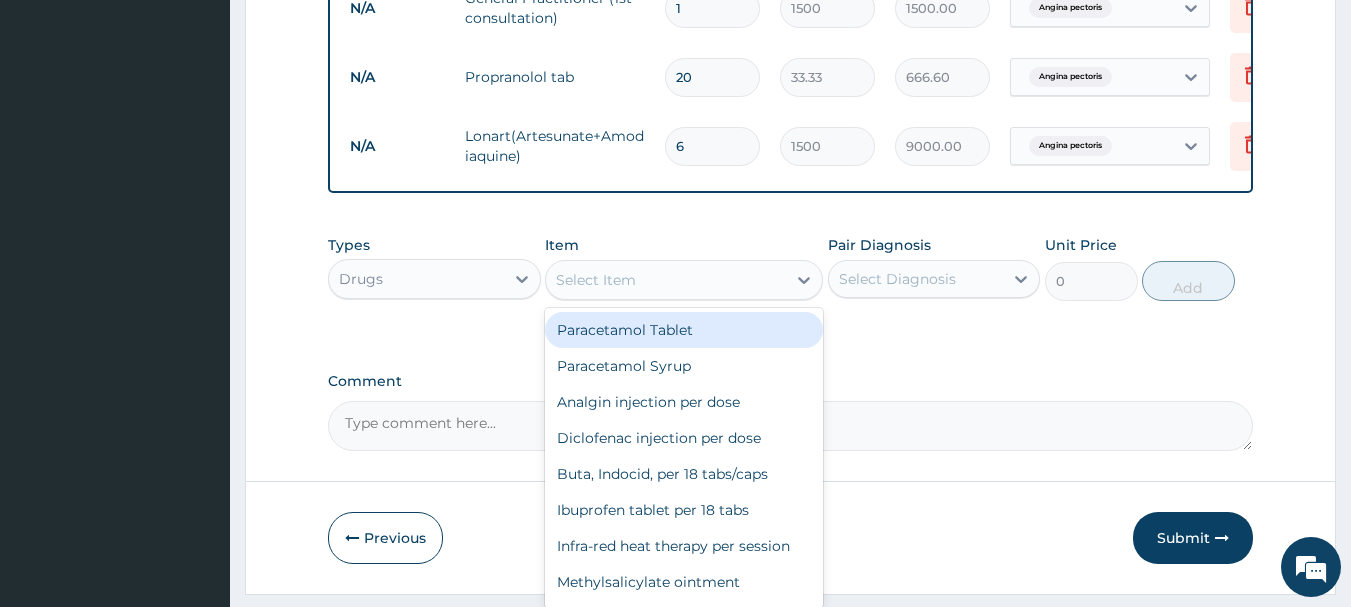 click on "Paracetamol Tablet" at bounding box center [684, 330] 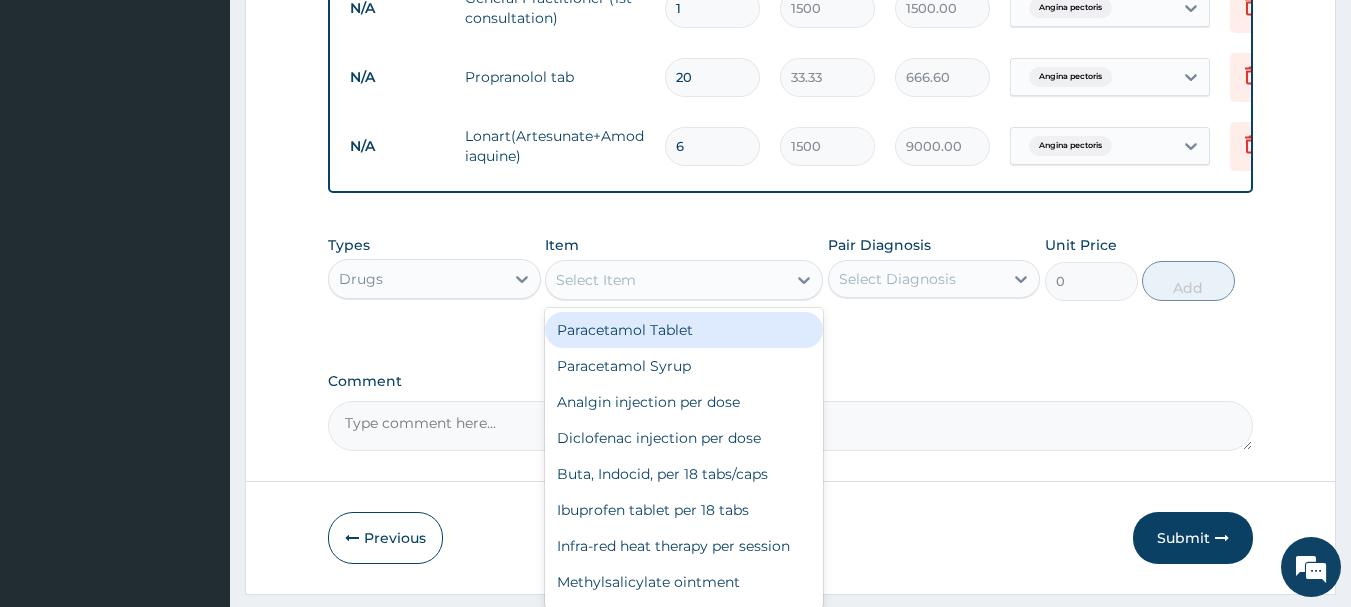 type on "17" 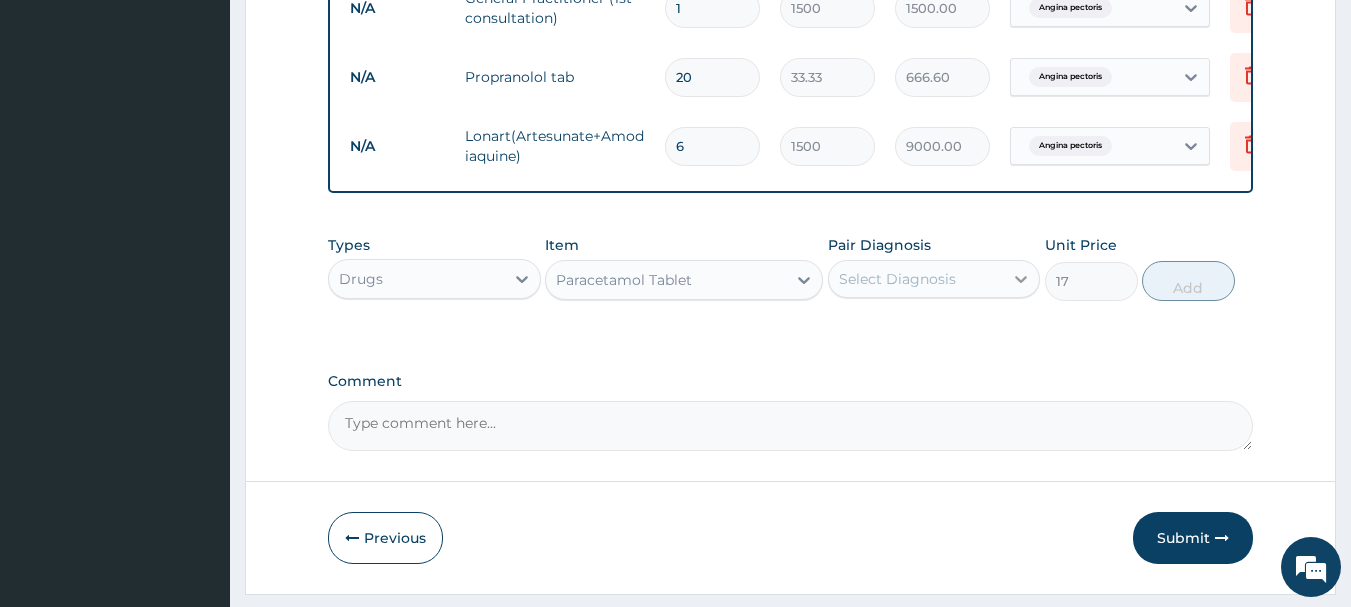 click 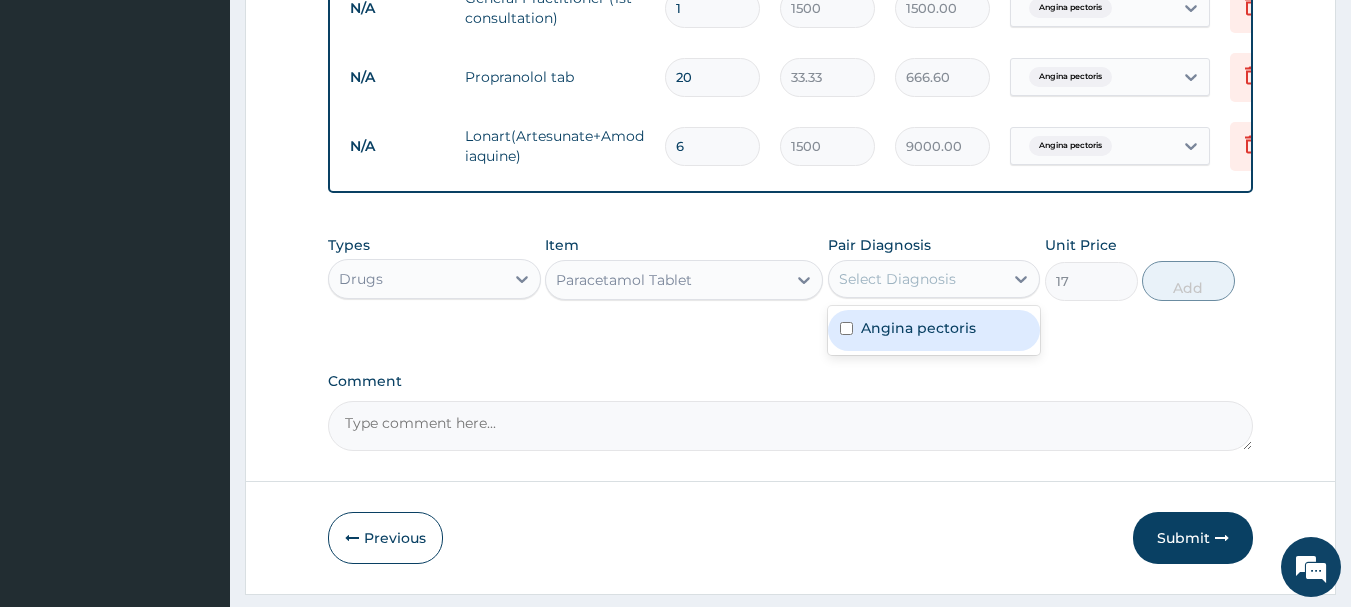 click at bounding box center (846, 328) 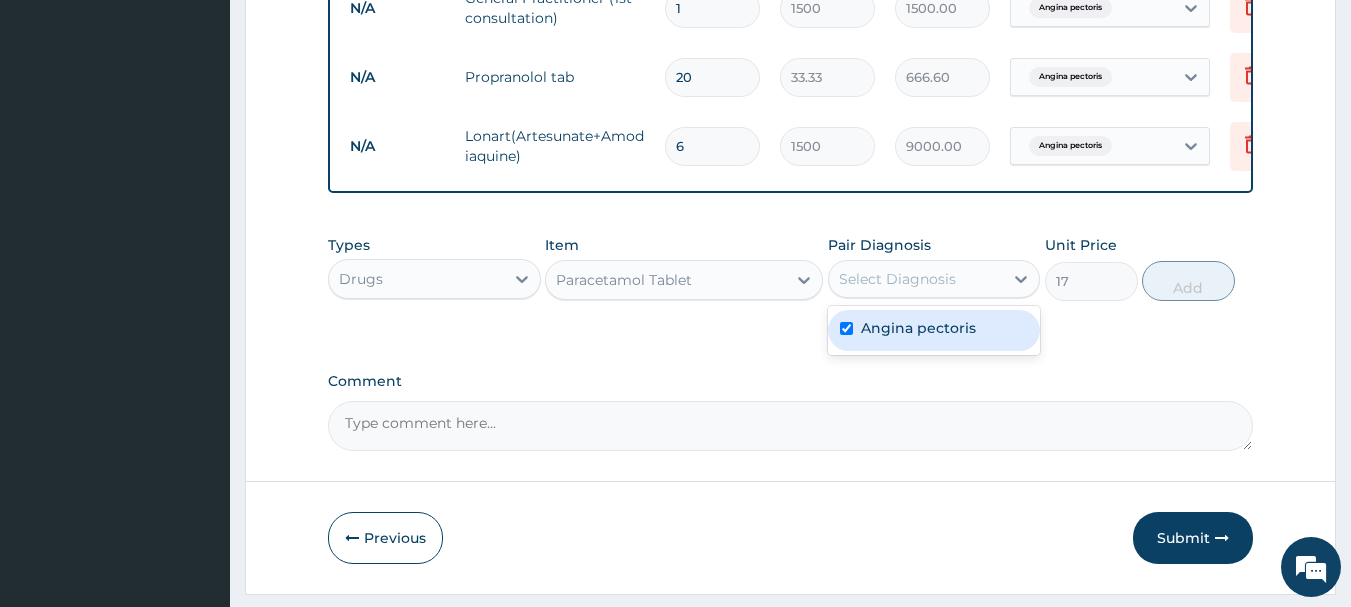 checkbox on "true" 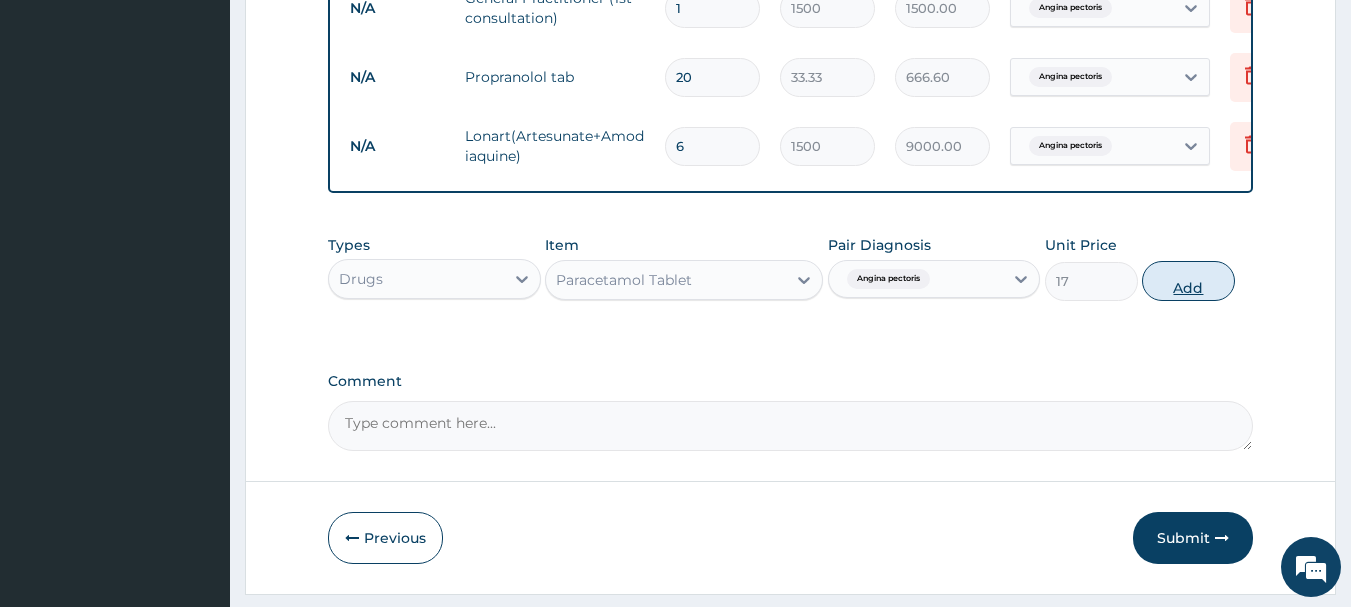 click on "Add" at bounding box center (1188, 281) 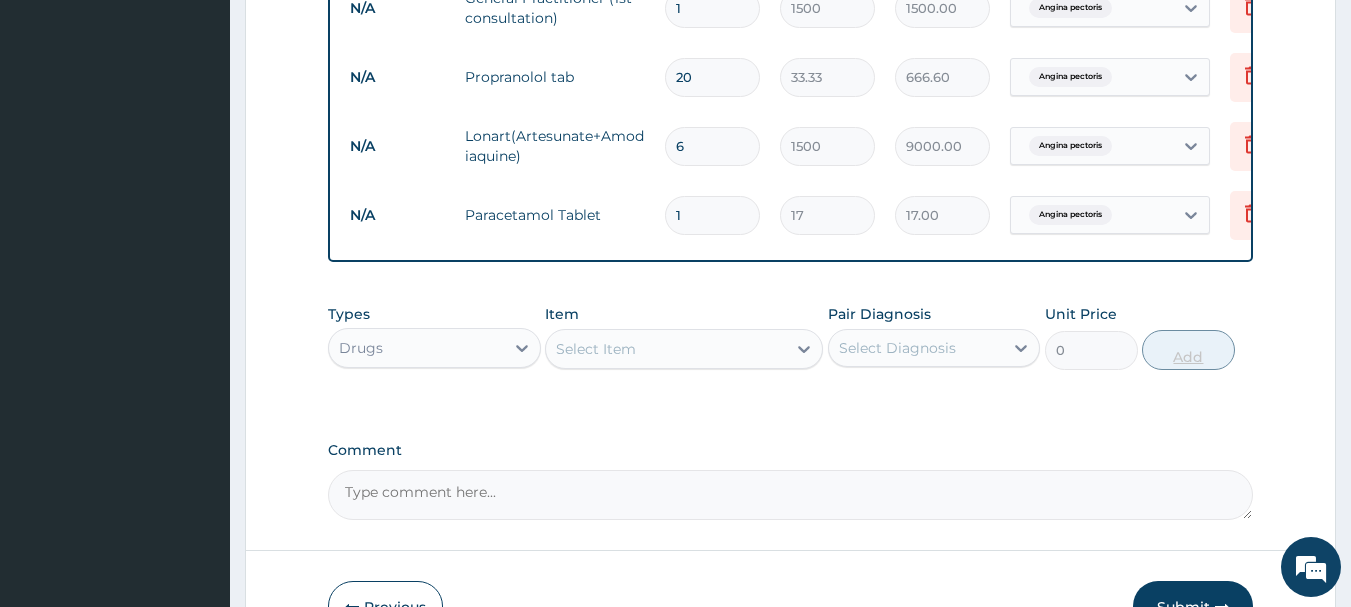 type on "18" 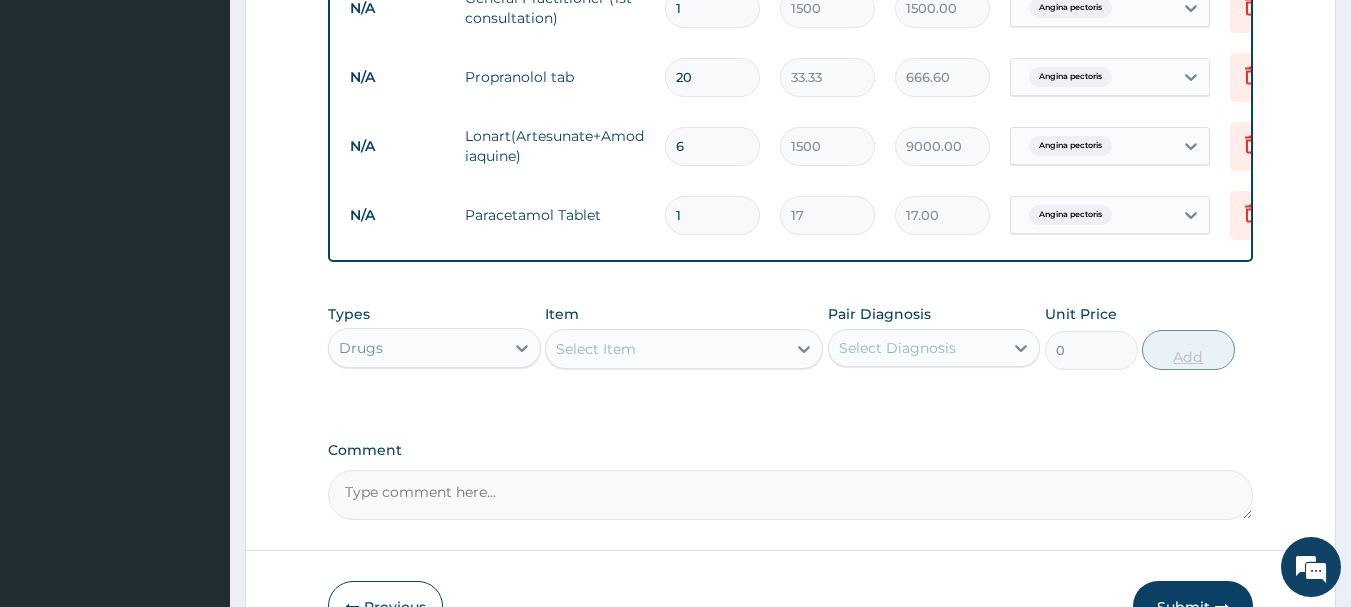 type on "306.00" 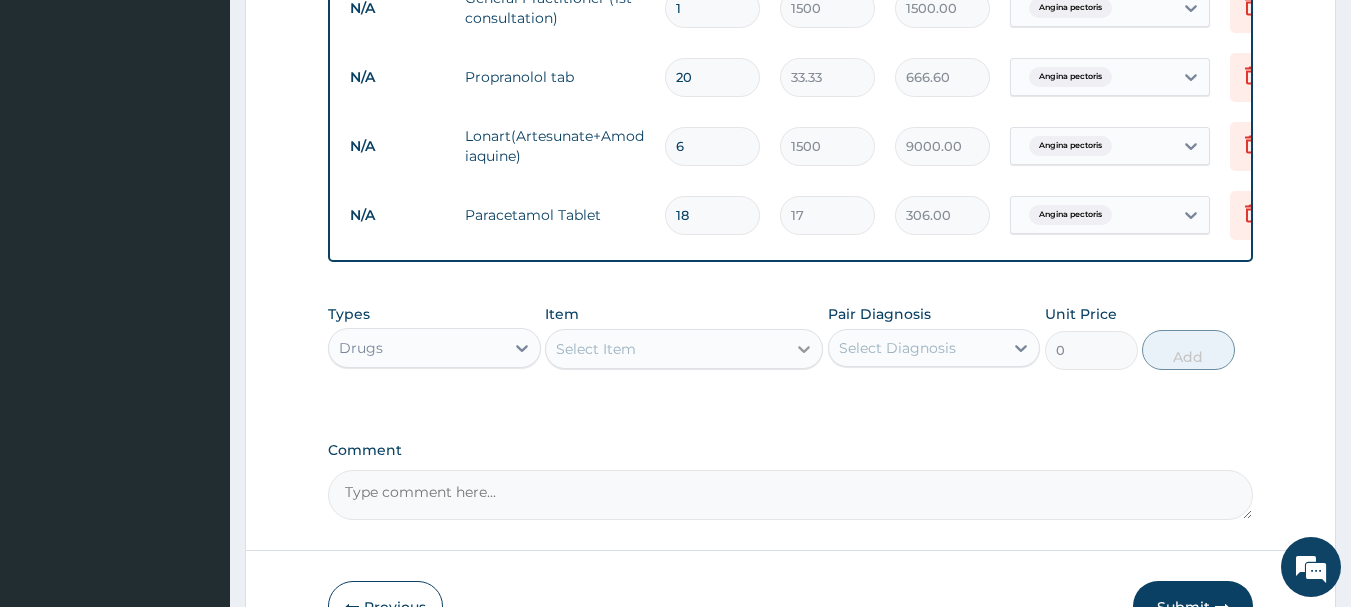 type on "18" 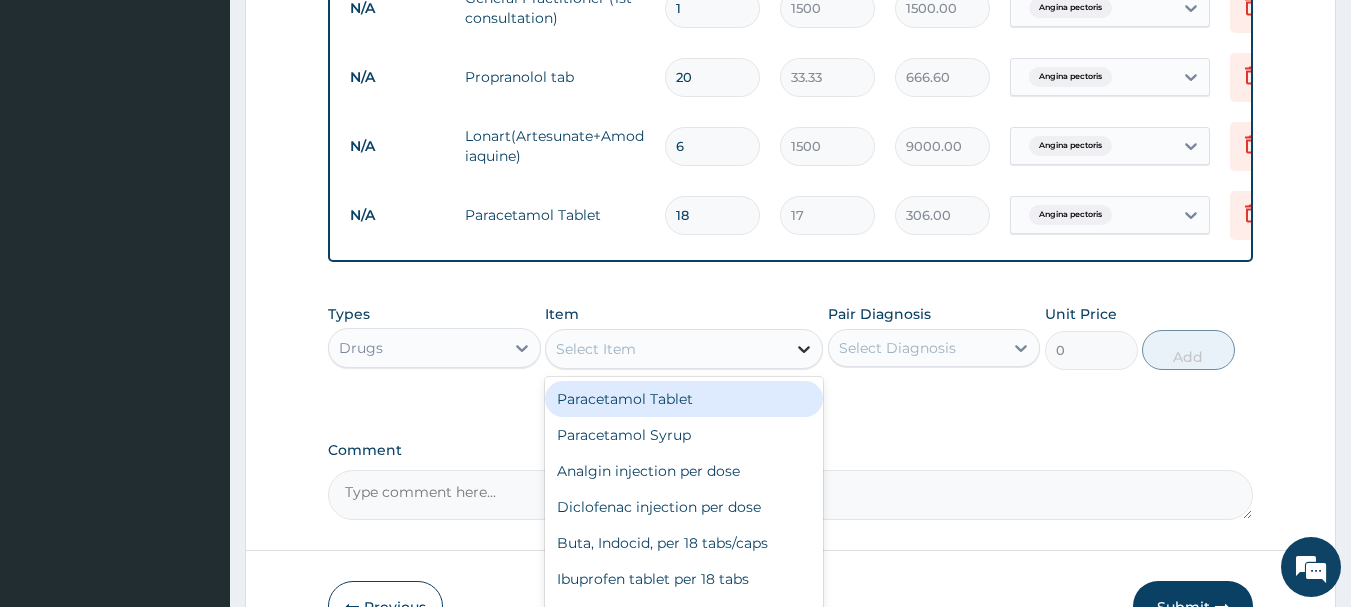 click 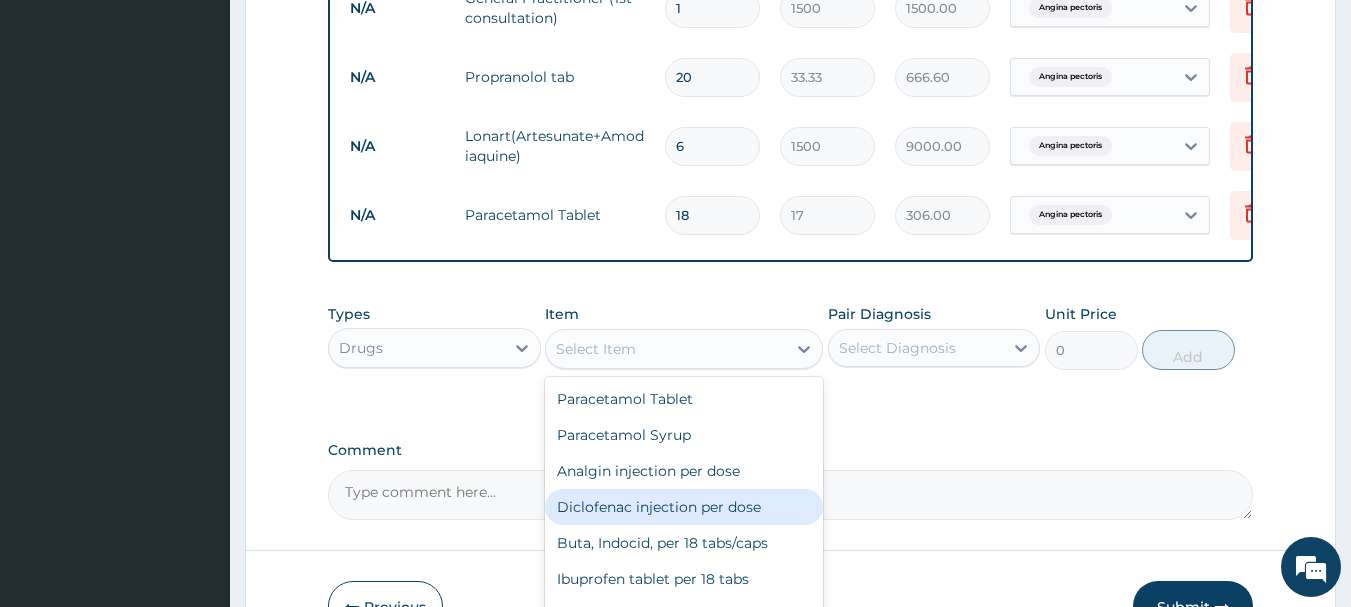 click on "Diclofenac injection per dose" at bounding box center (684, 507) 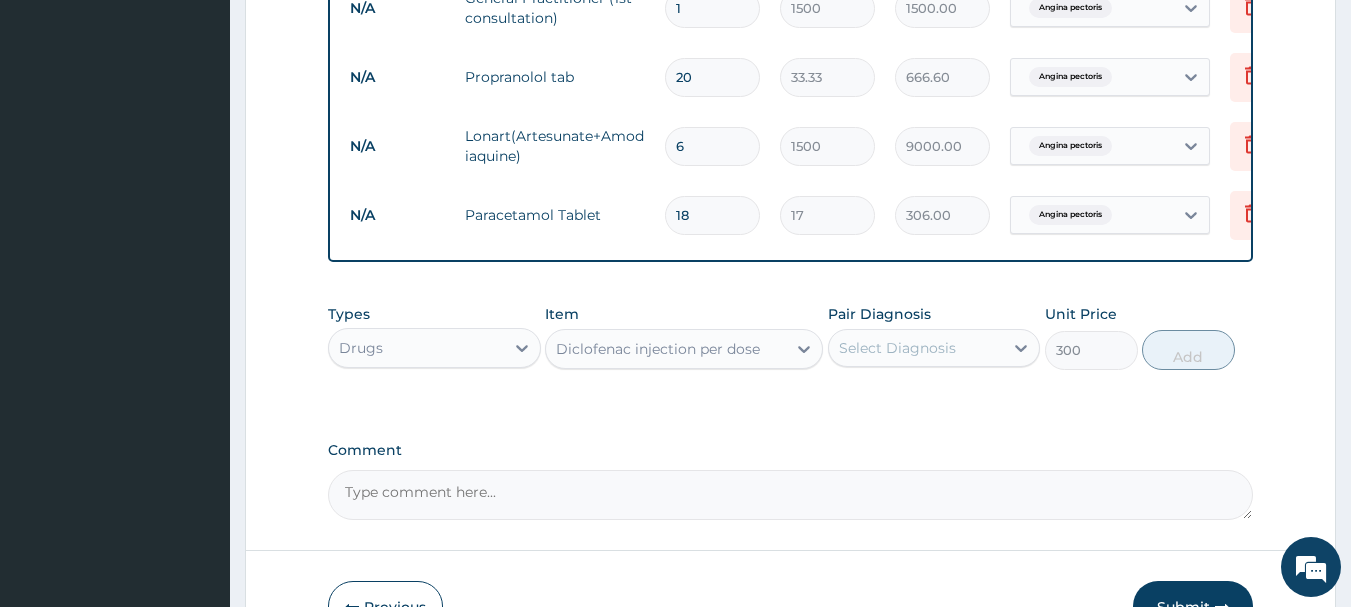click on "Comment" at bounding box center [791, 495] 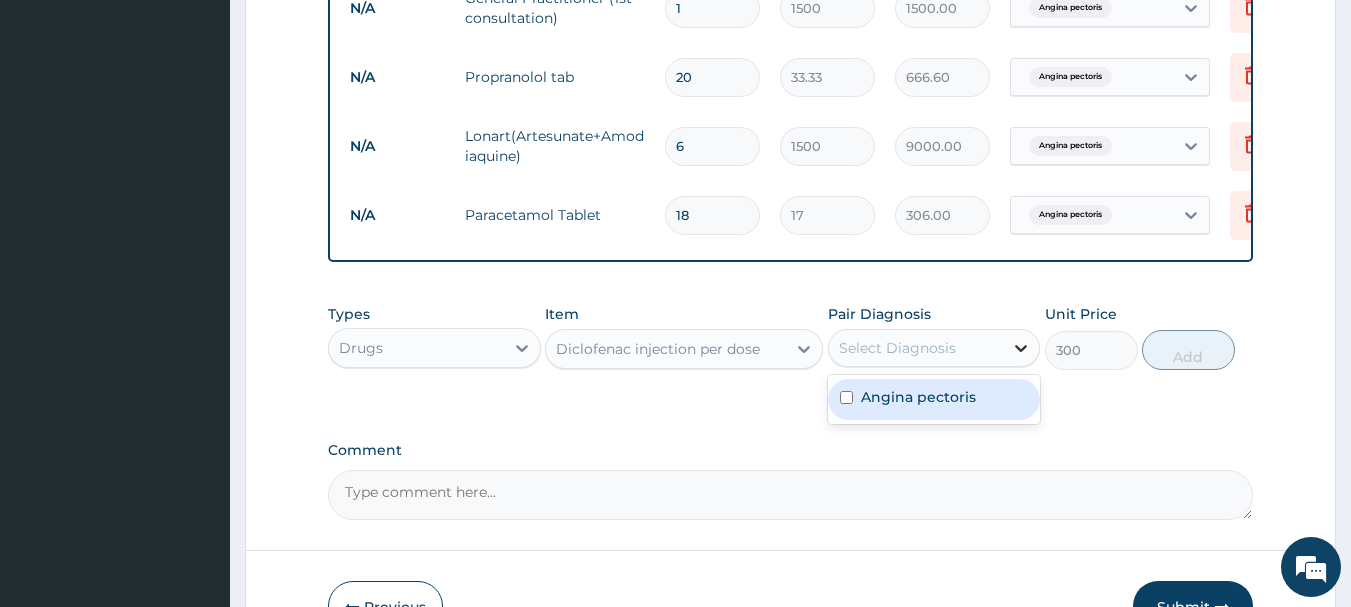 click 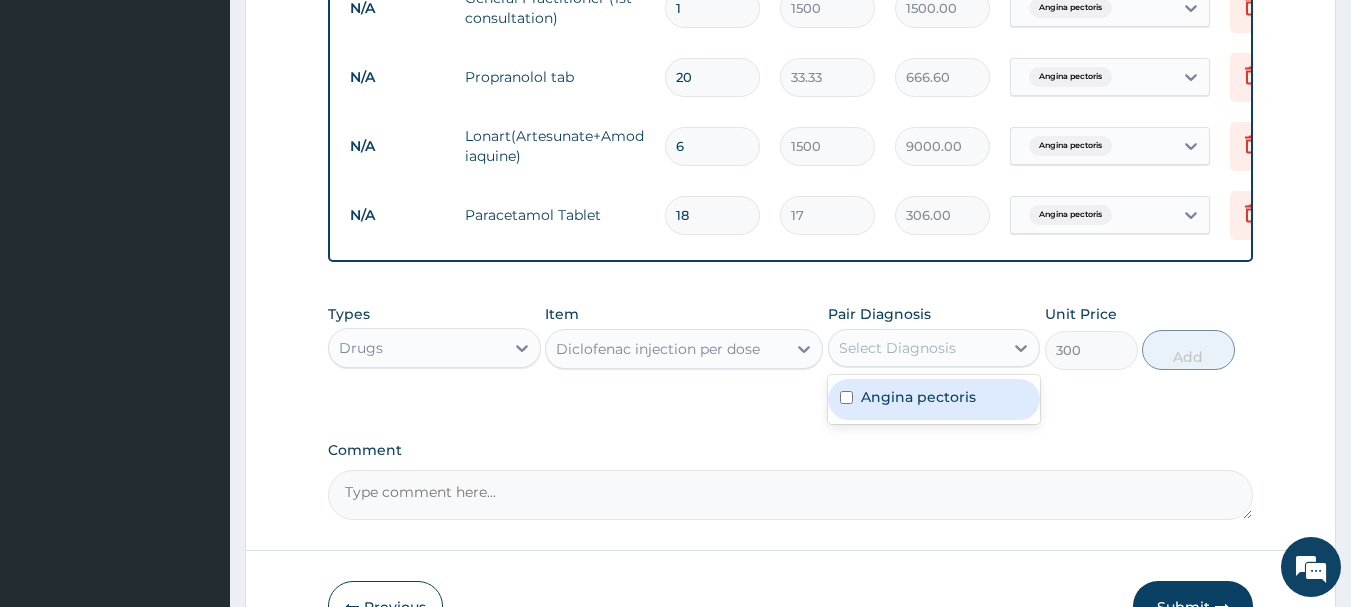 click at bounding box center (846, 397) 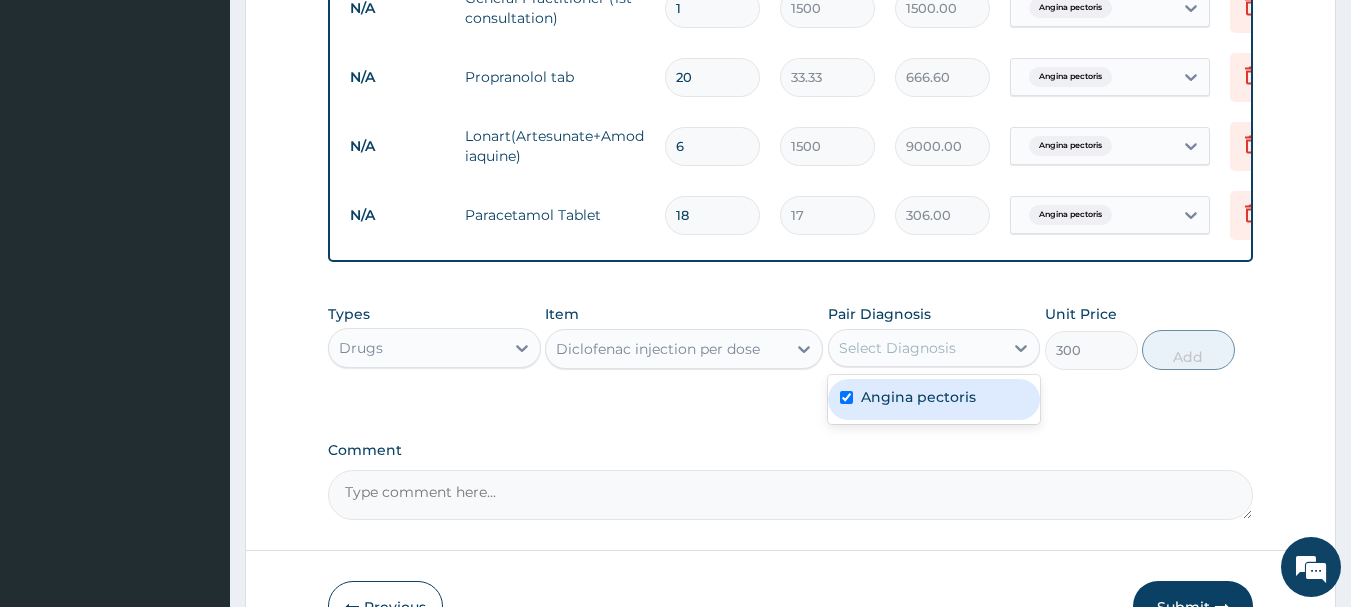 checkbox on "true" 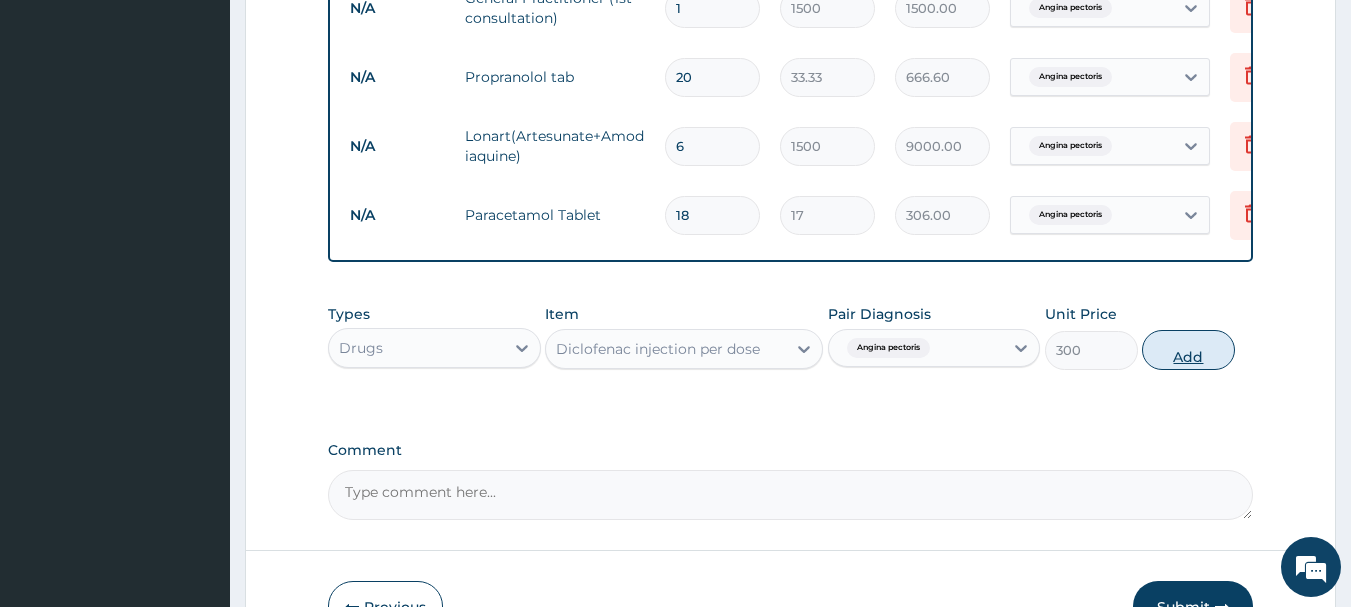 click on "Add" at bounding box center [1188, 350] 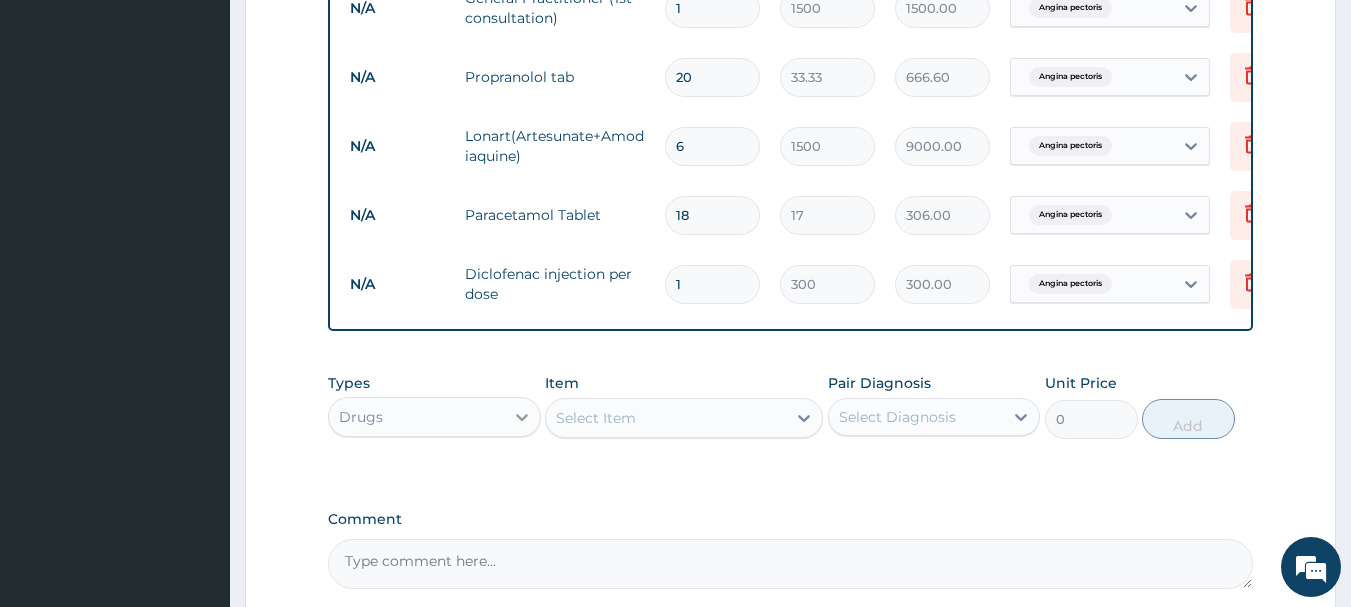 click 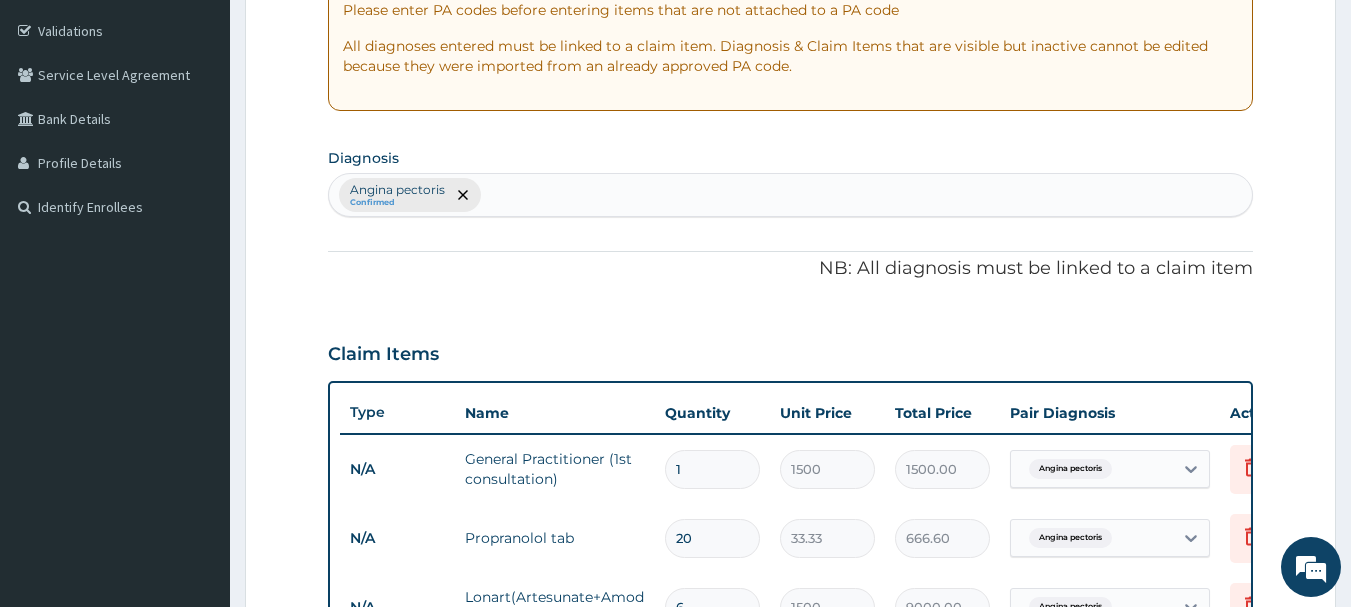 scroll, scrollTop: 344, scrollLeft: 0, axis: vertical 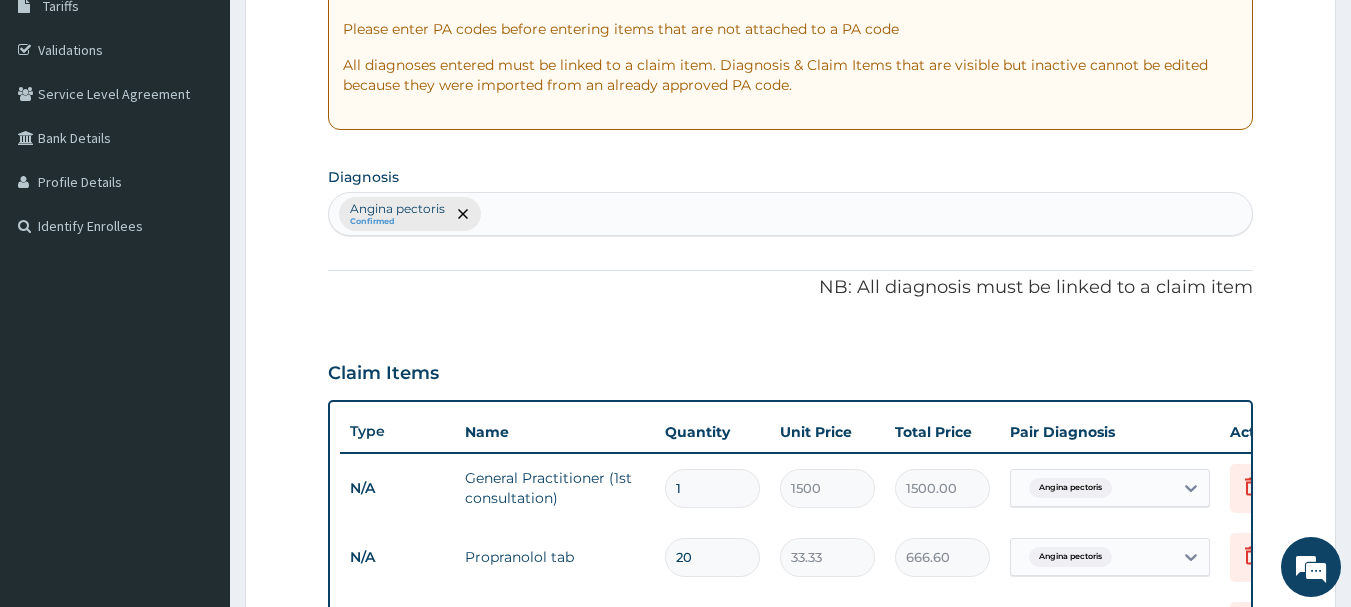 click on "Angina pectoris Confirmed" at bounding box center [791, 214] 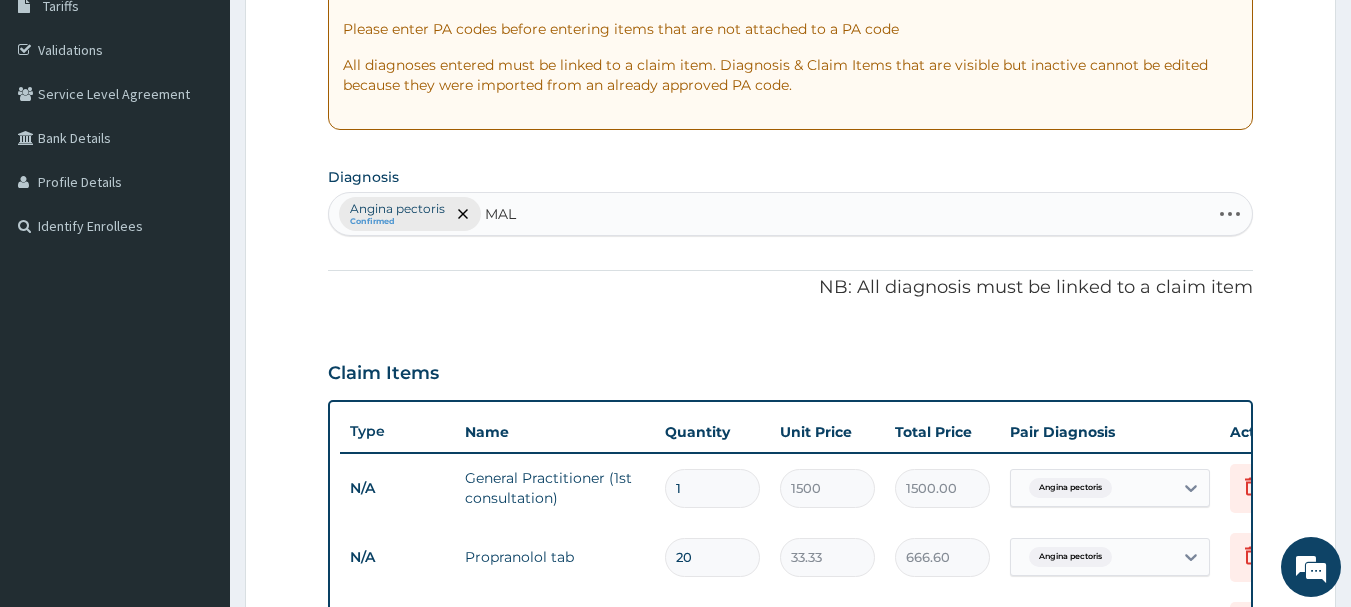 type on "MALA" 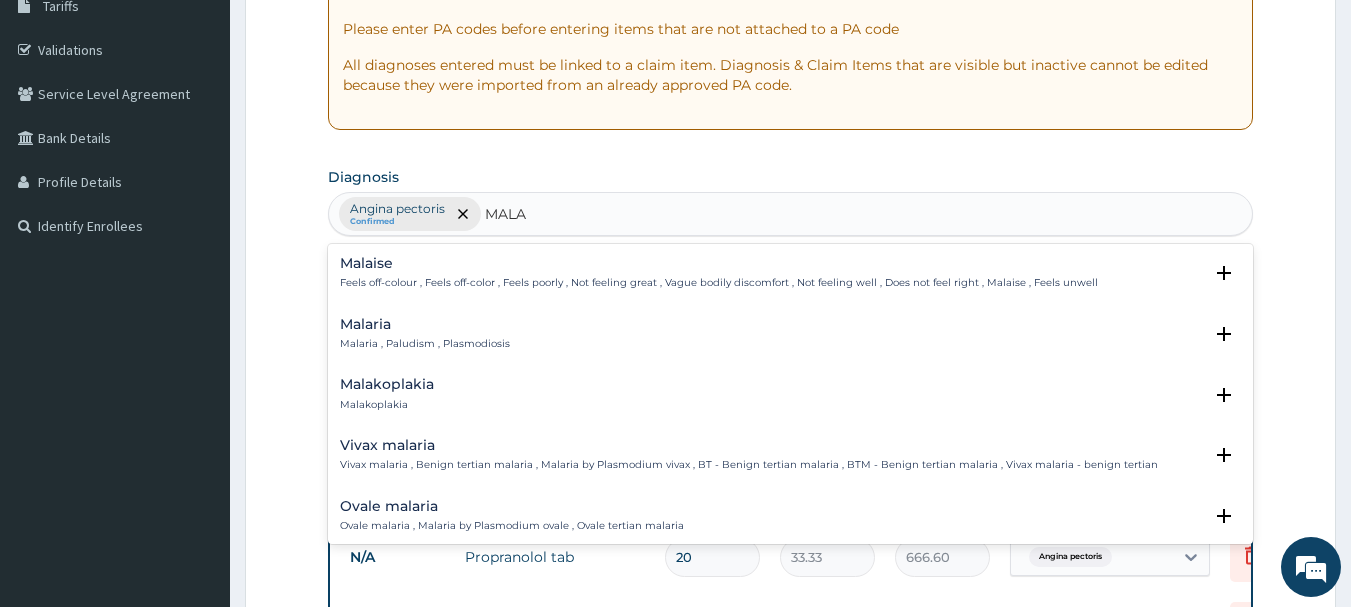 click on "Malaria" at bounding box center (425, 324) 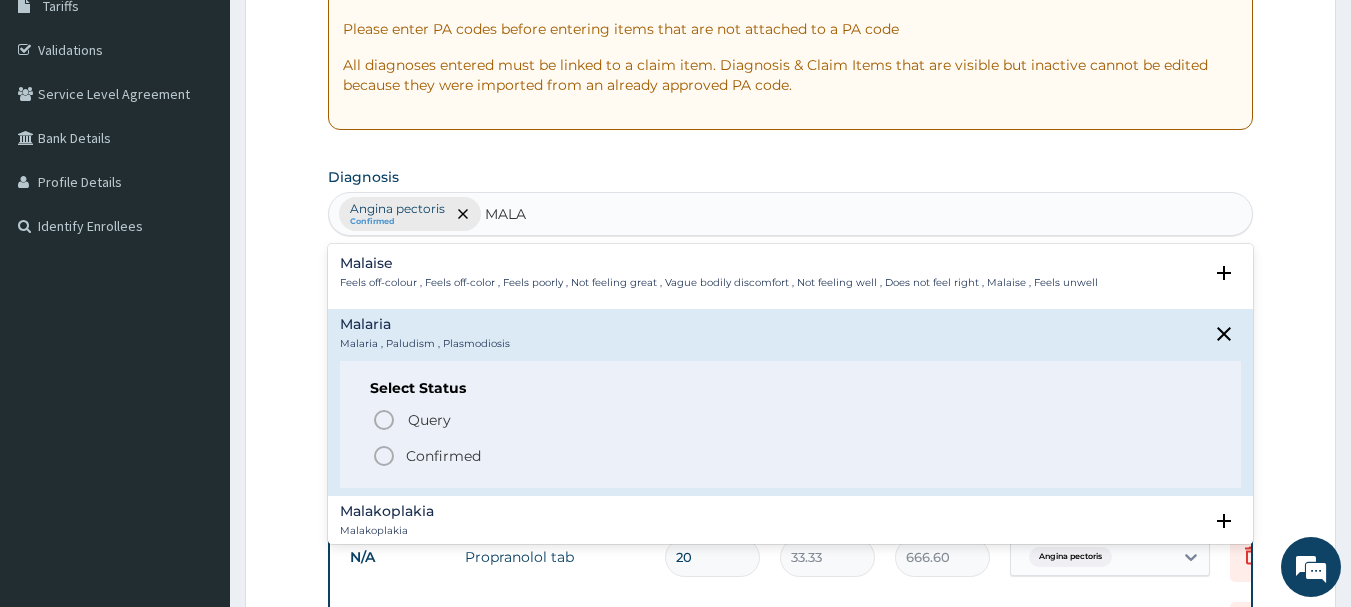 click 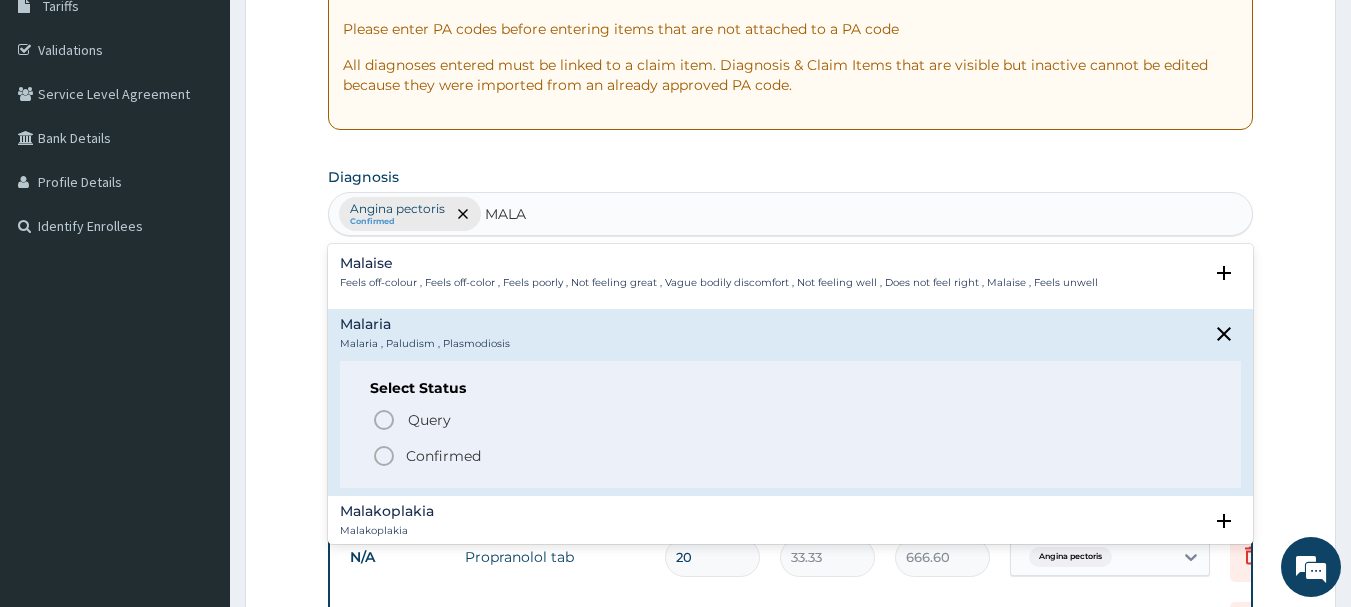 type 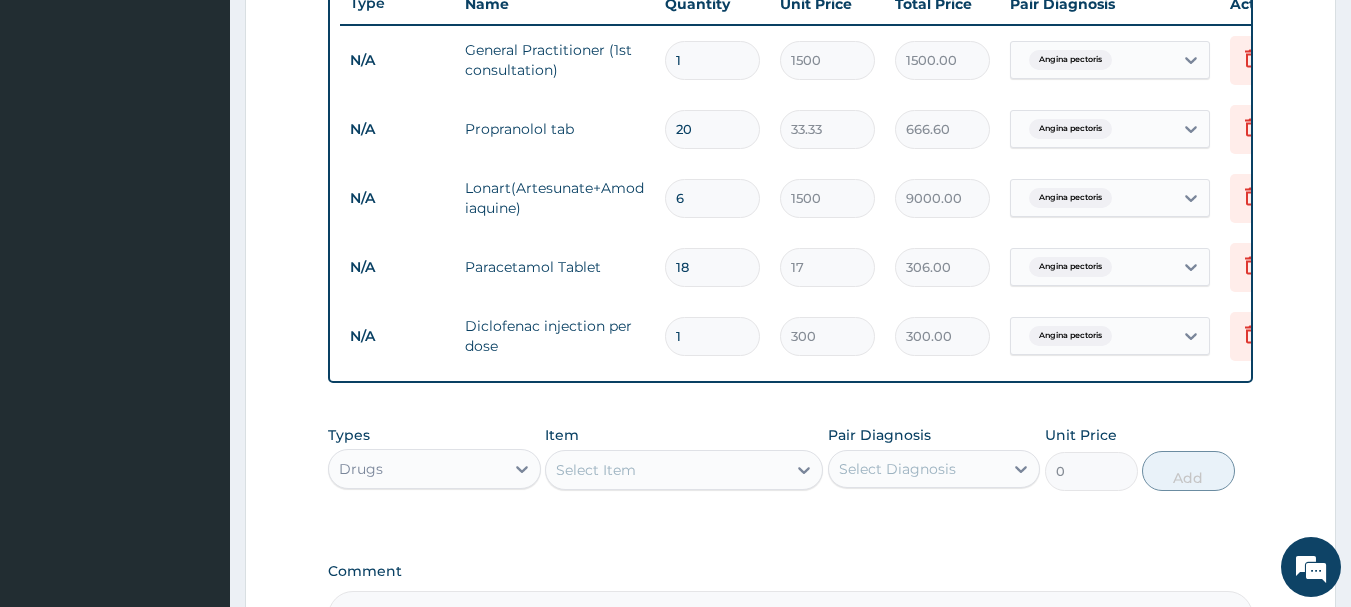 scroll, scrollTop: 784, scrollLeft: 0, axis: vertical 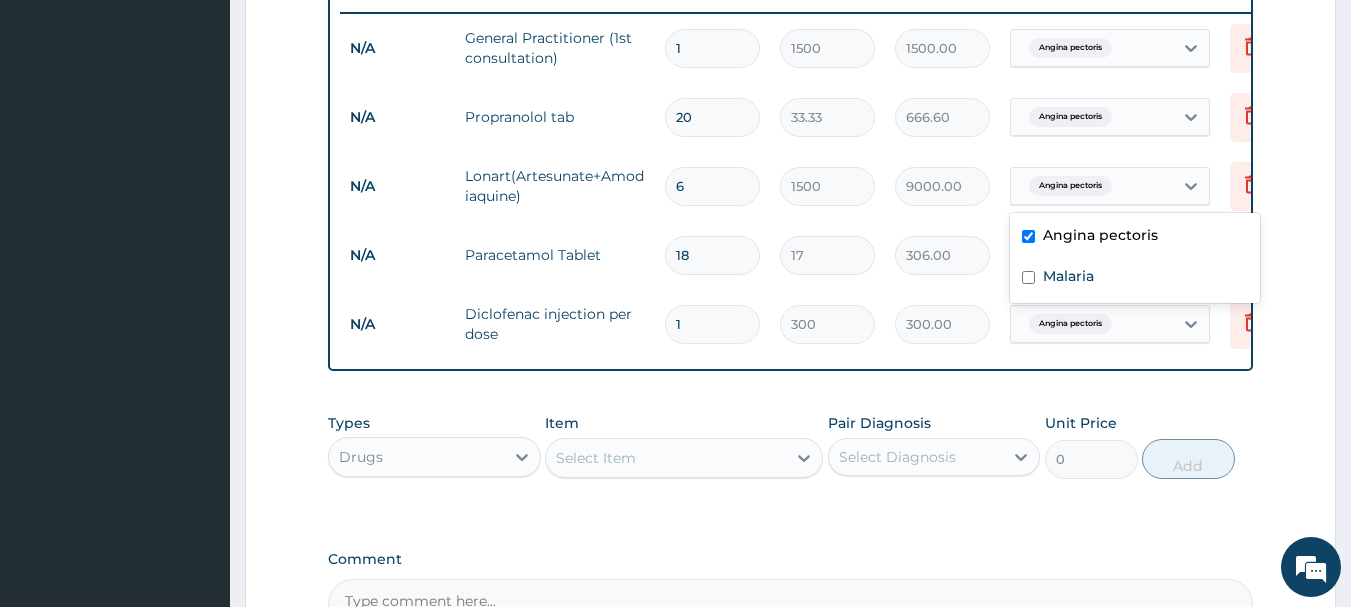 click on "Angina pectoris" at bounding box center [1070, 186] 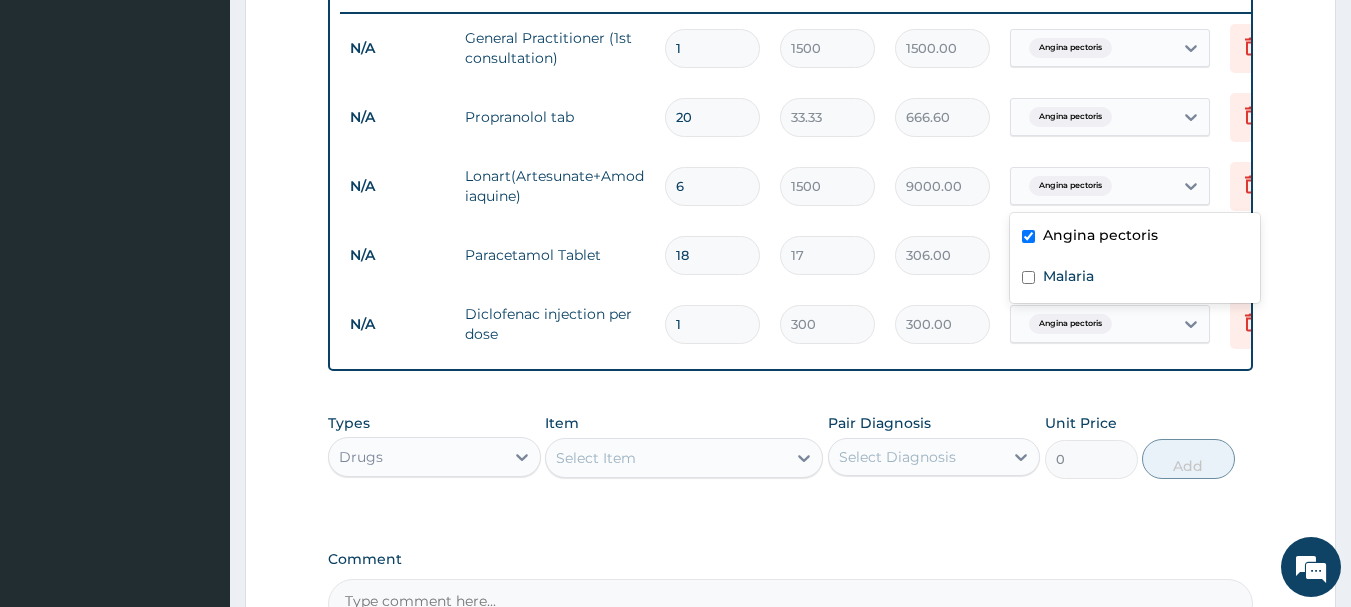 click on "Angina pectoris" at bounding box center (1135, 237) 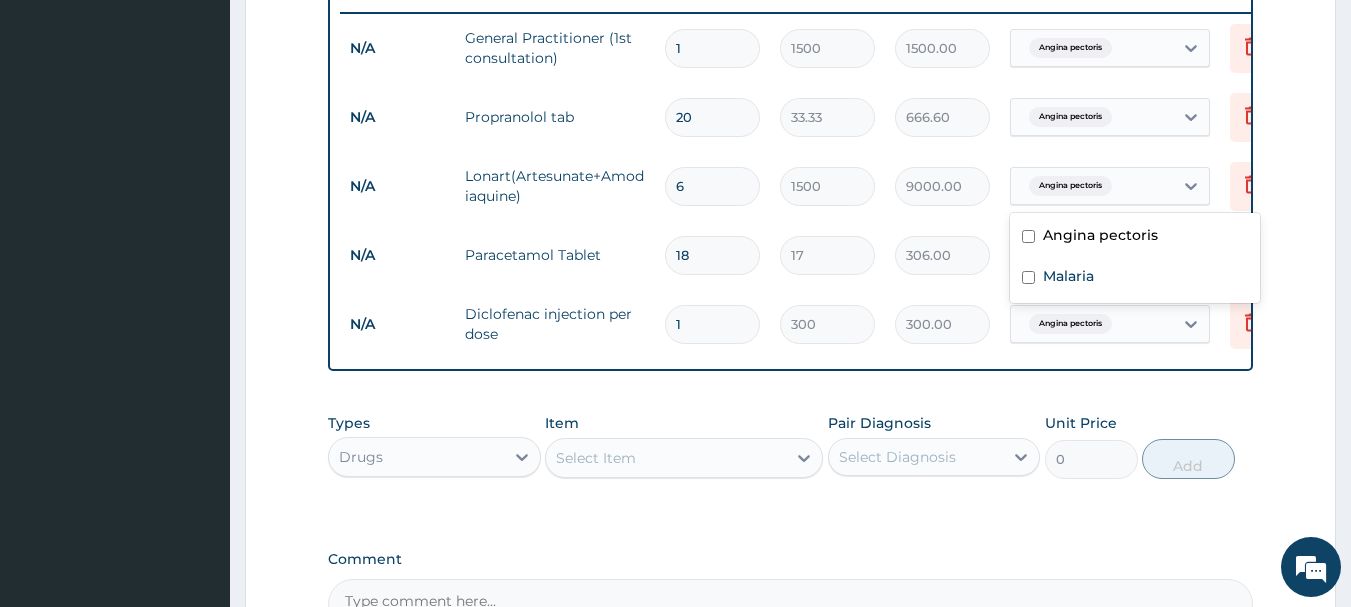 checkbox on "false" 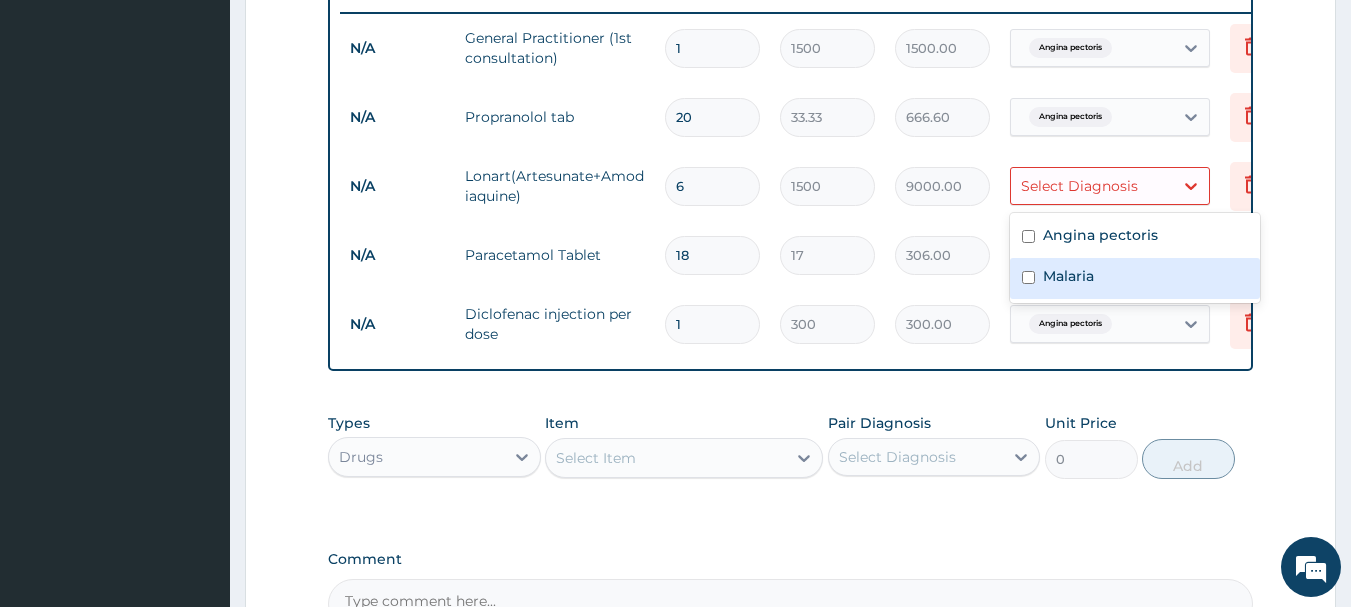click at bounding box center (1028, 277) 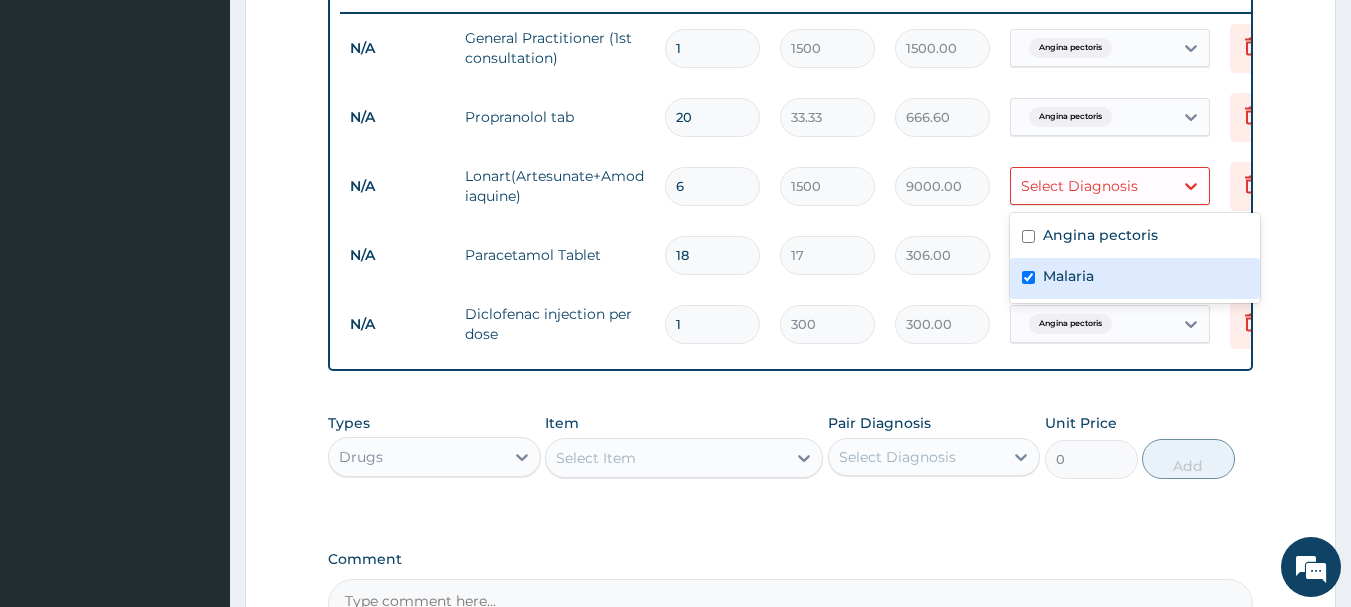 checkbox on "true" 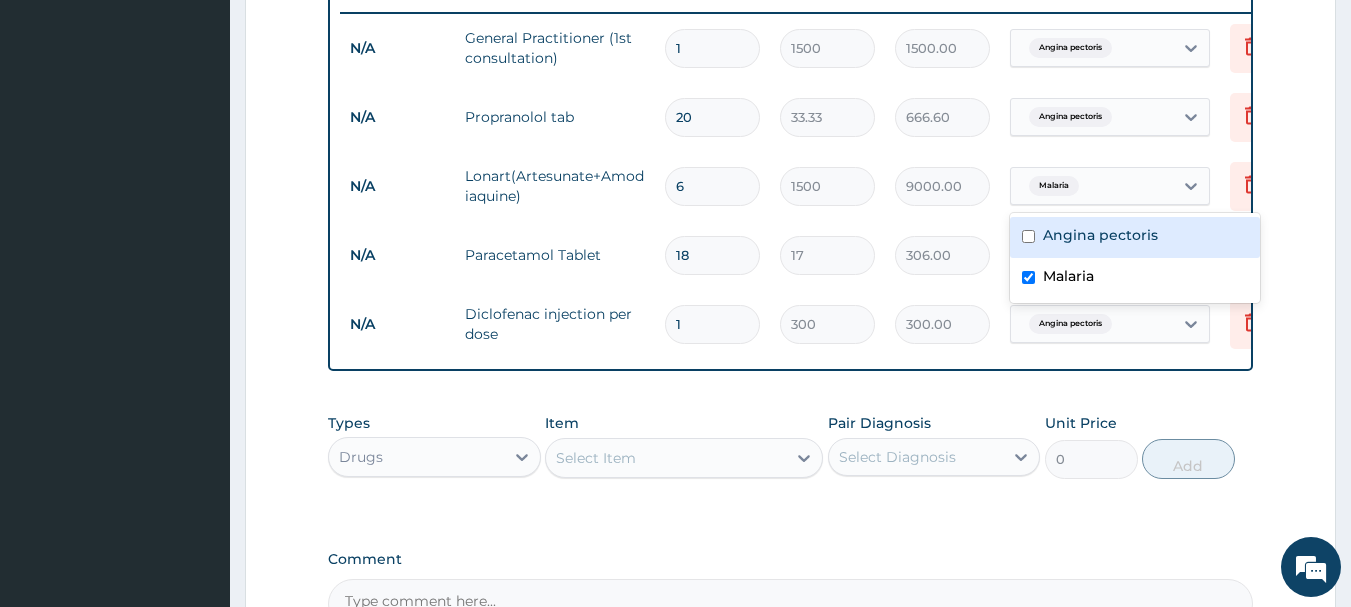 click at bounding box center [1028, 236] 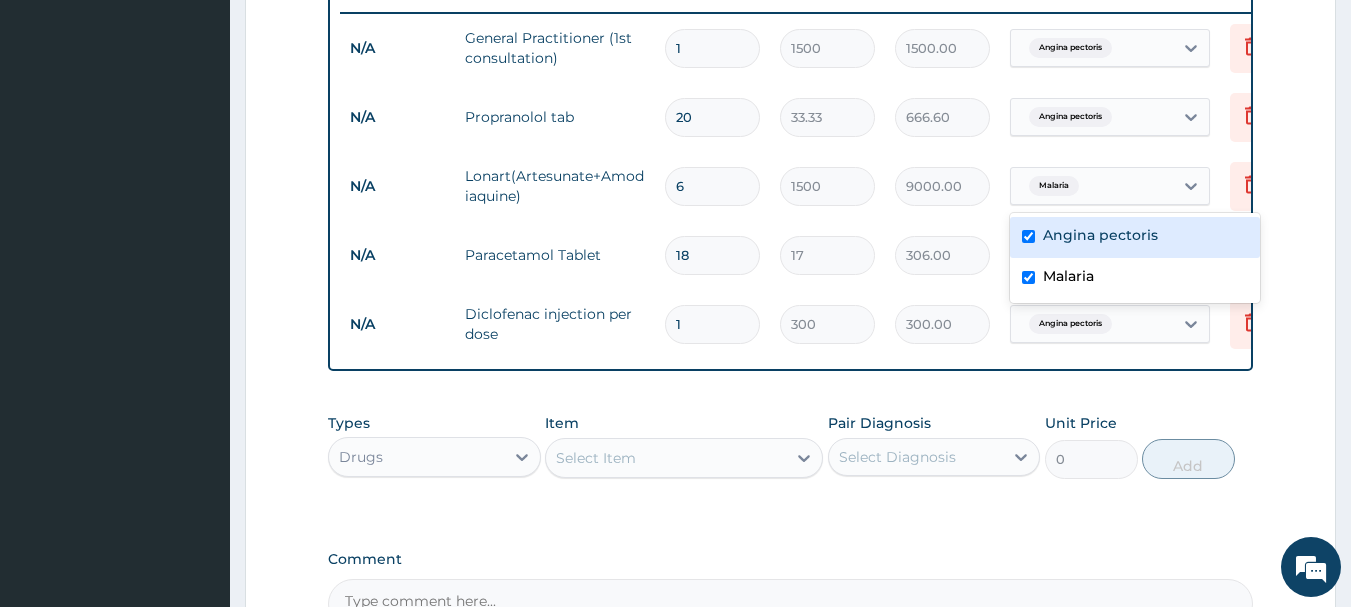 checkbox on "true" 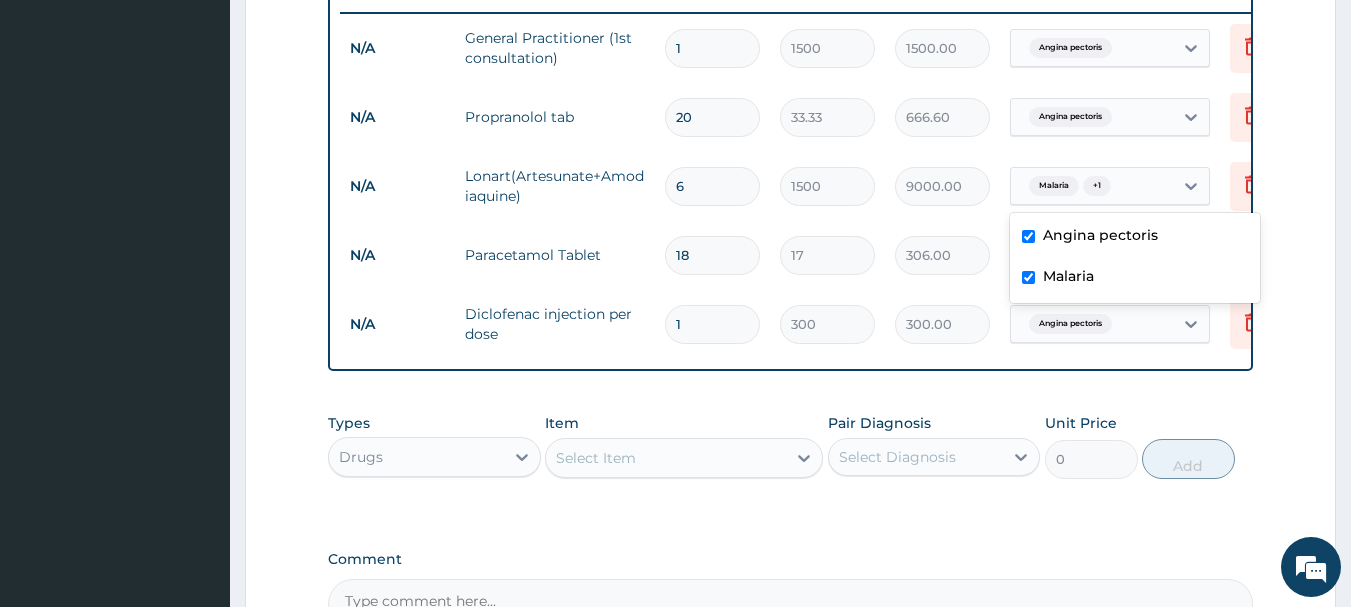 click on "Angina pectoris" at bounding box center (1070, 324) 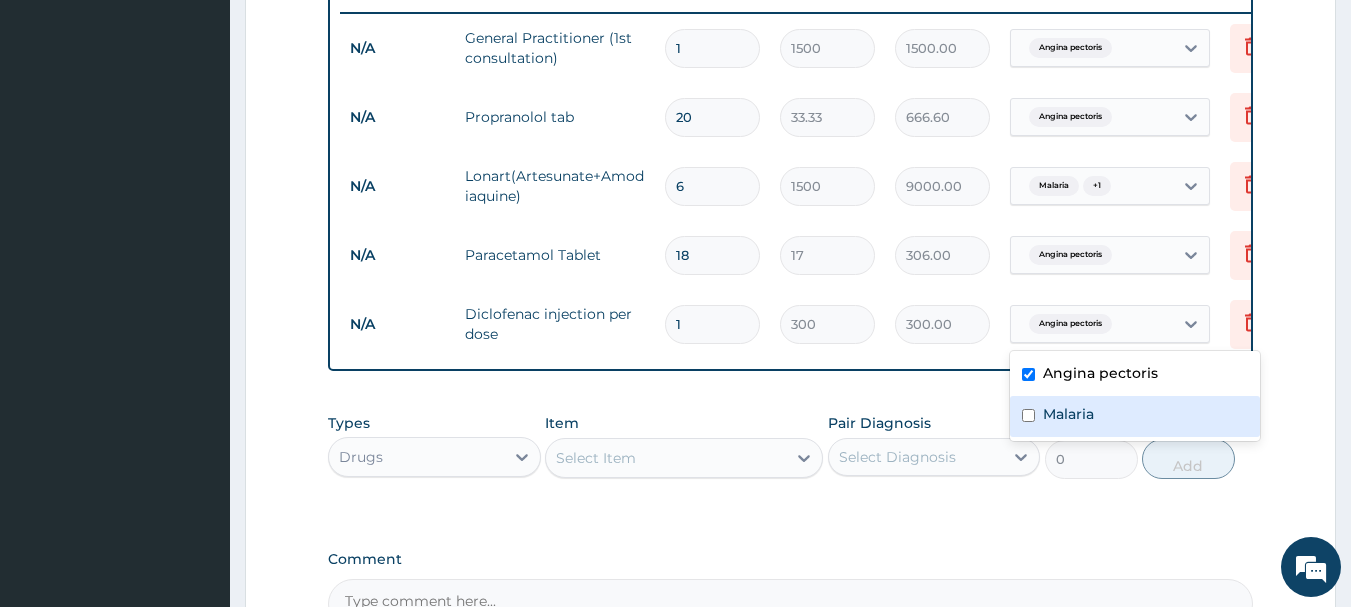 click at bounding box center [1028, 415] 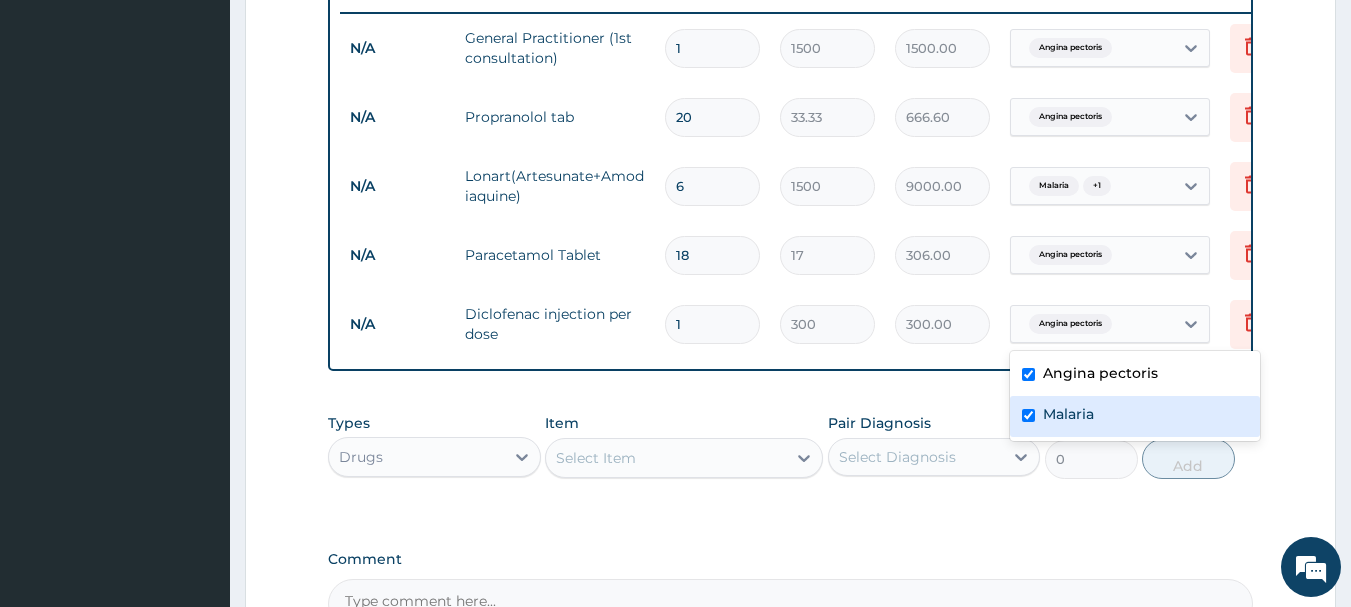 checkbox on "true" 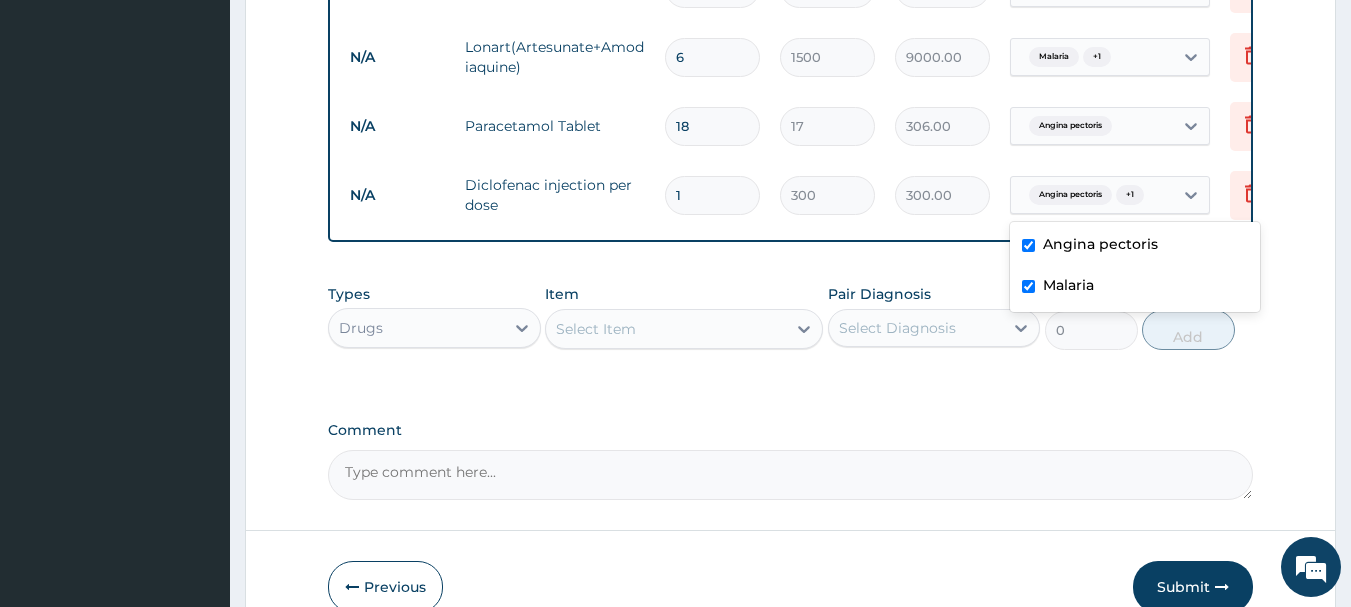 scroll, scrollTop: 944, scrollLeft: 0, axis: vertical 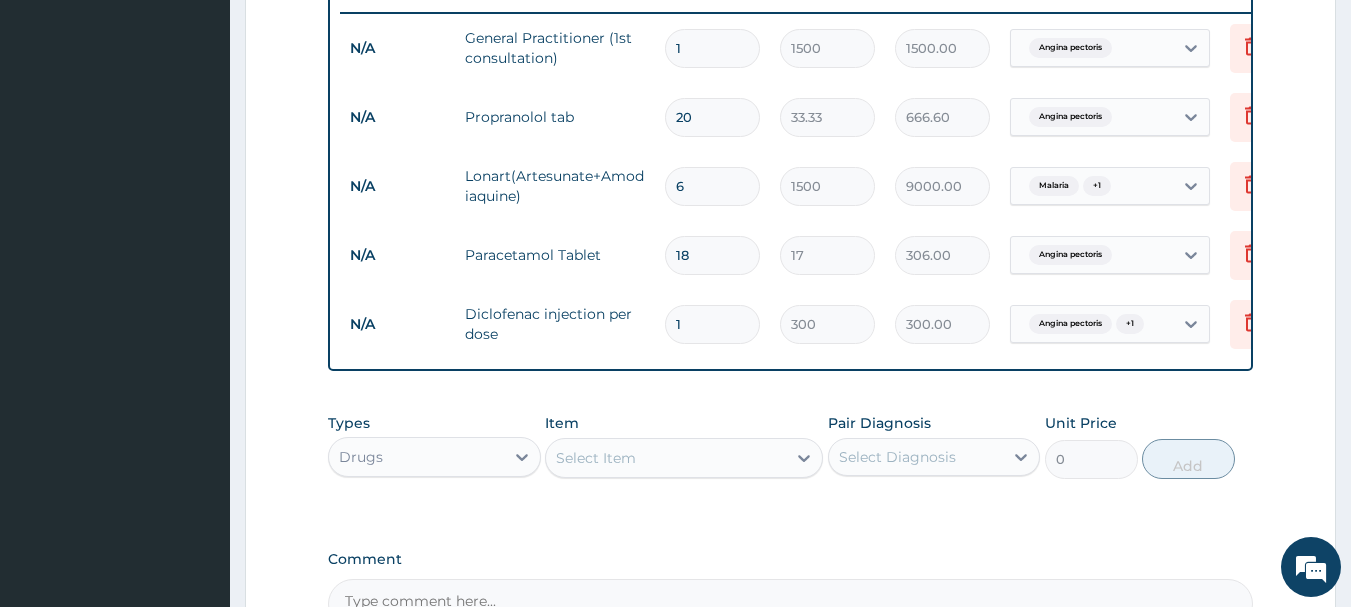 click on "Step  2  of 2 PA Code / Prescription Code Enter Code(Secondary Care Only) Encounter Date 30-07-2025 Important Notice Please enter PA codes before entering items that are not attached to a PA code   All diagnoses entered must be linked to a claim item. Diagnosis & Claim Items that are visible but inactive cannot be edited because they were imported from an already approved PA code. Diagnosis Angina pectoris Confirmed Malaria Confirmed NB: All diagnosis must be linked to a claim item Claim Items Type Name Quantity Unit Price Total Price Pair Diagnosis Actions N/A General Practitioner (1st consultation) 1 1500 1500.00 Angina pectoris Delete N/A Propranolol tab  20 33.33 666.60 Angina pectoris Delete N/A Lonart(Artesunate+Amodiaquine) 6 1500 9000.00 Malaria  + 1 Delete N/A Paracetamol Tablet 18 17 306.00 Angina pectoris Delete N/A Diclofenac injection per dose 1 300 300.00 Angina pectoris  + 1 Delete Types Drugs Item Select Item Pair Diagnosis Select Diagnosis Unit Price 0 Add Comment     Previous   Submit" at bounding box center [790, 47] 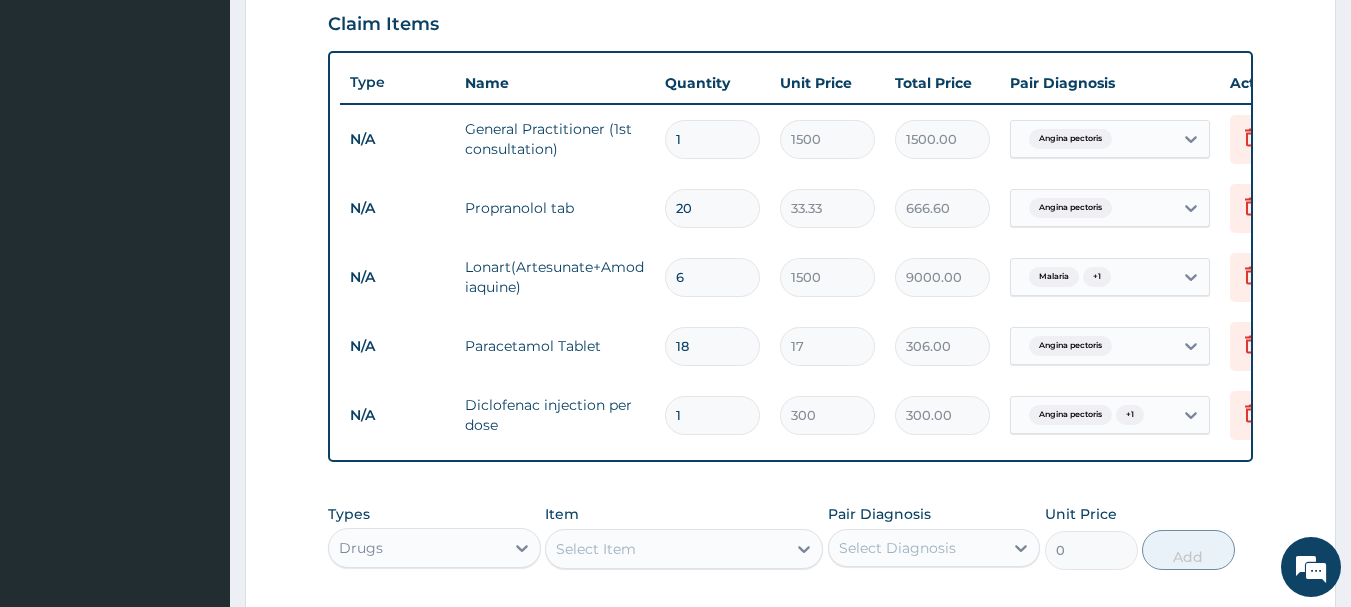 scroll, scrollTop: 664, scrollLeft: 0, axis: vertical 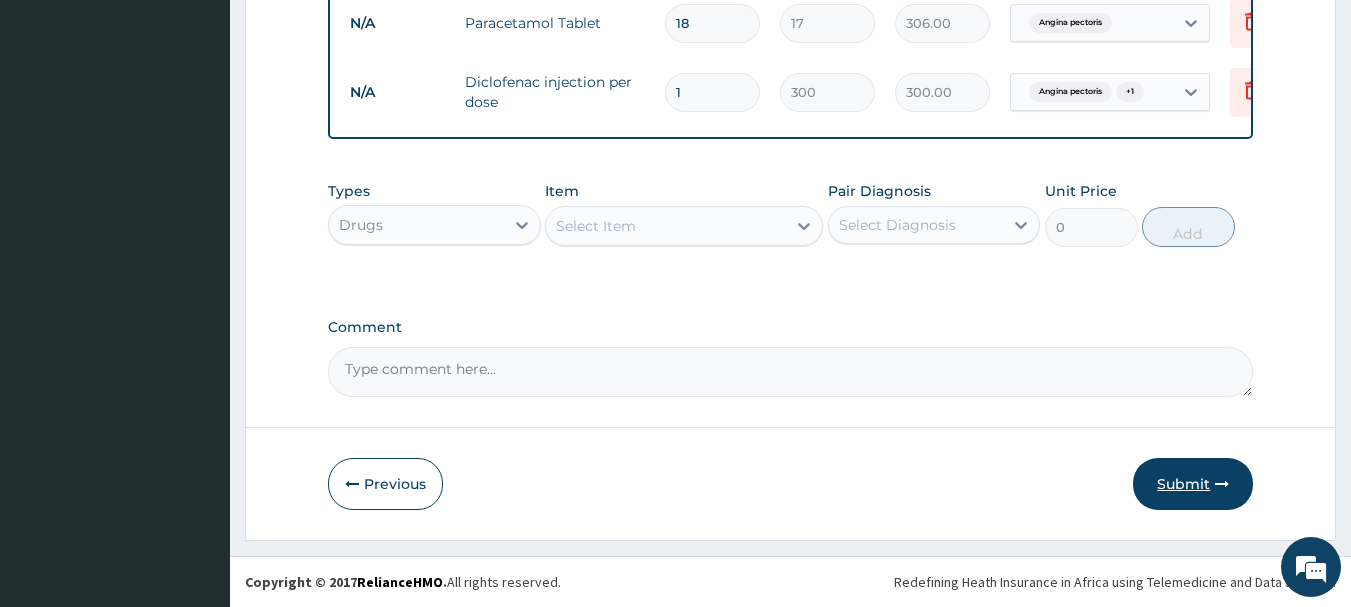 click on "Submit" at bounding box center [1193, 484] 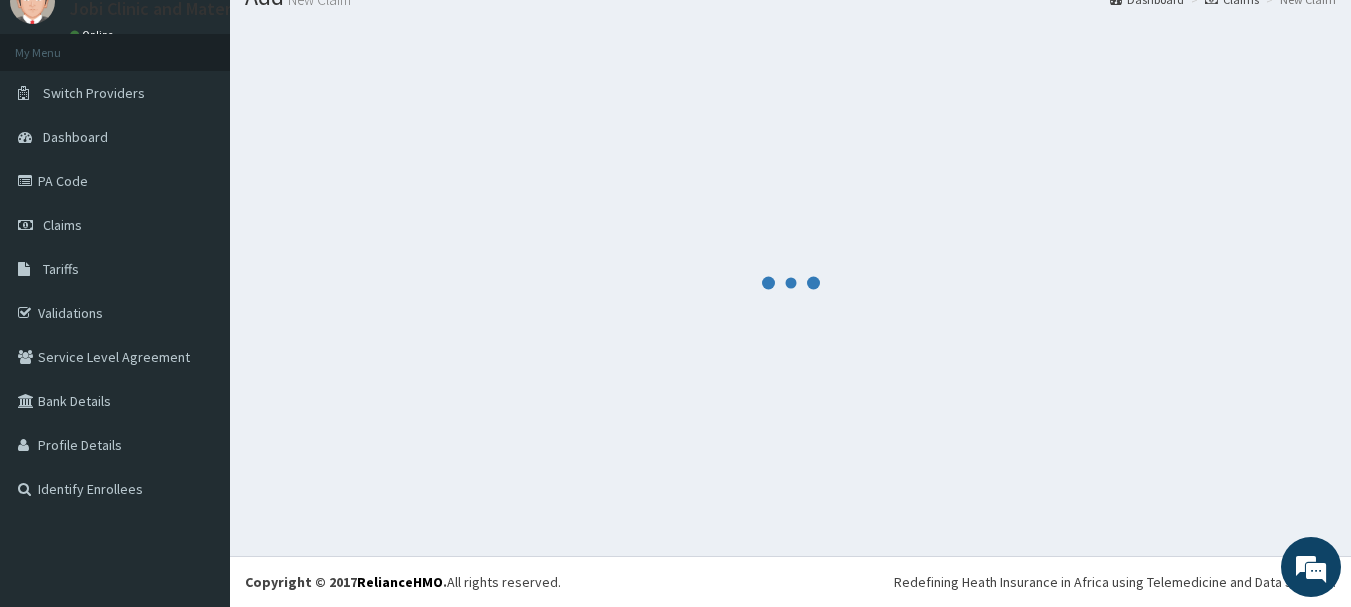 scroll, scrollTop: 1031, scrollLeft: 0, axis: vertical 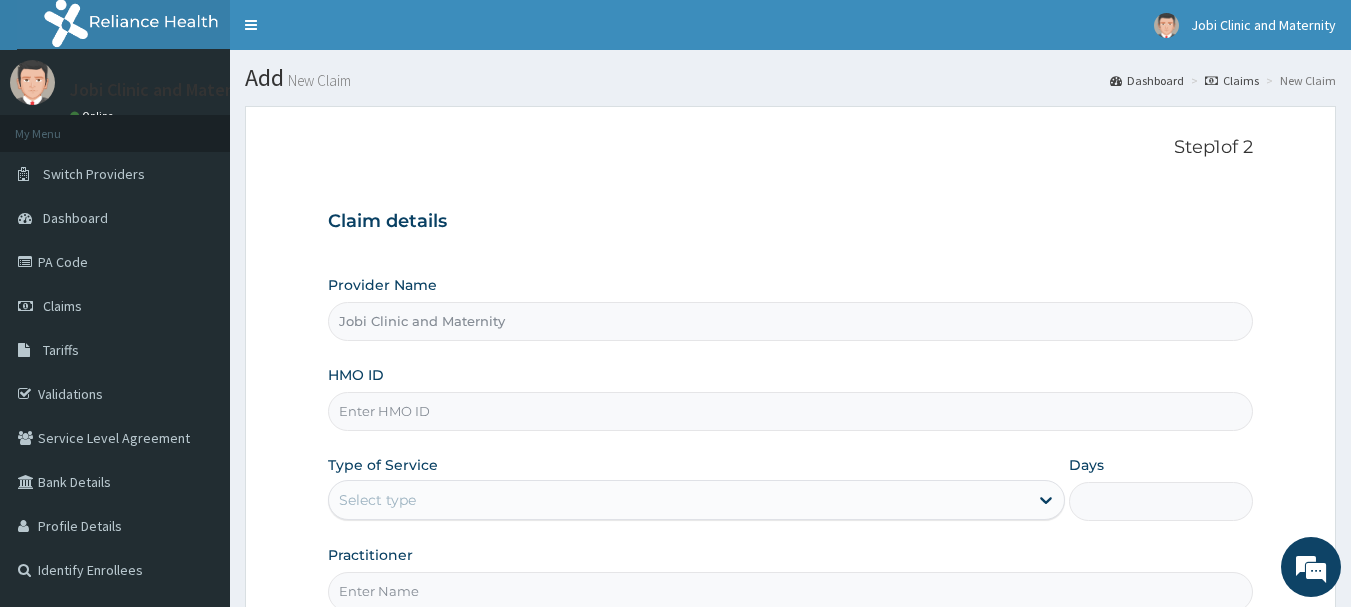 click on "HMO ID" at bounding box center [791, 411] 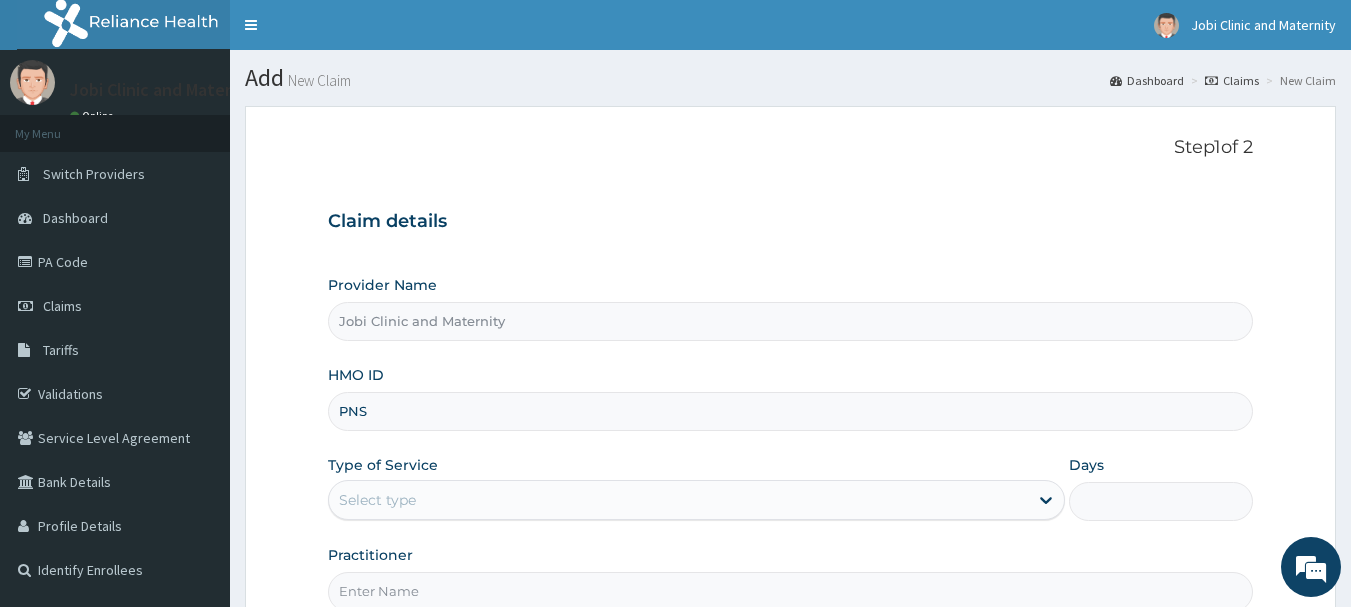 scroll, scrollTop: 0, scrollLeft: 0, axis: both 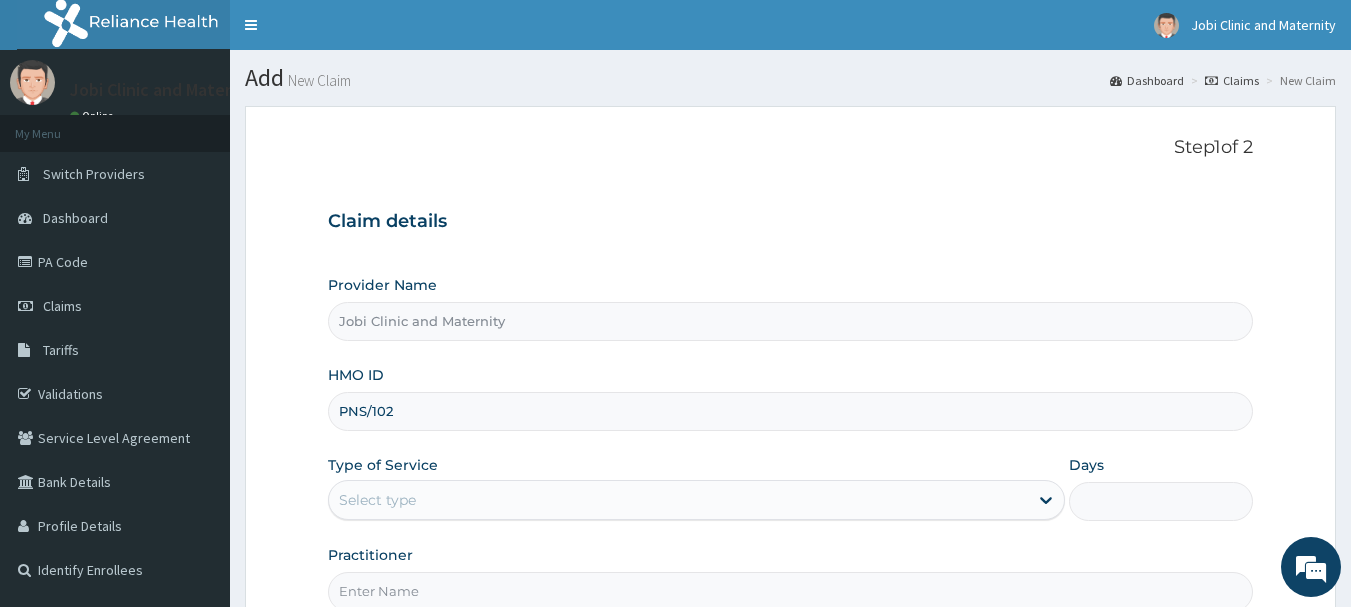 type on "pns/10210/a" 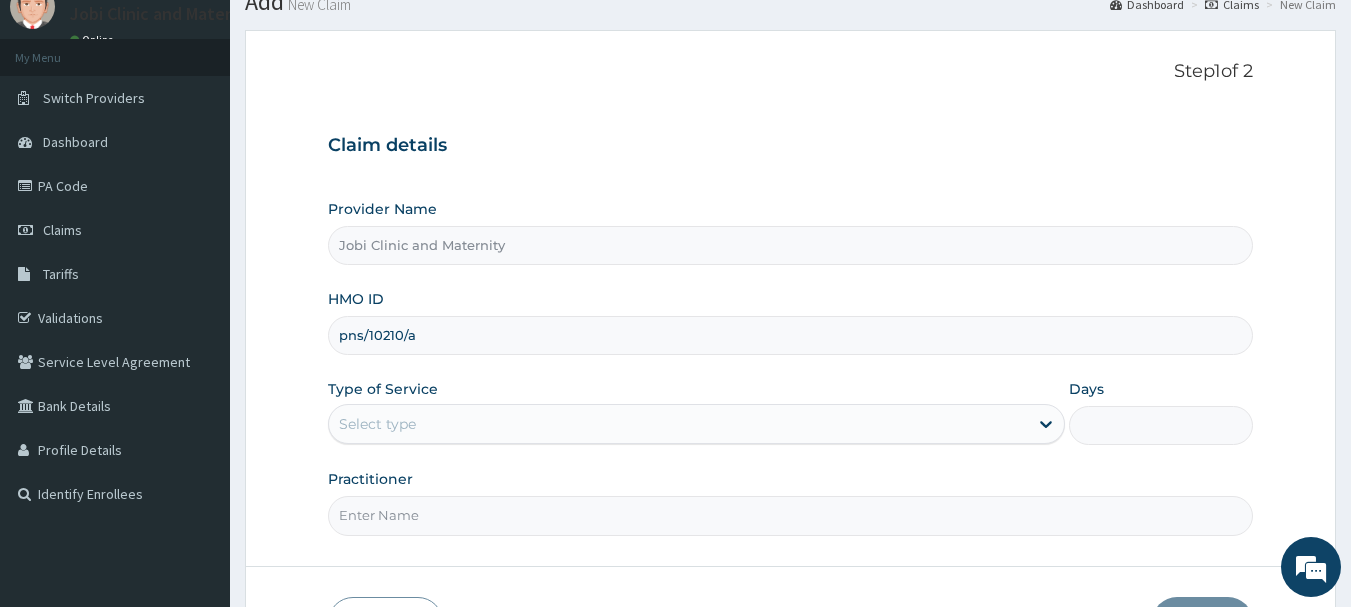 scroll, scrollTop: 80, scrollLeft: 0, axis: vertical 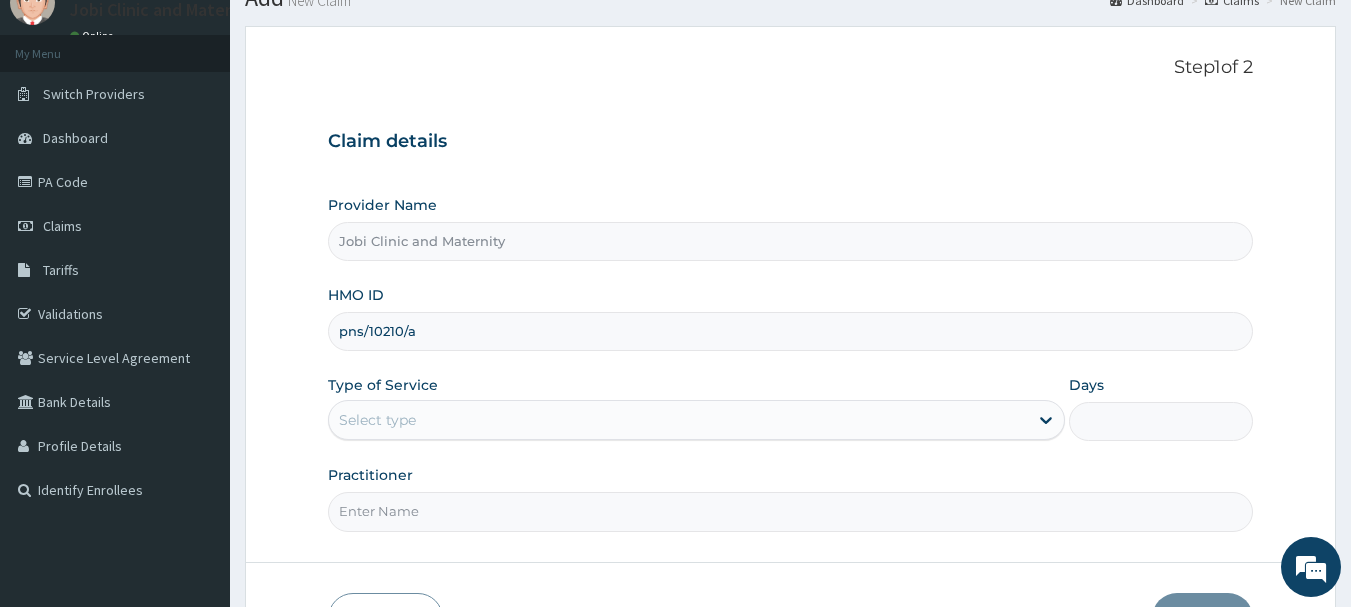 click on "Select type" at bounding box center (678, 420) 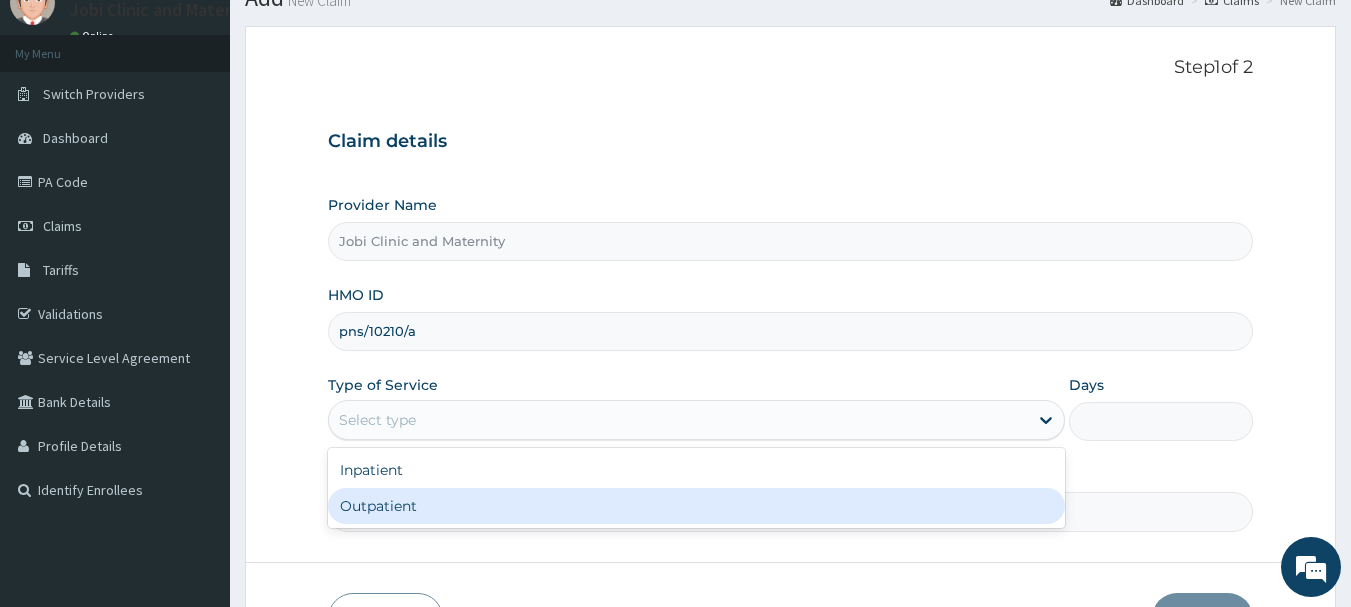 click on "Outpatient" at bounding box center (696, 506) 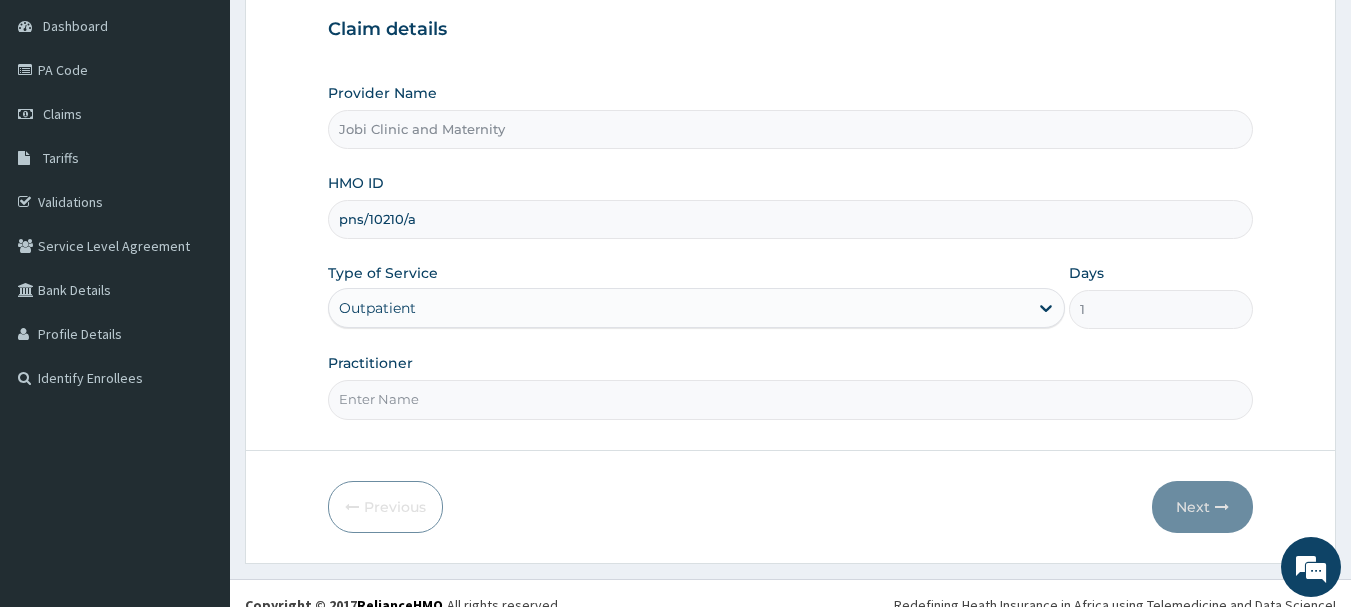 scroll, scrollTop: 200, scrollLeft: 0, axis: vertical 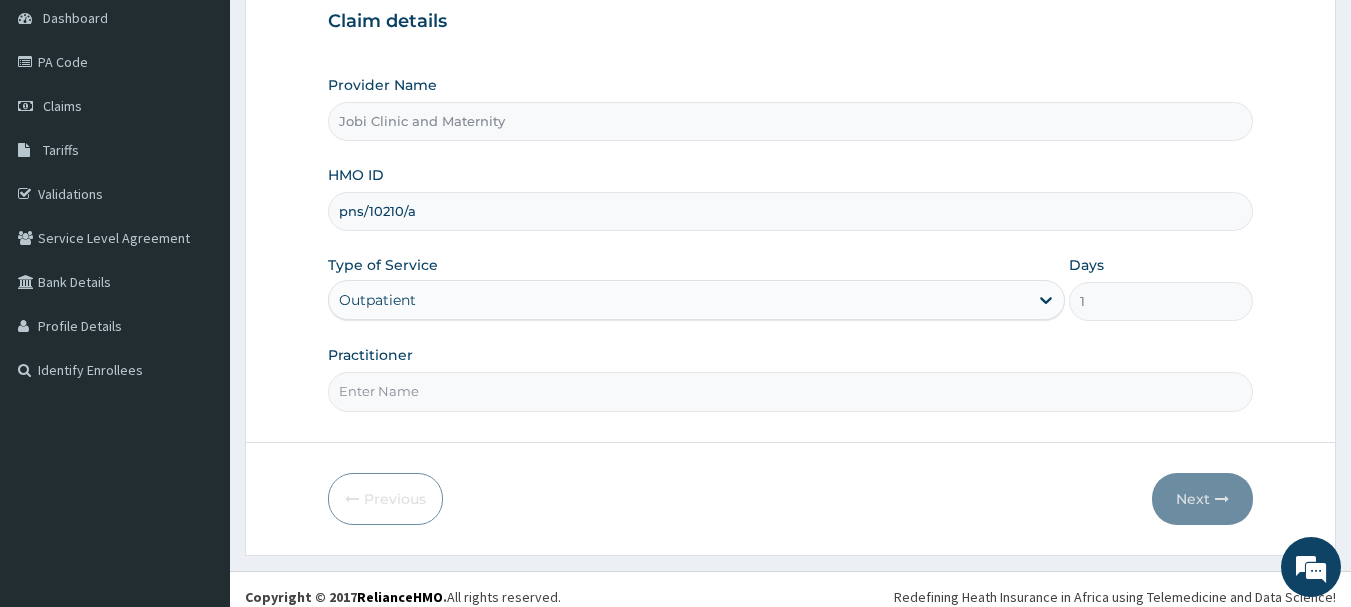 click on "Practitioner" at bounding box center (791, 391) 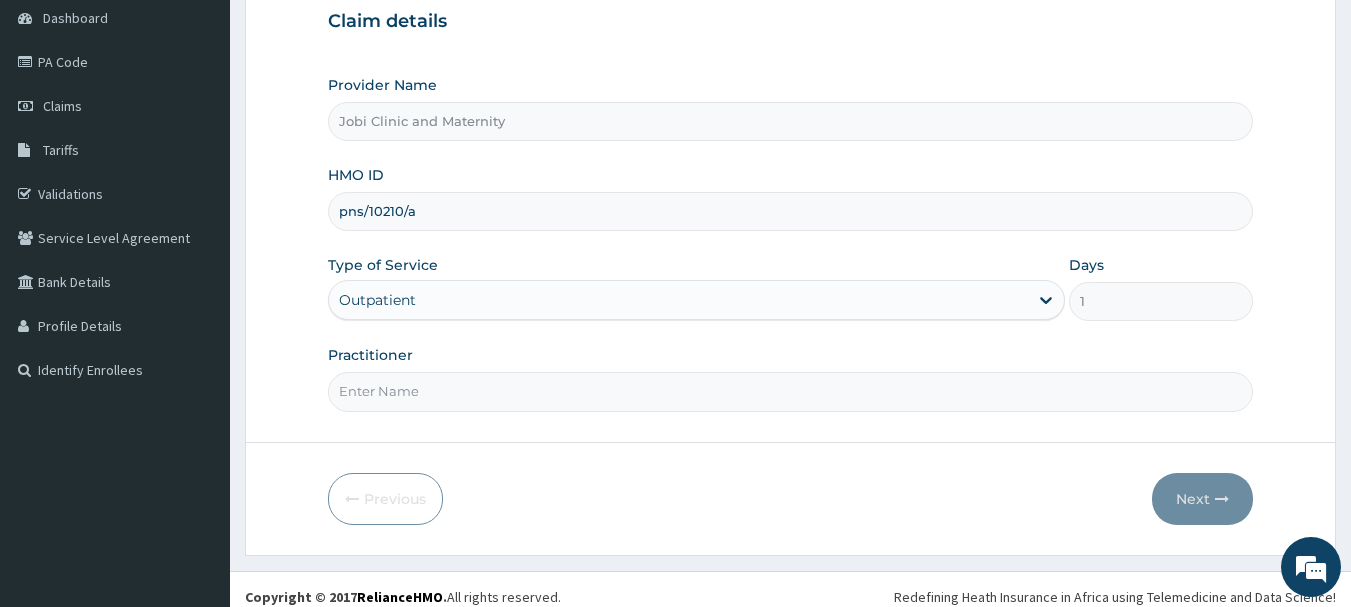 type on "[LAST] [LAST]" 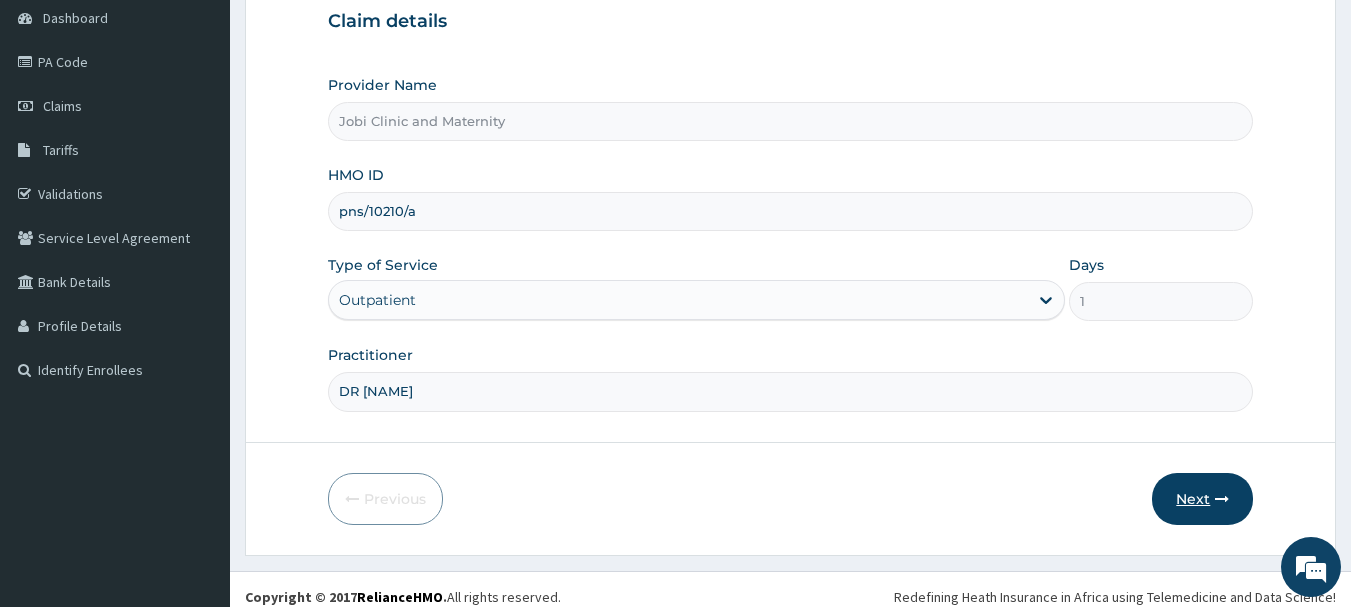 click on "Next" at bounding box center (1202, 499) 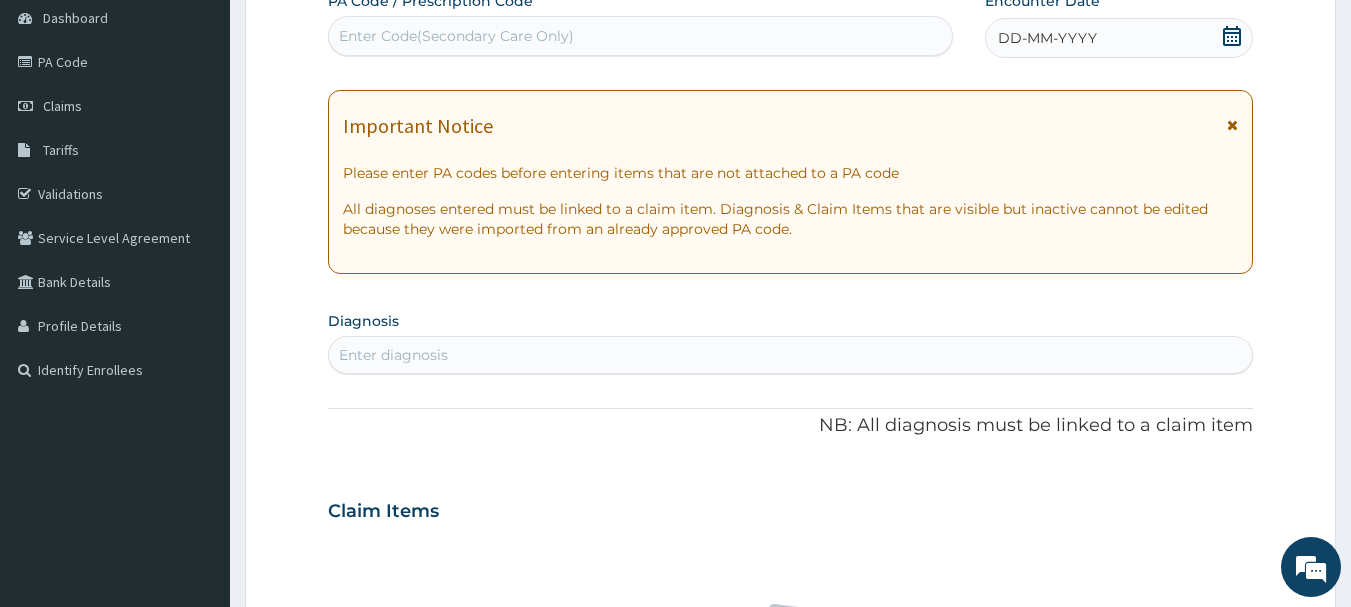 click 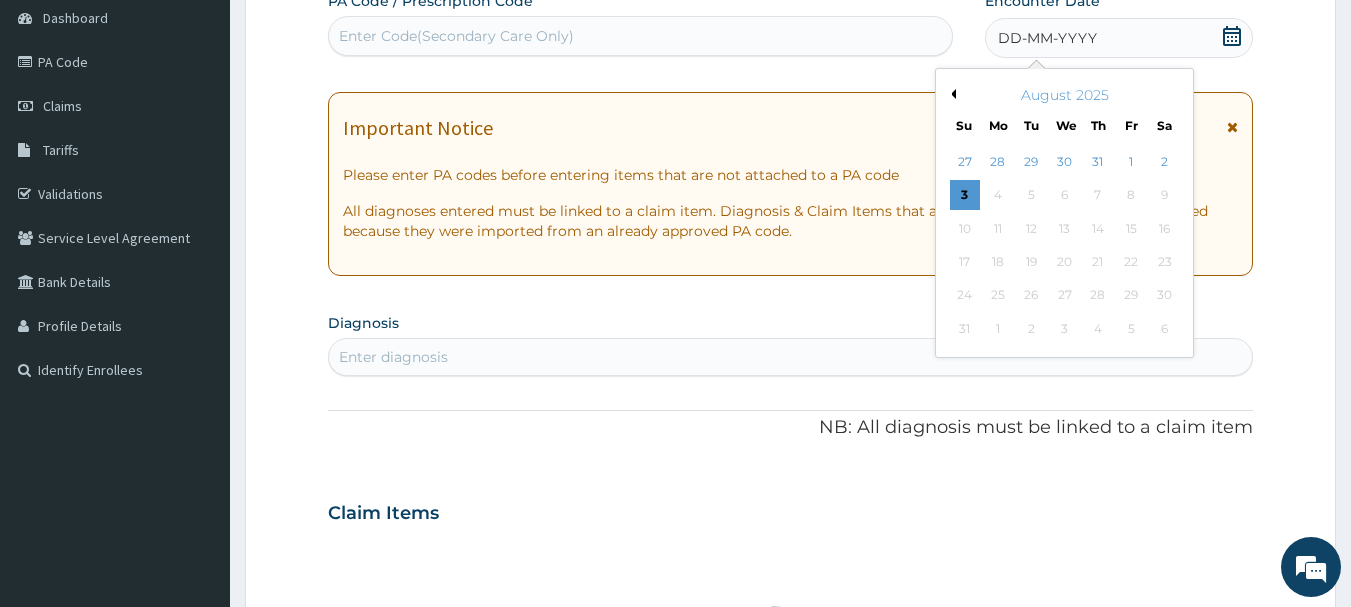 click on "Previous Month" at bounding box center (951, 94) 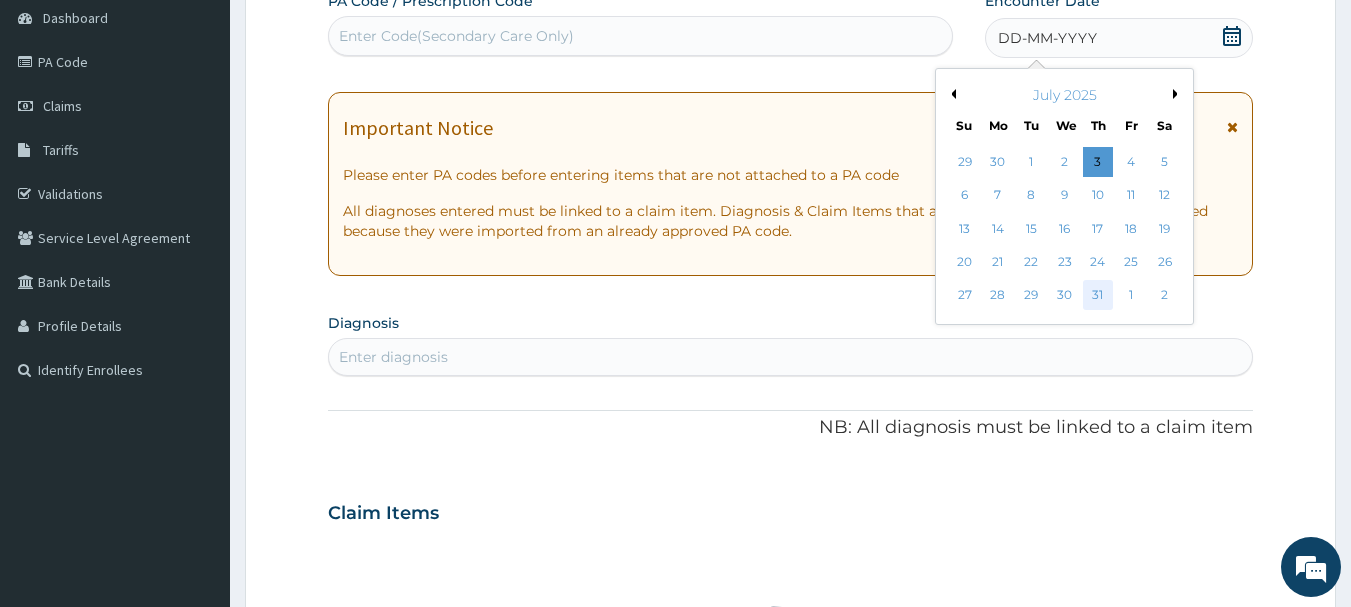 click on "31" at bounding box center [1098, 296] 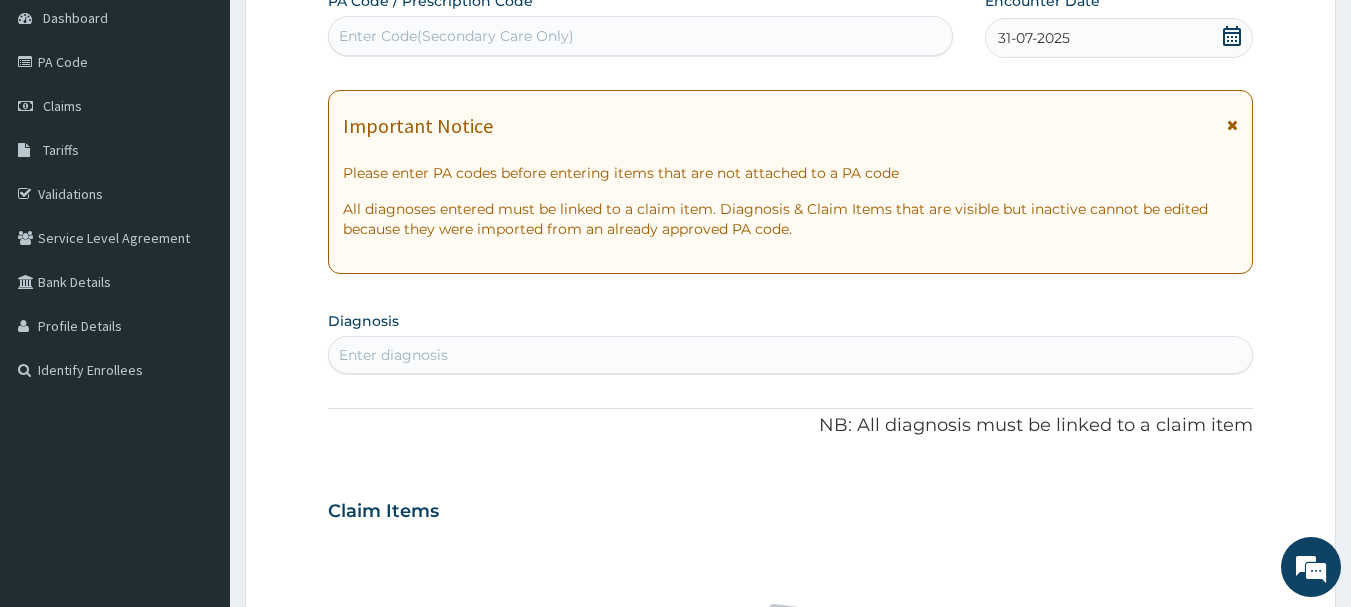 click on "Enter diagnosis" at bounding box center (791, 355) 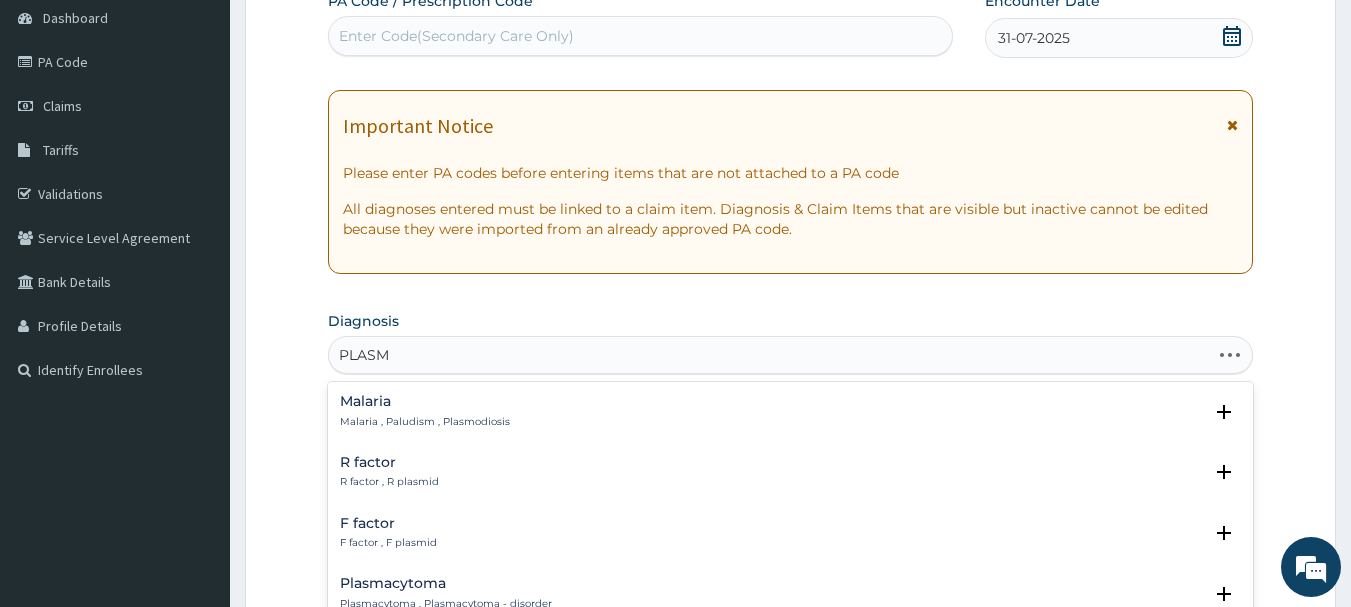 type on "PLASMO" 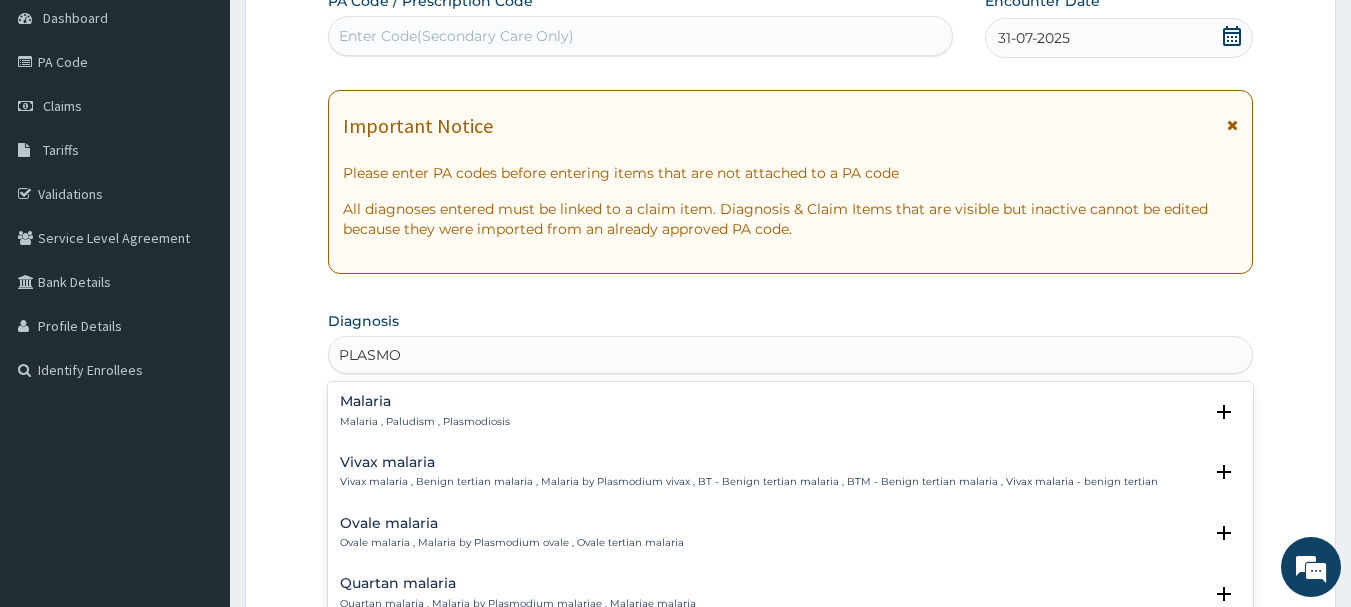 click on "Malaria , Paludism , Plasmodiosis" at bounding box center [425, 422] 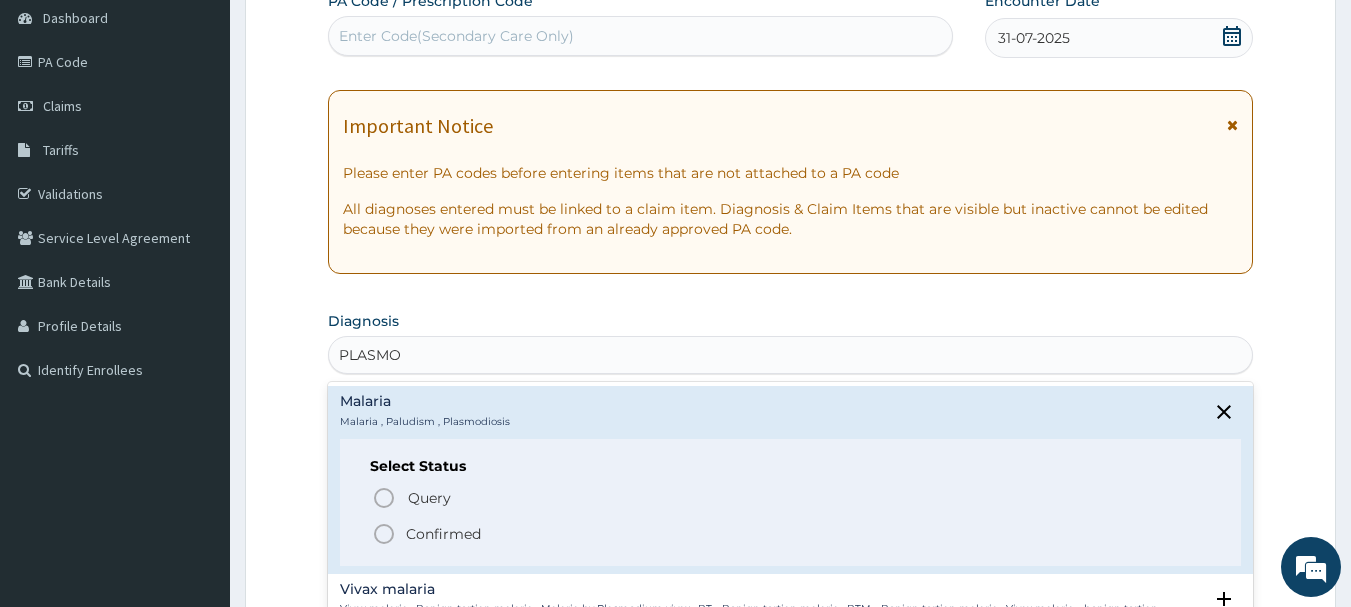 click 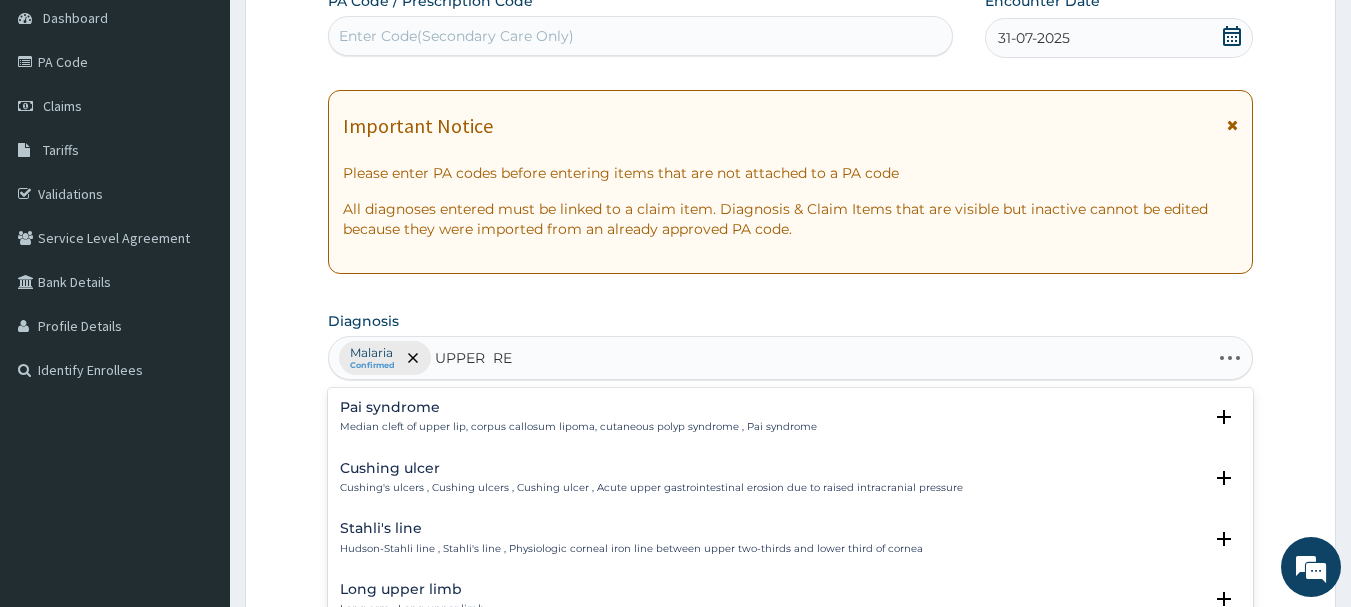 type on "UPPER  RES" 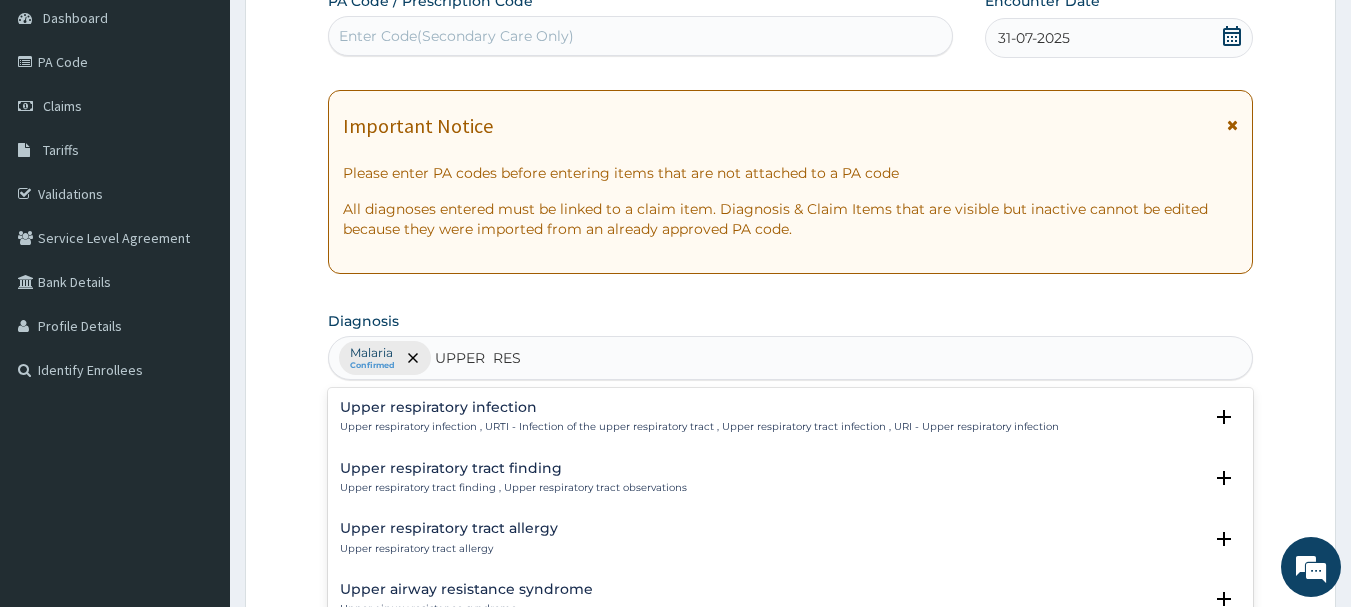 click on "Upper respiratory infection" at bounding box center [699, 407] 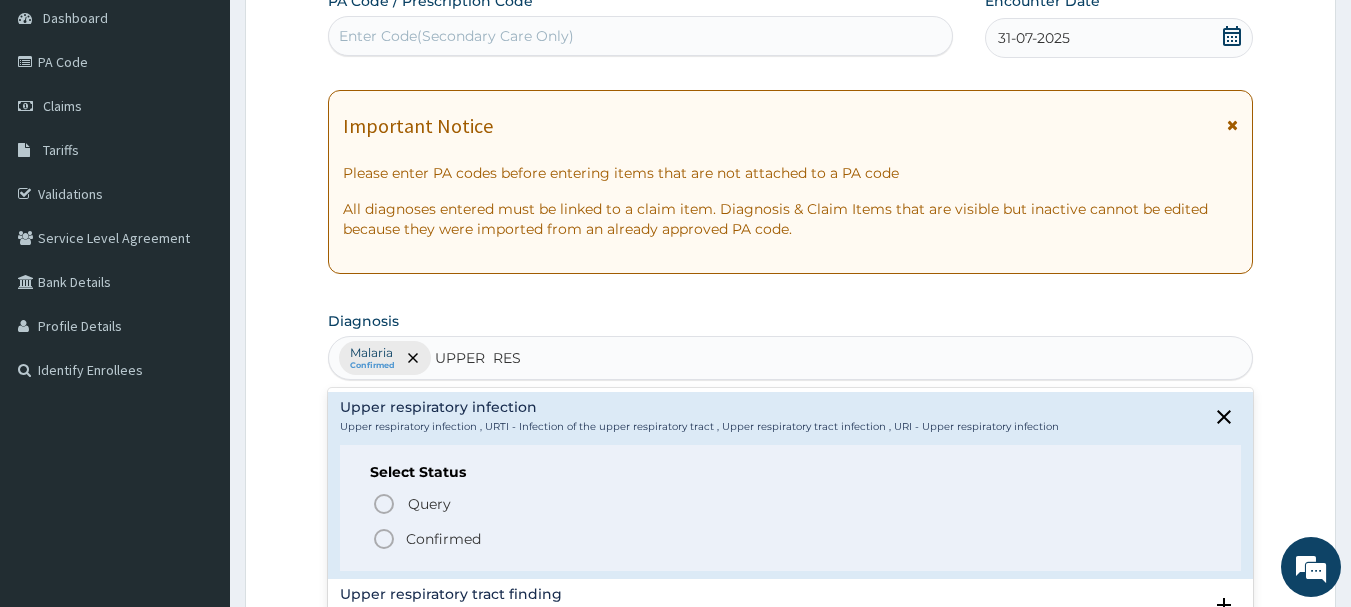 click 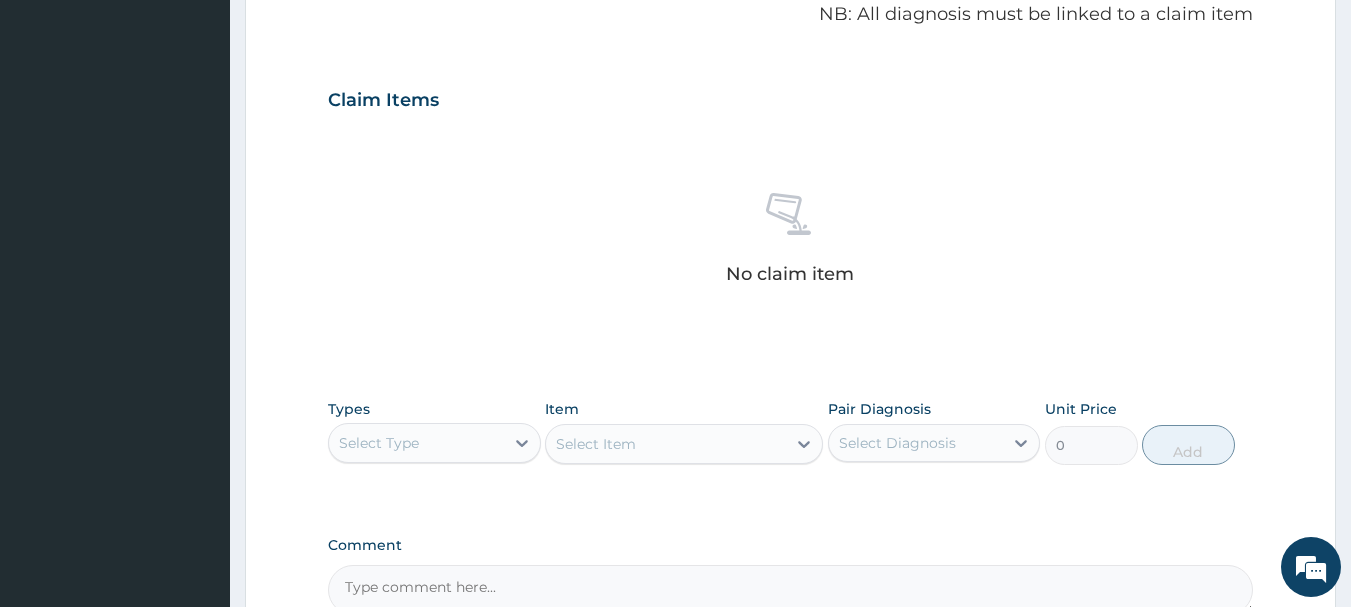scroll, scrollTop: 640, scrollLeft: 0, axis: vertical 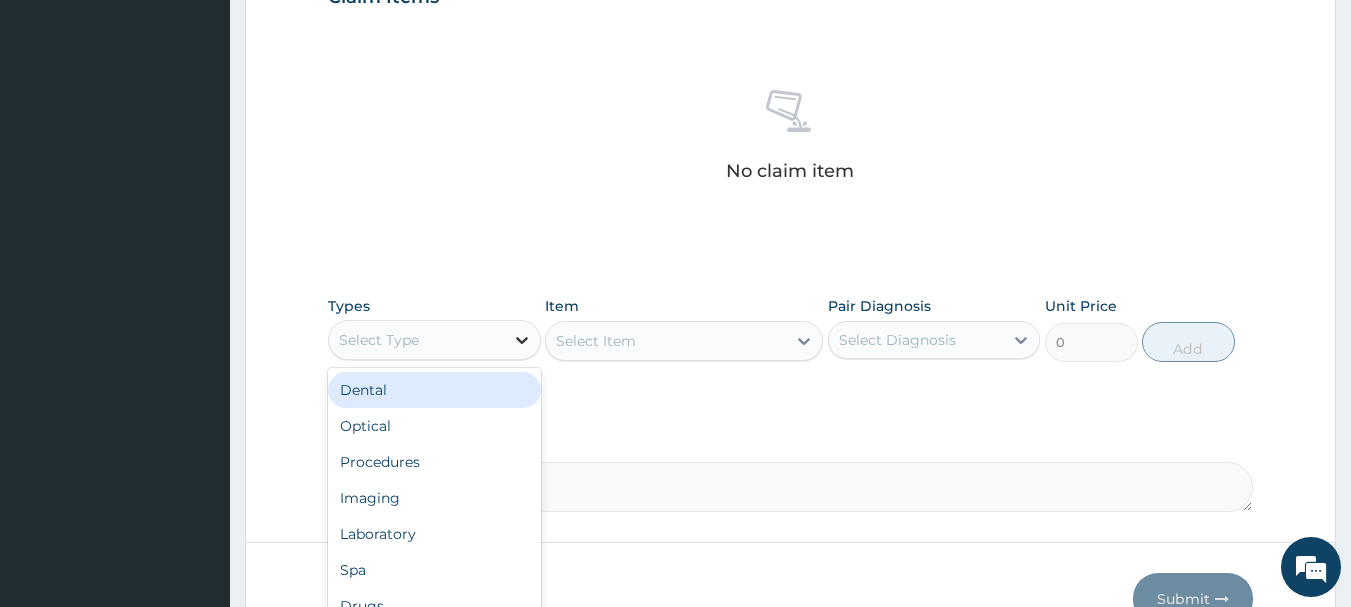 click 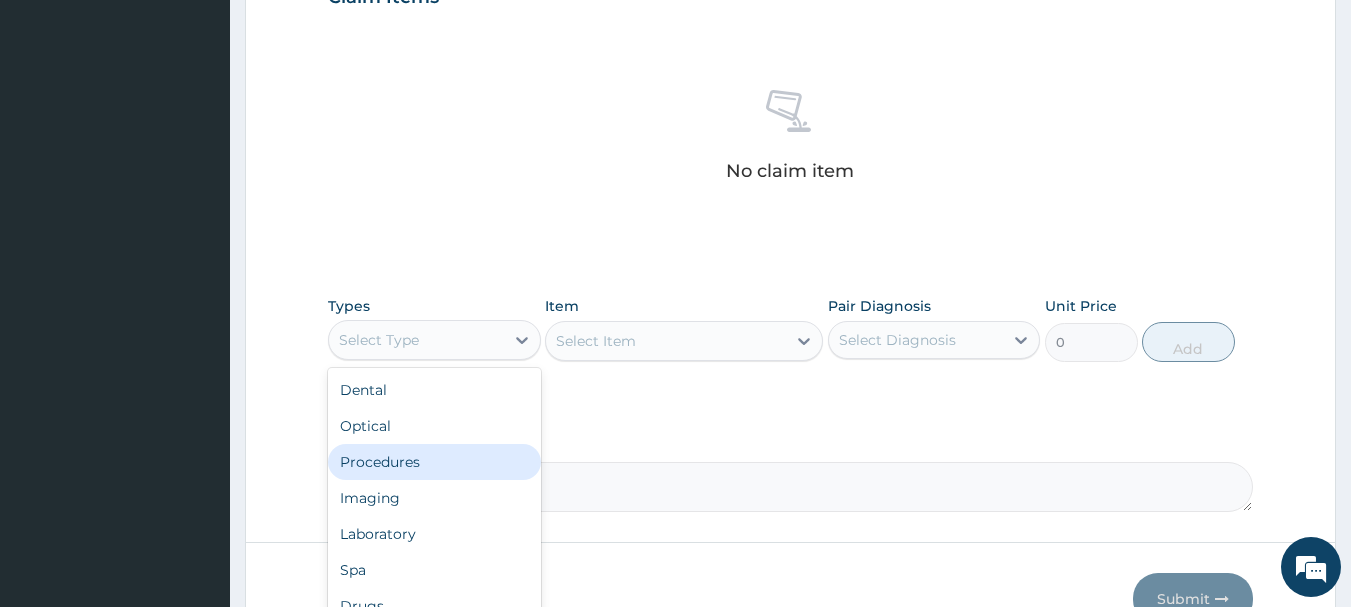 click on "Procedures" at bounding box center [434, 462] 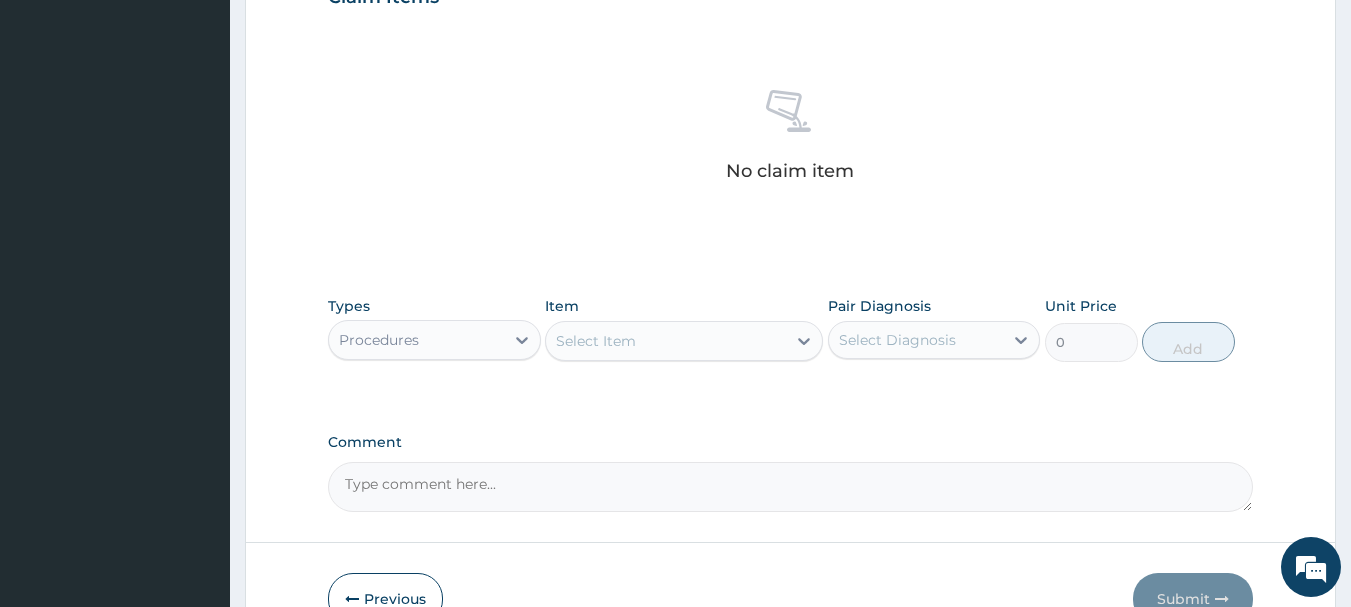 click on "Select Item" at bounding box center [684, 341] 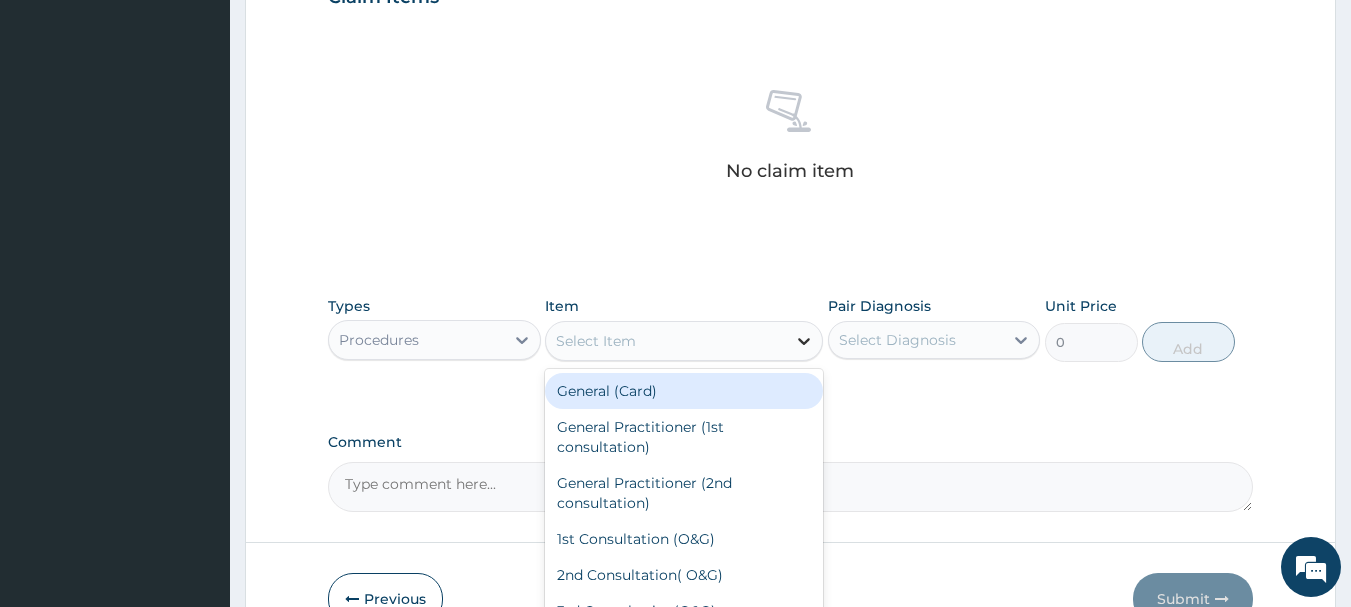 click at bounding box center [804, 341] 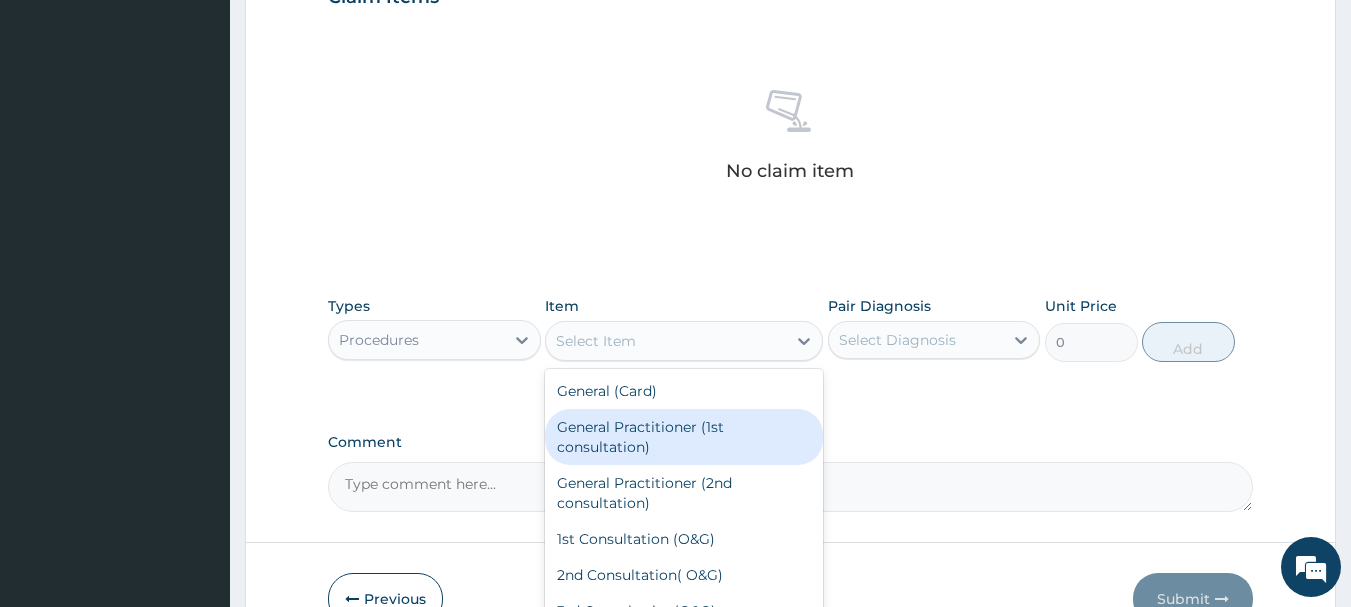 click on "General Practitioner (1st consultation)" at bounding box center [684, 437] 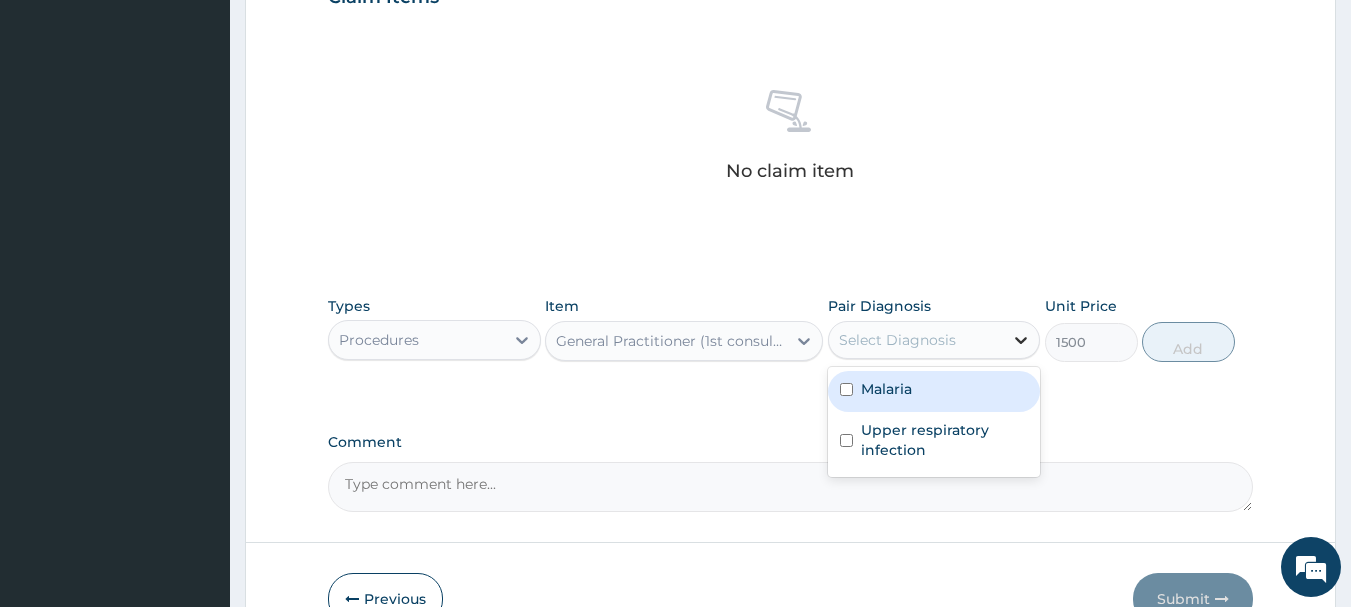 click 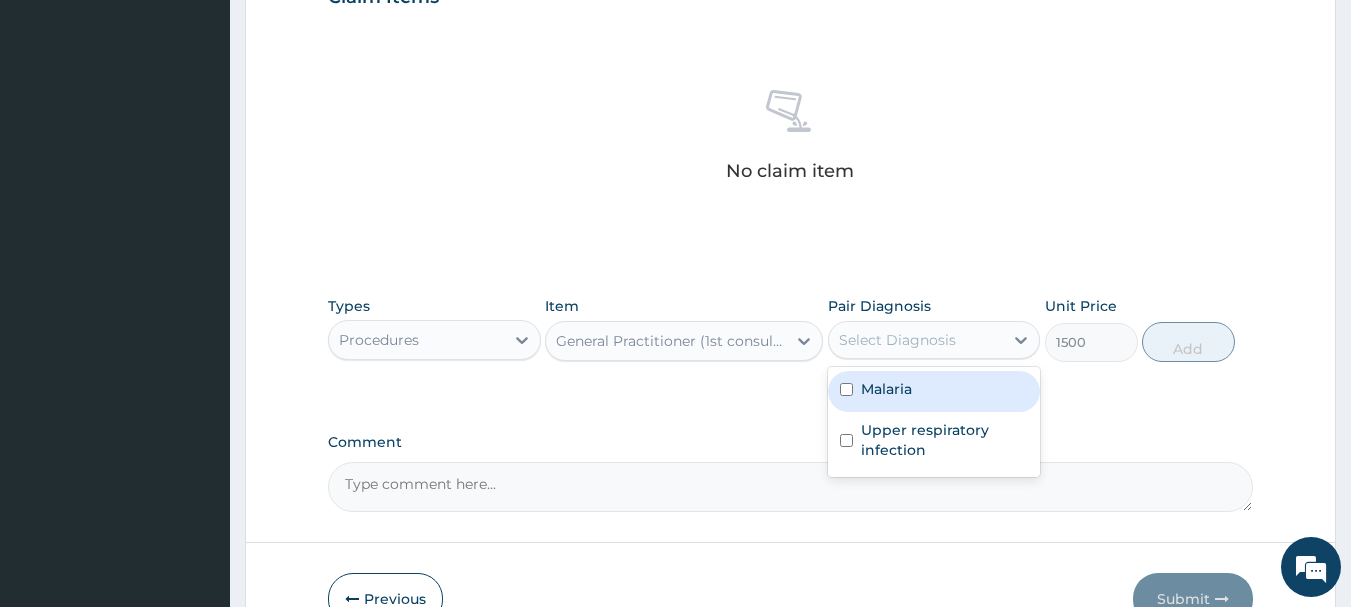click at bounding box center [846, 389] 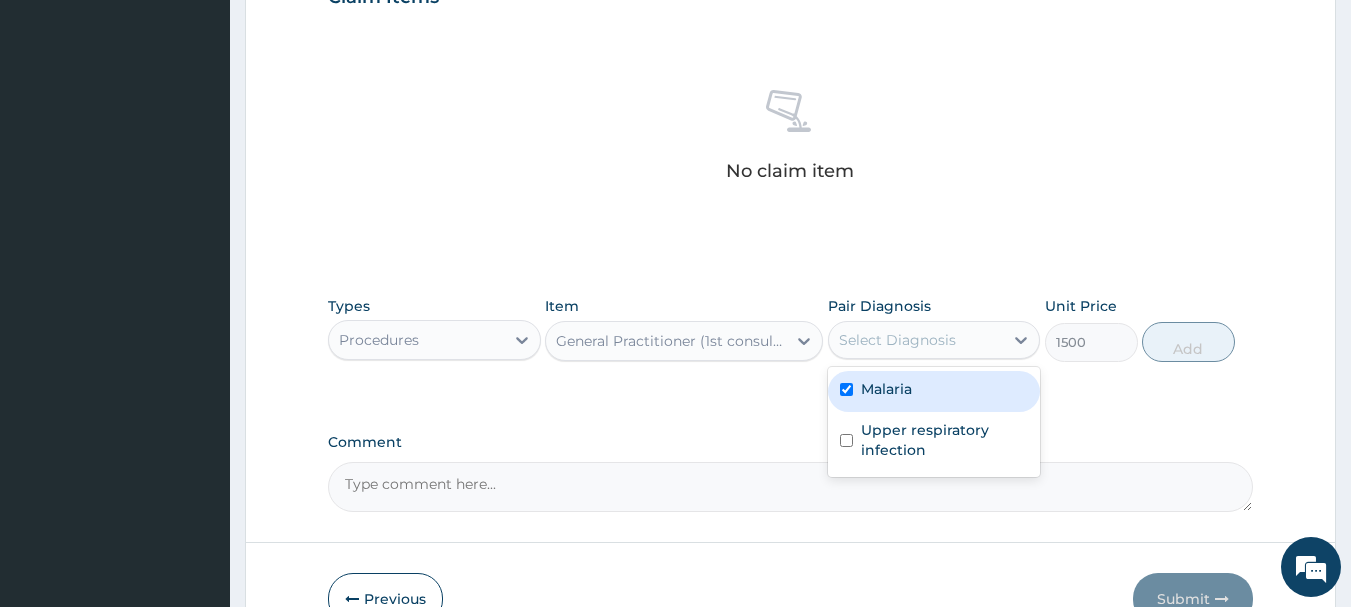checkbox on "true" 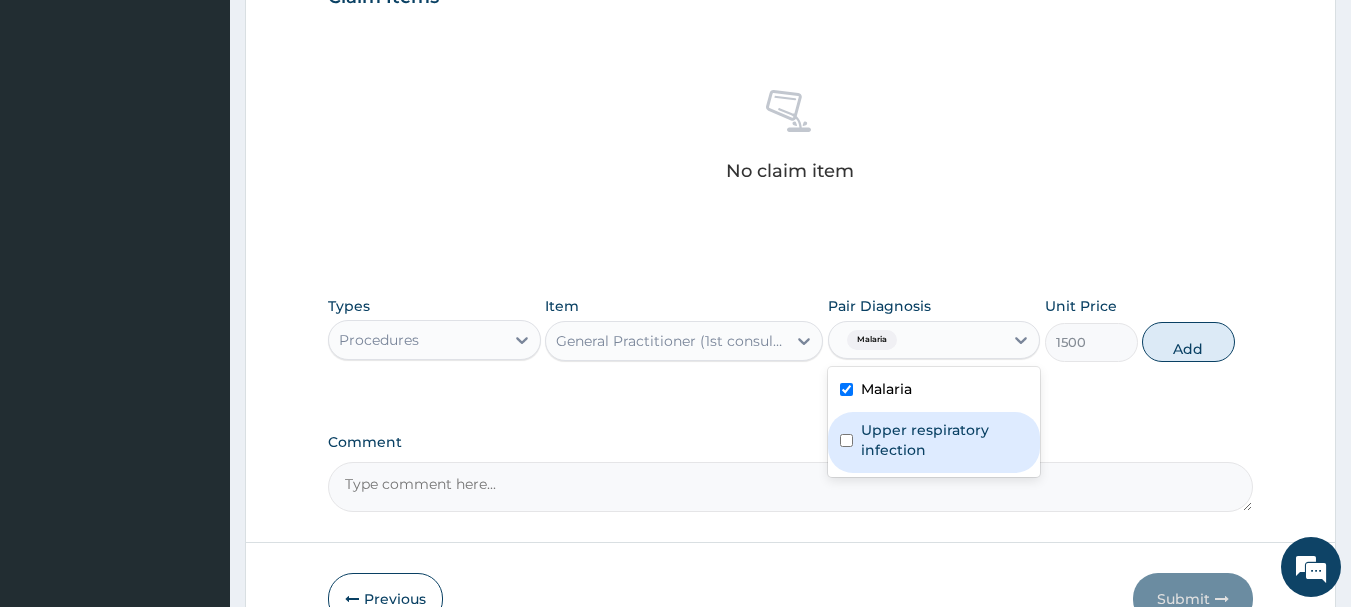 click at bounding box center (846, 440) 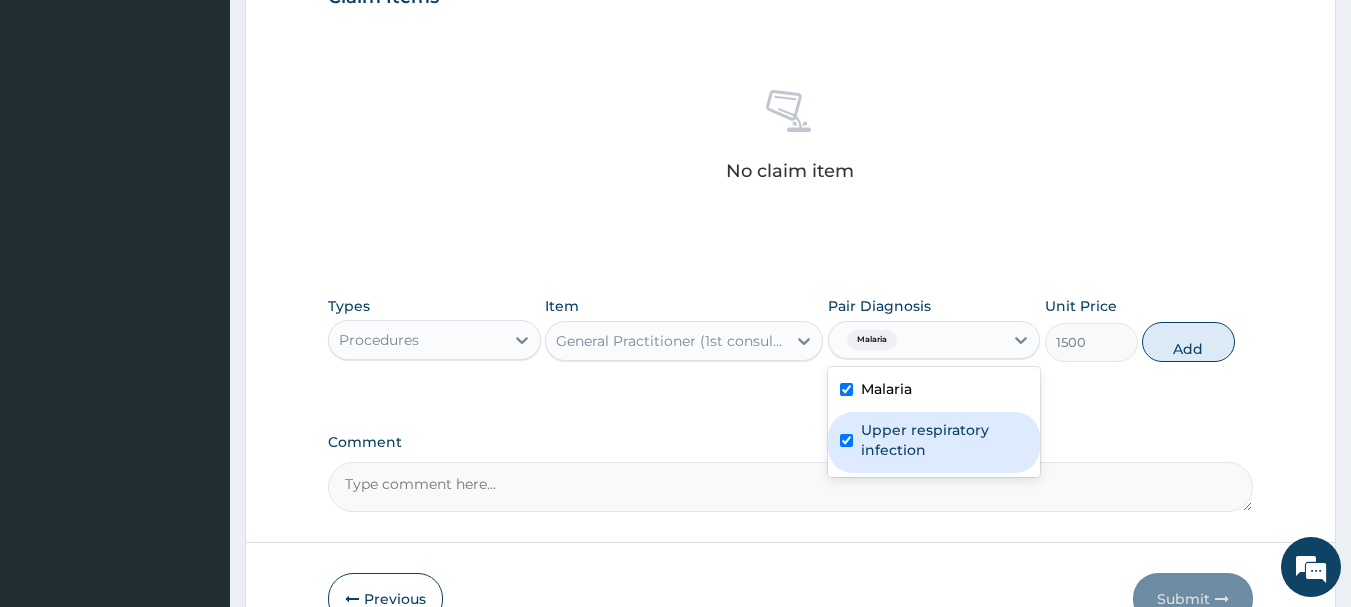 checkbox on "true" 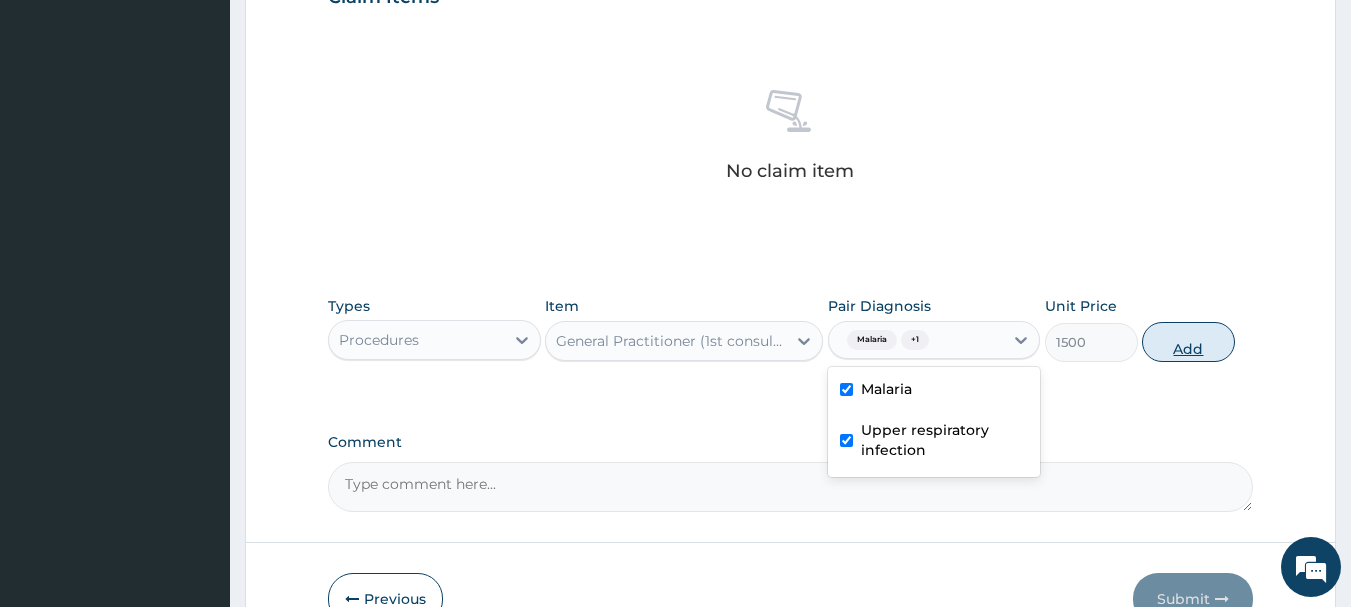 click on "Add" at bounding box center (1188, 342) 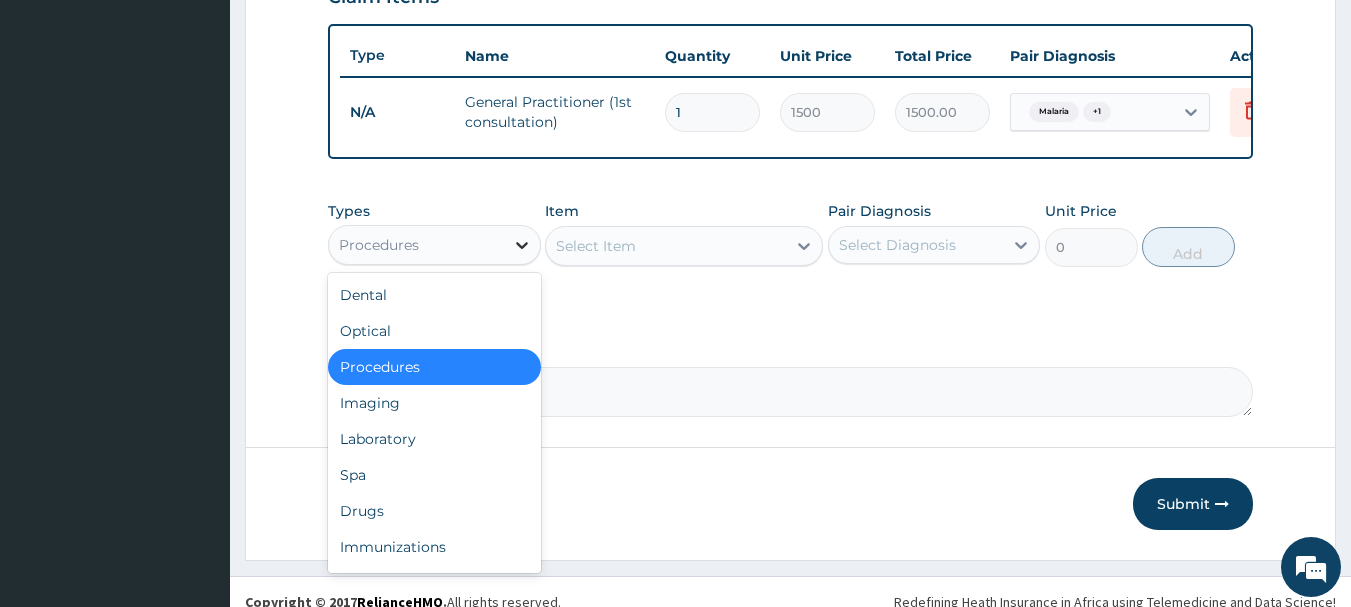 click 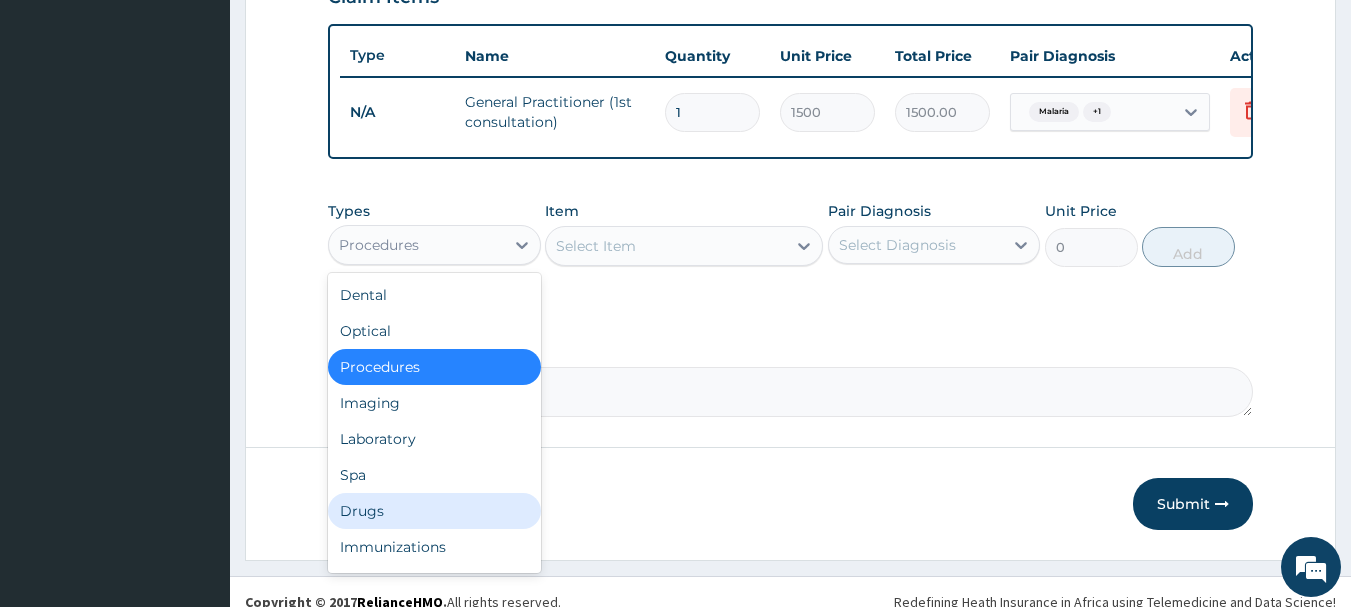 click on "Drugs" at bounding box center (434, 511) 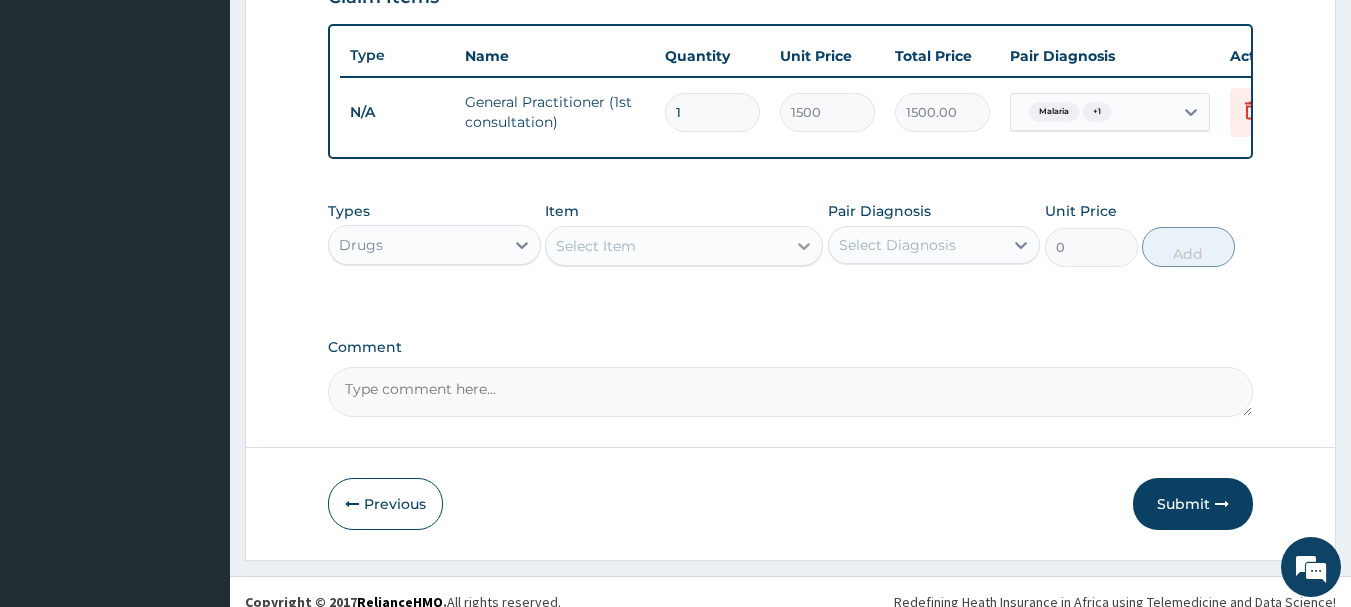 click 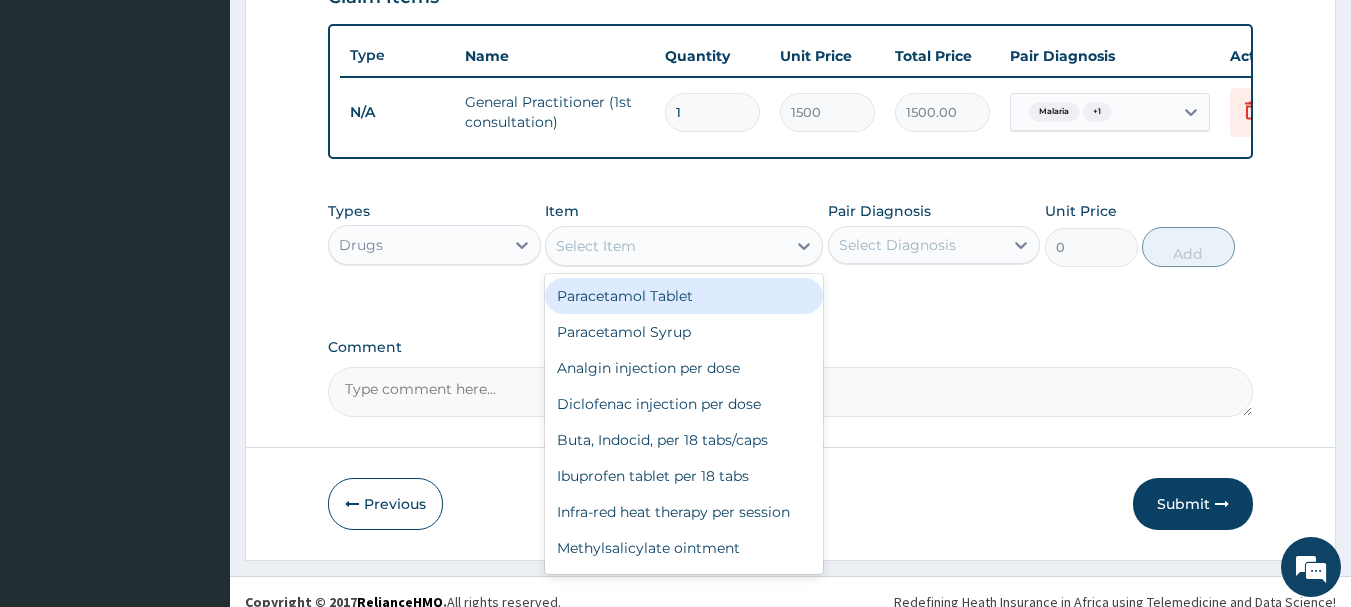 click on "Paracetamol Tablet" at bounding box center [684, 296] 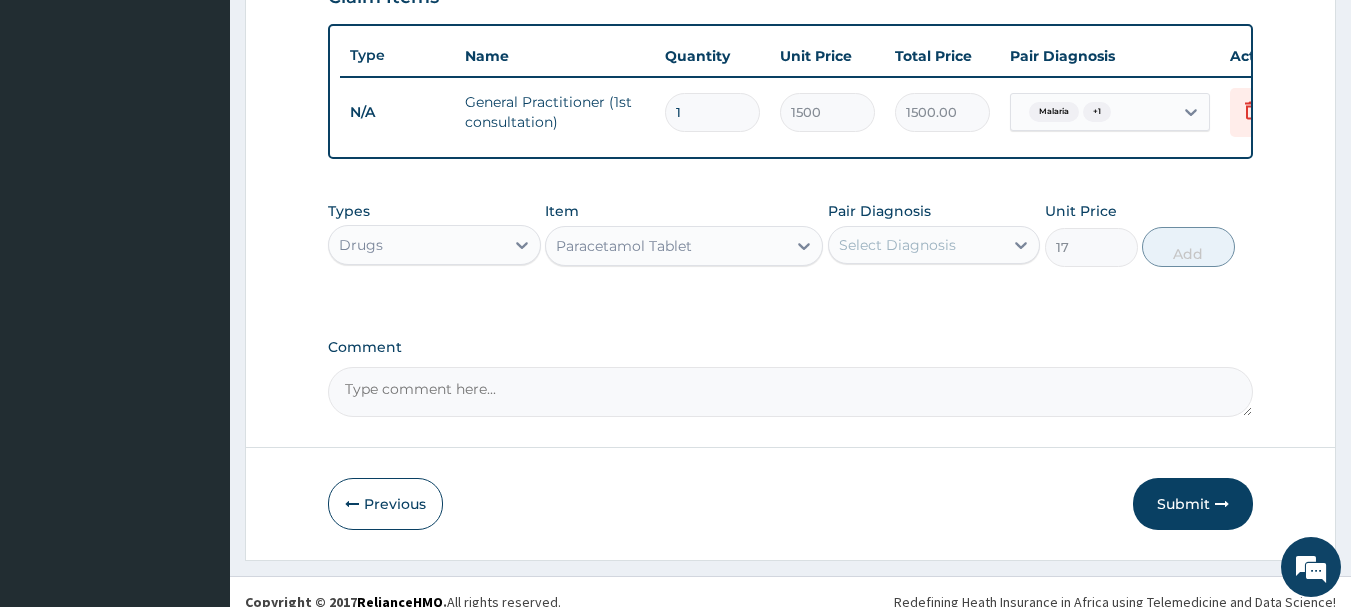 click on "Select Diagnosis" at bounding box center [916, 245] 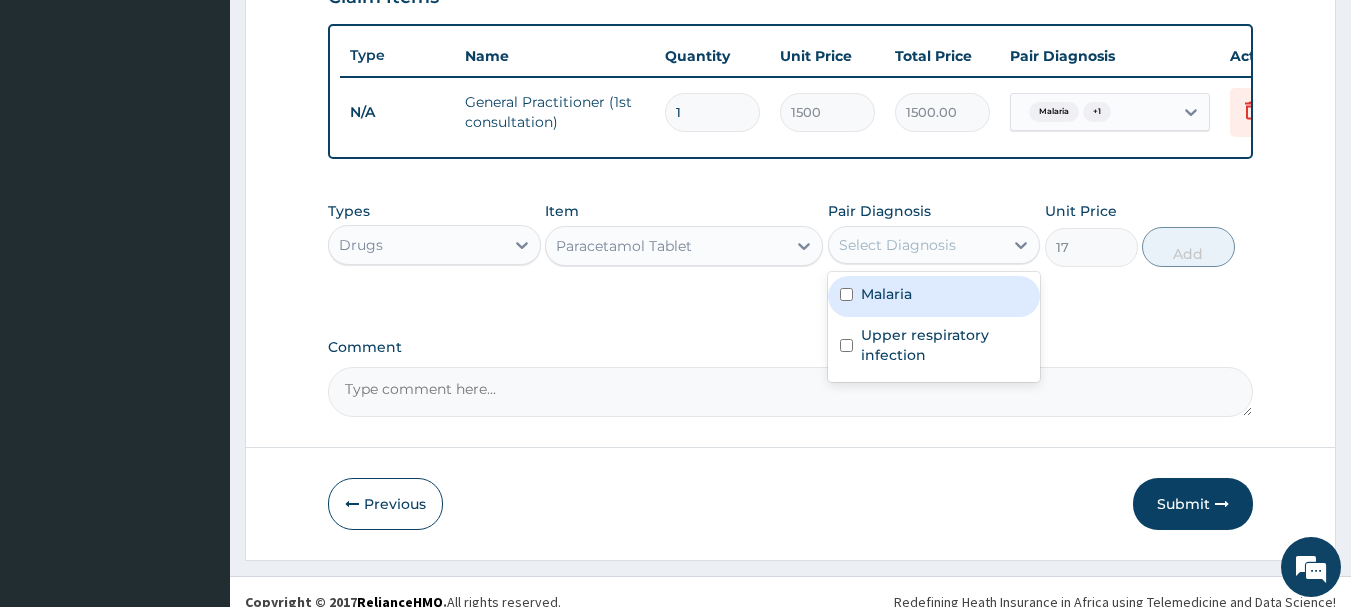 click at bounding box center (846, 294) 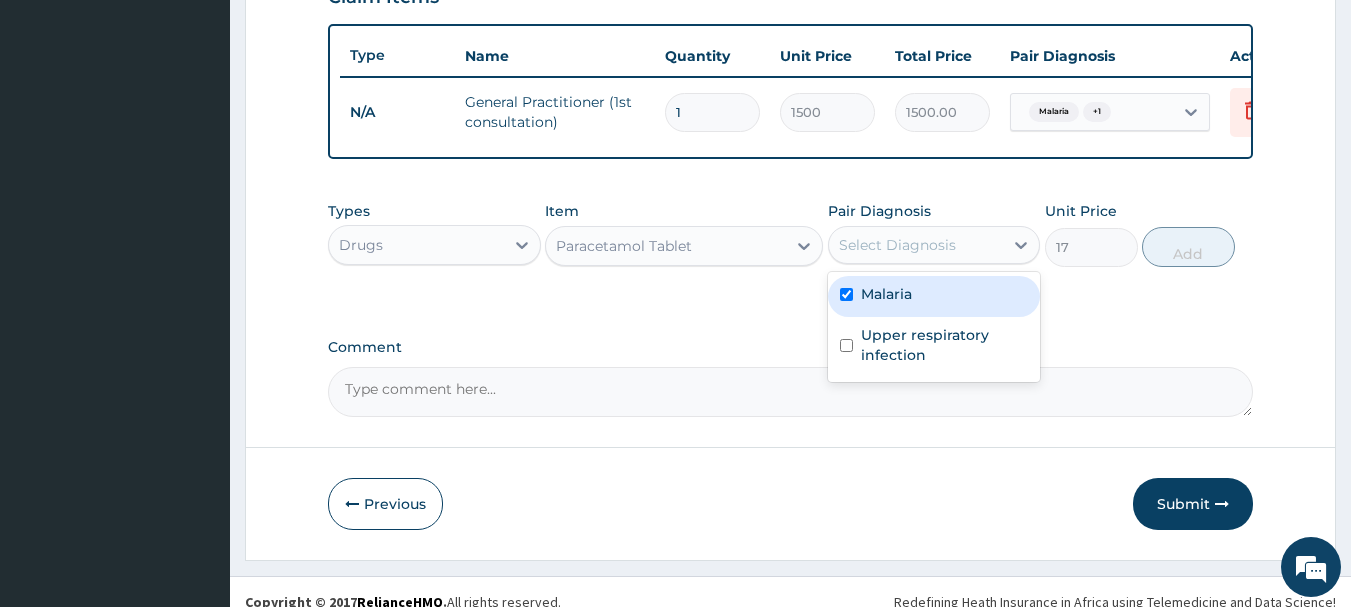 checkbox on "true" 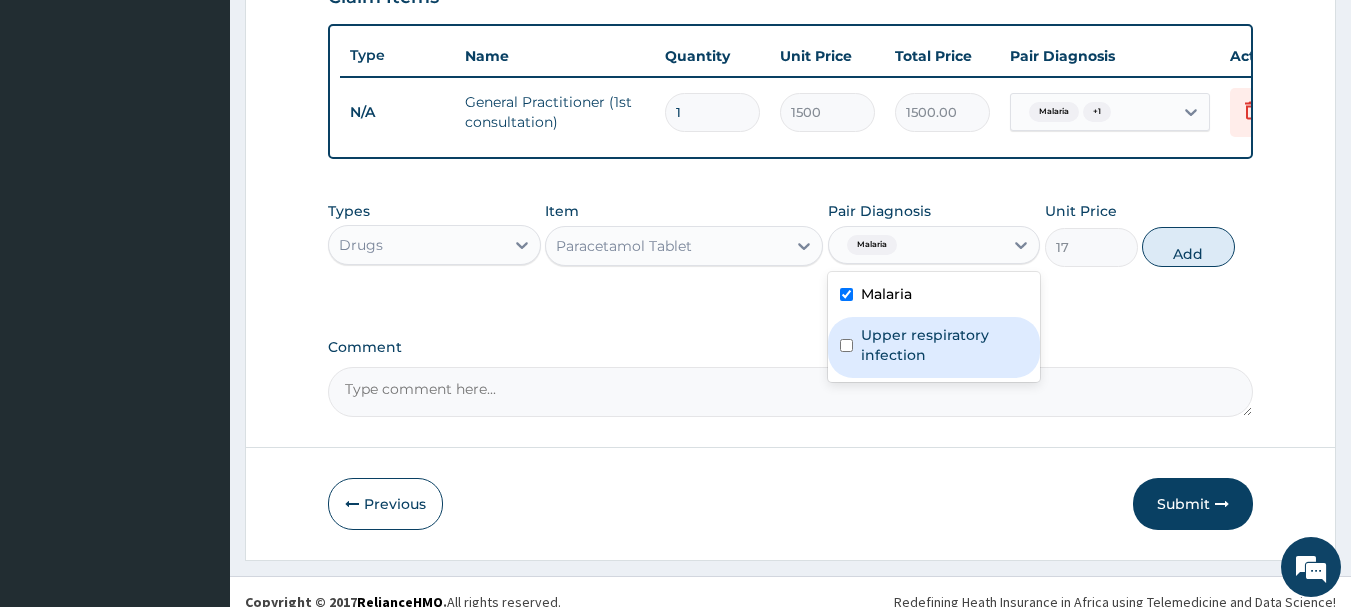 click at bounding box center (846, 345) 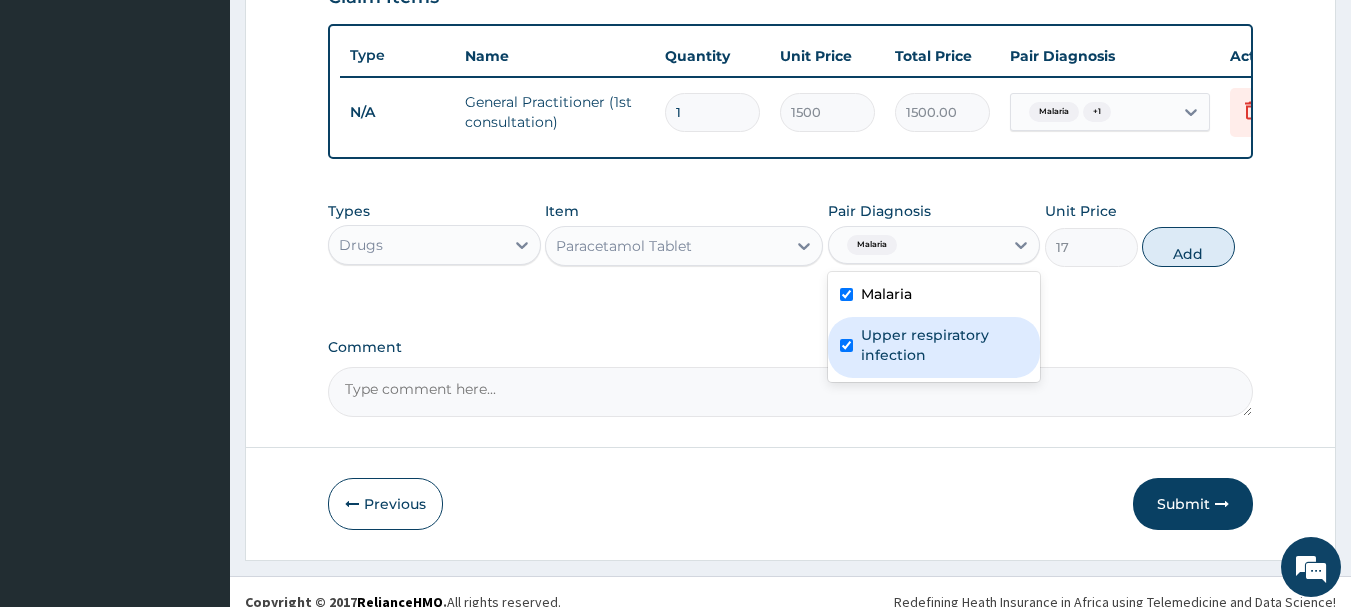 checkbox on "true" 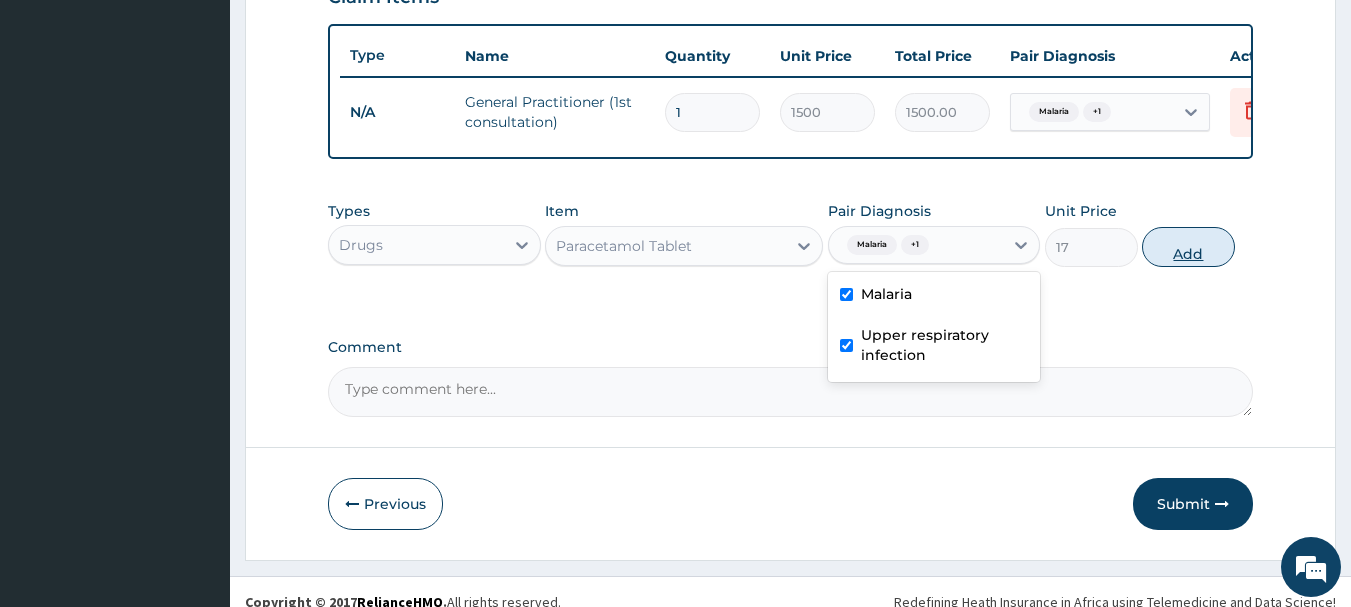 click on "Add" at bounding box center (1188, 247) 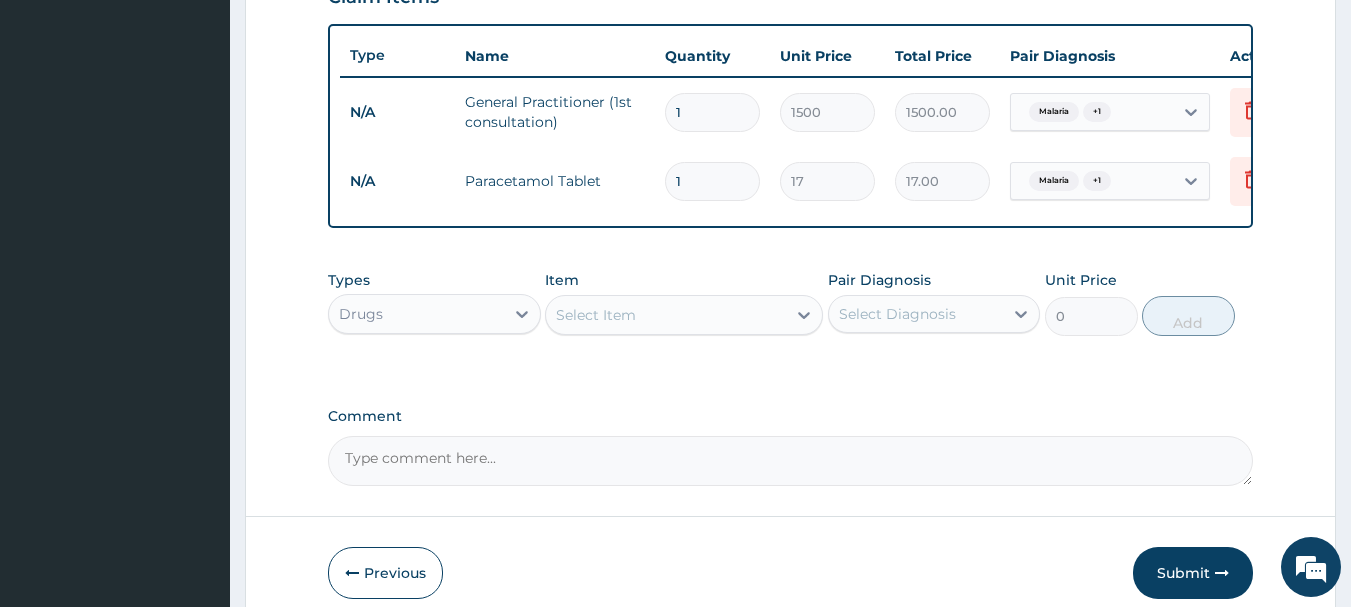 click on "Select Item" at bounding box center [666, 315] 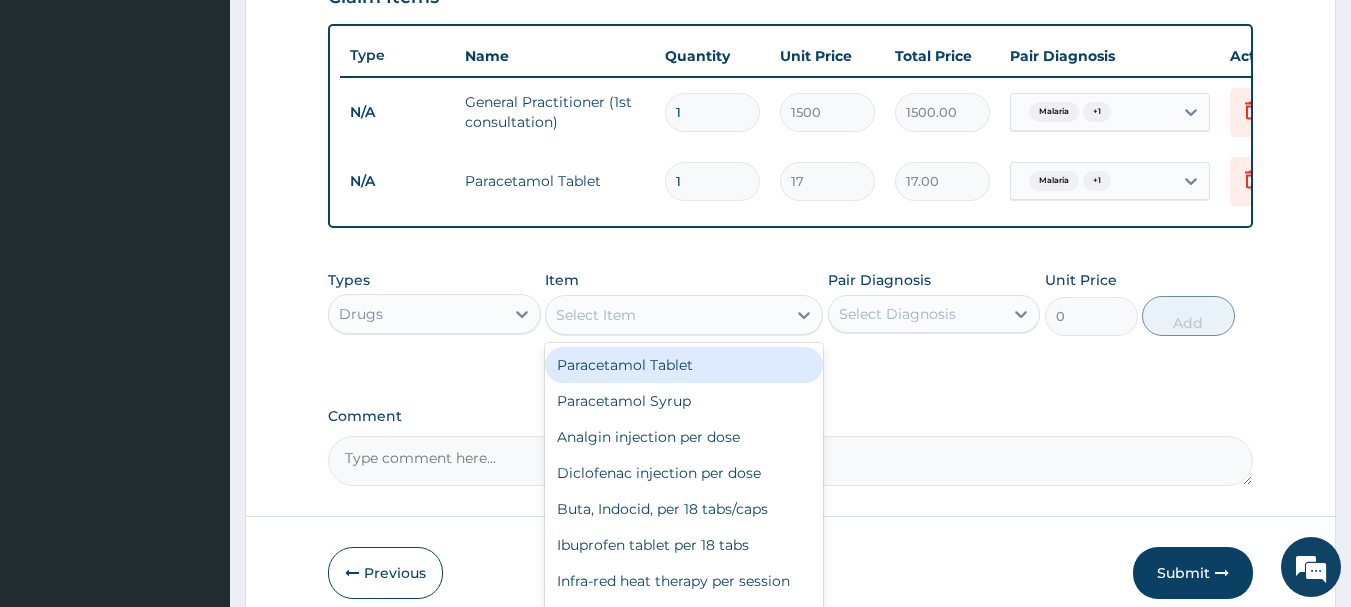click on "1" at bounding box center [712, 181] 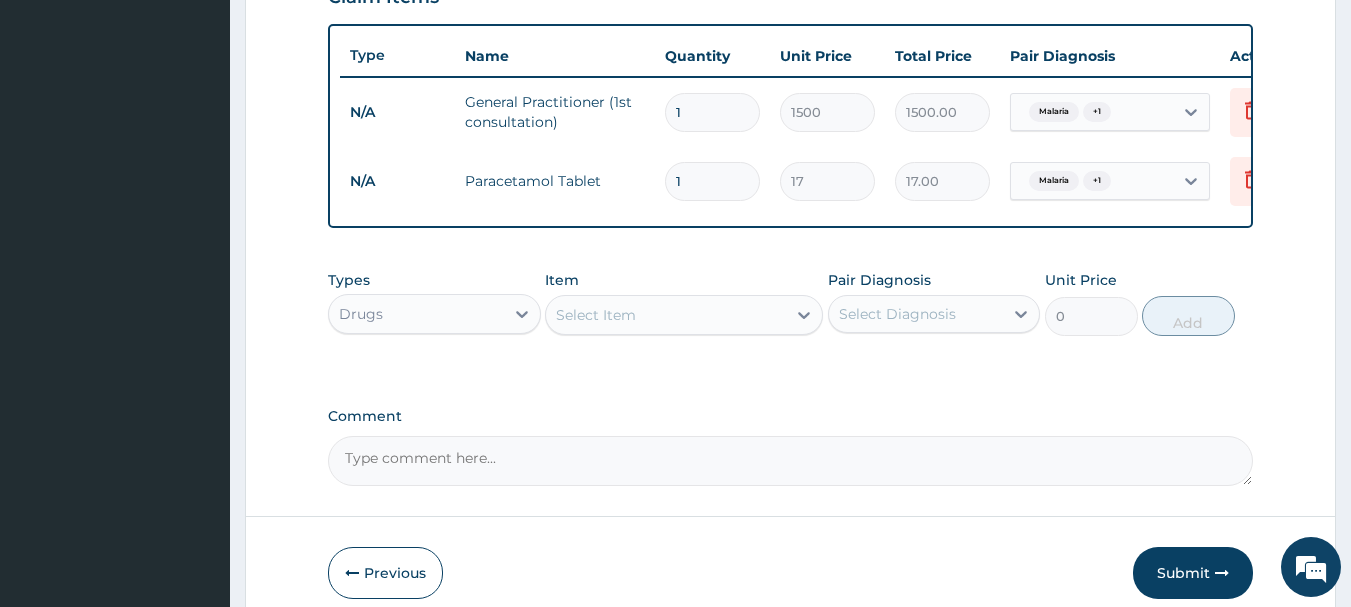 type on "18" 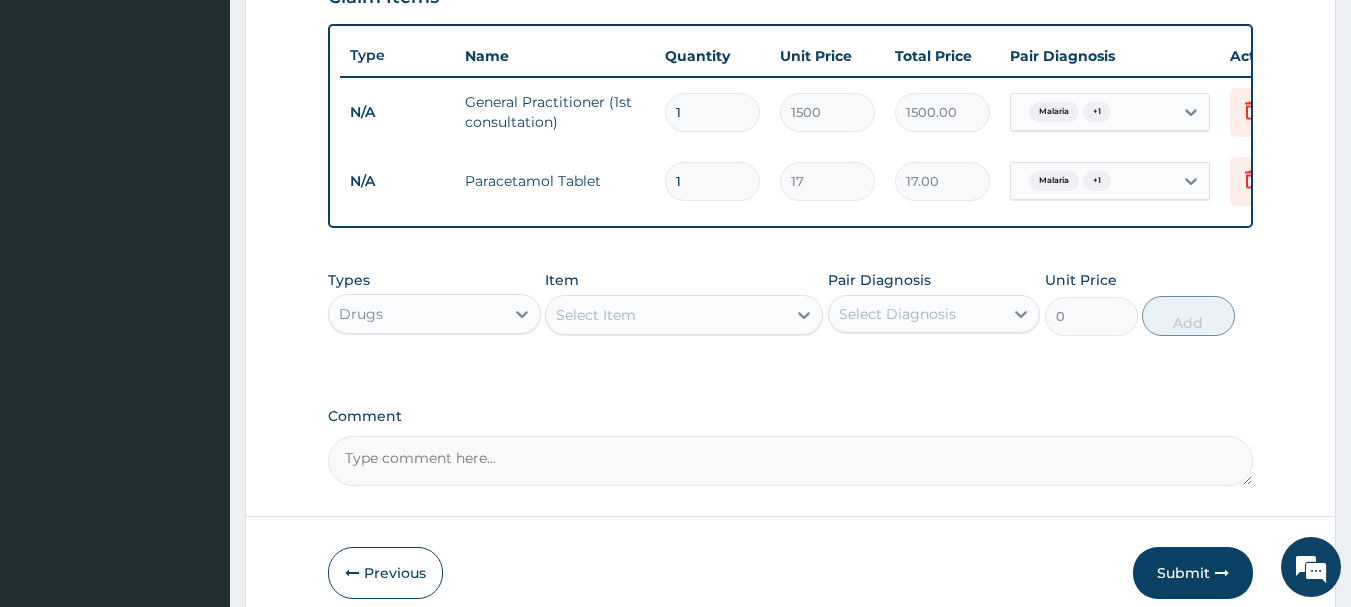type on "306.00" 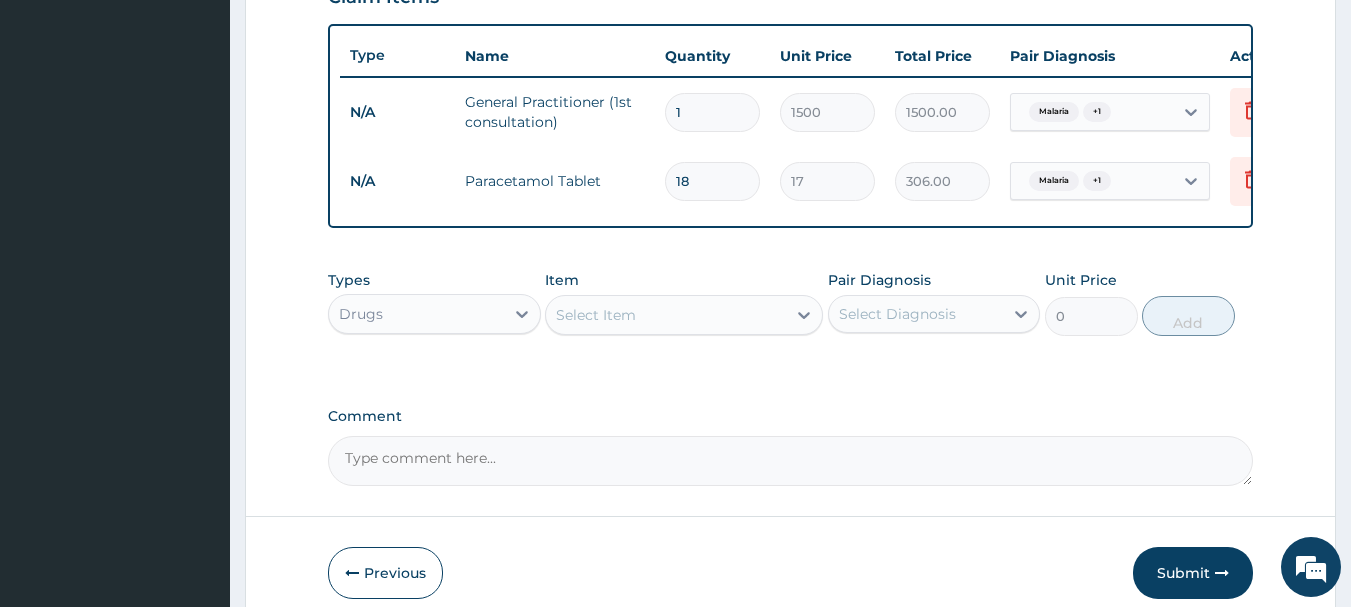 type on "18" 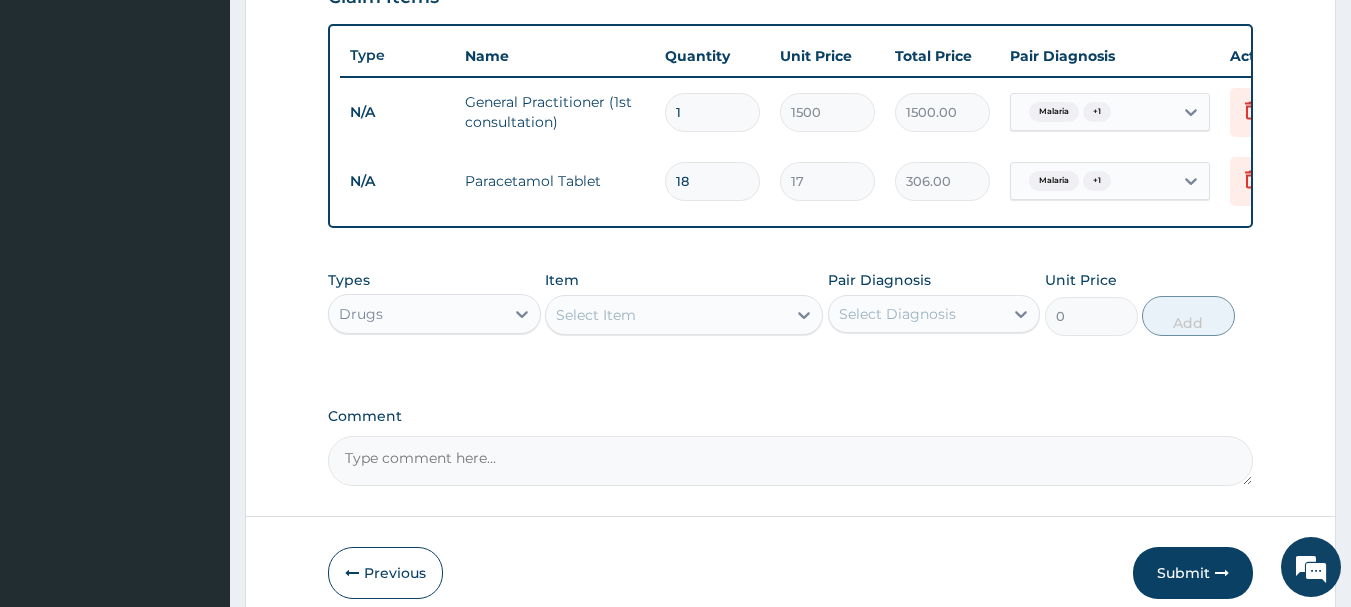click on "Select Item" at bounding box center [666, 315] 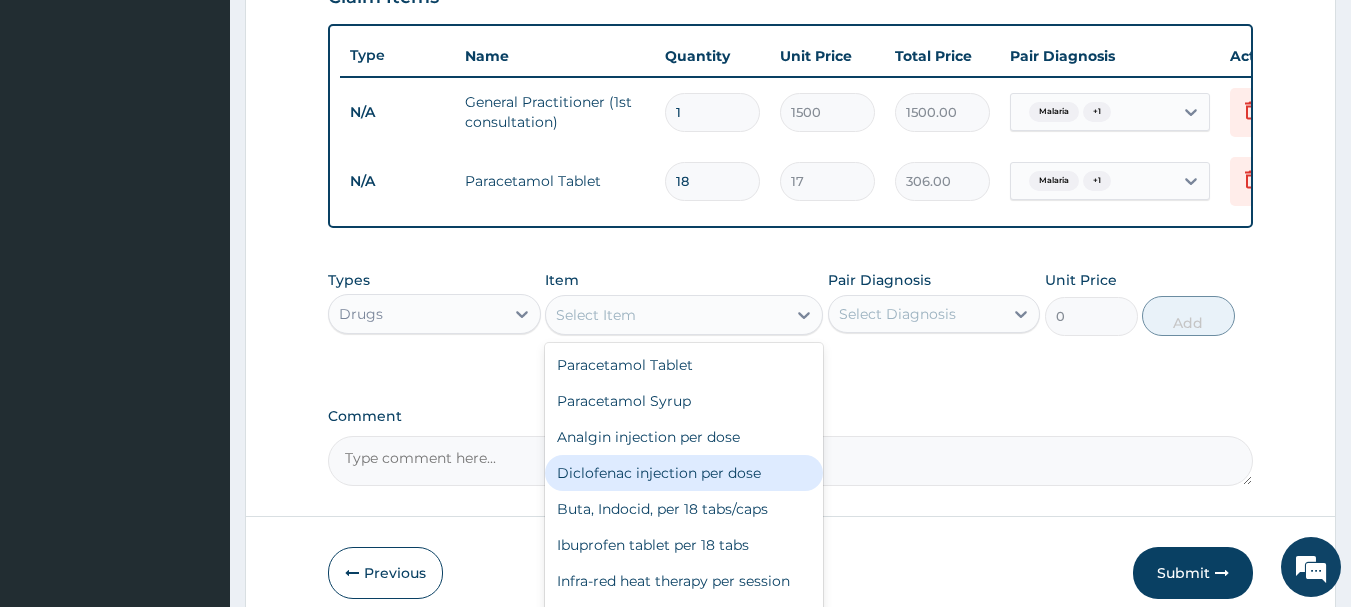 click on "Diclofenac injection per dose" at bounding box center [684, 473] 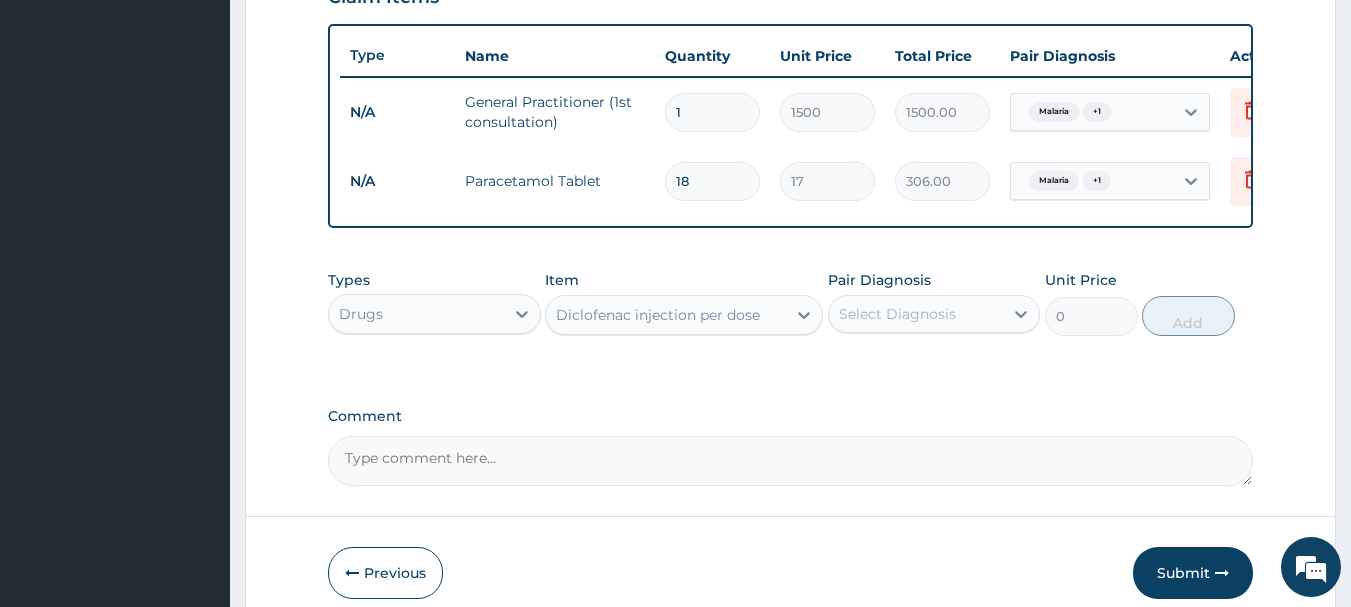 type on "300" 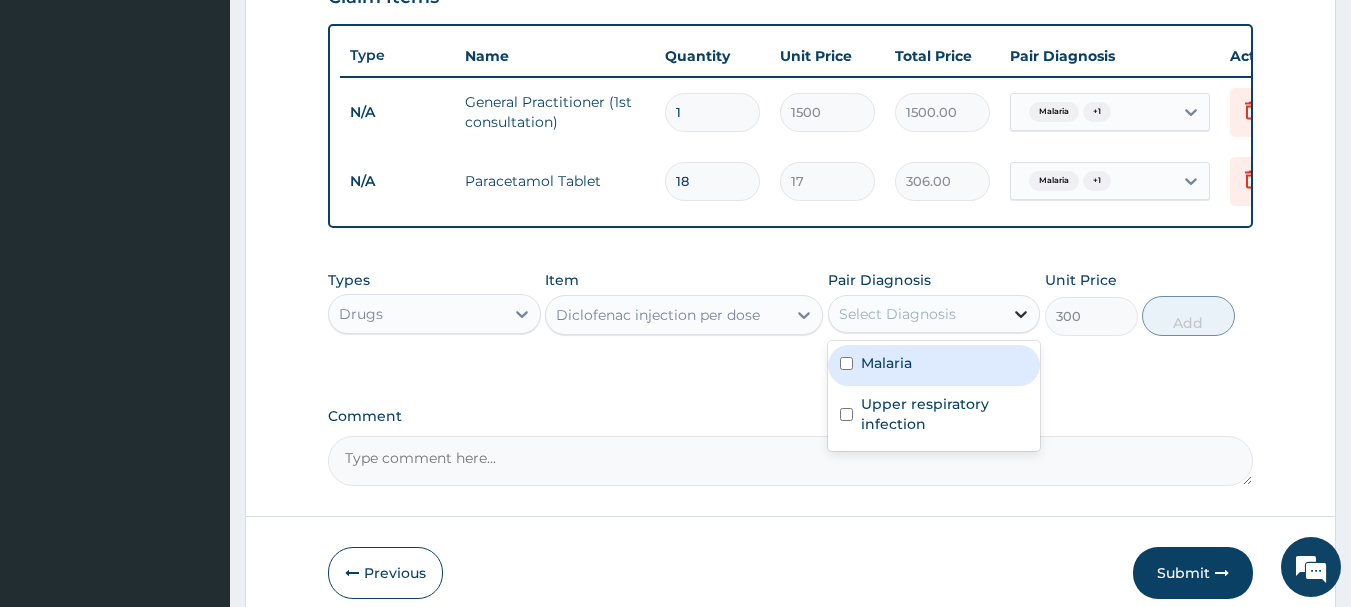 click 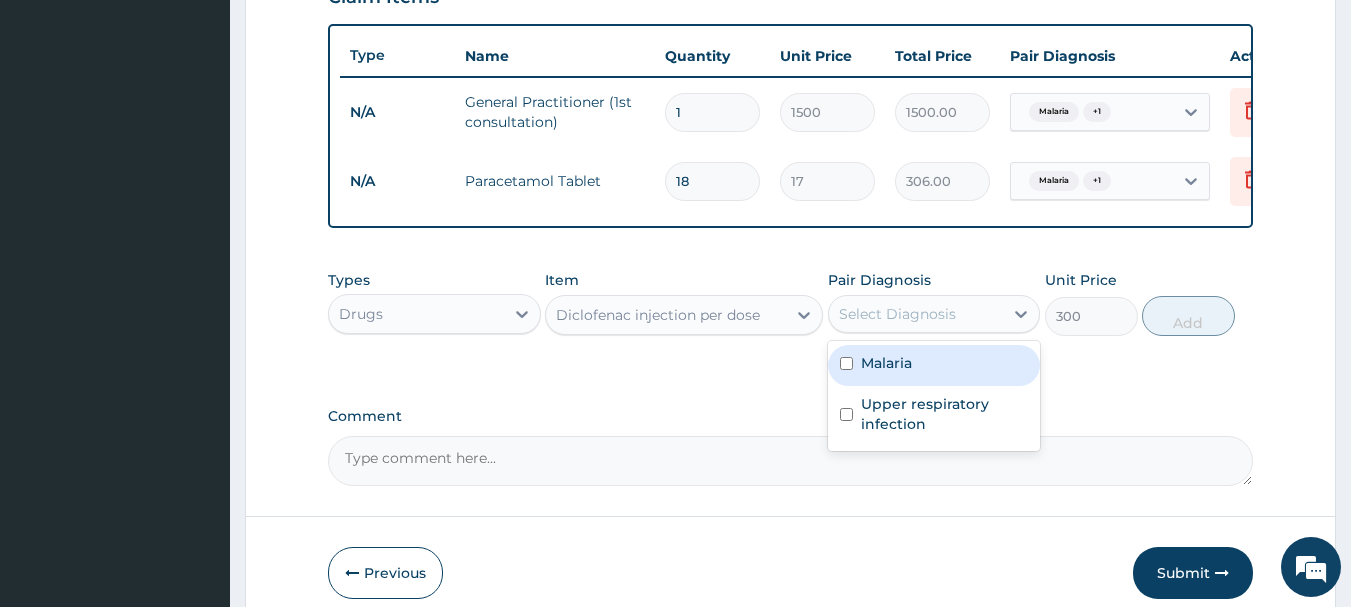 click at bounding box center (846, 363) 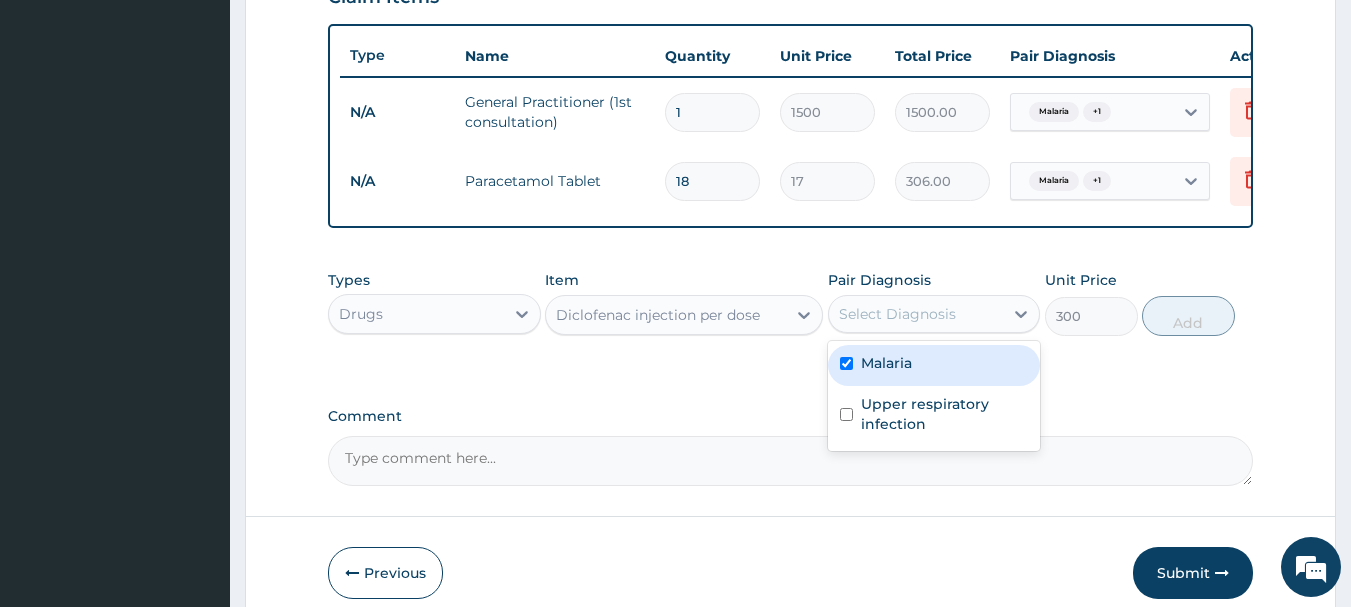 checkbox on "true" 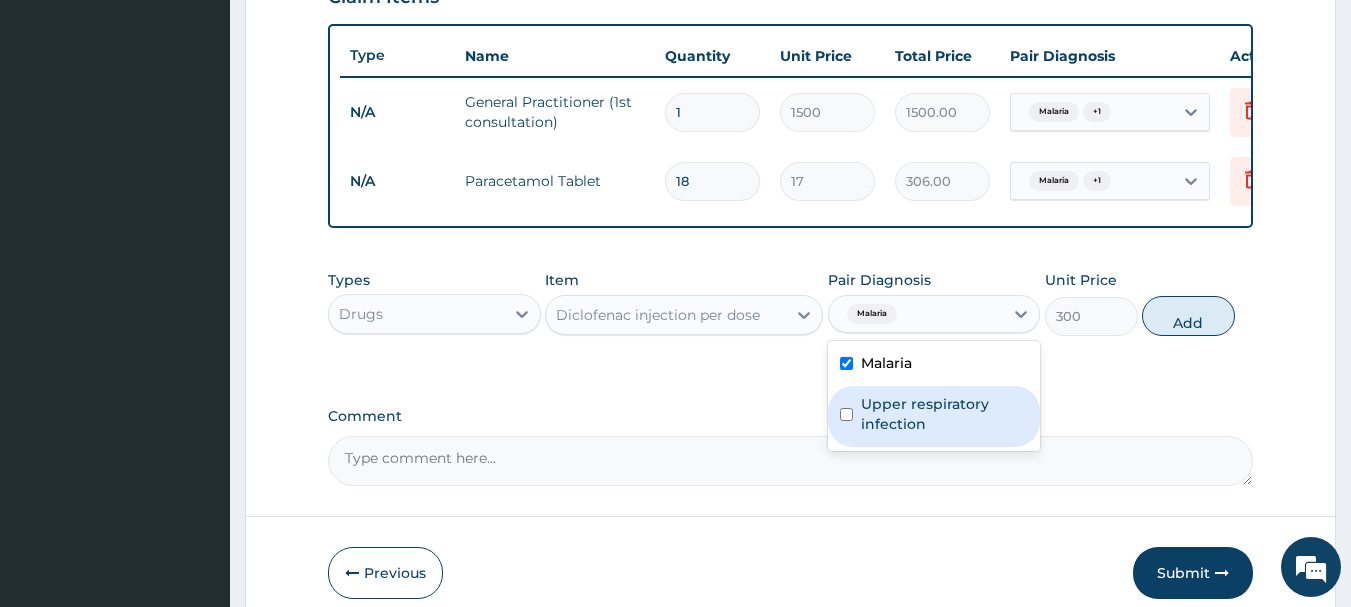 click at bounding box center (846, 414) 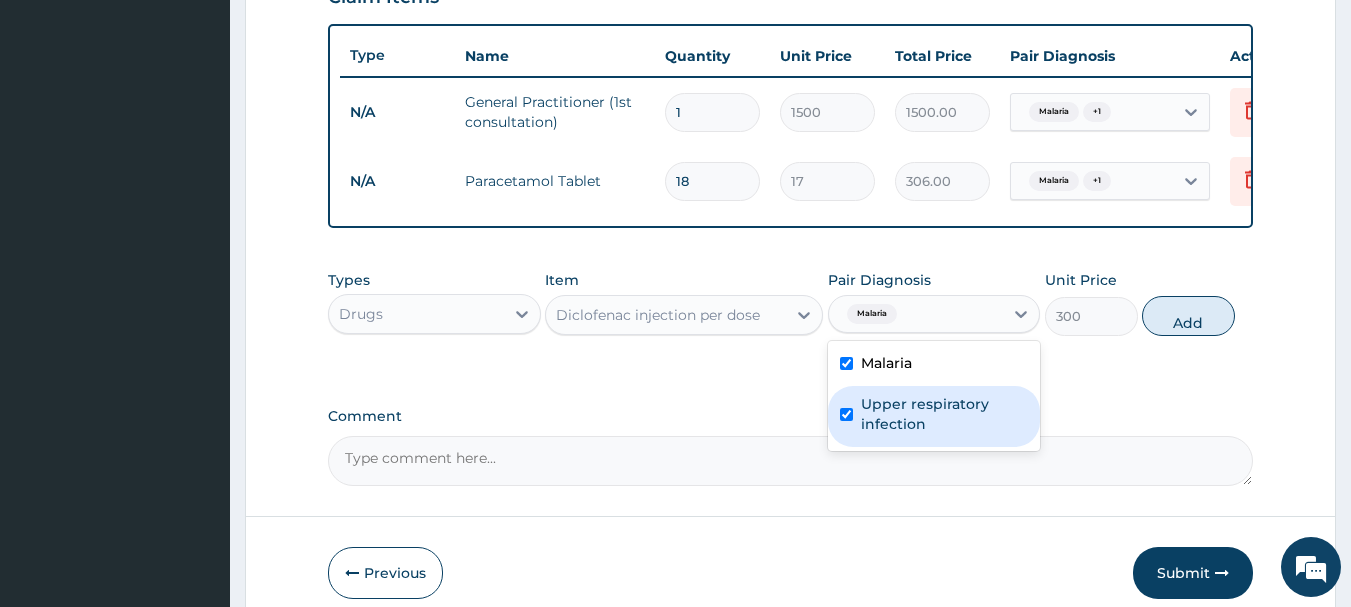 checkbox on "true" 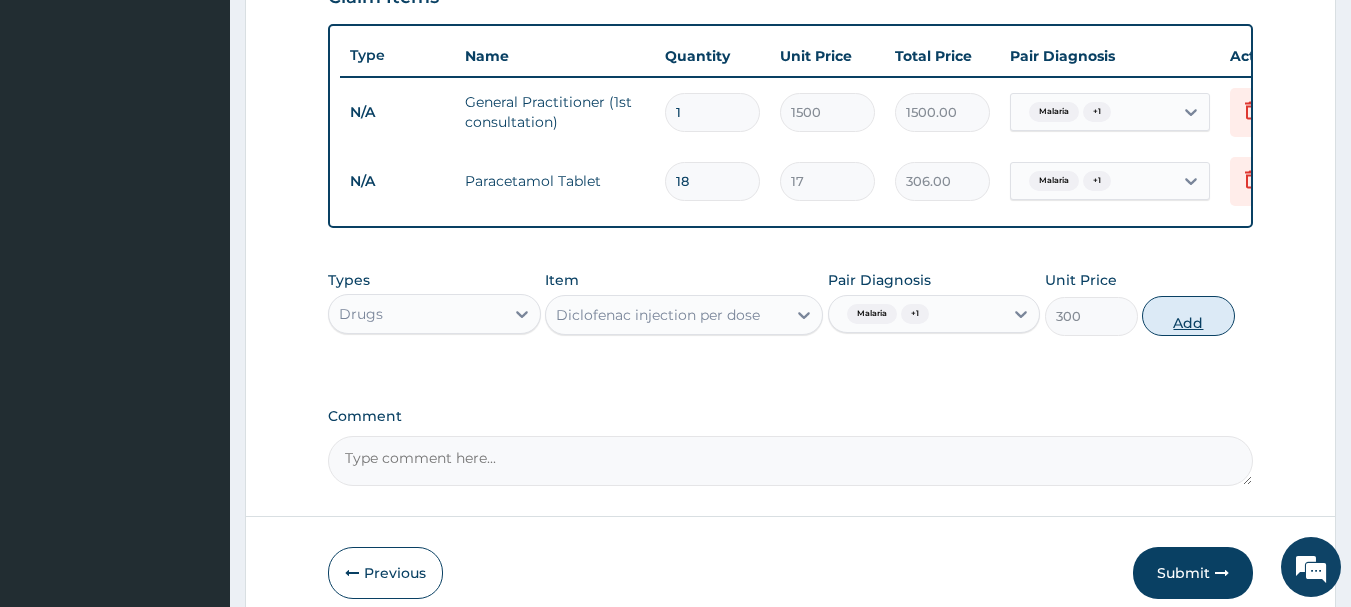 click on "Add" at bounding box center (1188, 316) 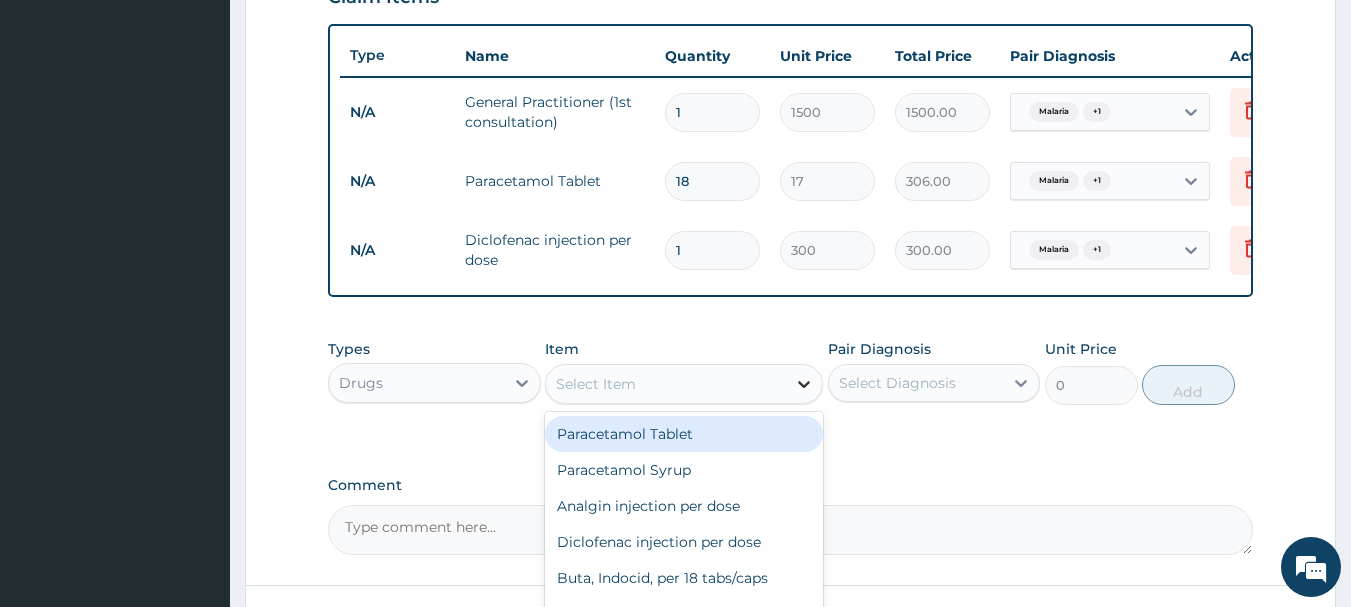 click 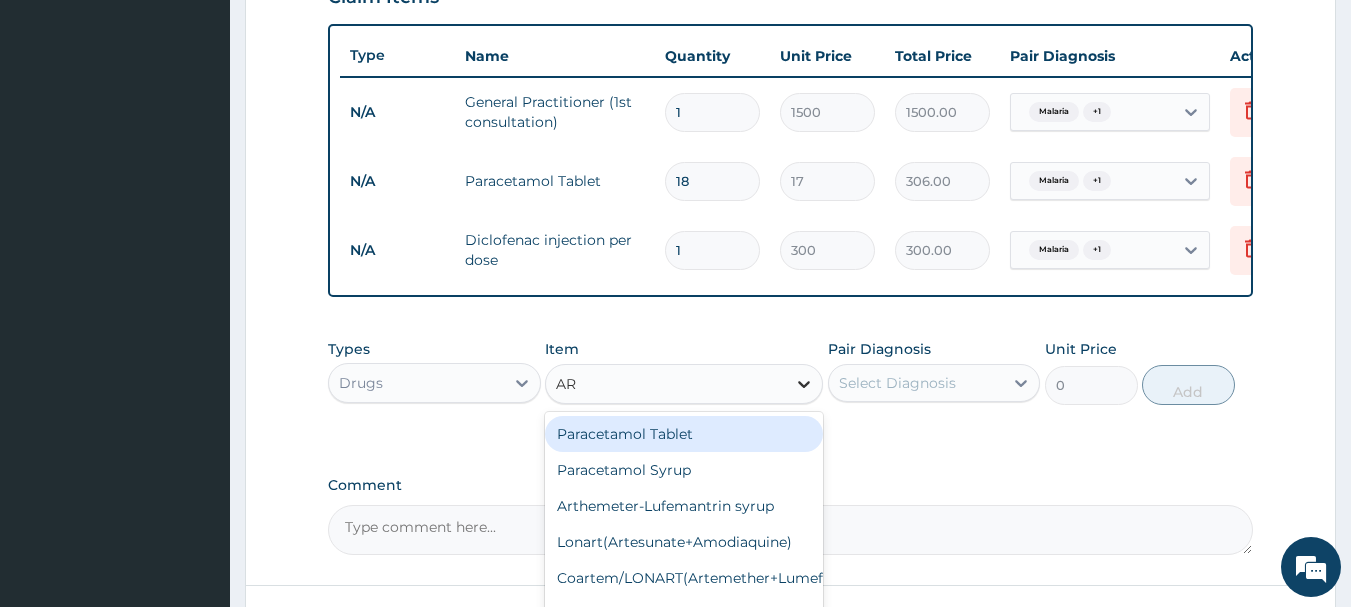 type on "ART" 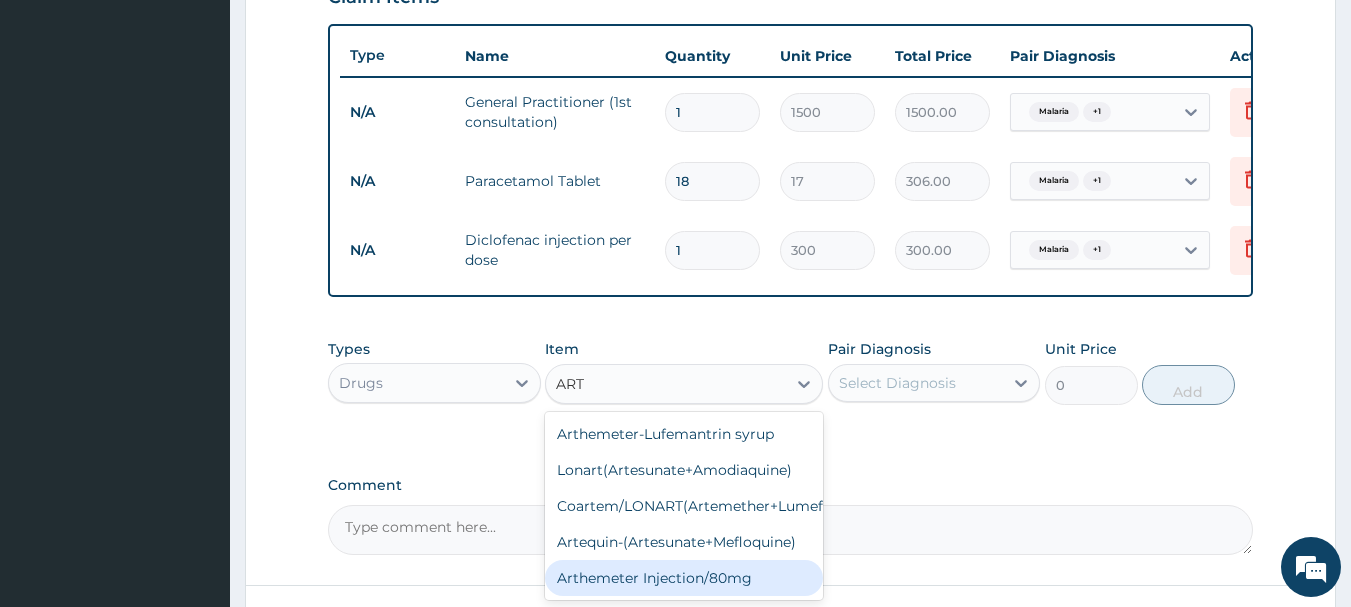 click on "Arthemeter Injection/80mg" at bounding box center [684, 578] 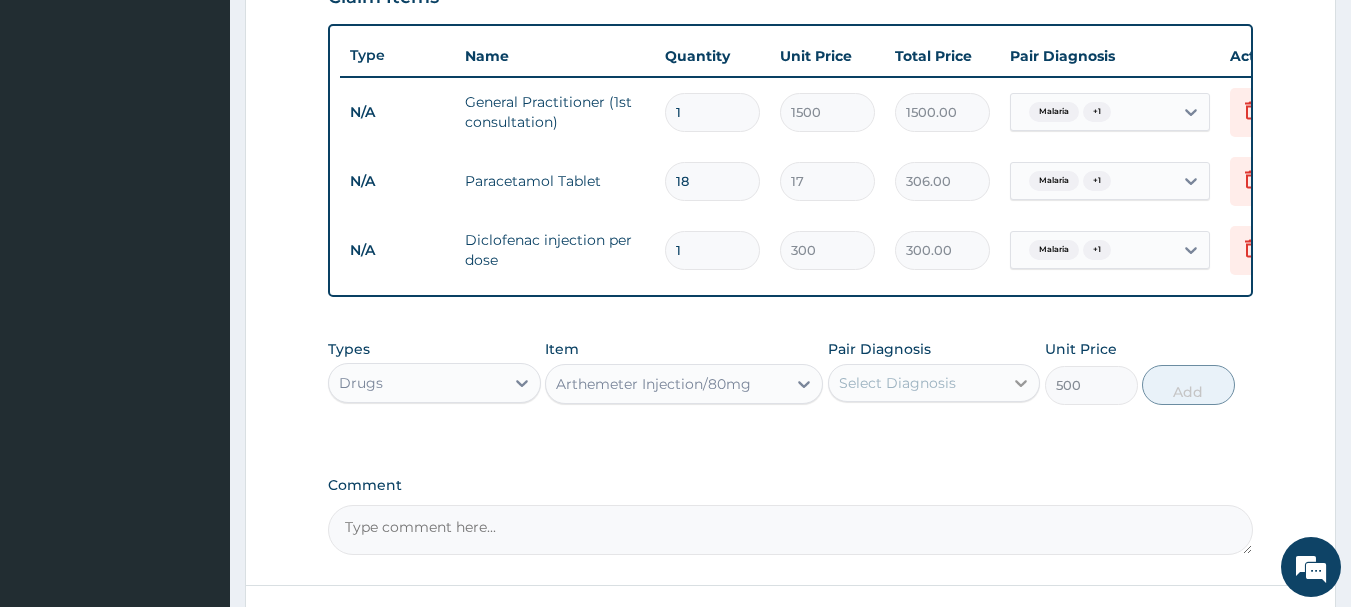 click 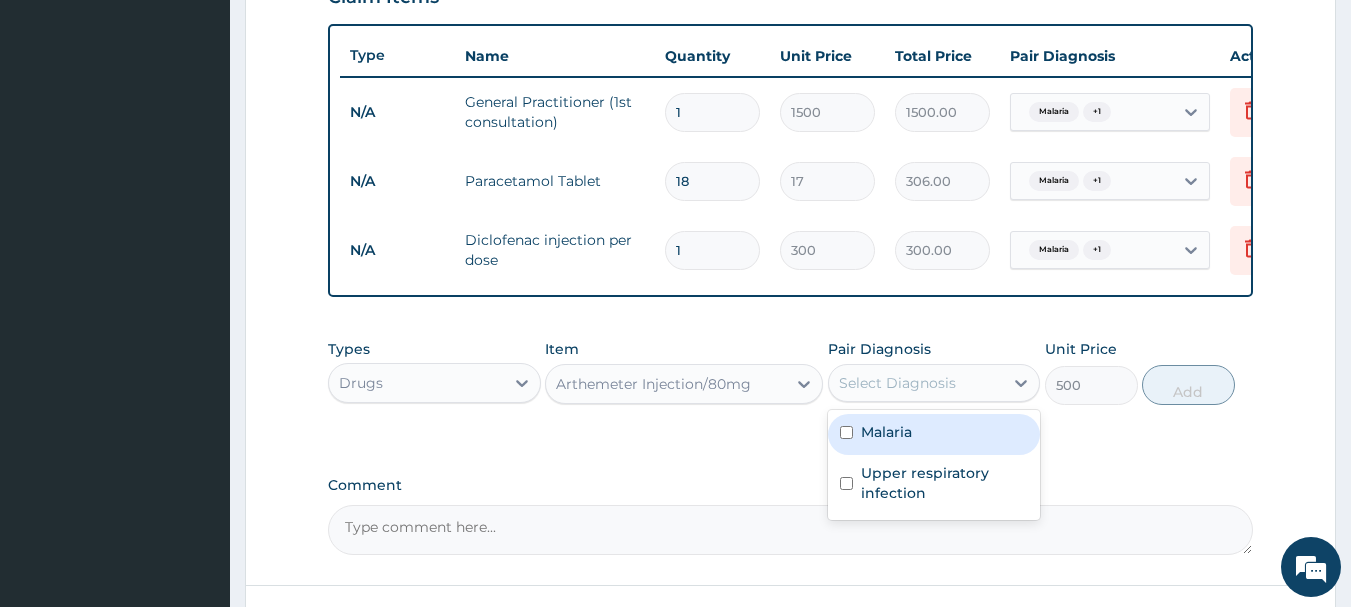 click at bounding box center [846, 432] 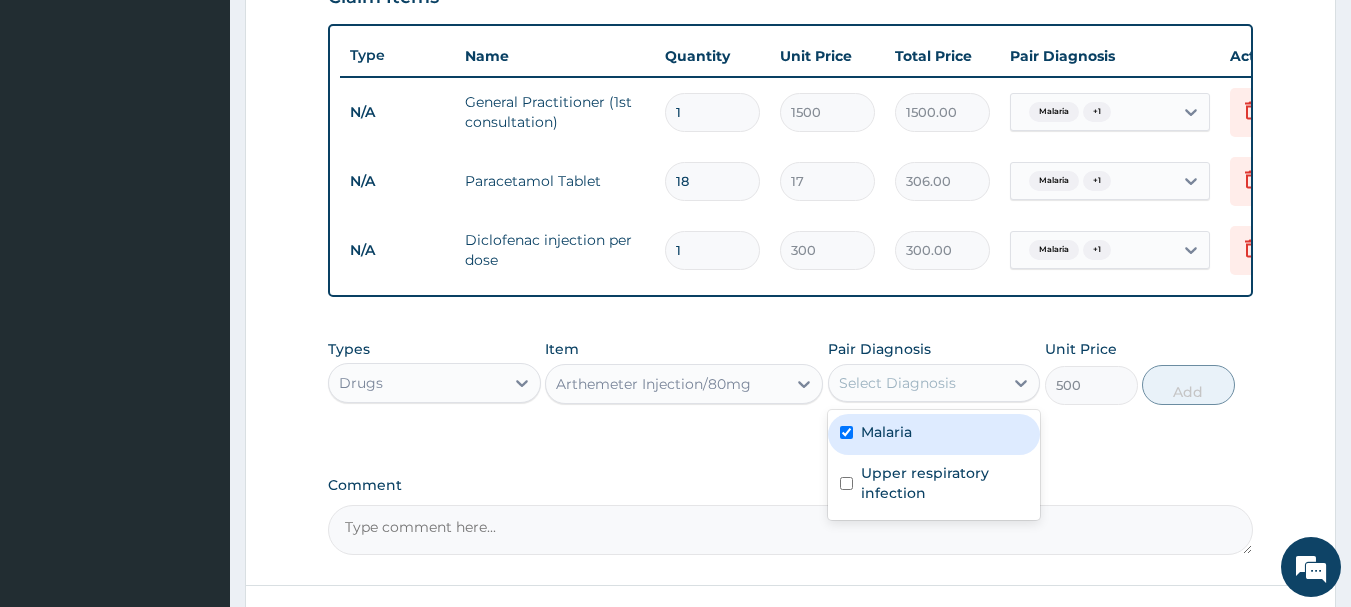 checkbox on "true" 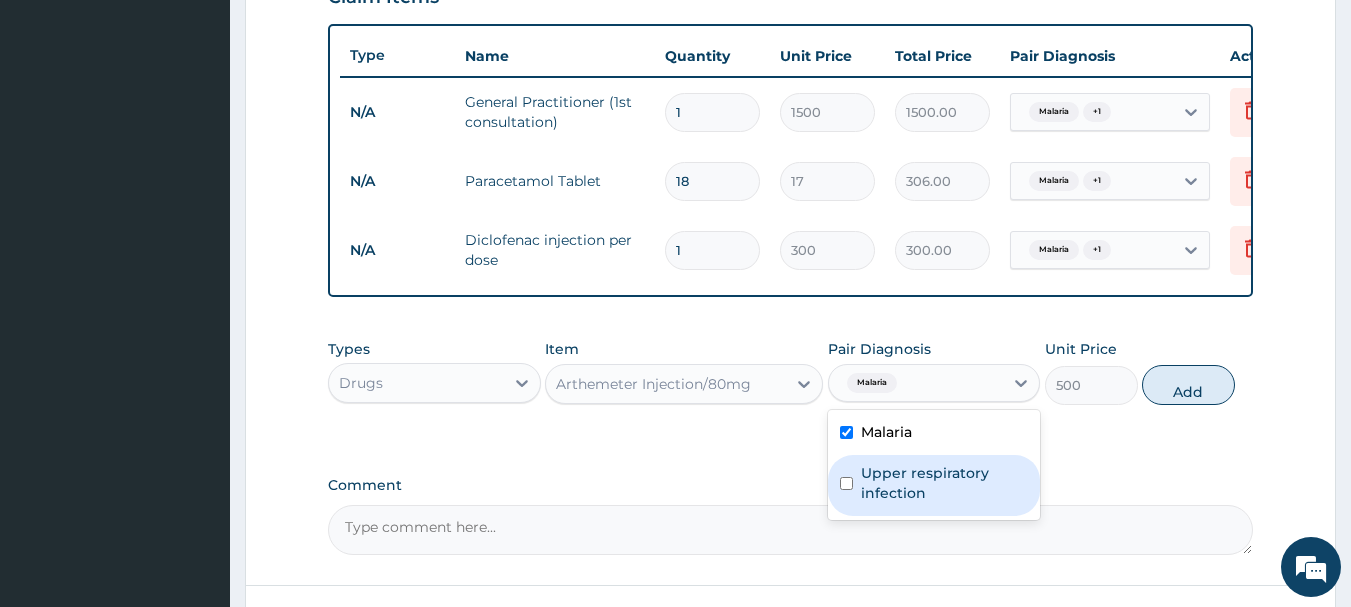 click at bounding box center [846, 483] 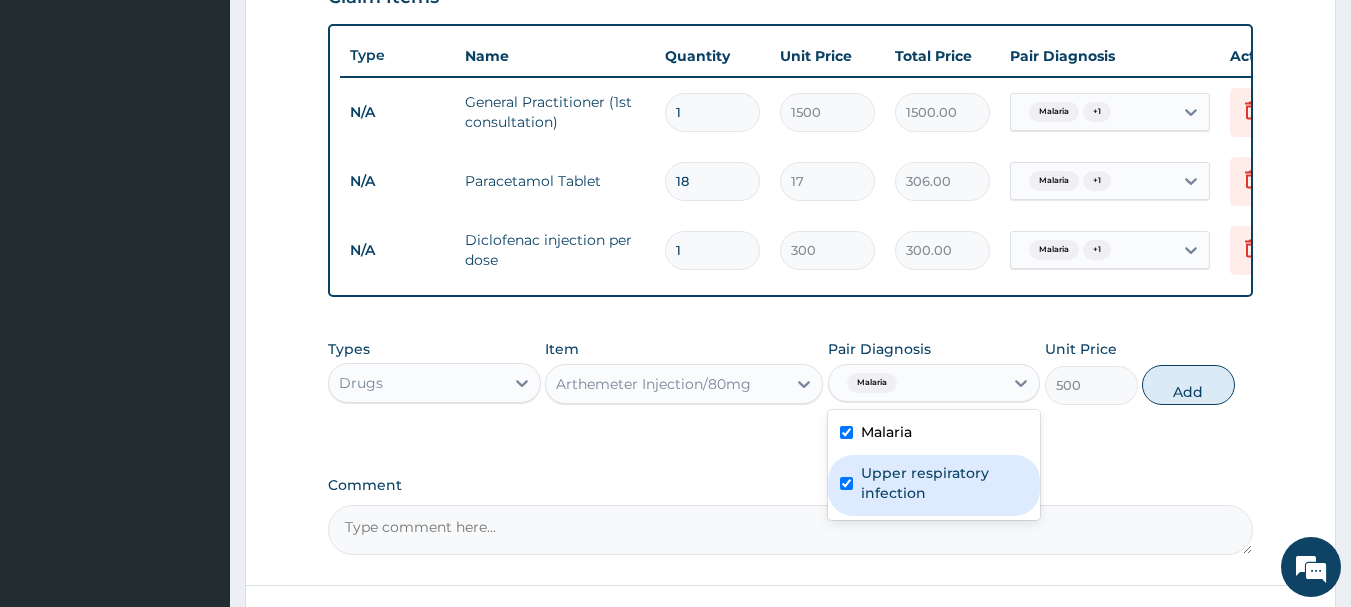 checkbox on "true" 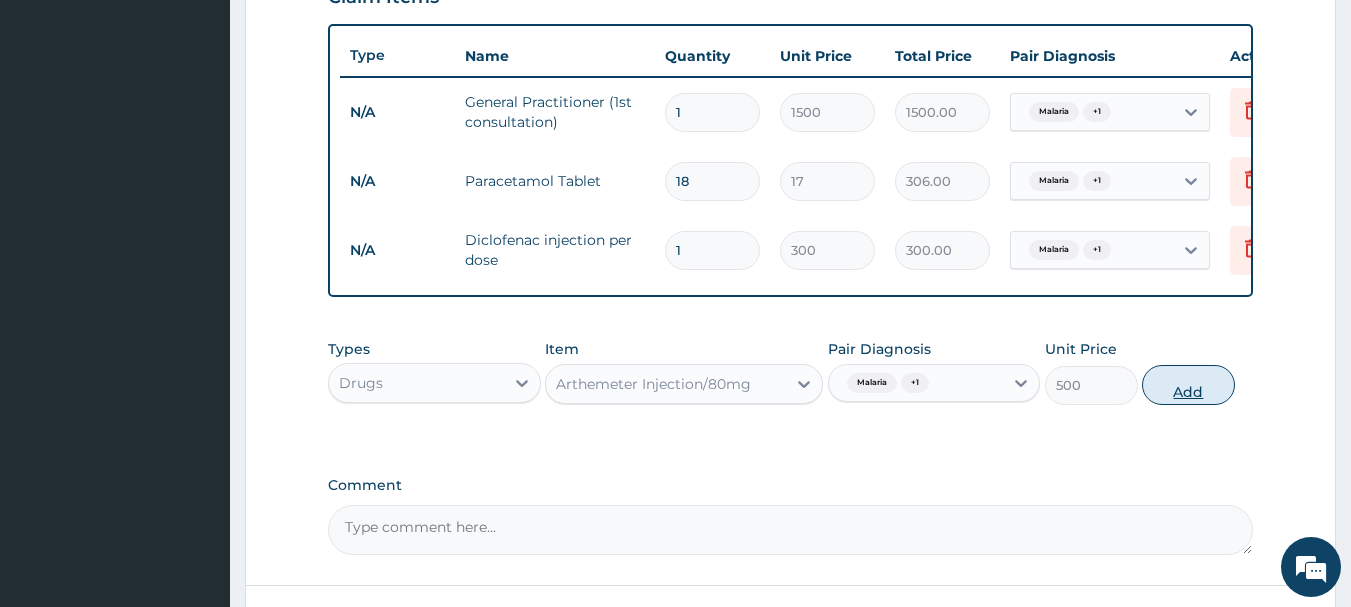 click on "Add" at bounding box center [1188, 385] 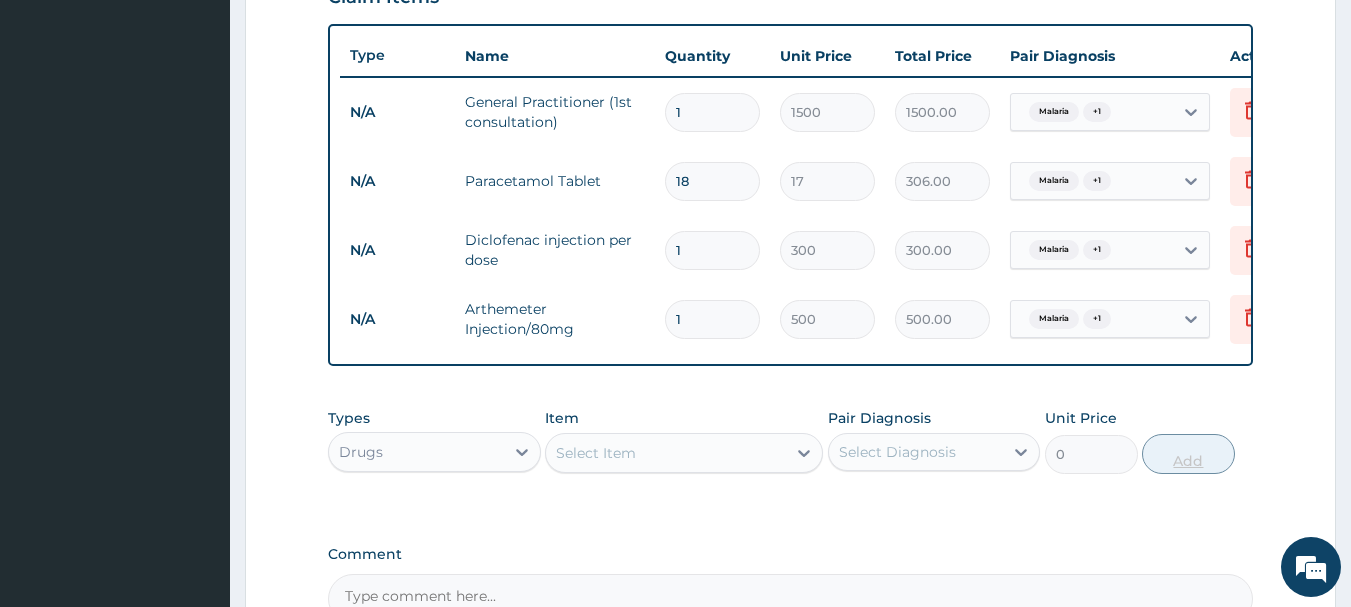 type 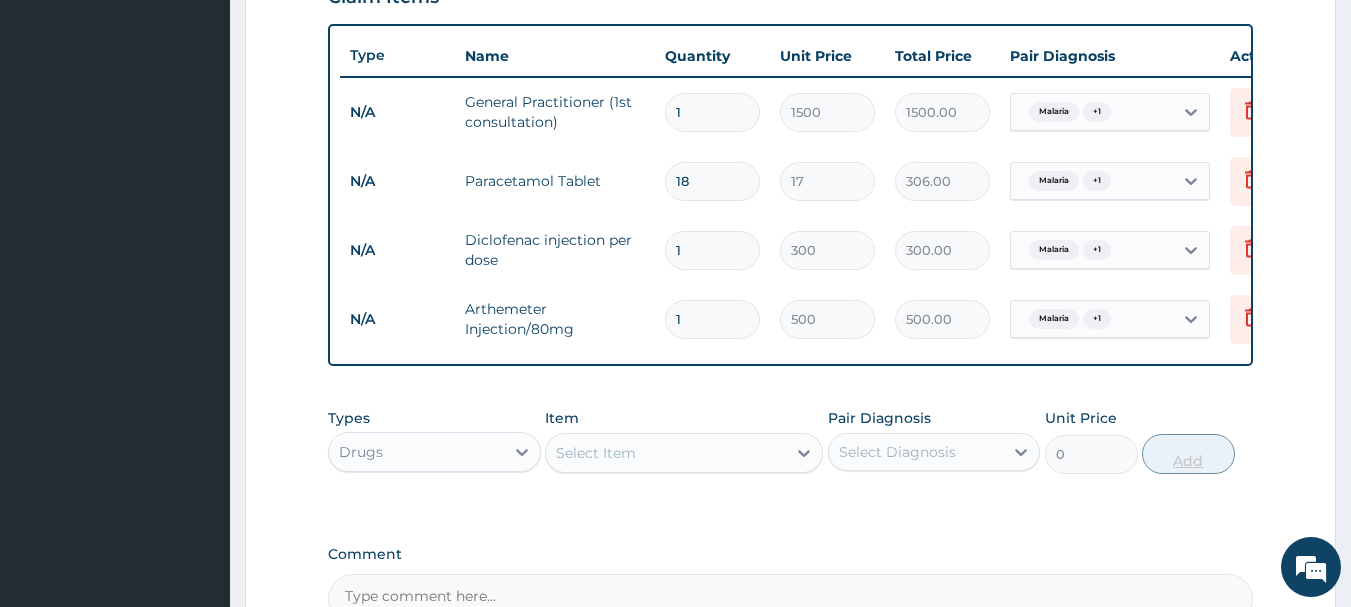 type on "0.00" 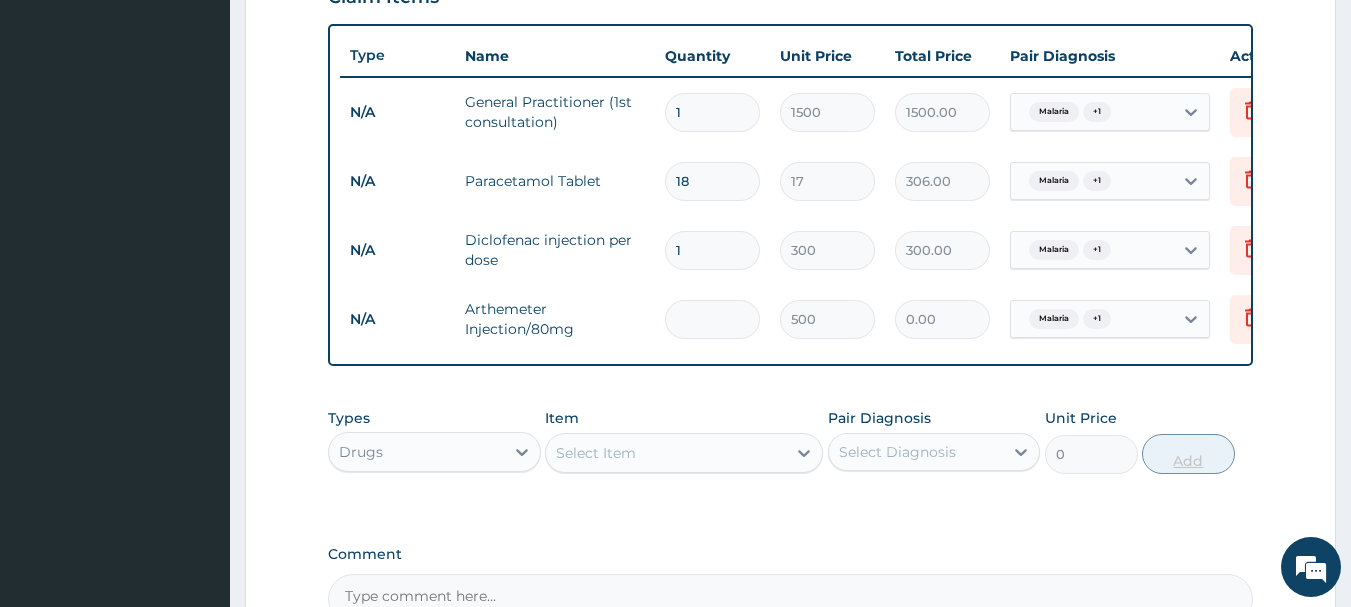 type on "3" 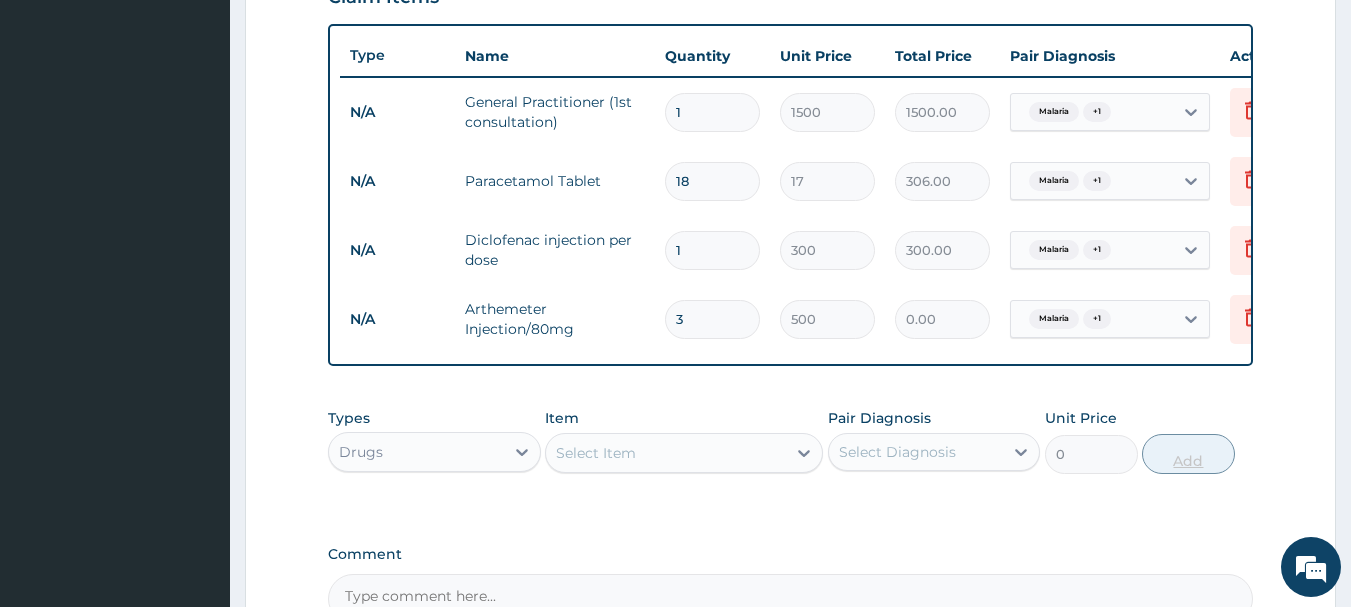type on "1500.00" 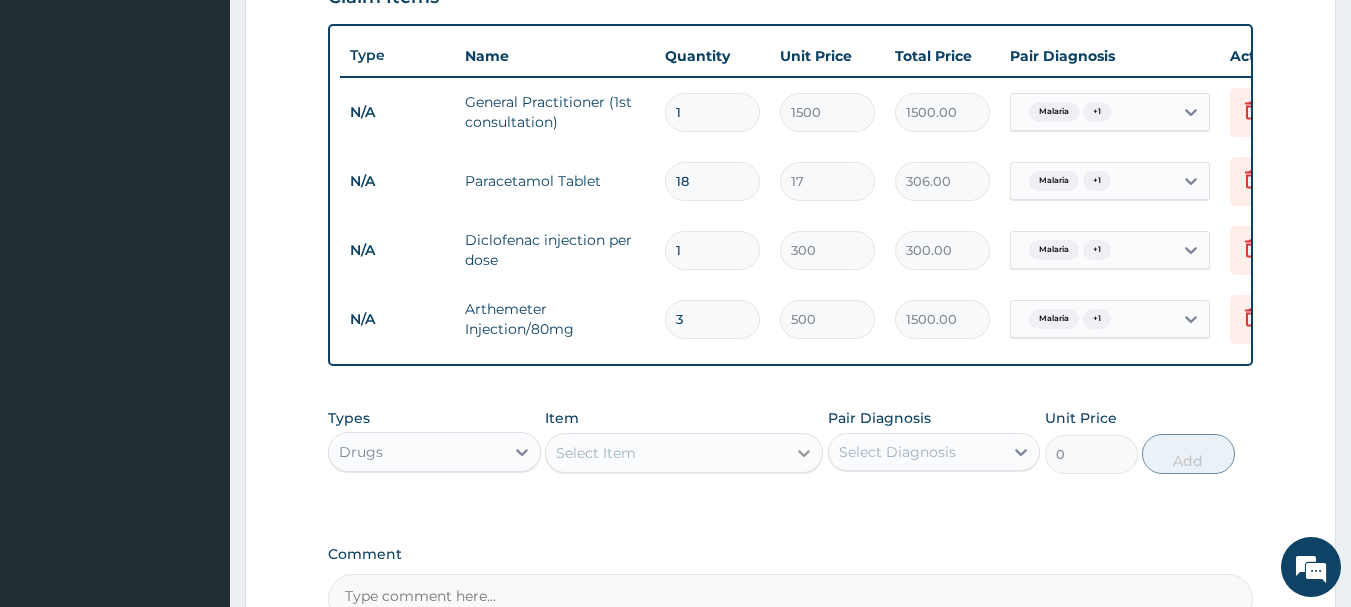 type on "3" 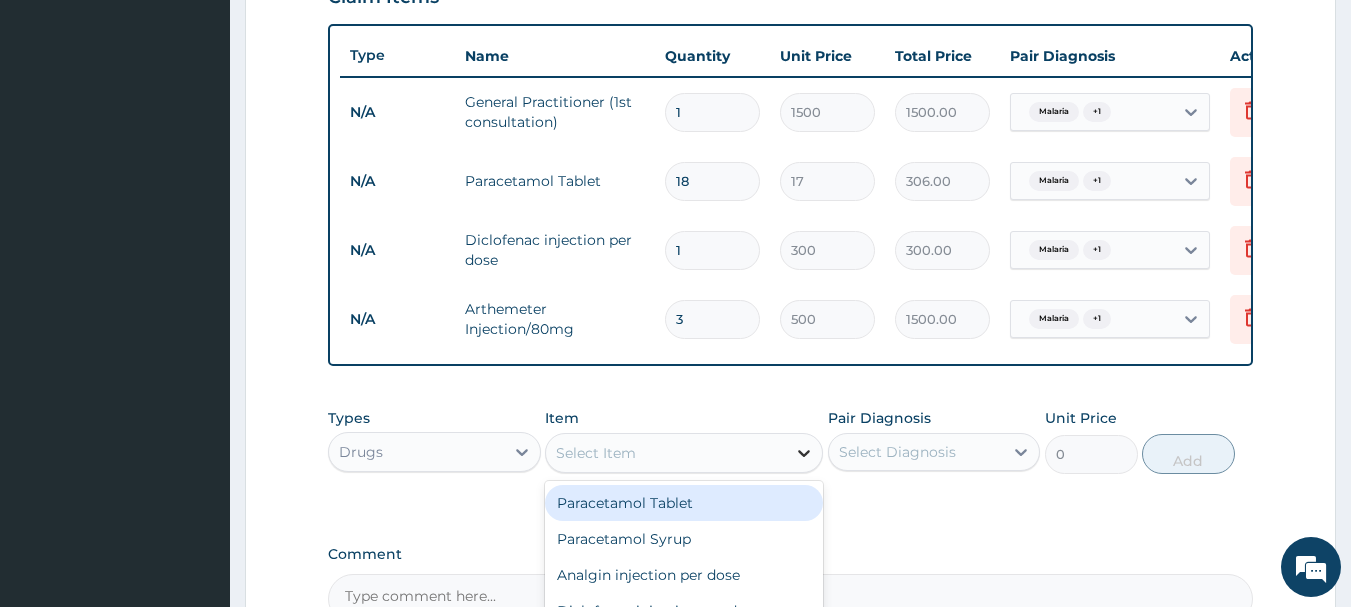click 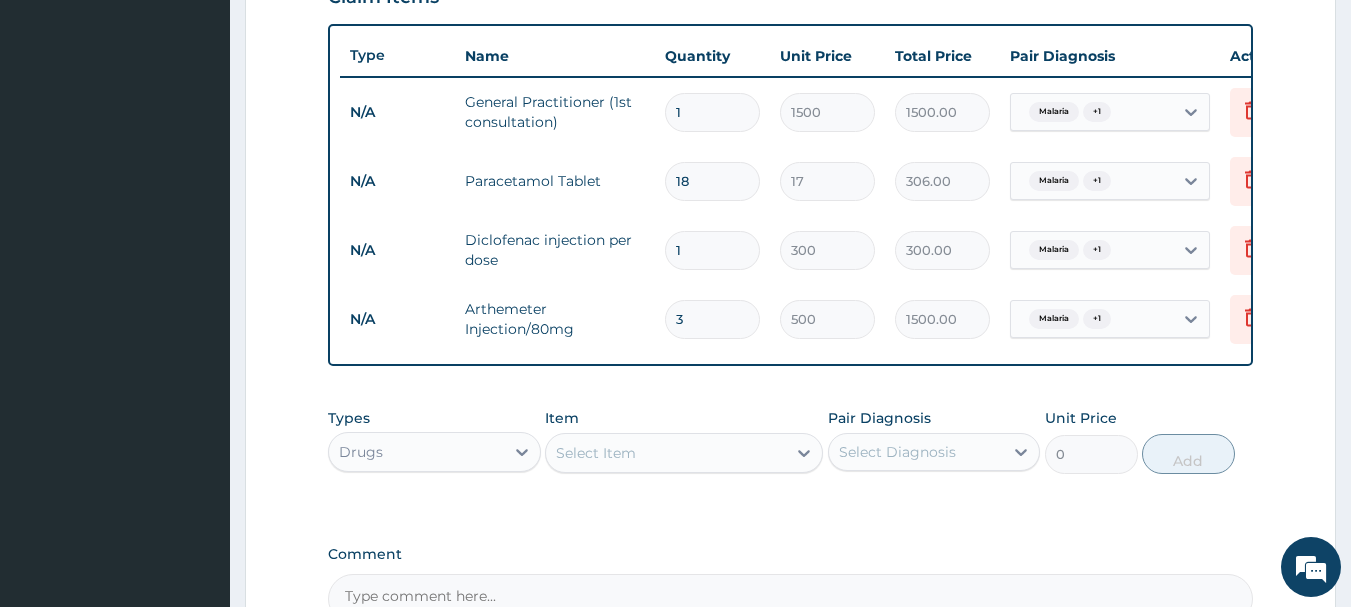 click on "Select Item" at bounding box center (666, 453) 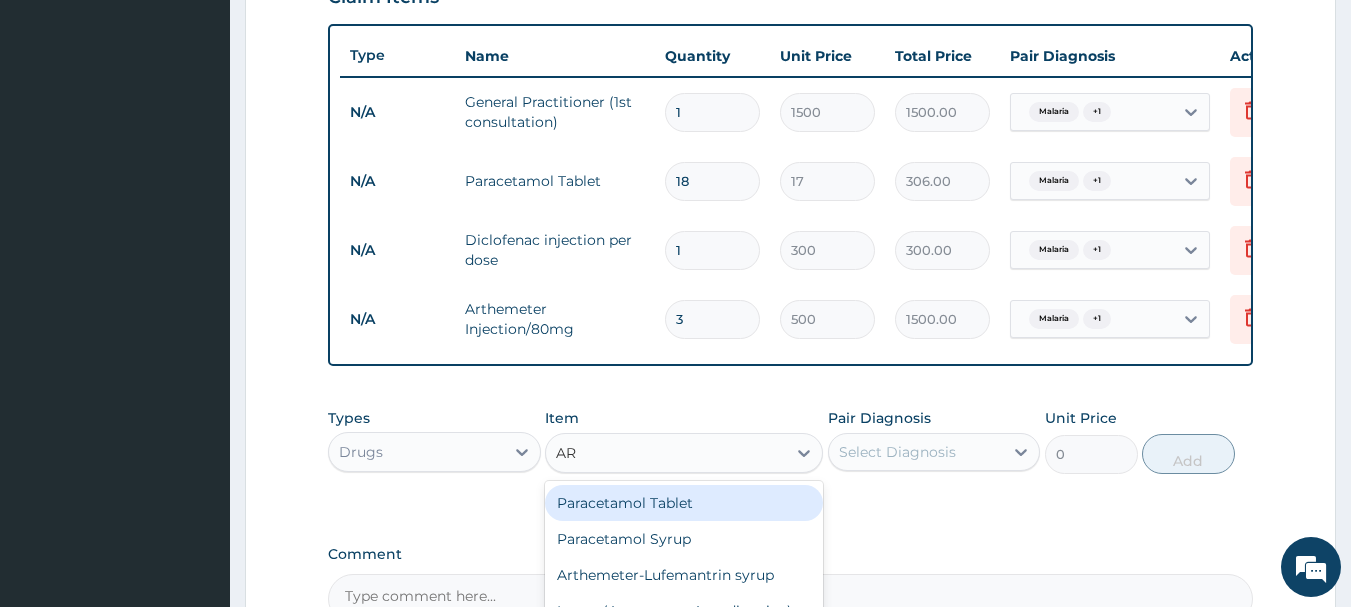 type on "ART" 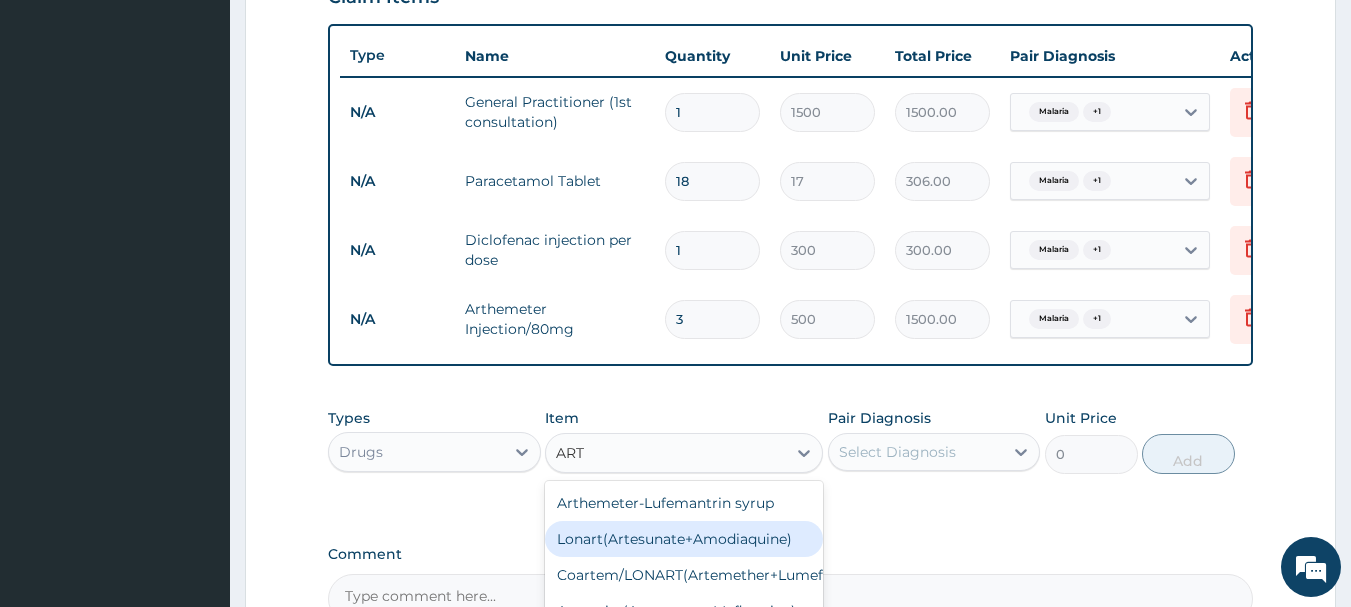 click on "Lonart(Artesunate+Amodiaquine)" at bounding box center [684, 539] 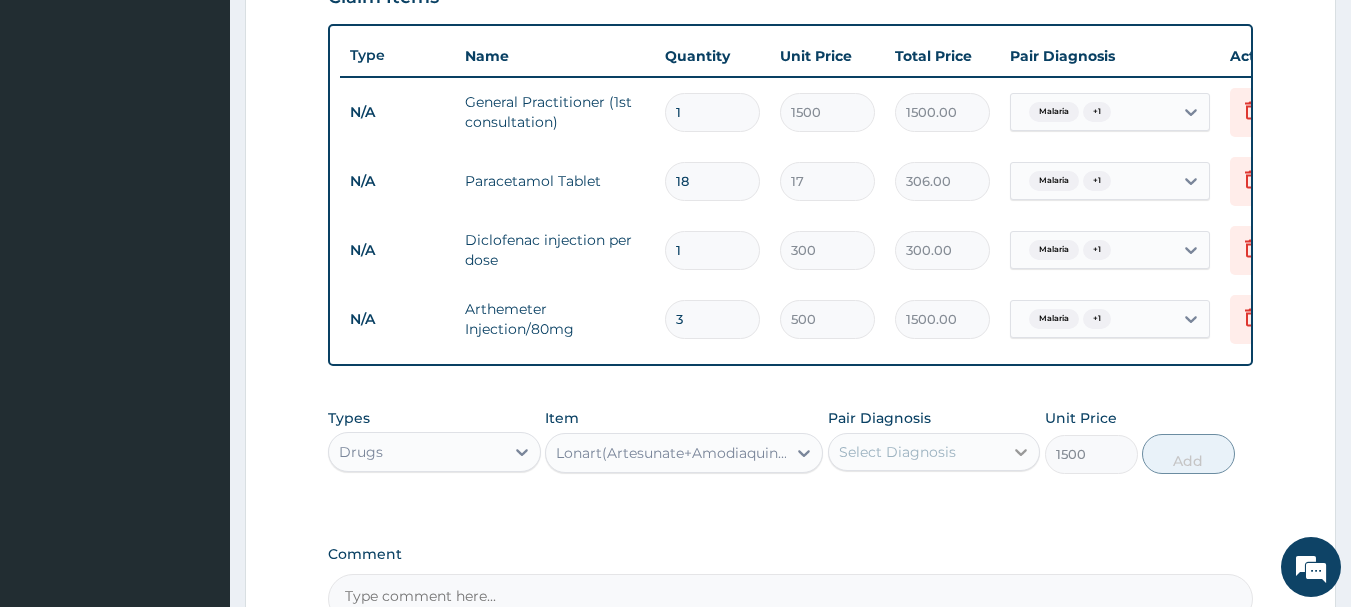 click 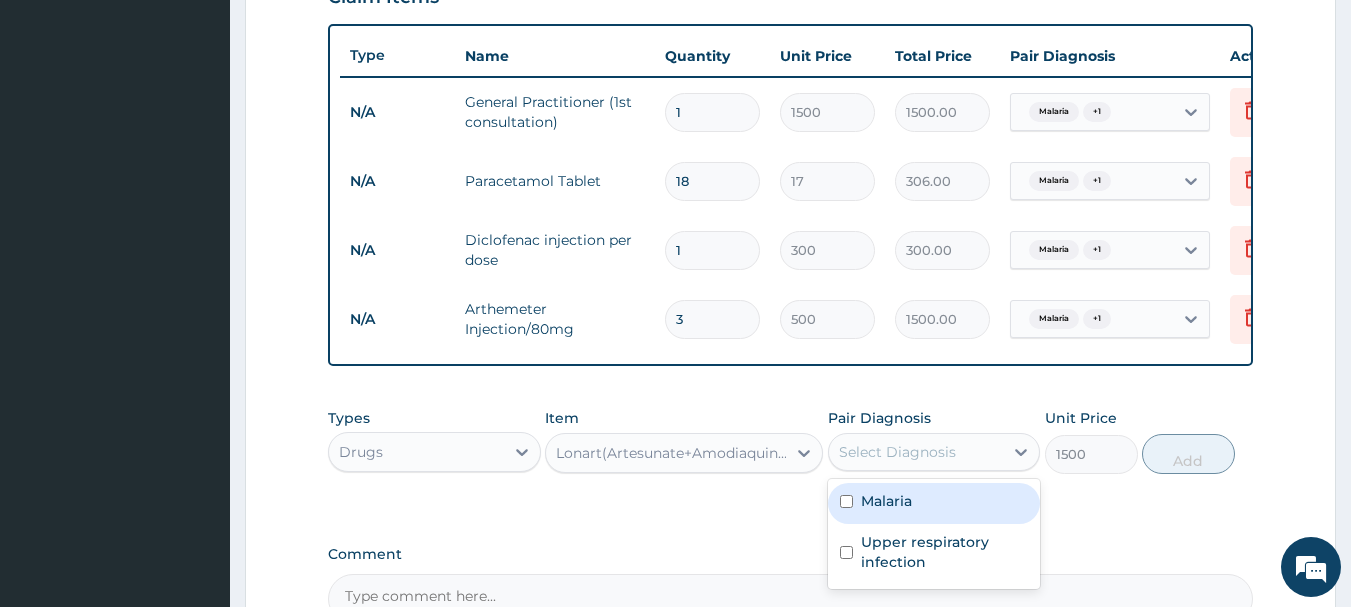 click at bounding box center (846, 501) 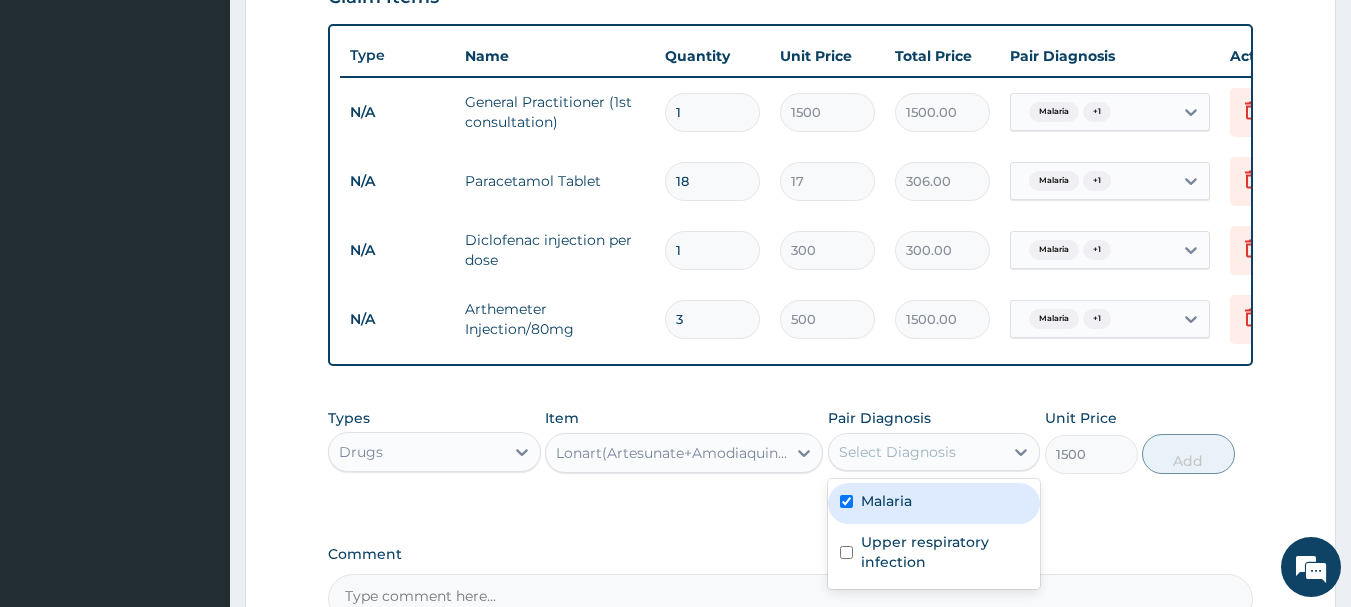 checkbox on "true" 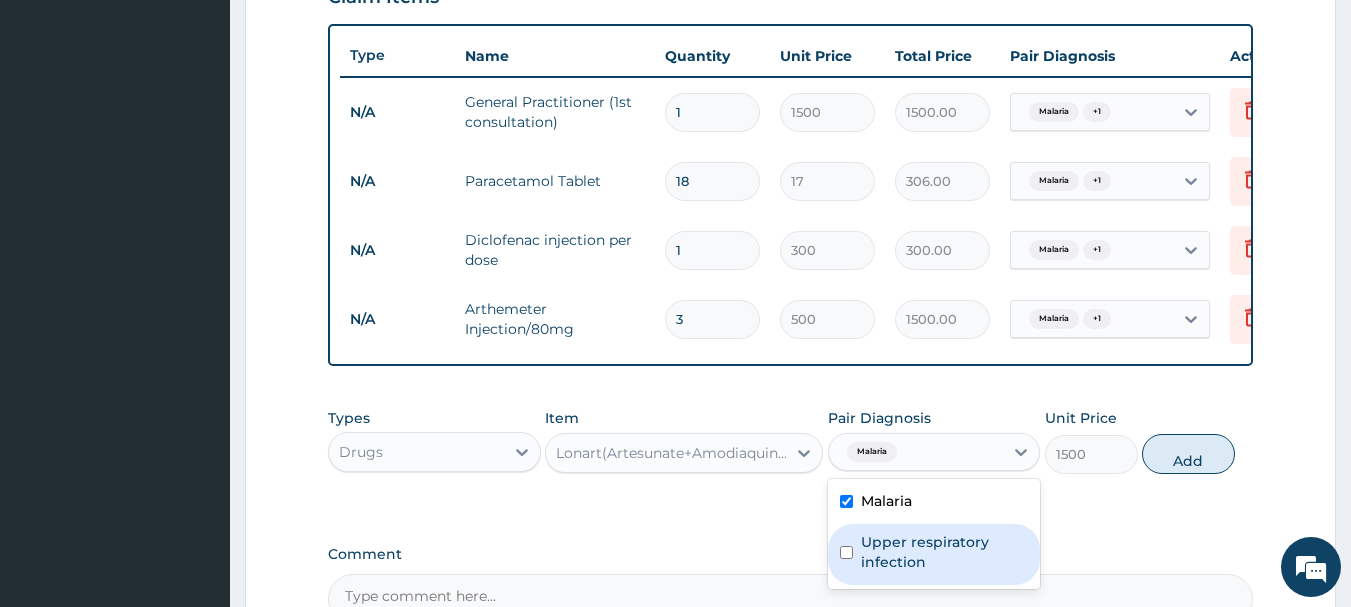 click at bounding box center (846, 552) 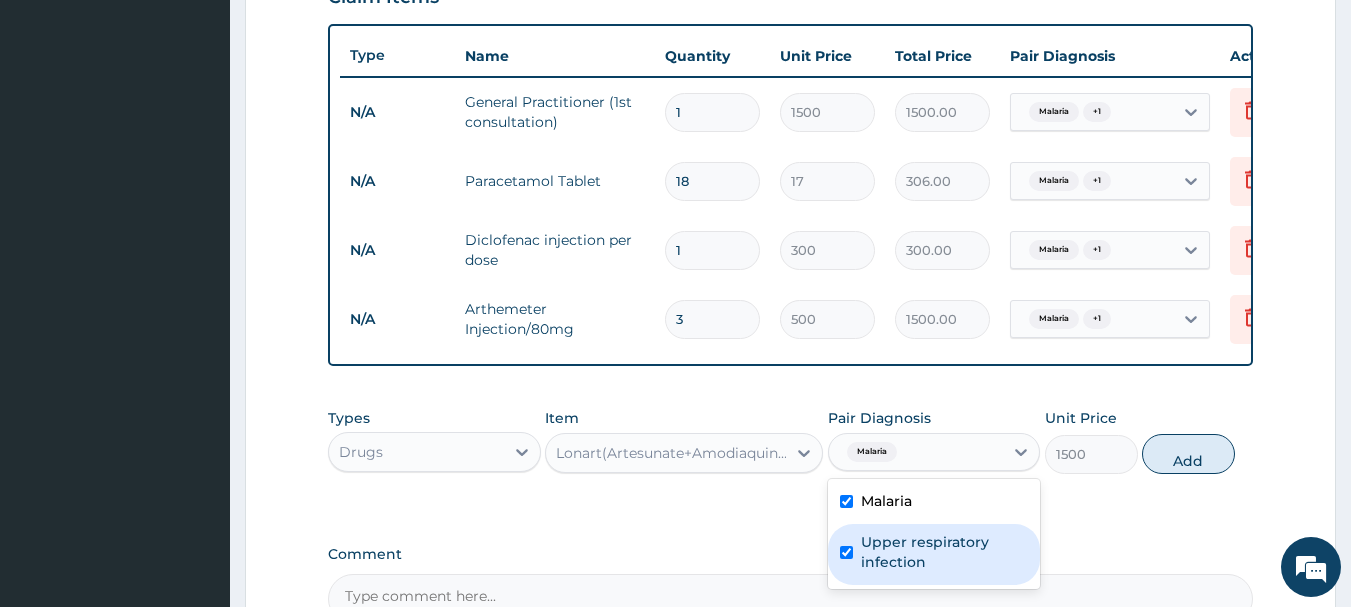 checkbox on "true" 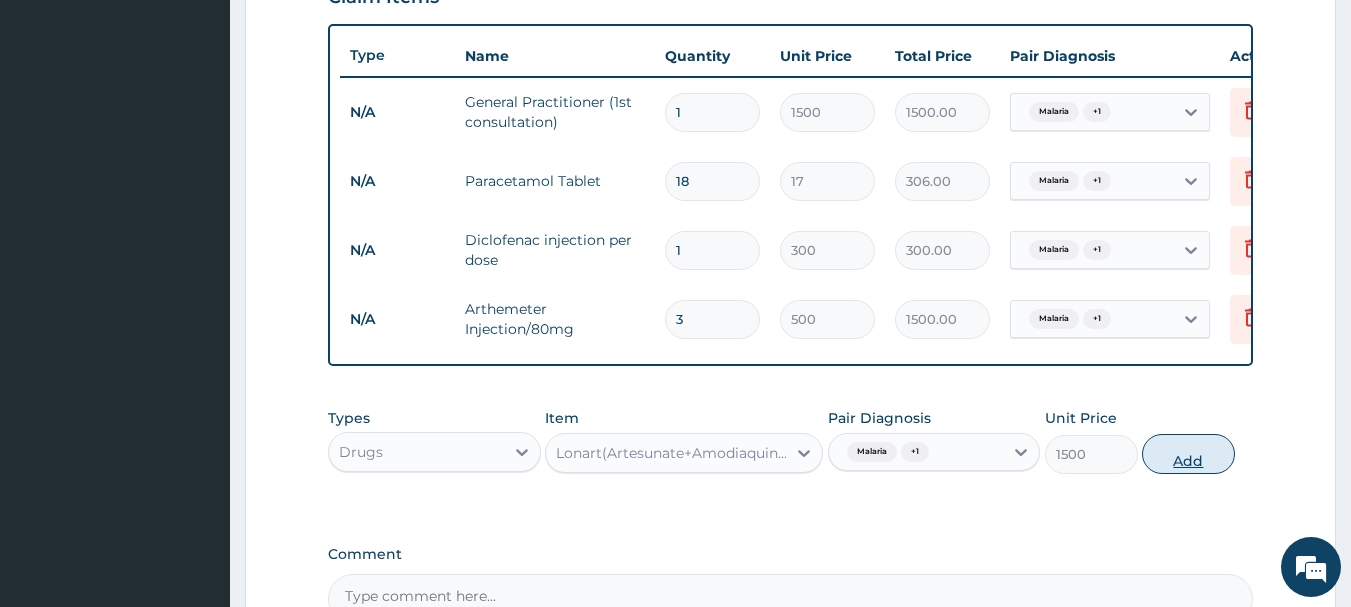 click on "Add" at bounding box center [1188, 454] 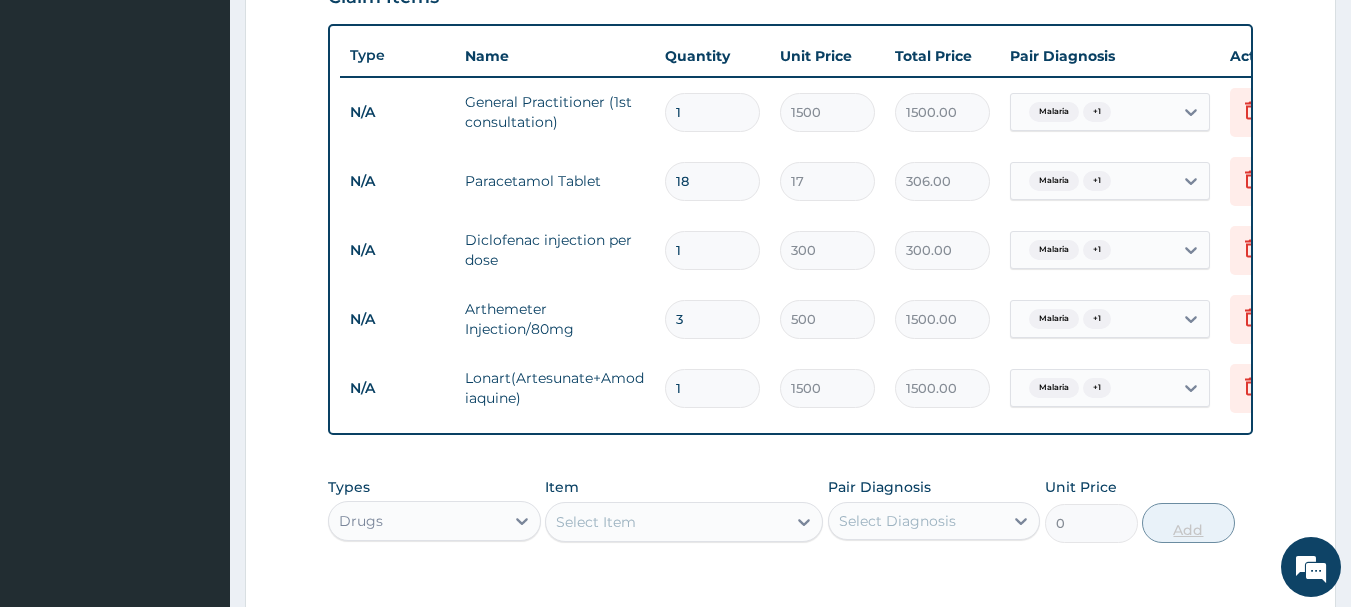 type 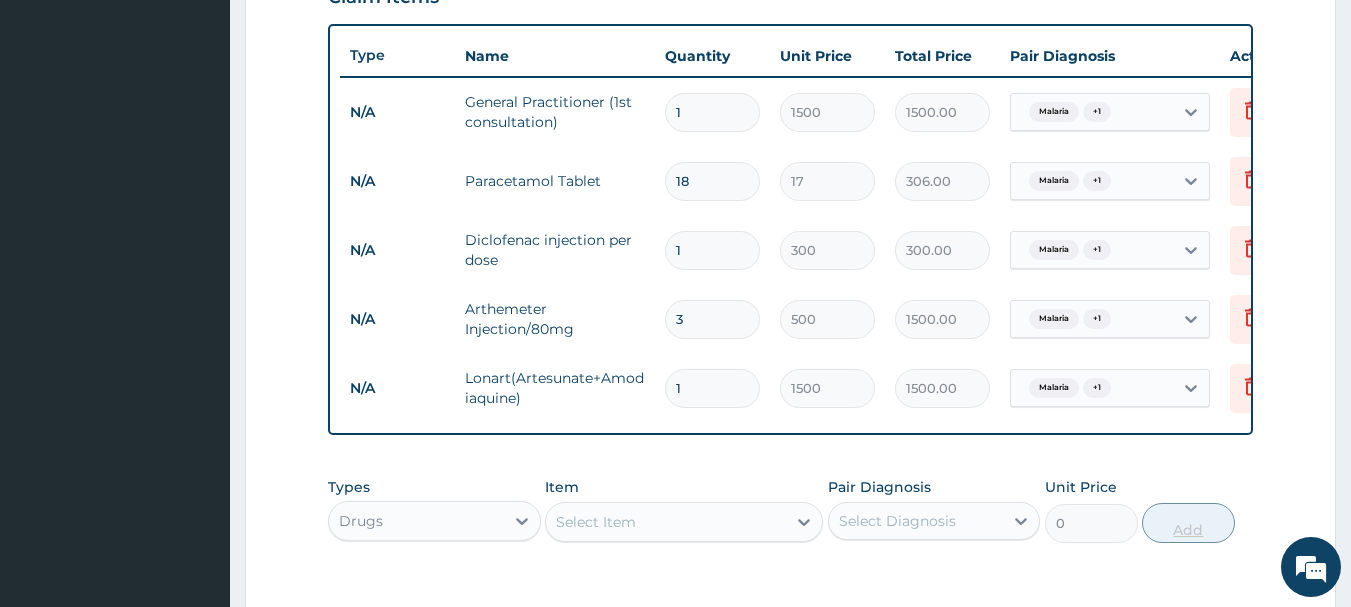 type on "0.00" 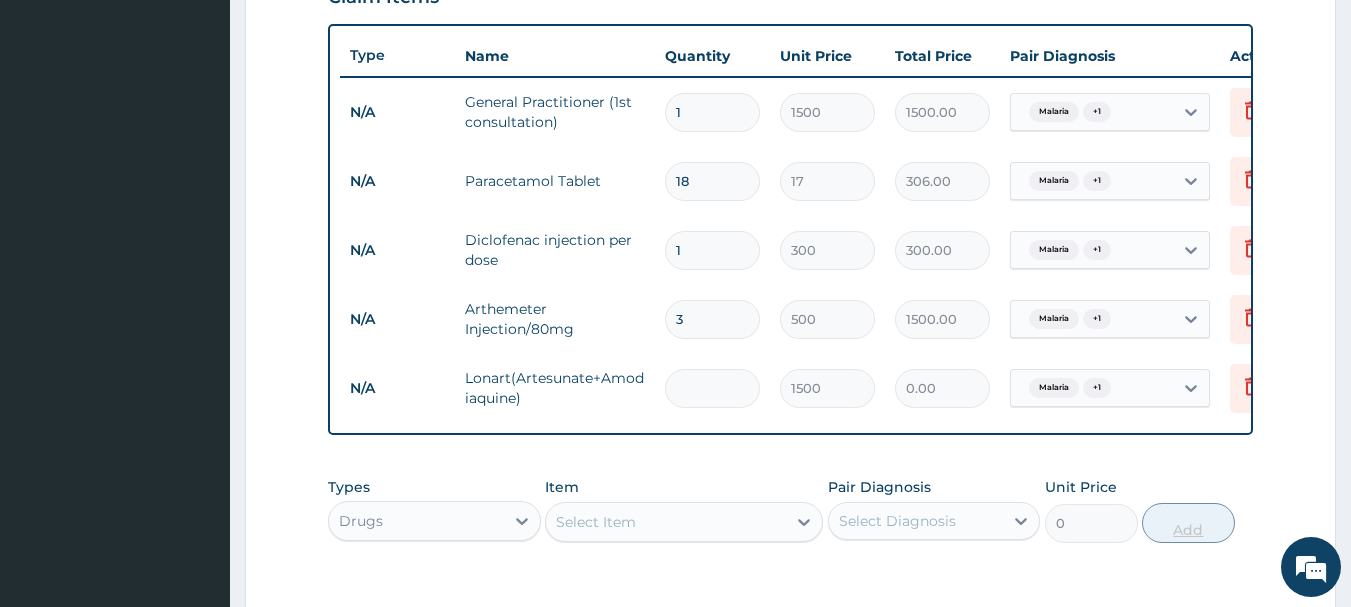 type on "6" 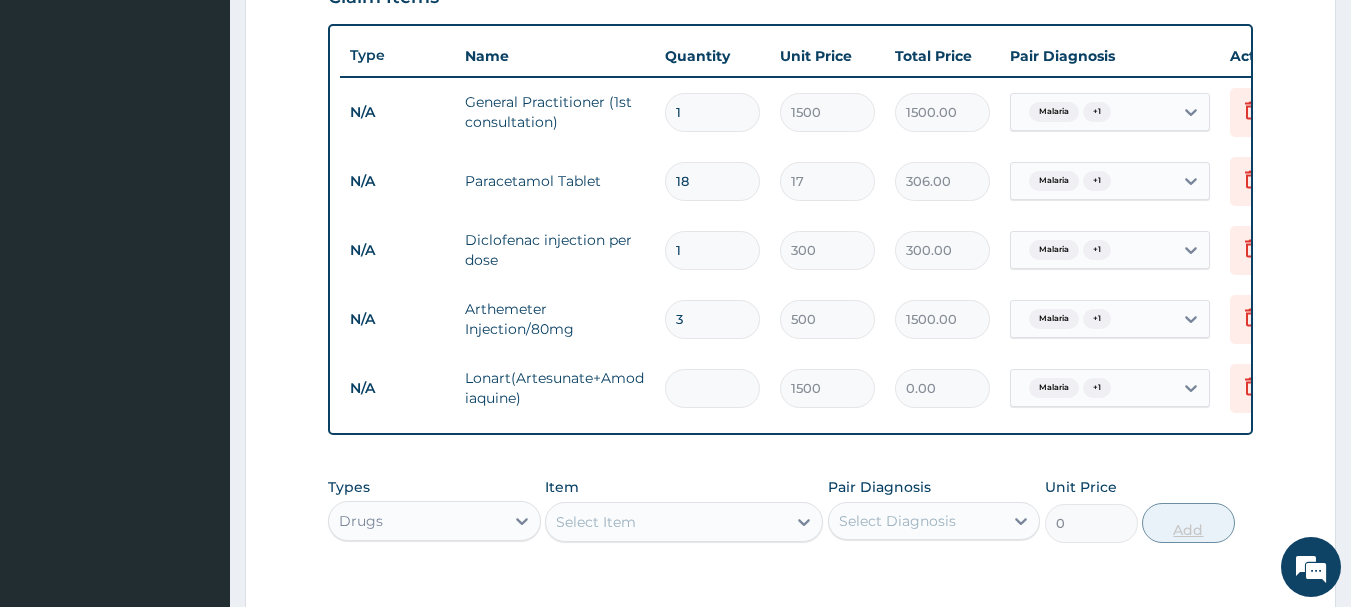 type on "9000.00" 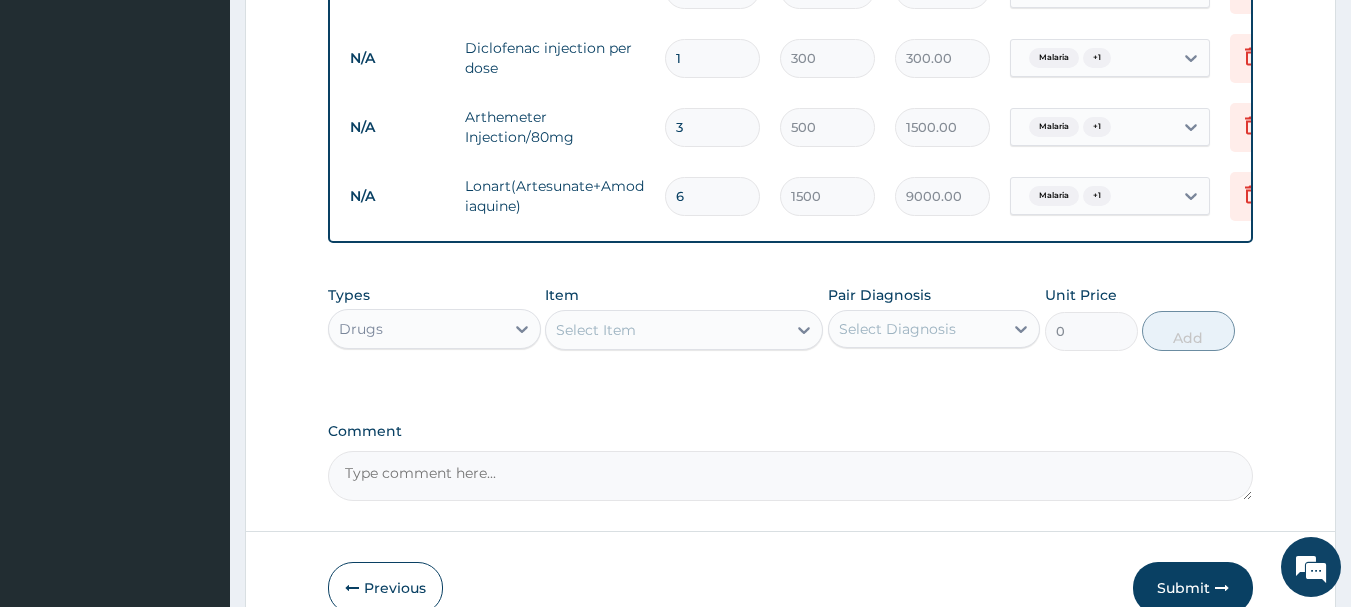 scroll, scrollTop: 920, scrollLeft: 0, axis: vertical 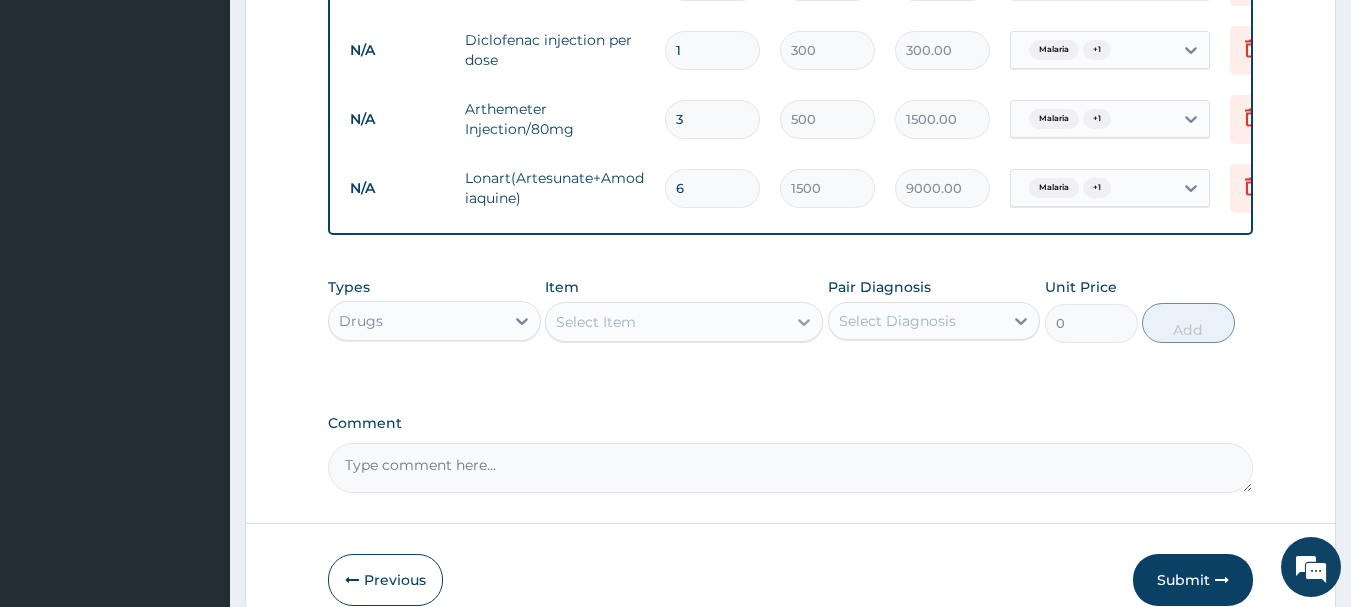 type on "6" 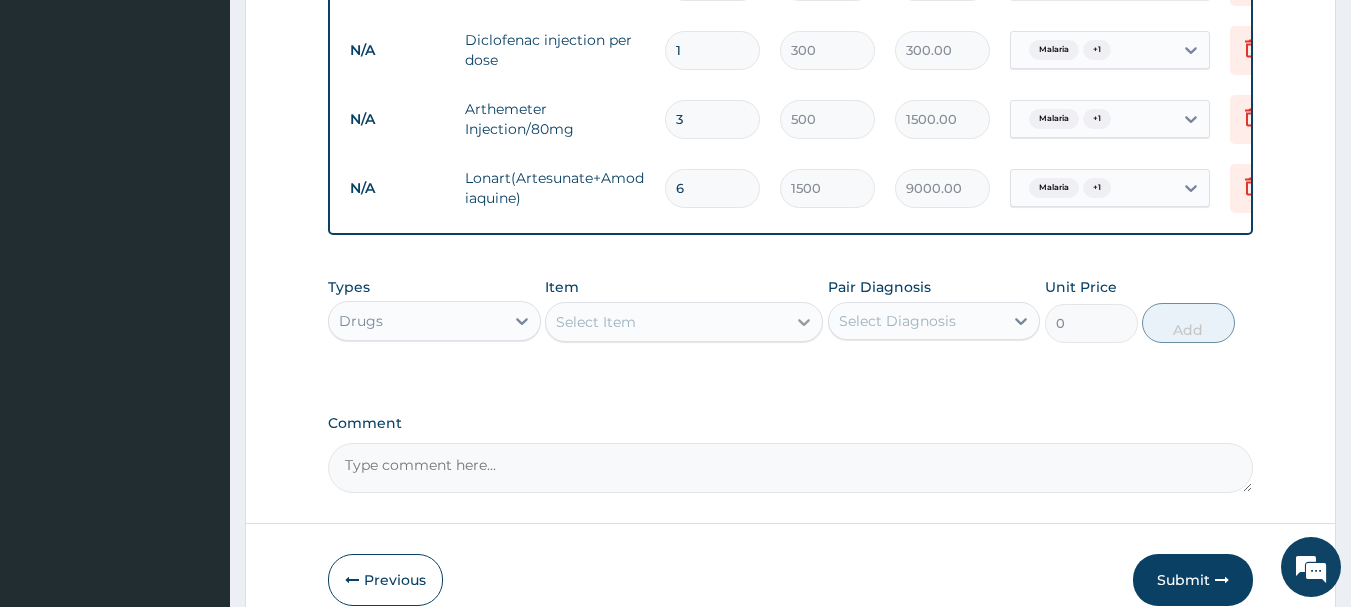 click at bounding box center (804, 322) 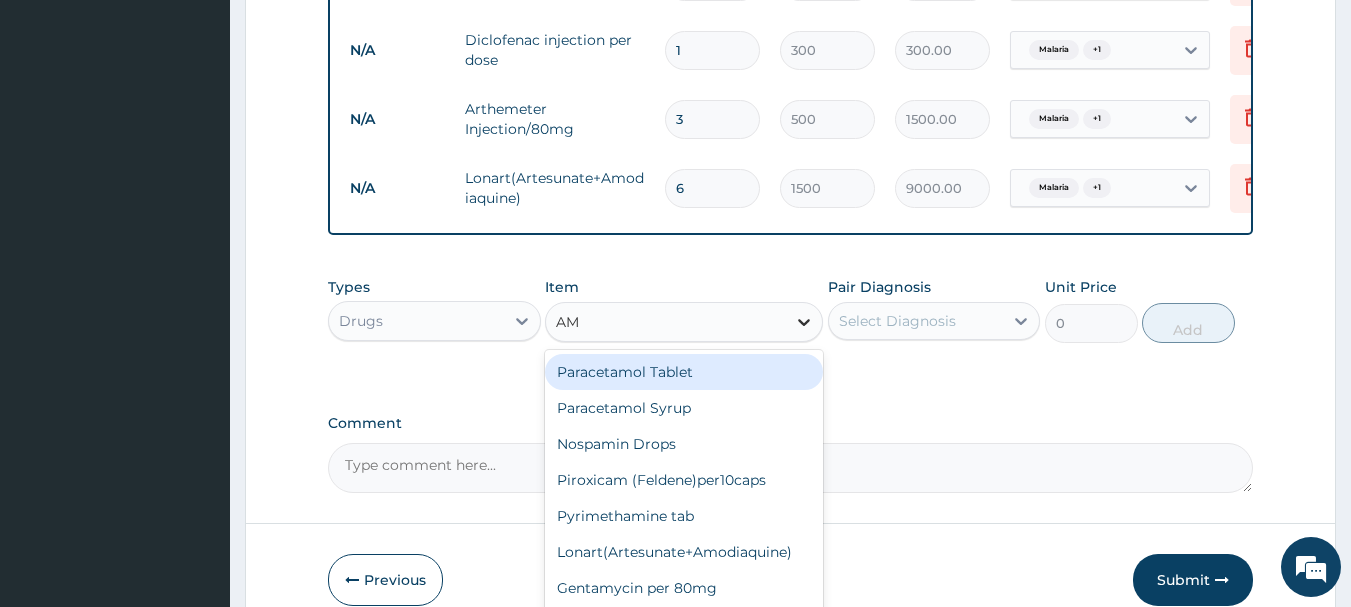 type on "AMO" 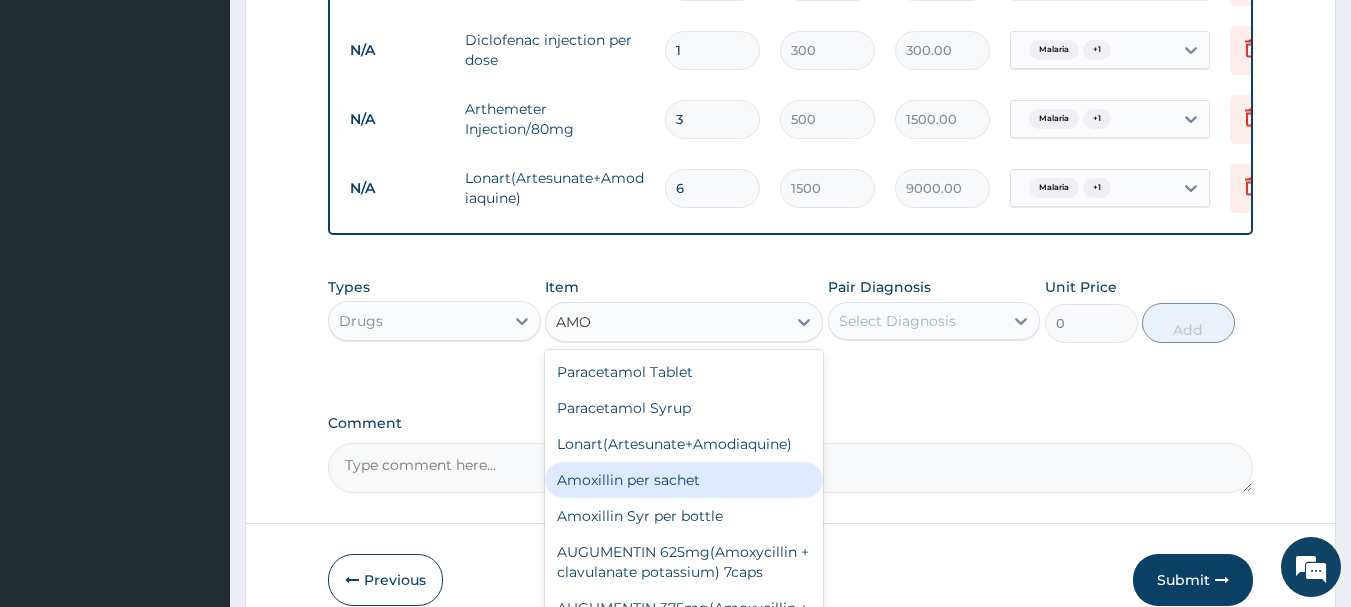 click on "Amoxillin per sachet" at bounding box center (684, 480) 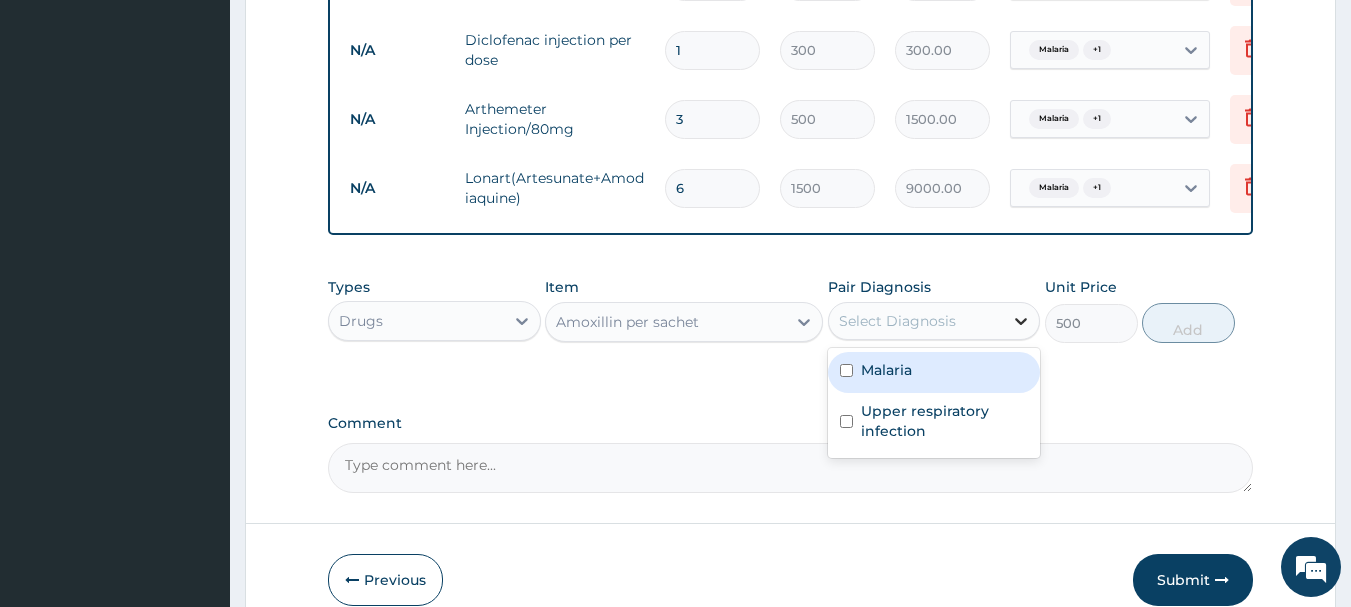 click 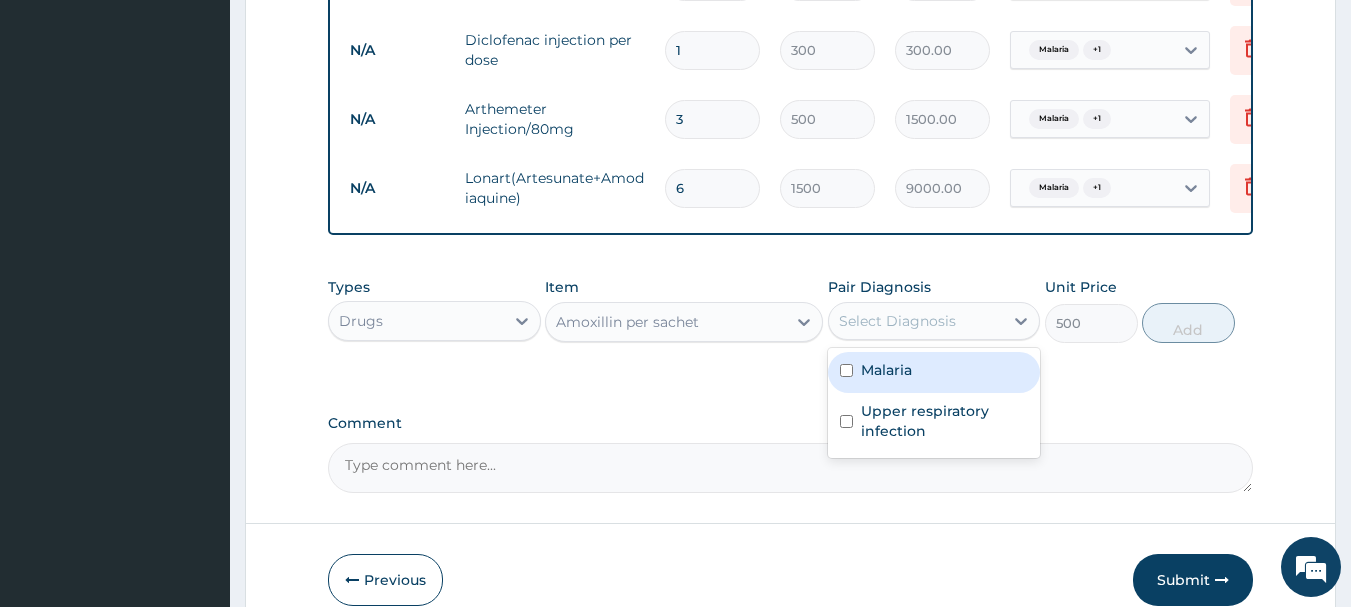 click at bounding box center [846, 370] 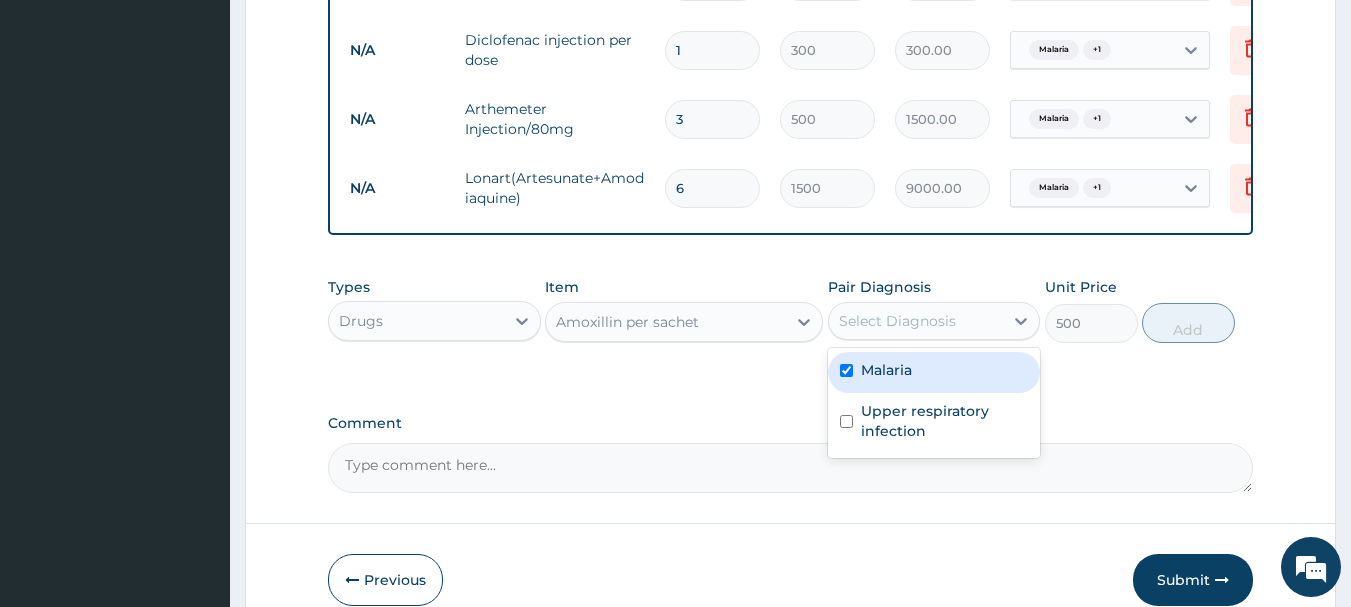 checkbox on "true" 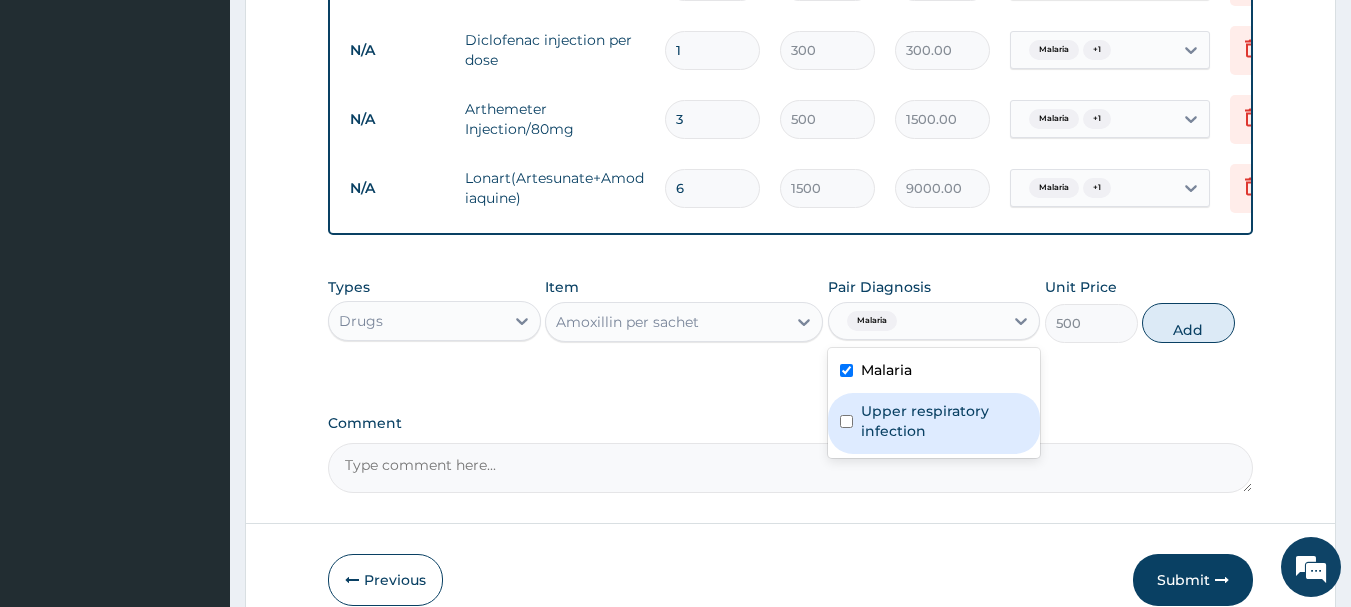 click at bounding box center (846, 421) 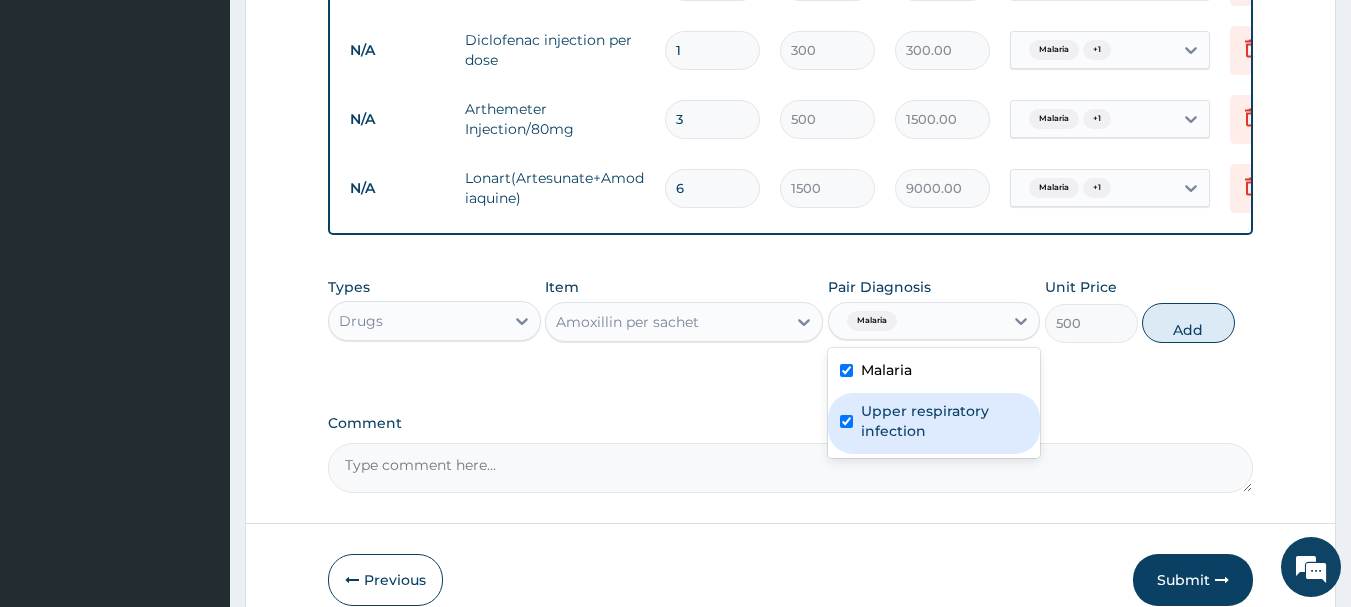 checkbox on "true" 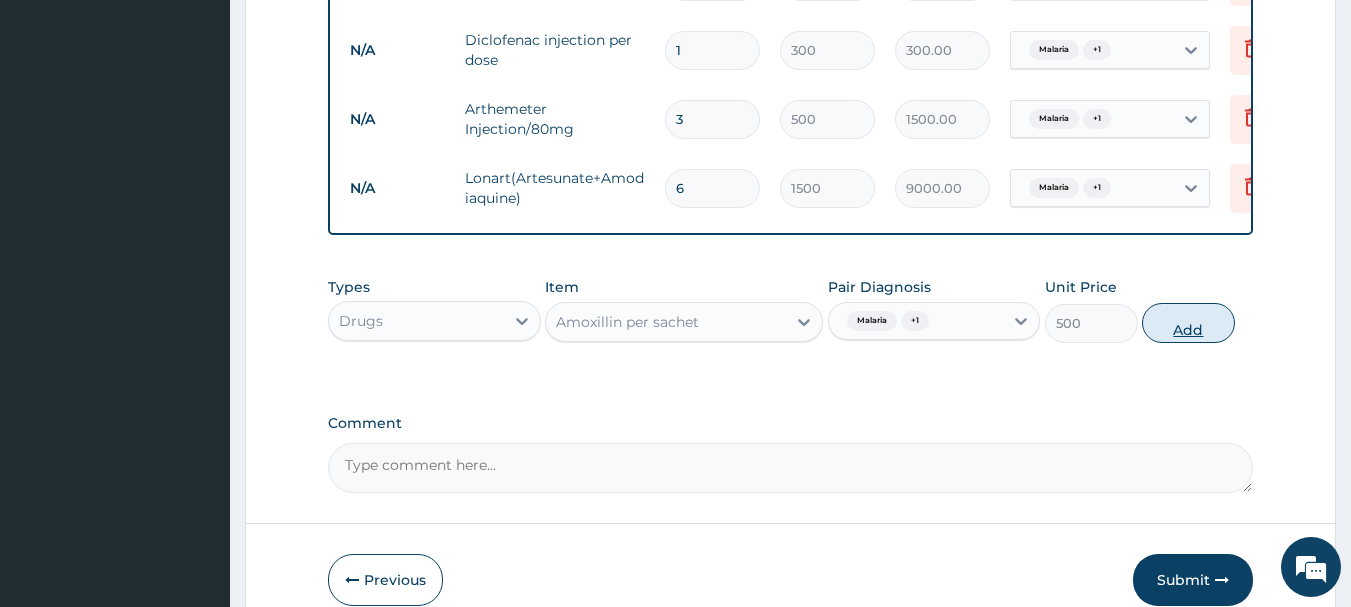 click on "Add" at bounding box center [1188, 323] 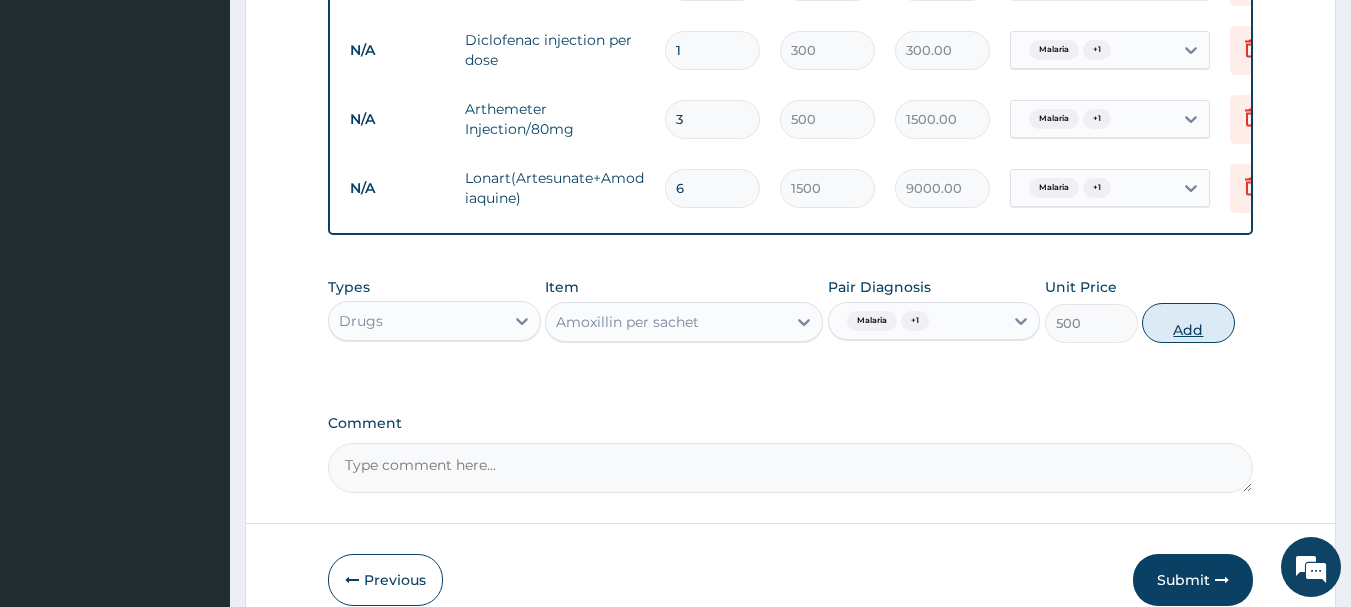 type on "0" 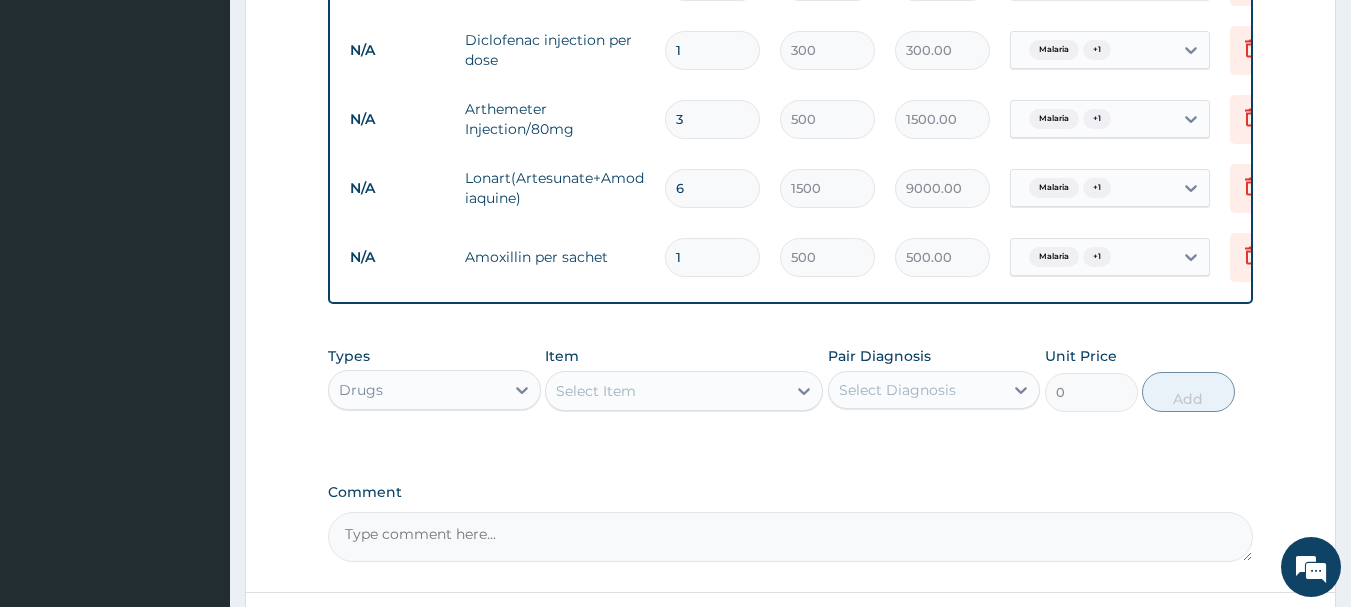 type 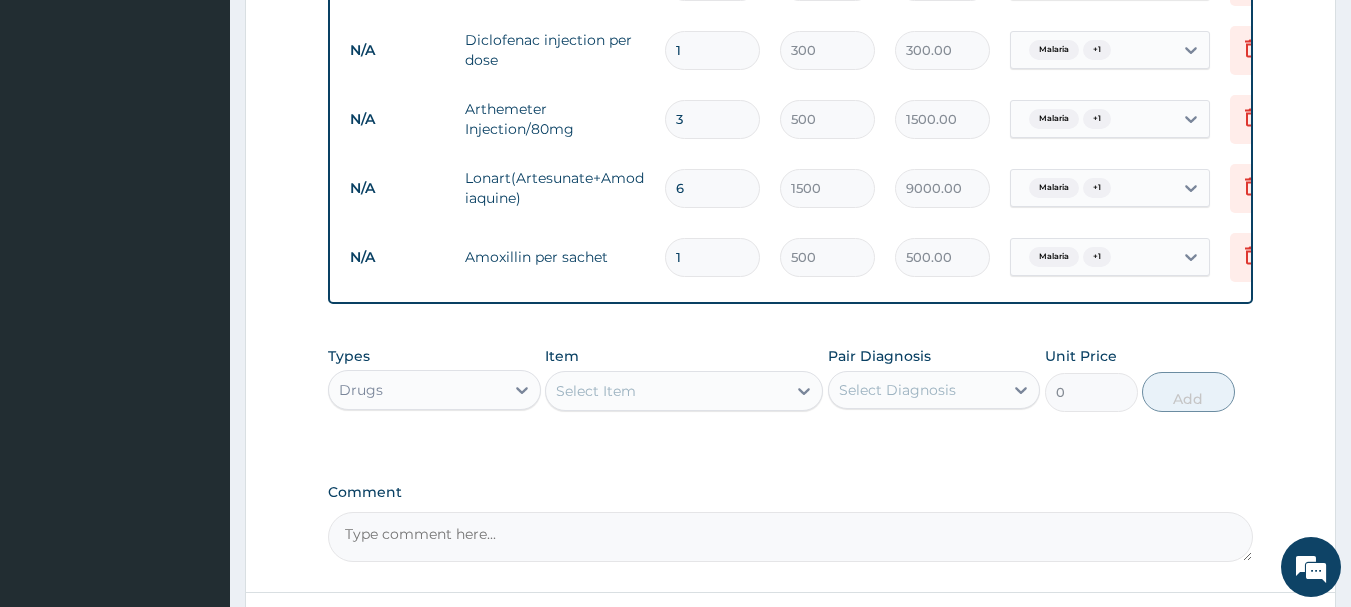 type on "0.00" 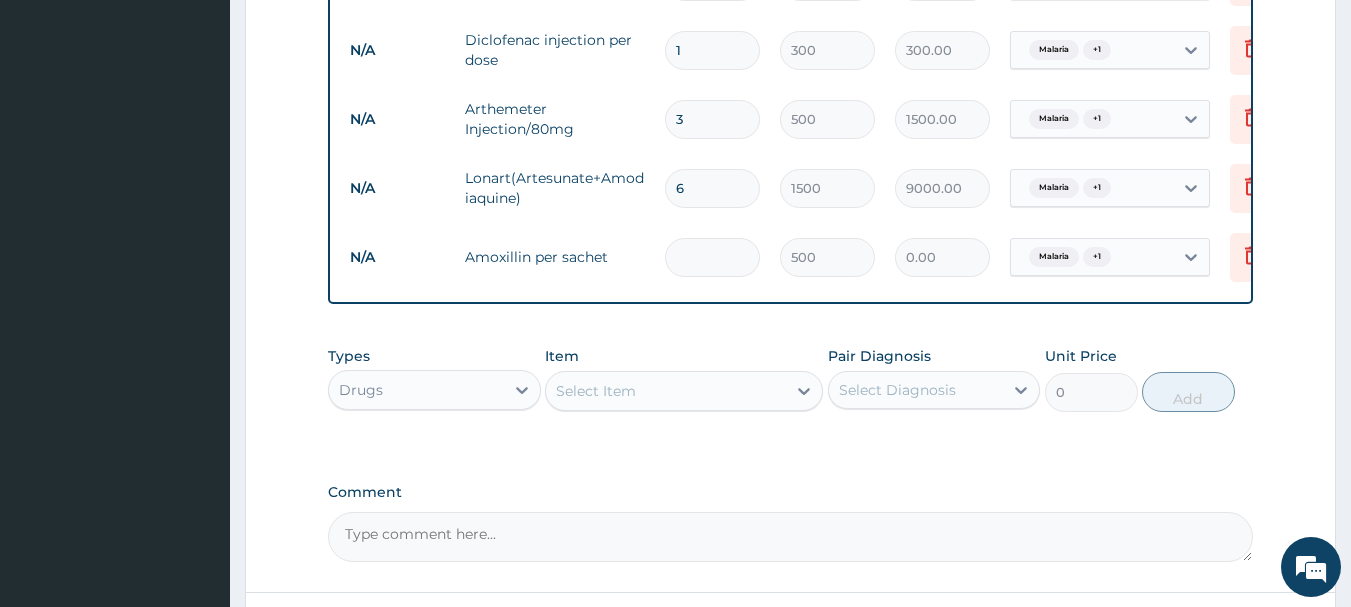 type on "2" 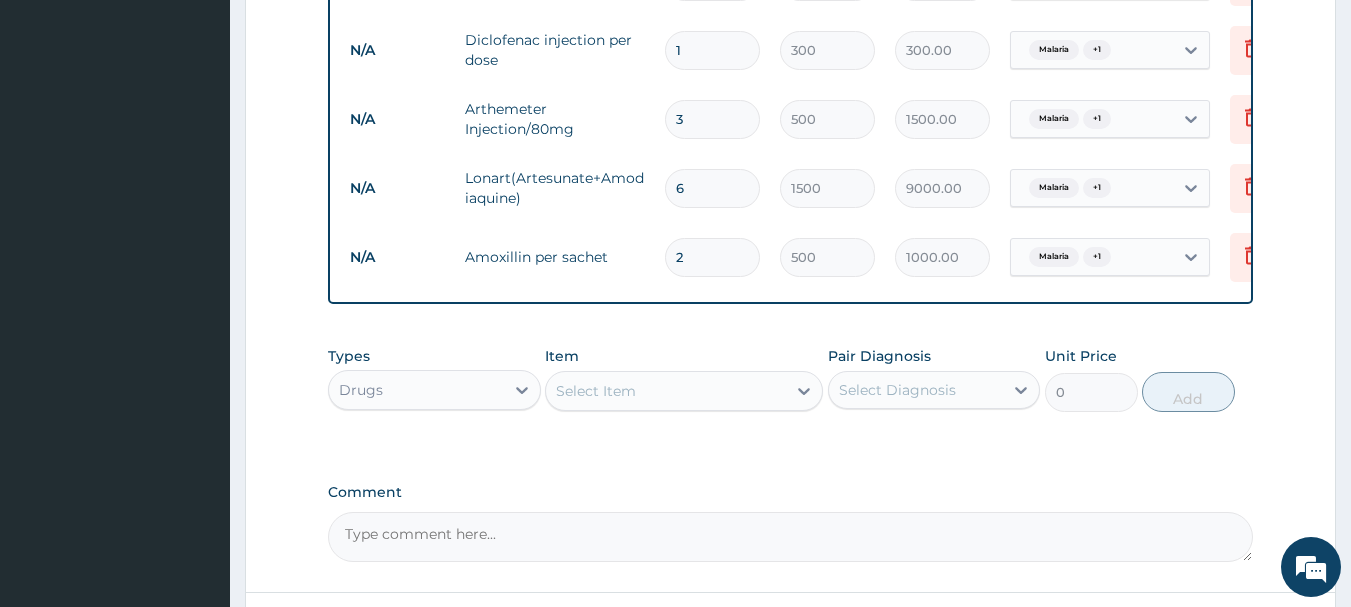 type on "2" 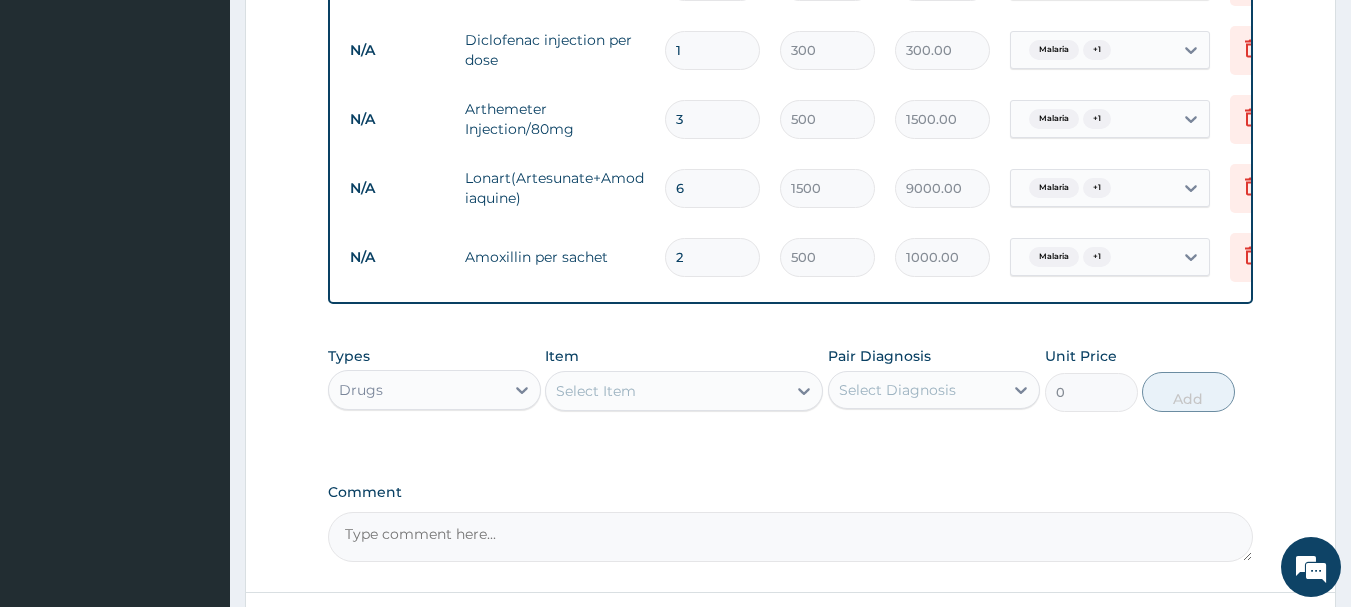 click on "Select Item" at bounding box center [666, 391] 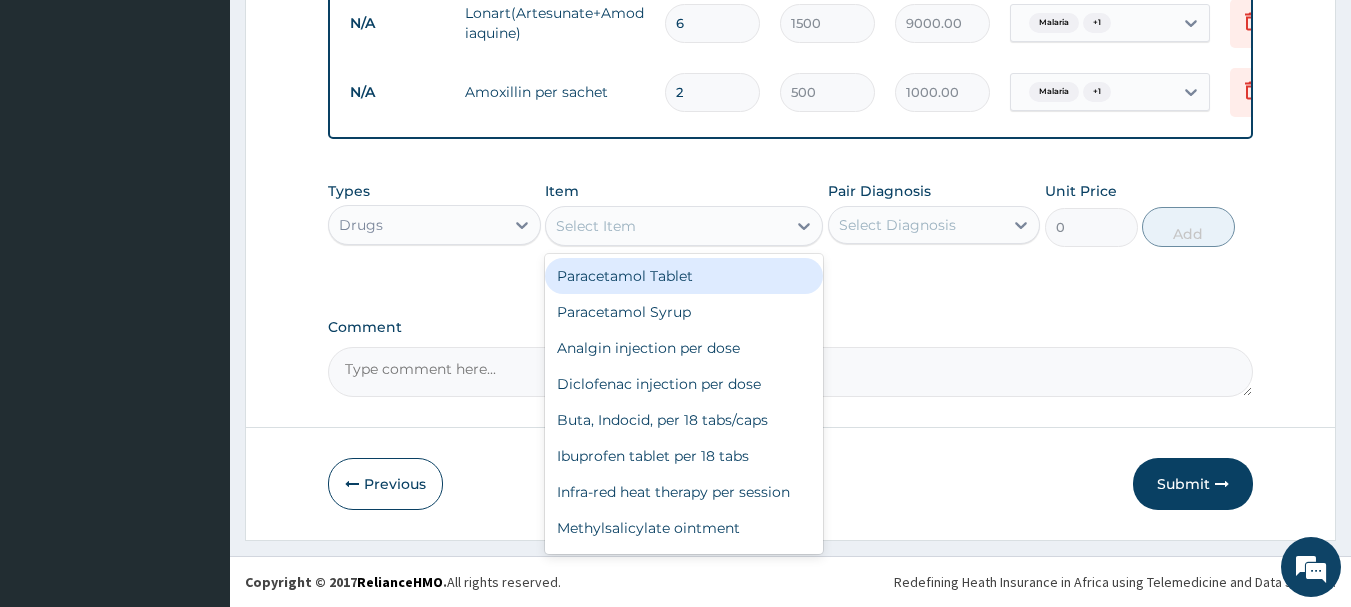 scroll, scrollTop: 1100, scrollLeft: 0, axis: vertical 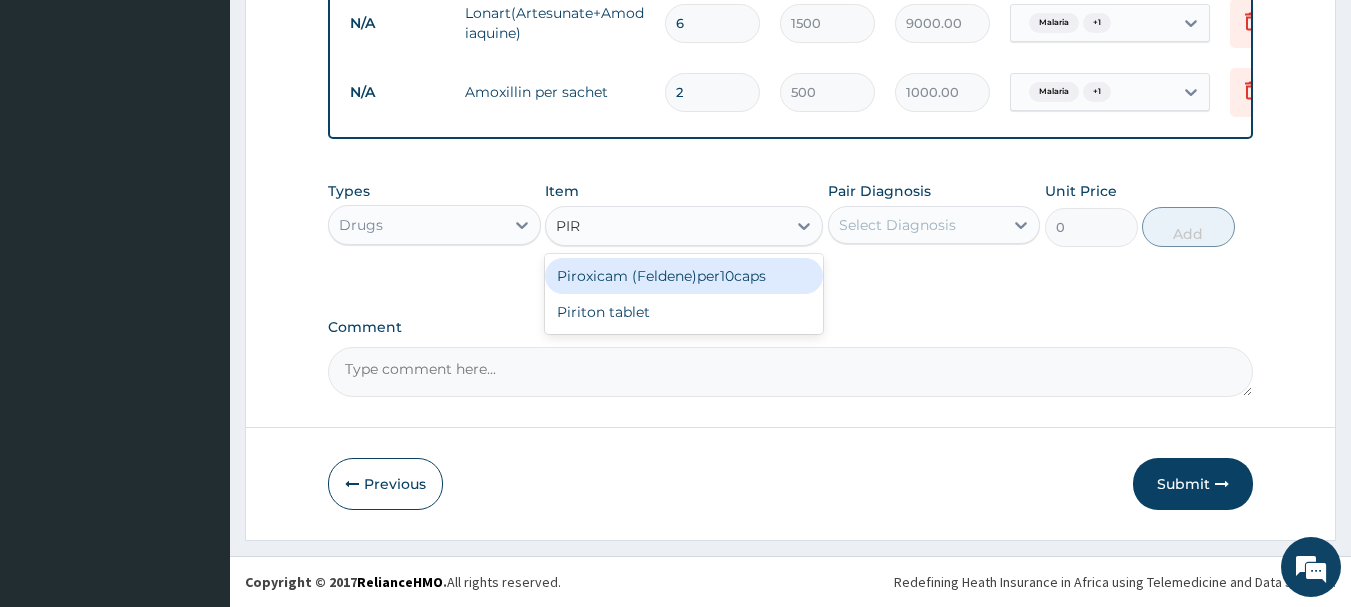 type on "PIRI" 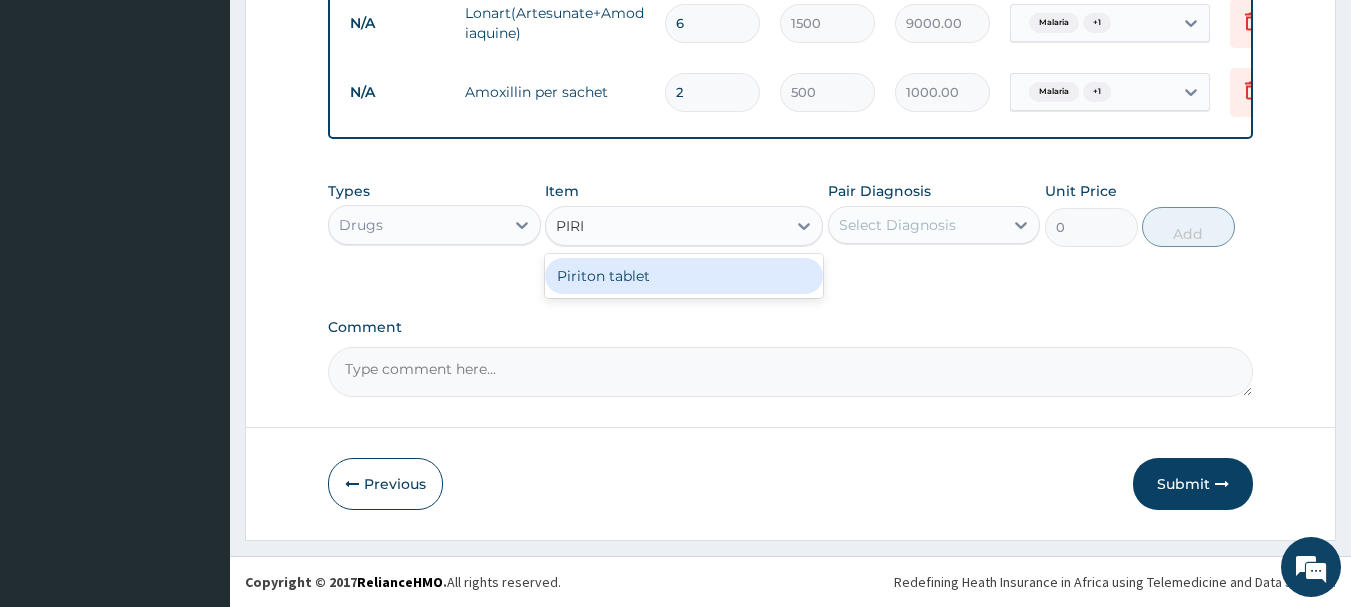 click on "Piriton tablet" at bounding box center [684, 276] 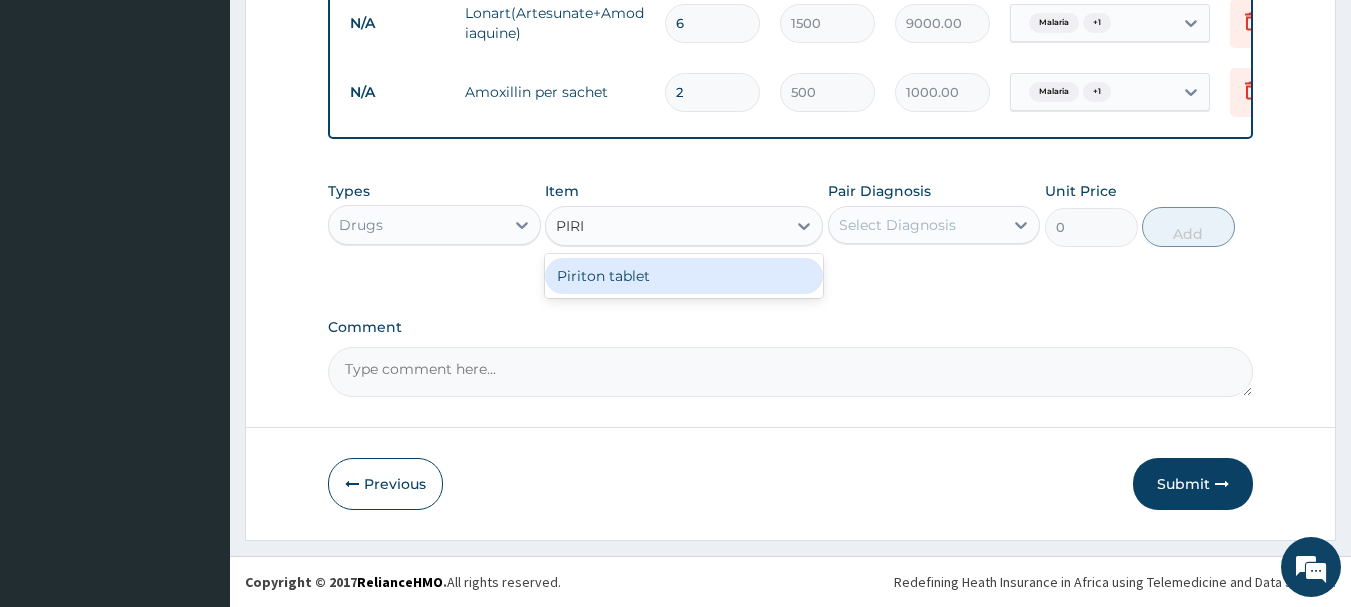 type 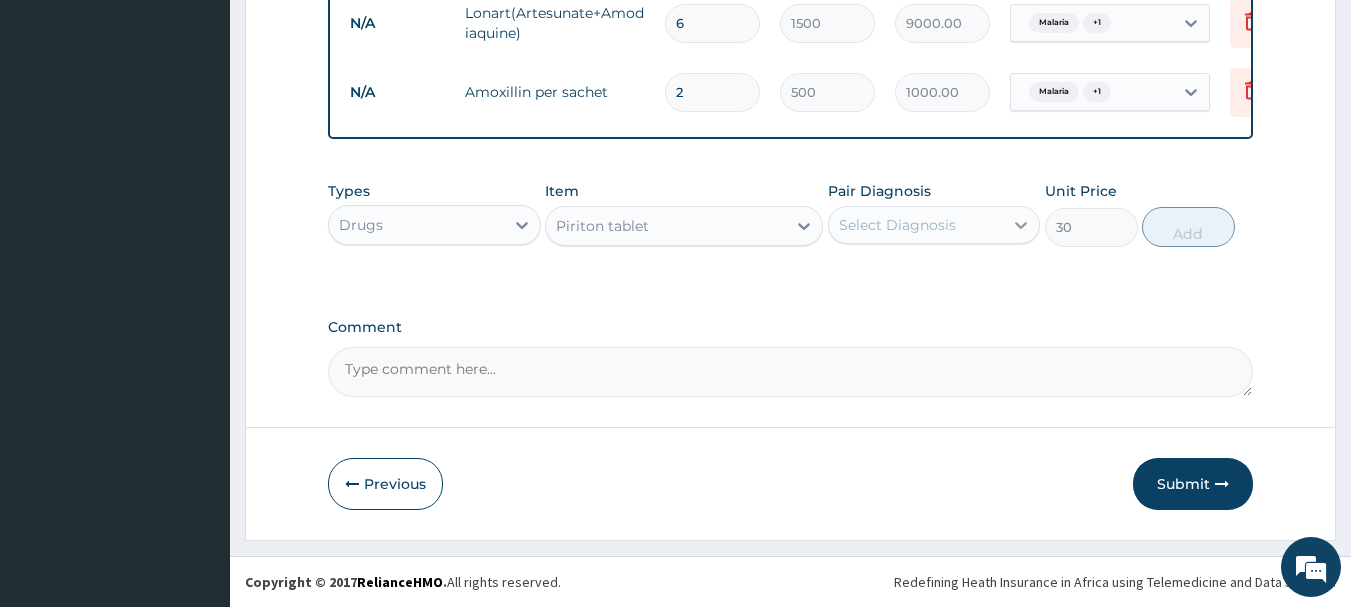 click 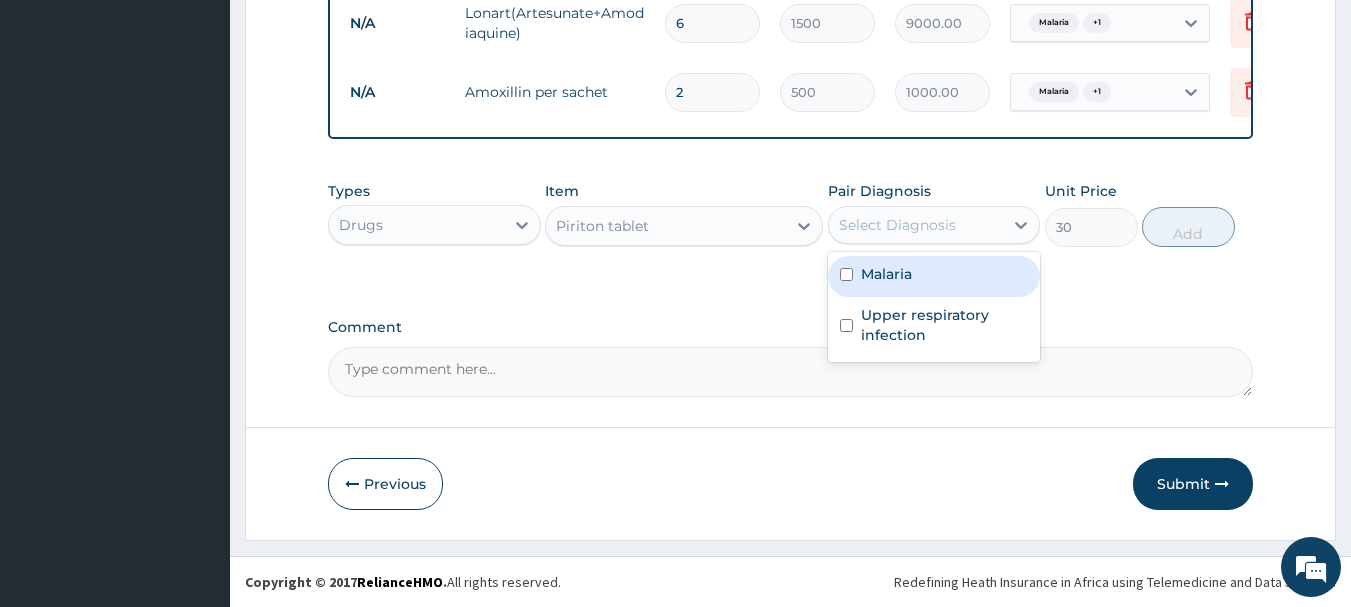 click at bounding box center [846, 274] 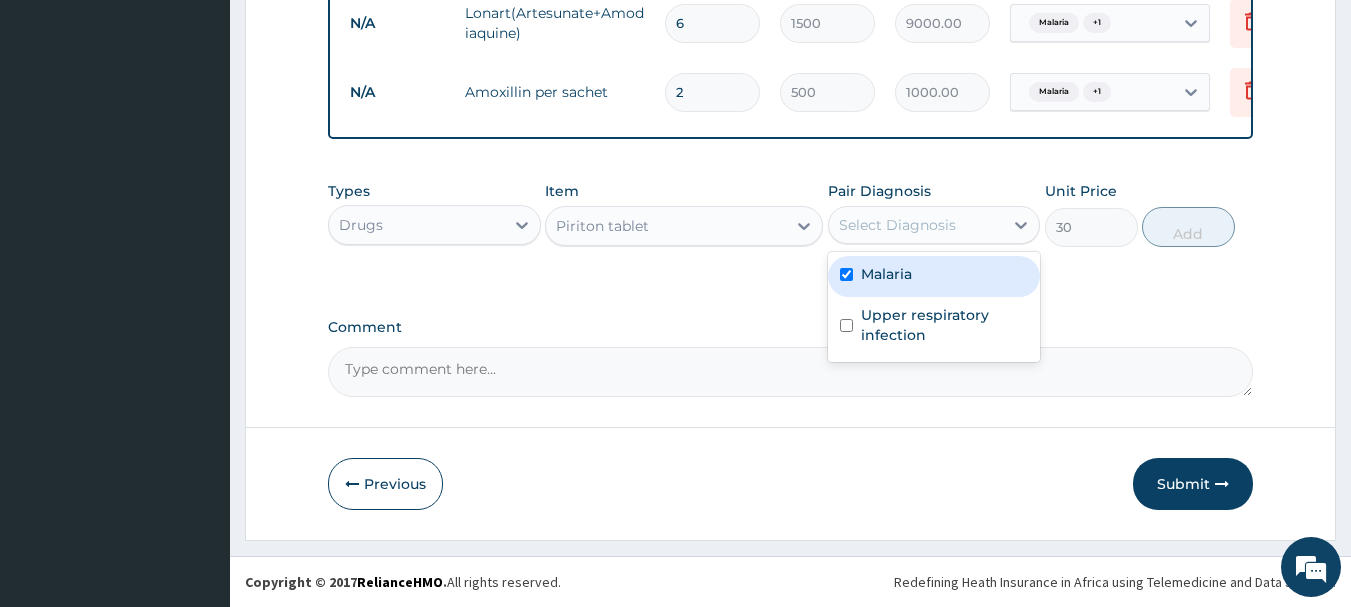 checkbox on "true" 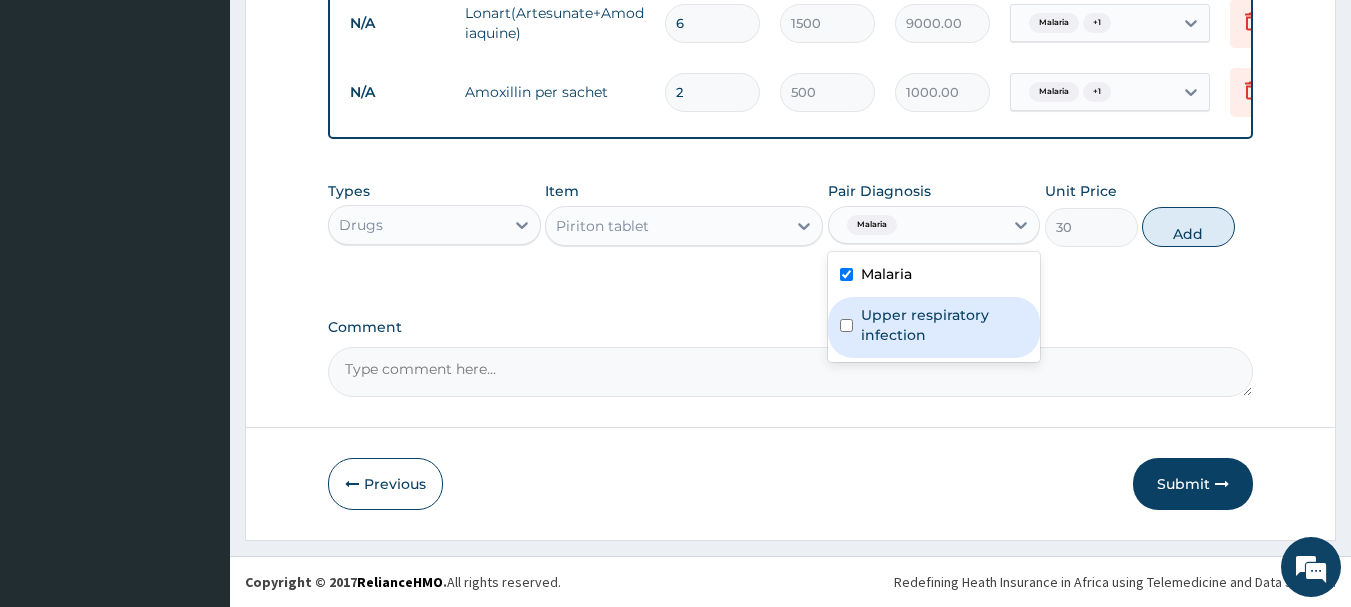 click at bounding box center (846, 325) 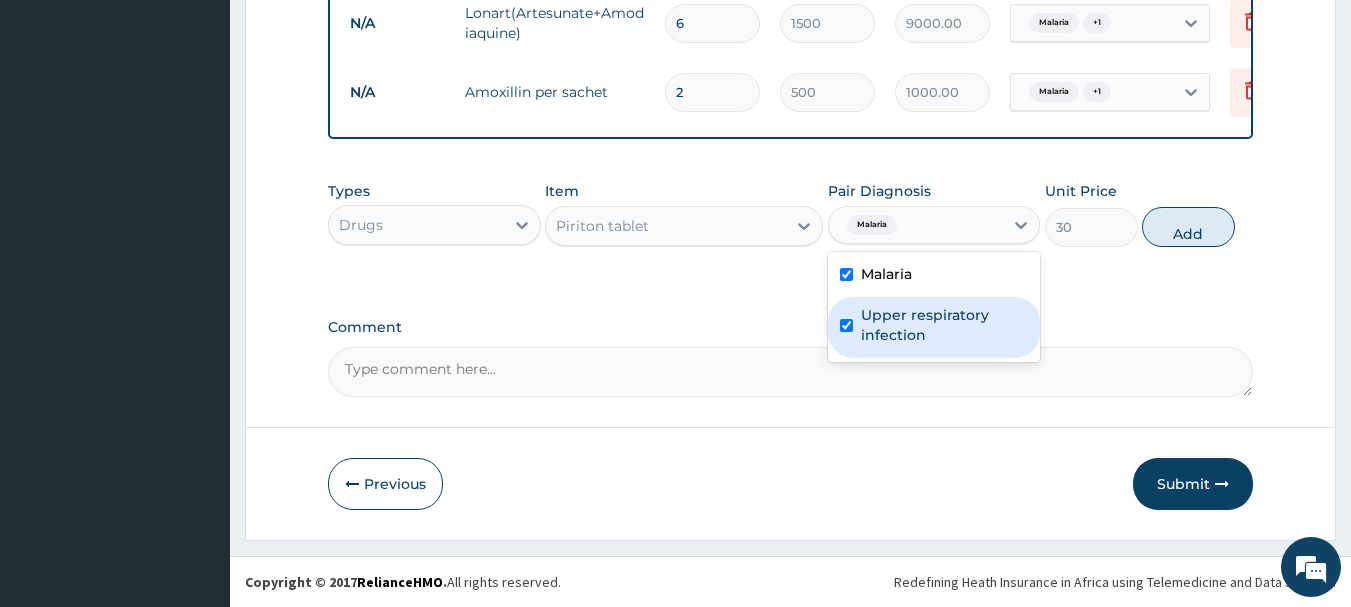 checkbox on "true" 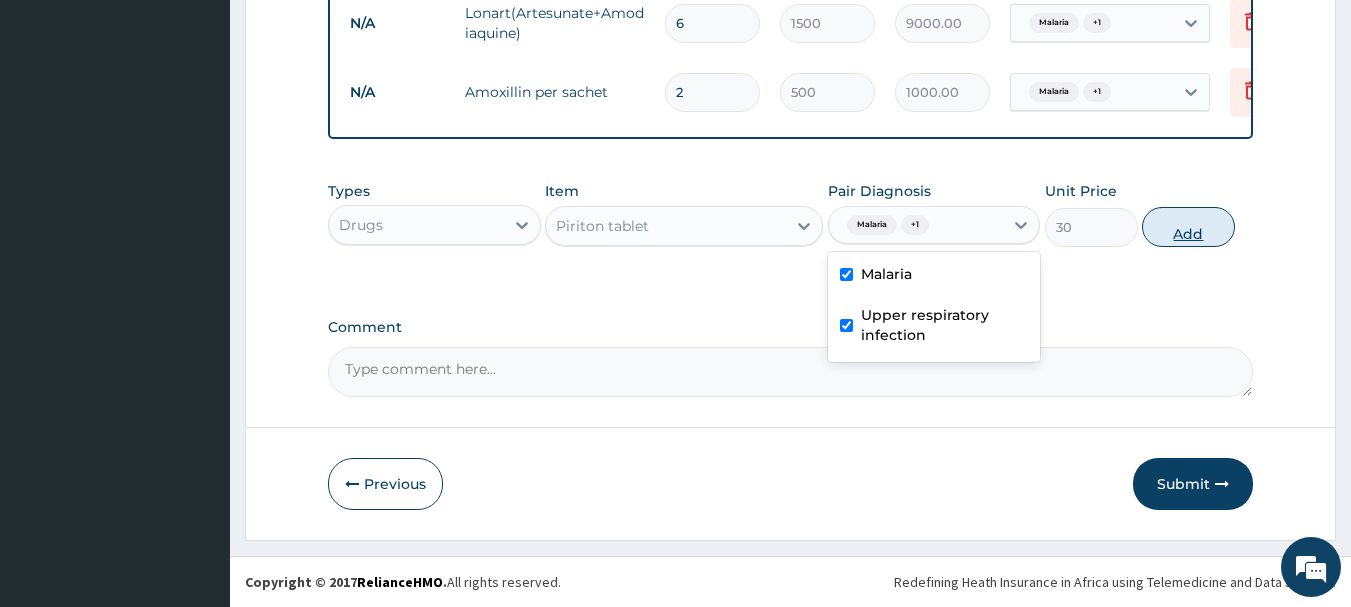click on "Add" at bounding box center (1188, 227) 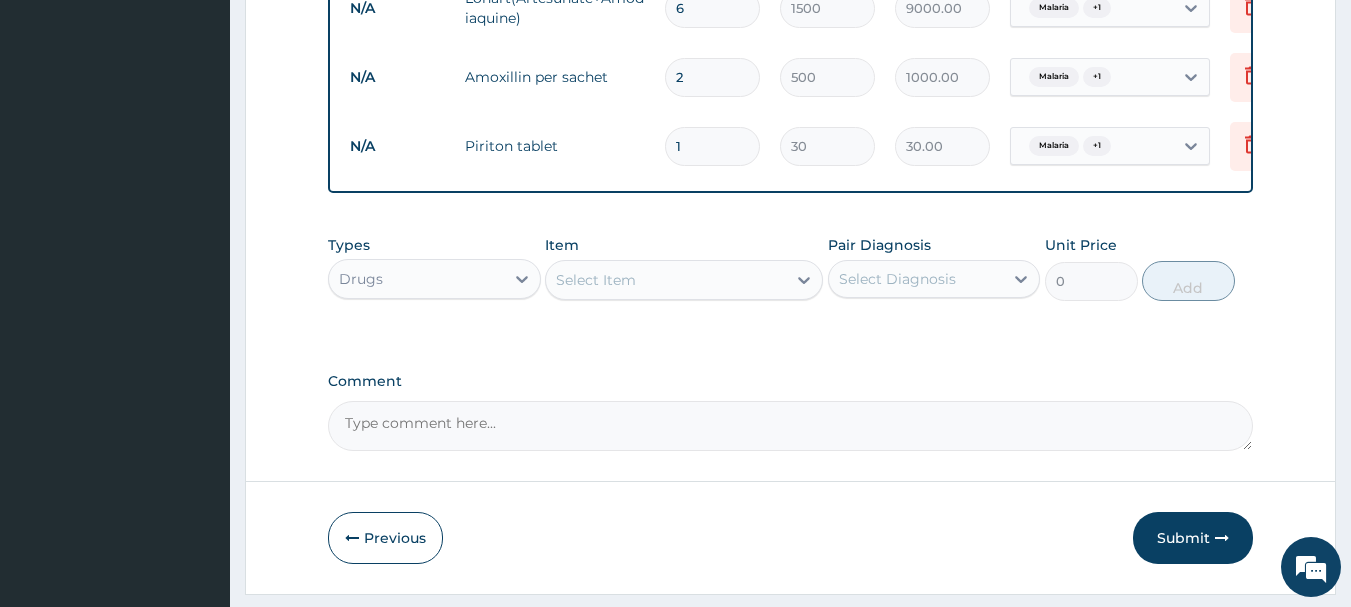 click on "Select Item" at bounding box center [666, 280] 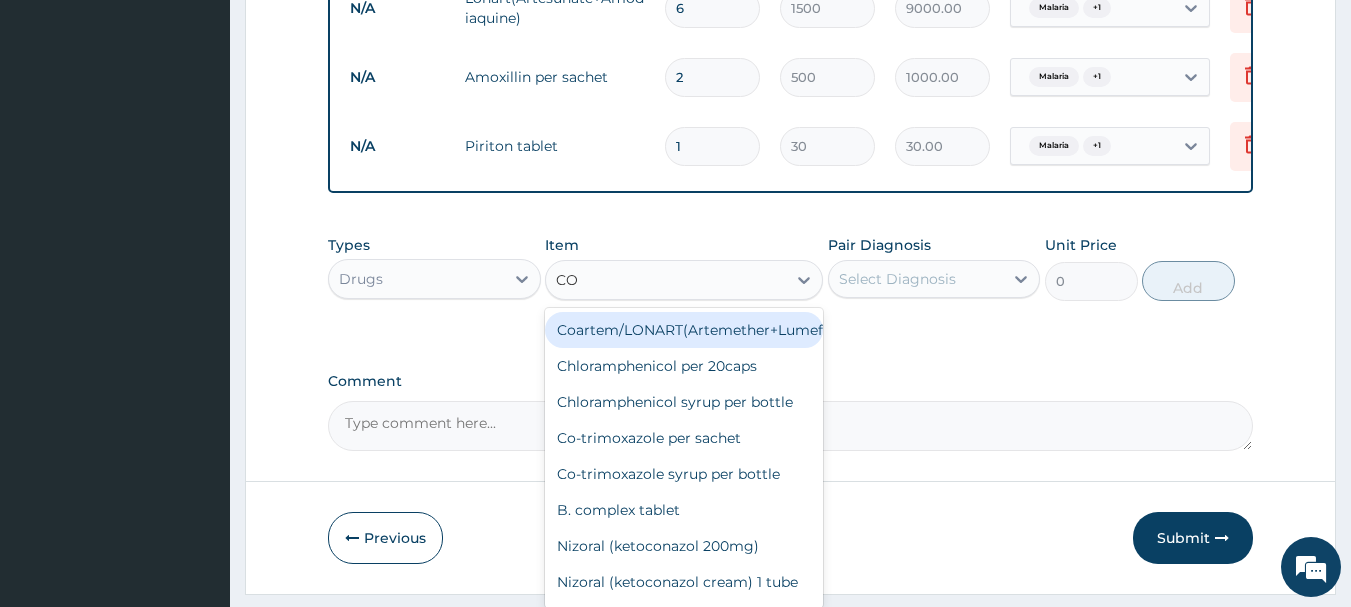 type on "CON" 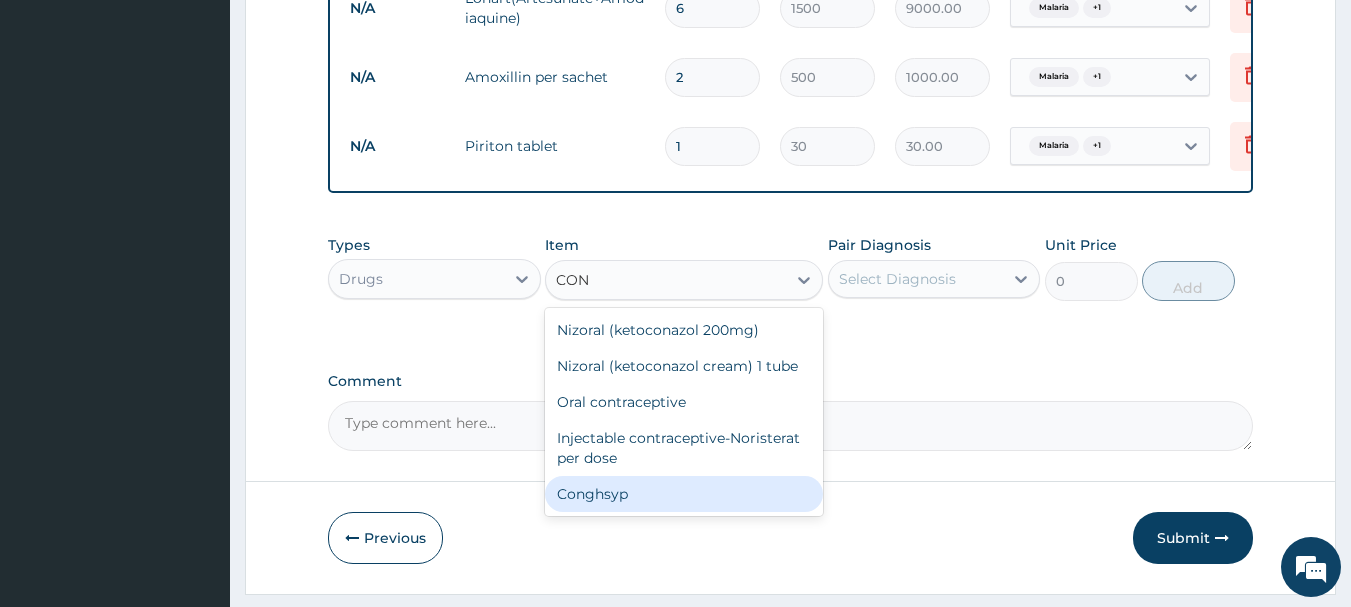 click on "Conghsyp" at bounding box center (684, 494) 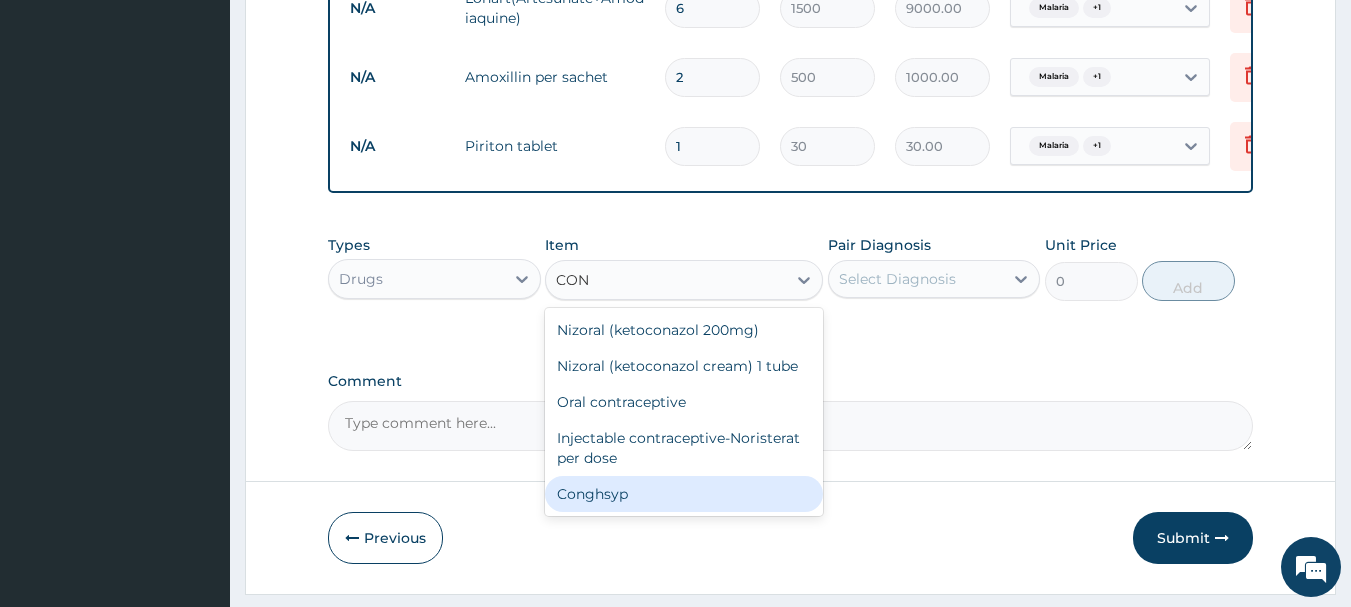 type 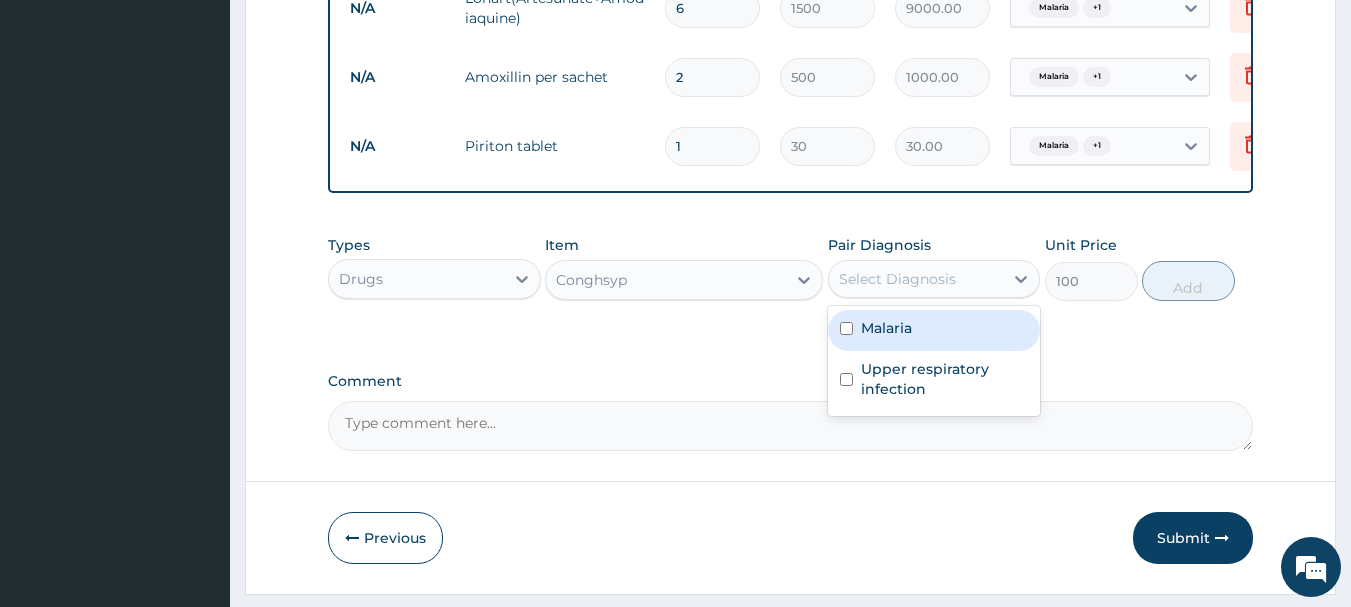 click on "Select Diagnosis" at bounding box center [916, 279] 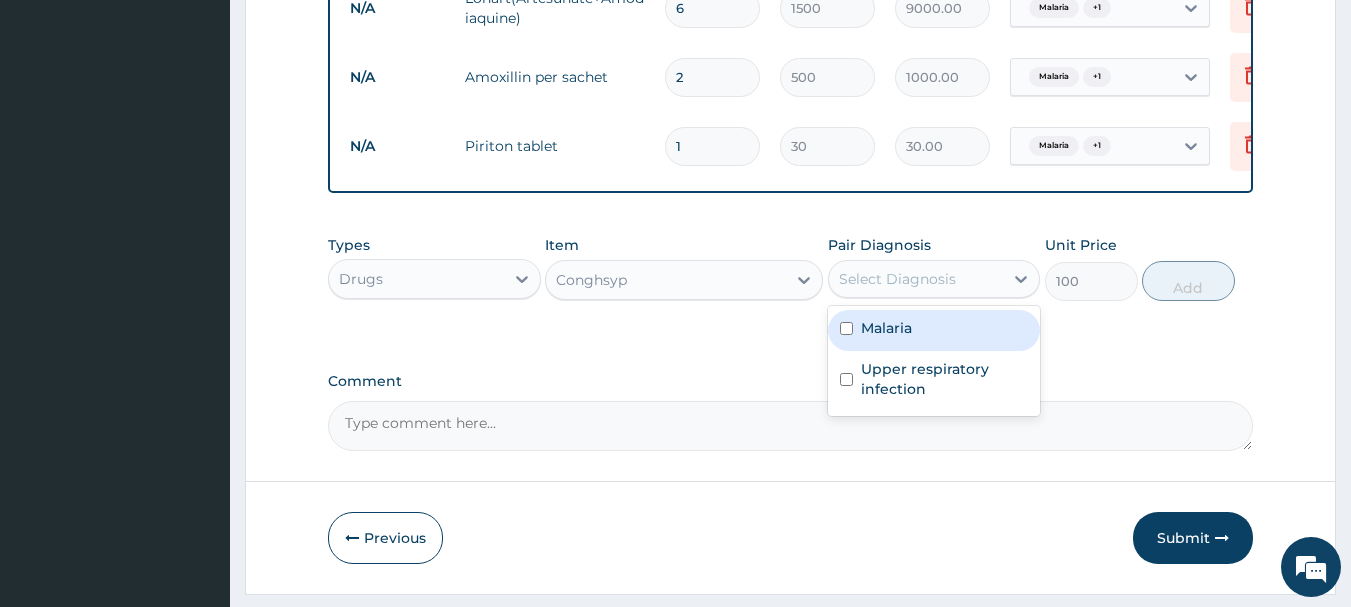 click at bounding box center [846, 328] 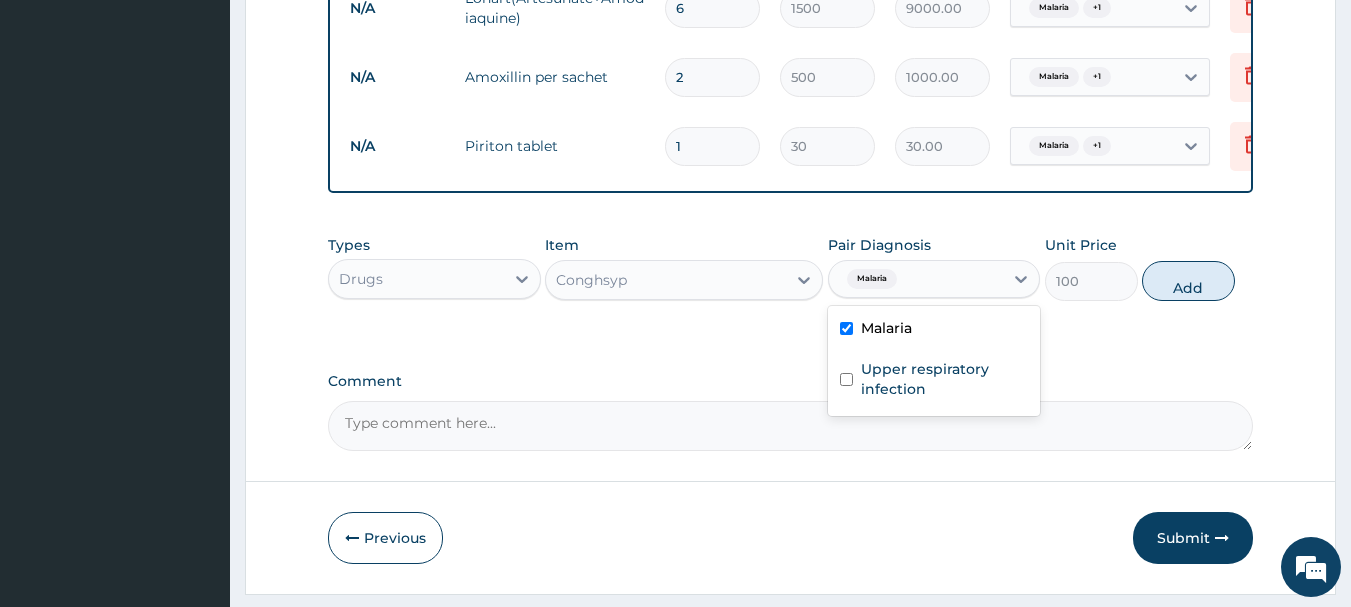 click at bounding box center (846, 328) 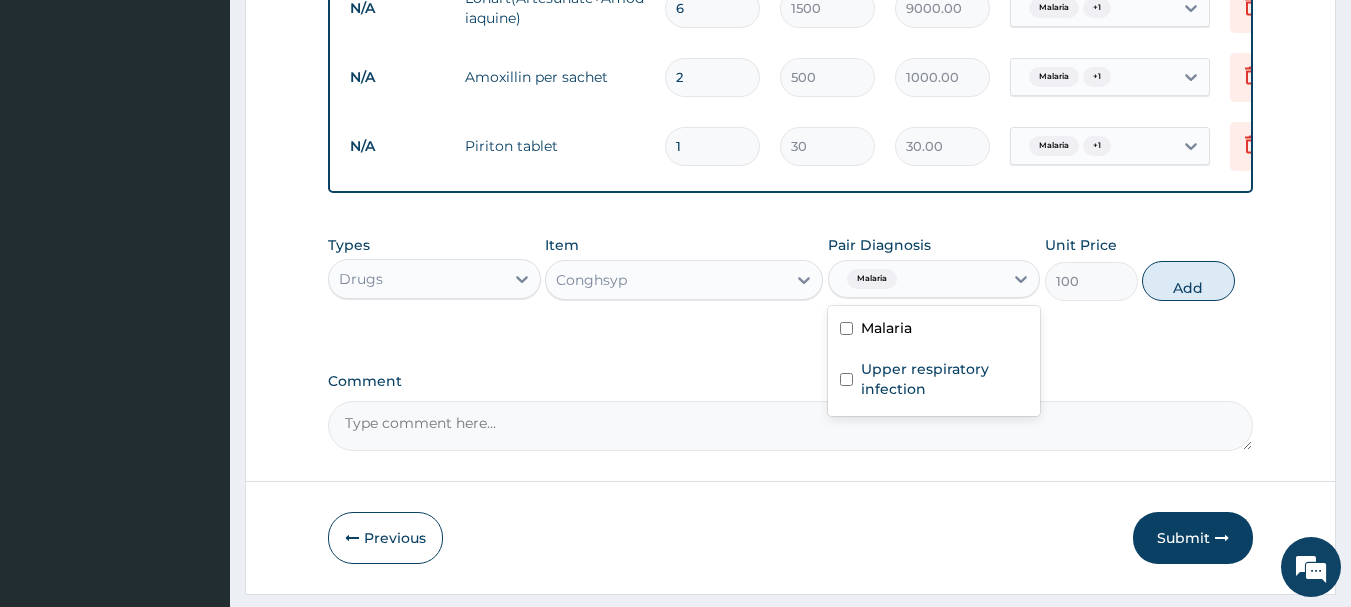 checkbox on "false" 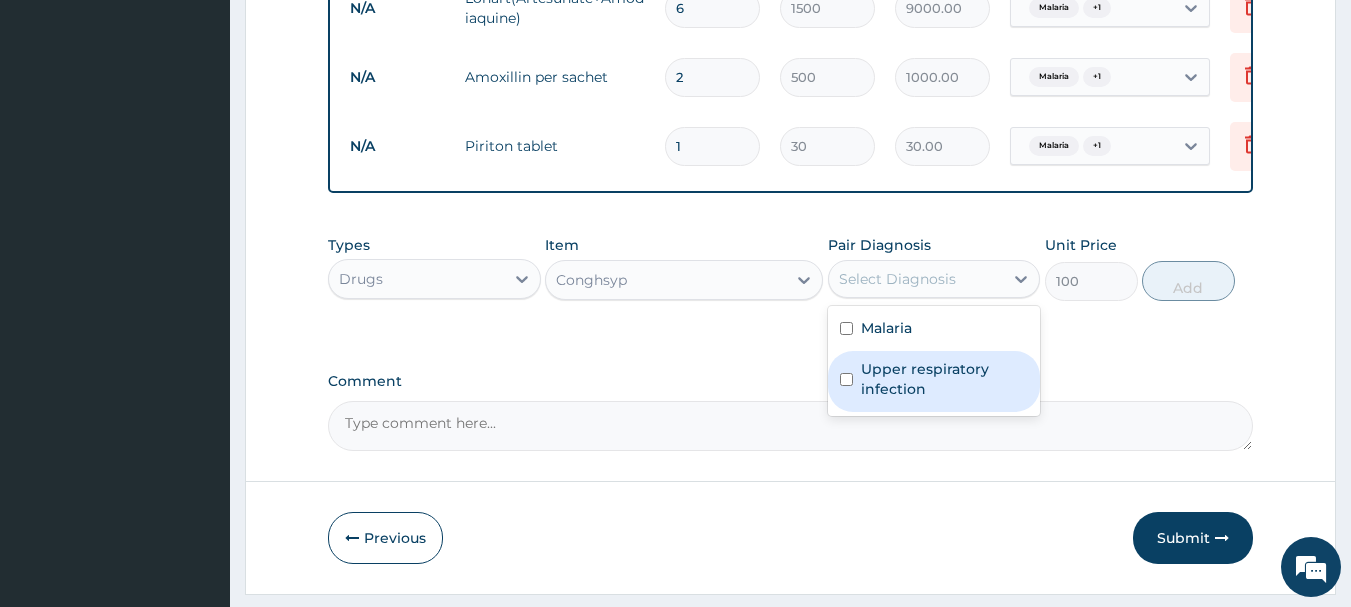 click at bounding box center [846, 379] 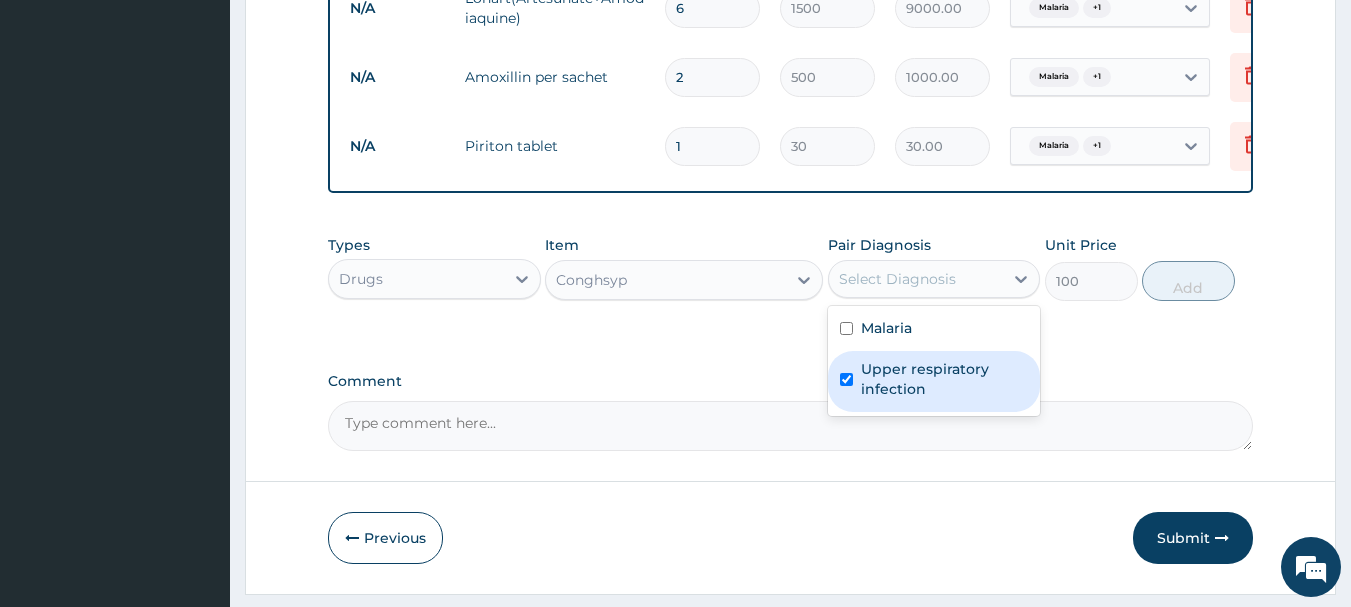 checkbox on "true" 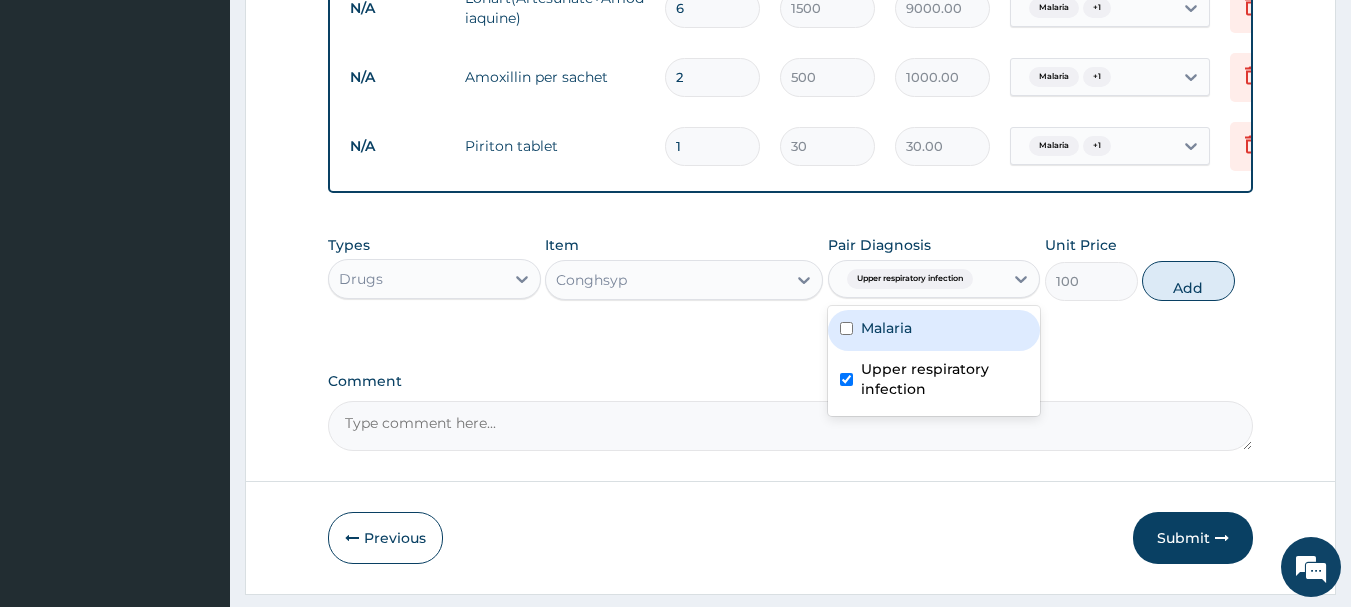 click at bounding box center [846, 328] 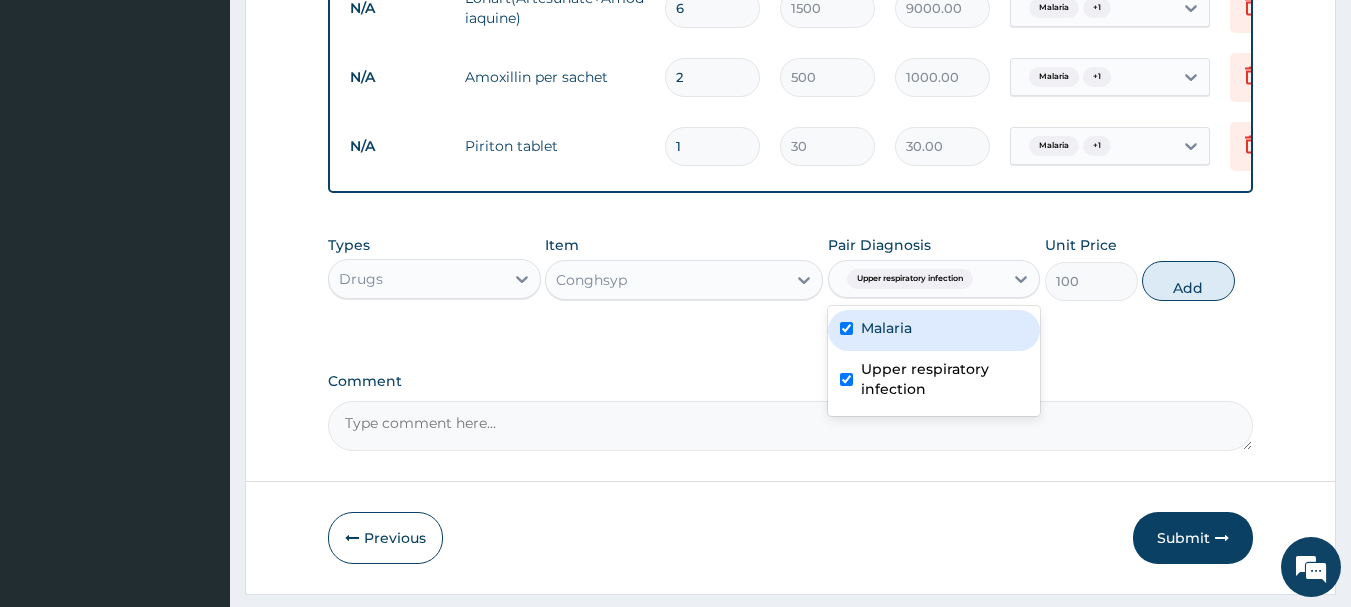 checkbox on "true" 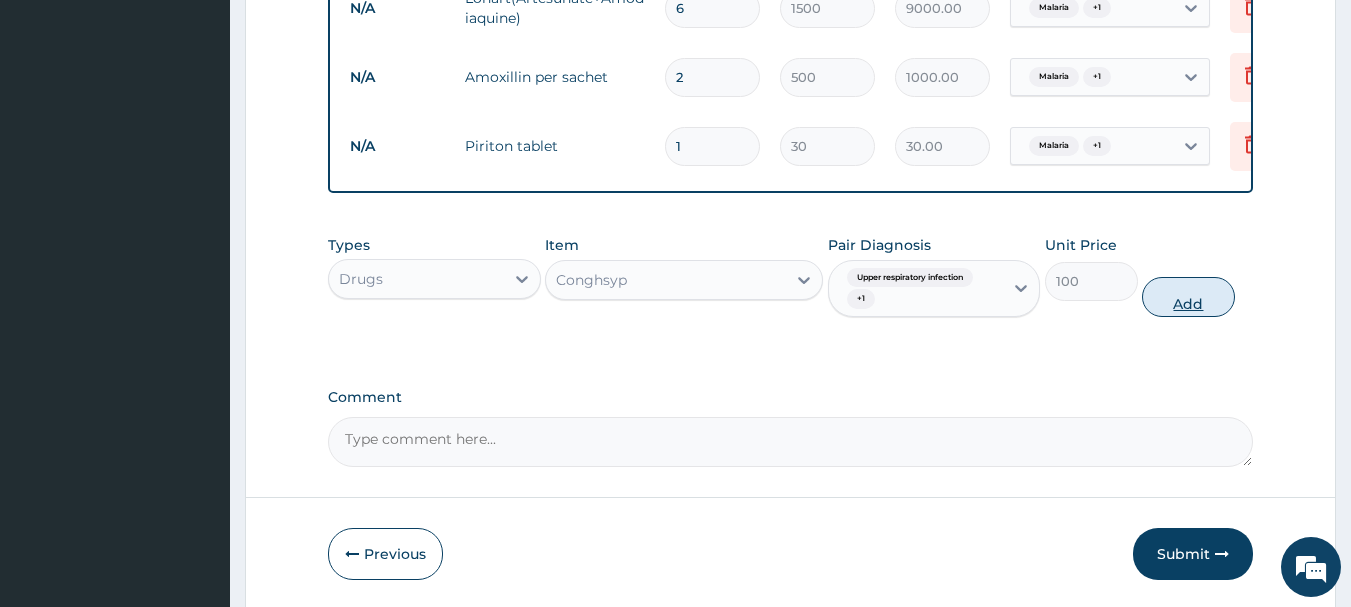 click on "Add" at bounding box center (1188, 297) 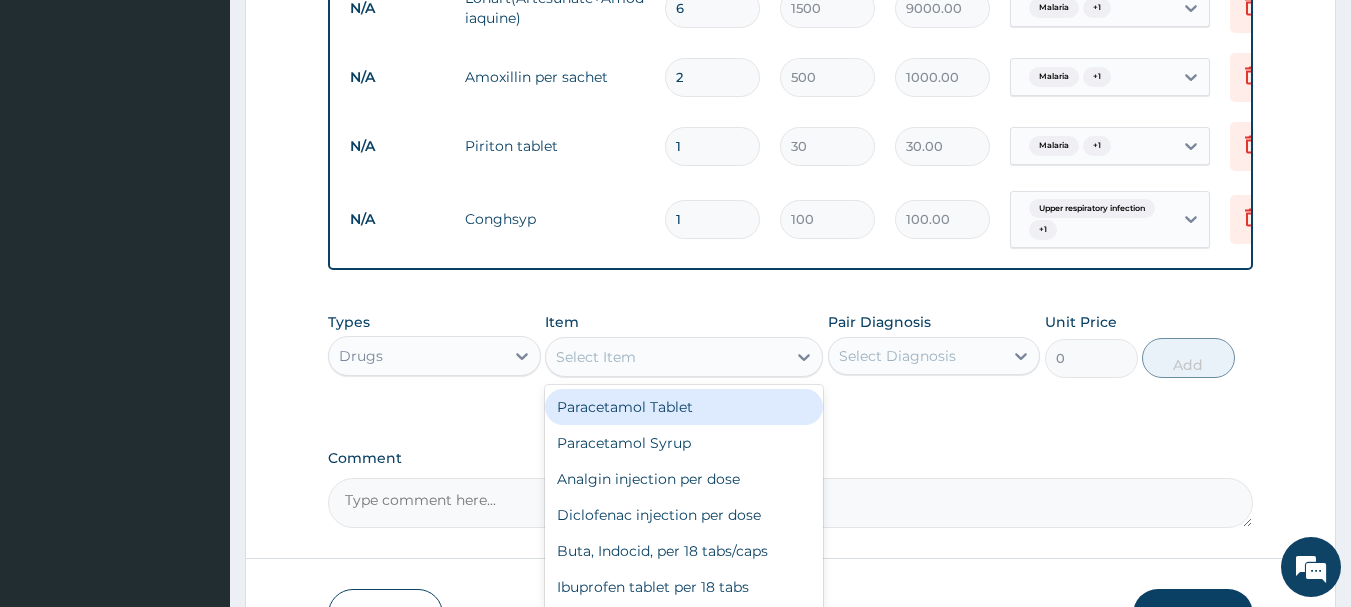 click on "Select Item" at bounding box center [666, 357] 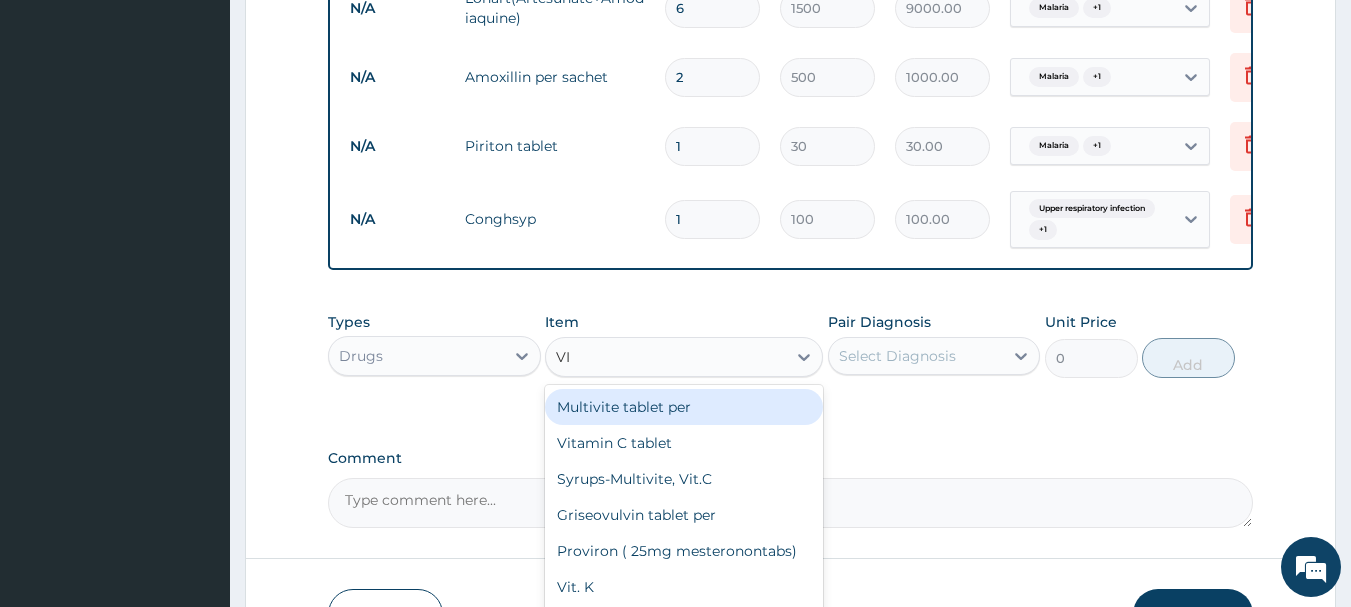type on "VIT" 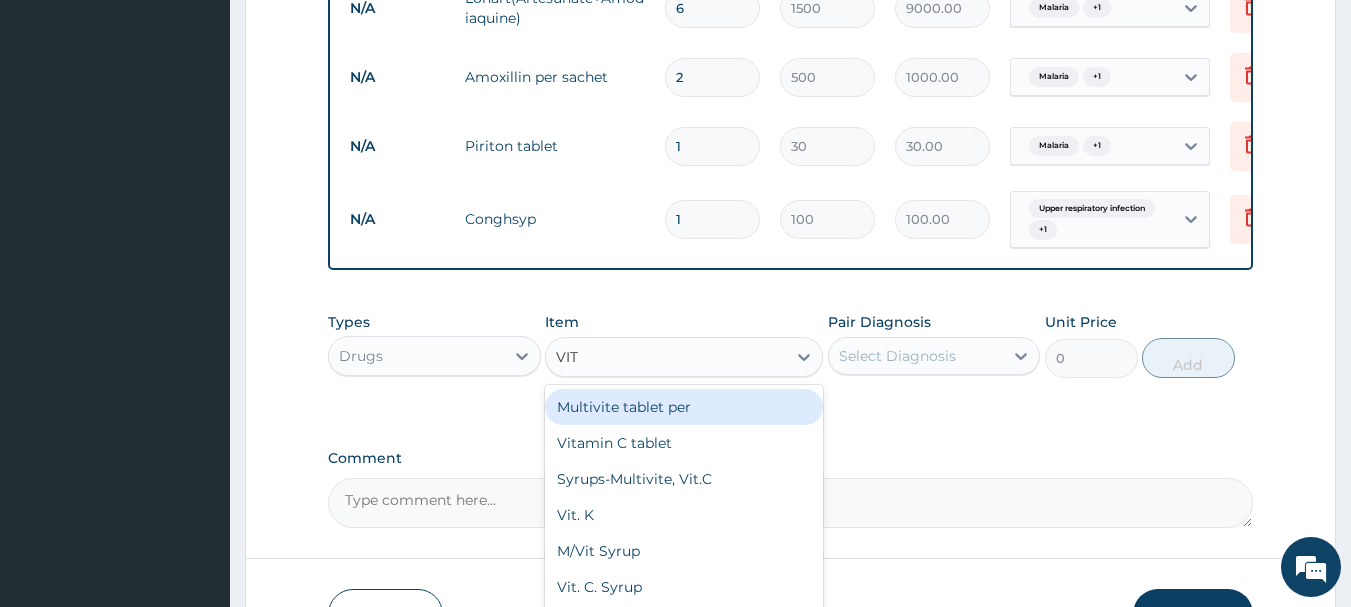 click on "Multivite tablet per" at bounding box center [684, 407] 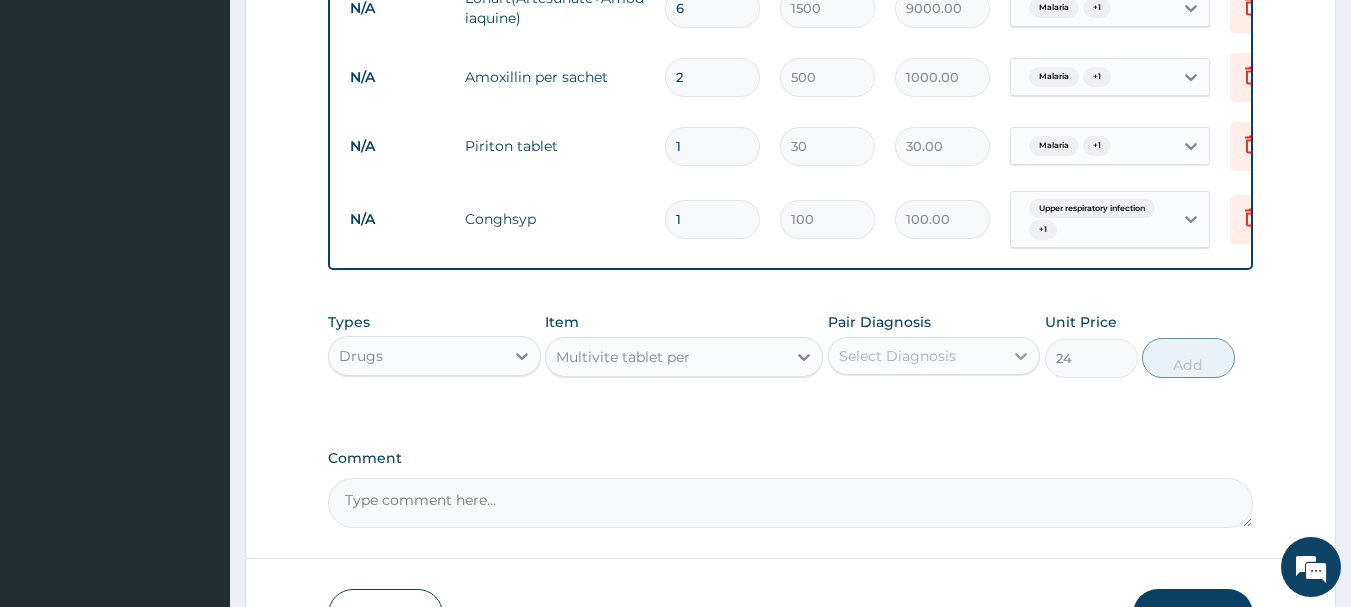 click at bounding box center [1021, 356] 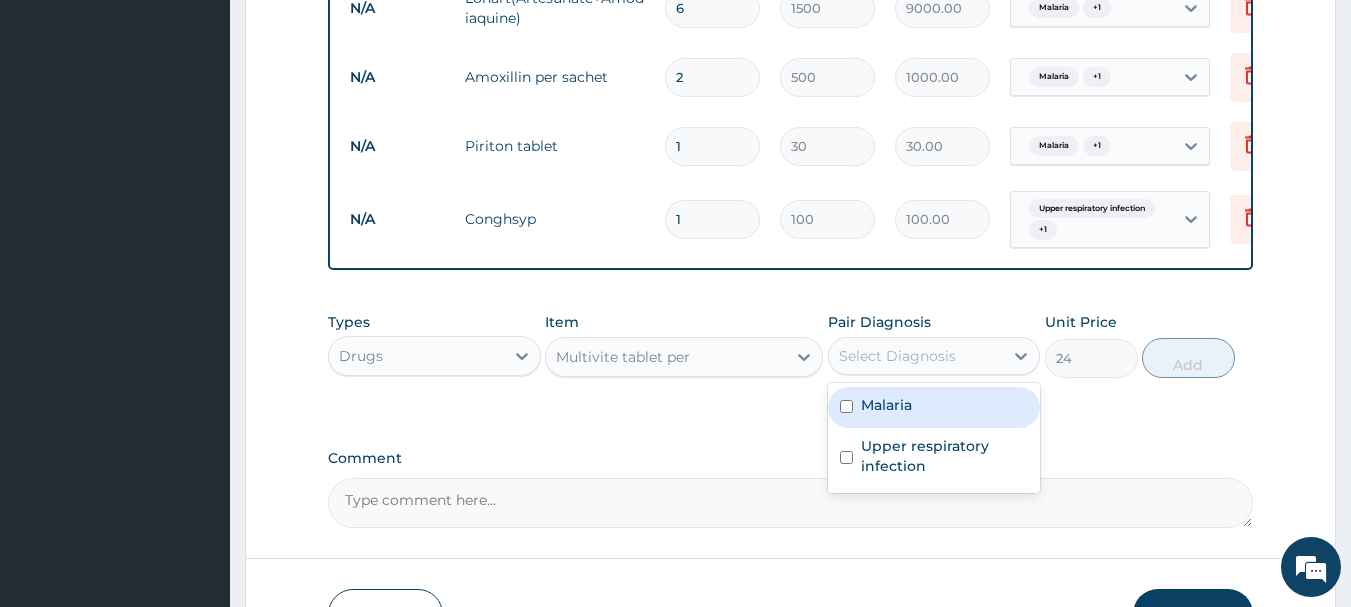 click at bounding box center (846, 406) 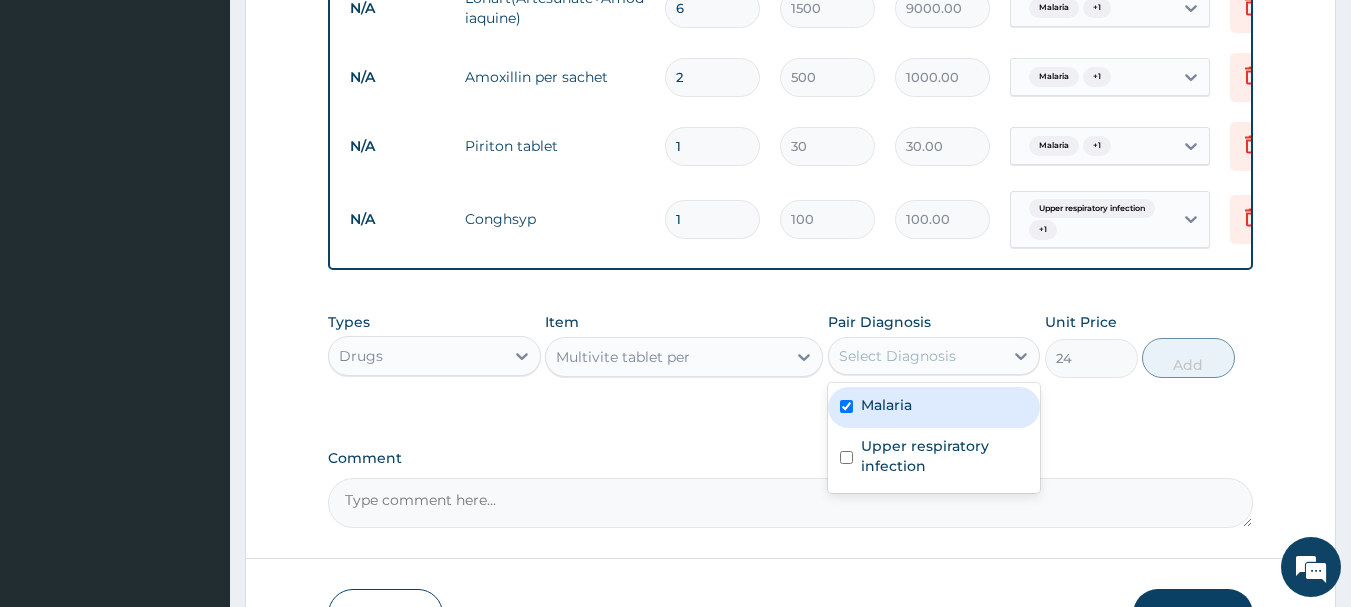 checkbox on "true" 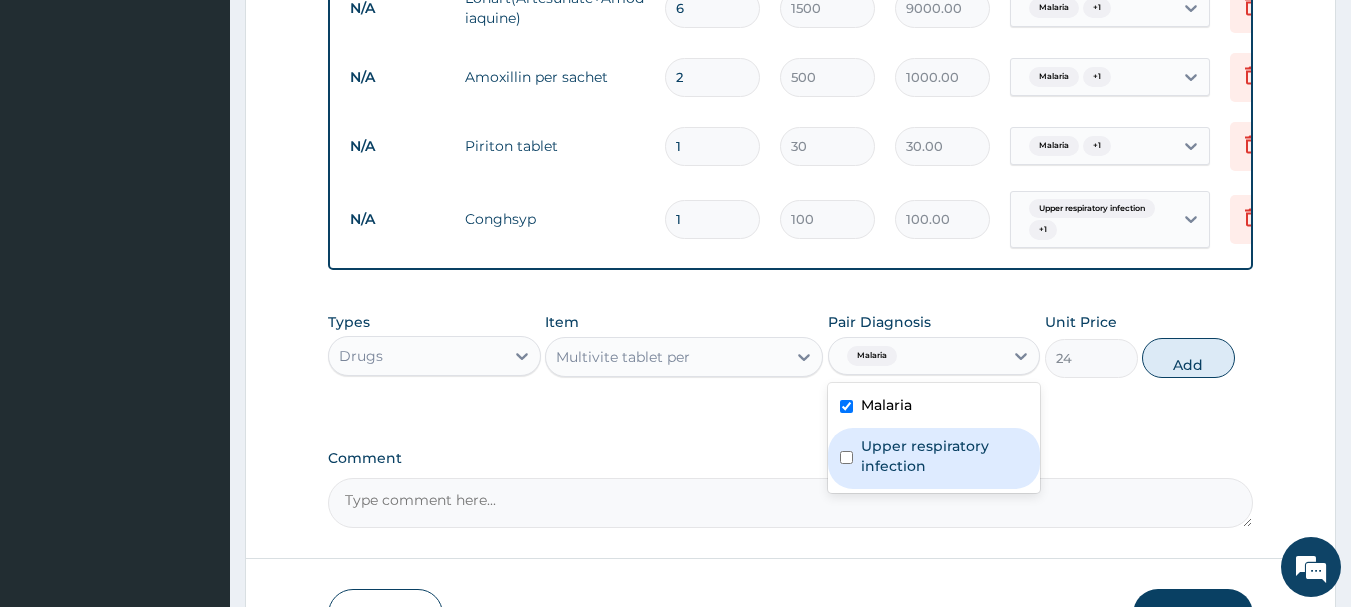 click at bounding box center [846, 457] 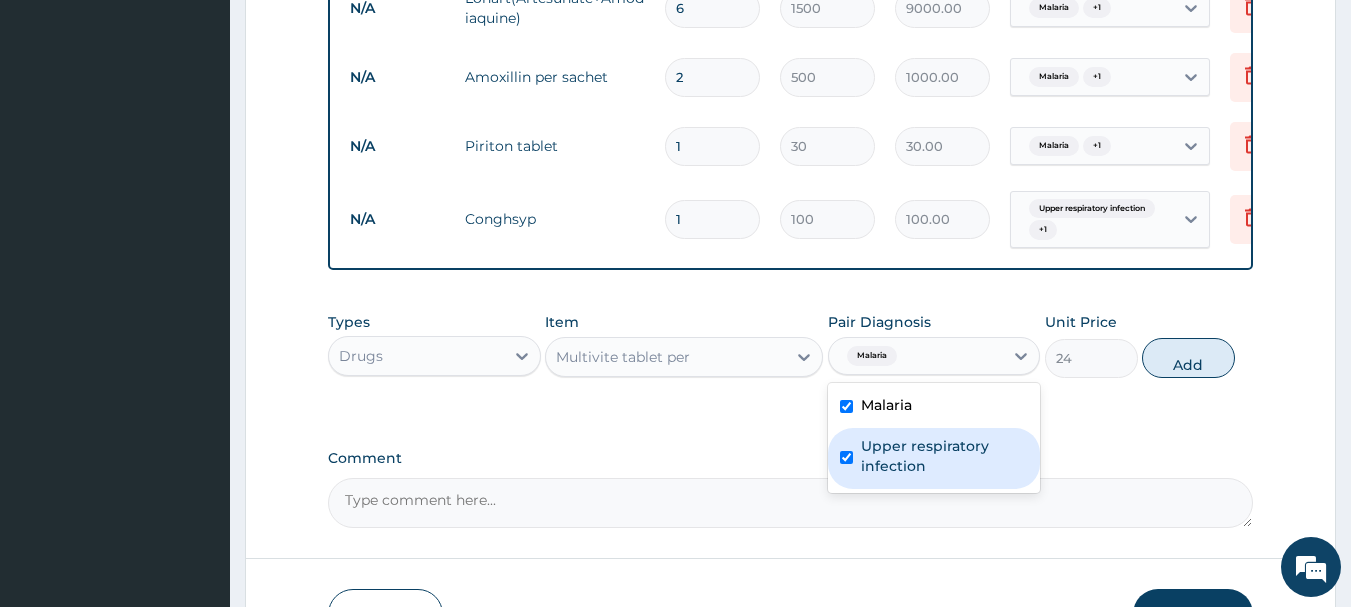 checkbox on "true" 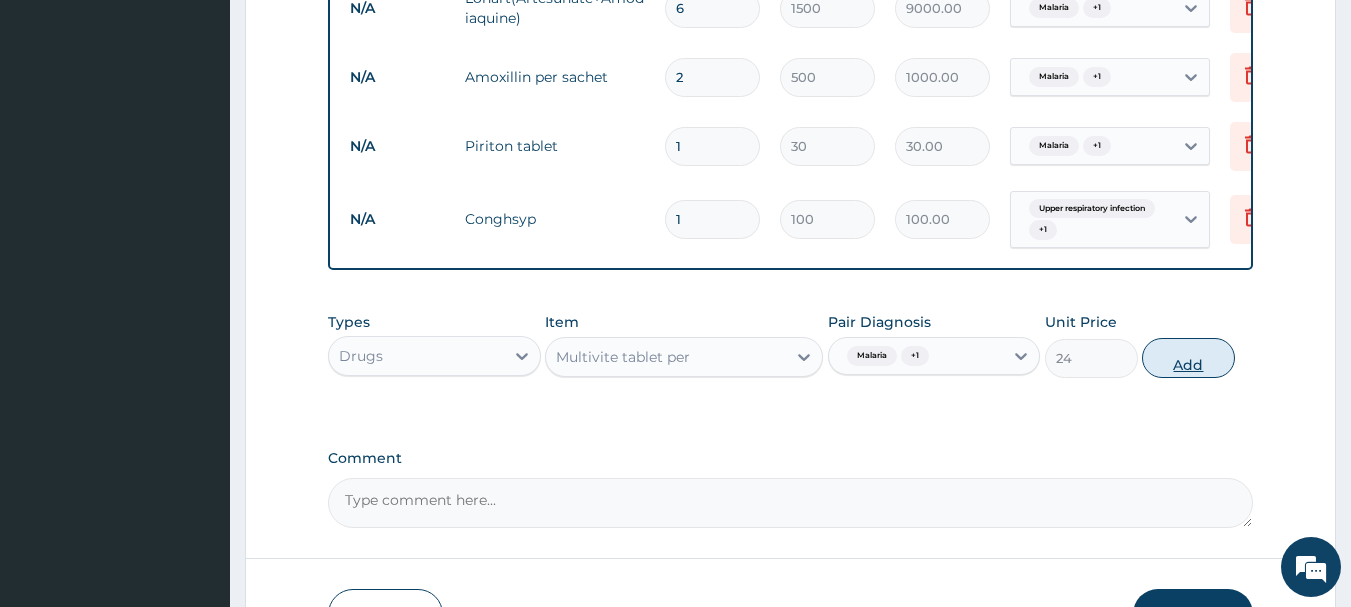 click on "Add" at bounding box center [1188, 358] 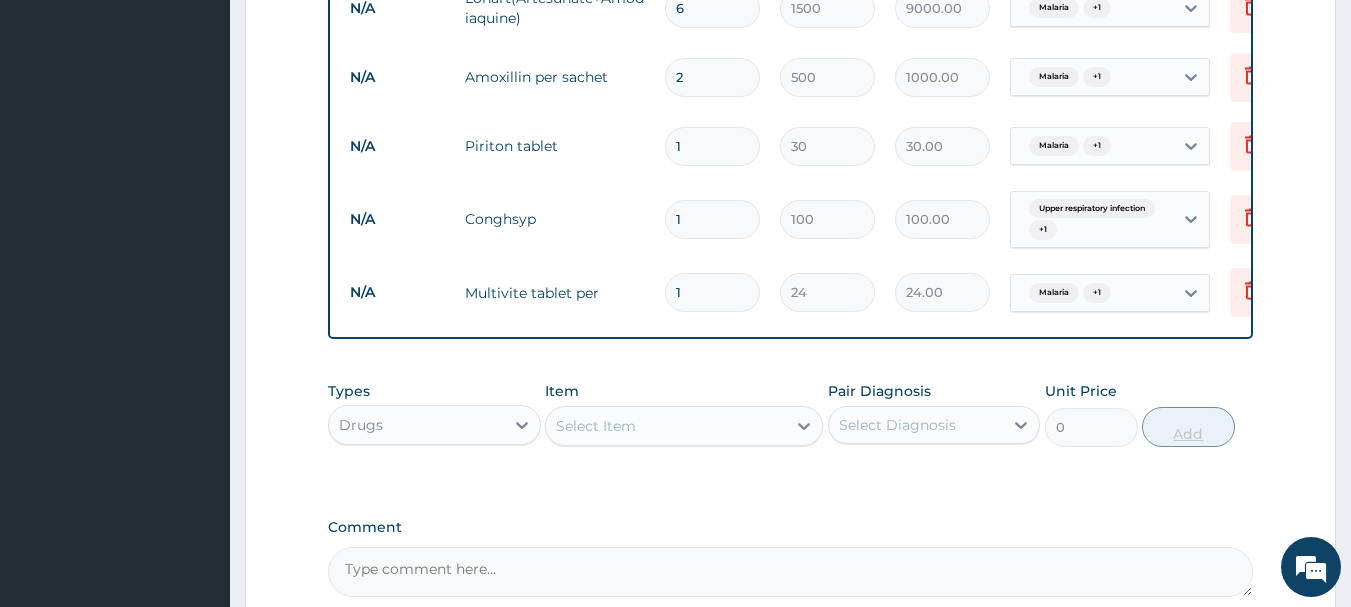 type on "10" 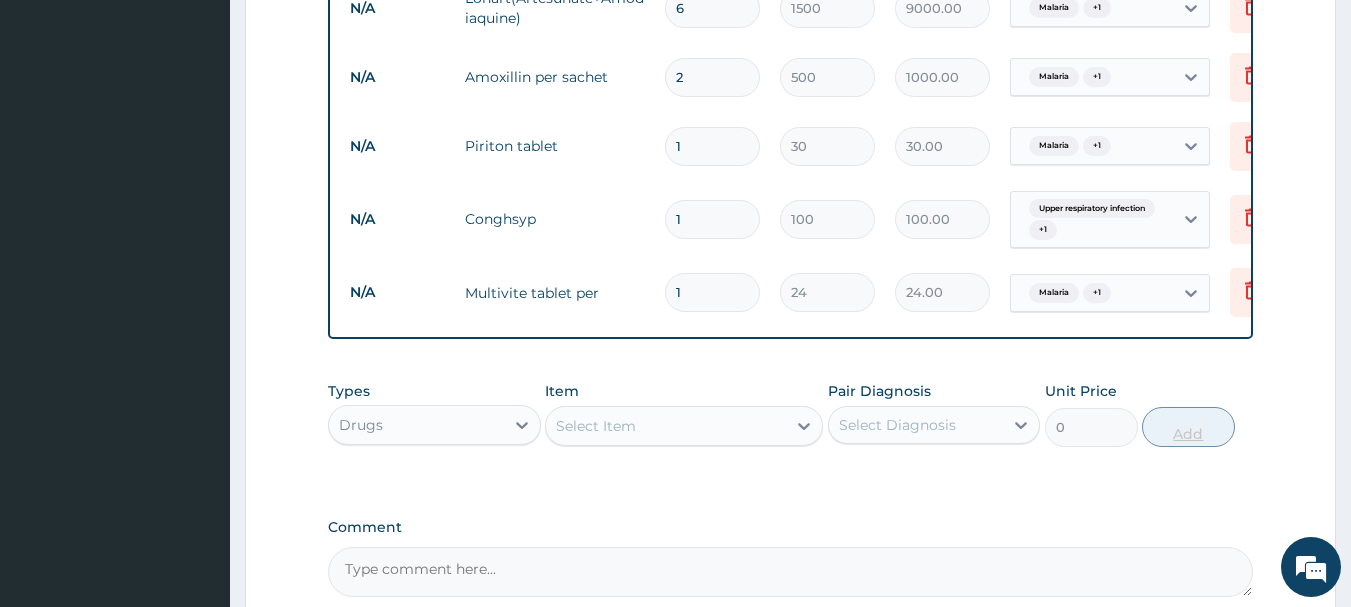 type on "240.00" 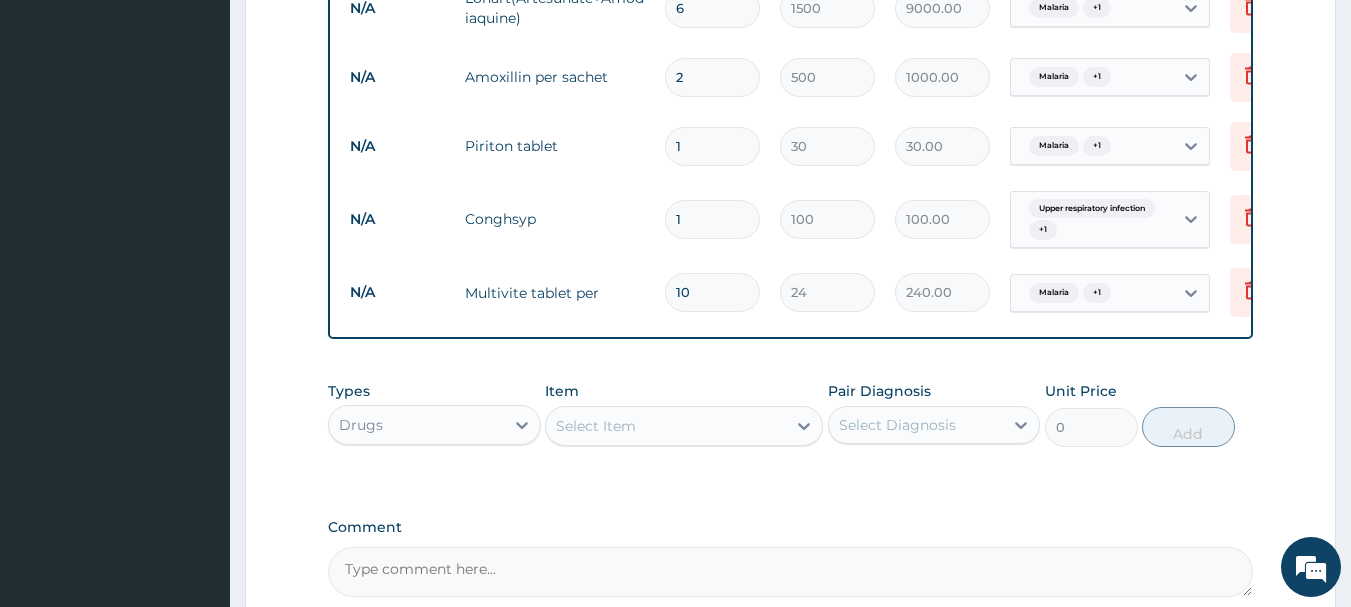 type on "10" 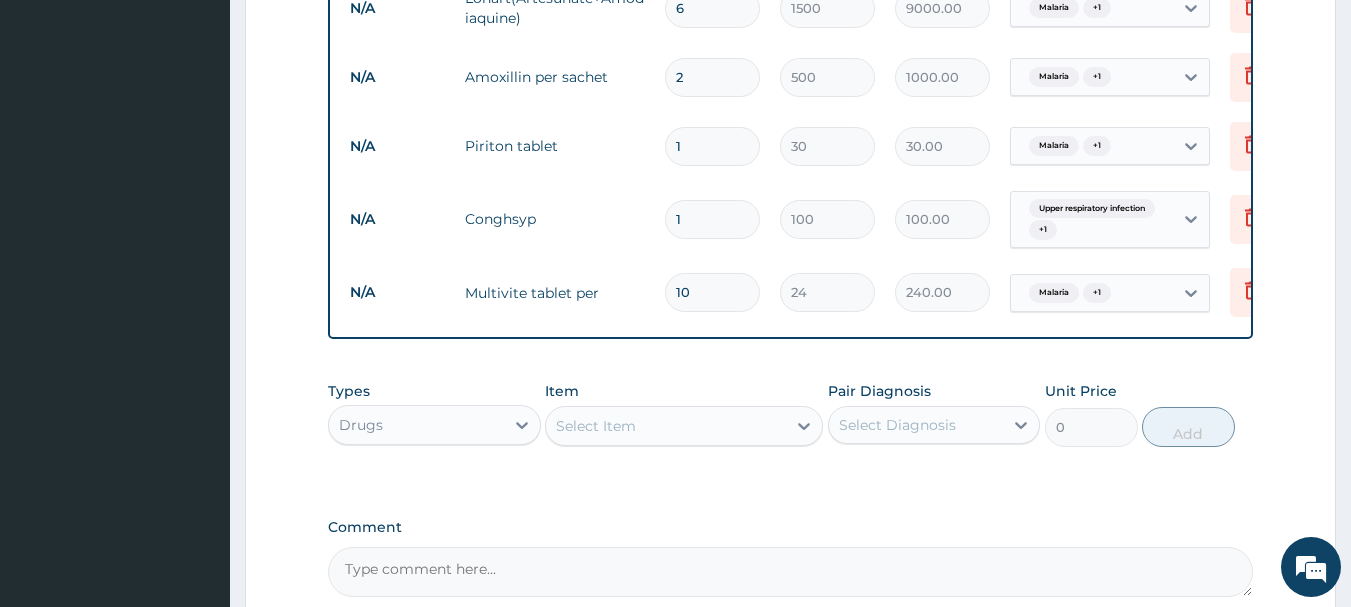 click on "Select Item" at bounding box center (666, 426) 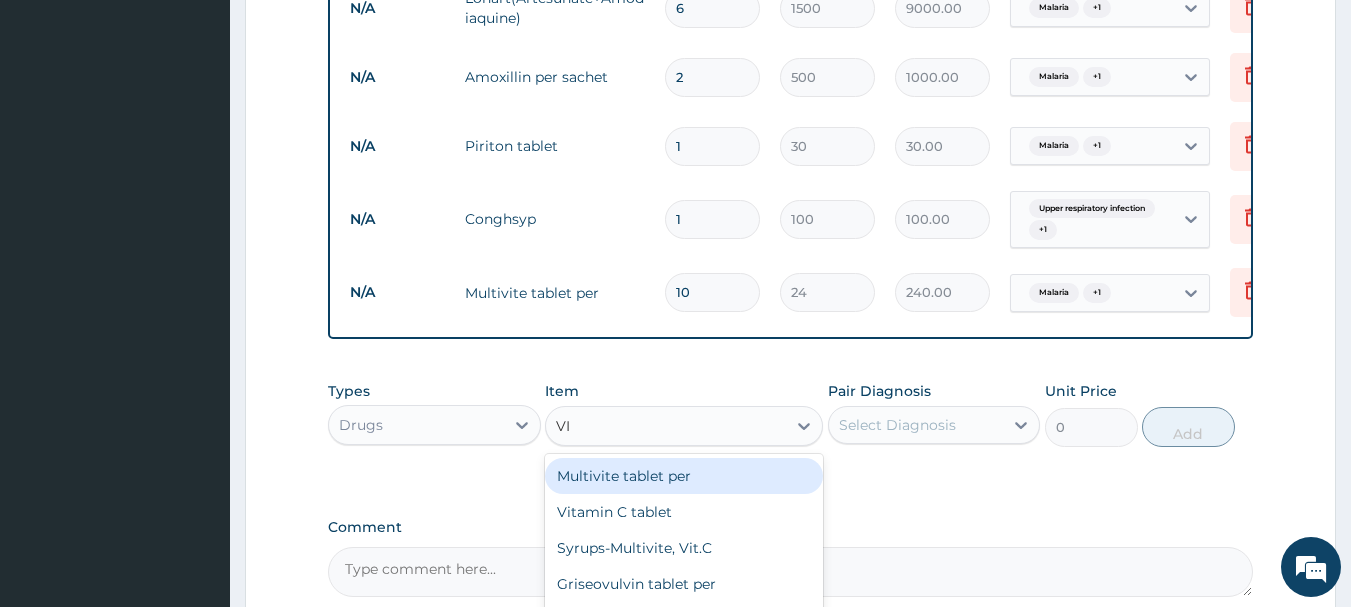 type on "VIT" 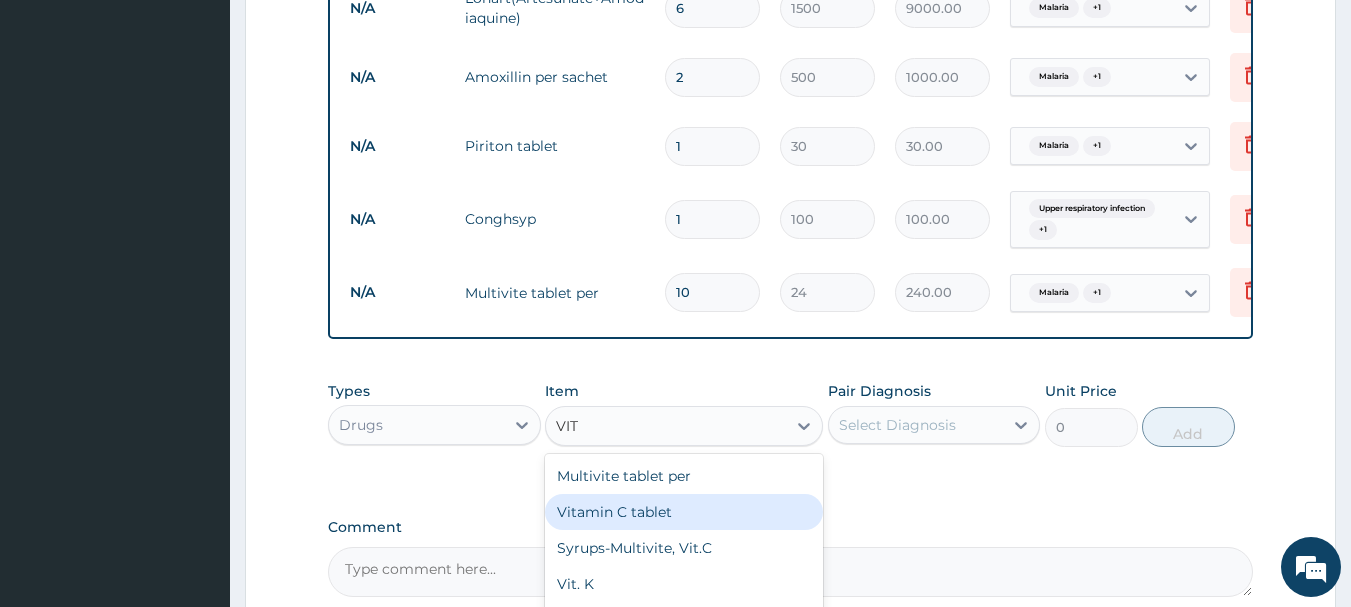 click on "Vitamin C tablet" at bounding box center (684, 512) 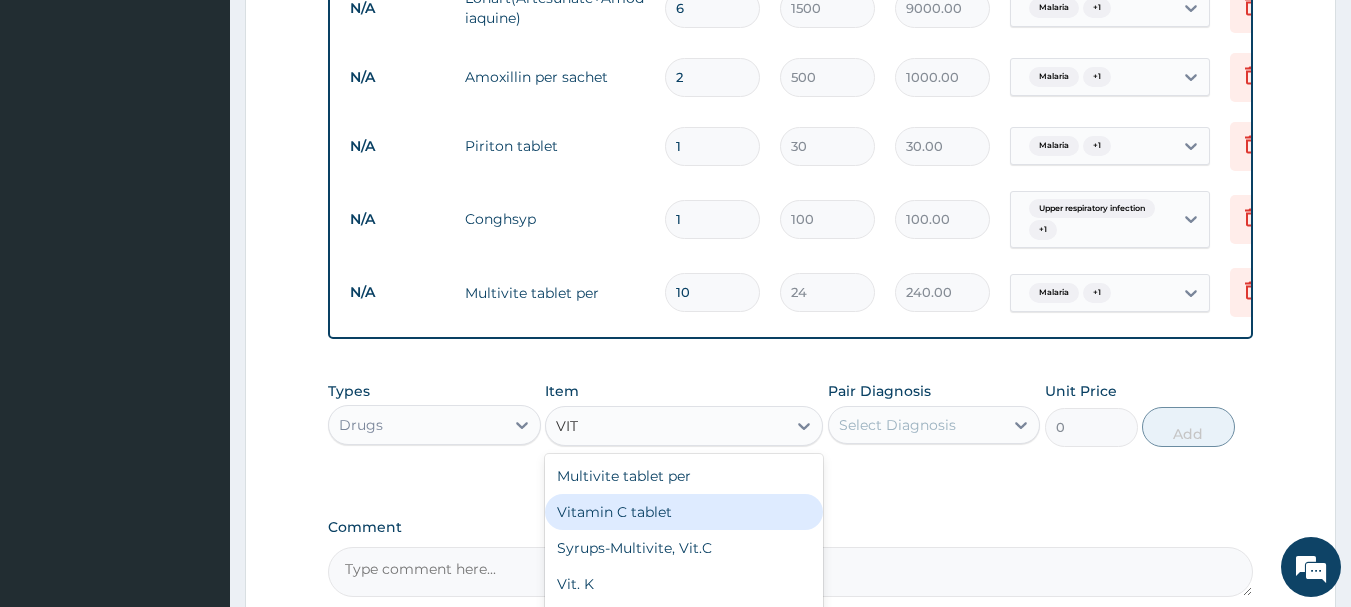 type 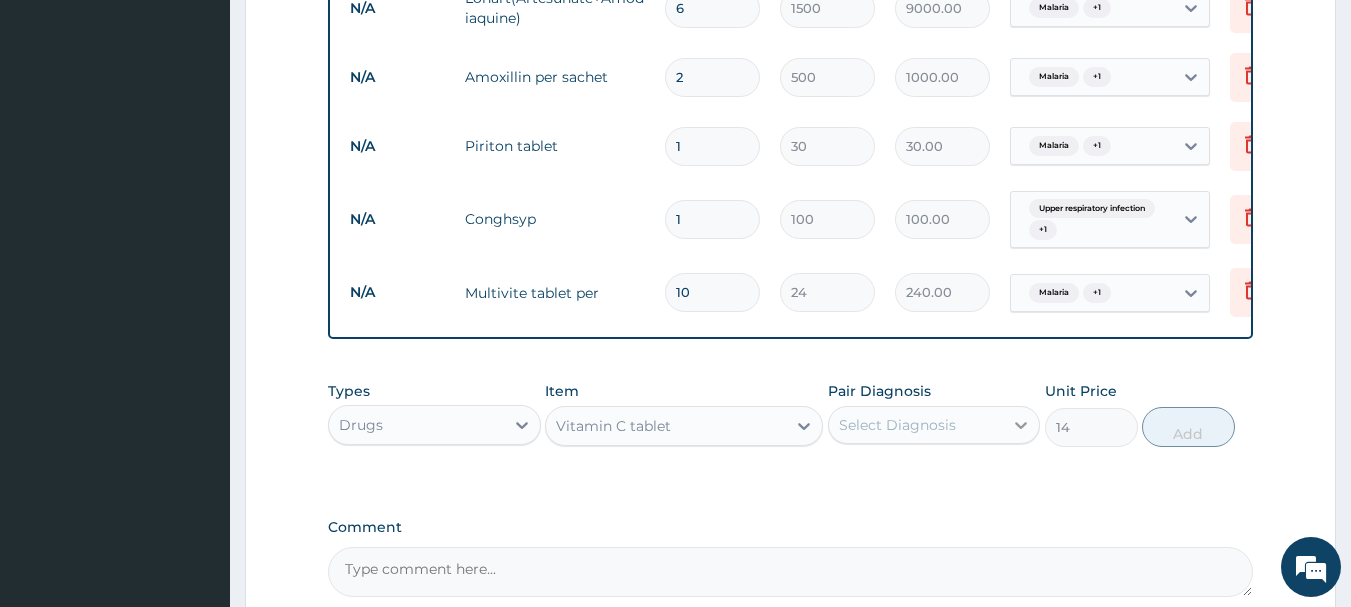 click 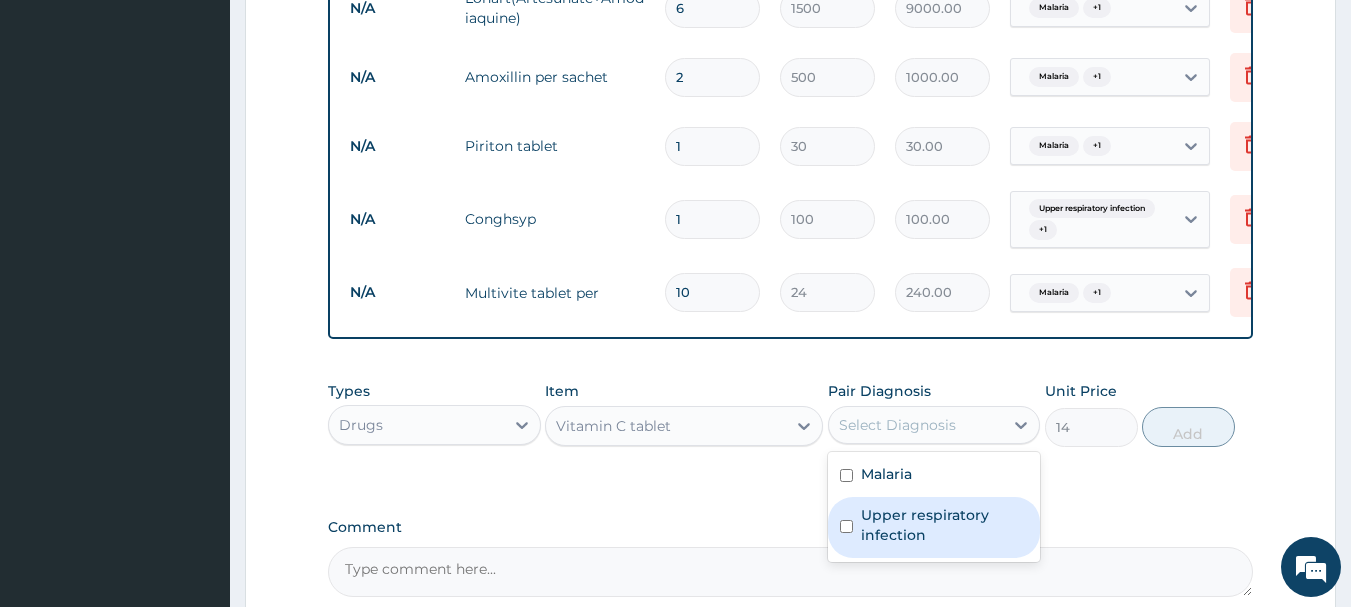 click at bounding box center (846, 526) 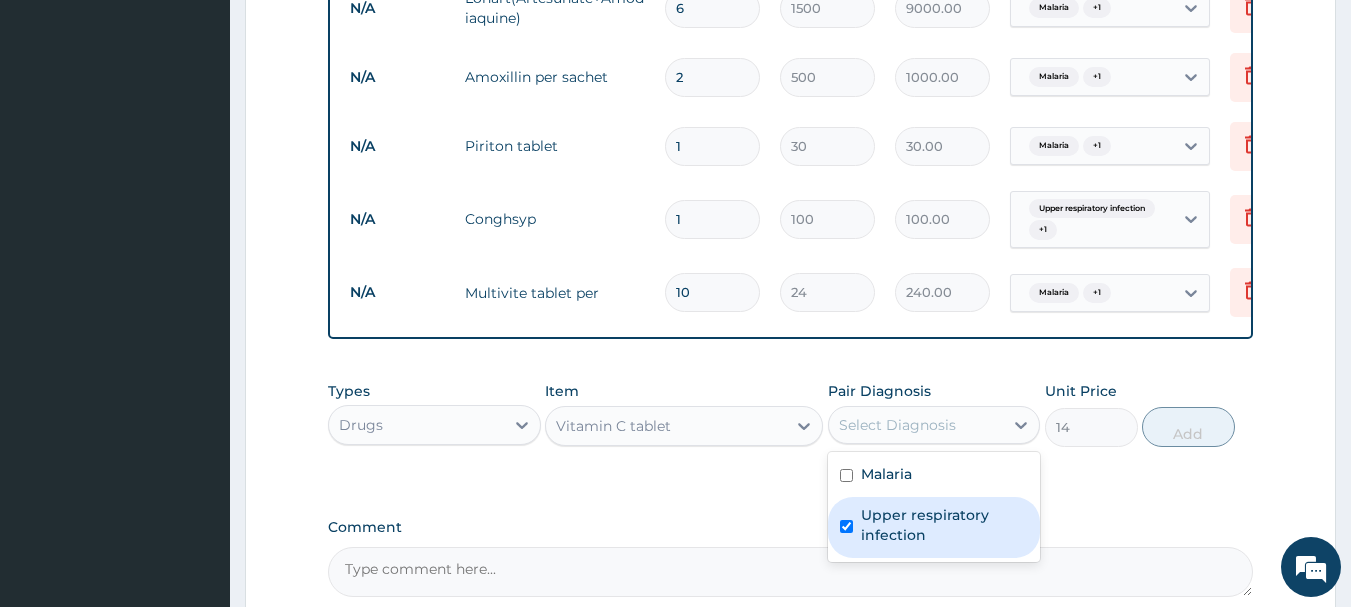 checkbox on "true" 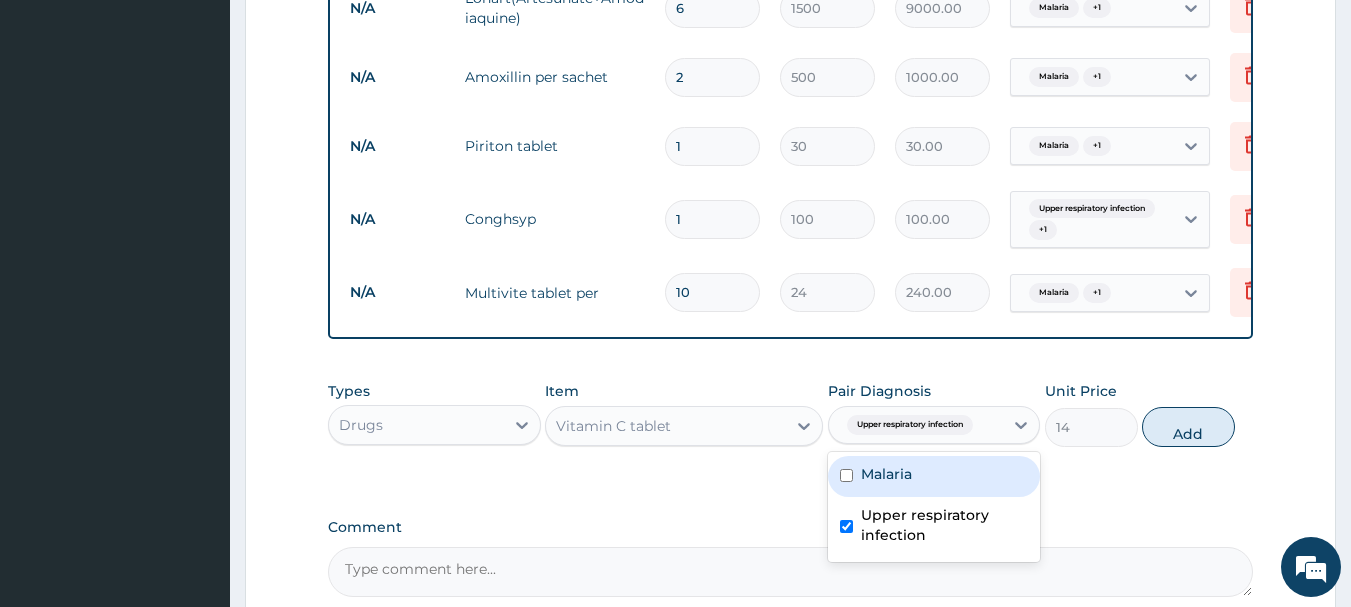 click at bounding box center [846, 475] 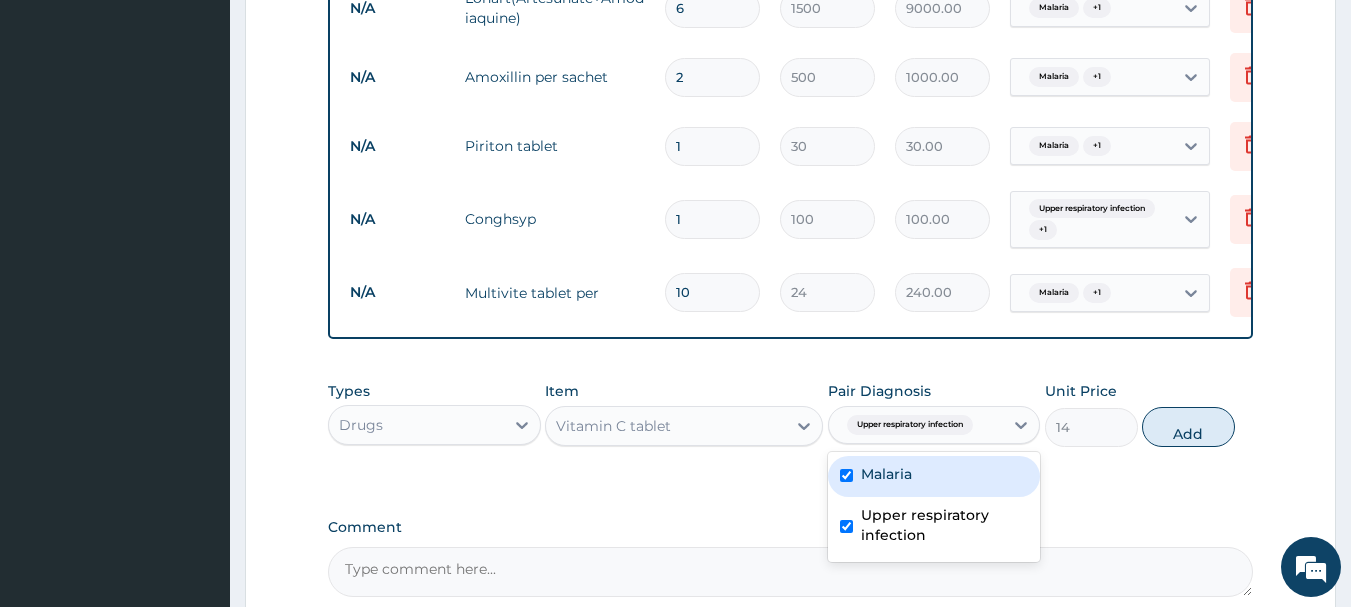 checkbox on "true" 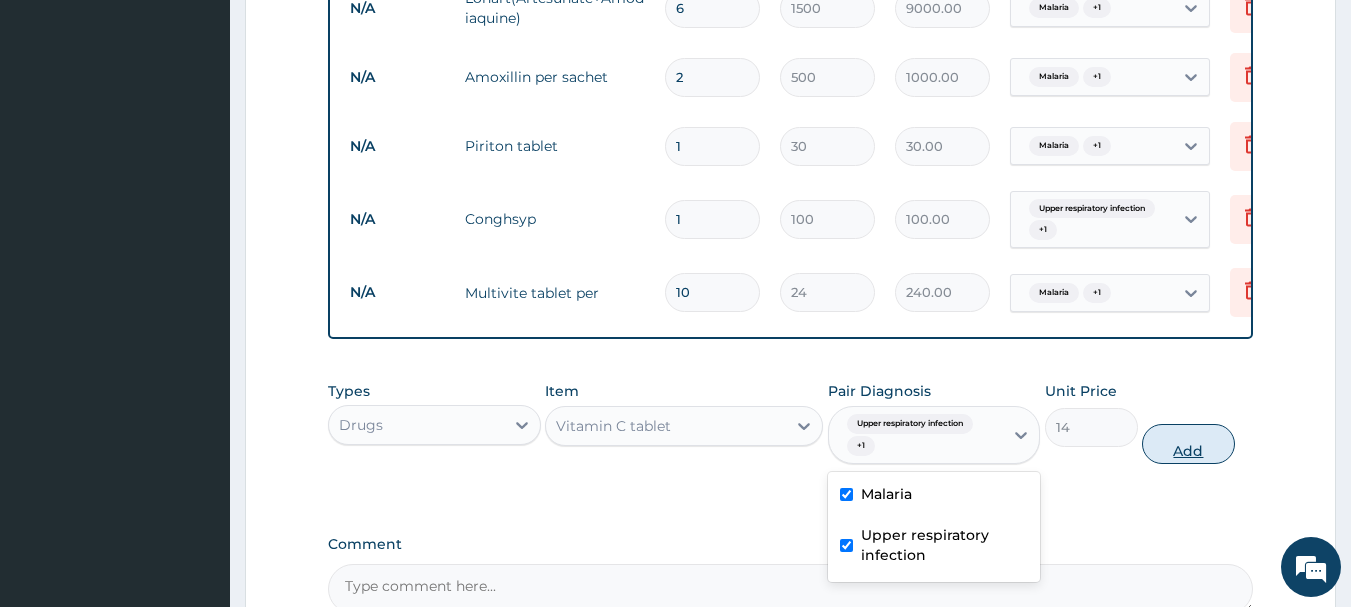 click on "Add" at bounding box center (1188, 444) 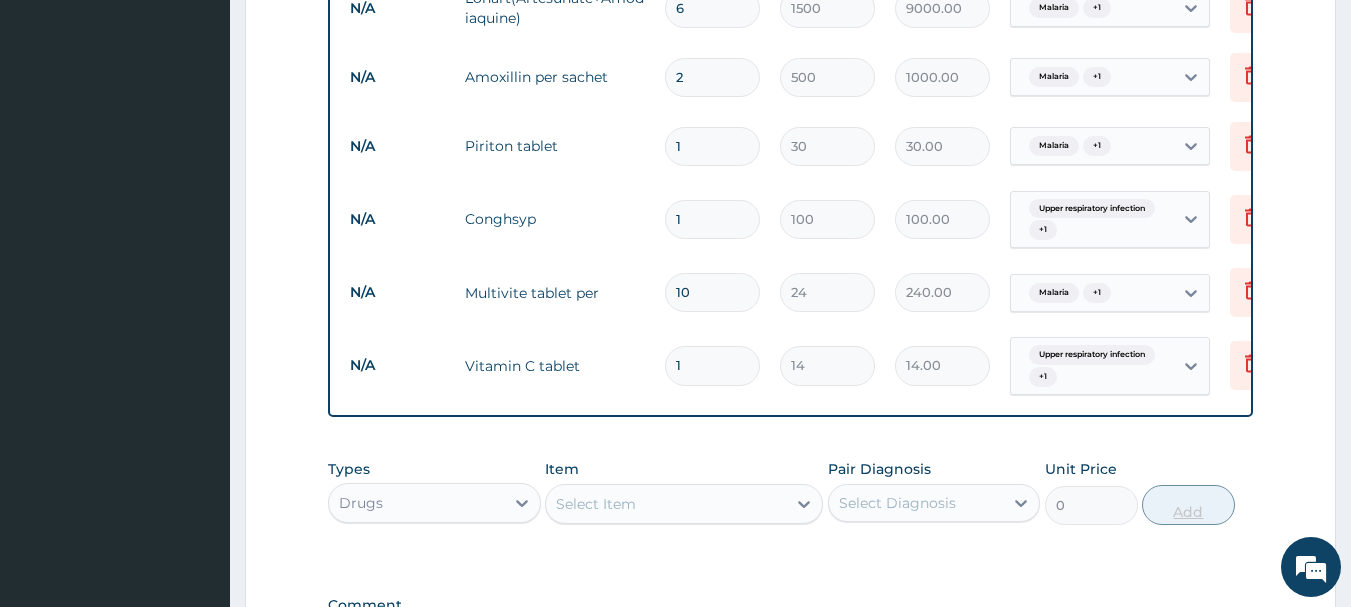 type on "15" 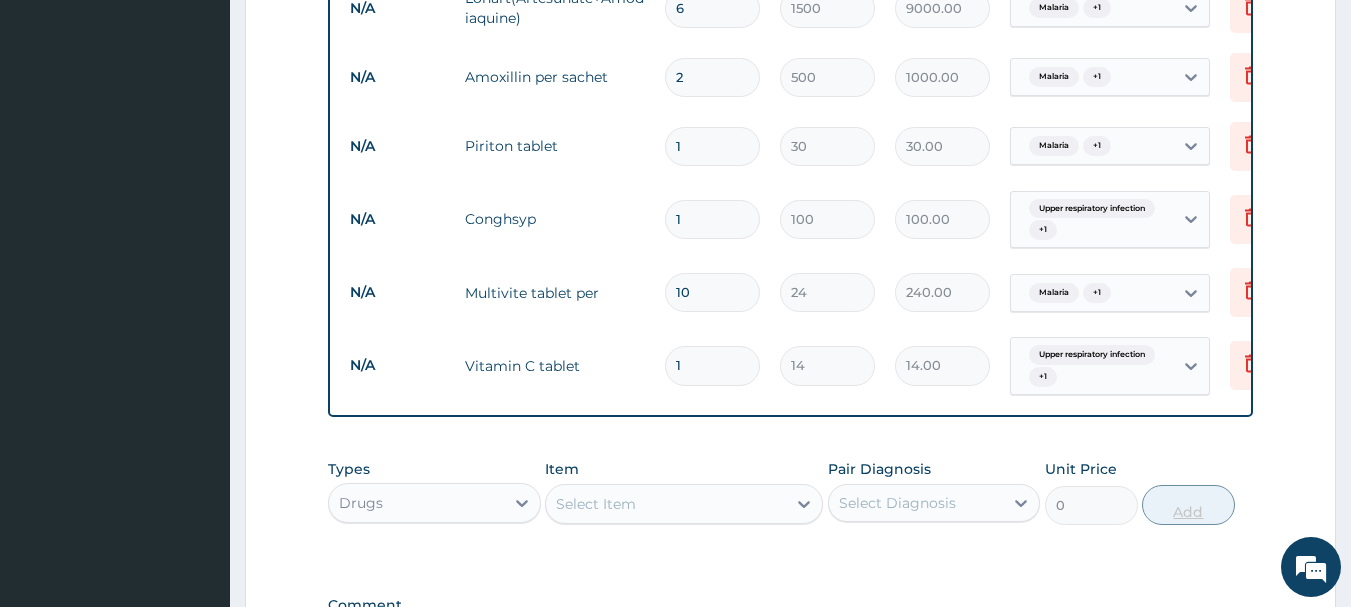type on "210.00" 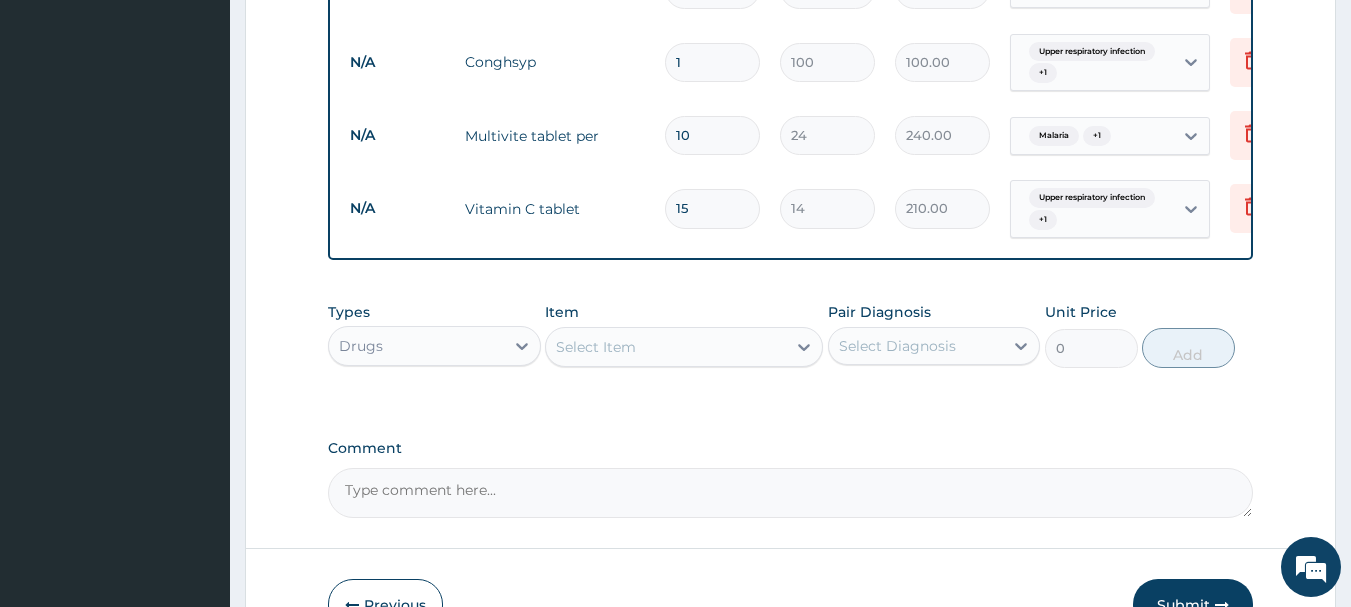 scroll, scrollTop: 1260, scrollLeft: 0, axis: vertical 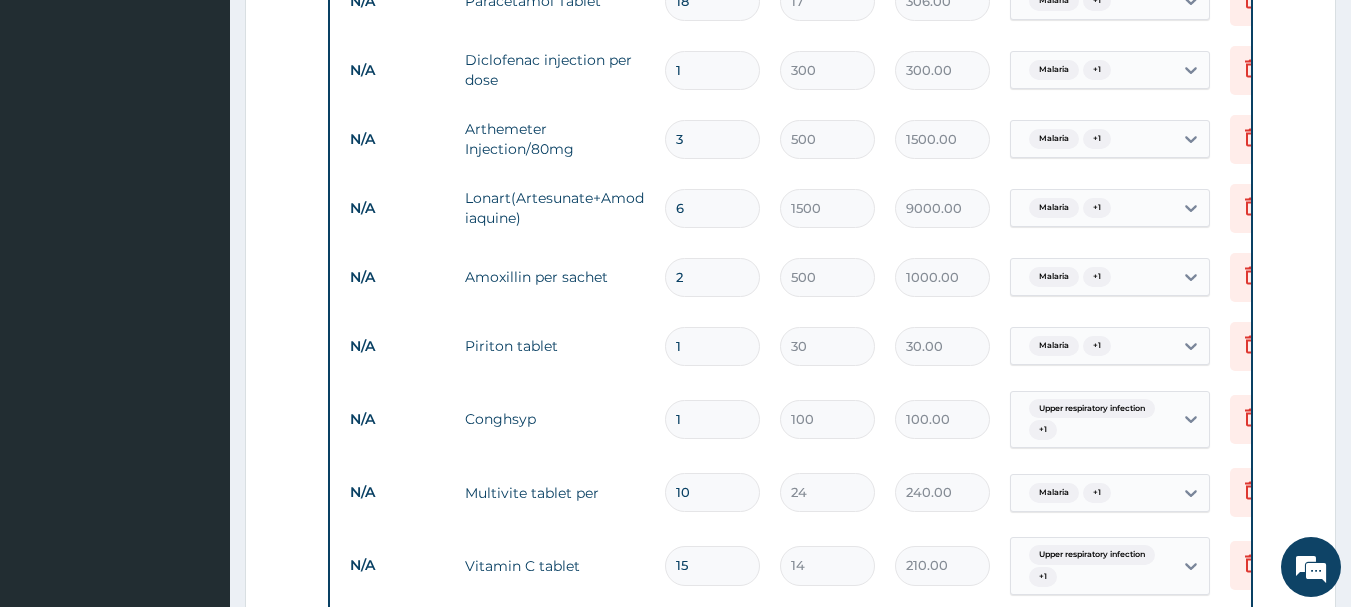 type on "15" 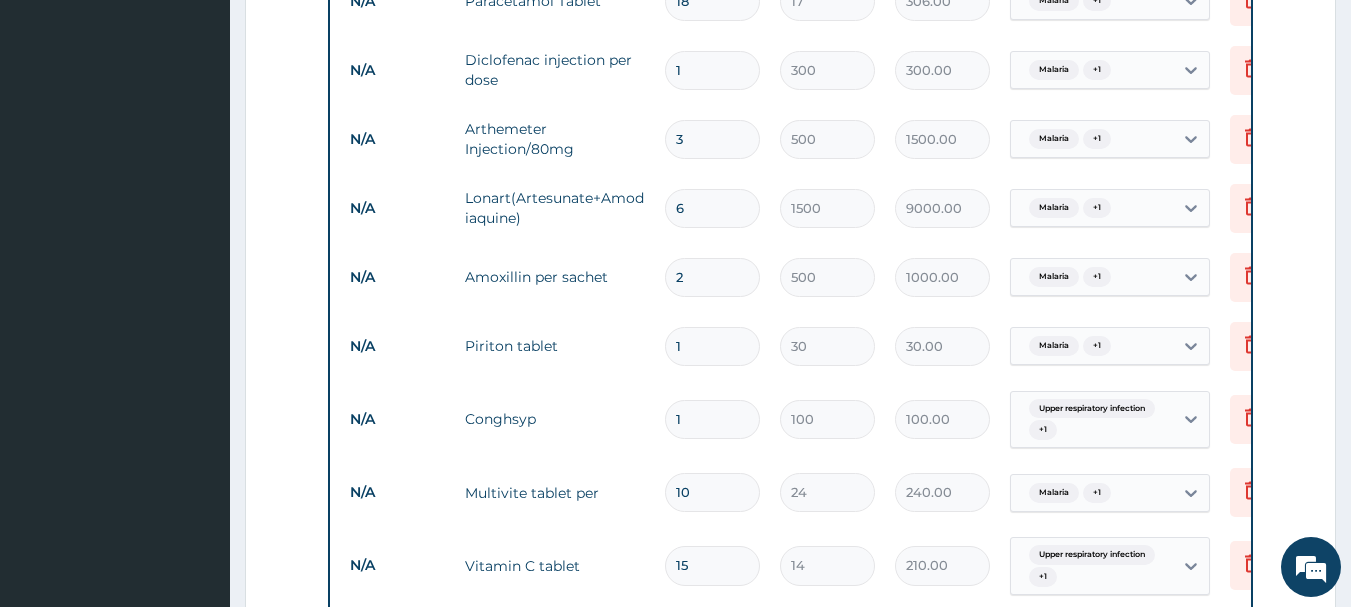 click on "1" at bounding box center (712, 346) 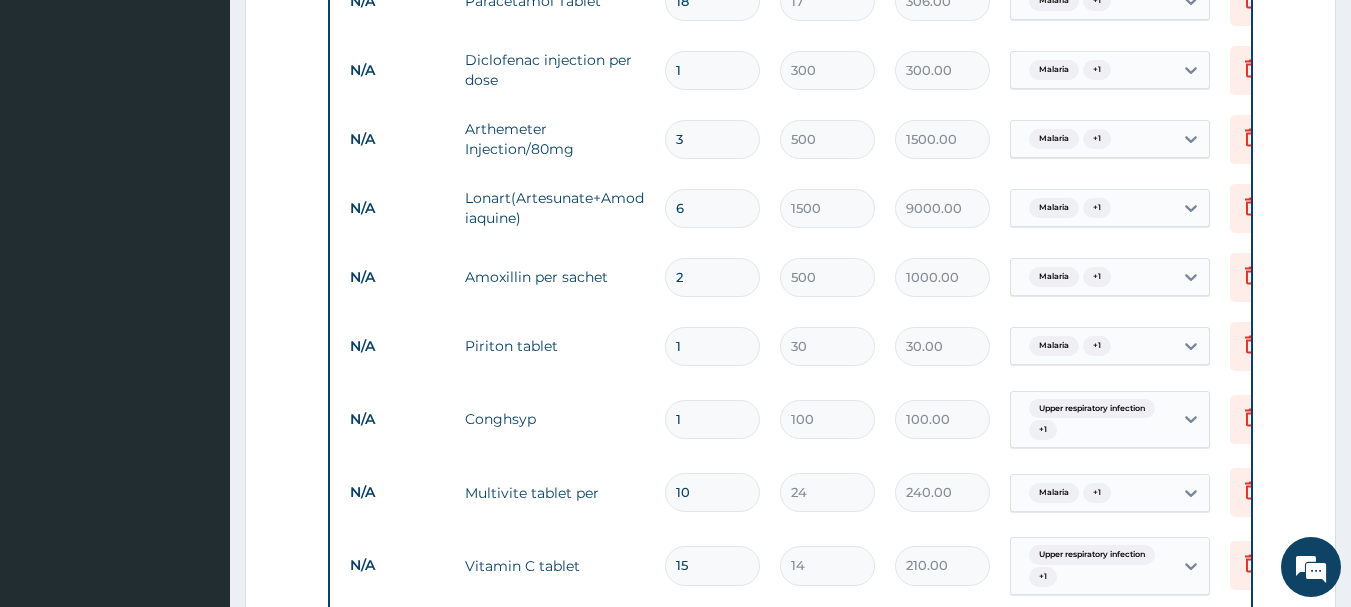 type on "10" 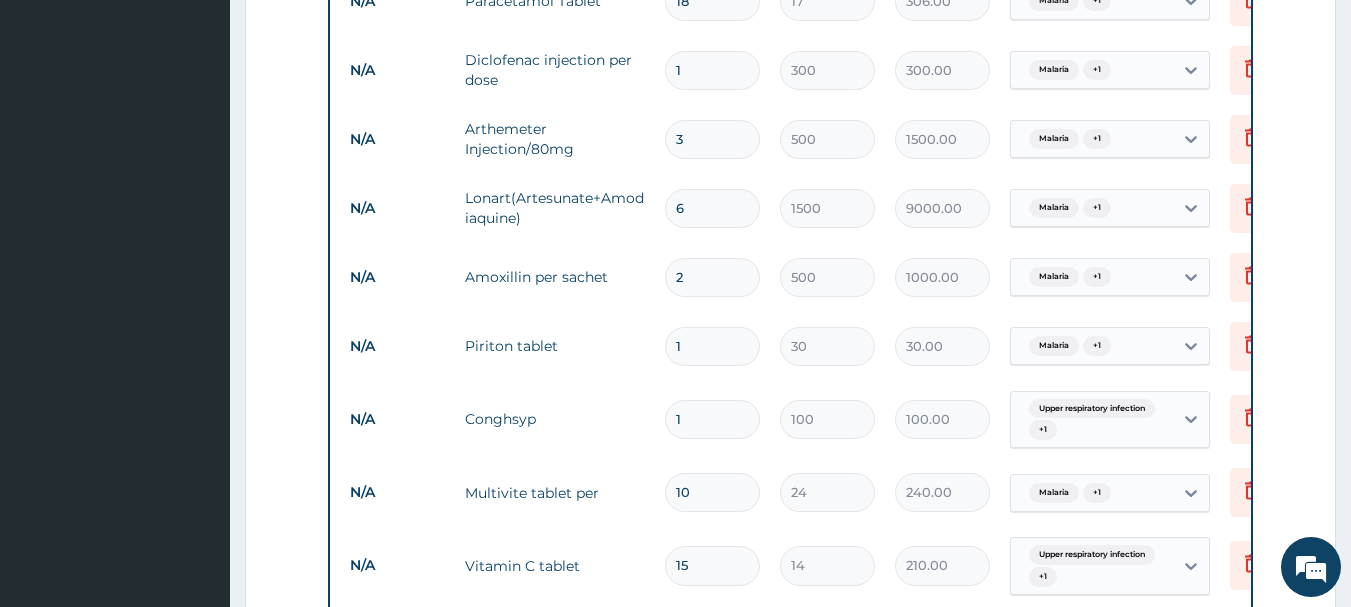 type on "300.00" 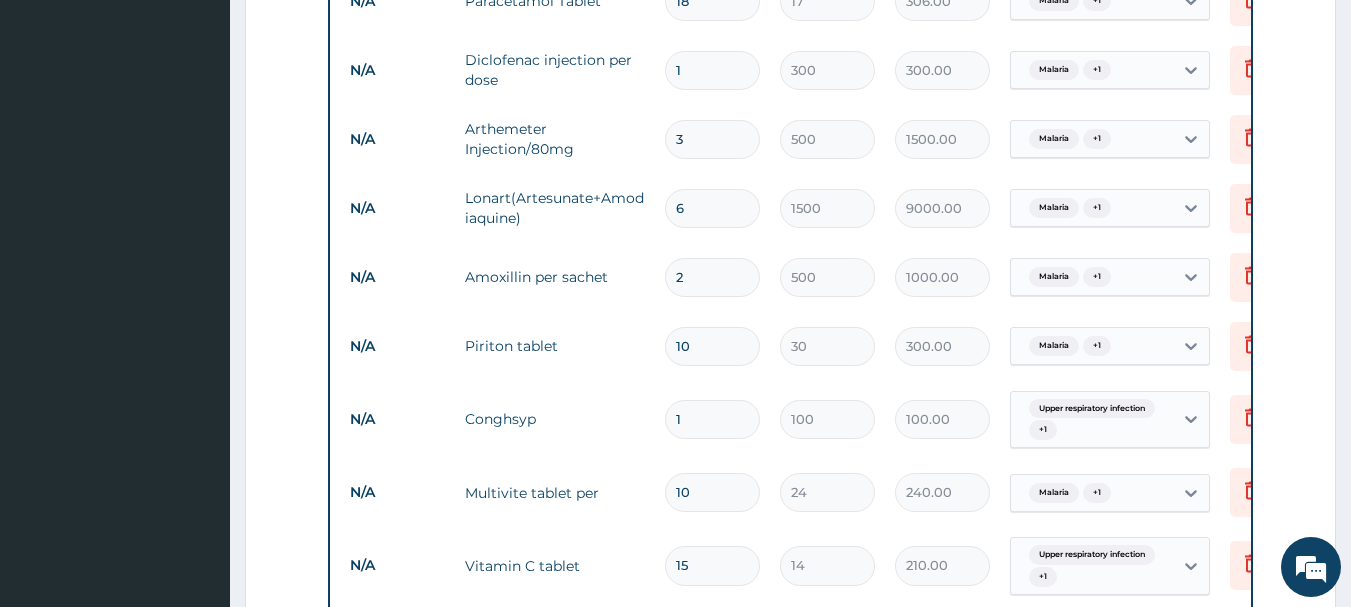 type on "10" 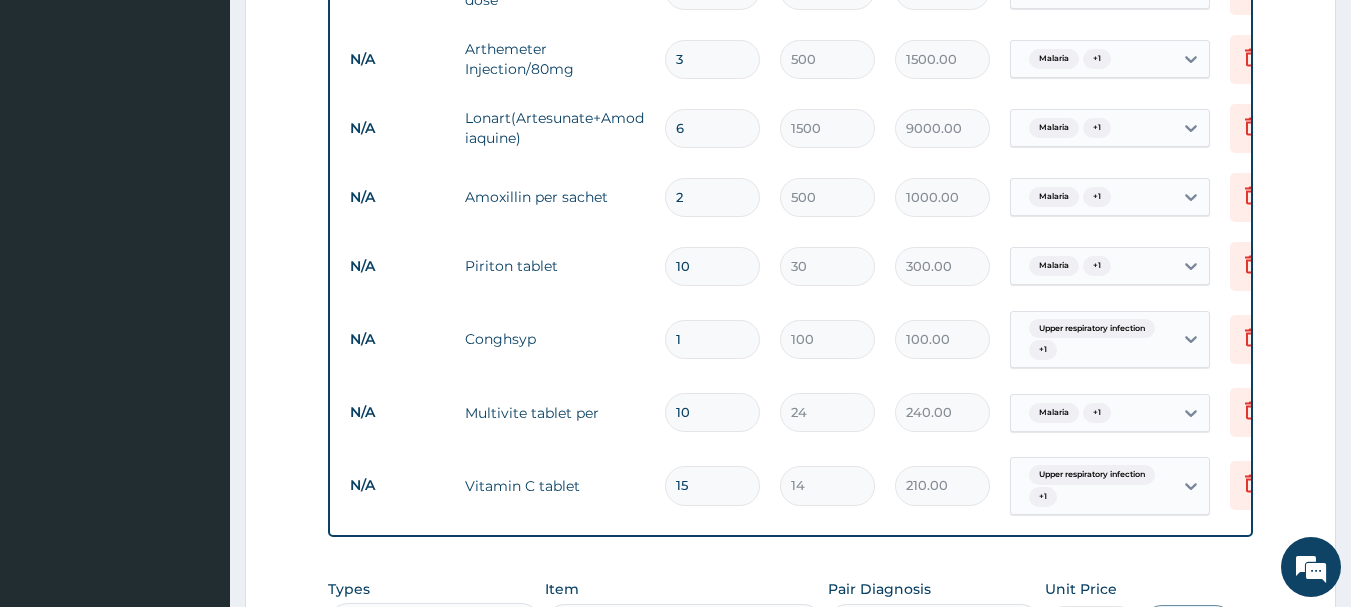 scroll, scrollTop: 1020, scrollLeft: 0, axis: vertical 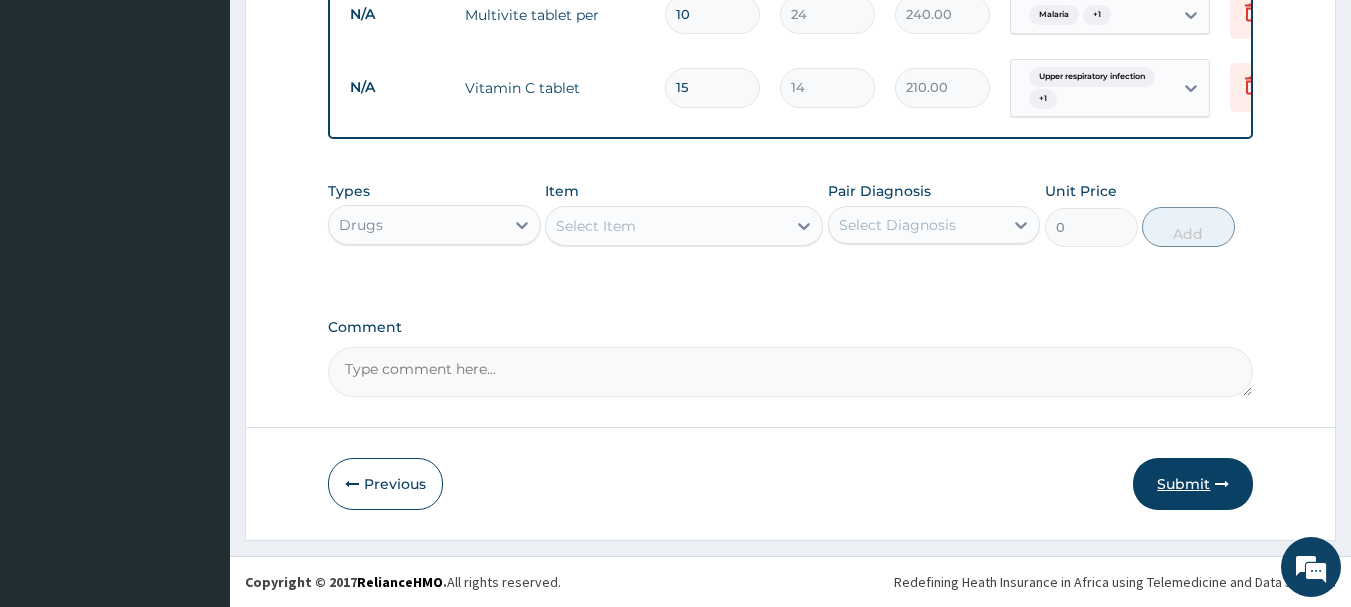 click on "Submit" at bounding box center (1193, 484) 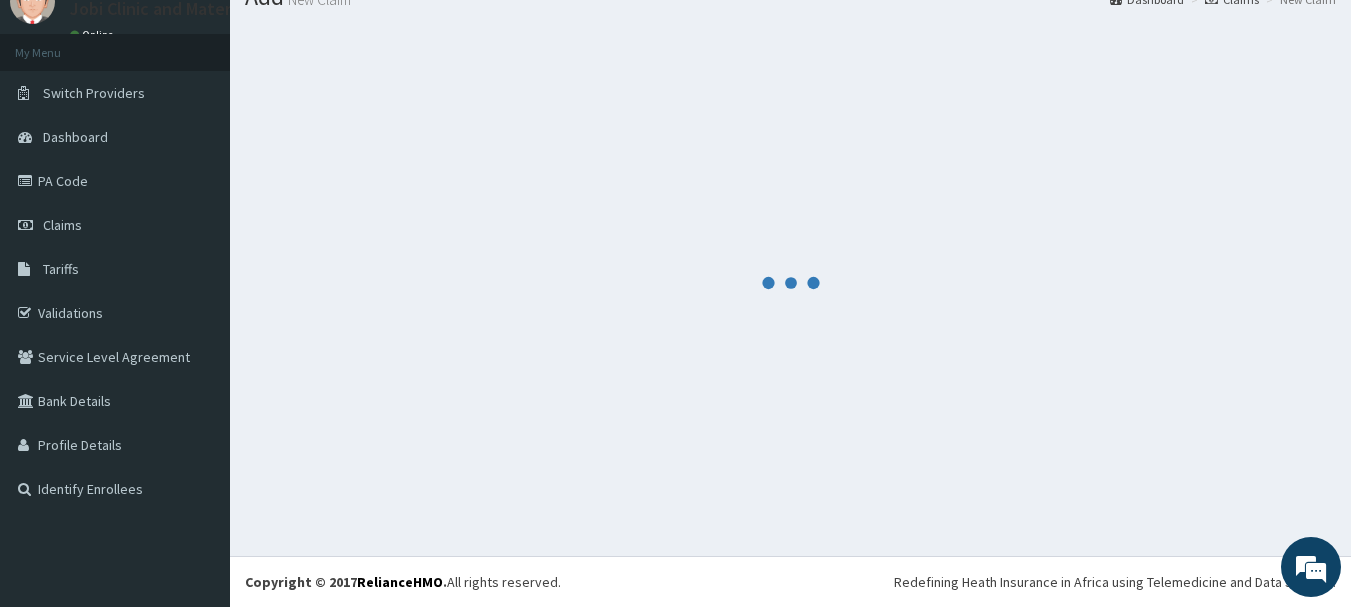 scroll, scrollTop: 1393, scrollLeft: 0, axis: vertical 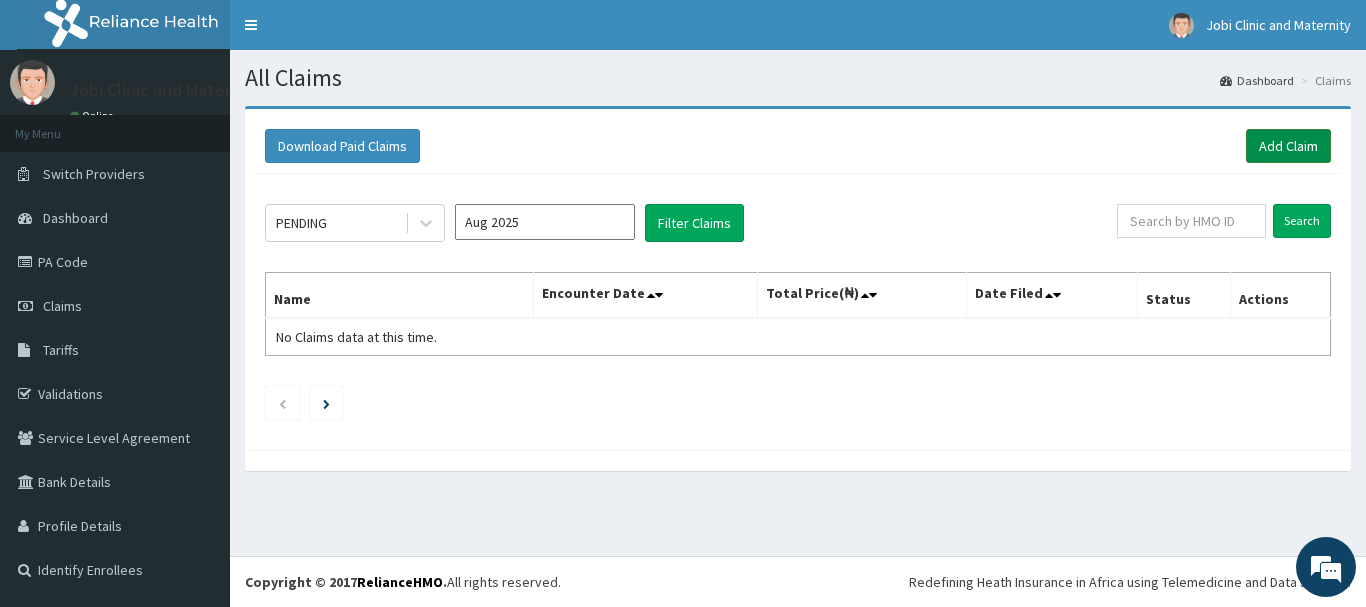 click on "Add Claim" at bounding box center (1288, 146) 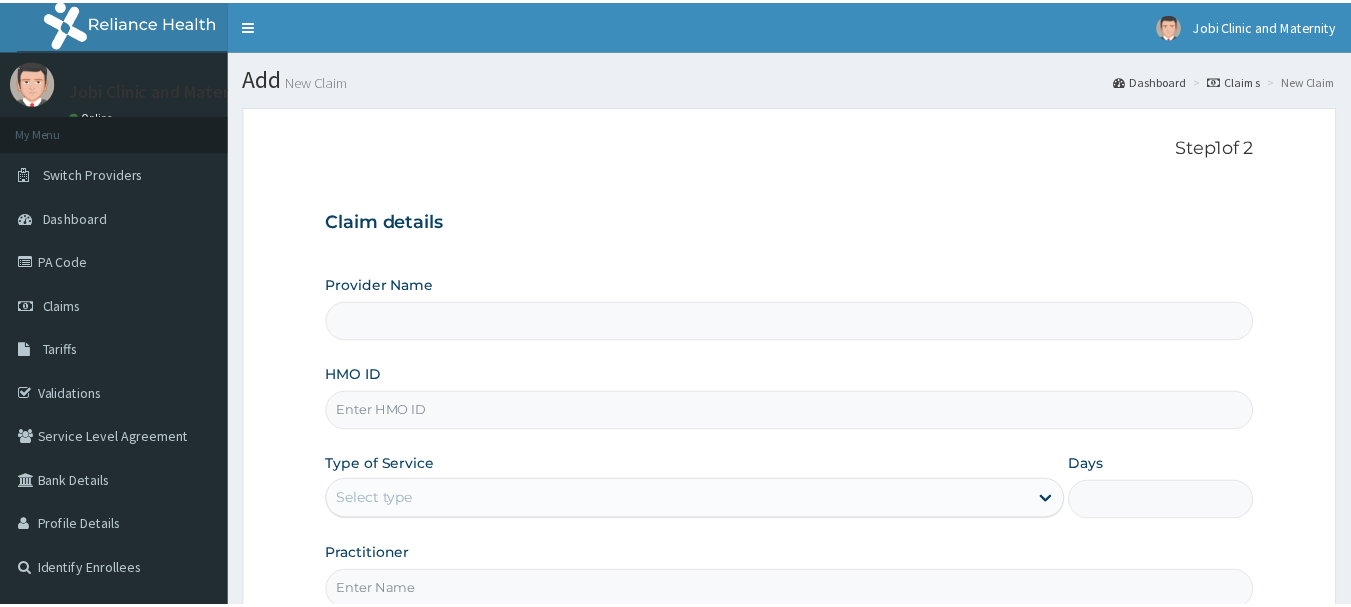 scroll, scrollTop: 0, scrollLeft: 0, axis: both 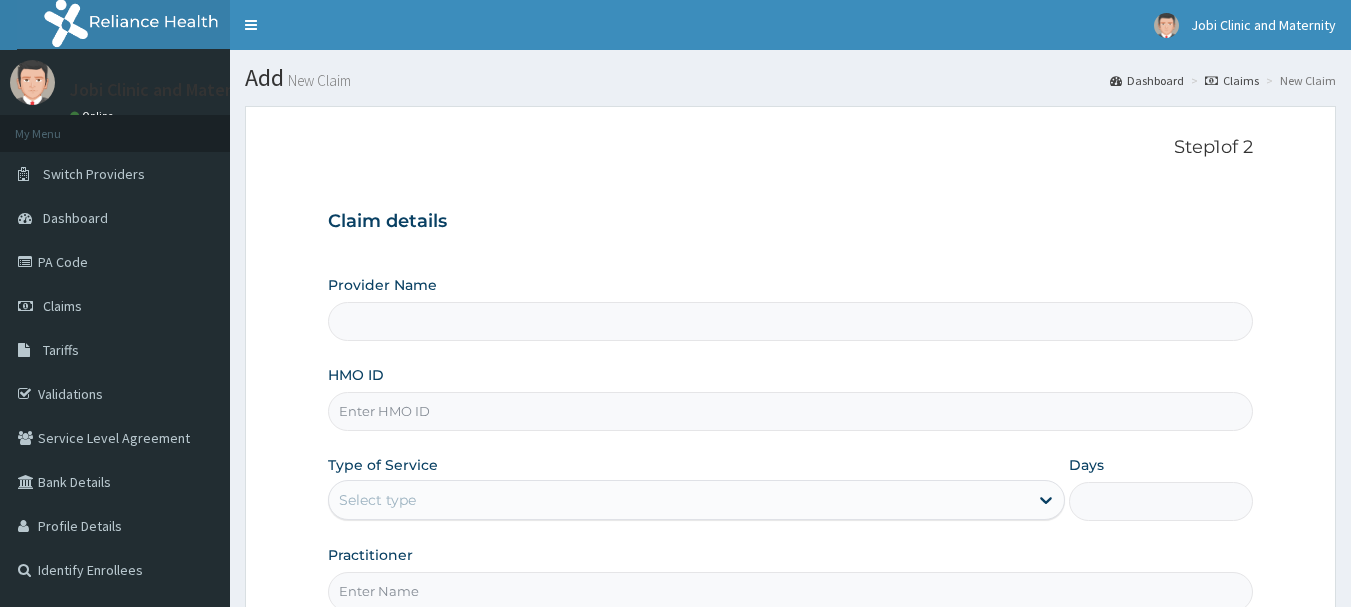 type on "Jobi Clinic and Maternity" 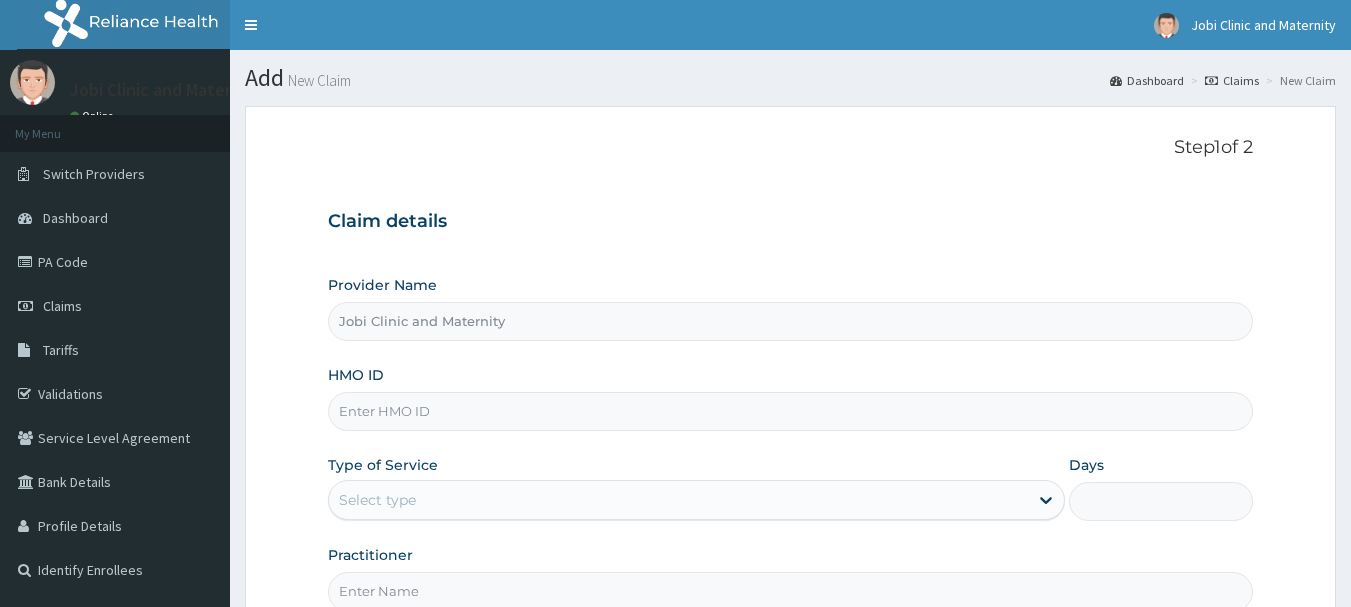 click on "Claim details" at bounding box center (791, 222) 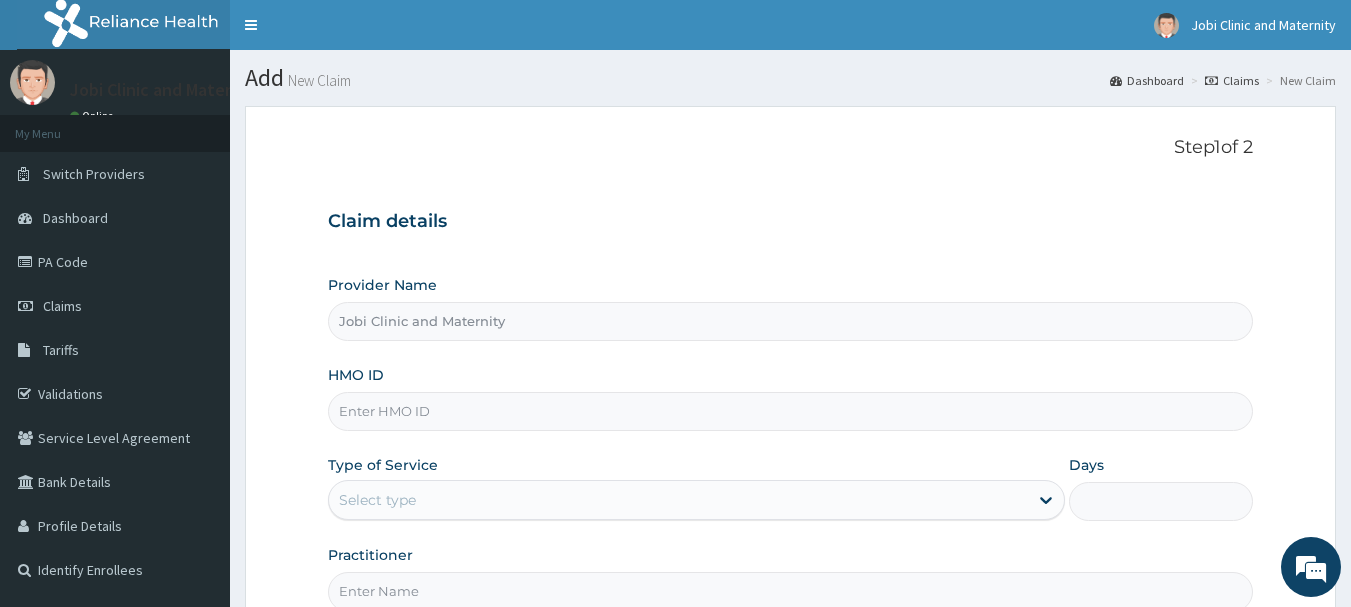 scroll, scrollTop: 0, scrollLeft: 0, axis: both 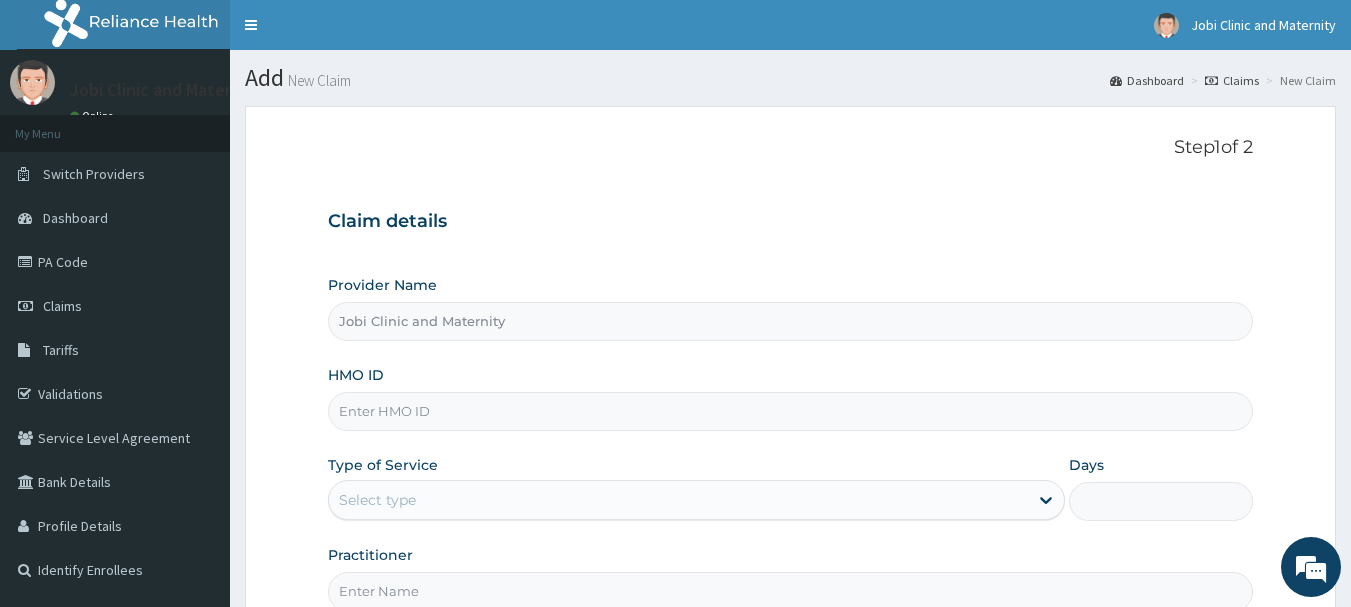click on "HMO ID" at bounding box center (791, 411) 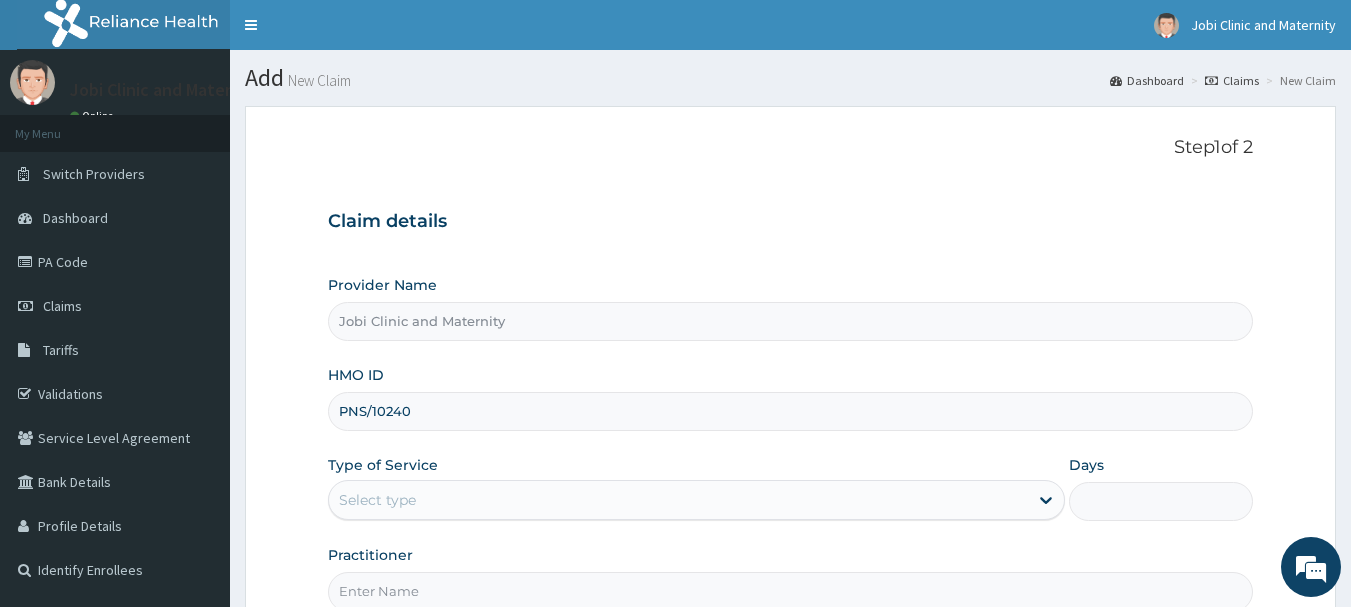 type on "pns/[NUMBER]/a" 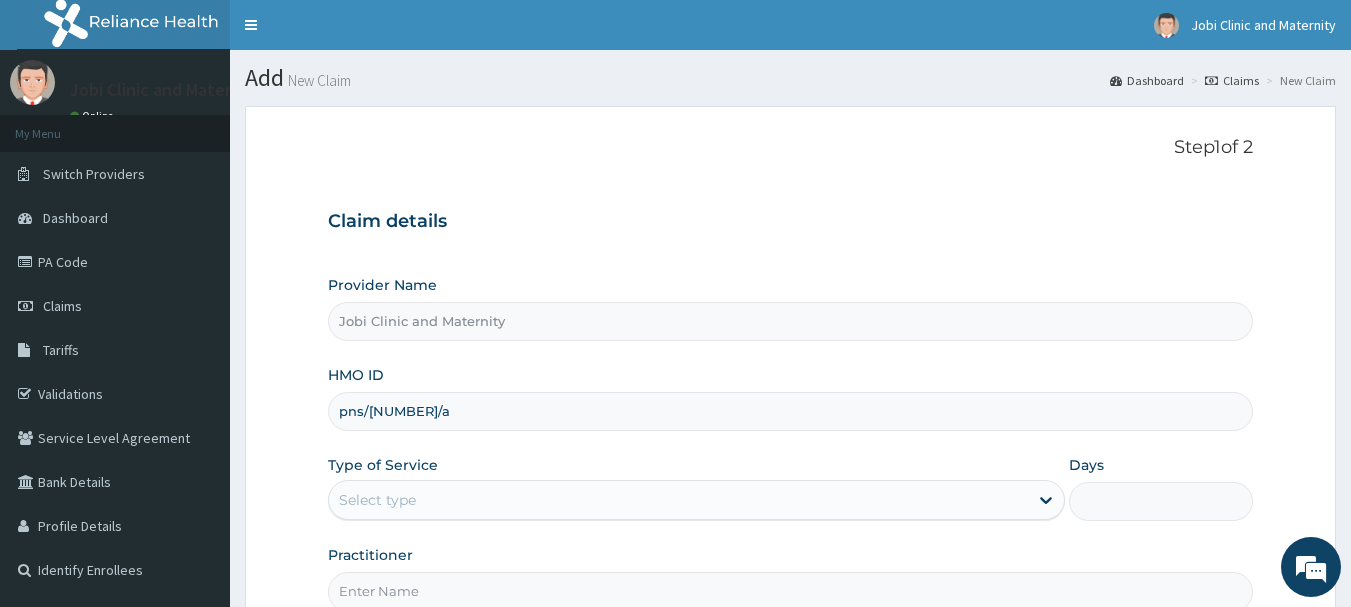 click on "Select type" at bounding box center (678, 500) 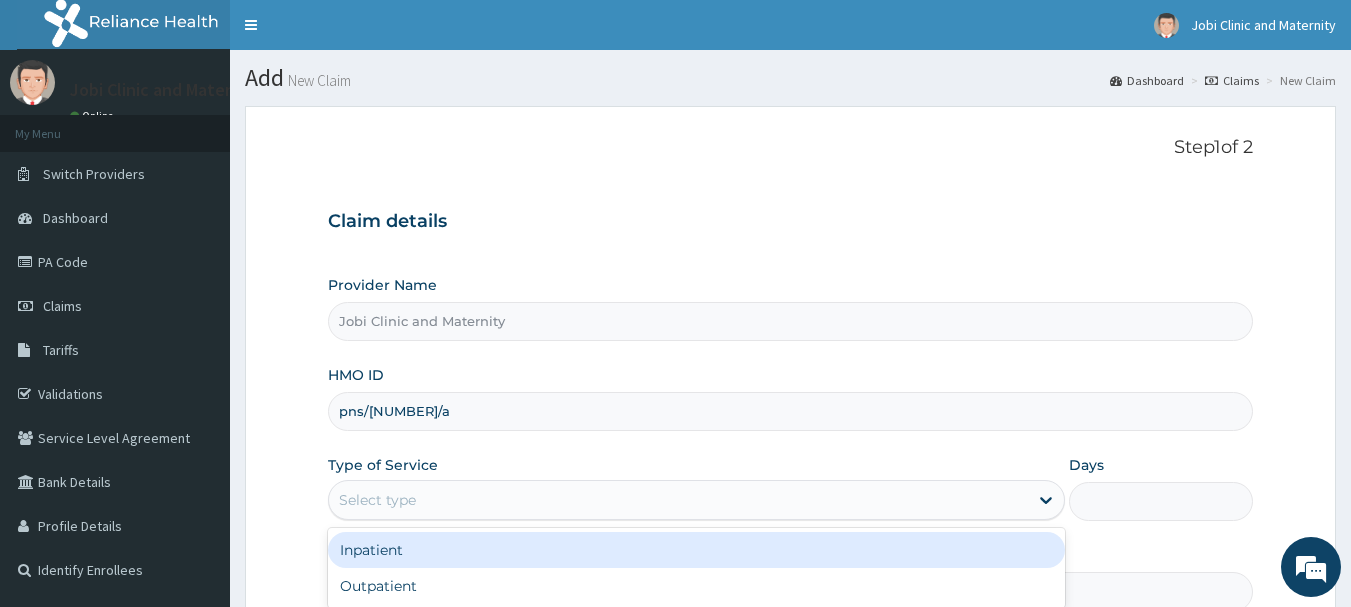 click on "Inpatient" at bounding box center [696, 550] 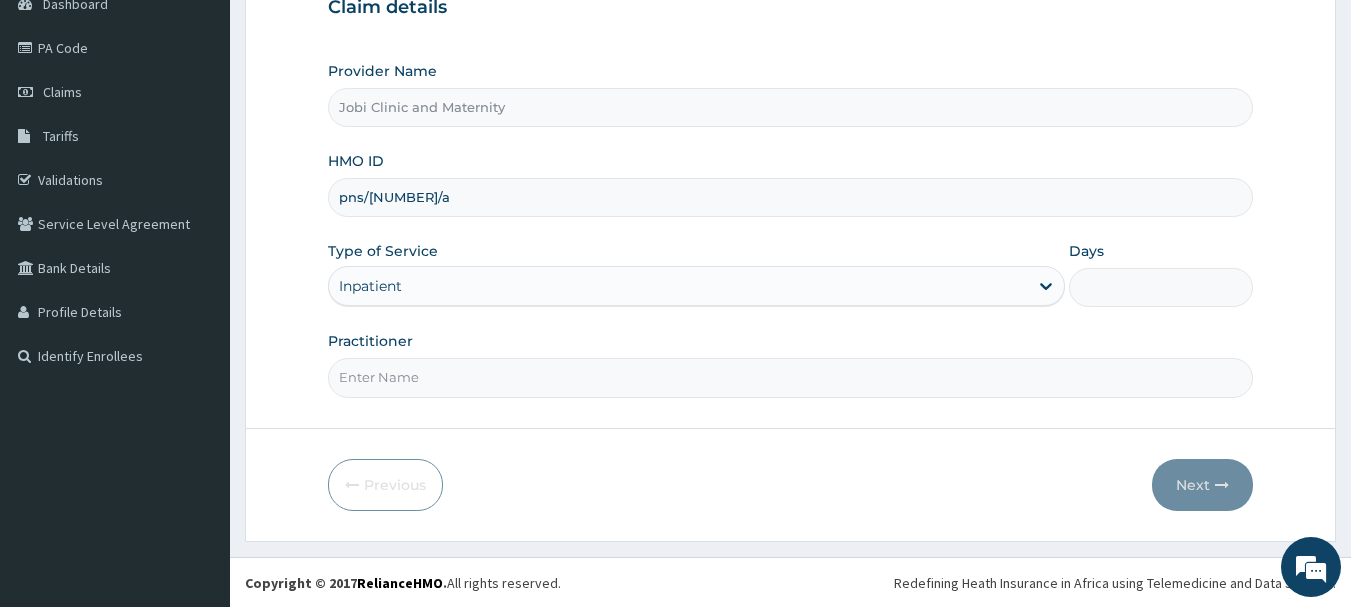 scroll, scrollTop: 215, scrollLeft: 0, axis: vertical 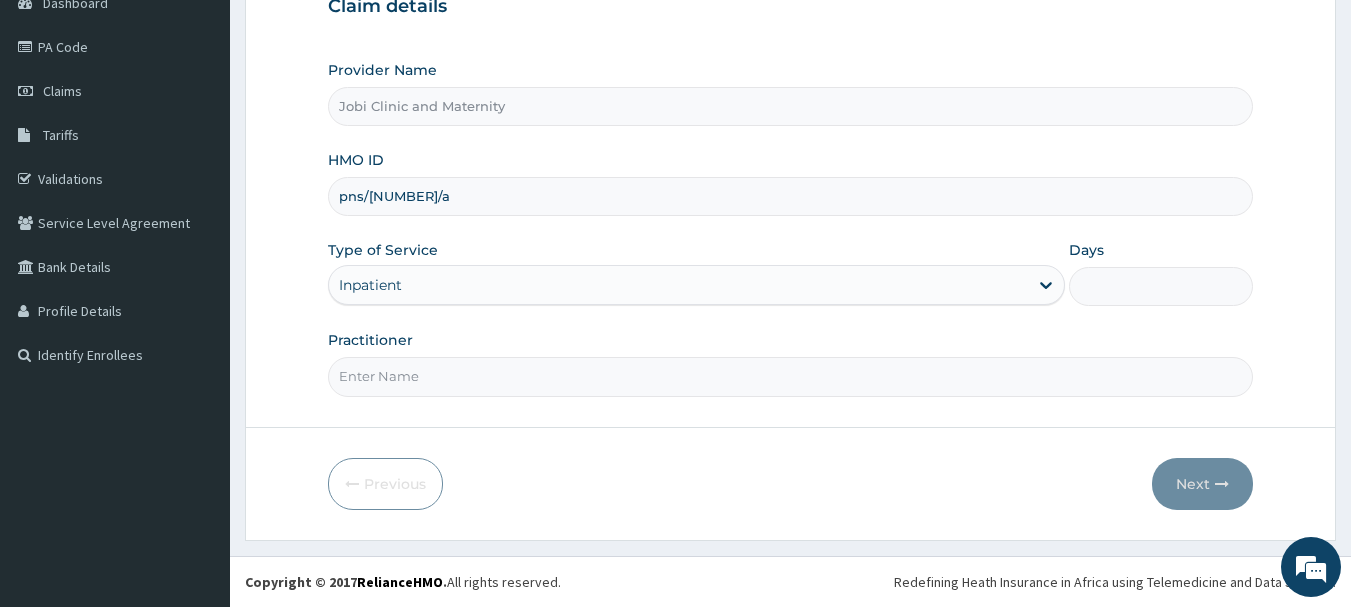 click on "Days" at bounding box center [1161, 286] 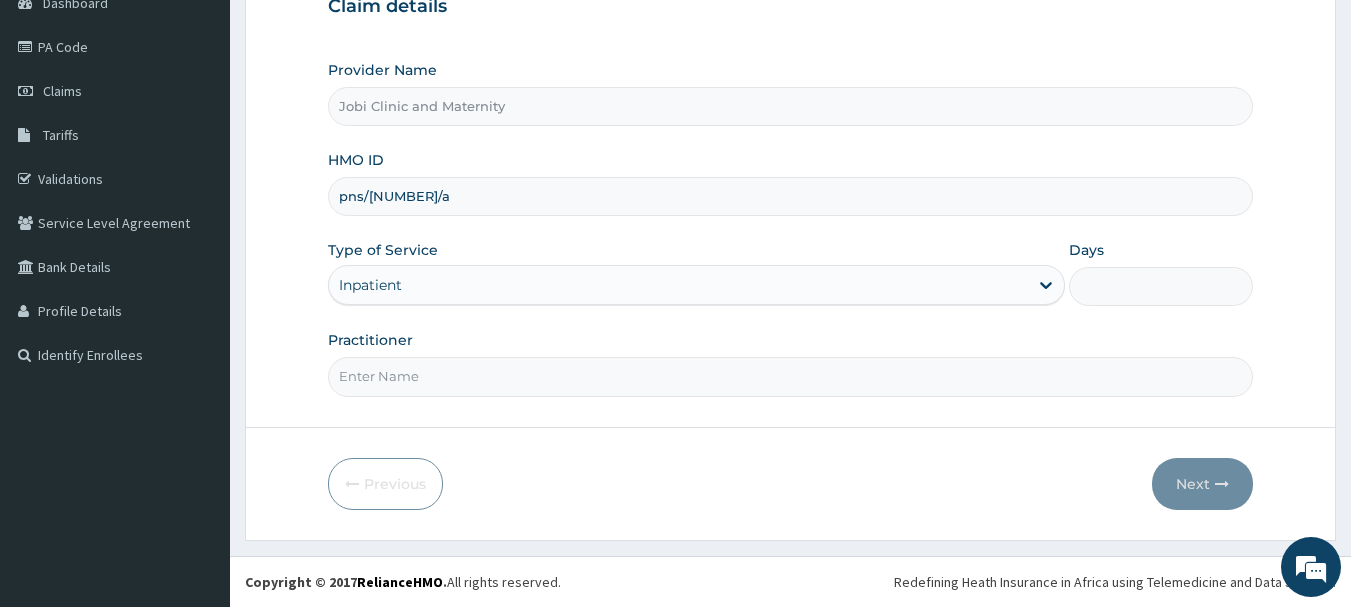 type on "3" 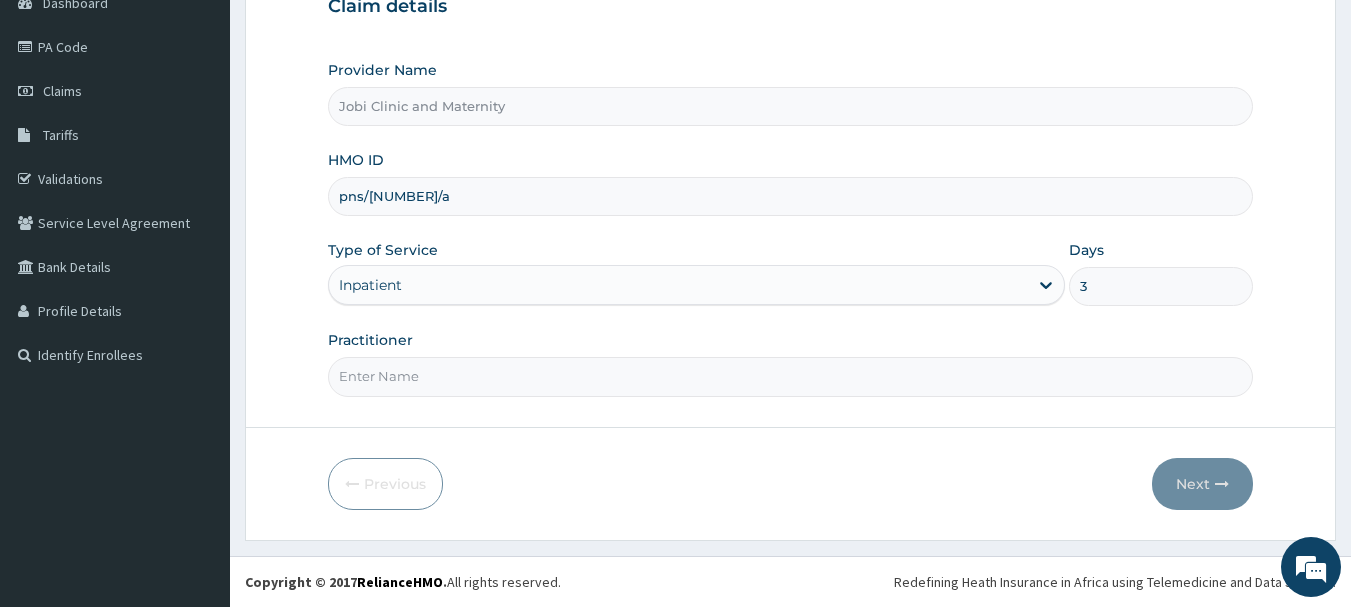 click on "Practitioner" at bounding box center (791, 376) 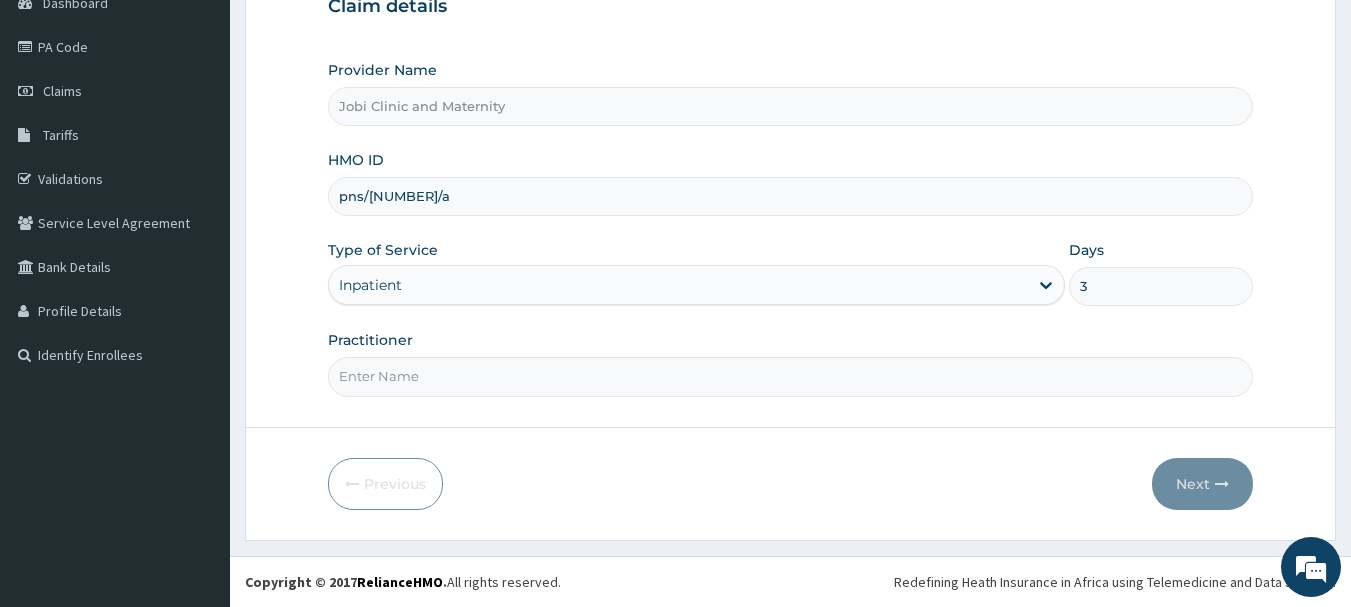 type on "DR [NAME]" 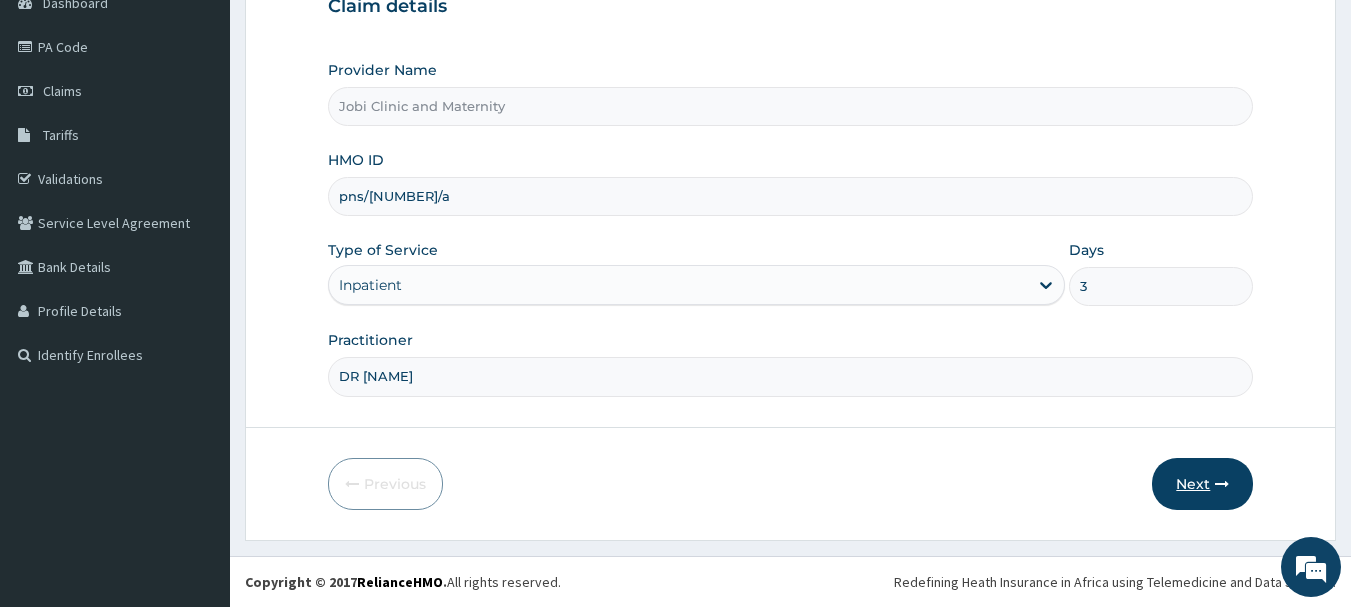 click on "Next" at bounding box center [1202, 484] 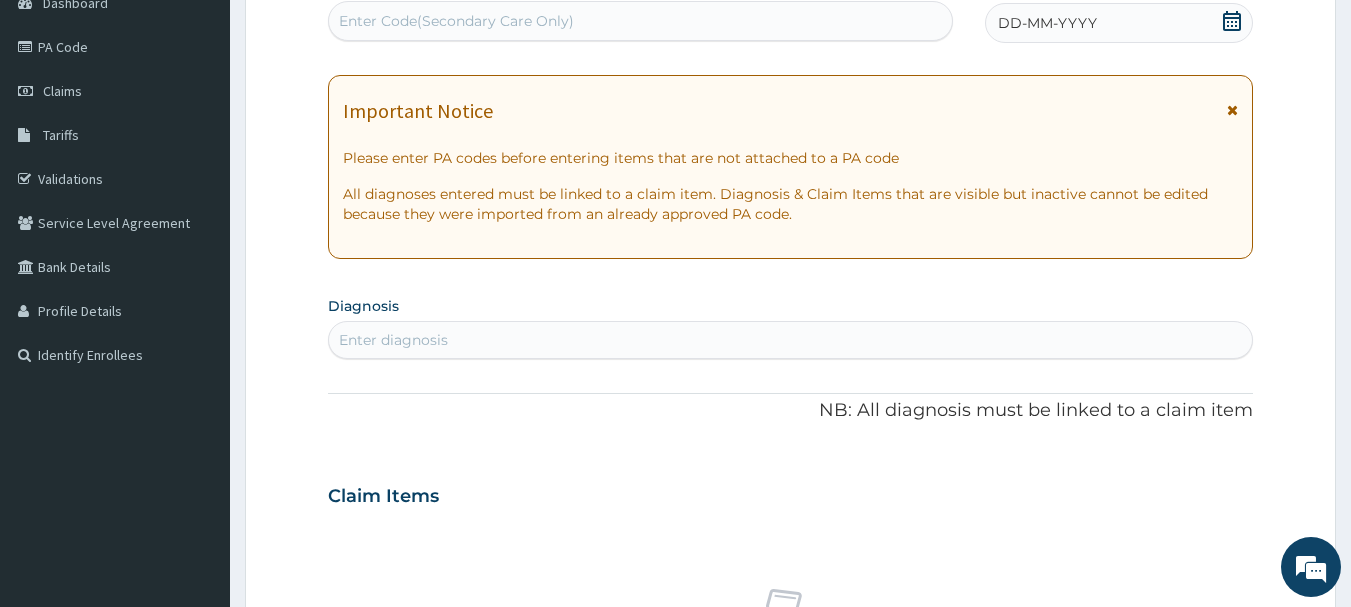 click 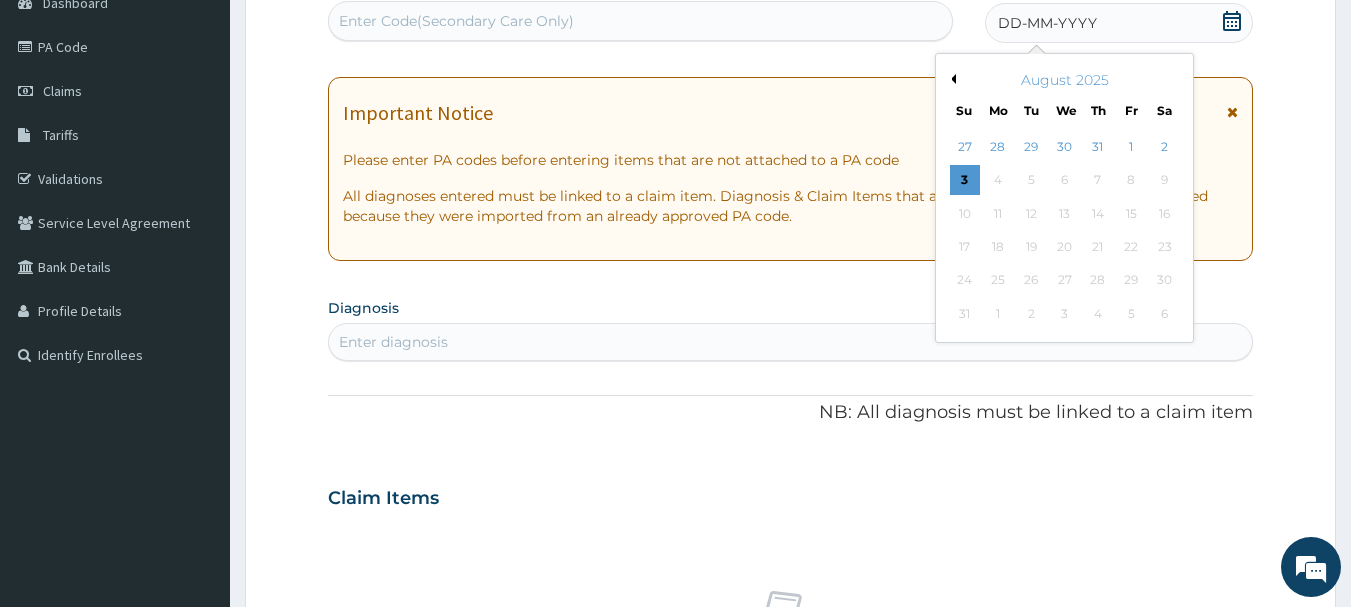 click on "Previous Month" at bounding box center (951, 79) 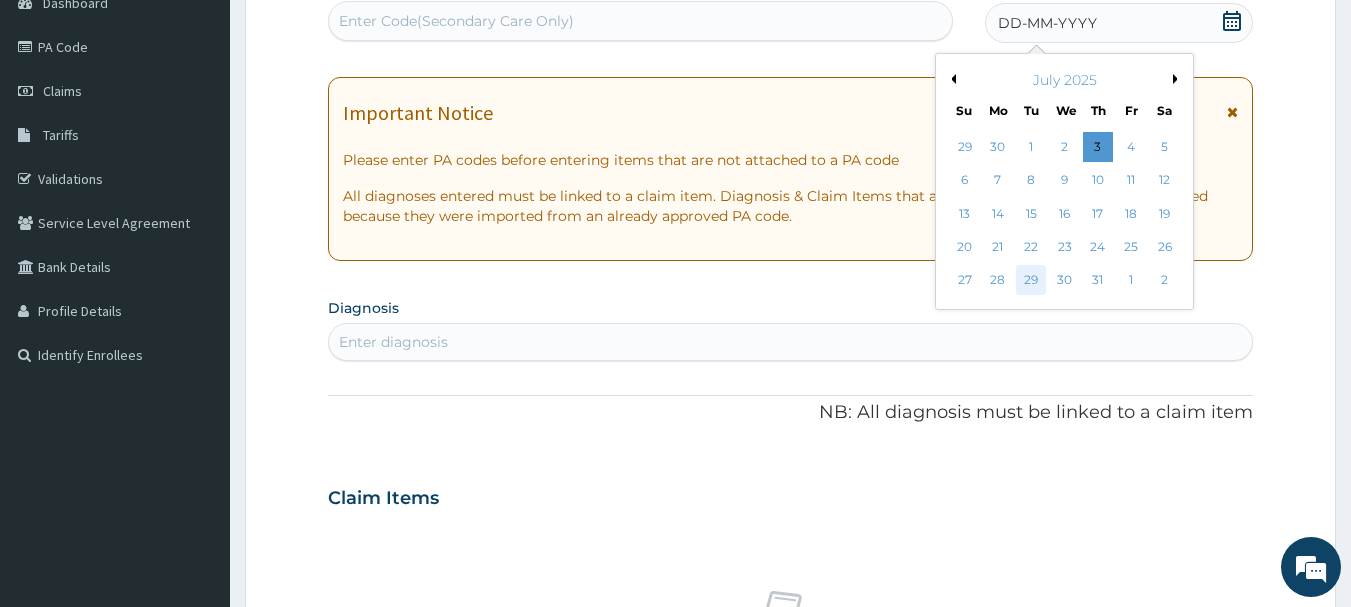 click on "29" at bounding box center [1032, 281] 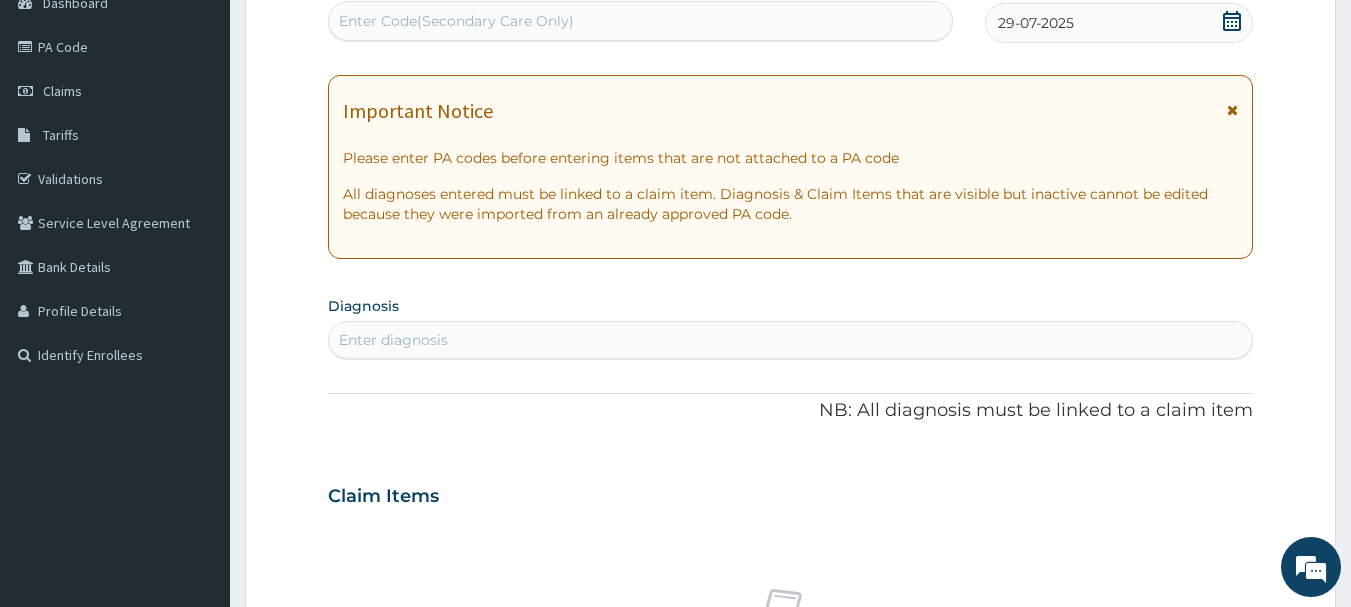 click on "Enter Code(Secondary Care Only)" at bounding box center (641, 21) 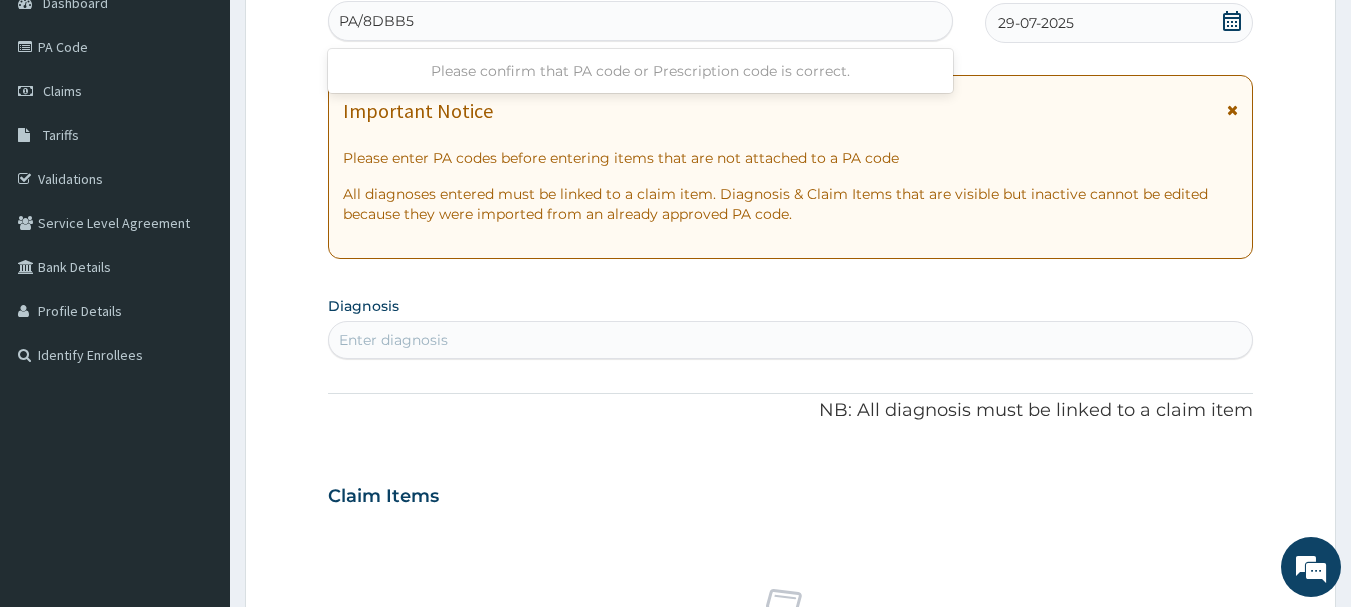 type on "PA/8DBB5B" 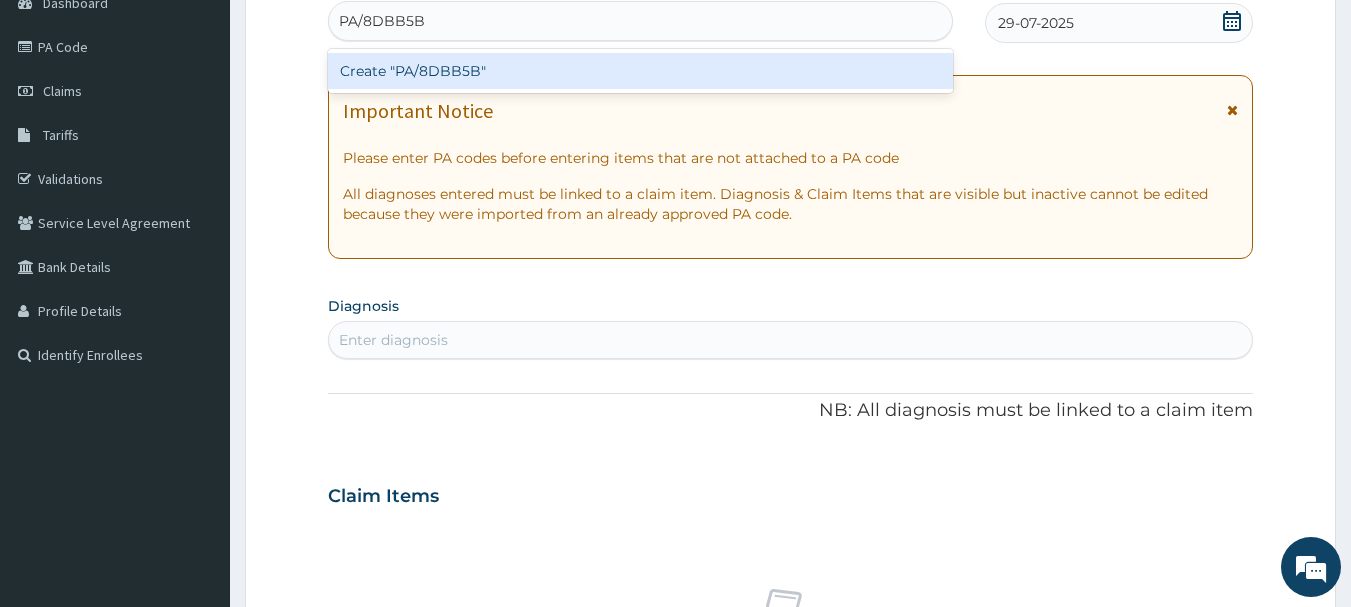 click on "Create "PA/8DBB5B"" at bounding box center [641, 71] 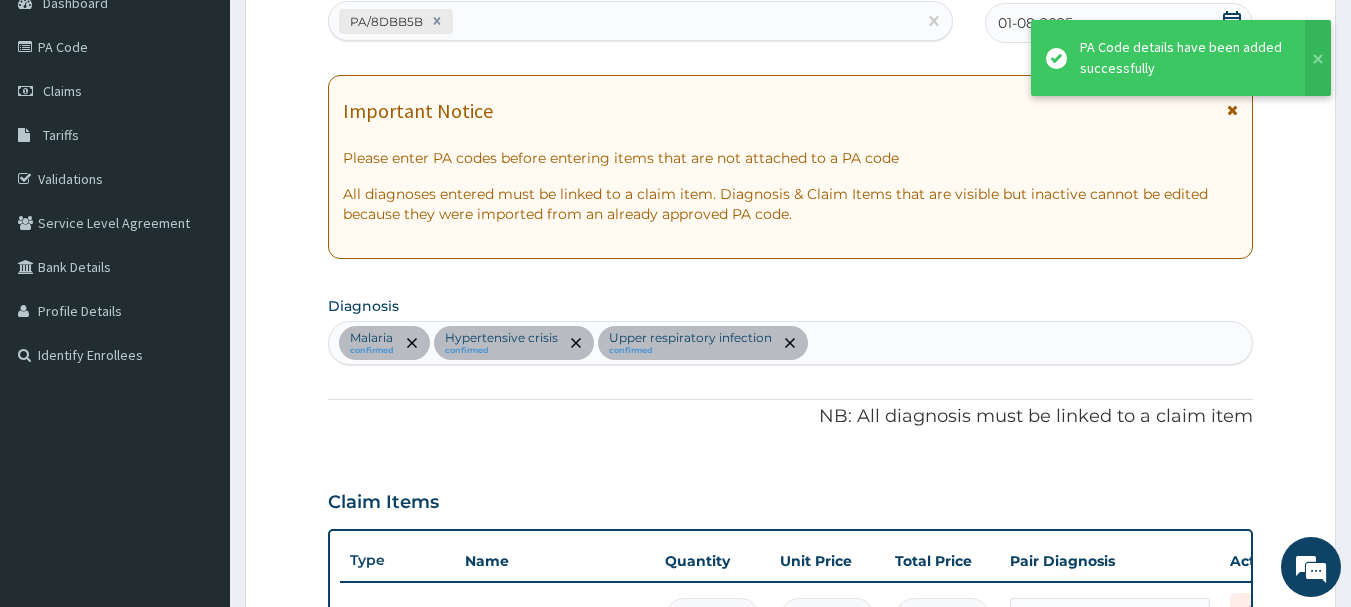 scroll, scrollTop: 602, scrollLeft: 0, axis: vertical 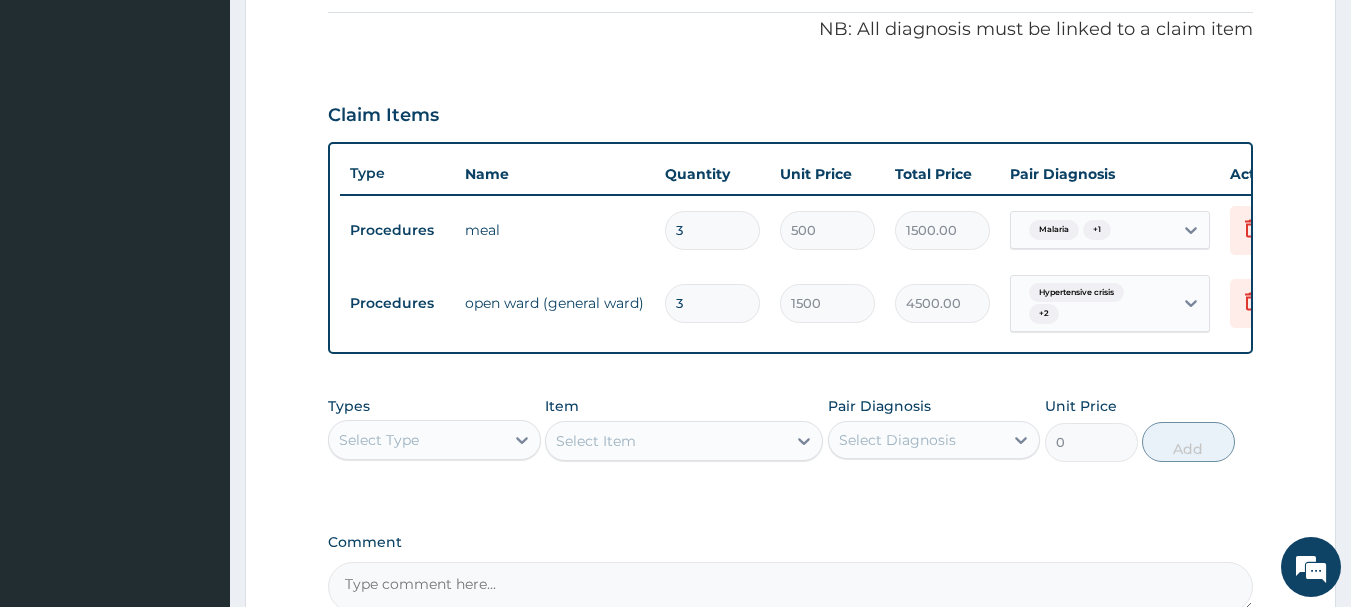 click on "Select Item" at bounding box center (684, 441) 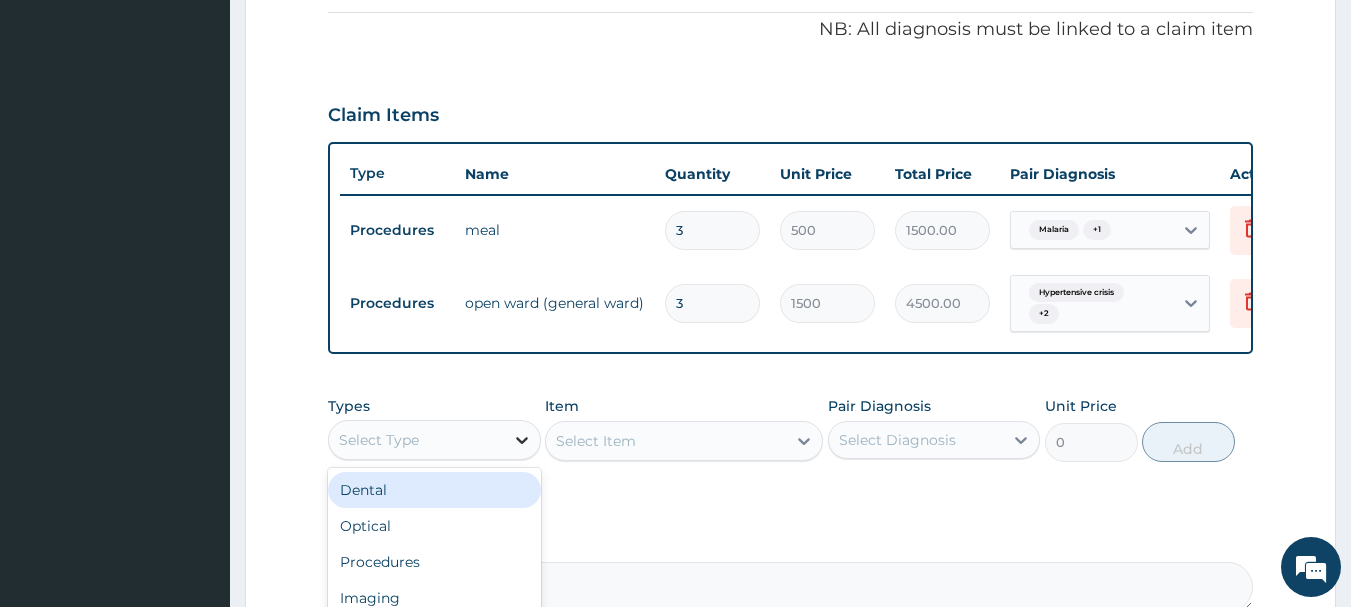 click 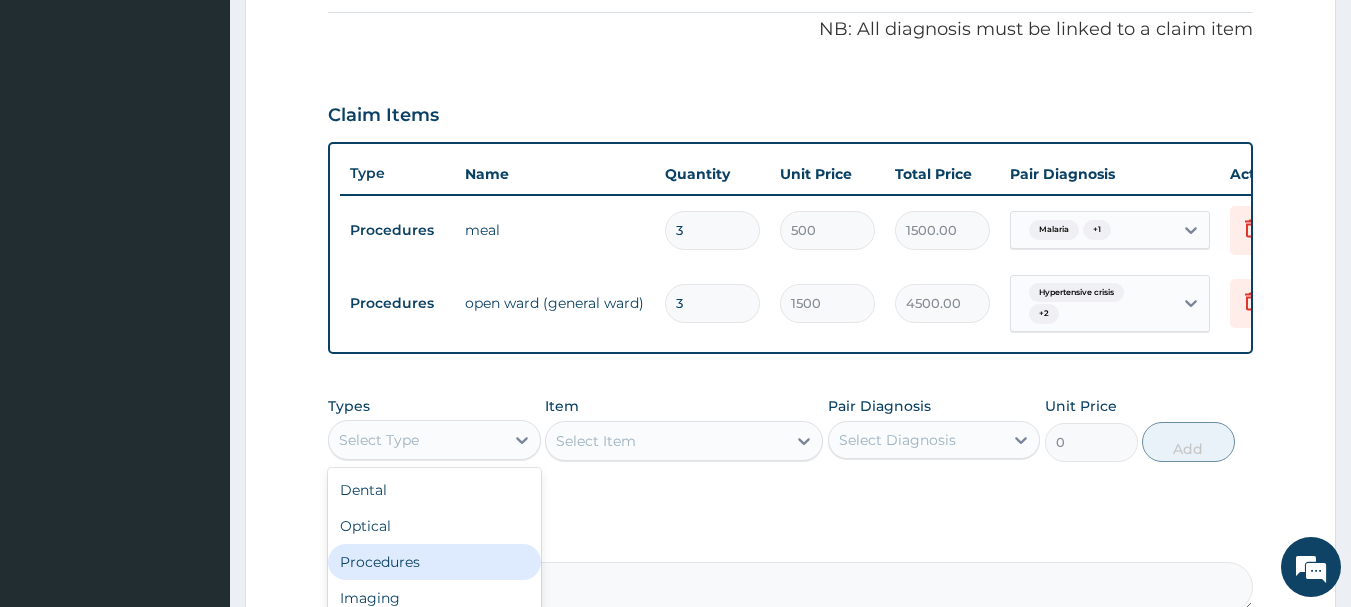 click on "Procedures" at bounding box center (434, 562) 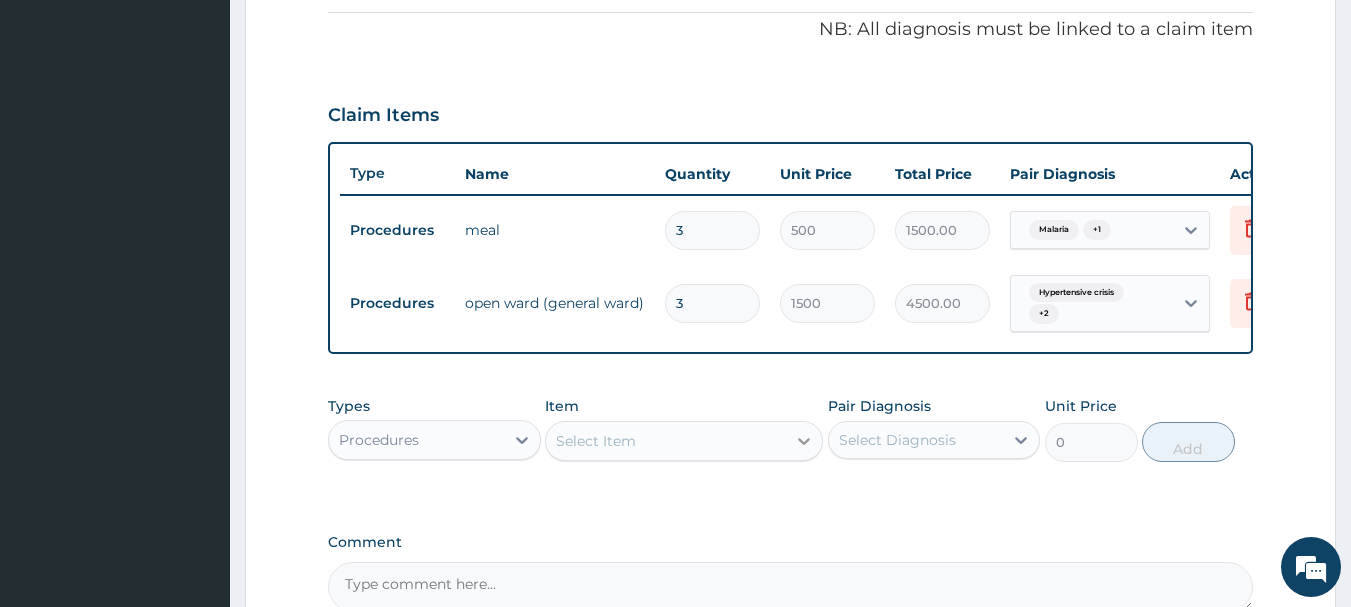click 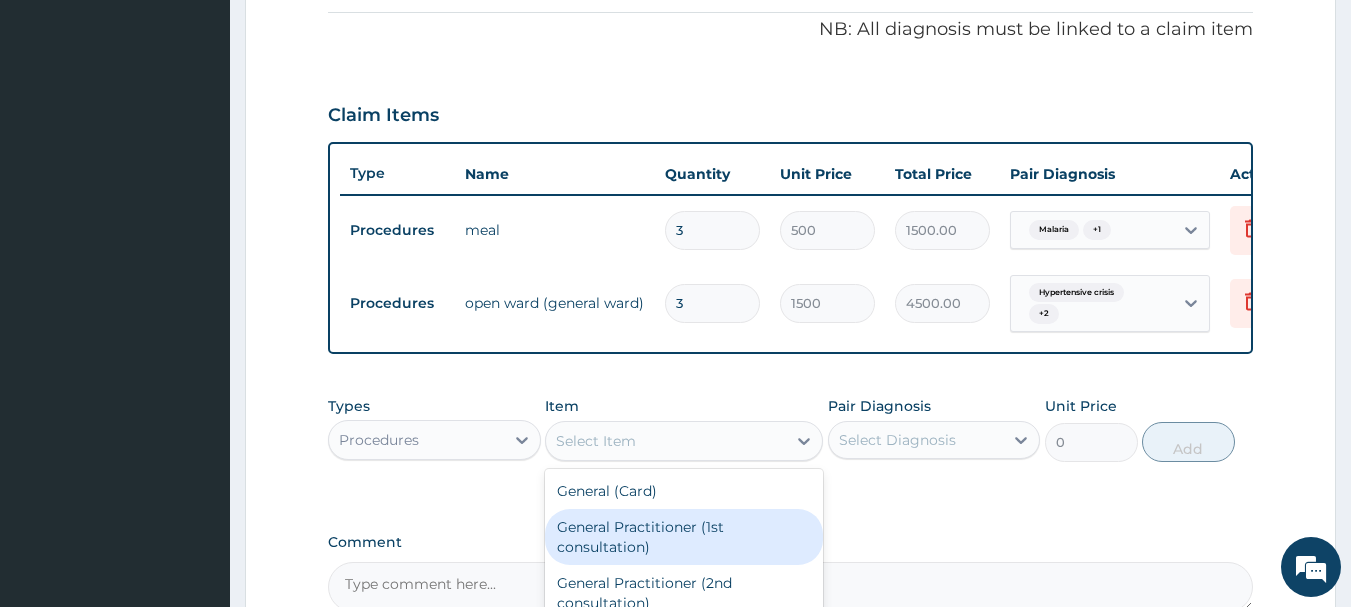 click on "General Practitioner (1st consultation)" at bounding box center (684, 537) 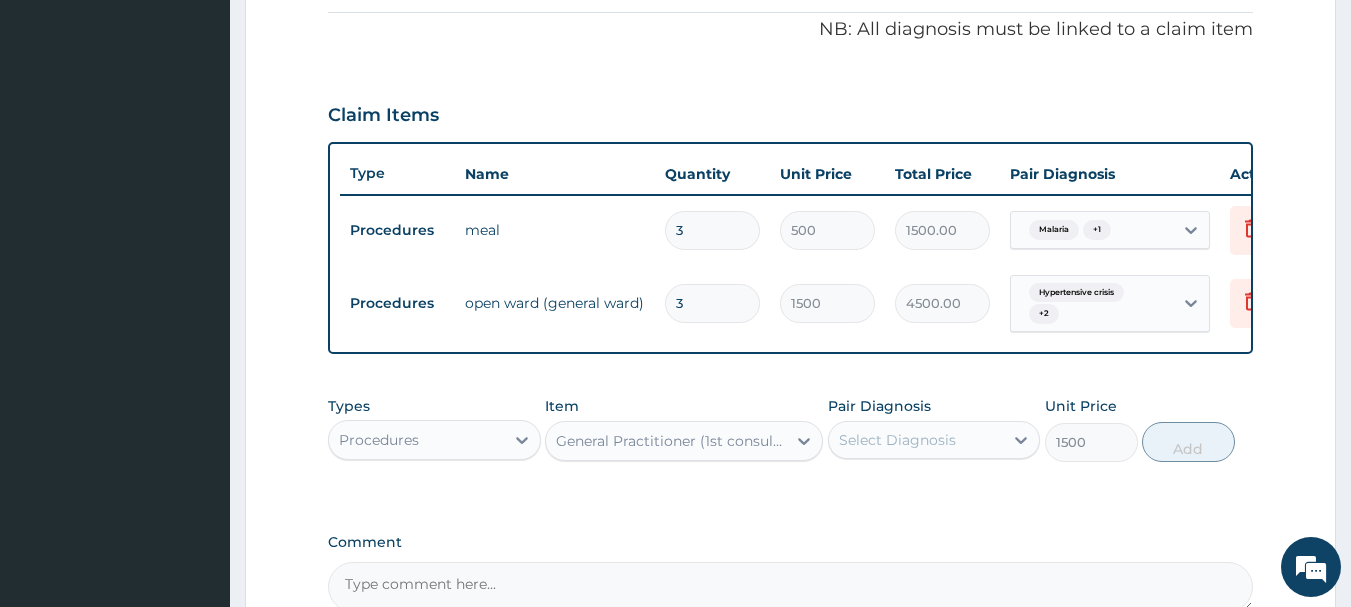 click on "Select Diagnosis" at bounding box center [916, 440] 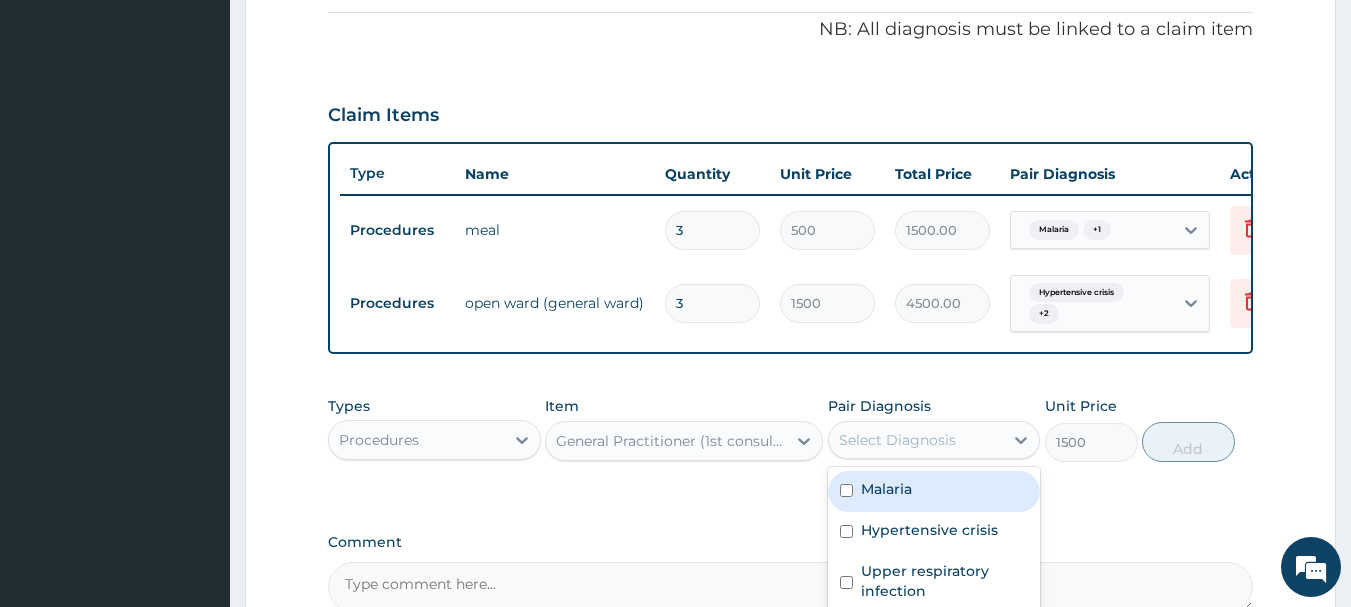 click at bounding box center (846, 490) 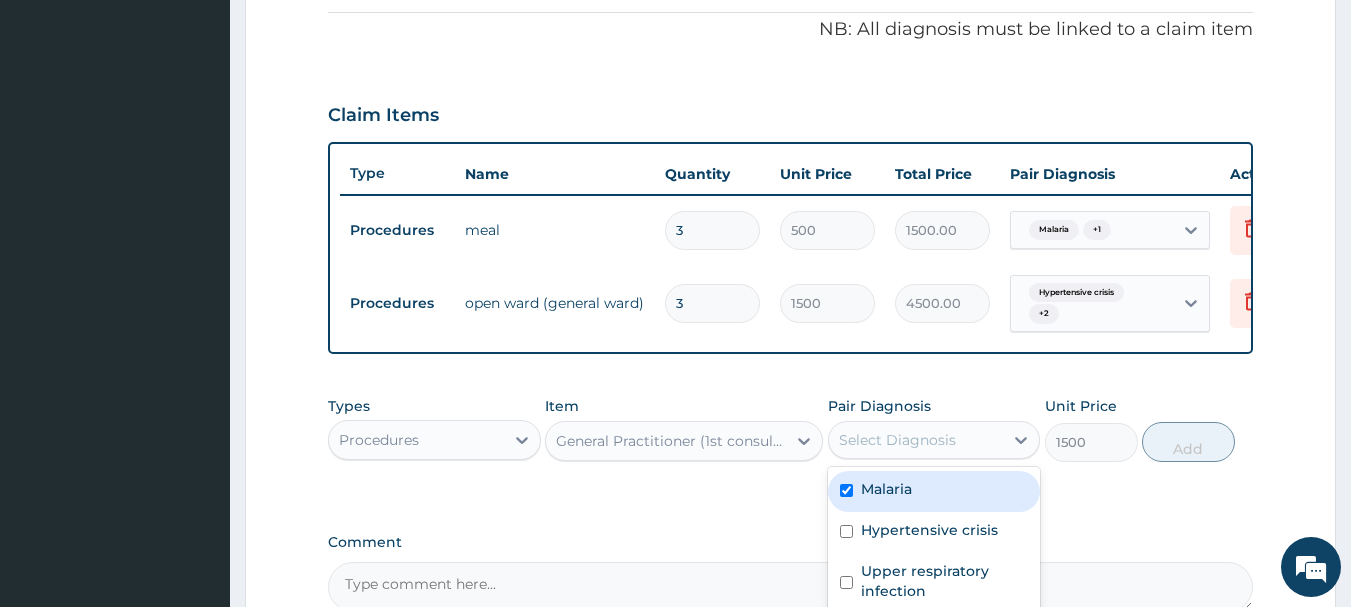 checkbox on "true" 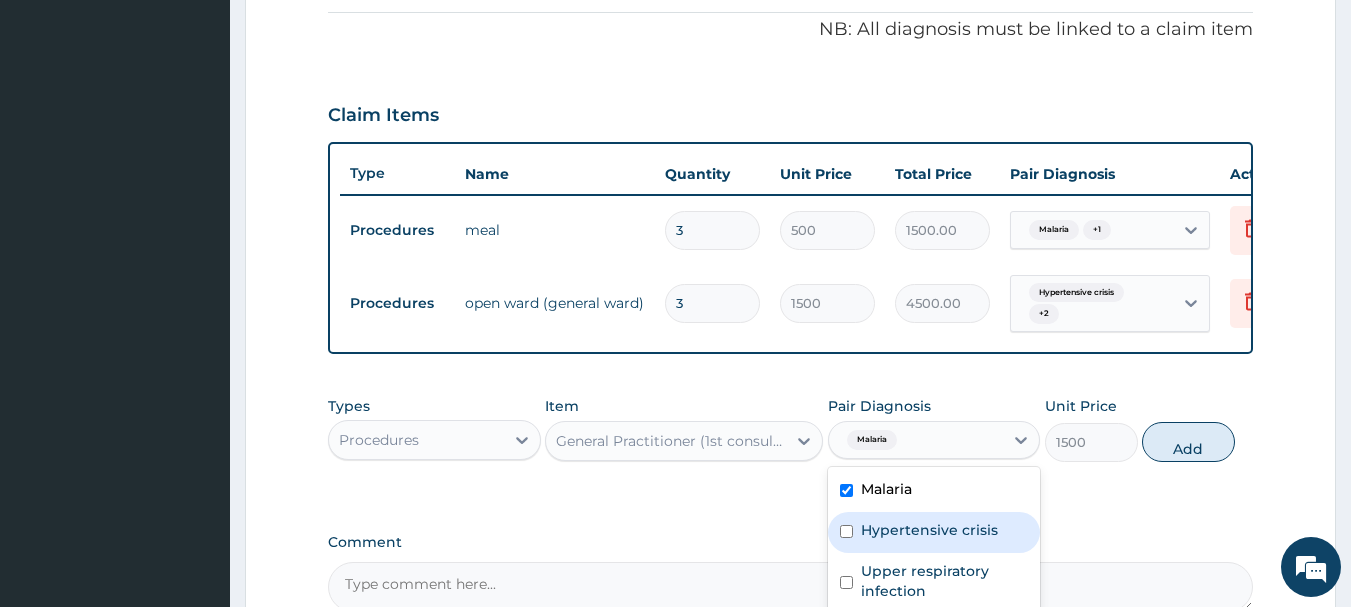 click at bounding box center (846, 531) 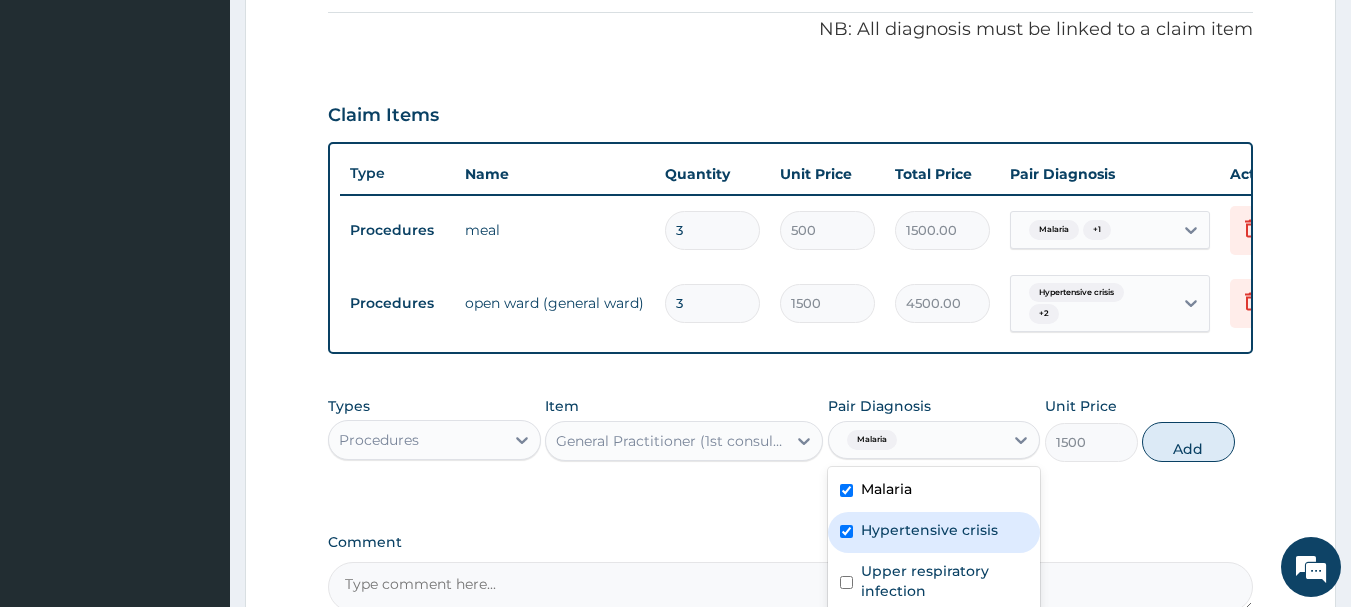 checkbox on "true" 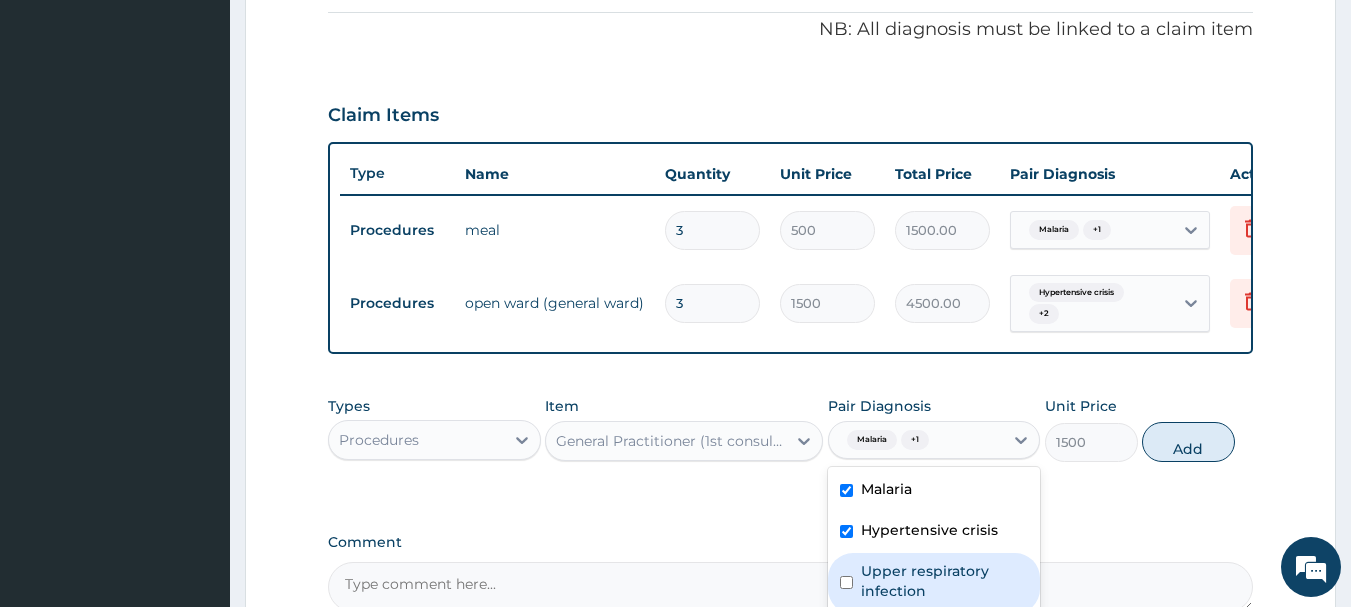 click at bounding box center [846, 582] 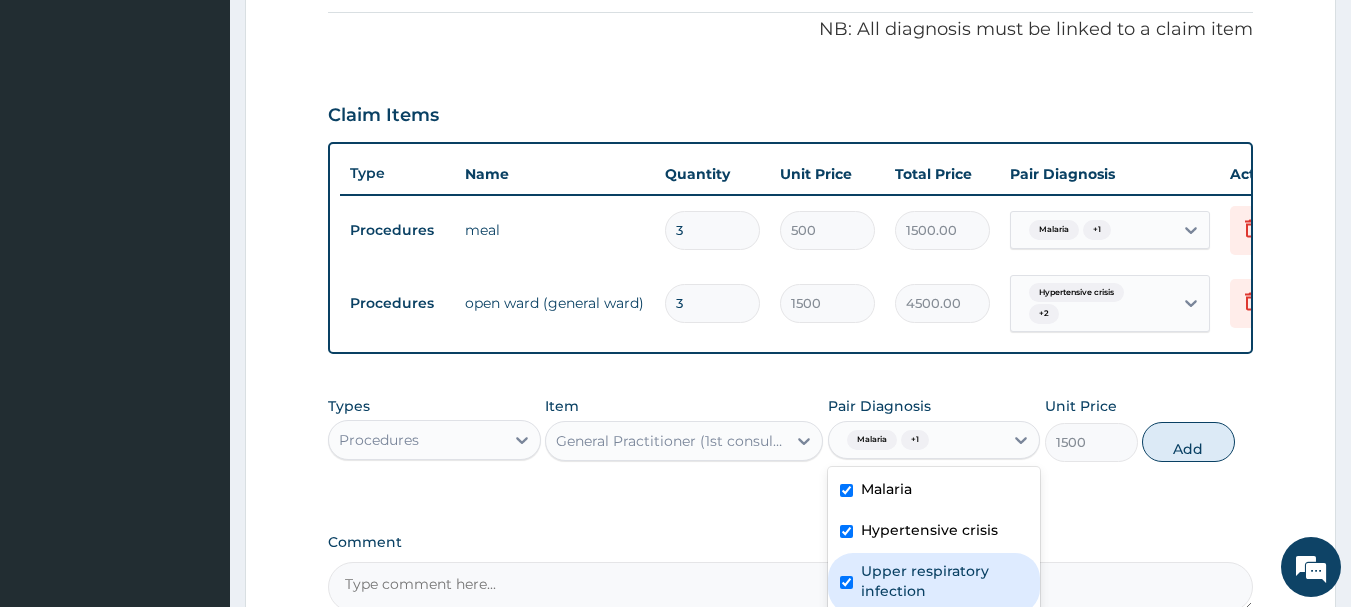 checkbox on "true" 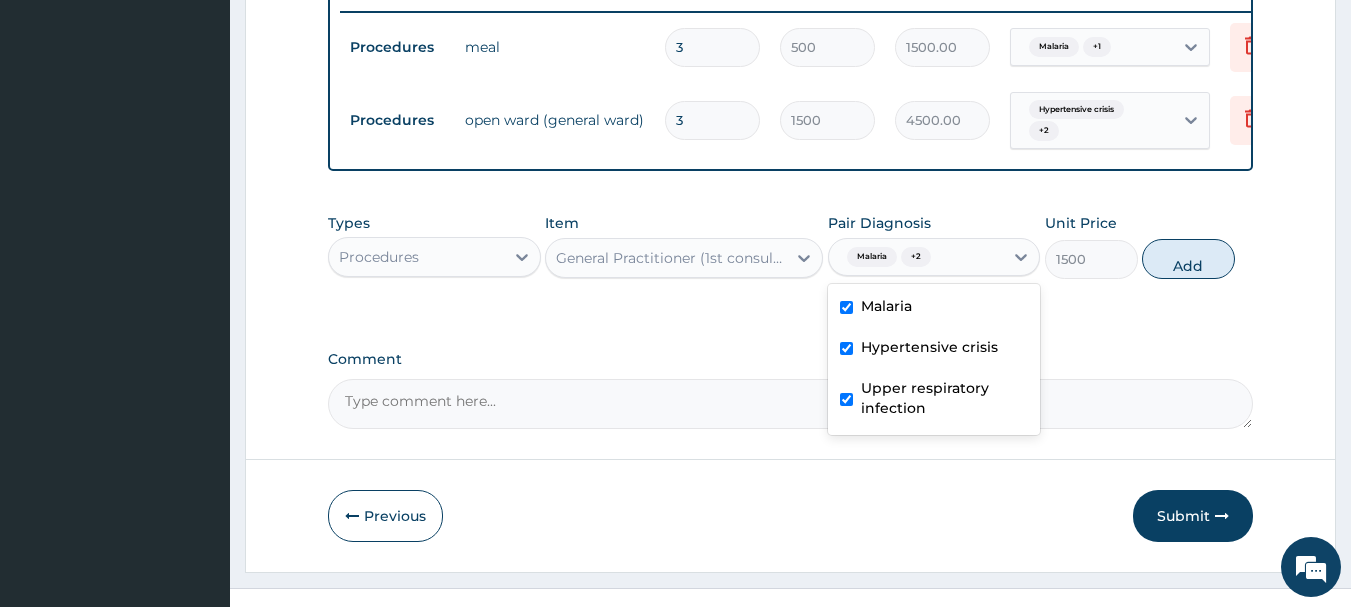scroll, scrollTop: 802, scrollLeft: 0, axis: vertical 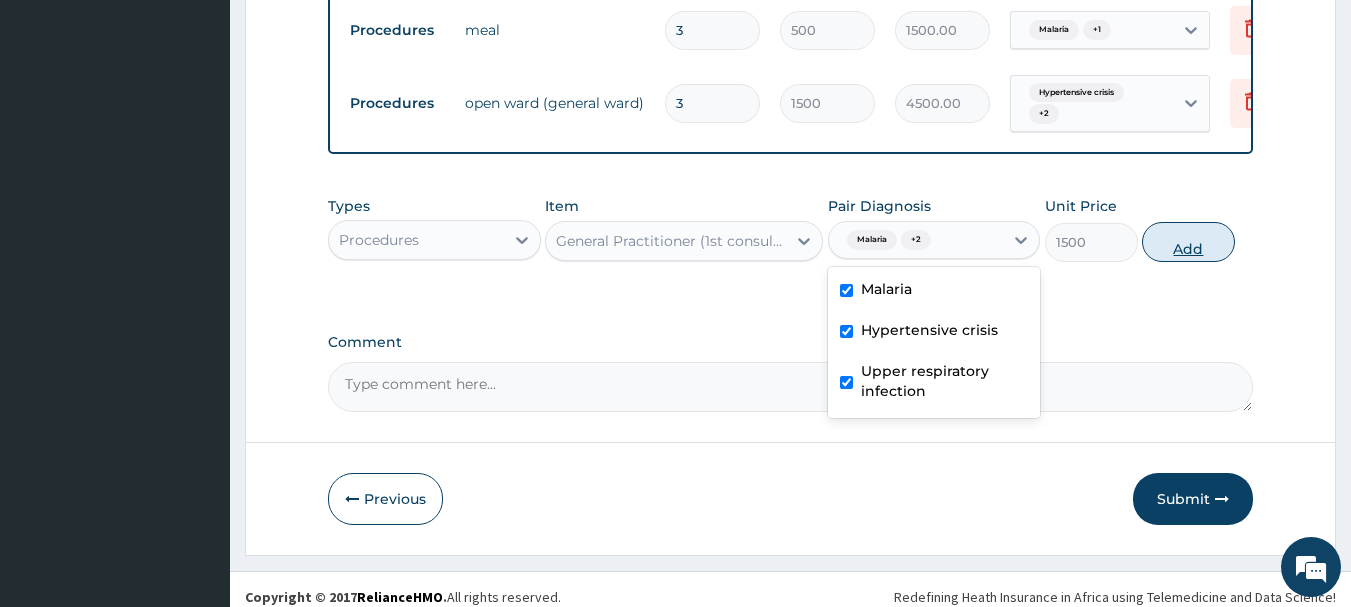 click on "Add" at bounding box center (1188, 242) 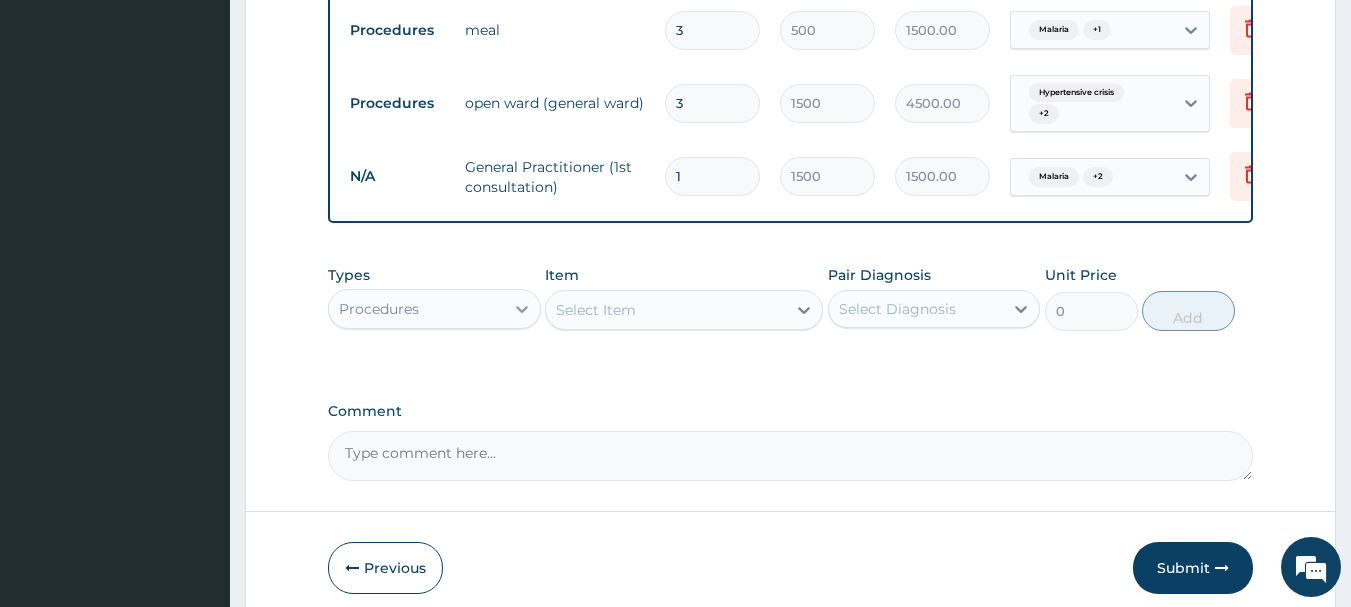 click 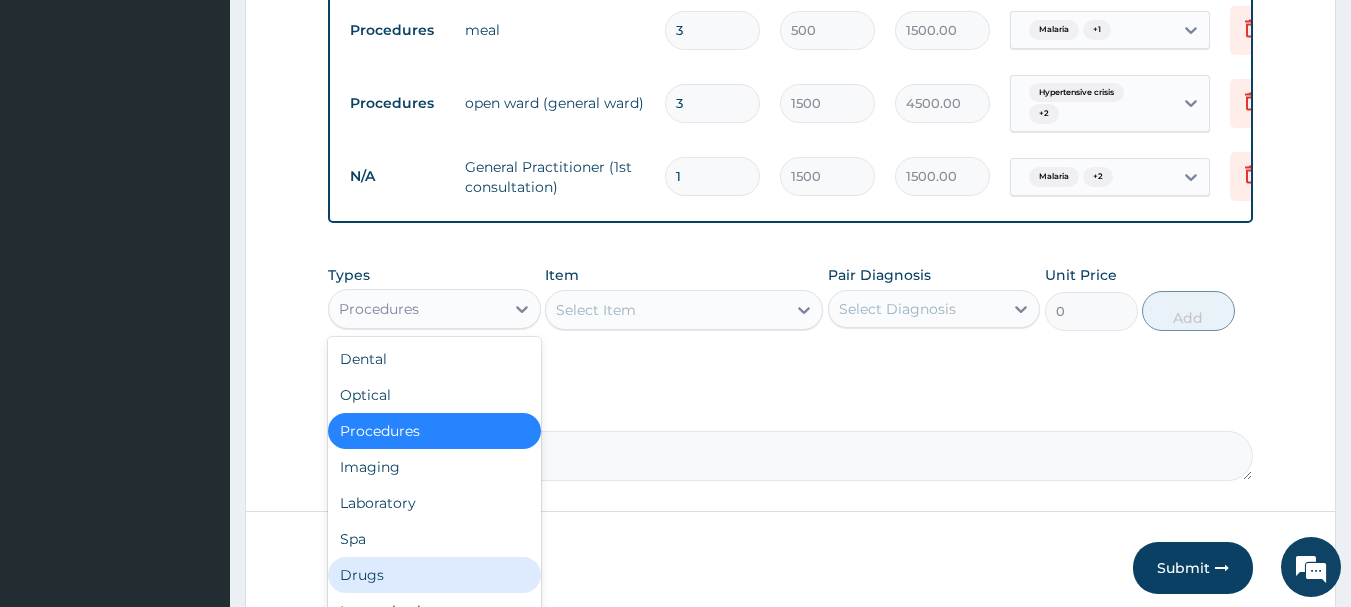 click on "Drugs" at bounding box center [434, 575] 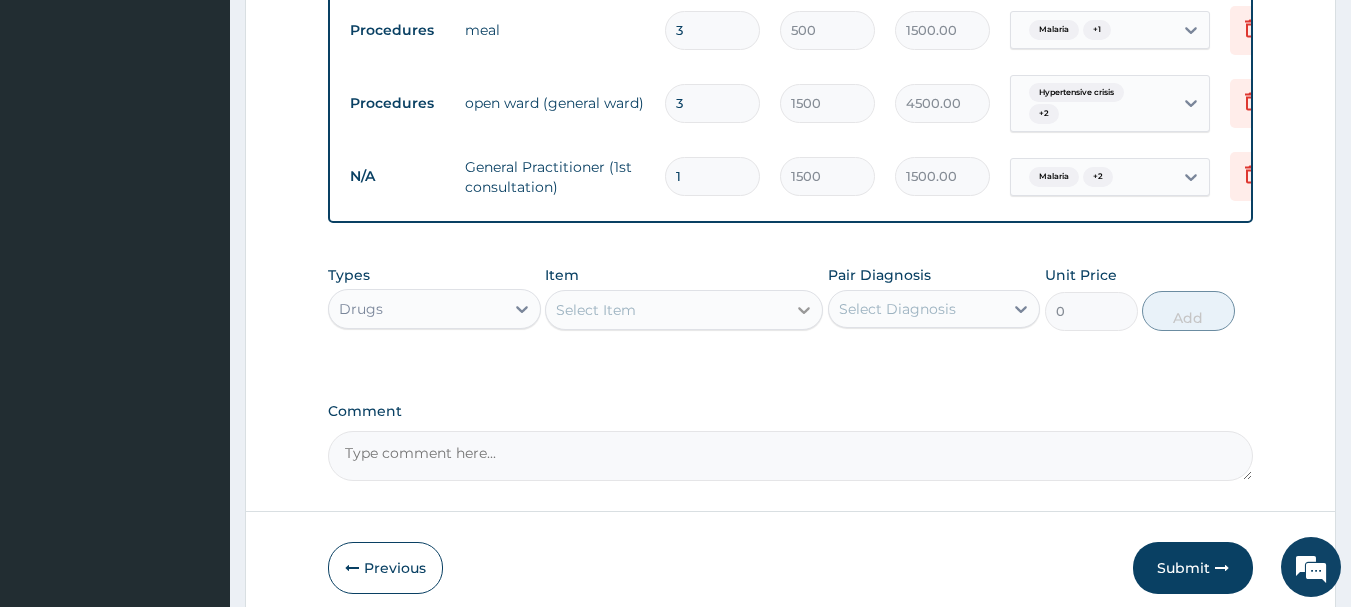 click 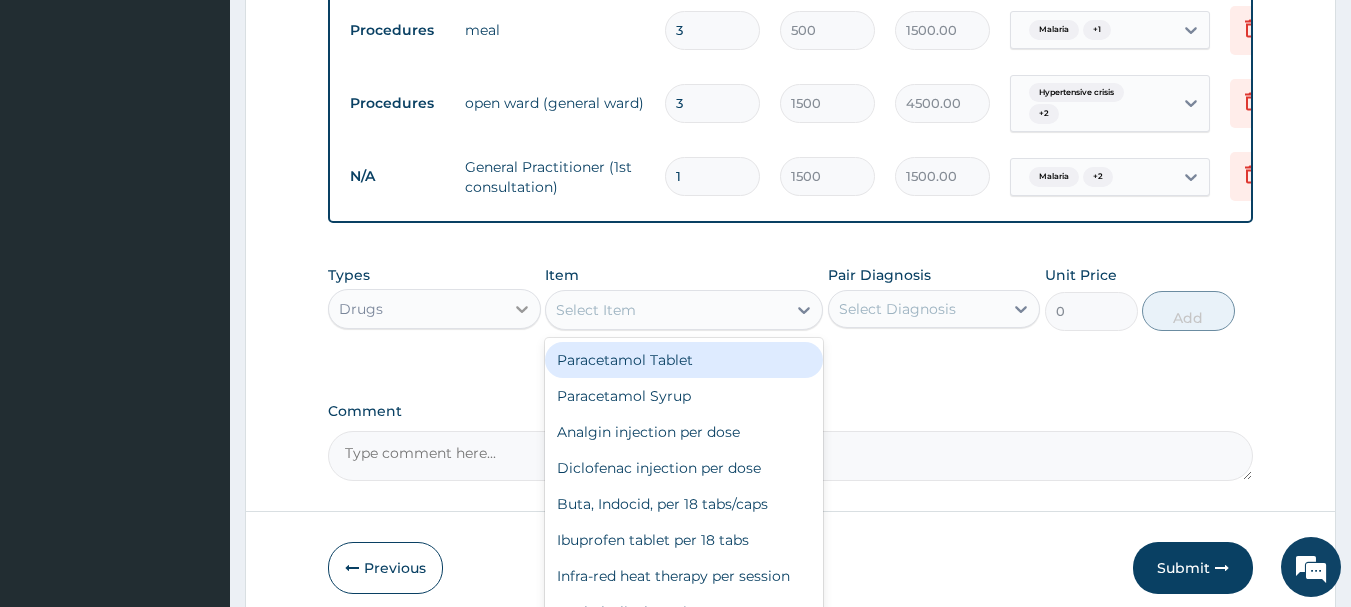click 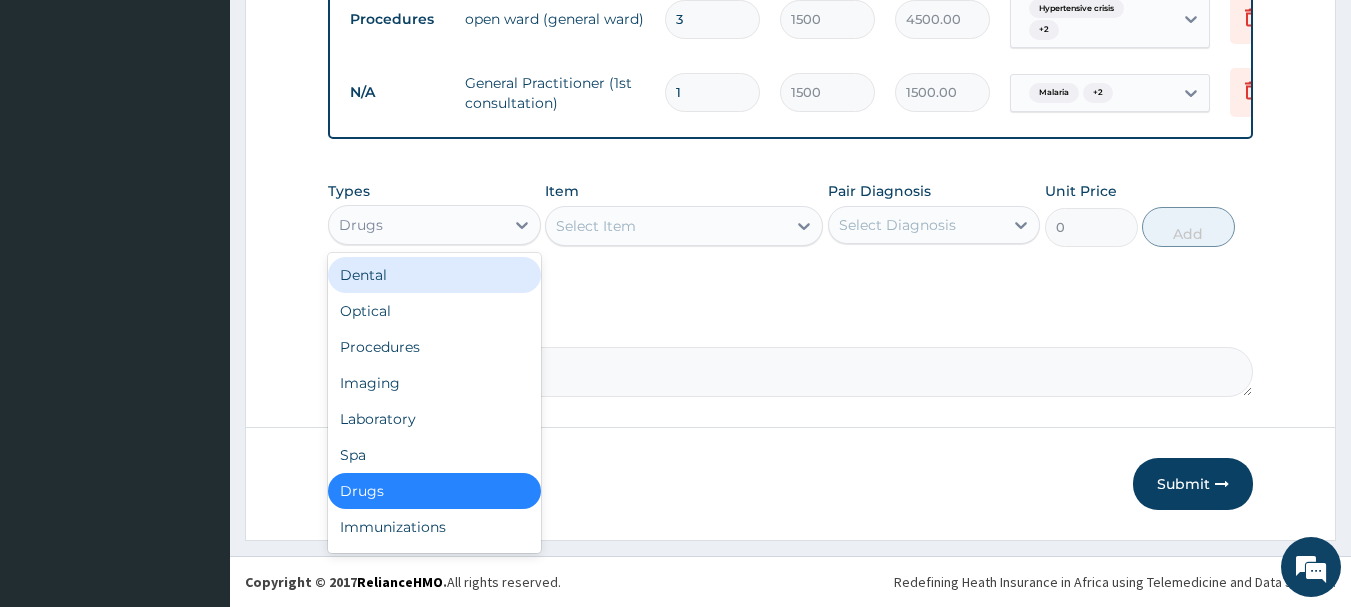 scroll, scrollTop: 901, scrollLeft: 0, axis: vertical 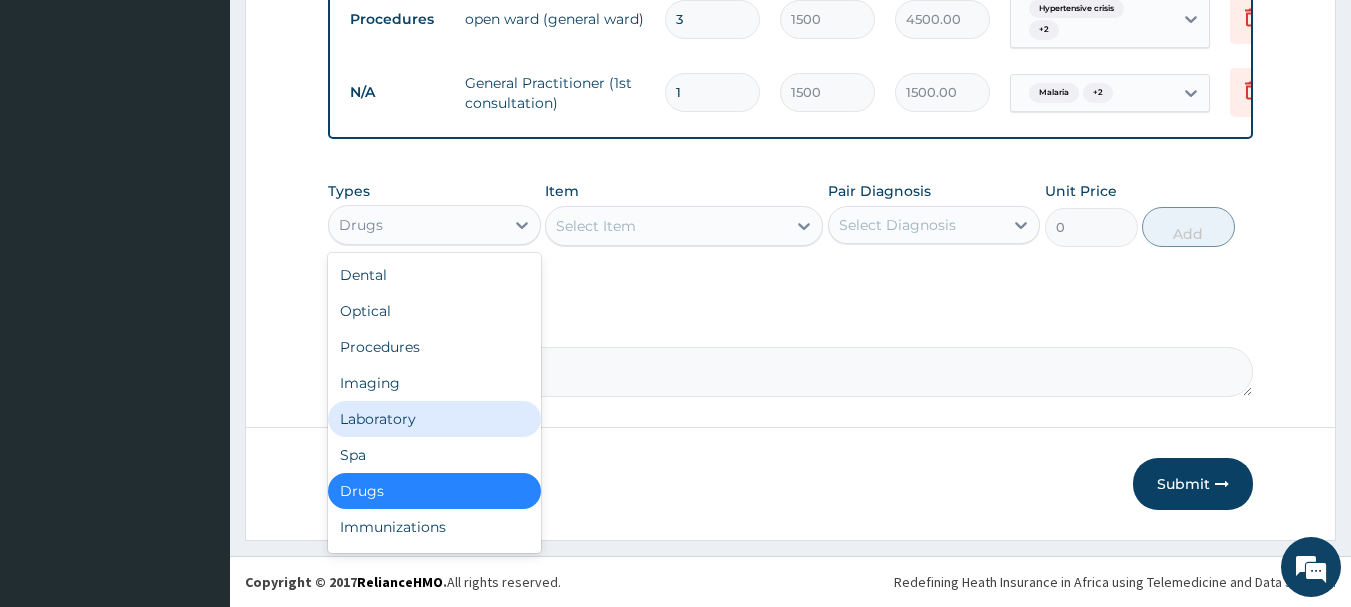 click on "Laboratory" at bounding box center (434, 419) 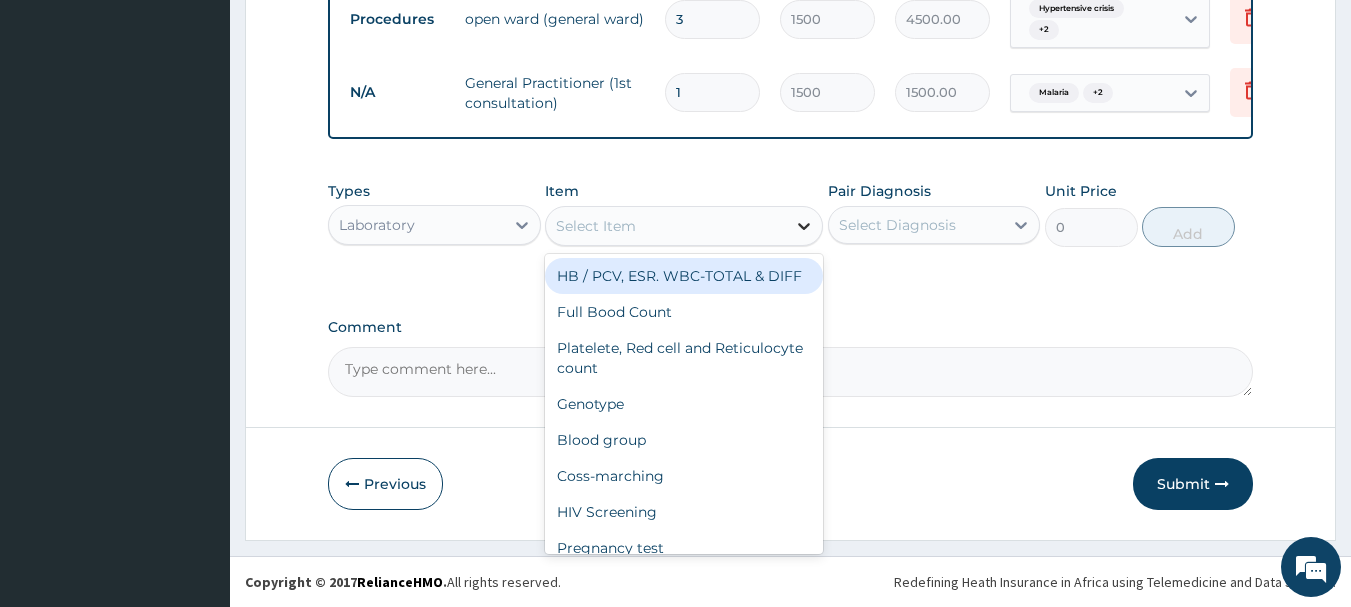 click 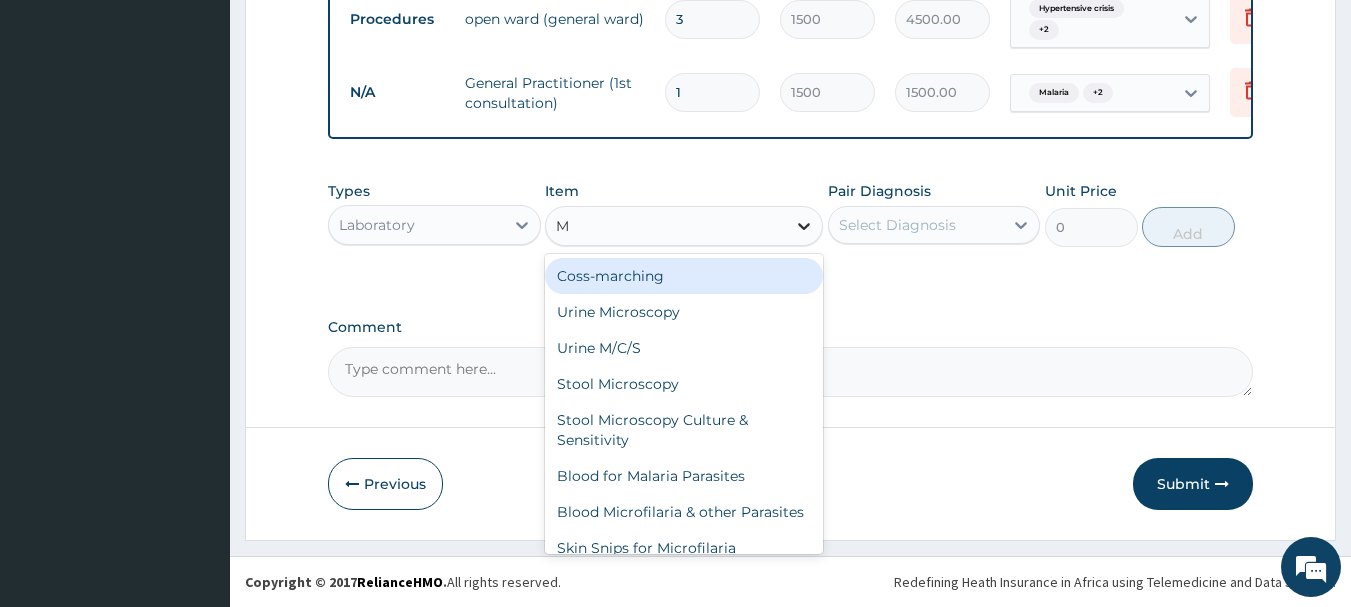 type on "MA" 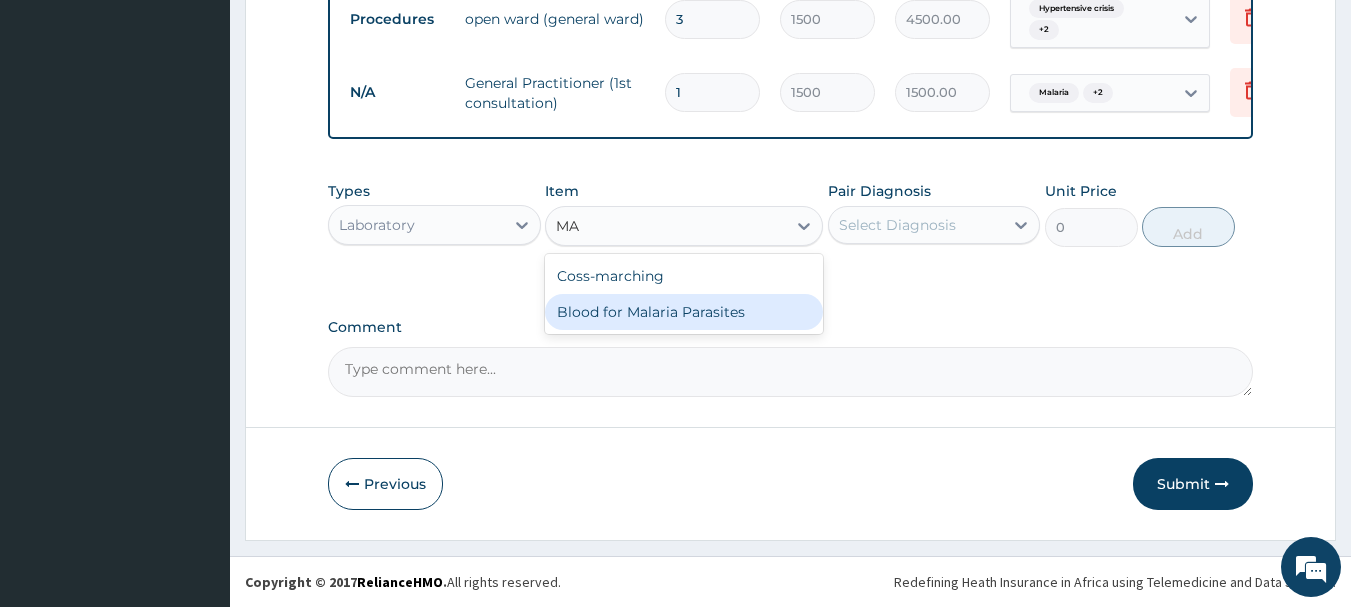 click on "Blood for Malaria Parasites" at bounding box center (684, 312) 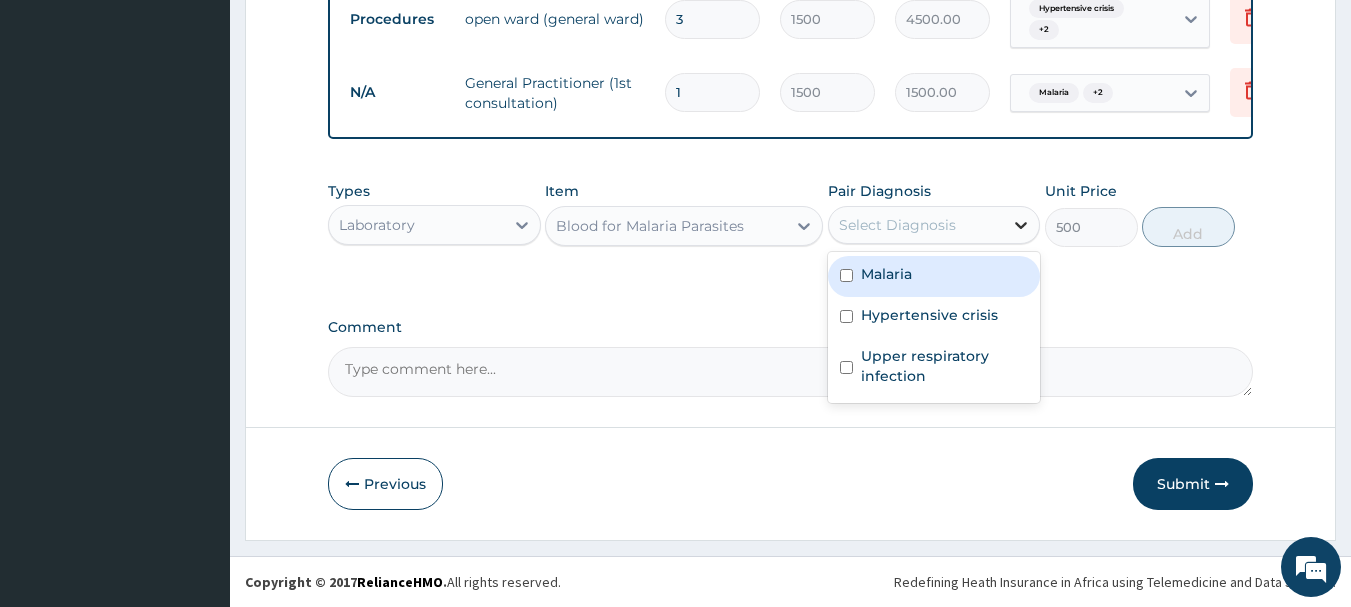click 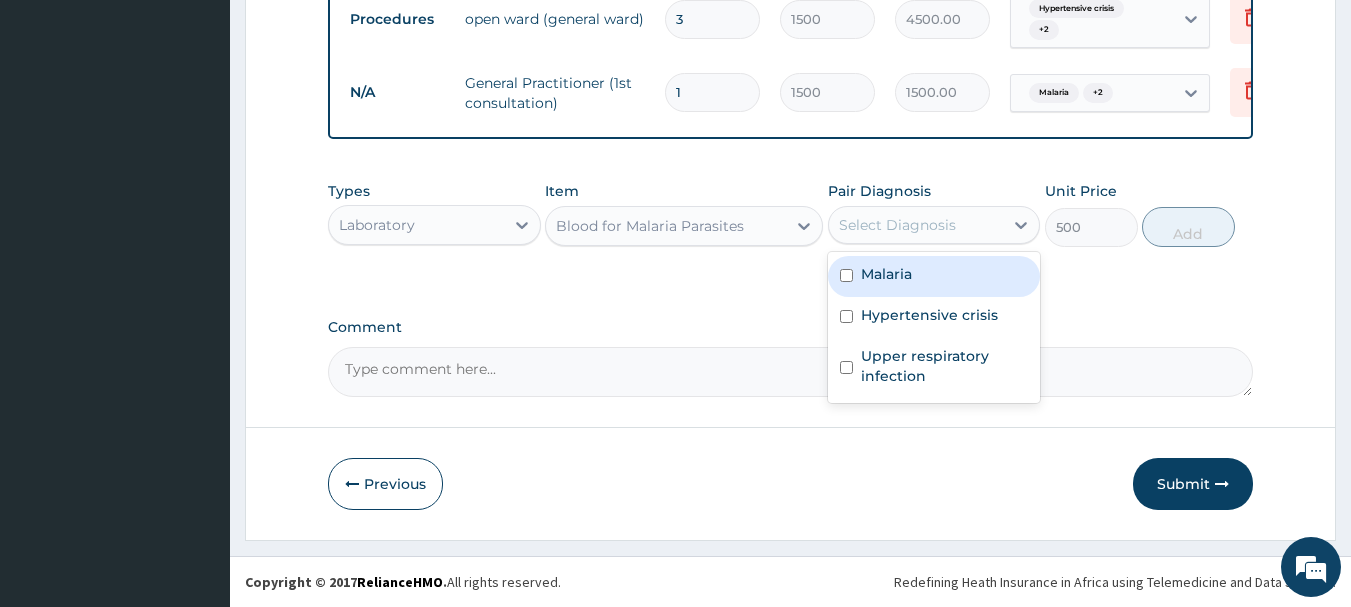 click at bounding box center (846, 275) 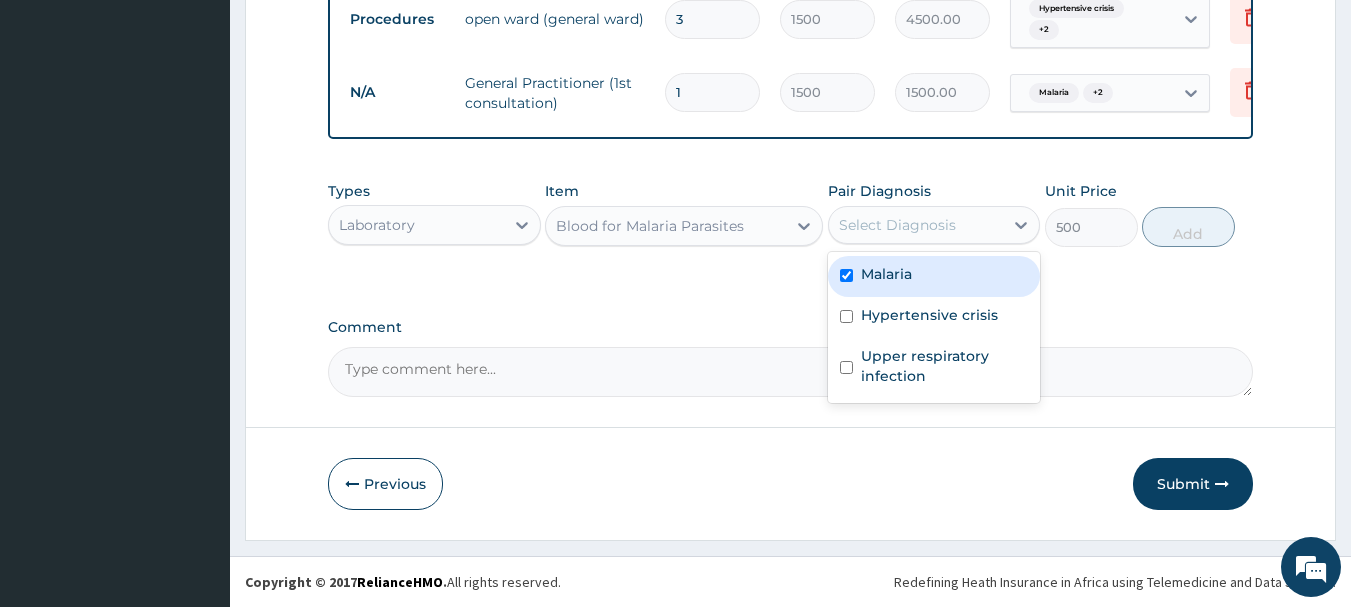 checkbox on "true" 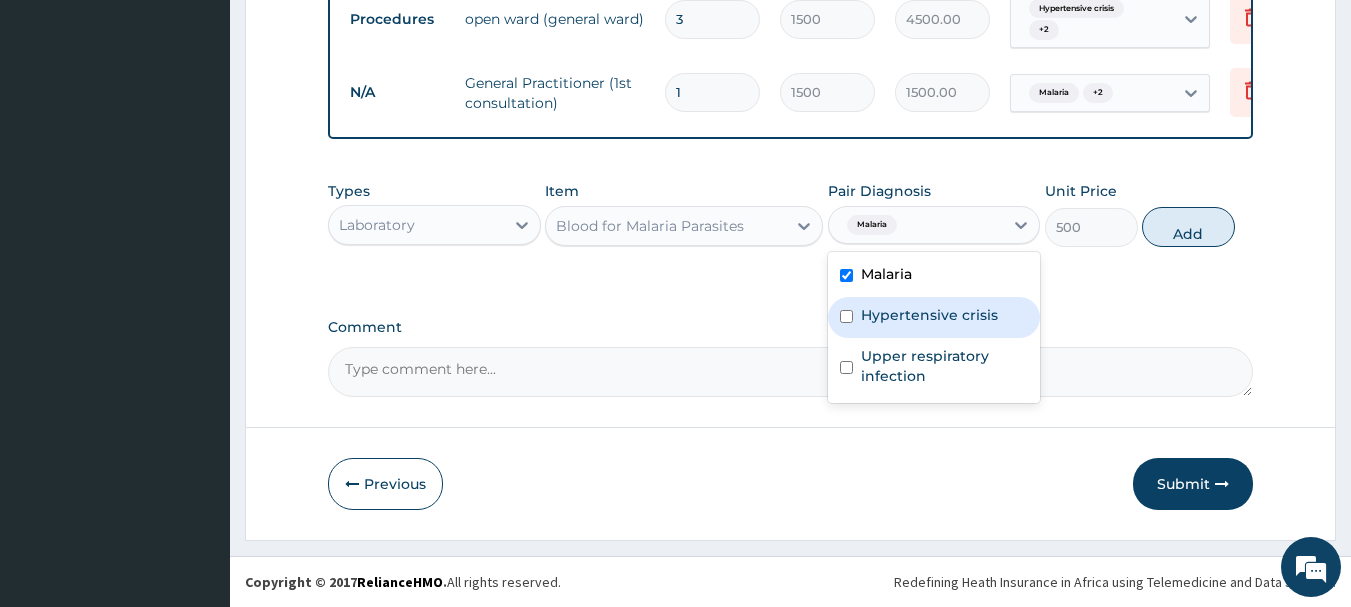 click at bounding box center (846, 316) 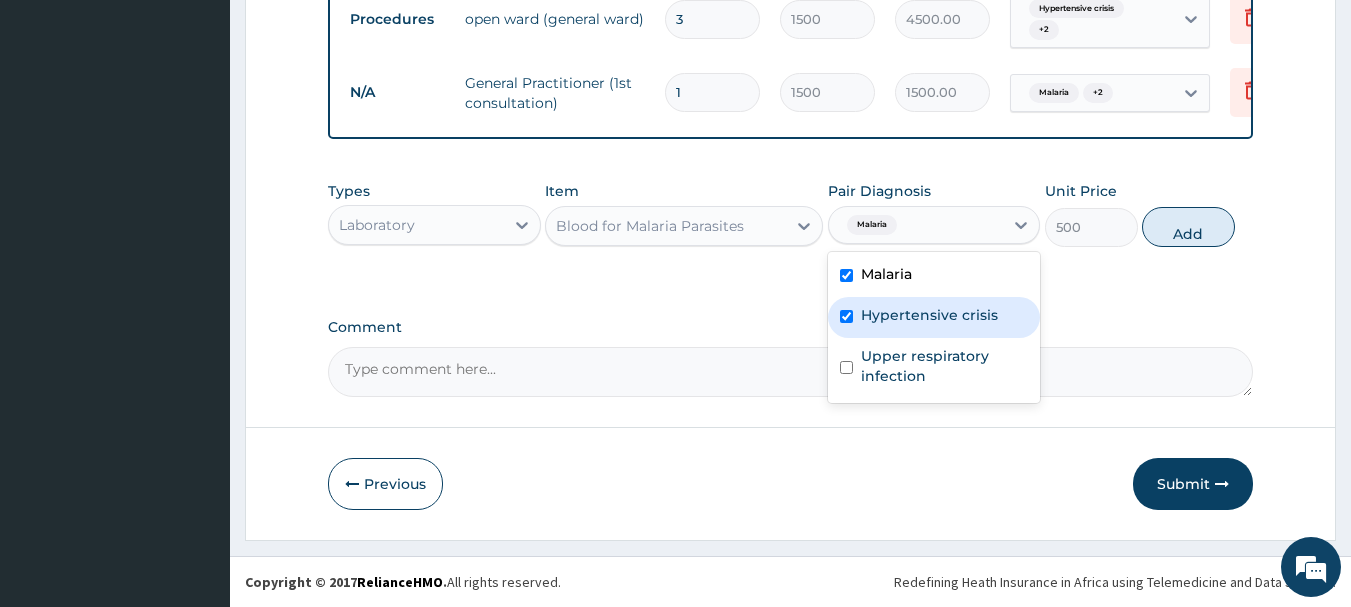 checkbox on "true" 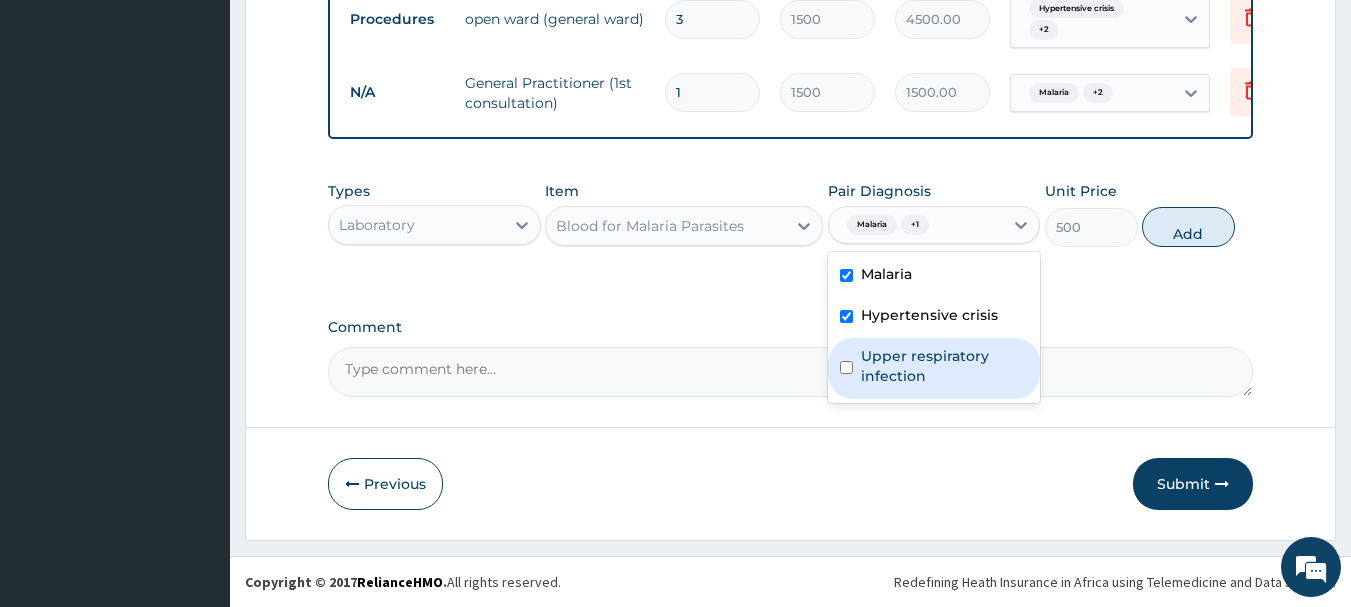 click at bounding box center [846, 367] 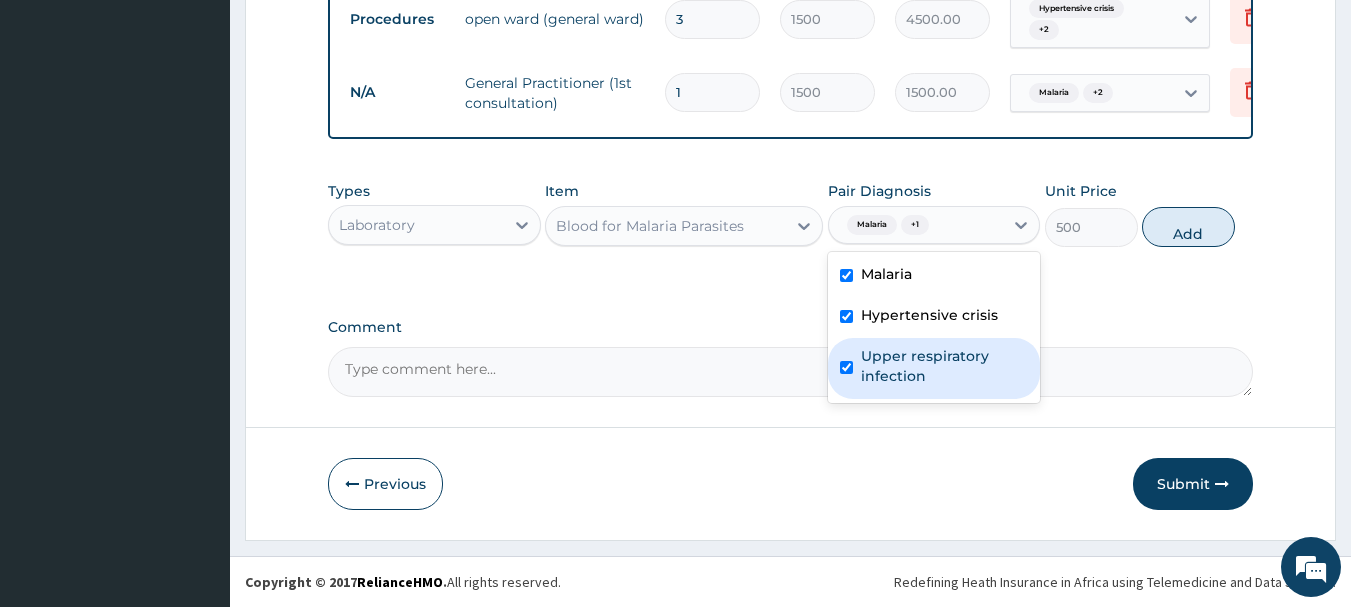 checkbox on "true" 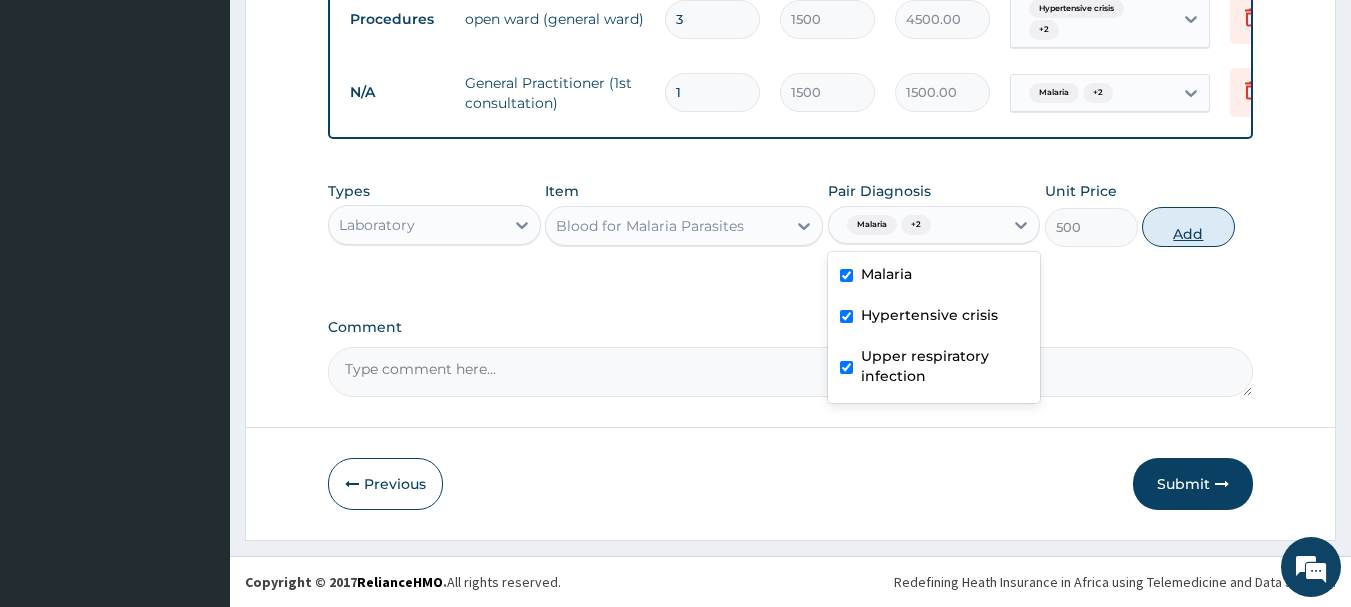 click on "Add" at bounding box center [1188, 227] 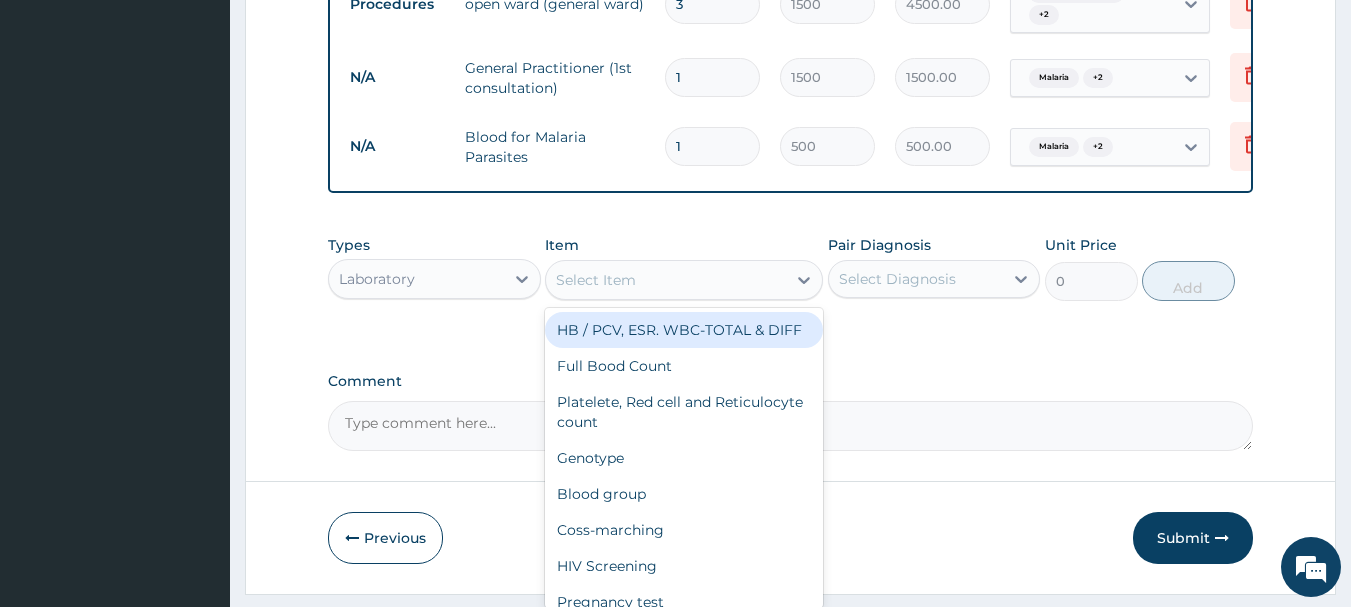 click on "Select Item" at bounding box center [666, 280] 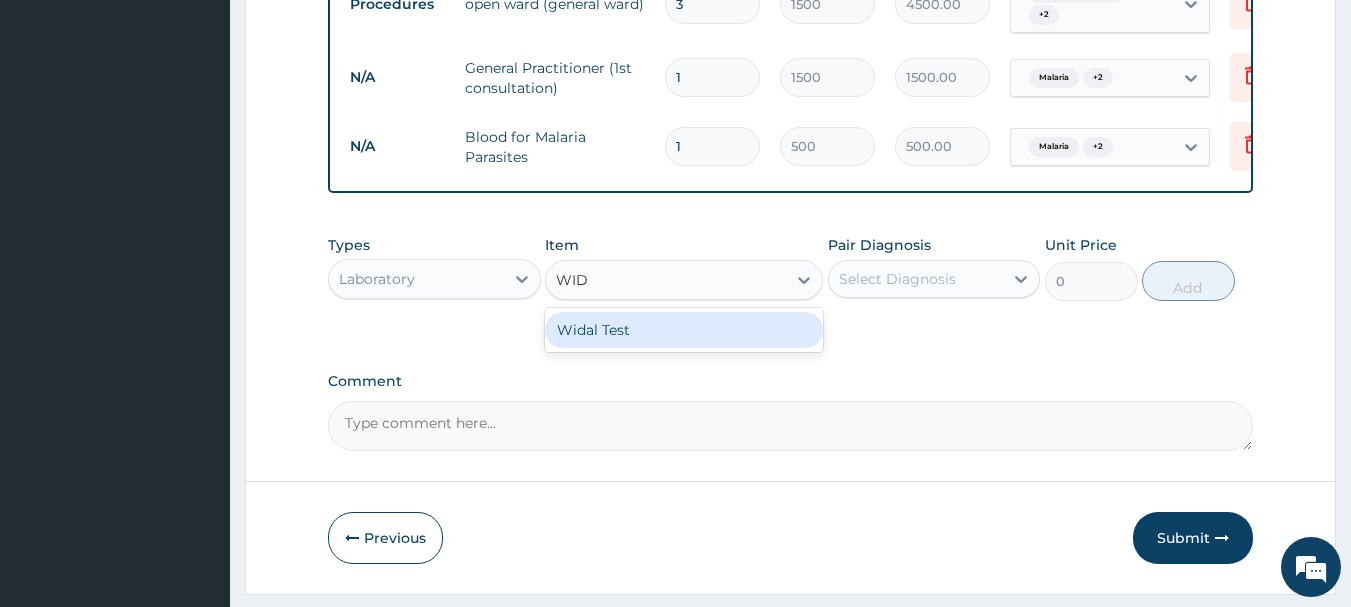 type on "WIDA" 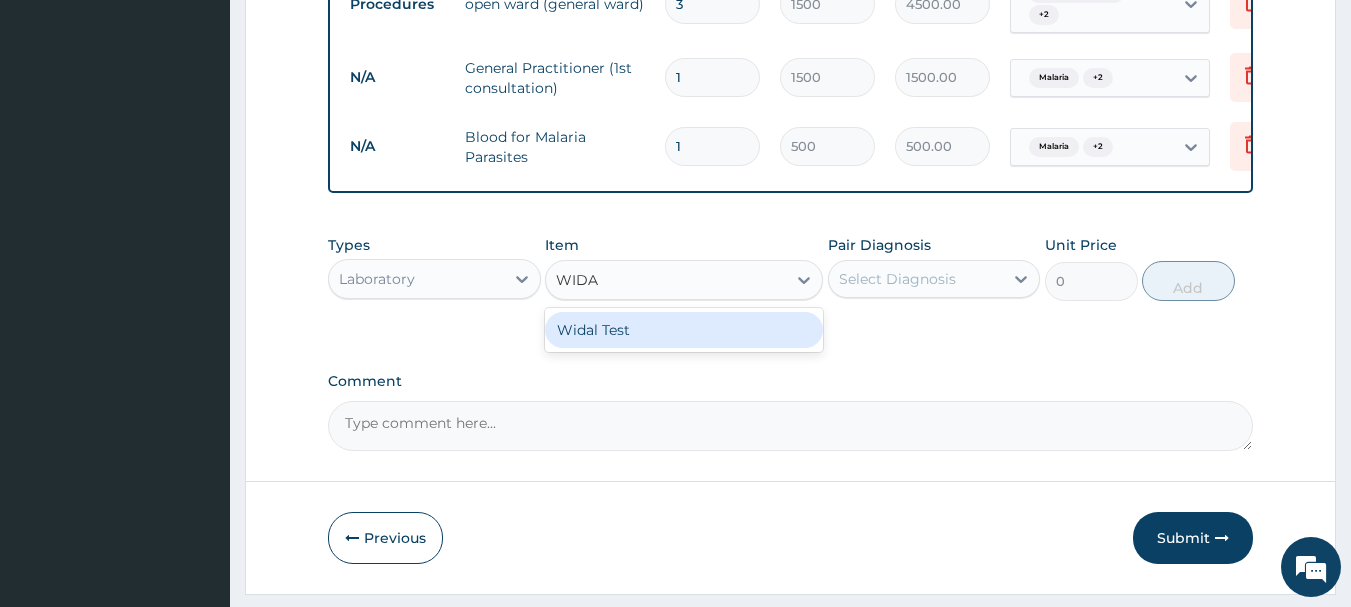 click on "Widal Test" at bounding box center (684, 330) 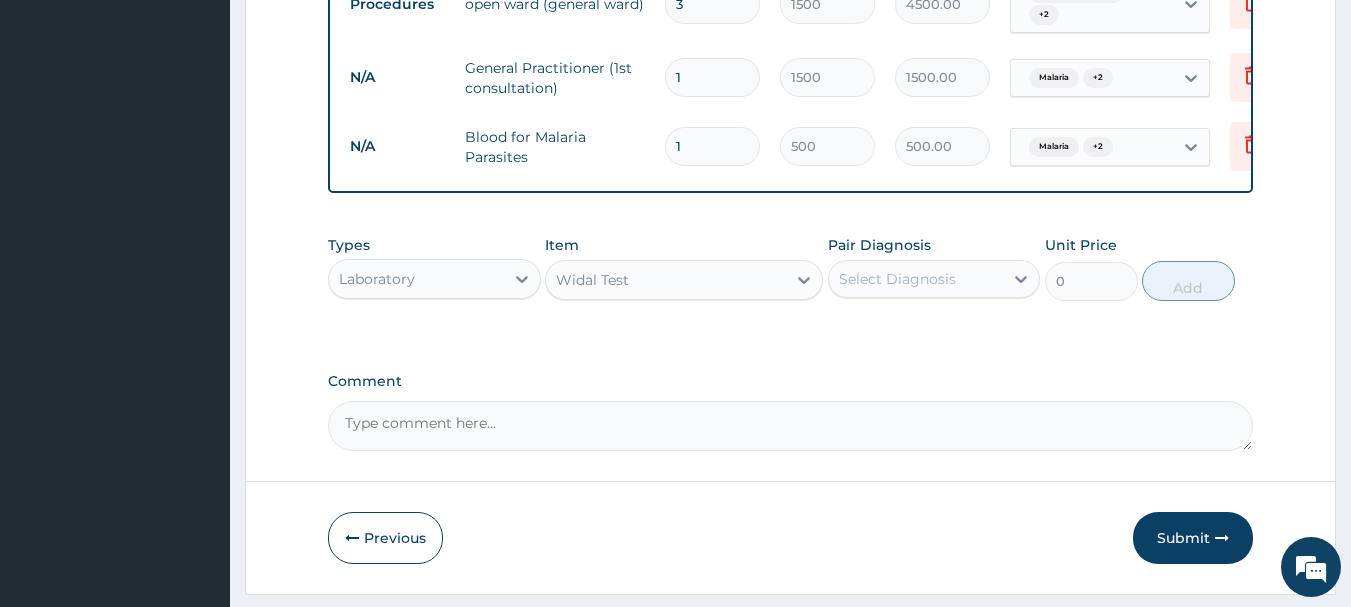type 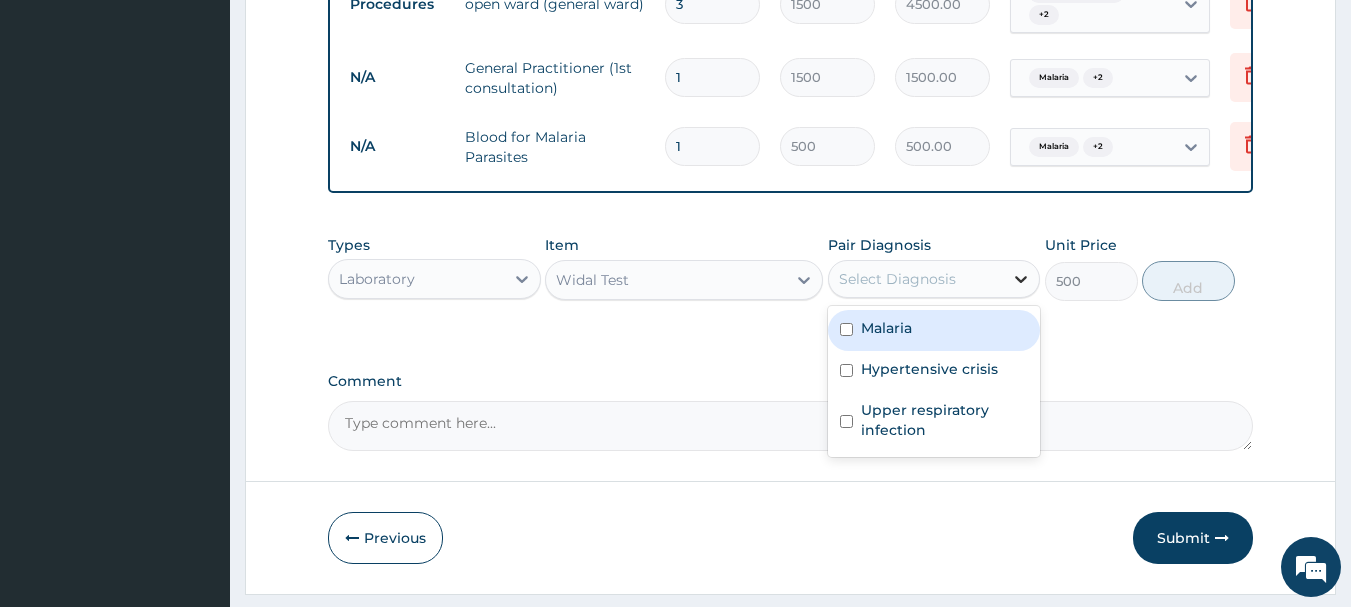 click 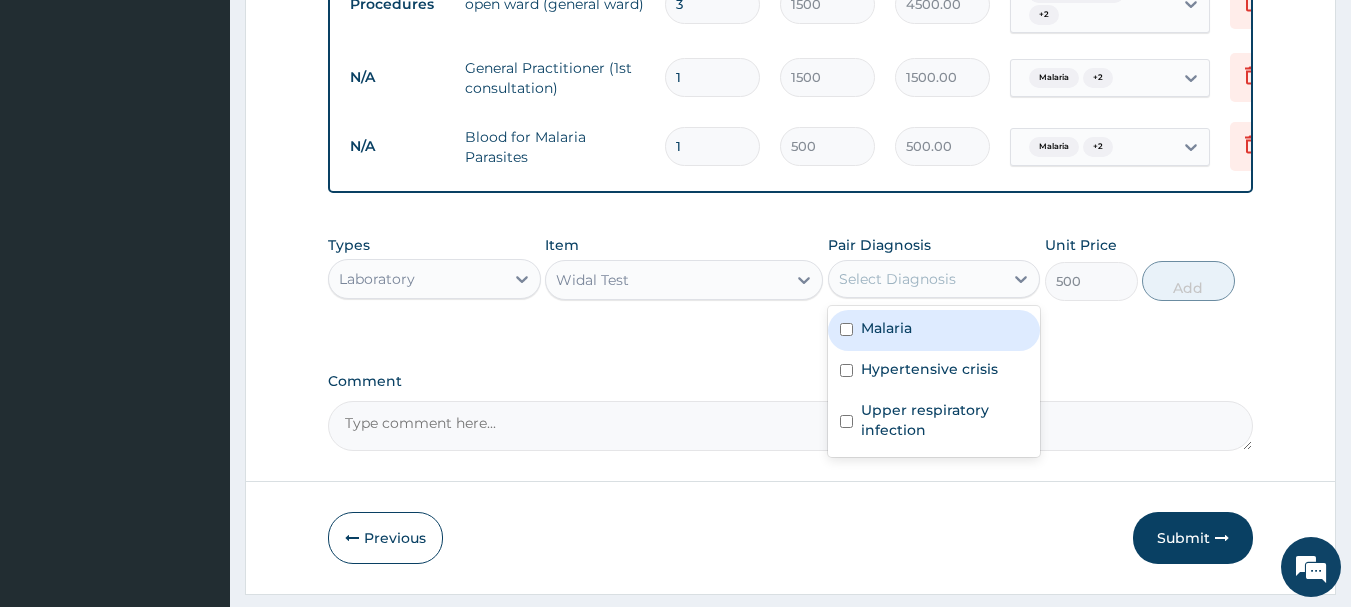 click at bounding box center (846, 329) 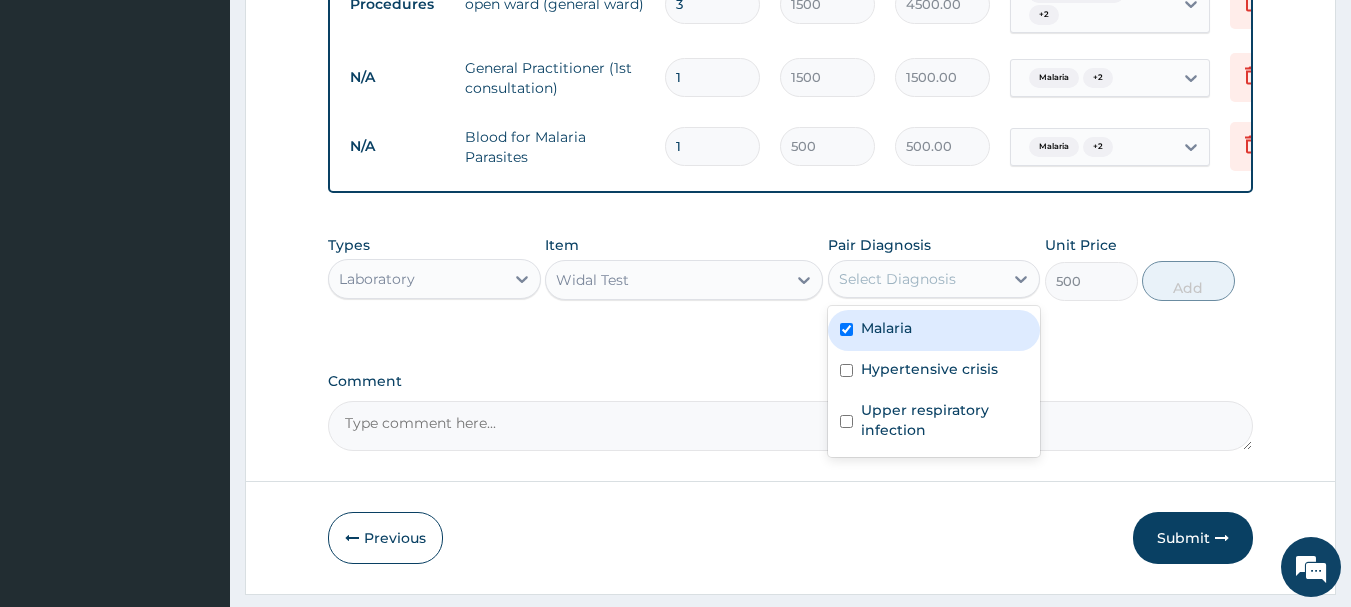 checkbox on "true" 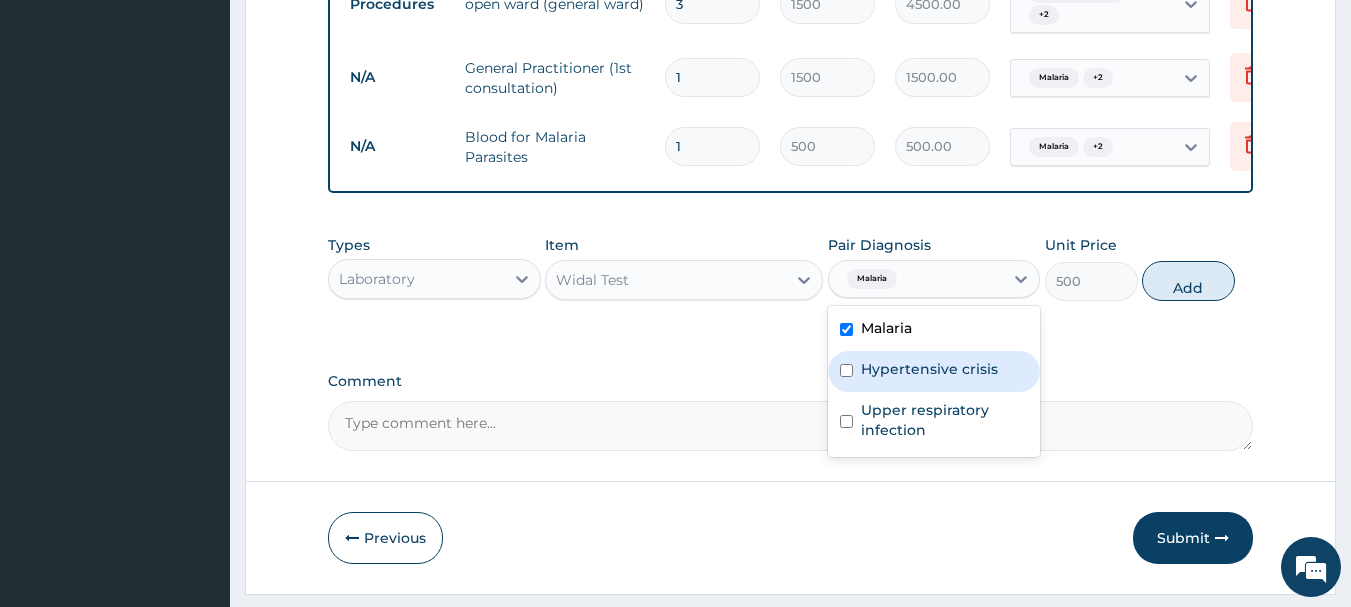 click at bounding box center (846, 370) 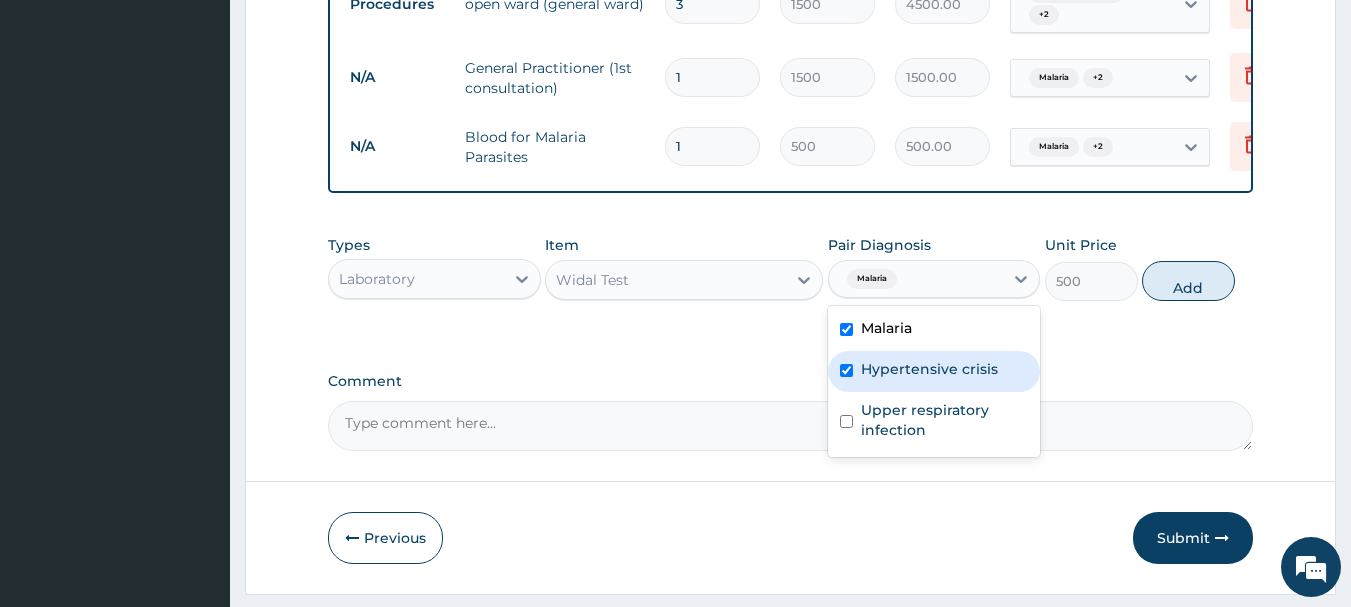 checkbox on "true" 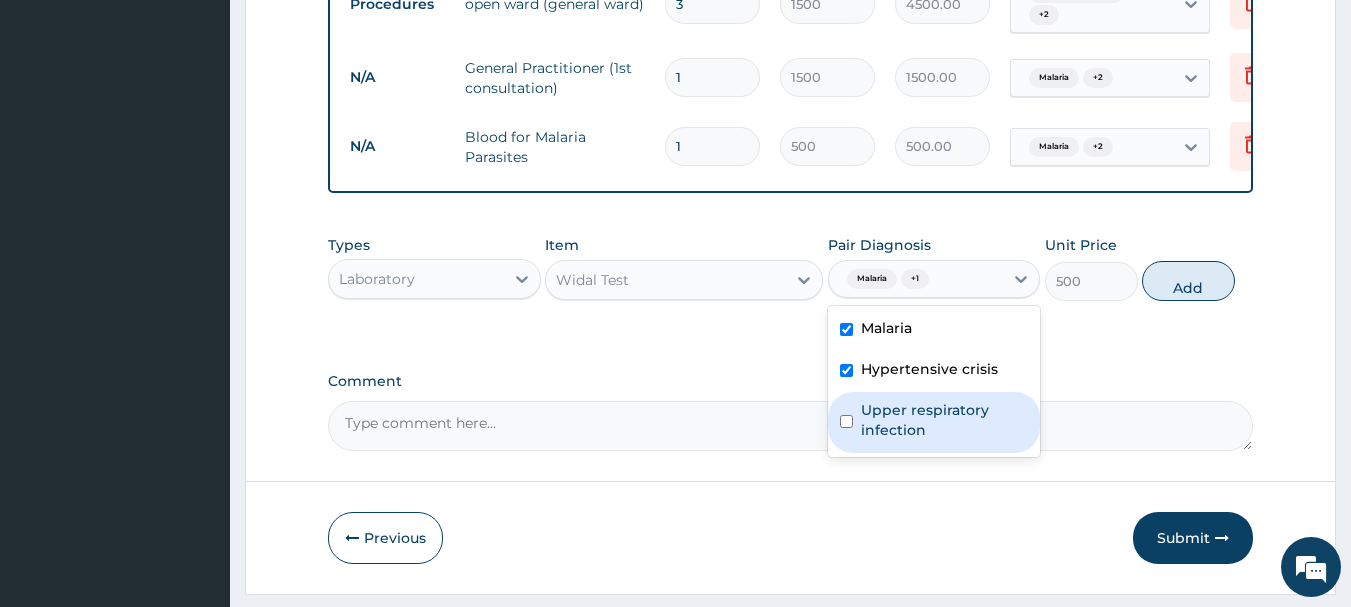 click at bounding box center [846, 421] 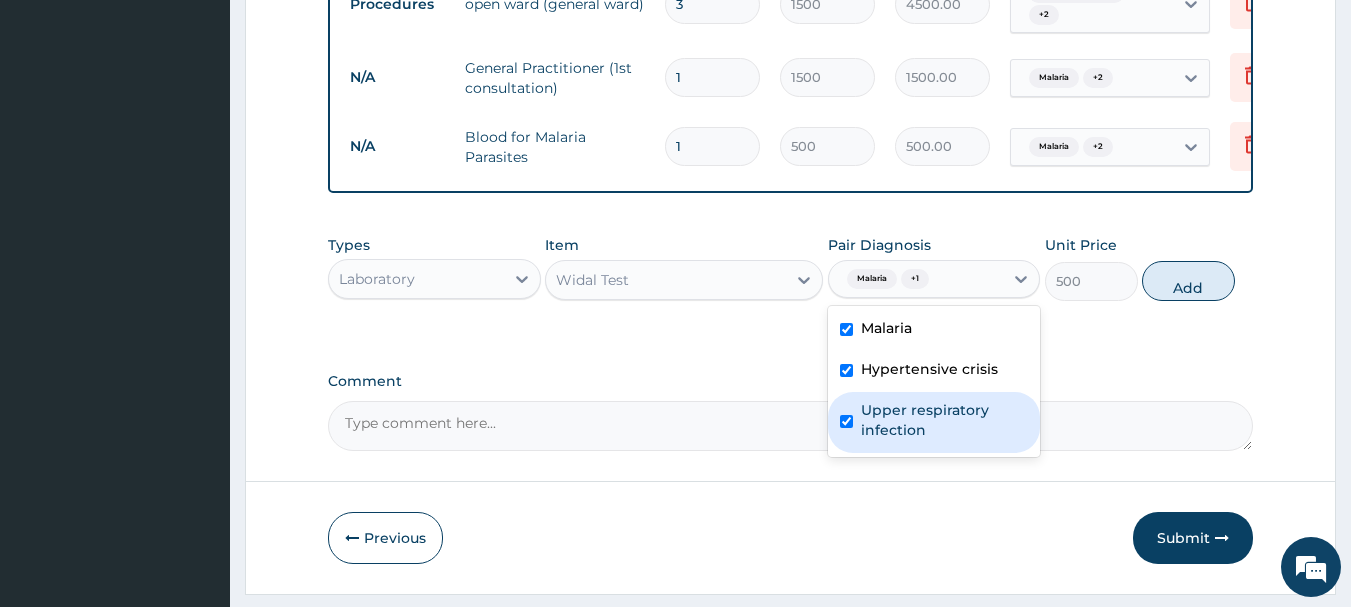 checkbox on "true" 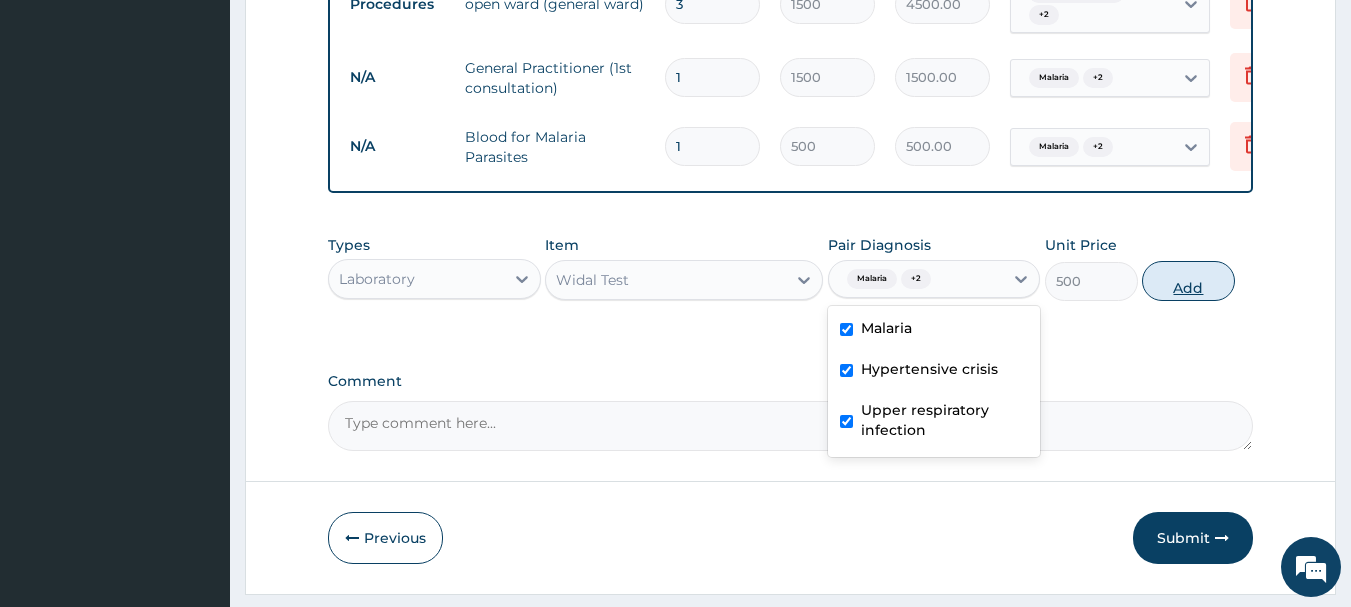 click on "Add" at bounding box center [1188, 281] 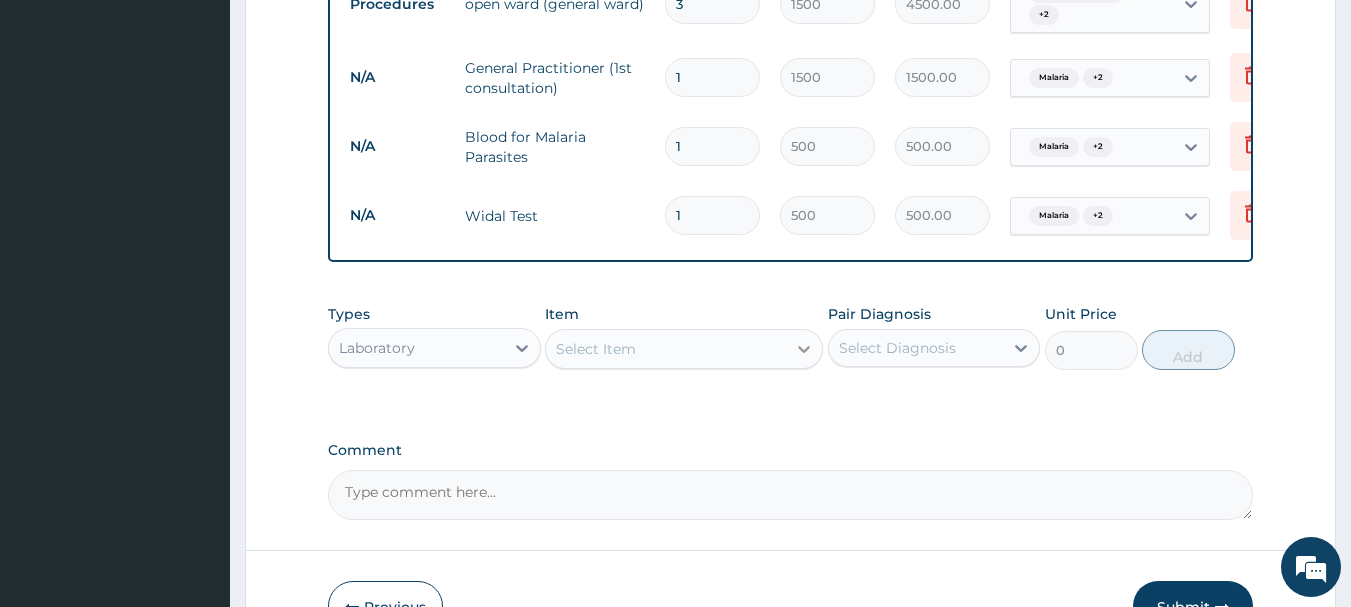 click 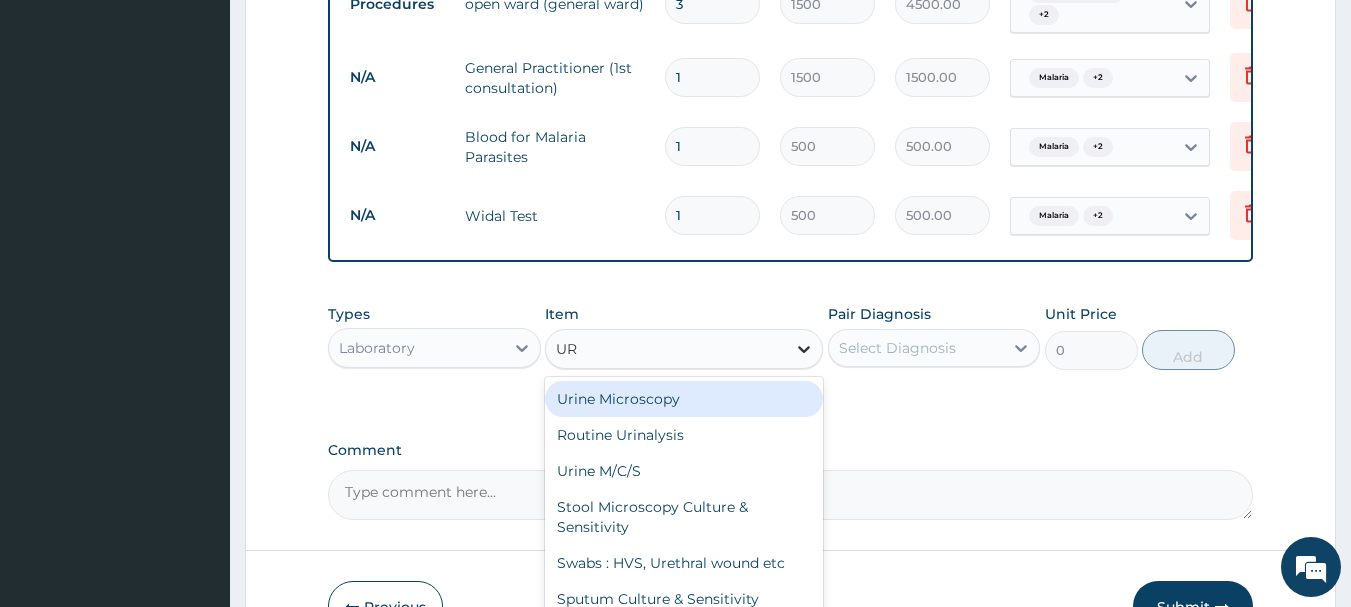 type on "URI" 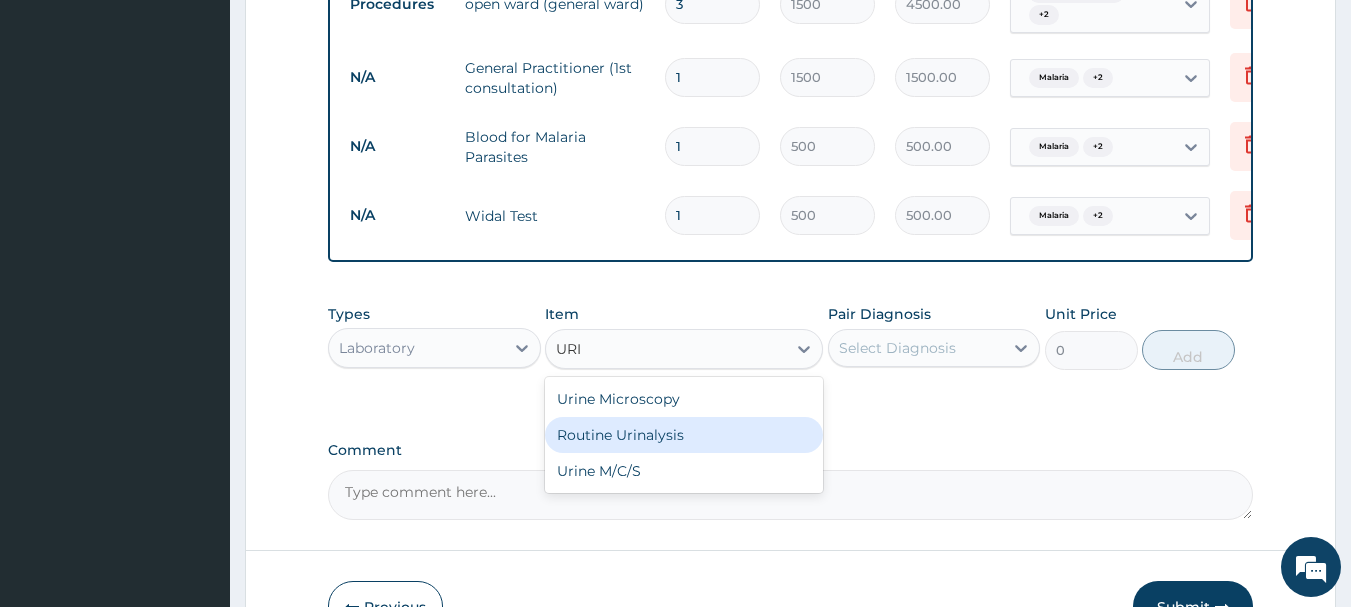 click on "Routine Urinalysis" at bounding box center [684, 435] 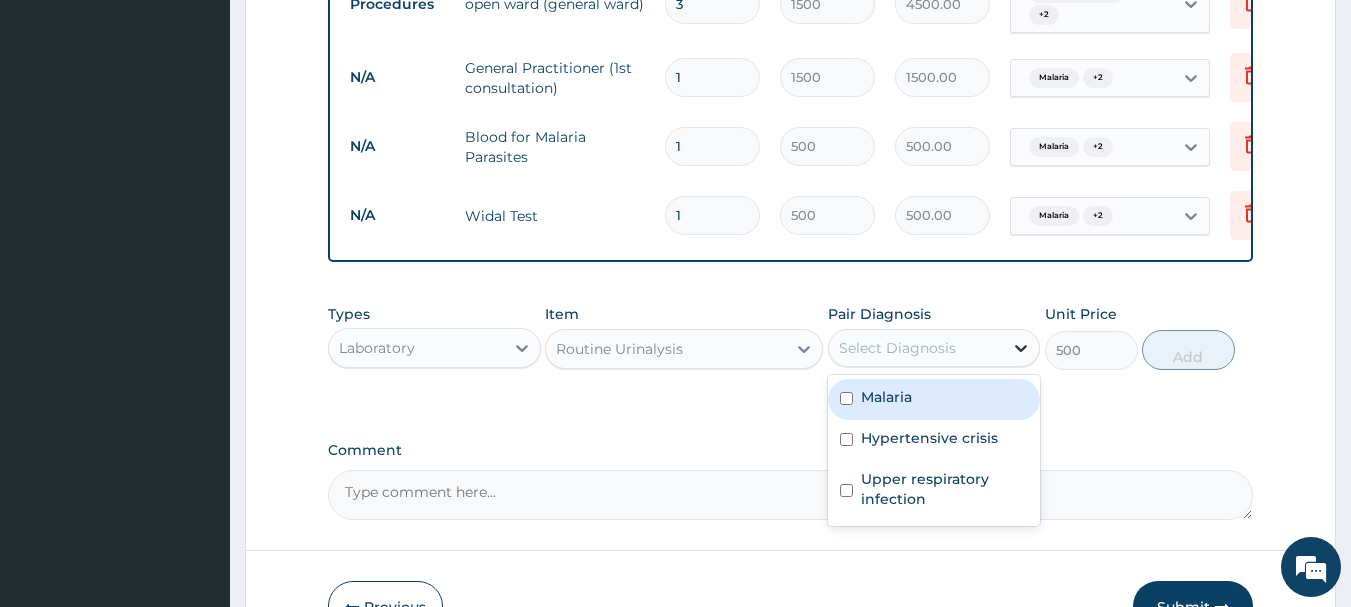 click 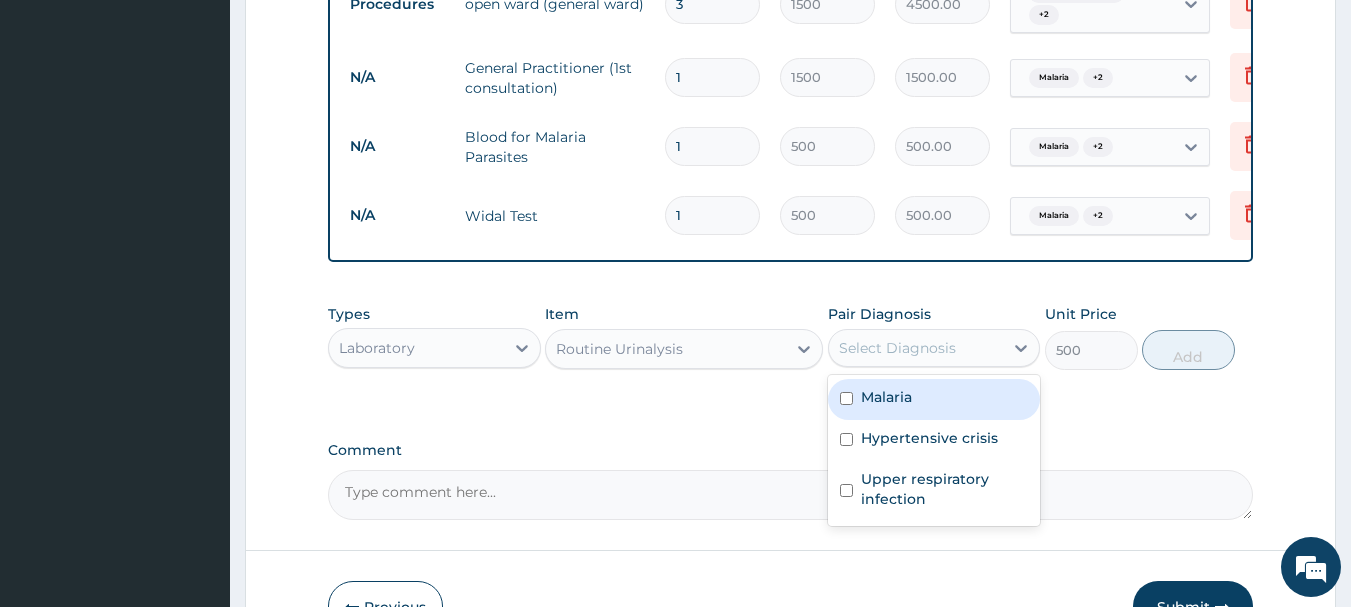click at bounding box center (846, 398) 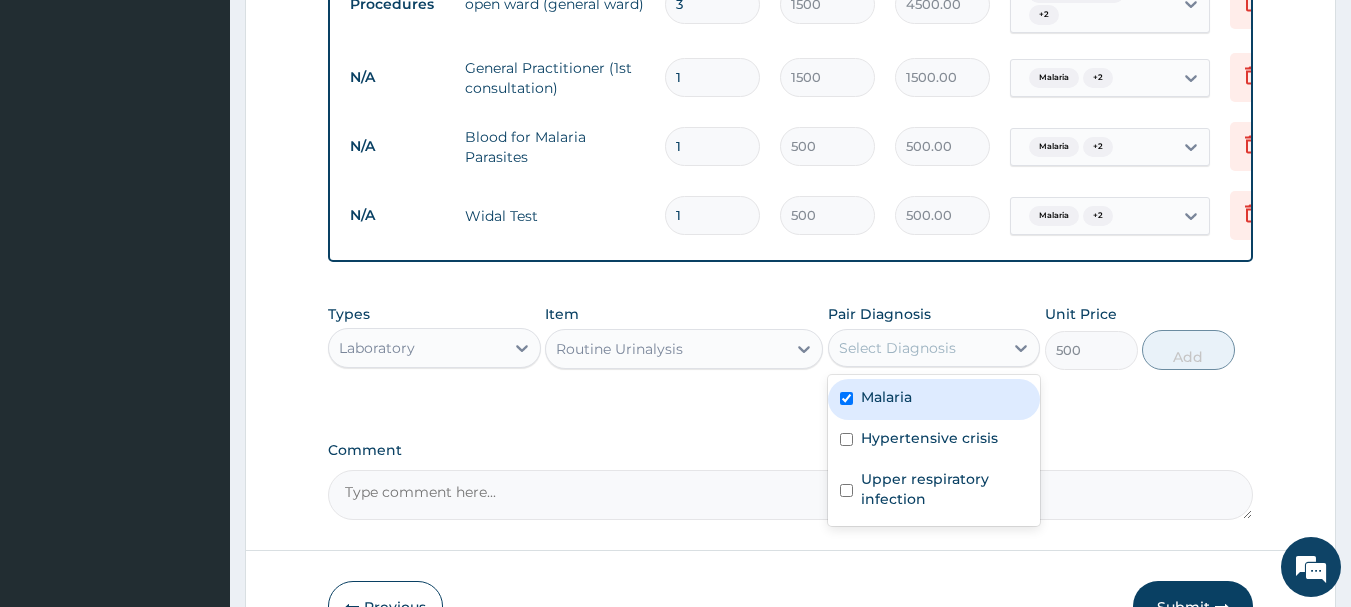 checkbox on "true" 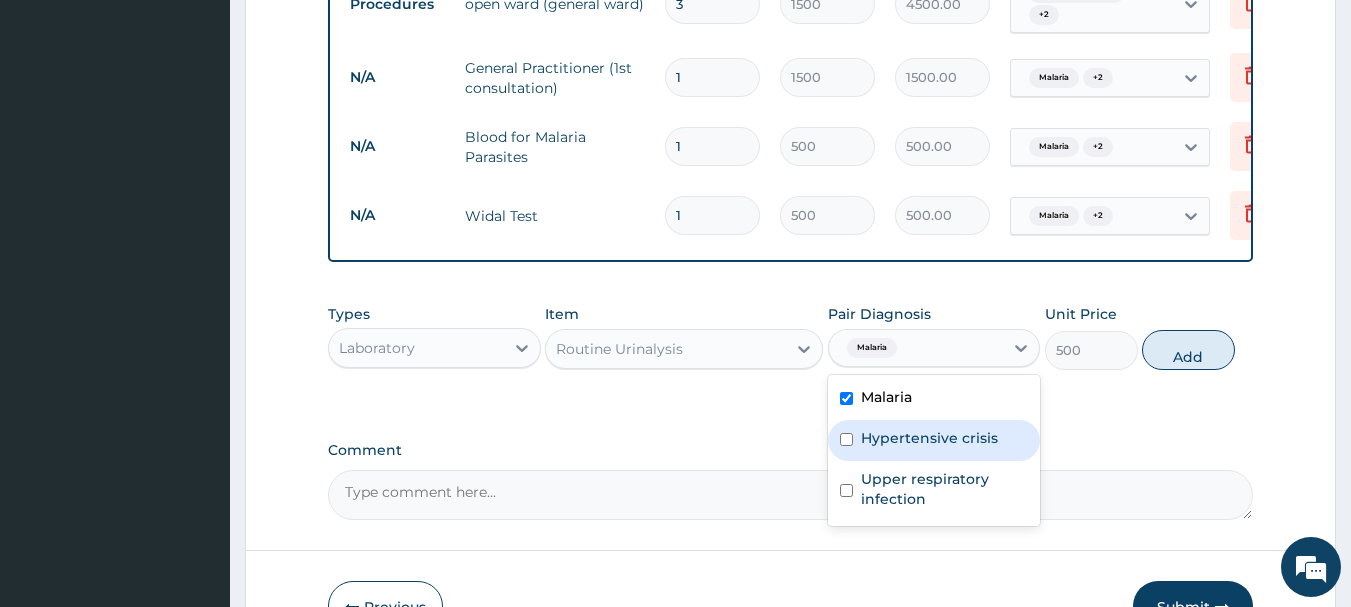 click at bounding box center (846, 439) 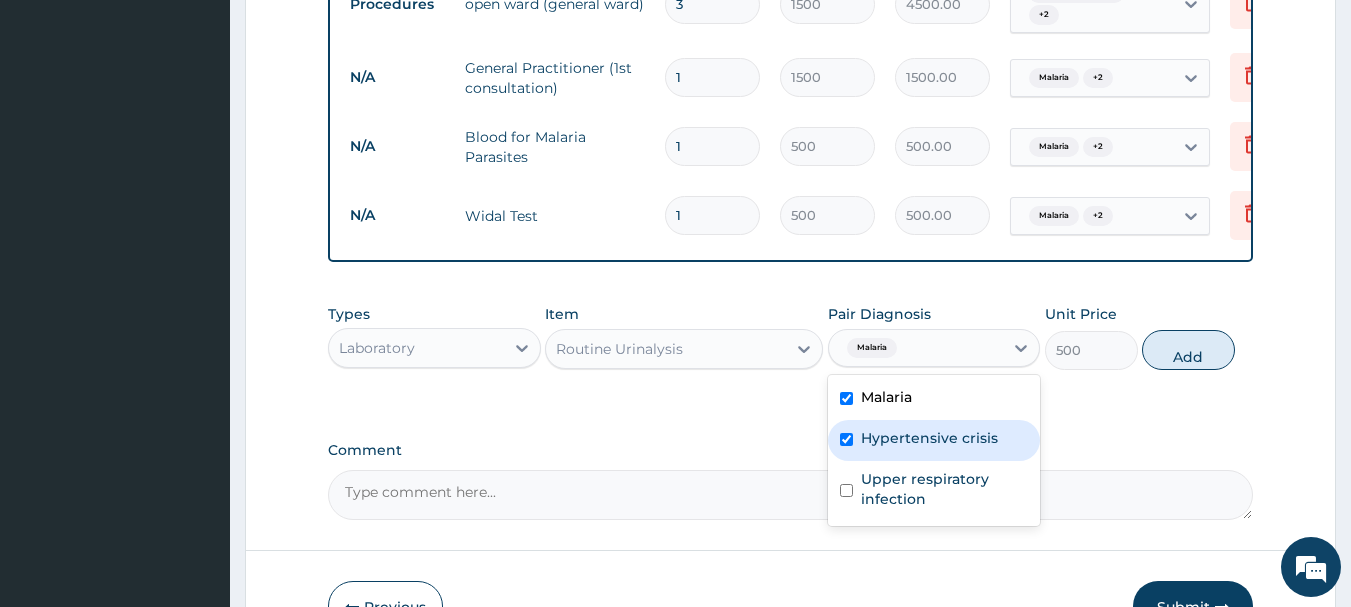 checkbox on "true" 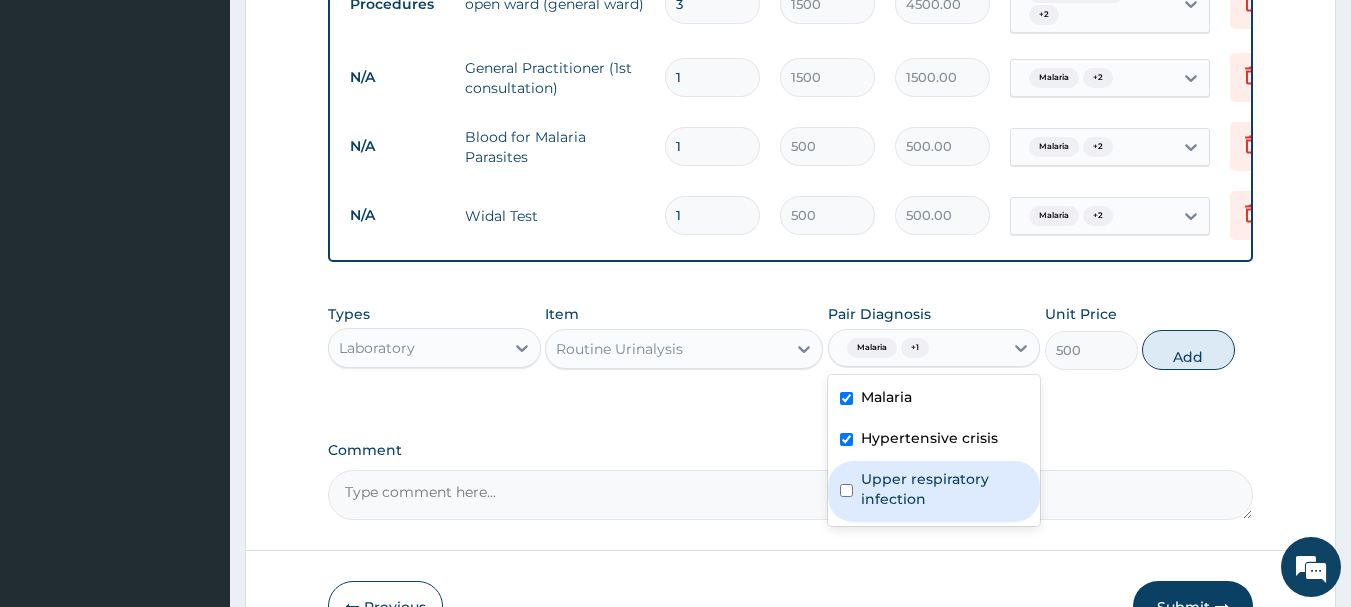 click at bounding box center (846, 490) 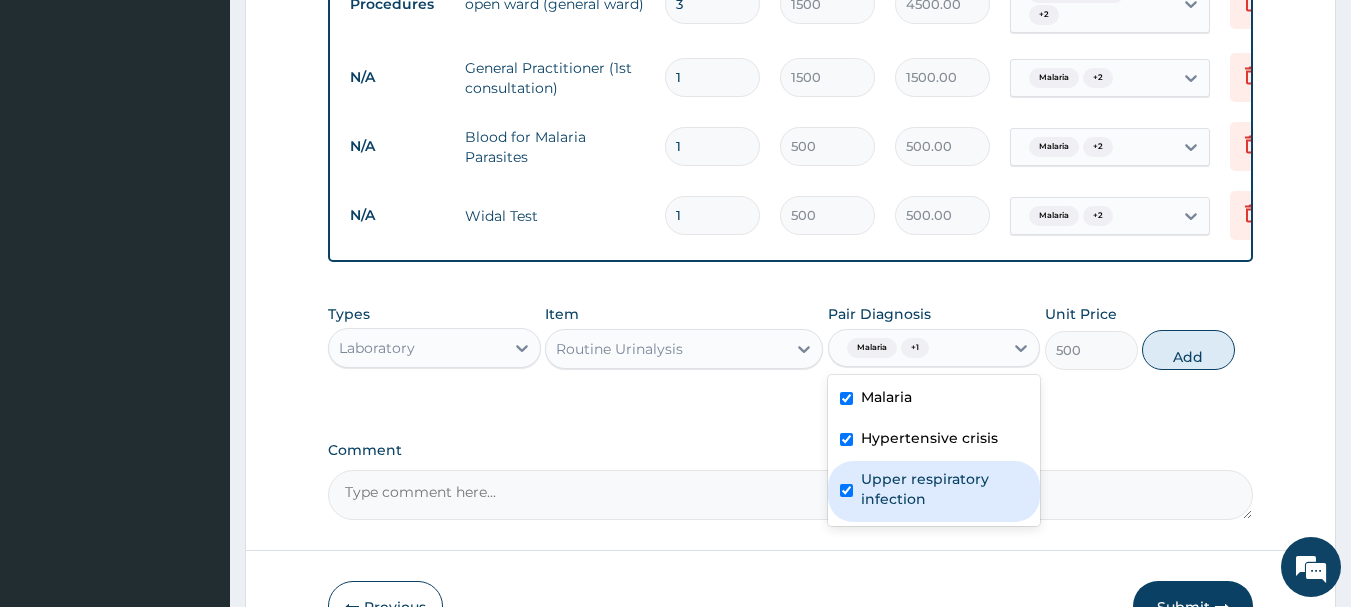 checkbox on "true" 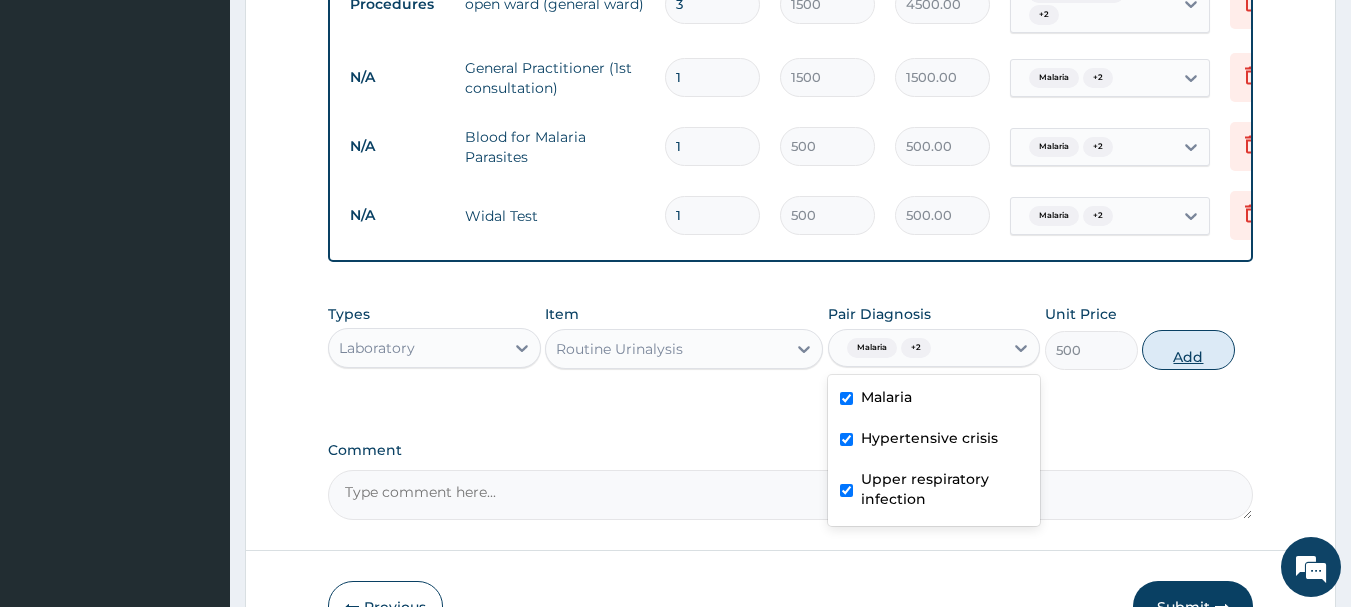 click on "Add" at bounding box center [1188, 350] 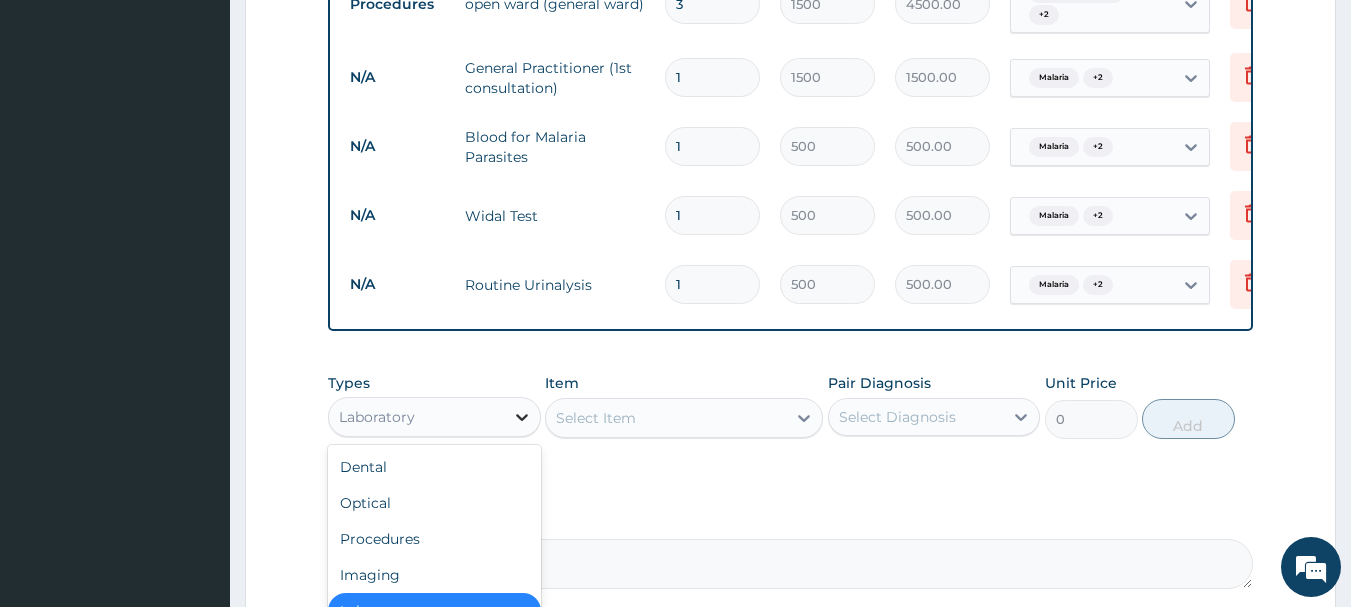 click 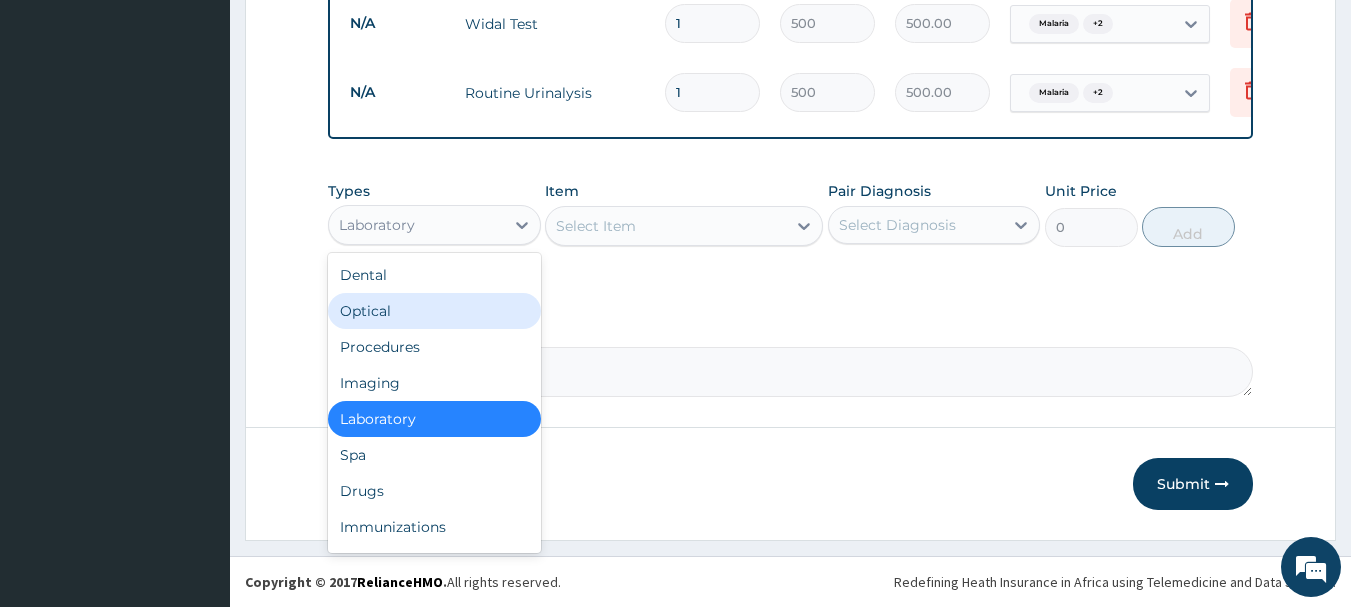 scroll, scrollTop: 1108, scrollLeft: 0, axis: vertical 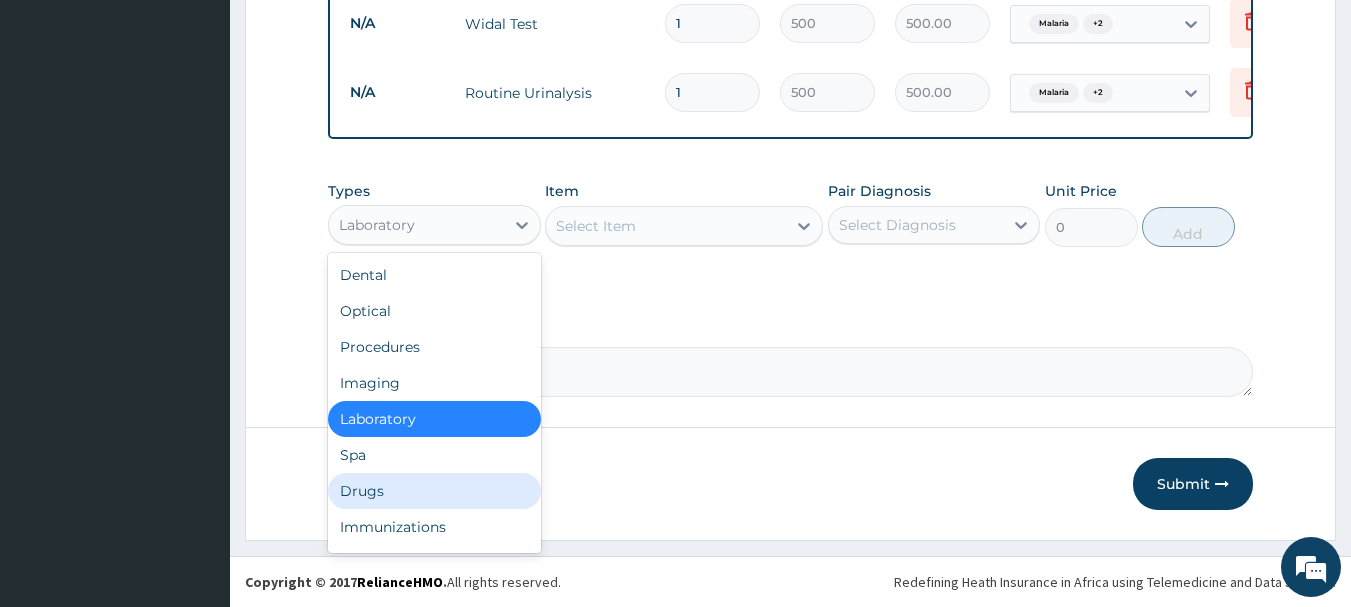 click on "Drugs" at bounding box center (434, 491) 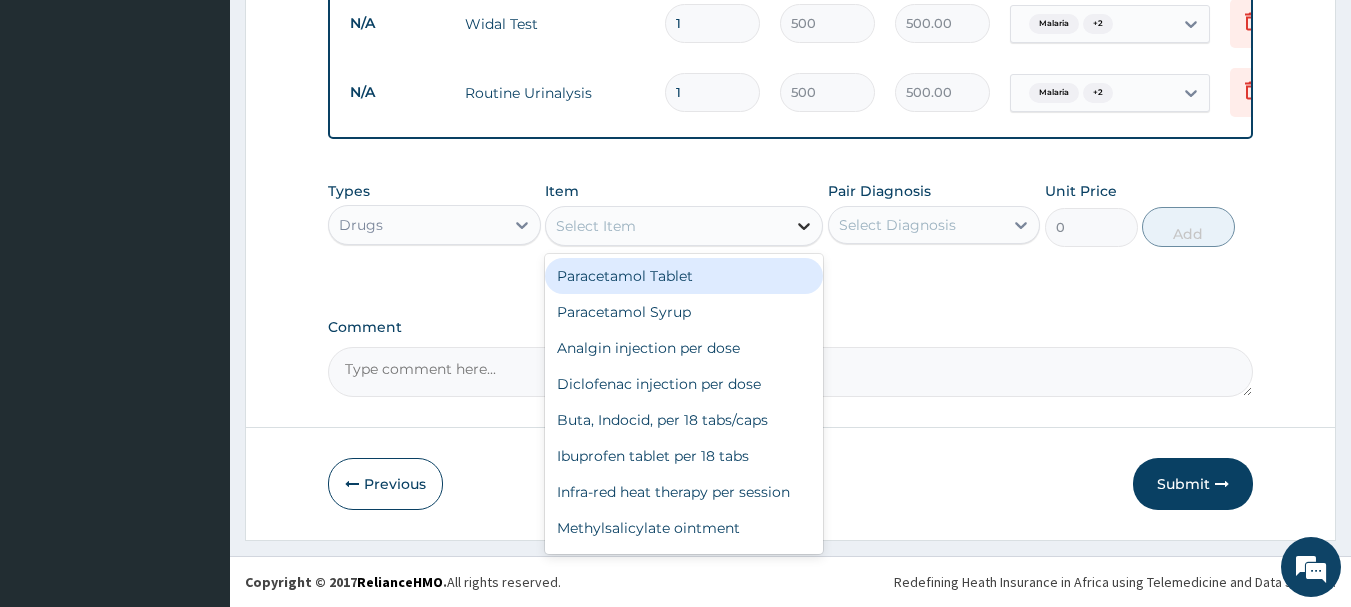 click at bounding box center (804, 226) 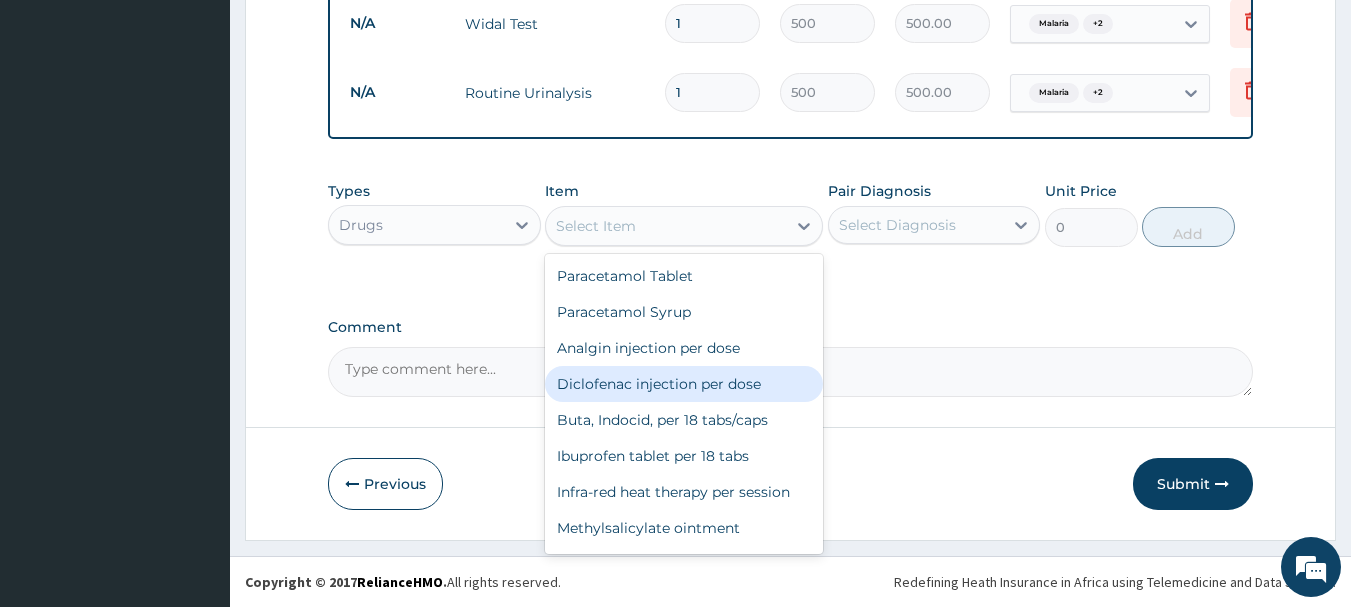 click on "Diclofenac injection per dose" at bounding box center (684, 384) 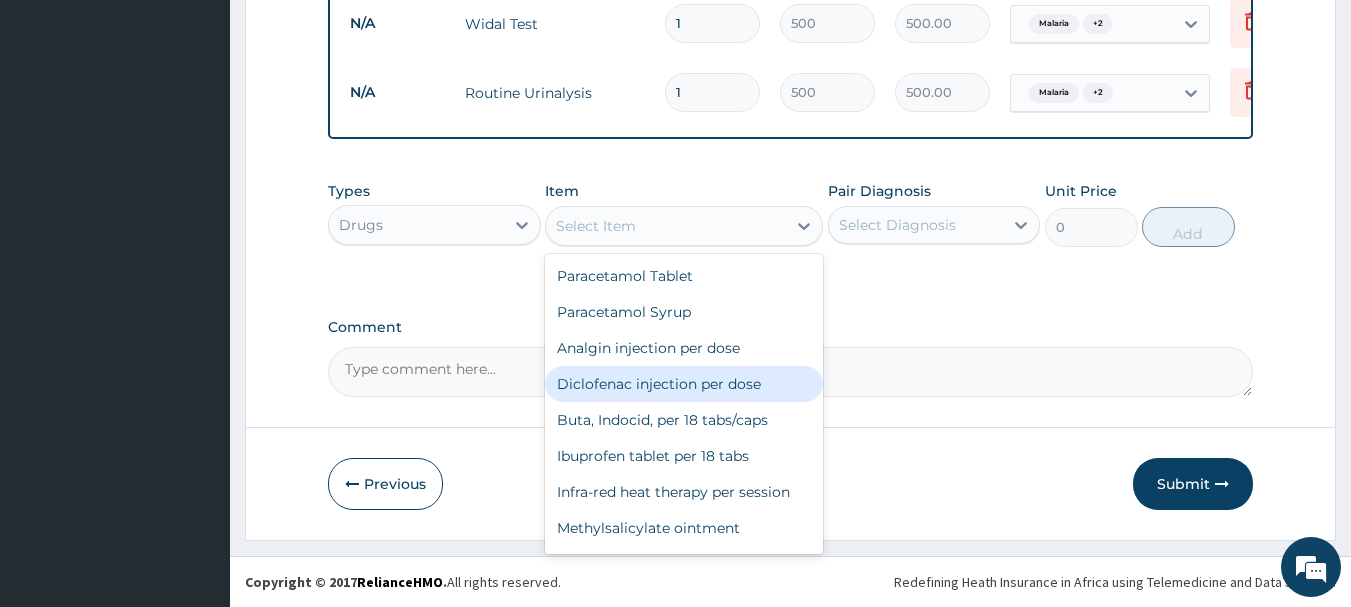 type on "300" 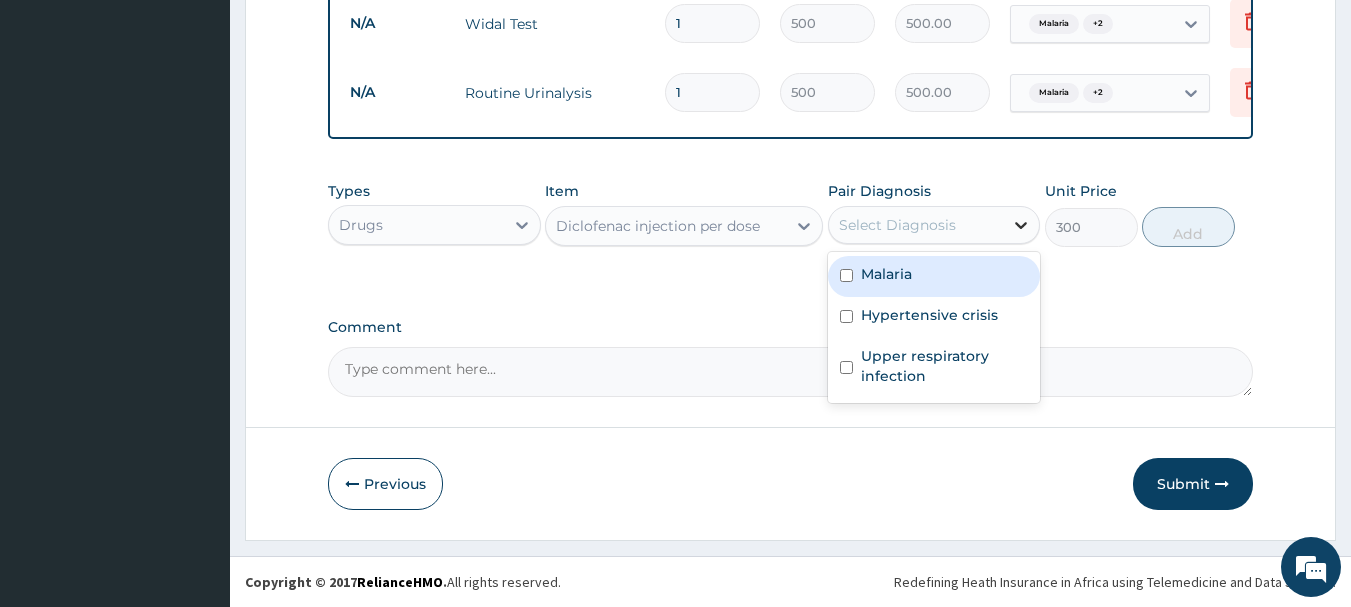 click 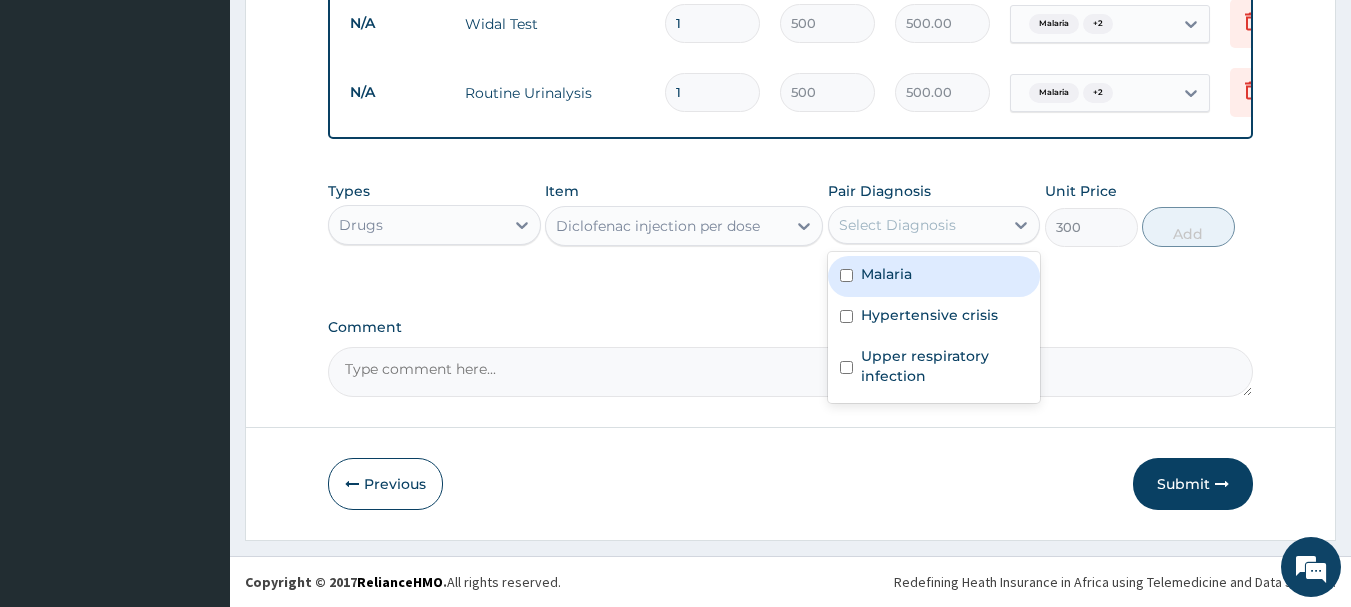 click at bounding box center (846, 275) 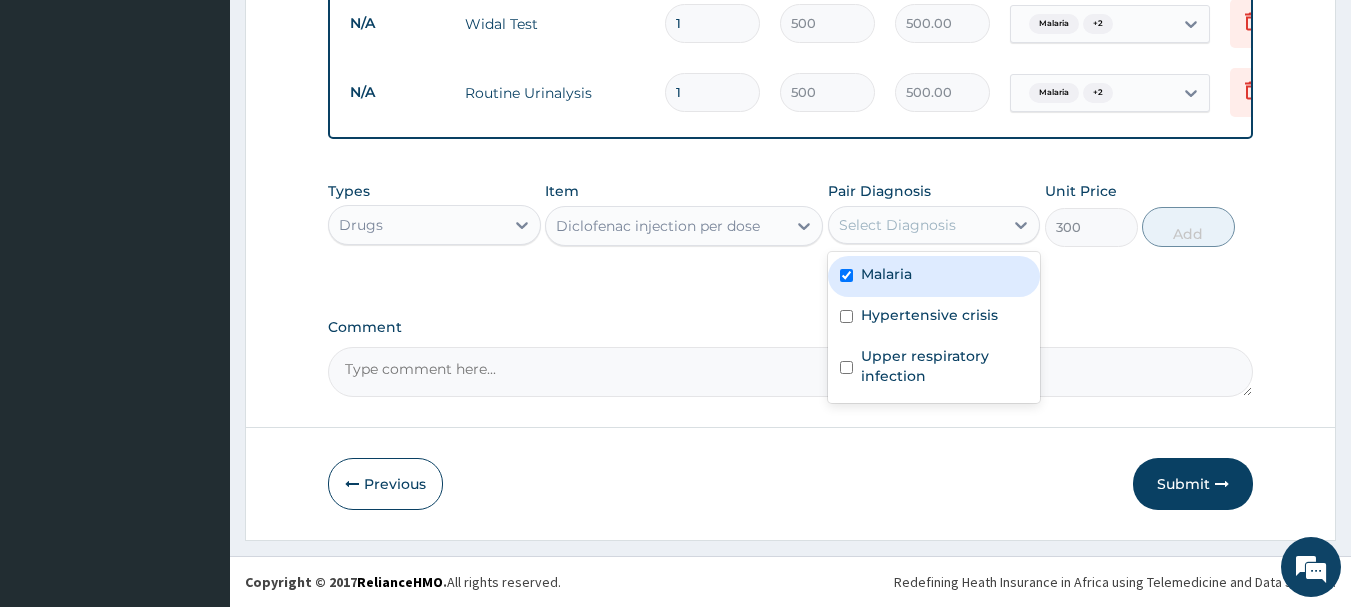 checkbox on "true" 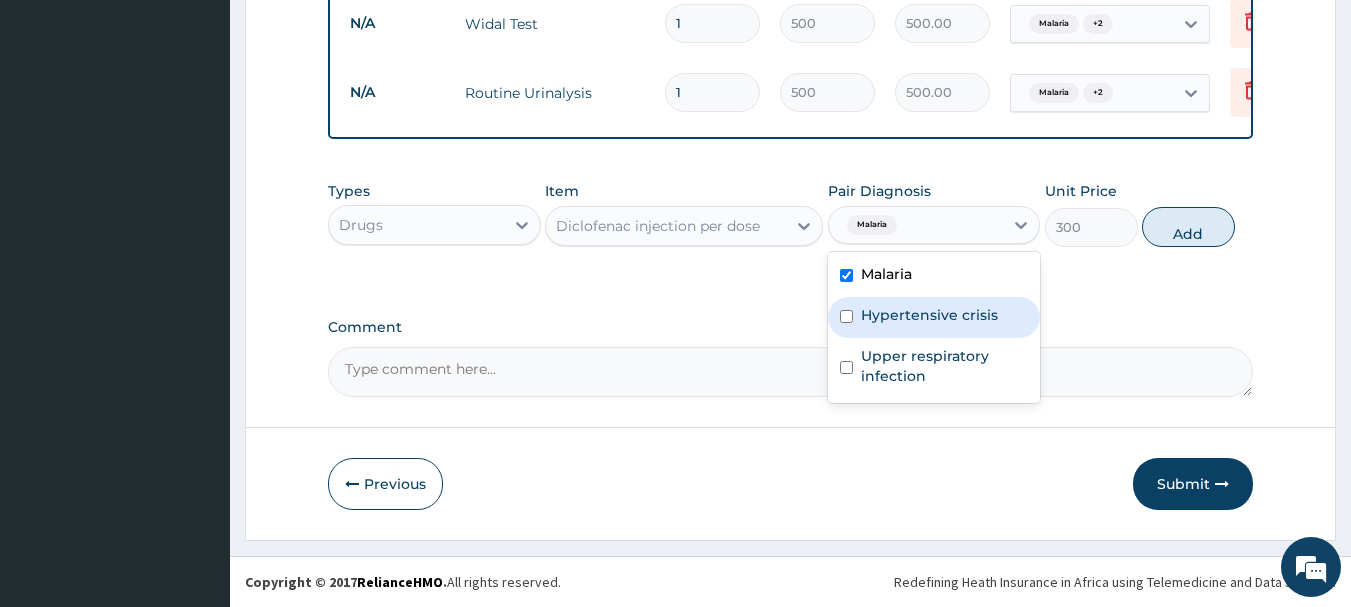 click at bounding box center [846, 316] 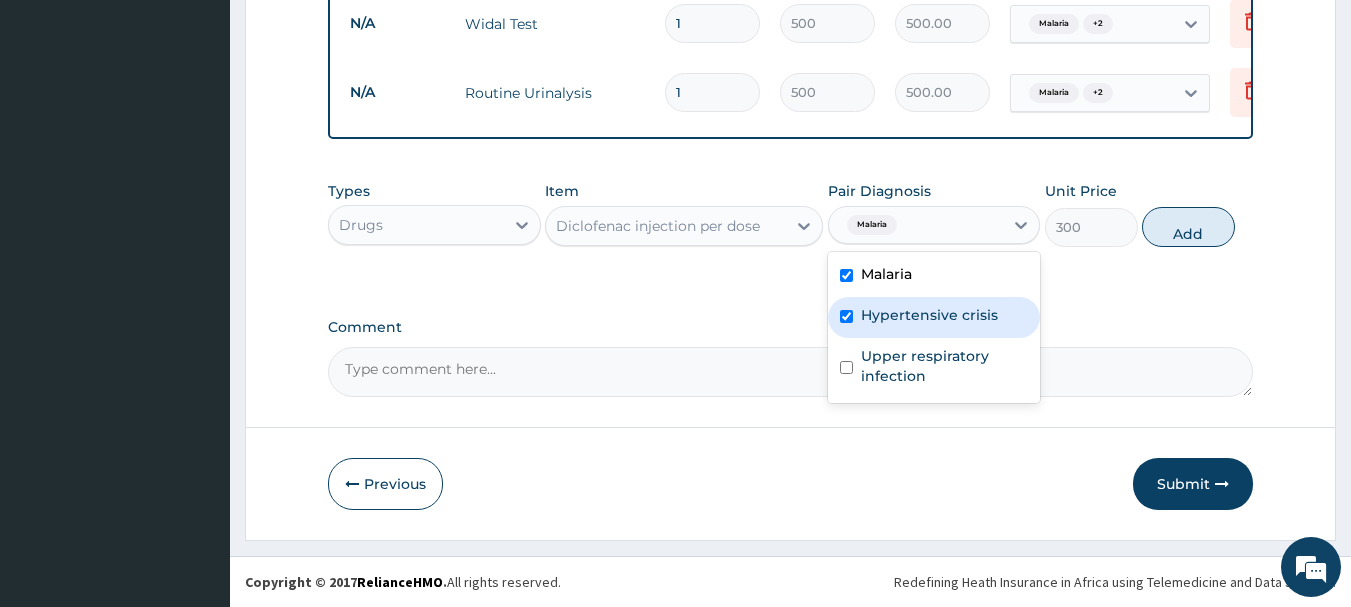 checkbox on "true" 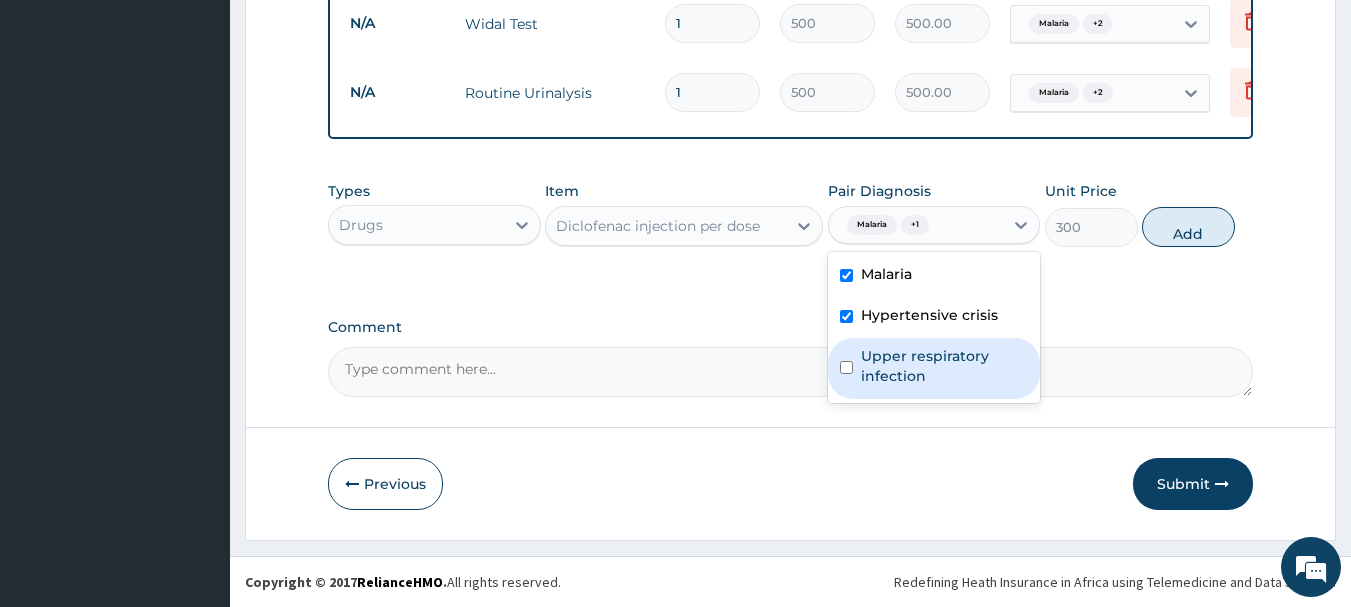 click at bounding box center [846, 367] 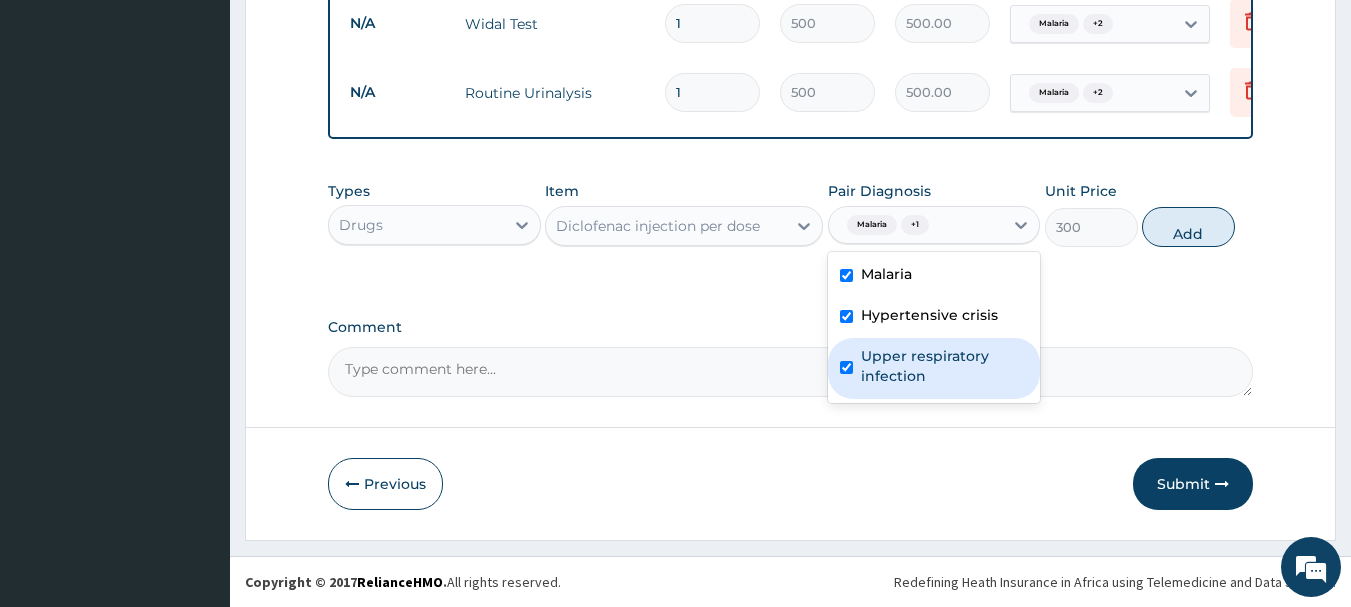 checkbox on "true" 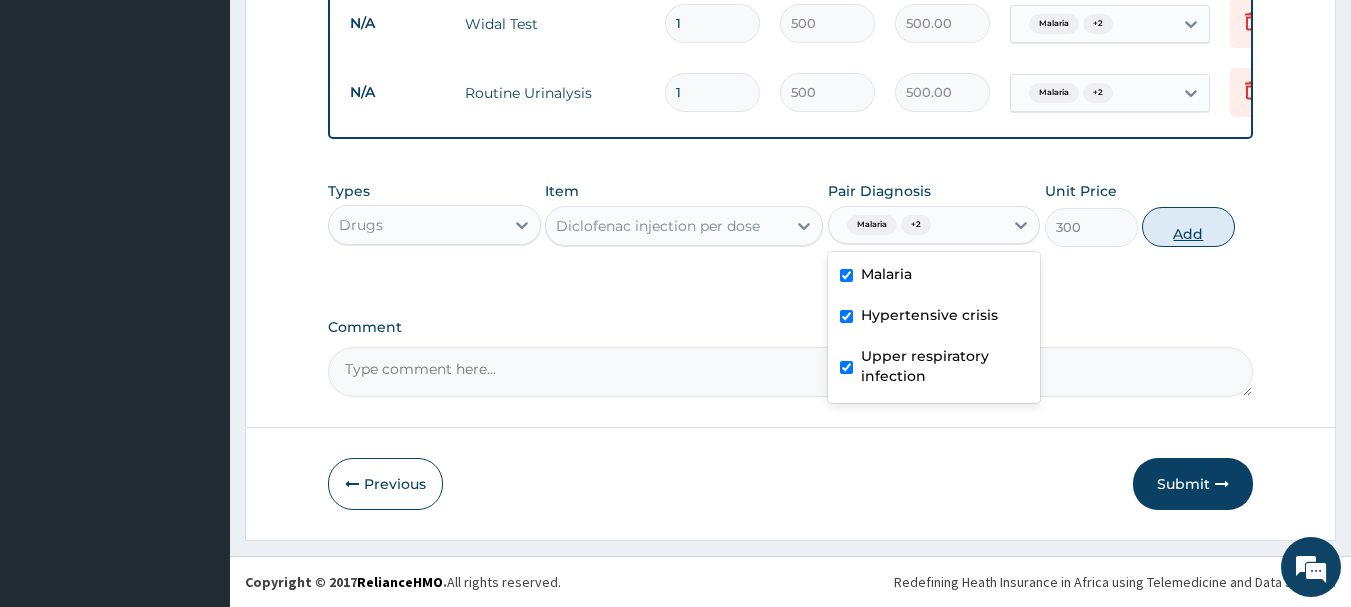 click on "Add" at bounding box center (1188, 227) 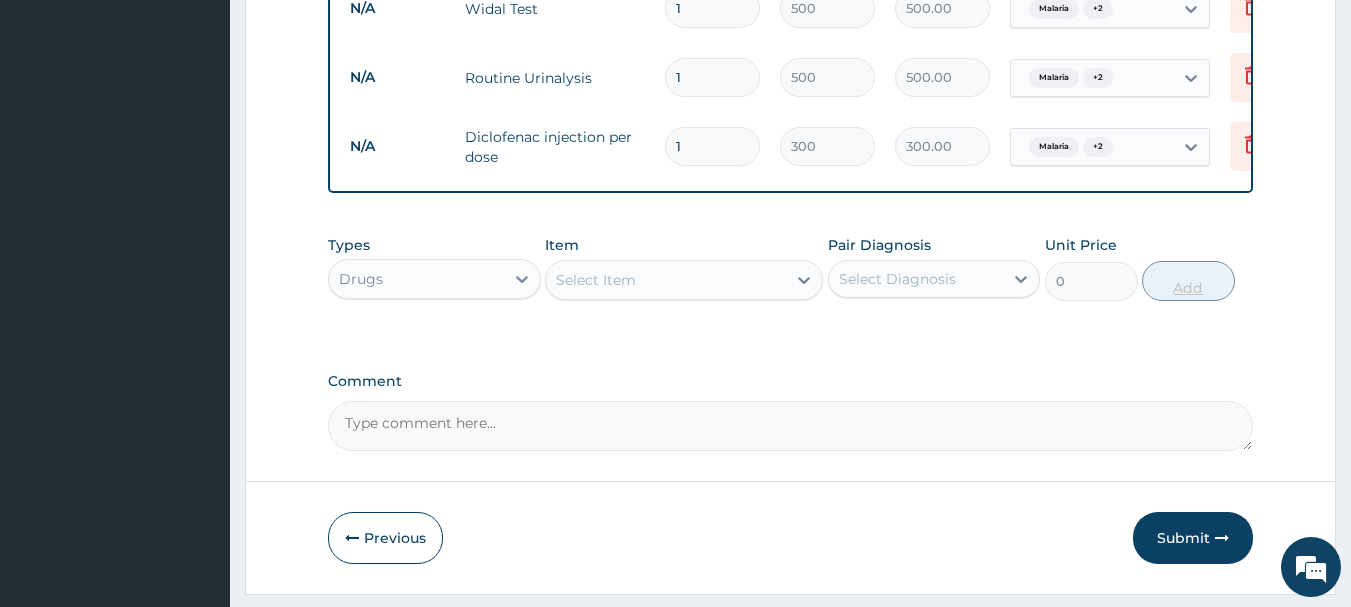 type 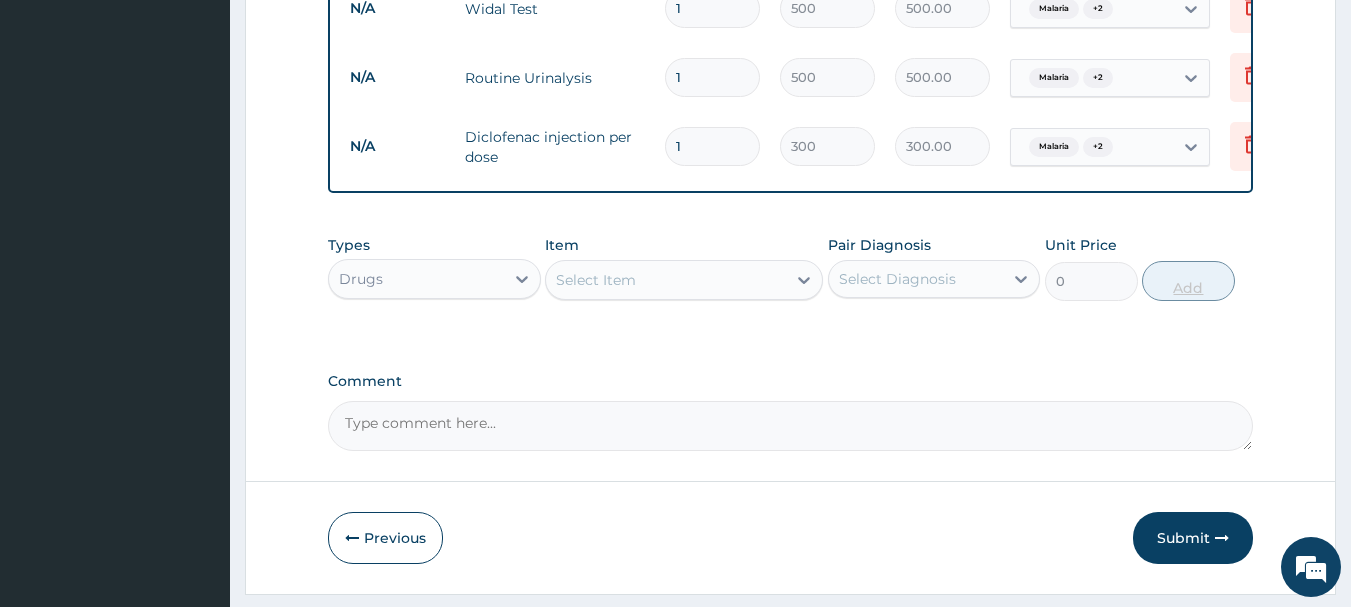 type on "0.00" 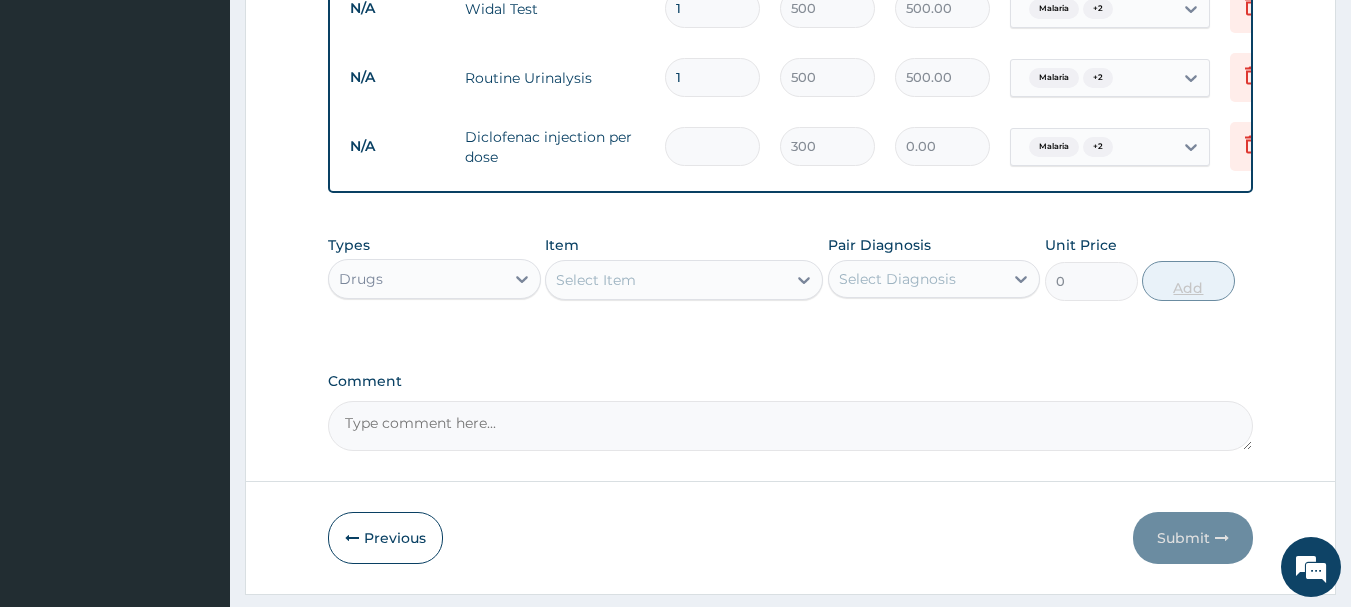 type on "3" 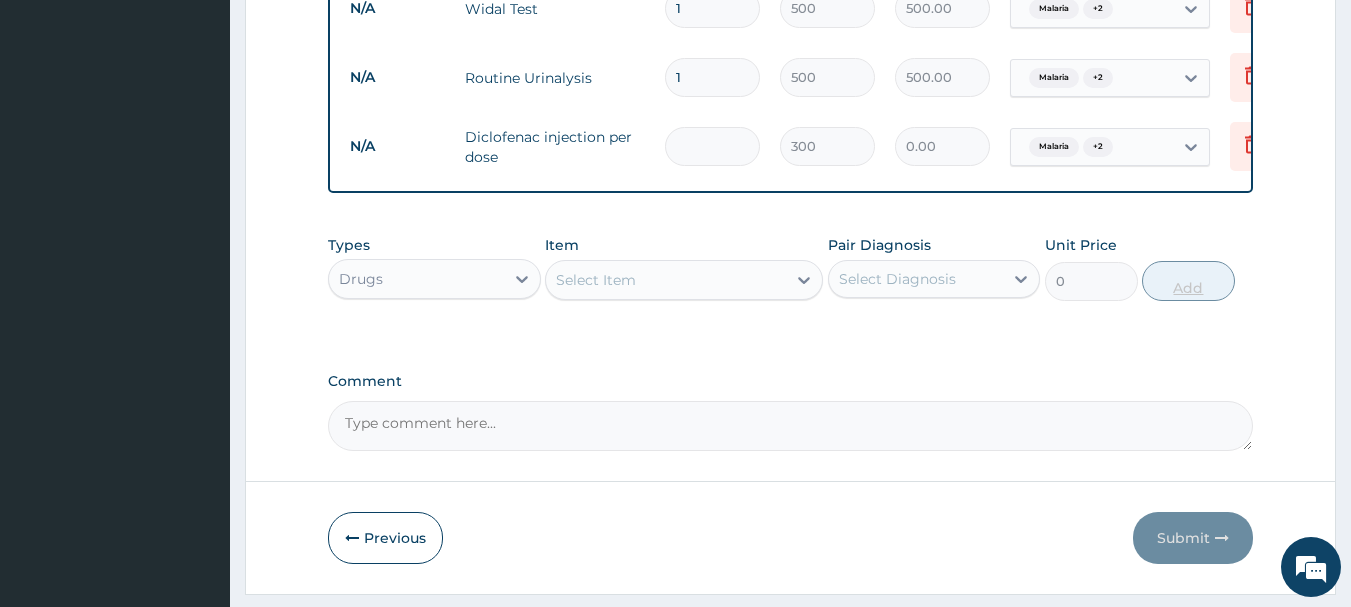 type on "900.00" 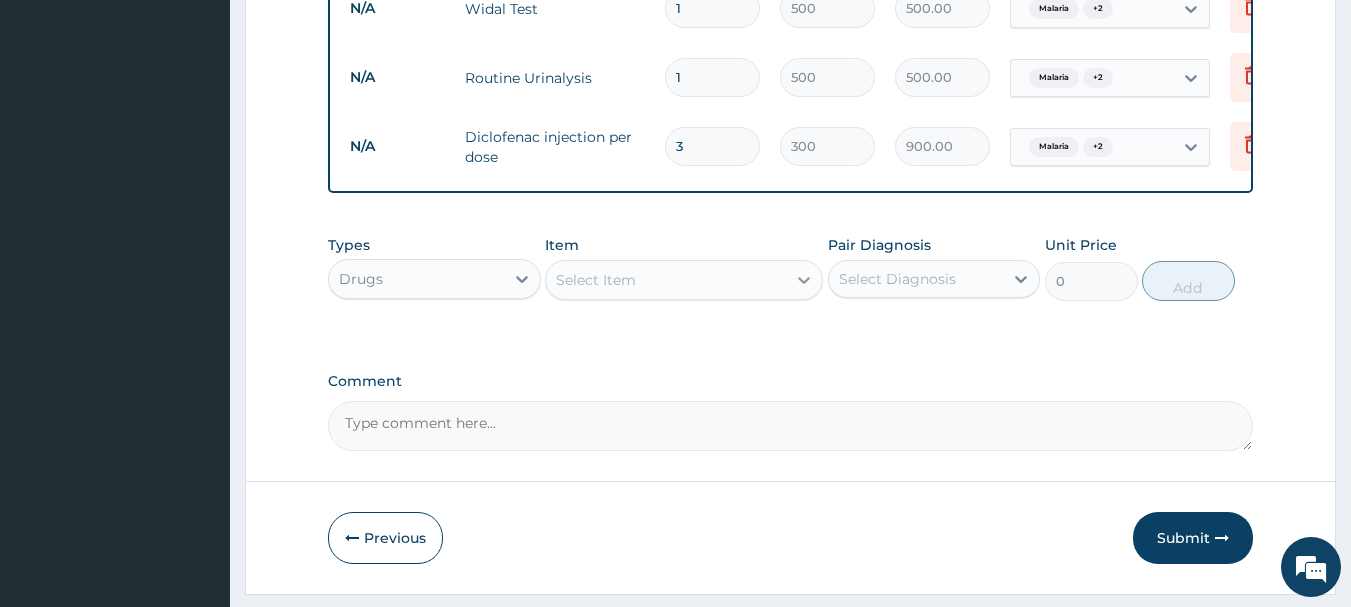 type on "3" 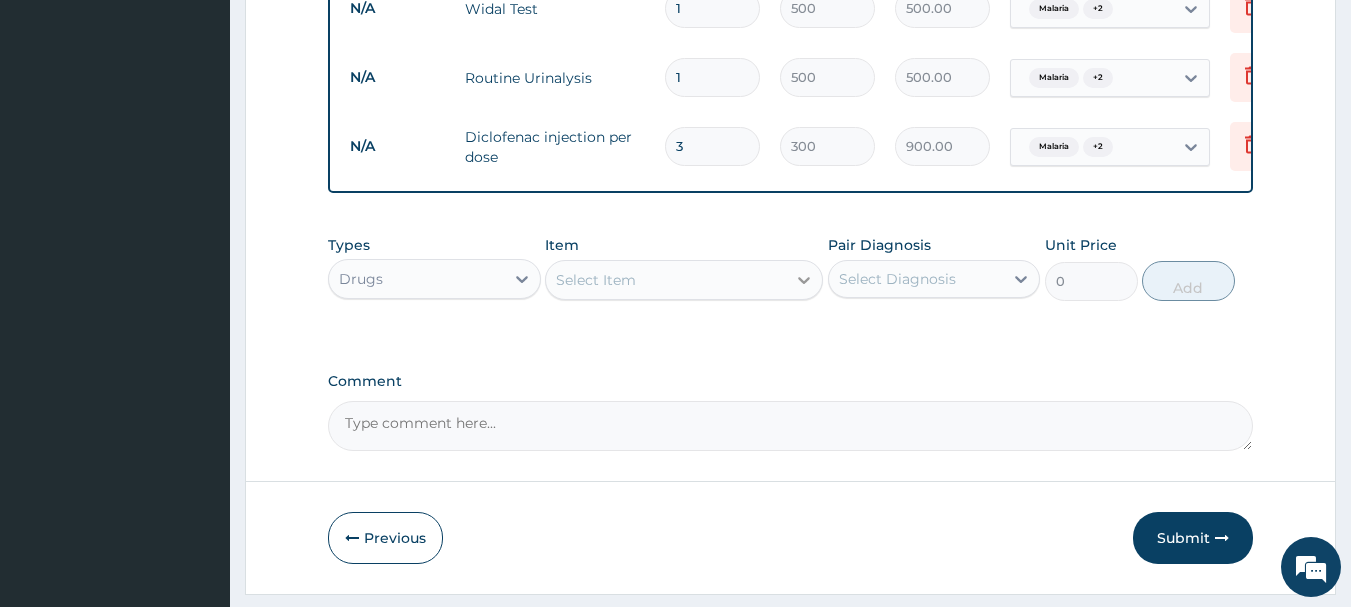 click 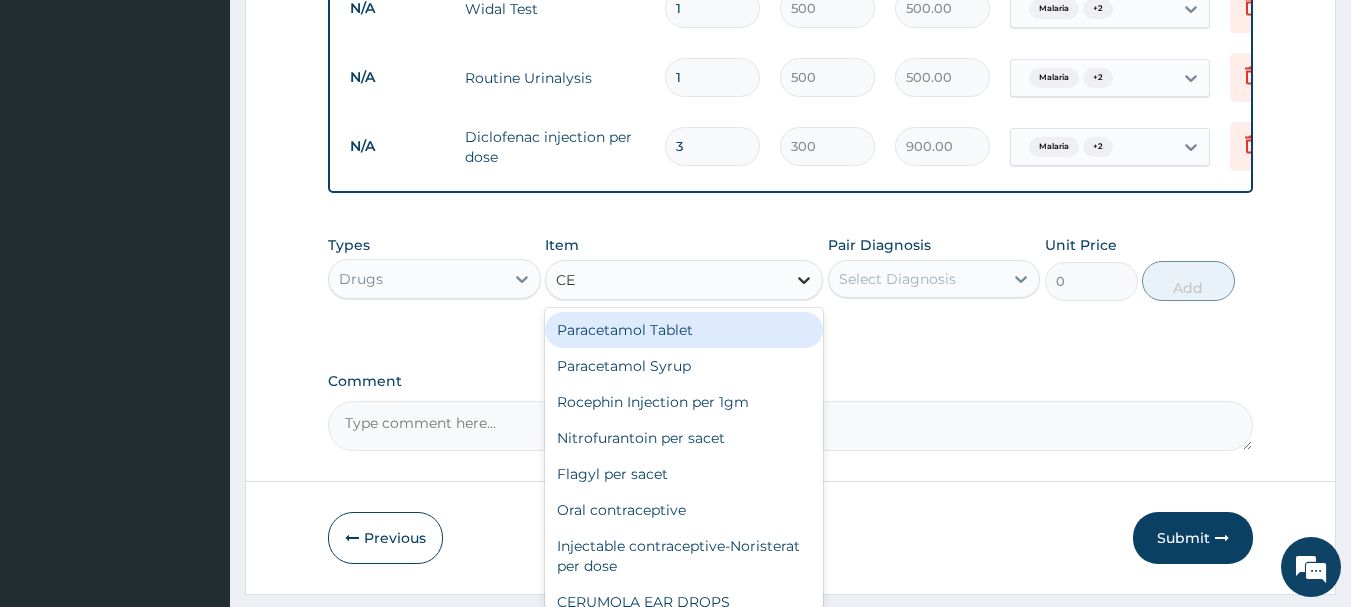 type on "CEF" 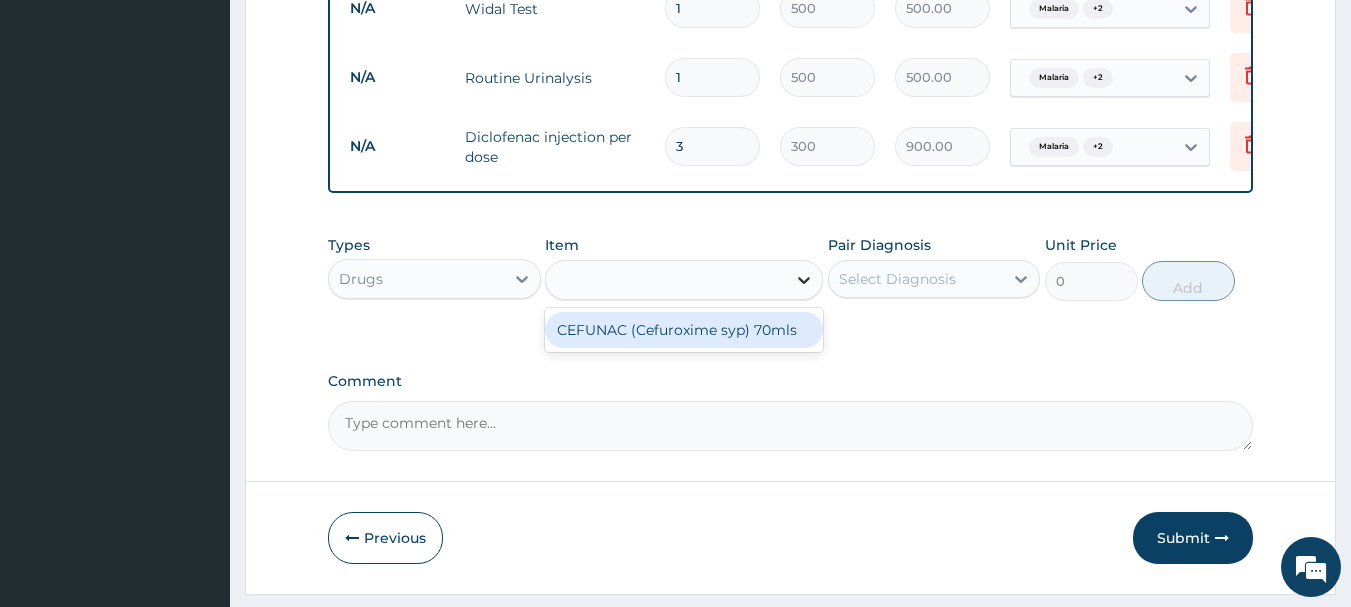 click 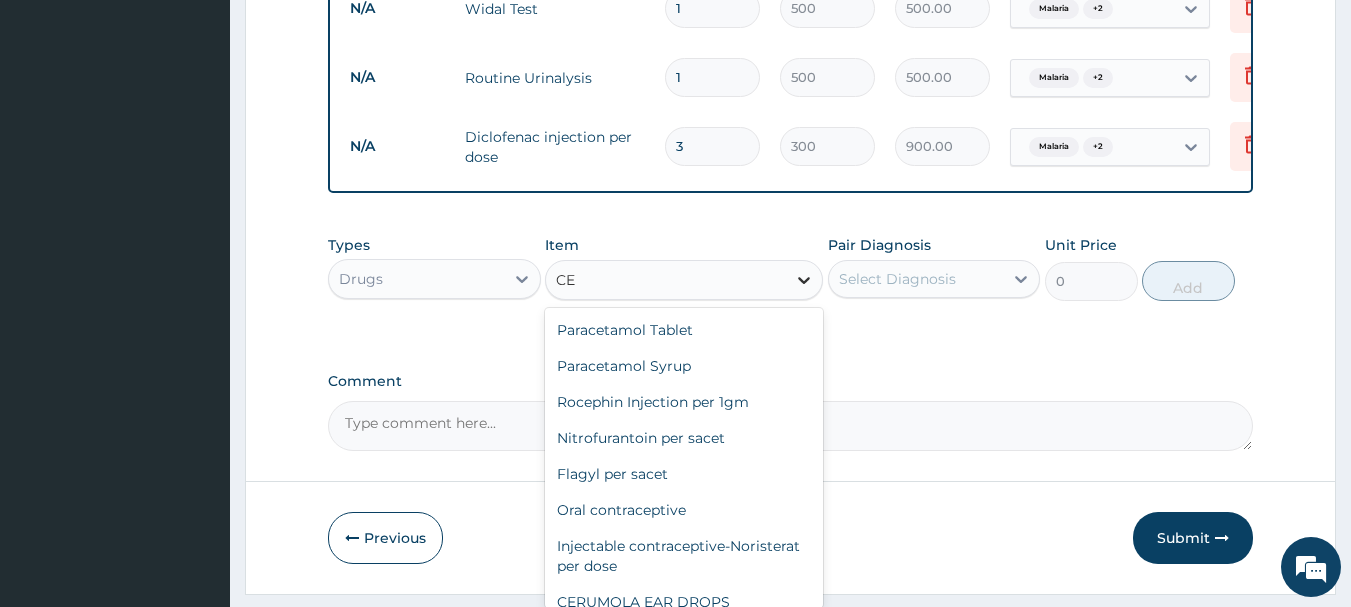 type on "C" 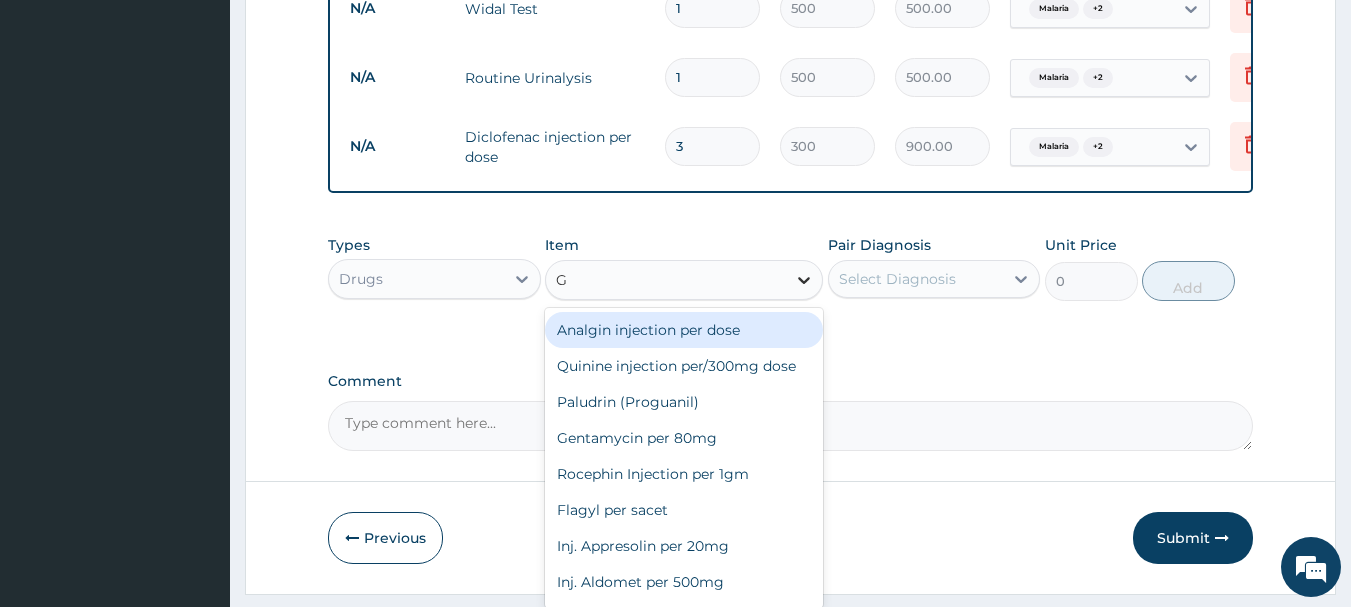 type on "GE" 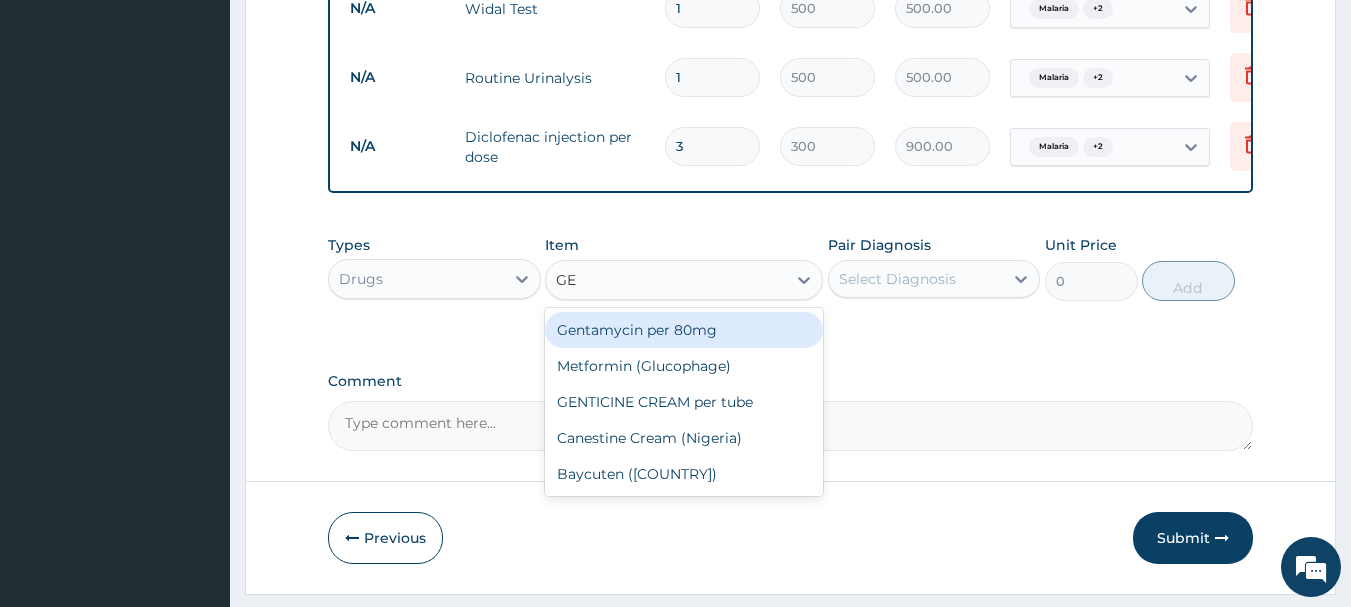 click on "Gentamycin per 80mg" at bounding box center [684, 330] 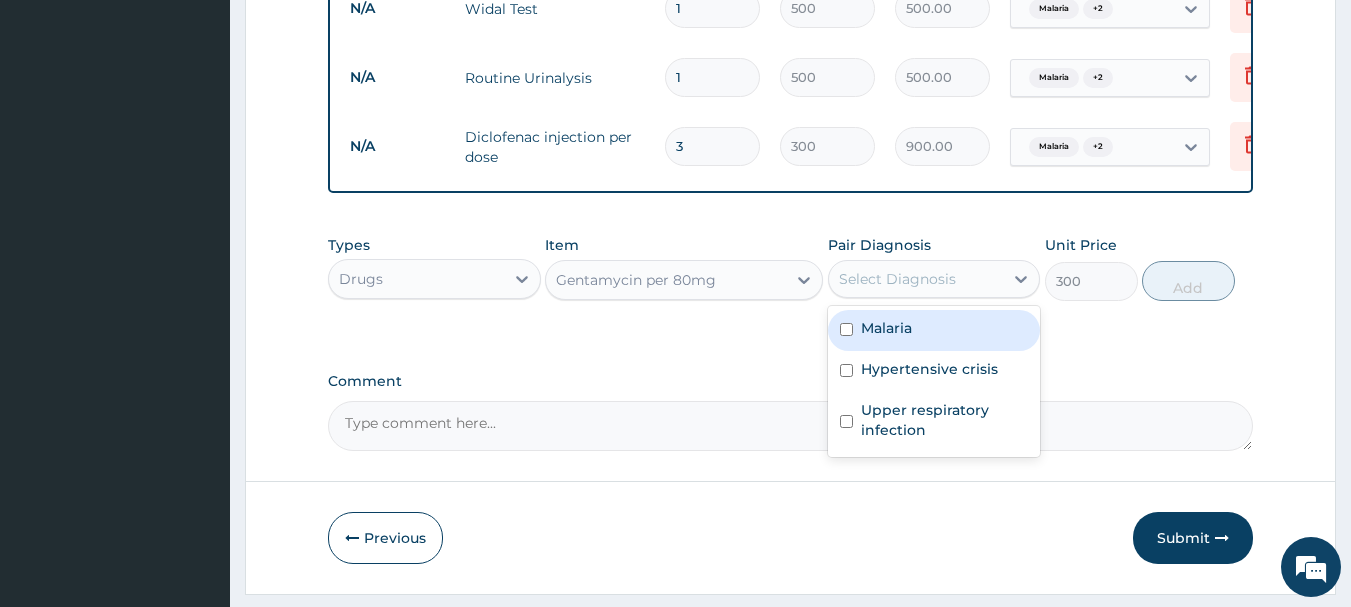 click on "Select Diagnosis" at bounding box center (916, 279) 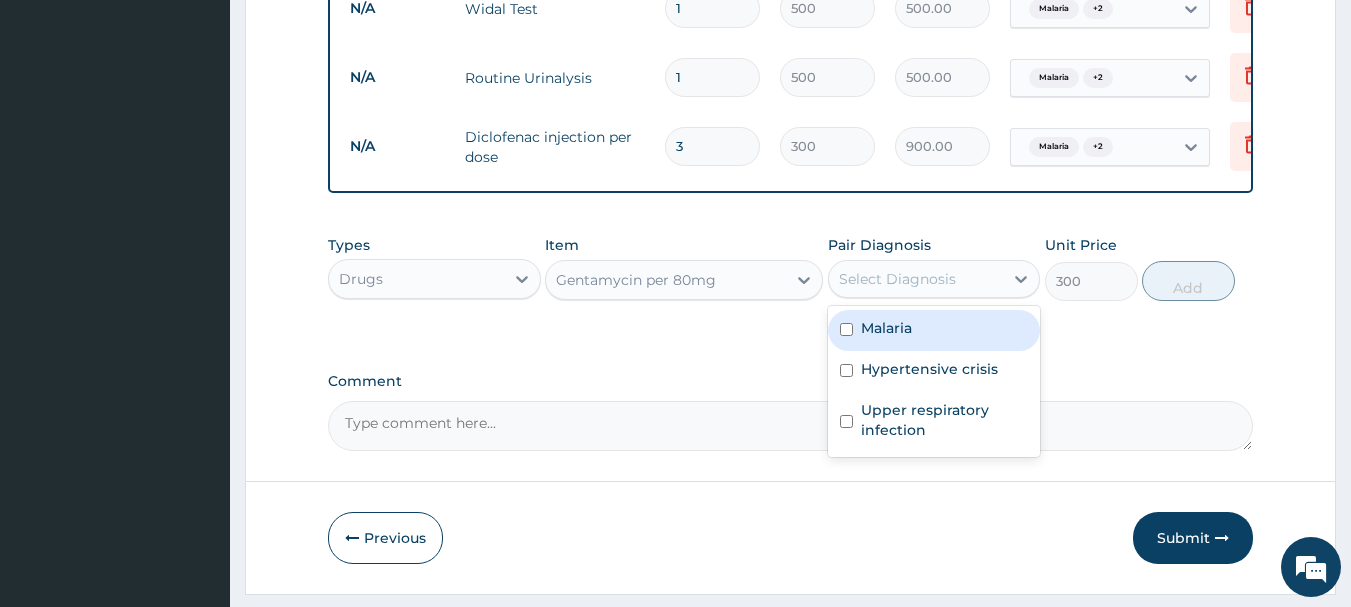 click at bounding box center (846, 329) 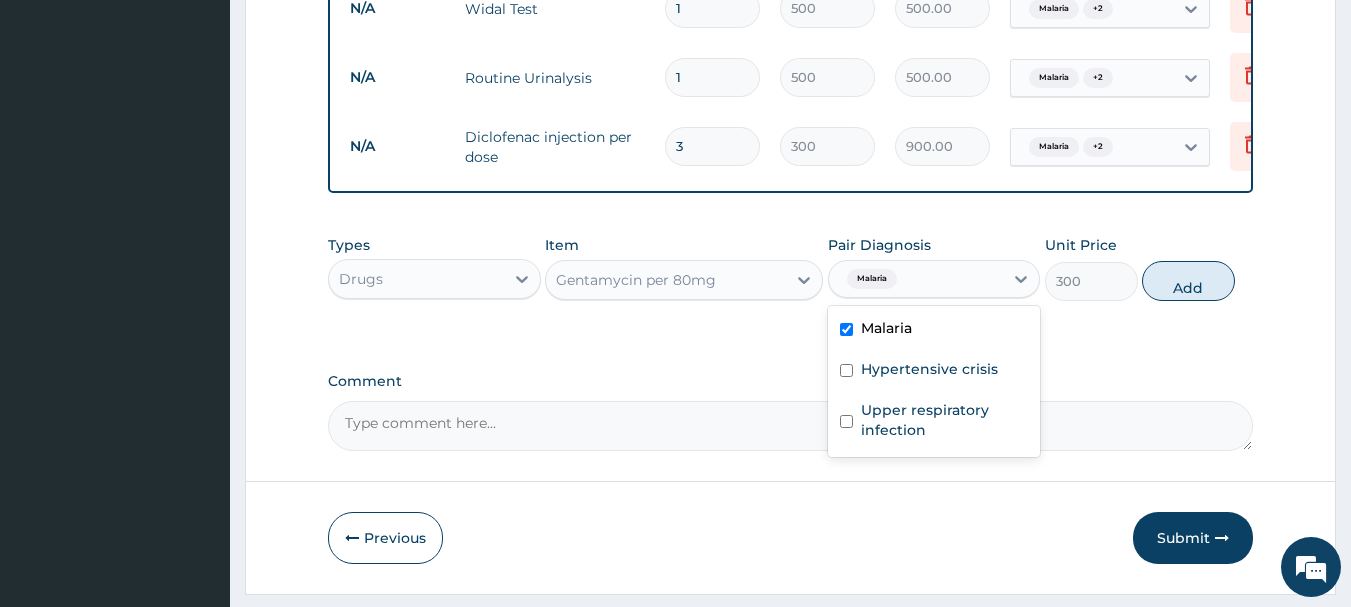 click at bounding box center (846, 329) 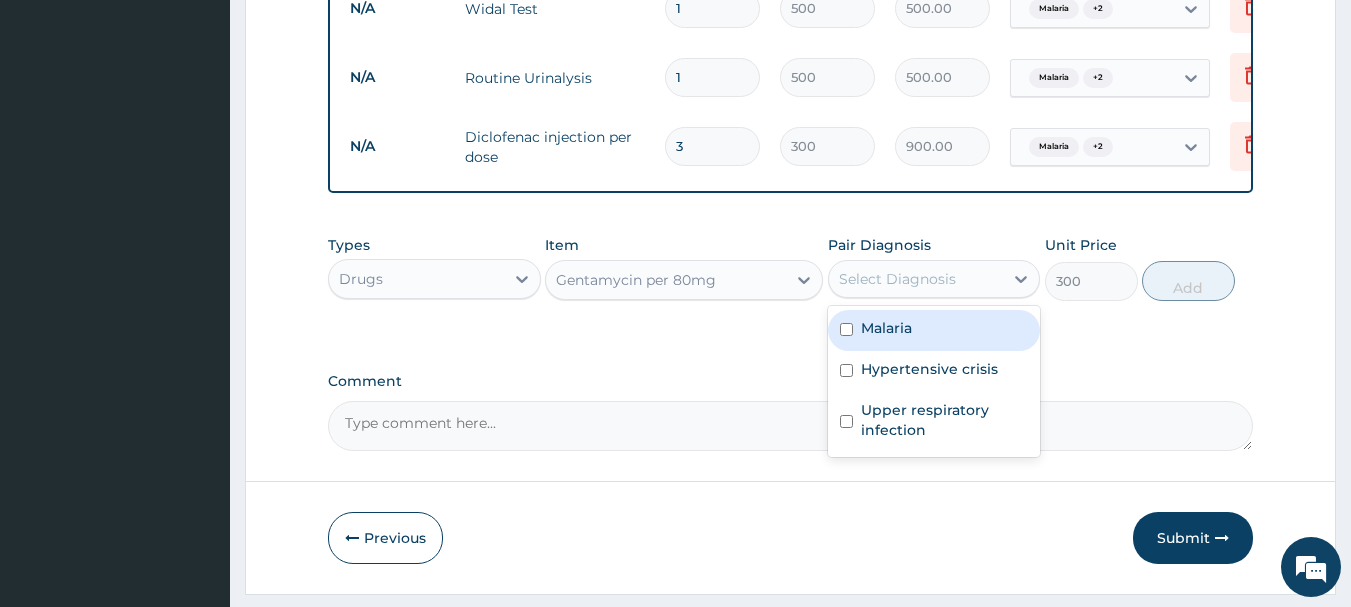 click at bounding box center [846, 329] 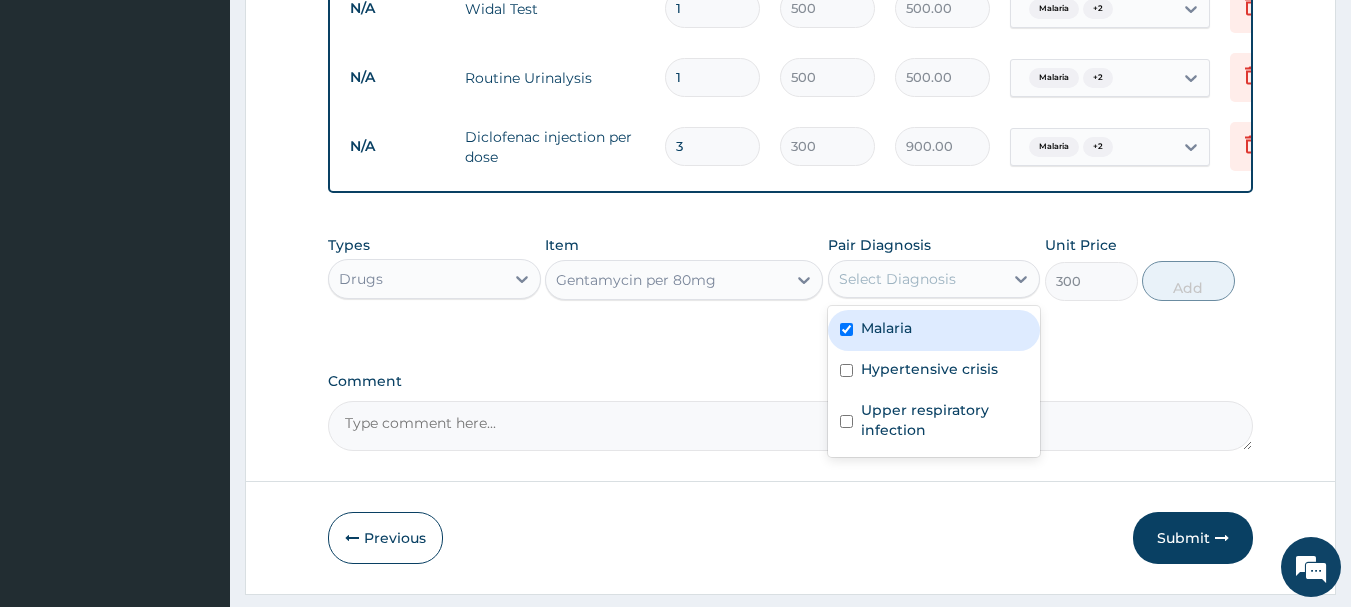 checkbox on "true" 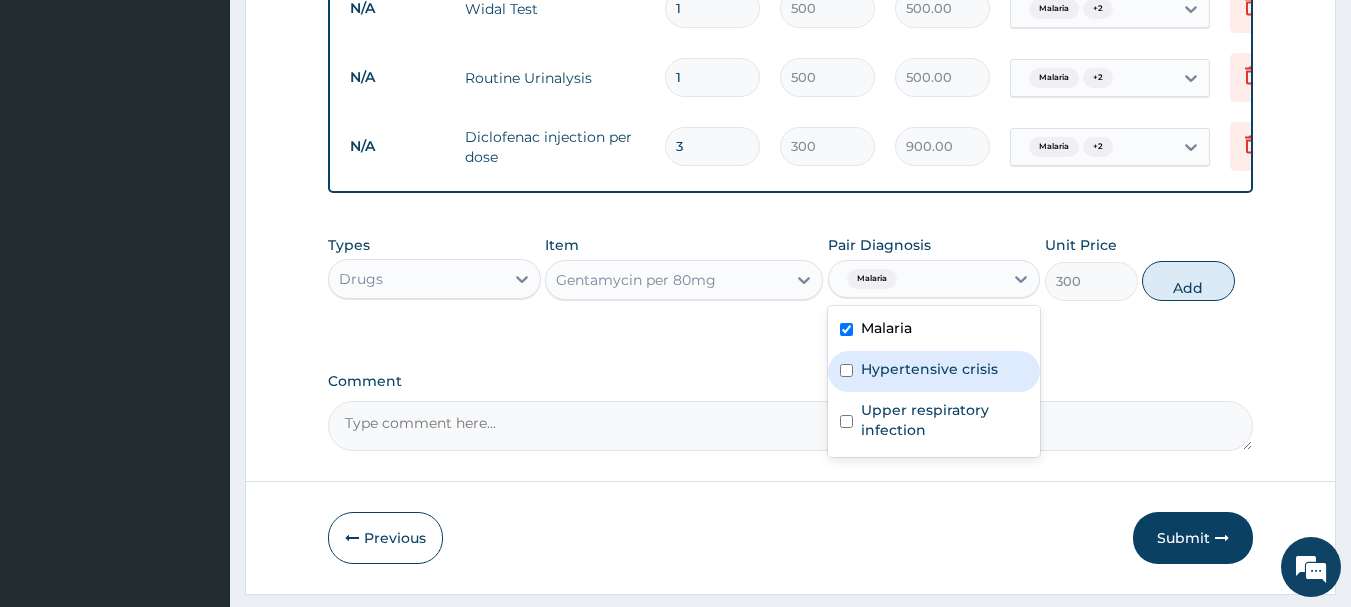 click at bounding box center (846, 370) 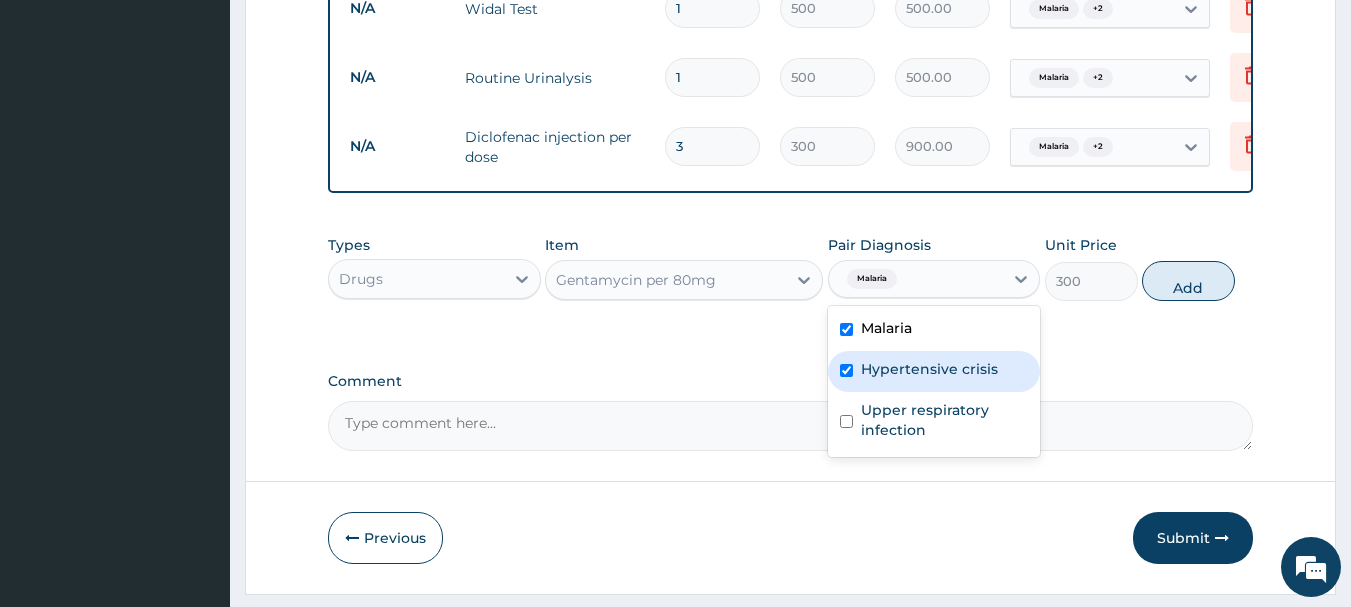 checkbox on "true" 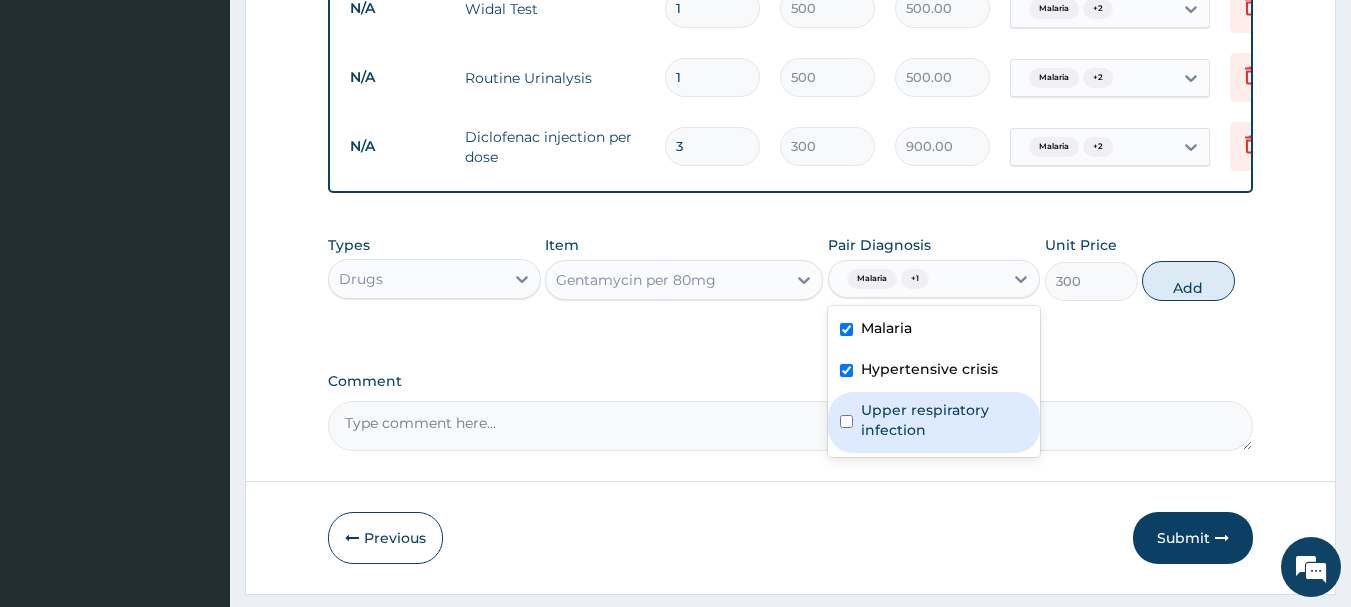 click at bounding box center (846, 421) 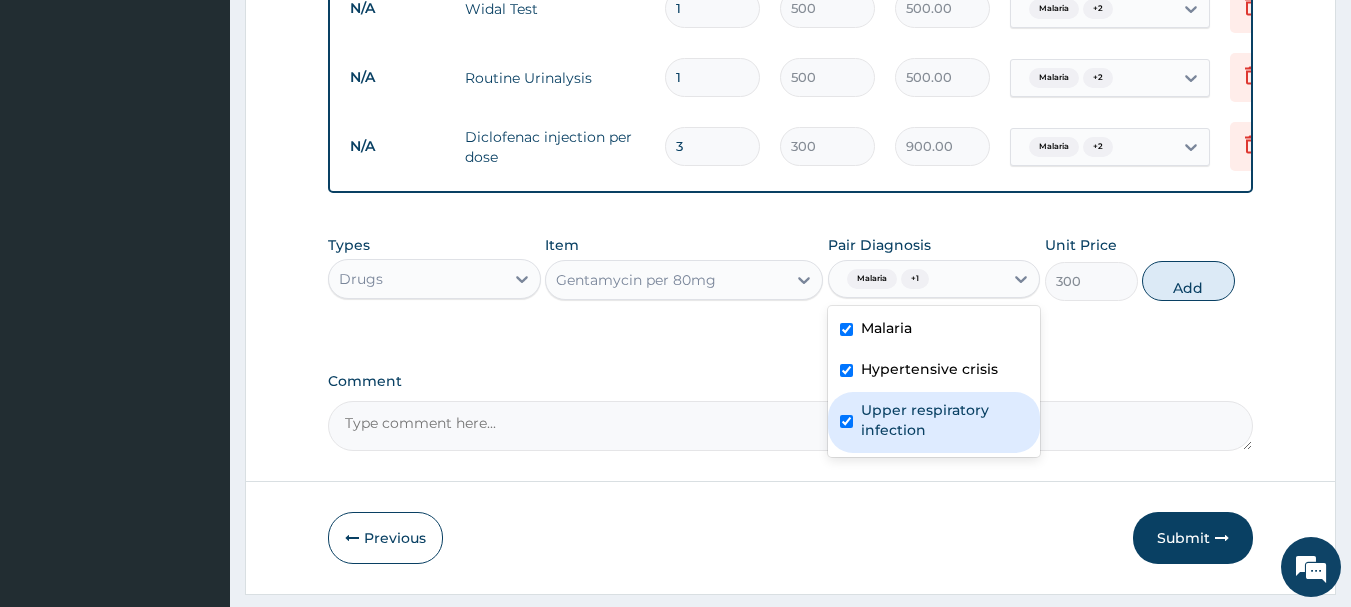 checkbox on "true" 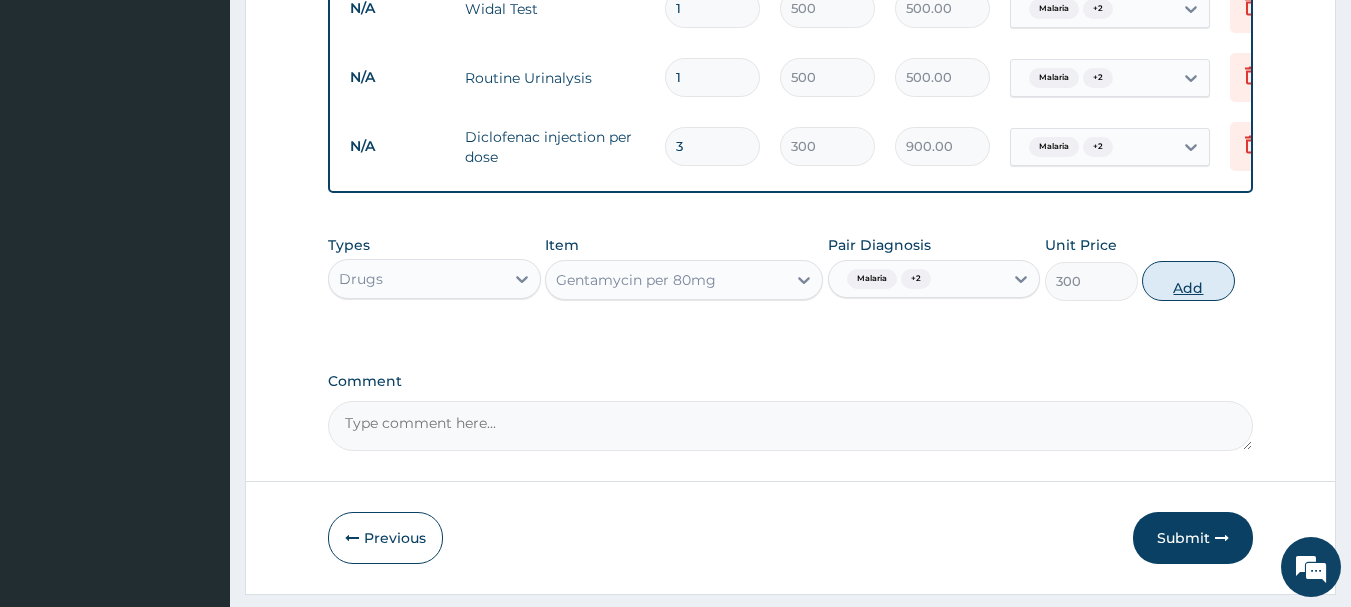 click on "Add" at bounding box center [1188, 281] 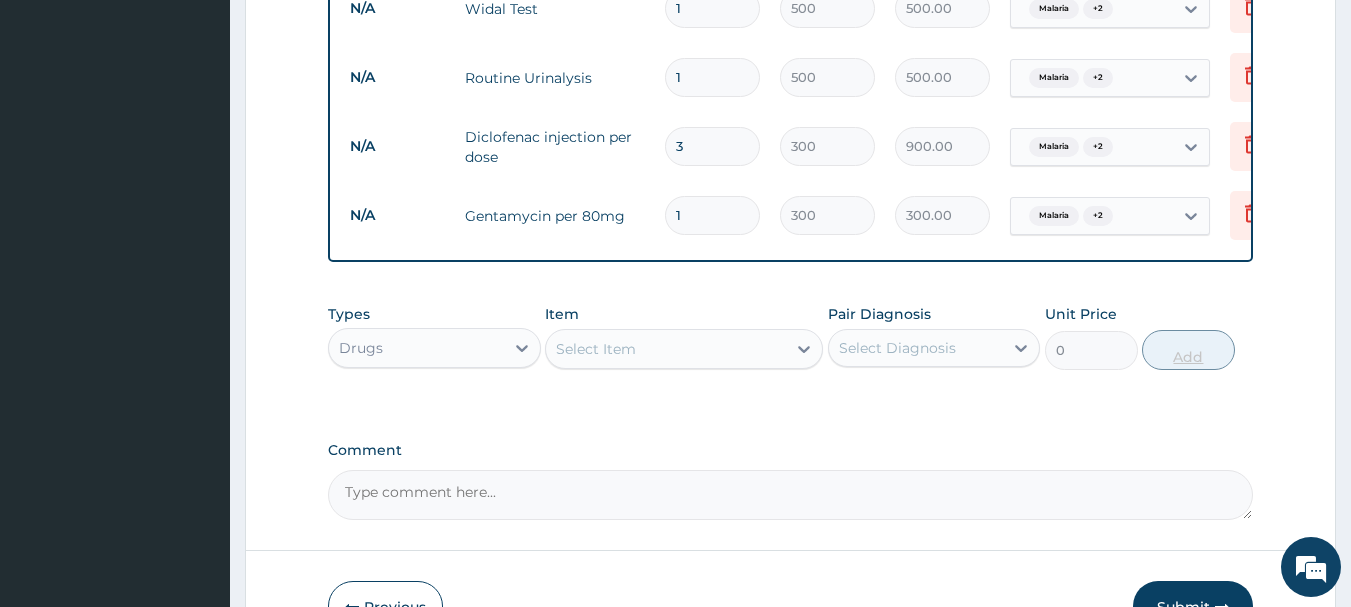 type 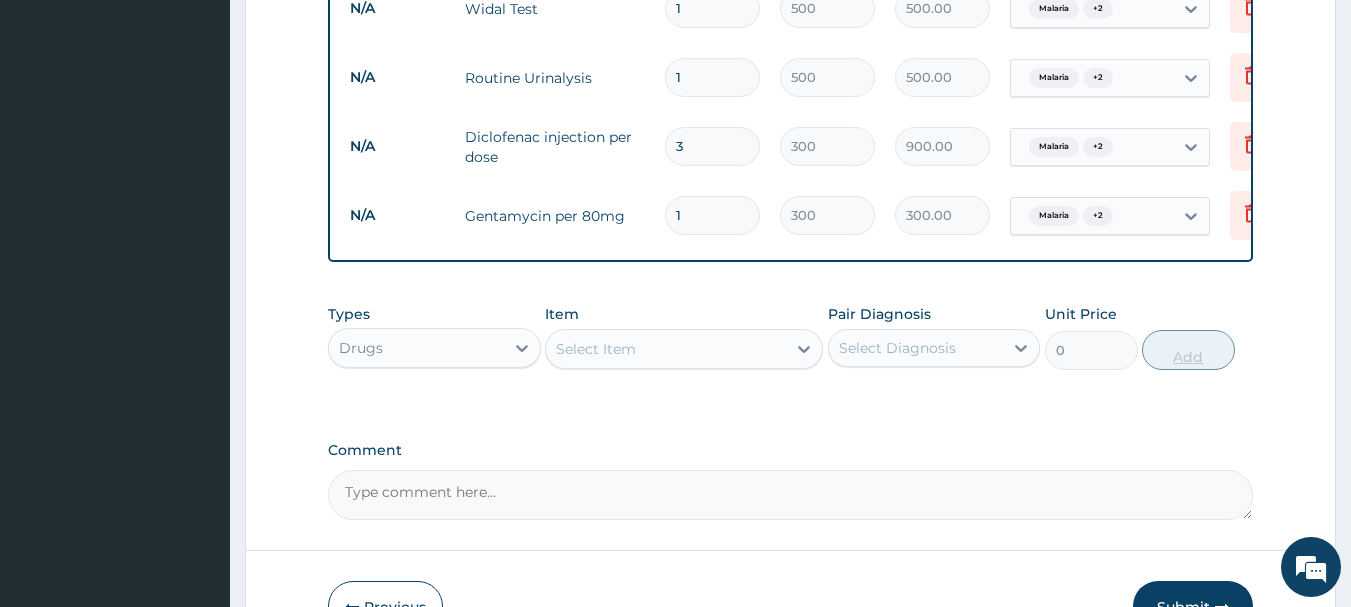 type on "0.00" 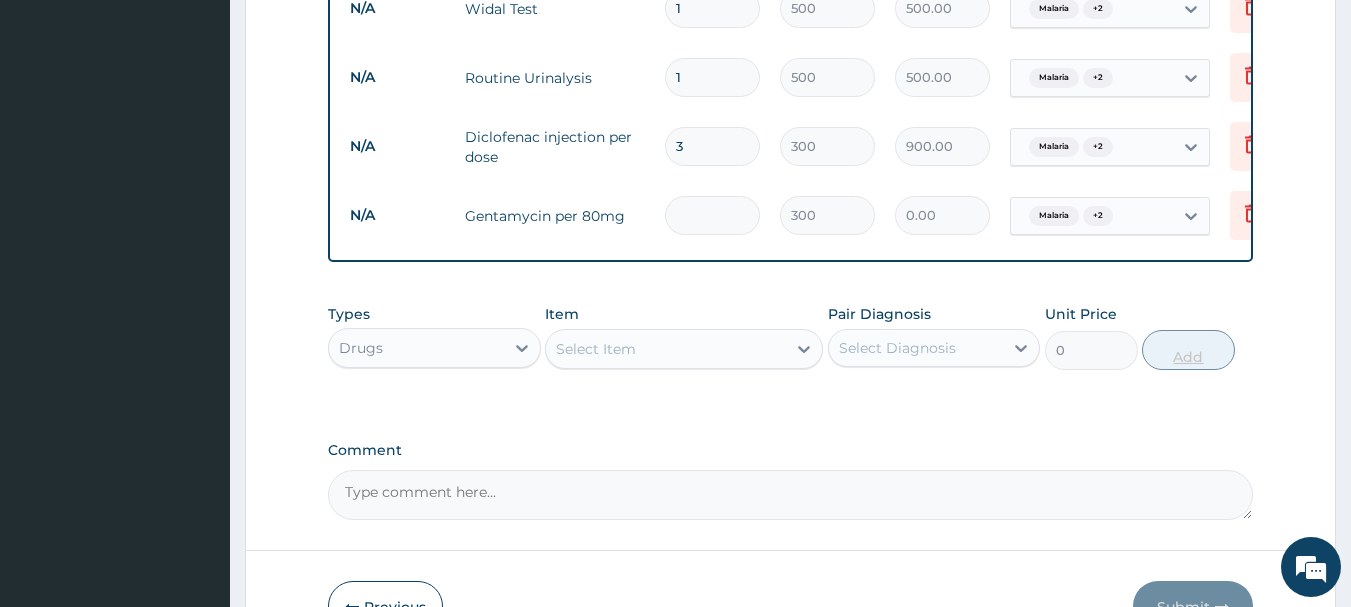 type on "6" 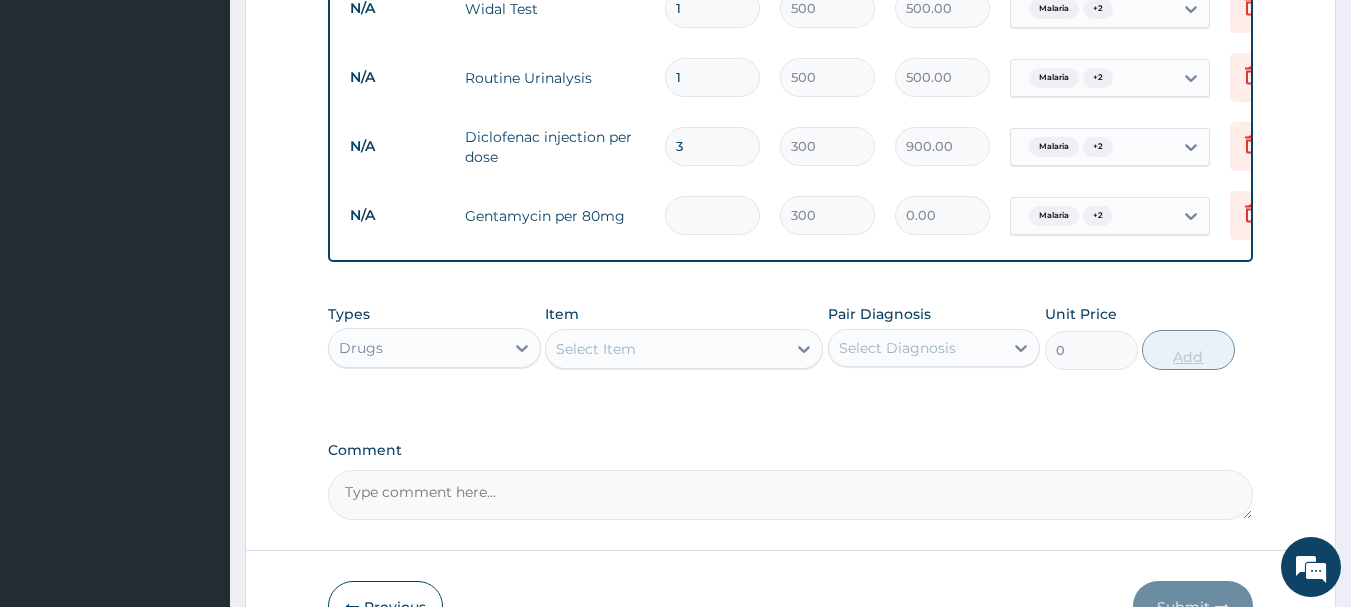 type on "1800.00" 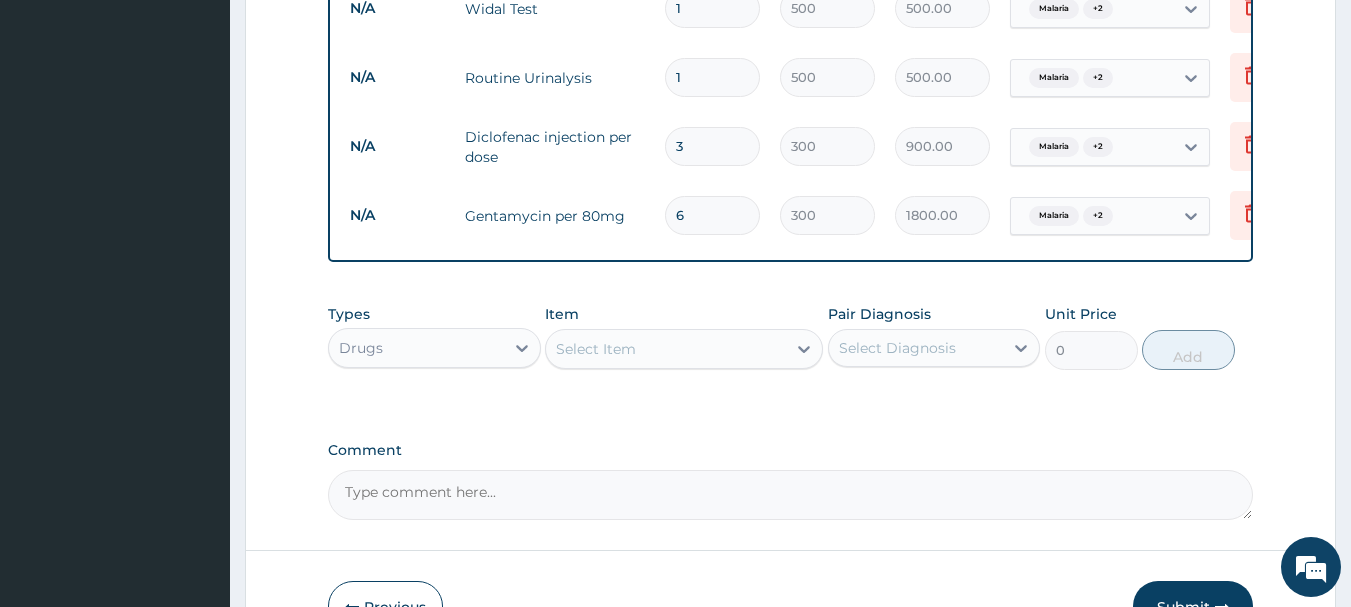type on "6" 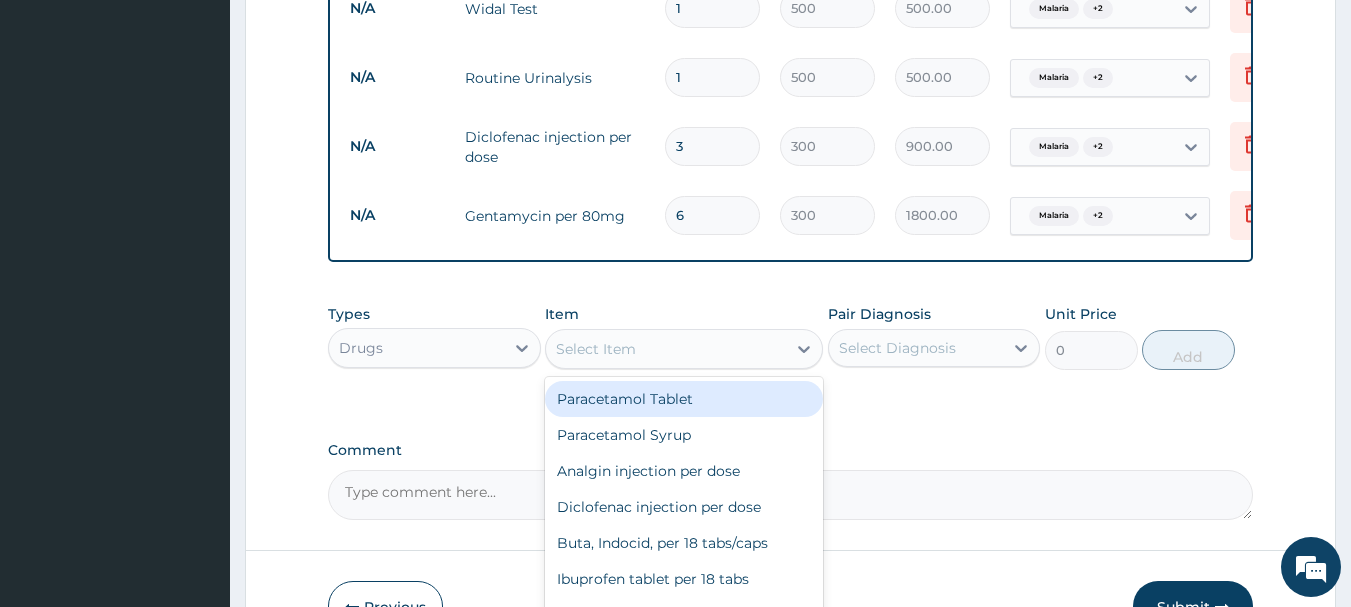click on "Select Item" at bounding box center [666, 349] 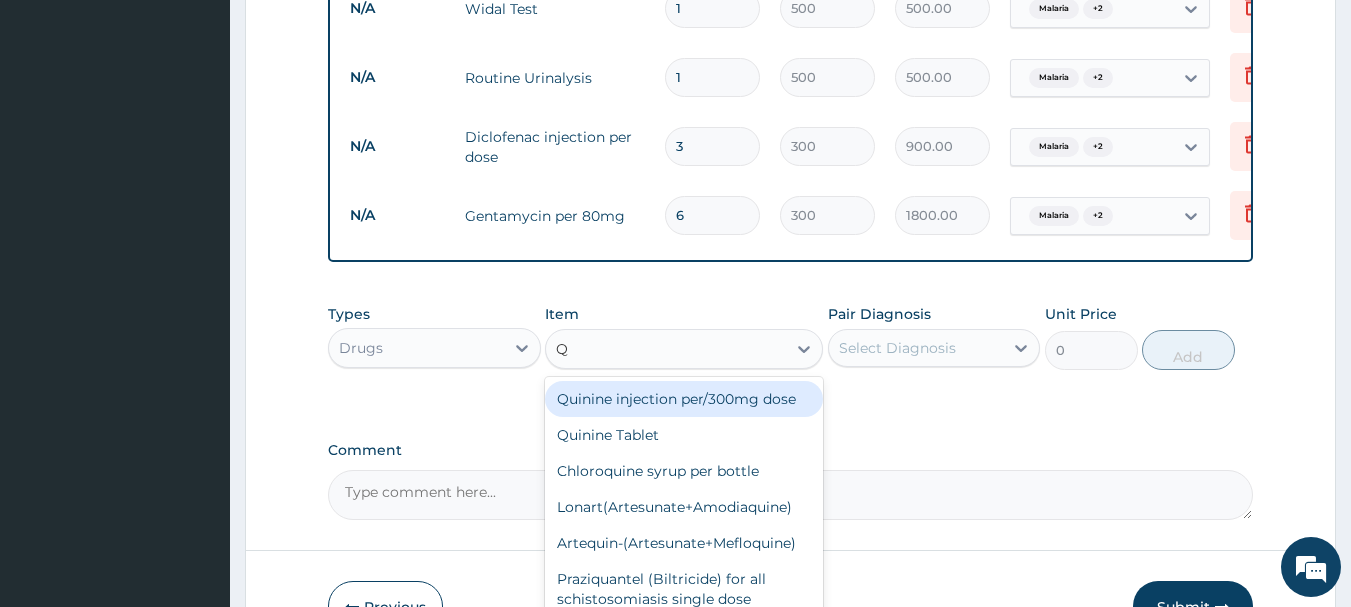 type on "QU" 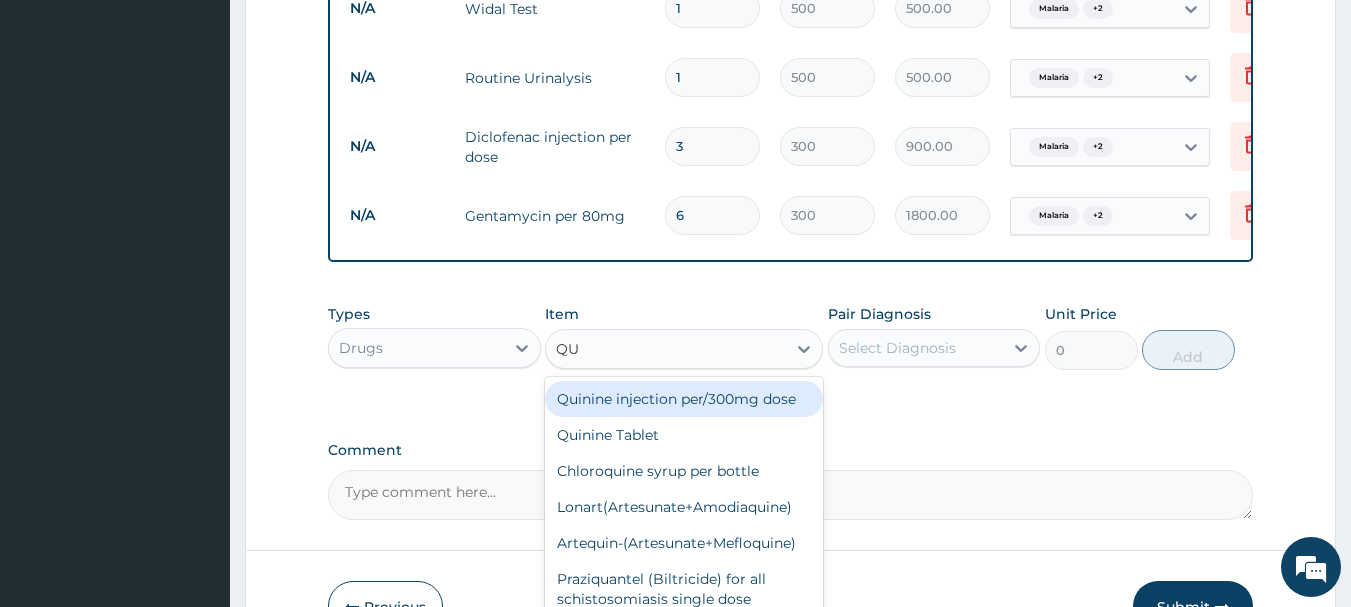 click on "Quinine injection per/300mg dose" at bounding box center [684, 399] 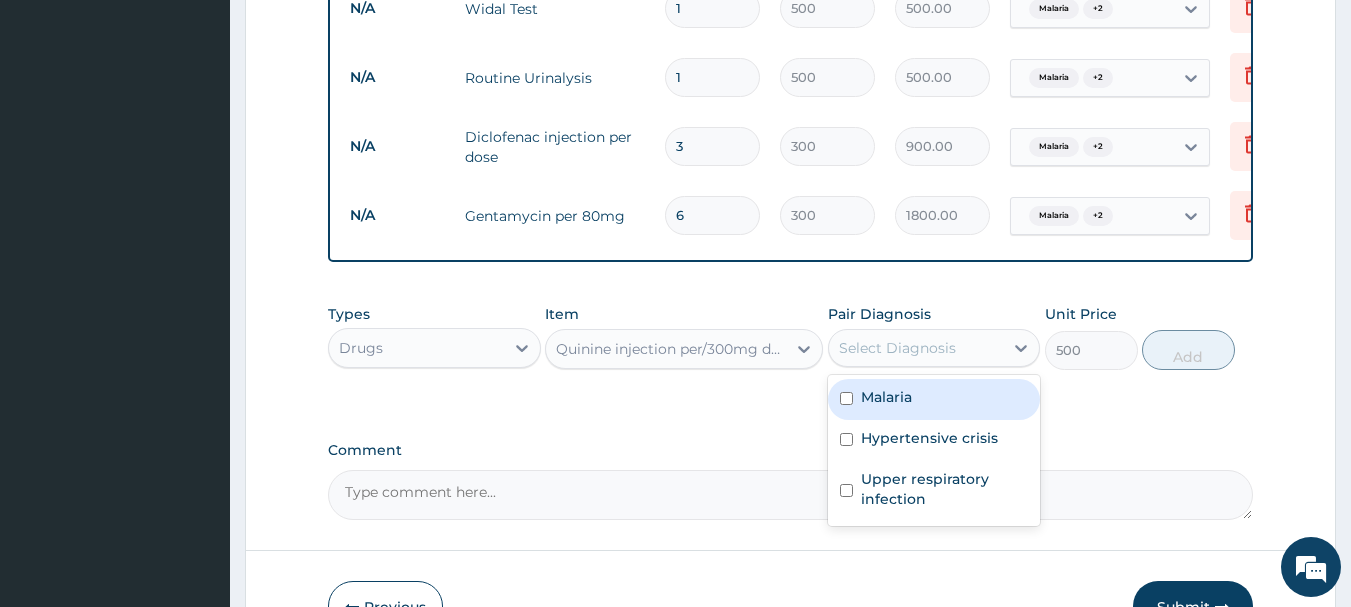 click on "Select Diagnosis" at bounding box center (916, 348) 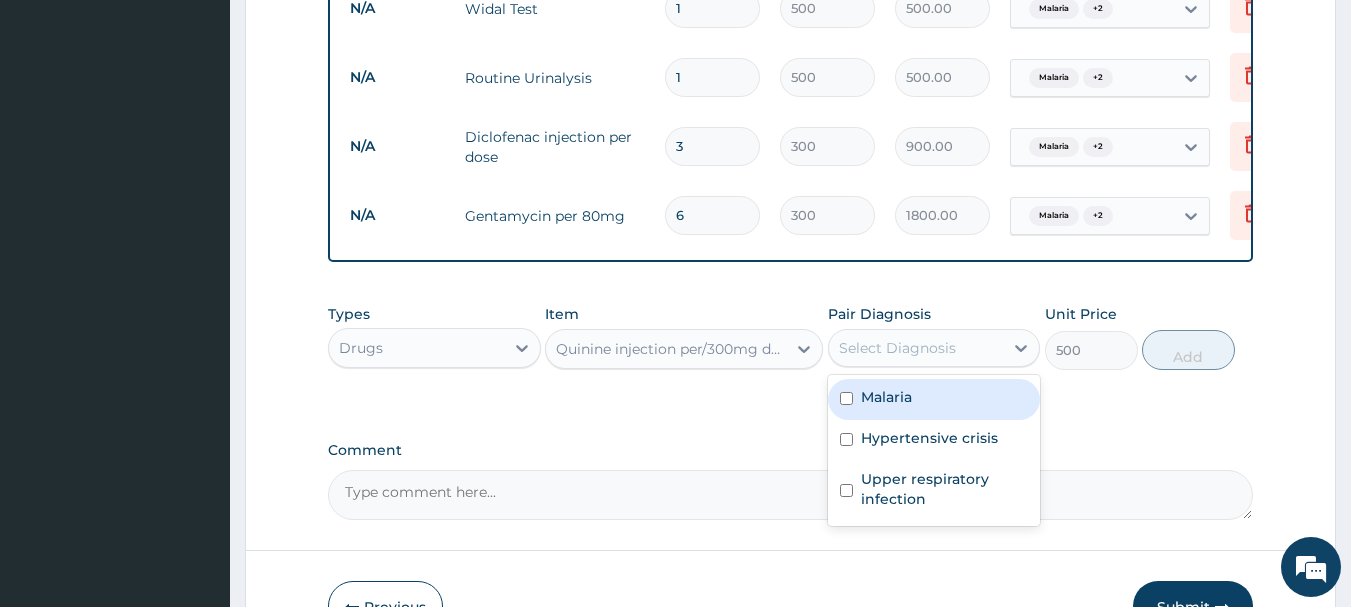 click at bounding box center (846, 398) 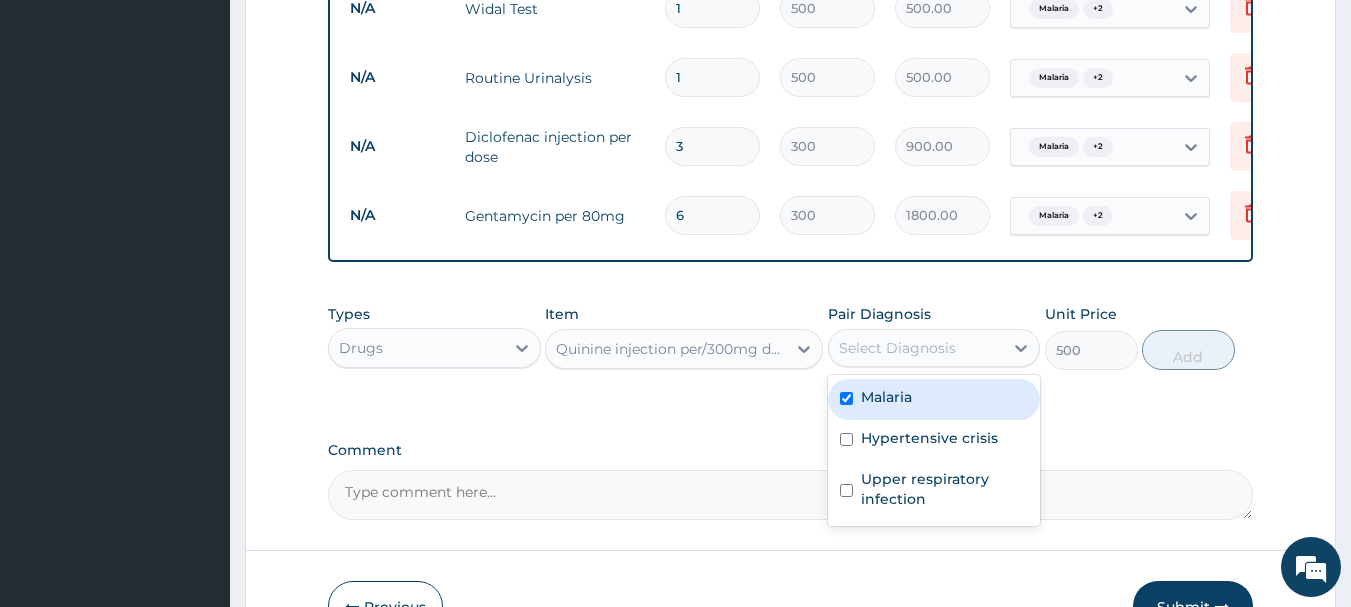 checkbox on "true" 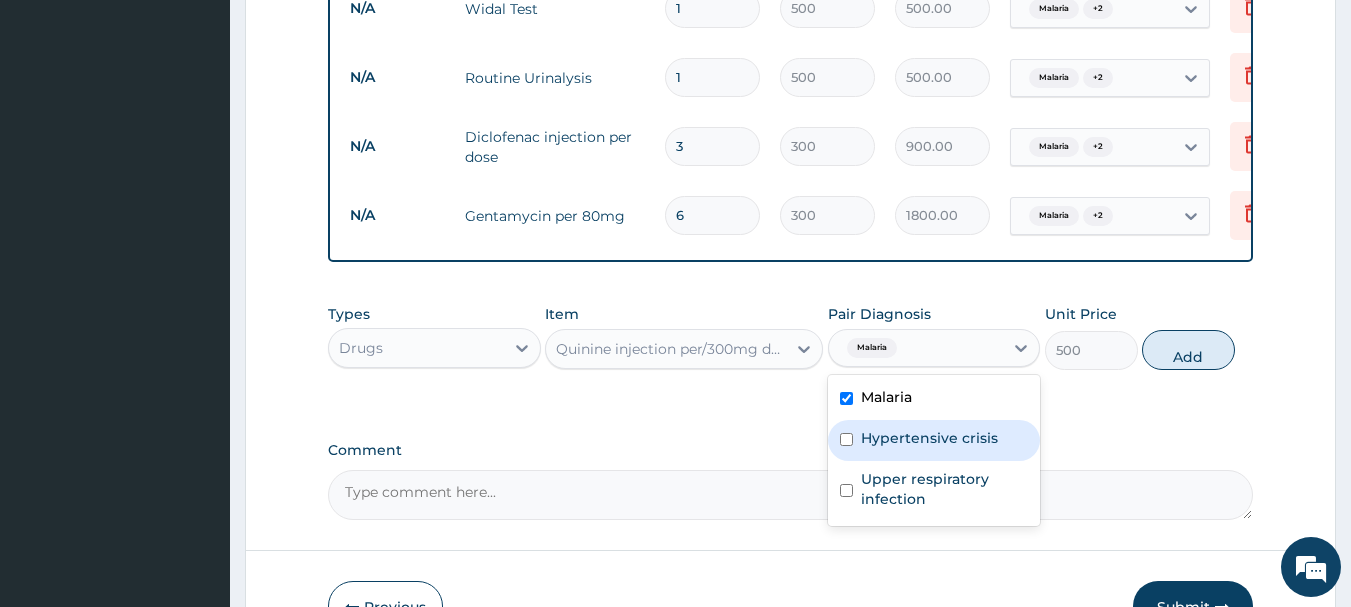 click at bounding box center [846, 439] 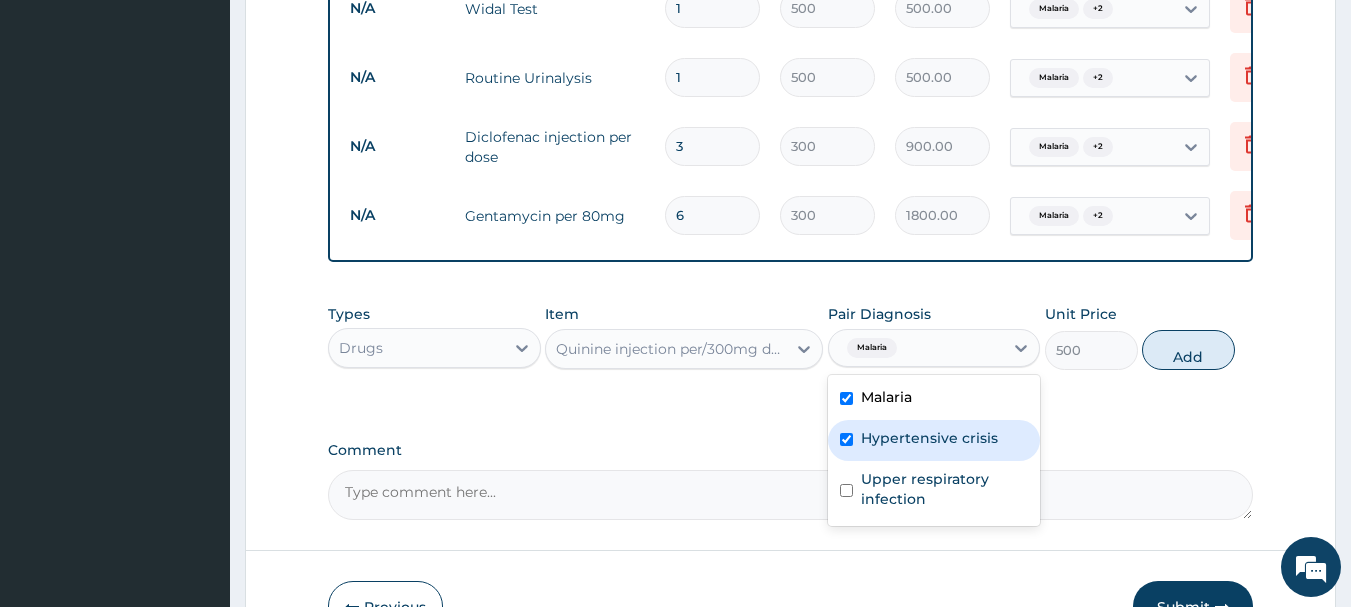 checkbox on "true" 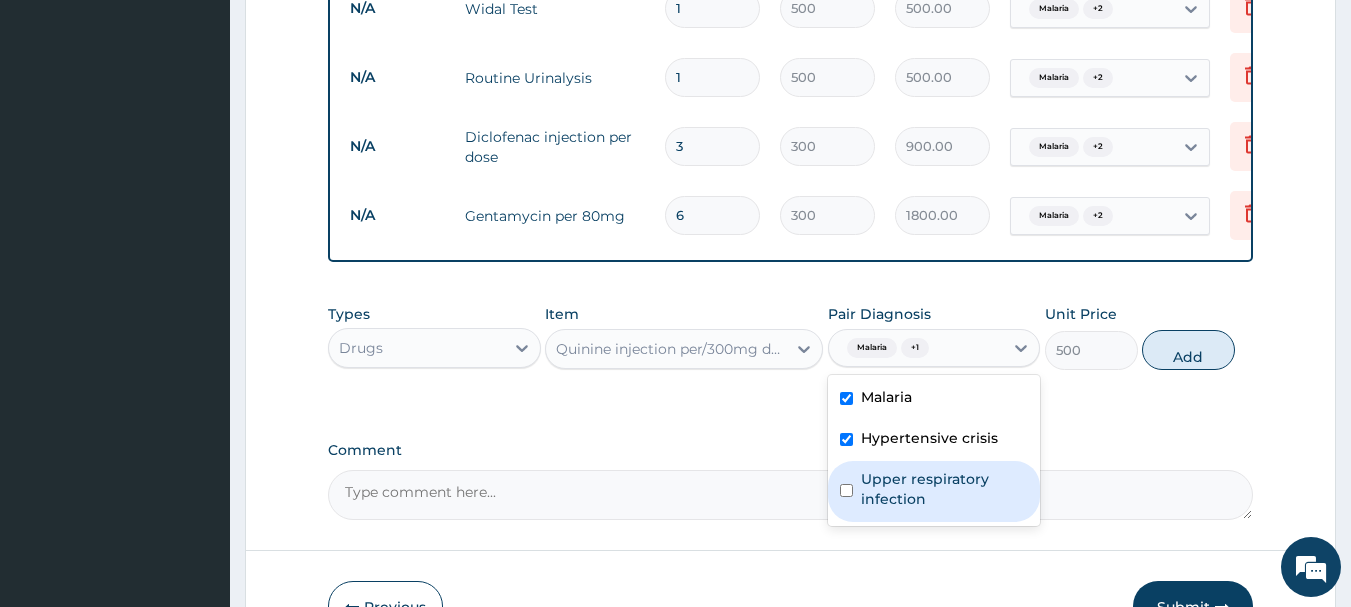 click at bounding box center (846, 490) 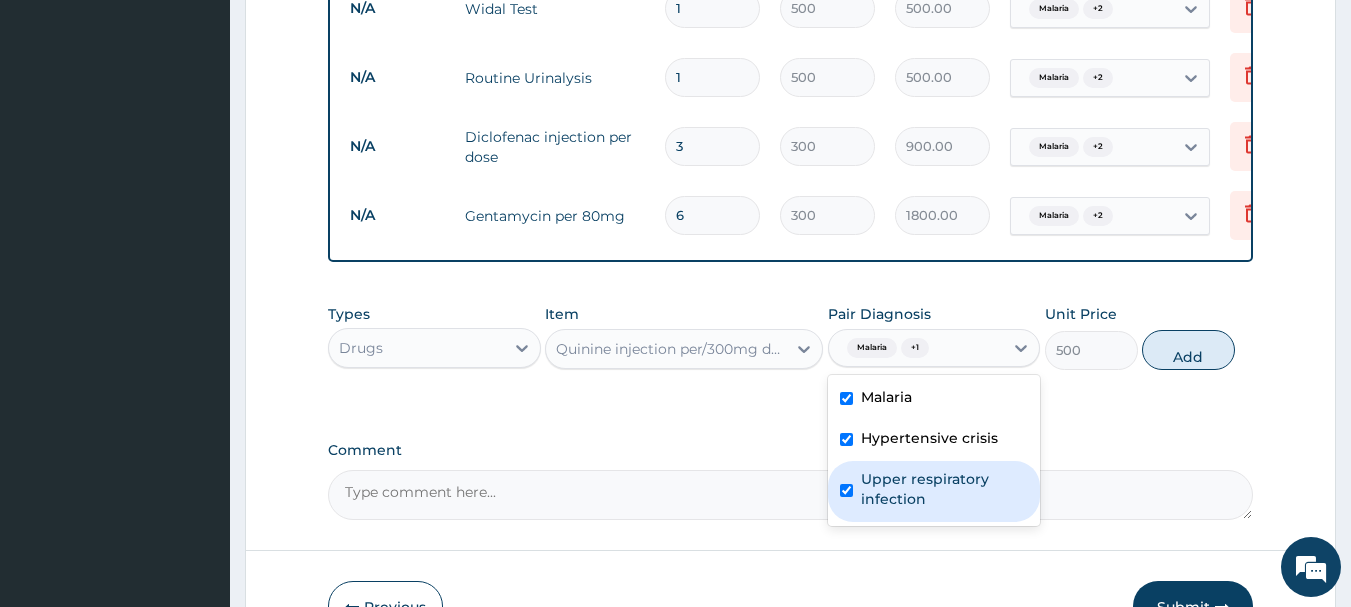 checkbox on "true" 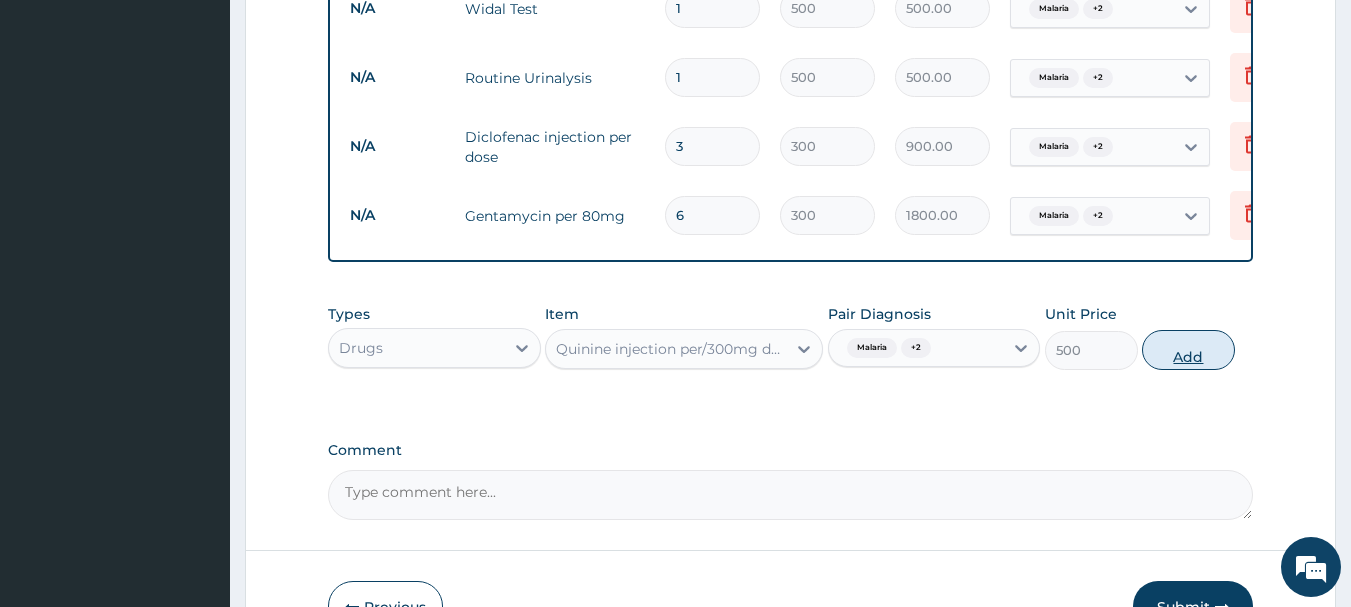 click on "Add" at bounding box center (1188, 350) 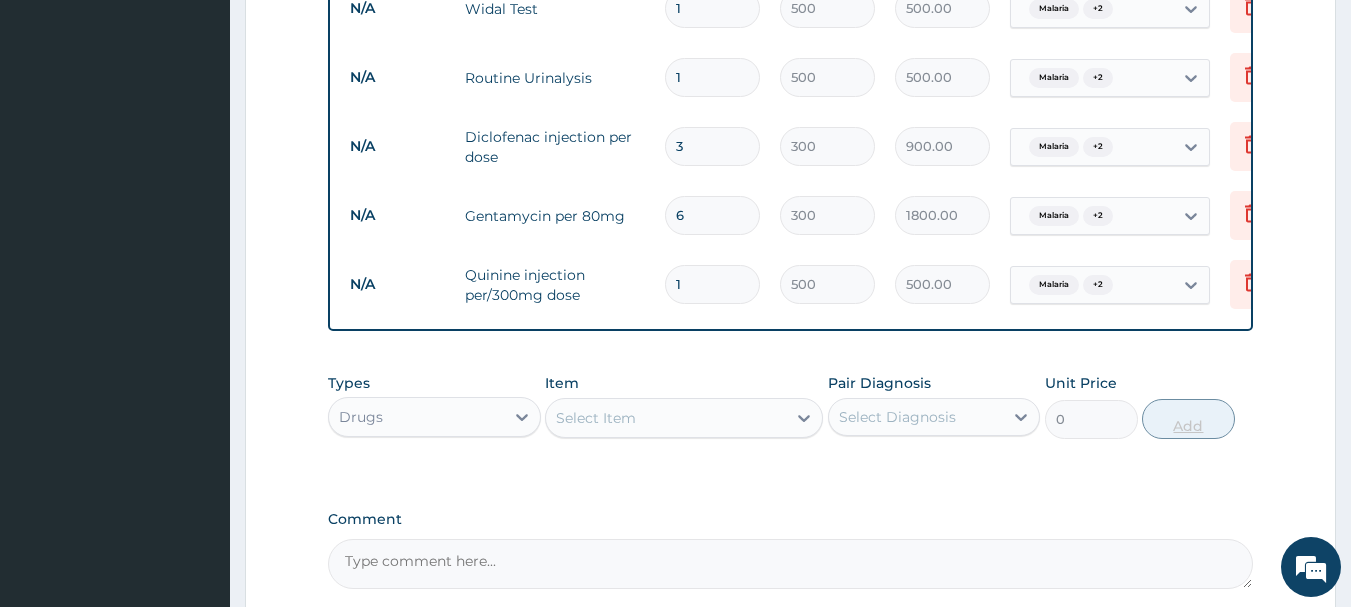 type 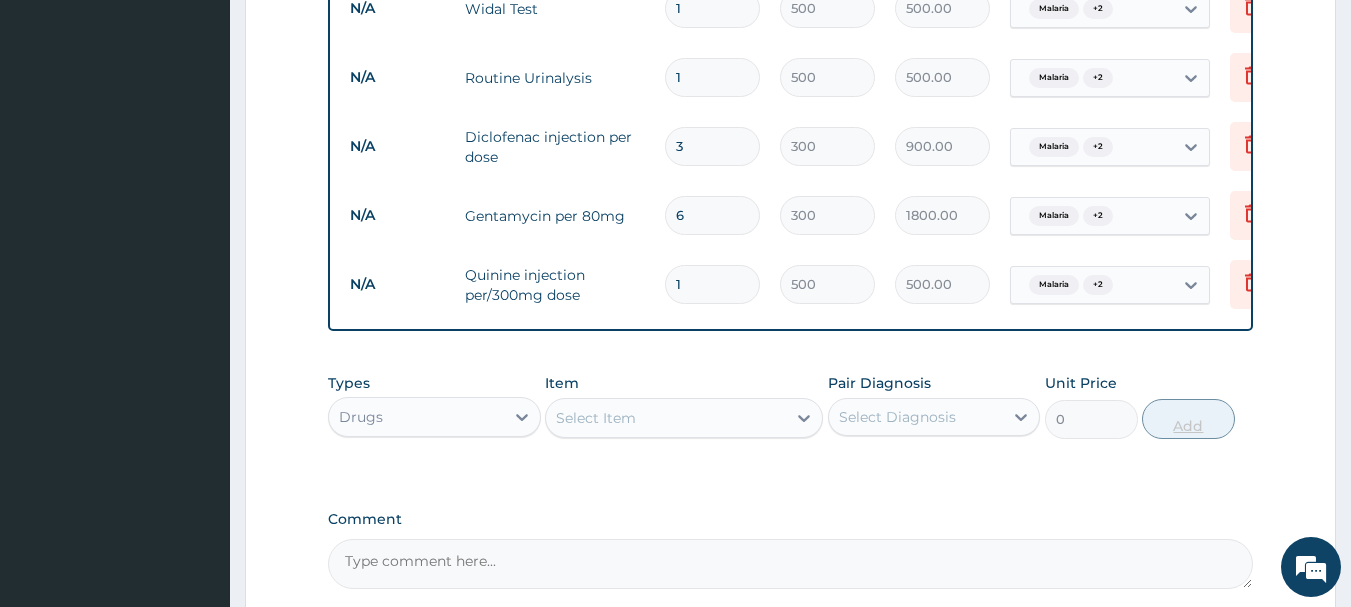 type on "0.00" 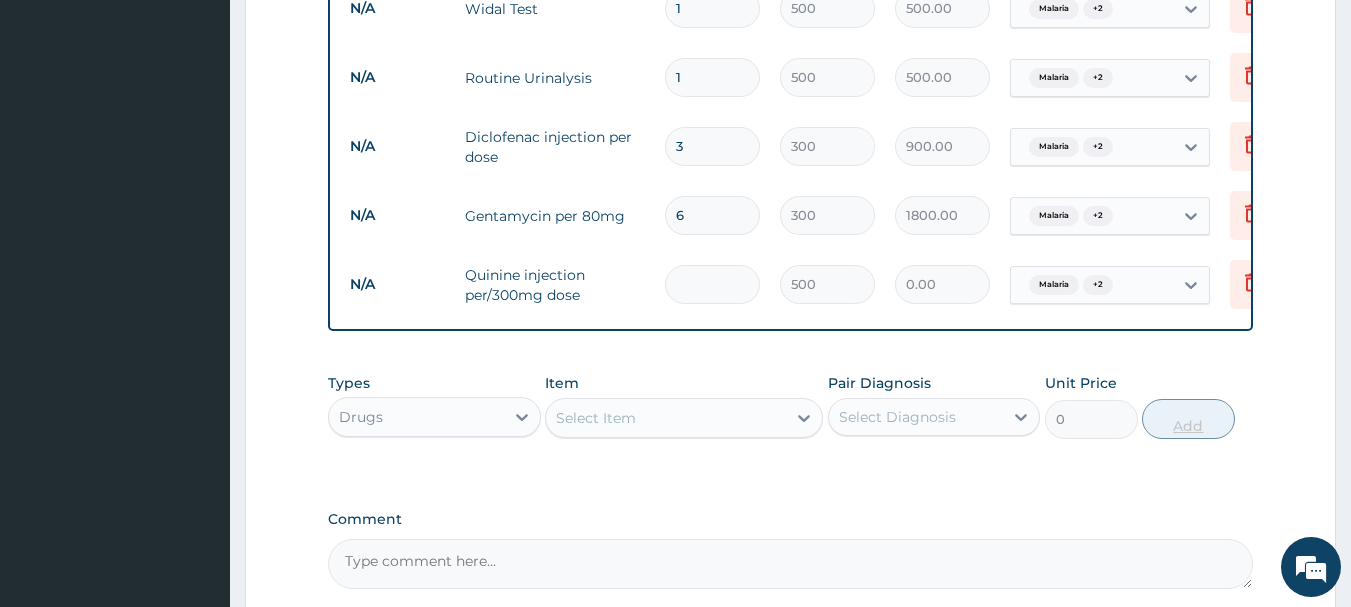 type on "6" 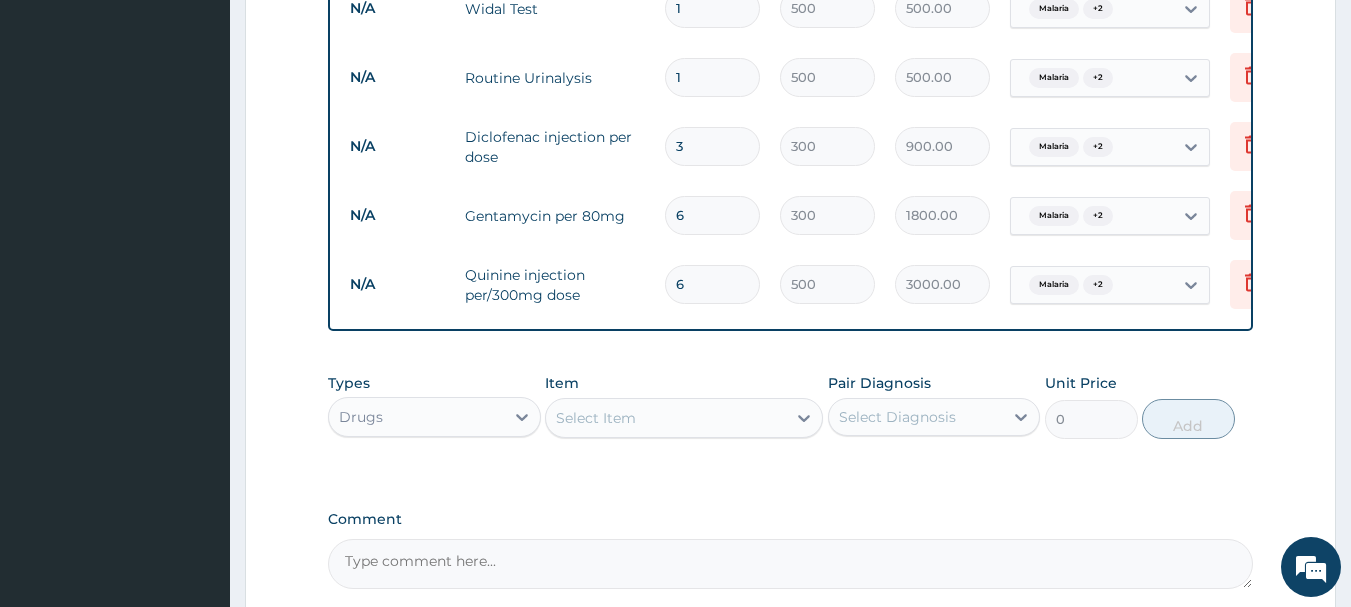 type on "6" 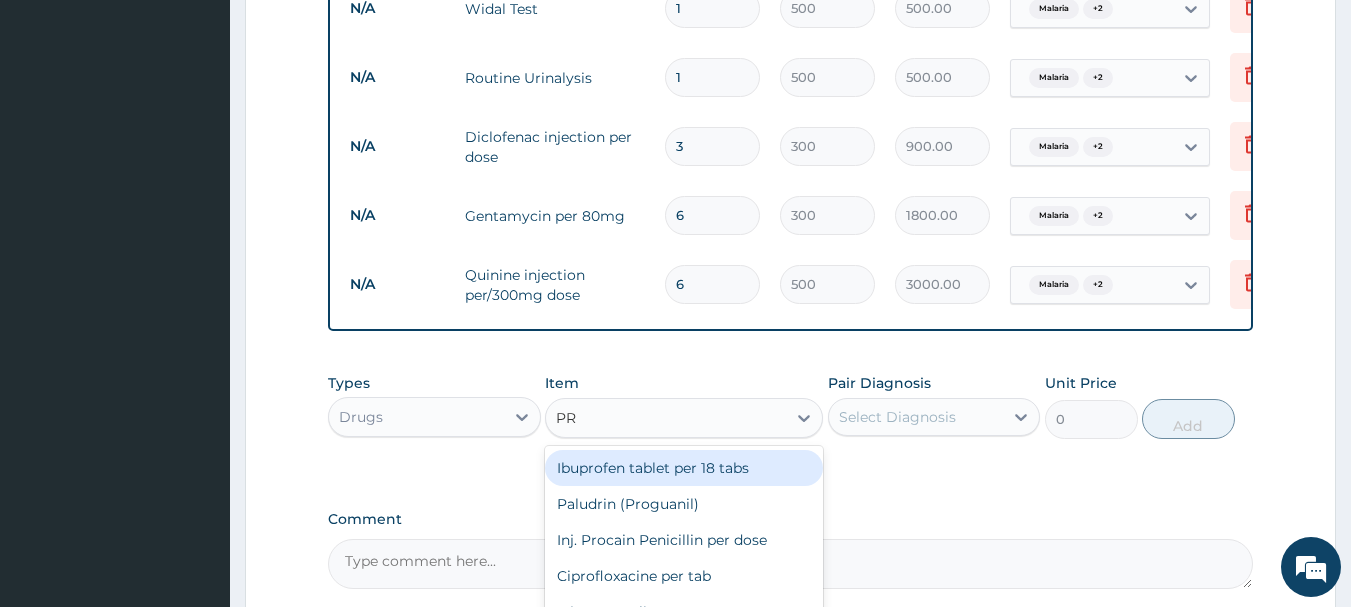 type on "PRO" 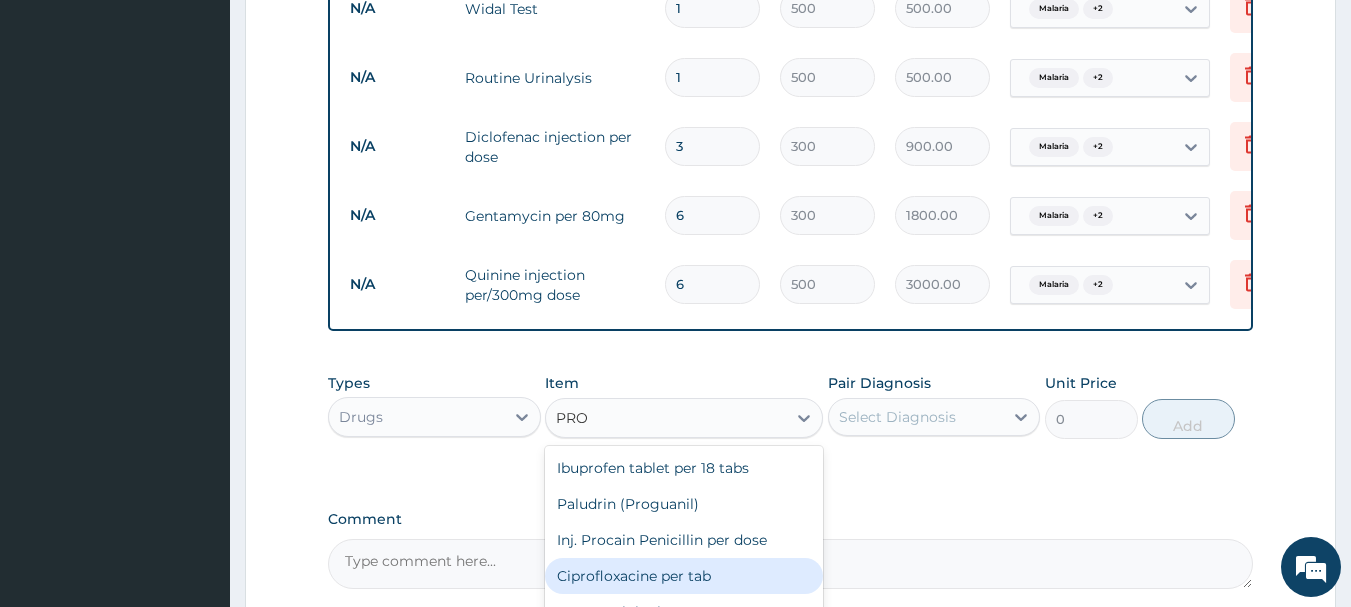 click on "Ciprofloxacine per tab" at bounding box center [684, 576] 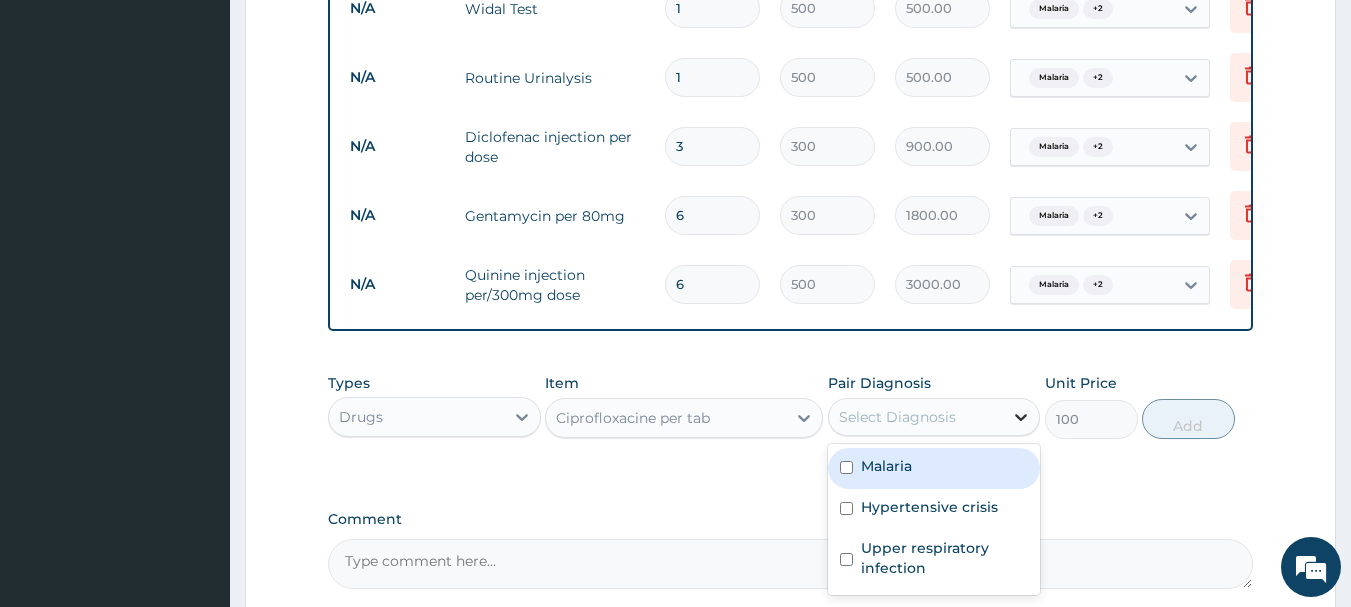 click 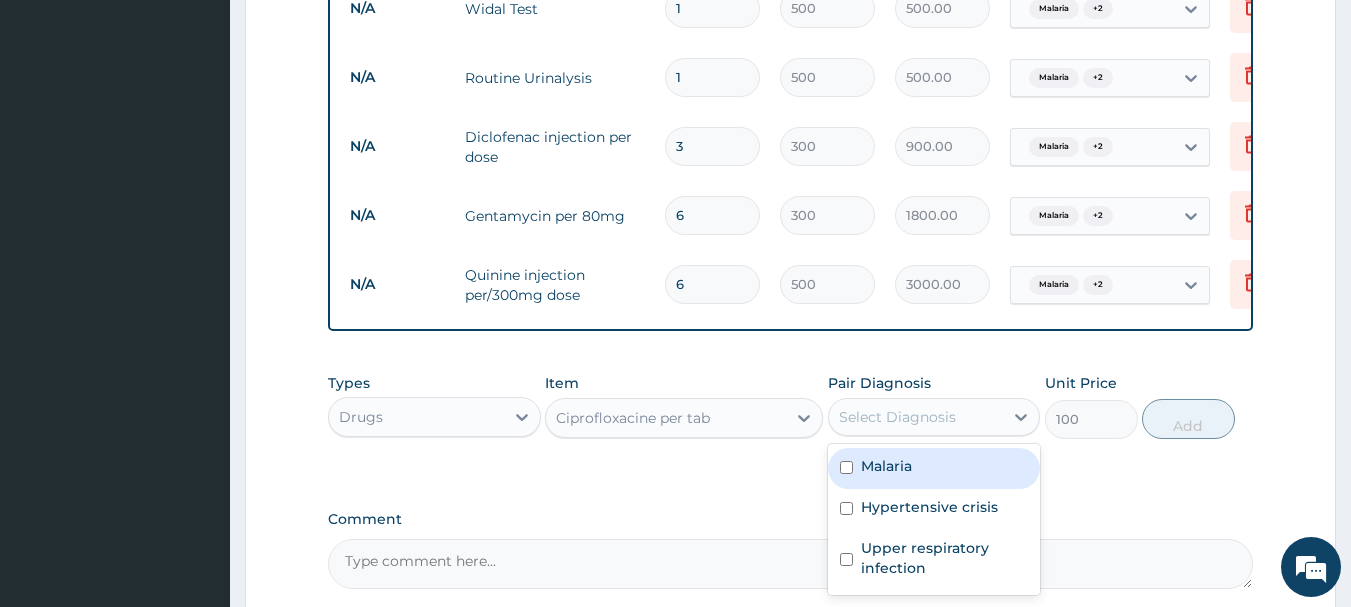 click at bounding box center (846, 467) 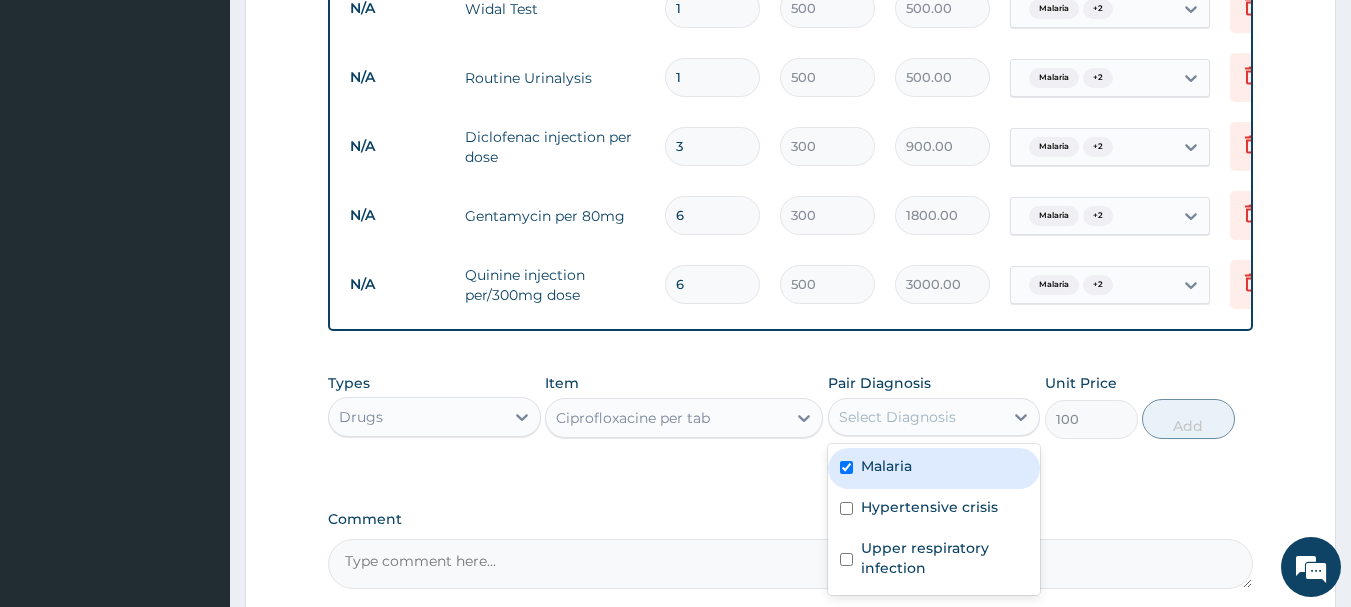 checkbox on "true" 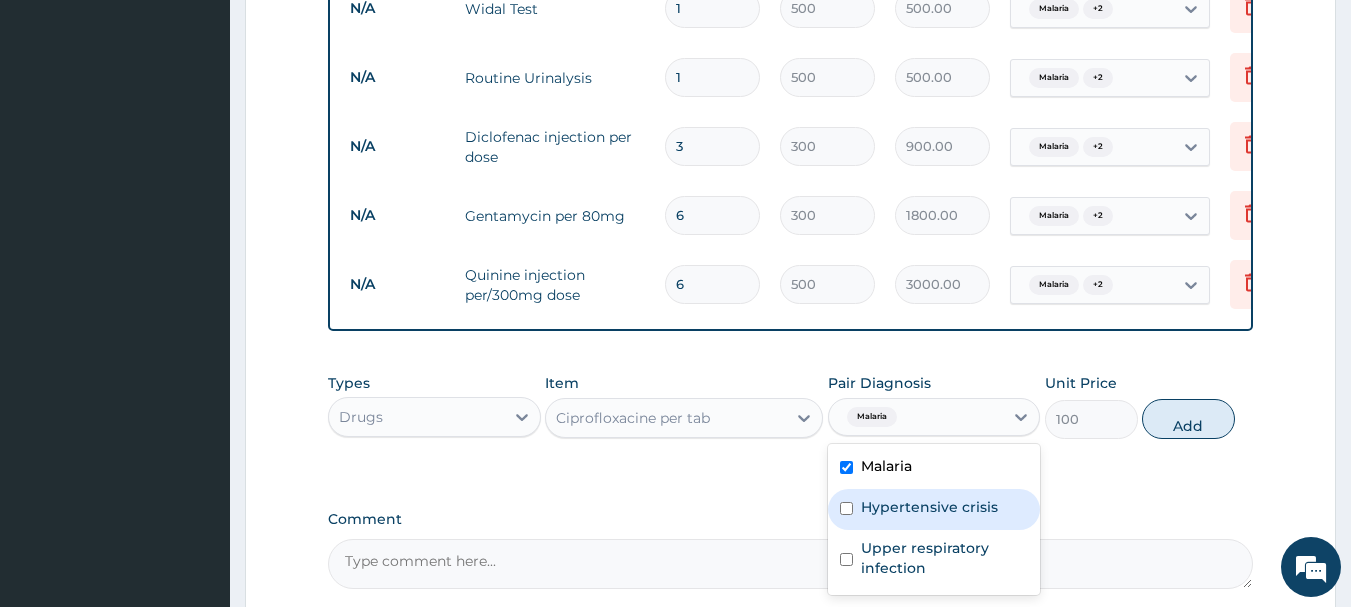 click at bounding box center [846, 508] 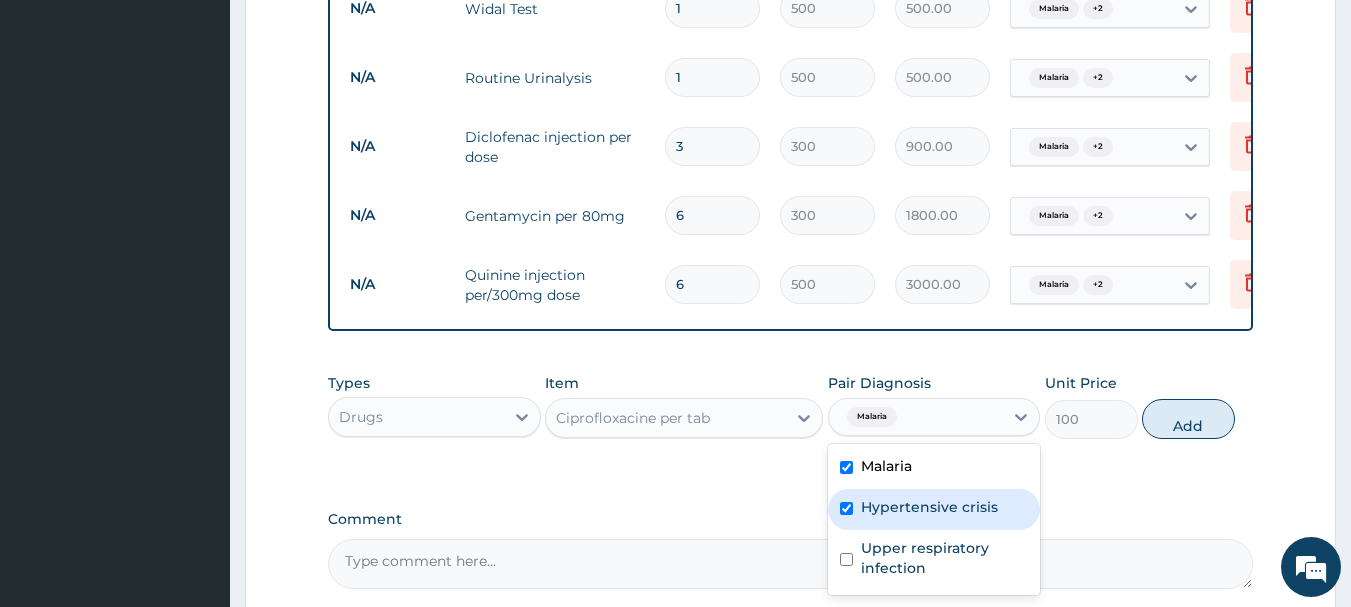 checkbox on "true" 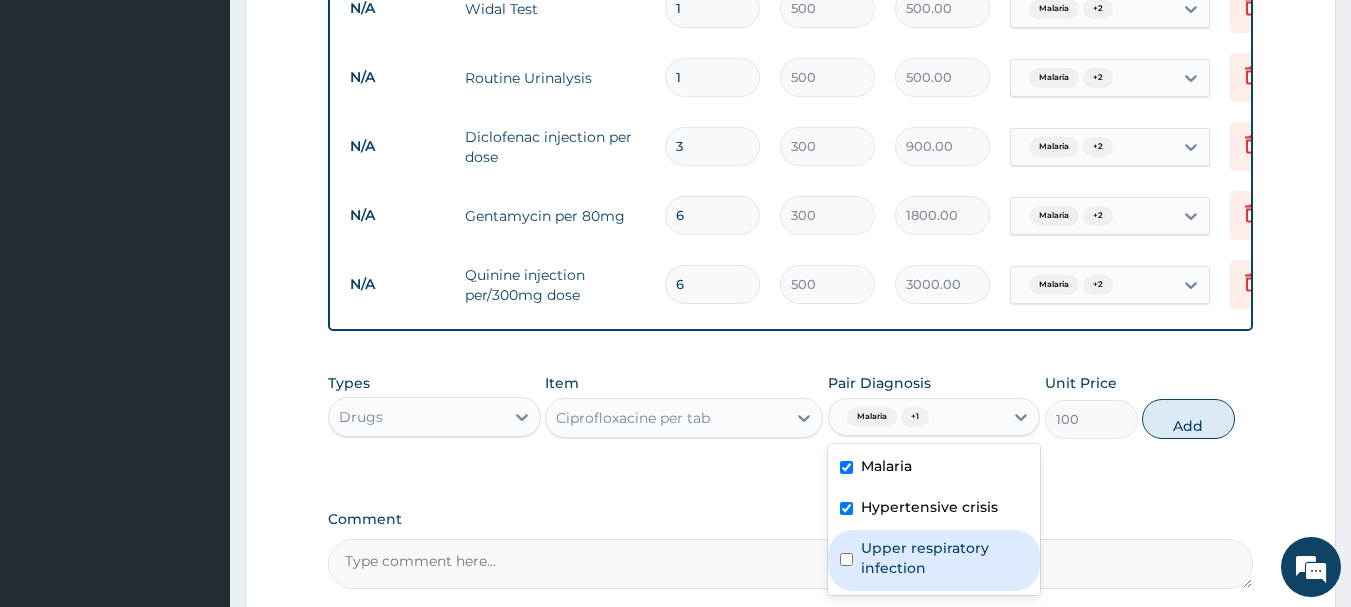 click on "Upper respiratory infection" at bounding box center [934, 560] 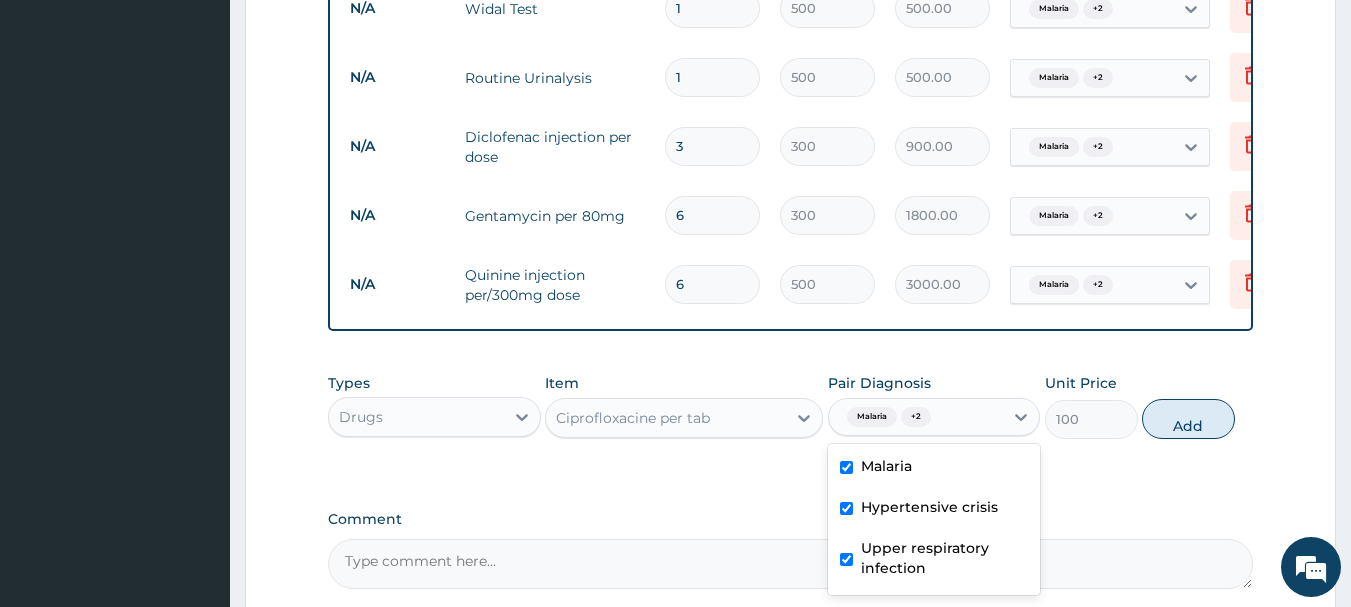 click on "Upper respiratory infection" at bounding box center (934, 560) 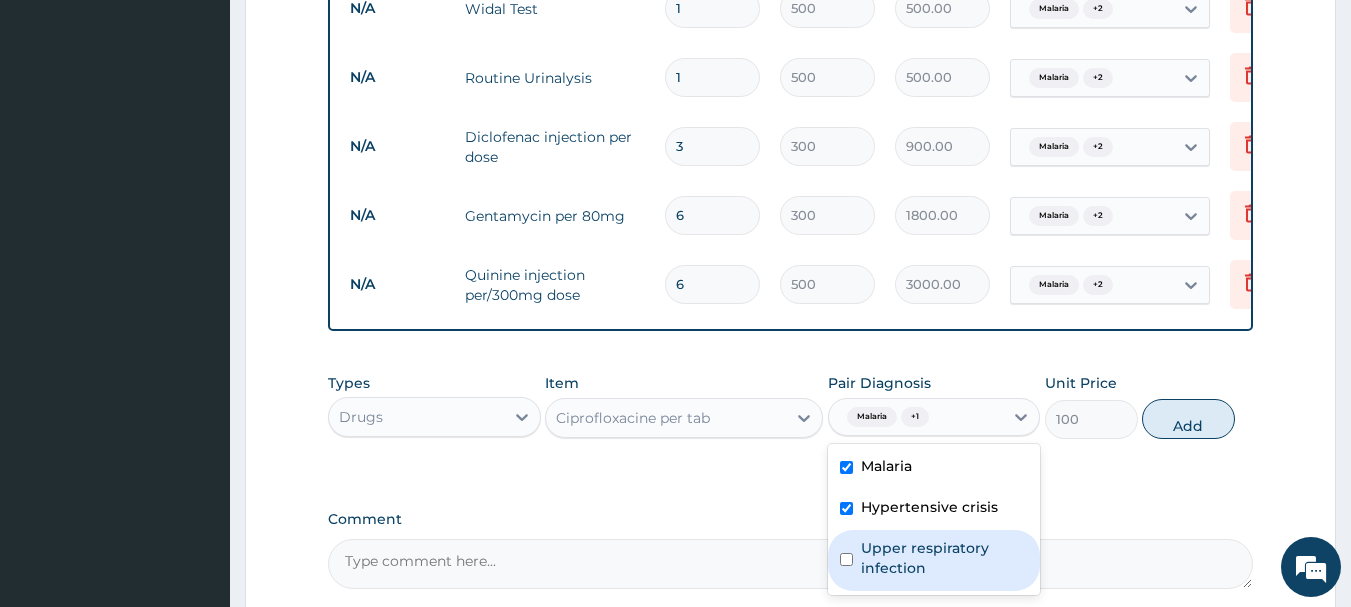 click at bounding box center [846, 559] 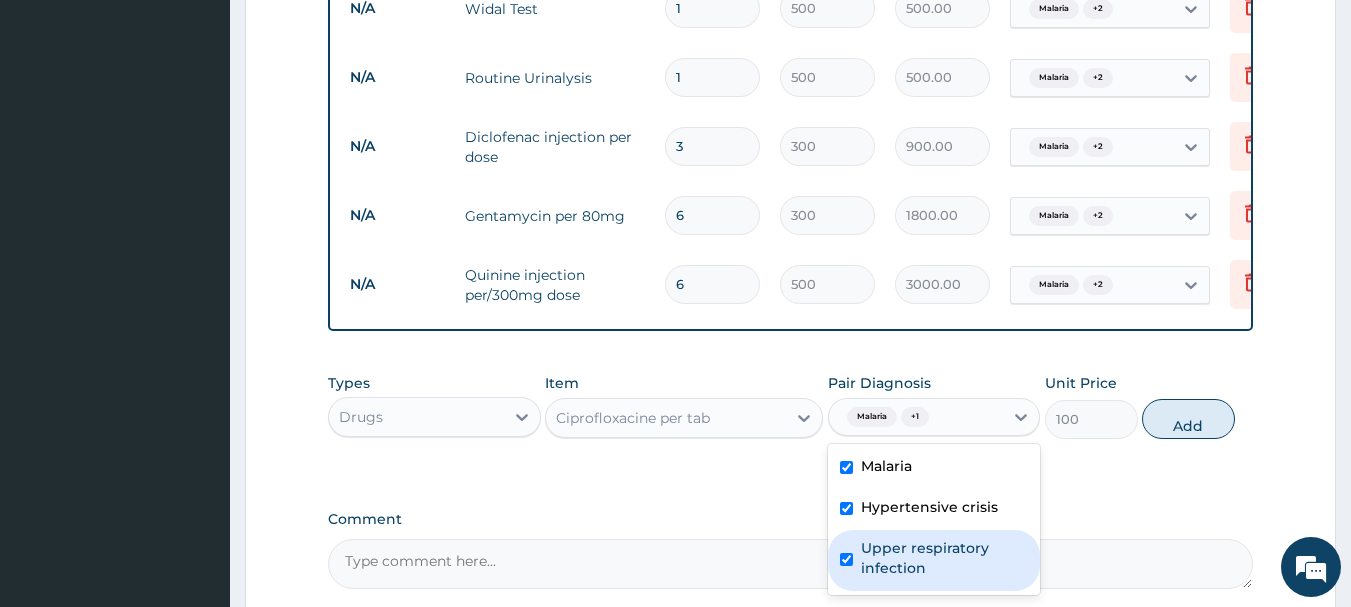 checkbox on "true" 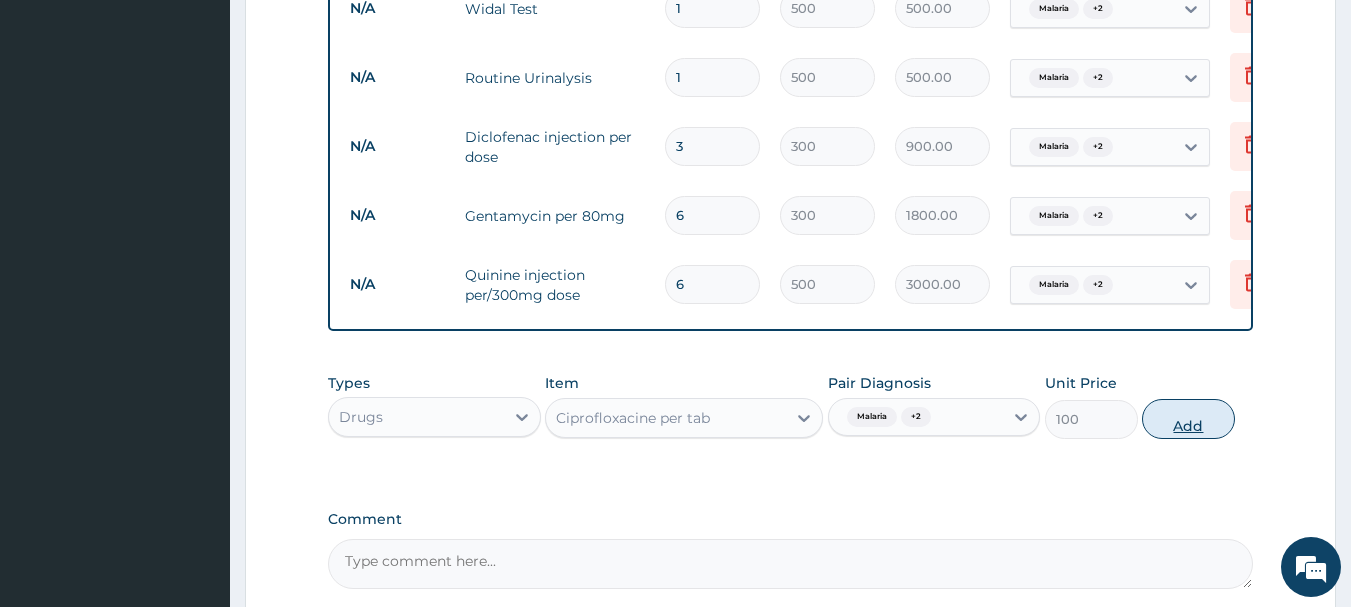 click on "Add" at bounding box center (1188, 419) 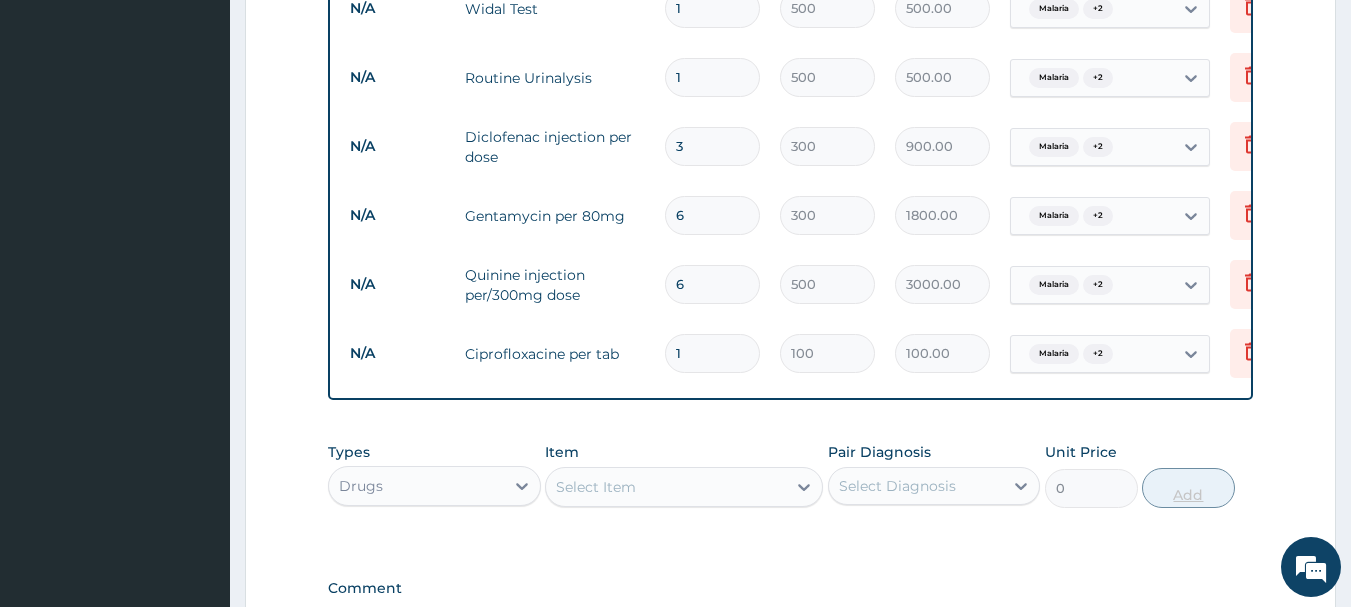 type 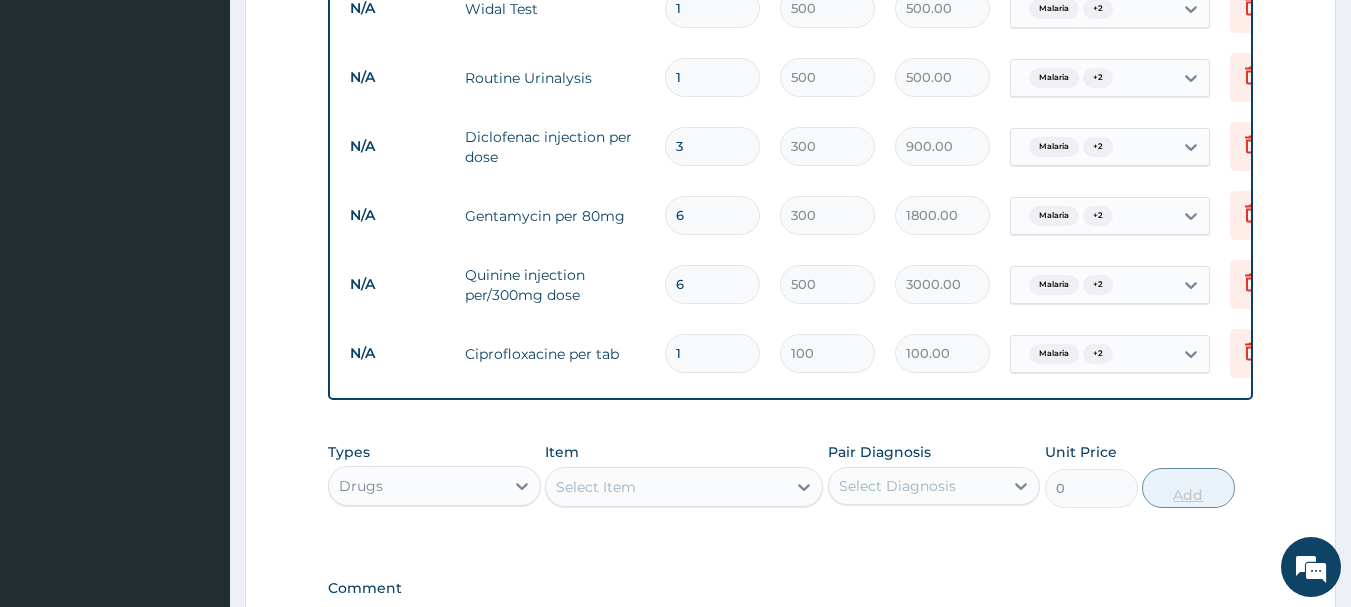 type on "0.00" 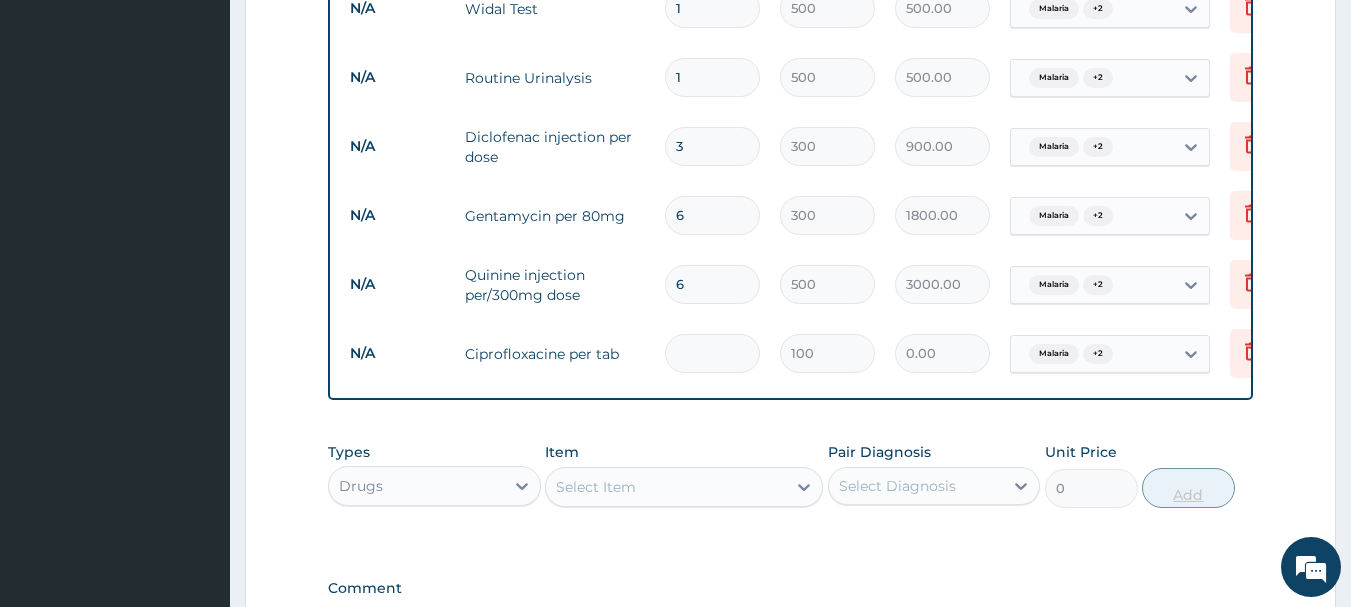 type on "1" 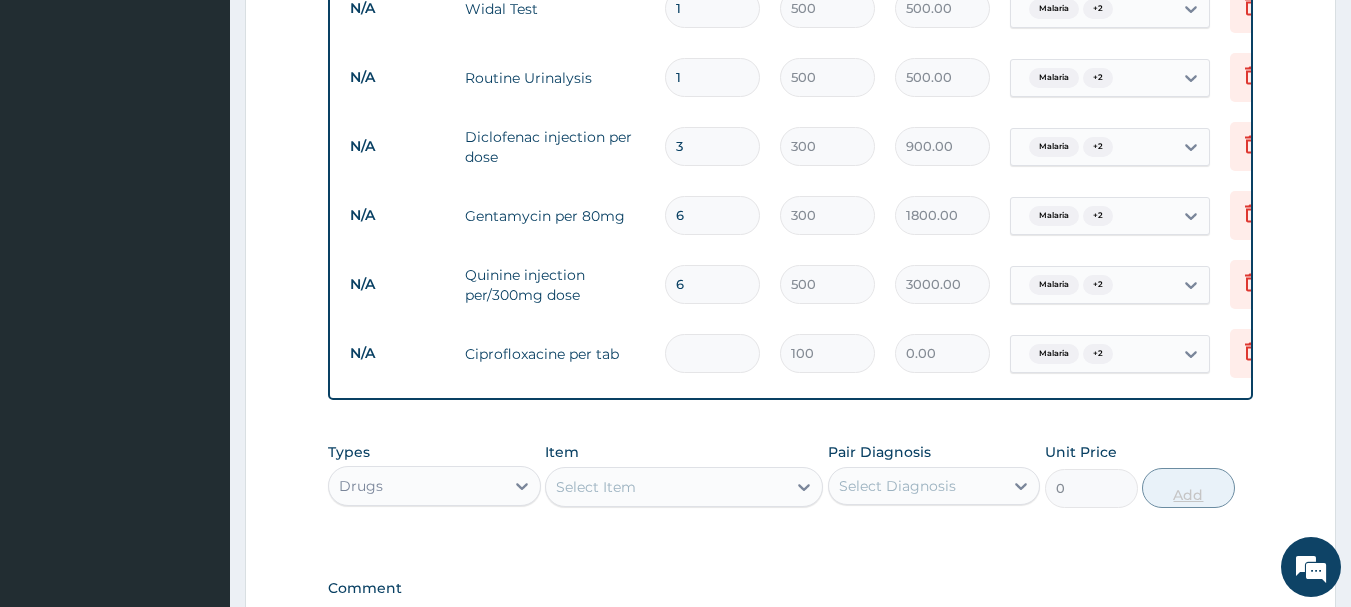 type on "100.00" 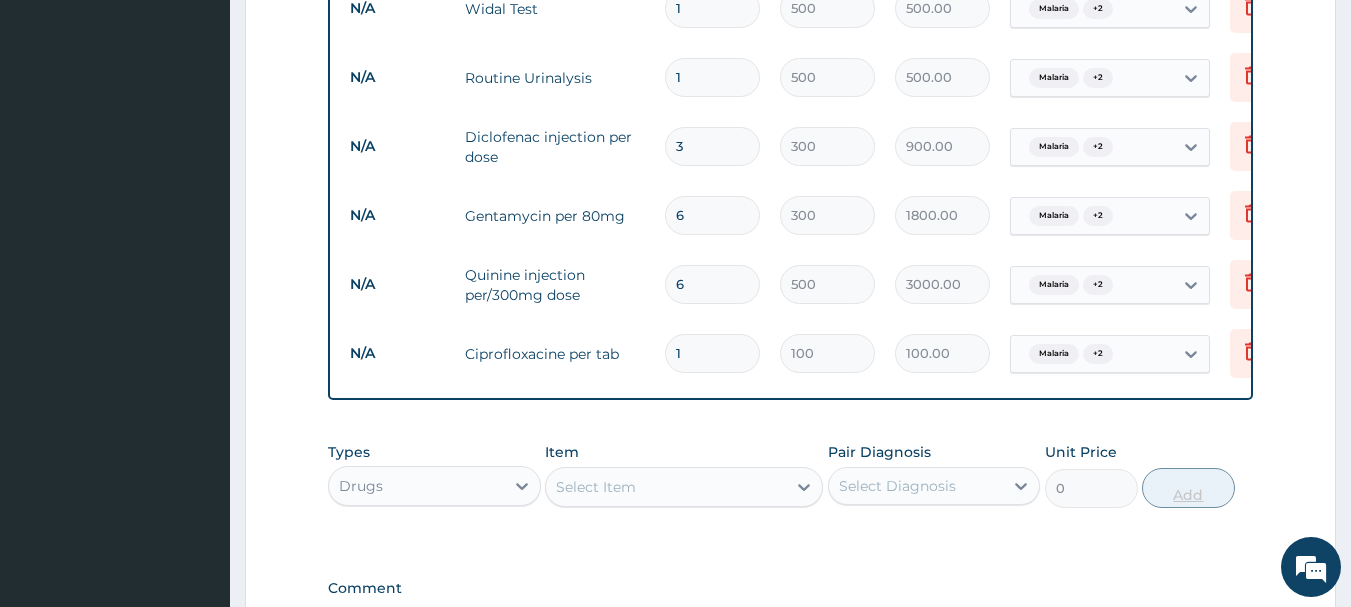type on "15" 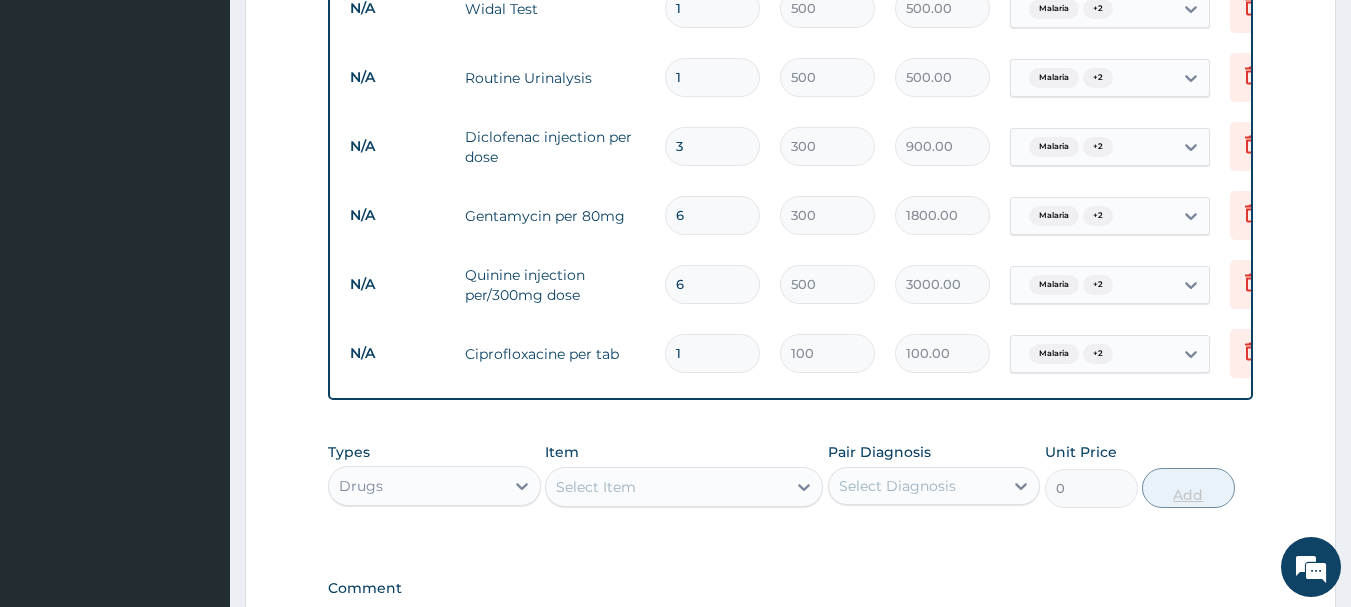 type on "1500.00" 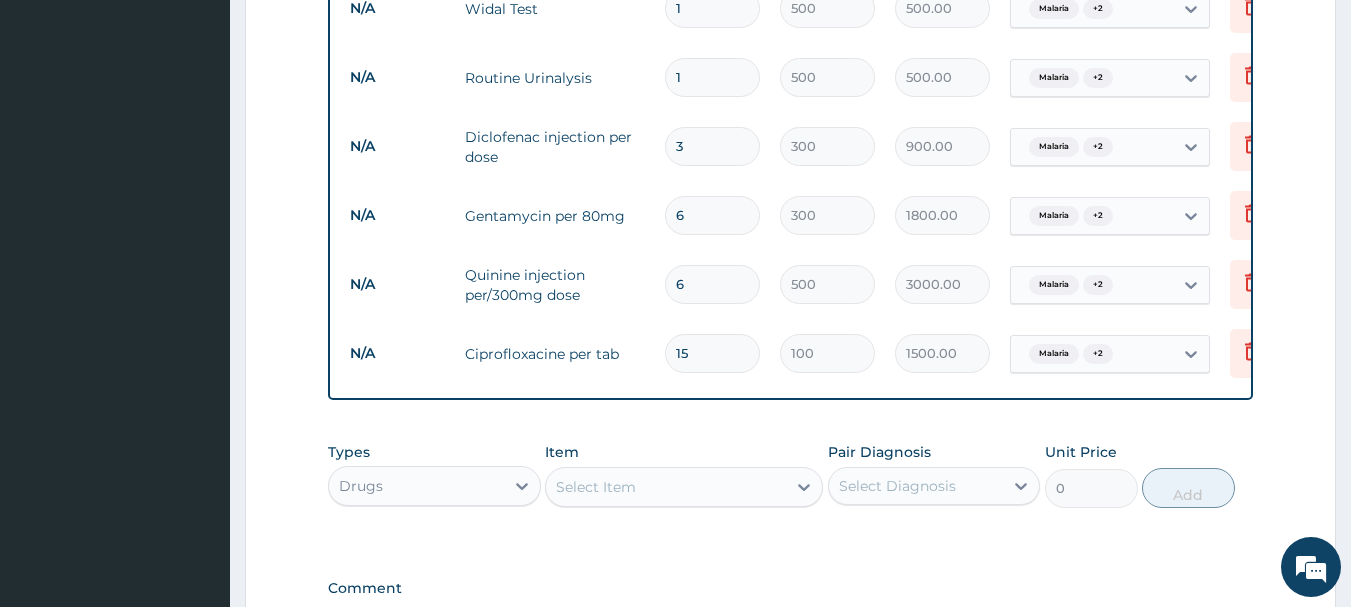 type on "1" 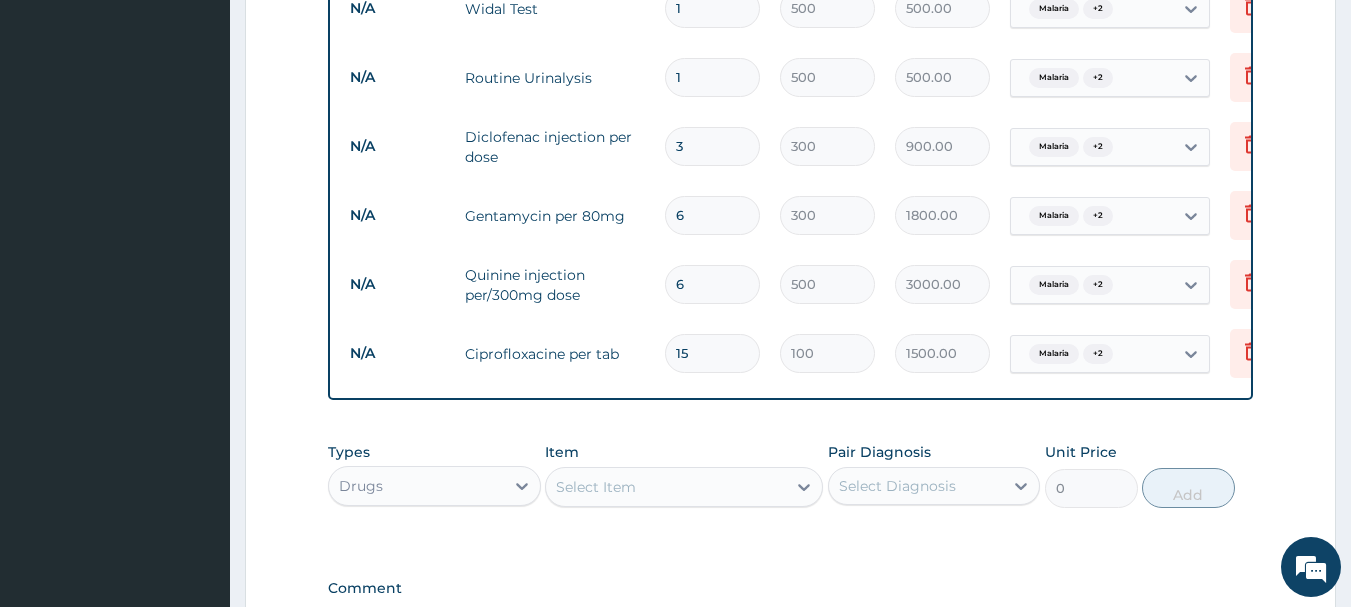 type on "100.00" 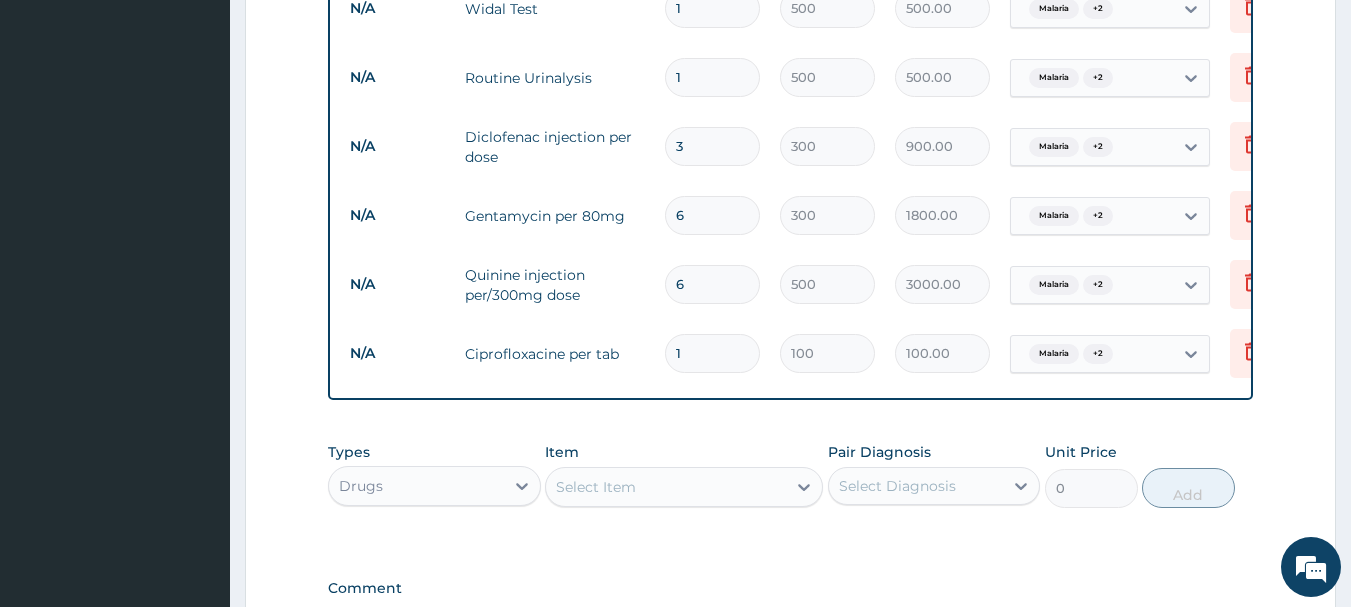 type 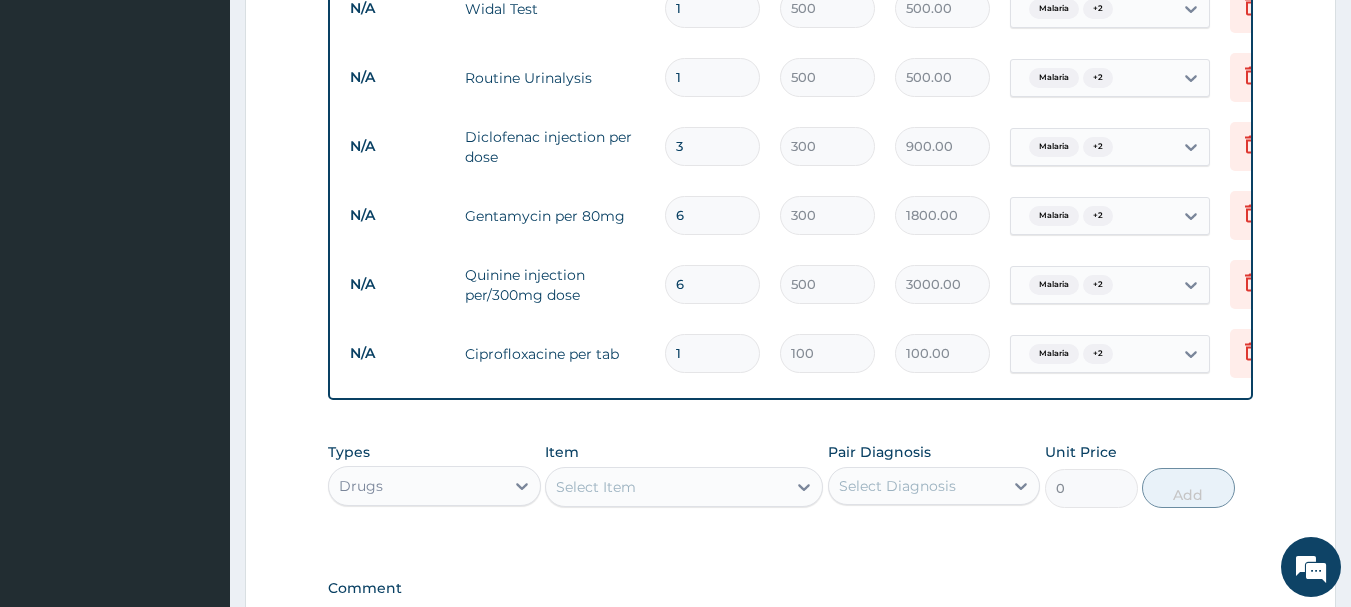type on "0.00" 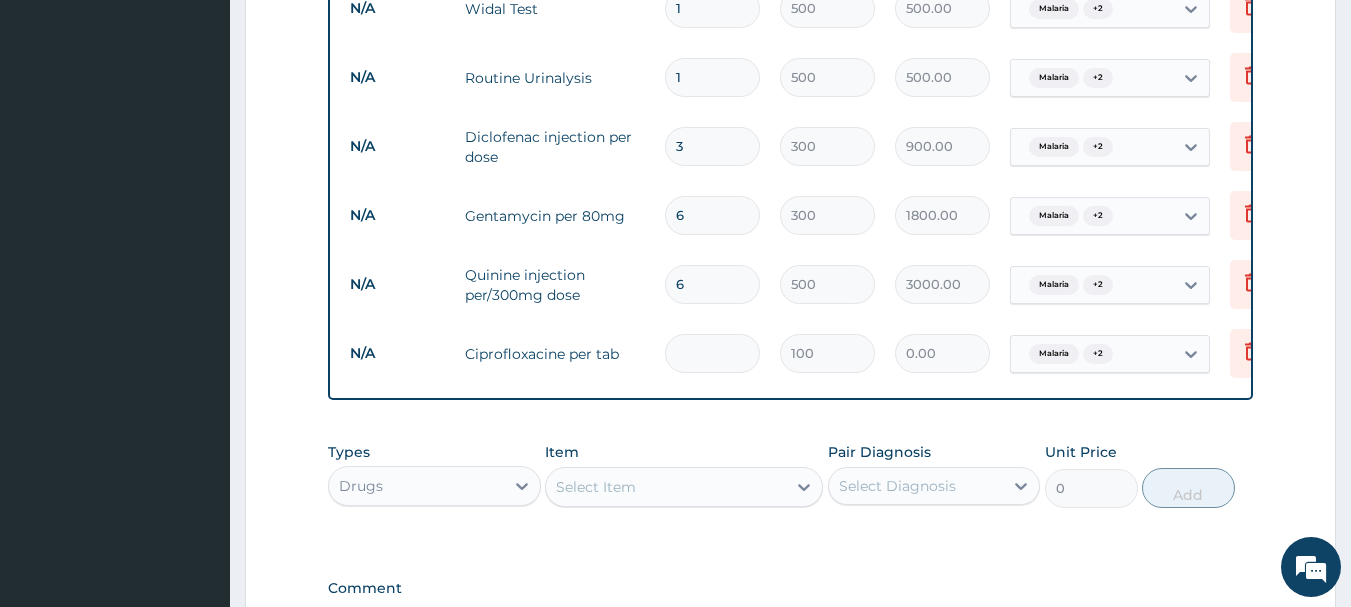 type on "2" 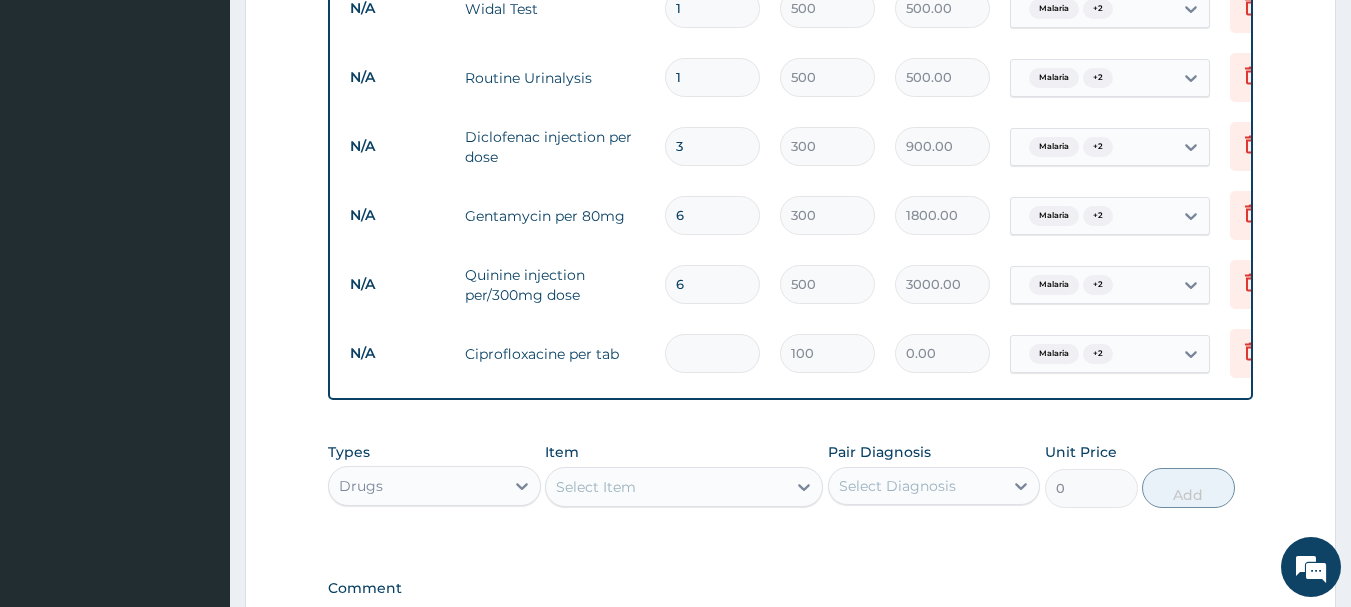type on "200.00" 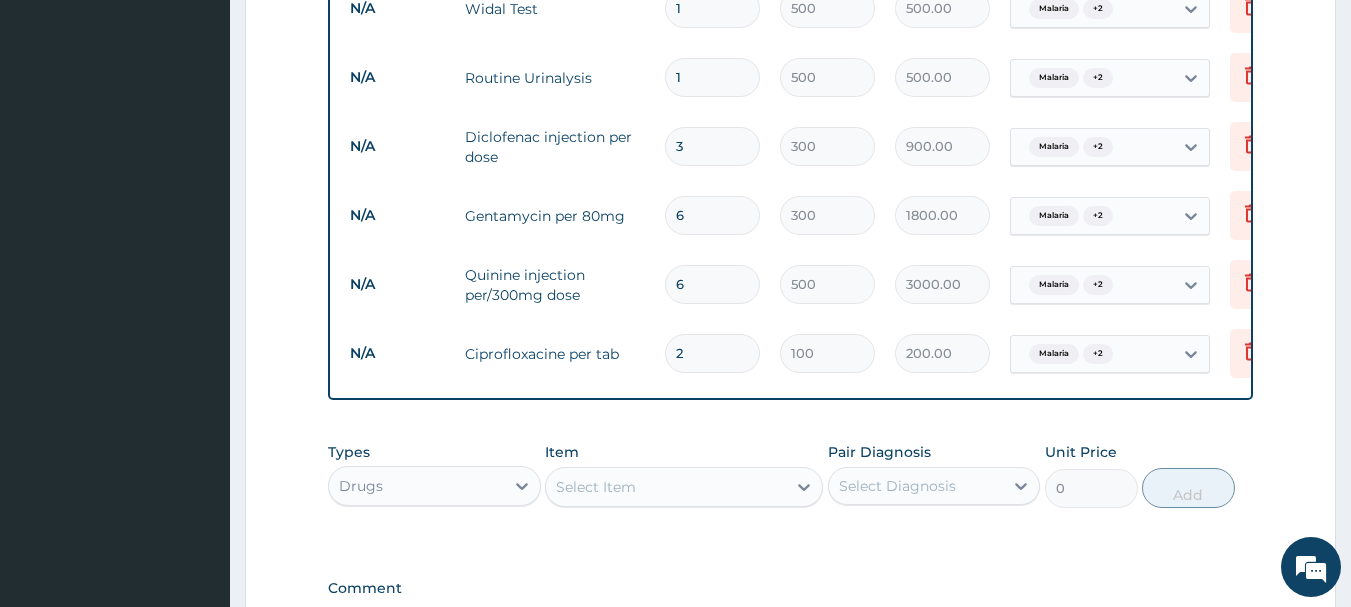 type on "20" 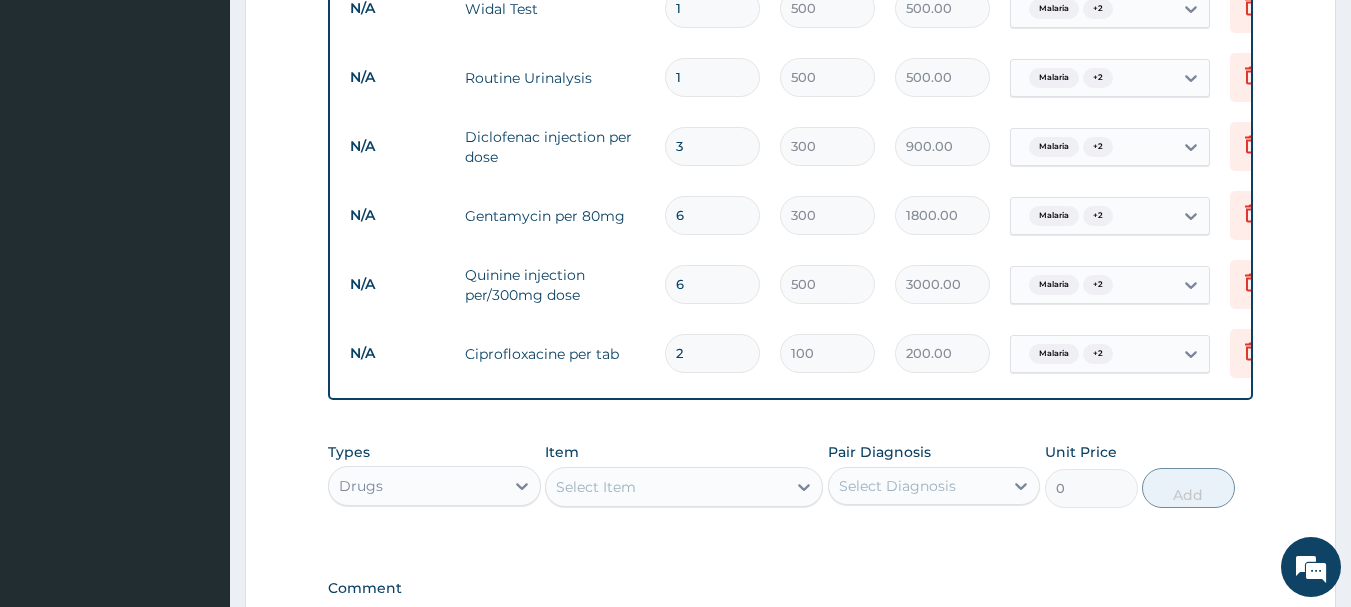 type on "2000.00" 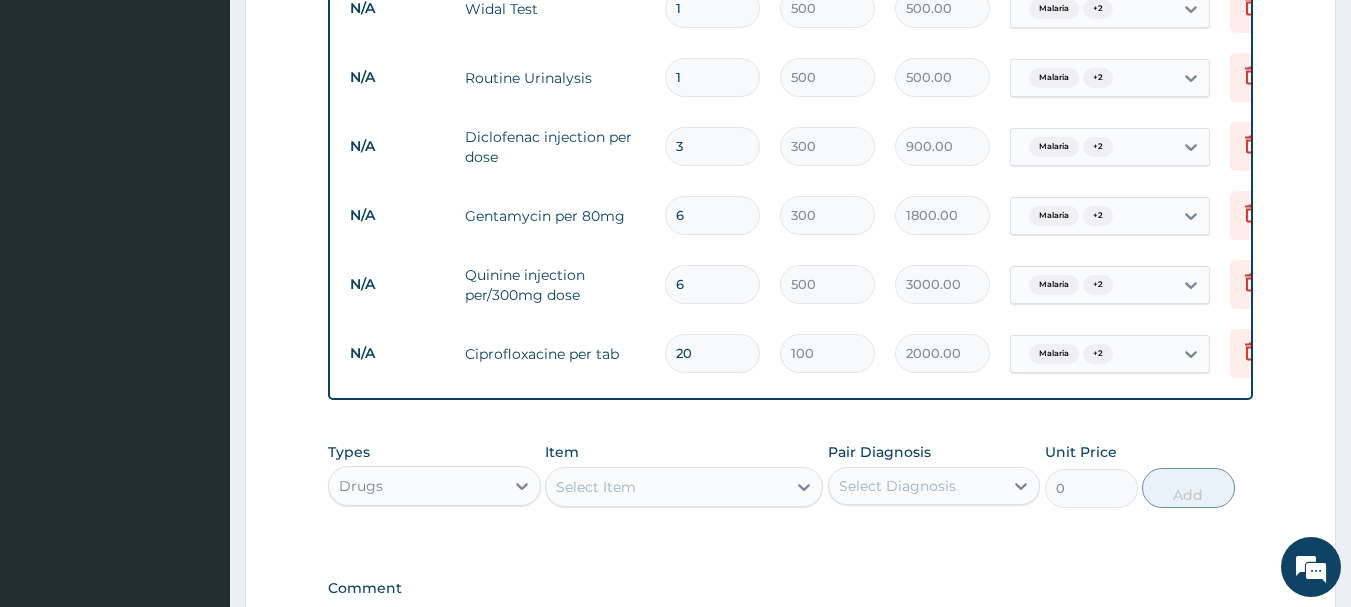 type on "20" 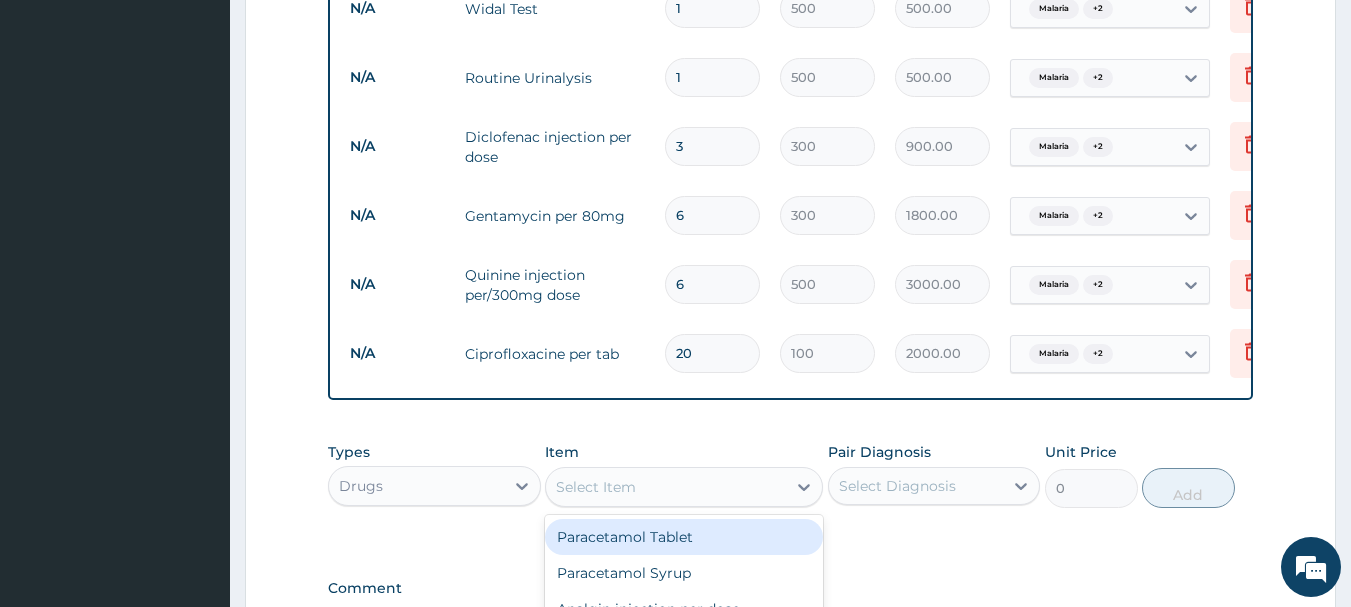 click on "Select Item" at bounding box center [666, 487] 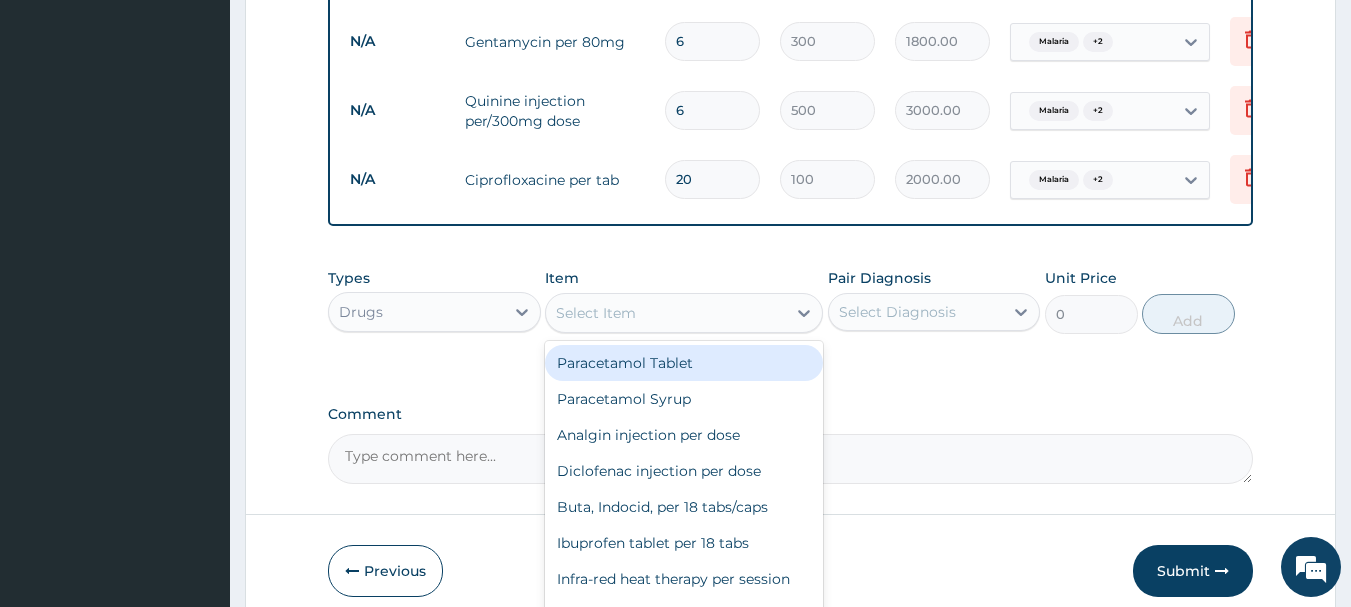scroll, scrollTop: 1308, scrollLeft: 0, axis: vertical 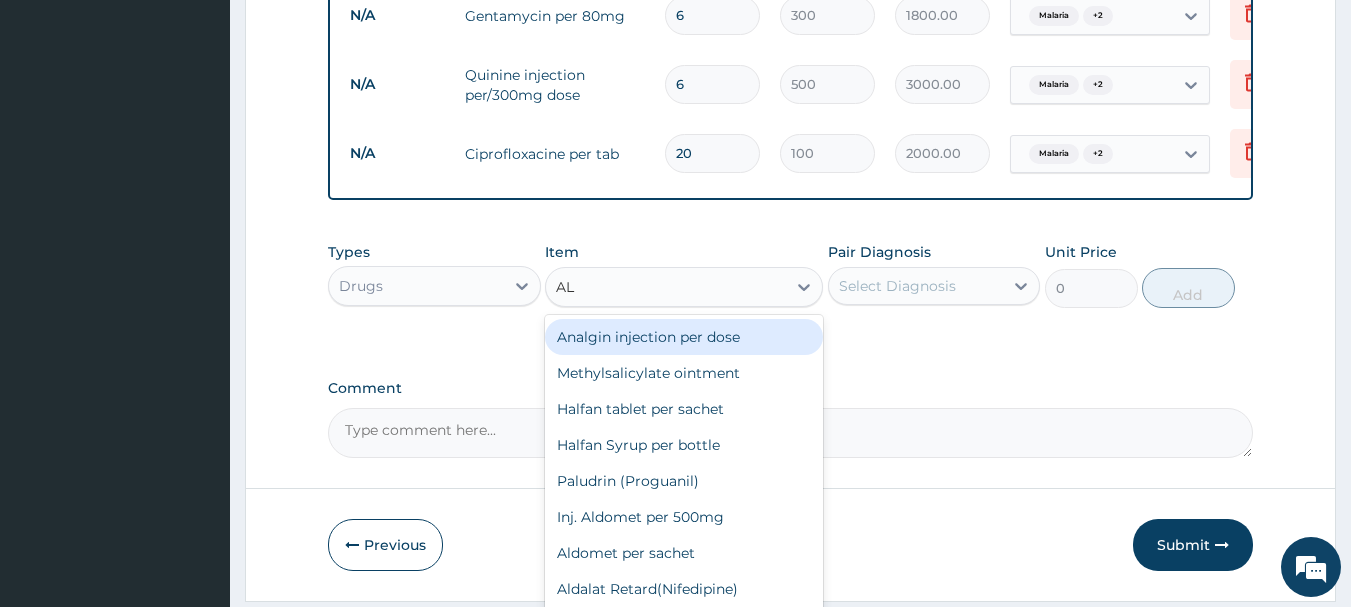 type on "ALD" 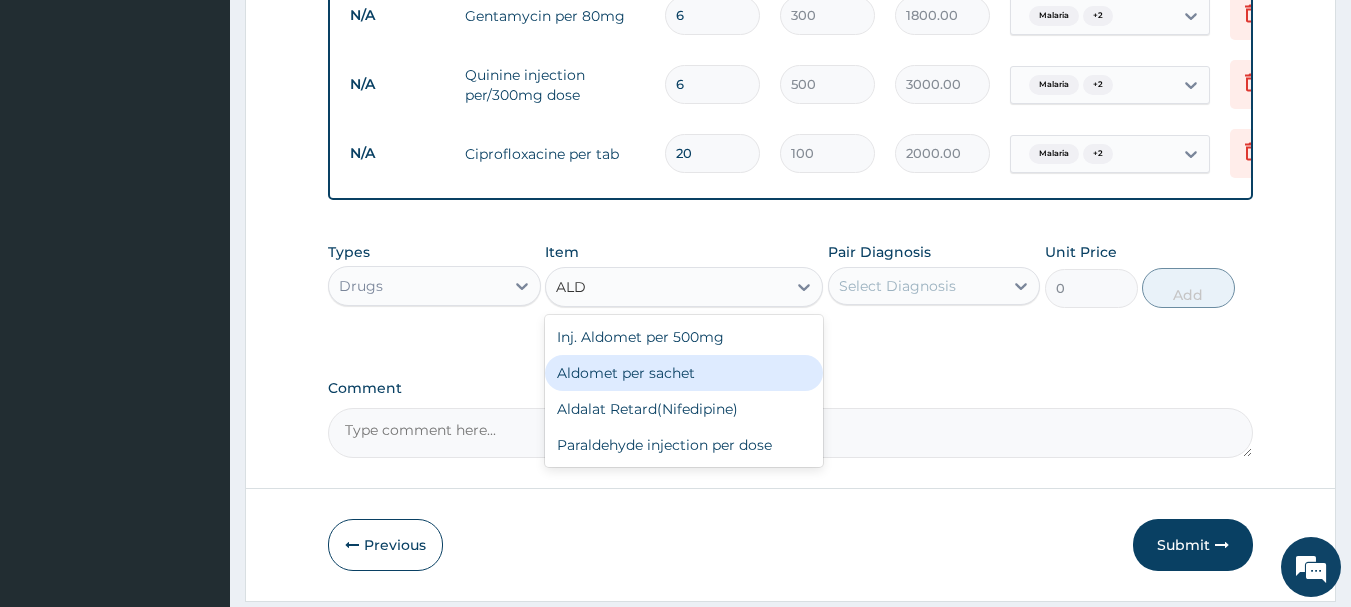 click on "Aldomet per sachet" at bounding box center (684, 373) 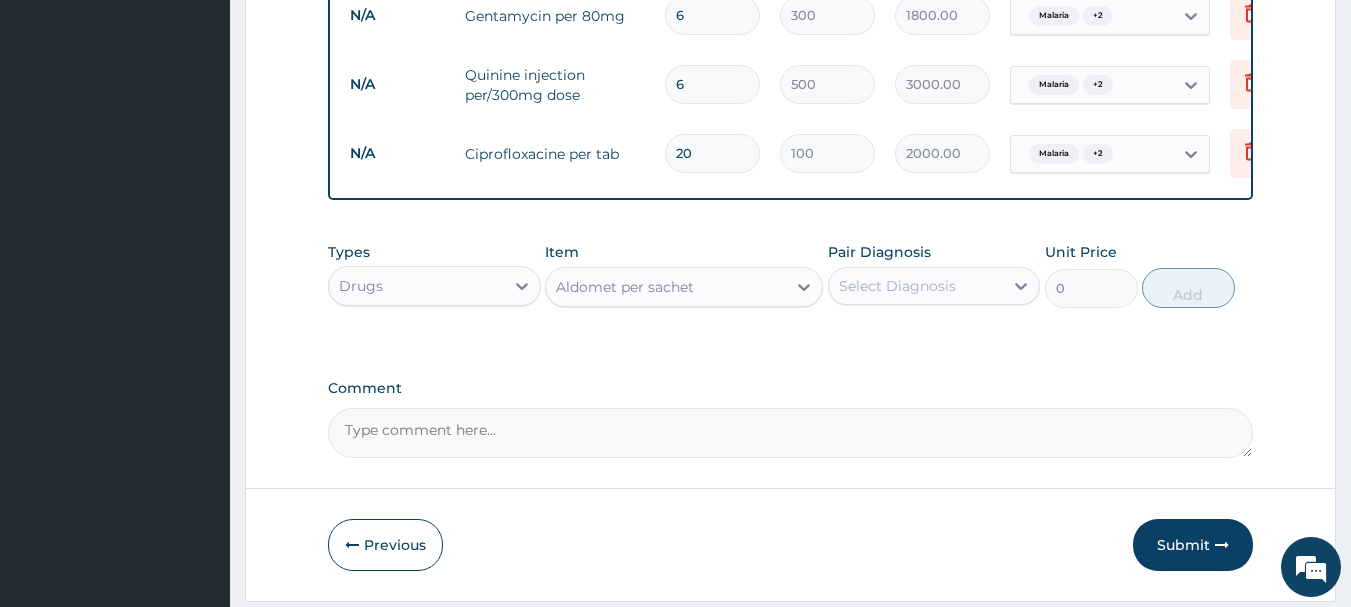 type 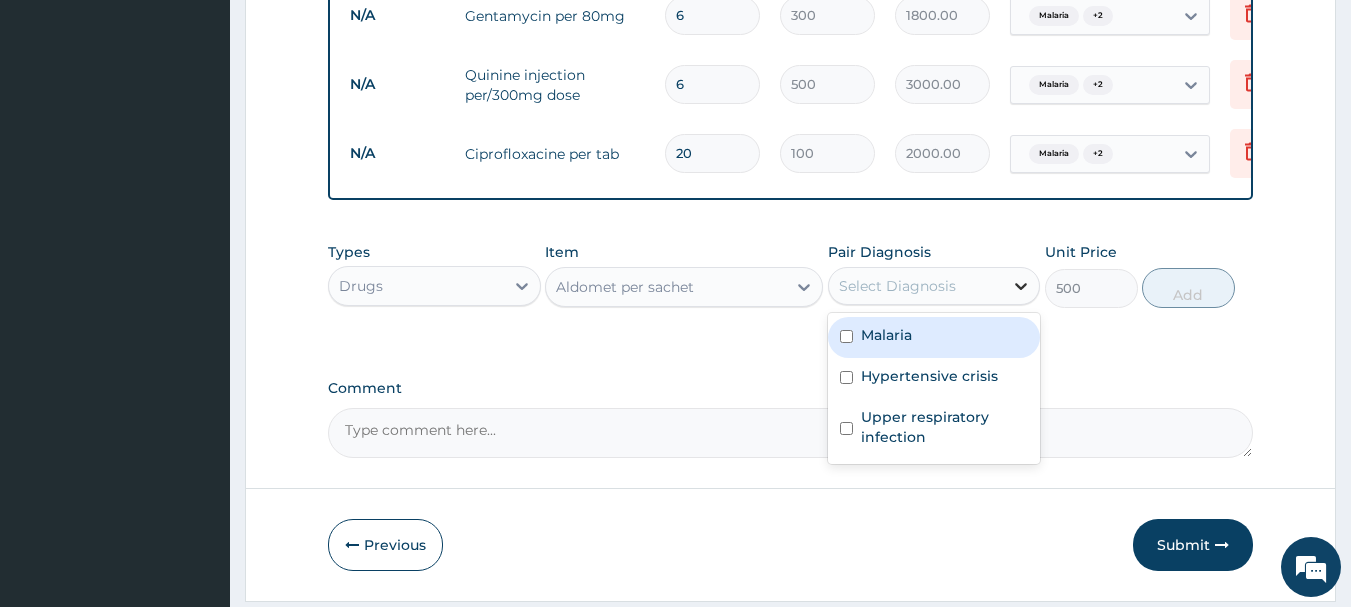 click 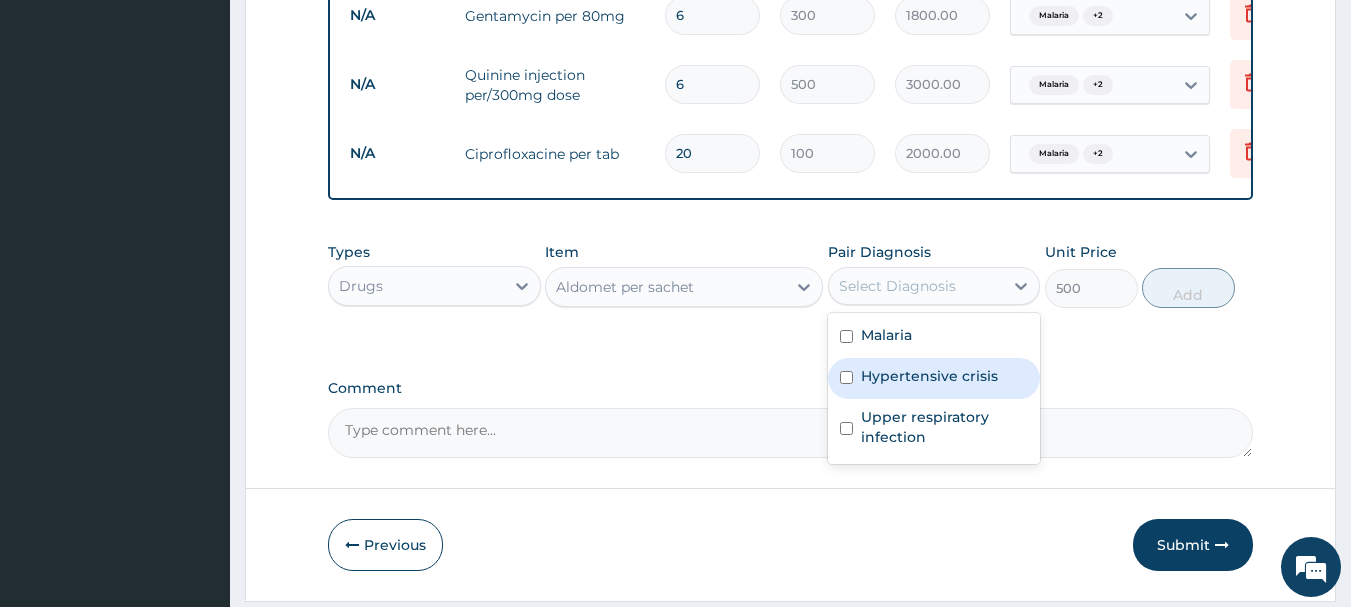 click on "Hypertensive crisis" at bounding box center (934, 378) 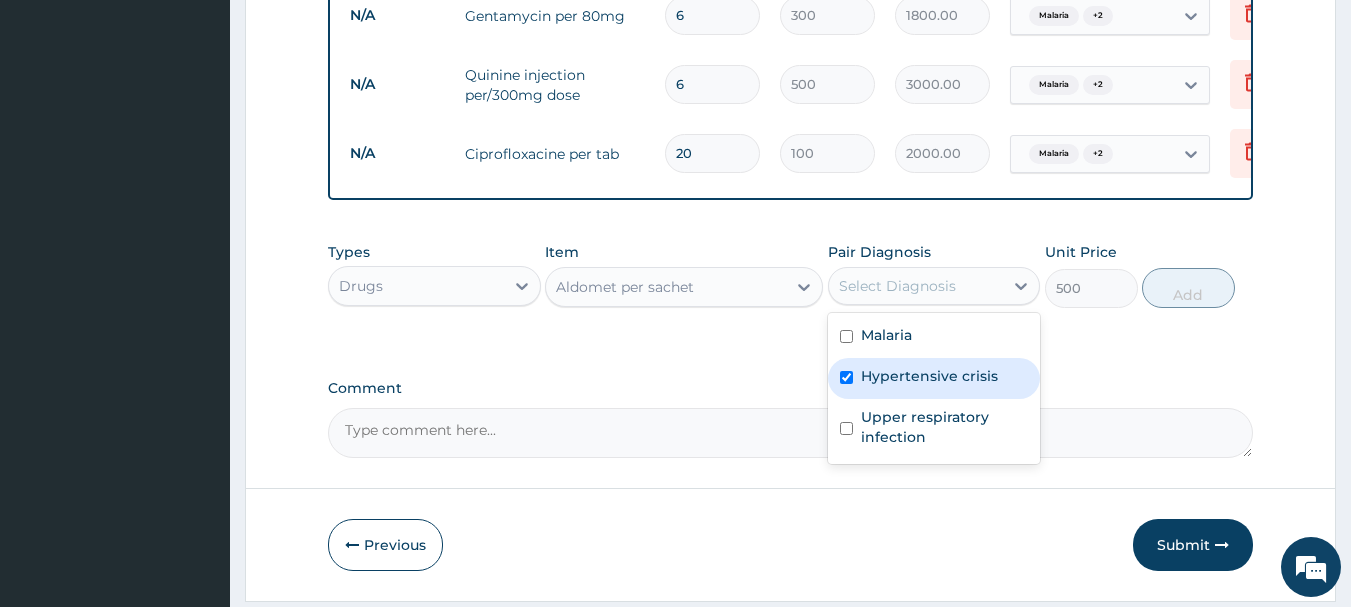 checkbox on "true" 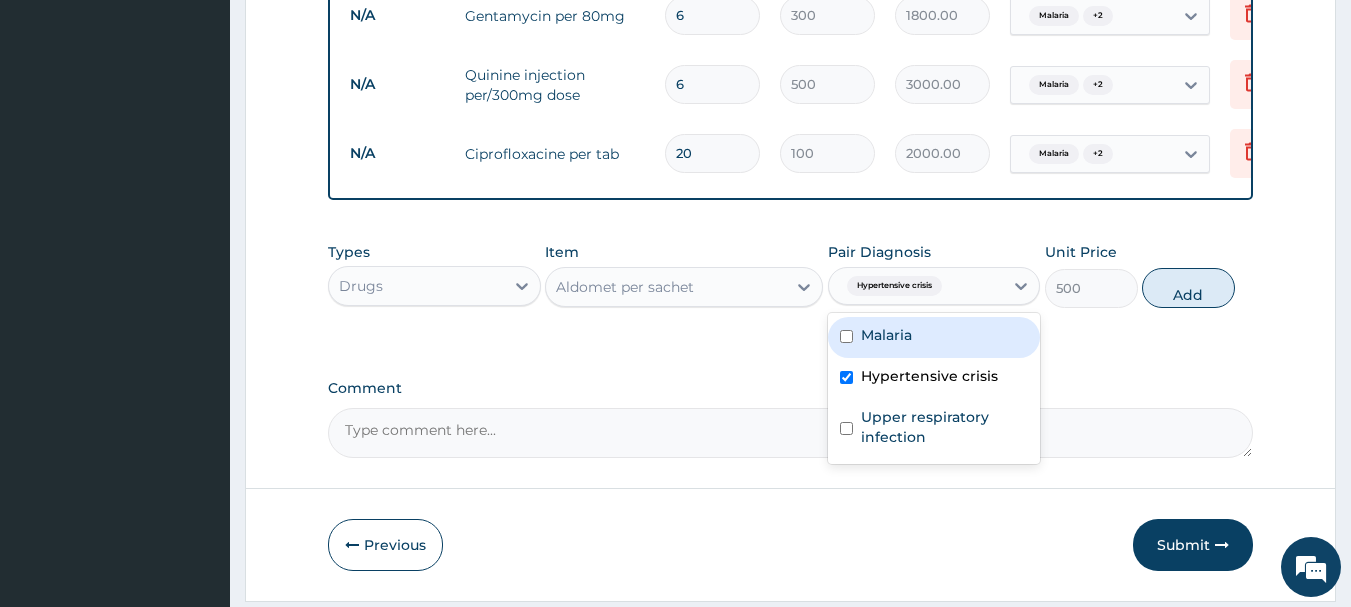 click at bounding box center [846, 336] 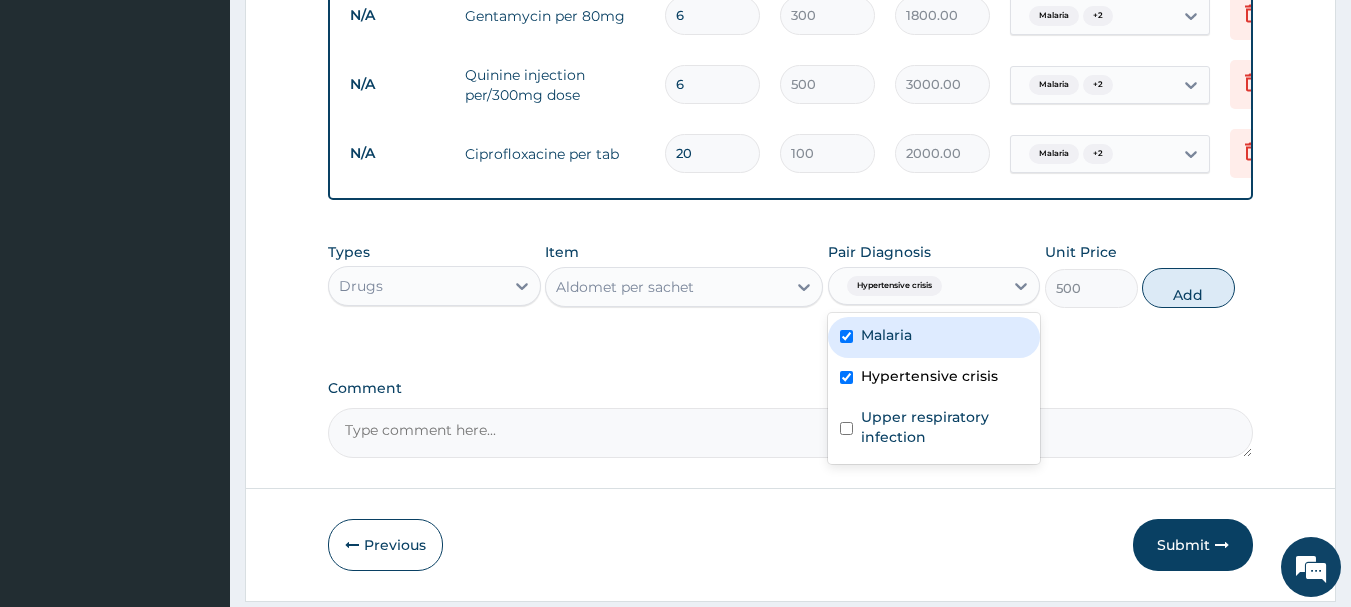 checkbox on "true" 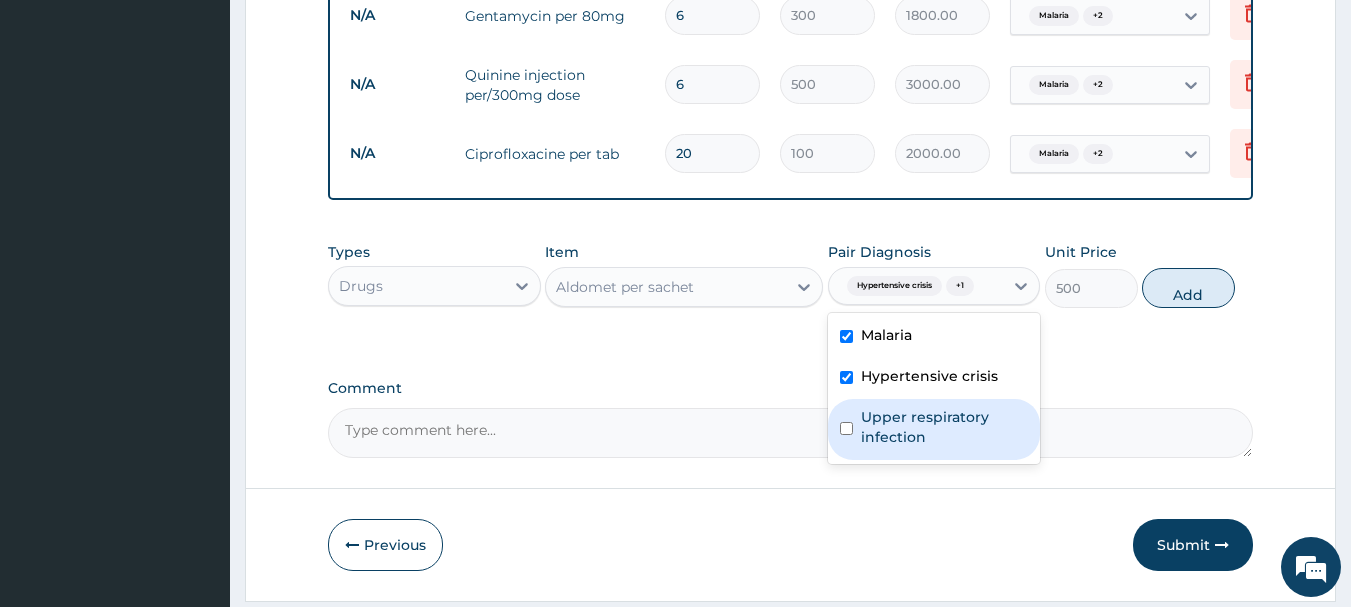 click at bounding box center [846, 428] 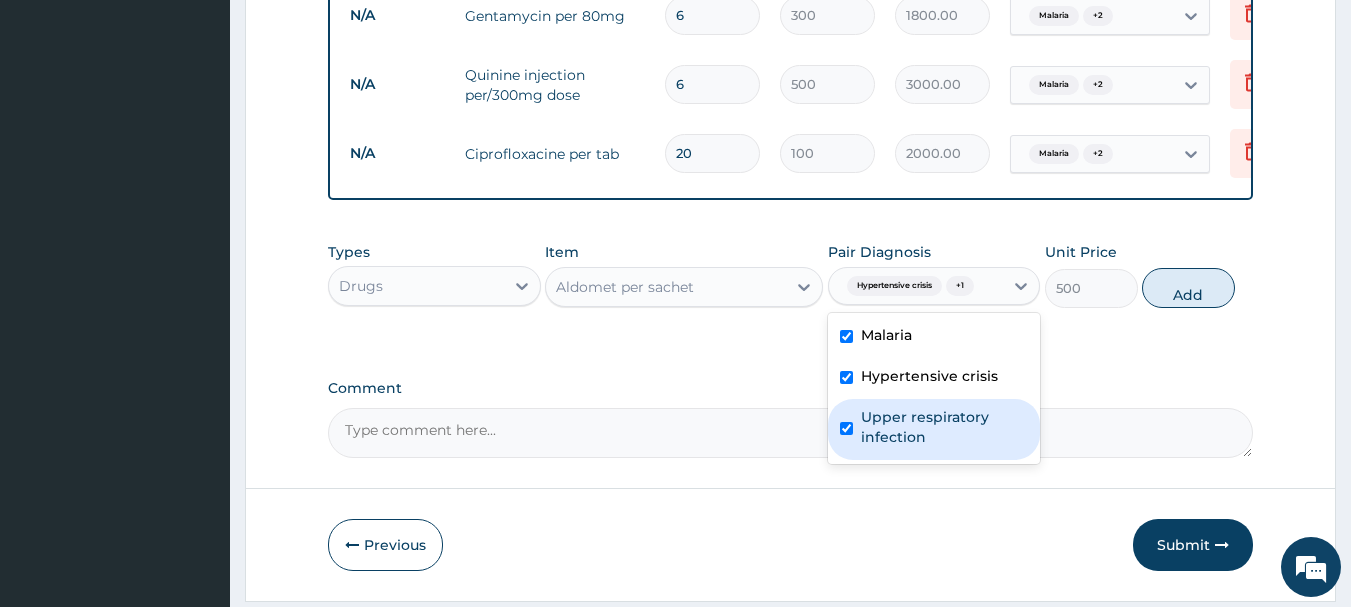 checkbox on "true" 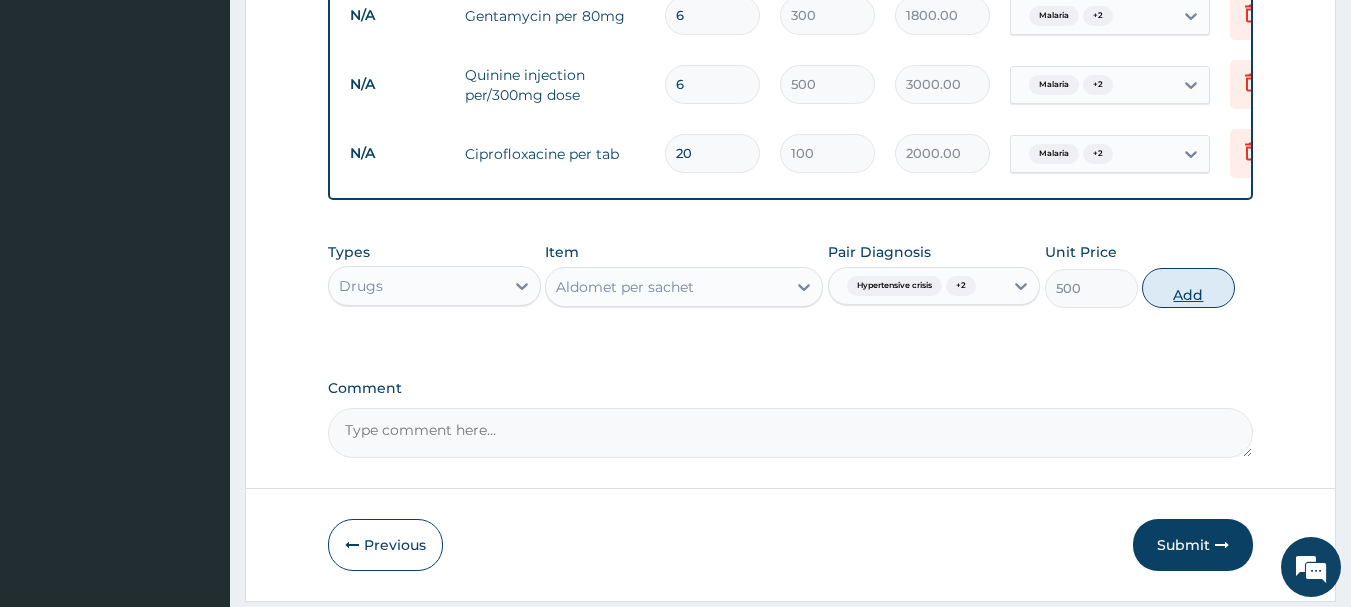 click on "Add" at bounding box center (1188, 288) 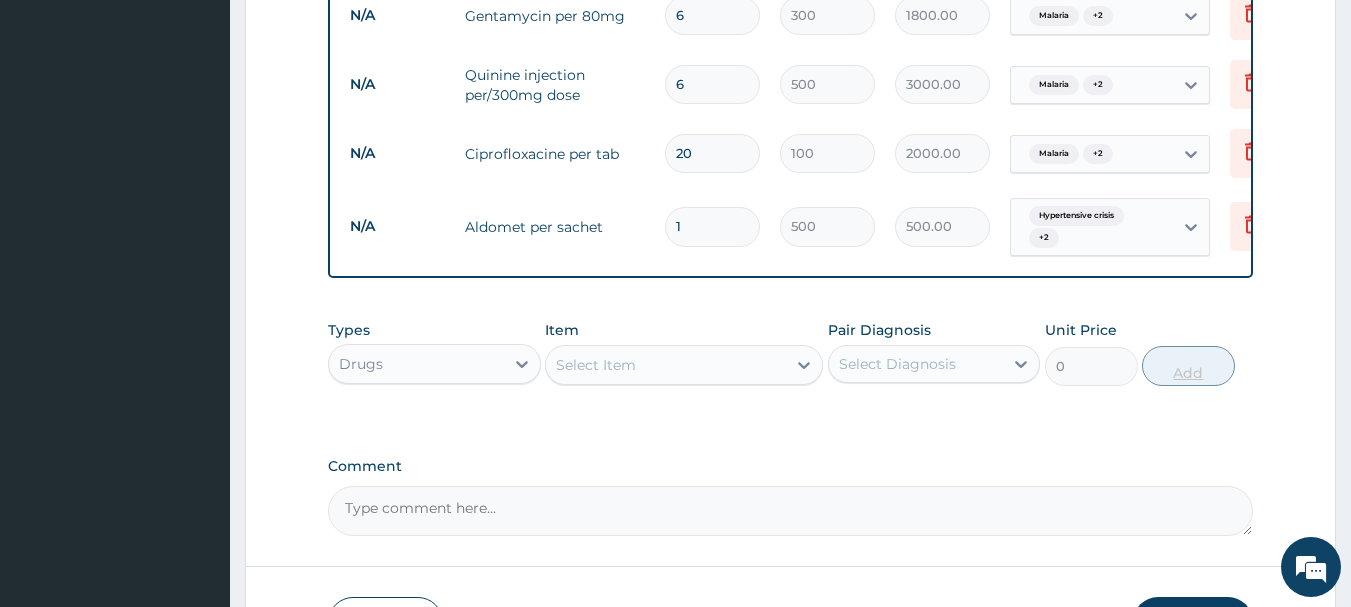 type 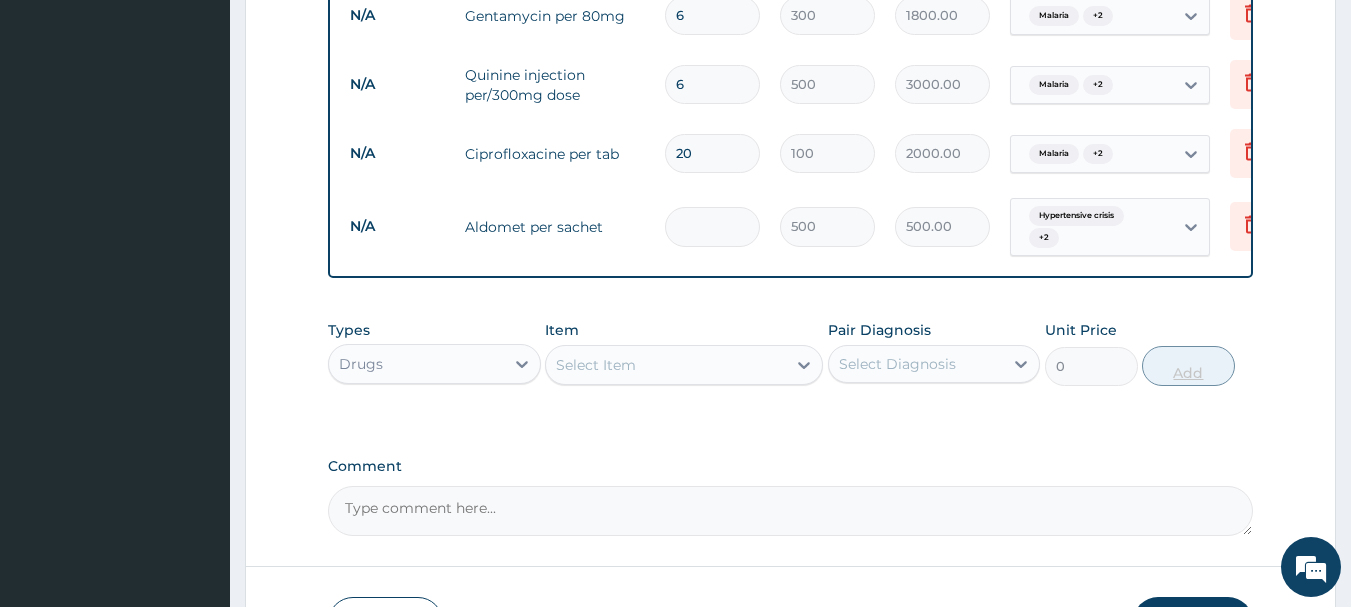 type on "0.00" 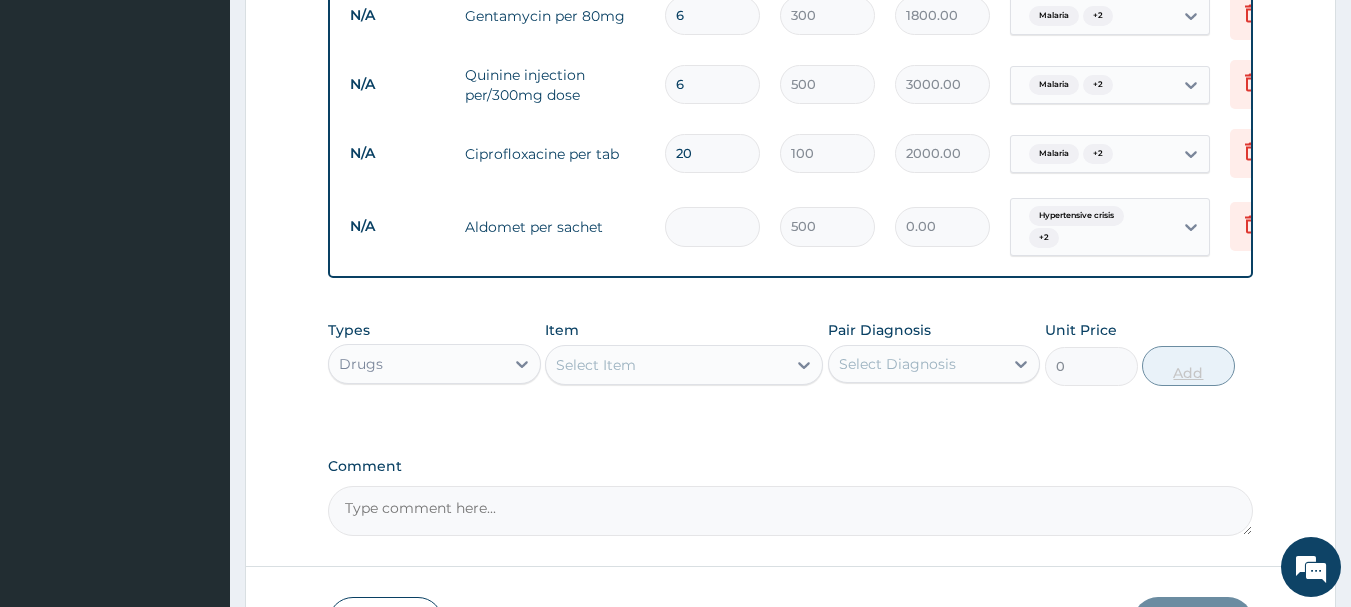 type on "3" 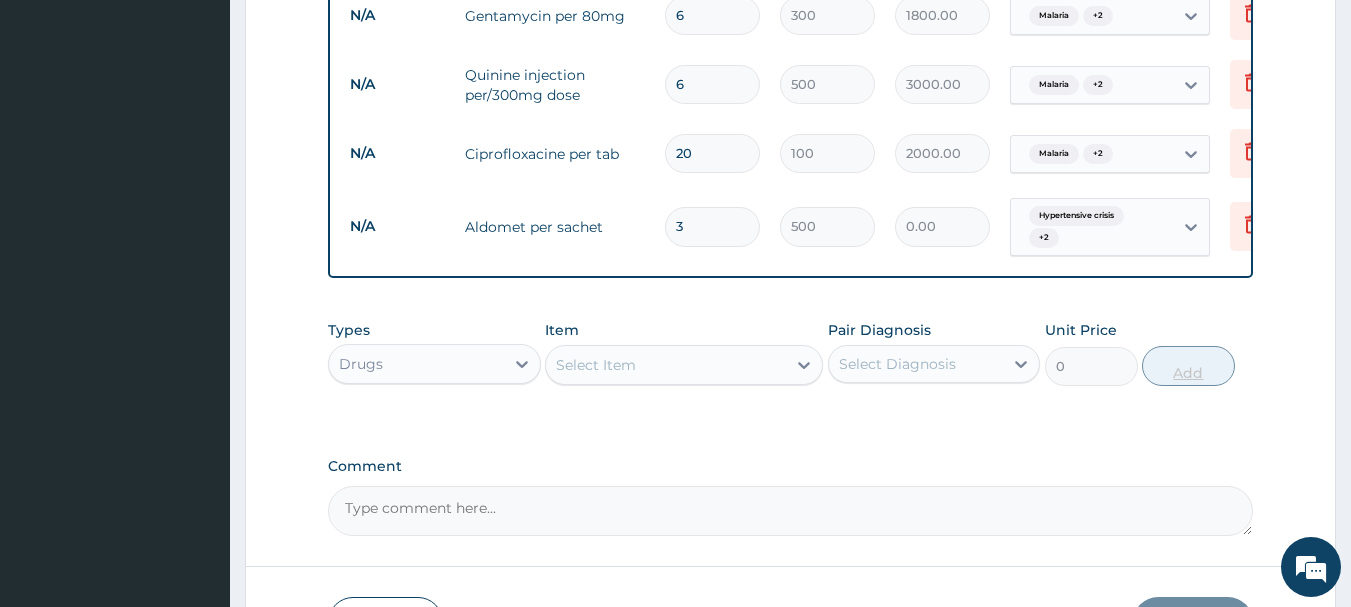 type on "1500.00" 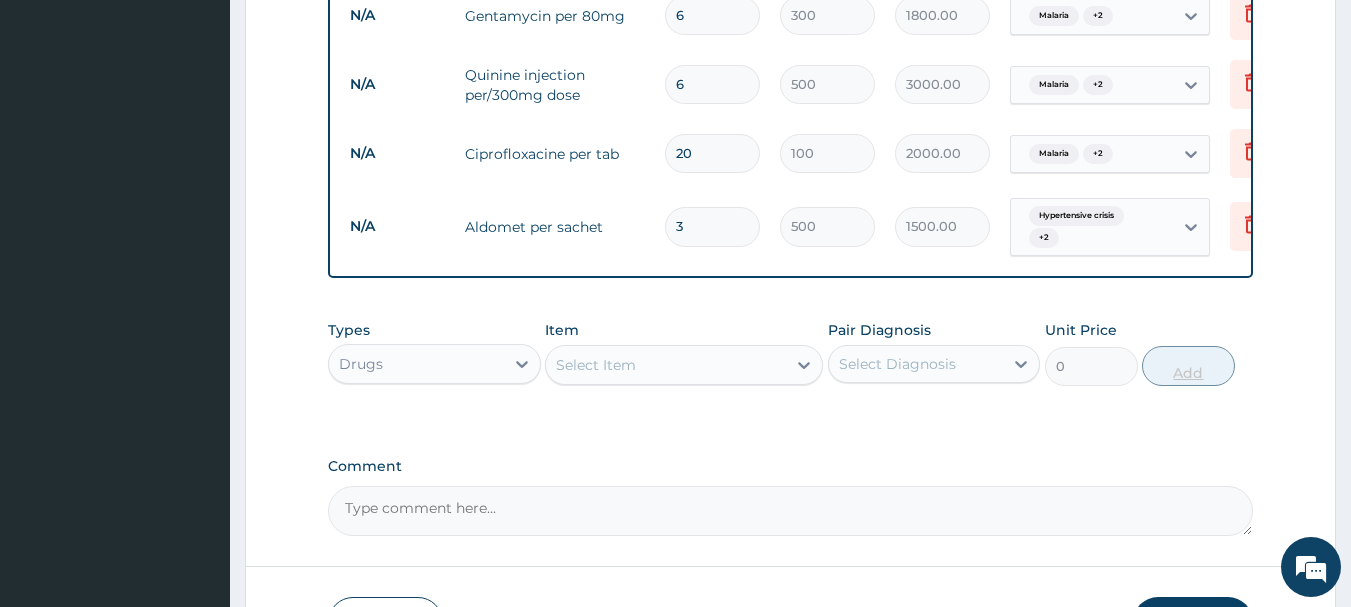 type on "30" 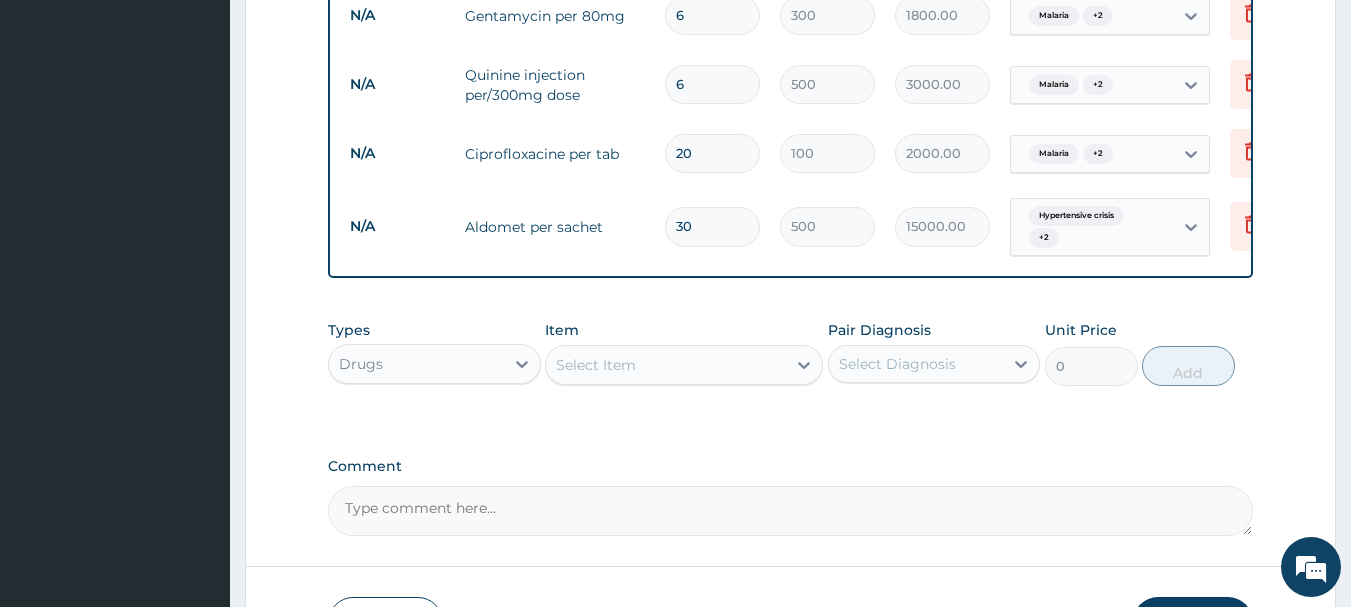 type on "30" 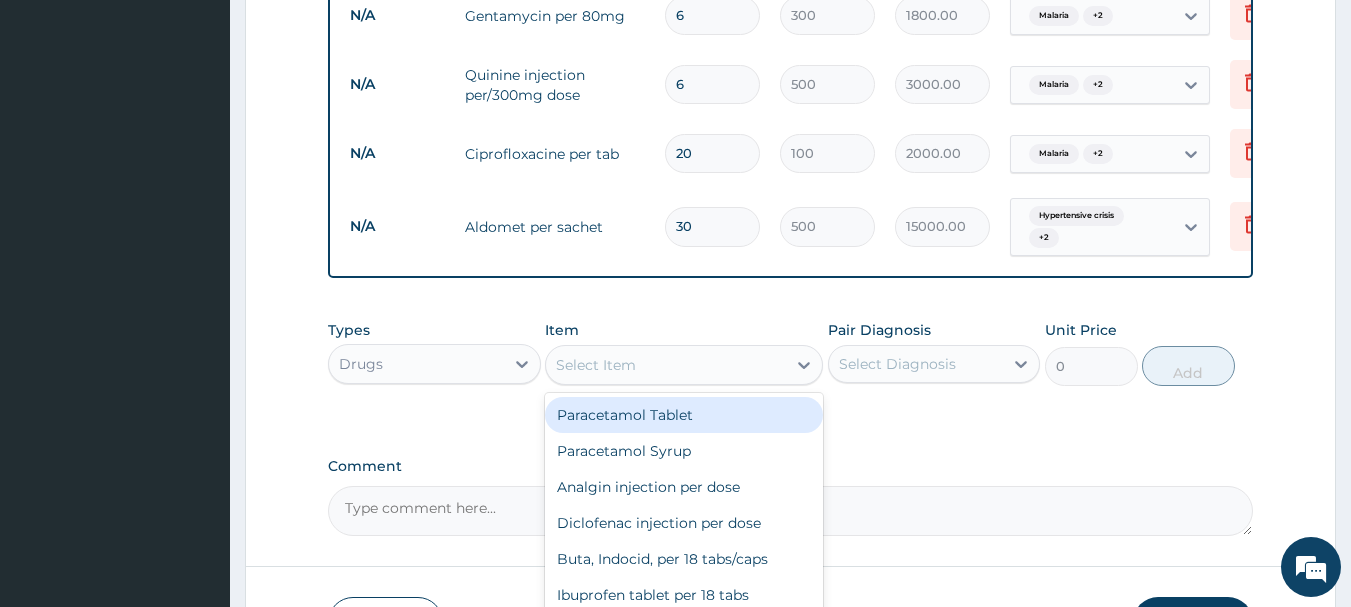 click on "Select Item" at bounding box center (666, 365) 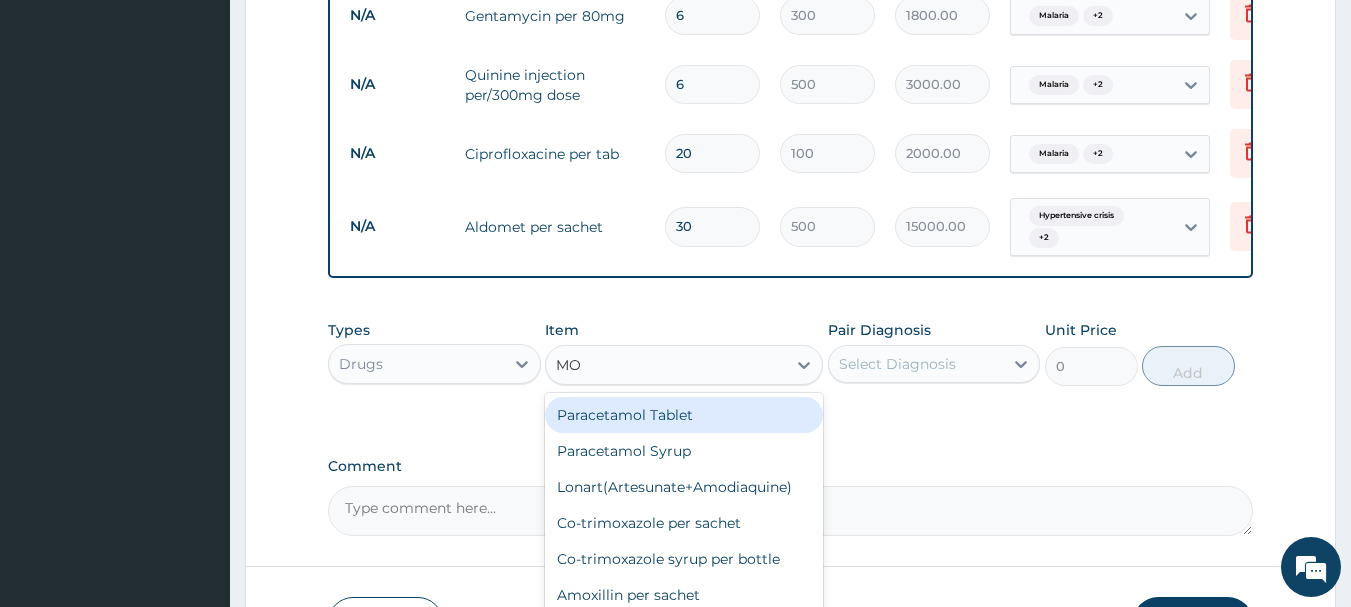 type on "MOD" 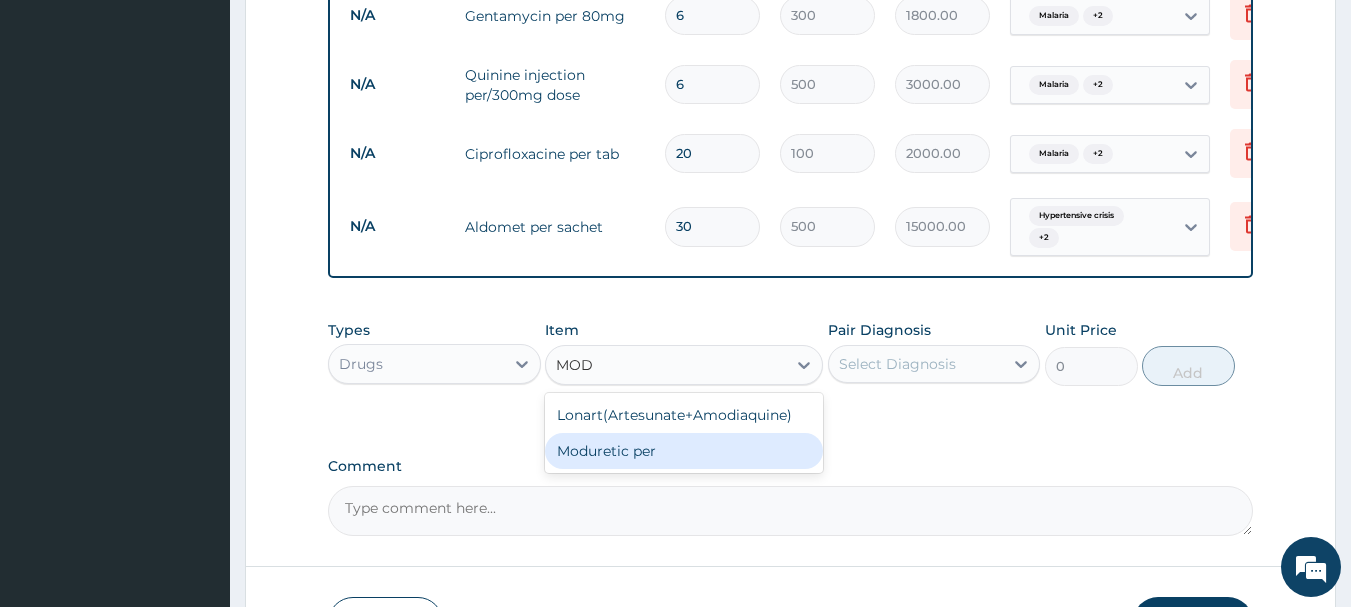 click on "Moduretic per" at bounding box center [684, 451] 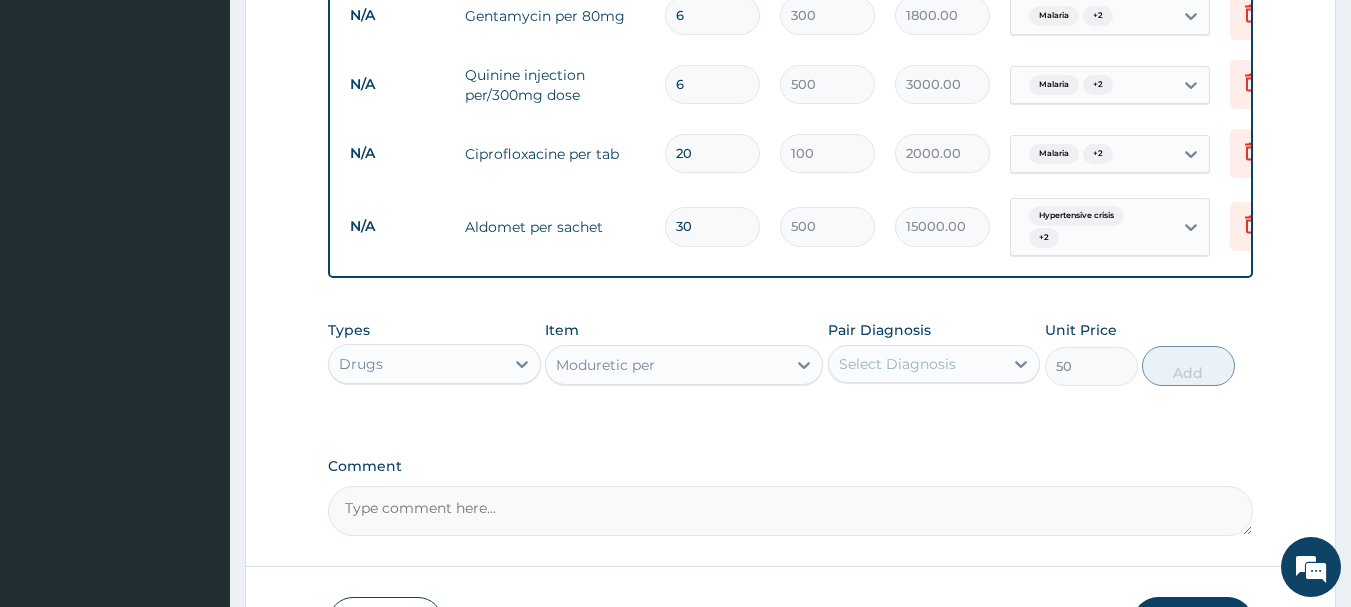 click on "Select Diagnosis" at bounding box center (916, 364) 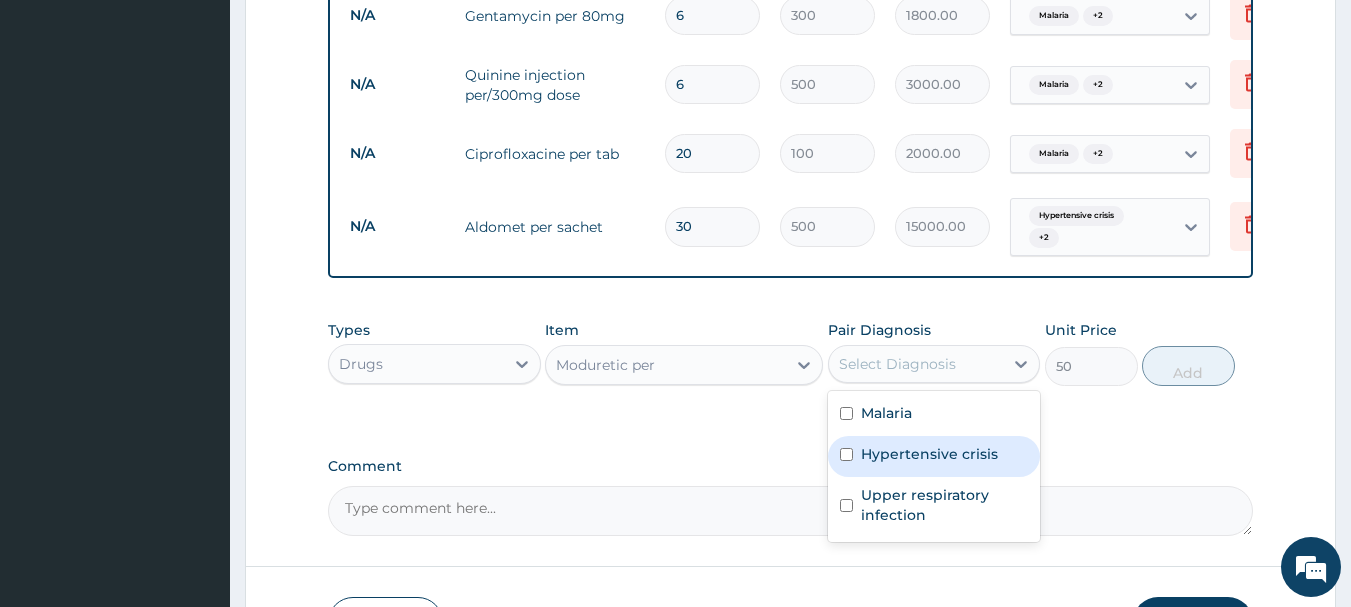 click at bounding box center [846, 454] 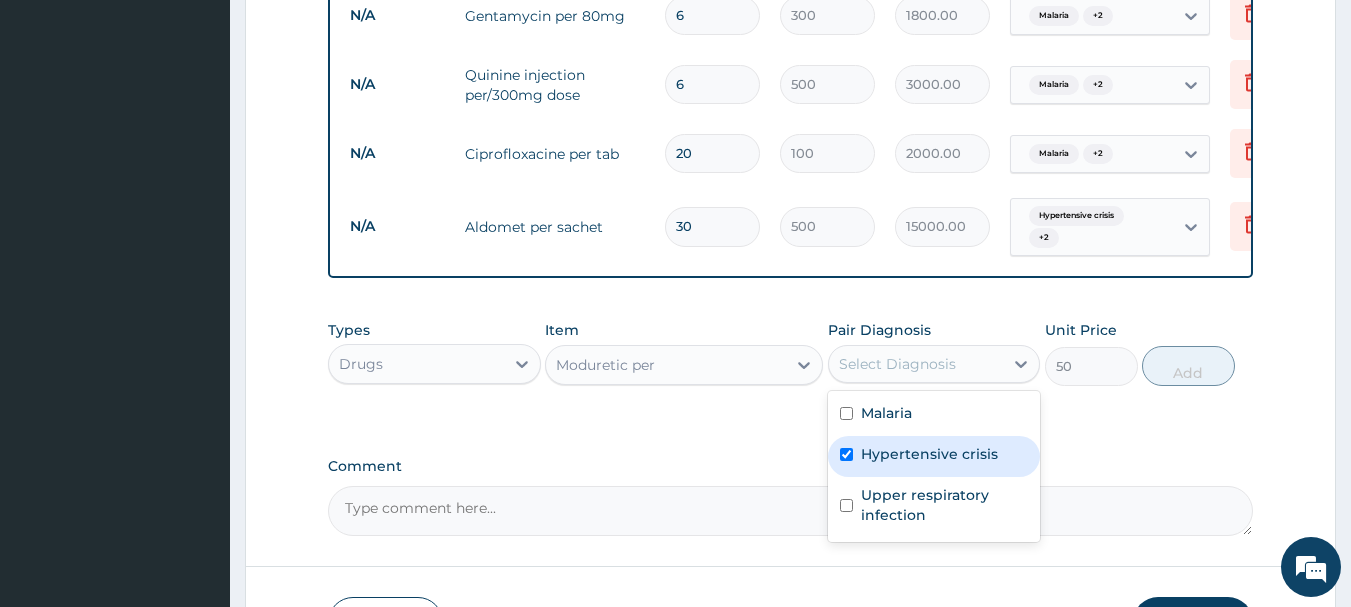 checkbox on "true" 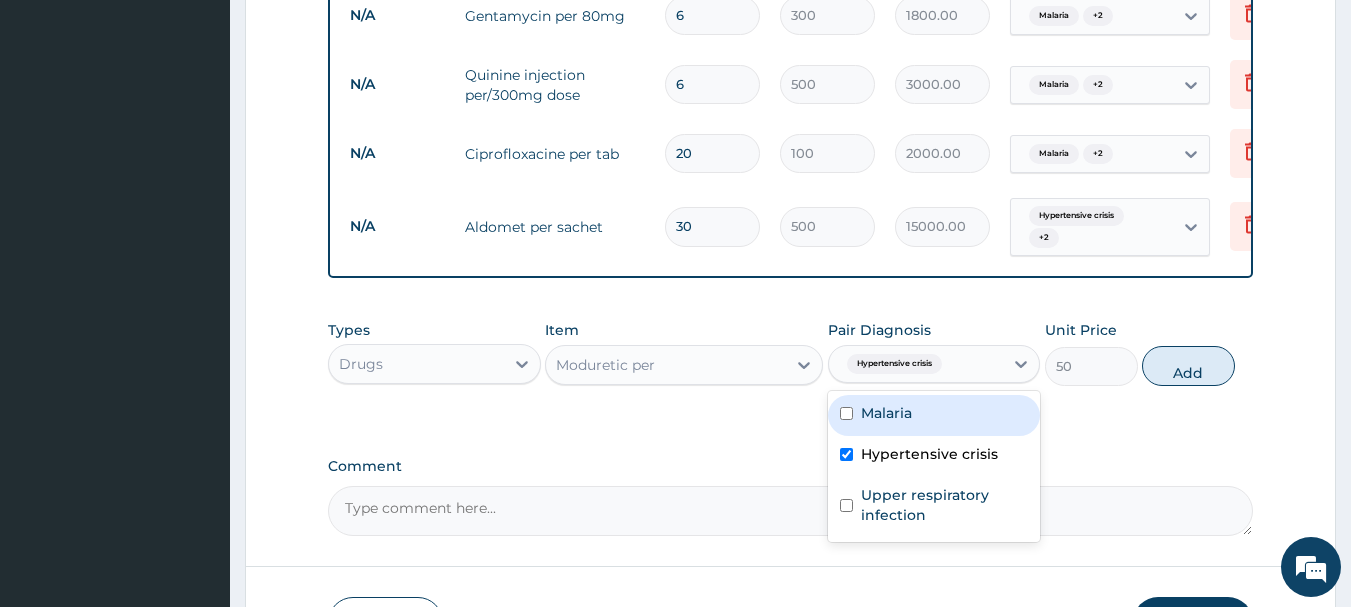 click at bounding box center (846, 413) 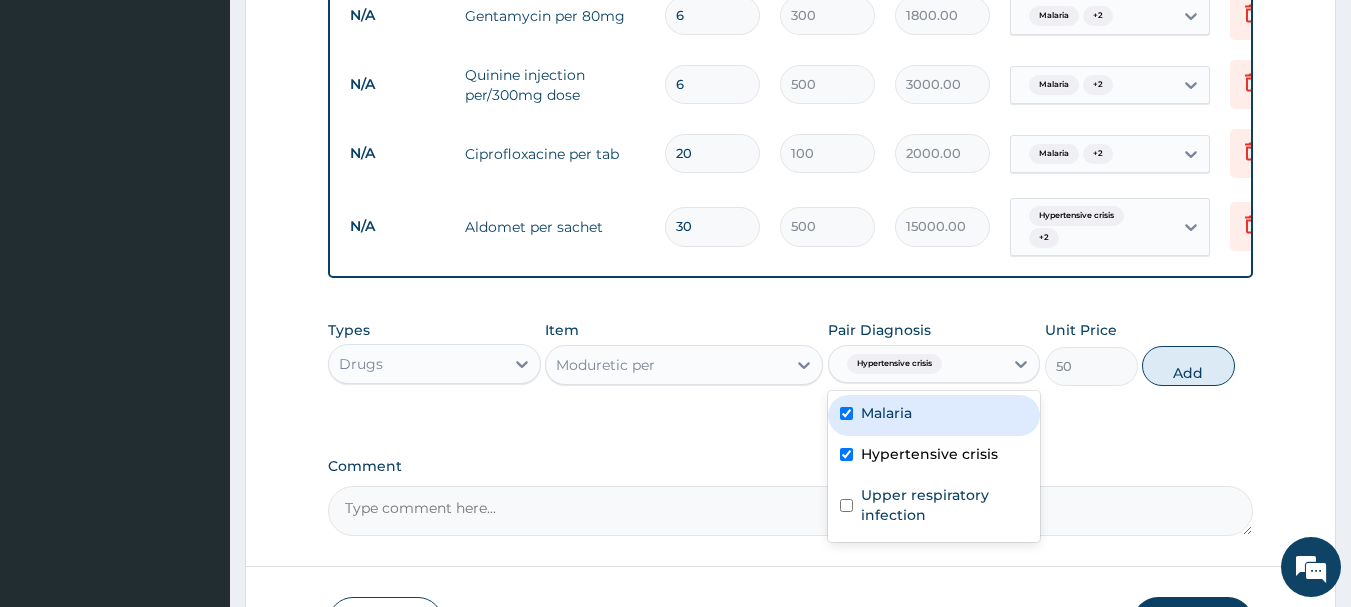 checkbox on "true" 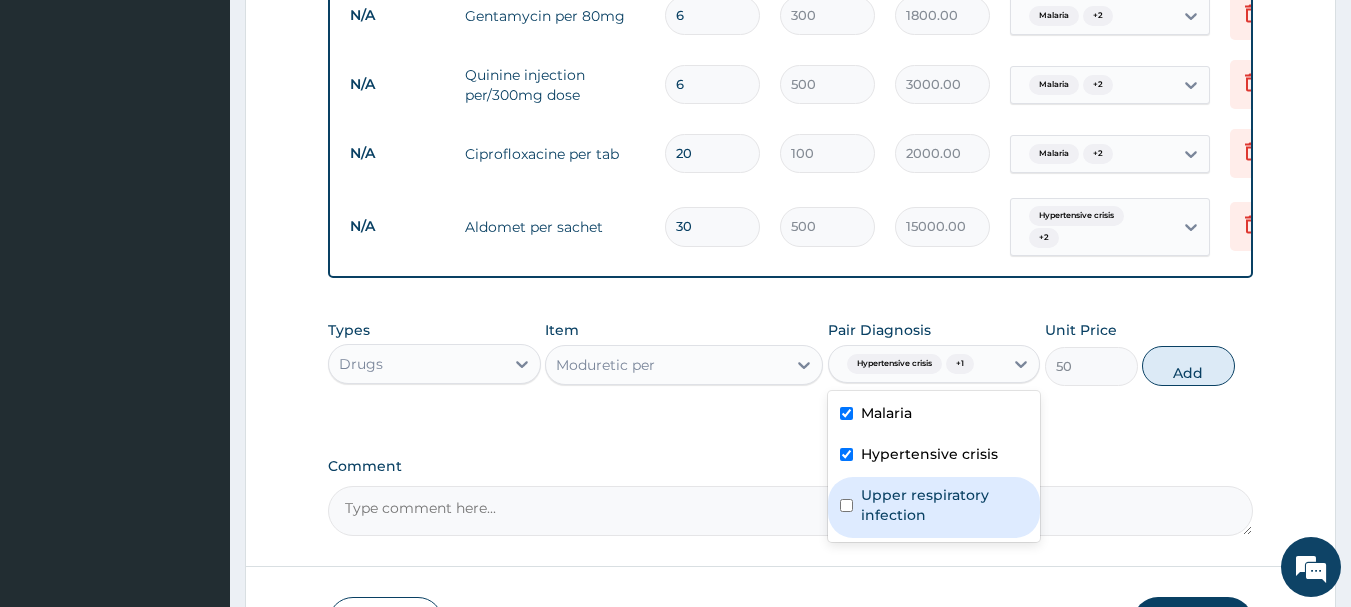 click at bounding box center (846, 505) 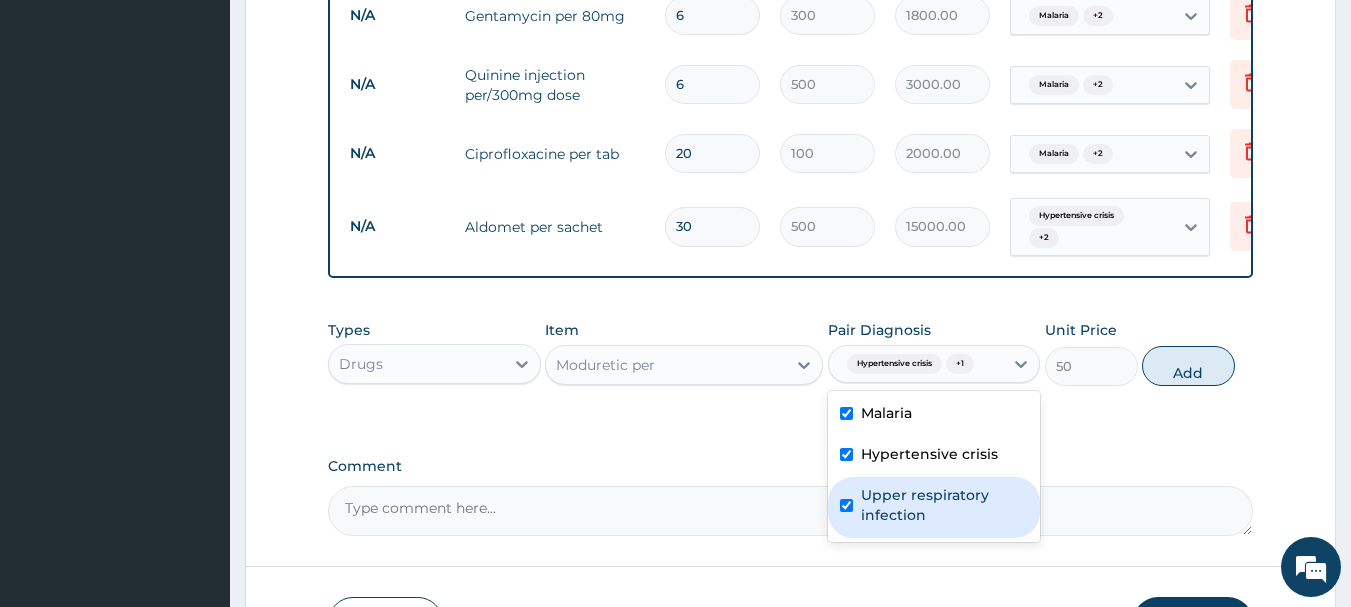 checkbox on "true" 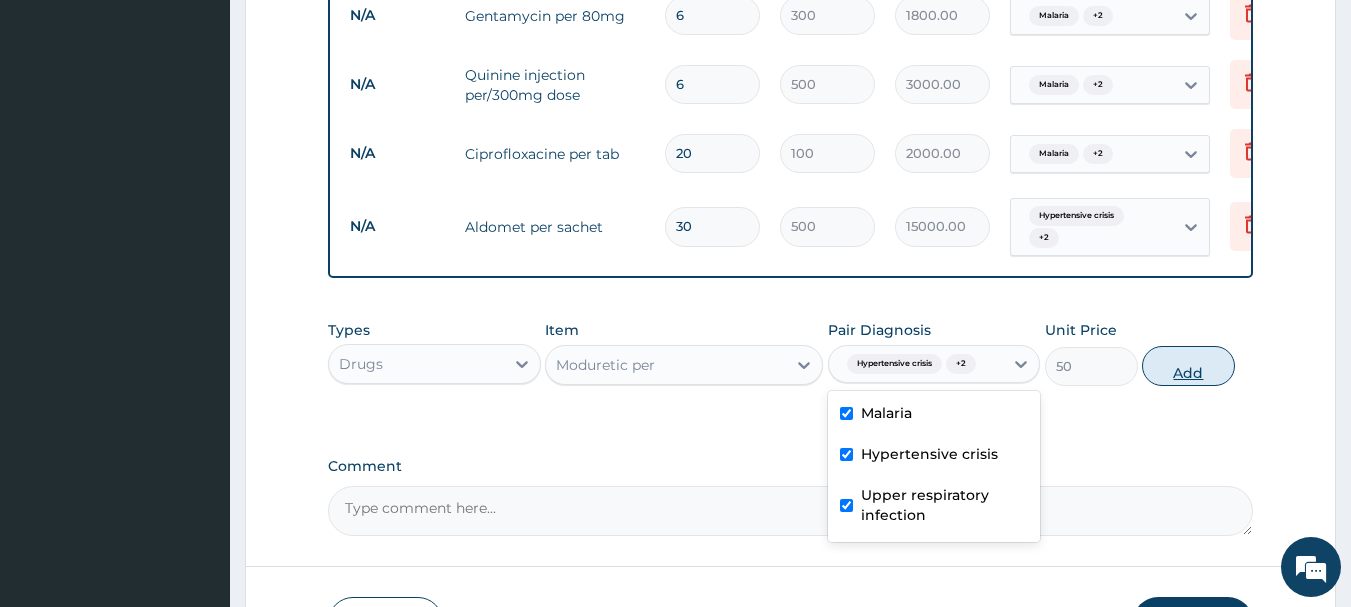 click on "Add" at bounding box center [1188, 366] 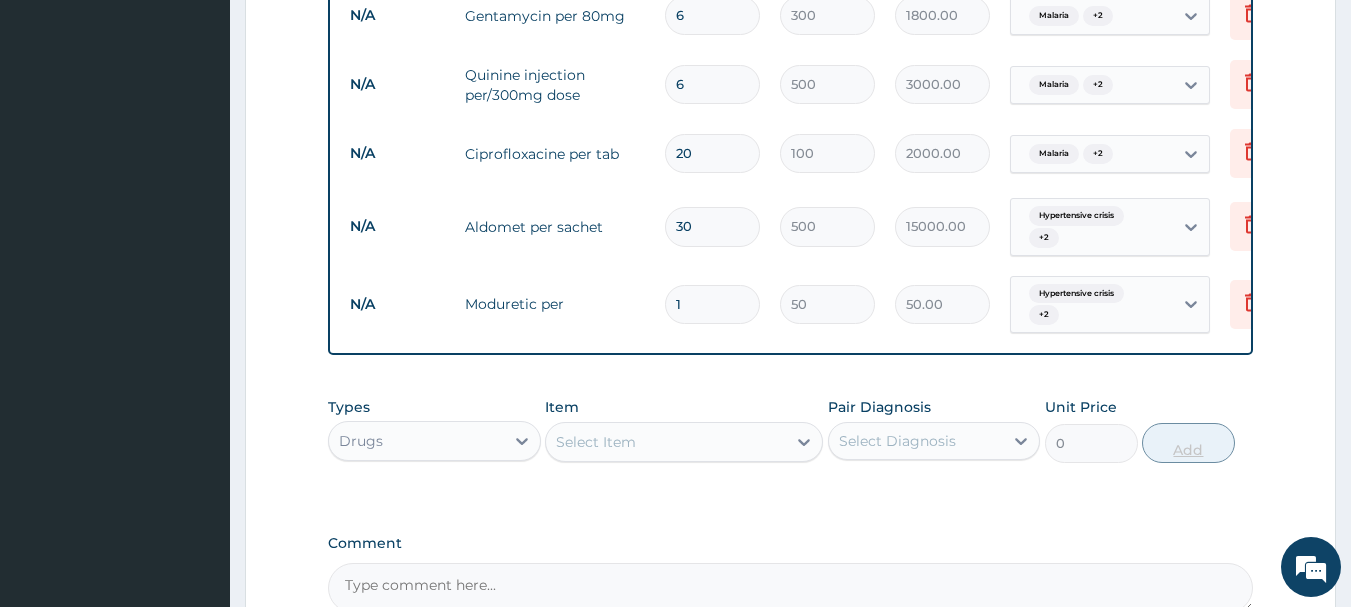 type 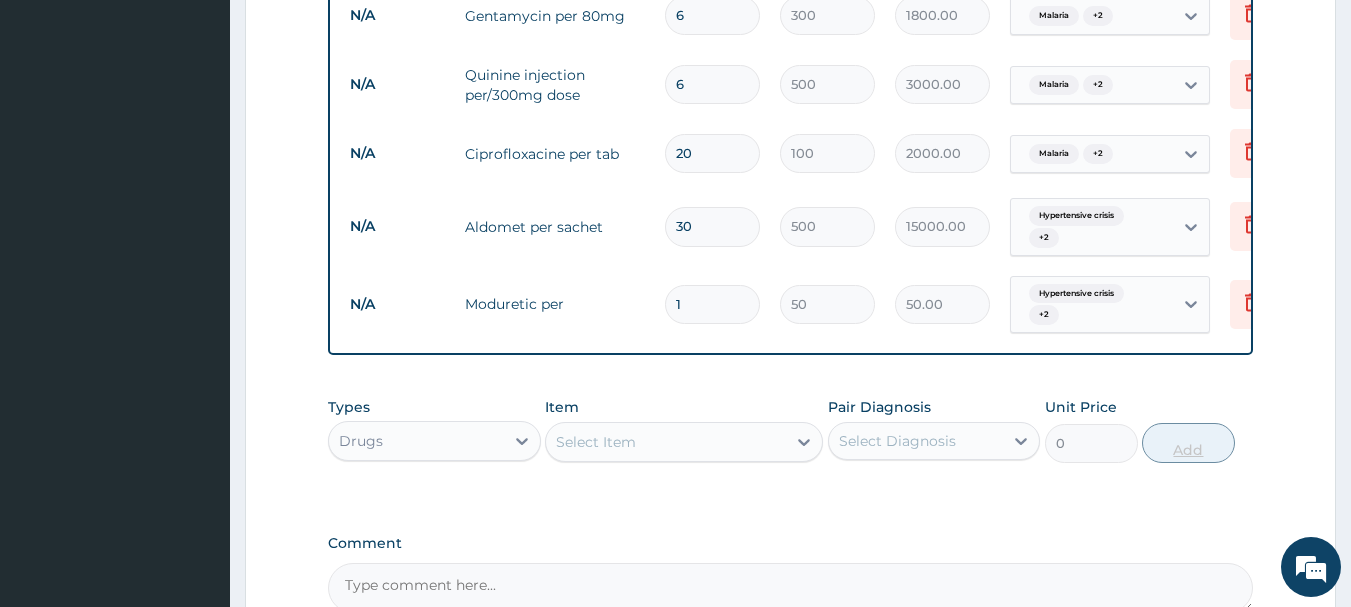 type on "0.00" 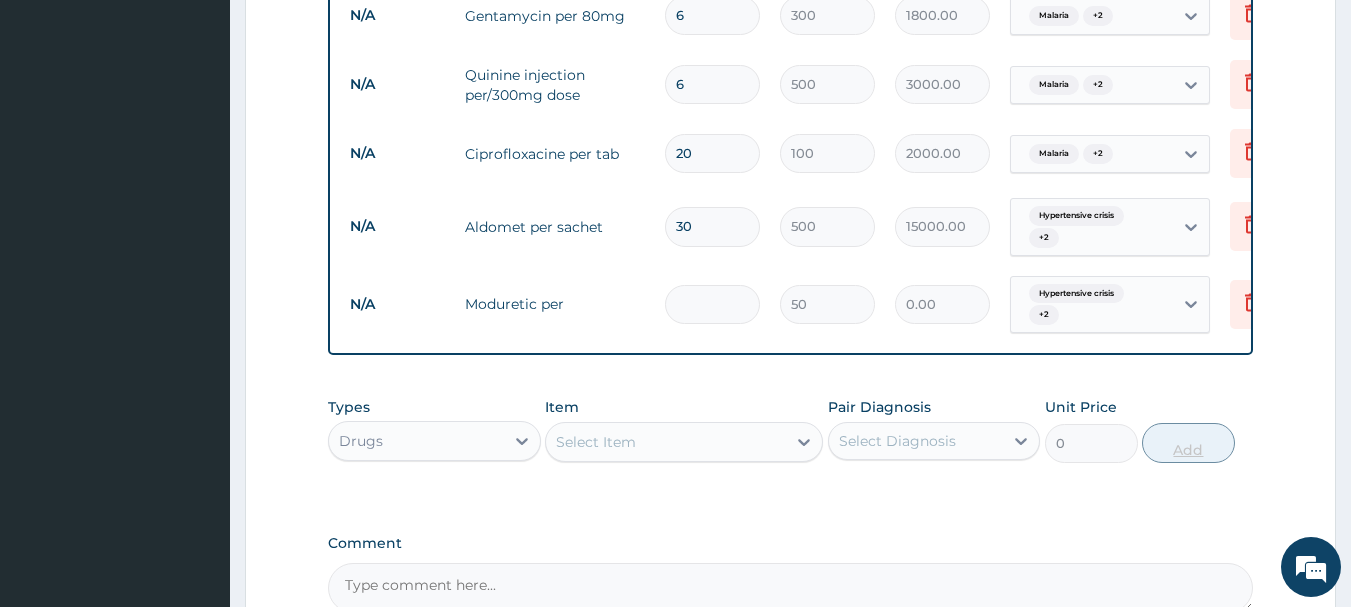 type on "3" 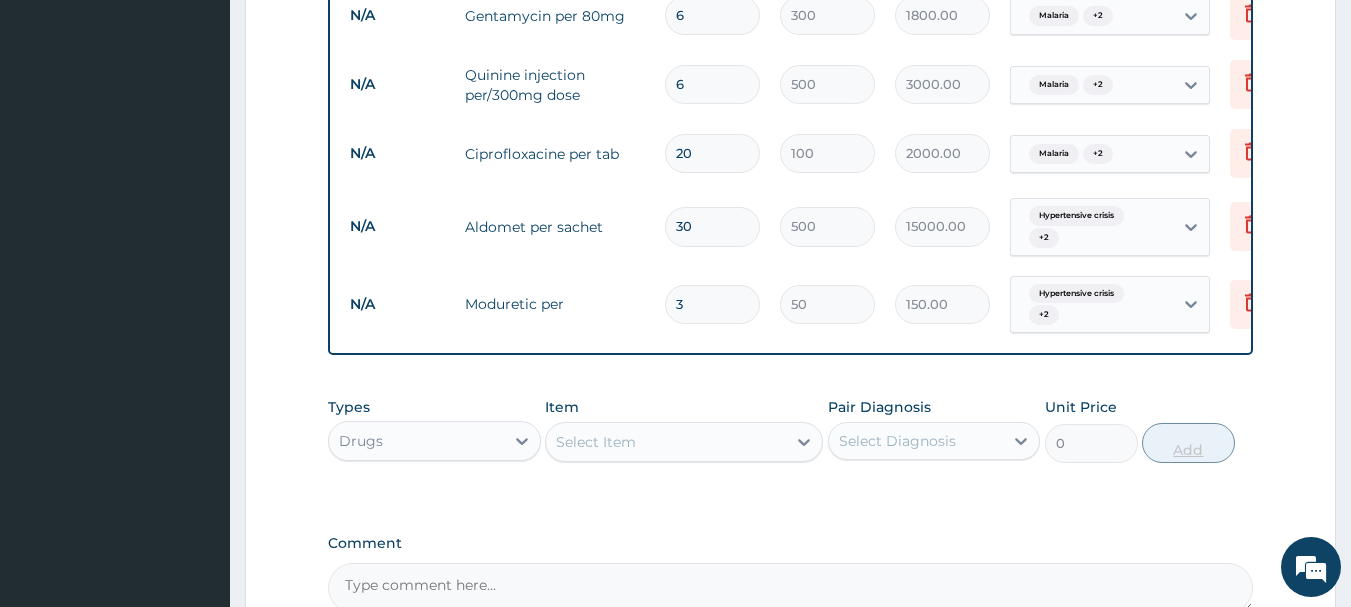 type on "30" 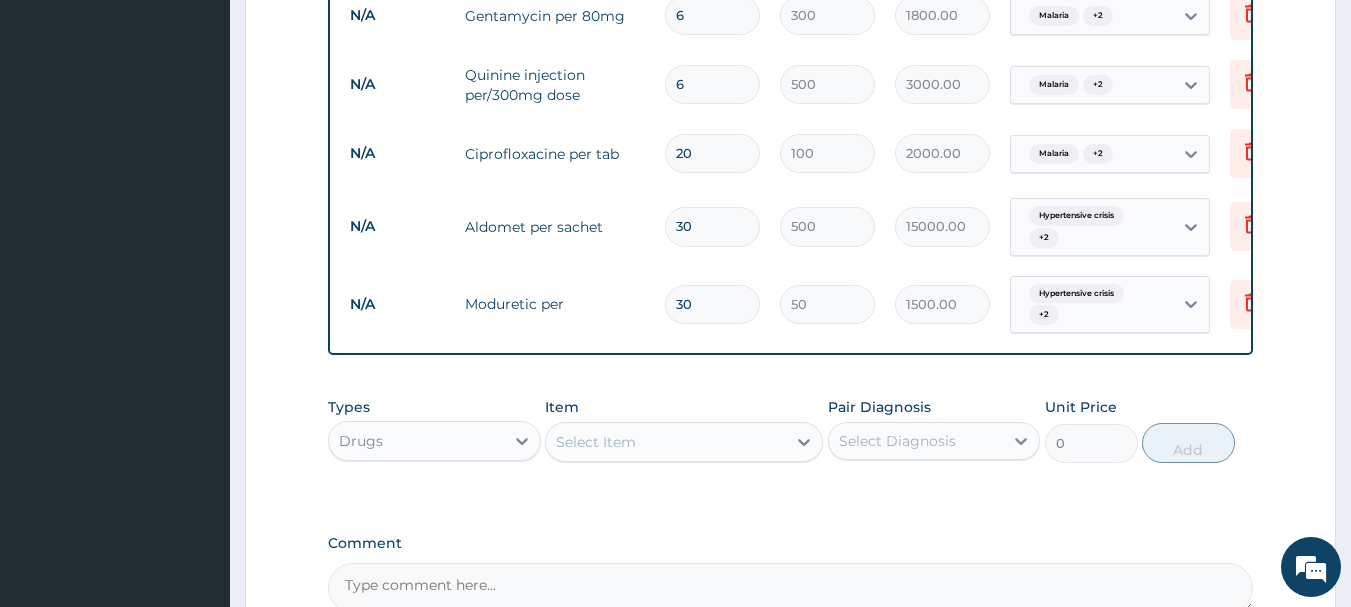 type on "30" 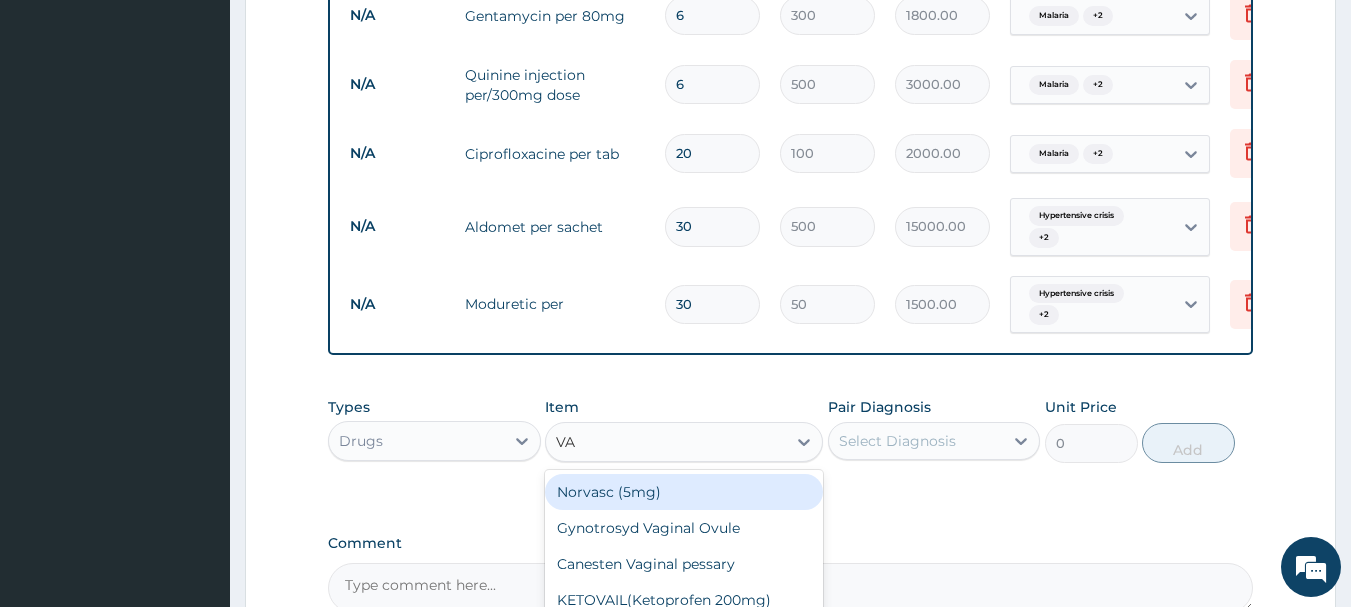 type on "V" 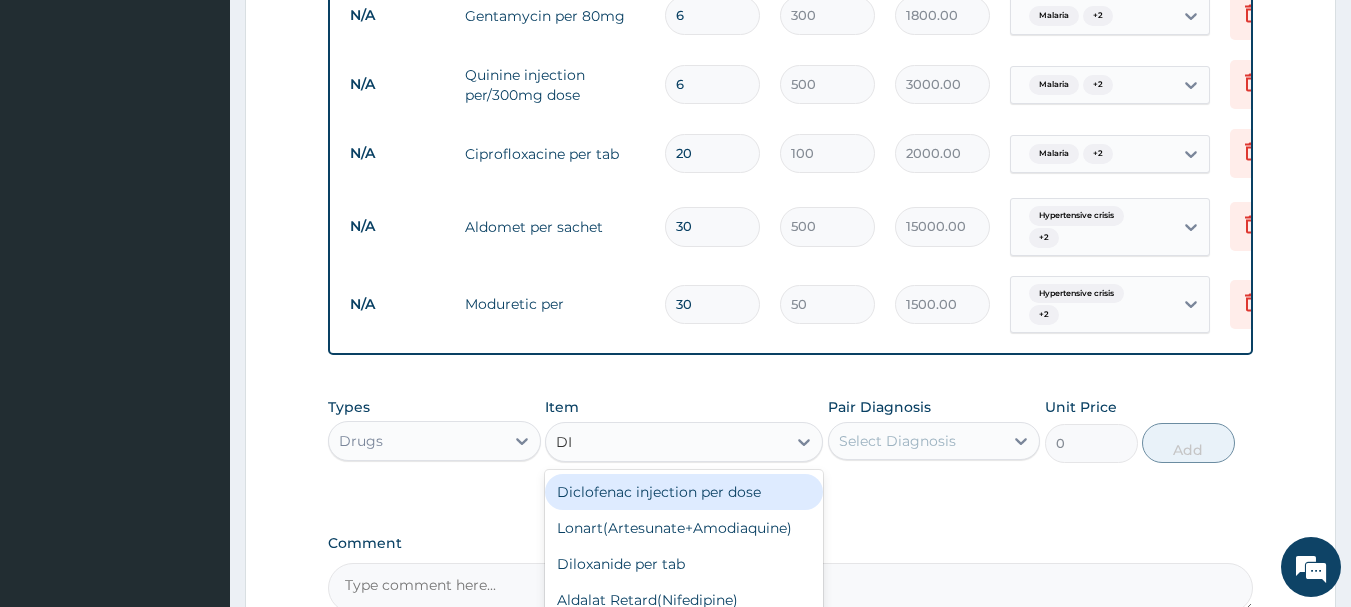 type on "DIA" 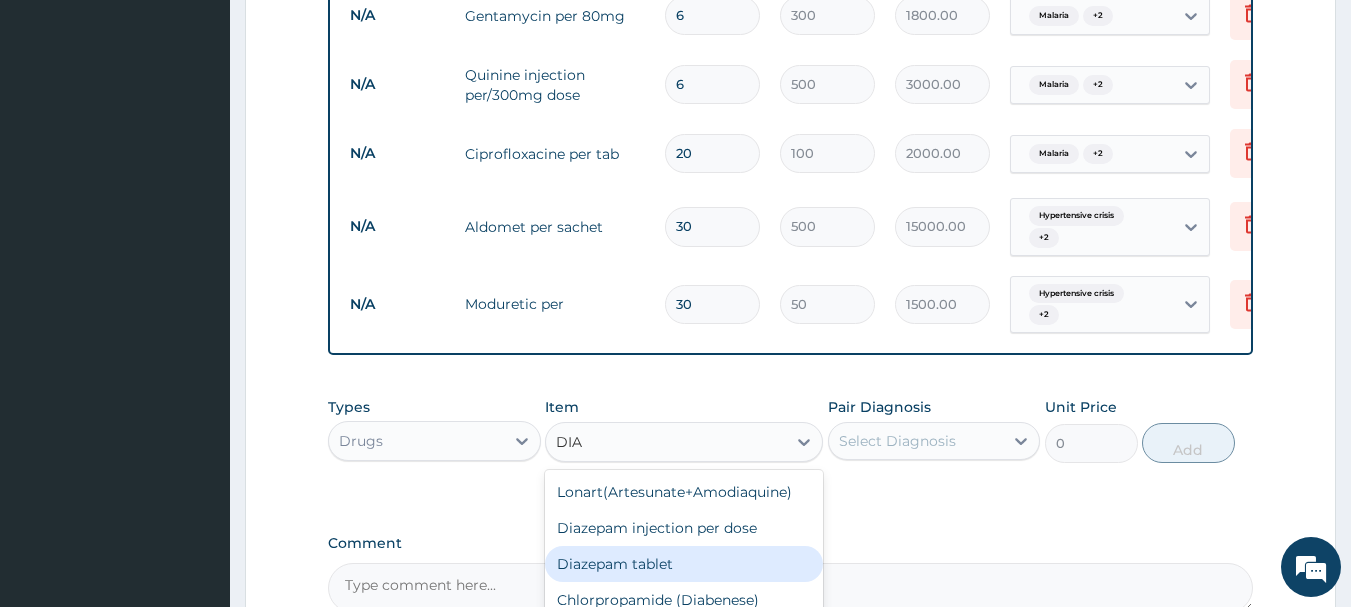 click on "Diazepam tablet" at bounding box center [684, 564] 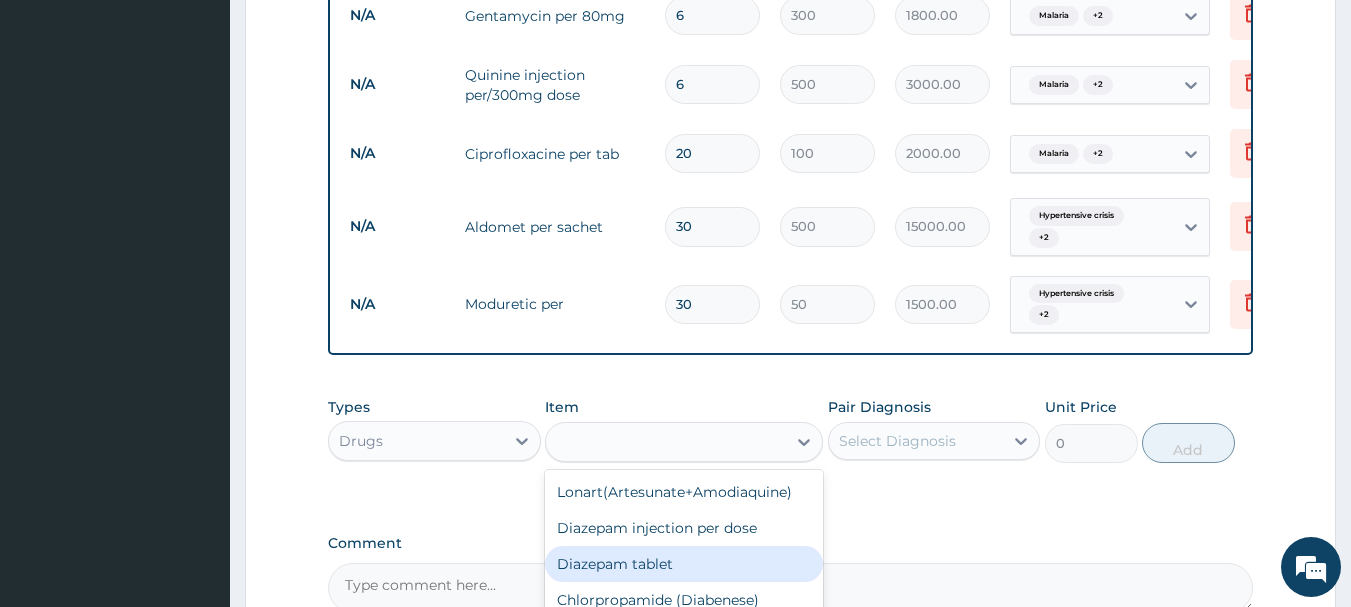 type on "50" 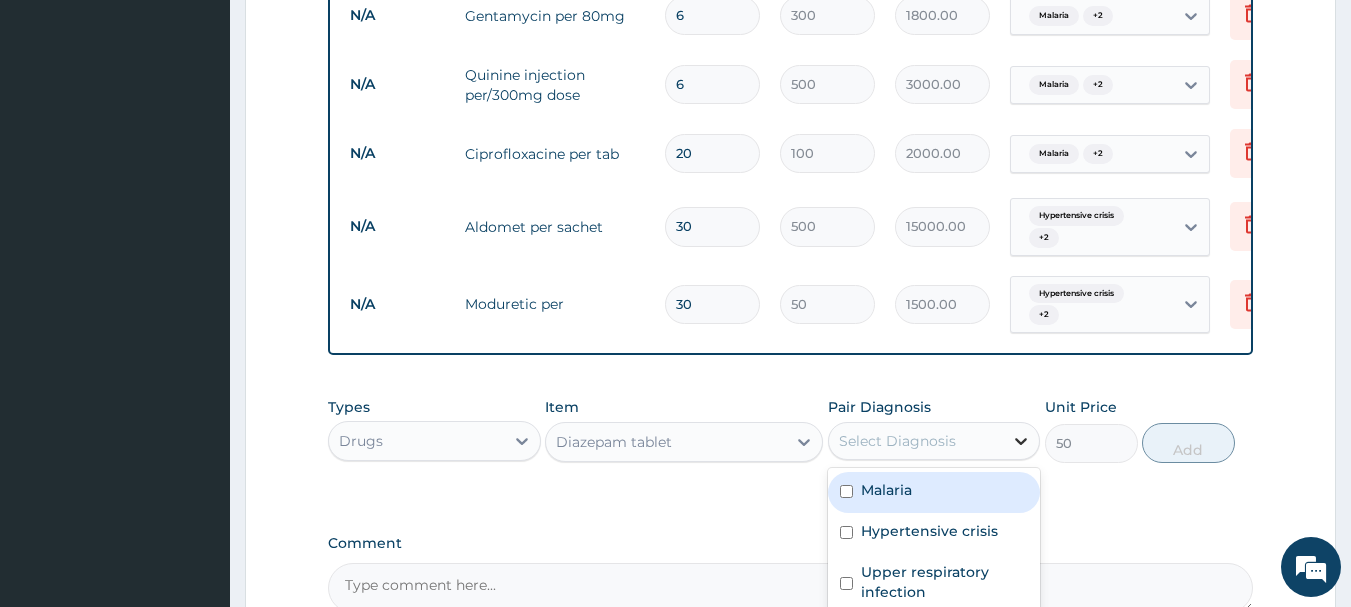 click at bounding box center (1021, 441) 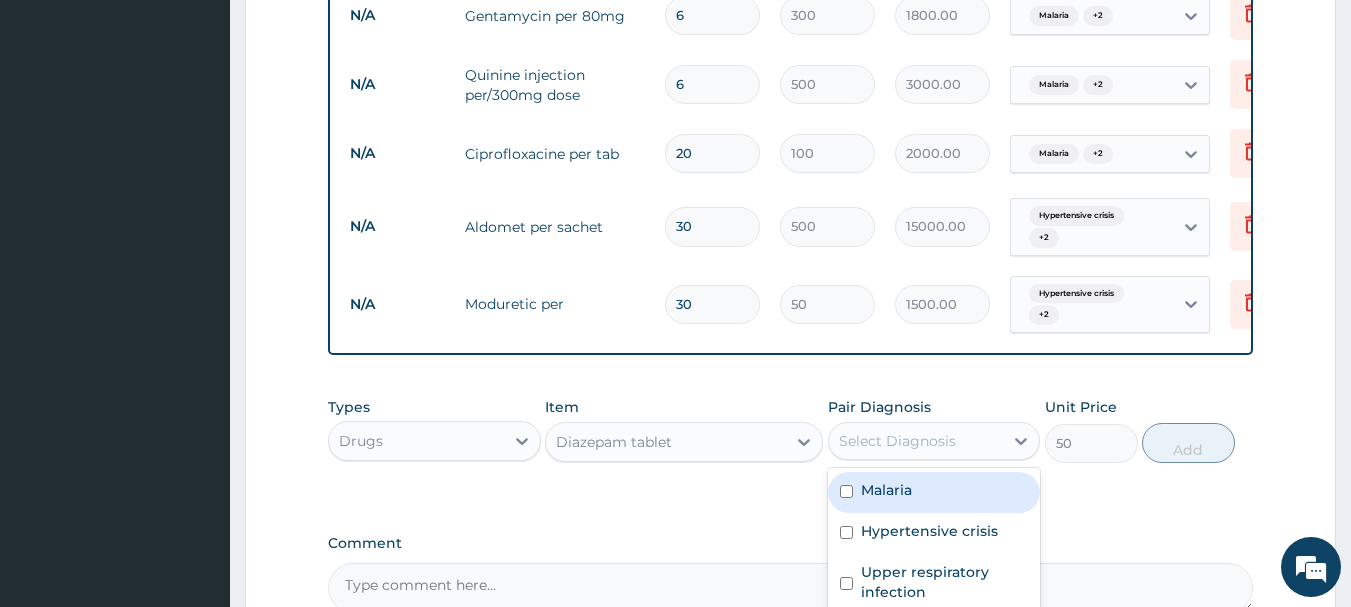 click at bounding box center (846, 491) 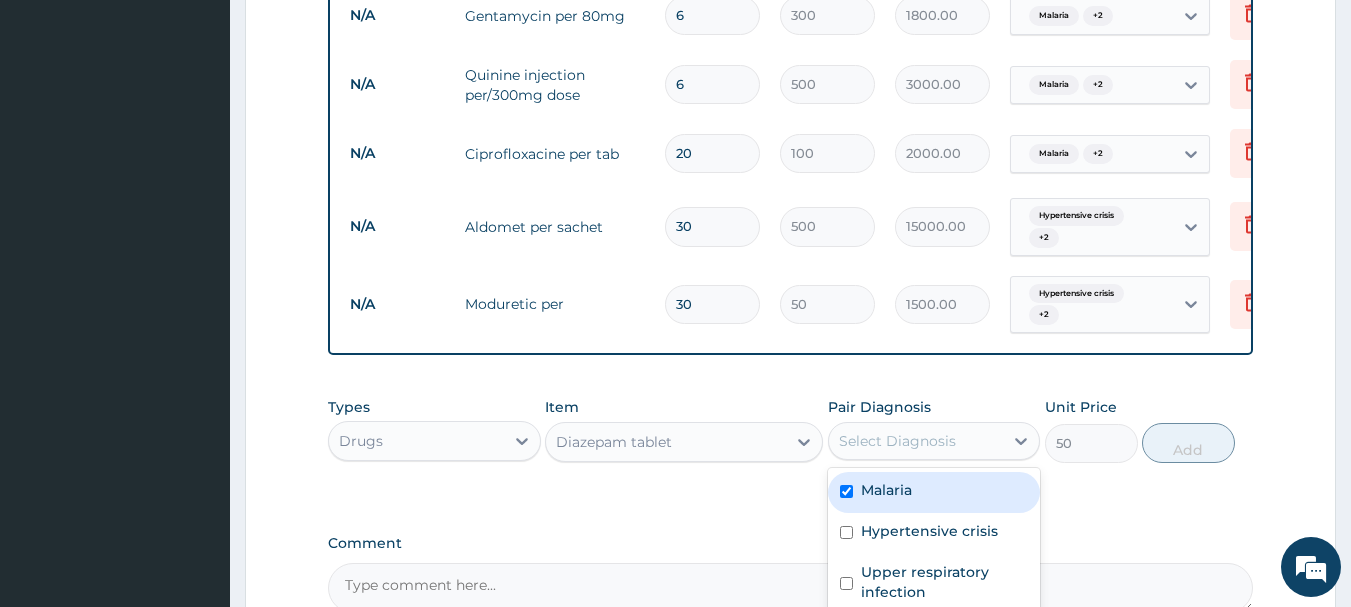 checkbox on "true" 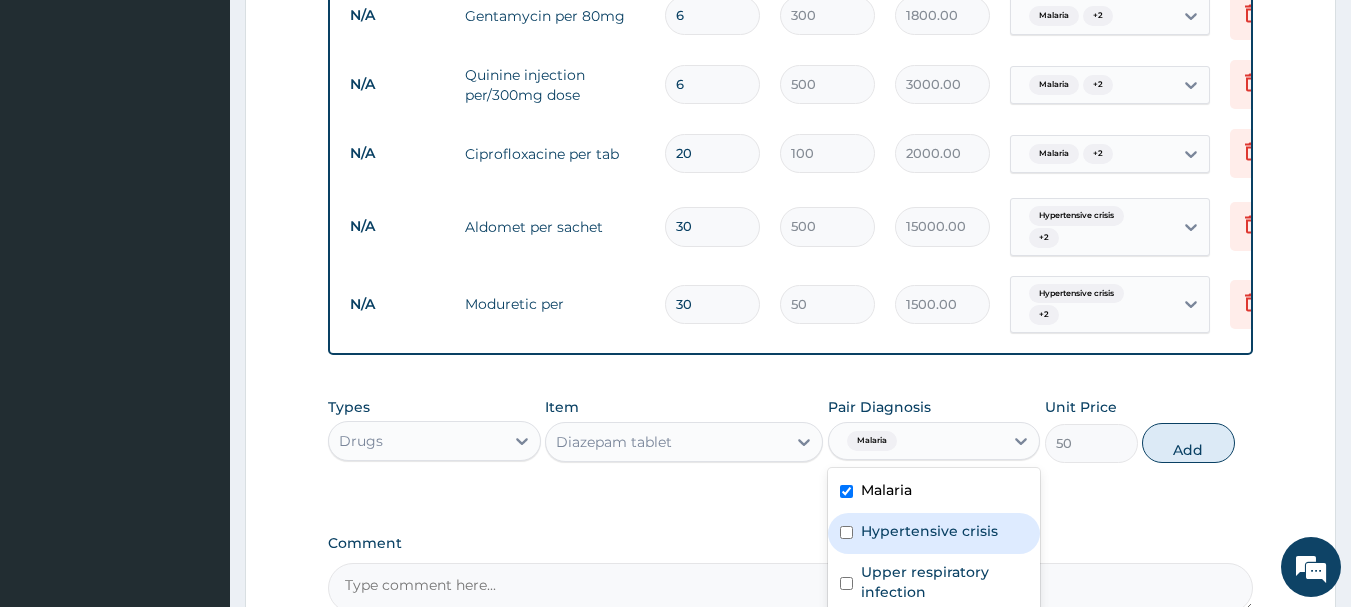 click at bounding box center (846, 532) 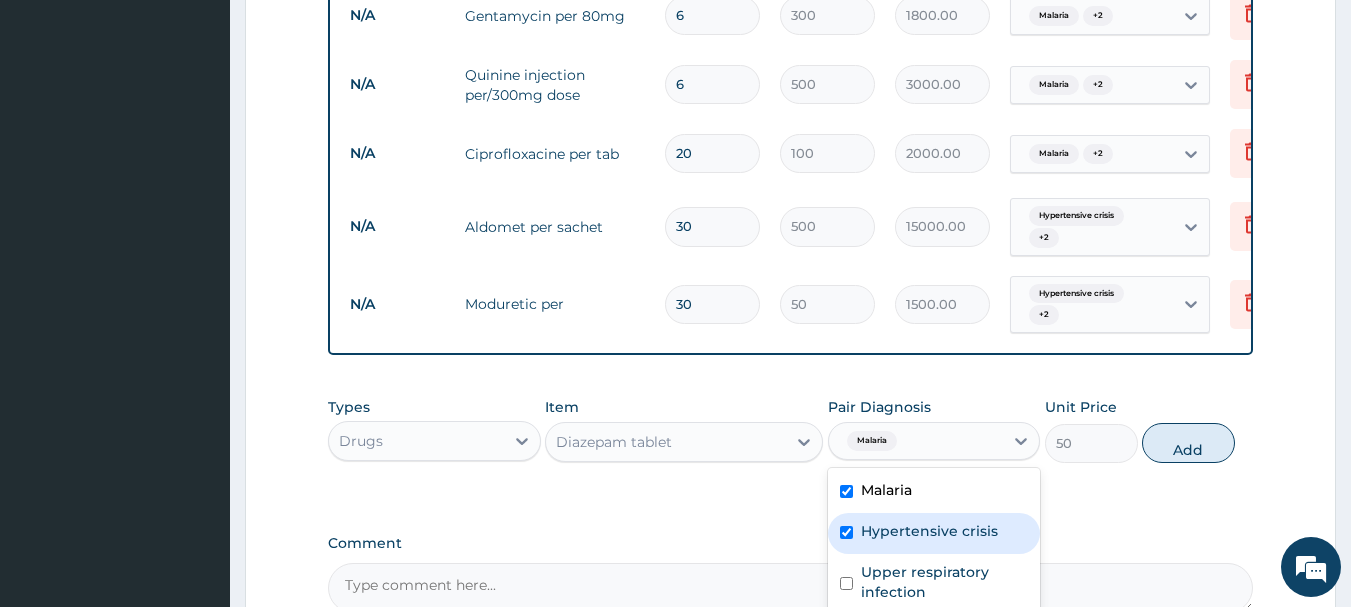 checkbox on "true" 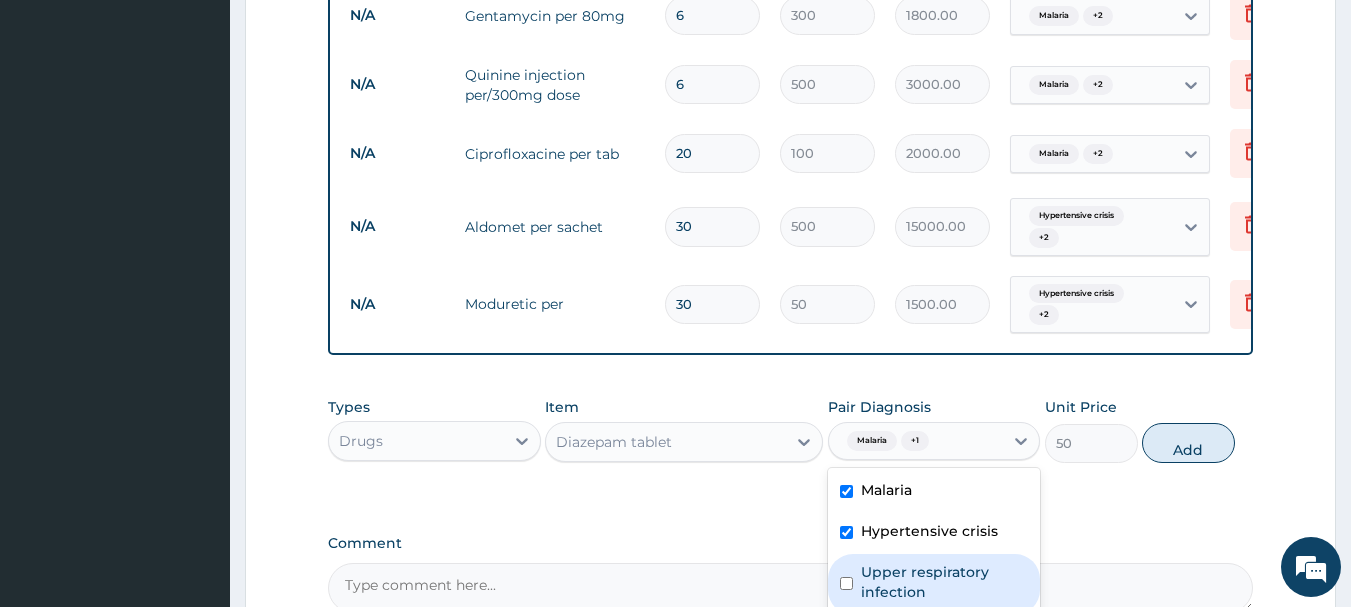 click at bounding box center [846, 583] 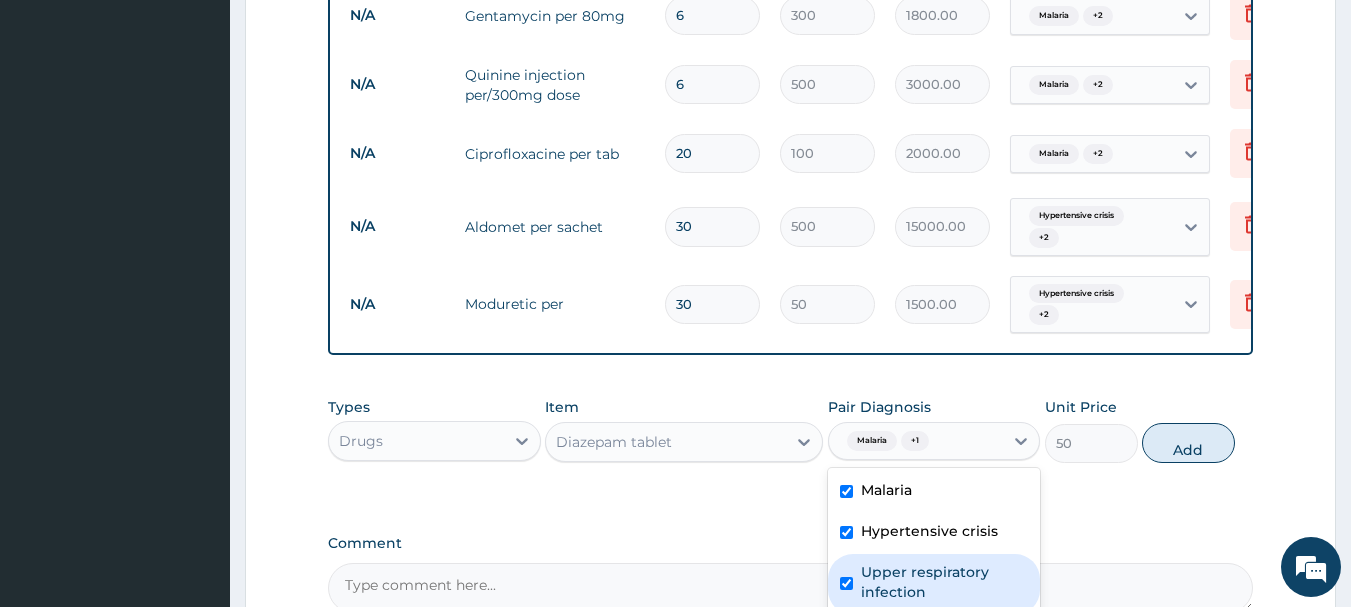 checkbox on "true" 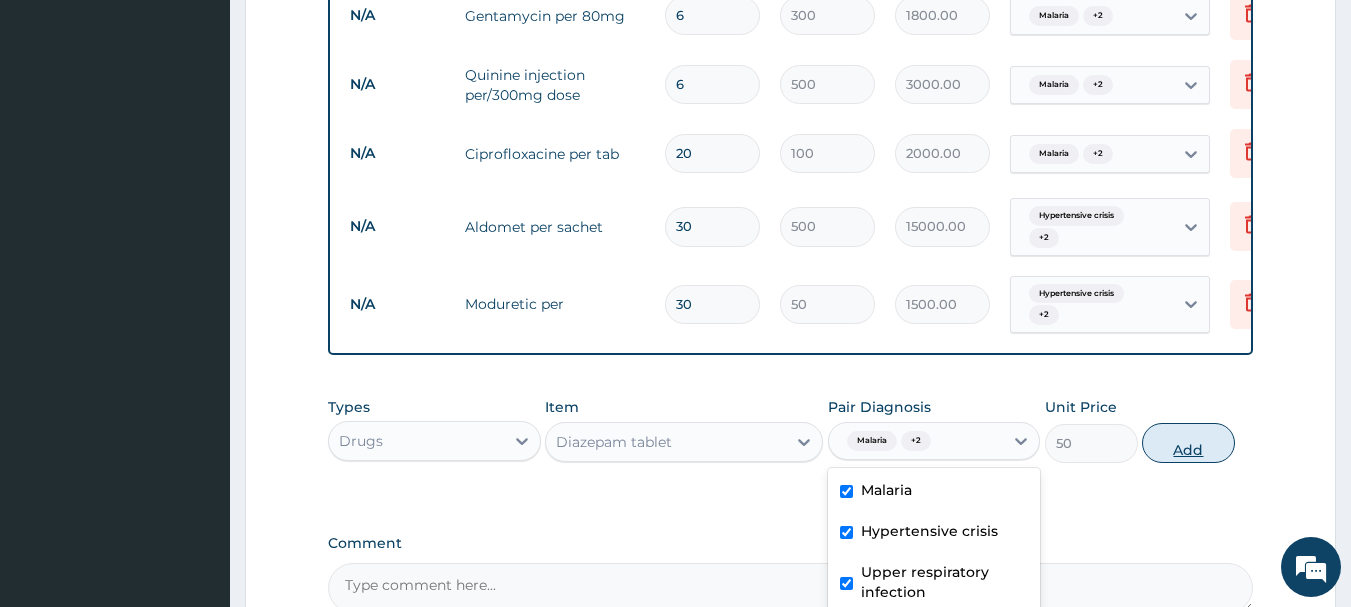 click on "Add" at bounding box center (1188, 443) 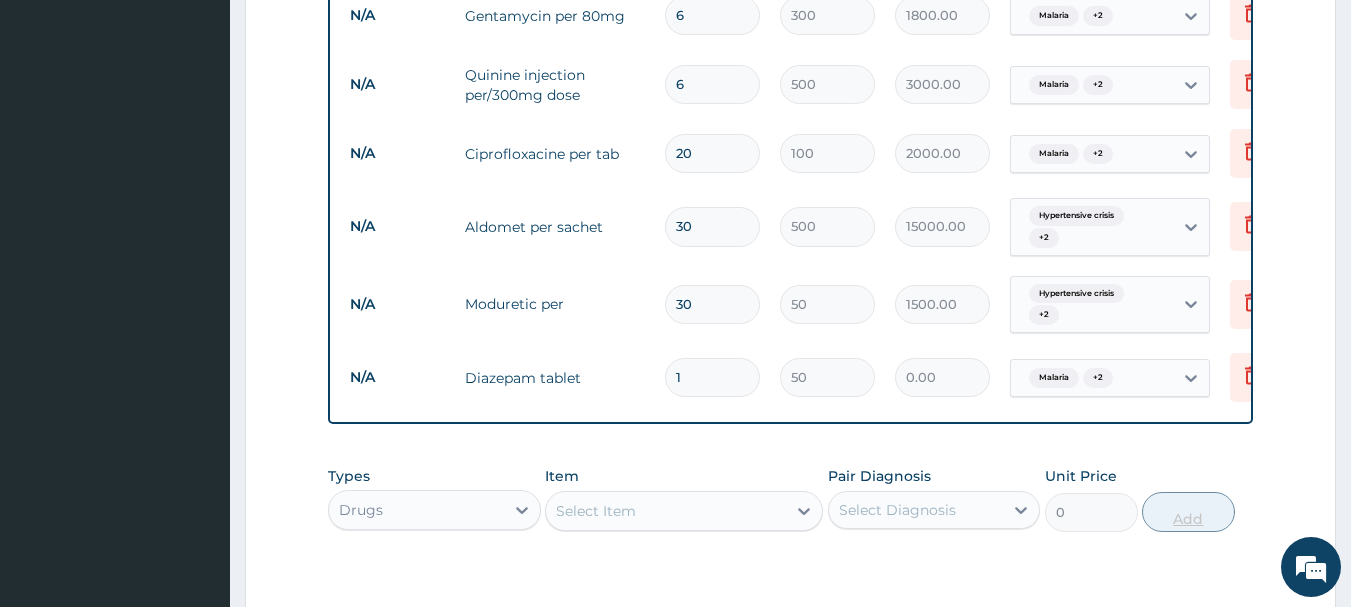 type 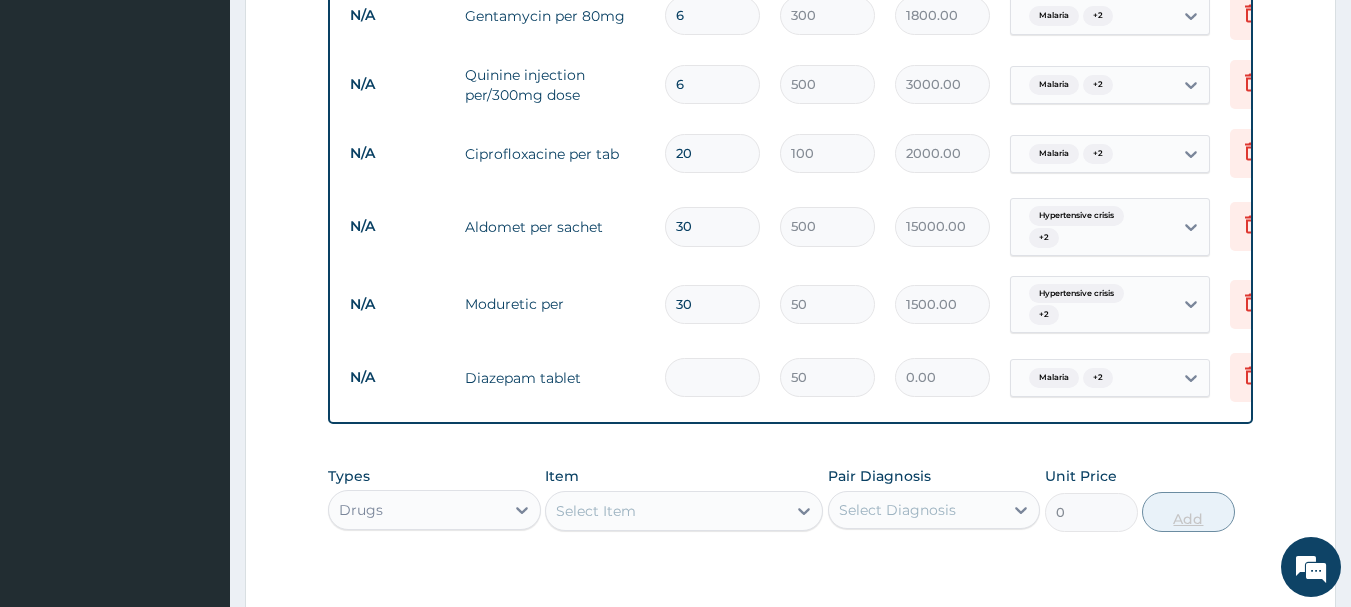 type on "0.00" 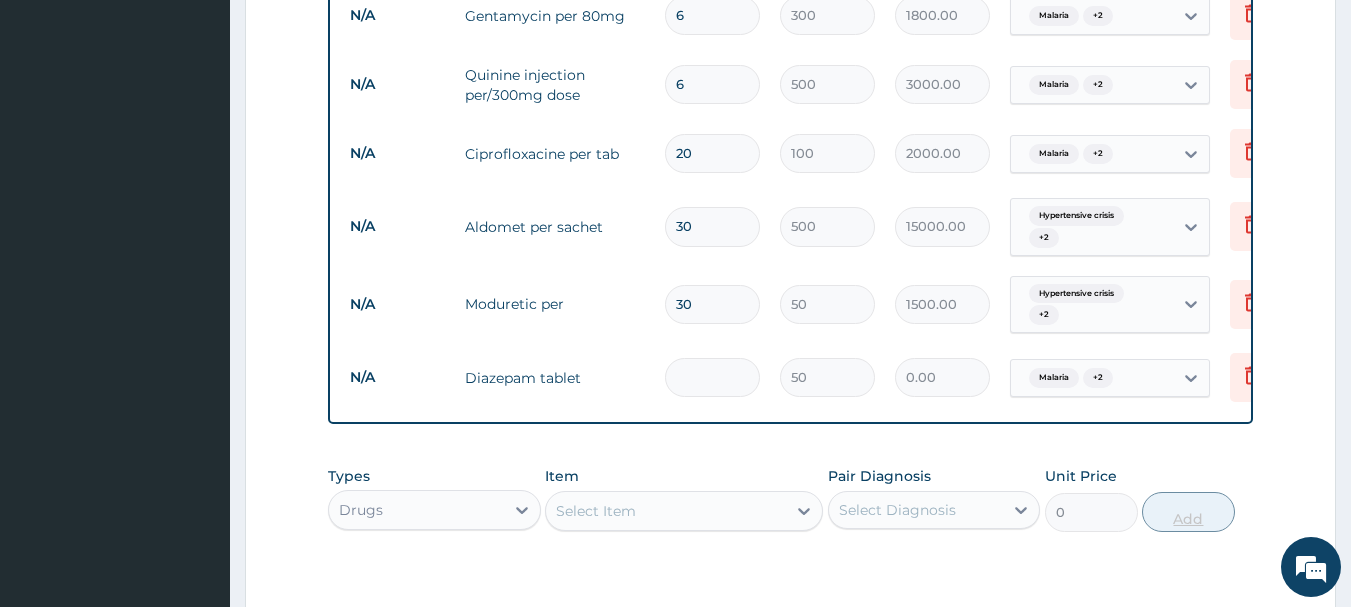 type on "1" 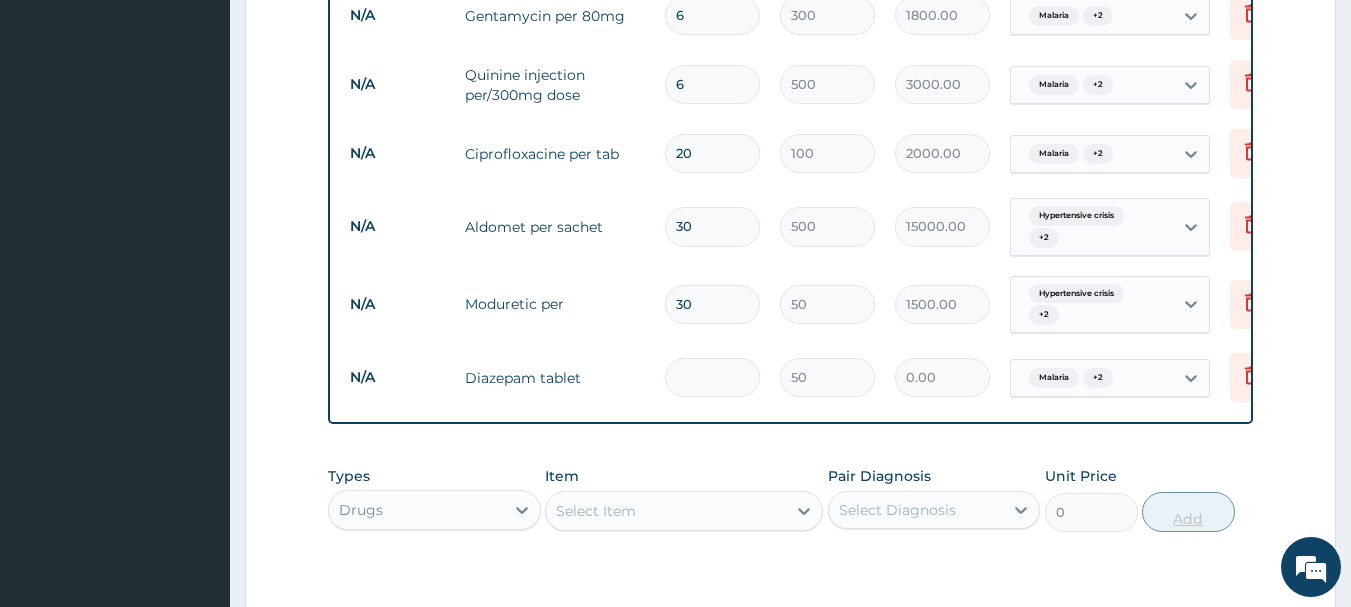 type on "50.00" 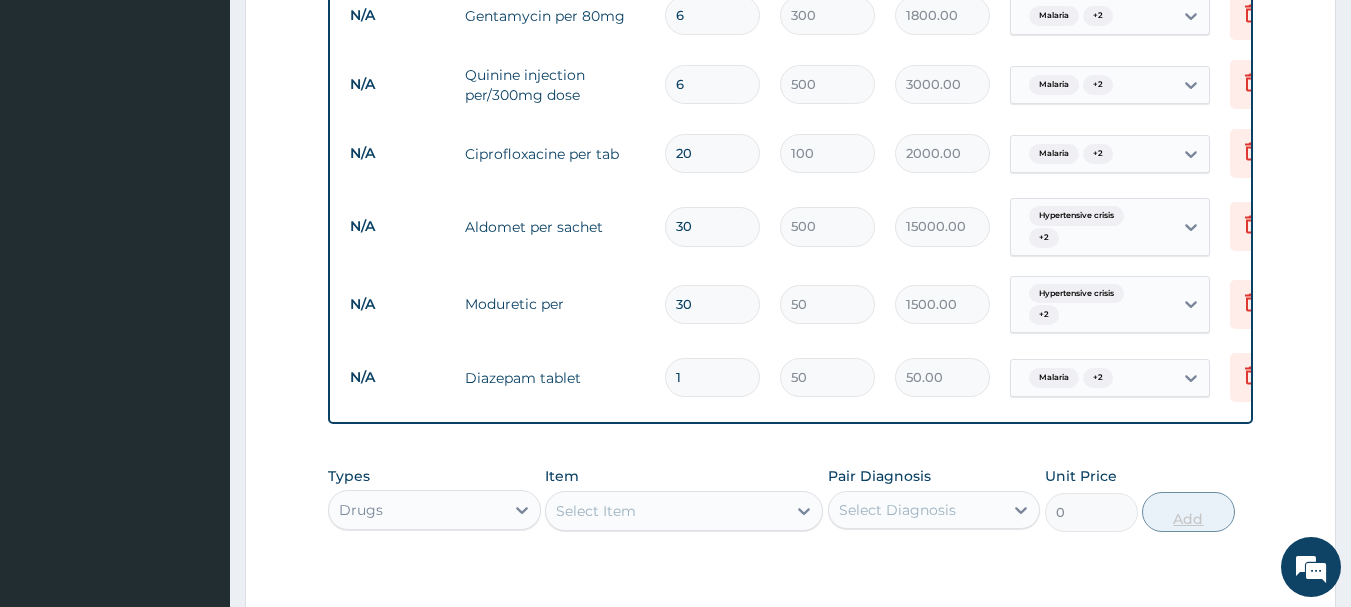 type on "10" 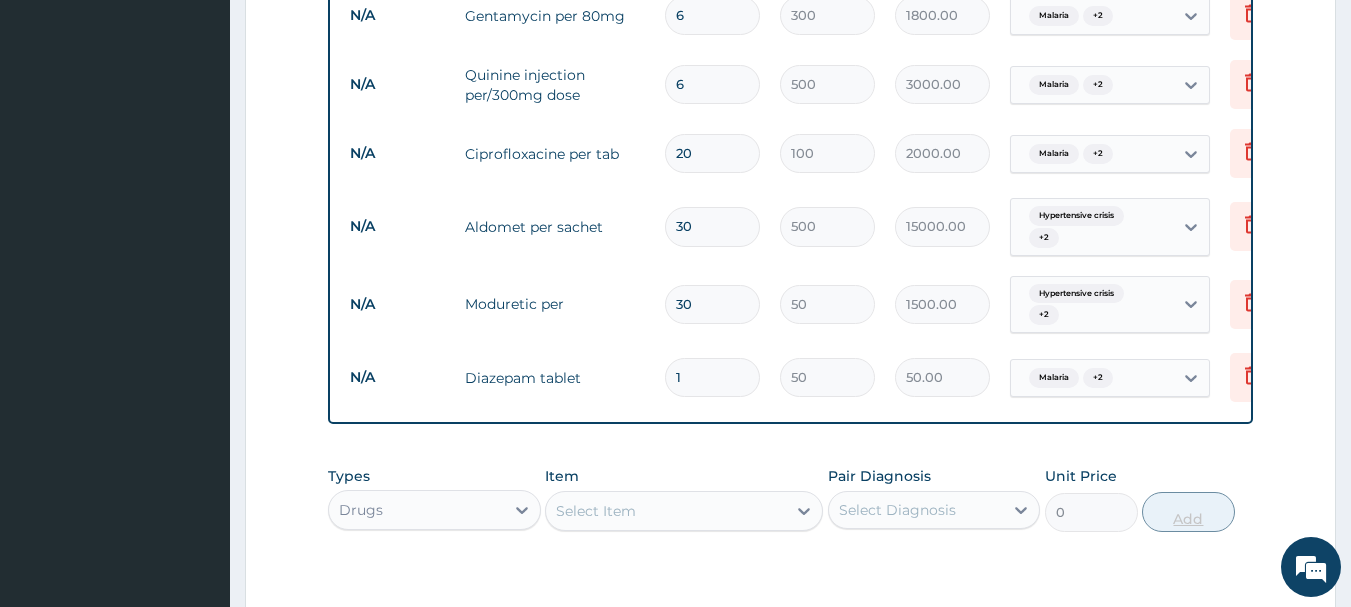 type on "500.00" 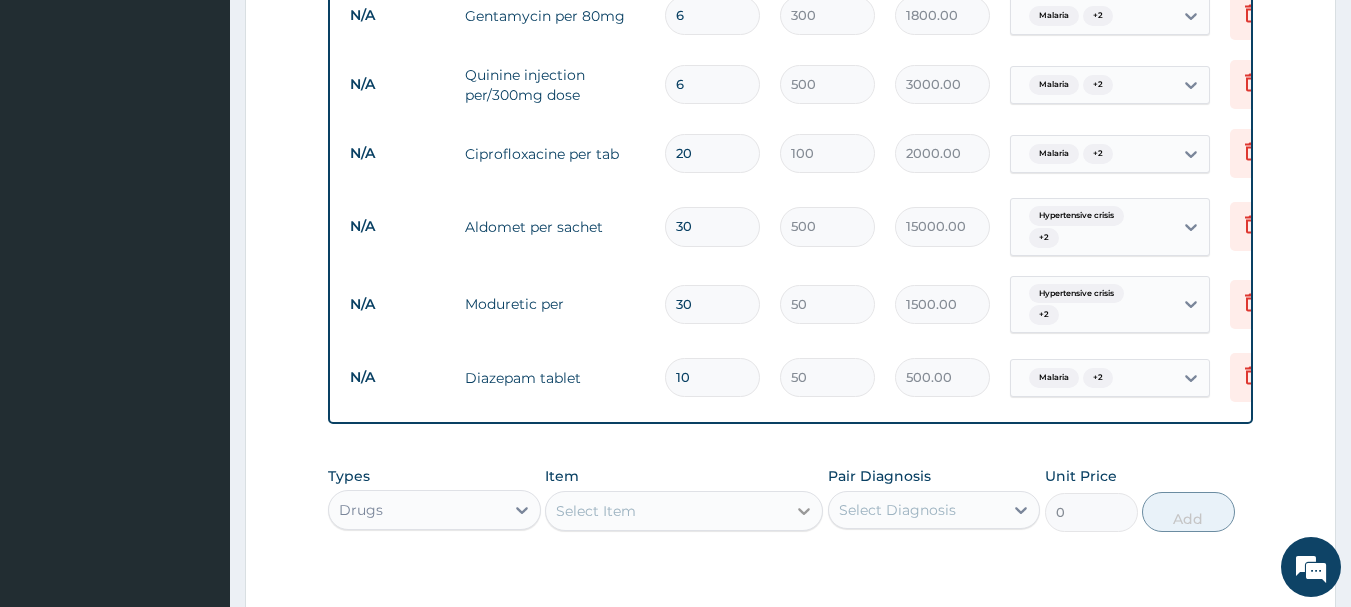 type on "10" 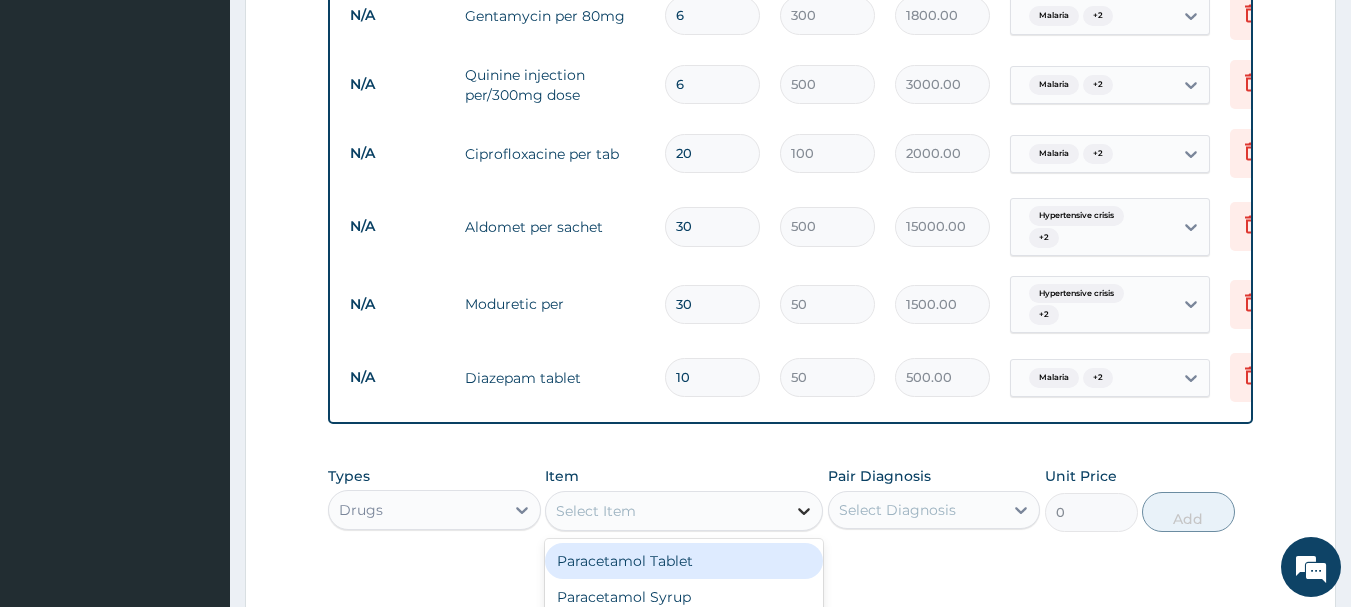 click 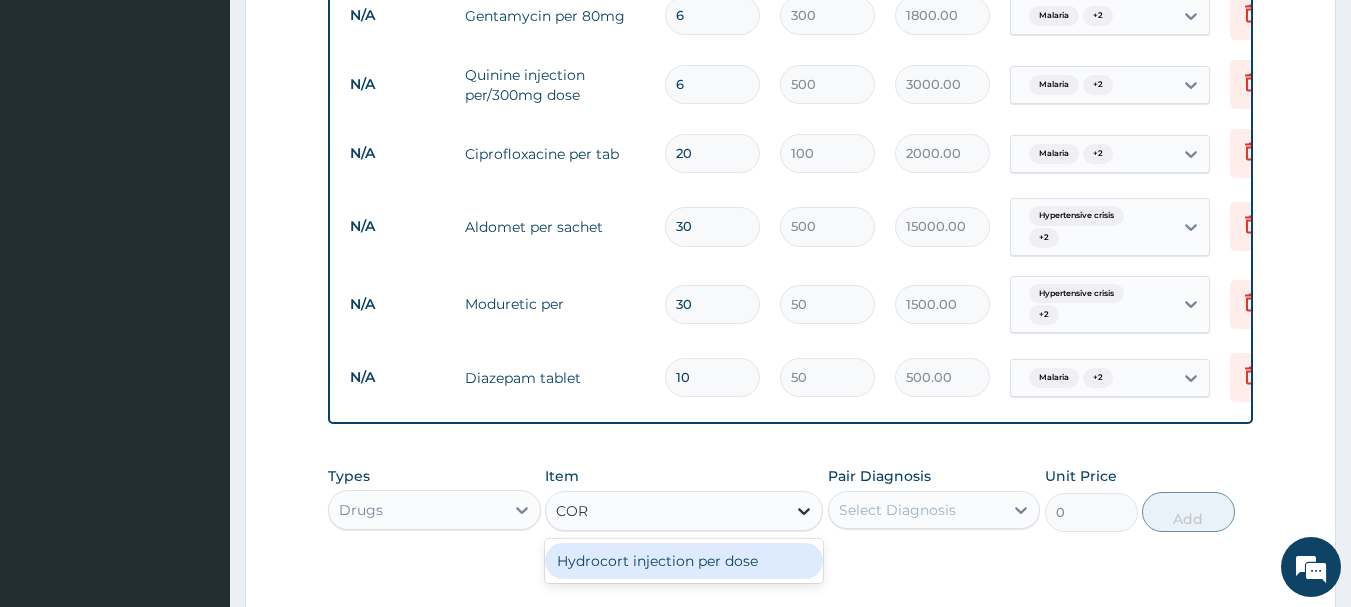 type on "CO" 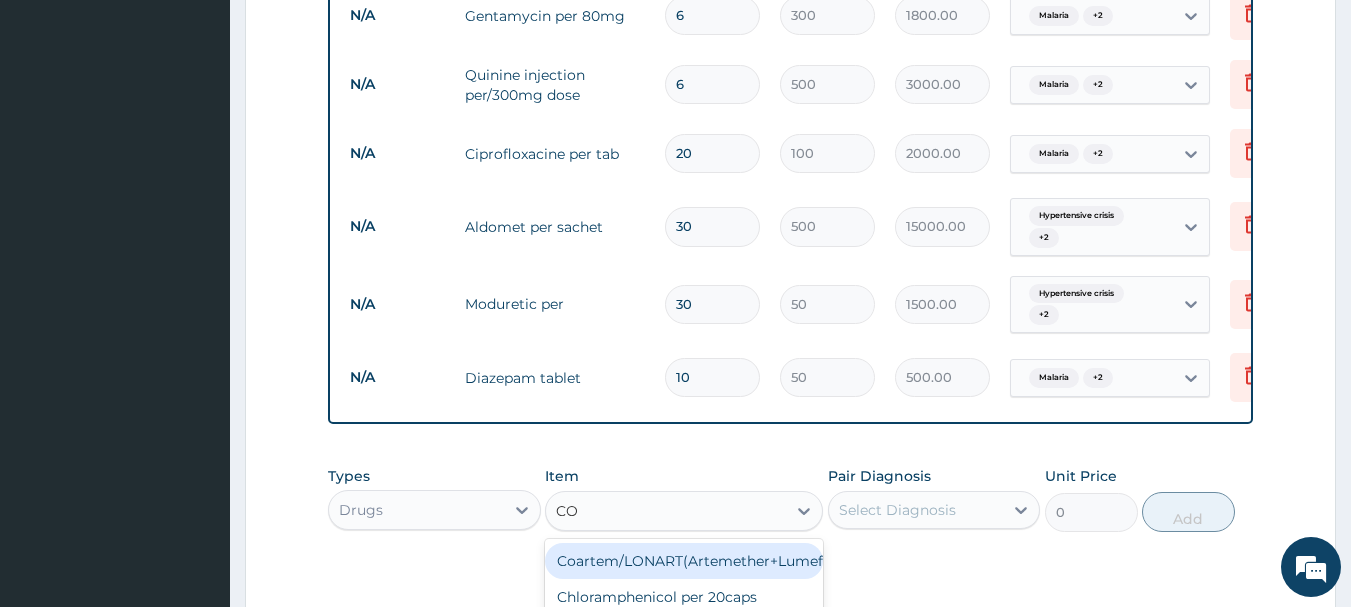 click on "Coartem/LONART(Artemether+Lumefantrin)" at bounding box center (684, 561) 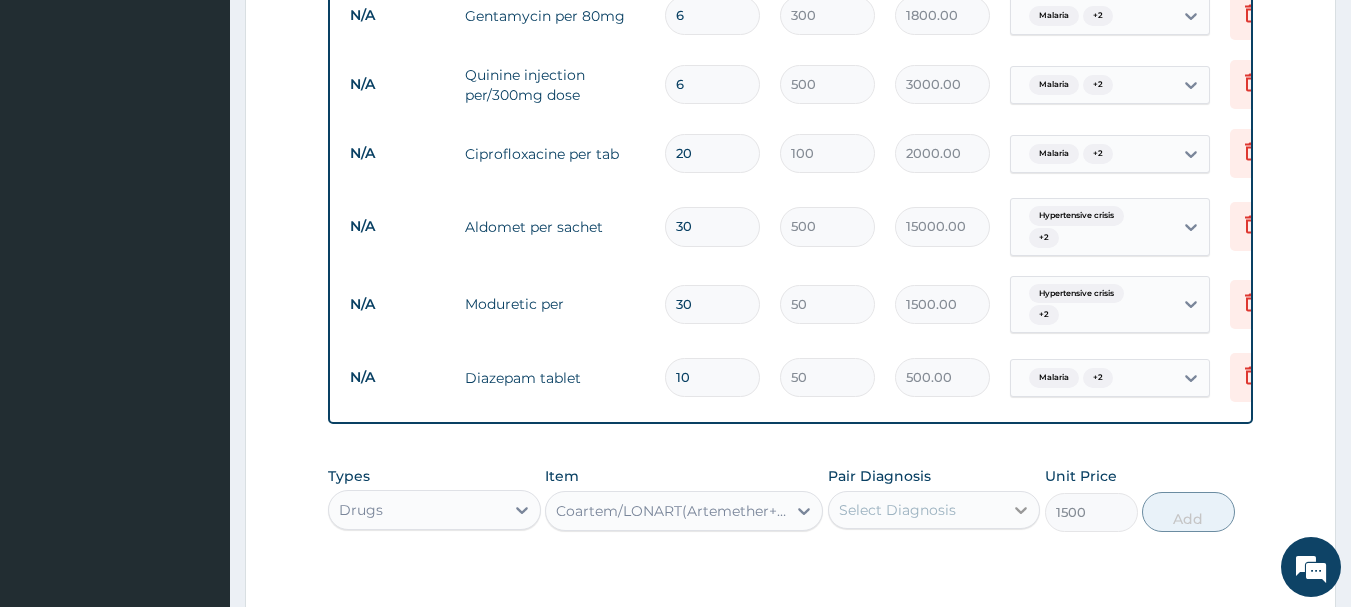 click 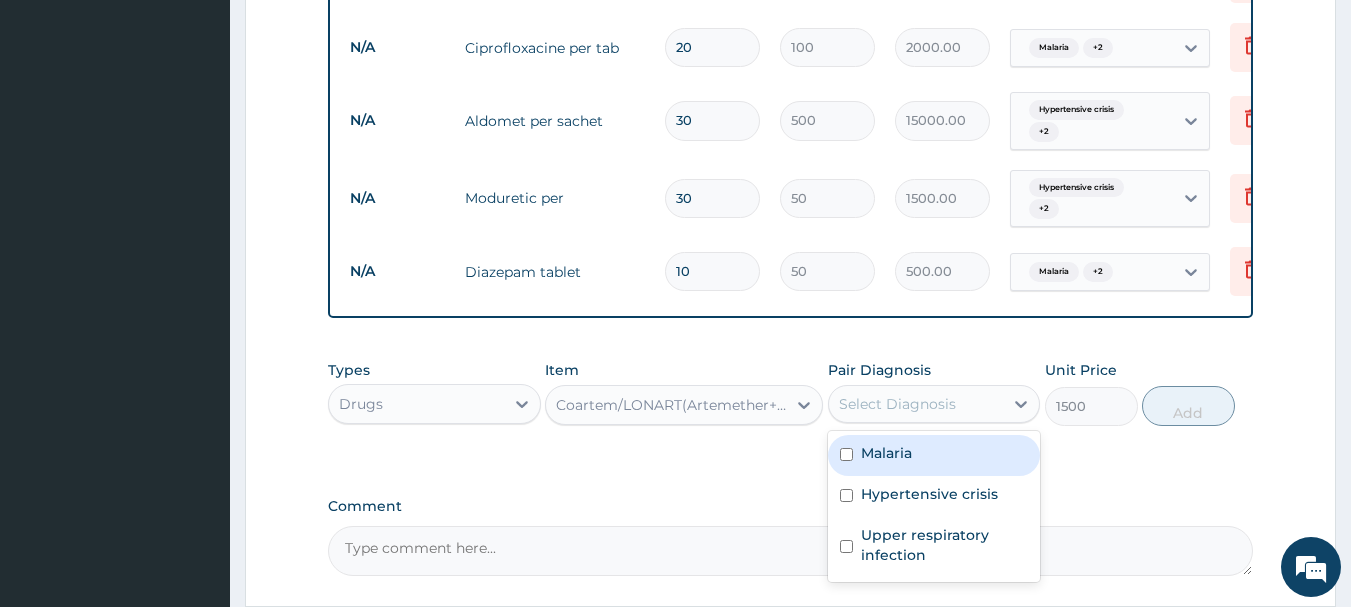 scroll, scrollTop: 1428, scrollLeft: 0, axis: vertical 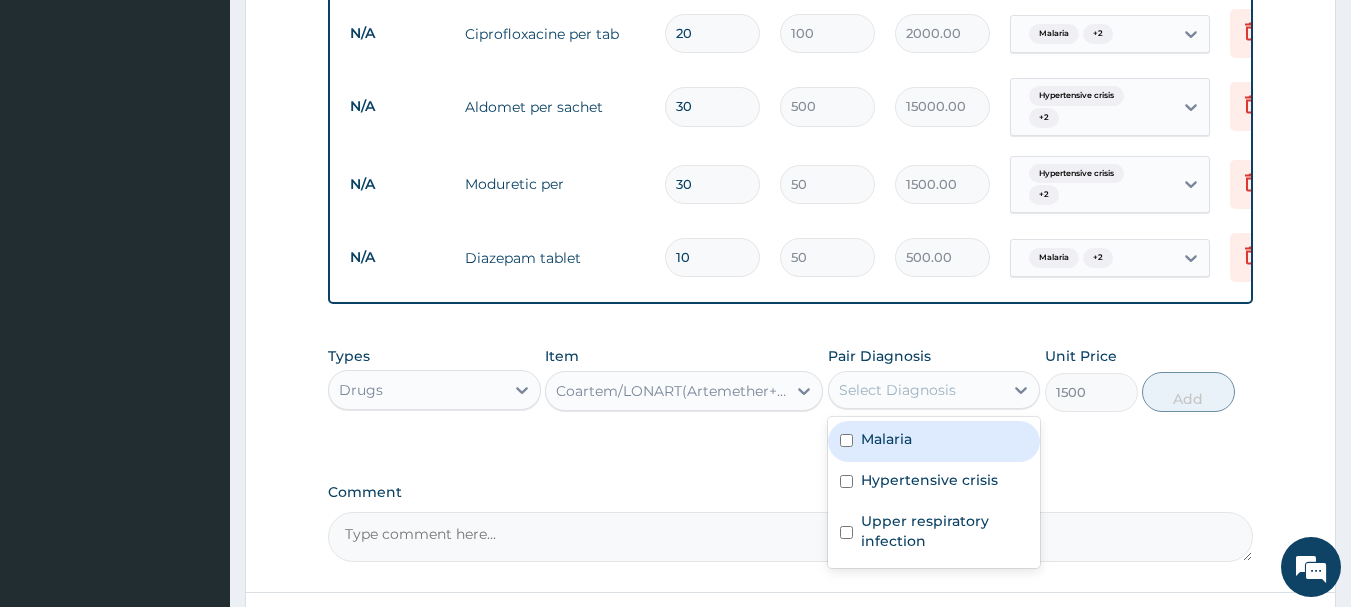 click at bounding box center (846, 440) 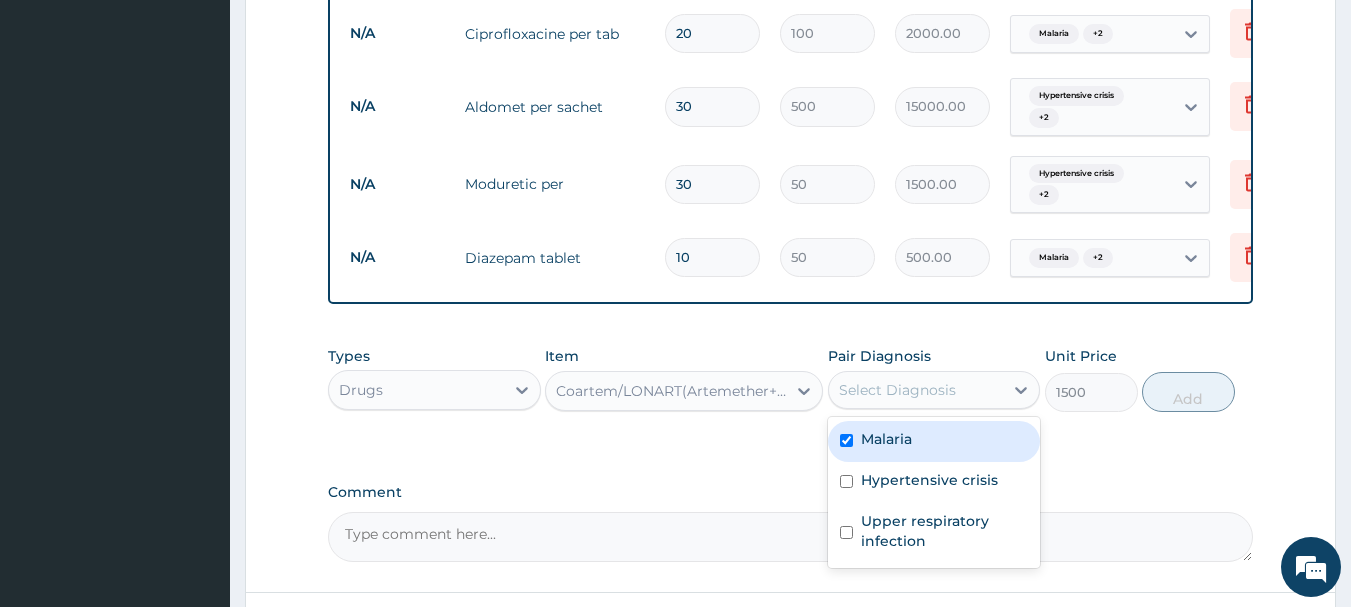 checkbox on "true" 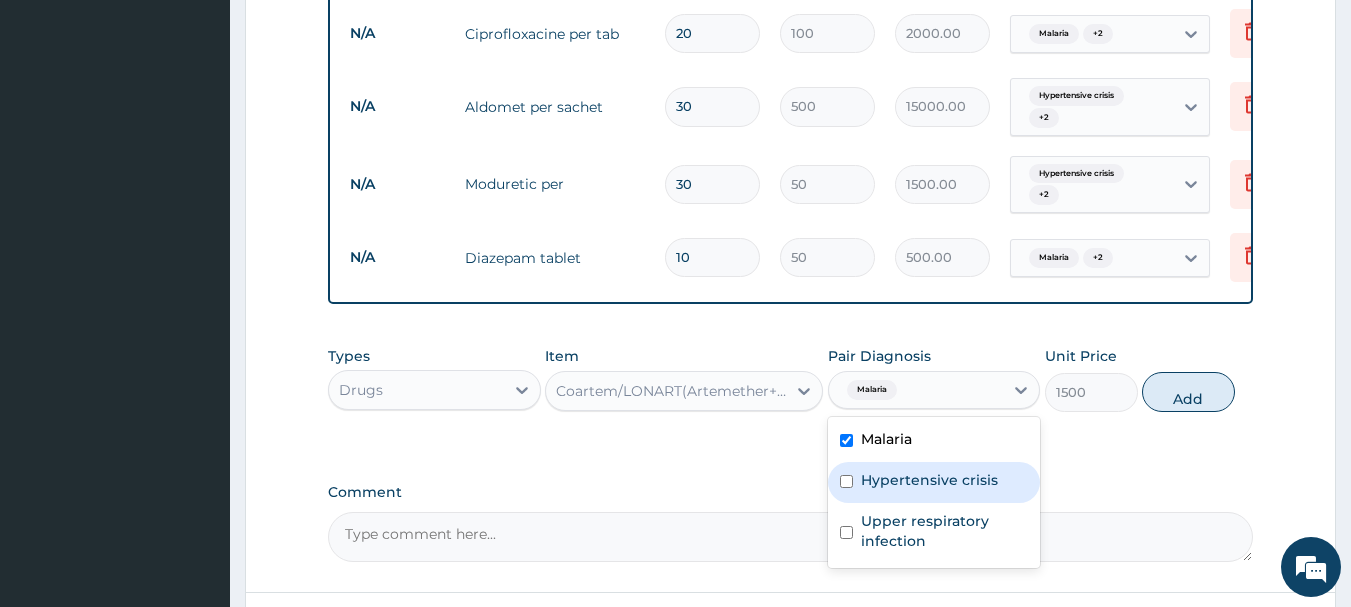 click at bounding box center (846, 481) 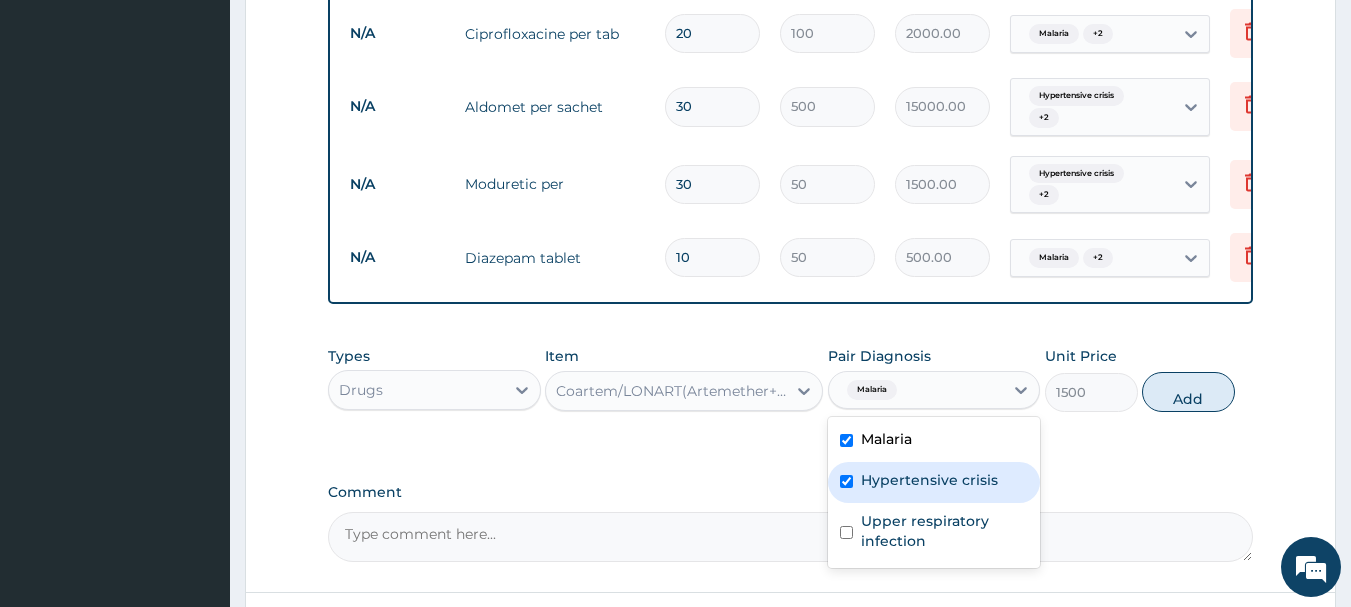 checkbox on "true" 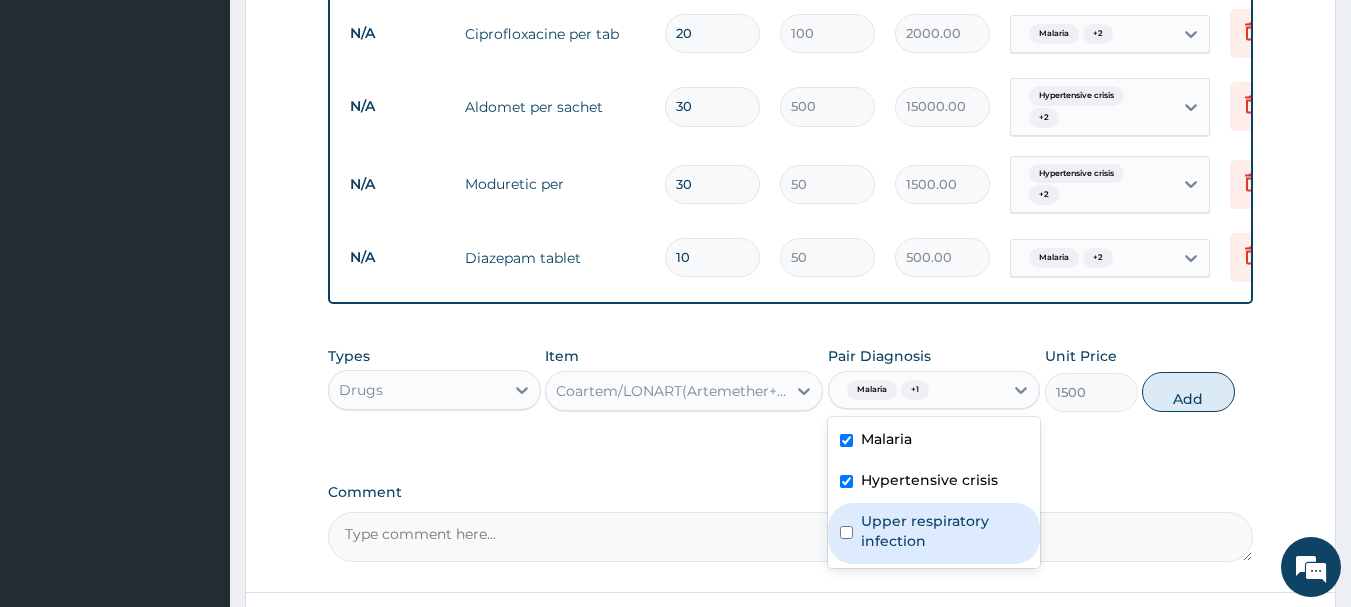 click at bounding box center (846, 532) 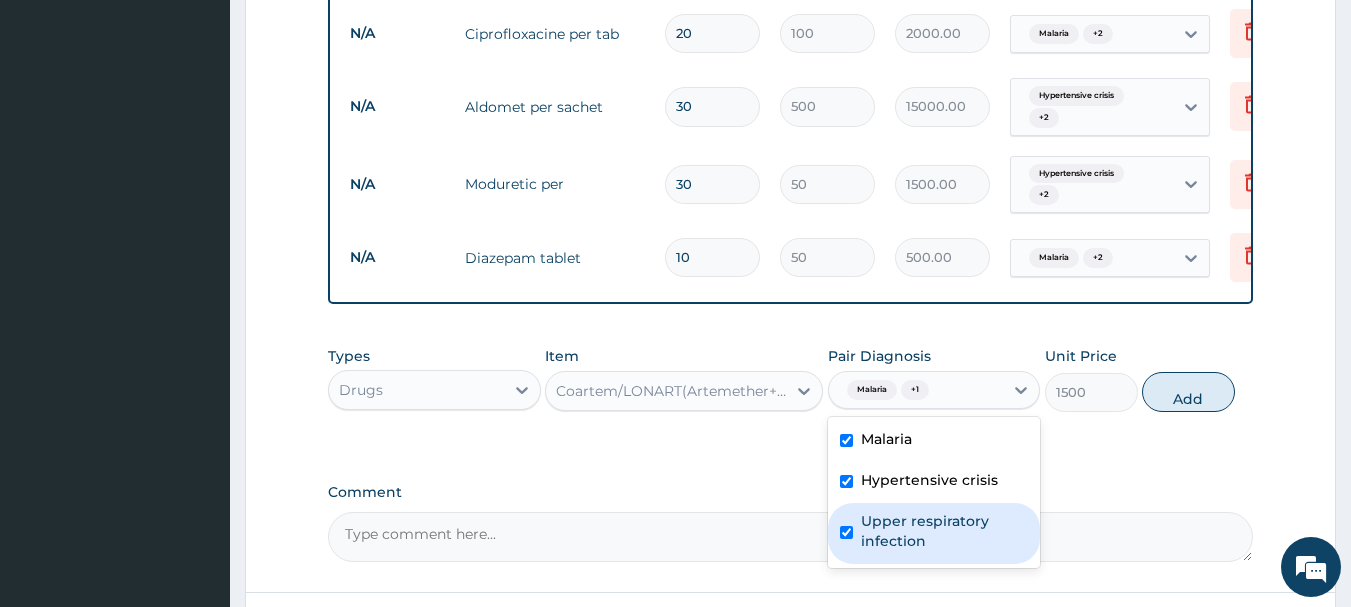 checkbox on "true" 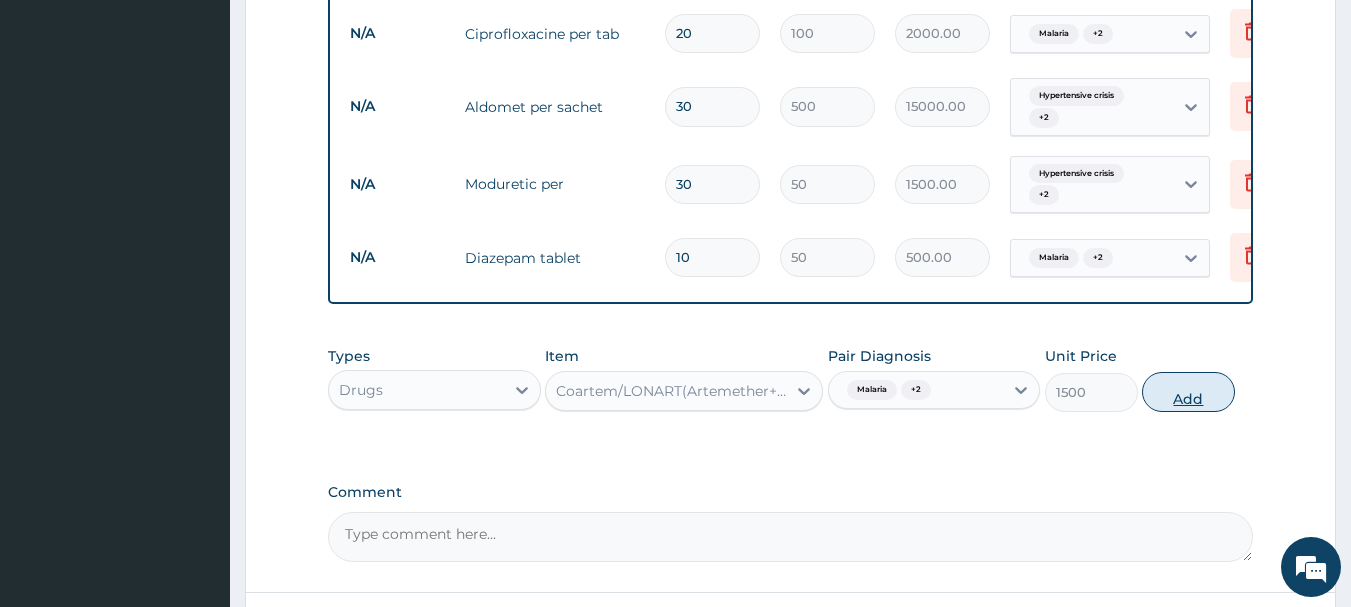 click on "Add" at bounding box center [1188, 392] 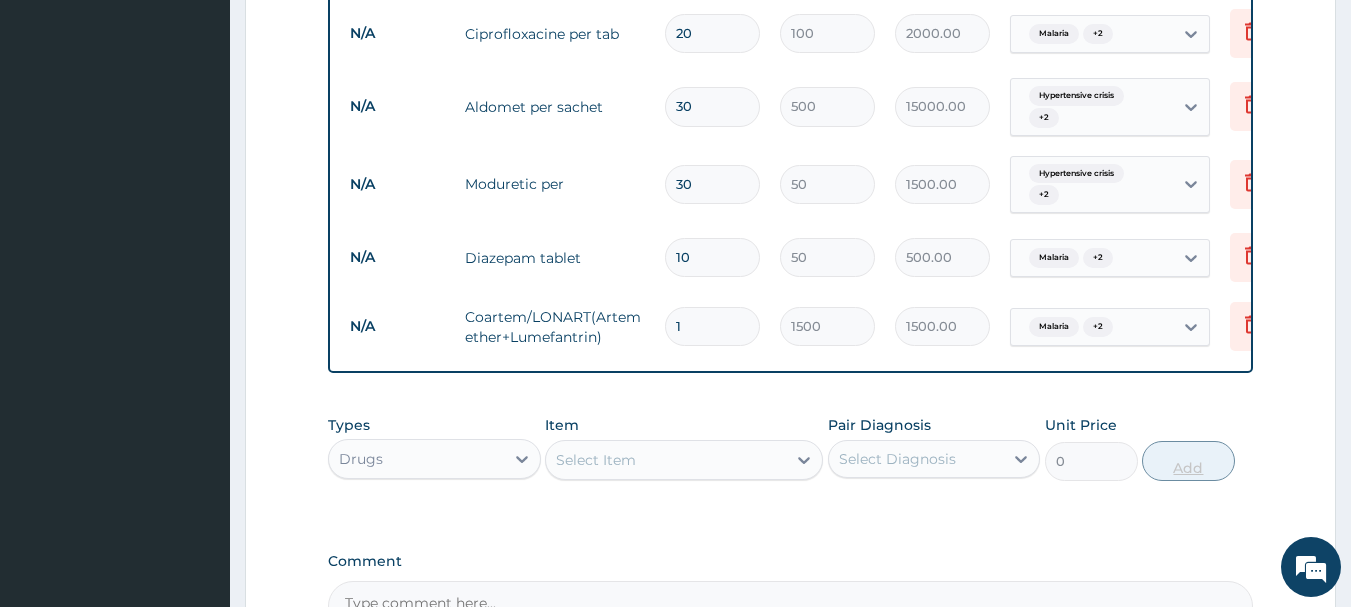 type 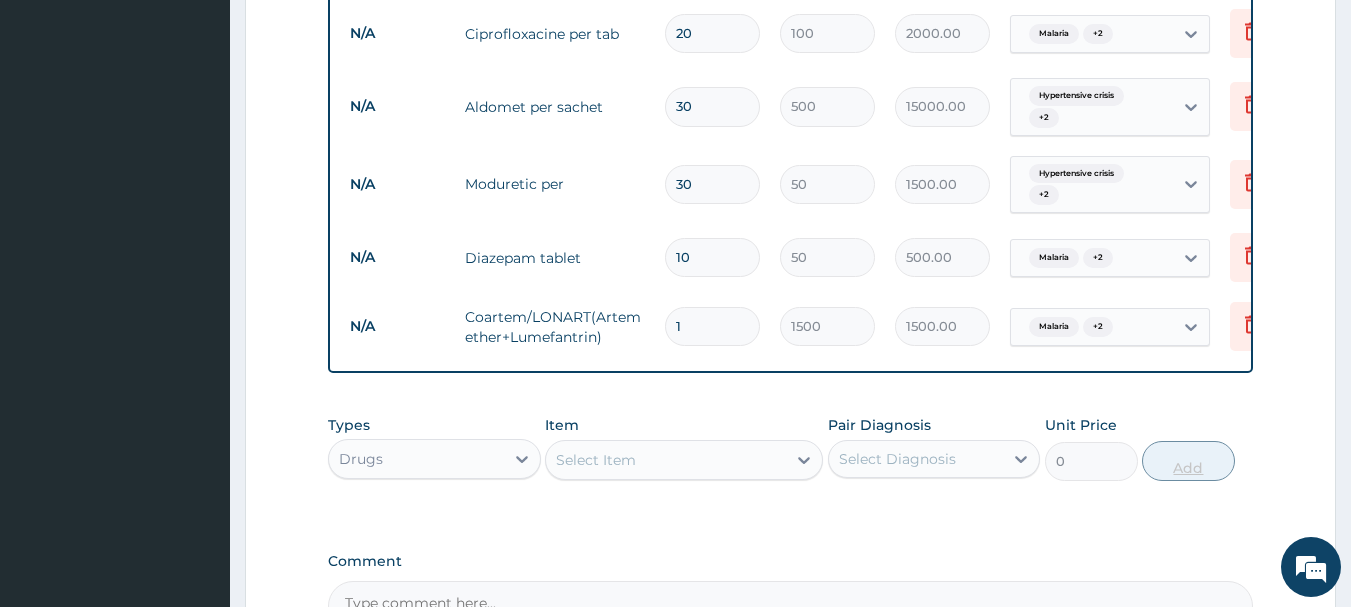 type on "0.00" 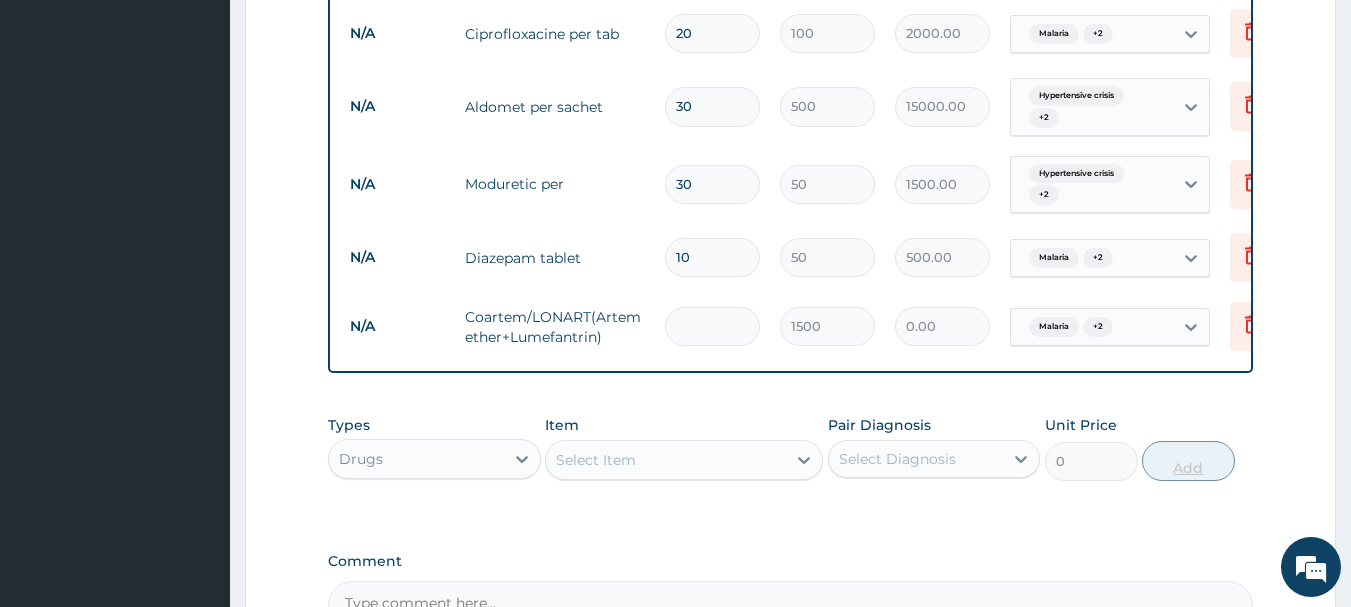 type on "6" 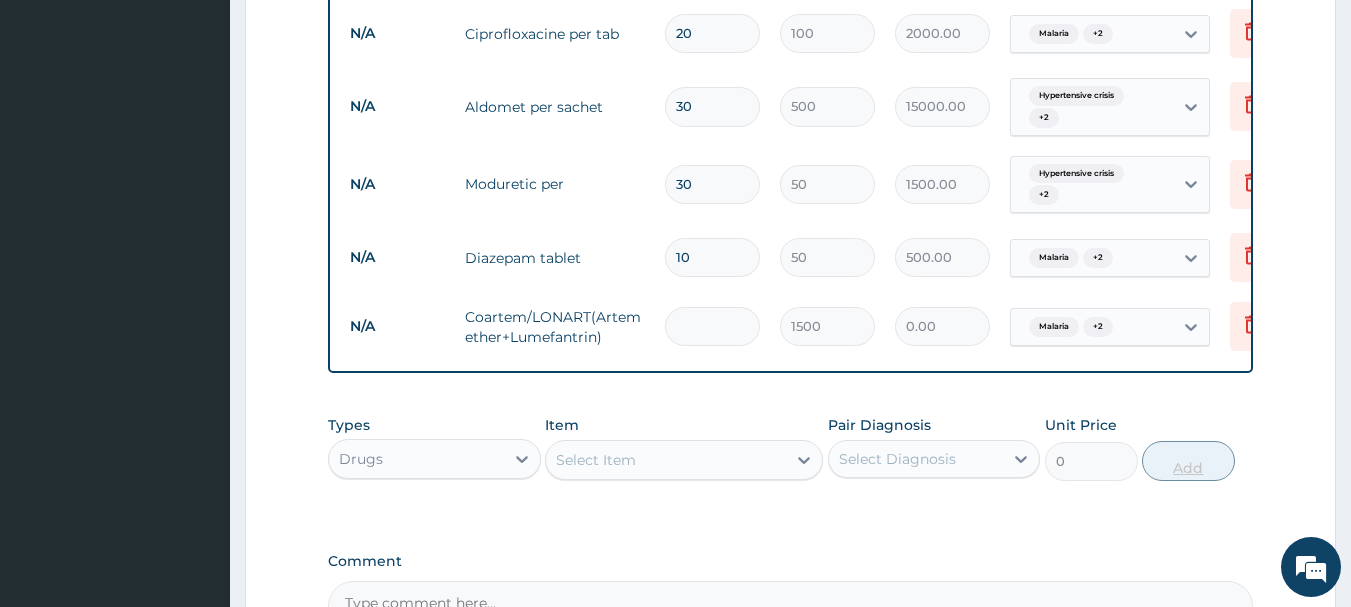 type on "9000.00" 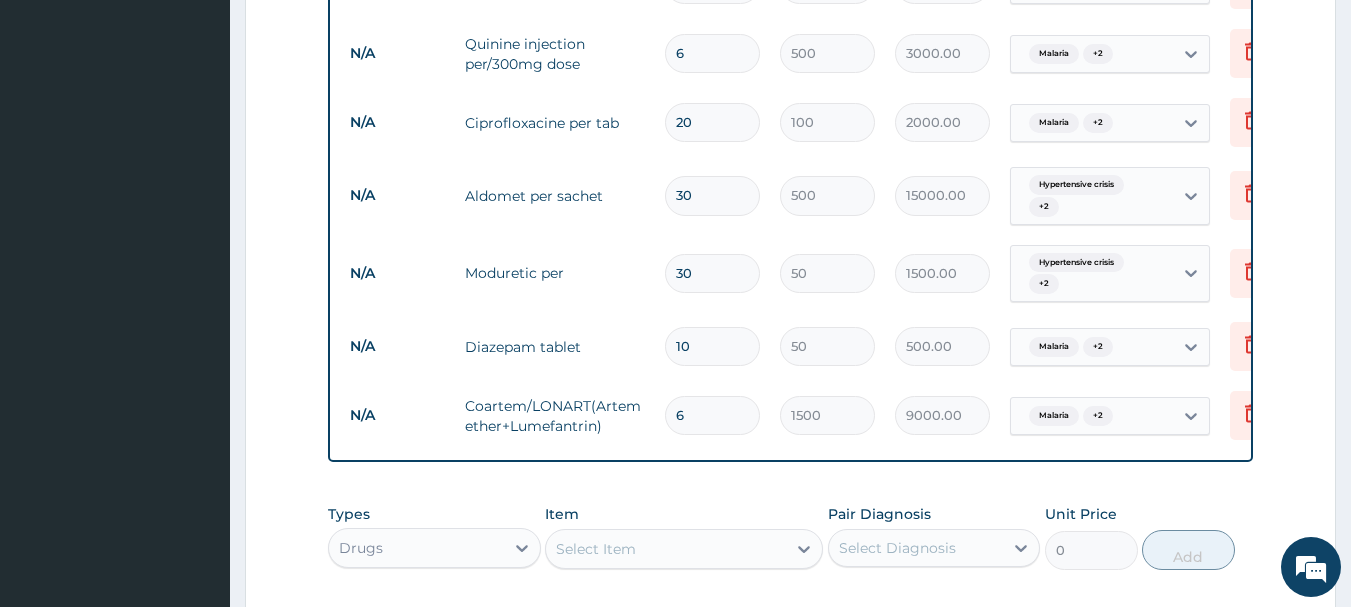 scroll, scrollTop: 1308, scrollLeft: 0, axis: vertical 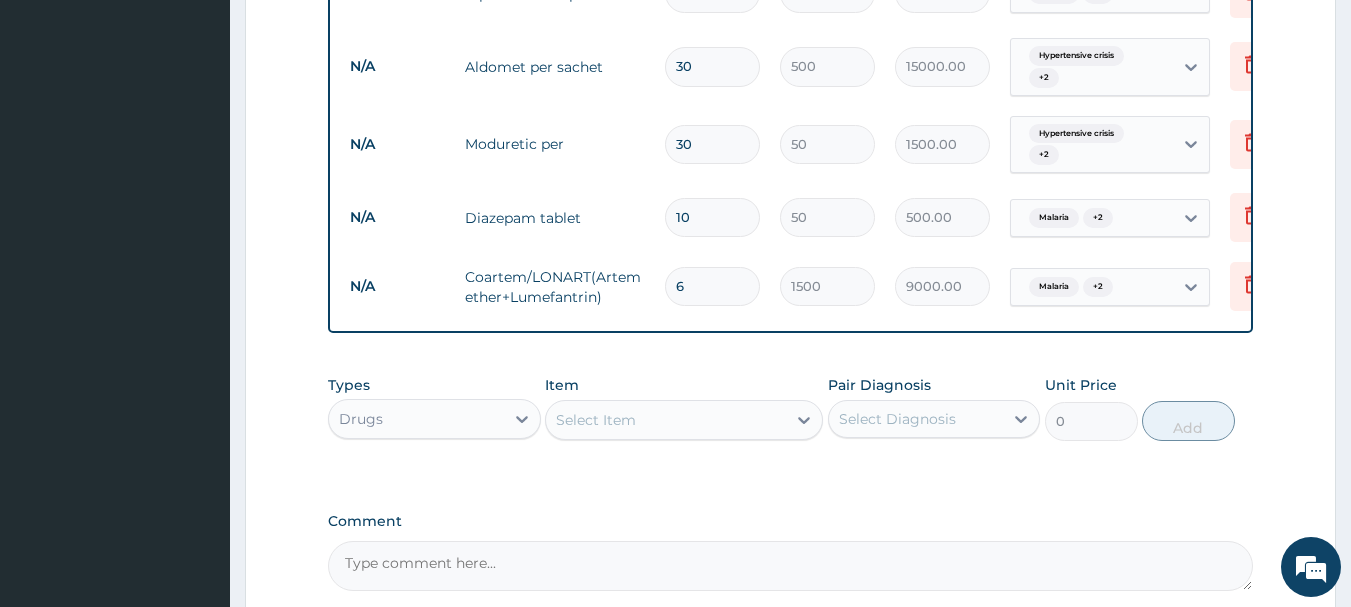 type on "6" 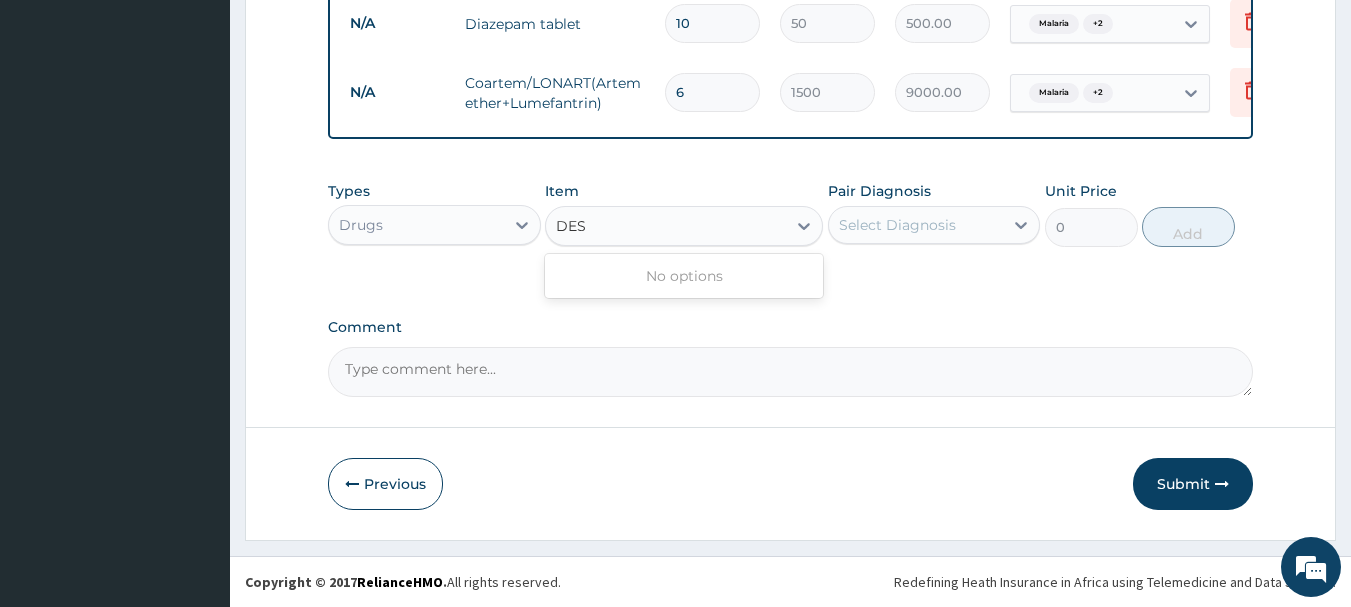scroll, scrollTop: 1677, scrollLeft: 0, axis: vertical 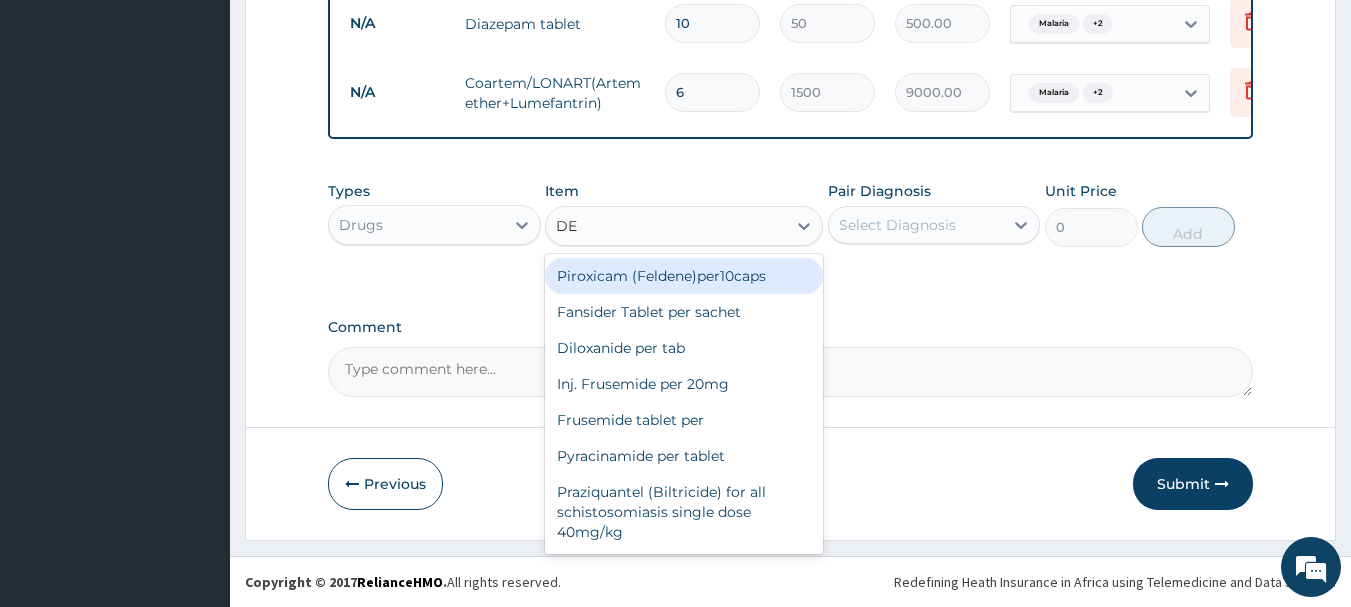 type on "D" 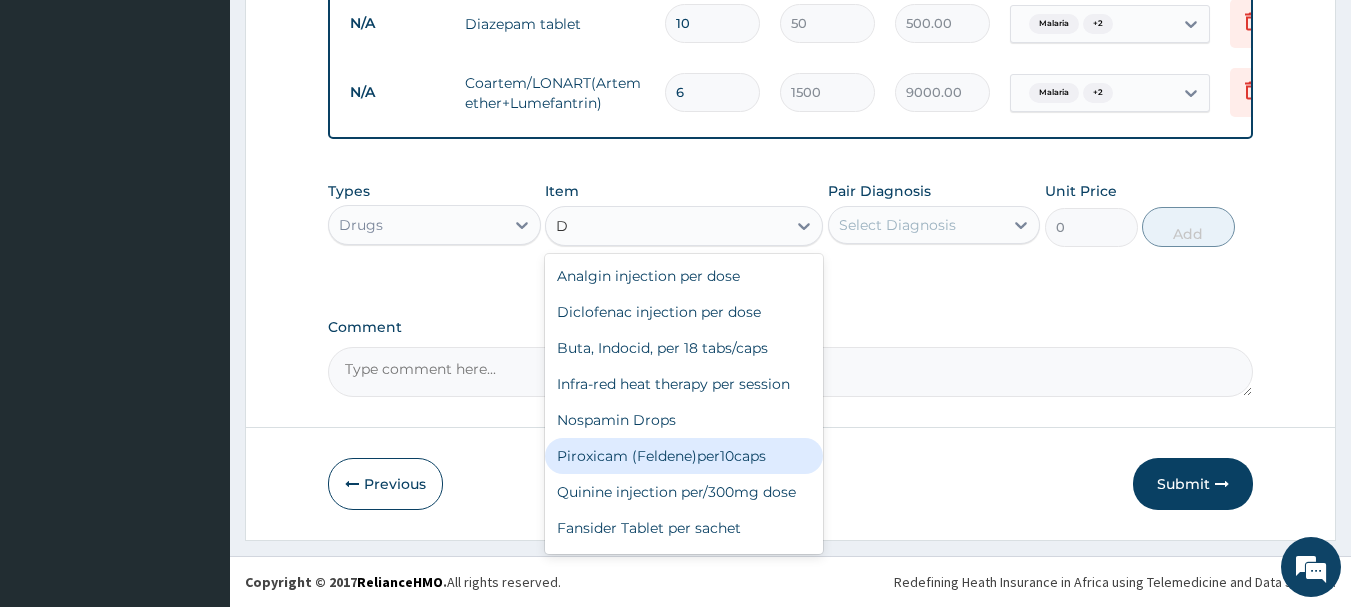type 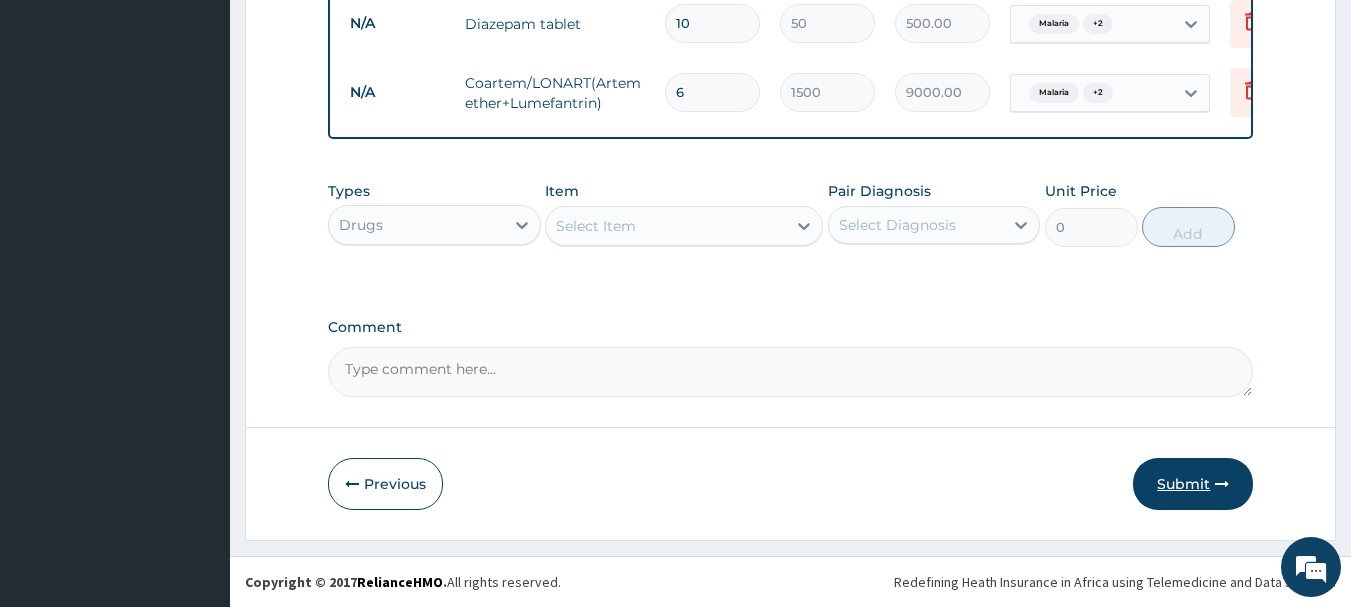 click on "Submit" at bounding box center [1193, 484] 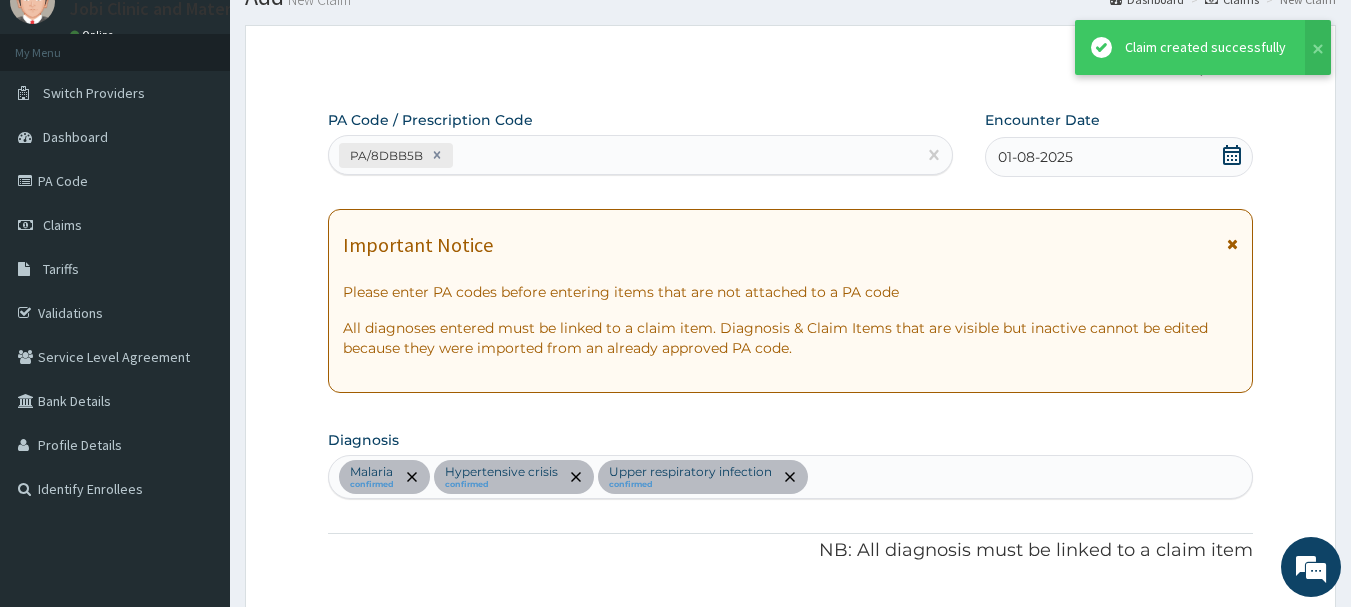 scroll, scrollTop: 1677, scrollLeft: 0, axis: vertical 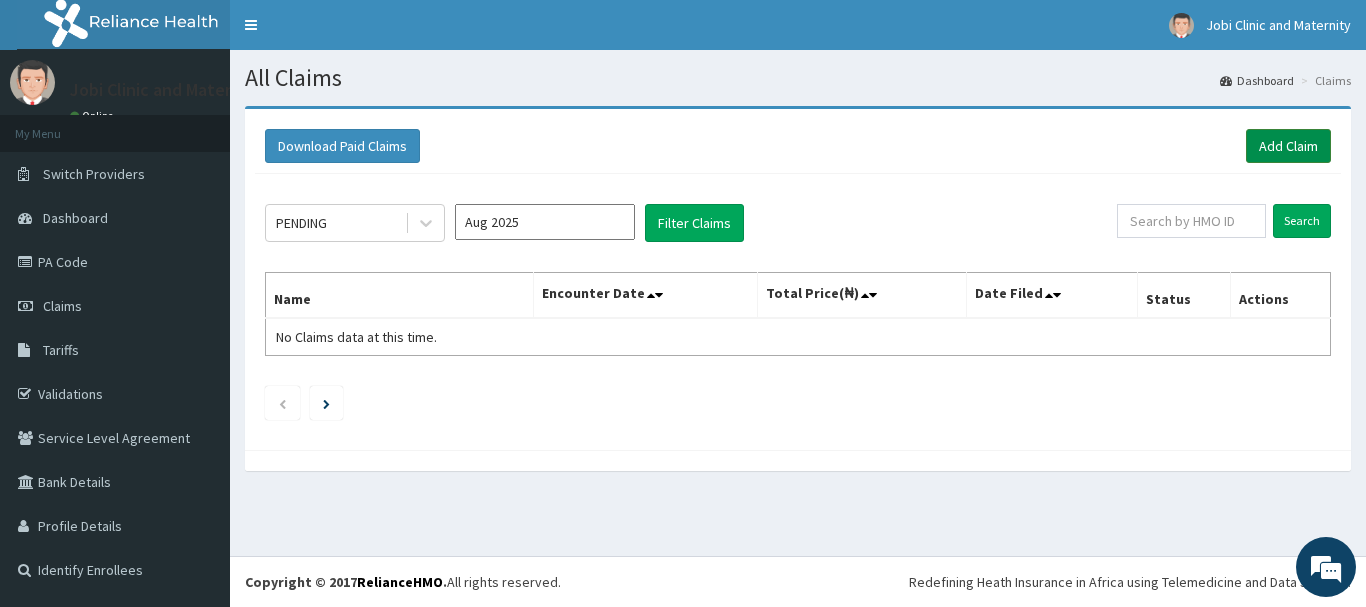 click on "Add Claim" at bounding box center (1288, 146) 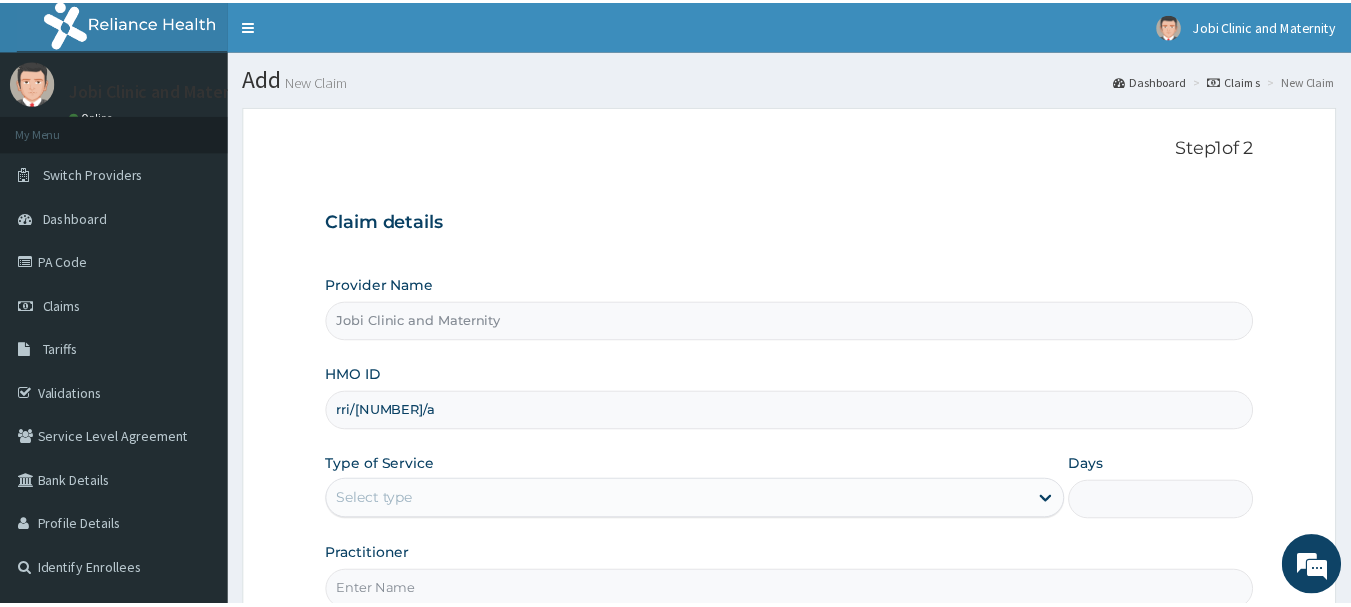 scroll, scrollTop: 0, scrollLeft: 0, axis: both 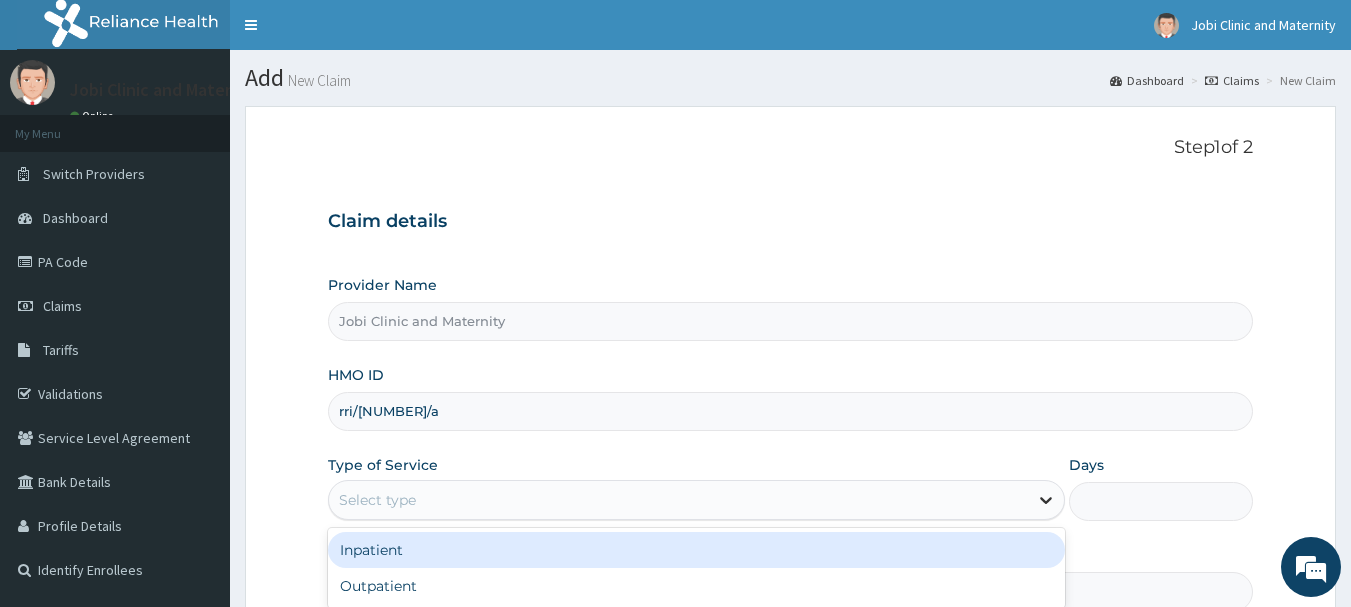 click 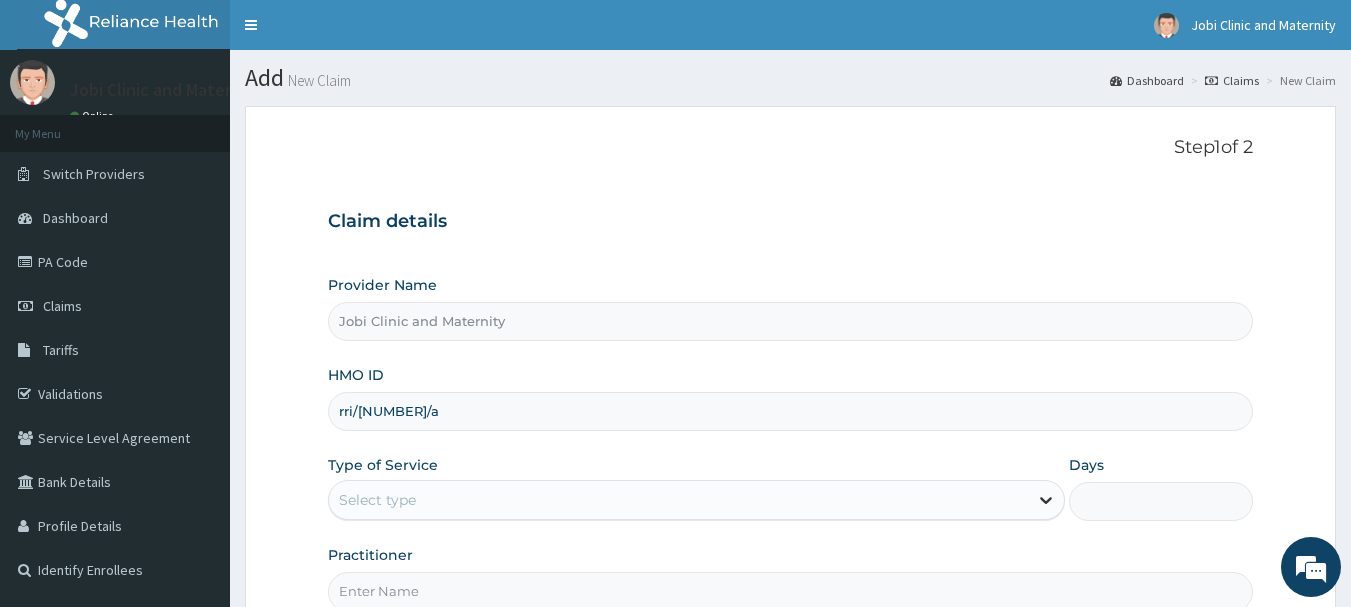 click 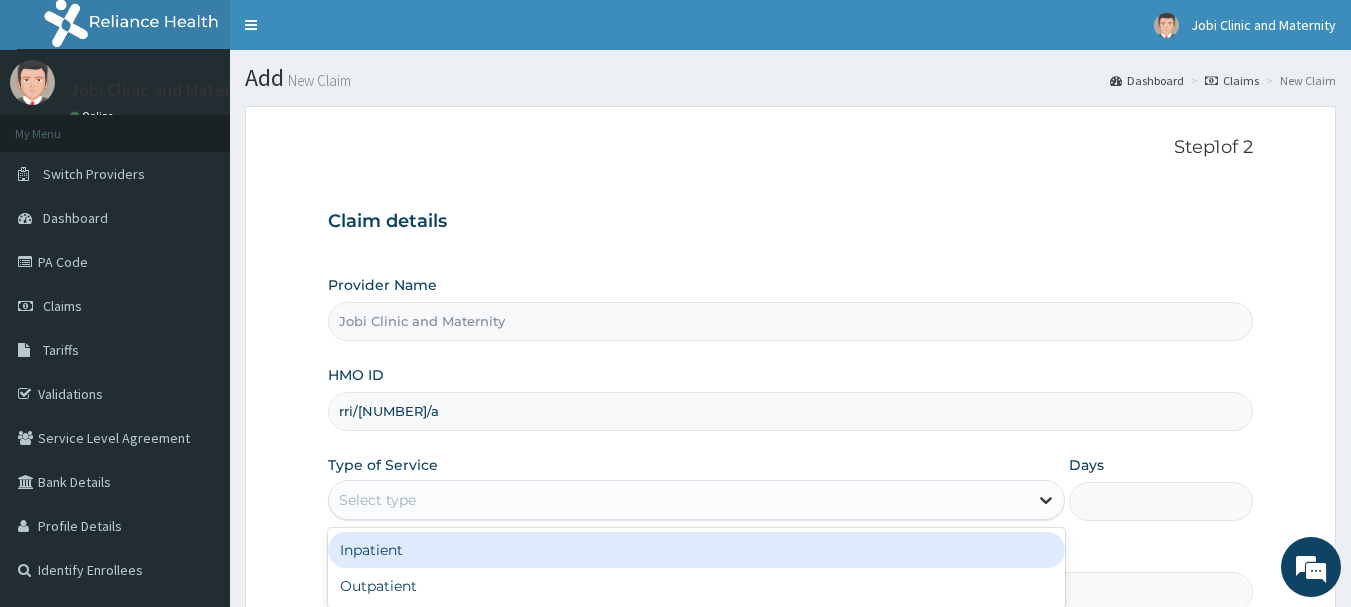 click 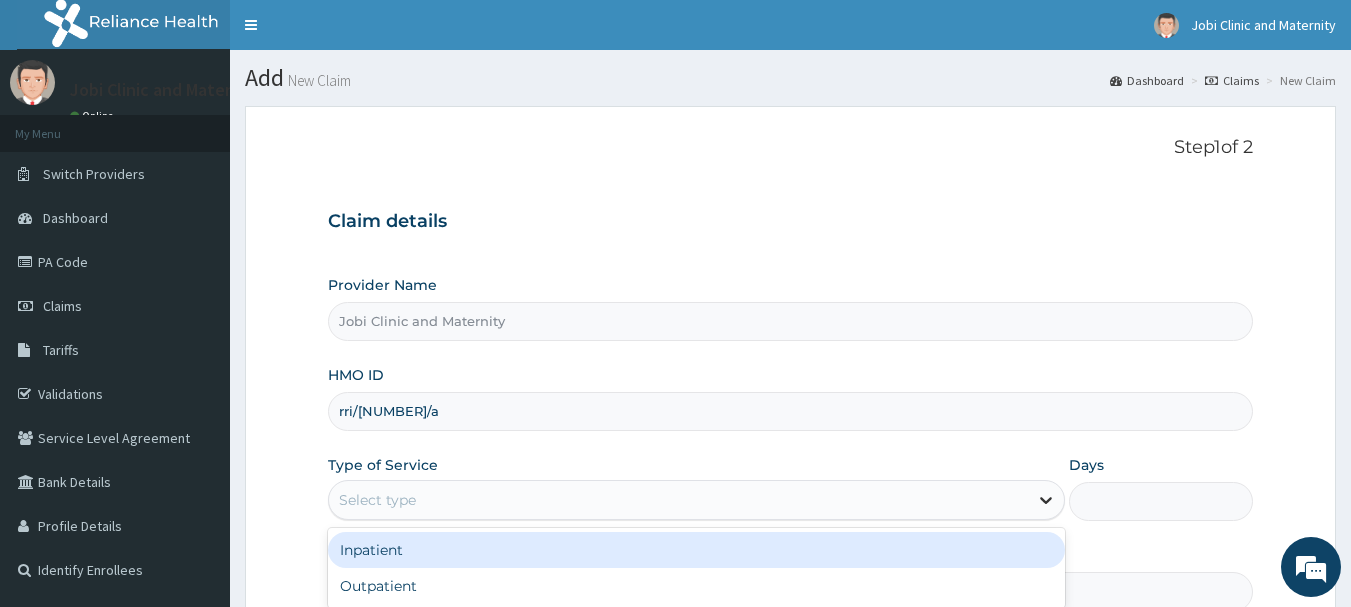 click 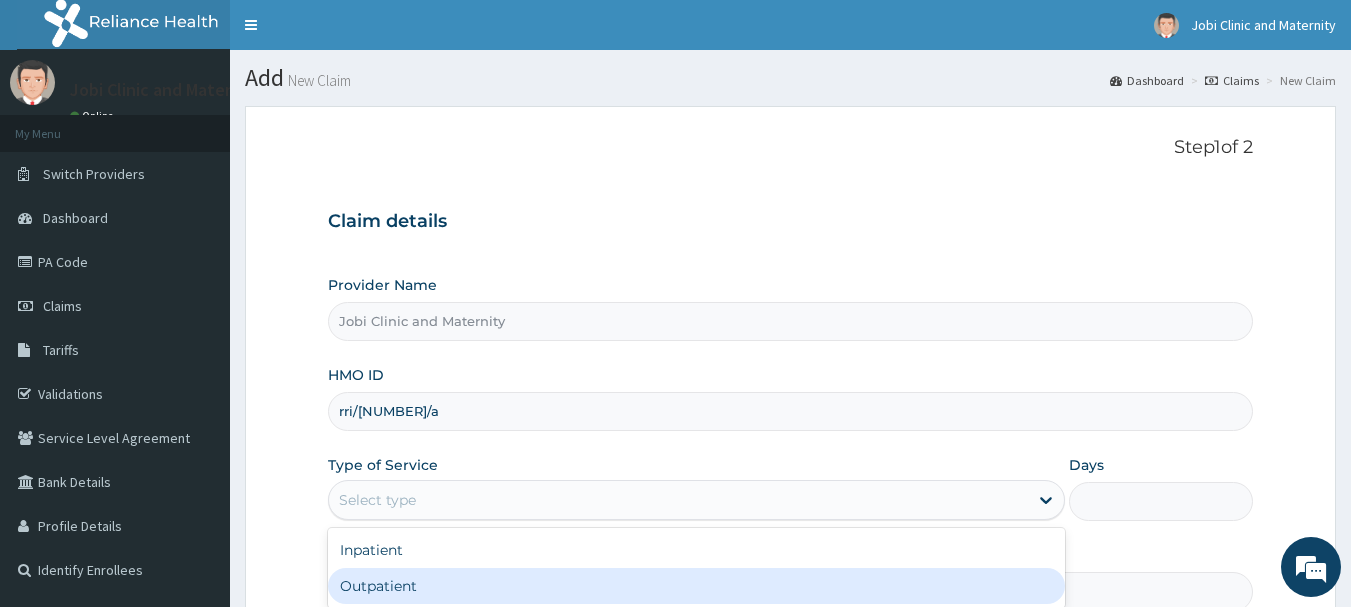 click on "Outpatient" at bounding box center [696, 586] 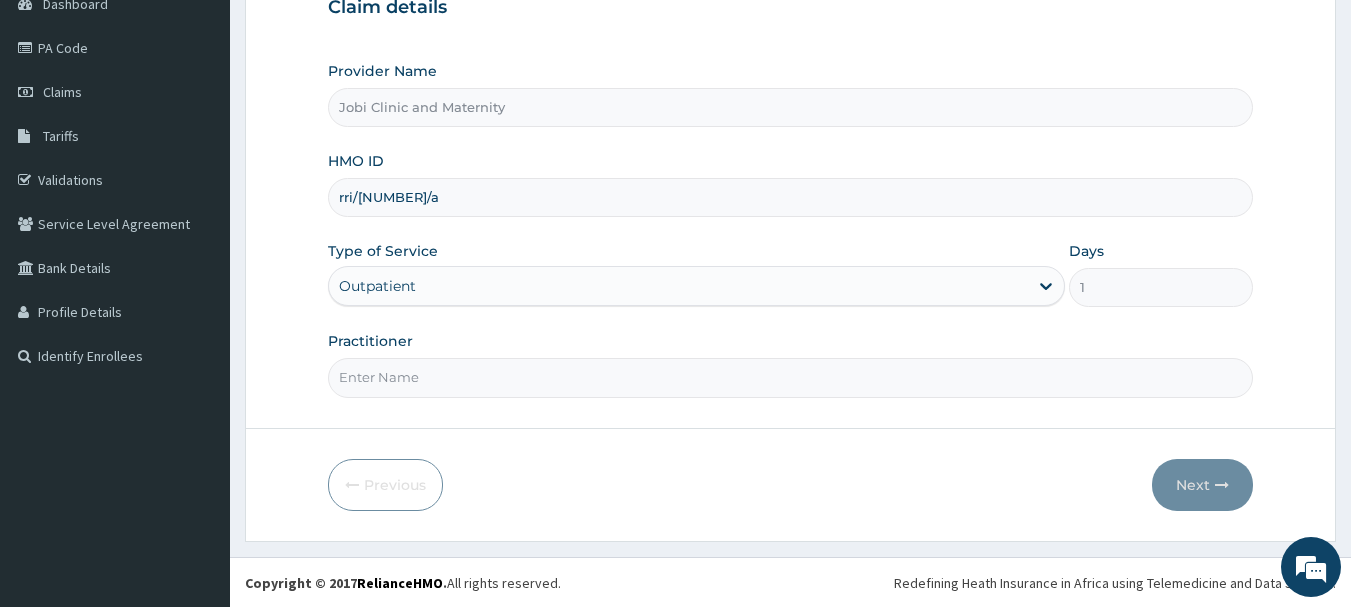 scroll, scrollTop: 215, scrollLeft: 0, axis: vertical 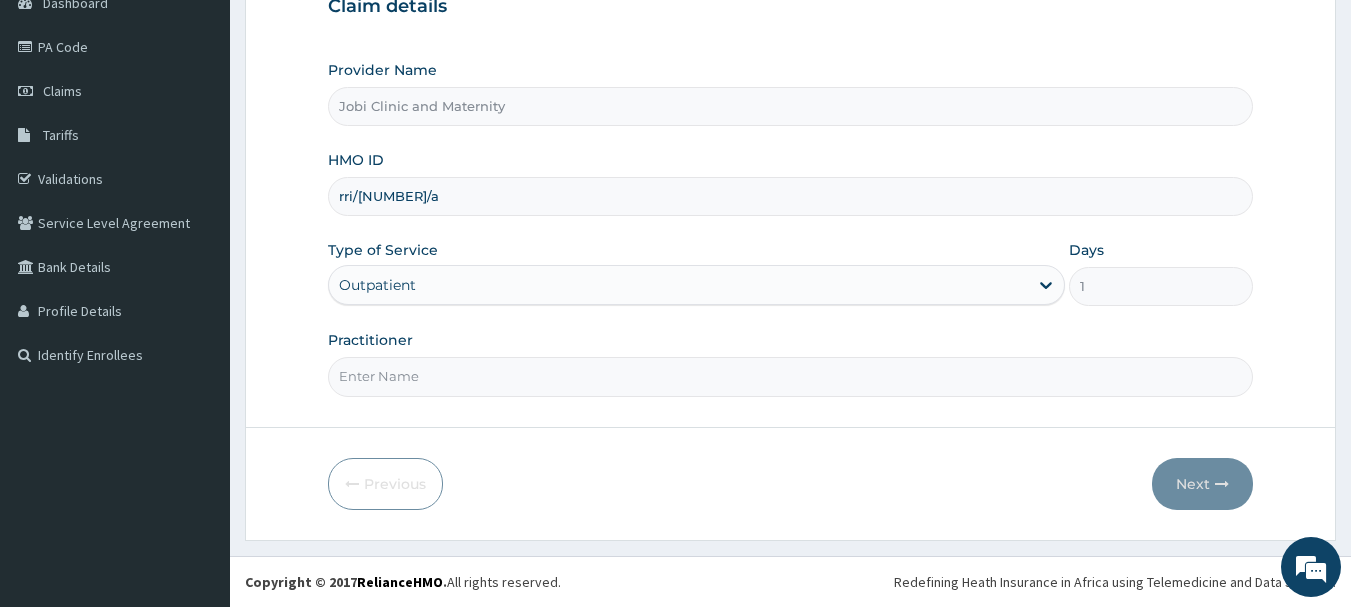 click on "Practitioner" at bounding box center (791, 376) 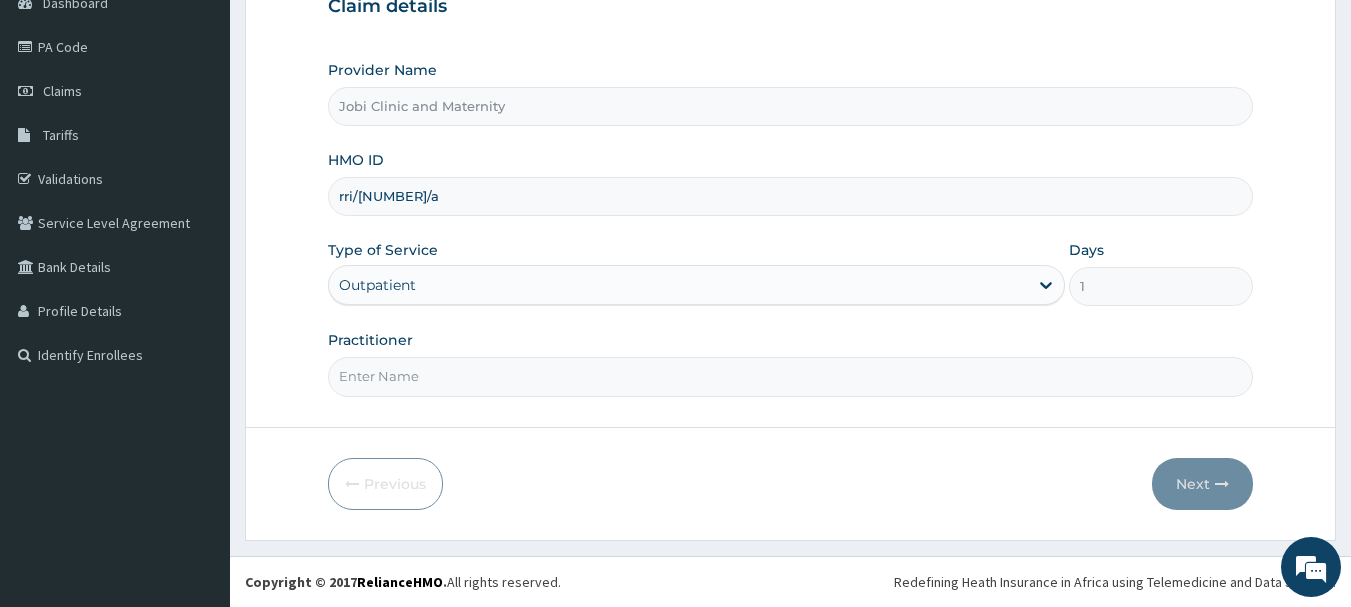 type on "DR [LAST]" 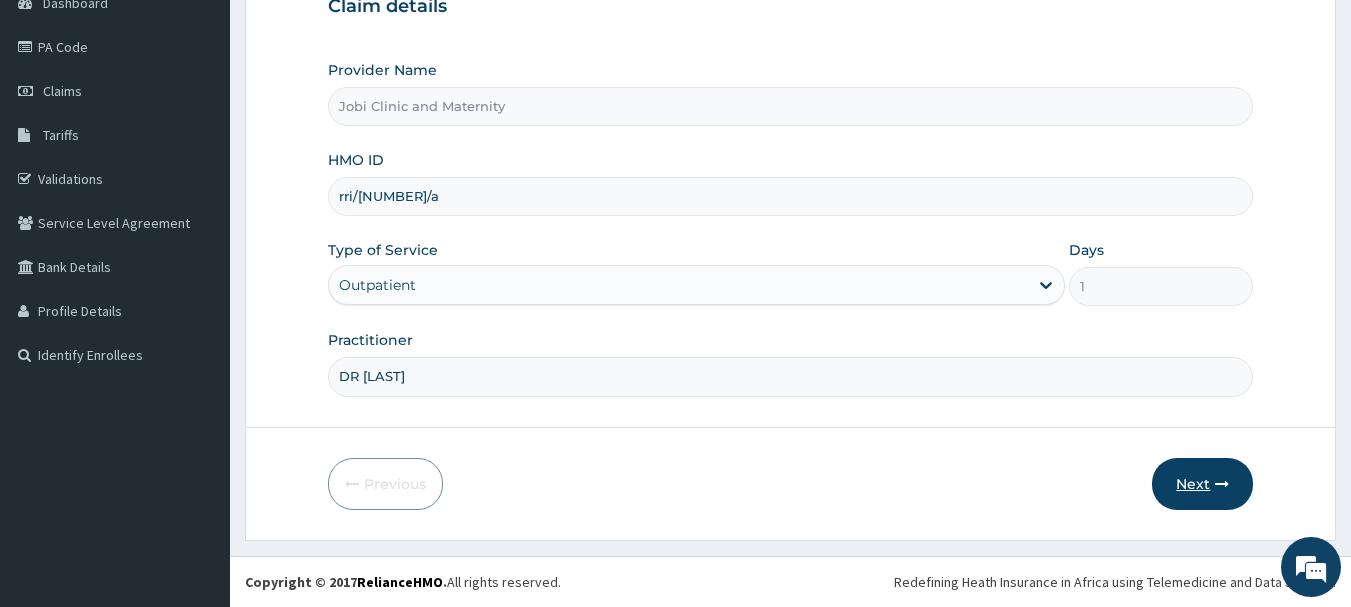 click on "Next" at bounding box center [1202, 484] 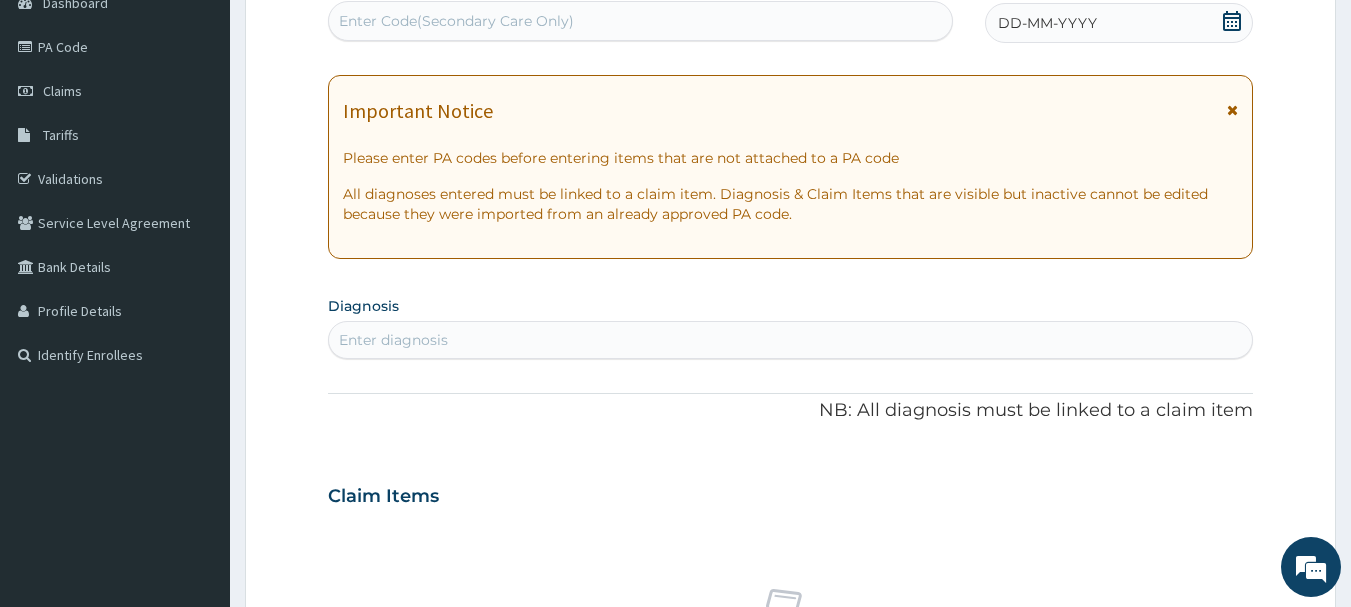 click 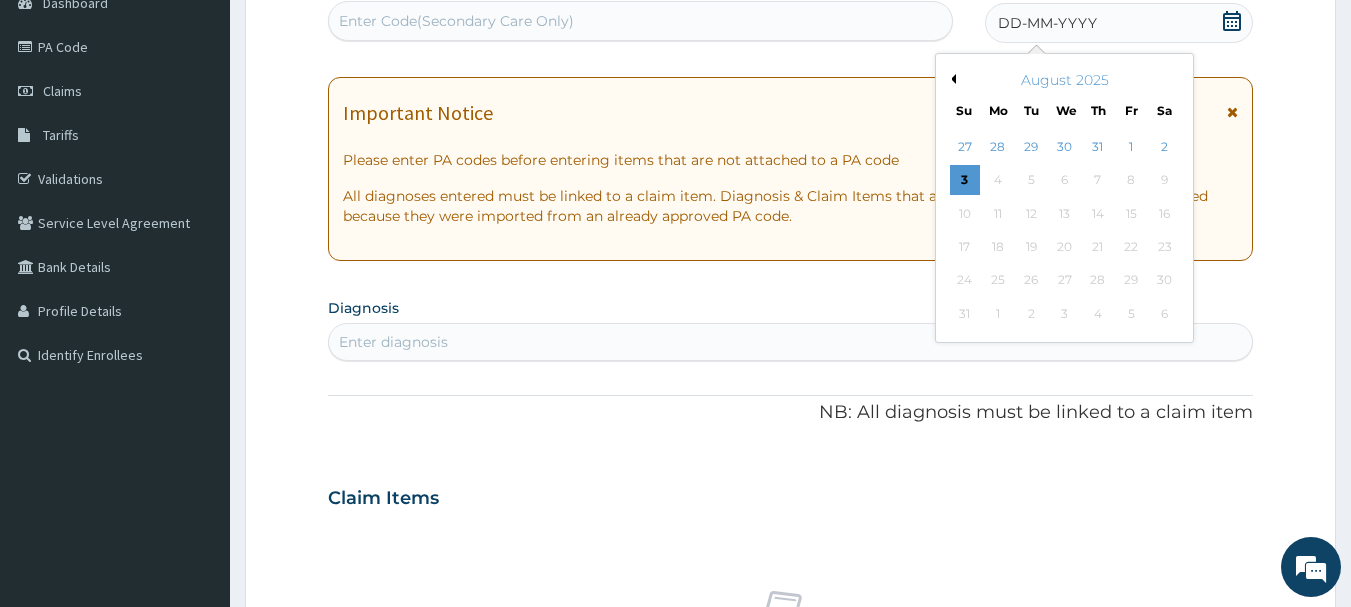 click on "Previous Month" at bounding box center (951, 79) 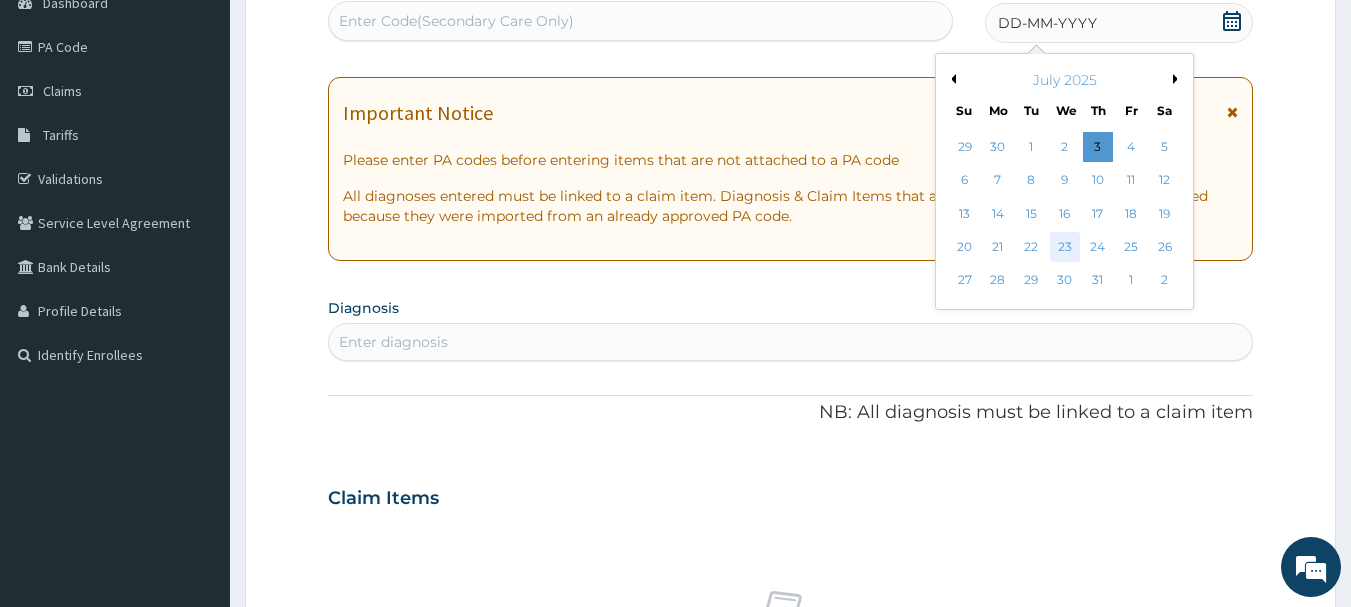 click on "23" at bounding box center [1065, 247] 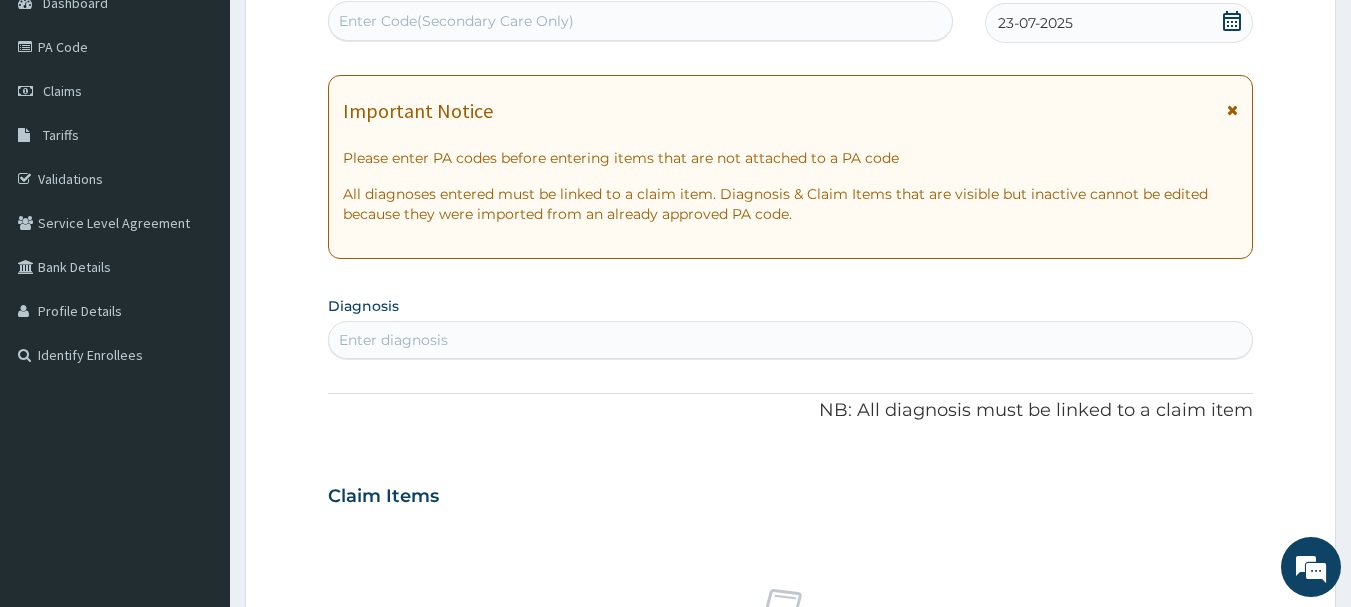 click on "Enter Code(Secondary Care Only)" at bounding box center [641, 21] 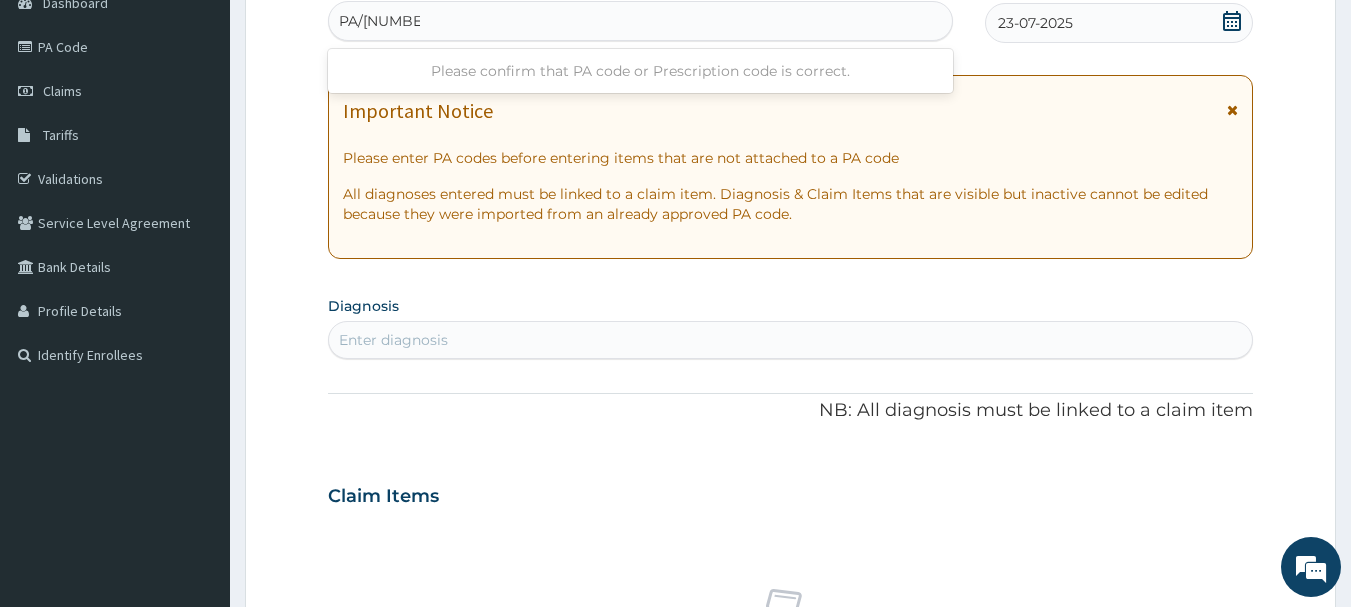 type on "PA/[NUMBER]/A" 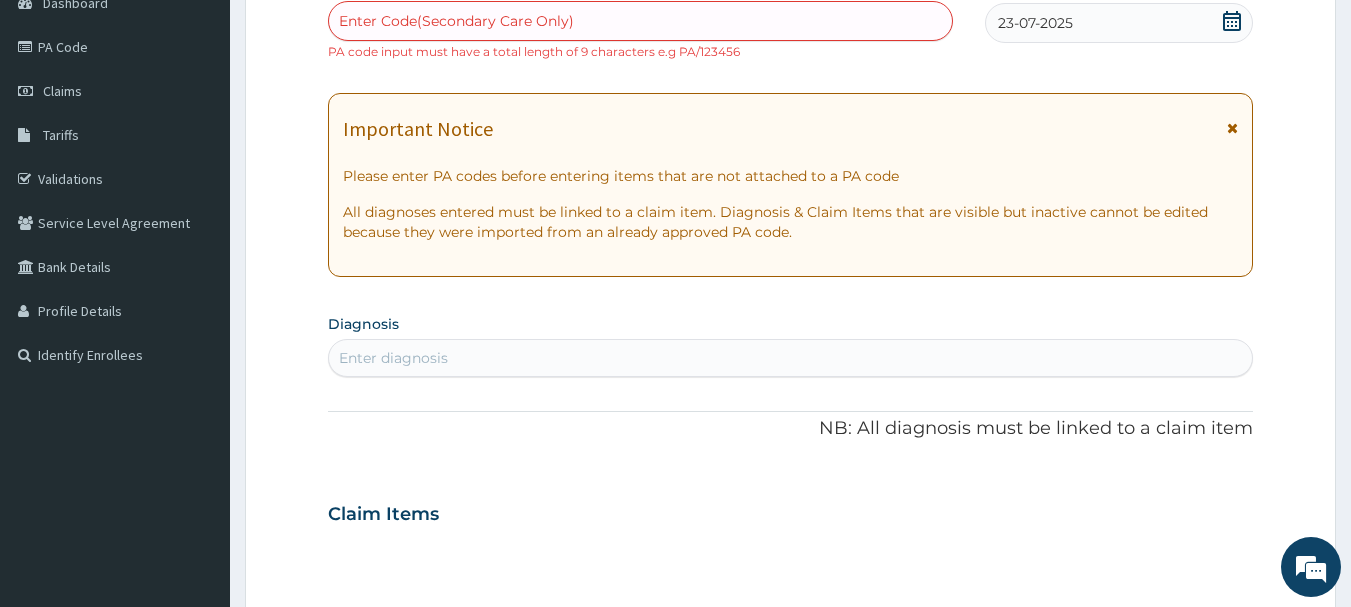 click on "Enter diagnosis" at bounding box center [791, 358] 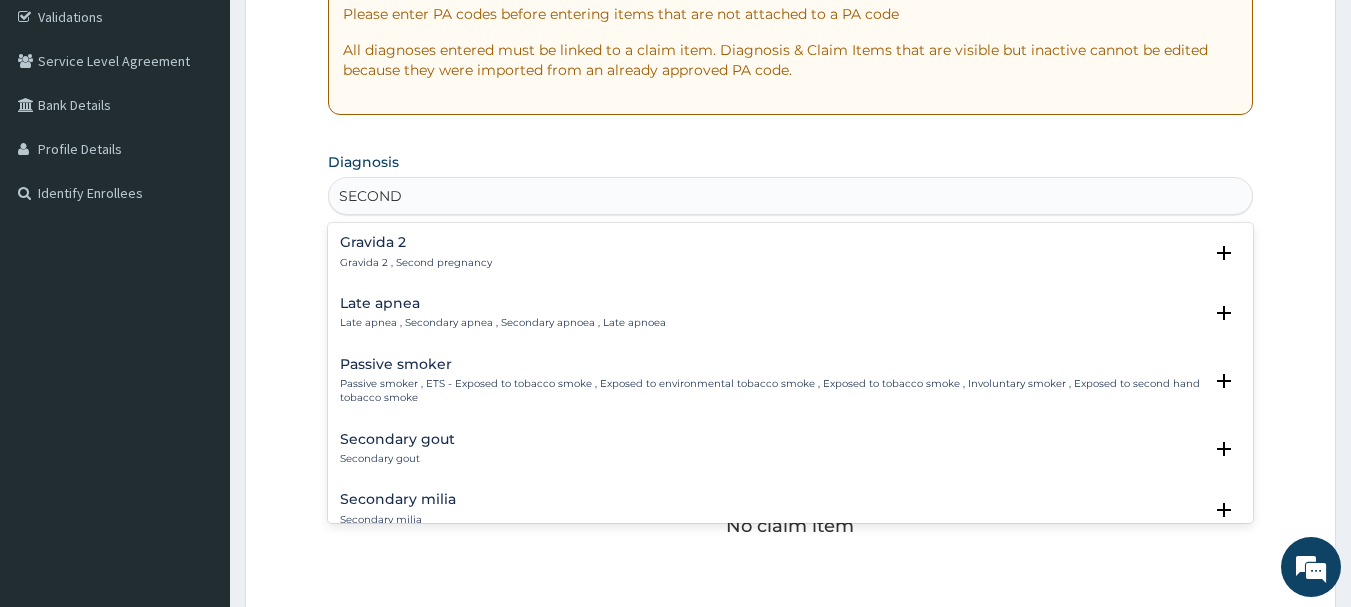 scroll, scrollTop: 415, scrollLeft: 0, axis: vertical 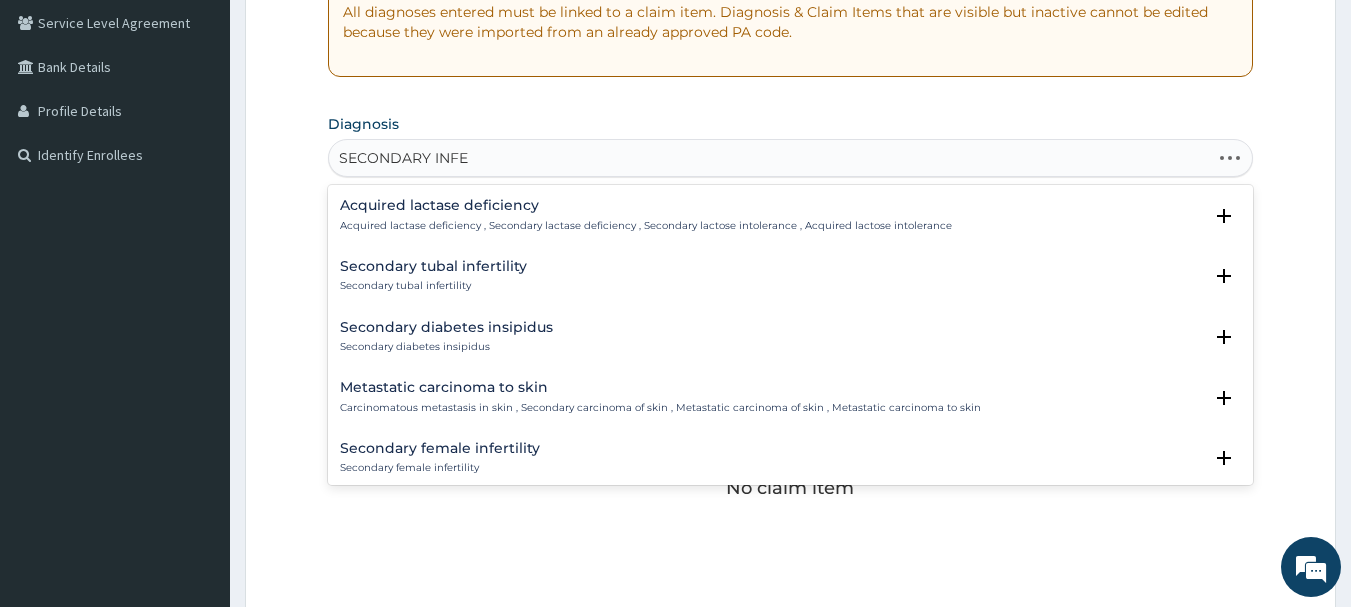 type on "SECONDARY INFER" 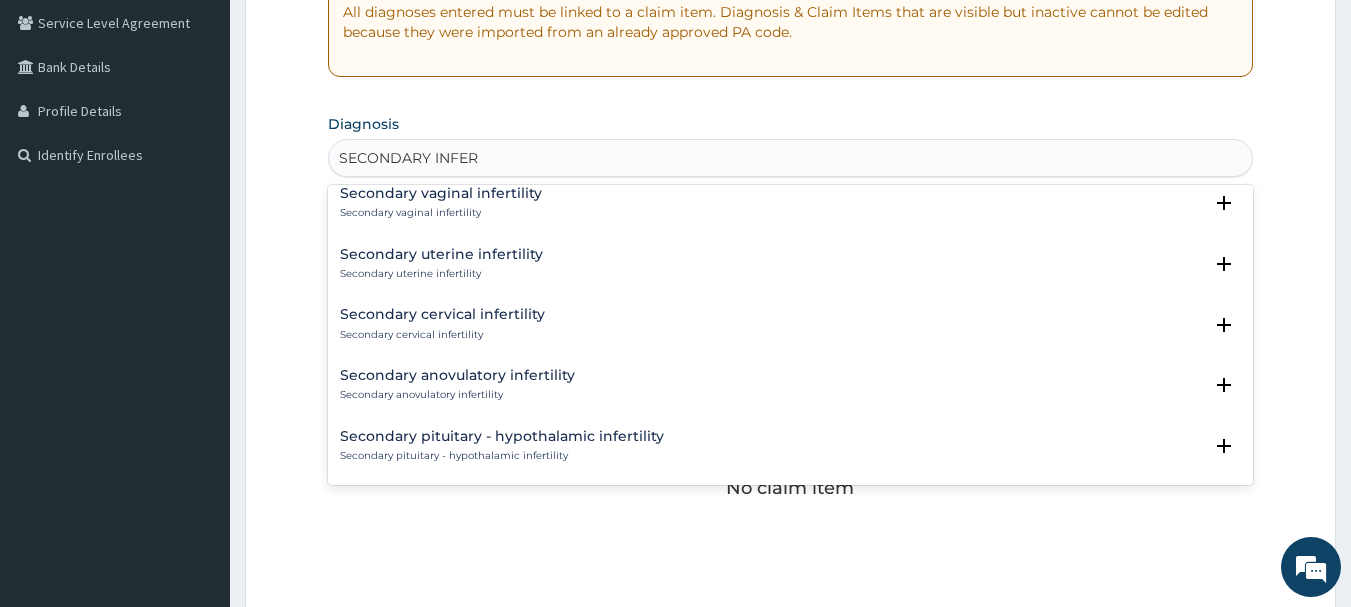 scroll, scrollTop: 254, scrollLeft: 0, axis: vertical 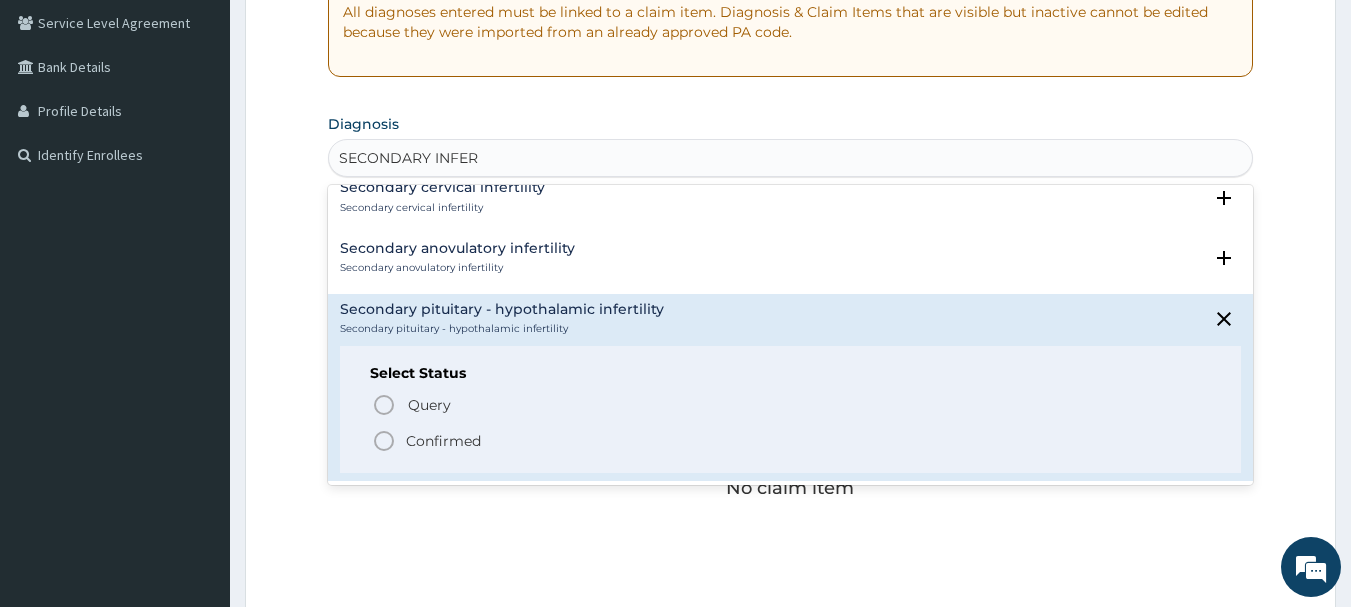 click 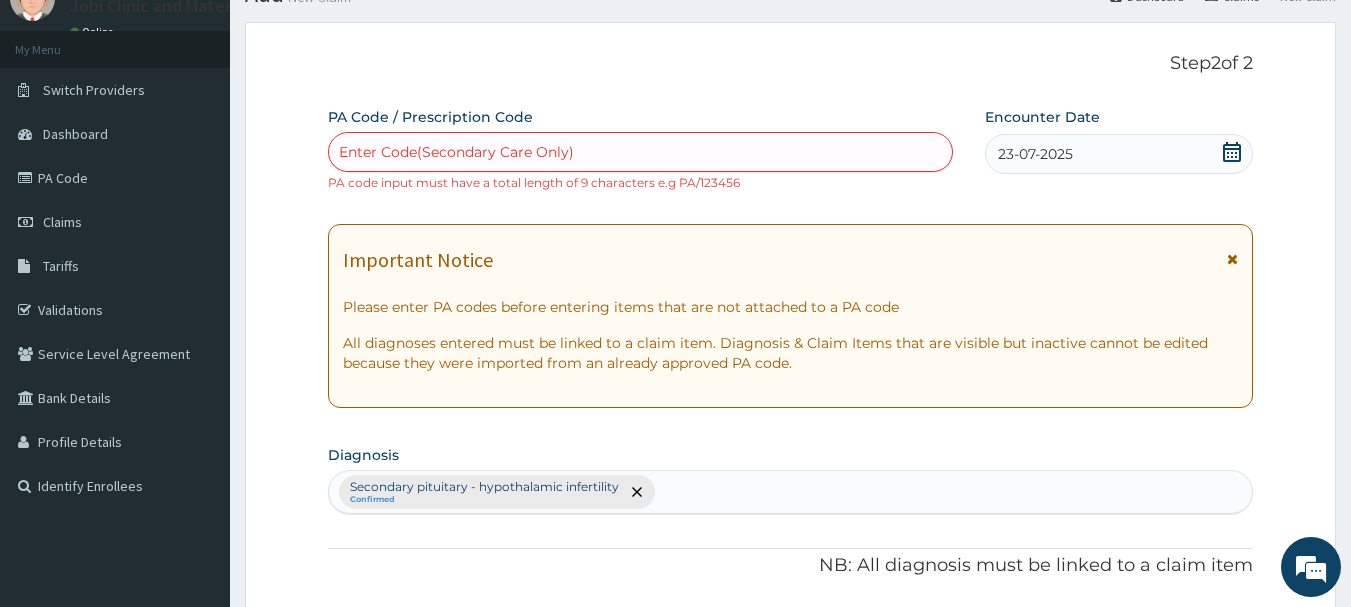 scroll, scrollTop: 55, scrollLeft: 0, axis: vertical 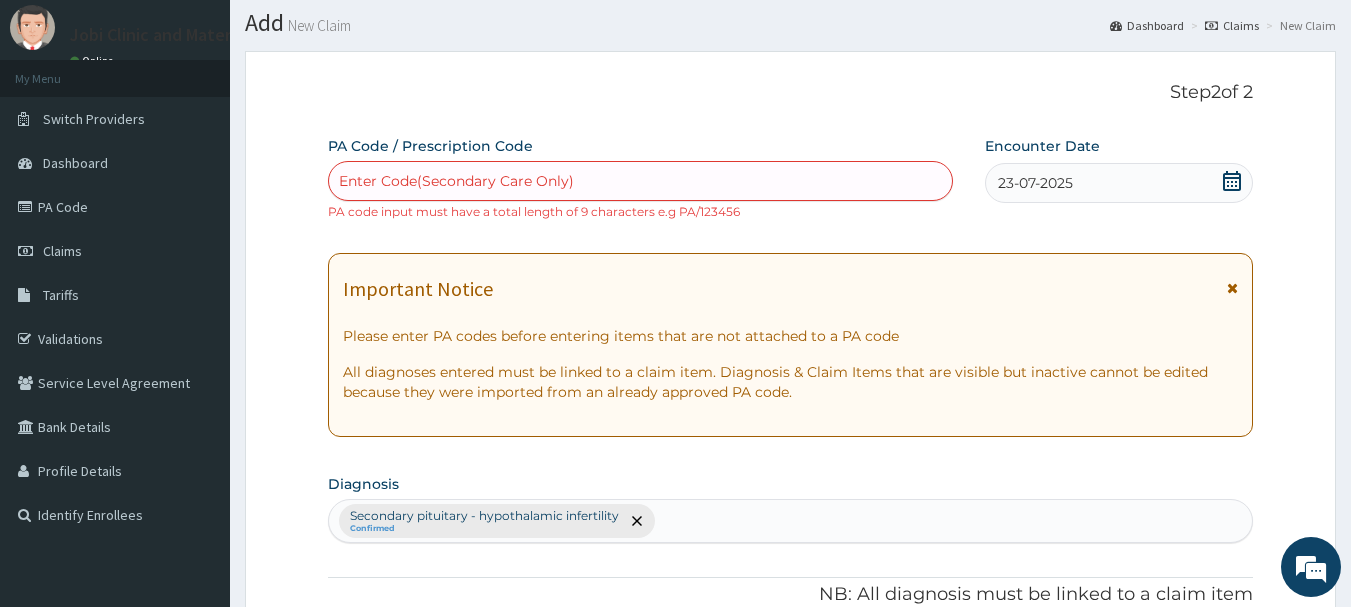 click on "Enter Code(Secondary Care Only)" at bounding box center [641, 181] 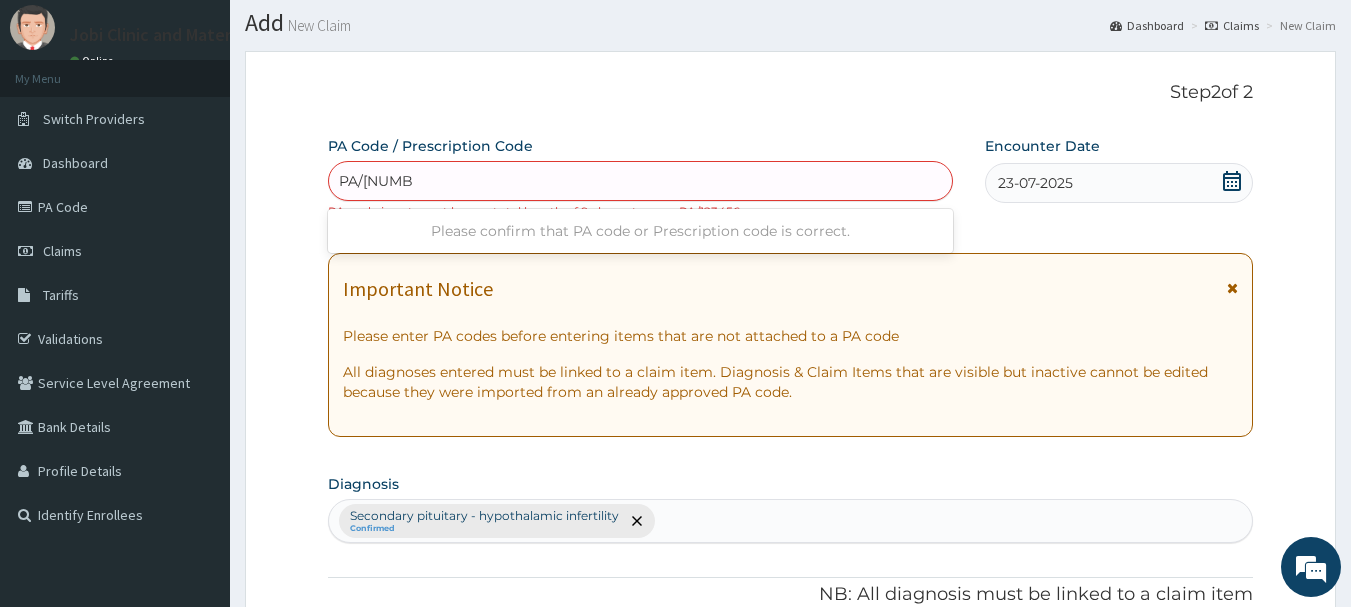 type on "PA/[NUMBER]/[NUMBER]" 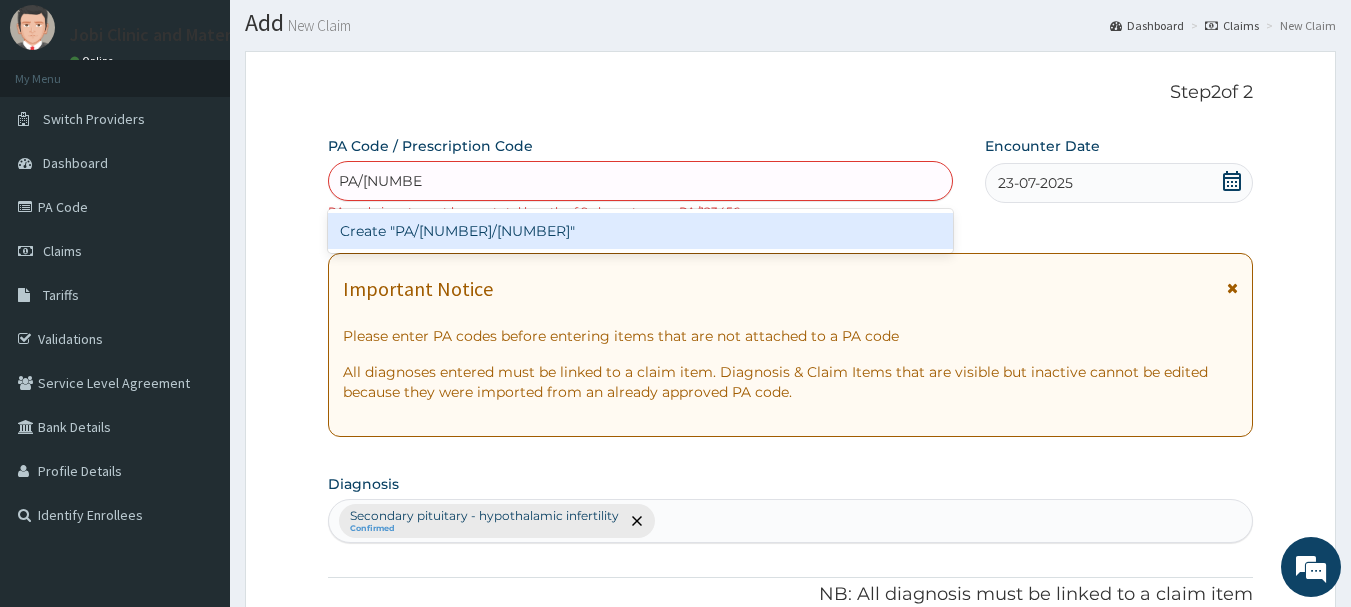 click on "Create "PA/[NUMBER]/[NUMBER]"" at bounding box center (641, 231) 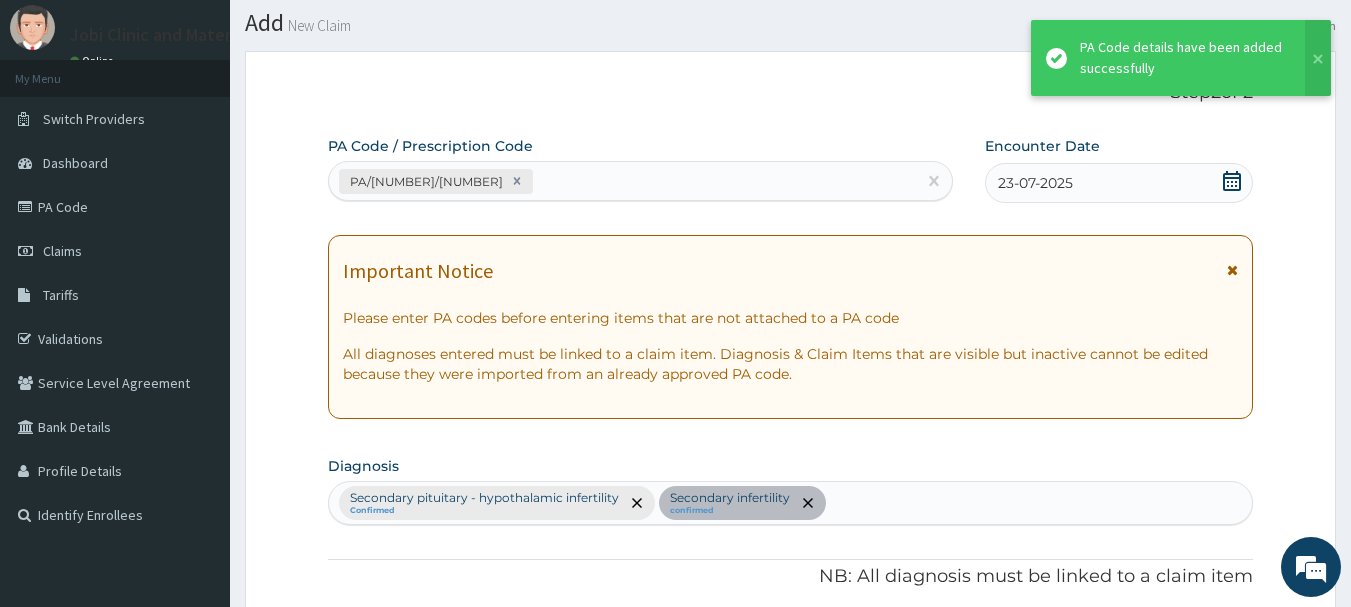 scroll, scrollTop: 529, scrollLeft: 0, axis: vertical 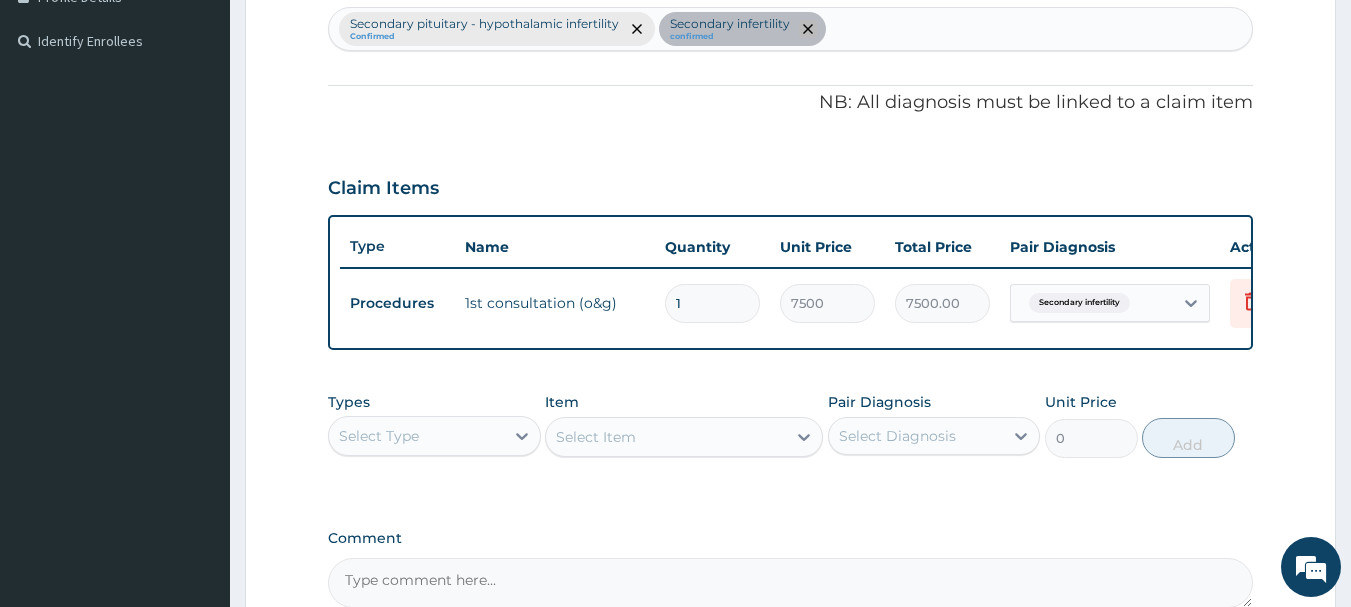 click 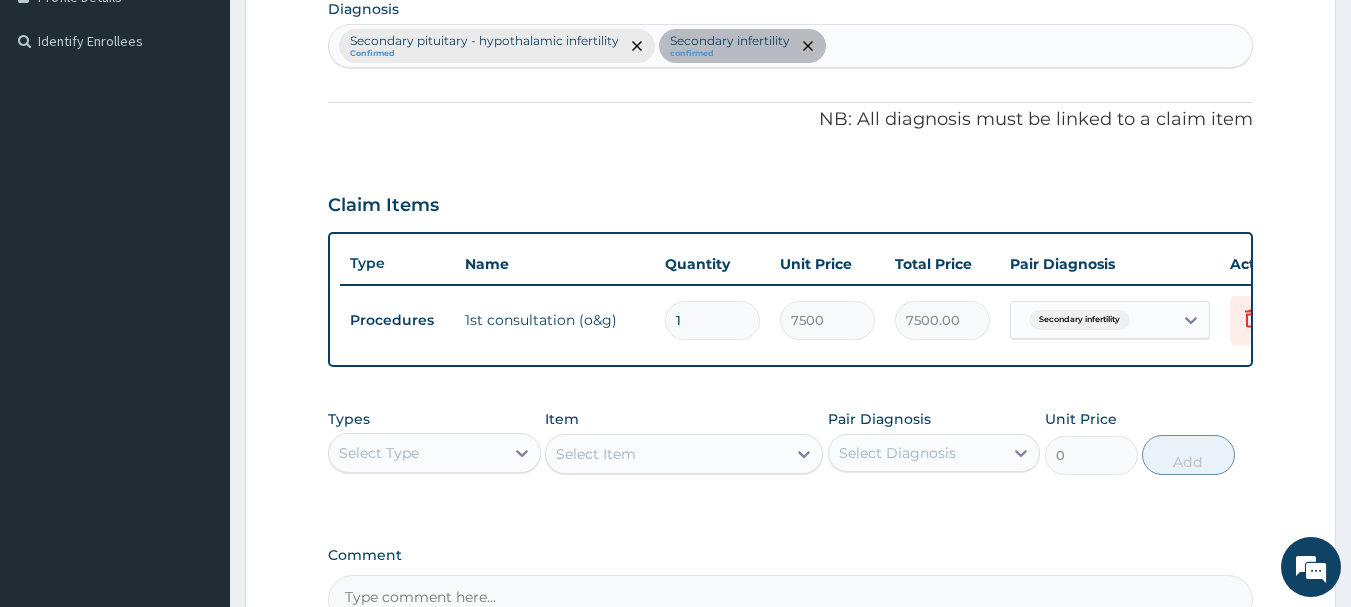 click at bounding box center [808, 46] 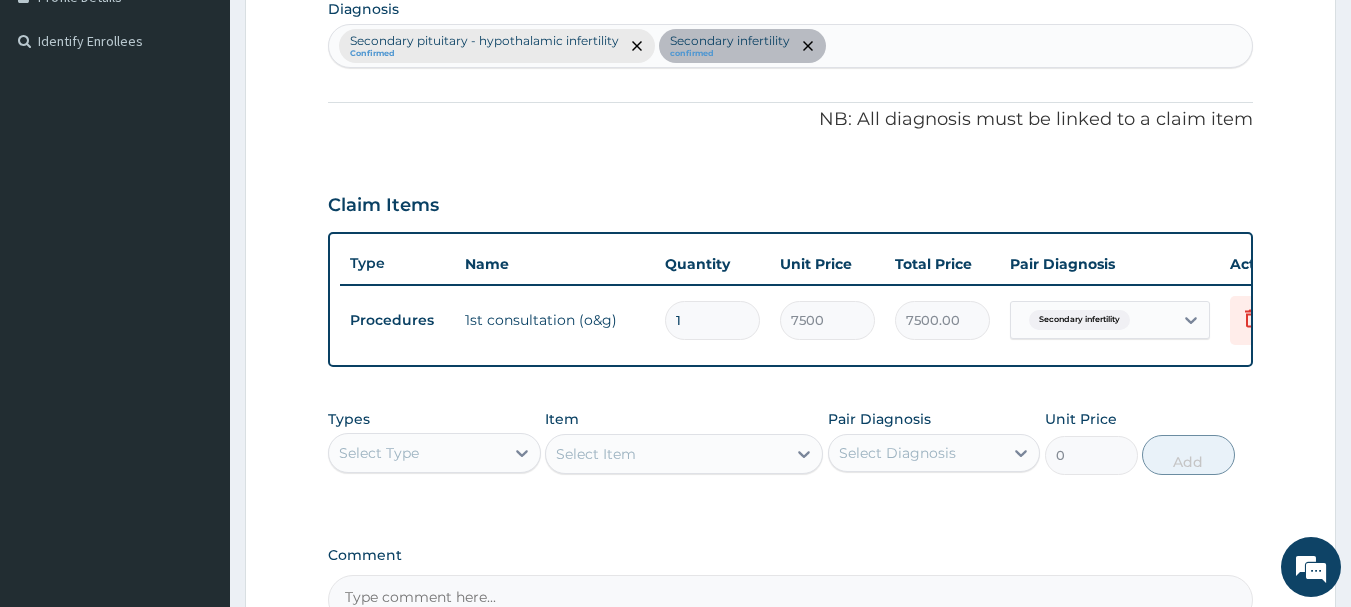 click on "Secondary pituitary - hypothalamic infertility Confirmed Secondary infertility confirmed" at bounding box center [791, 46] 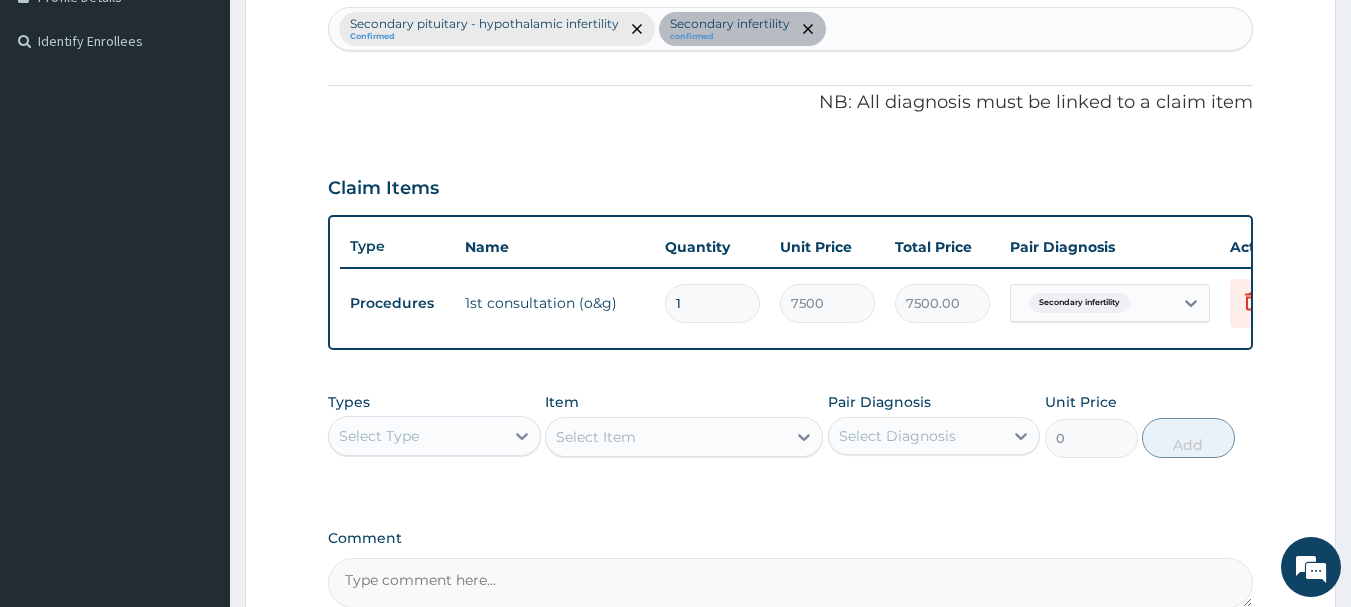 click on "Secondary infertility" at bounding box center (730, 24) 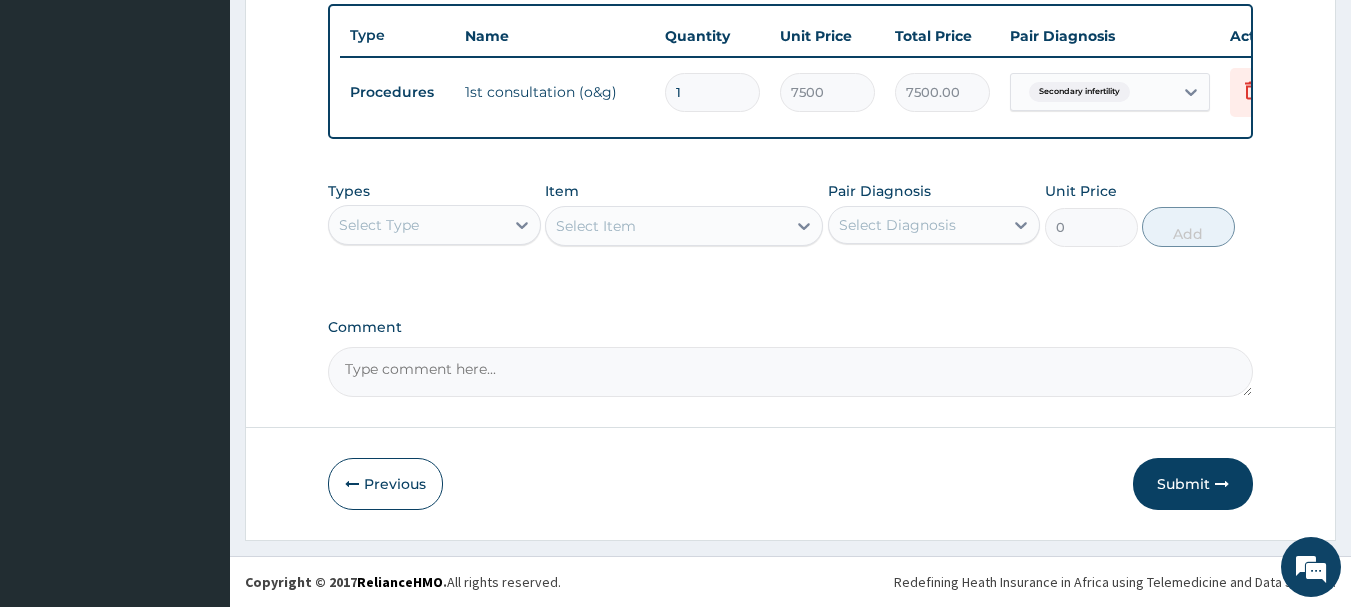 scroll, scrollTop: 755, scrollLeft: 0, axis: vertical 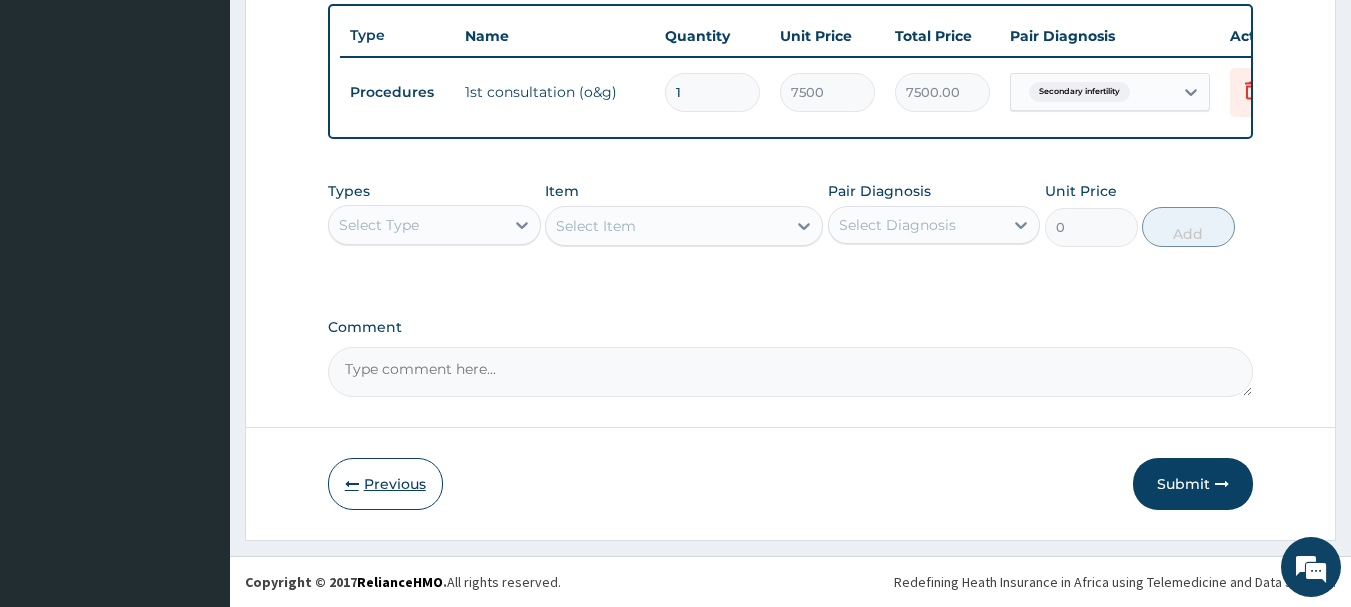 click on "Previous" at bounding box center (385, 484) 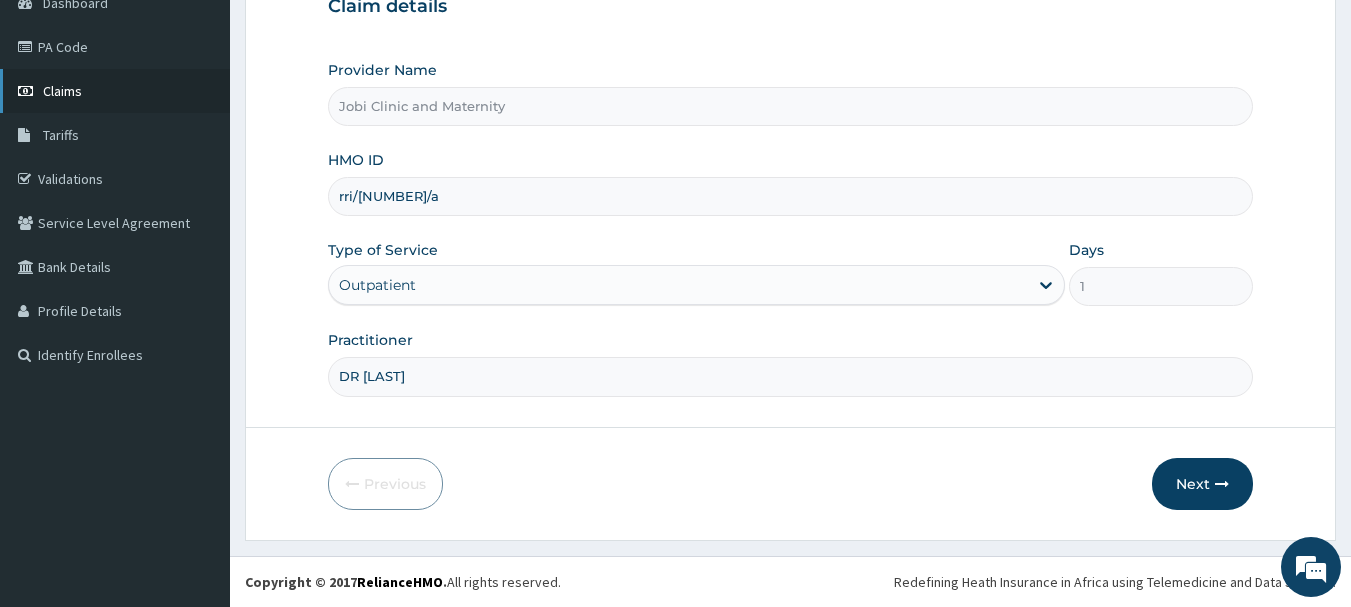 click on "Claims" at bounding box center [115, 91] 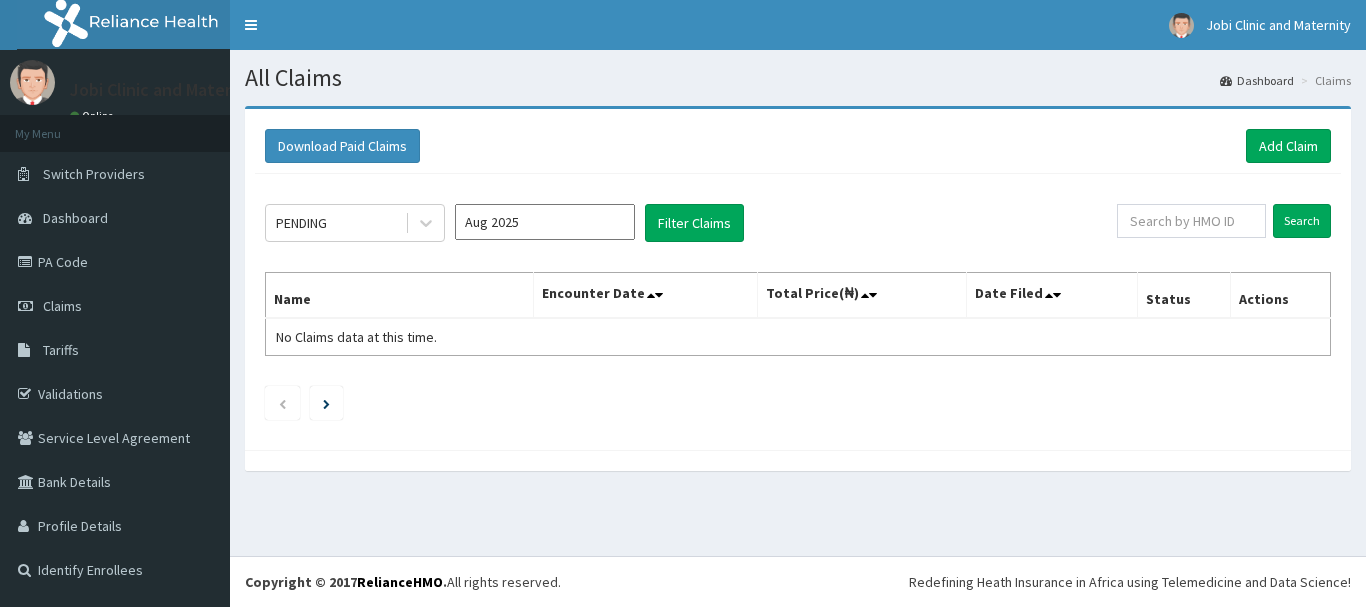 scroll, scrollTop: 0, scrollLeft: 0, axis: both 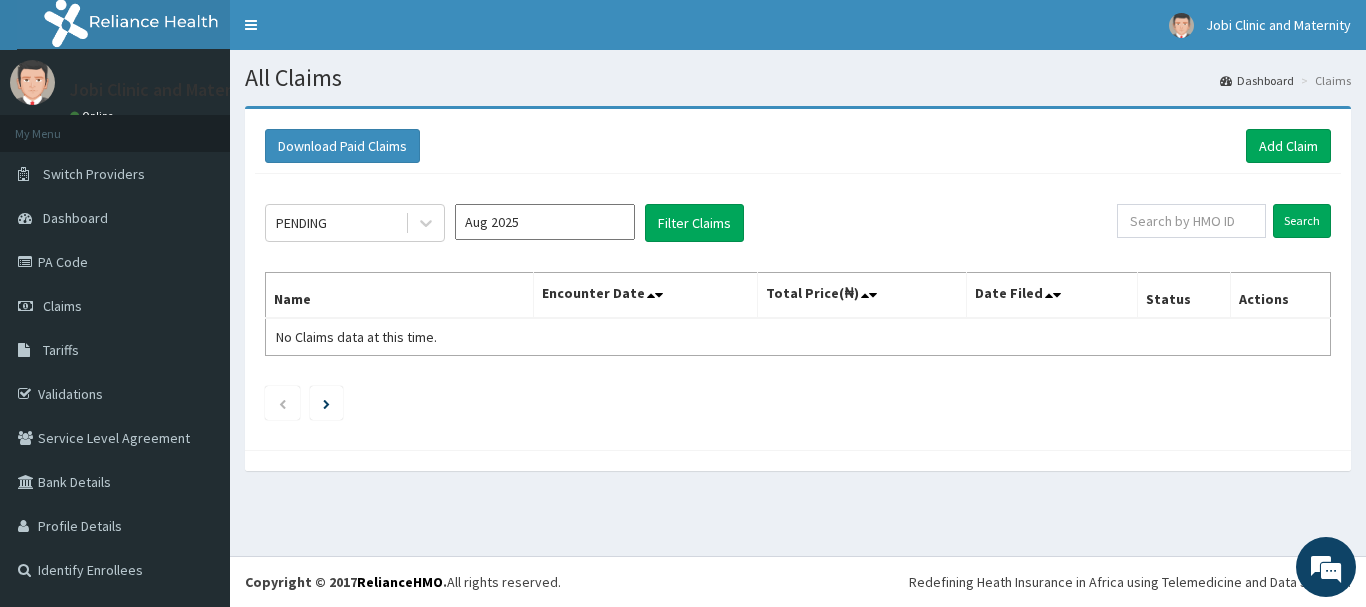 click on "Jobi Clinic and Maternity" at bounding box center [166, 90] 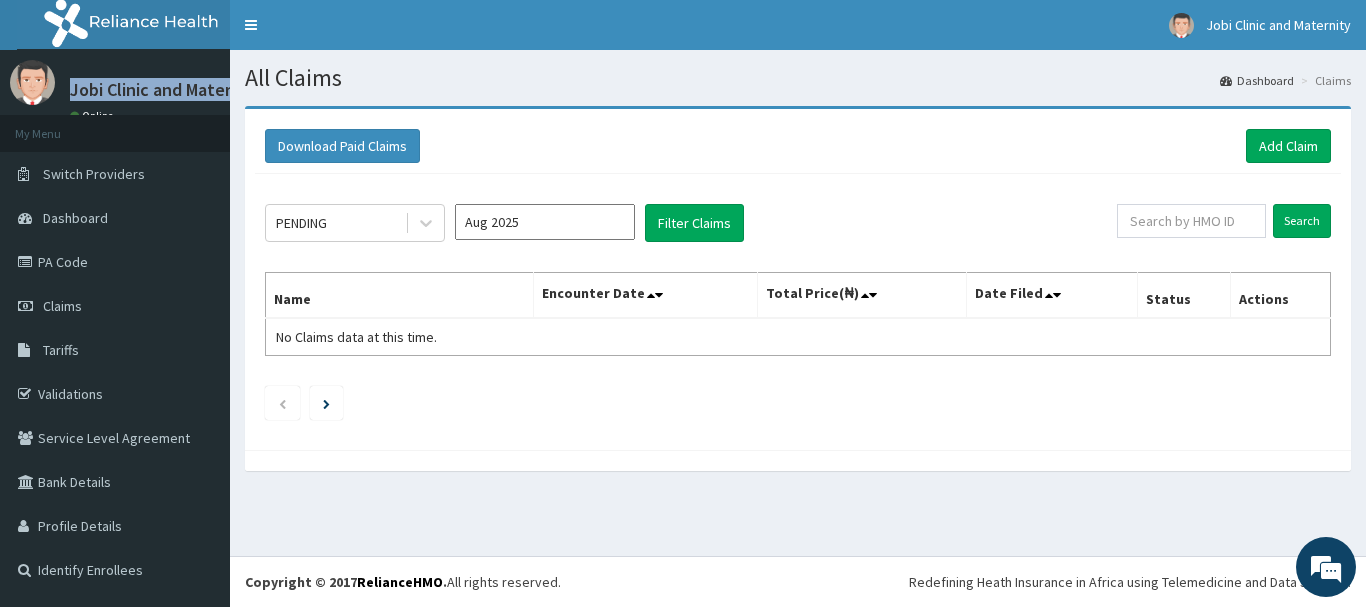 click on "Jobi Clinic and Maternity" at bounding box center [166, 90] 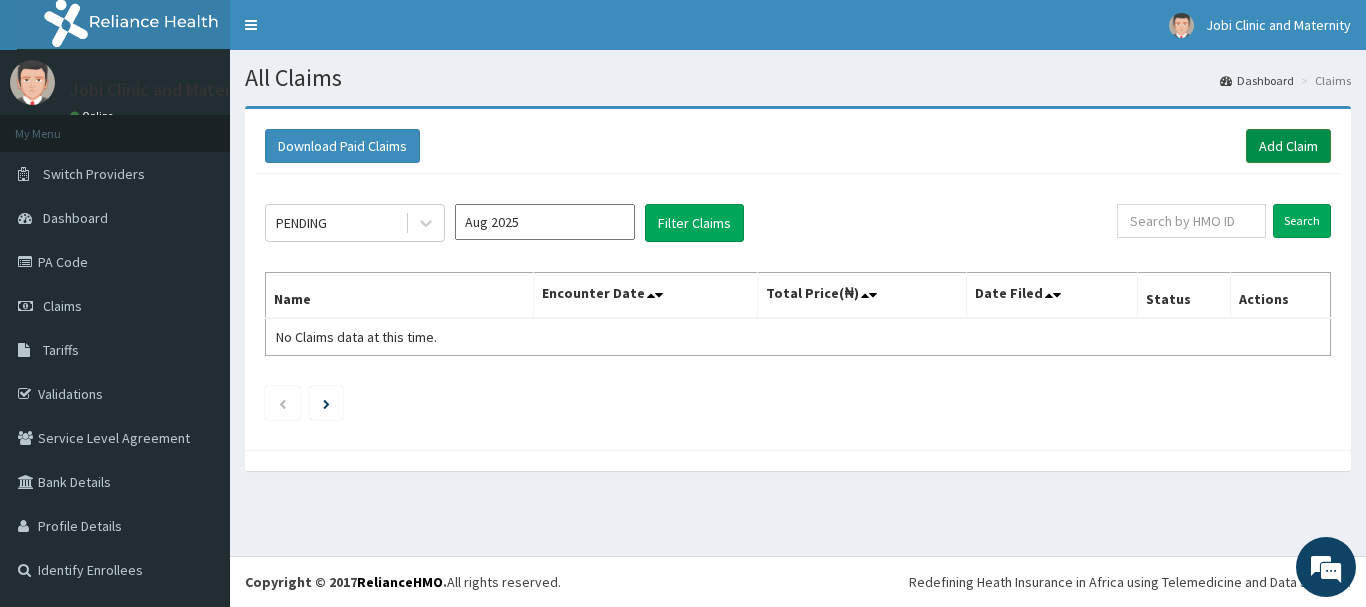 click on "Add Claim" at bounding box center [1288, 146] 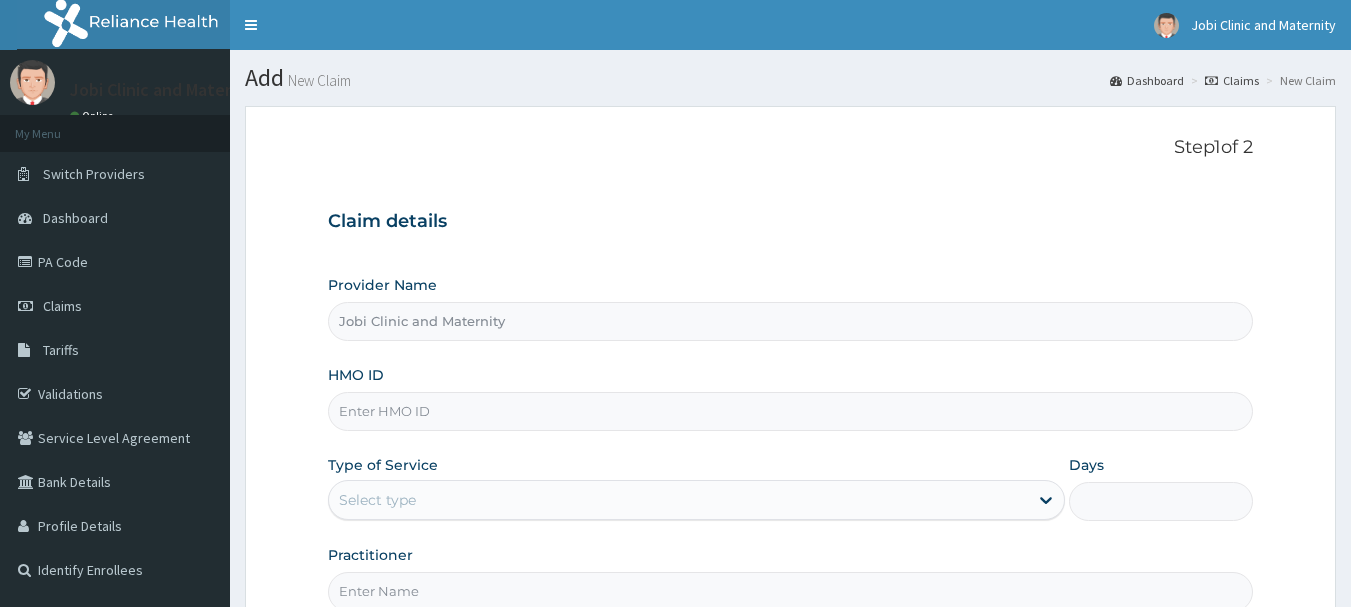 scroll, scrollTop: 0, scrollLeft: 0, axis: both 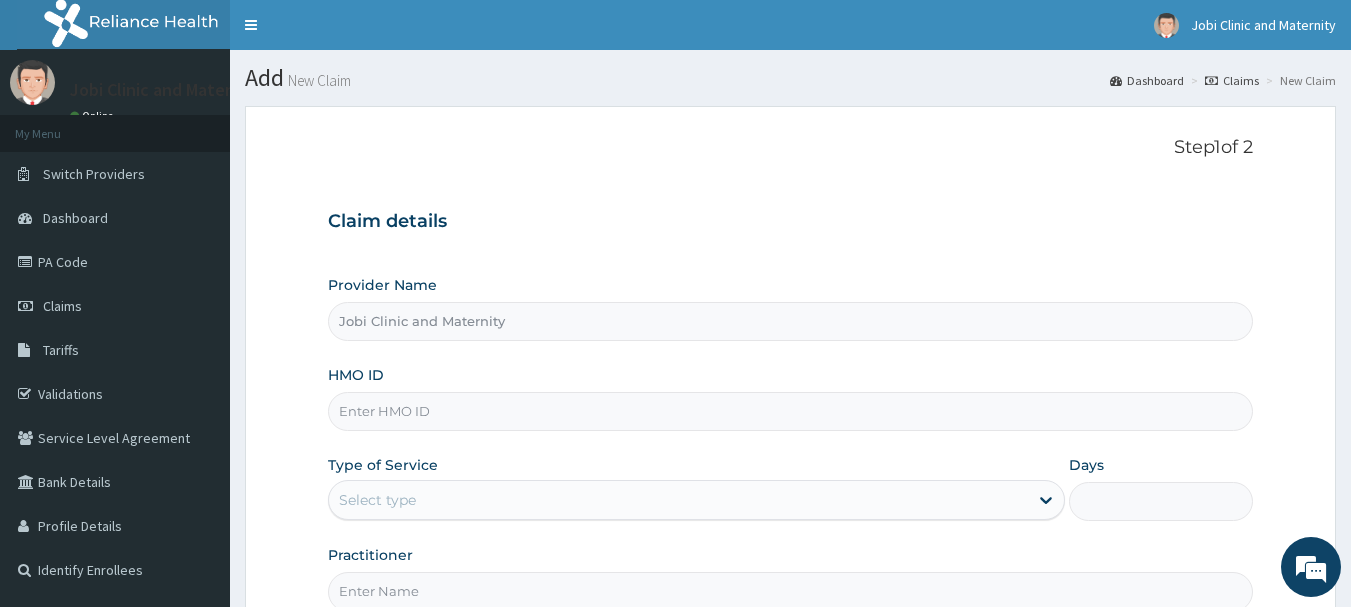 click on "HMO ID" at bounding box center (791, 411) 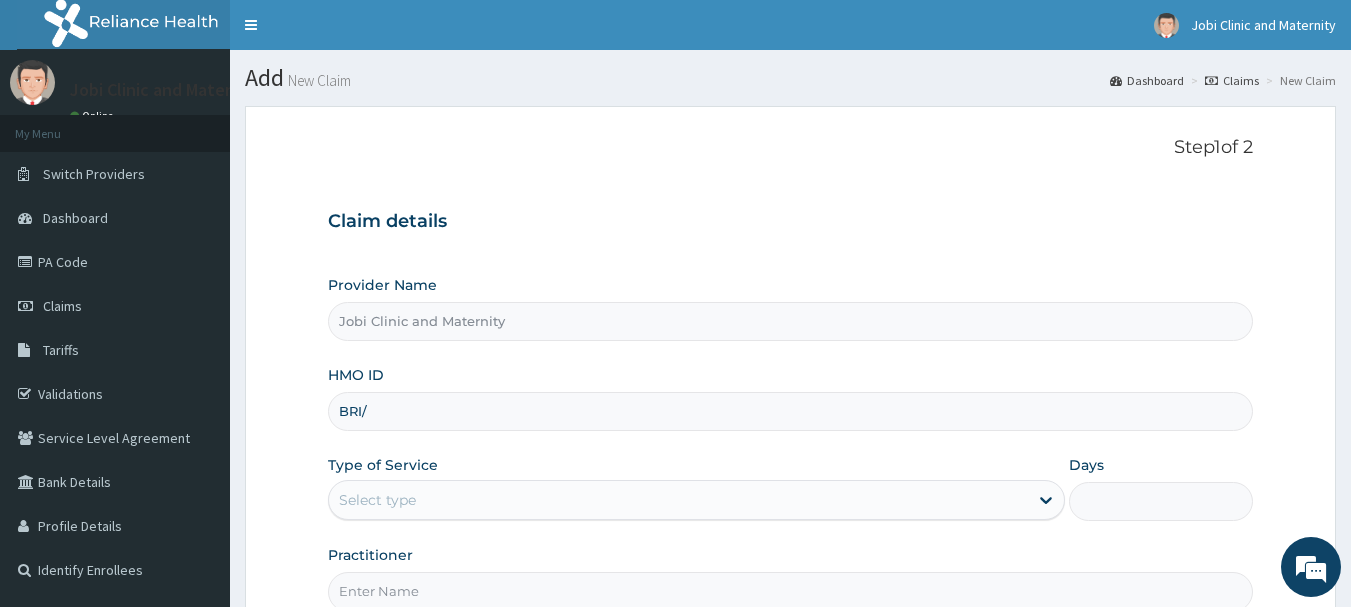 scroll, scrollTop: 0, scrollLeft: 0, axis: both 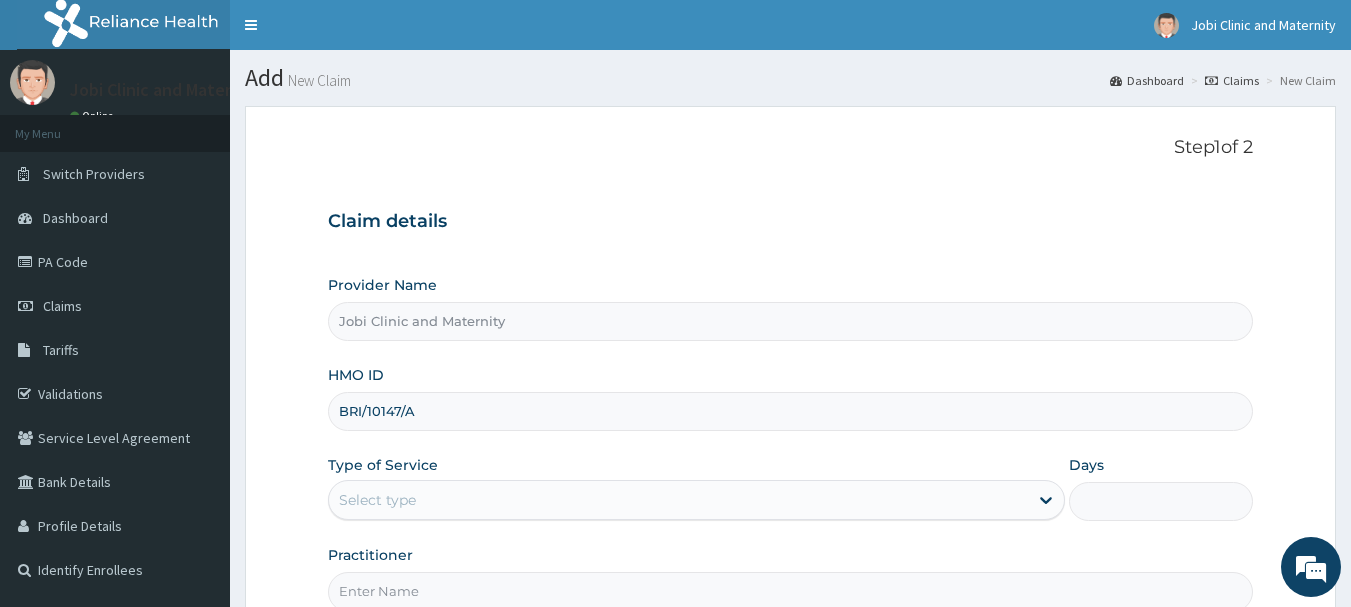 type on "BRI/10147/A" 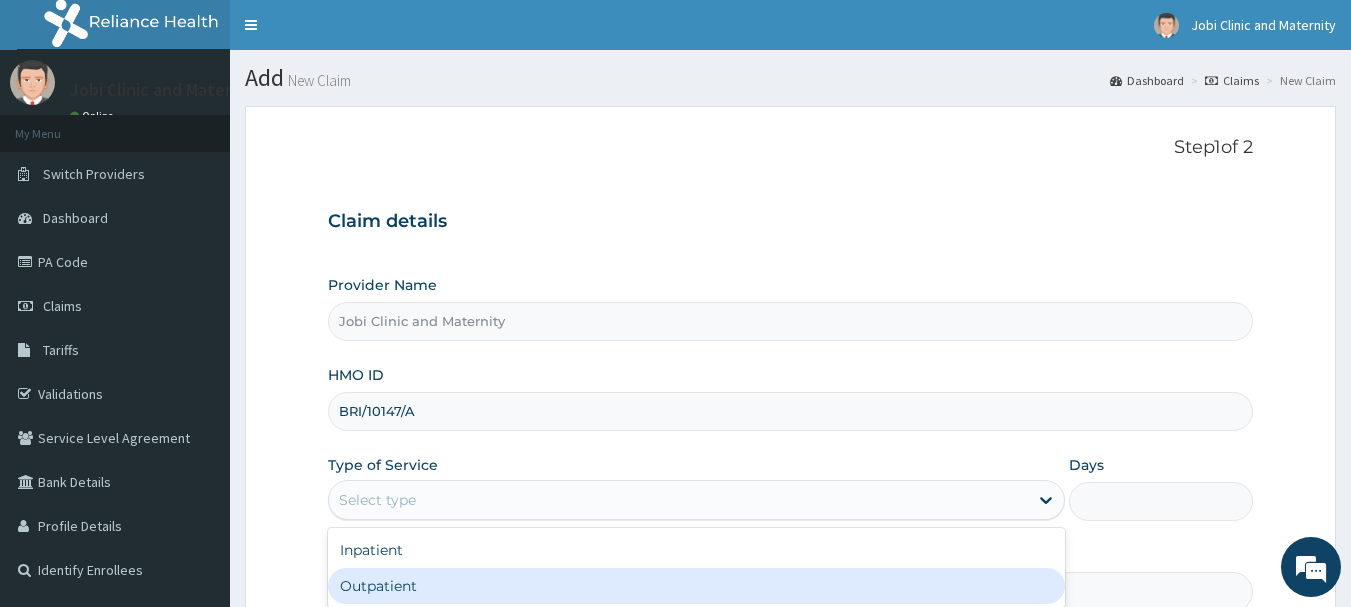 click on "Outpatient" at bounding box center [696, 586] 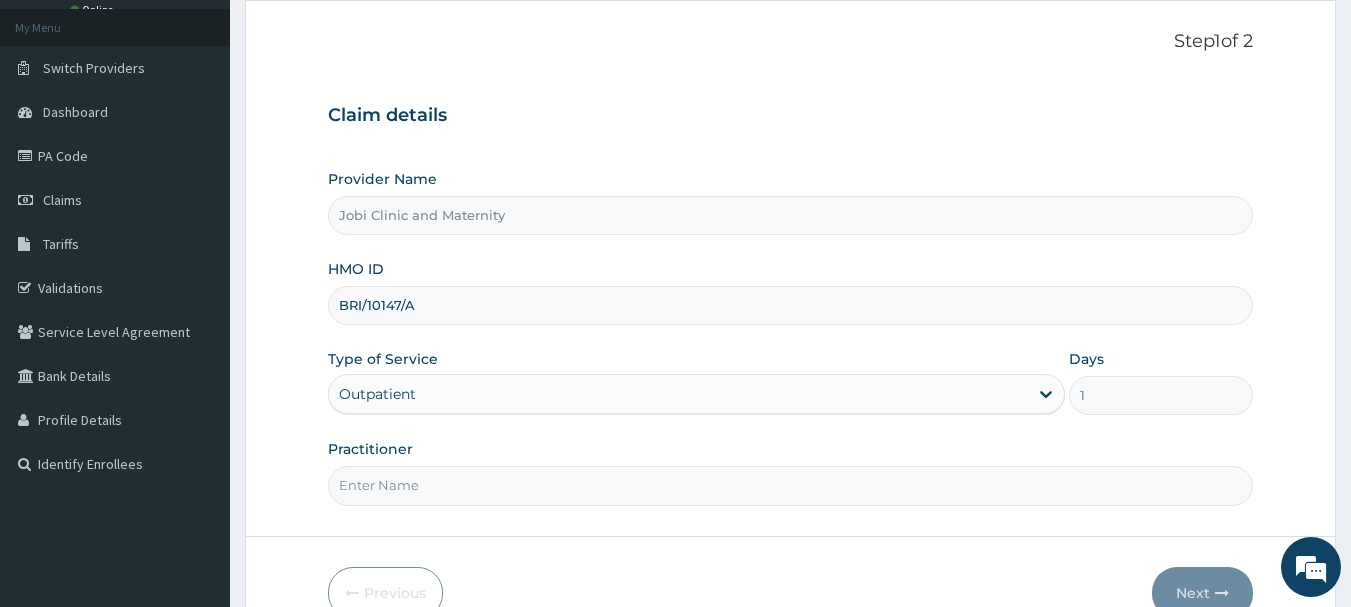 scroll, scrollTop: 120, scrollLeft: 0, axis: vertical 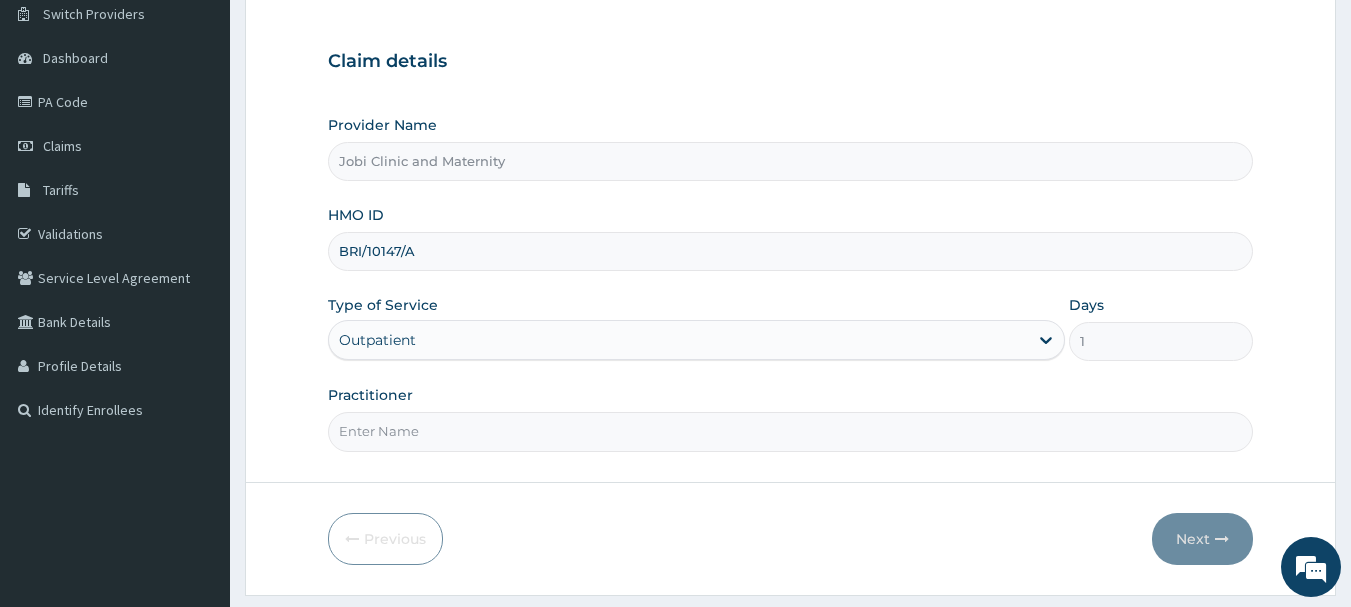 click on "Practitioner" at bounding box center [791, 431] 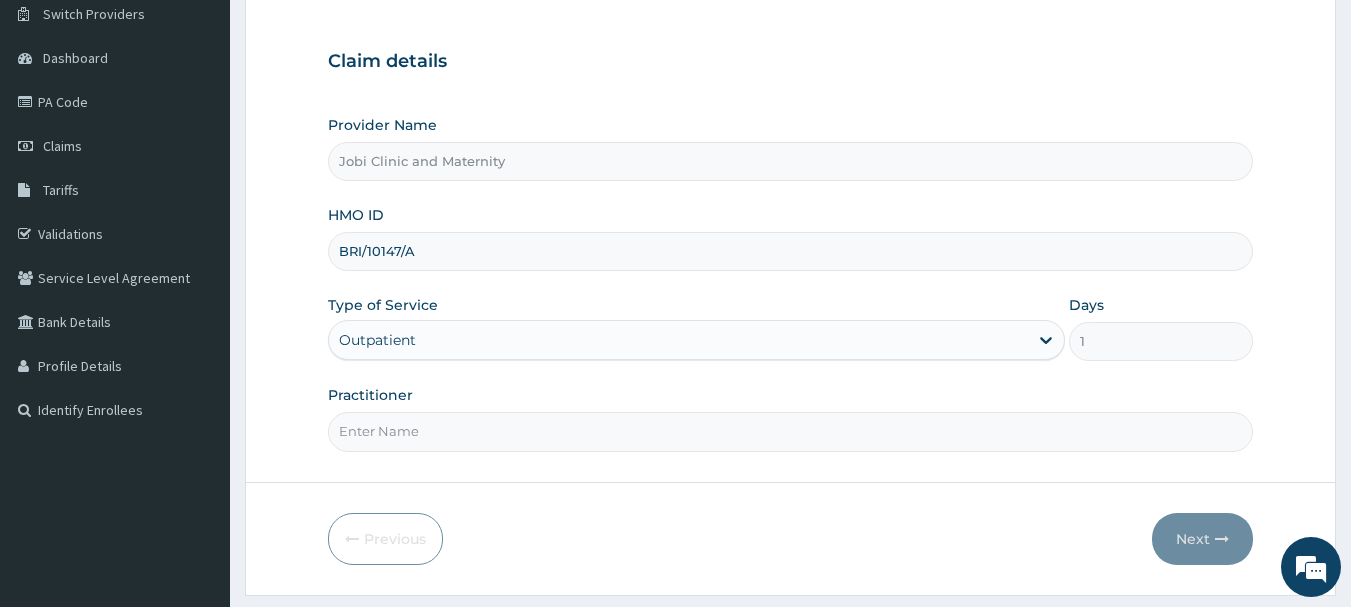 type on "DR [NAME]" 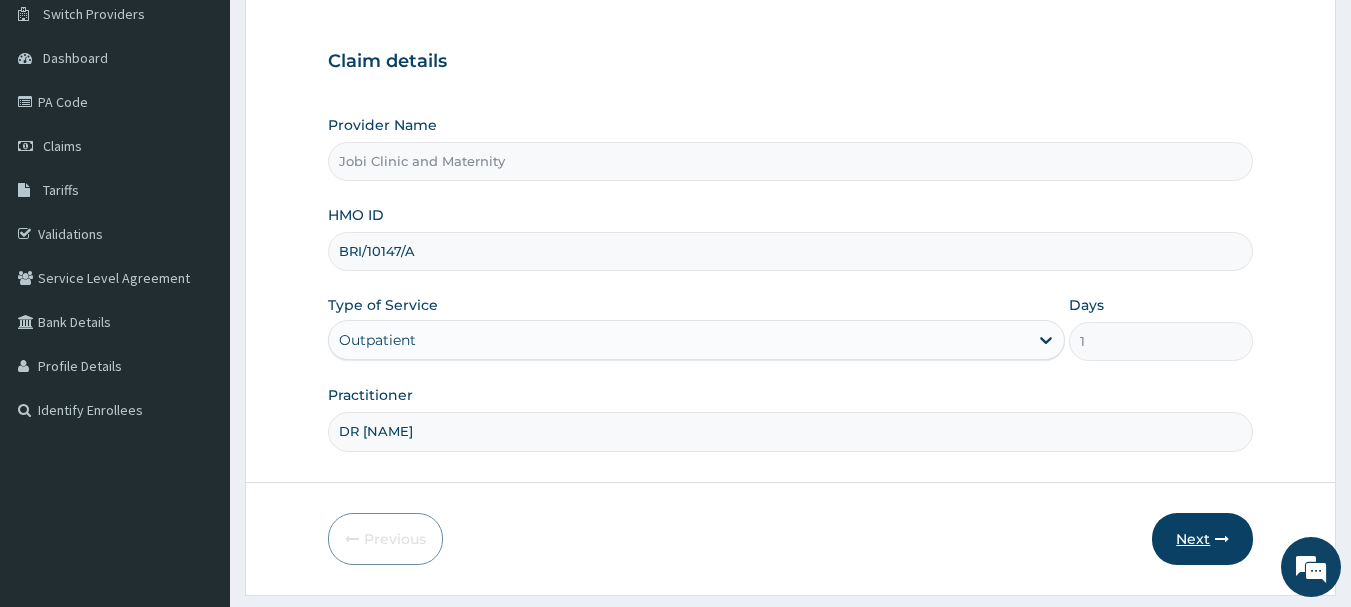 click on "Next" at bounding box center [1202, 539] 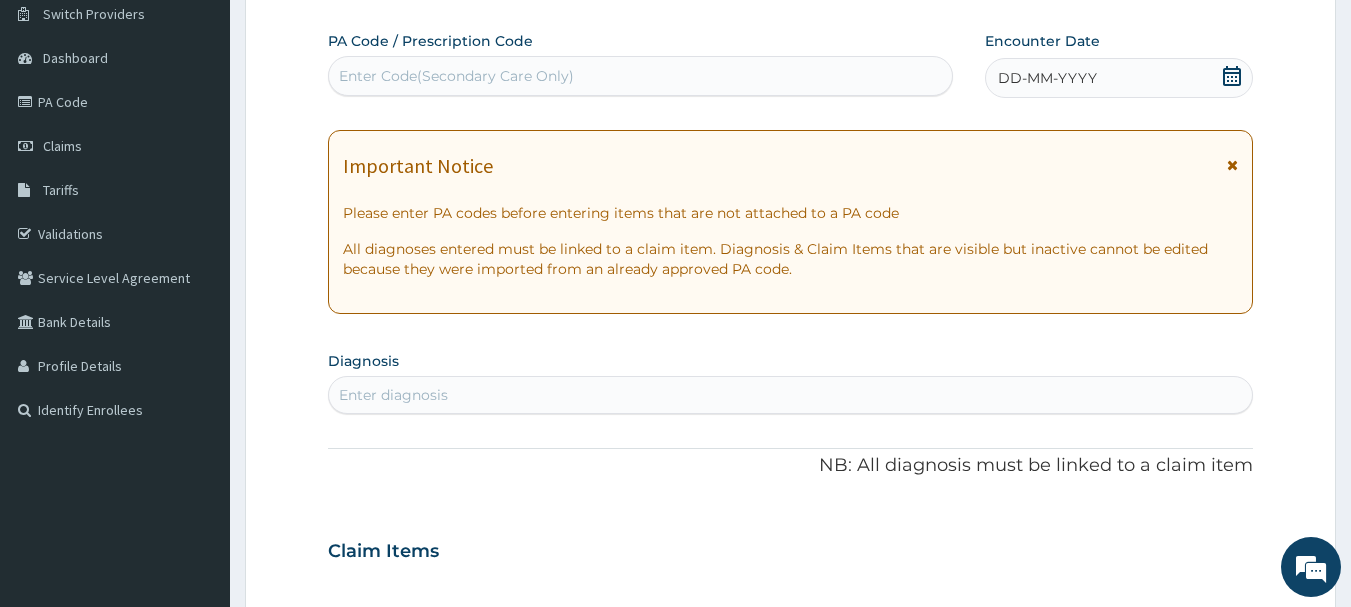 click 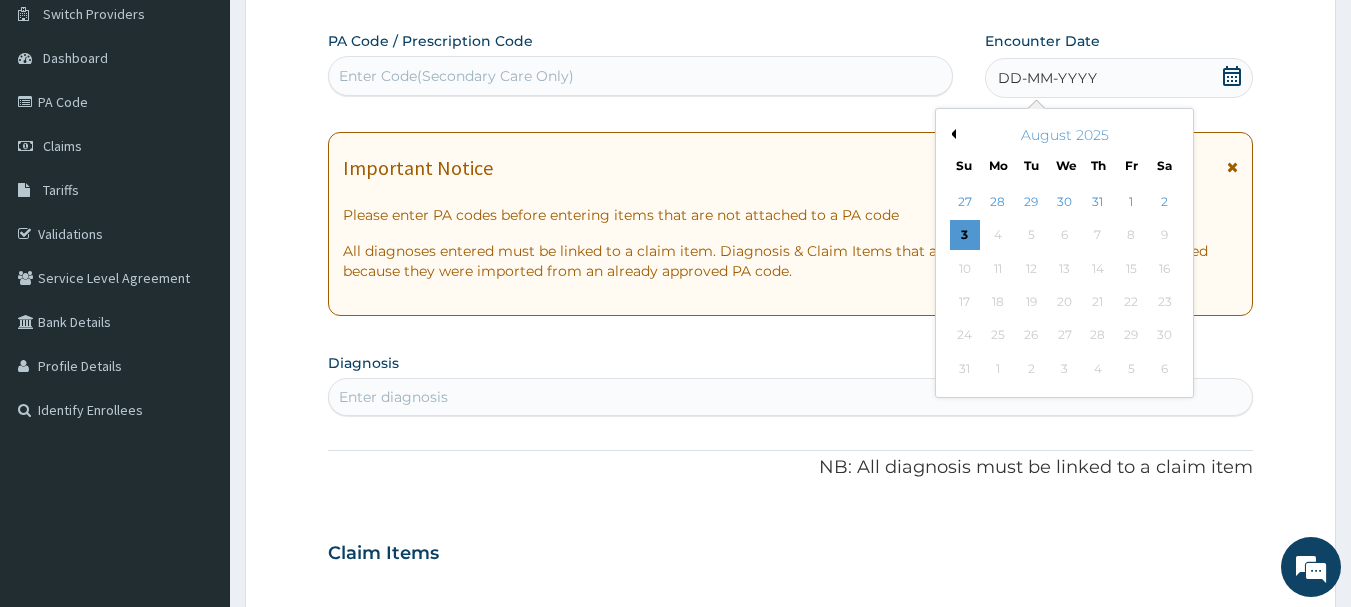click on "Previous Month" at bounding box center [951, 134] 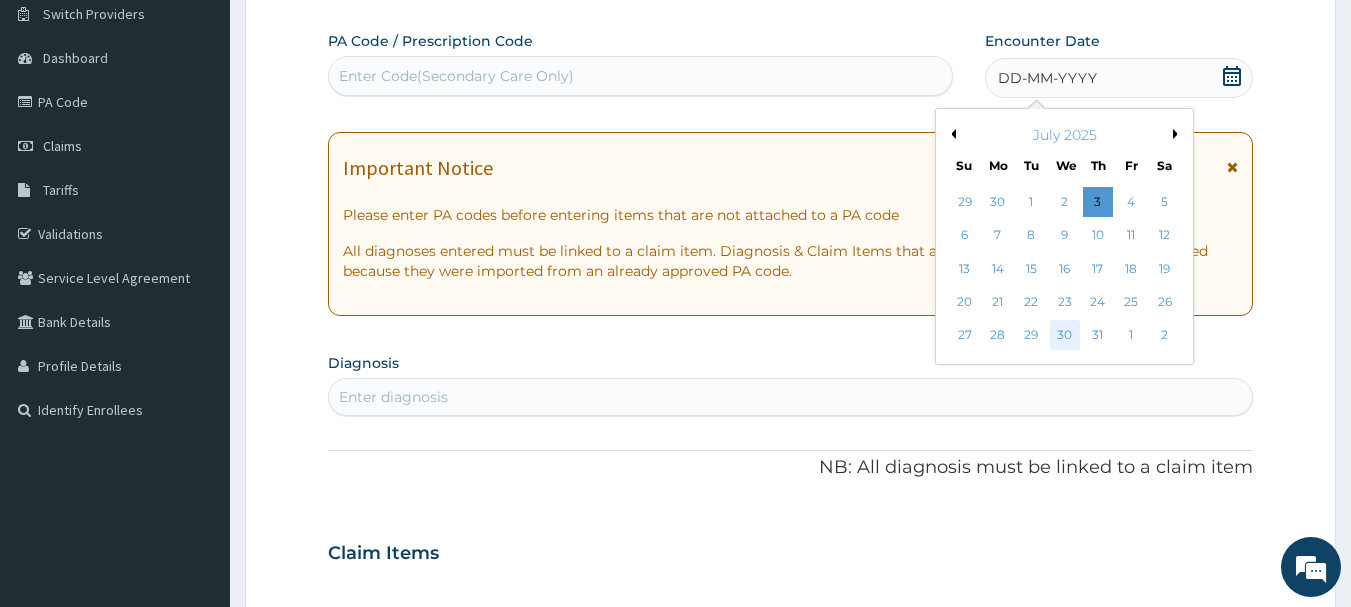 click on "30" at bounding box center (1065, 336) 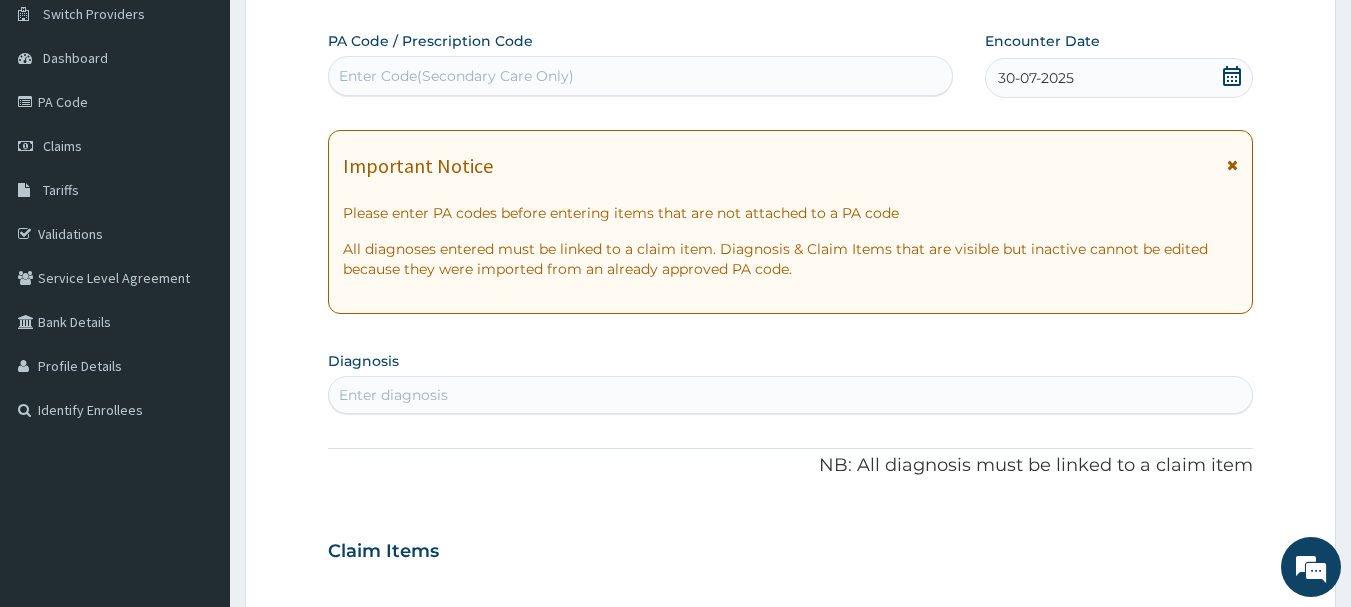 click on "Enter diagnosis" at bounding box center (791, 395) 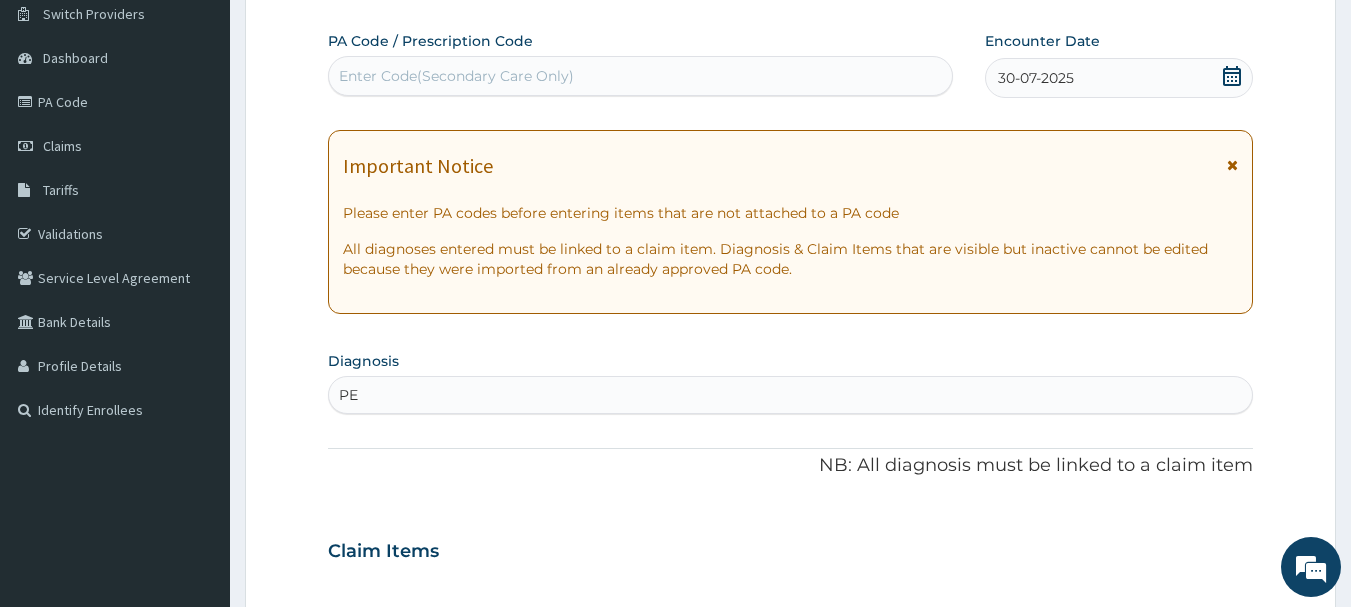 type on "PEP" 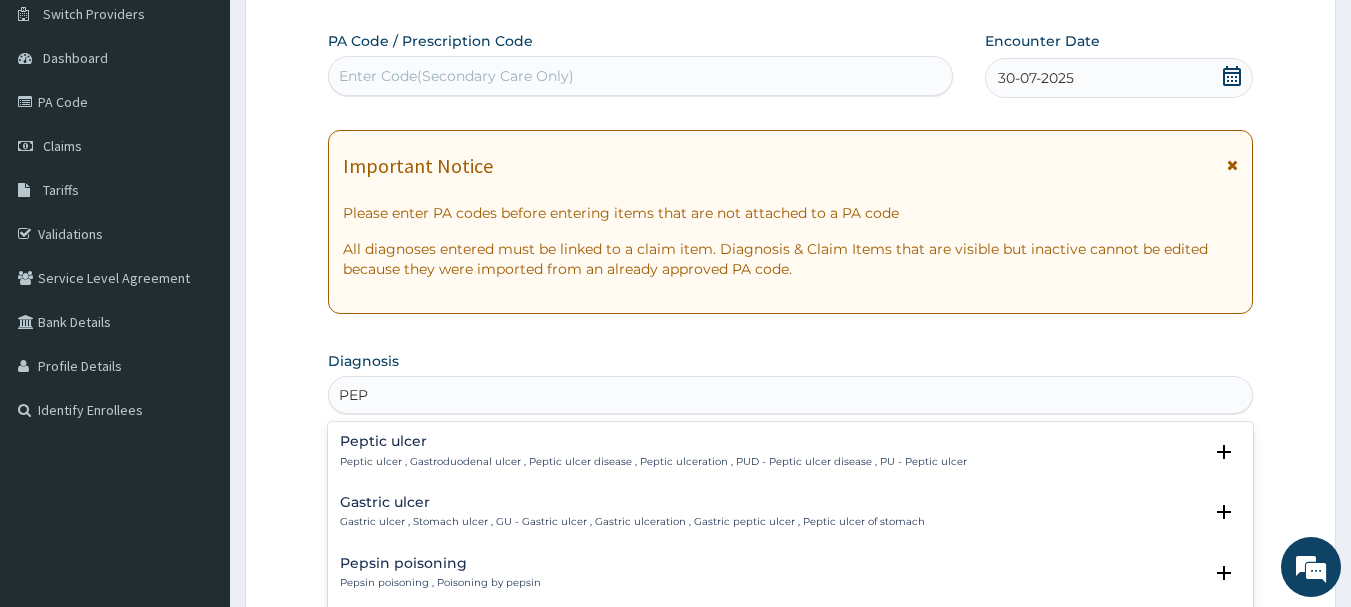 click on "Peptic ulcer Peptic ulcer , Gastroduodenal ulcer , Peptic ulcer disease , Peptic ulceration , PUD - Peptic ulcer disease , PU - Peptic ulcer" at bounding box center [653, 451] 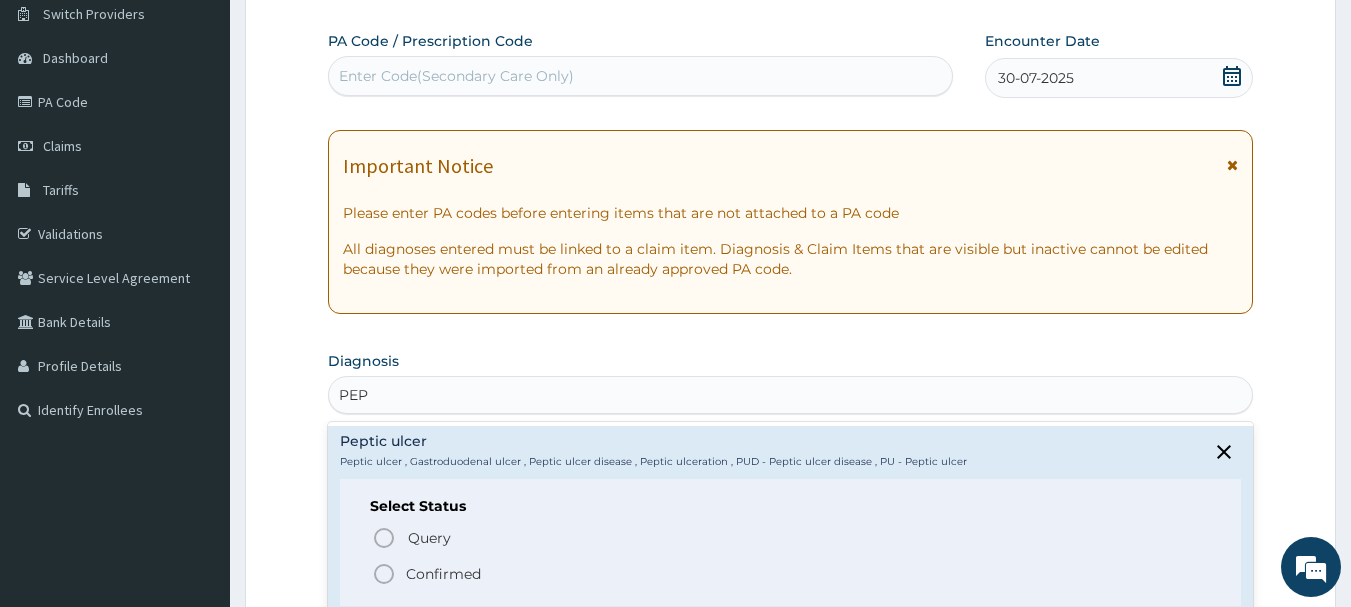 click 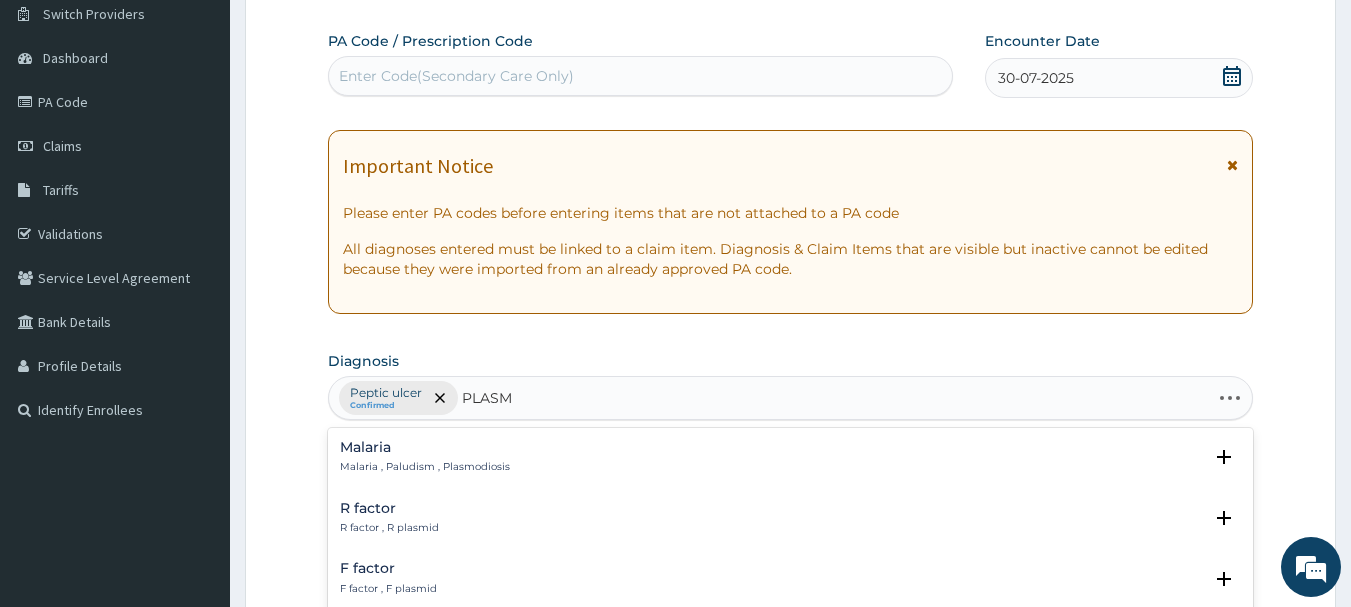 type on "PLASMO" 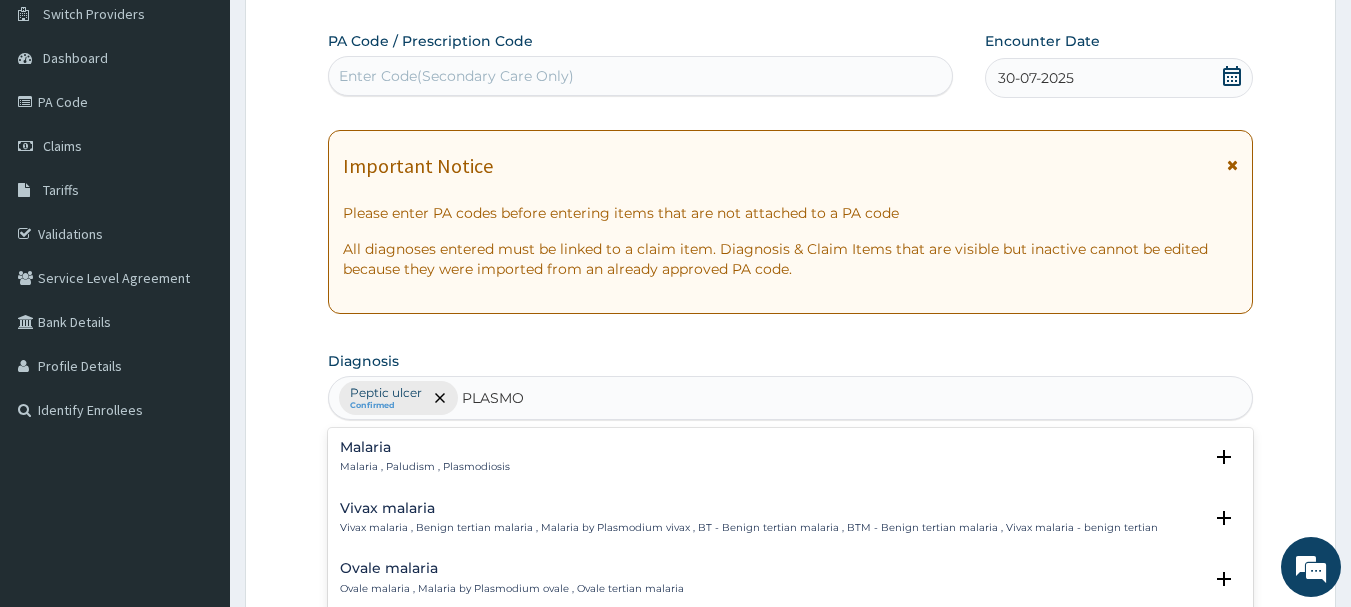 click on "Malaria , Paludism , Plasmodiosis" at bounding box center [425, 467] 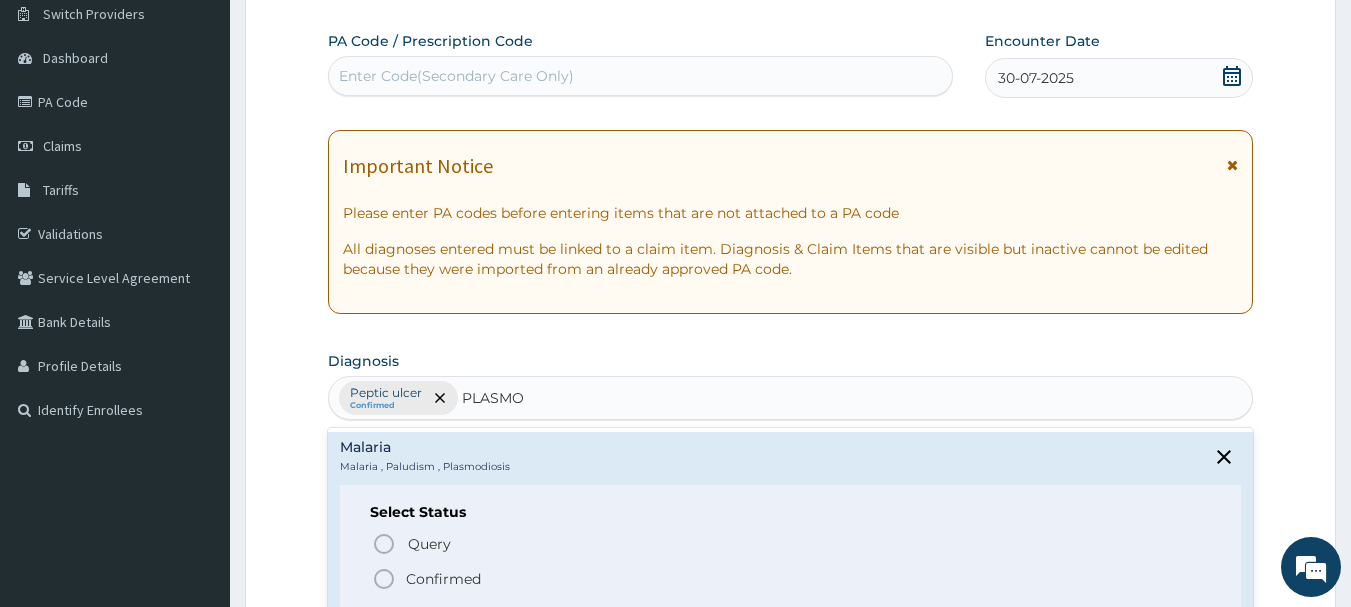 click 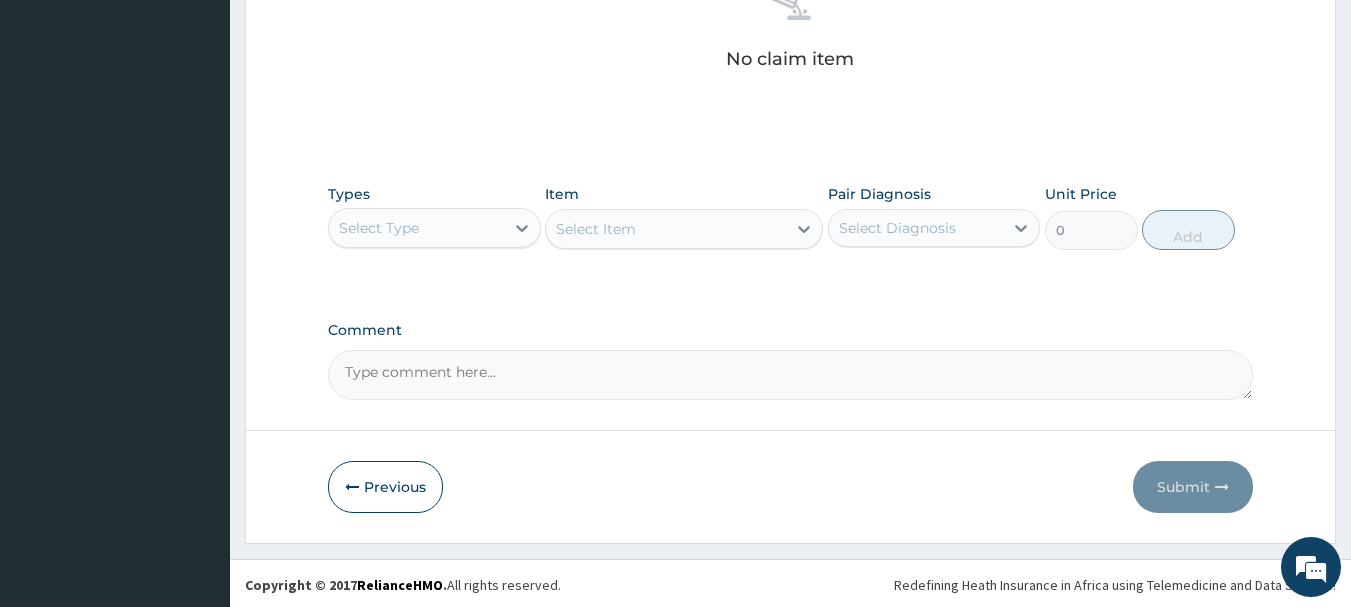 scroll, scrollTop: 835, scrollLeft: 0, axis: vertical 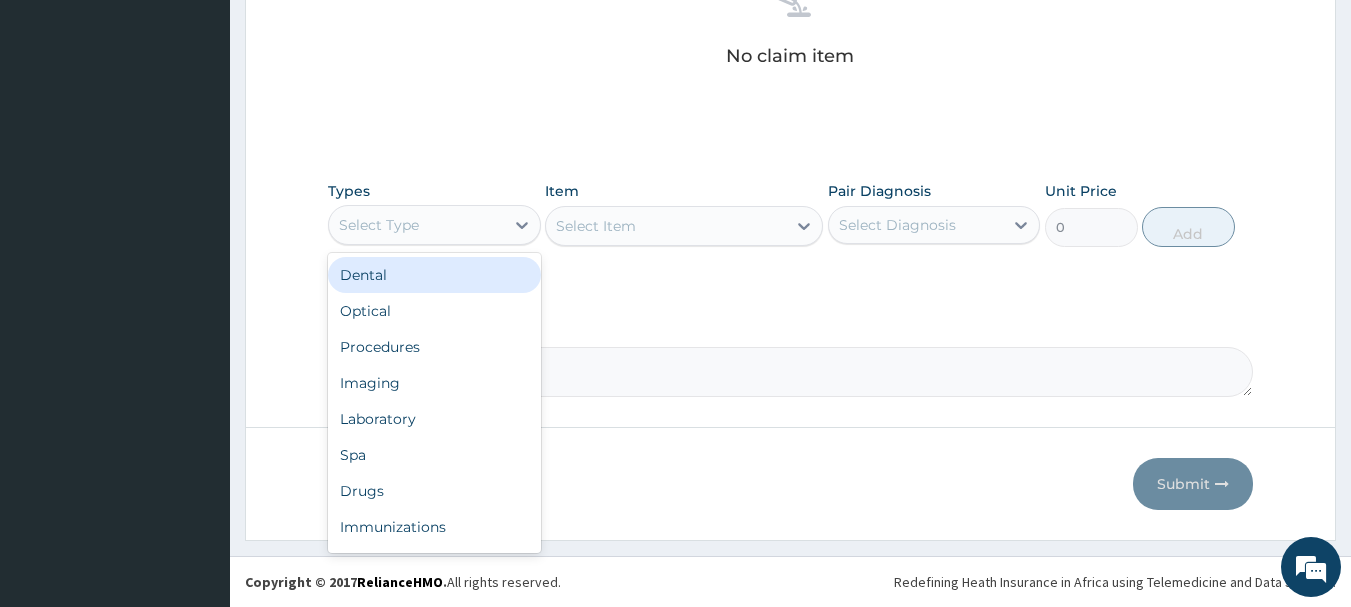 click on "Select Type" at bounding box center [416, 225] 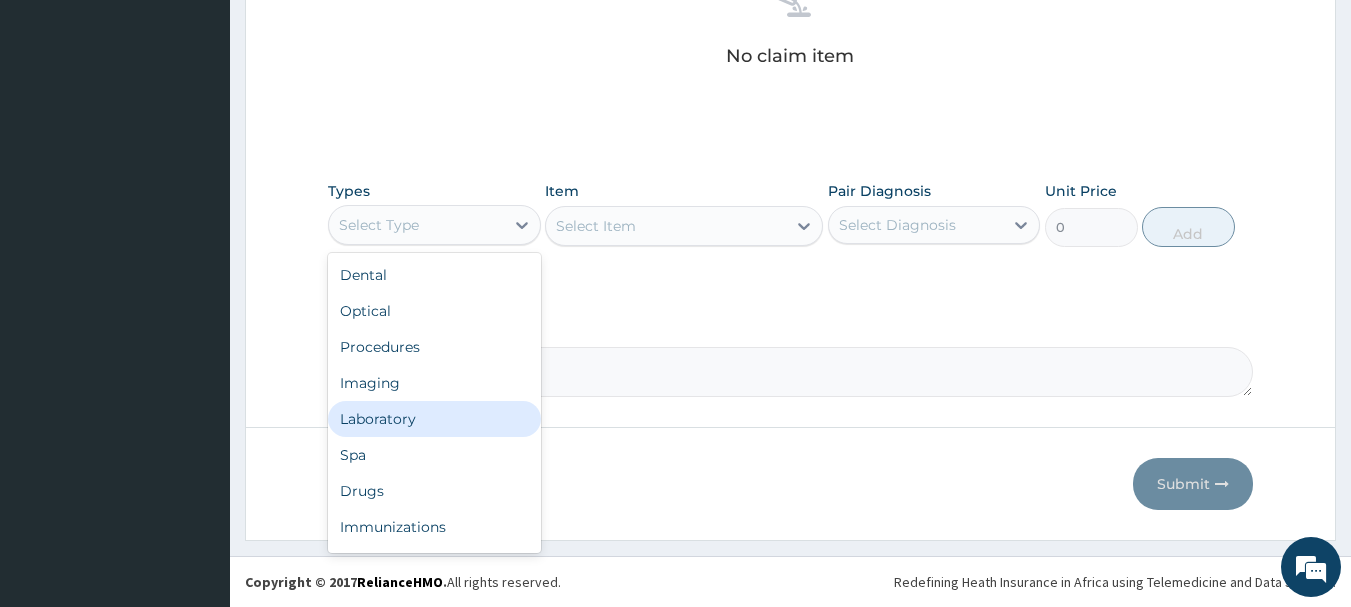 click on "Laboratory" at bounding box center (434, 419) 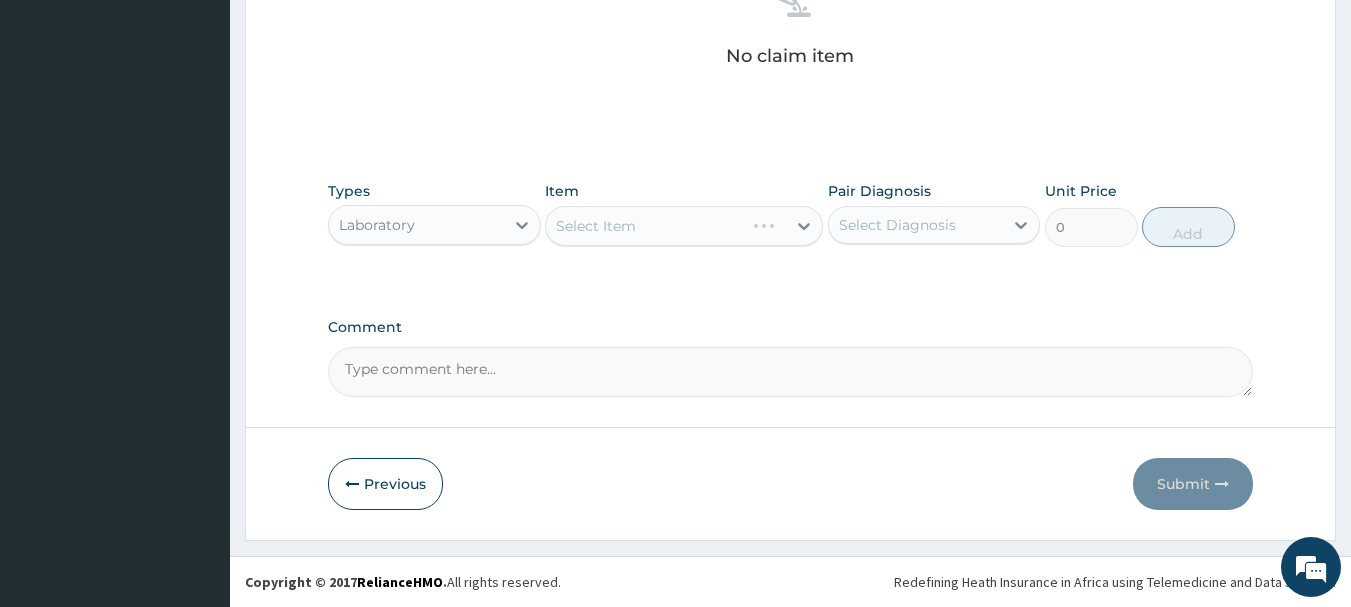 click on "Select Item" at bounding box center (684, 226) 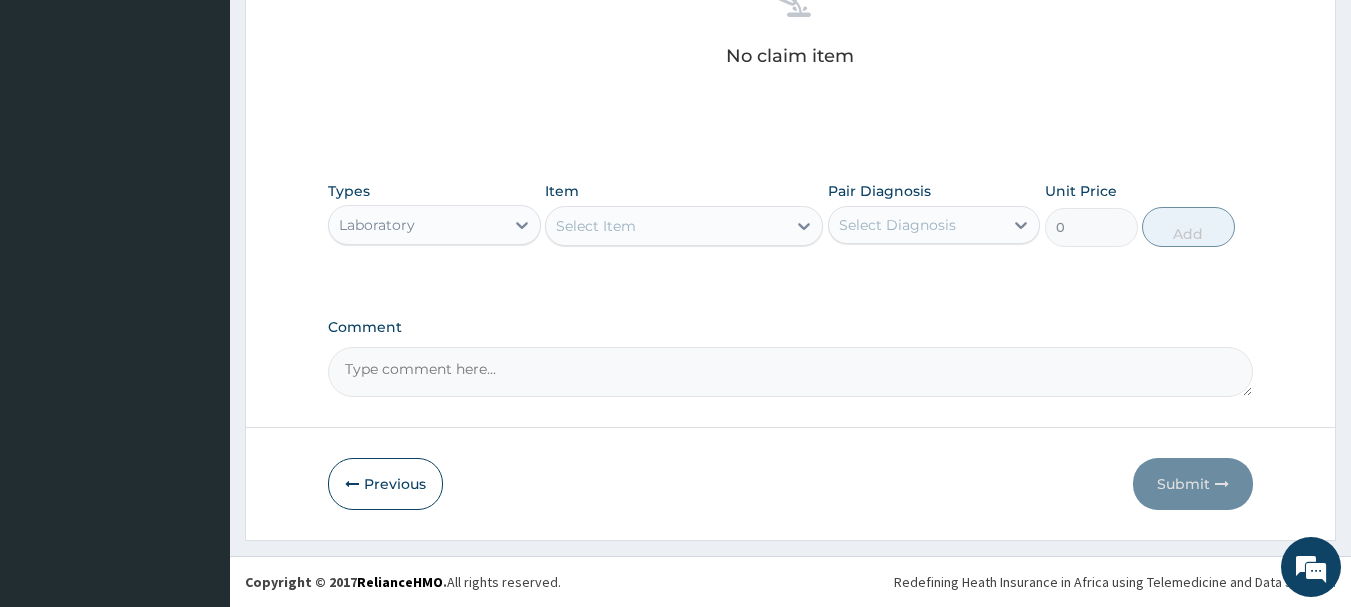click on "Select Item" at bounding box center (666, 226) 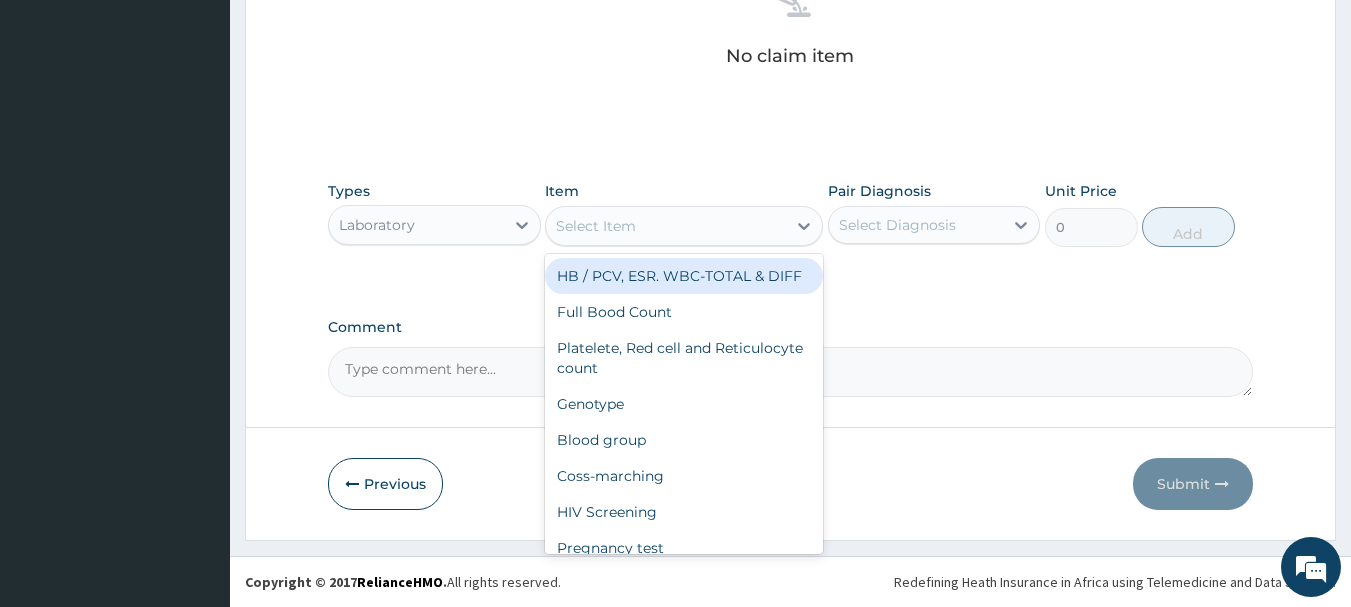 type on "M" 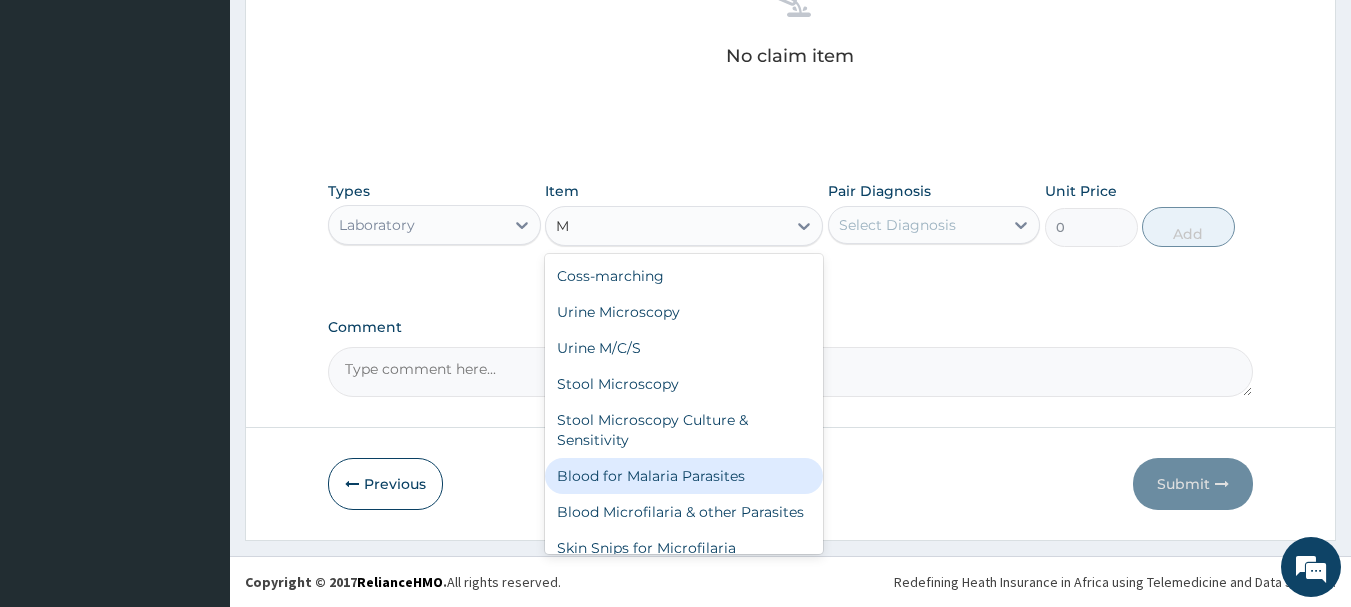 click on "Blood for Malaria Parasites" at bounding box center [684, 476] 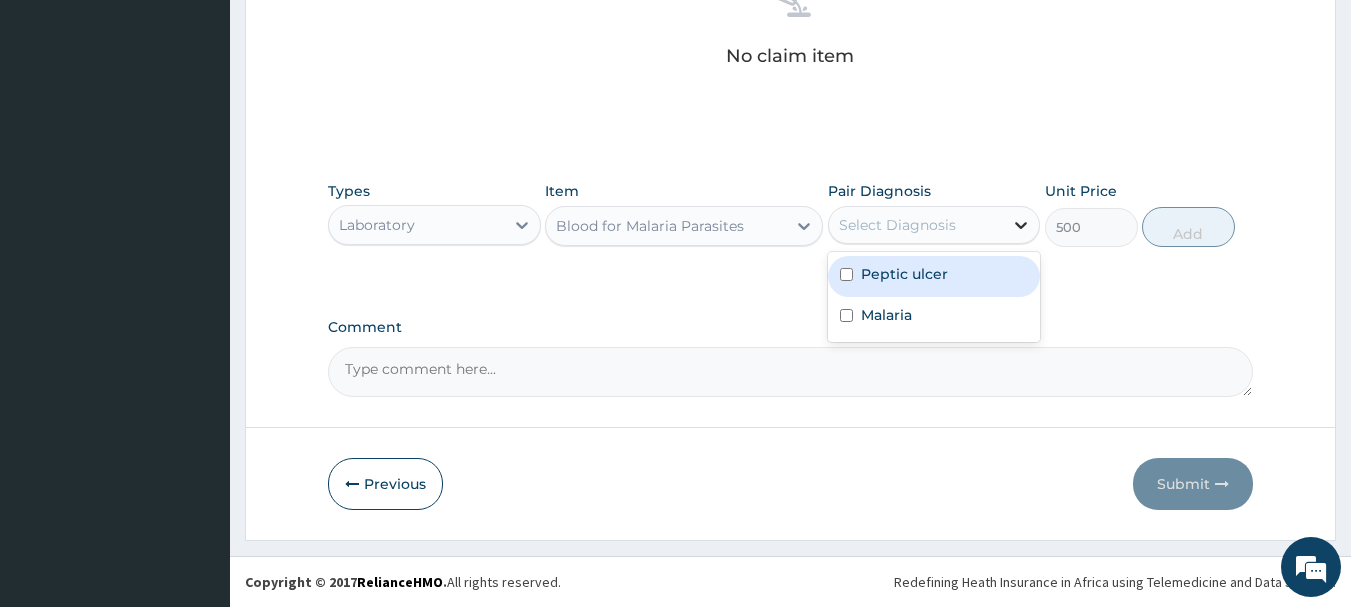 click 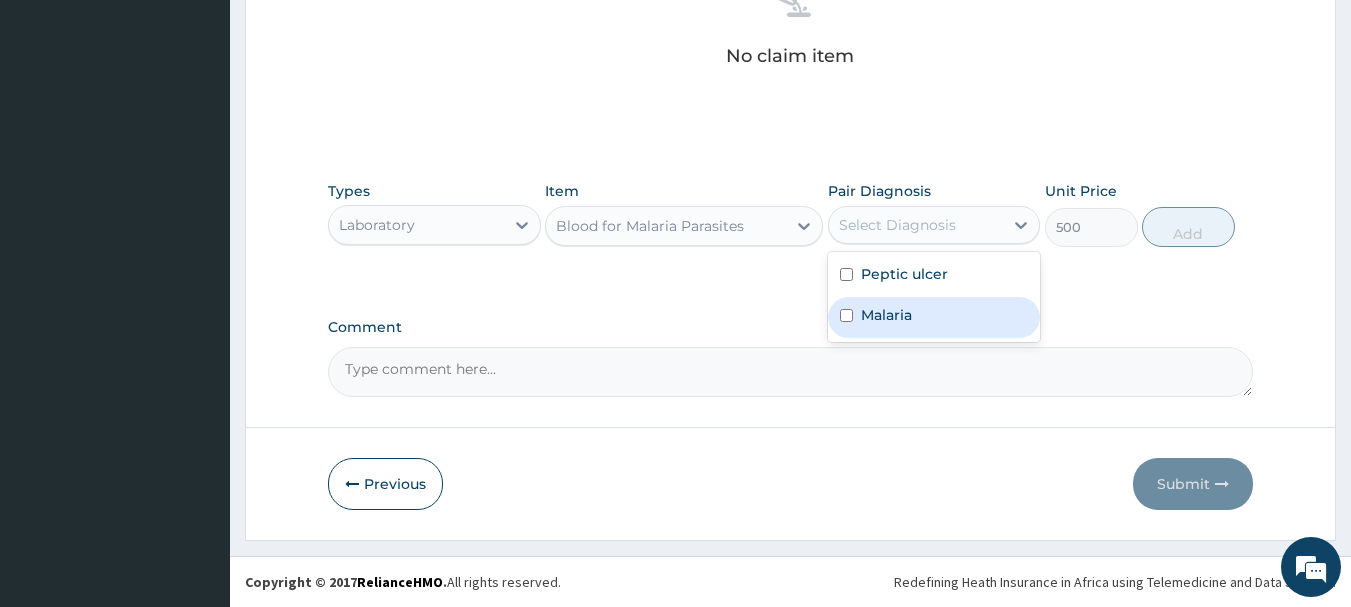 click on "Malaria" at bounding box center (934, 317) 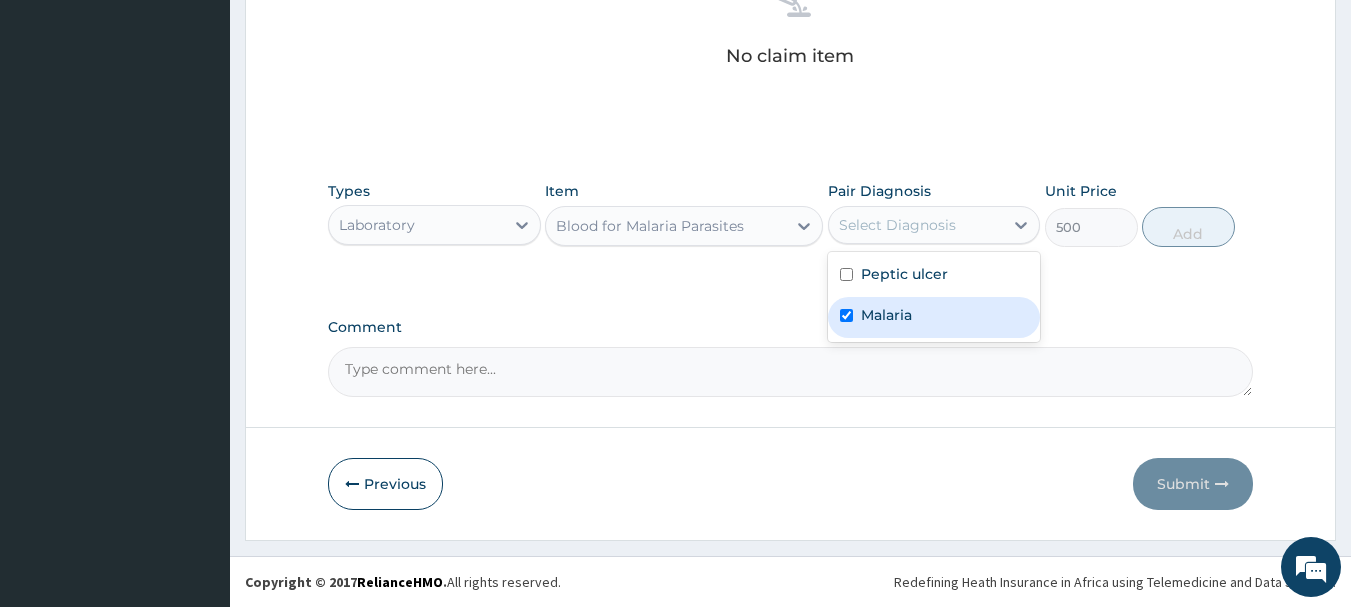 checkbox on "true" 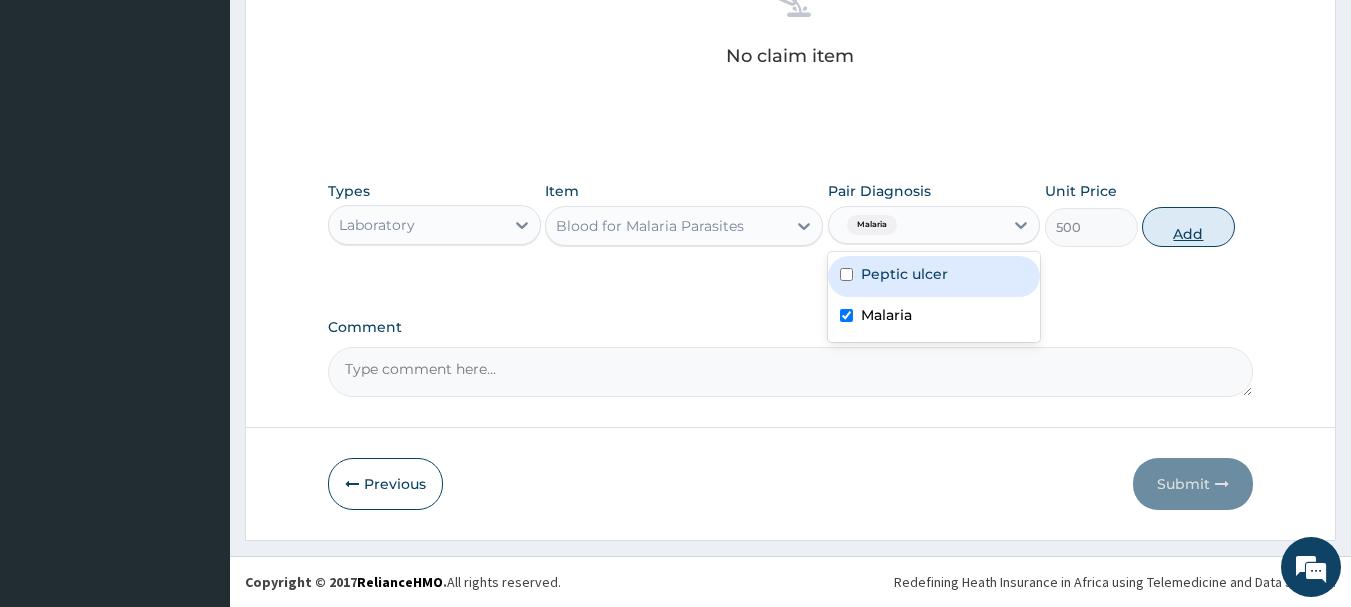 click on "Add" at bounding box center (1188, 227) 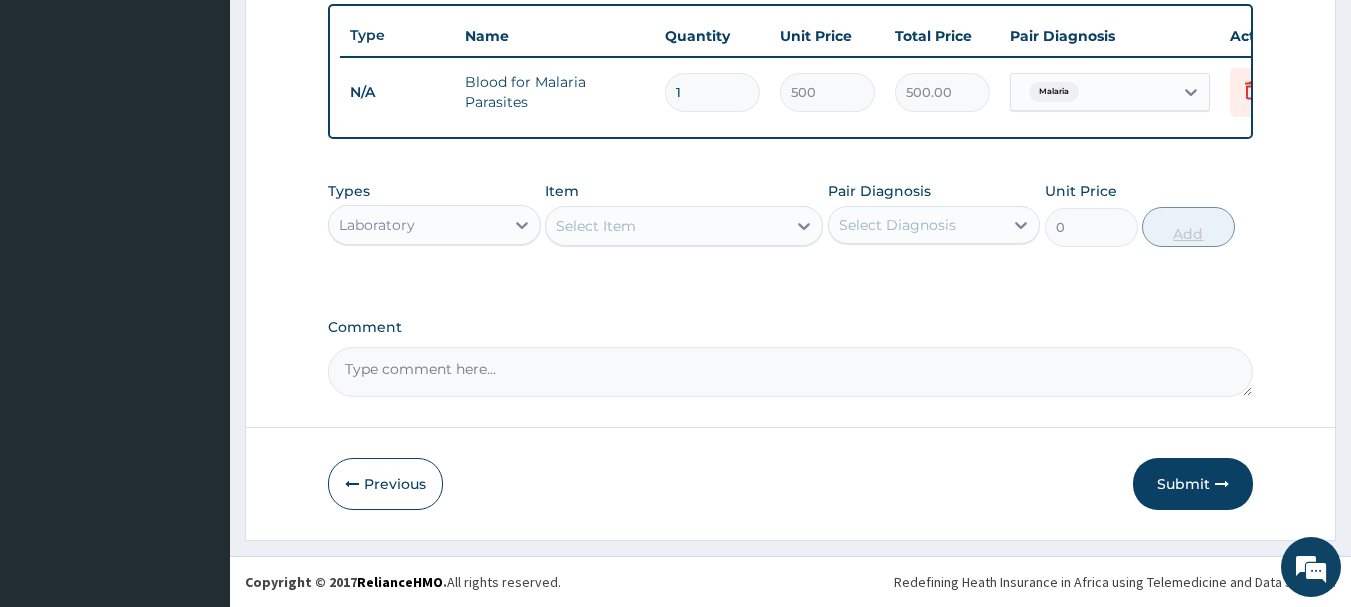 scroll, scrollTop: 755, scrollLeft: 0, axis: vertical 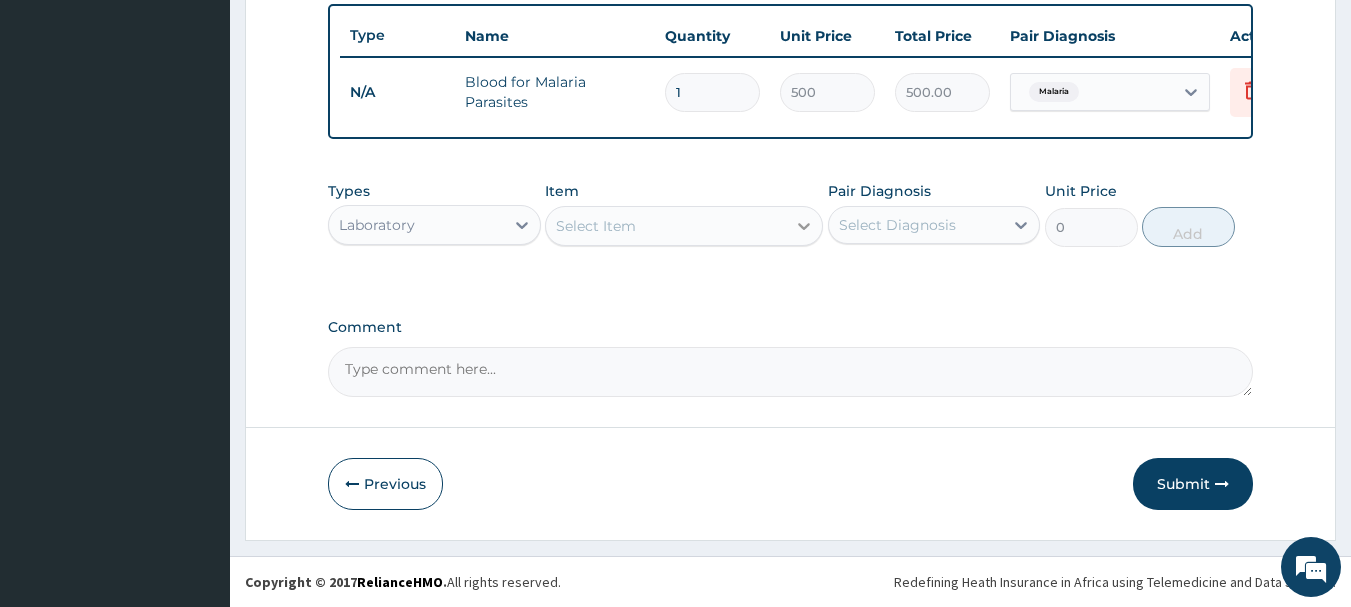 click at bounding box center (804, 226) 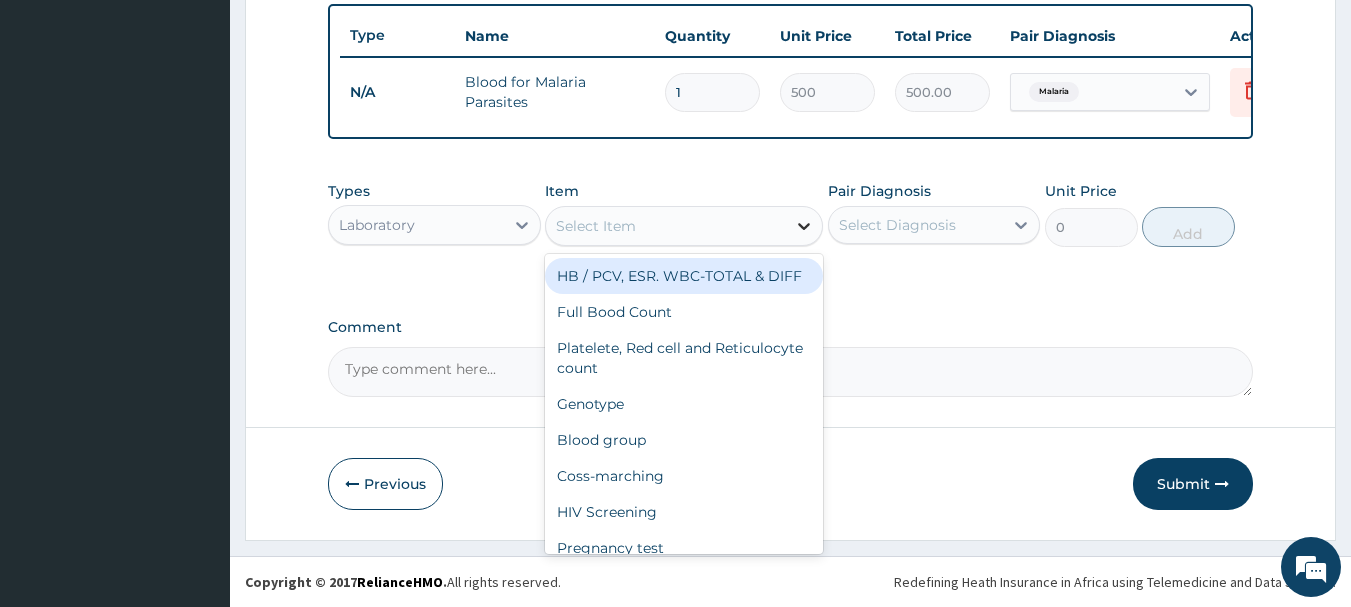 type on "P" 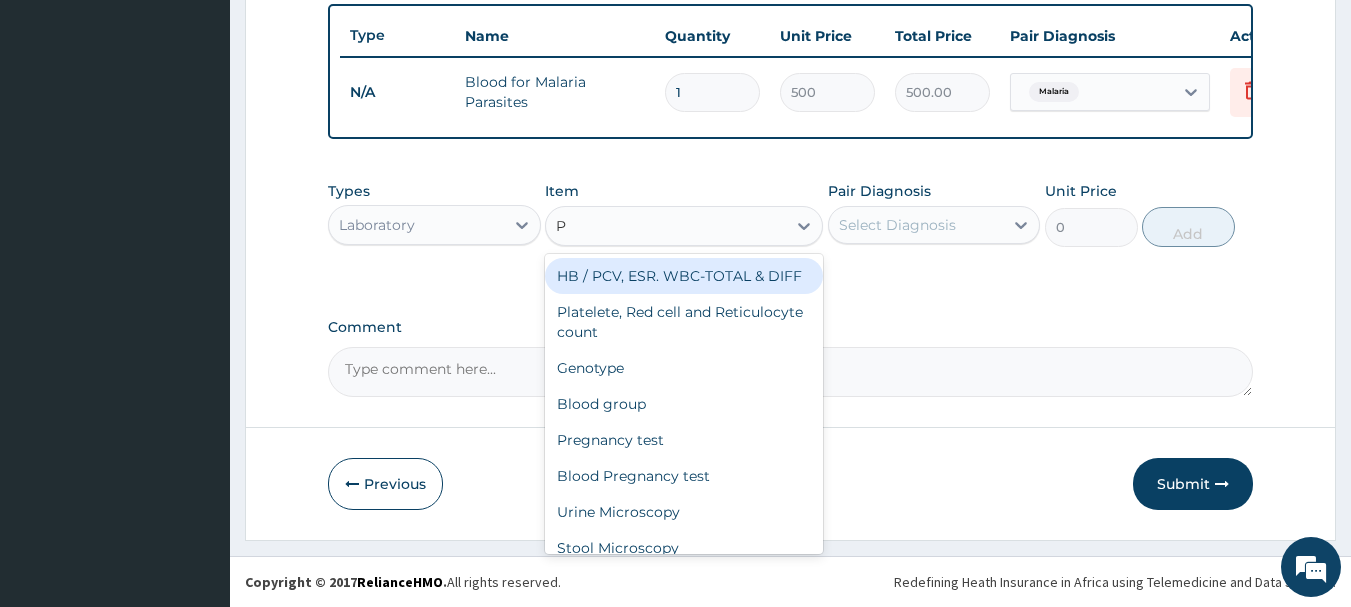 click on "HB / PCV, ESR. WBC-TOTAL & DIFF" at bounding box center [684, 276] 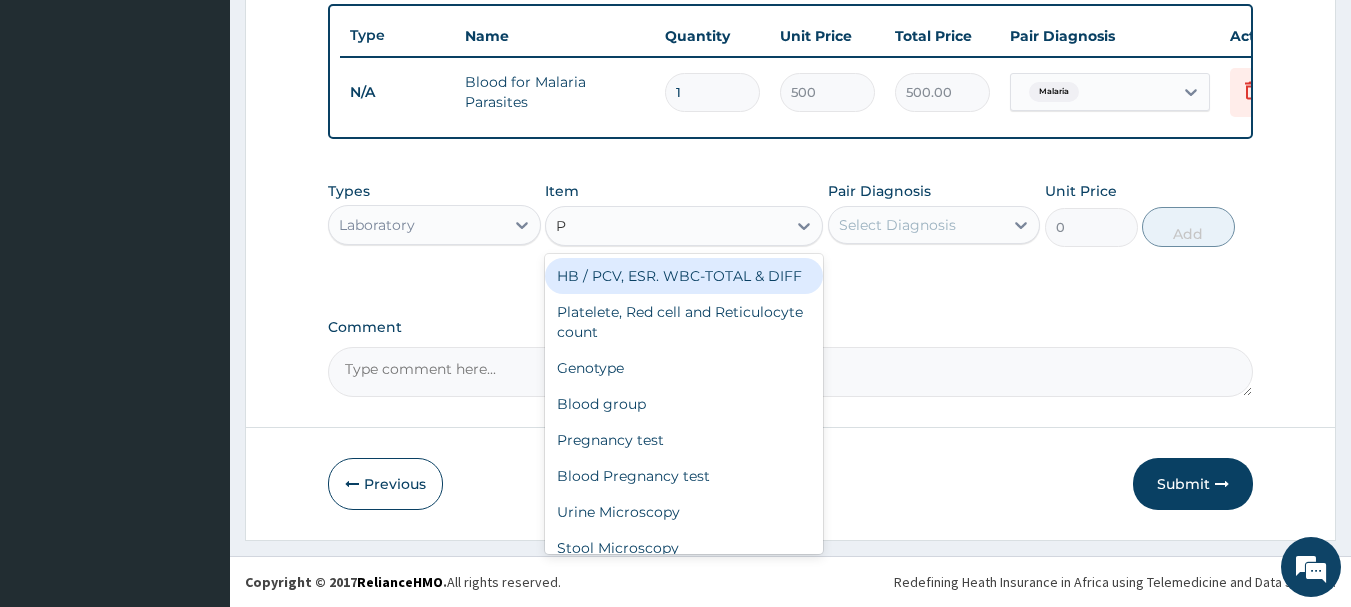 type 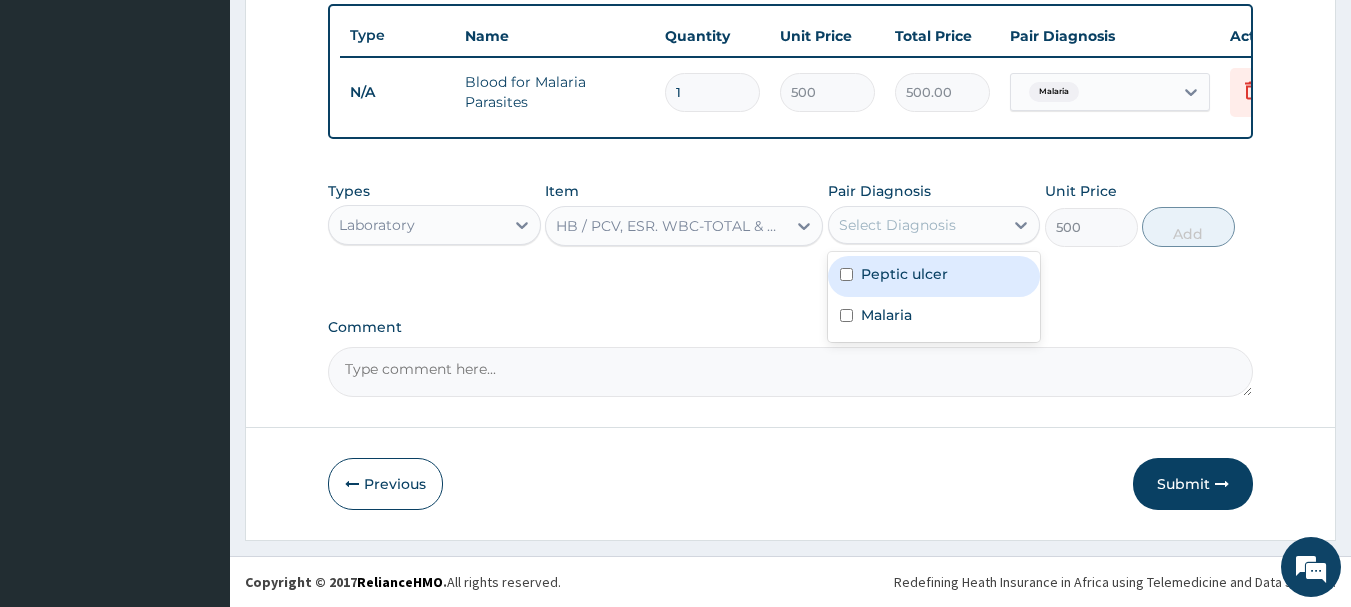 click on "Select Diagnosis" at bounding box center (916, 225) 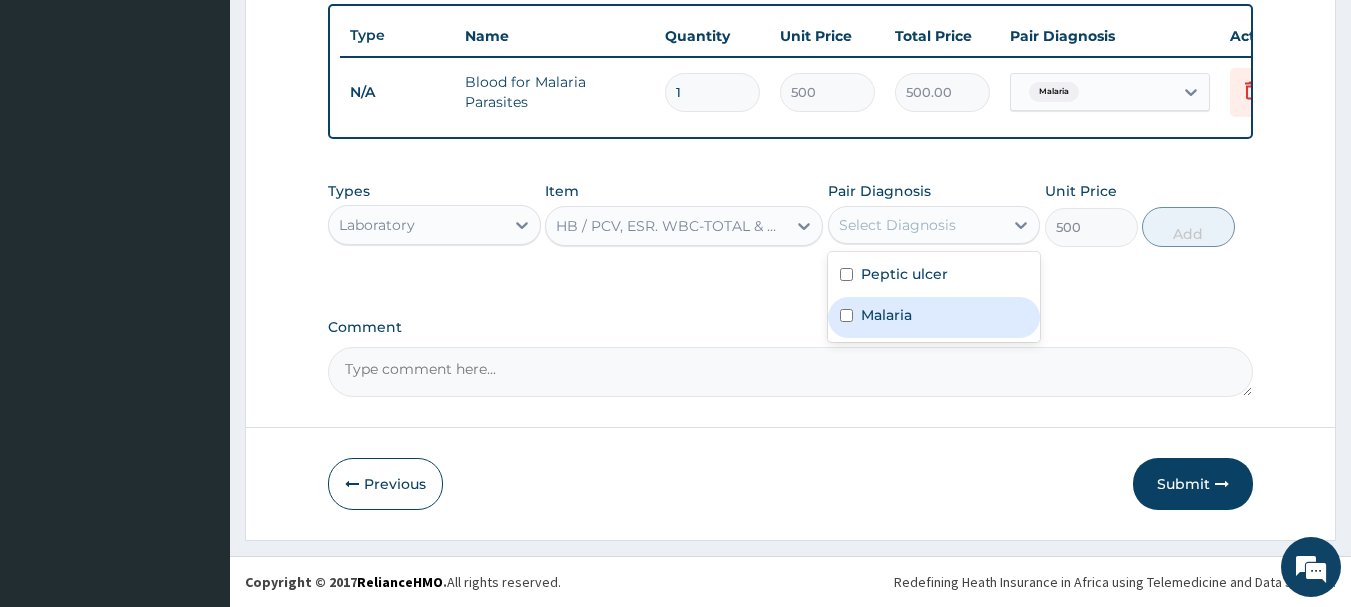 click at bounding box center (846, 315) 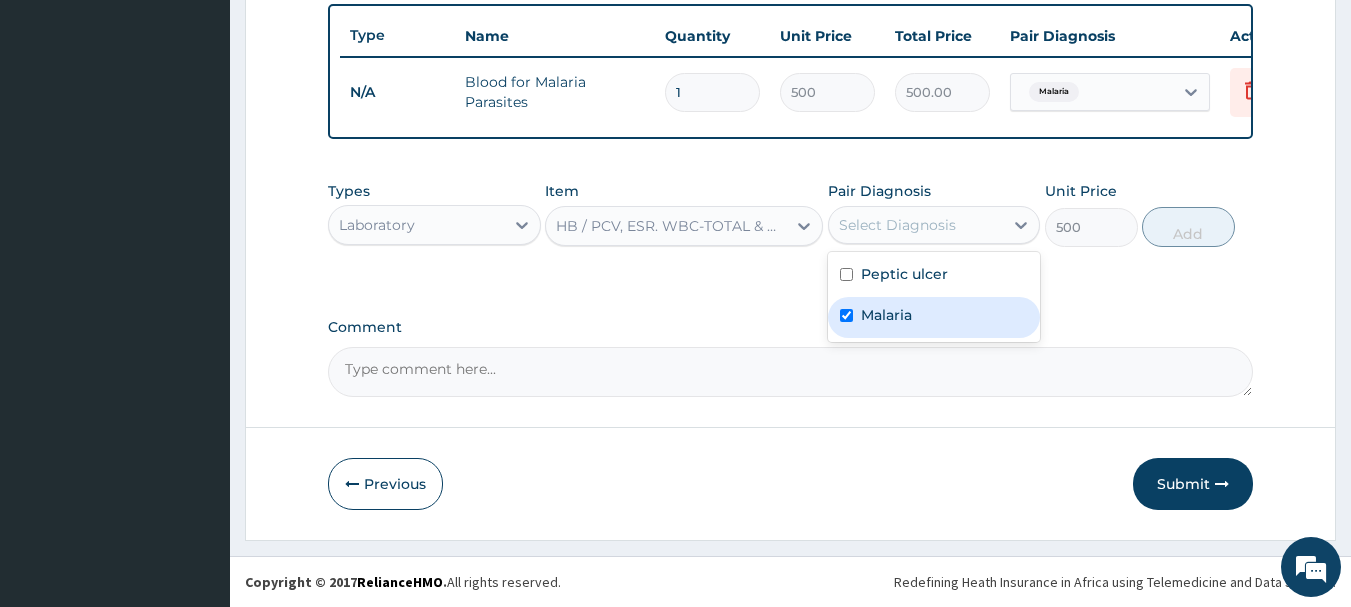 checkbox on "true" 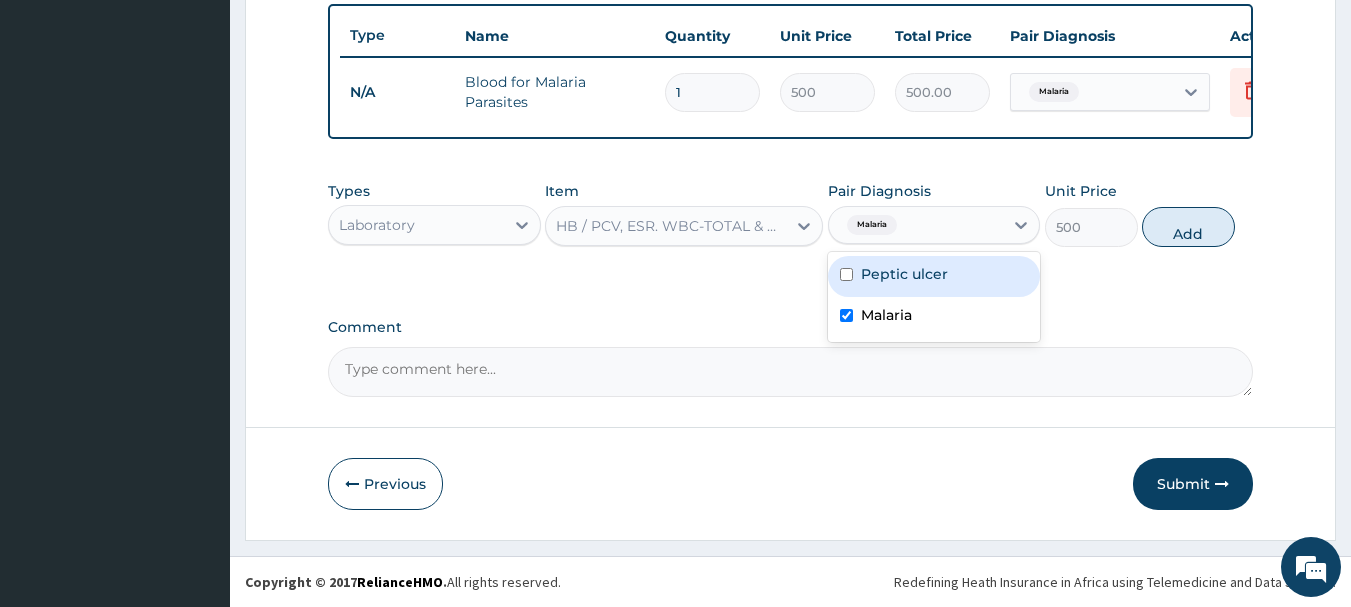 click at bounding box center [846, 274] 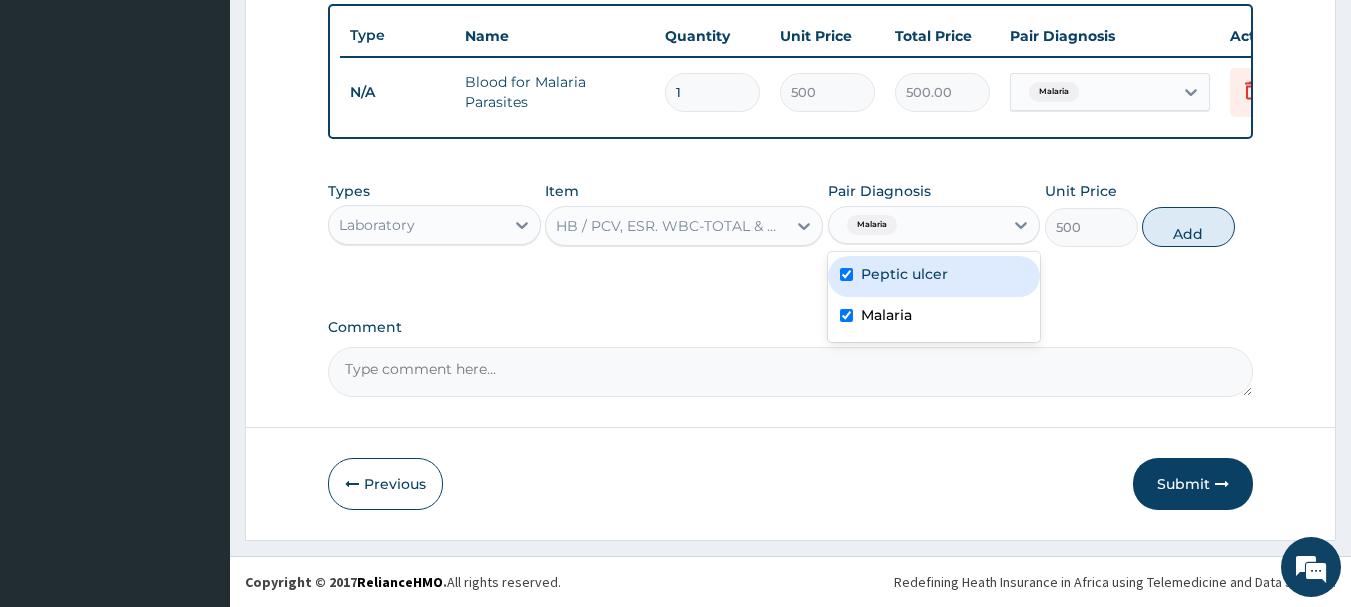 checkbox on "true" 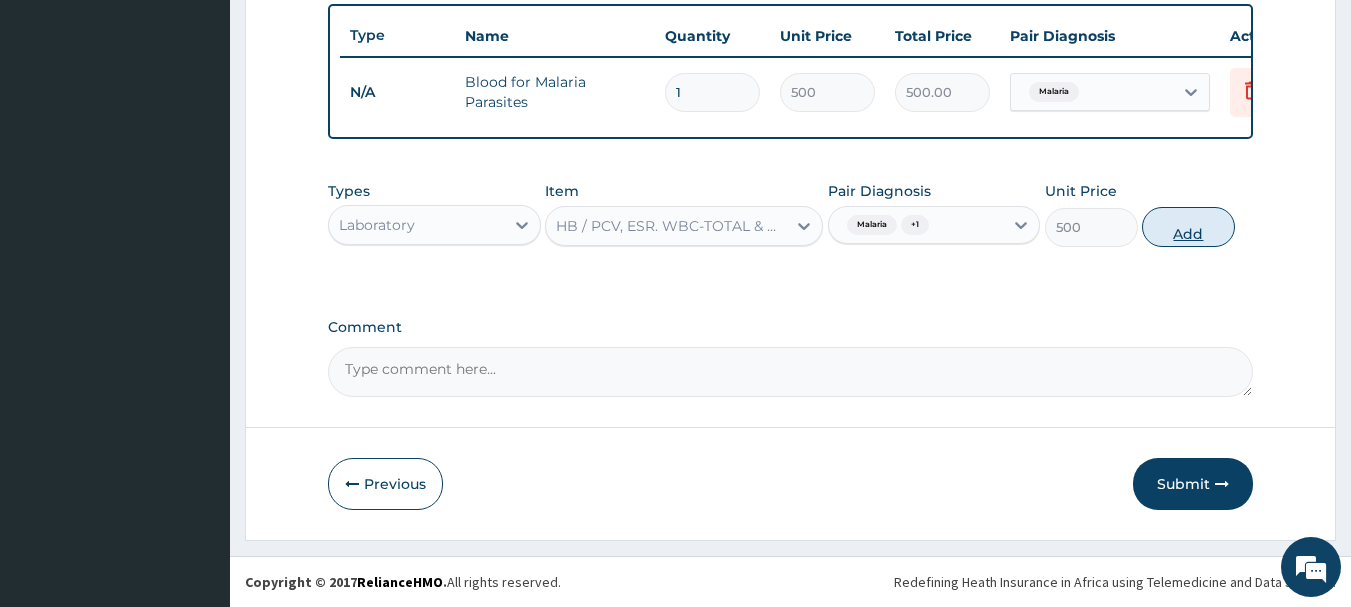 click on "Add" at bounding box center [1188, 227] 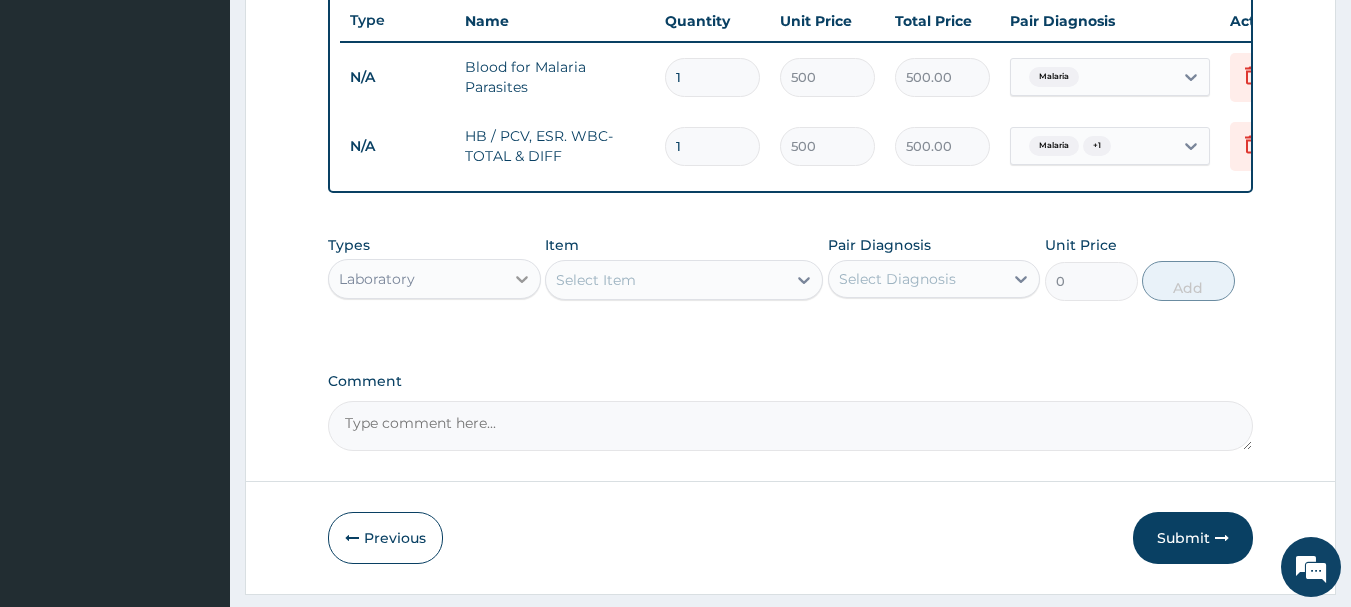 click at bounding box center [522, 279] 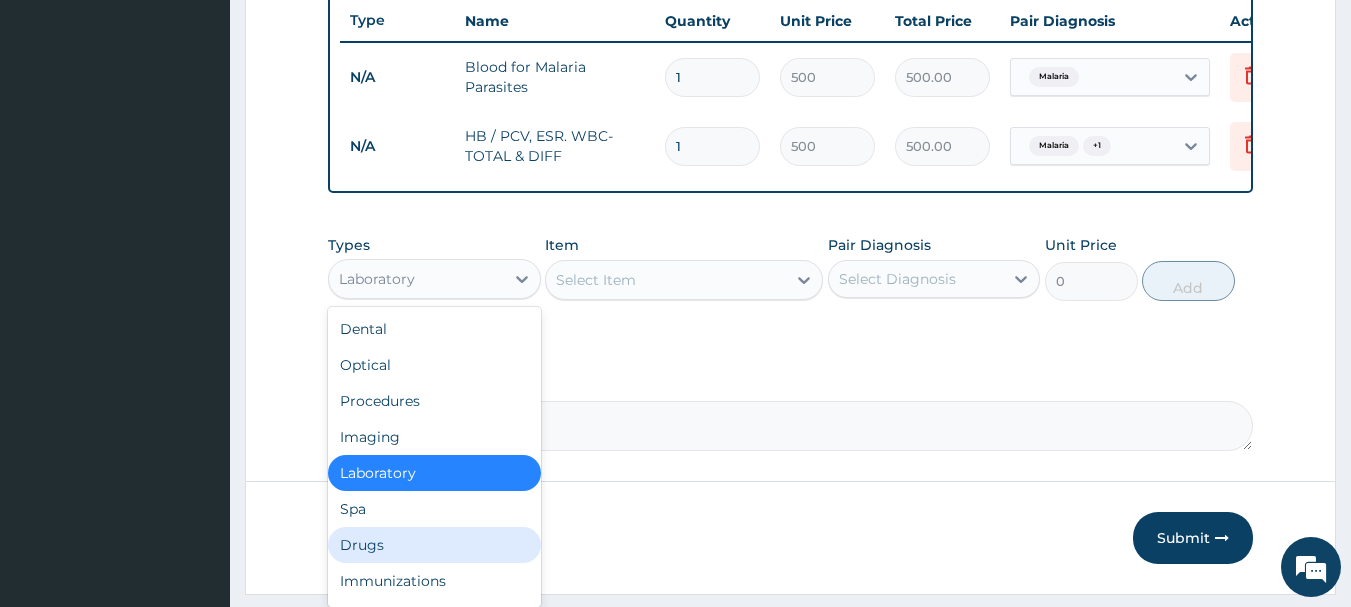 click on "Drugs" at bounding box center [434, 545] 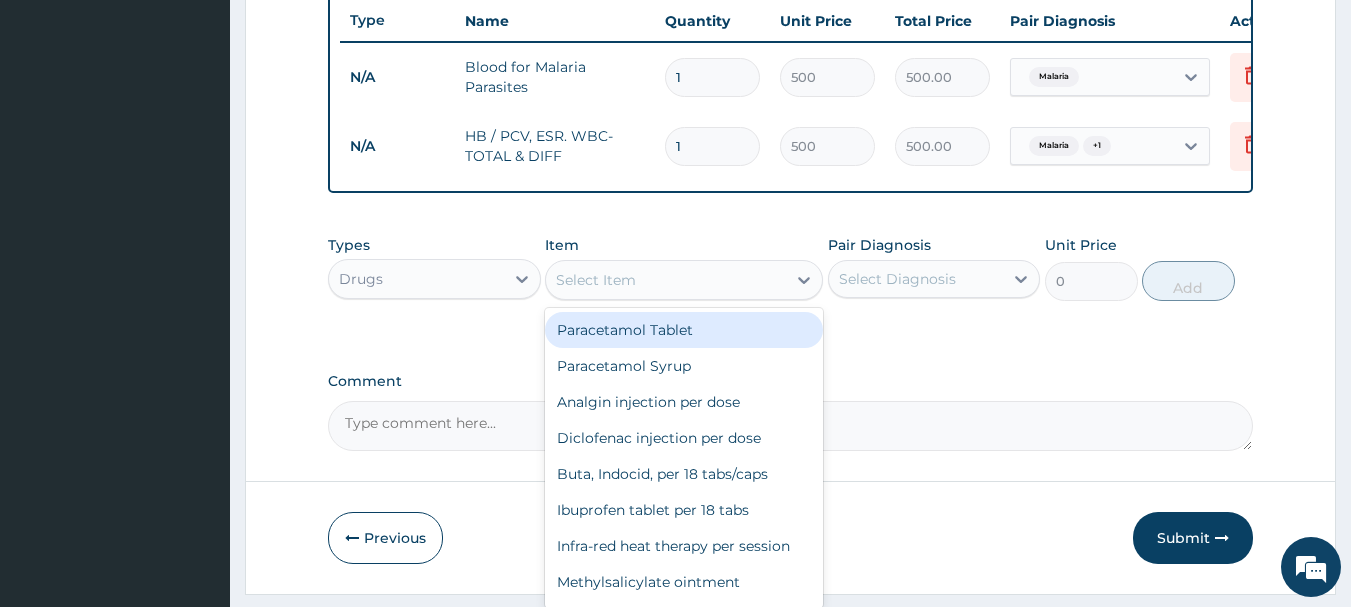 click on "Select Item" at bounding box center (666, 280) 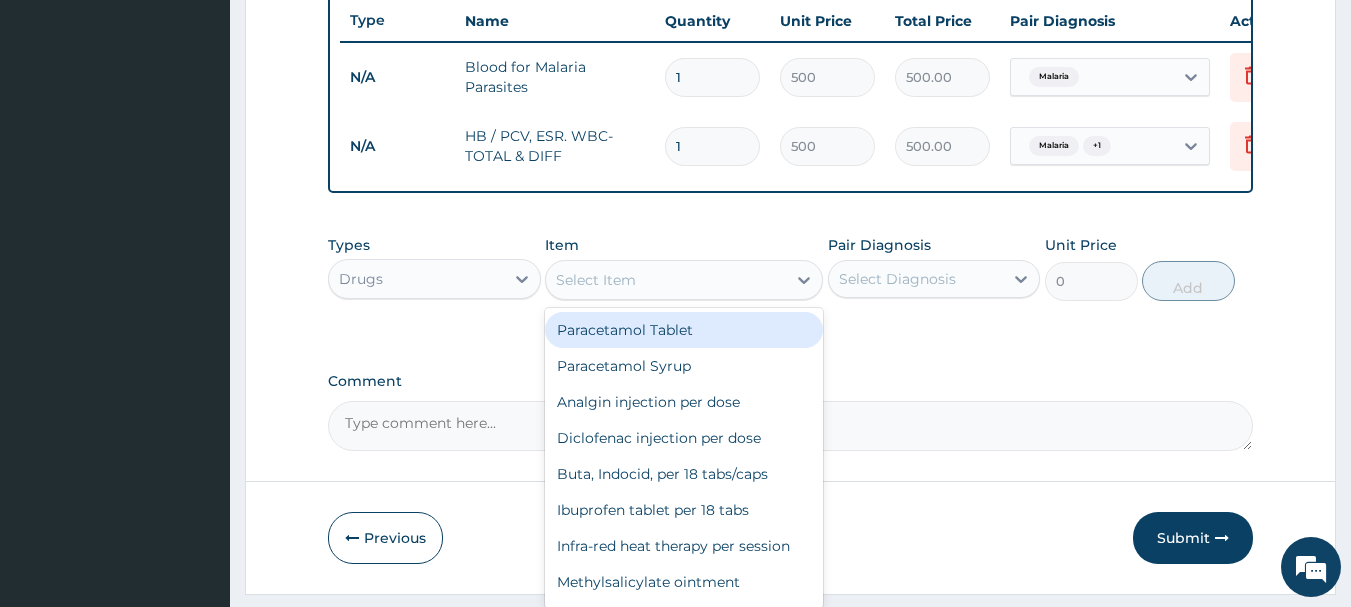 click on "Paracetamol Tablet" at bounding box center (684, 330) 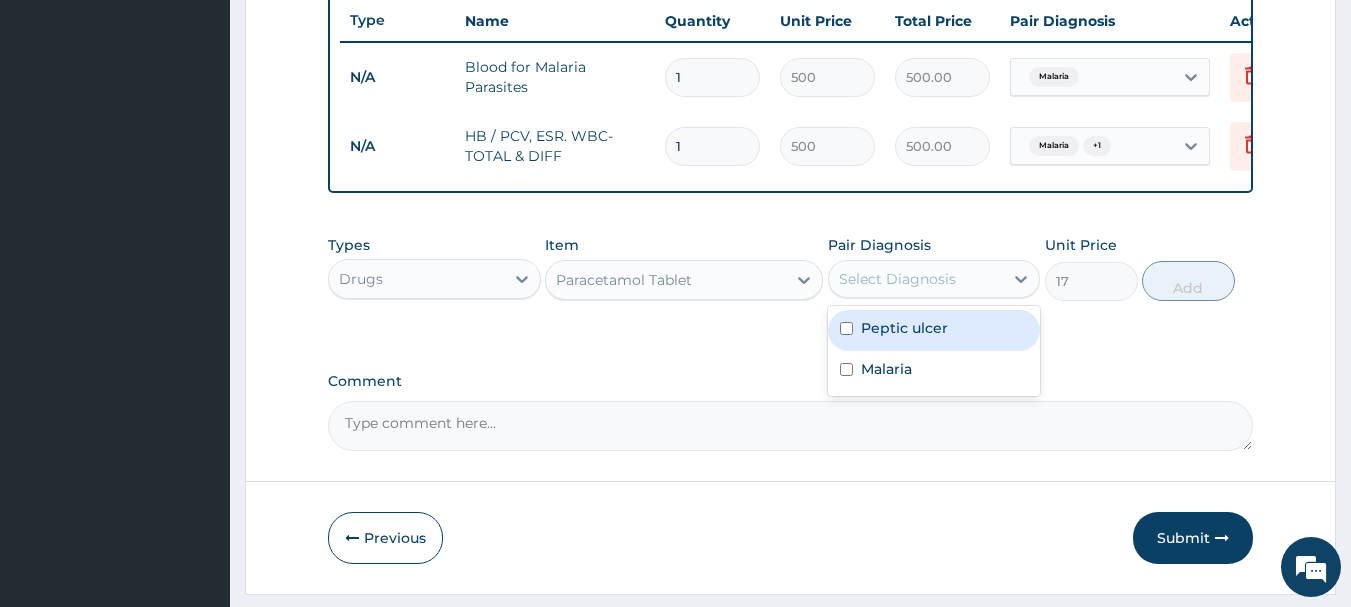 click on "Select Diagnosis" at bounding box center [916, 279] 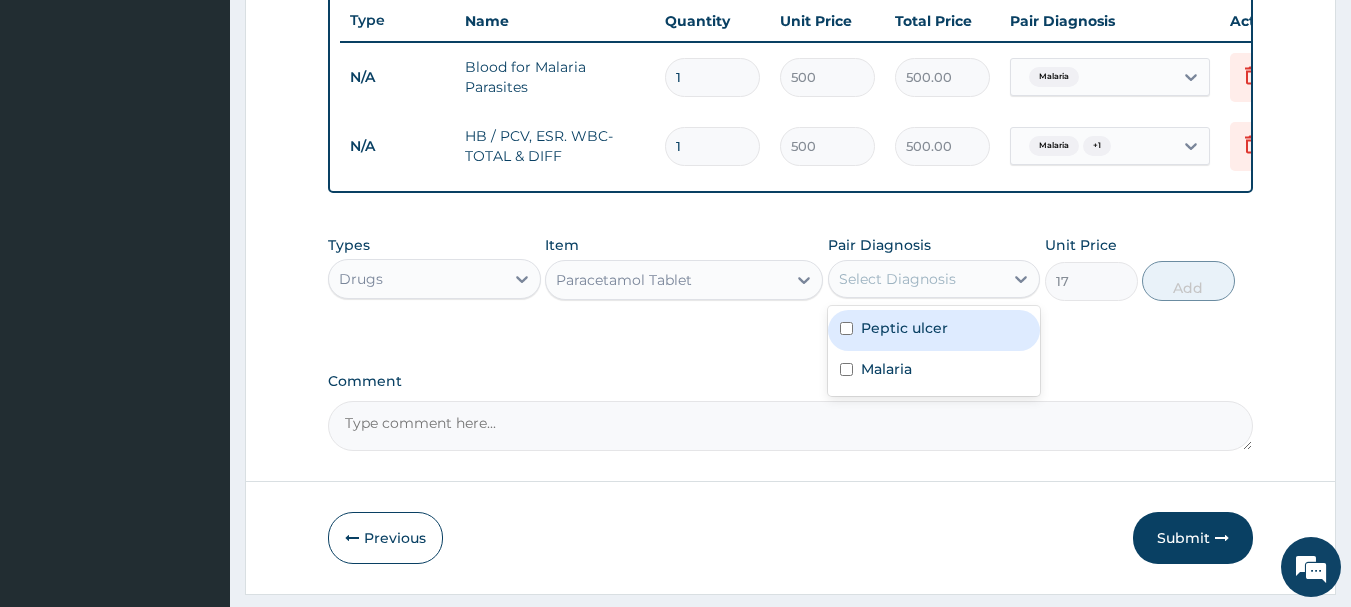 click at bounding box center [846, 328] 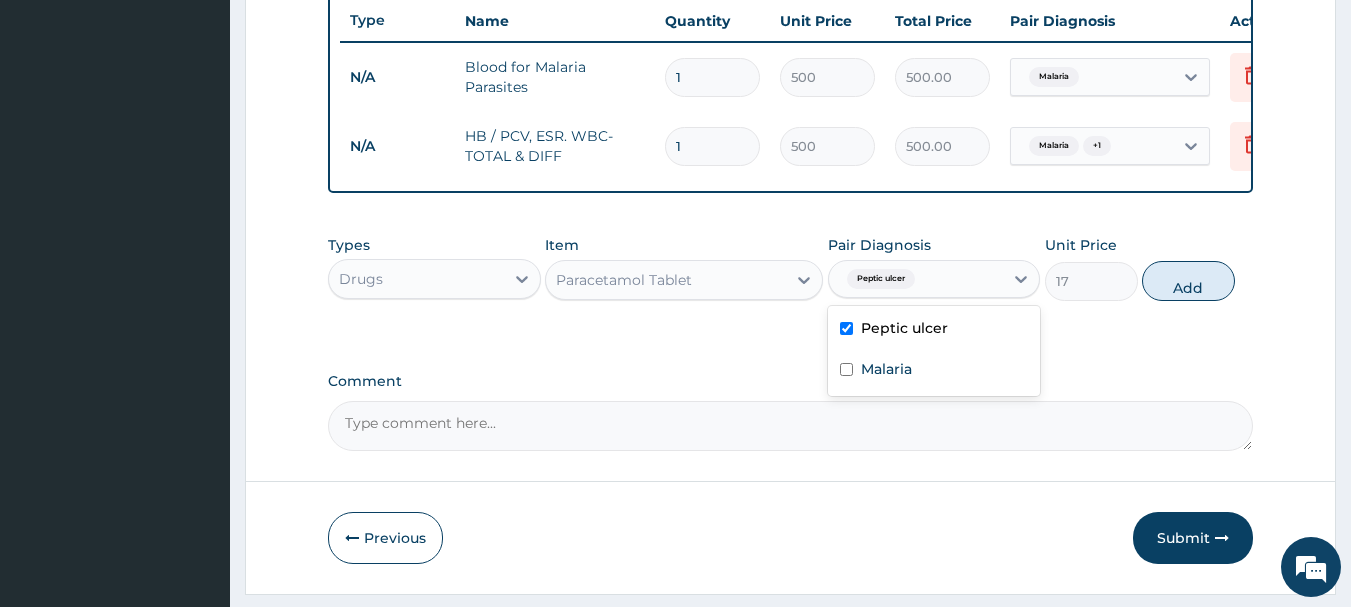 click at bounding box center (846, 328) 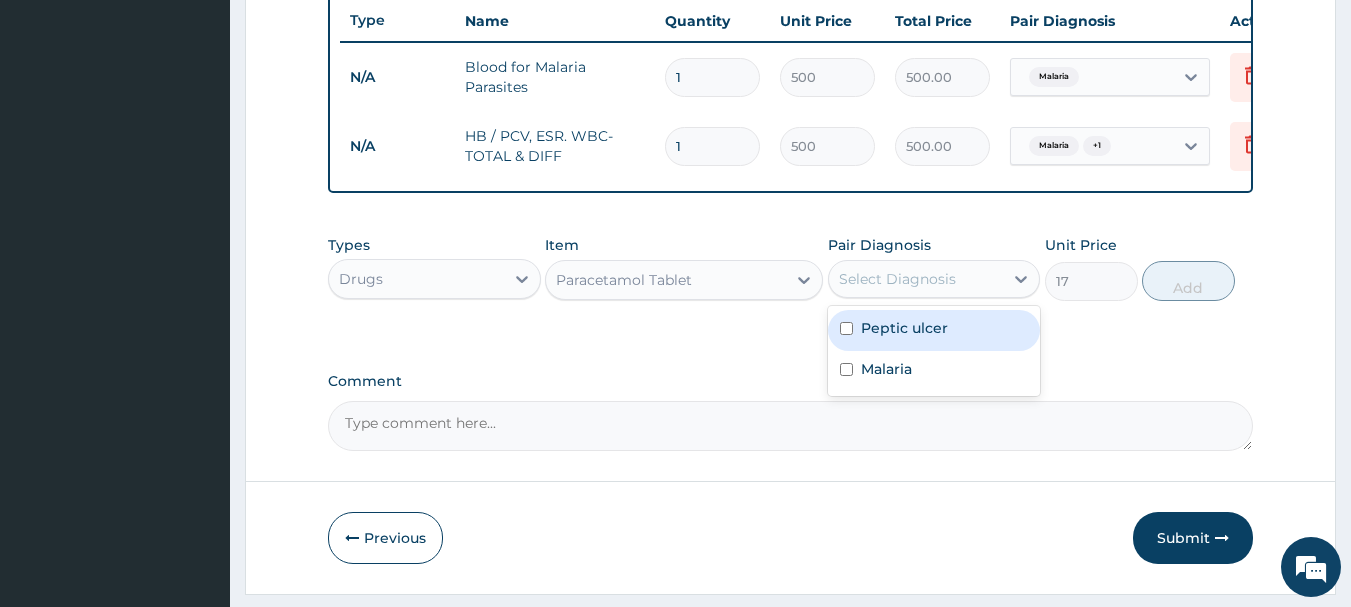 click at bounding box center (846, 328) 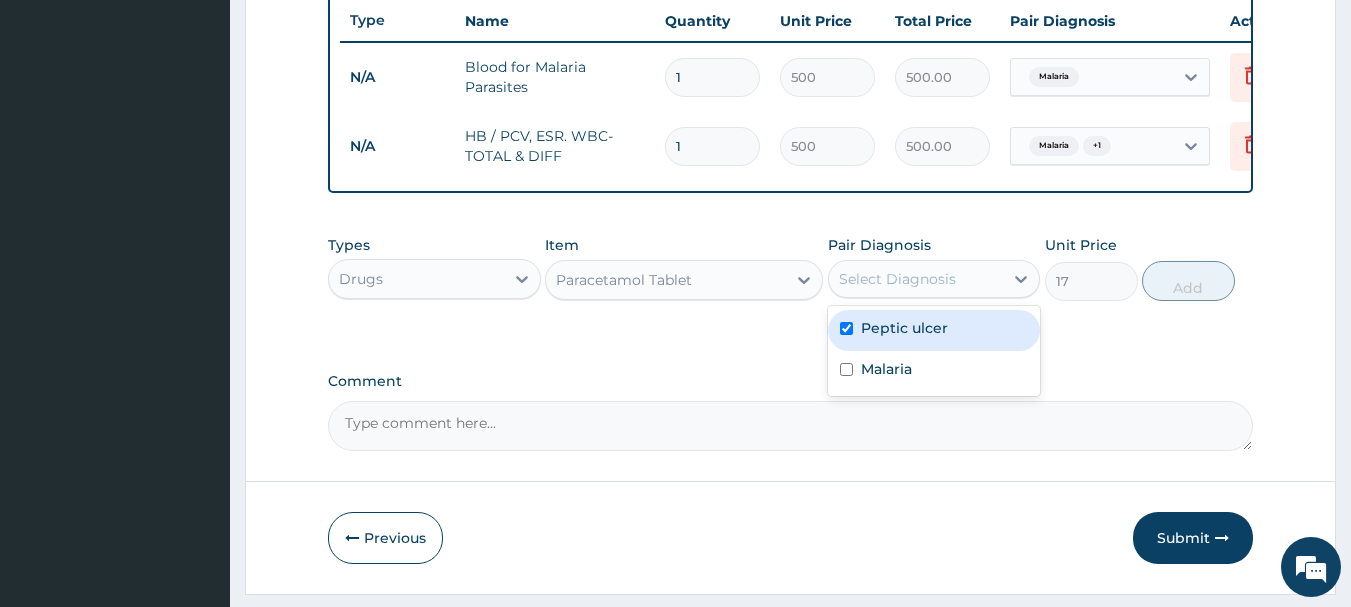 checkbox on "true" 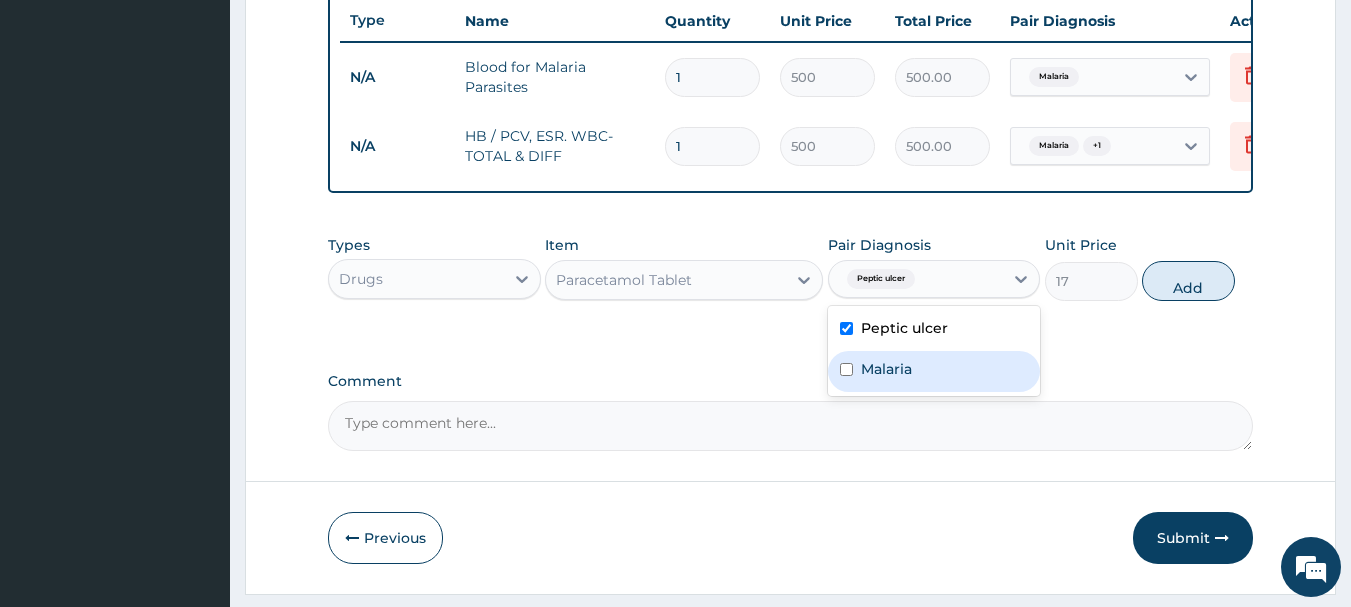 click at bounding box center [846, 369] 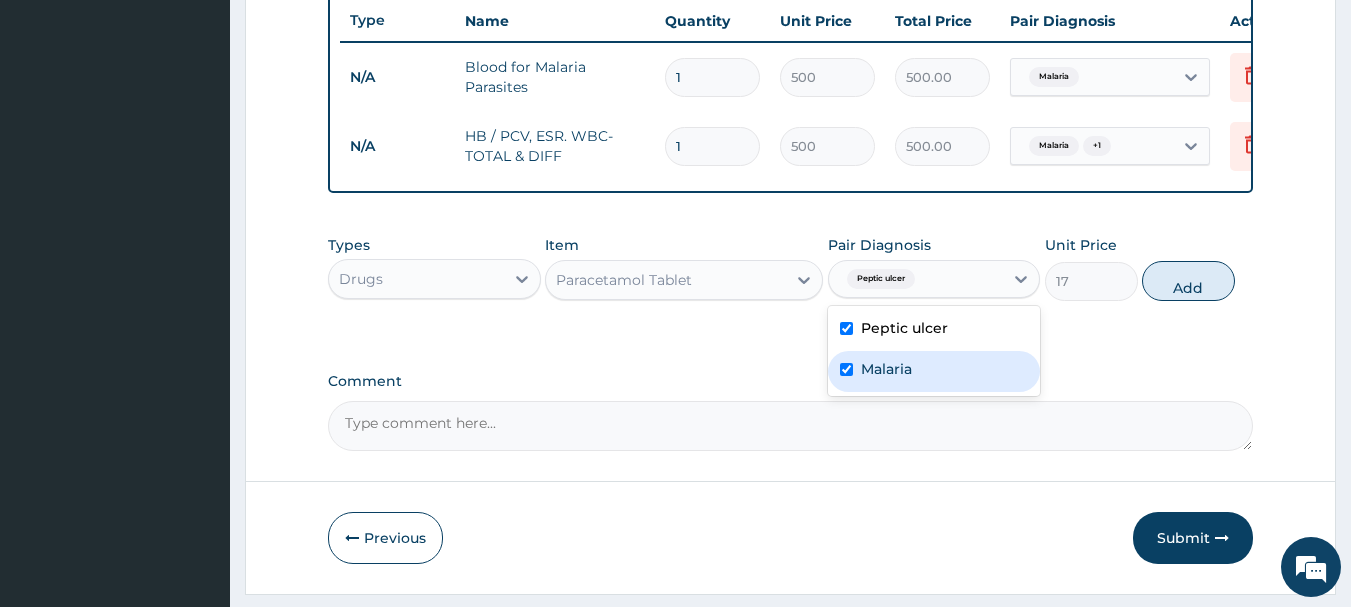 checkbox on "true" 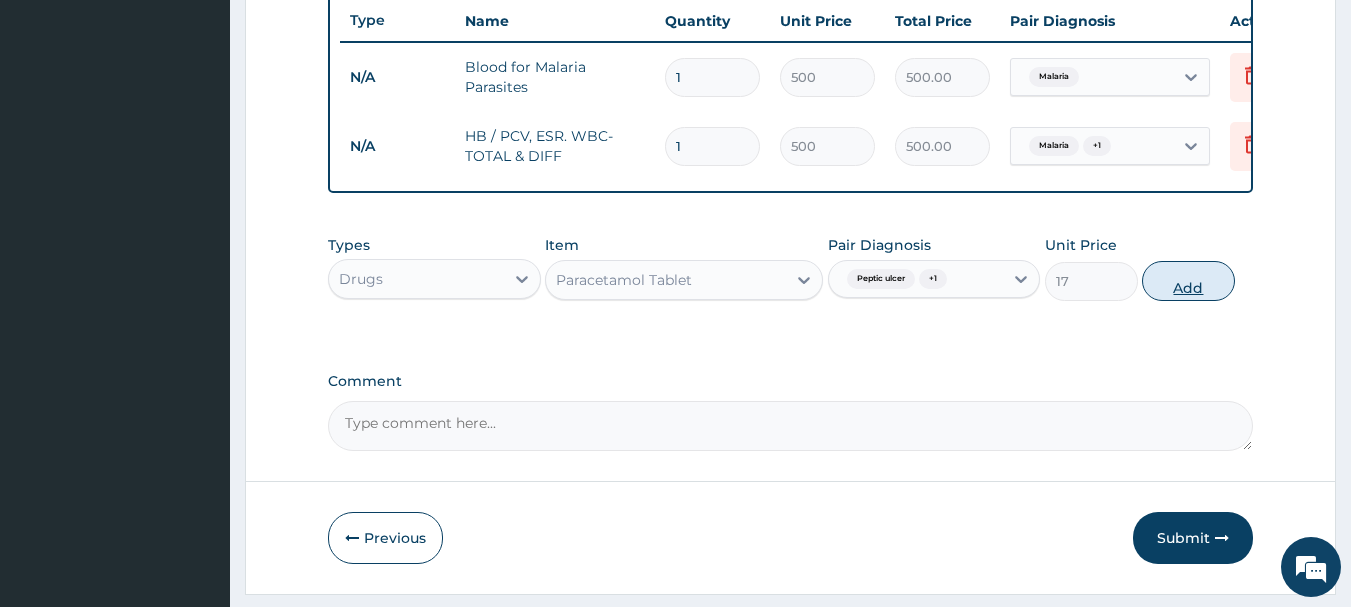 click on "Add" at bounding box center (1188, 281) 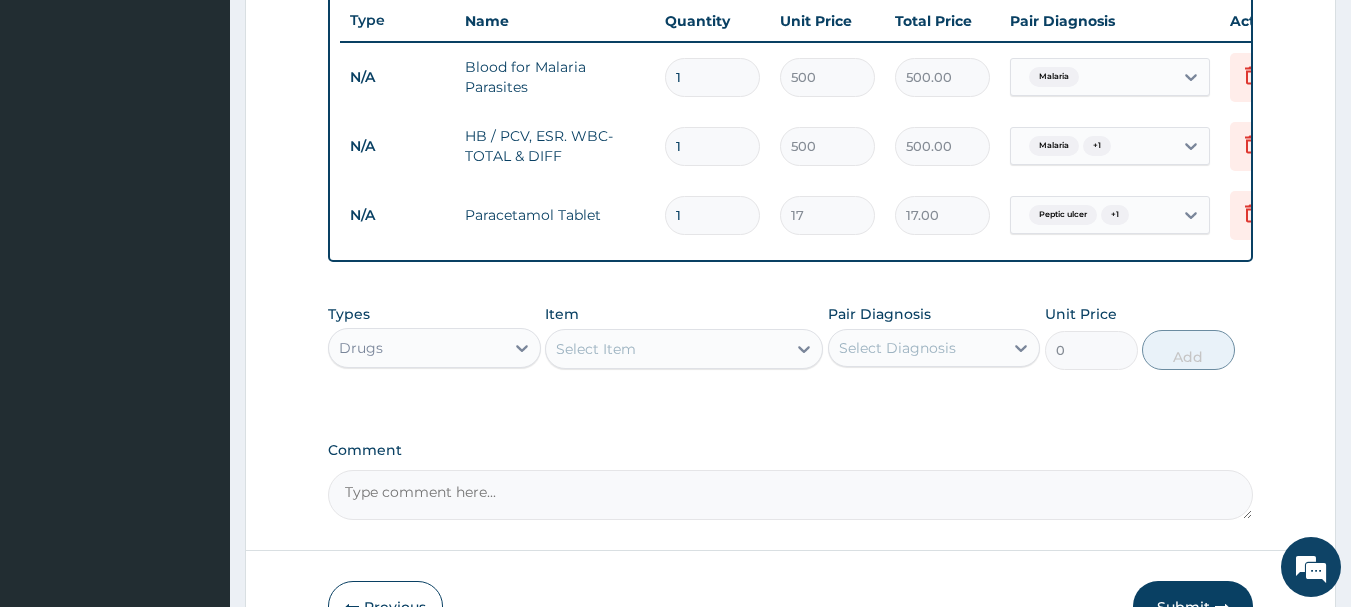 type on "18" 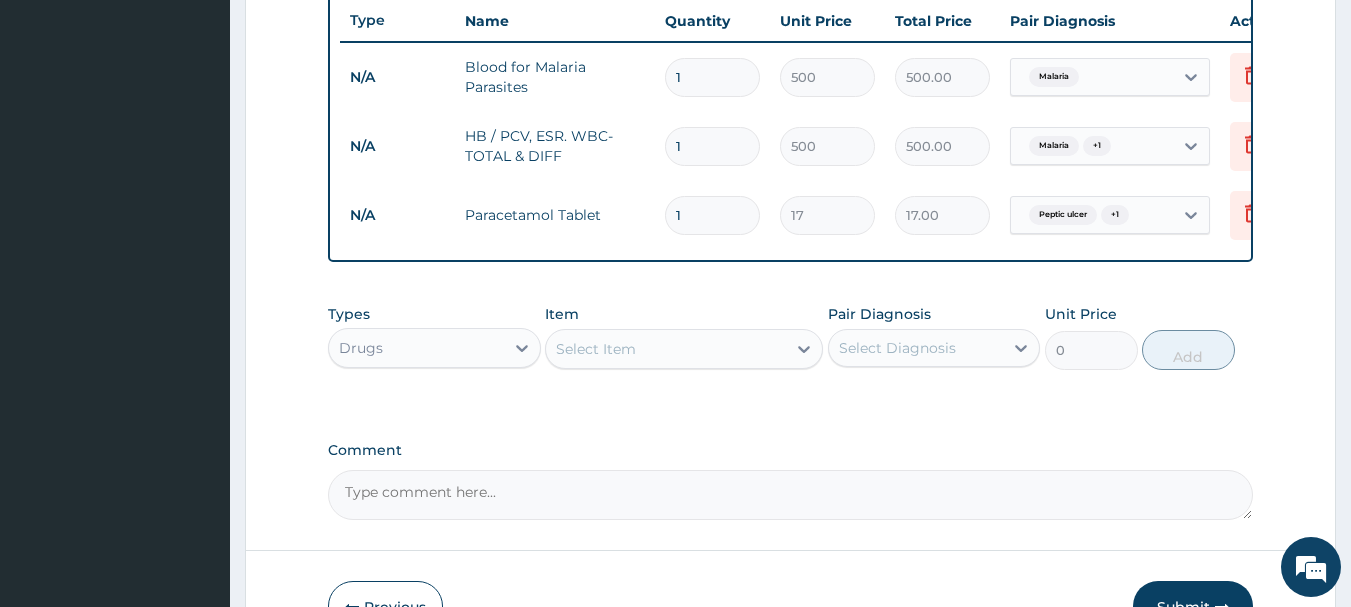 type on "306.00" 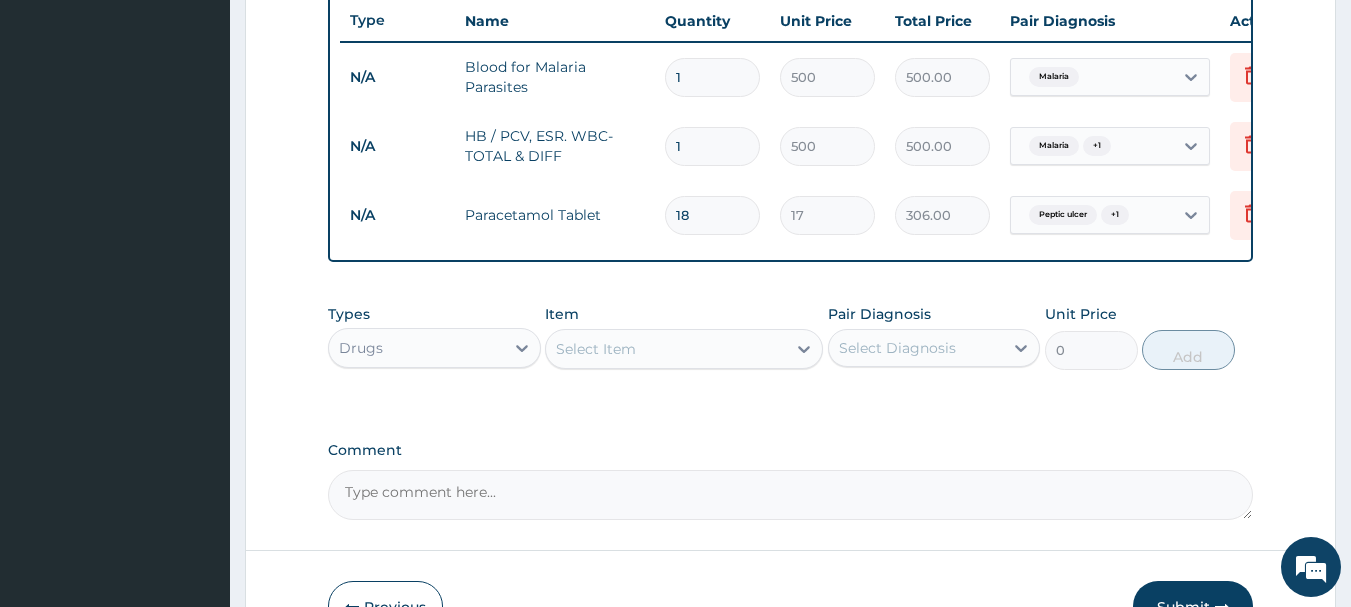 type on "18" 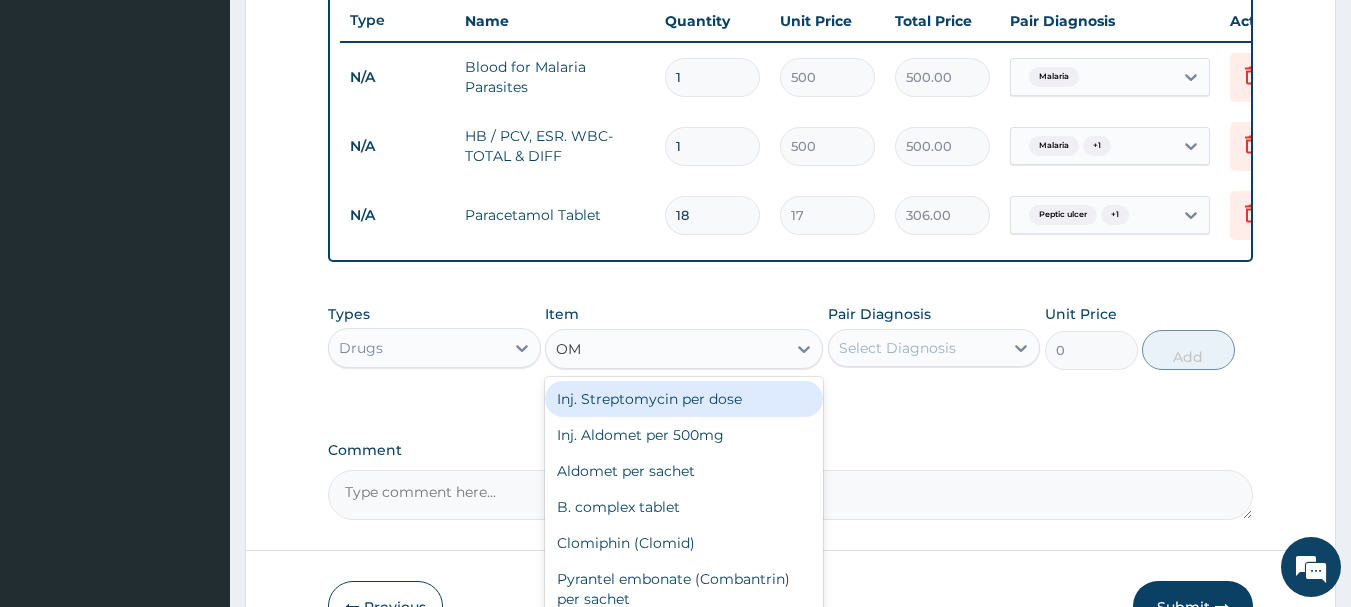 type on "OME" 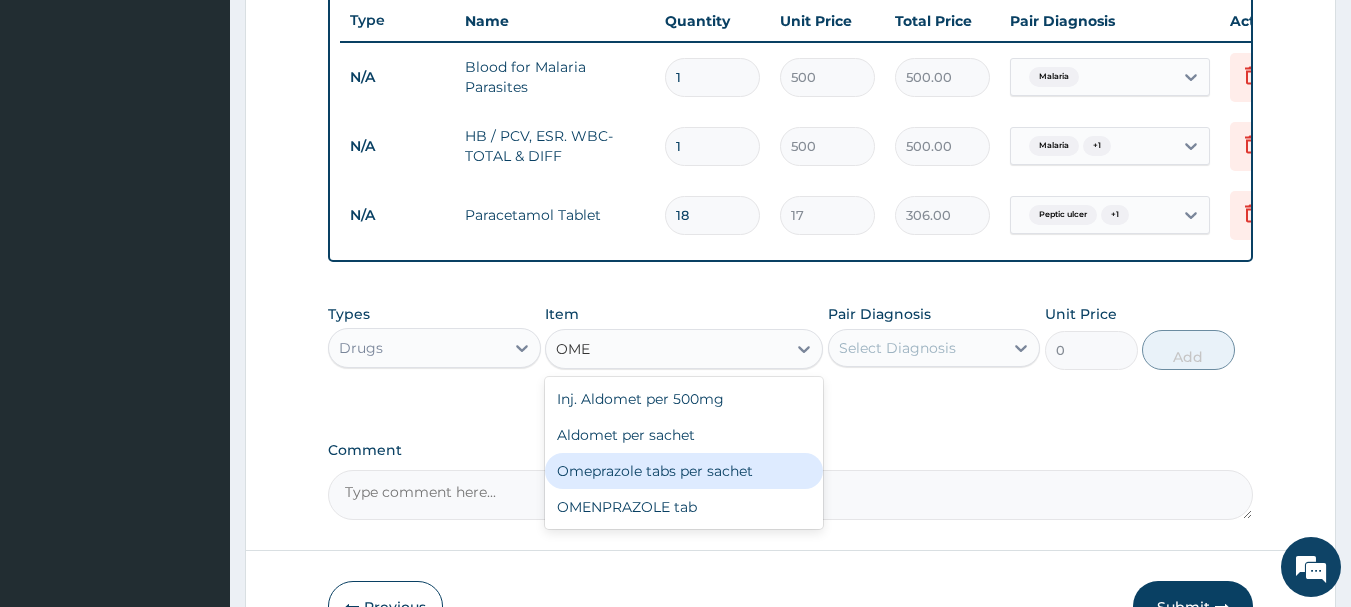 click on "Omeprazole tabs per sachet" at bounding box center [684, 471] 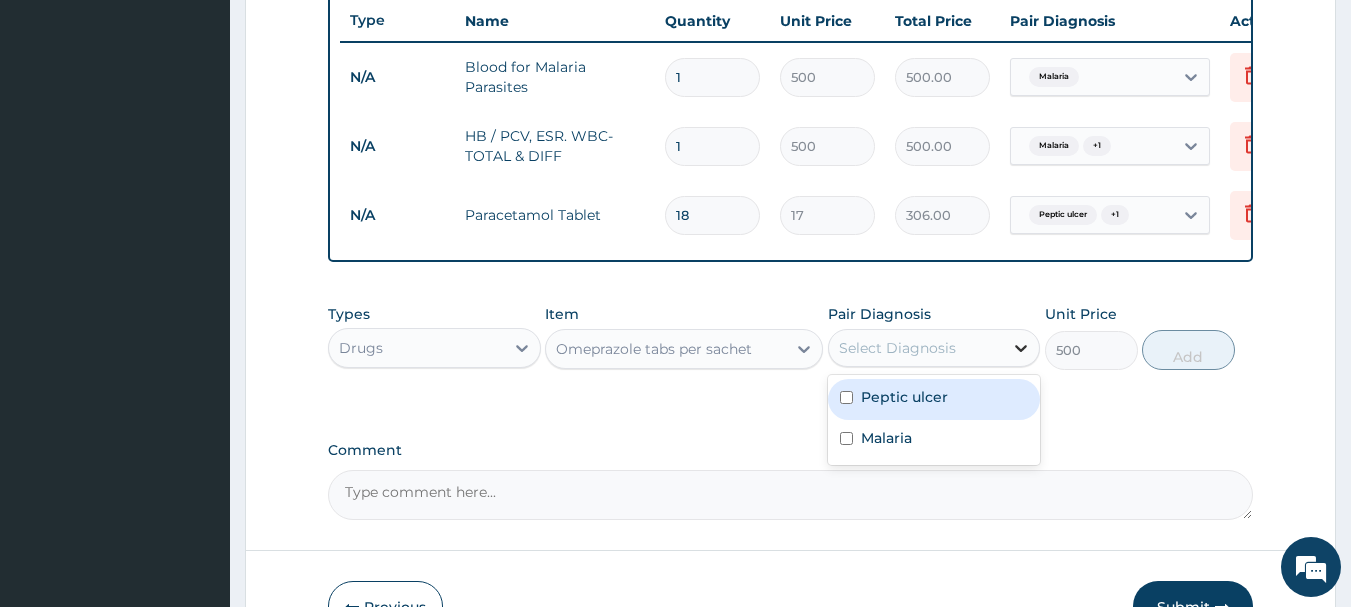 click at bounding box center [1021, 348] 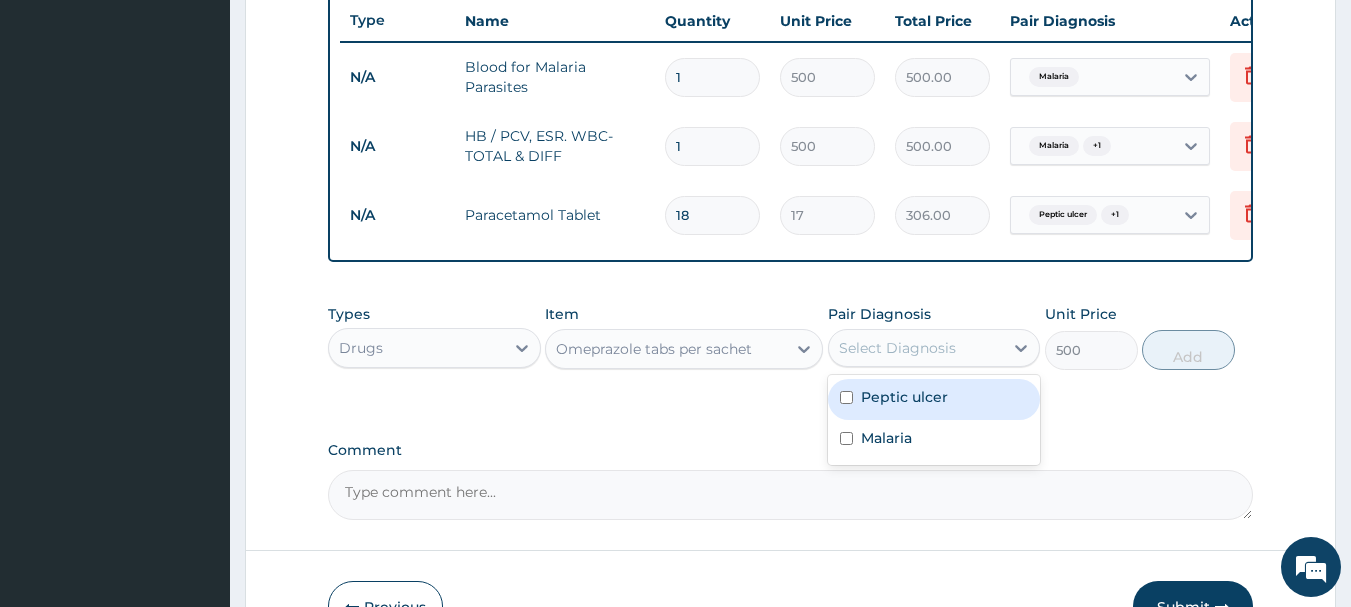 click at bounding box center (846, 397) 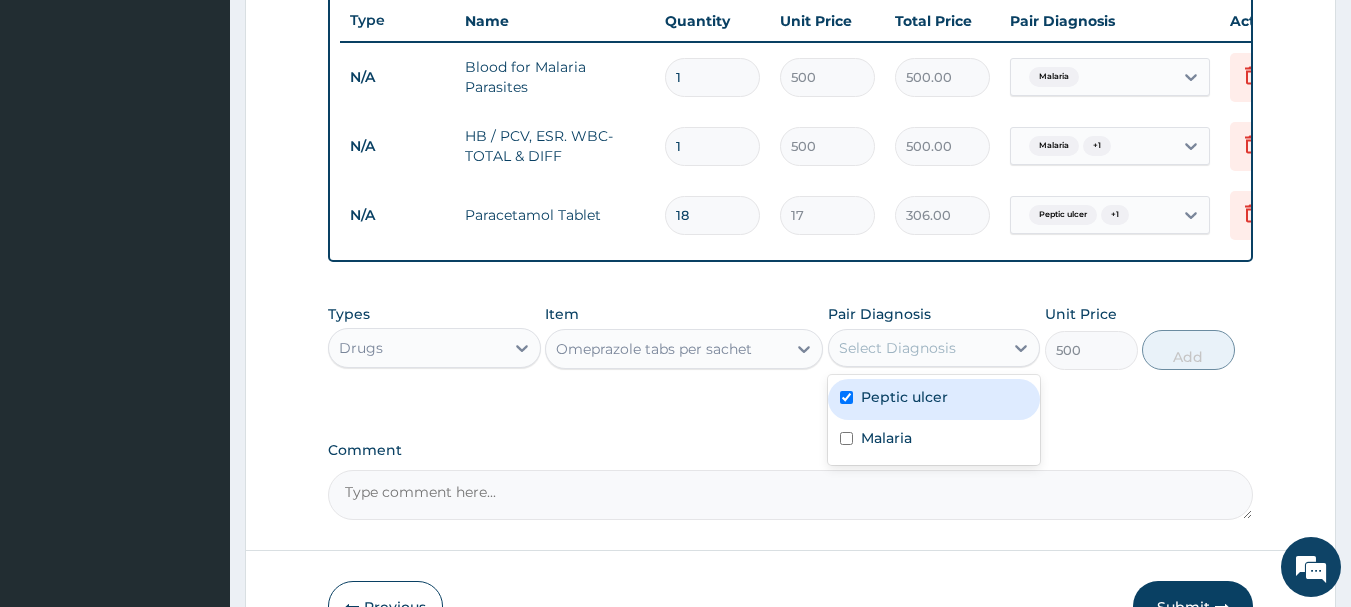checkbox on "true" 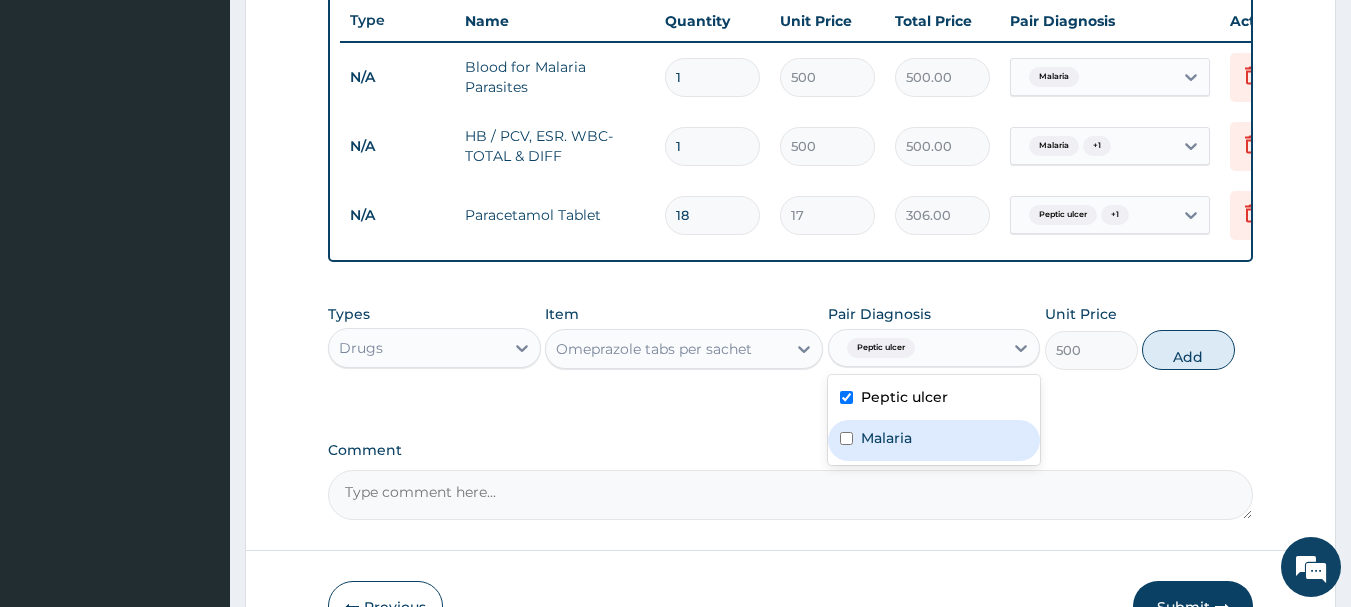click at bounding box center [846, 438] 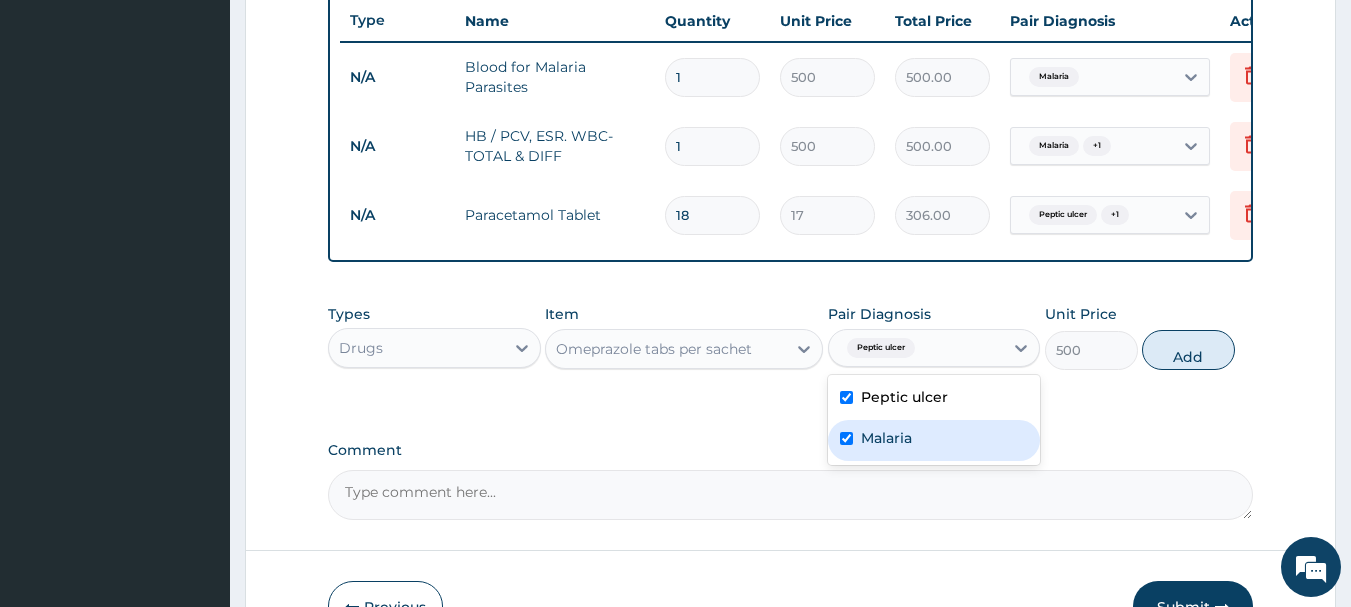 checkbox on "true" 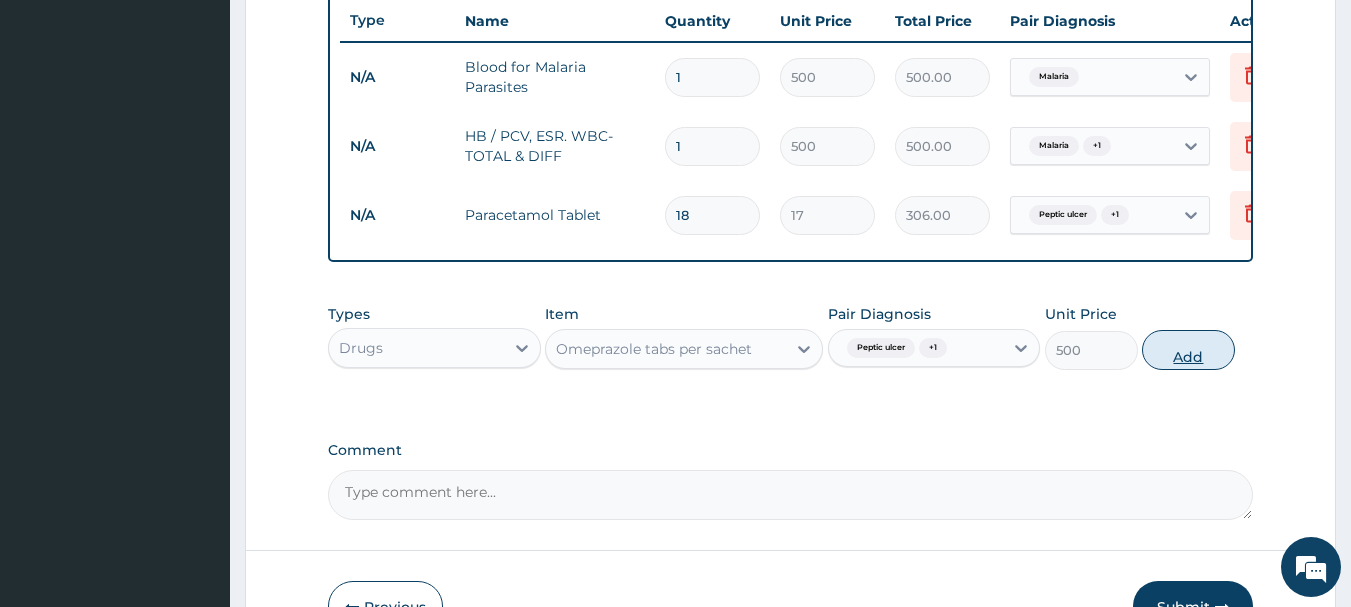 click on "Add" at bounding box center [1188, 350] 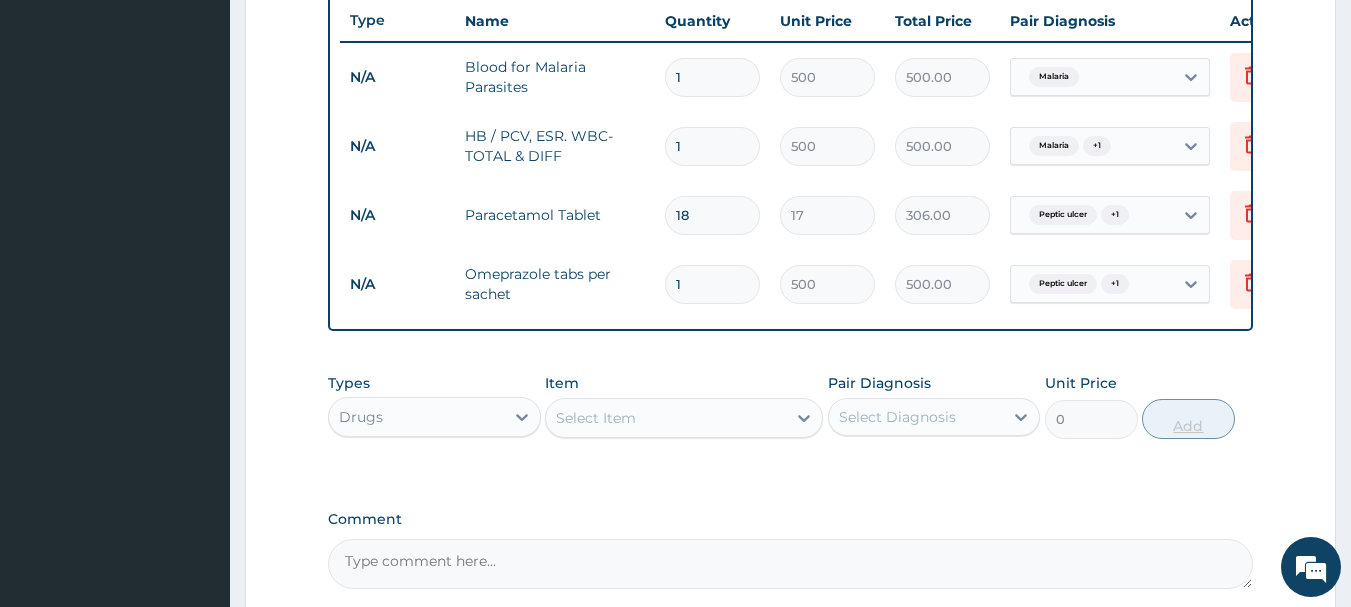 type on "14" 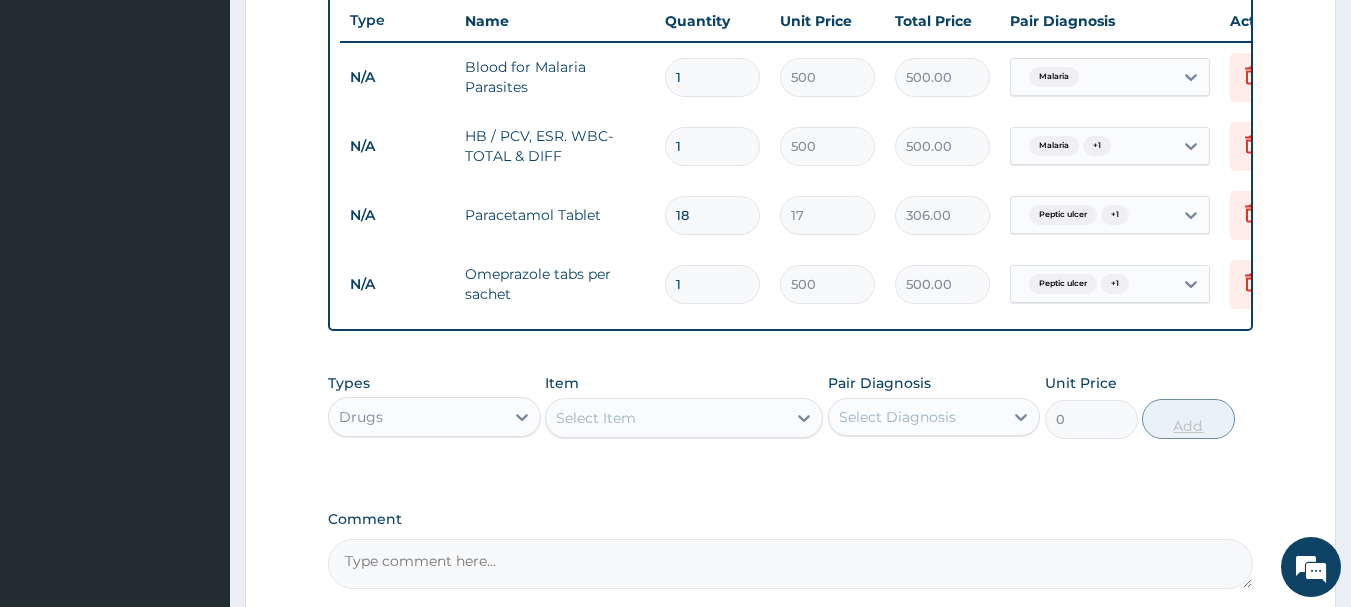 type on "7000.00" 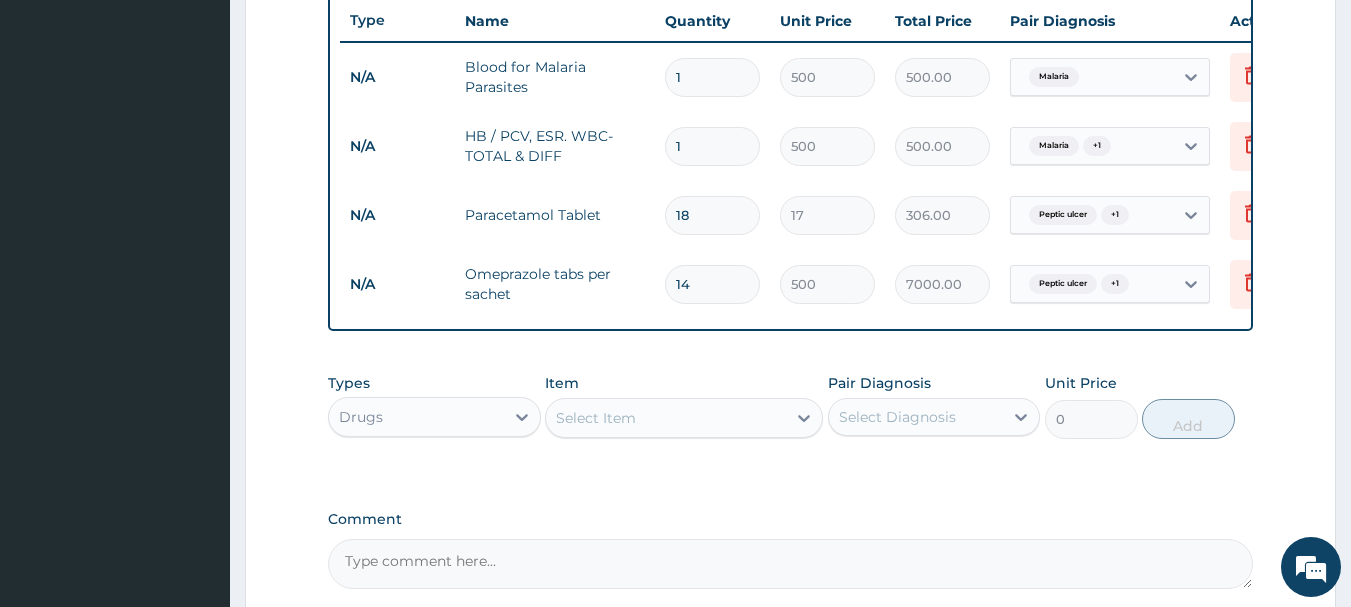 type on "1" 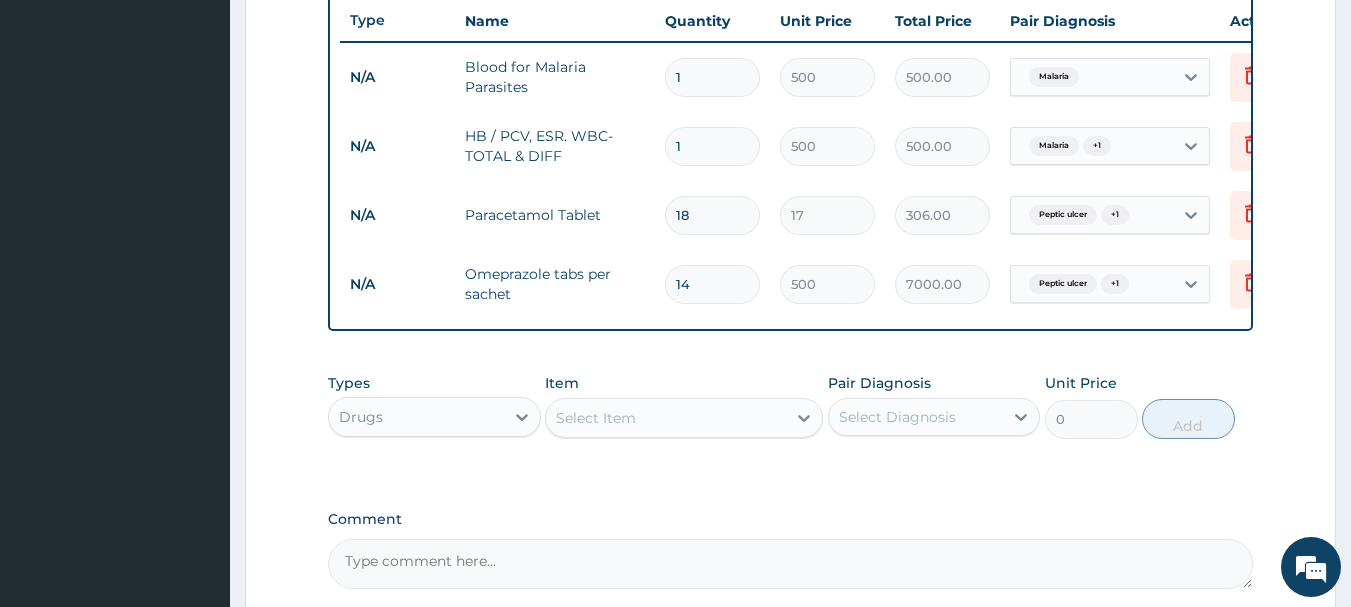 type on "500.00" 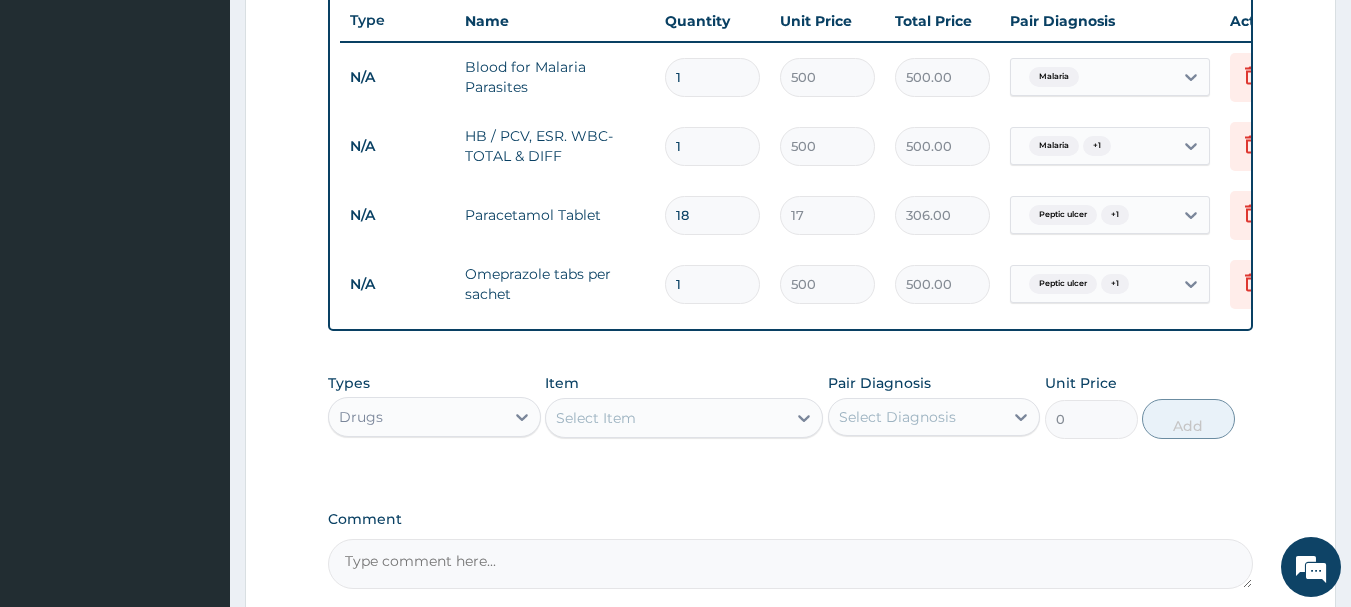 type 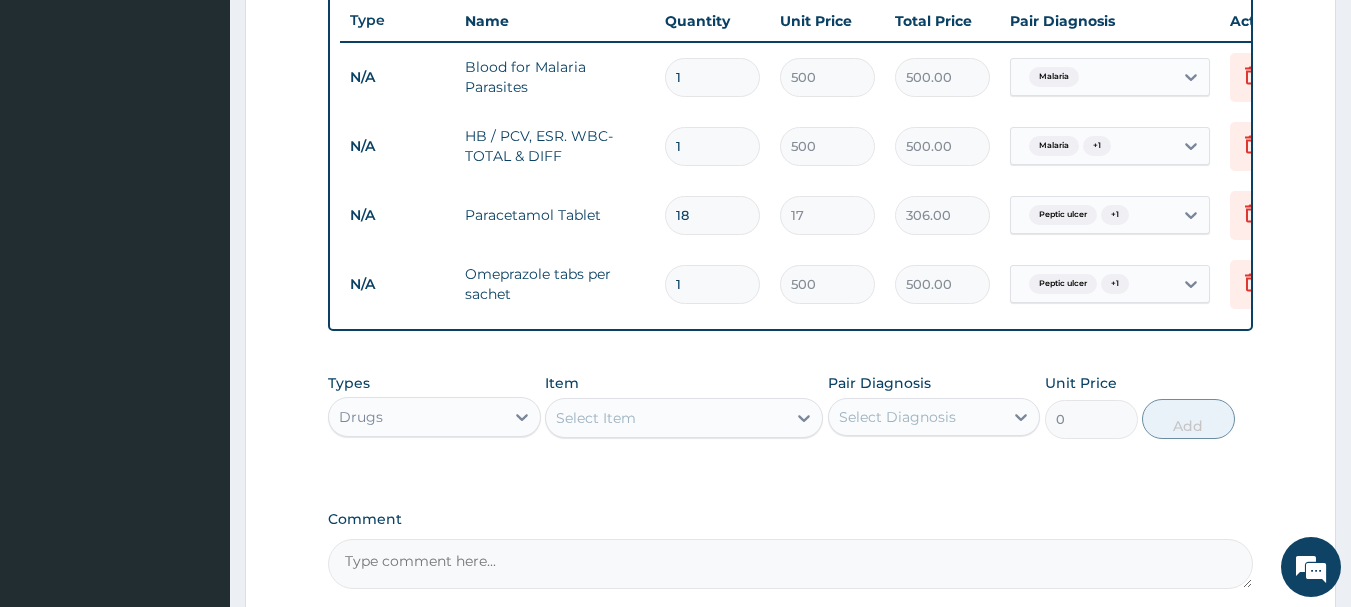 type on "0.00" 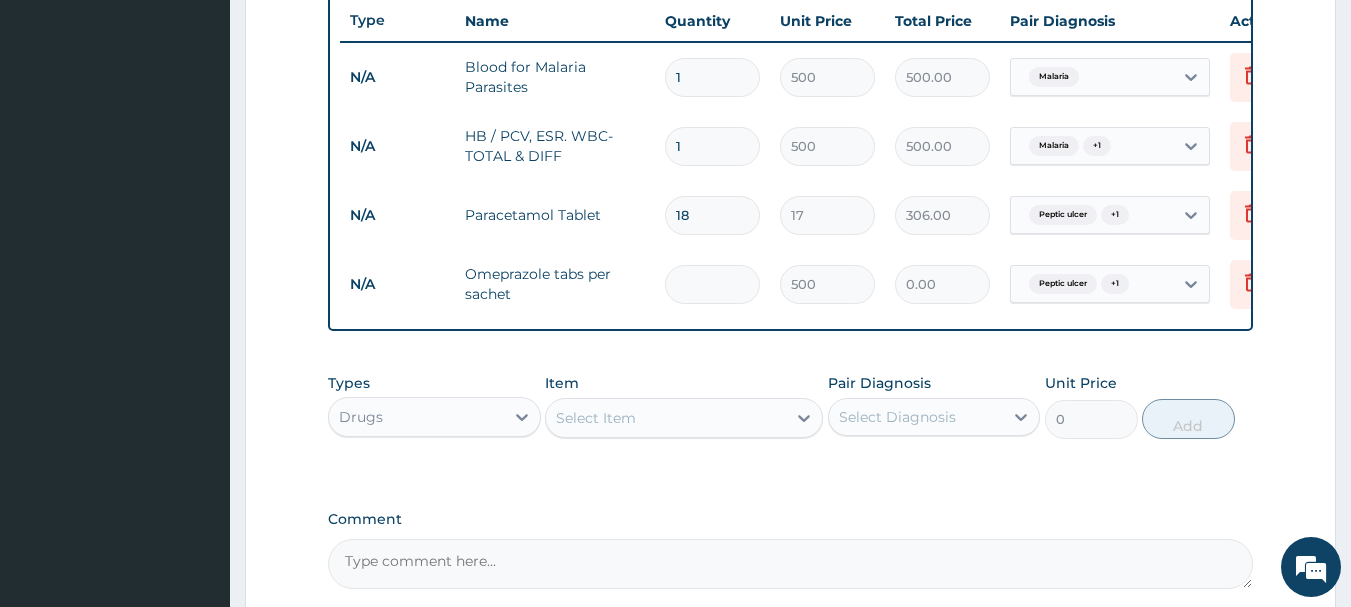type on "2" 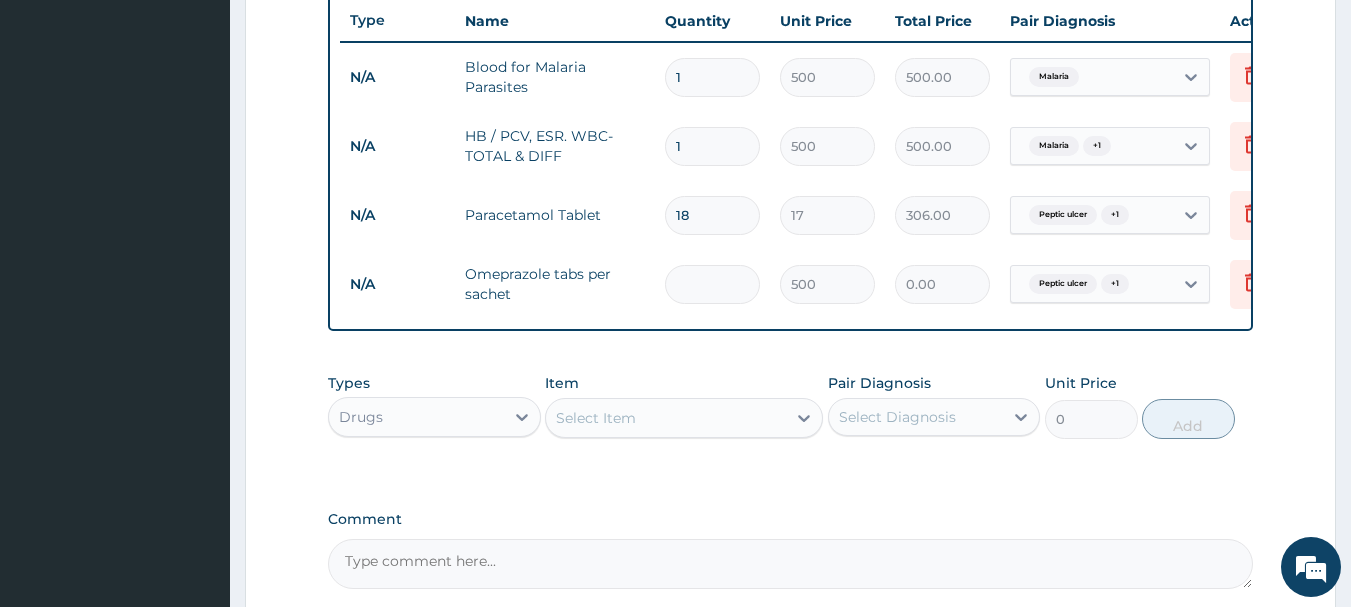 type on "1000.00" 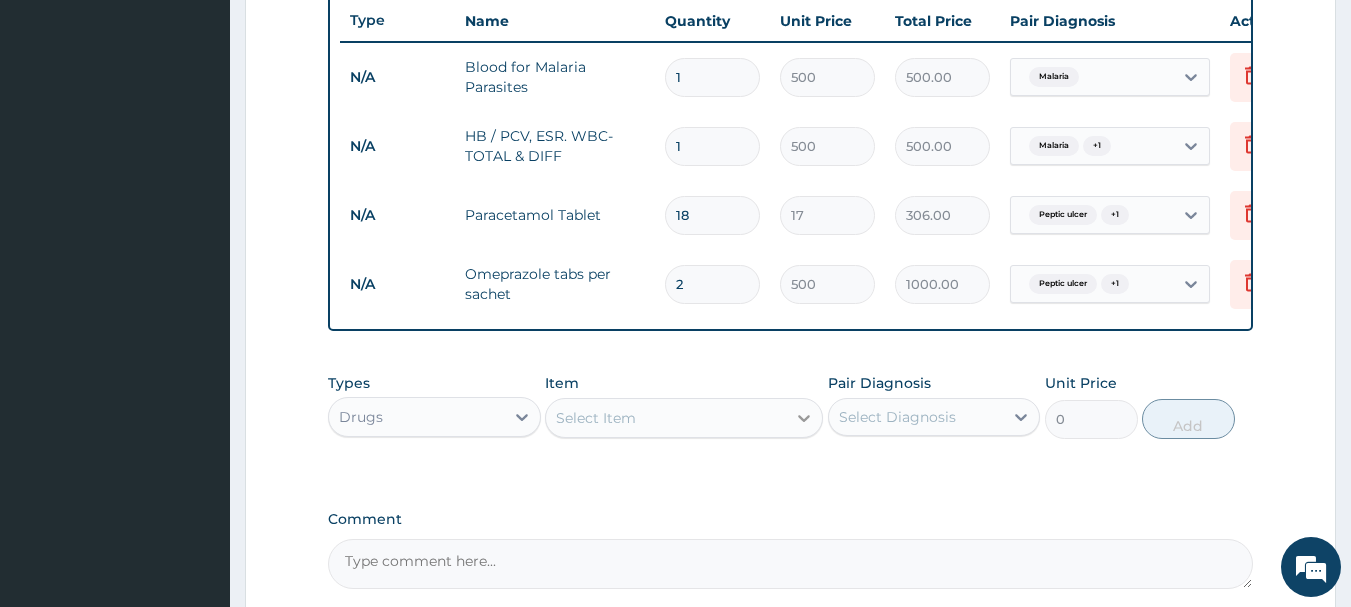 type on "2" 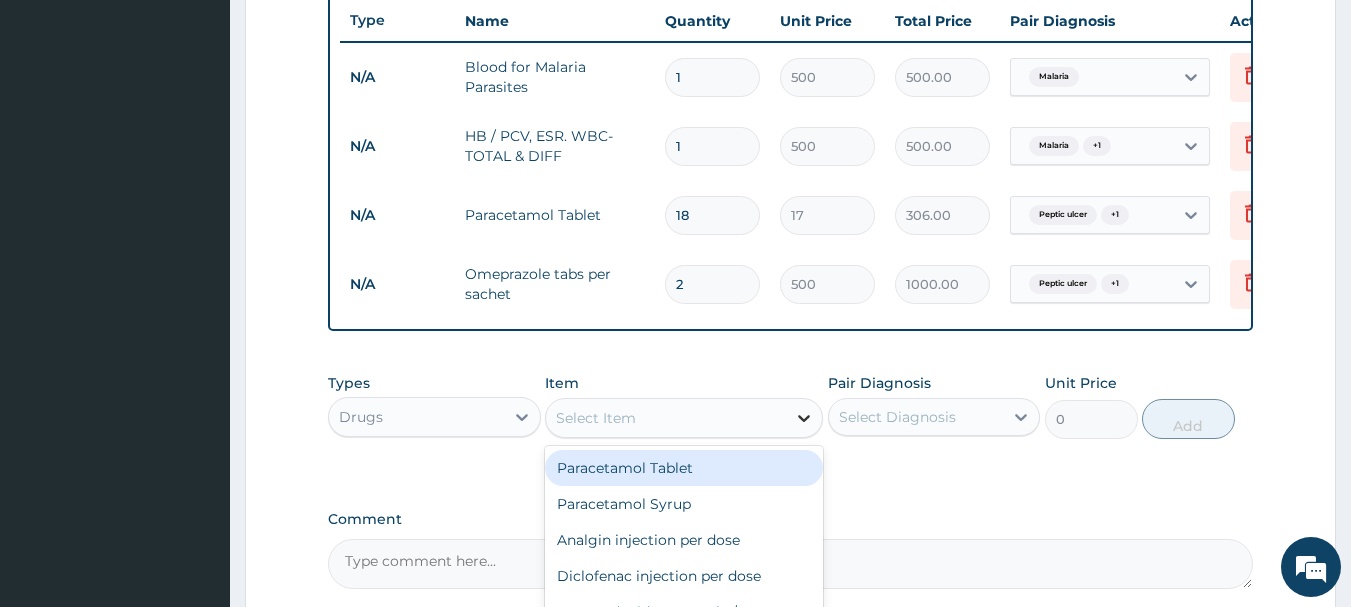 click 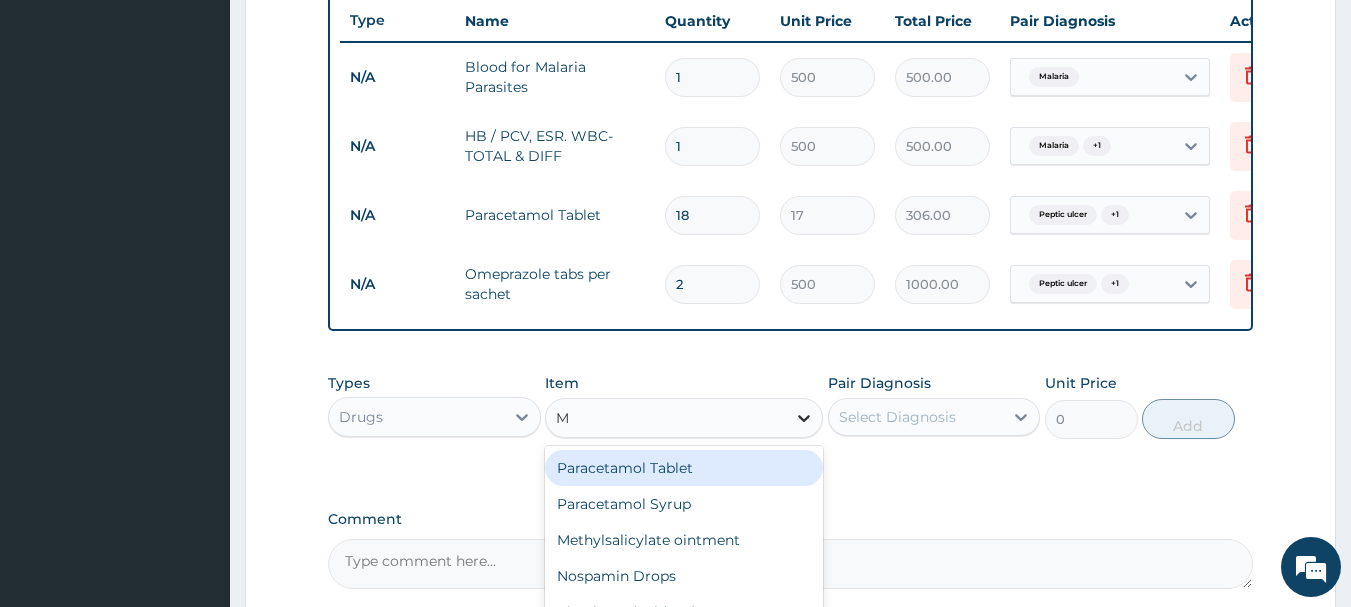 type on "MM" 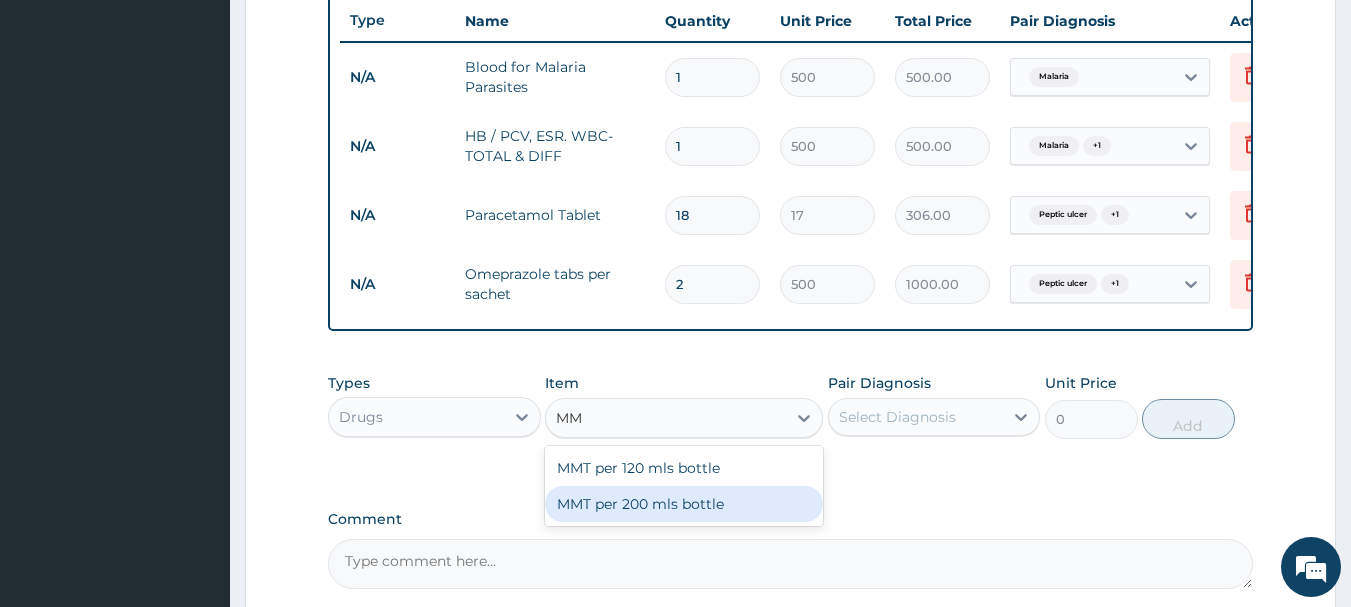 click on "MMT per 200 mls bottle" at bounding box center (684, 504) 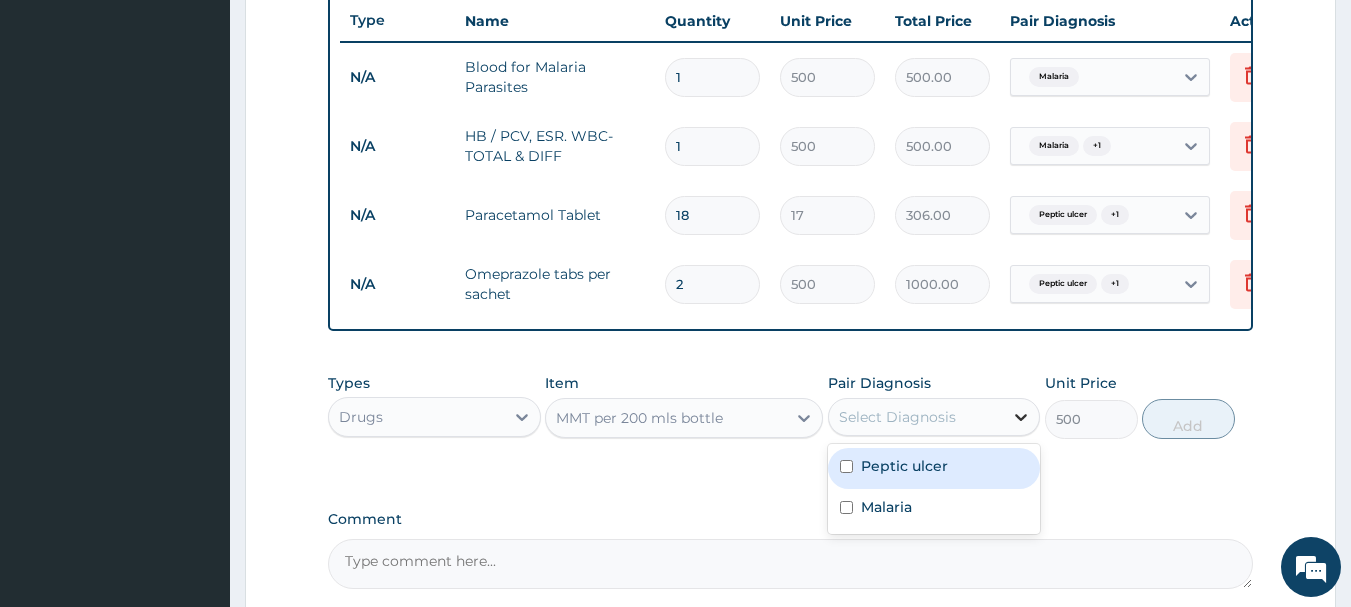 click 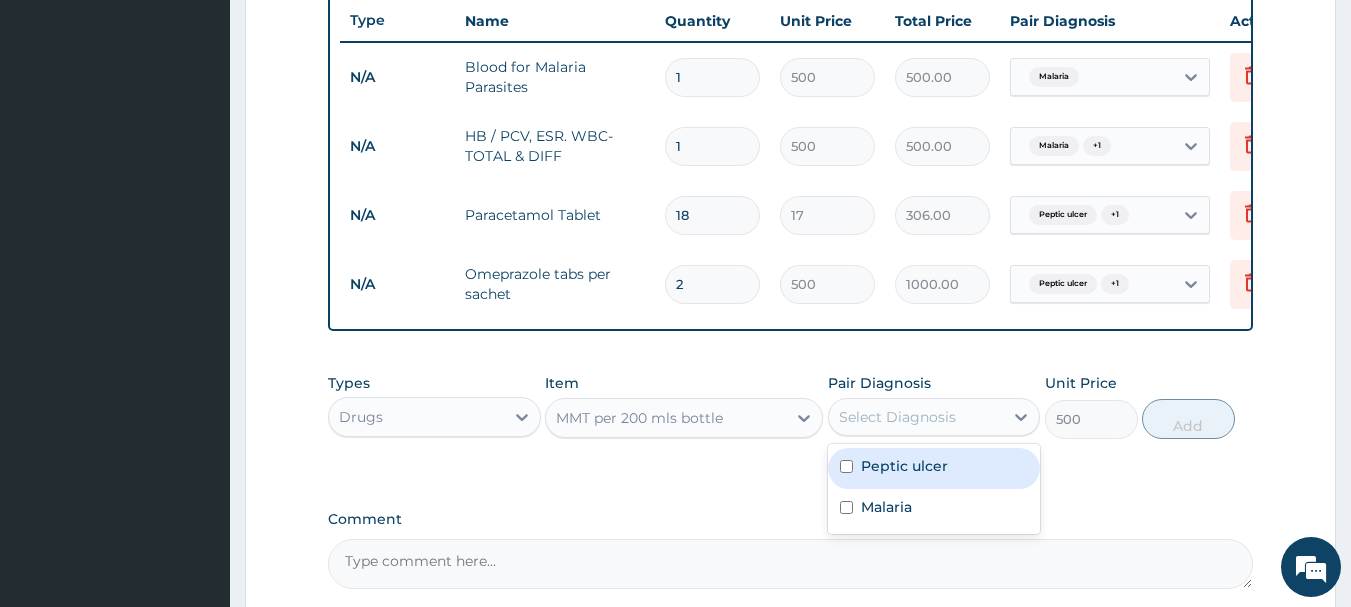 click at bounding box center [846, 466] 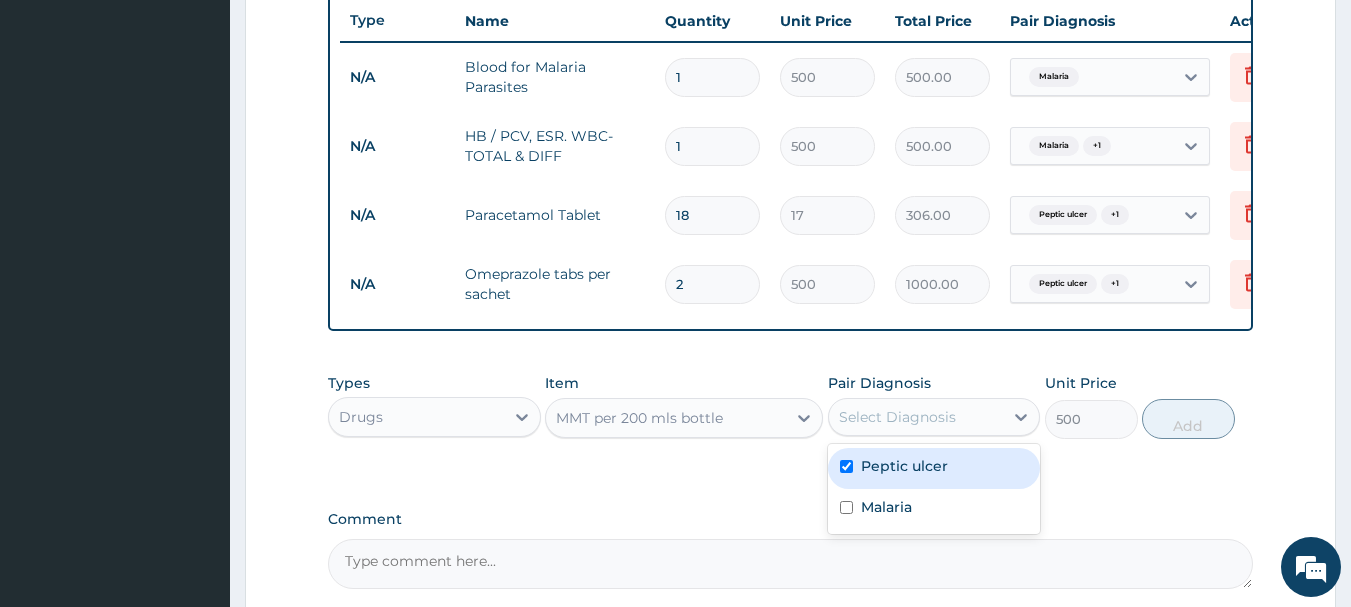checkbox on "true" 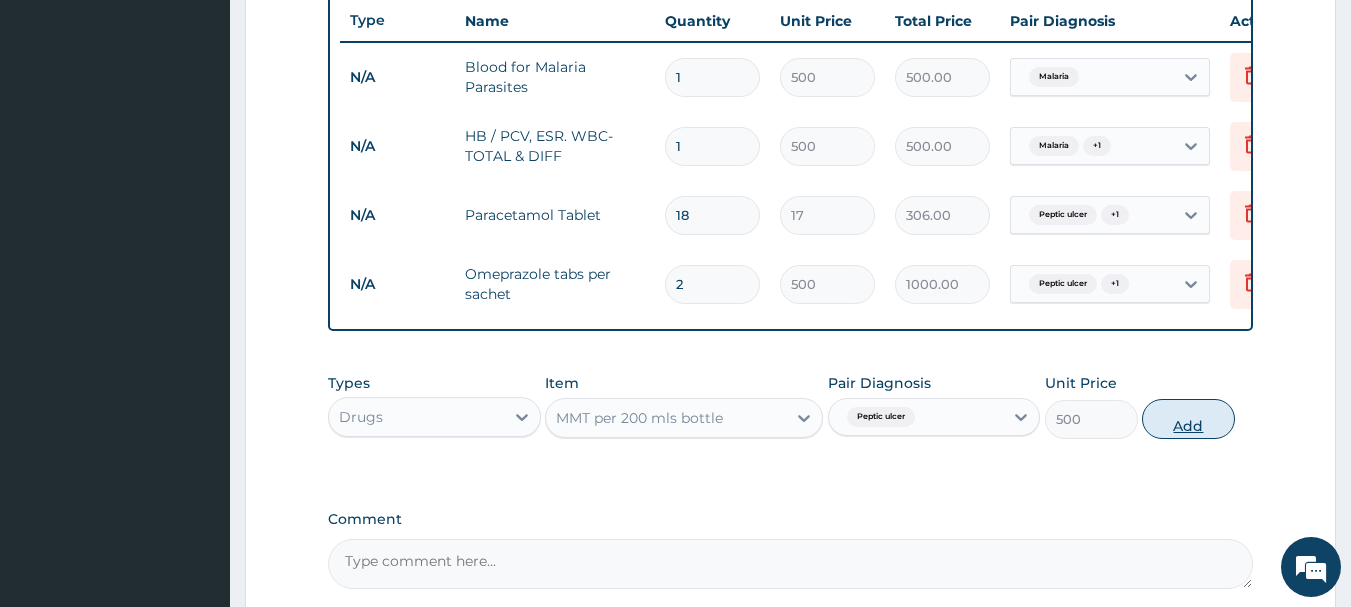 click on "Add" at bounding box center (1188, 419) 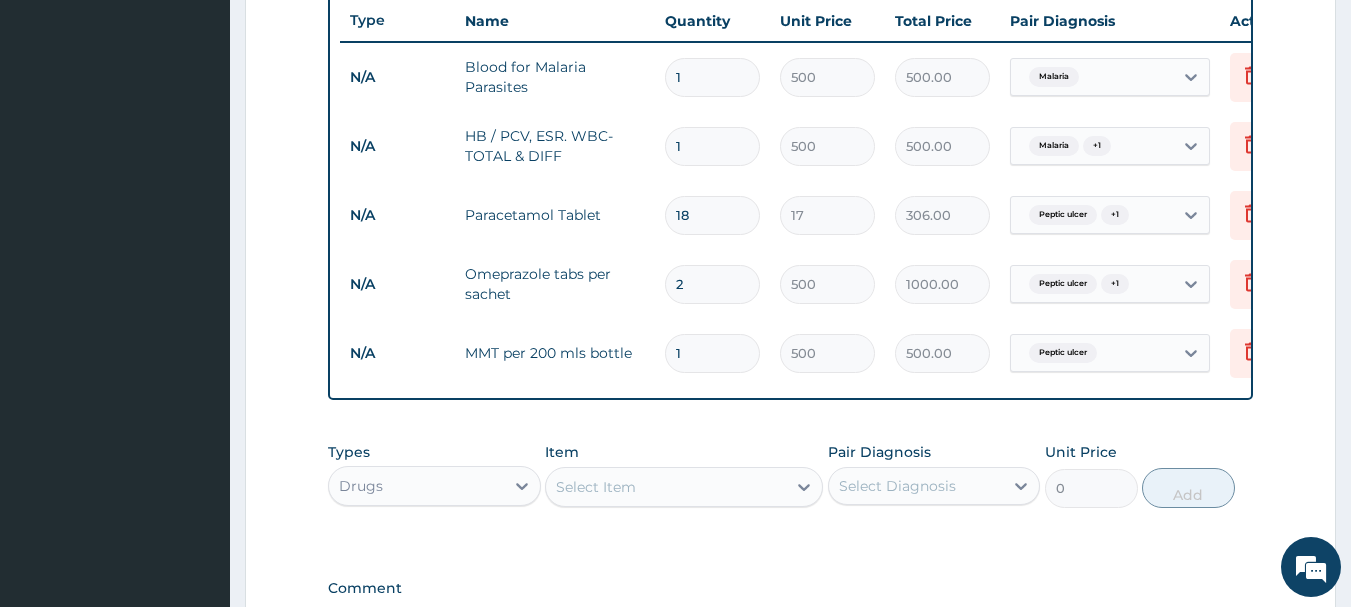 click on "Select Item" at bounding box center [666, 487] 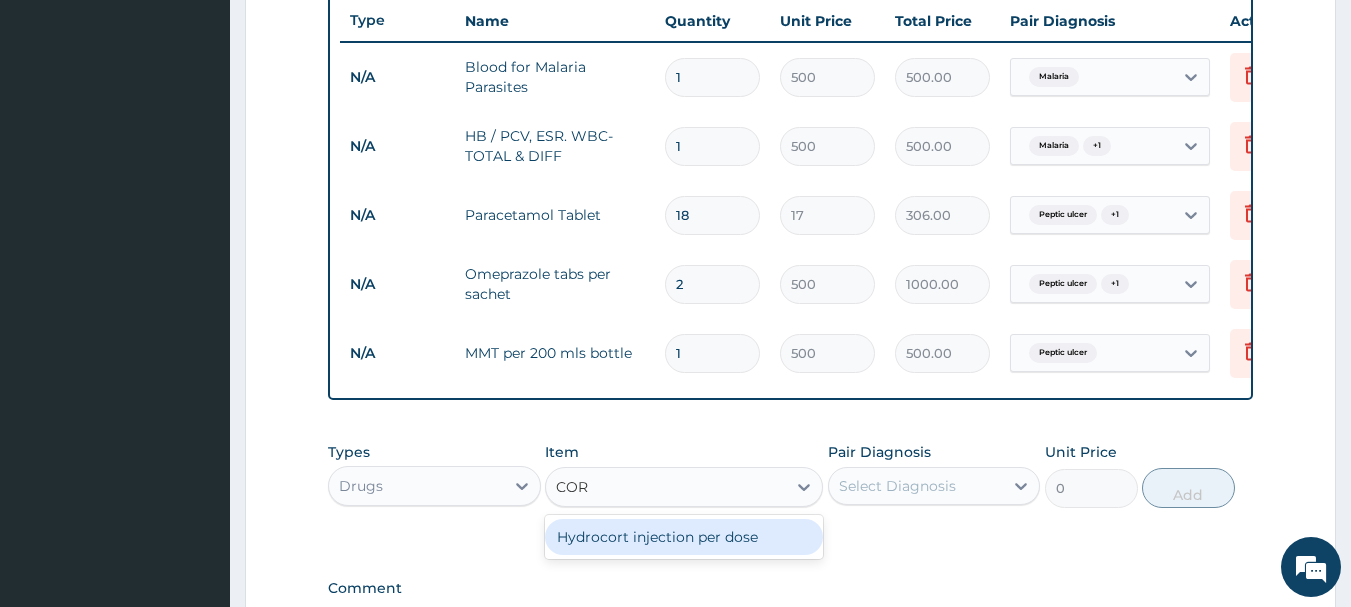type on "CO" 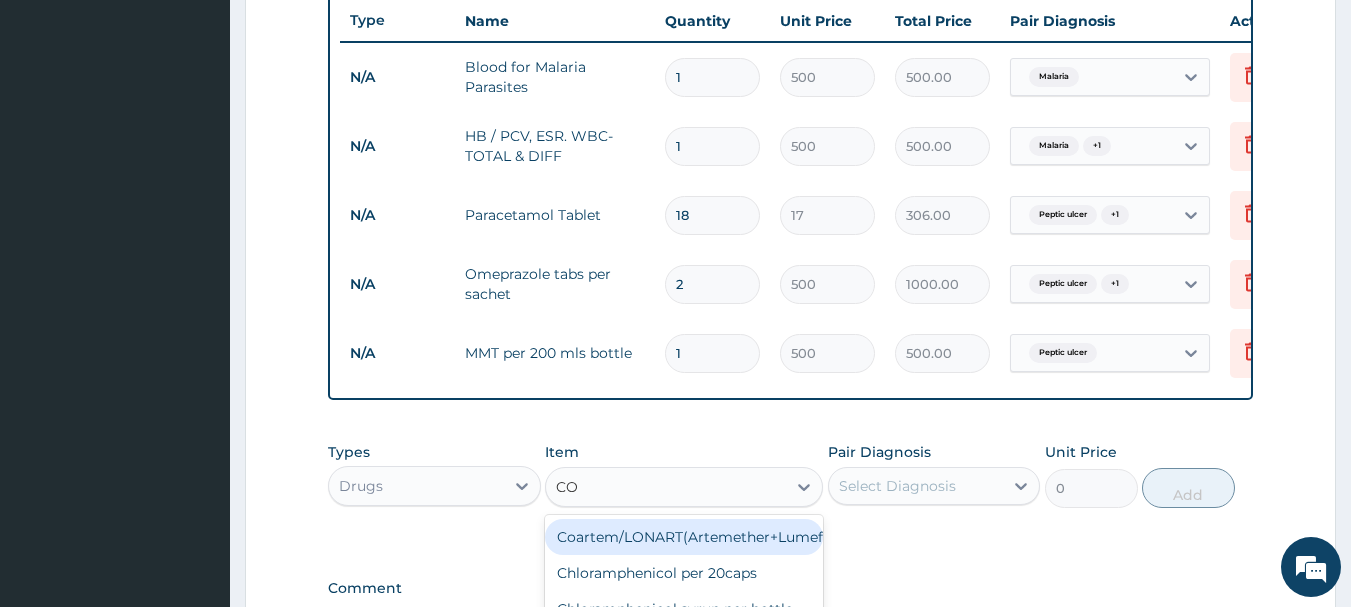 click on "Coartem/LONART(Artemether+Lumefantrin)" at bounding box center (684, 537) 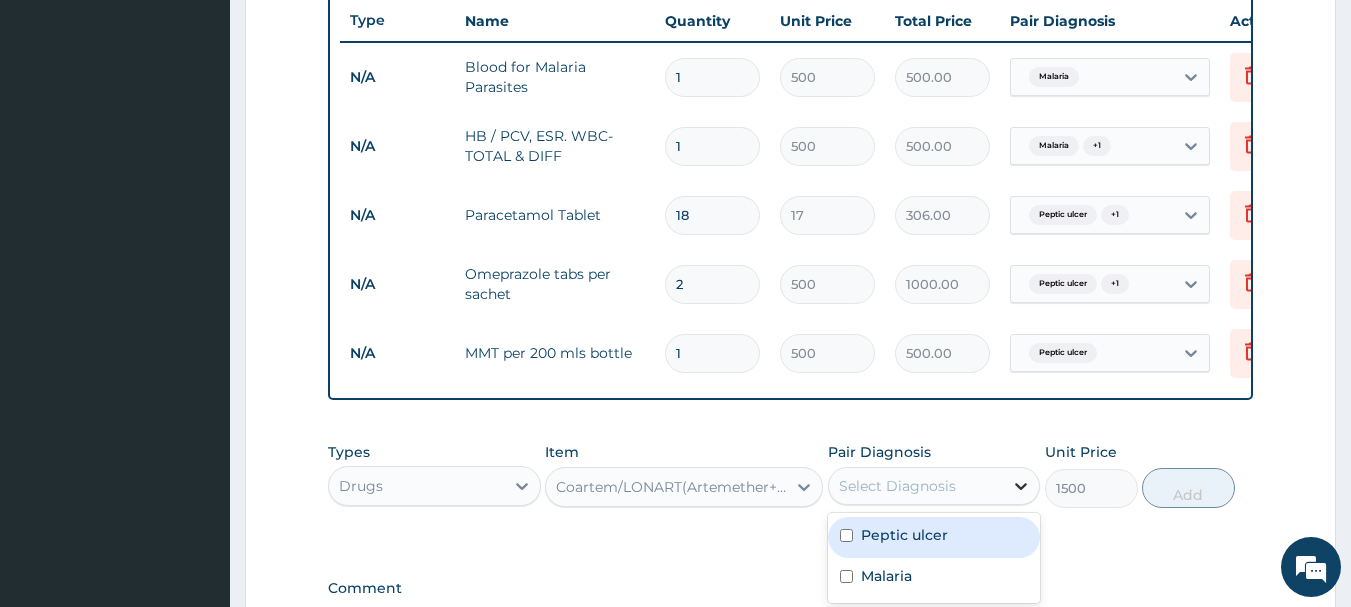 click at bounding box center [1021, 486] 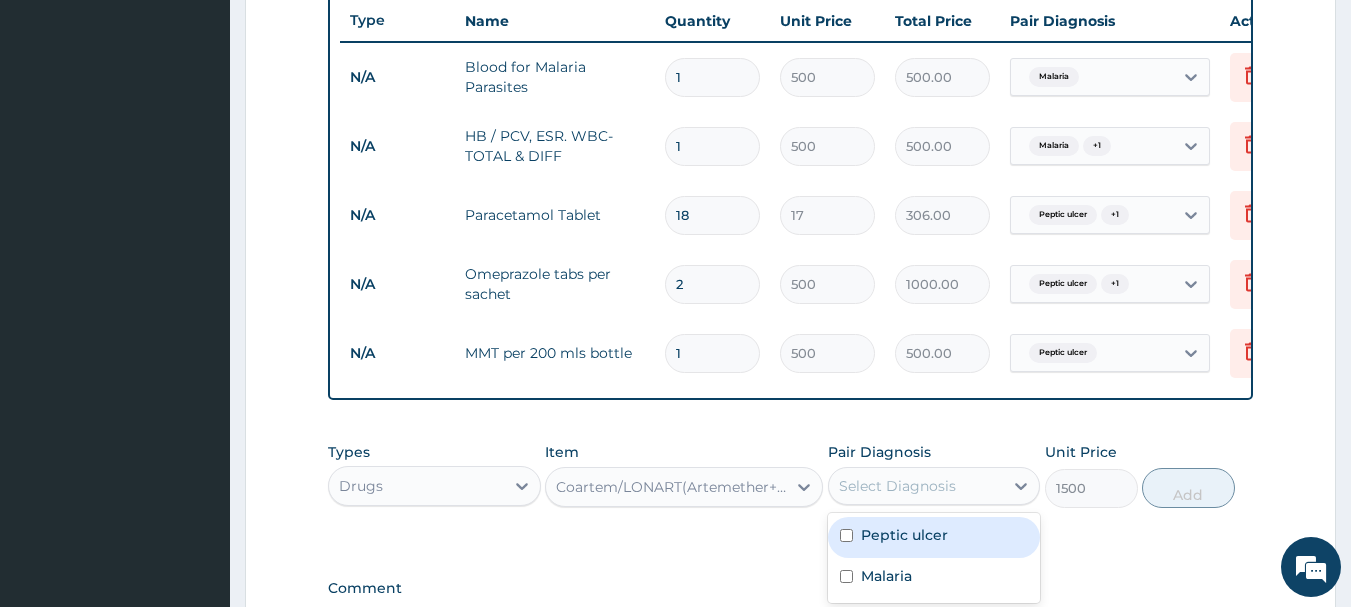 click at bounding box center [846, 535] 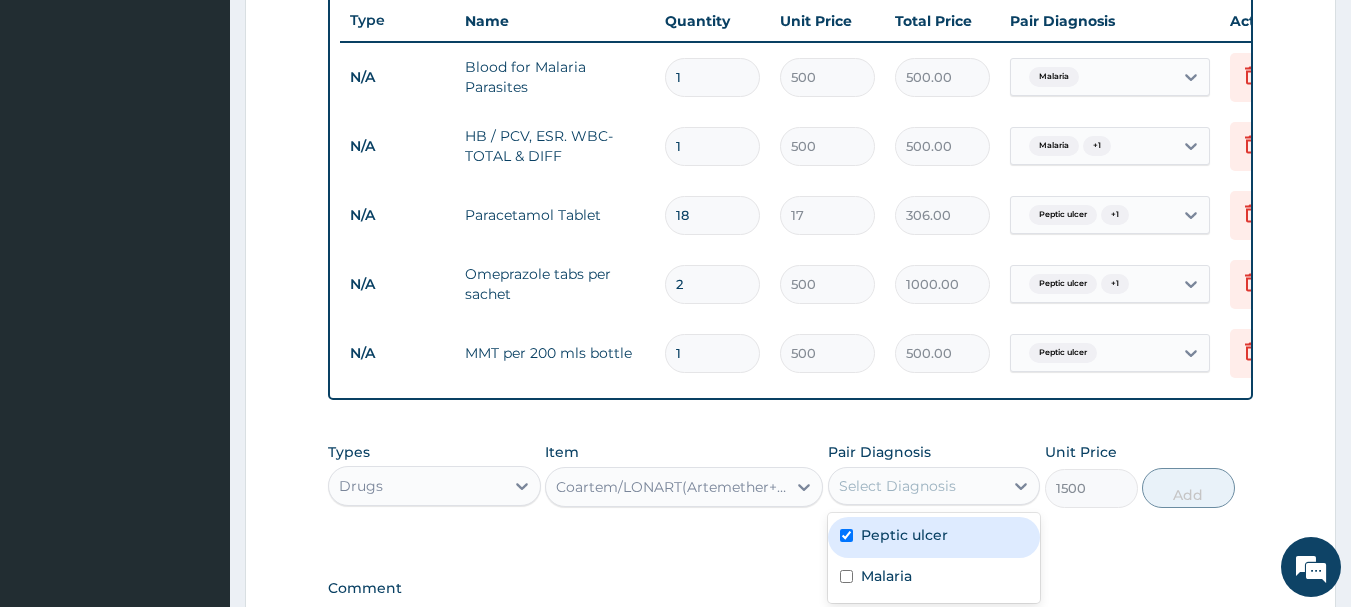 checkbox on "true" 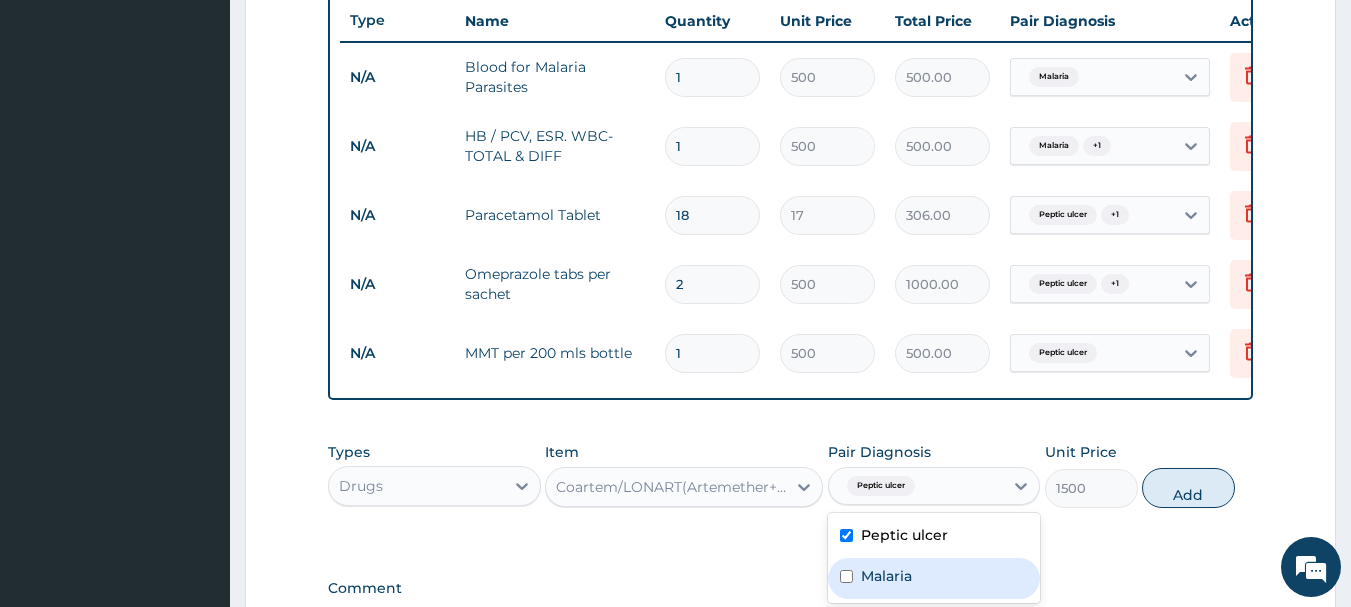 click at bounding box center [846, 576] 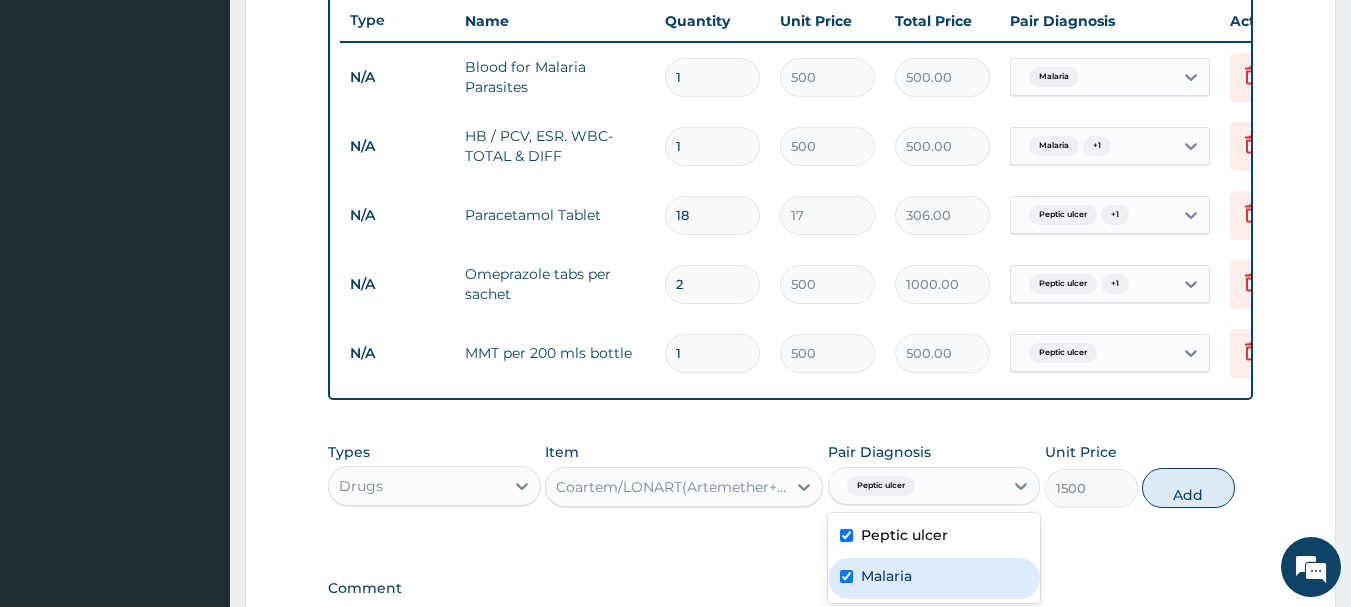 checkbox on "true" 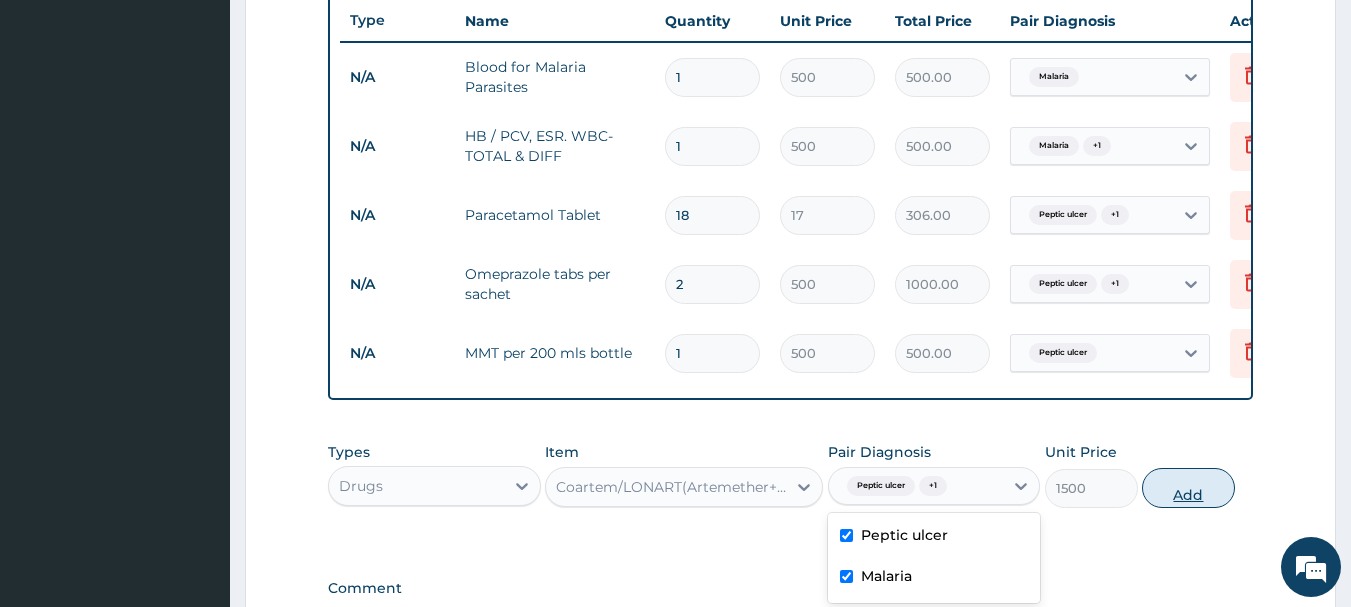 click on "Add" at bounding box center (1188, 488) 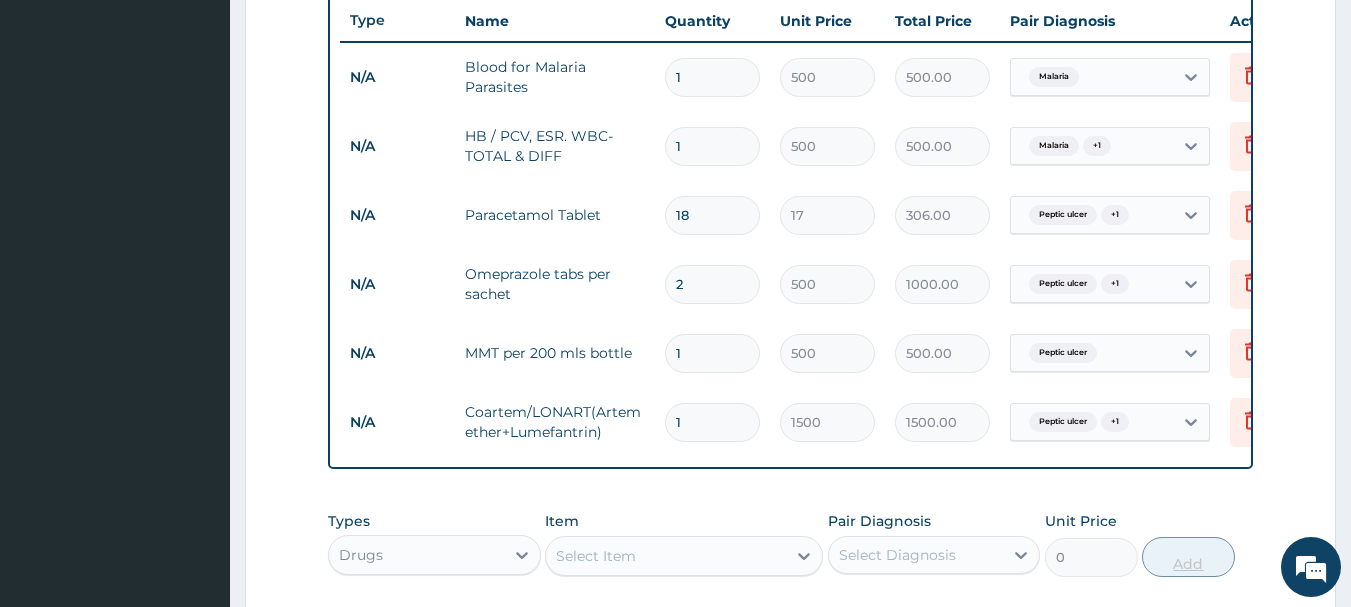 type on "16" 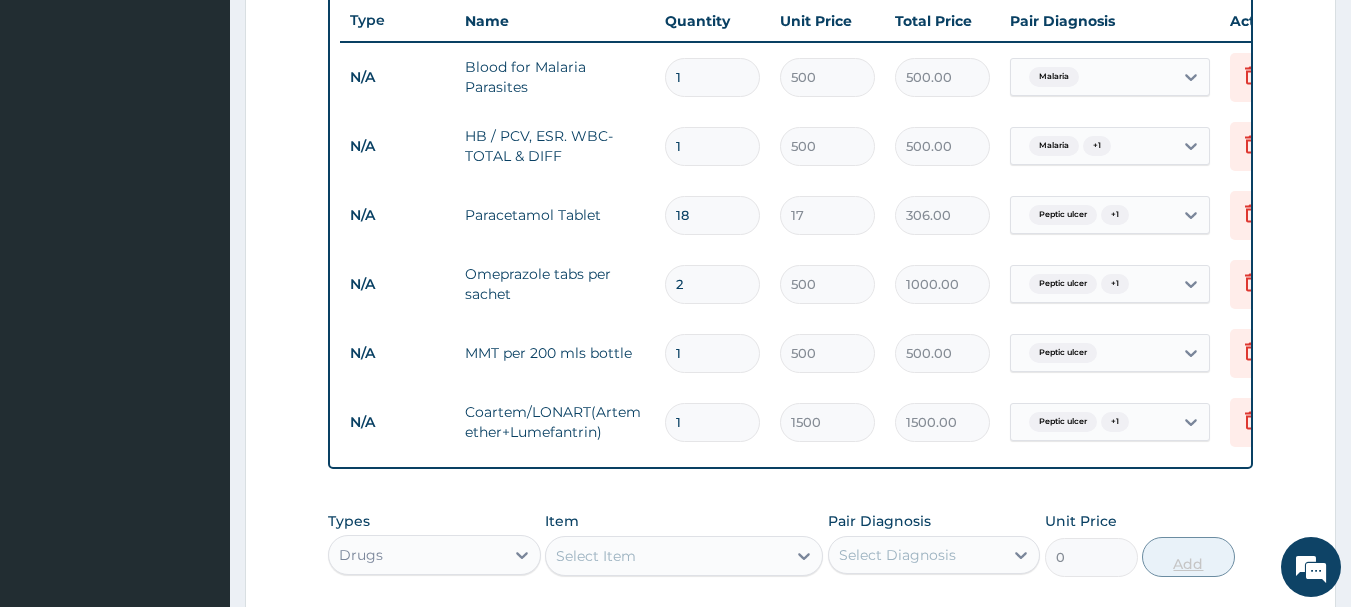 type on "24000.00" 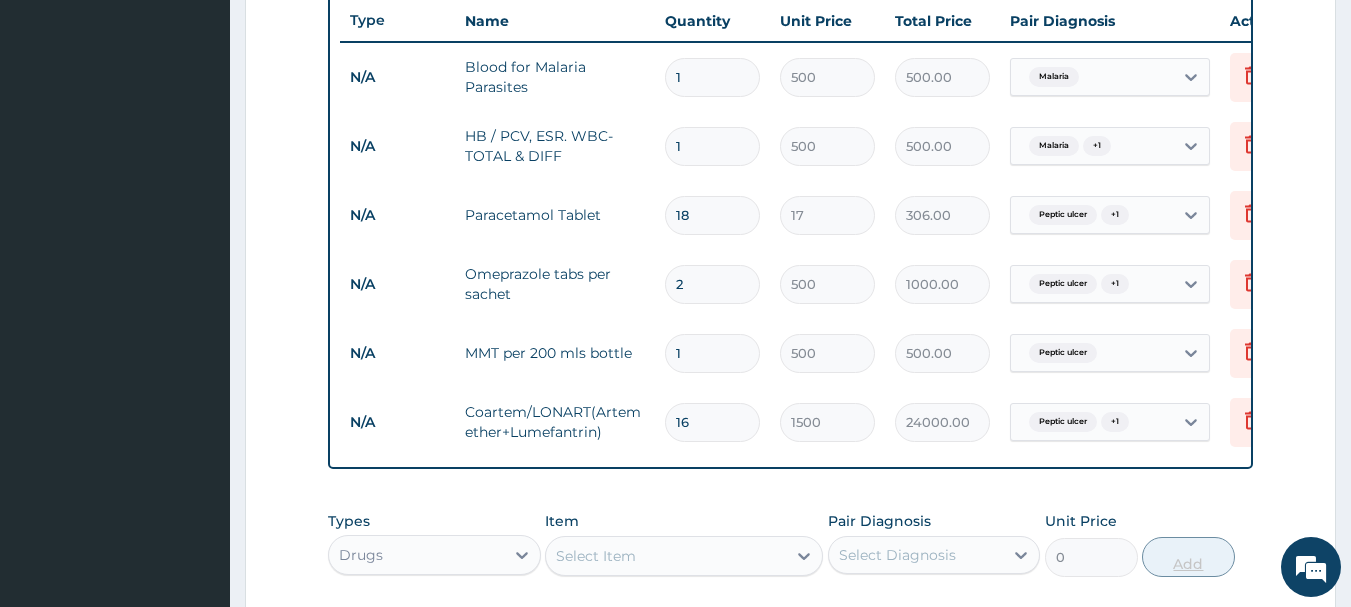 type on "1" 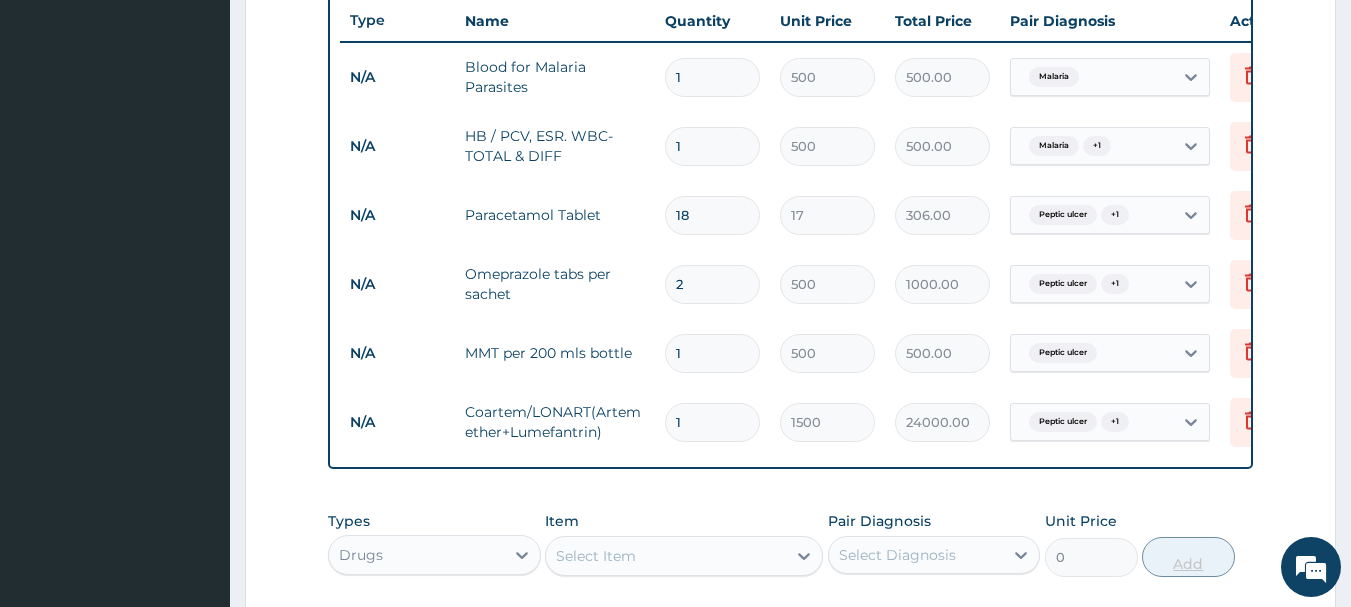 type on "1500.00" 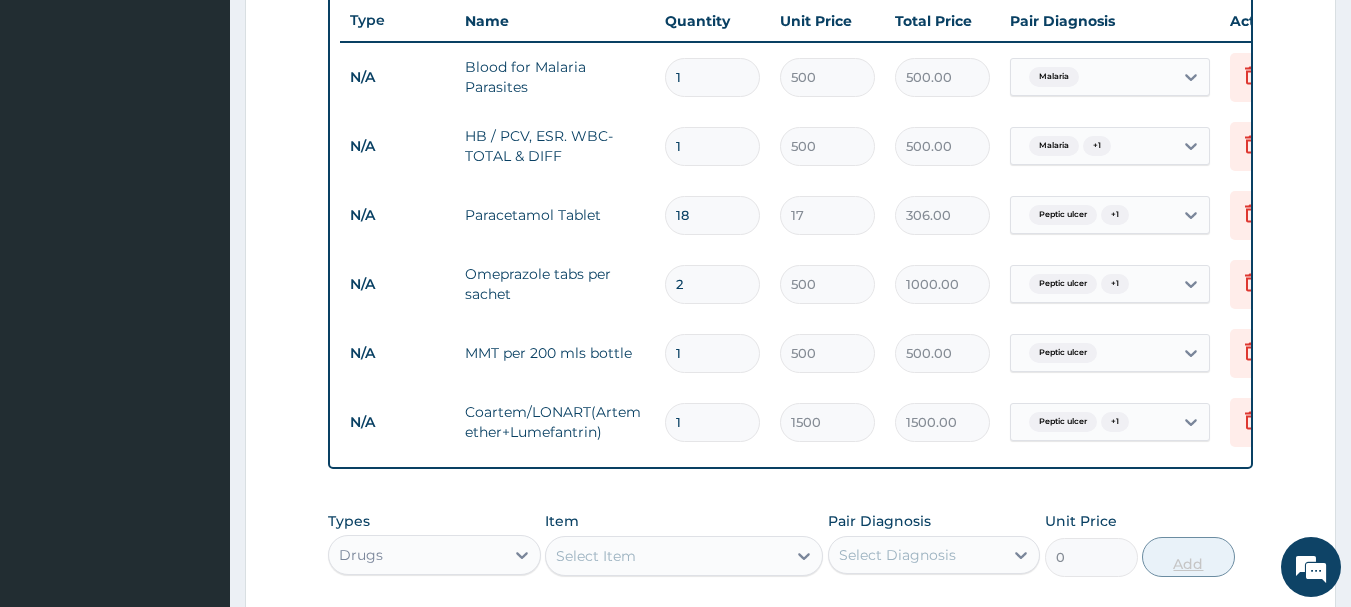 type 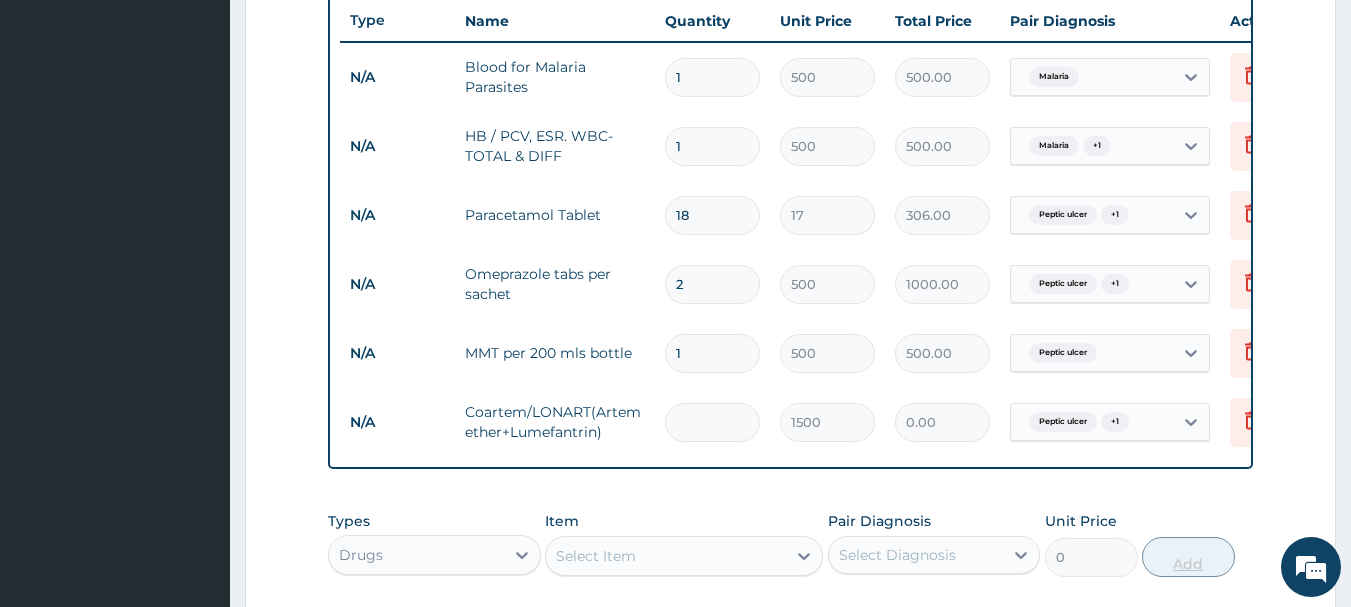 type on "6" 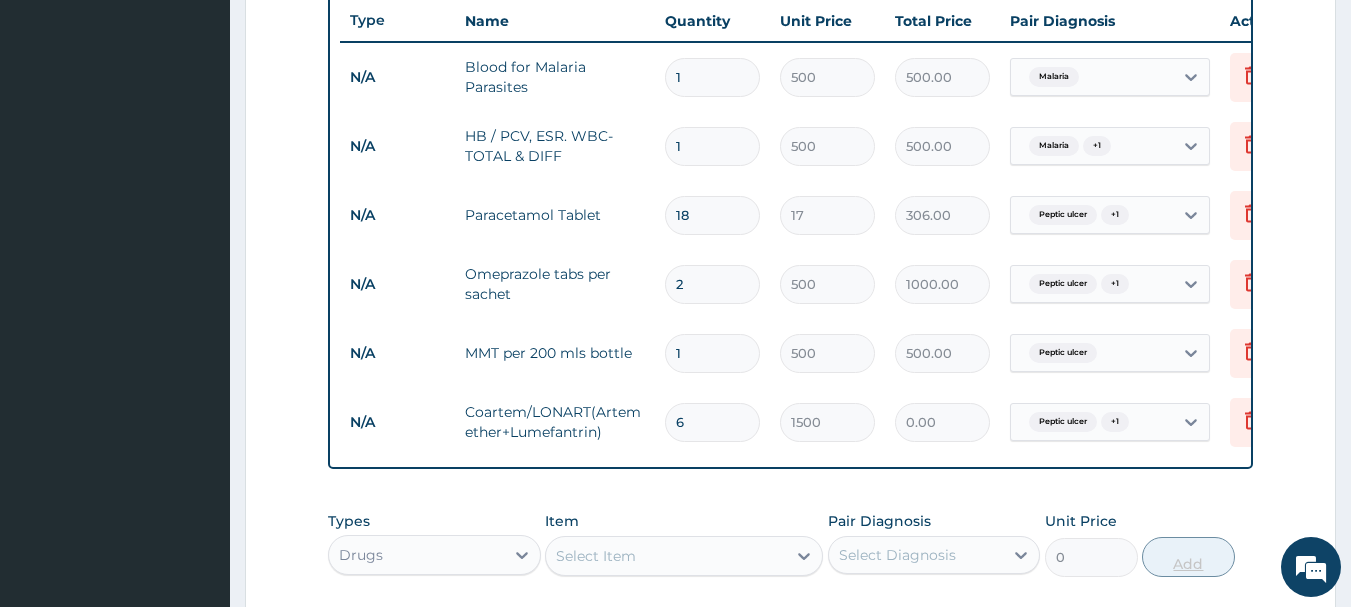 type on "9000.00" 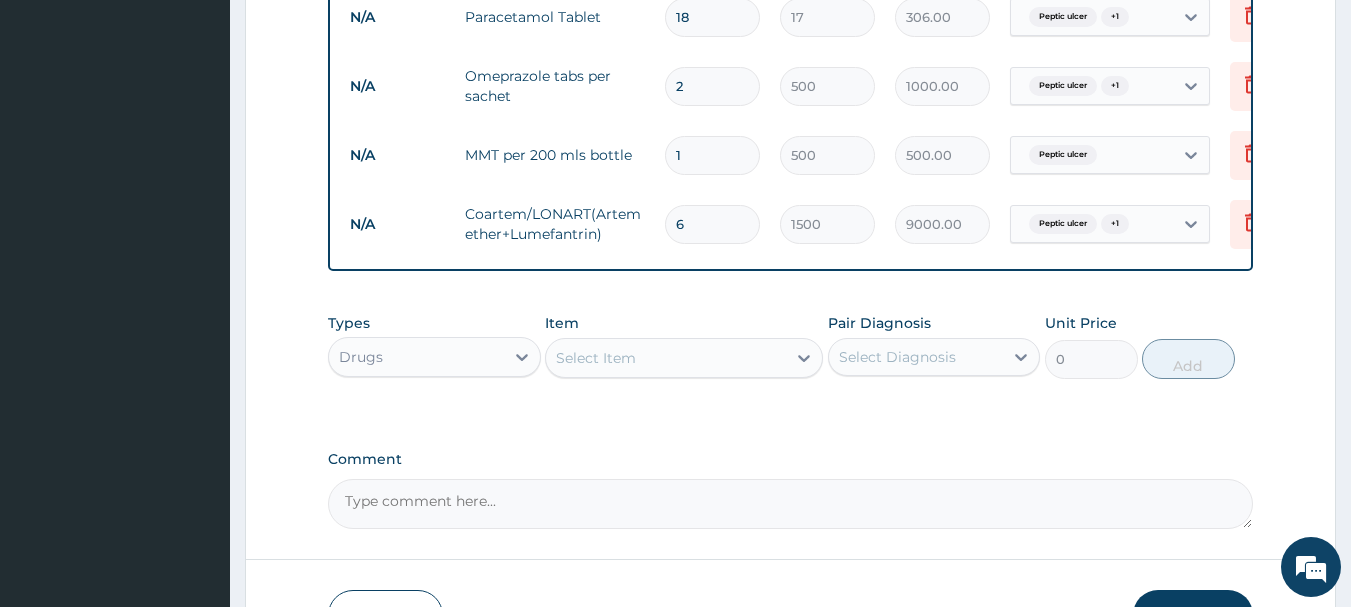 scroll, scrollTop: 955, scrollLeft: 0, axis: vertical 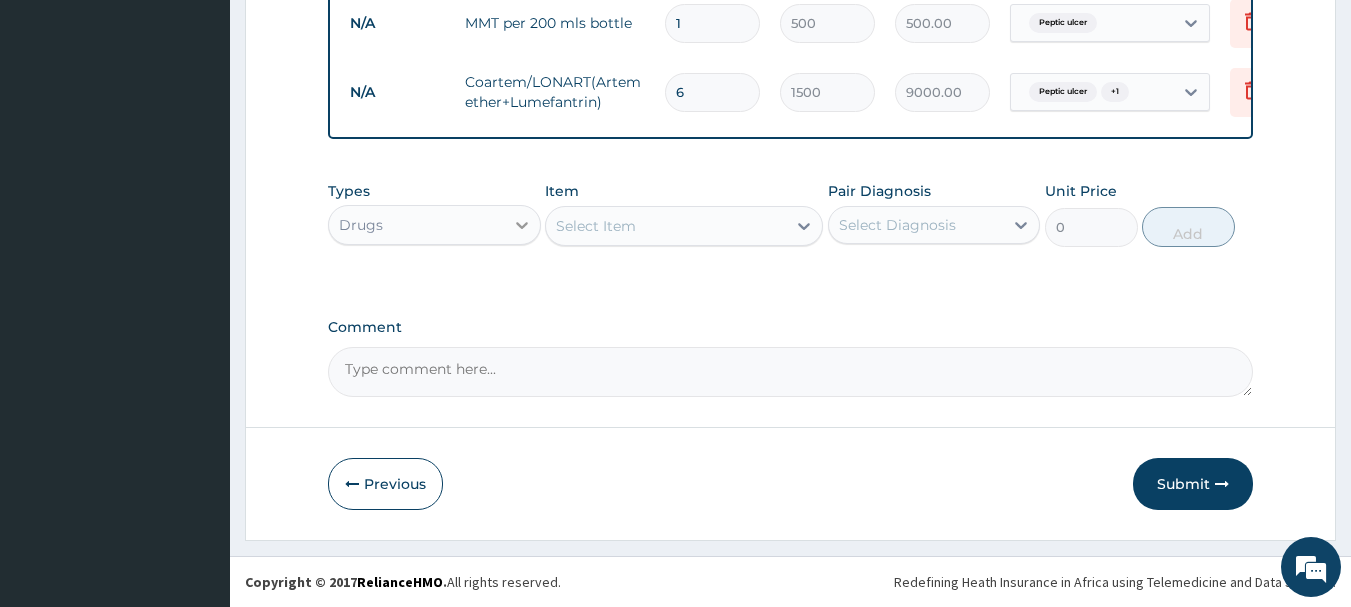 type on "6" 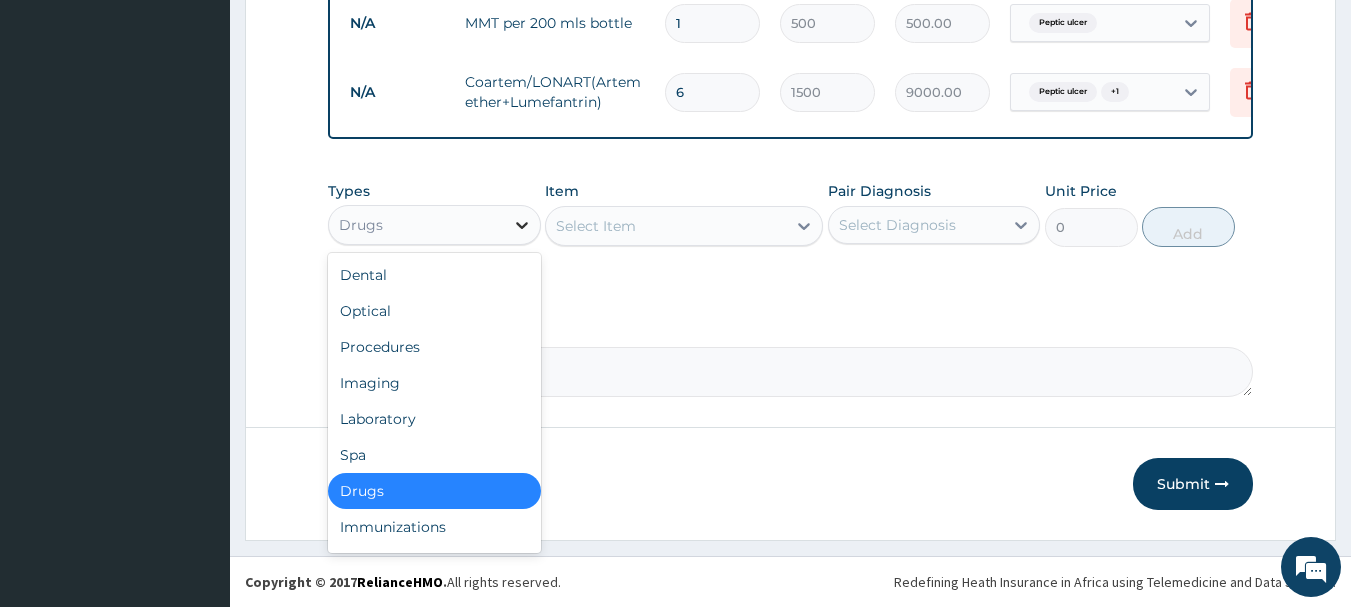 click at bounding box center (522, 225) 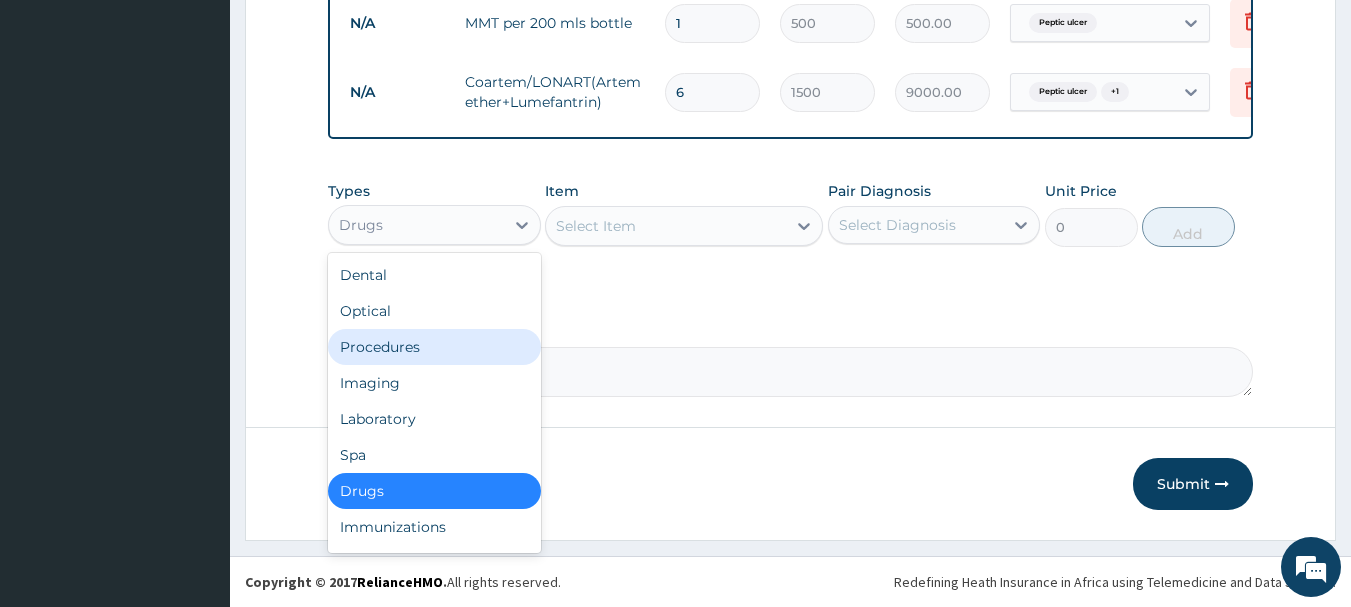 click on "Procedures" at bounding box center [434, 347] 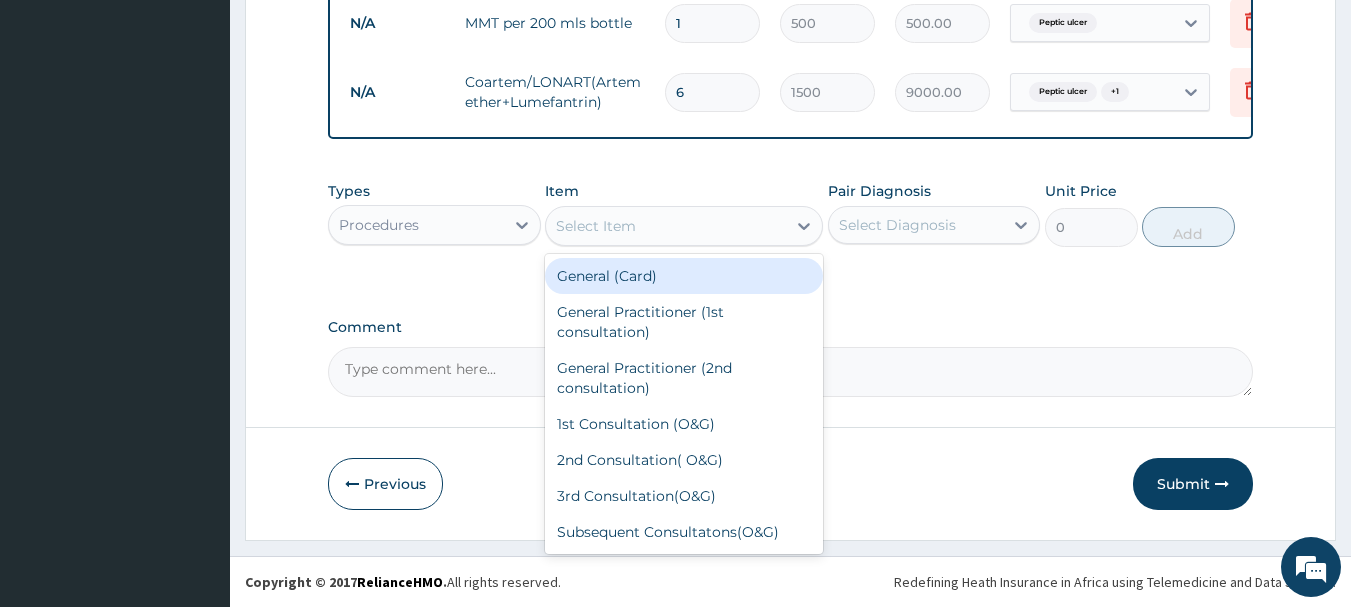 click on "Select Item" at bounding box center (666, 226) 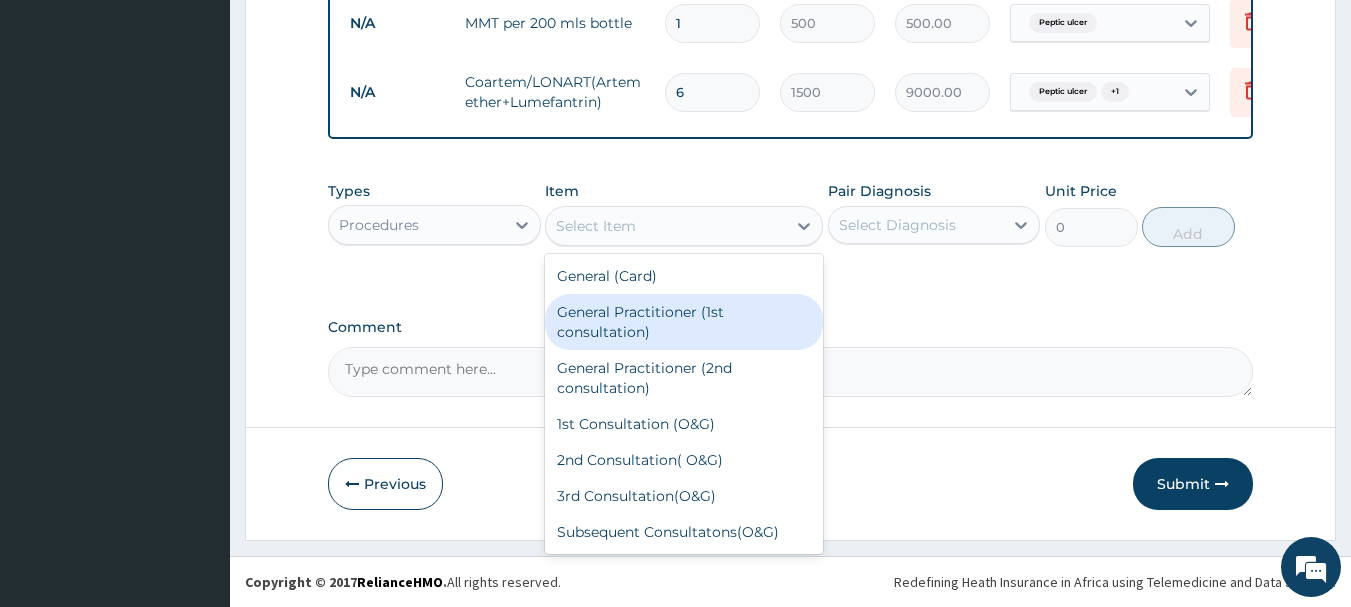 click on "General Practitioner (1st consultation)" at bounding box center (684, 322) 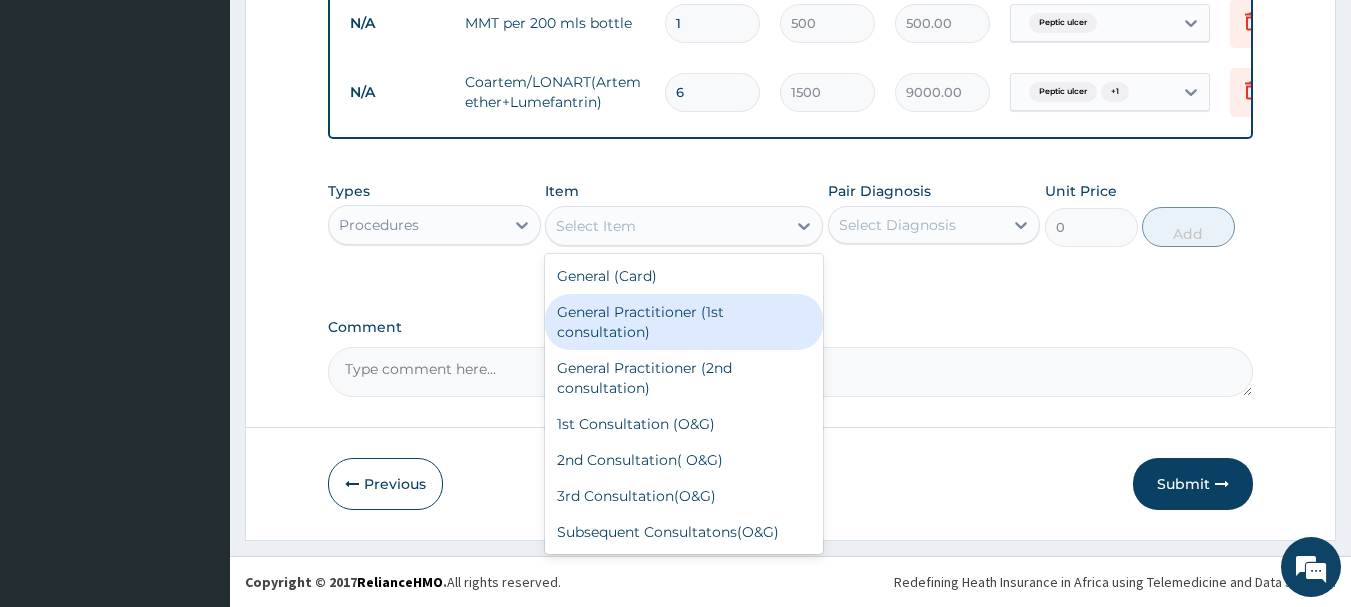 type on "1500" 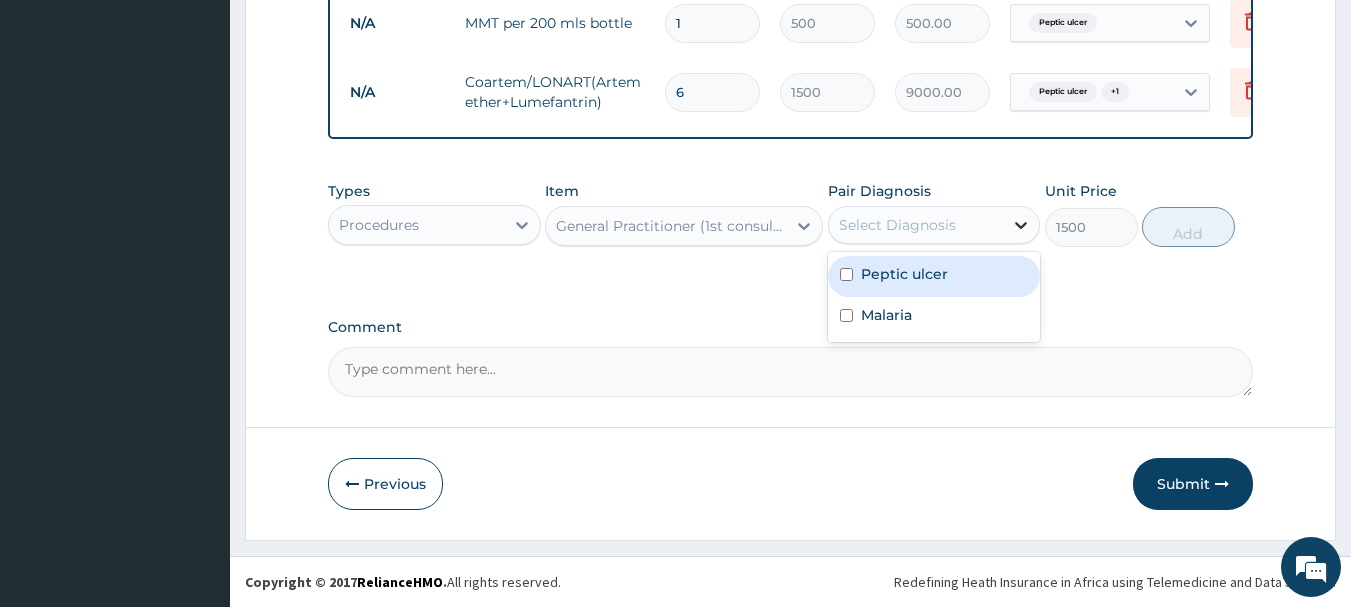 click 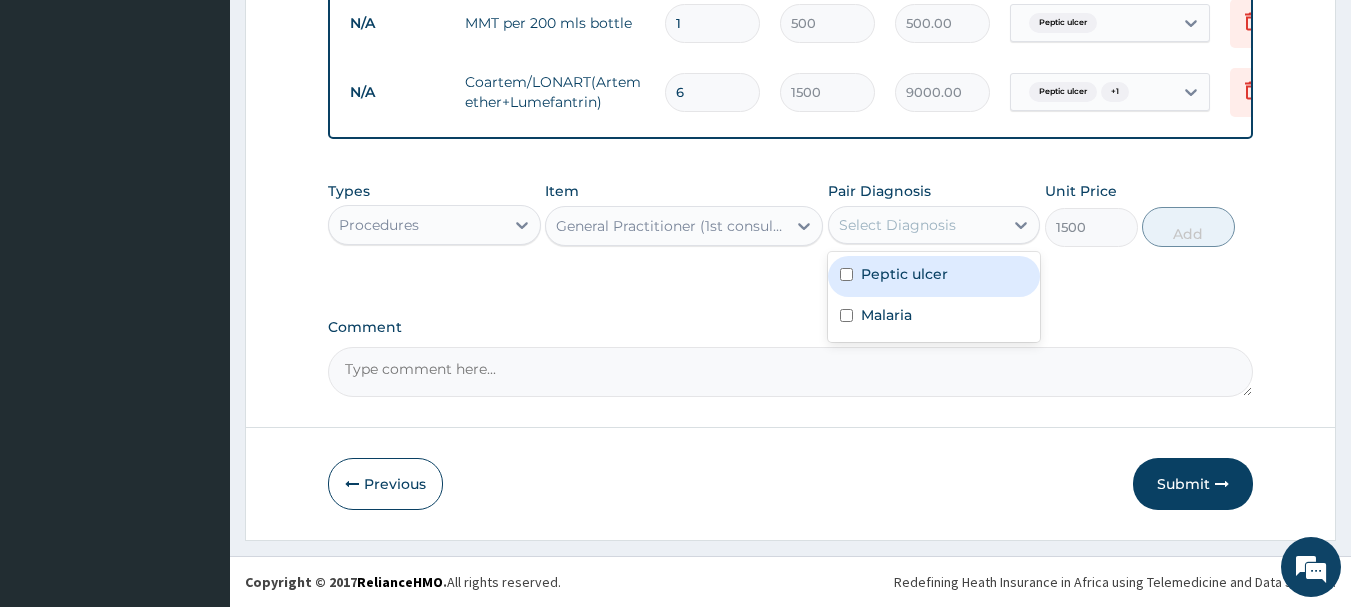 click at bounding box center [846, 274] 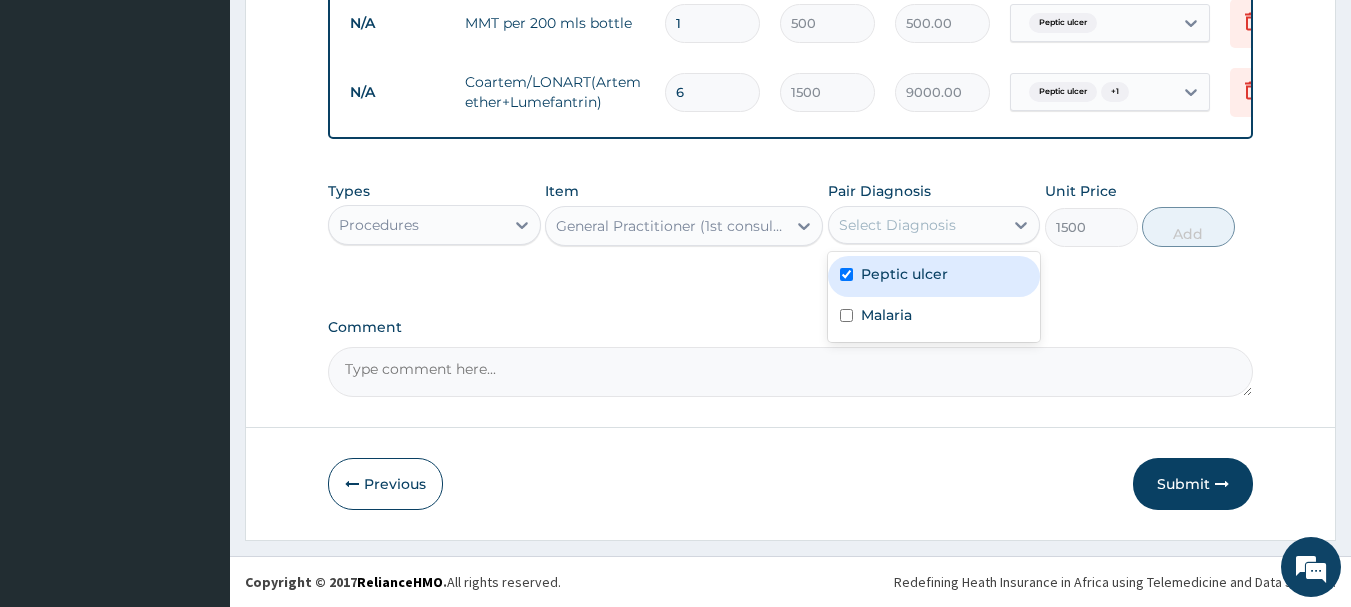 checkbox on "true" 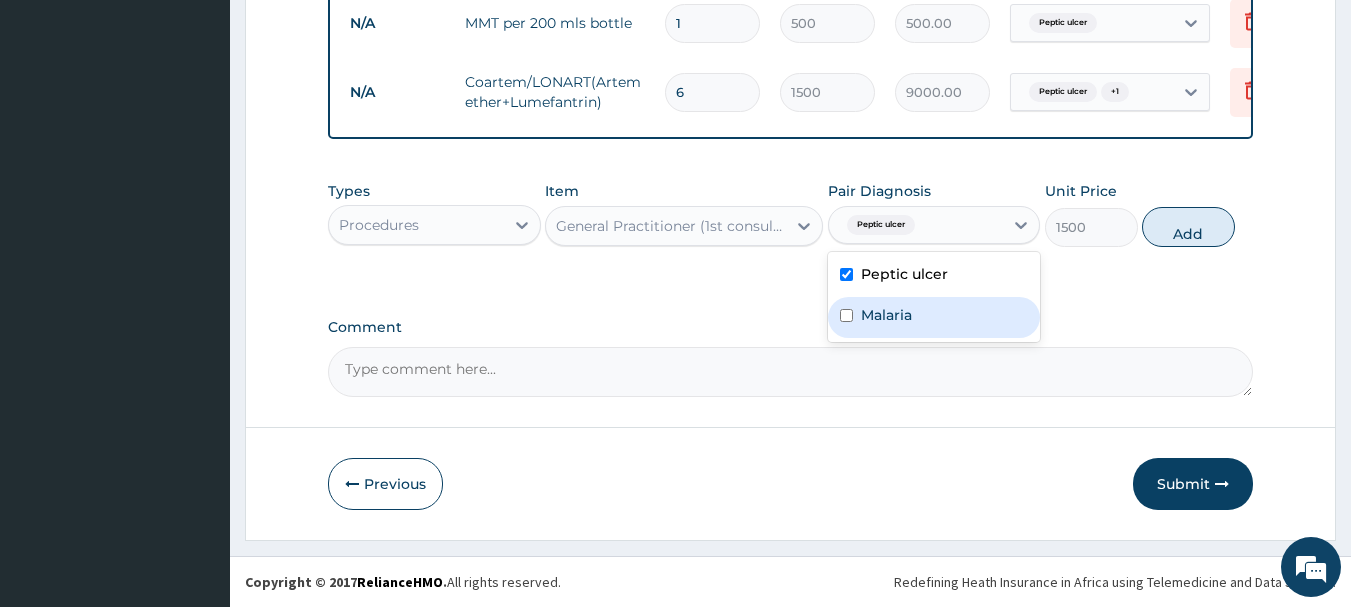 click at bounding box center (846, 315) 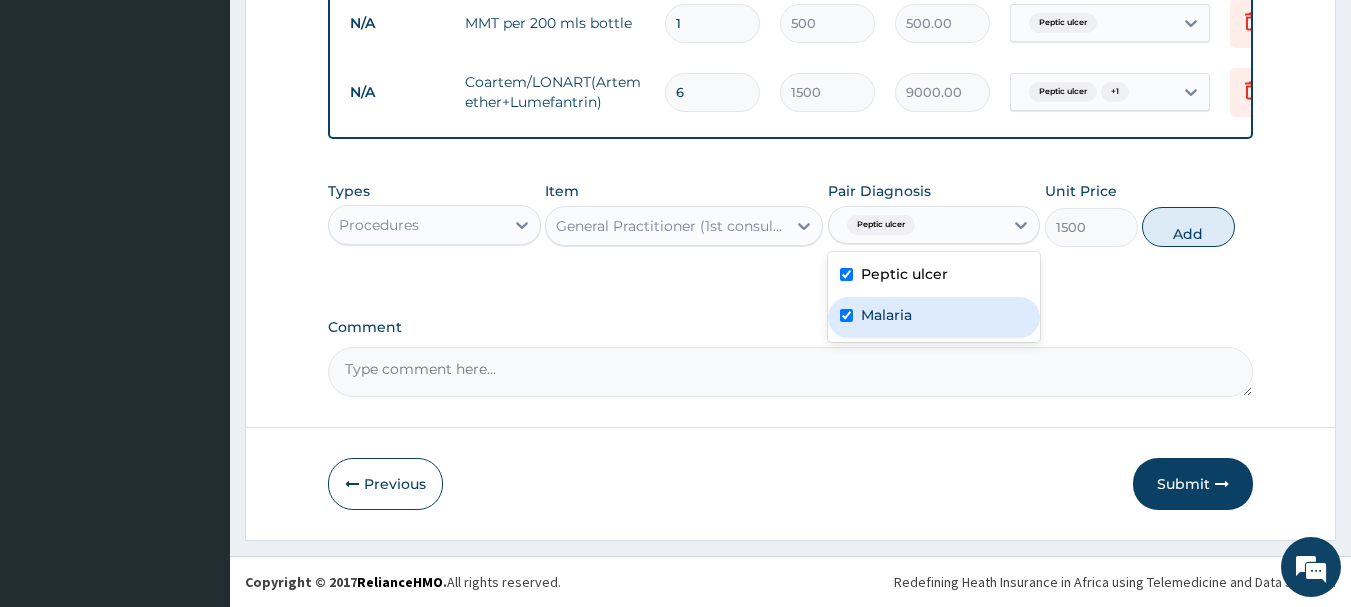 checkbox on "true" 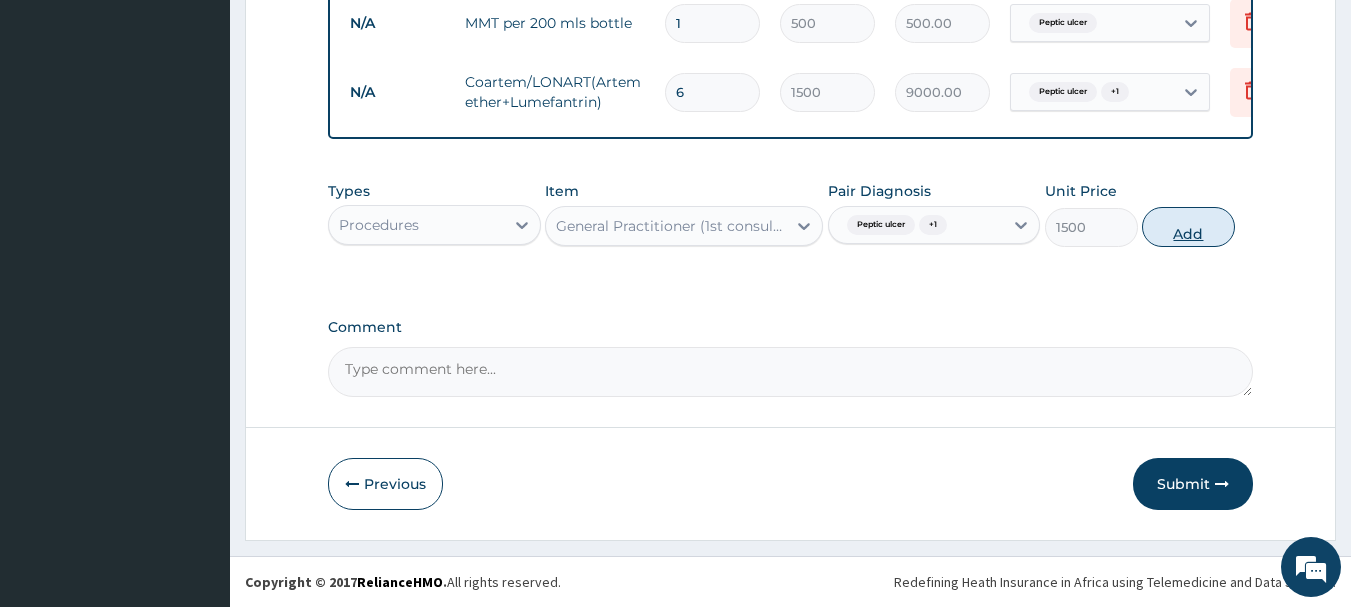 click on "Add" at bounding box center (1188, 227) 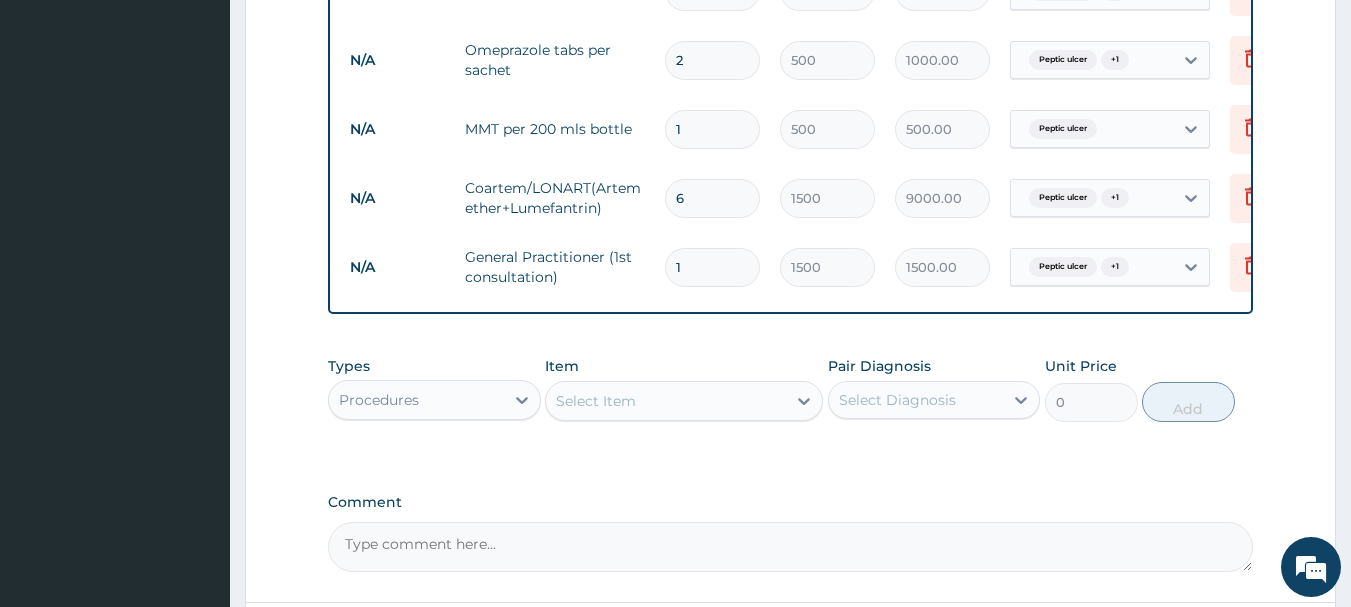 scroll, scrollTop: 940, scrollLeft: 0, axis: vertical 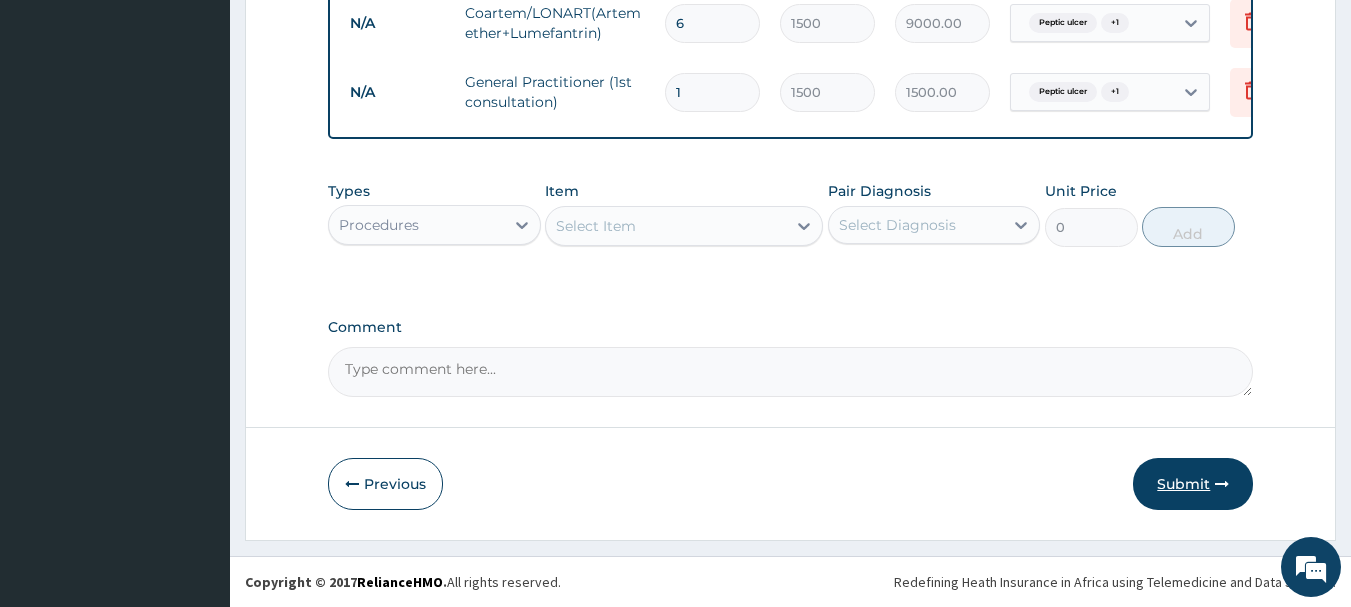 click on "Submit" at bounding box center (1193, 484) 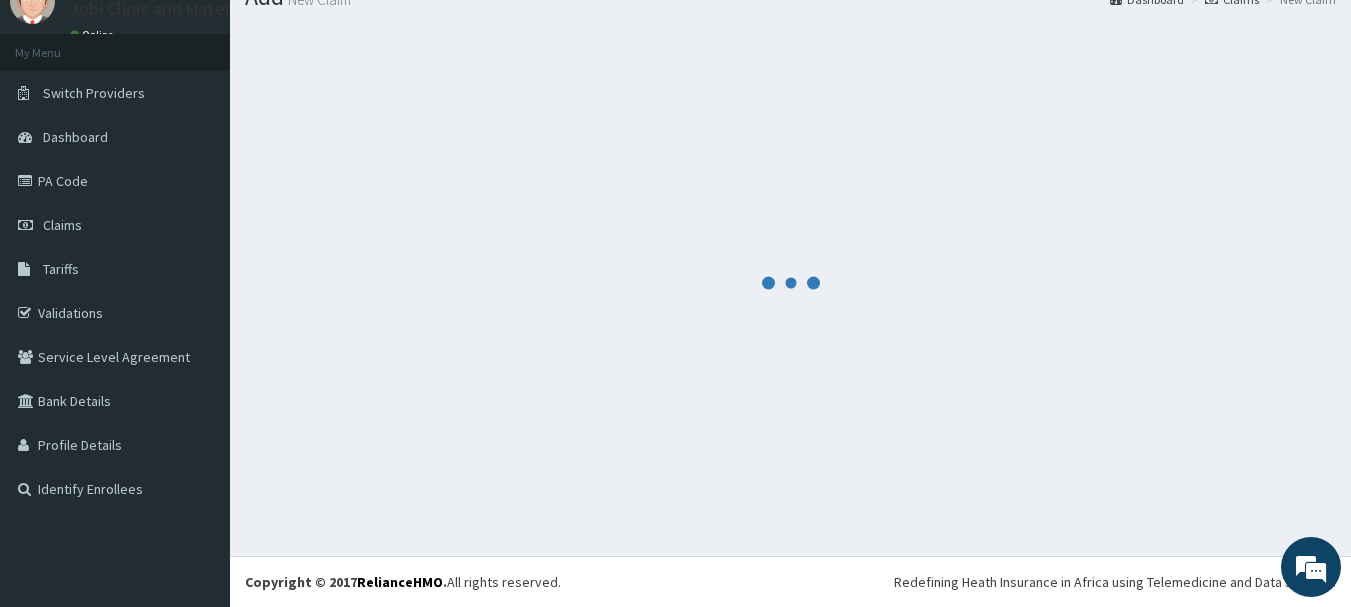 scroll, scrollTop: 1169, scrollLeft: 0, axis: vertical 